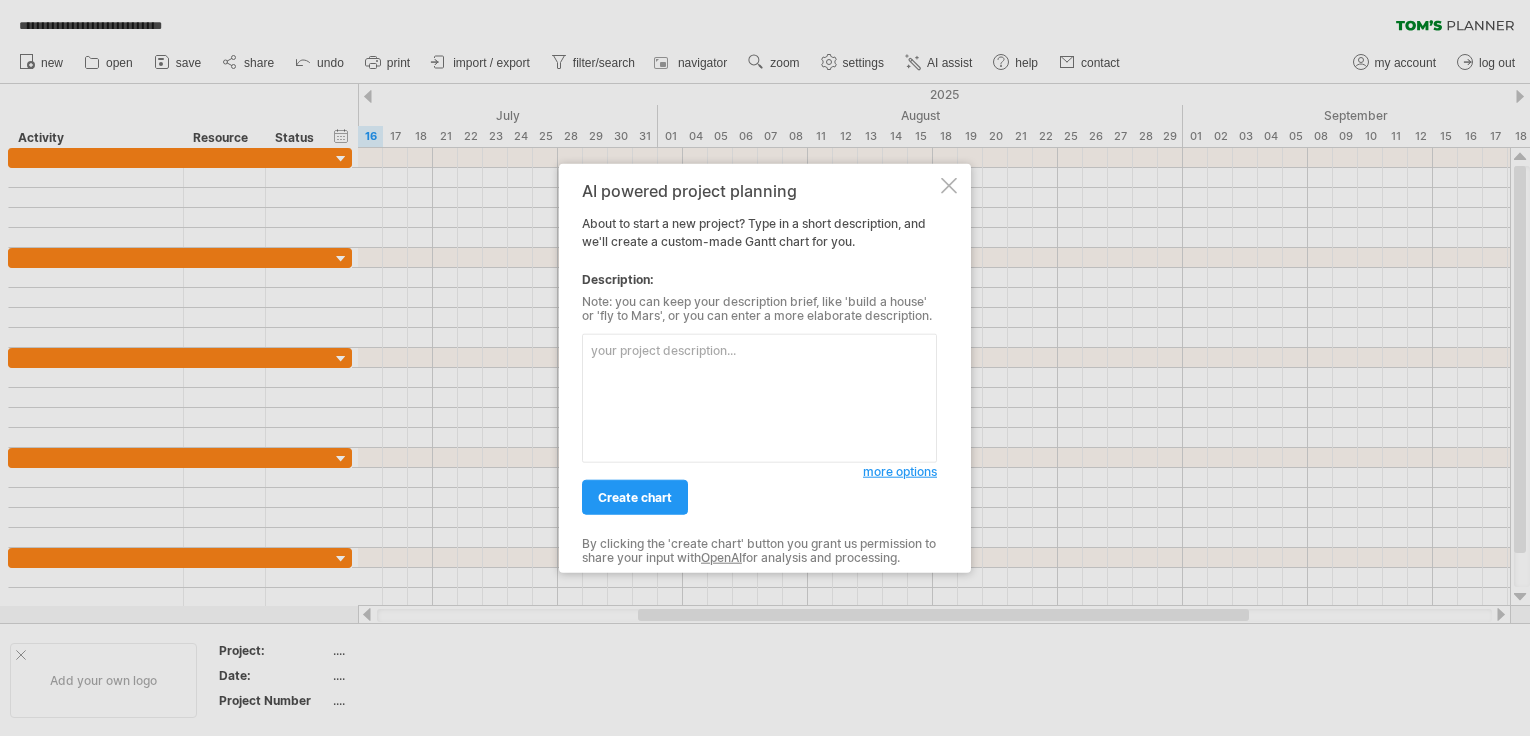 scroll, scrollTop: 0, scrollLeft: 0, axis: both 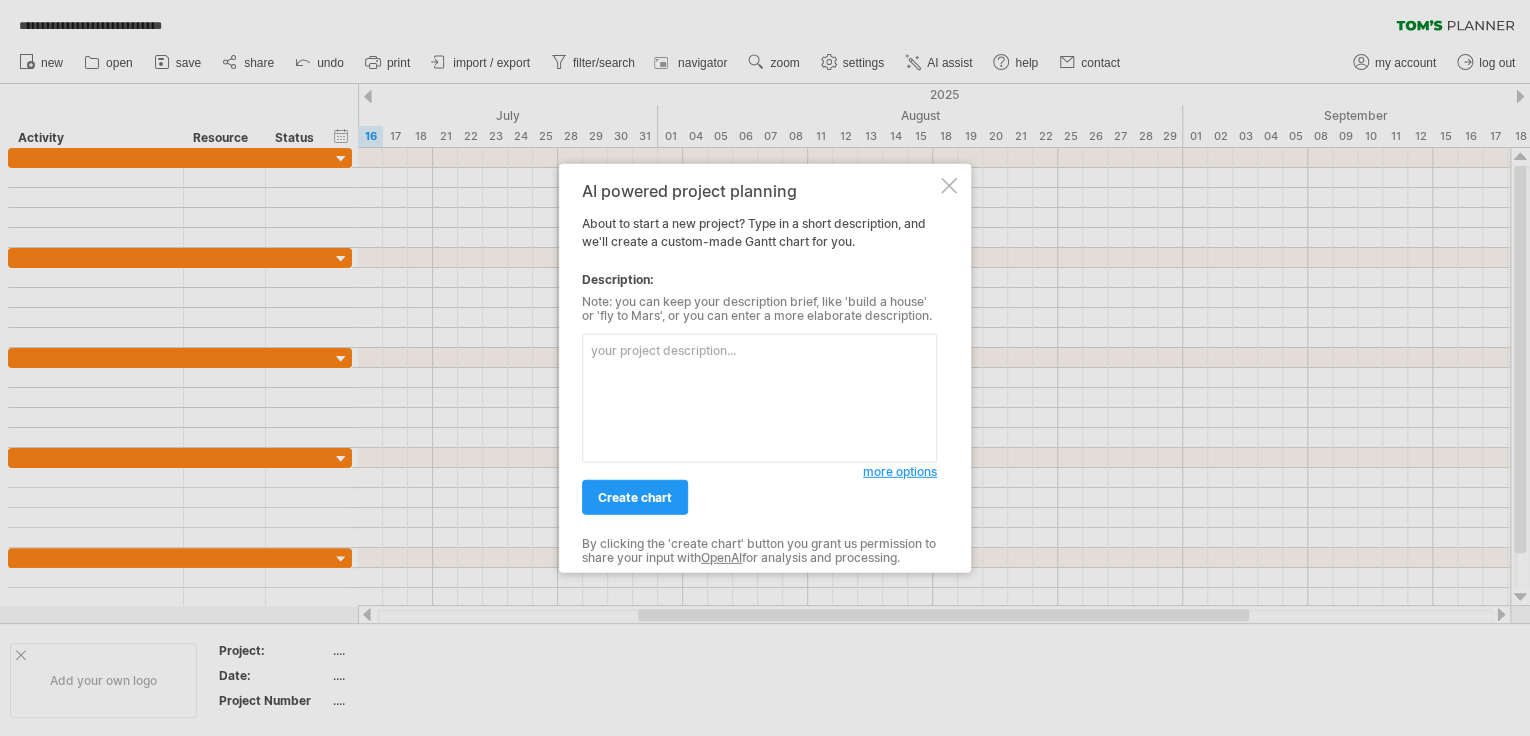click at bounding box center [949, 186] 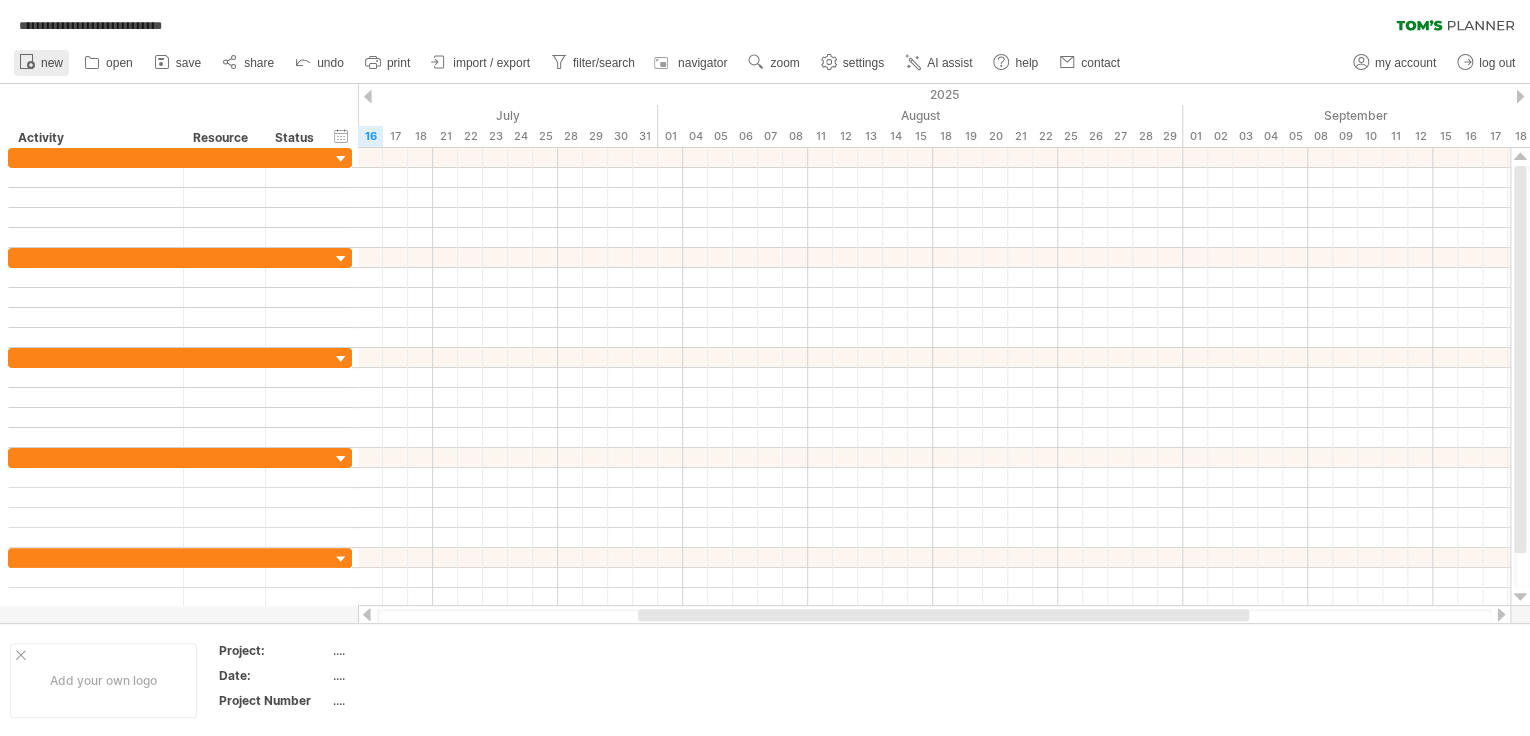 click 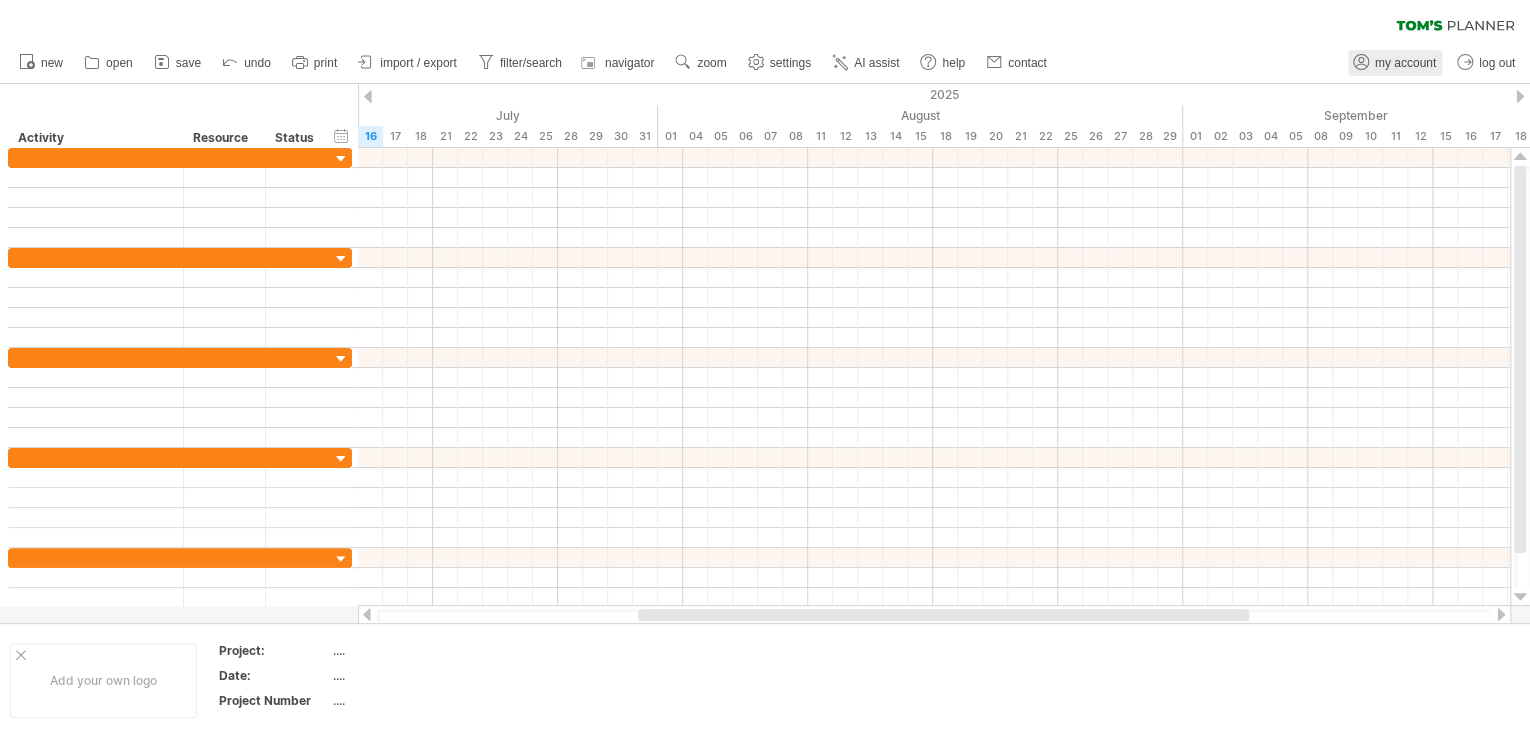 click on "my account" at bounding box center (1405, 63) 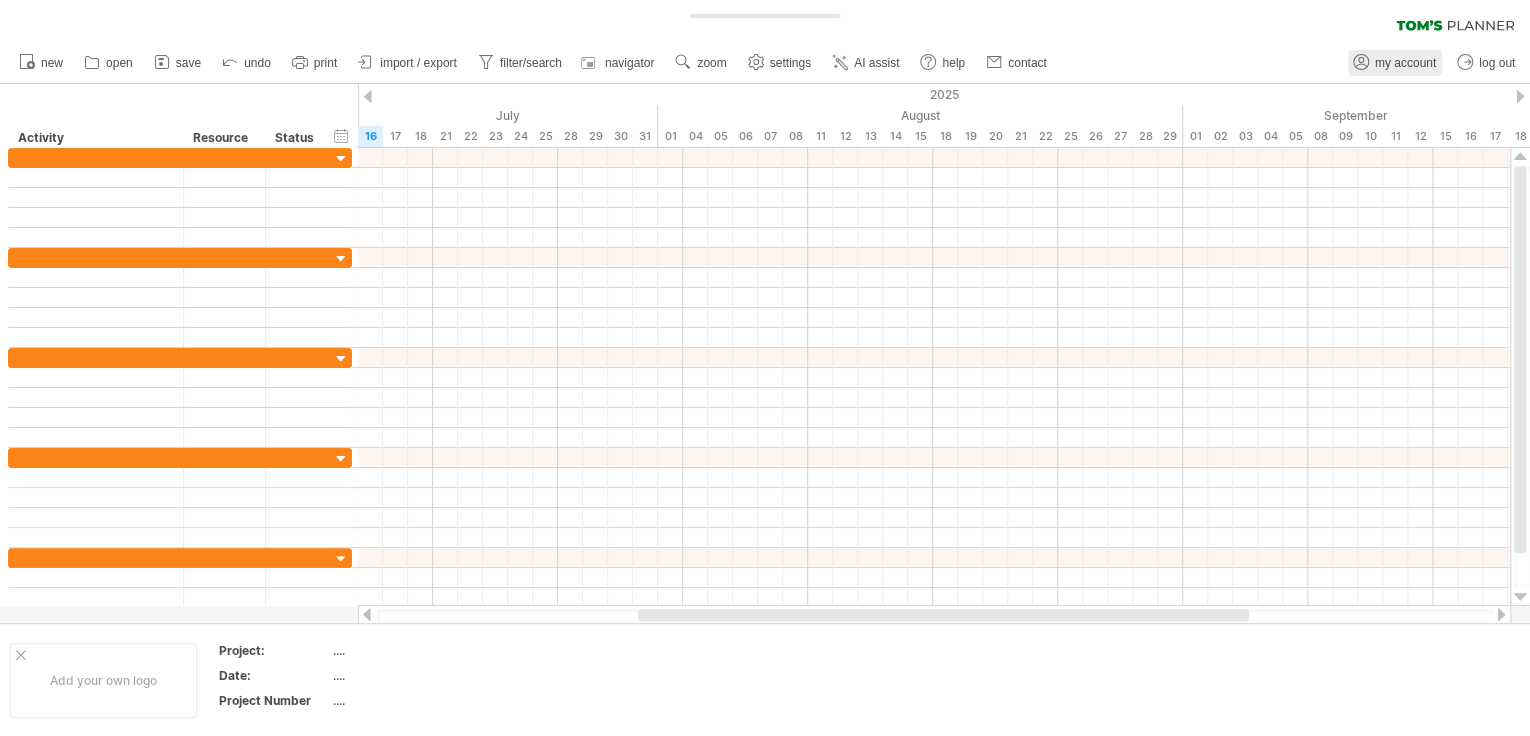 type on "**********" 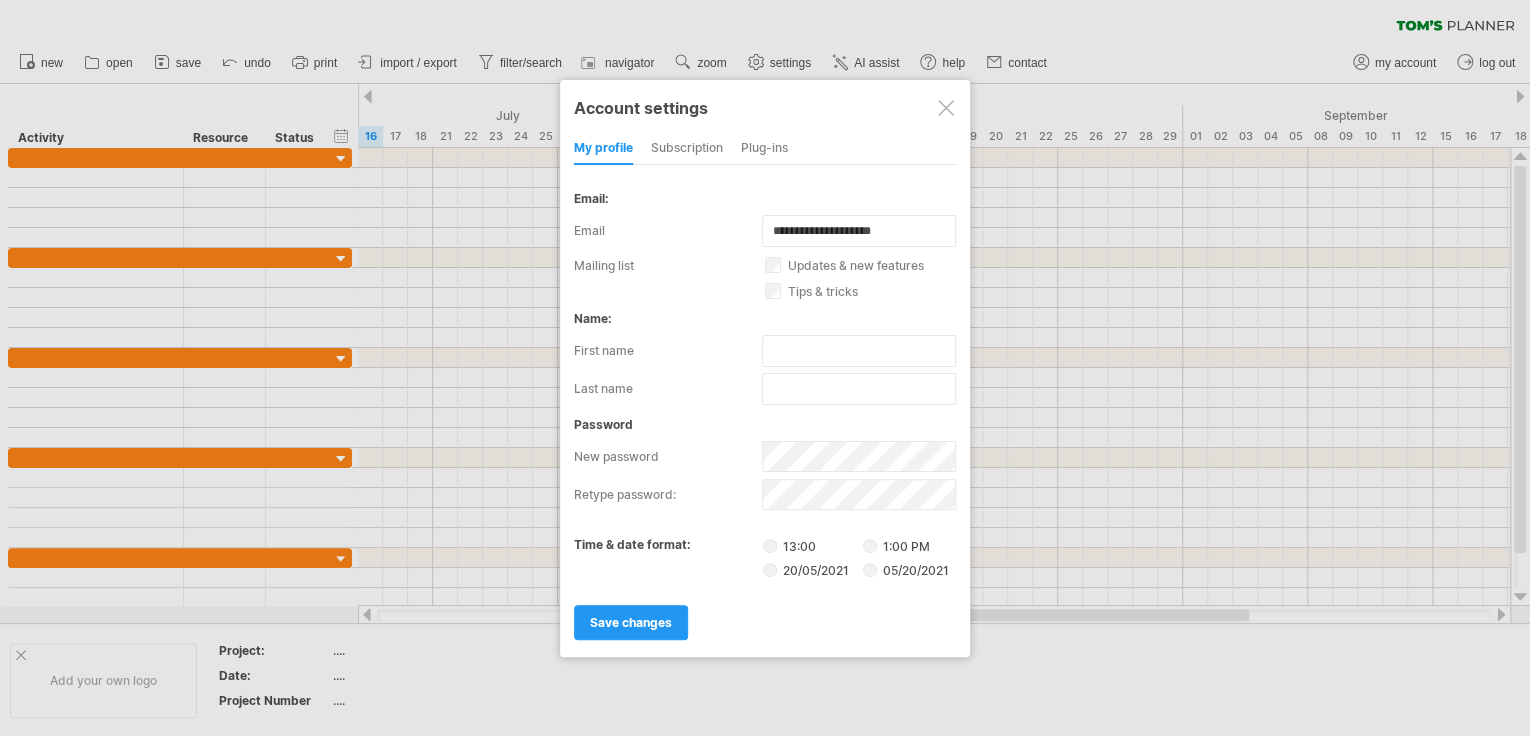 click on "subscription" at bounding box center (687, 149) 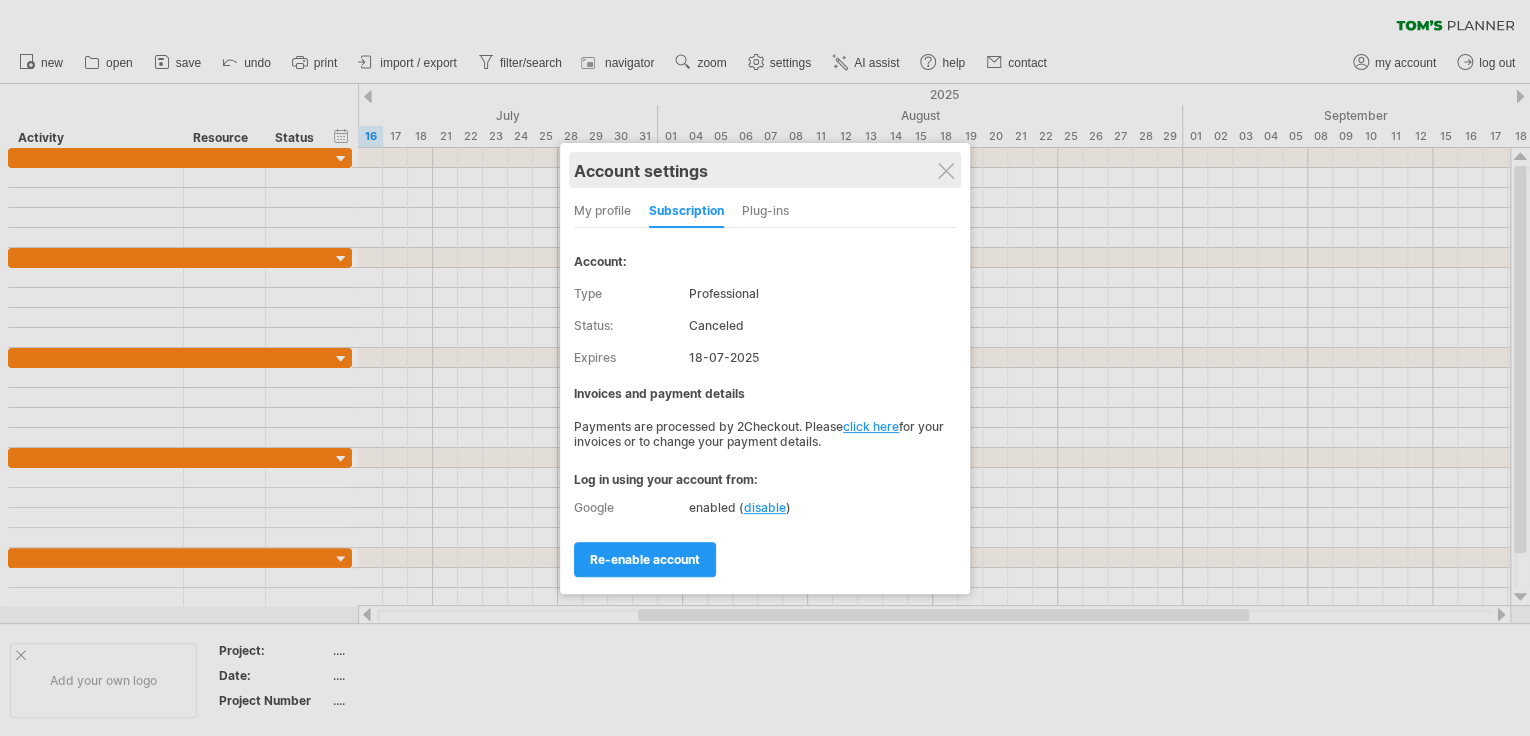 click on "Account settings" at bounding box center [765, 170] 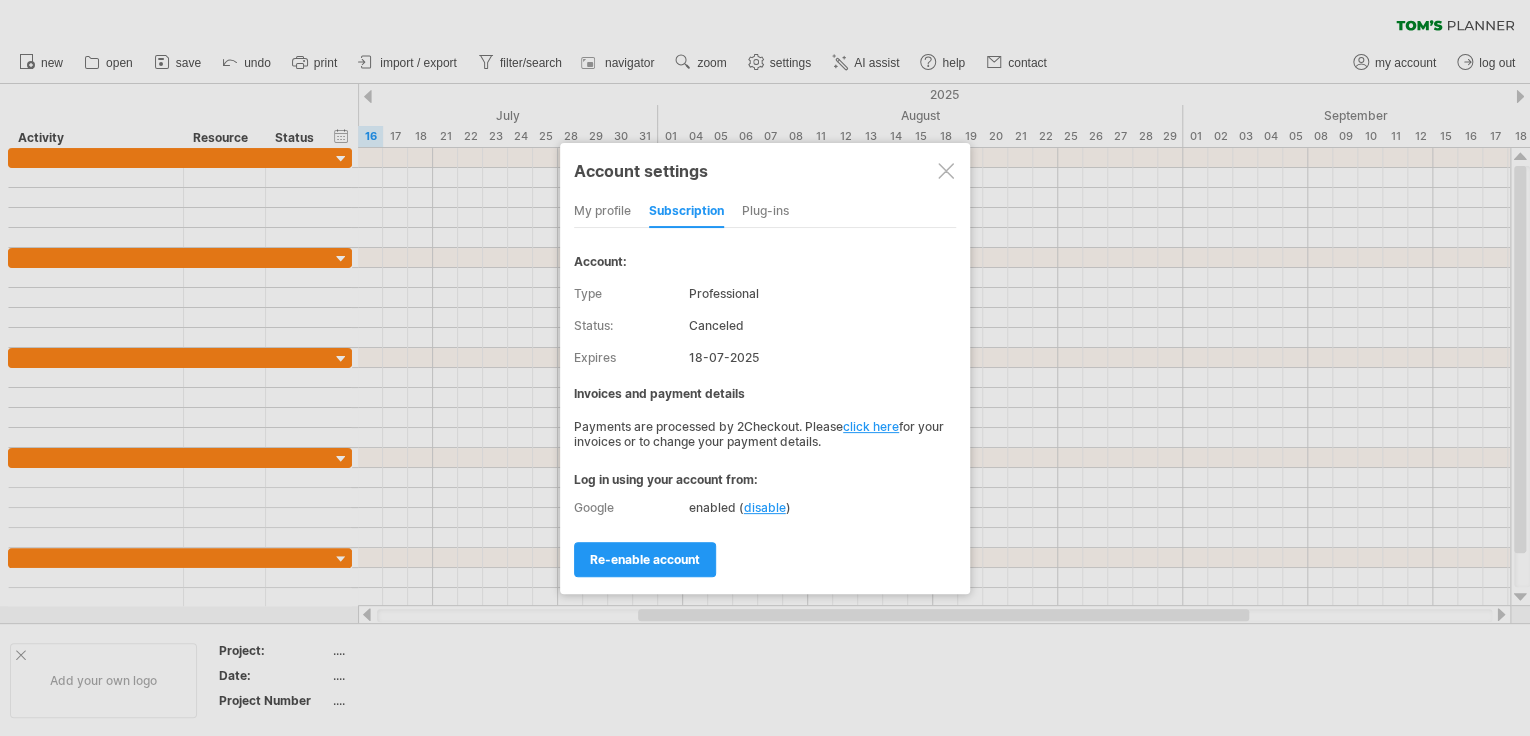 click at bounding box center (946, 171) 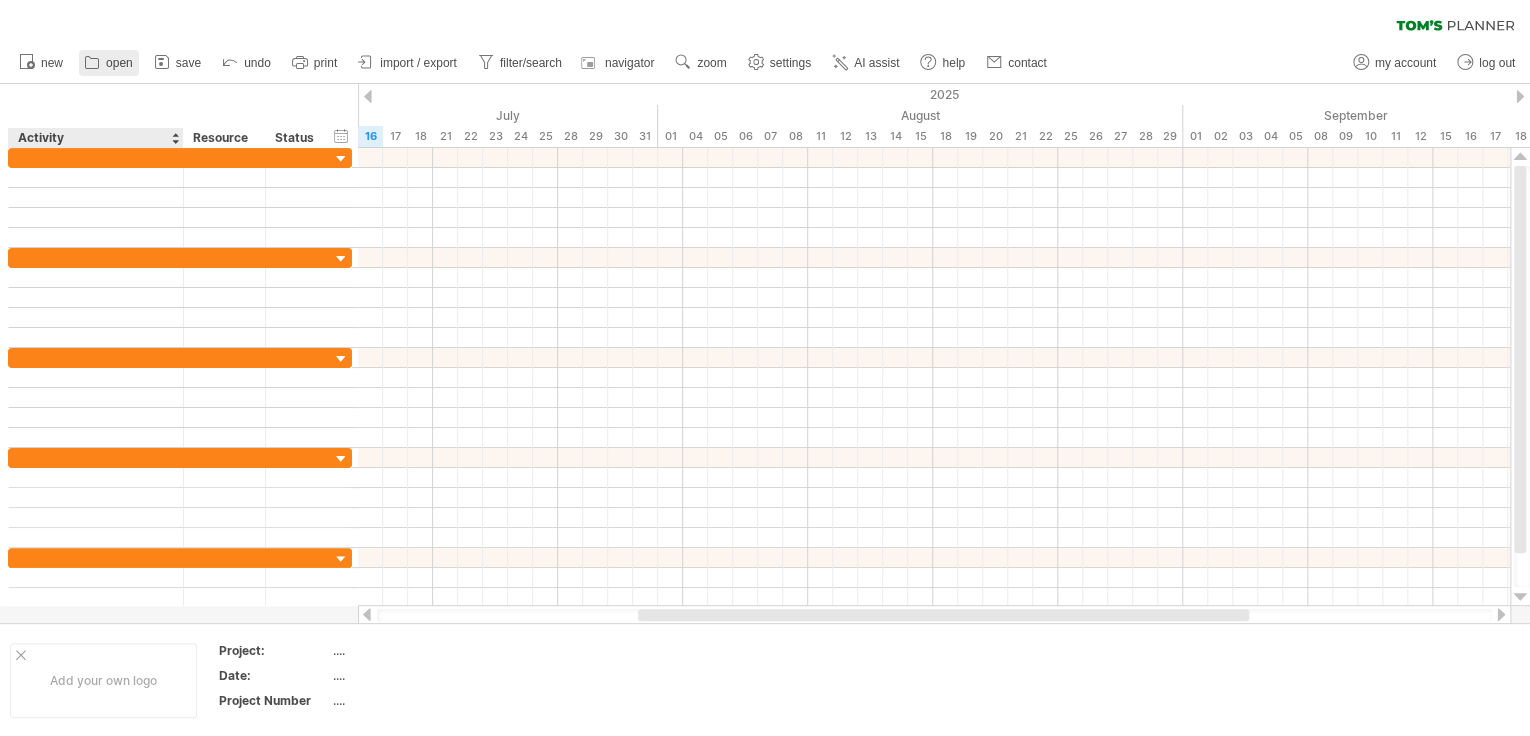 click on "open" at bounding box center (119, 63) 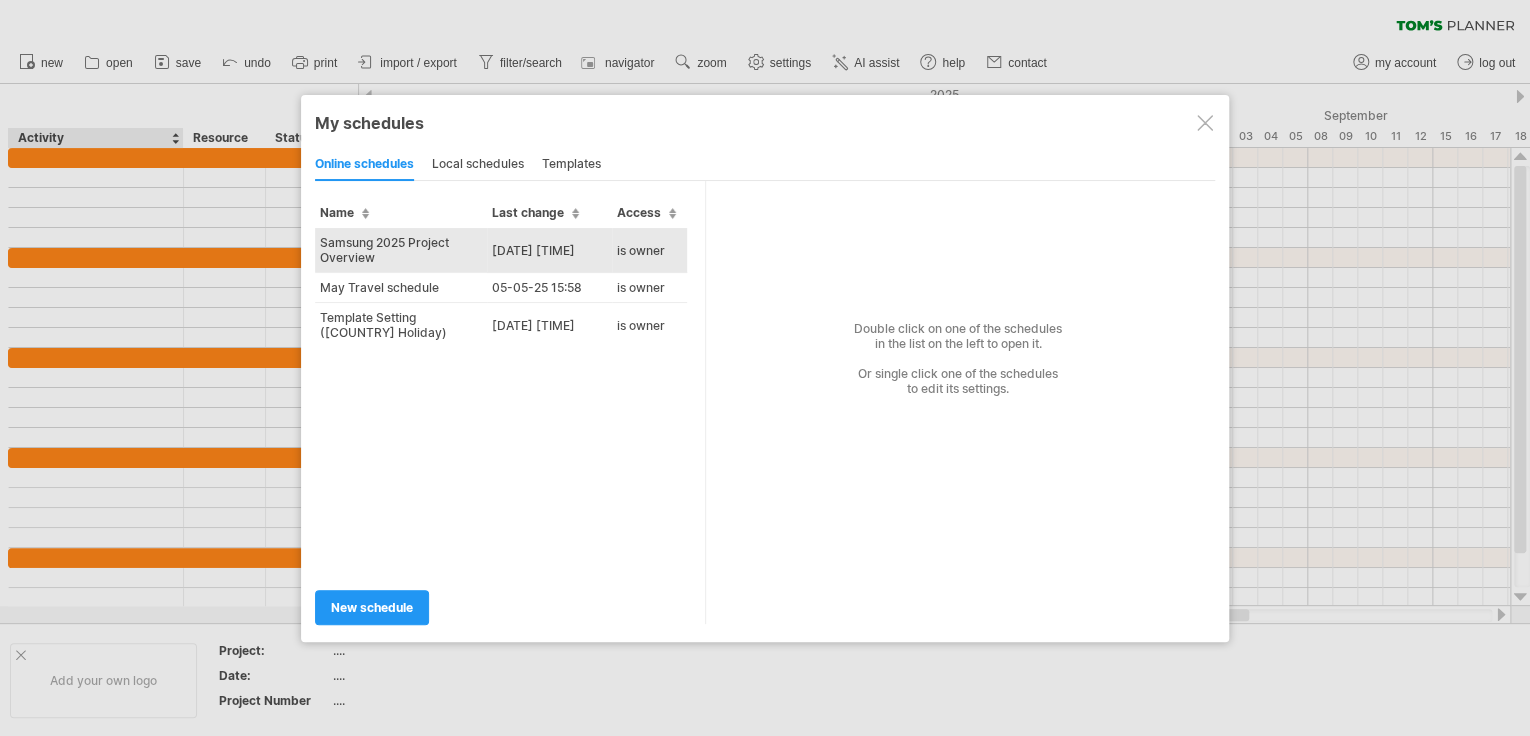 click on "Samsung 2025 Project Overview" at bounding box center (401, 250) 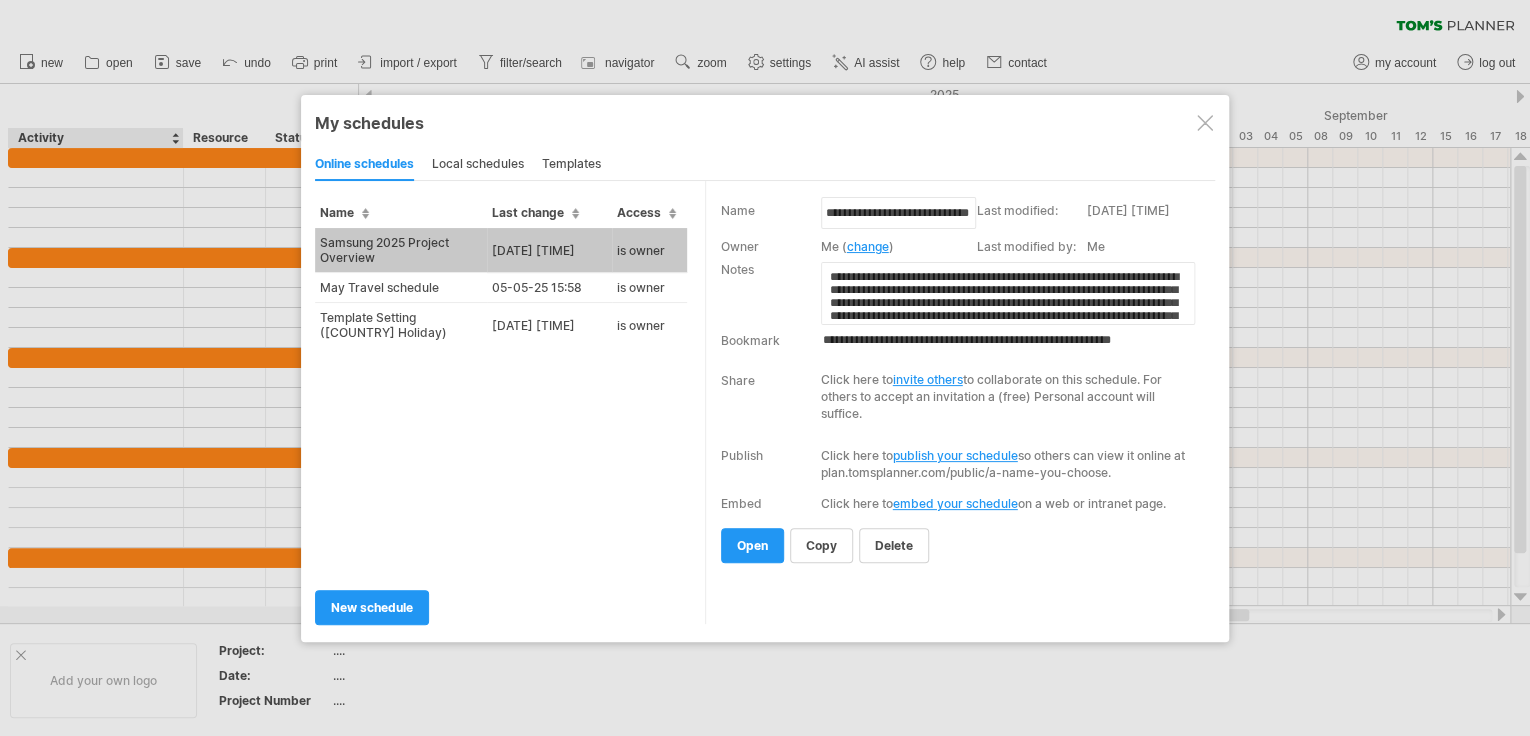 click at bounding box center (1008, 293) 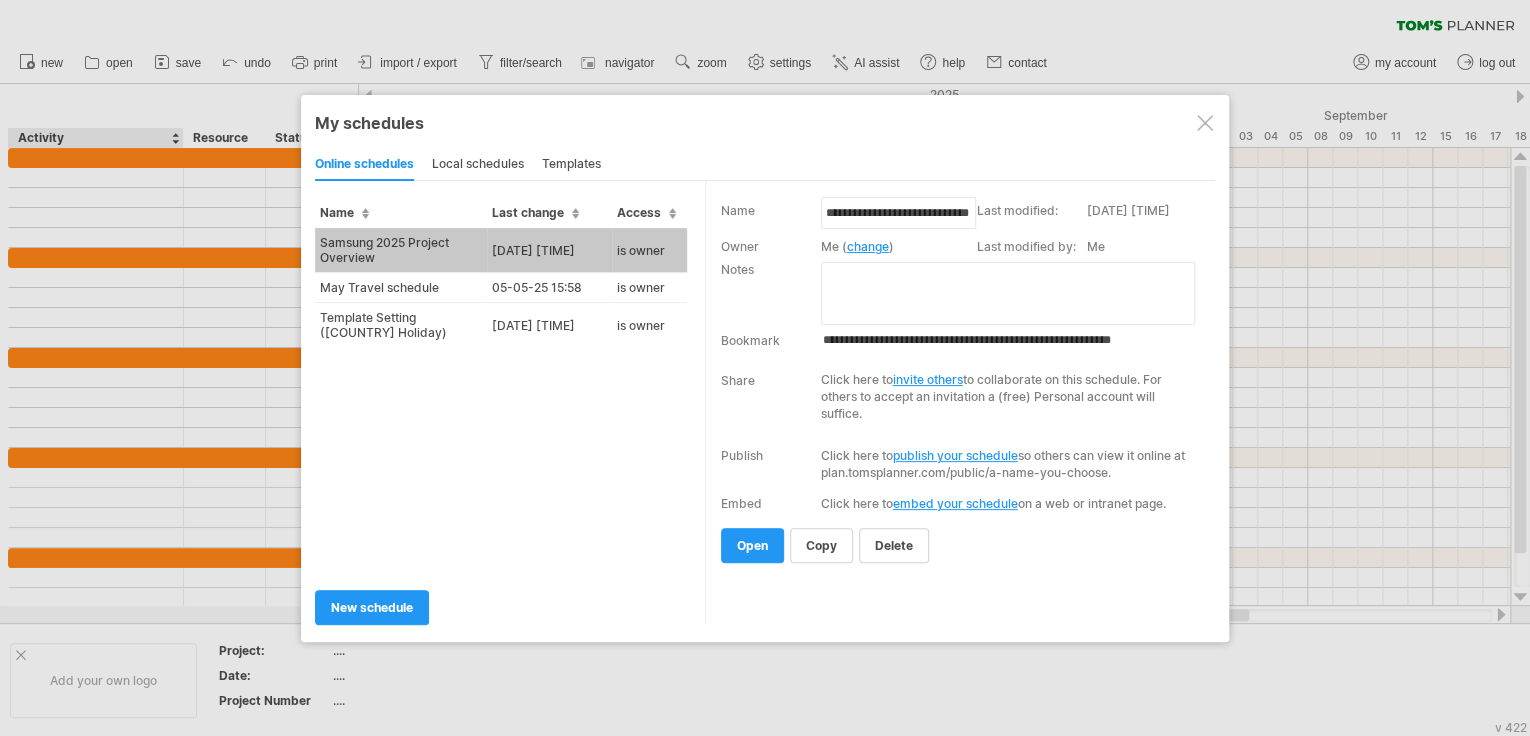 scroll, scrollTop: 0, scrollLeft: 0, axis: both 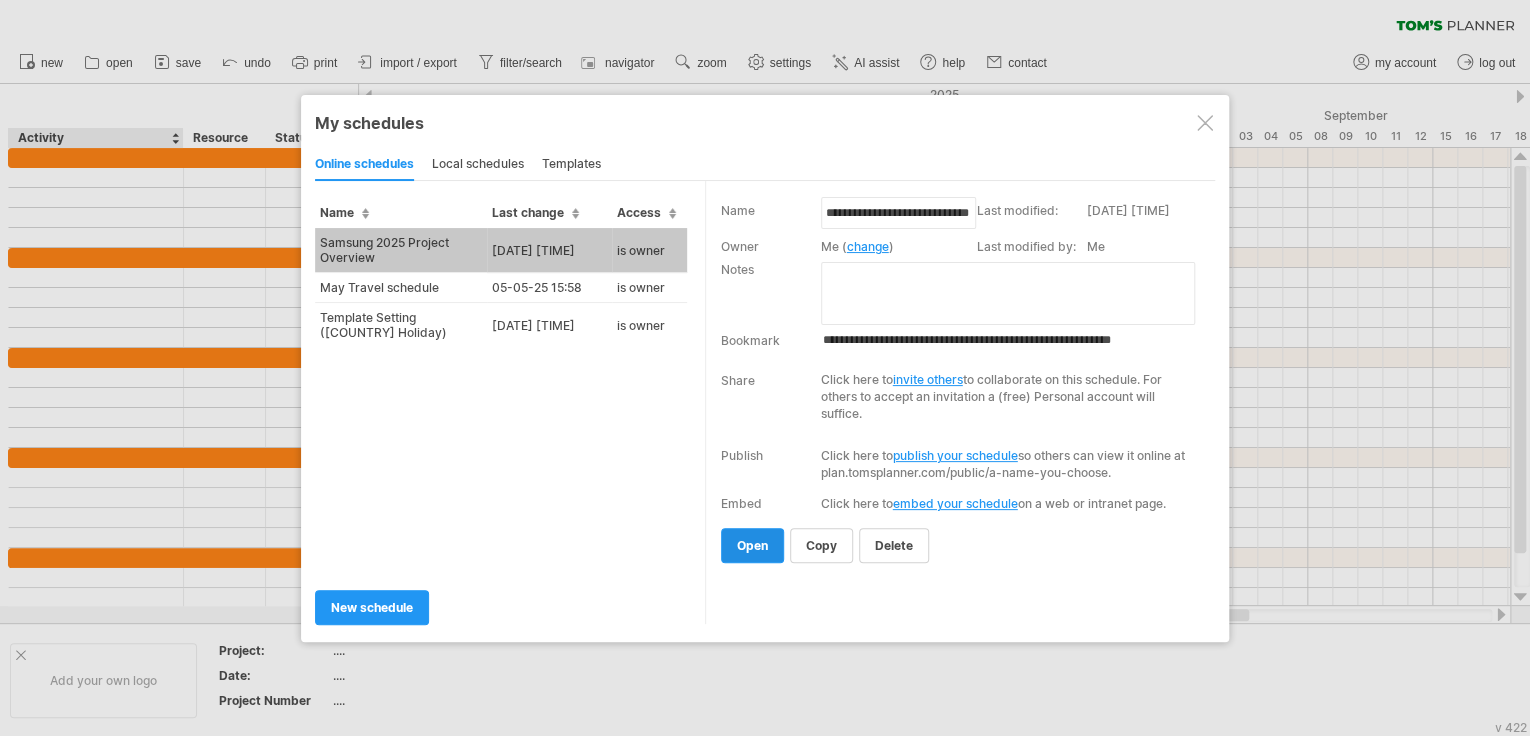 type 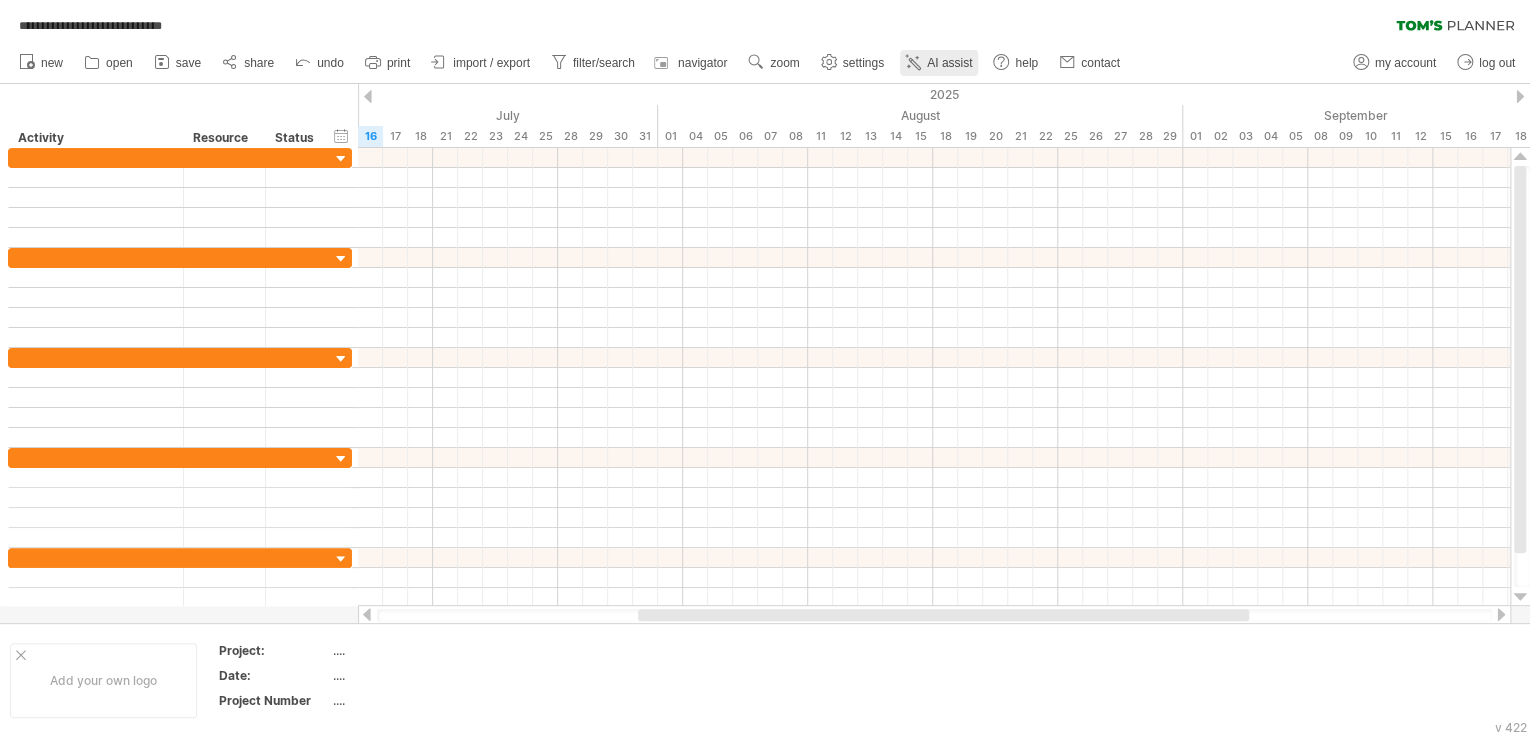 click on "AI assist" at bounding box center [949, 63] 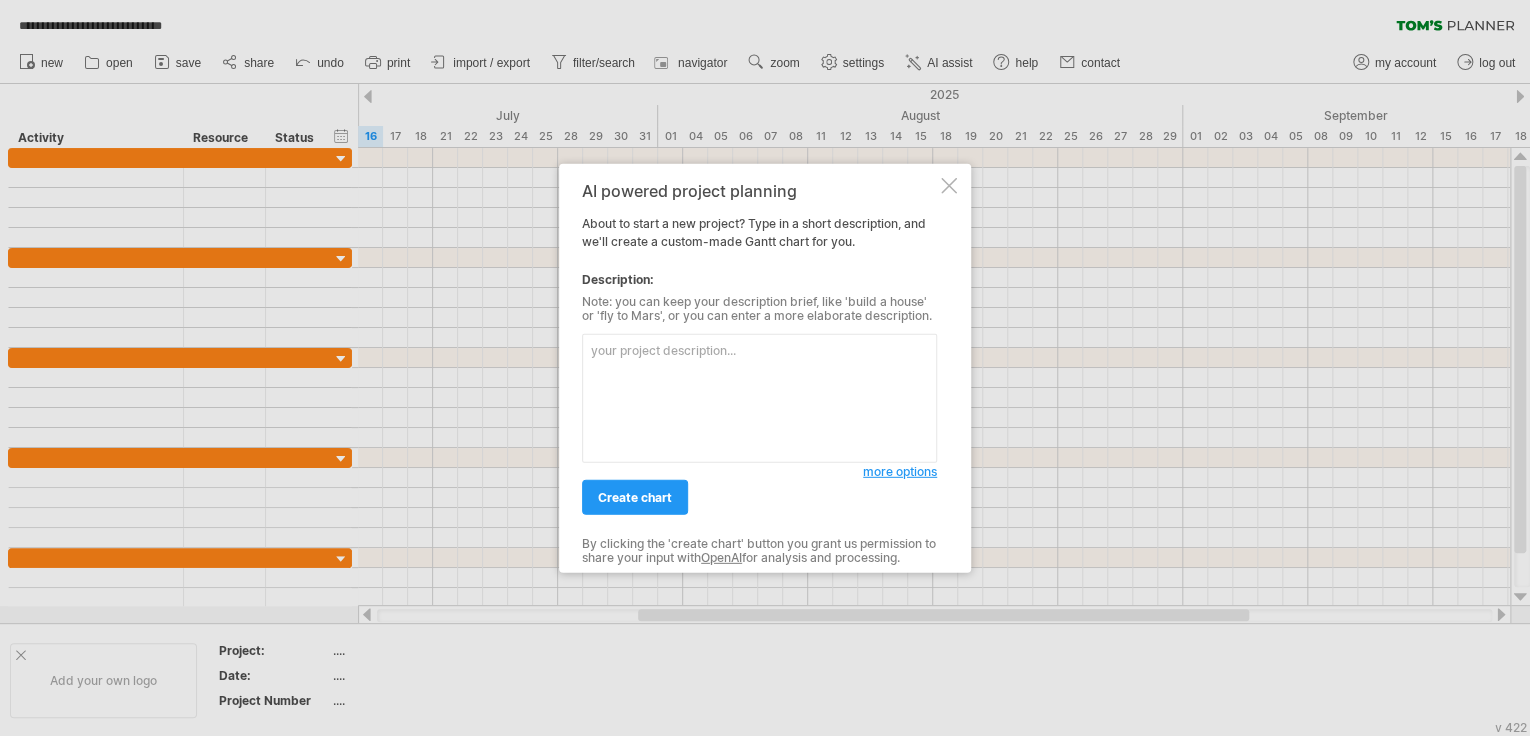 type on "create an gantt chart of piping material delivery plan for samsung. Piping material are made in [COUNTRY], need to be air freighted to [COUNTRY]. Welding machines will be transported from local warehouse to job-site, and then our technical service team will setup the machines, and train the customers. material from [COUNTRY] will be delivered in batches and delivered over several international and domestic transportation." 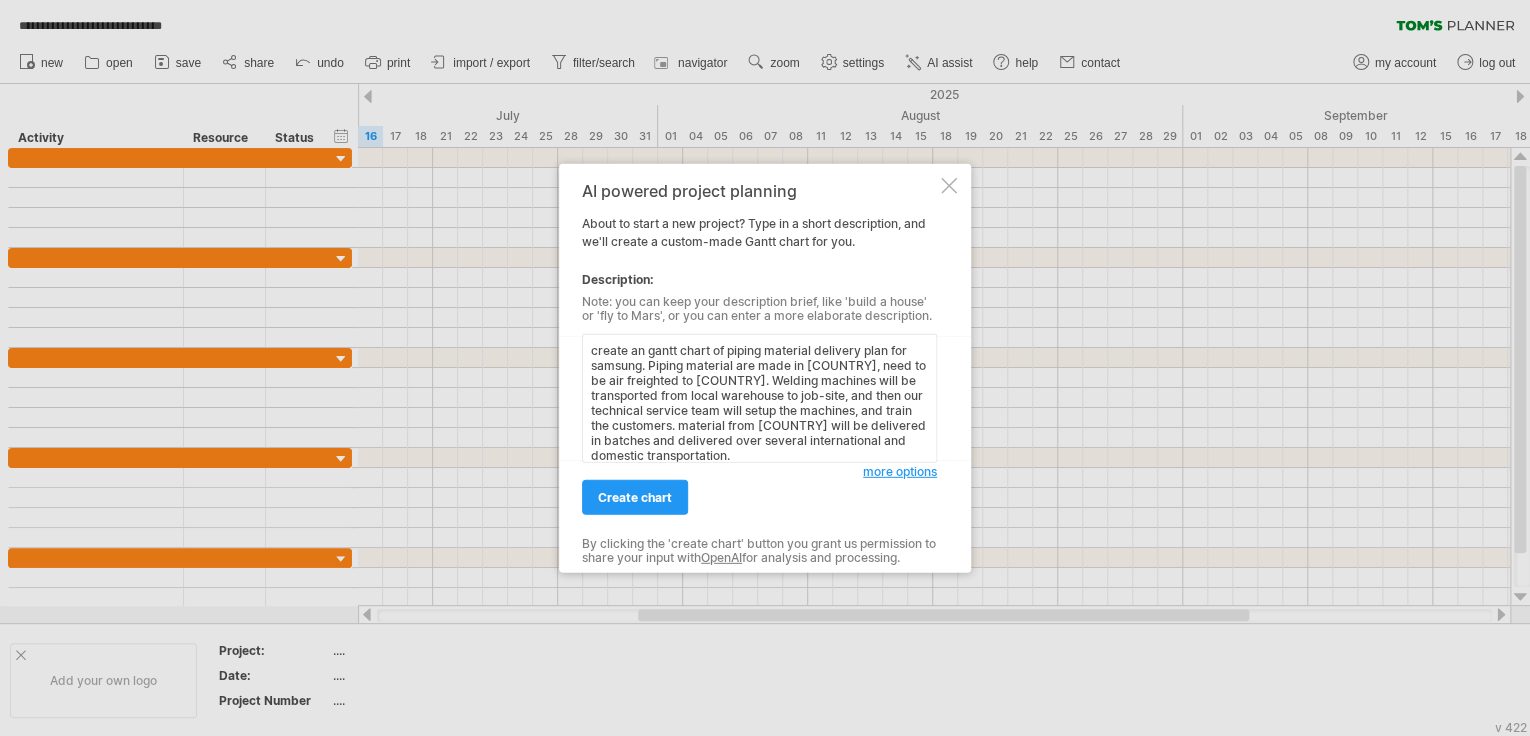 scroll, scrollTop: 2, scrollLeft: 0, axis: vertical 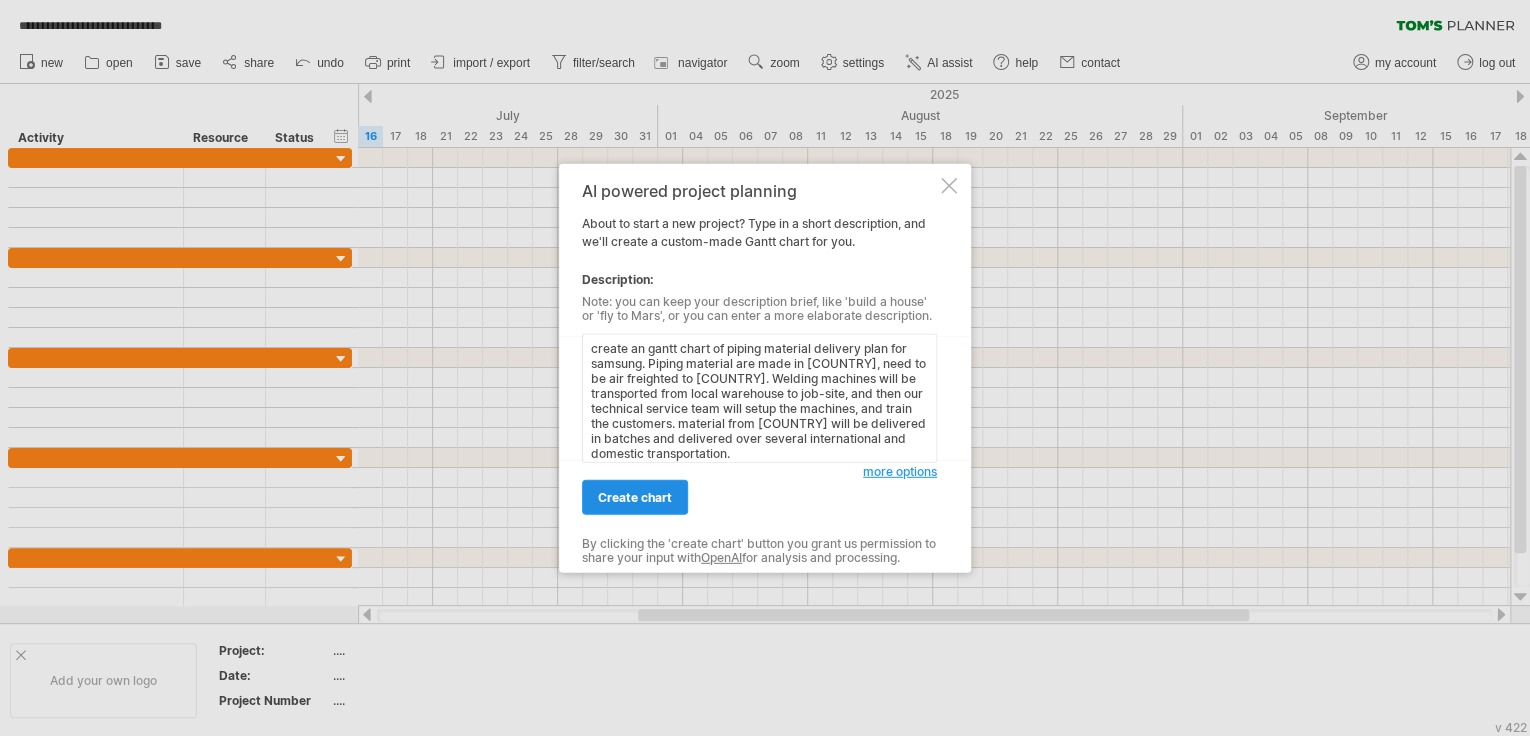 click on "create chart" at bounding box center (635, 497) 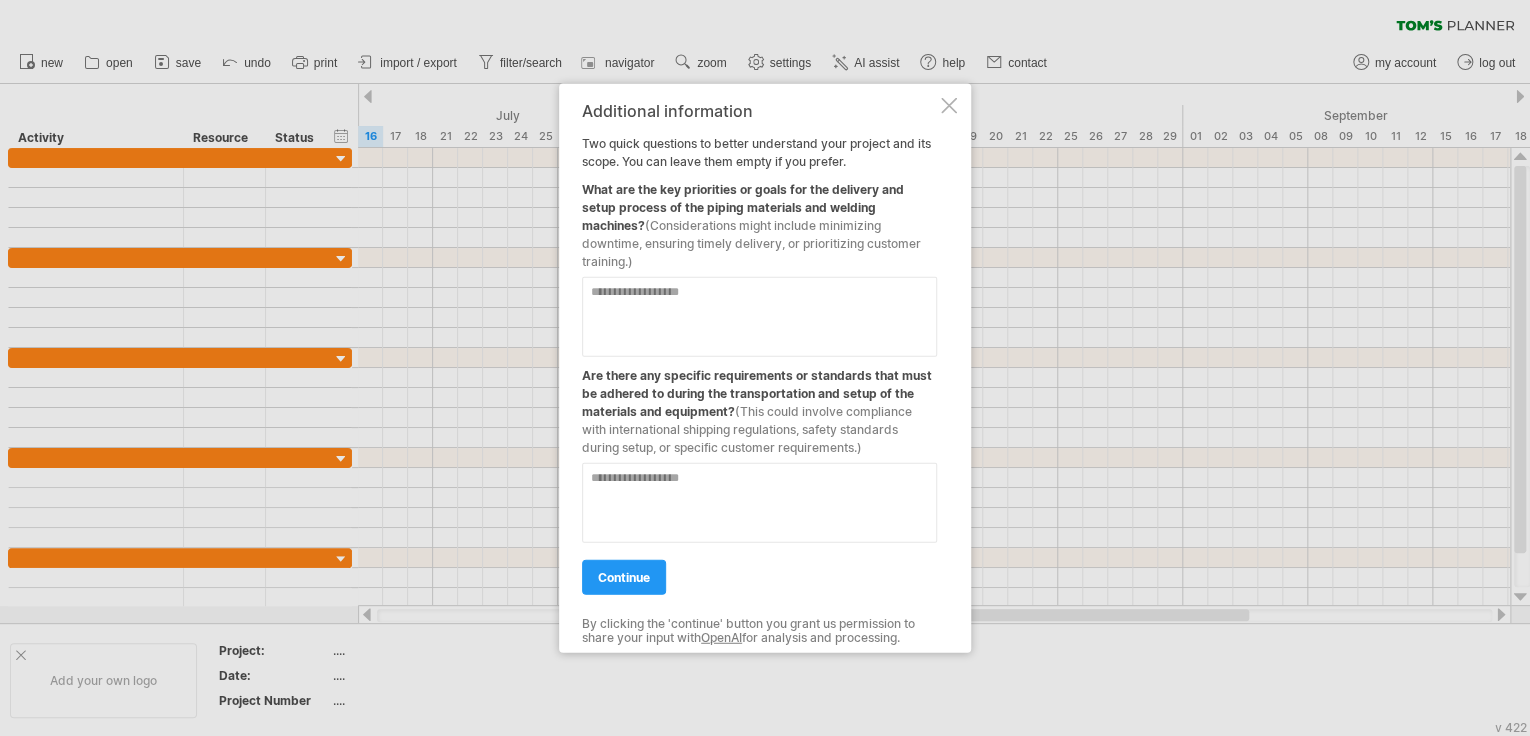 click at bounding box center (759, 317) 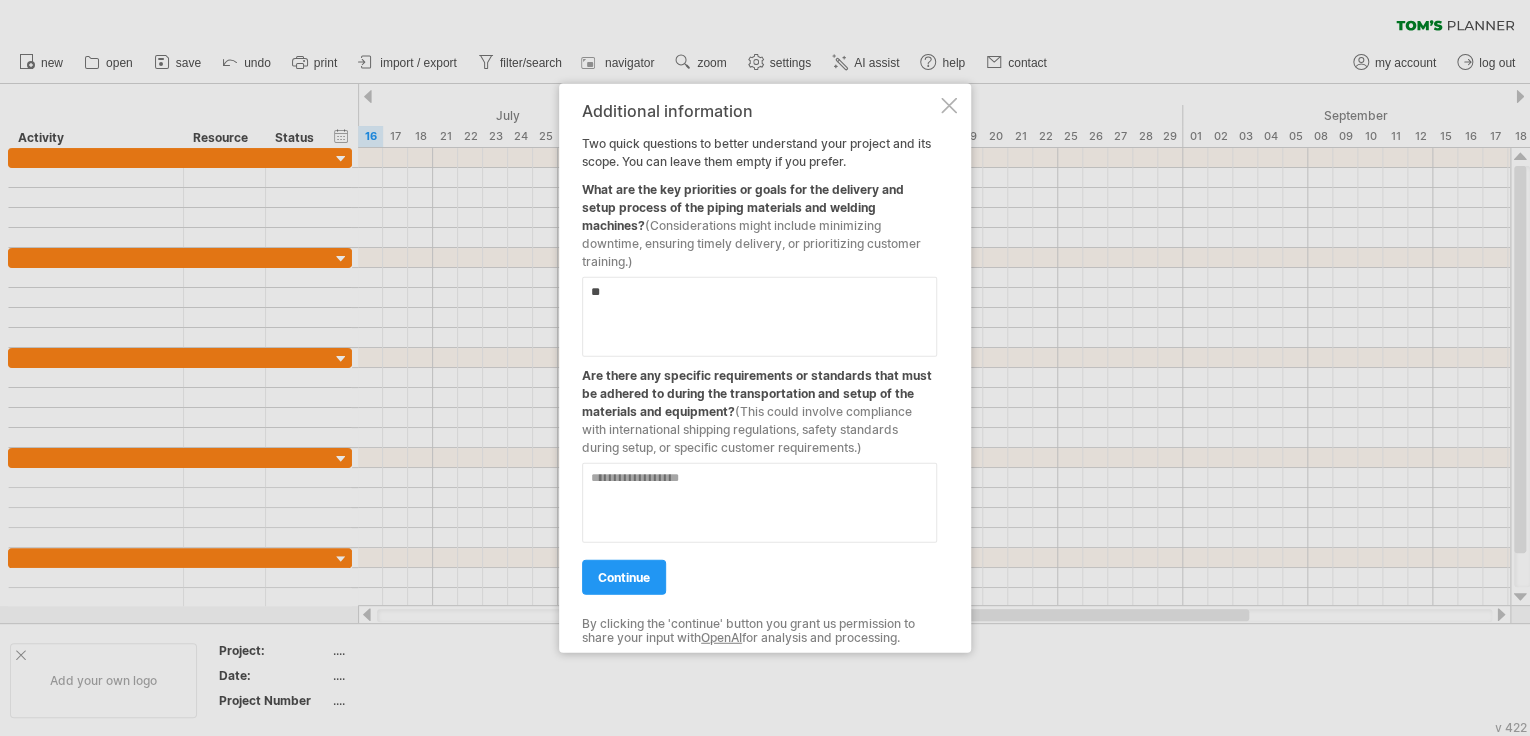 type on "*" 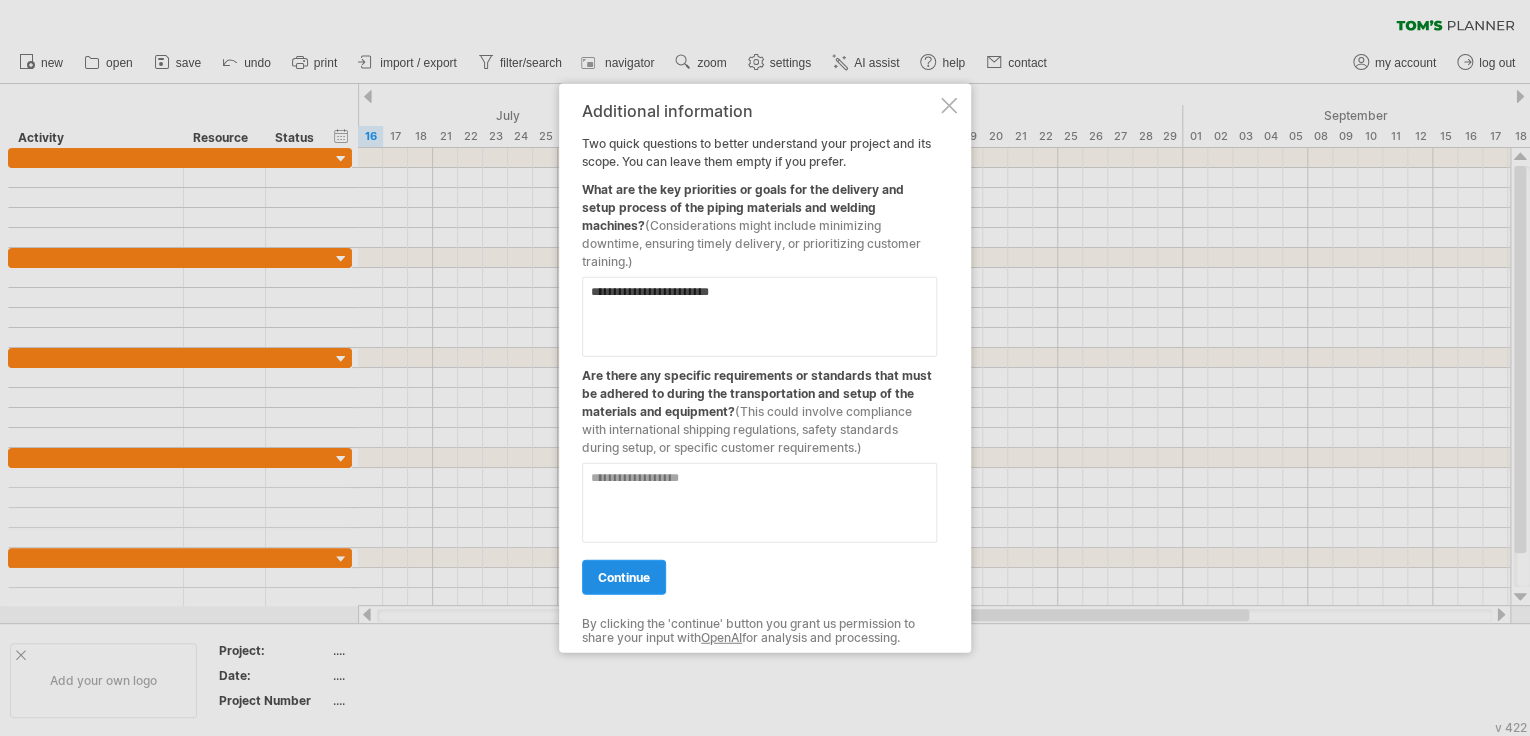 type on "**********" 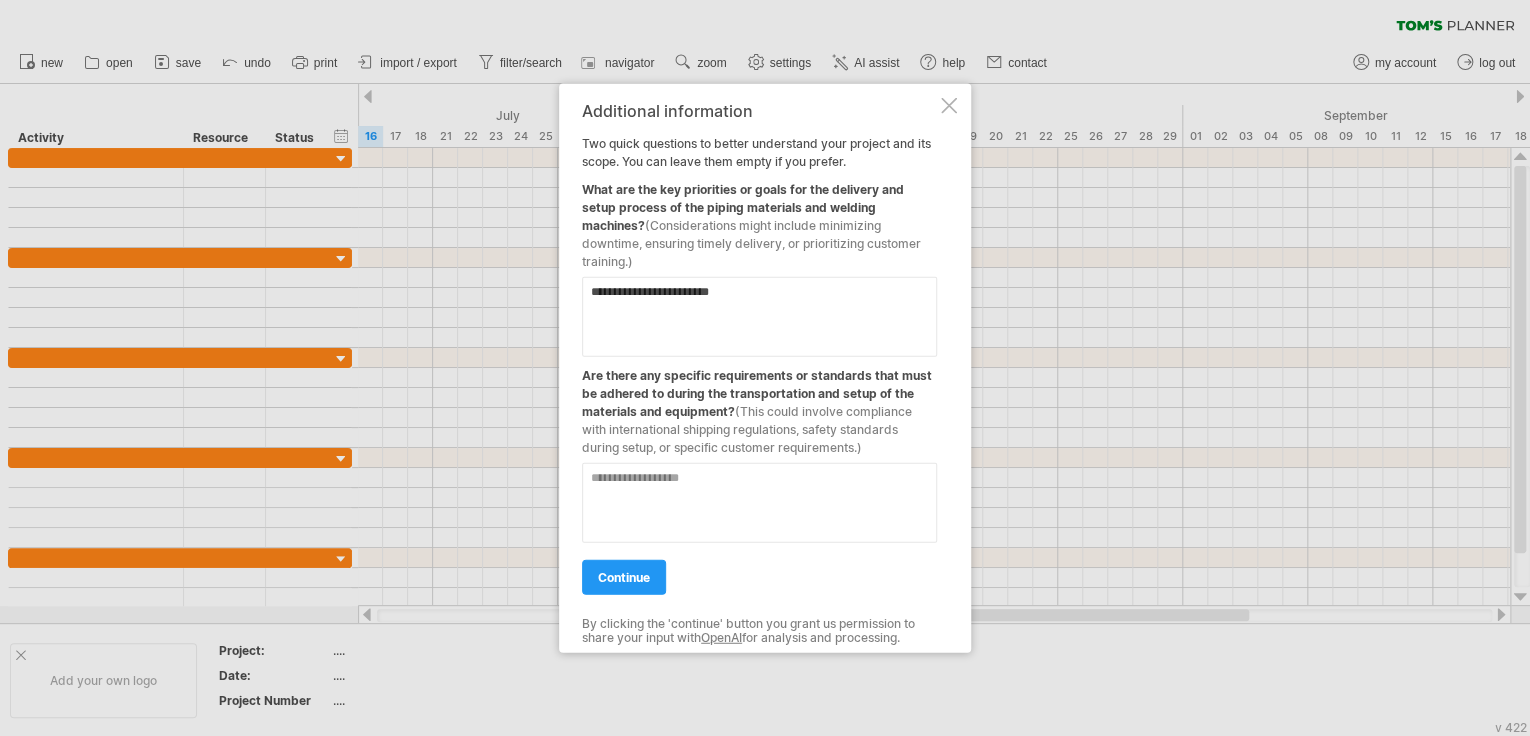 click on "continue" at bounding box center (624, 577) 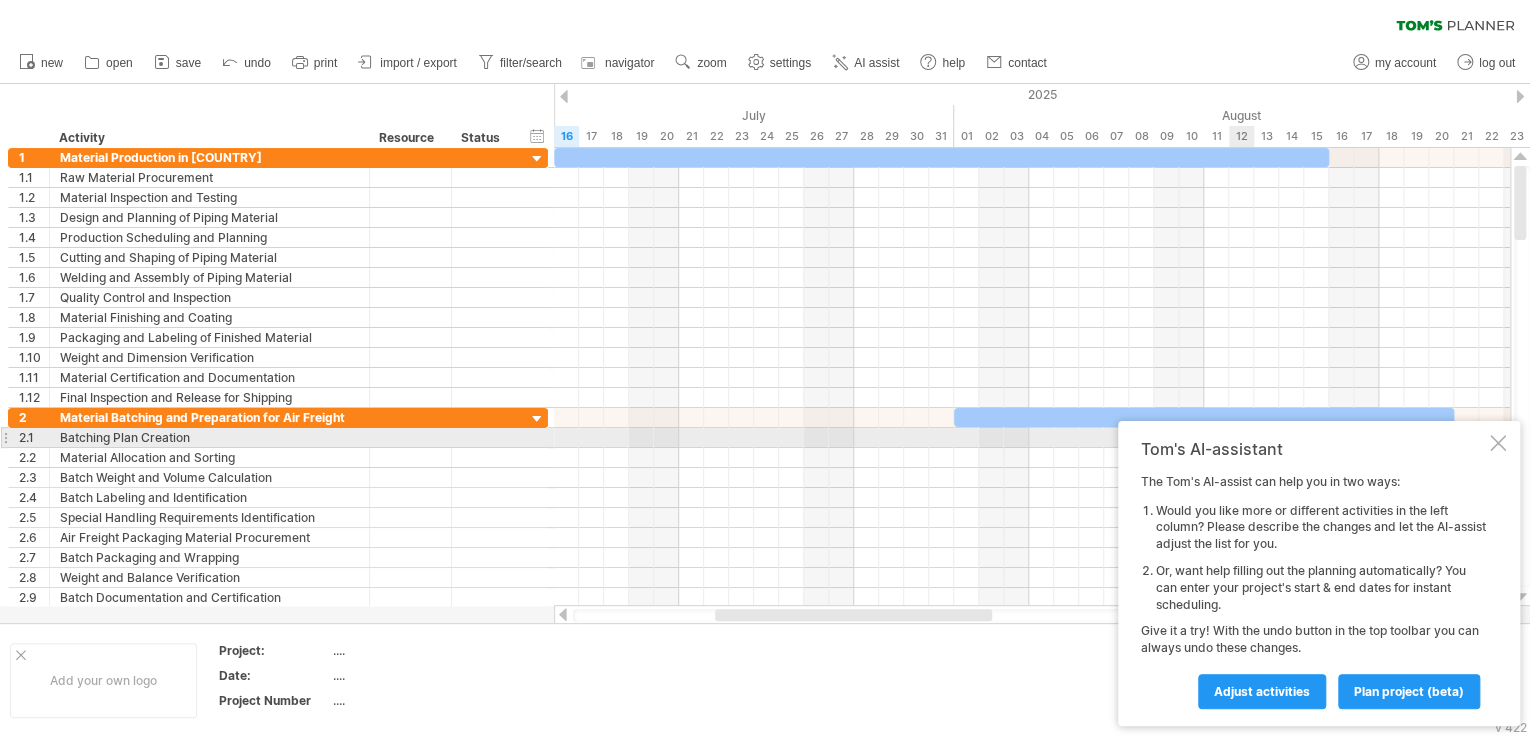 click at bounding box center (1498, 443) 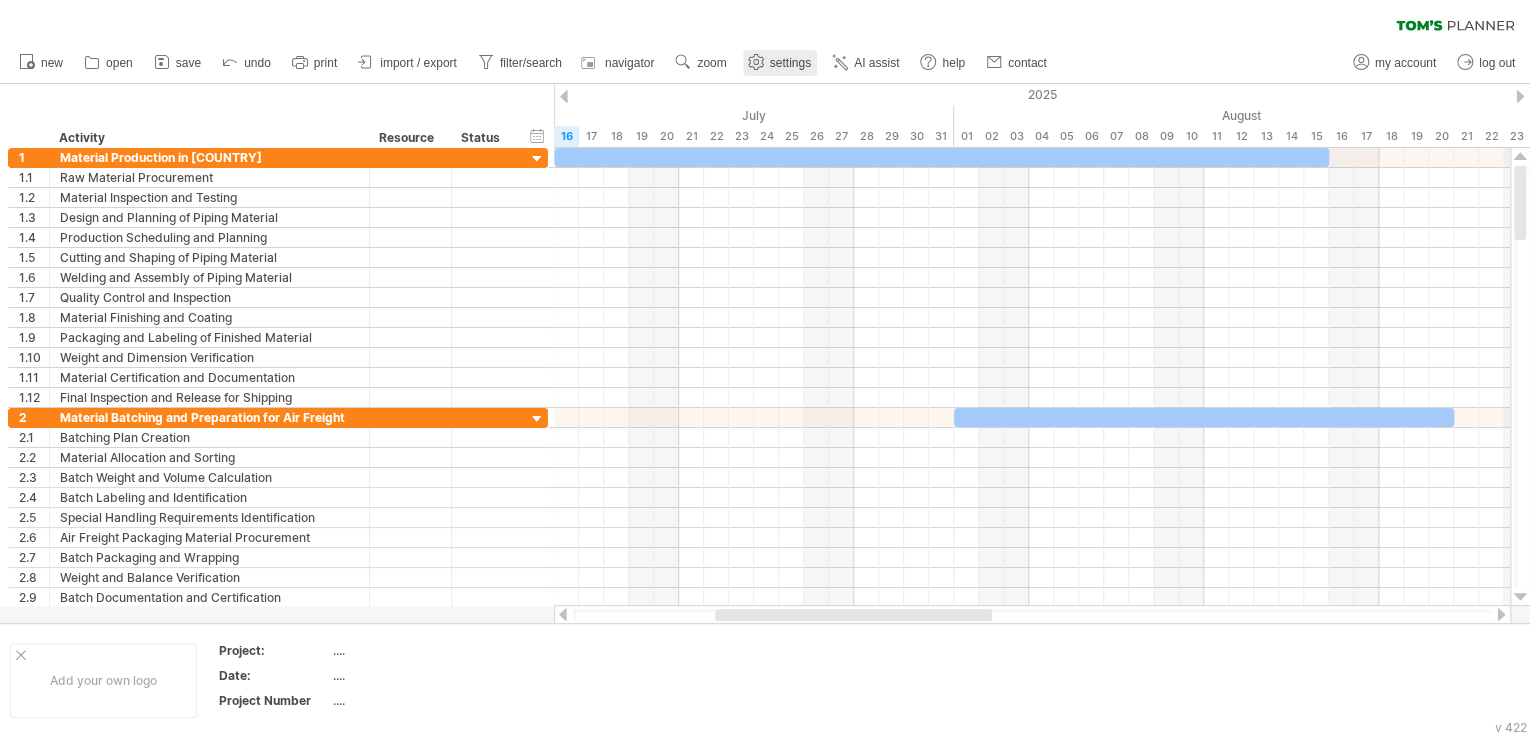 click on "settings" at bounding box center [790, 63] 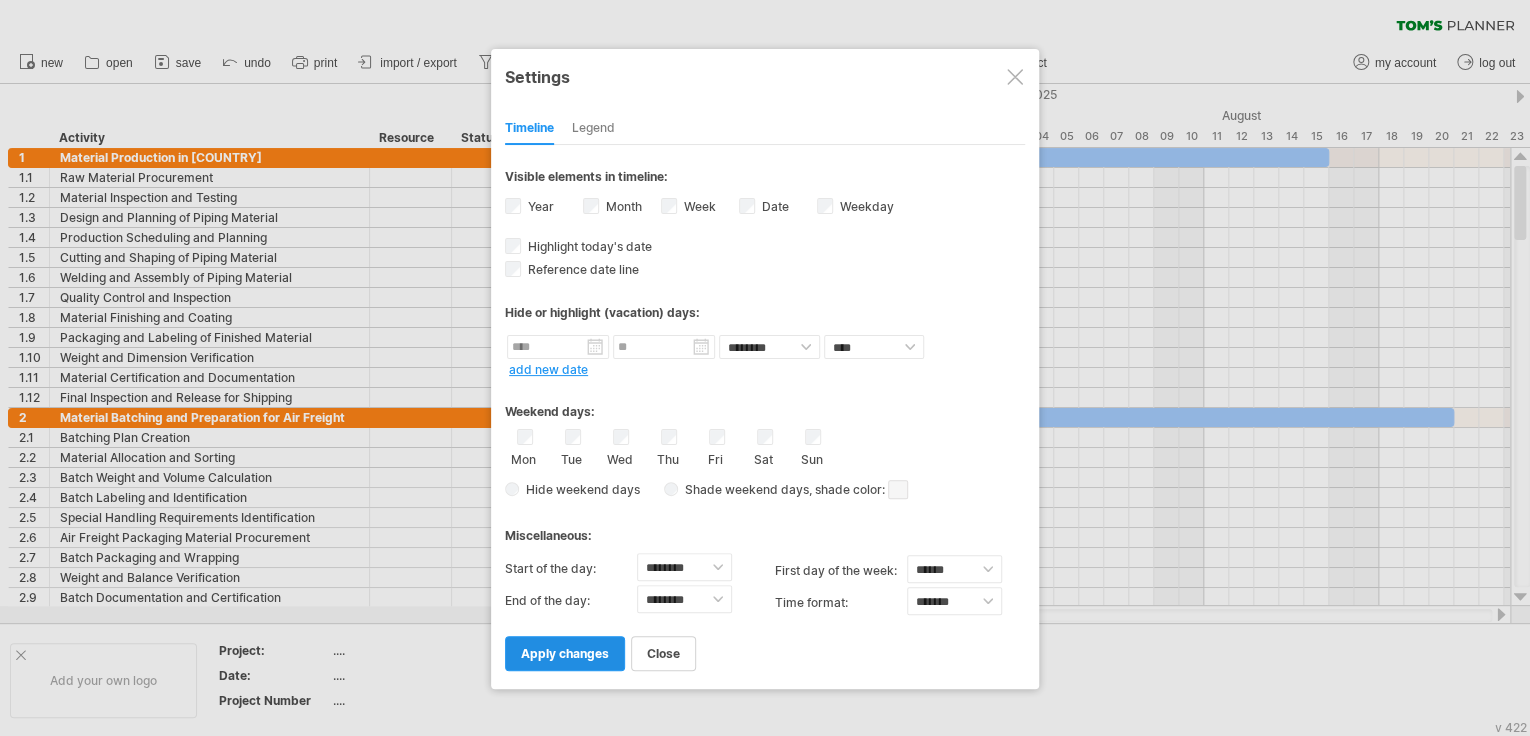 click on "apply changes" at bounding box center (565, 653) 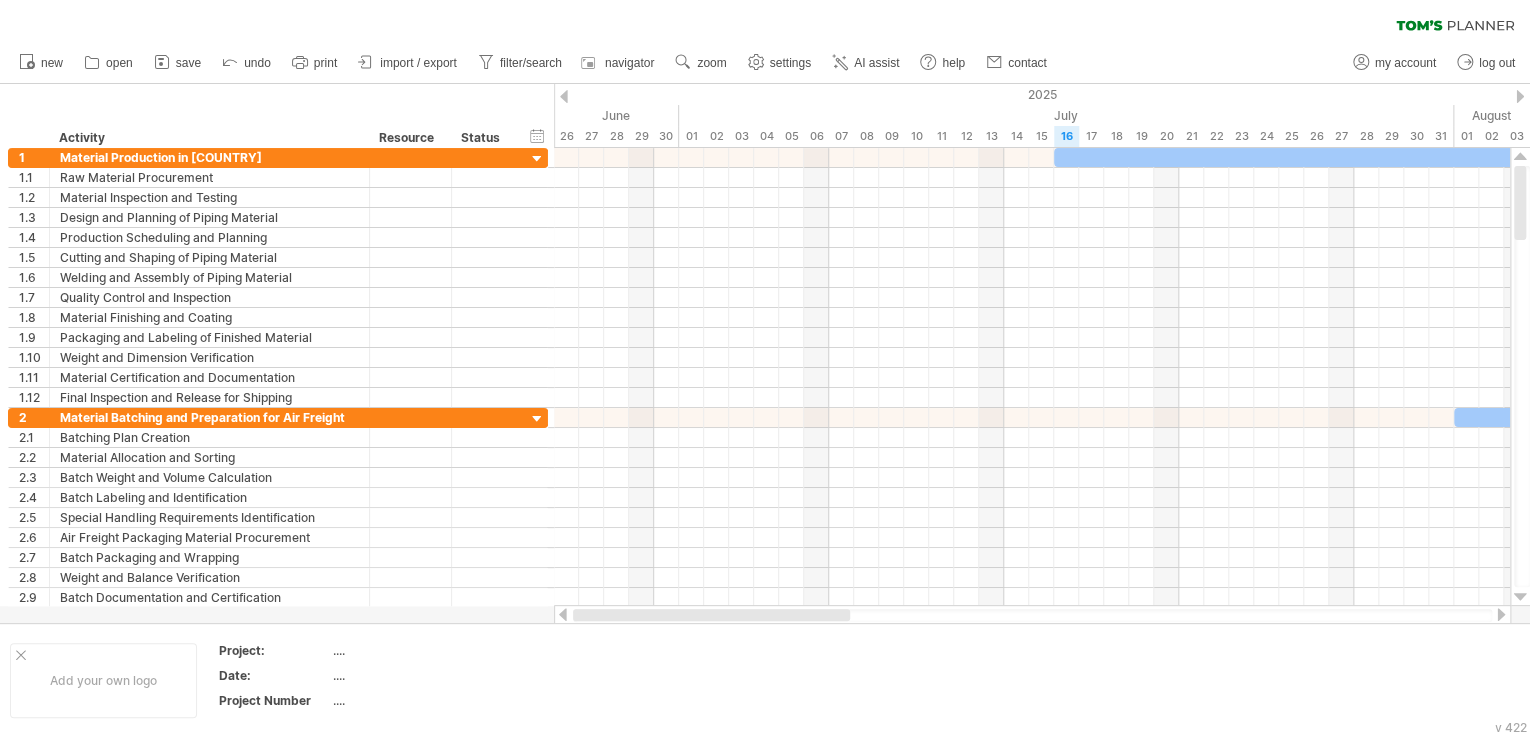 drag, startPoint x: 895, startPoint y: 616, endPoint x: 724, endPoint y: 609, distance: 171.14322 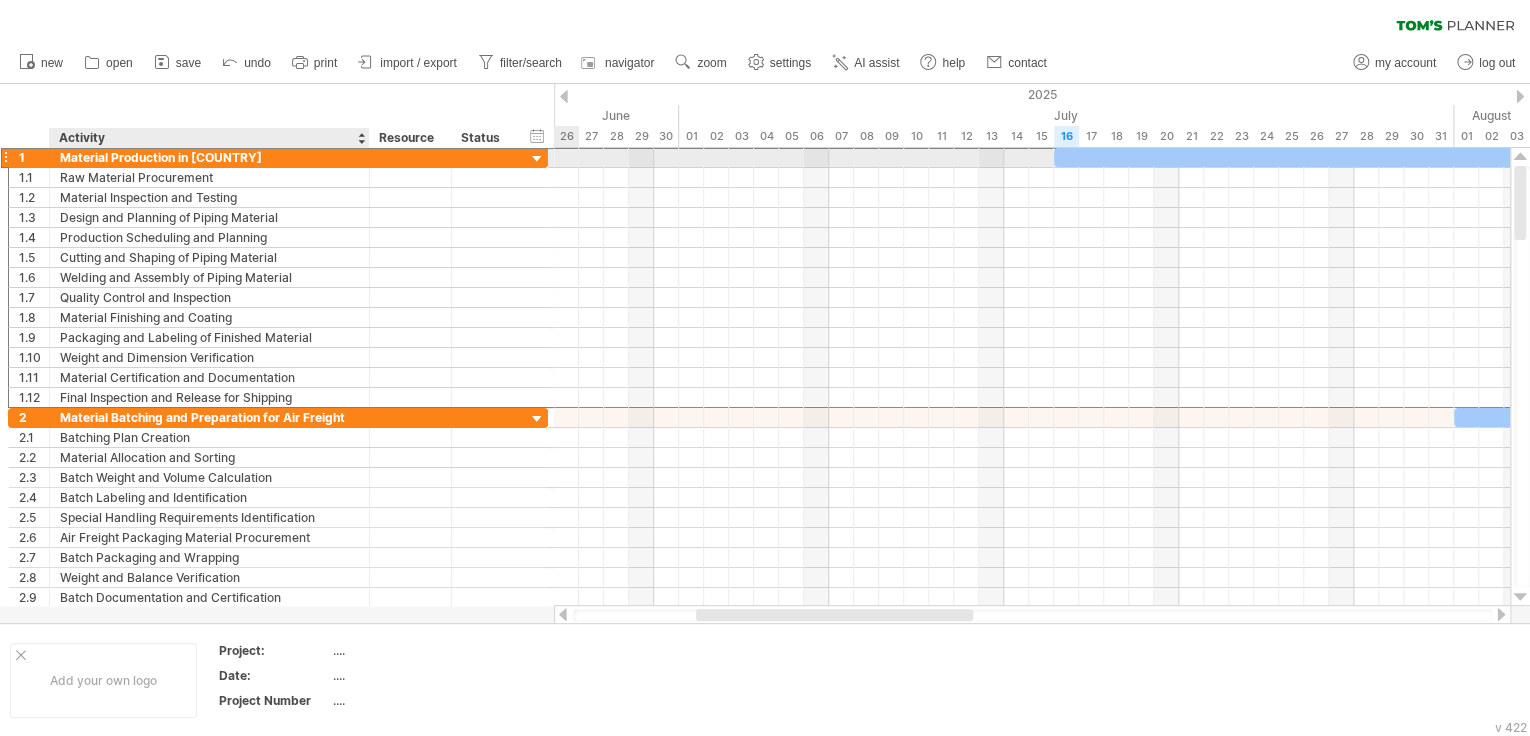 click on "Material Production in [COUNTRY]" at bounding box center [209, 157] 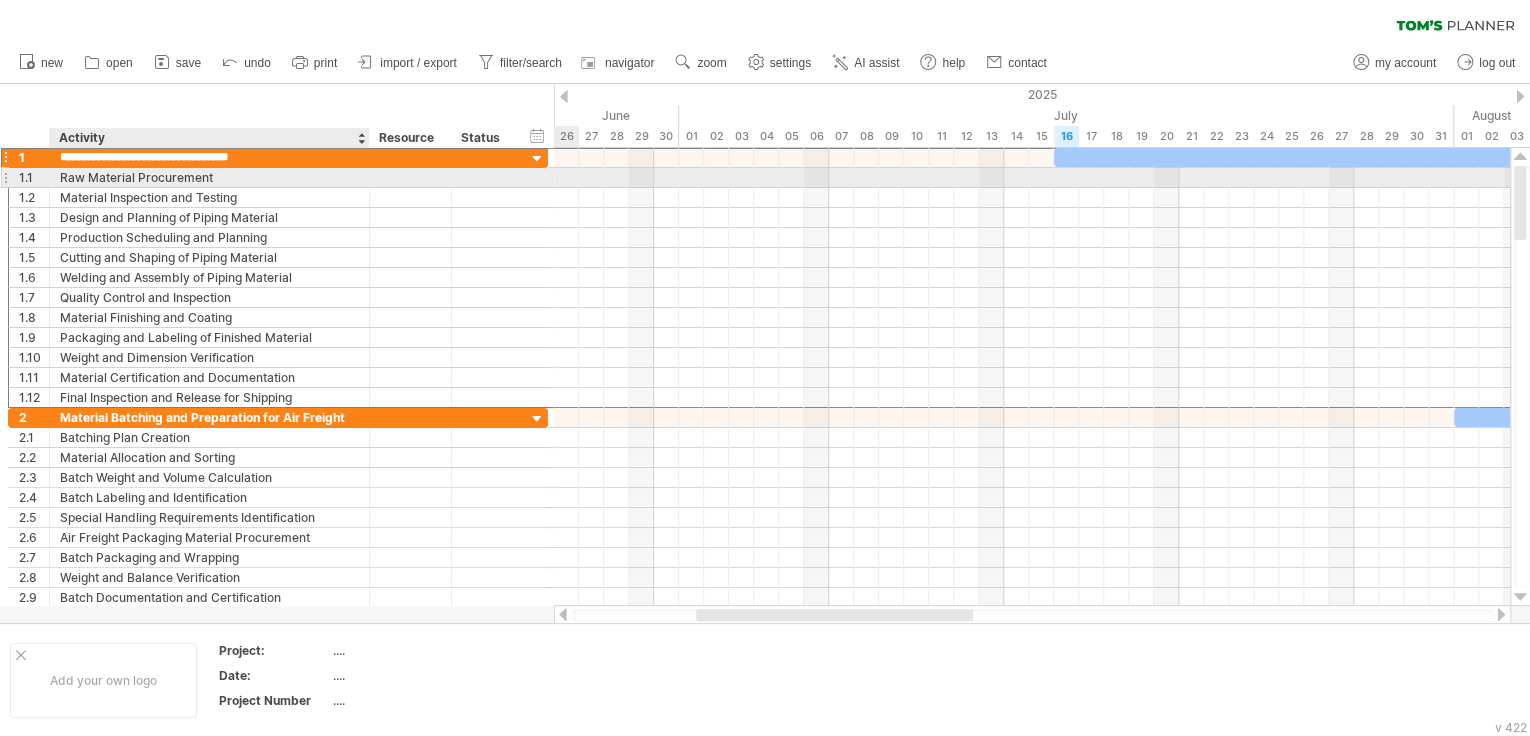 click on "Raw Material Procurement" at bounding box center (209, 177) 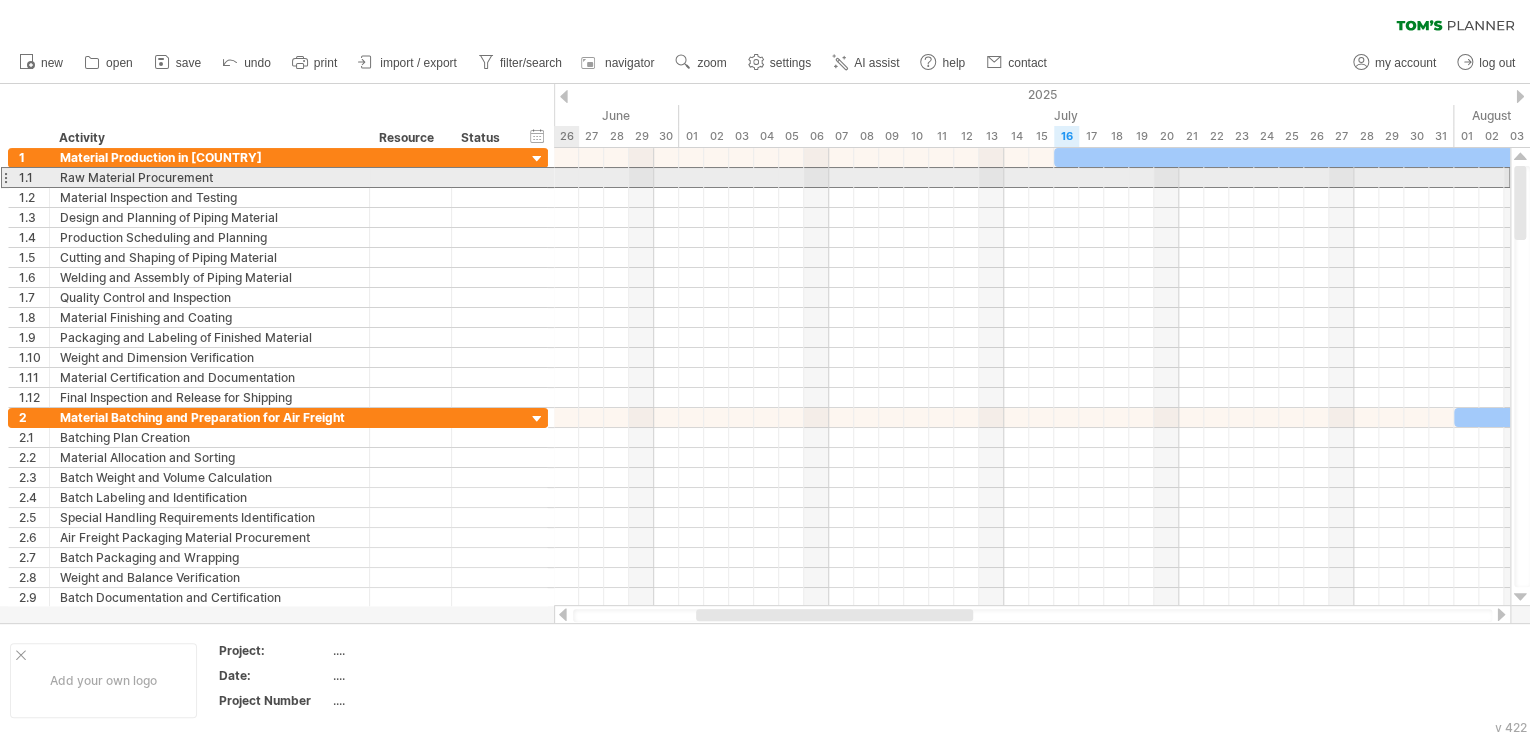 click at bounding box center [5, 177] 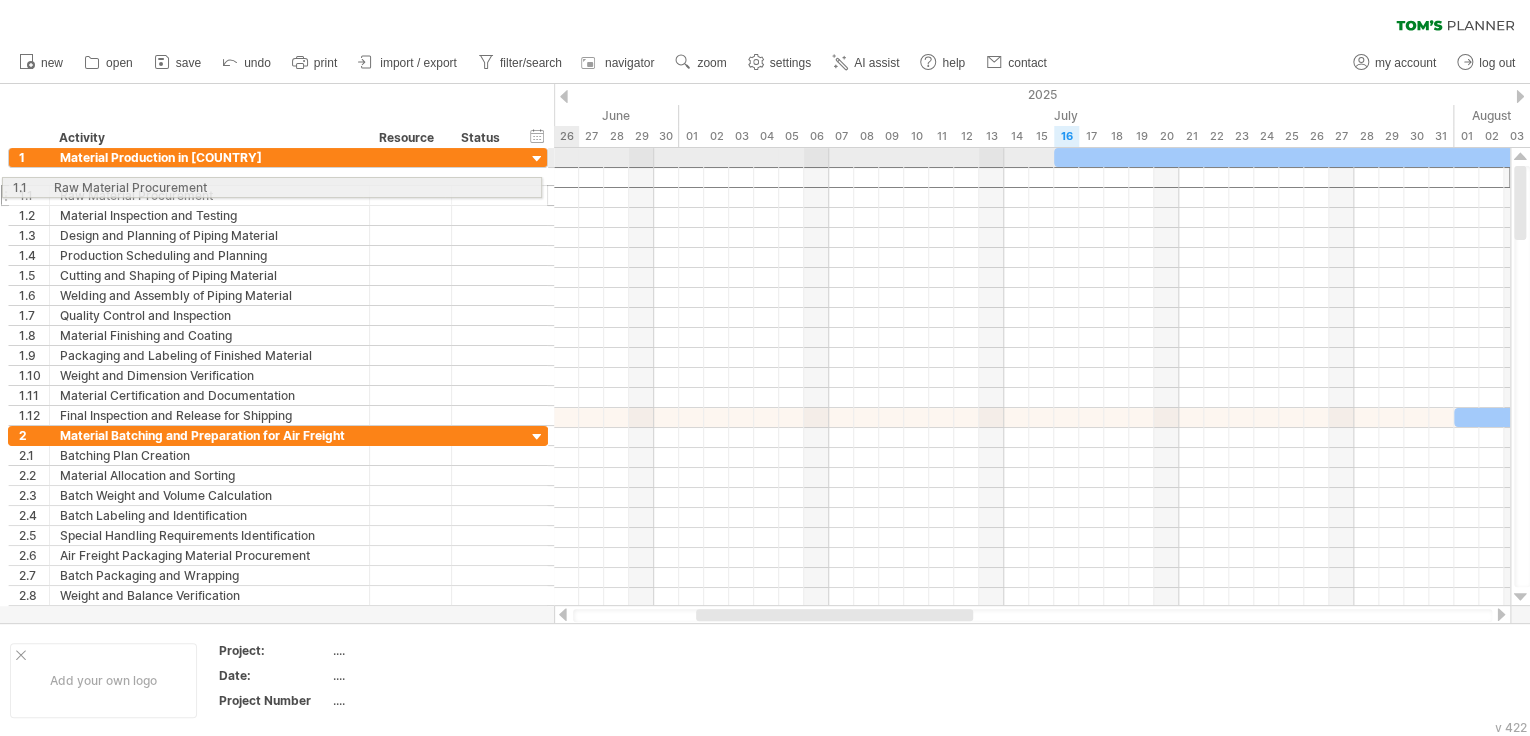 drag, startPoint x: 6, startPoint y: 178, endPoint x: -4, endPoint y: 176, distance: 10.198039 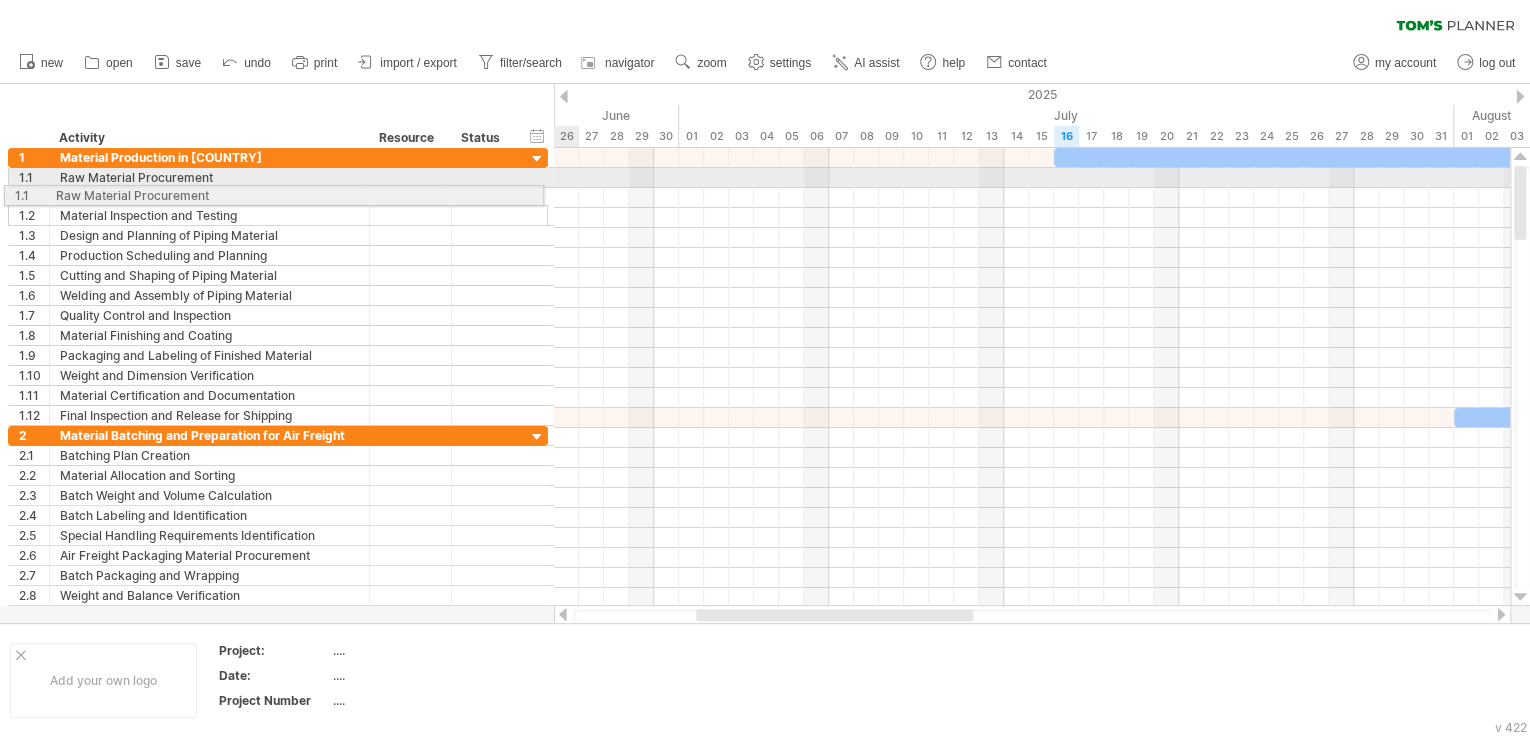 click on "**********" at bounding box center [274, 387] 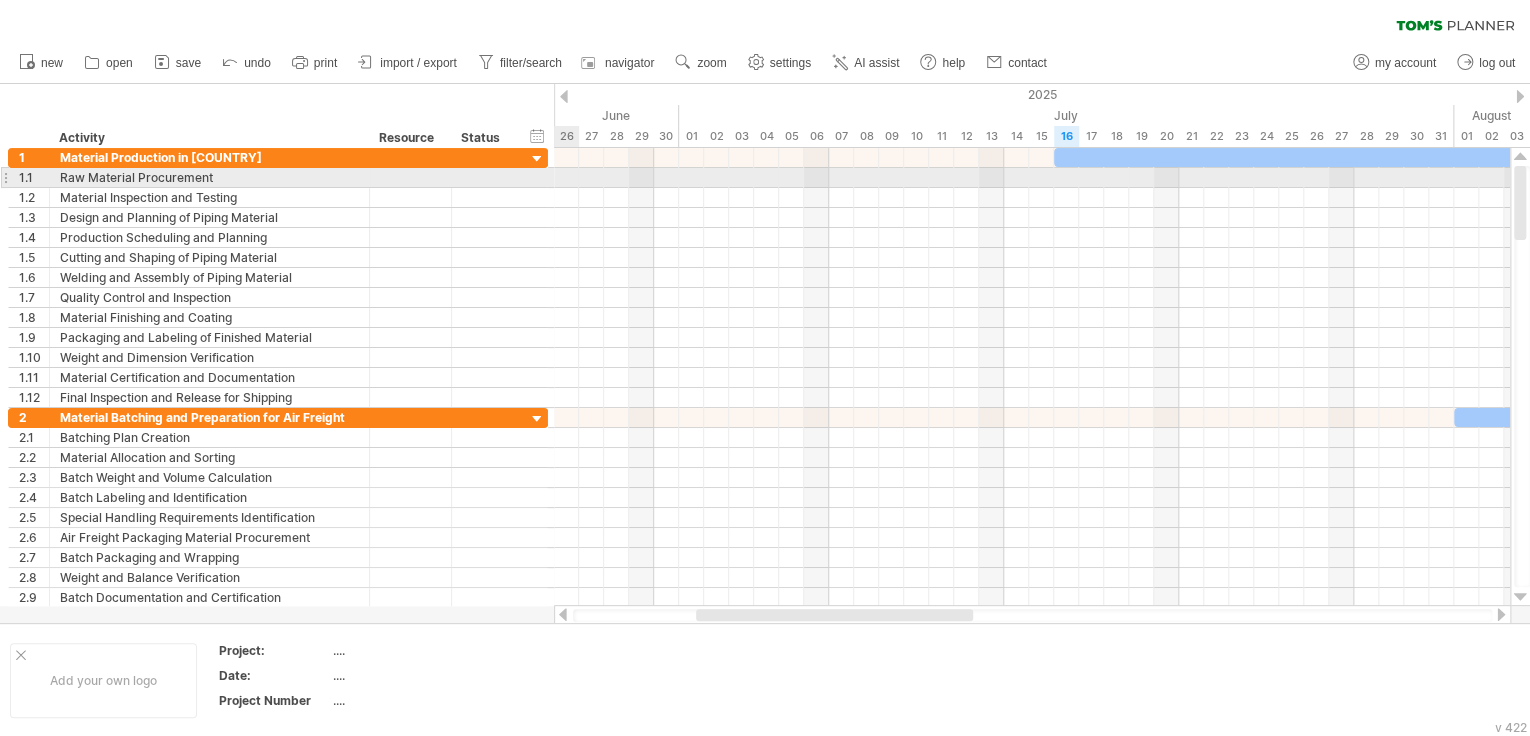 click at bounding box center (5, 177) 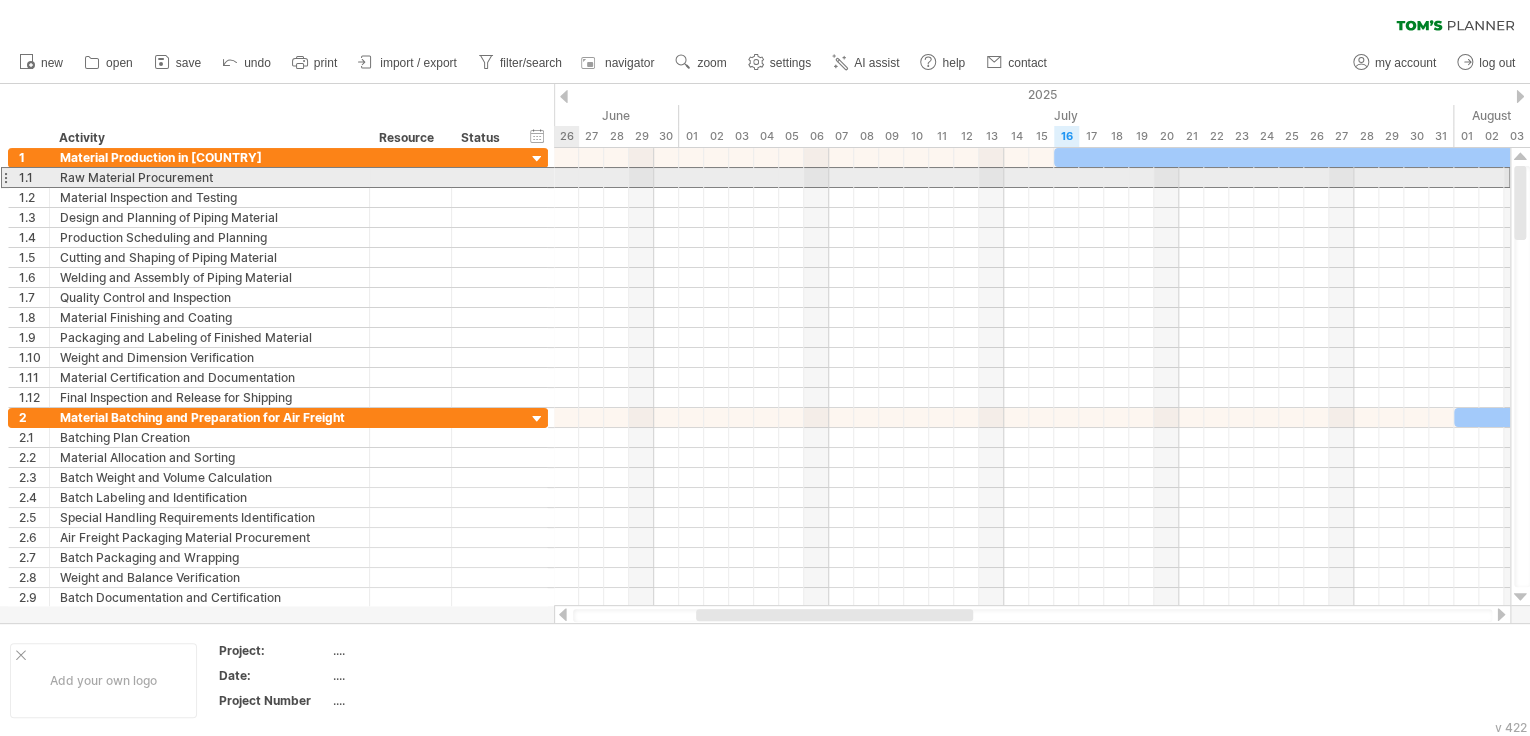 click at bounding box center [5, 177] 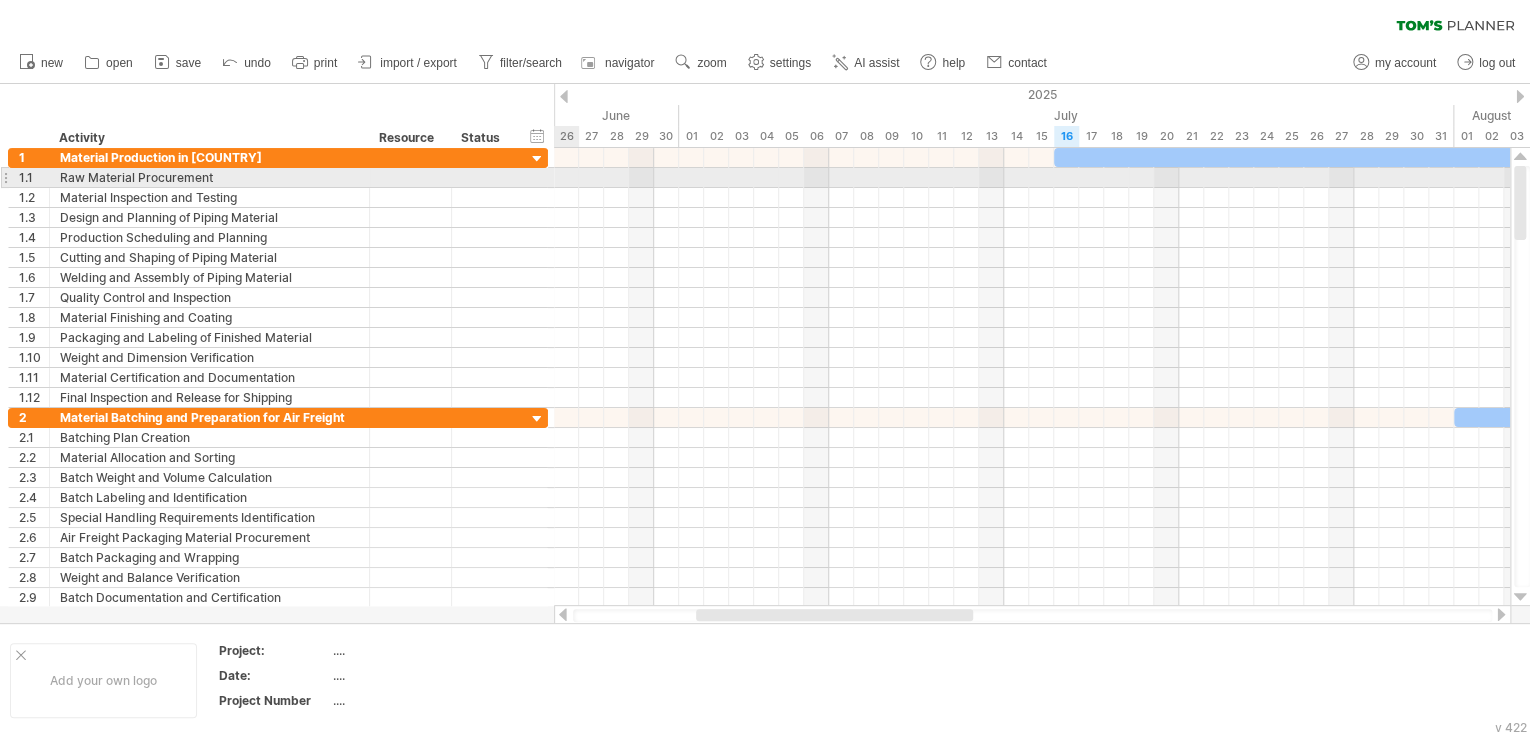 click at bounding box center (5, 177) 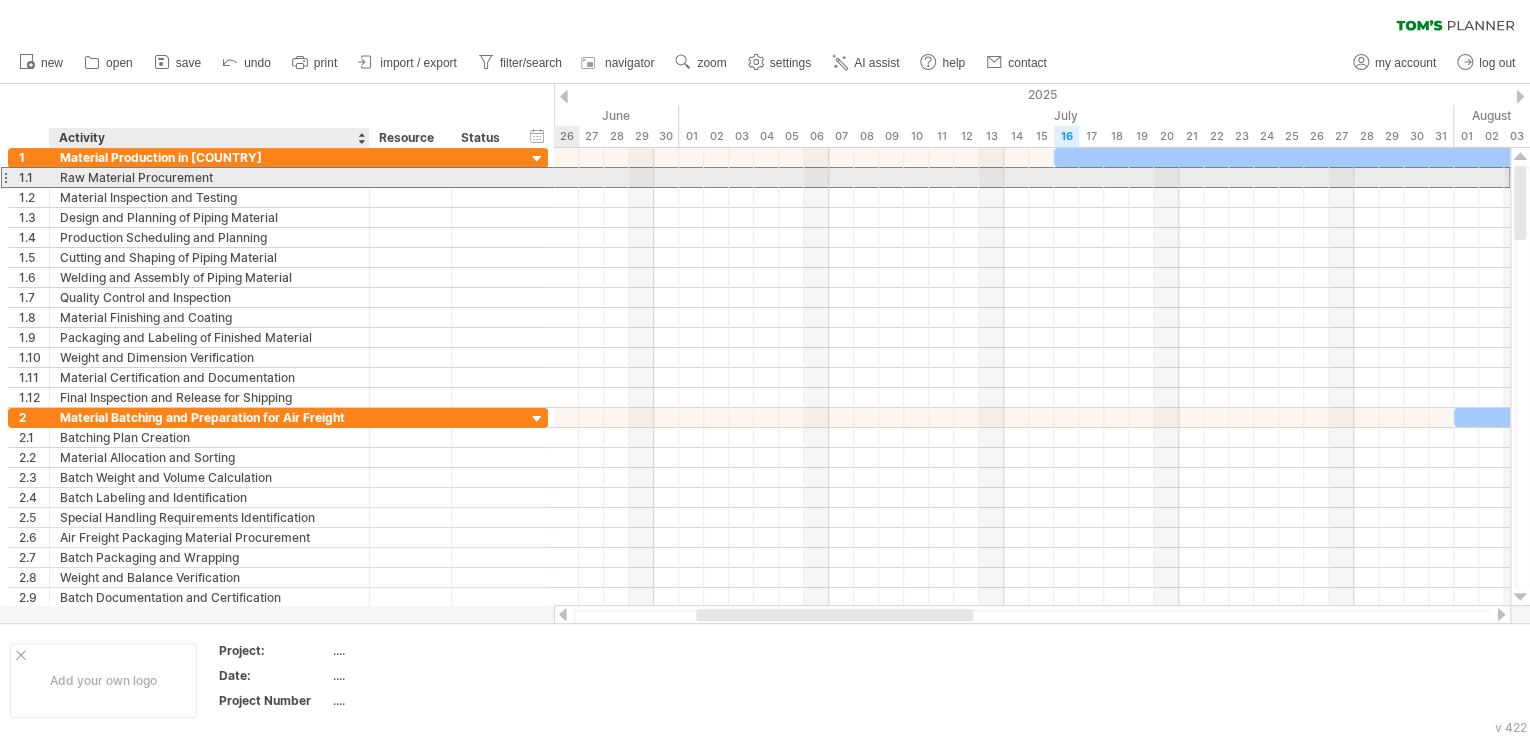 drag, startPoint x: 6, startPoint y: 180, endPoint x: 68, endPoint y: 179, distance: 62.008064 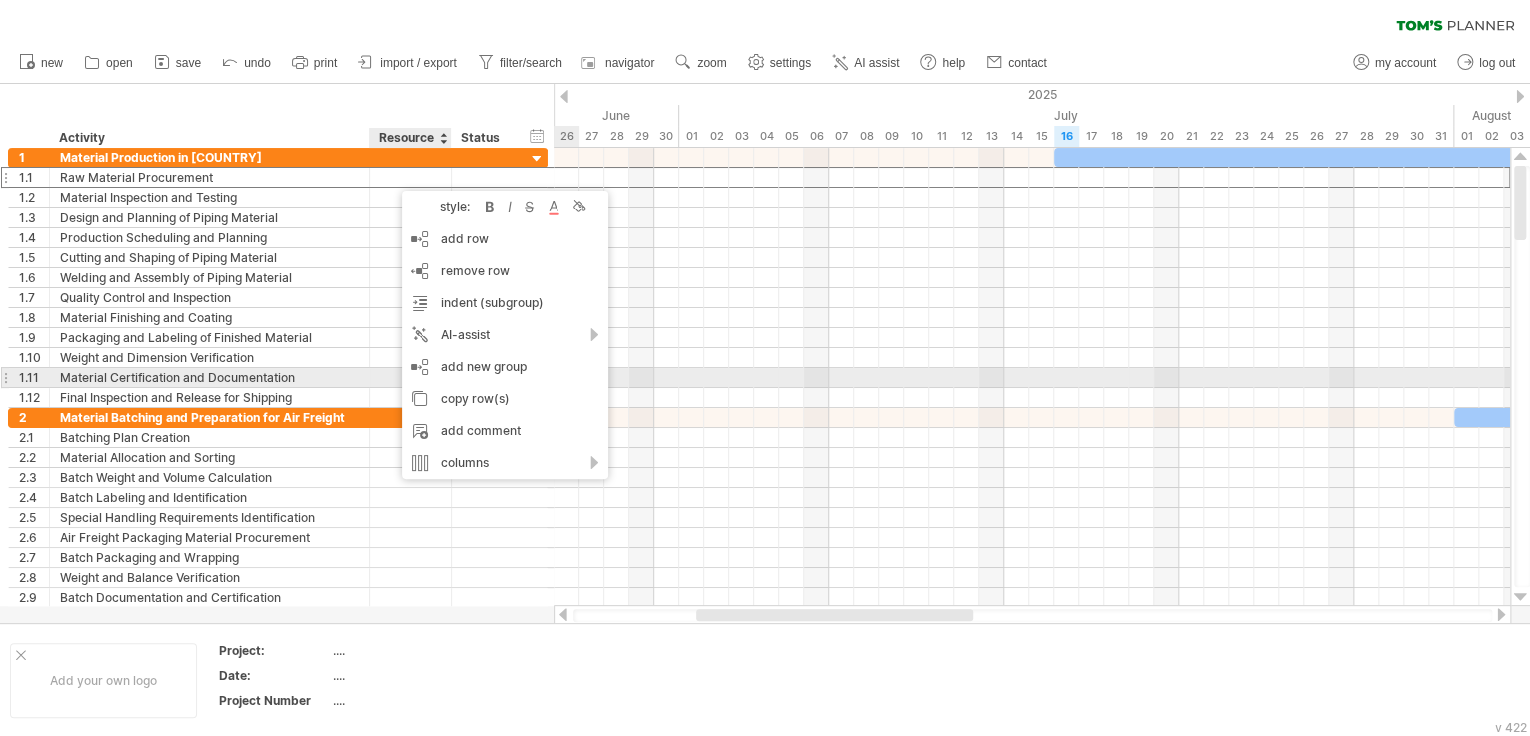 click on "Material Certification and Documentation" at bounding box center (209, 377) 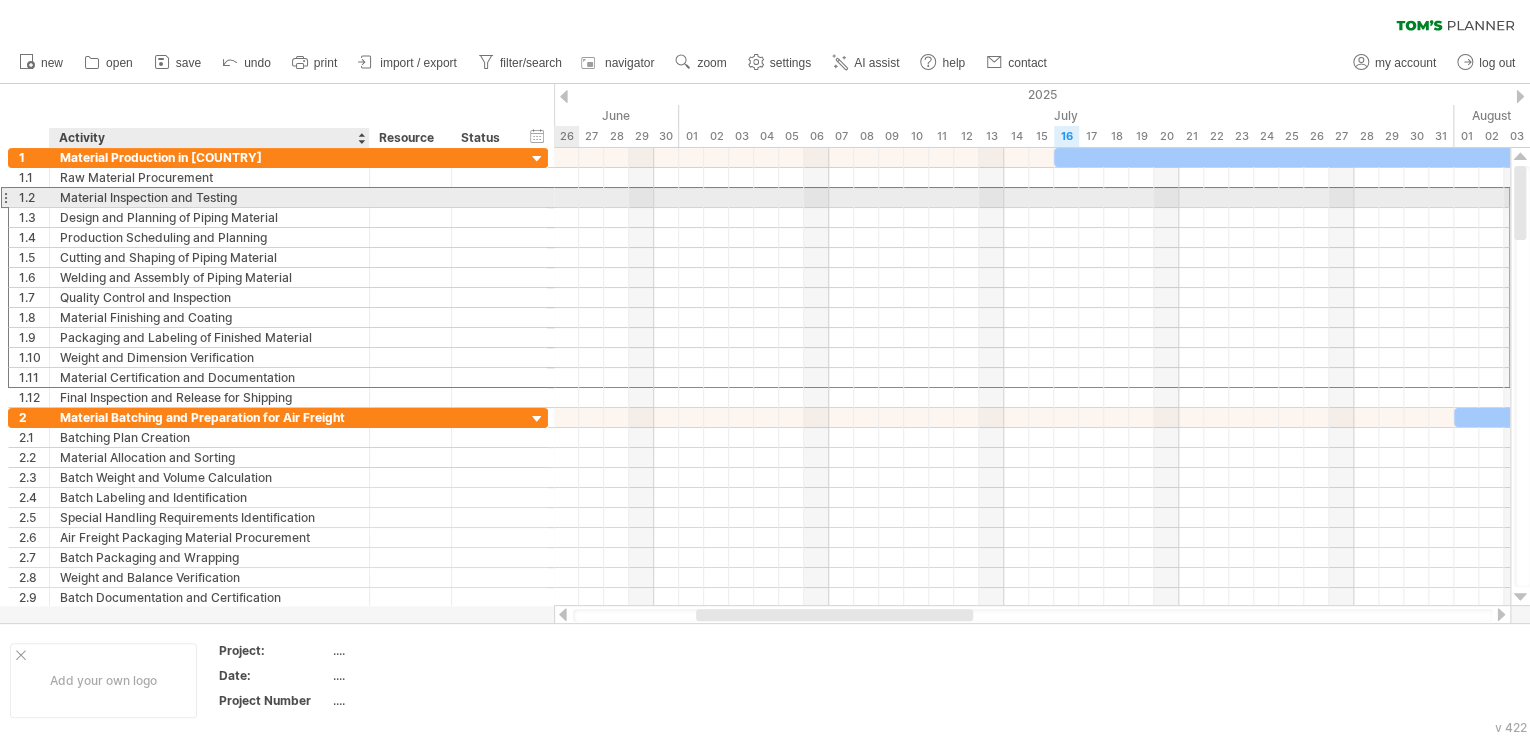 click on "Material Inspection and Testing" at bounding box center [209, 197] 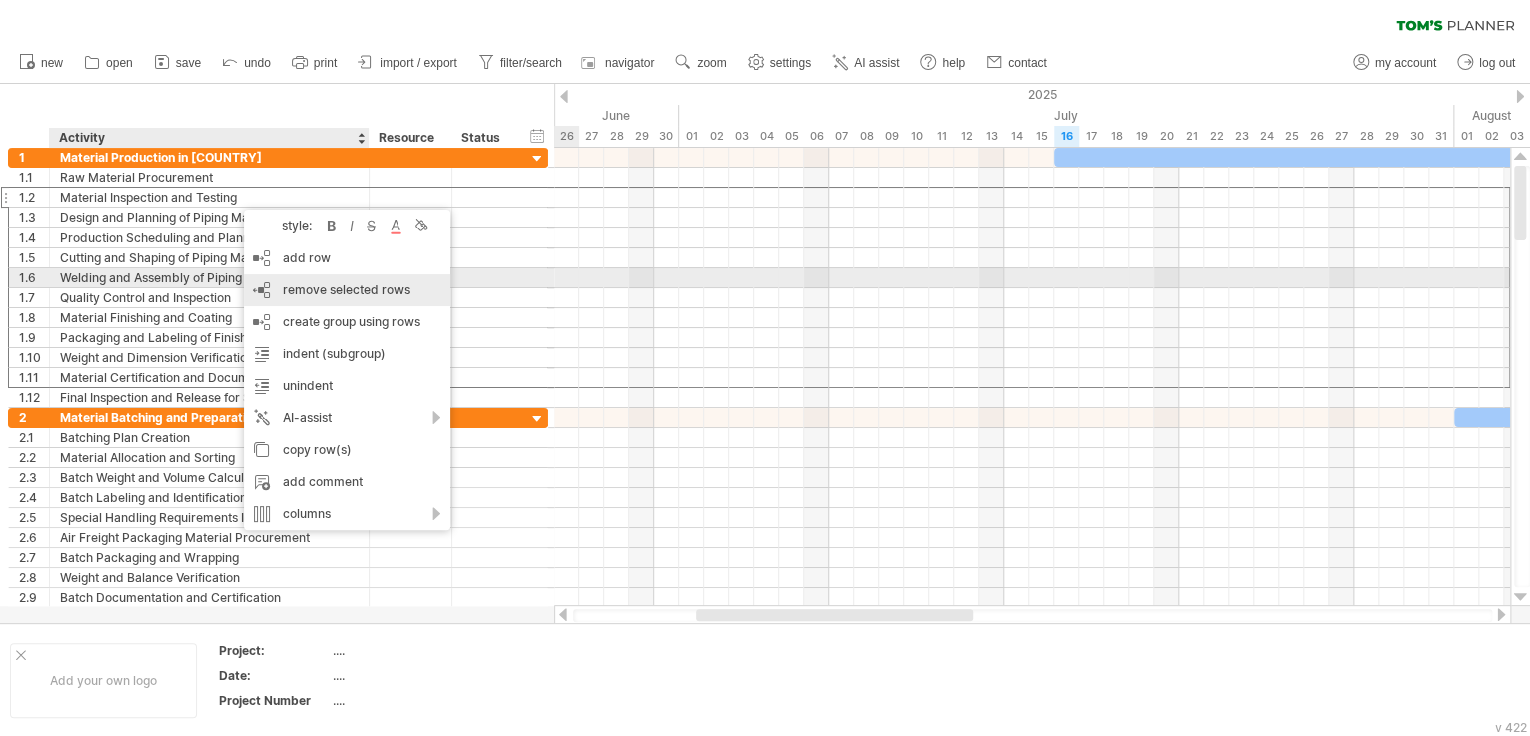 click on "remove selected rows" at bounding box center (346, 289) 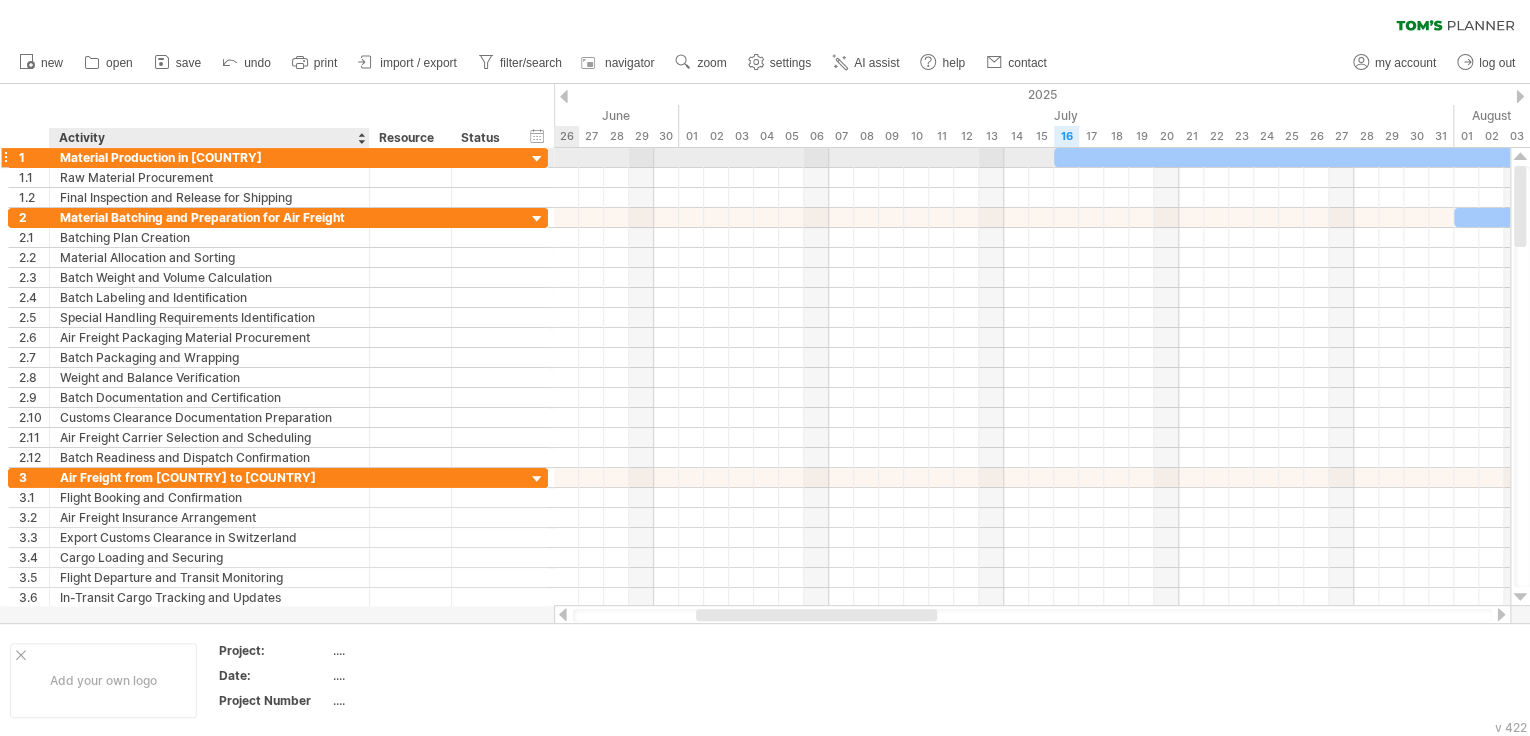 click on "Material Production in [COUNTRY]" at bounding box center (209, 157) 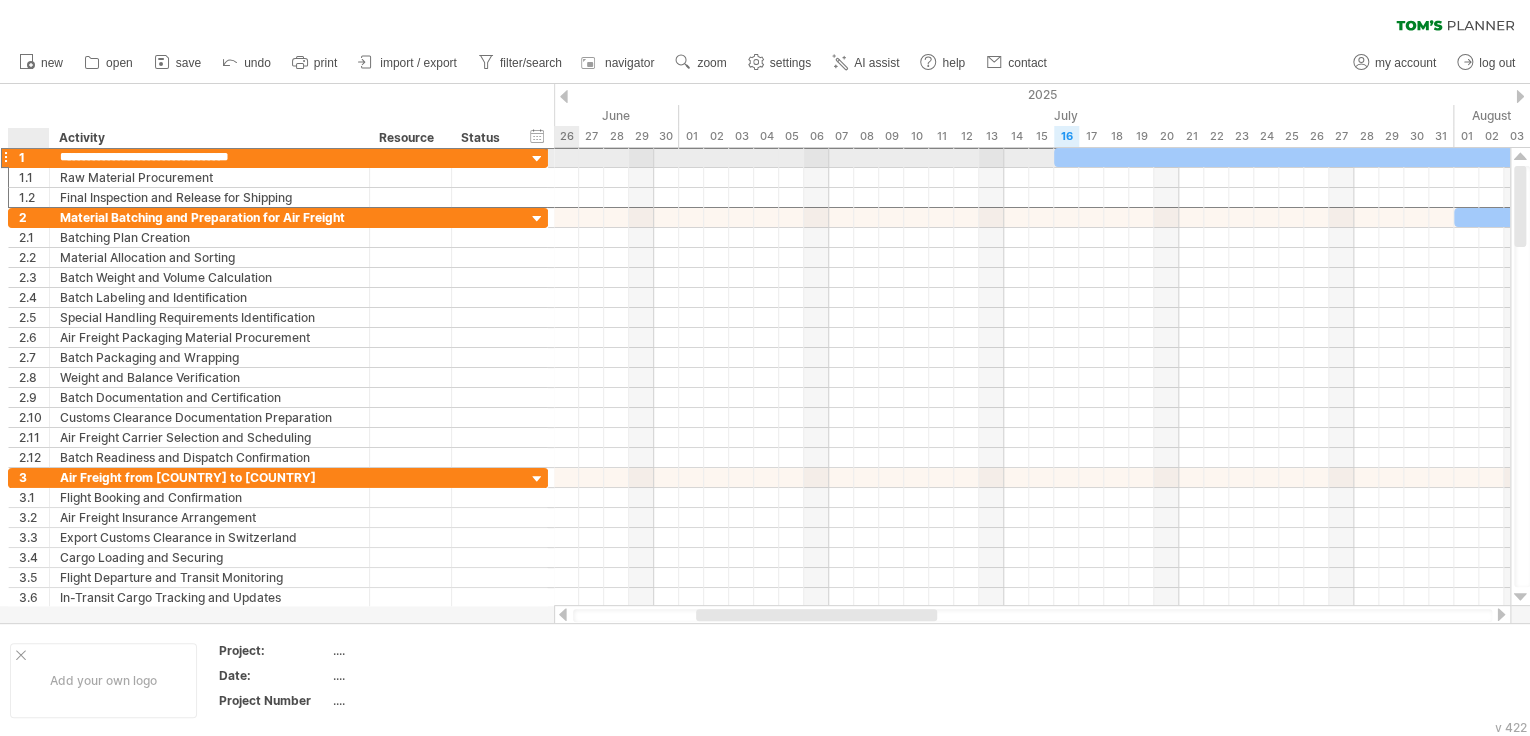 drag, startPoint x: 271, startPoint y: 159, endPoint x: 48, endPoint y: 160, distance: 223.00224 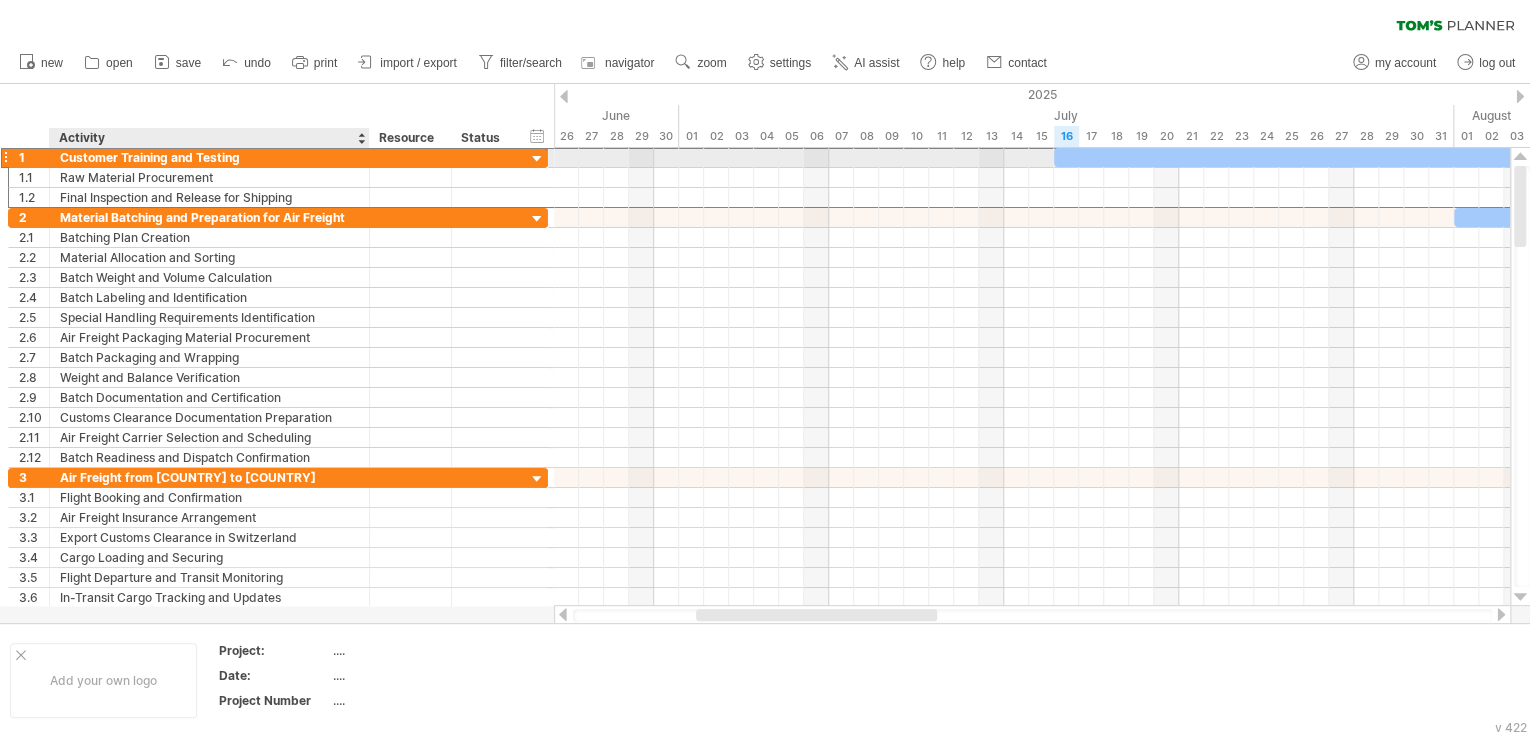 click on "Customer Training and Testing" at bounding box center [209, 157] 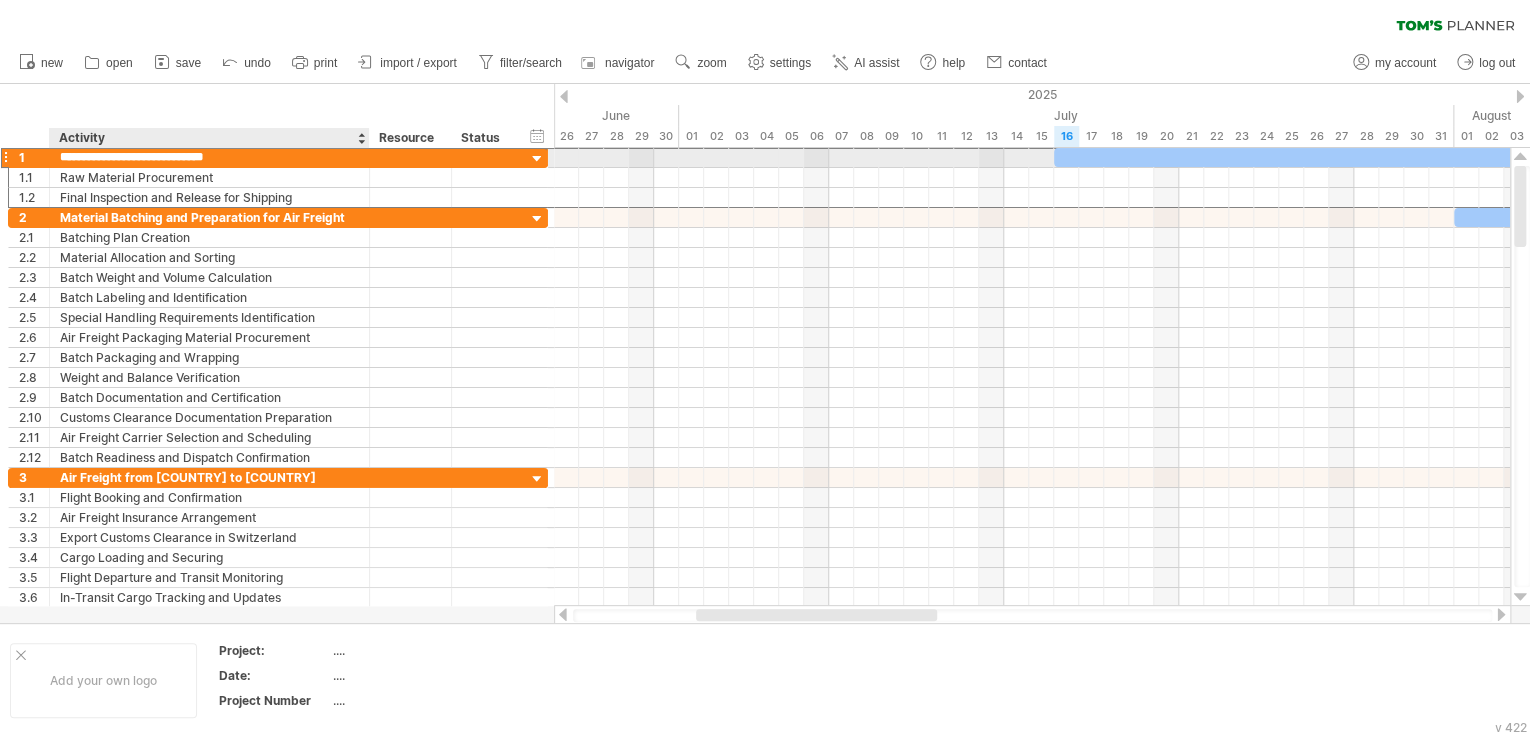 drag, startPoint x: 266, startPoint y: 156, endPoint x: 123, endPoint y: 162, distance: 143.12582 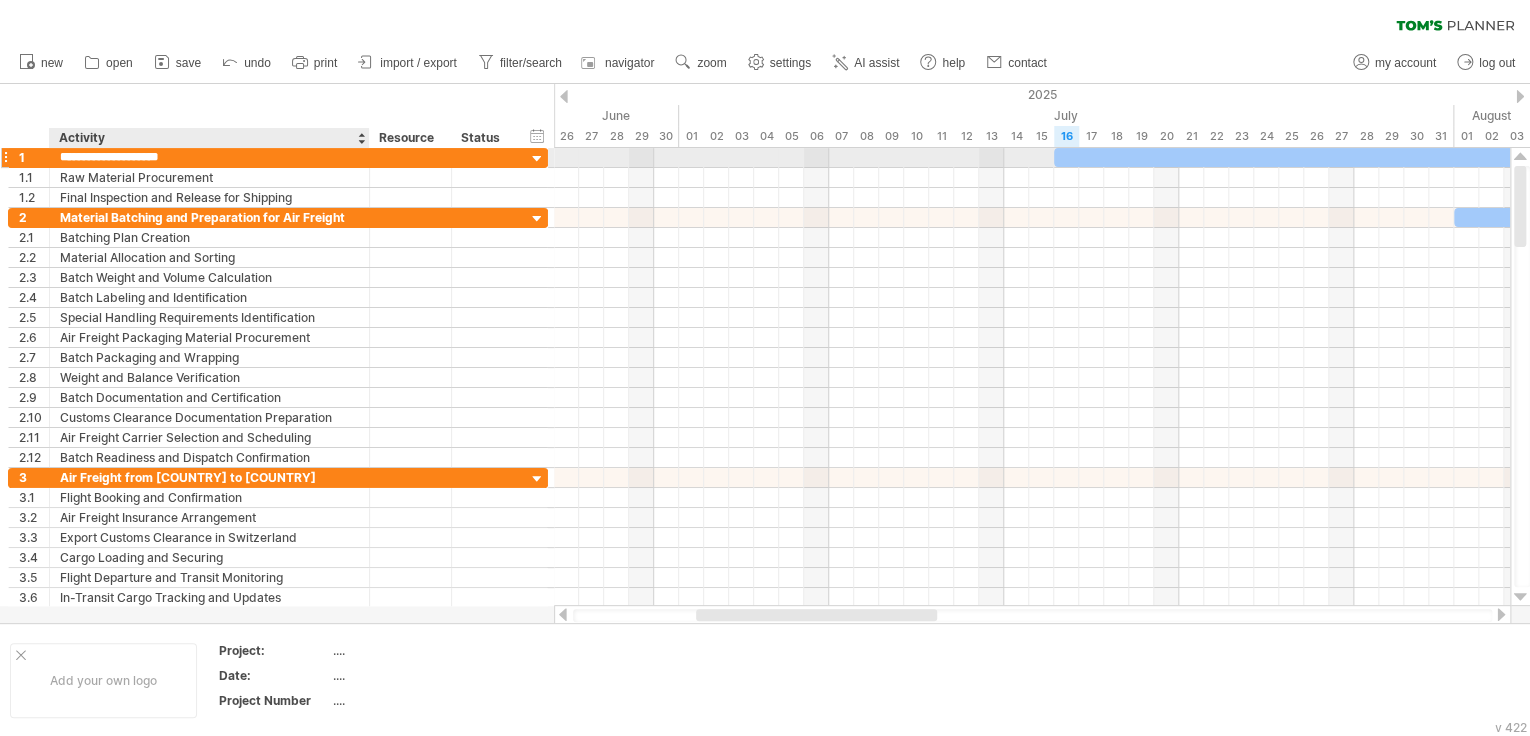 type on "**********" 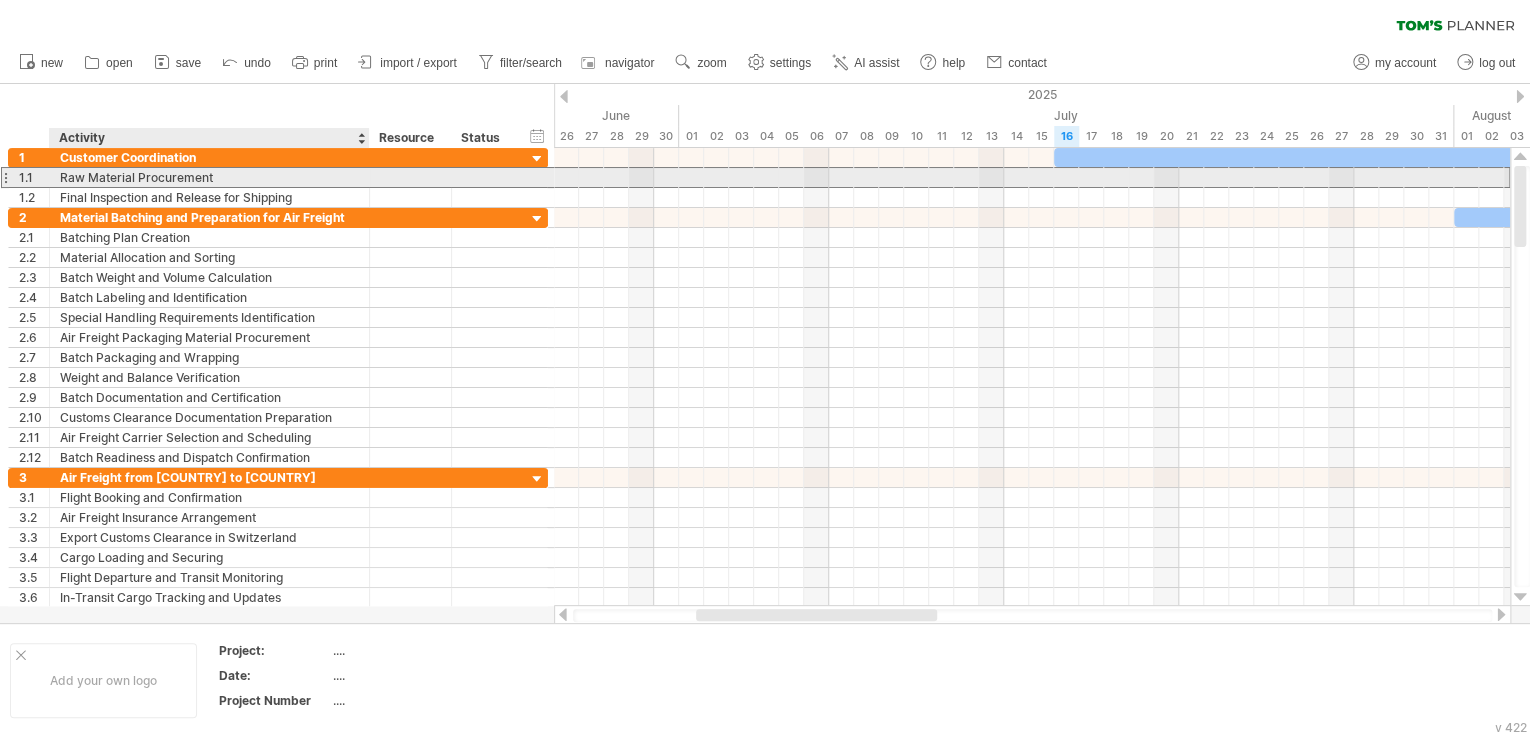 click on "Raw Material Procurement" at bounding box center (209, 177) 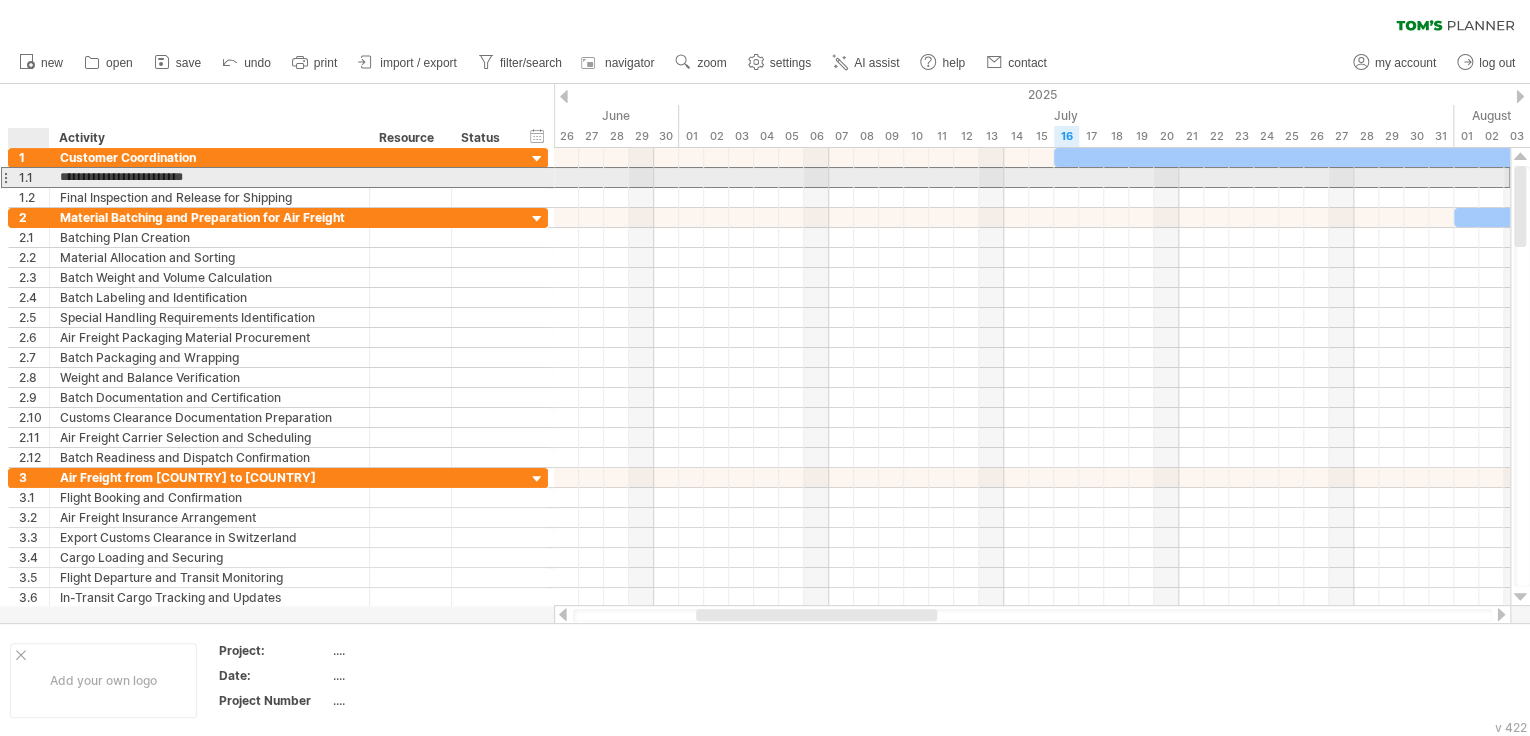 drag, startPoint x: 257, startPoint y: 180, endPoint x: 40, endPoint y: 177, distance: 217.02074 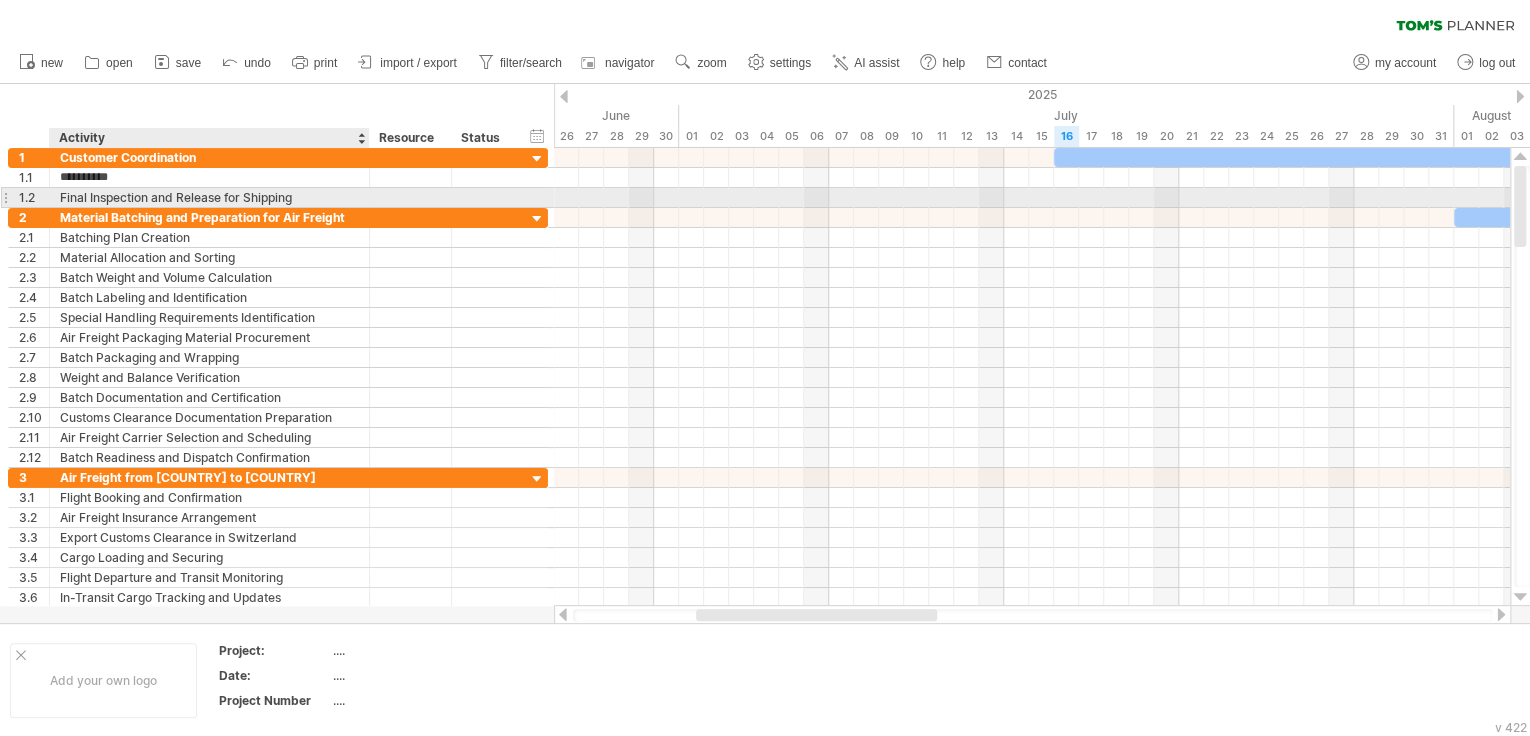 type on "**********" 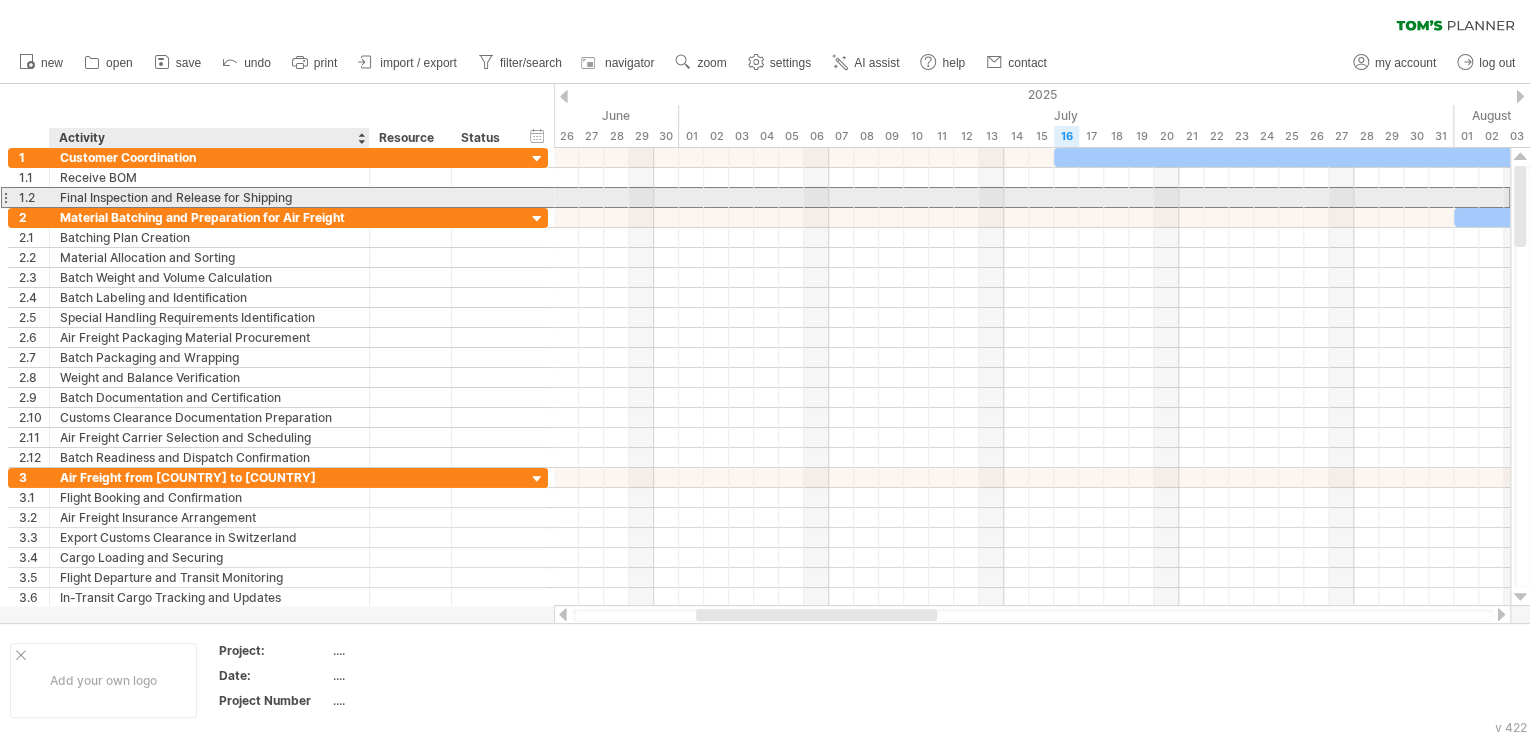 click on "Final Inspection and Release for Shipping" at bounding box center (209, 197) 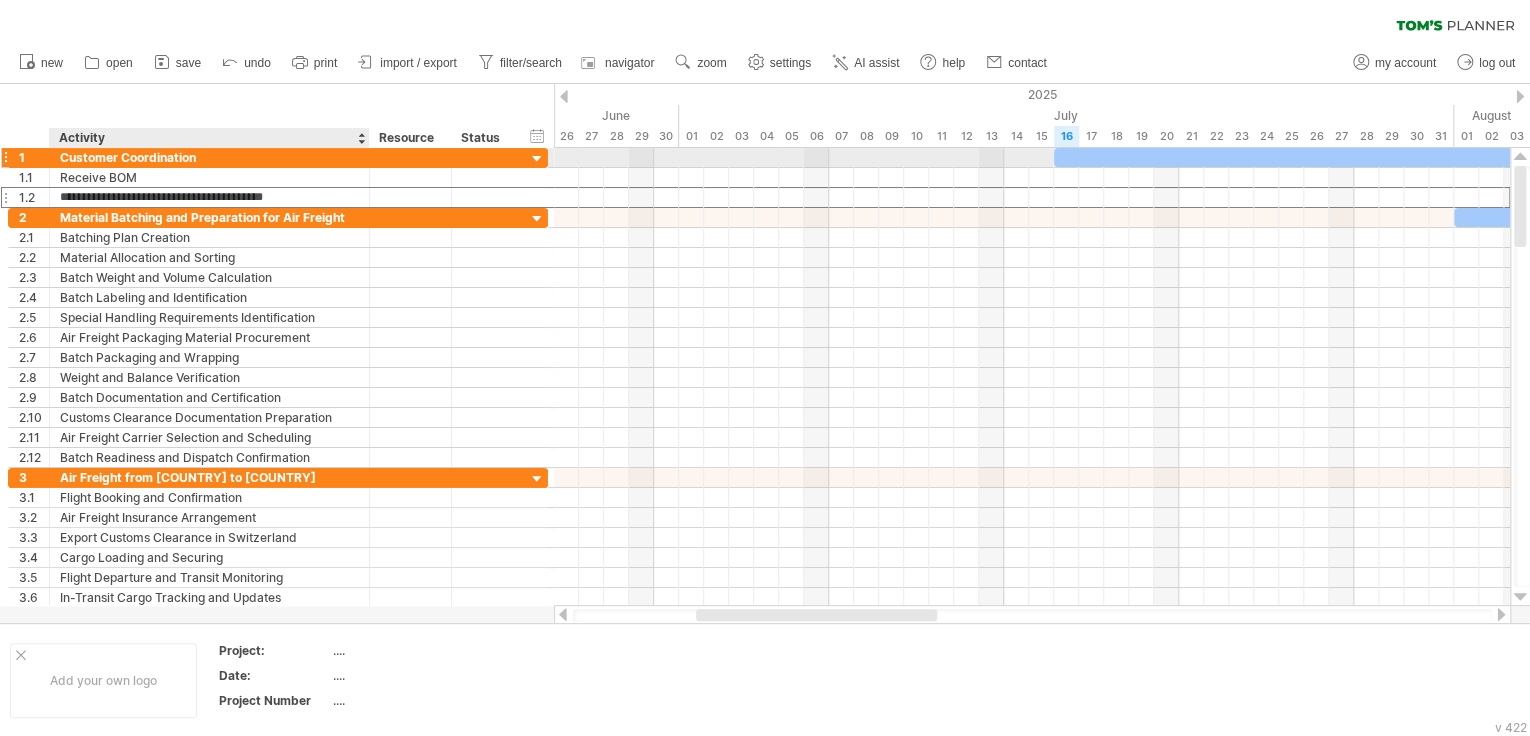 click on "Customer Coordination" at bounding box center (209, 157) 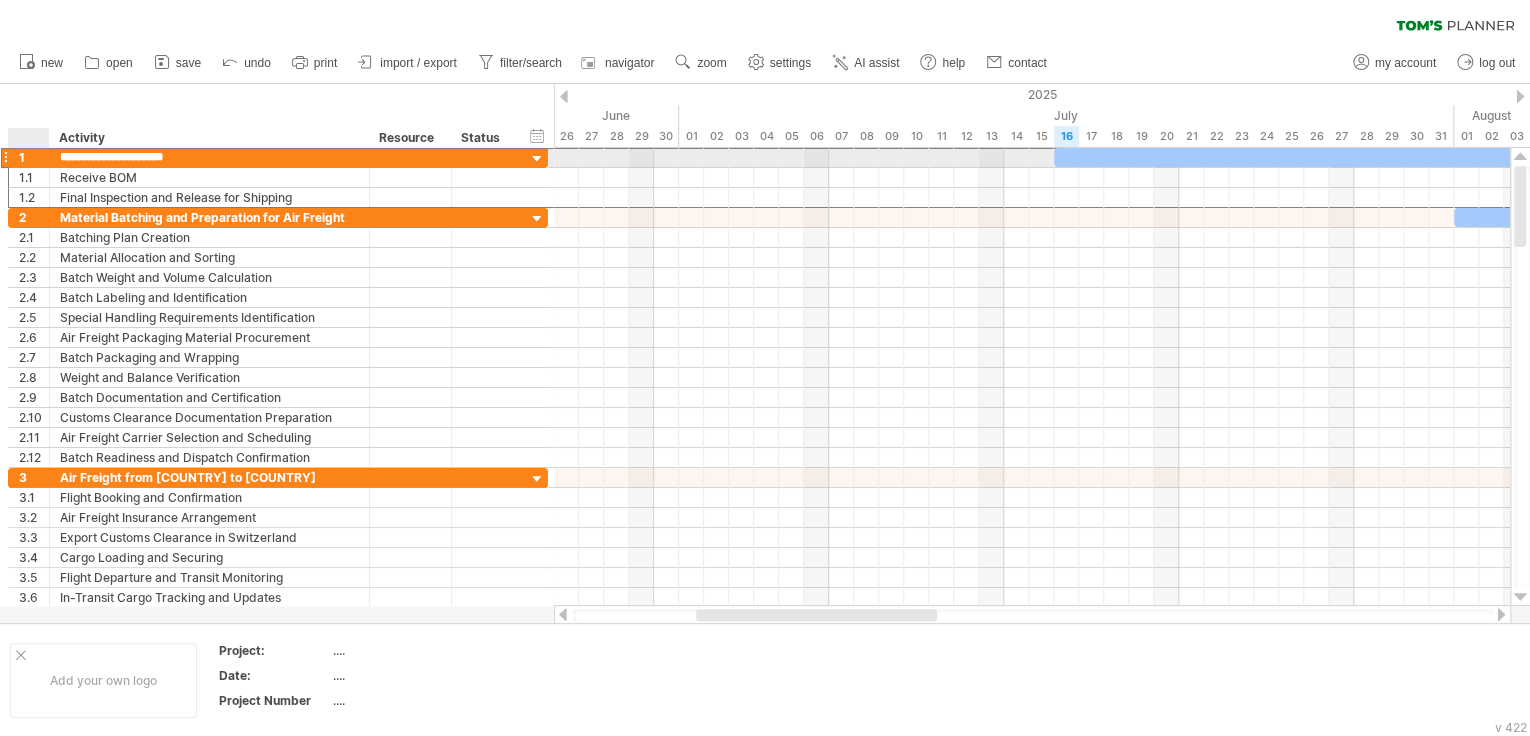 drag, startPoint x: 229, startPoint y: 158, endPoint x: 40, endPoint y: 160, distance: 189.01057 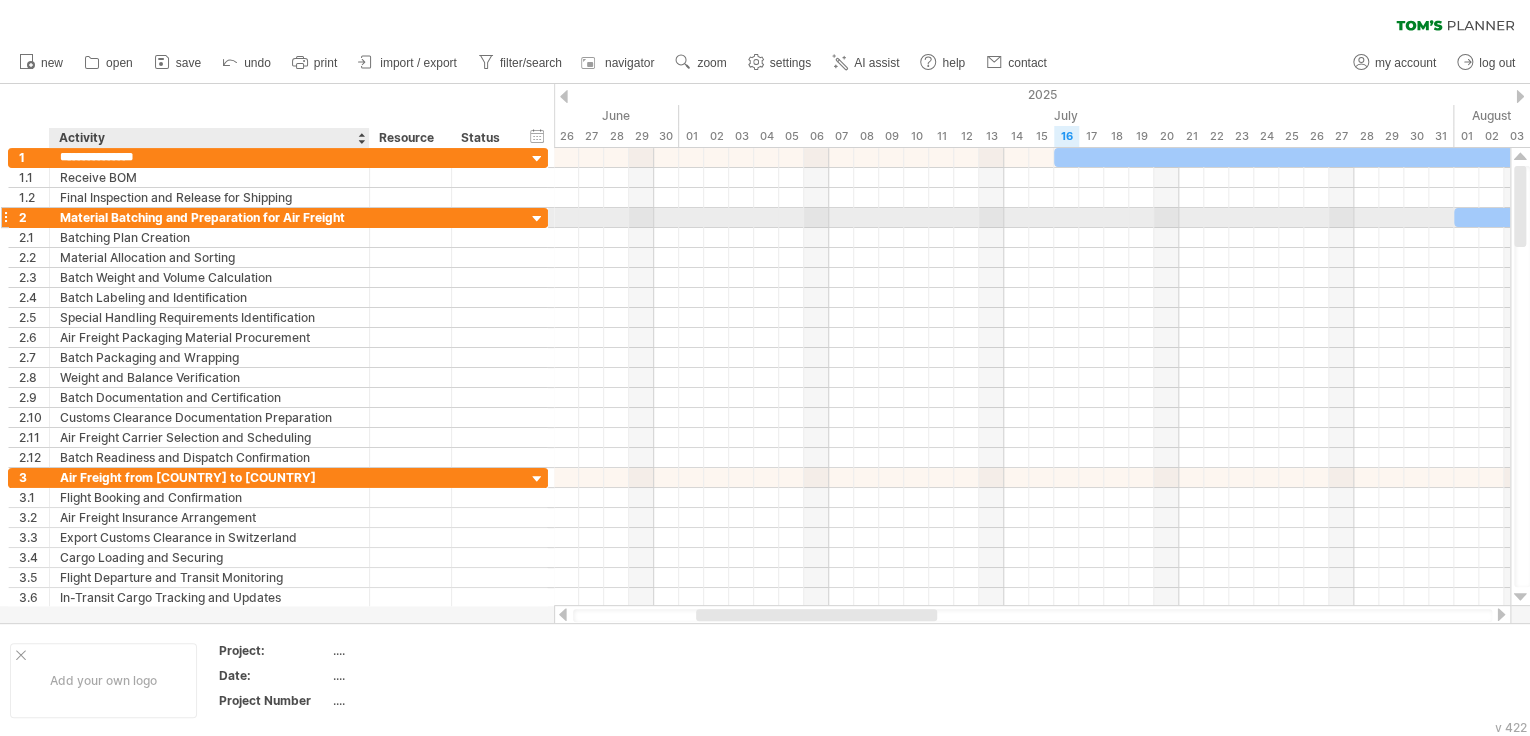 type on "**********" 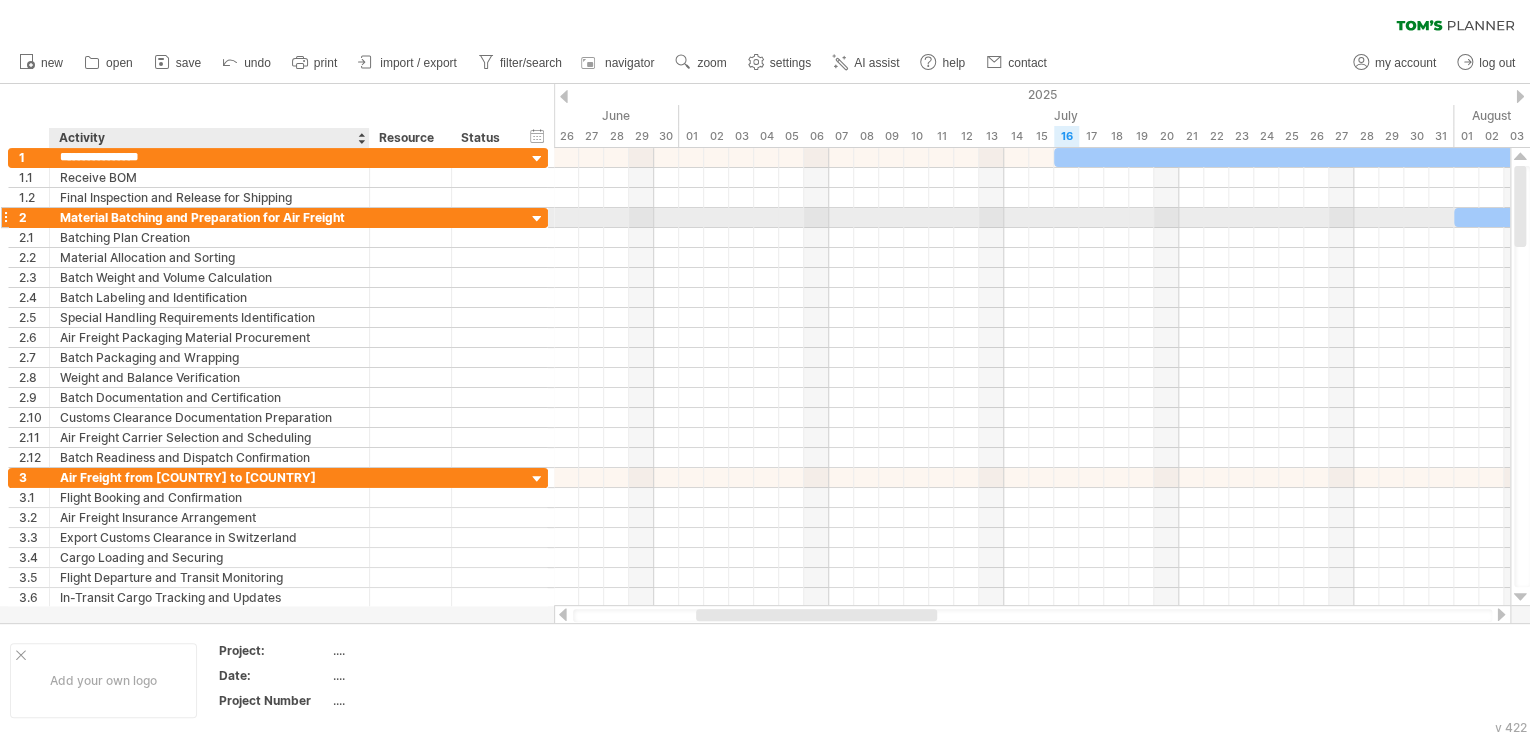 click on "Material Batching and Preparation for Air Freight" at bounding box center [209, 217] 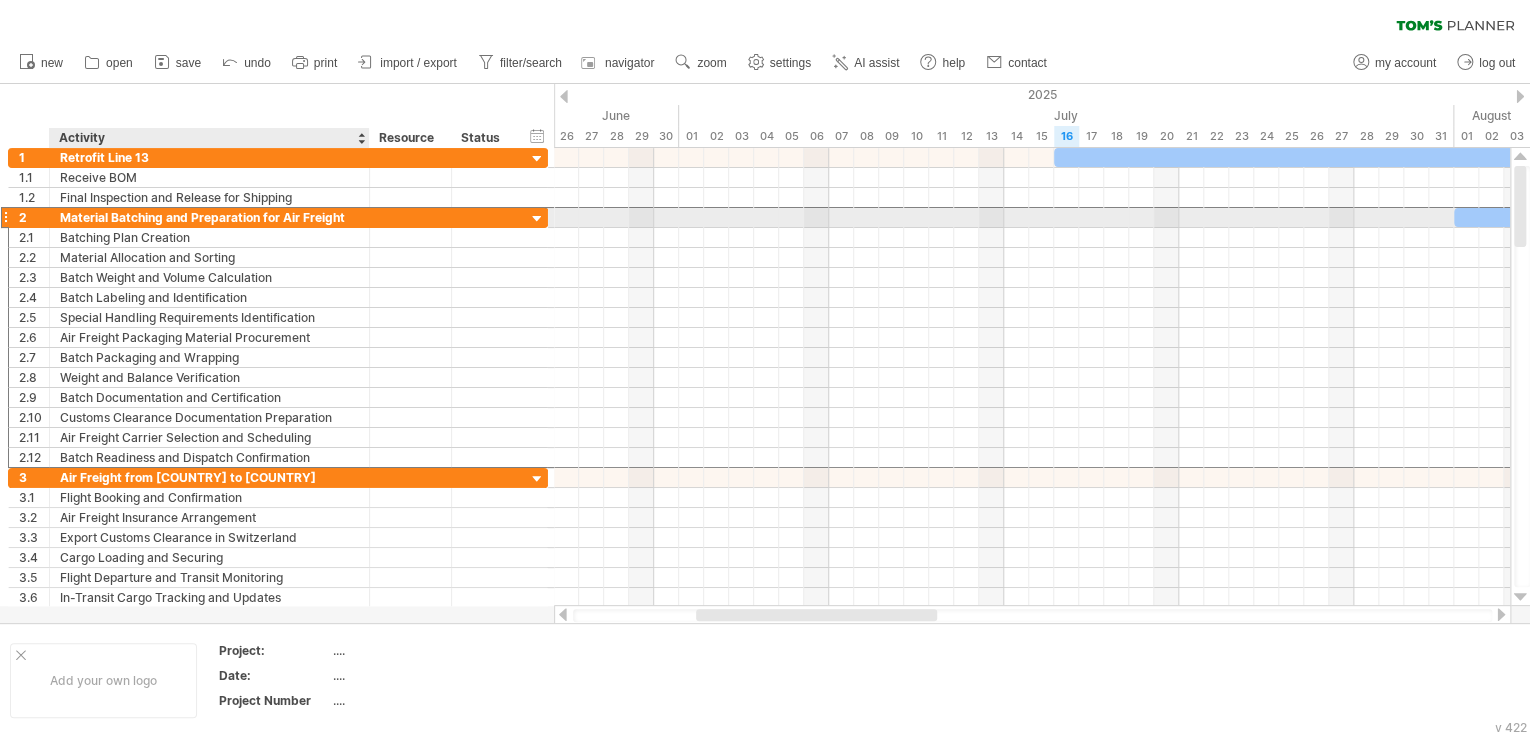 click on "Material Batching and Preparation for Air Freight" at bounding box center [209, 217] 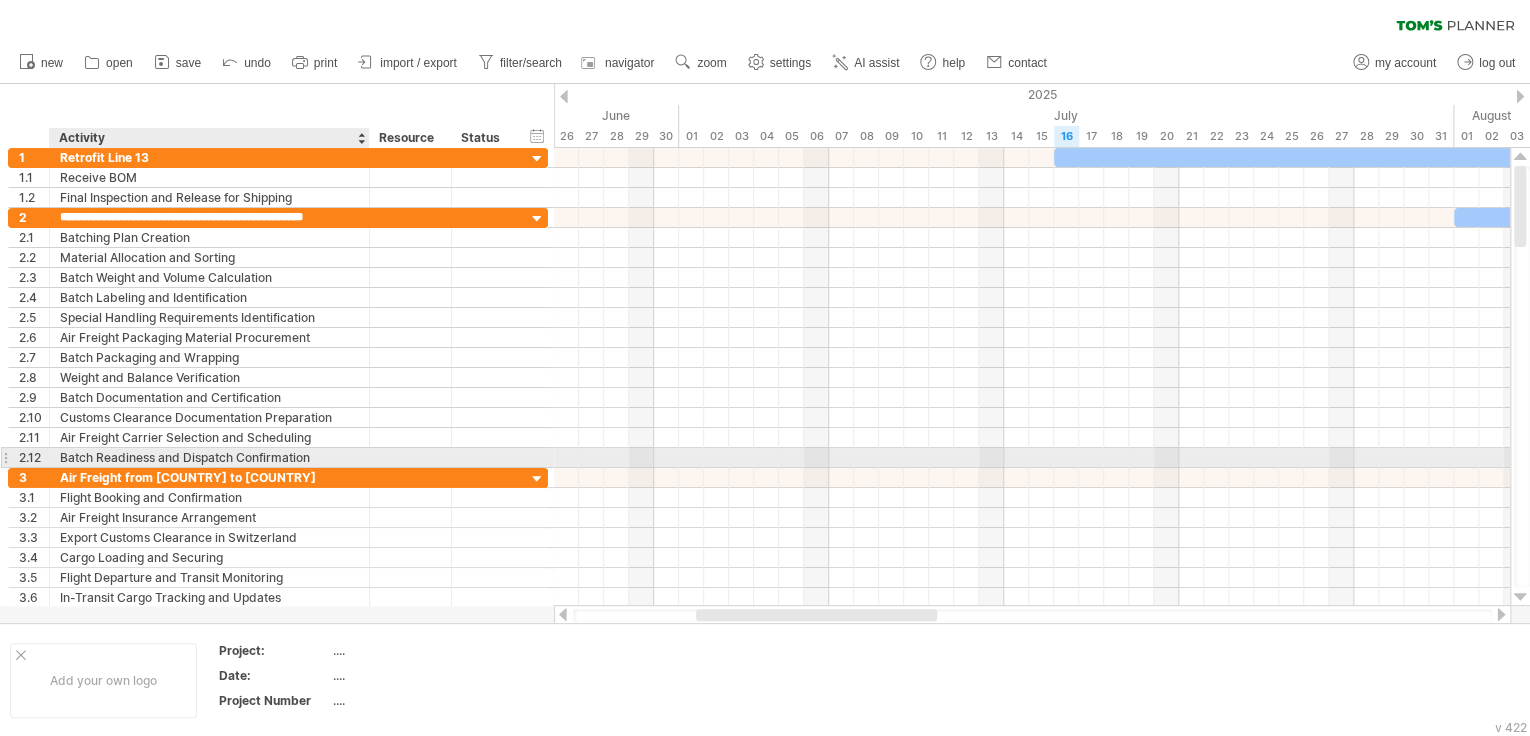 click on "Batch Readiness and Dispatch Confirmation" at bounding box center (209, 457) 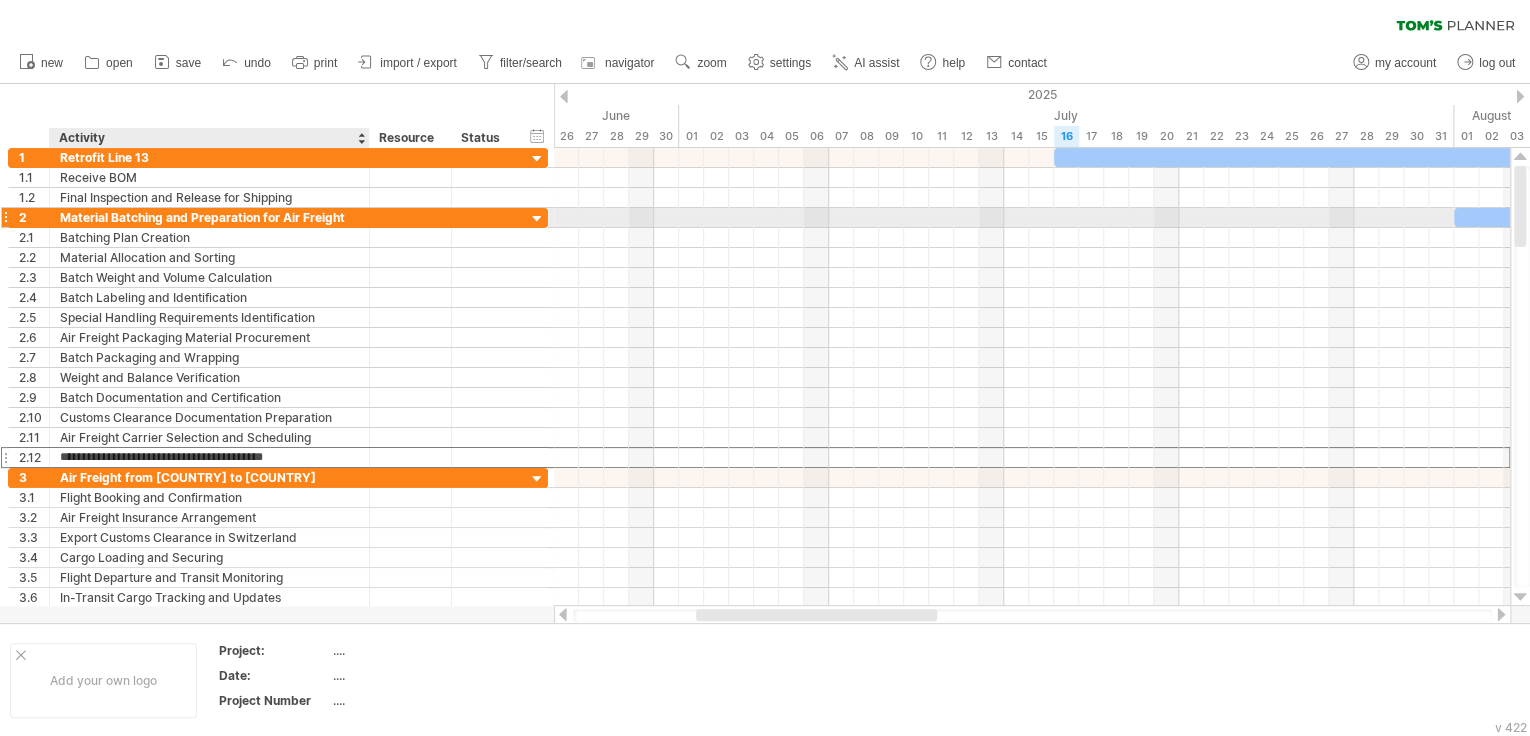 click on "Material Batching and Preparation for Air Freight" at bounding box center (209, 217) 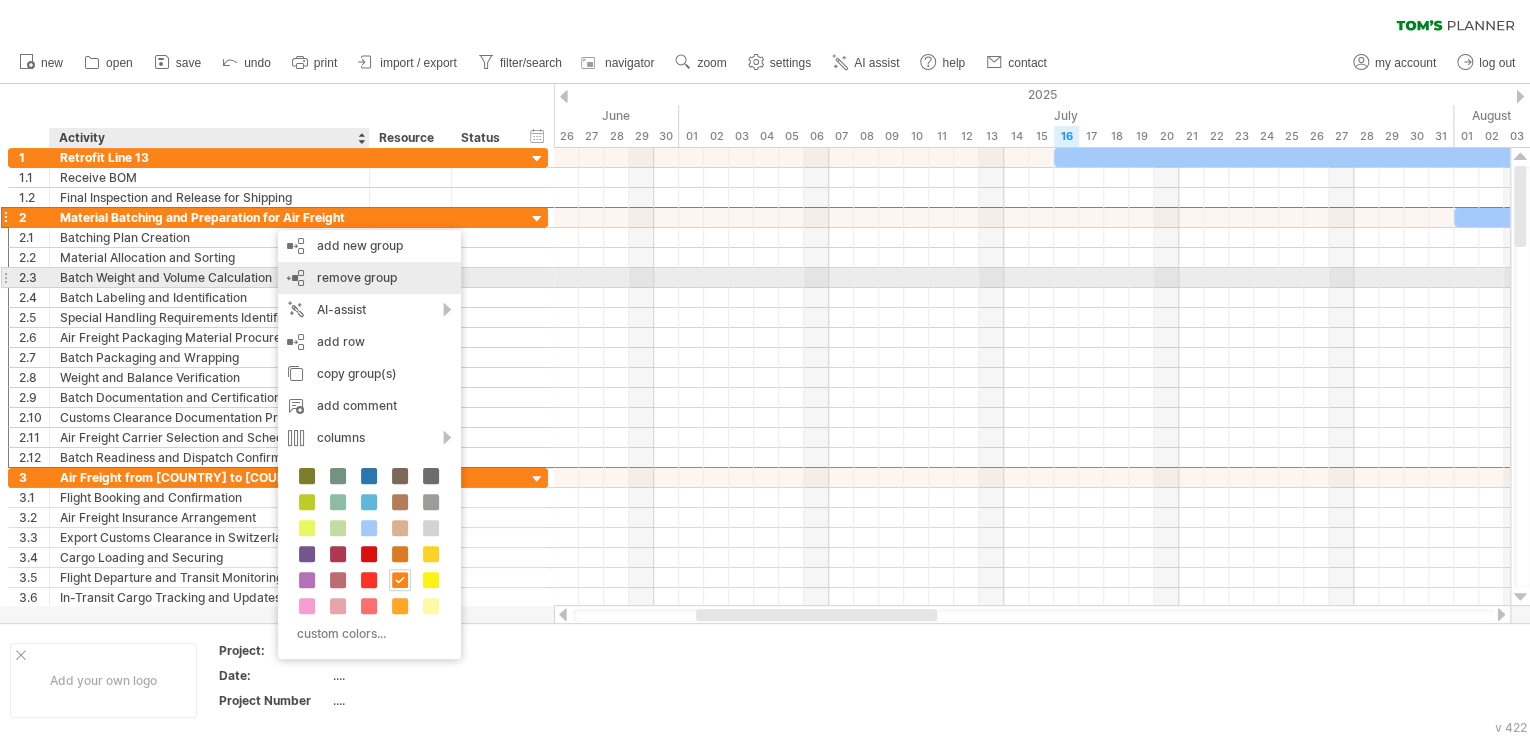 click on "remove group" at bounding box center (357, 277) 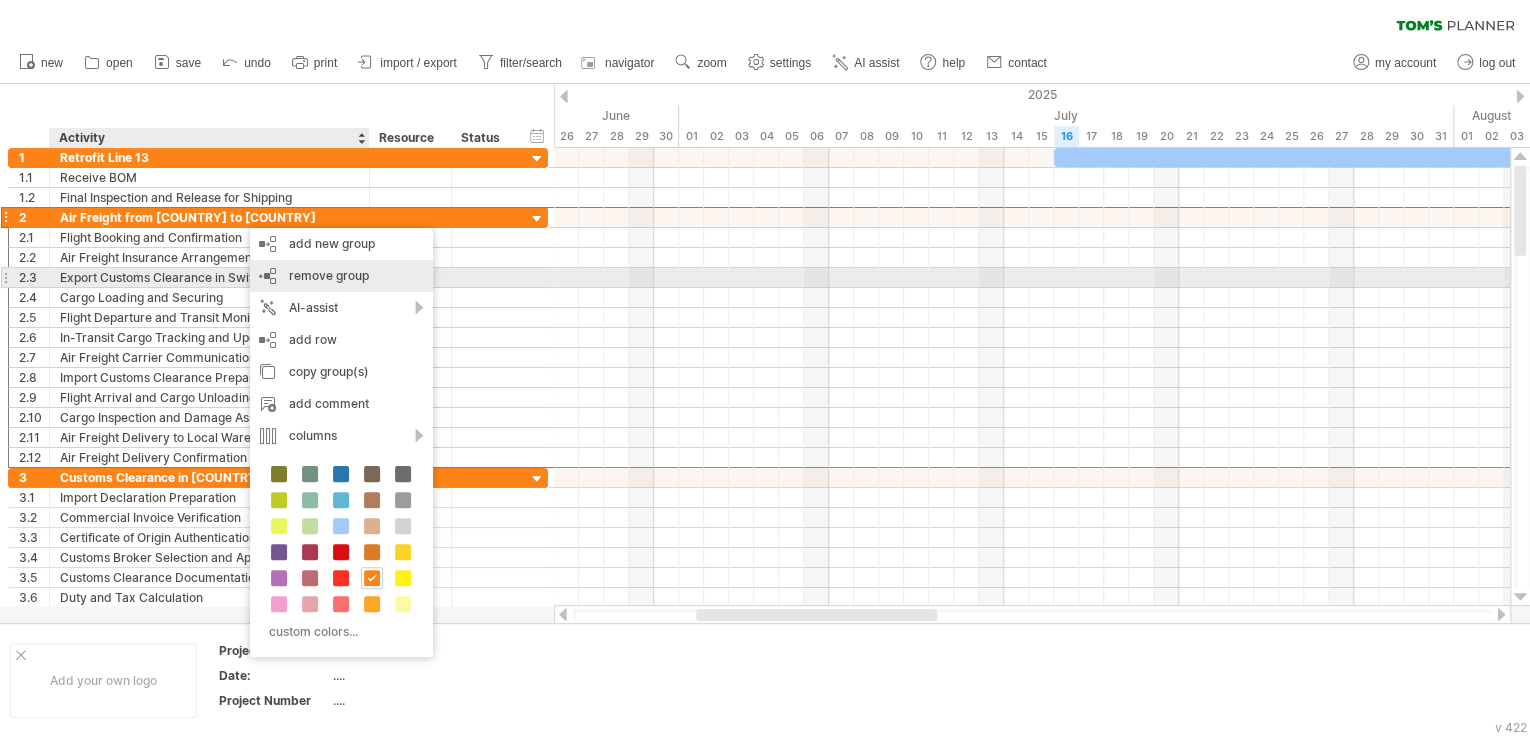 click on "remove group" at bounding box center [329, 275] 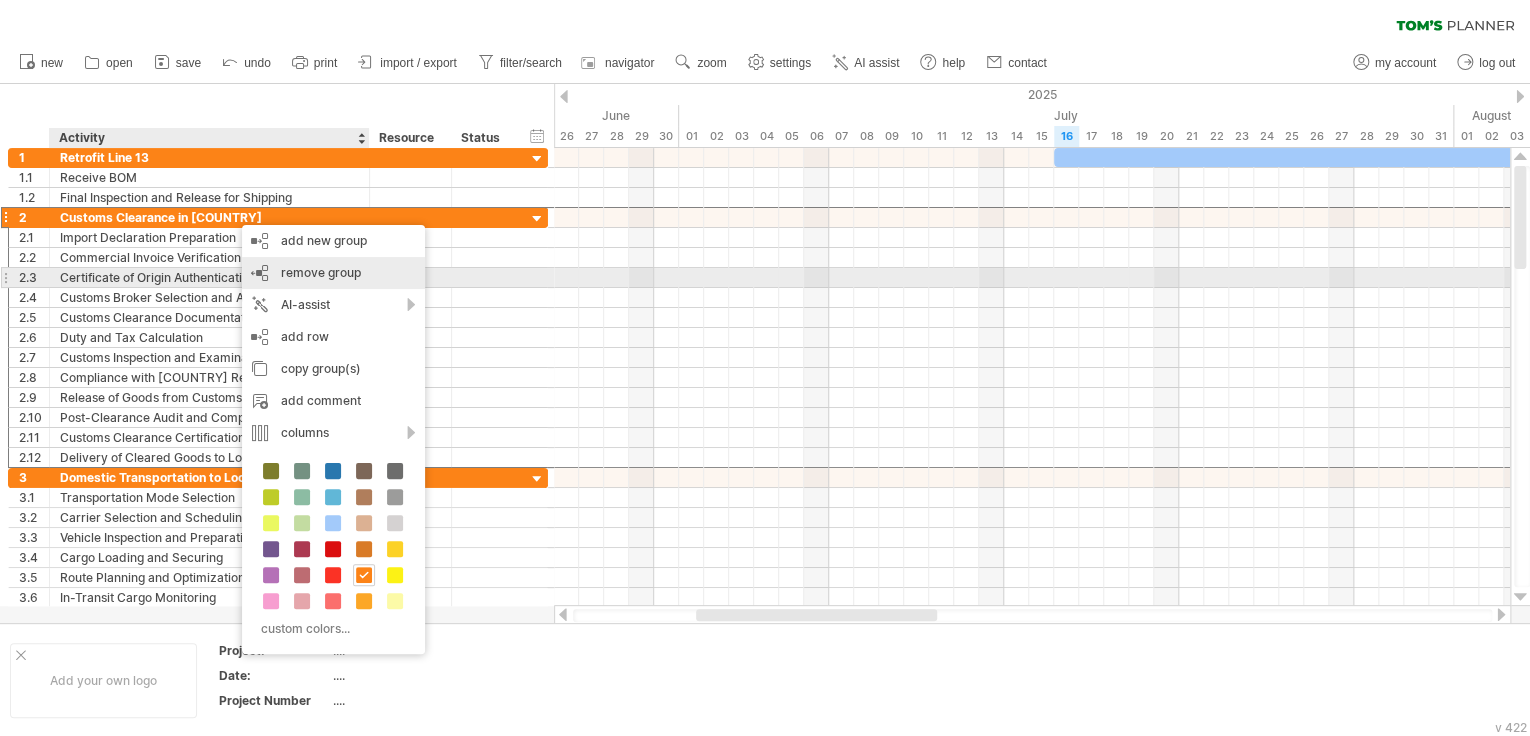 click on "remove group" at bounding box center [321, 272] 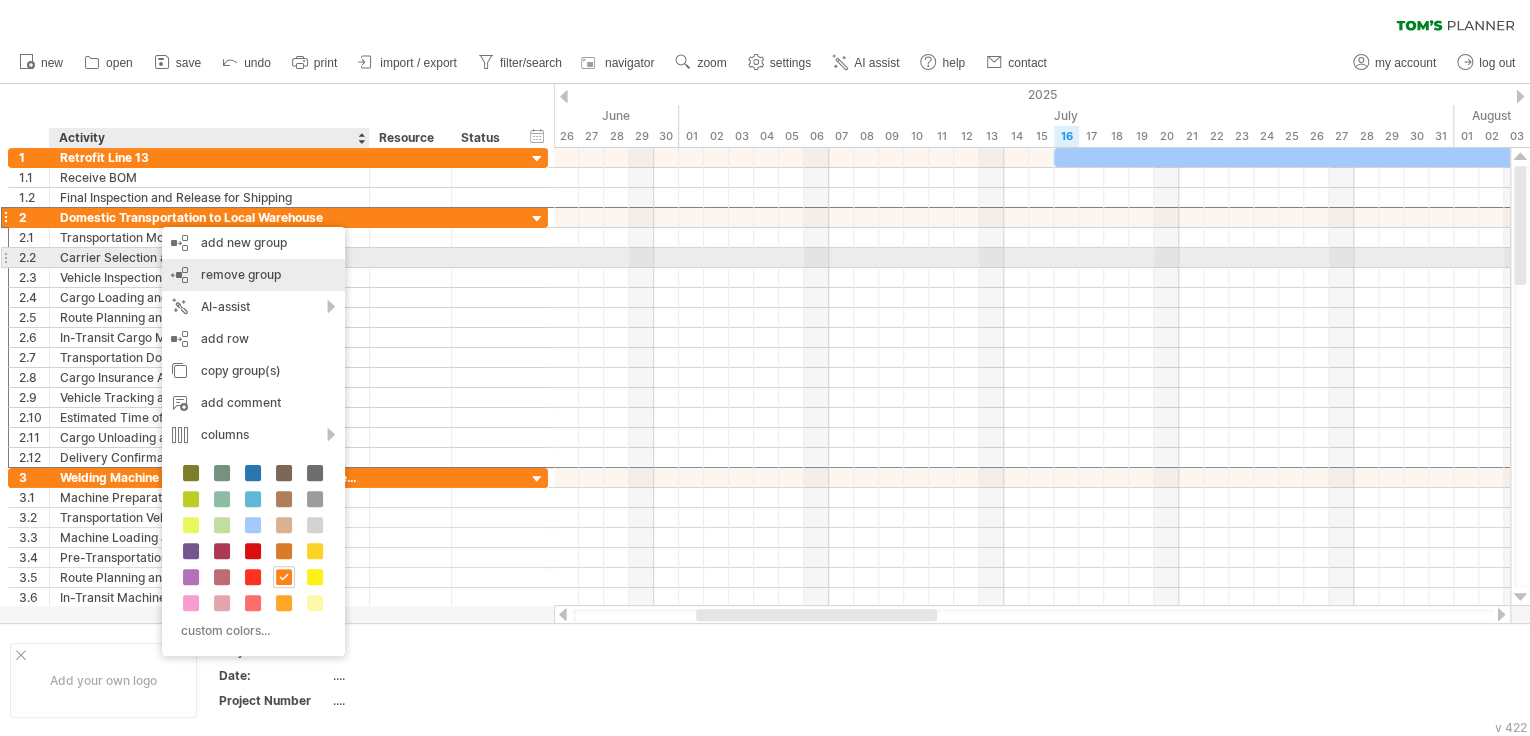 click on "remove group remove selected groups" at bounding box center [253, 275] 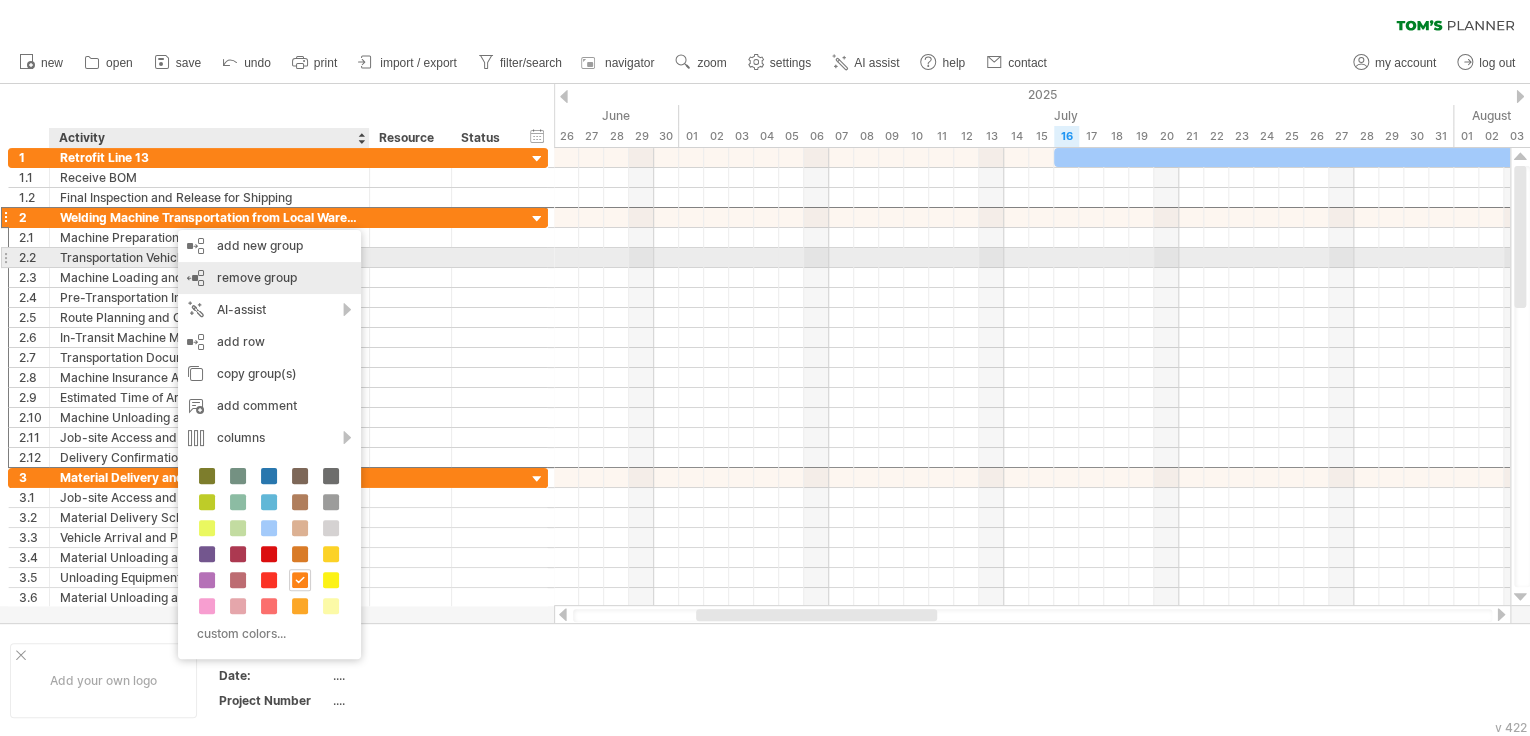 click on "remove group remove selected groups" at bounding box center (269, 278) 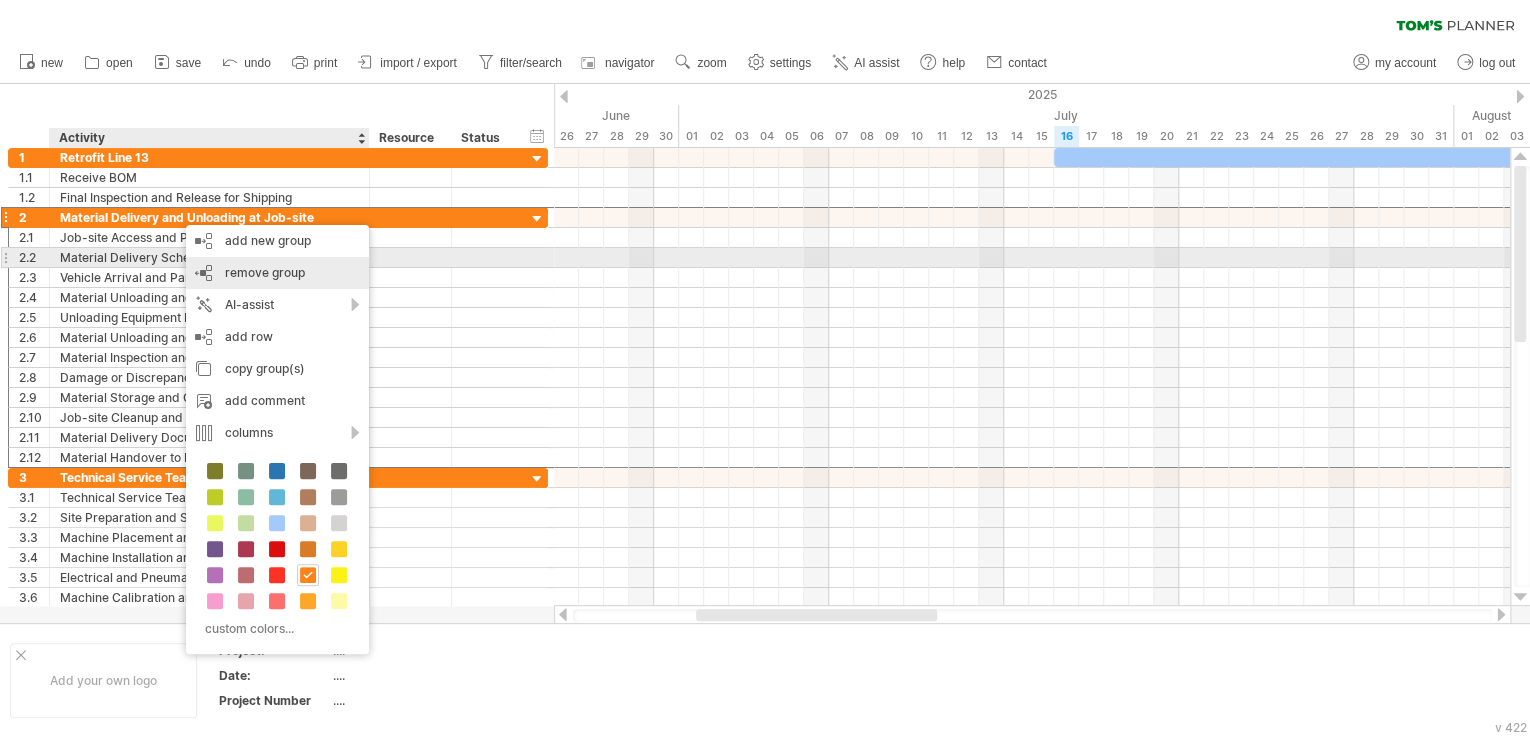 click on "remove group" at bounding box center (265, 272) 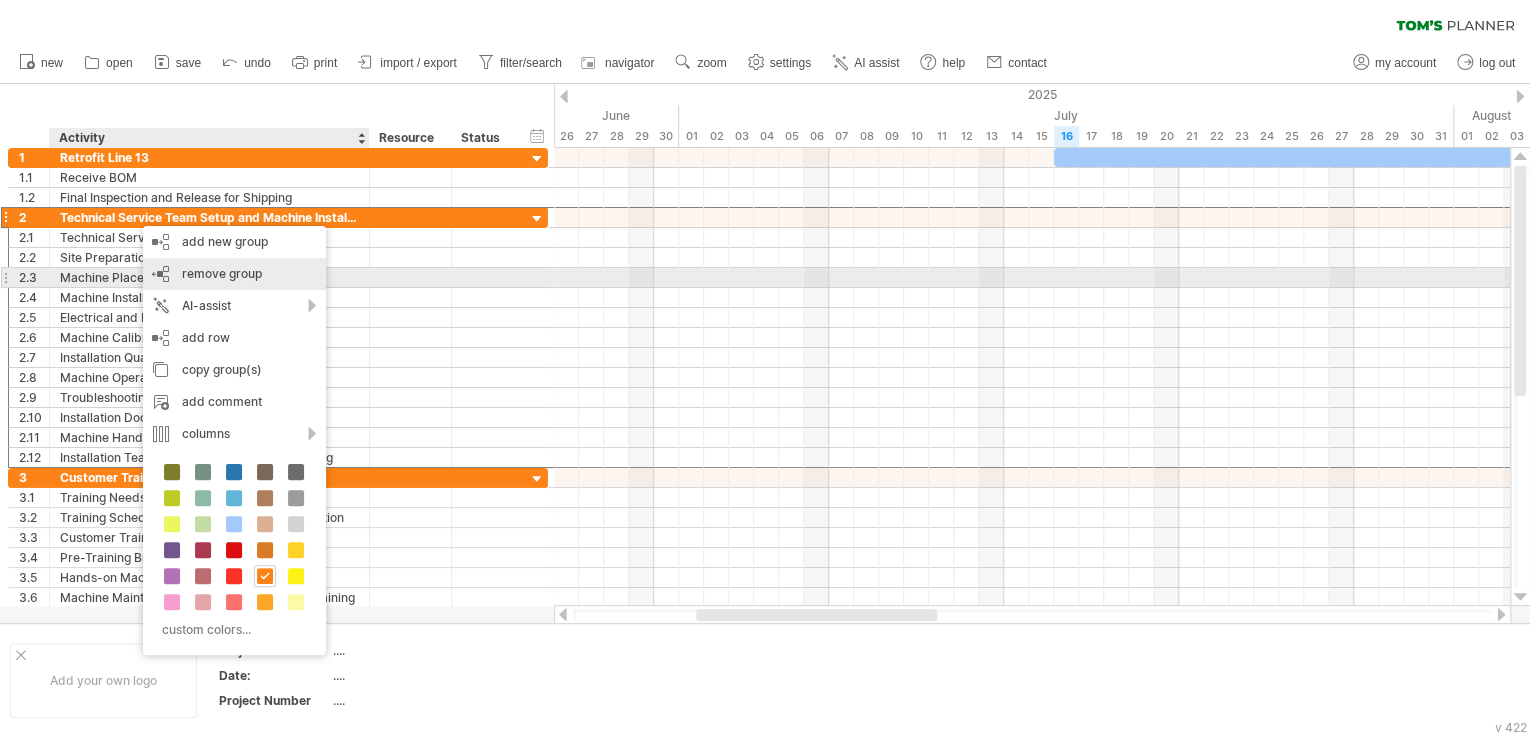 click on "remove group" at bounding box center [222, 273] 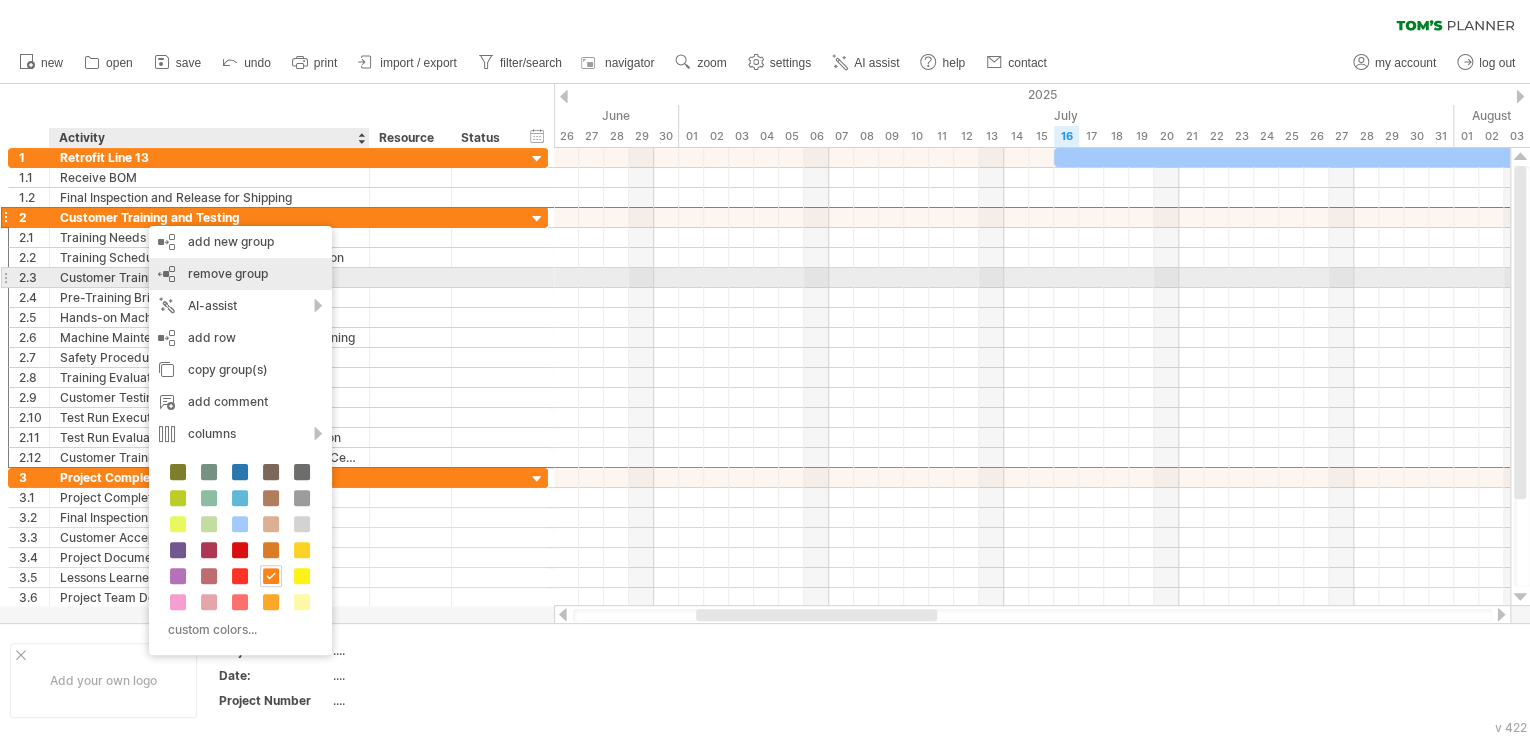 click on "remove group" at bounding box center (228, 273) 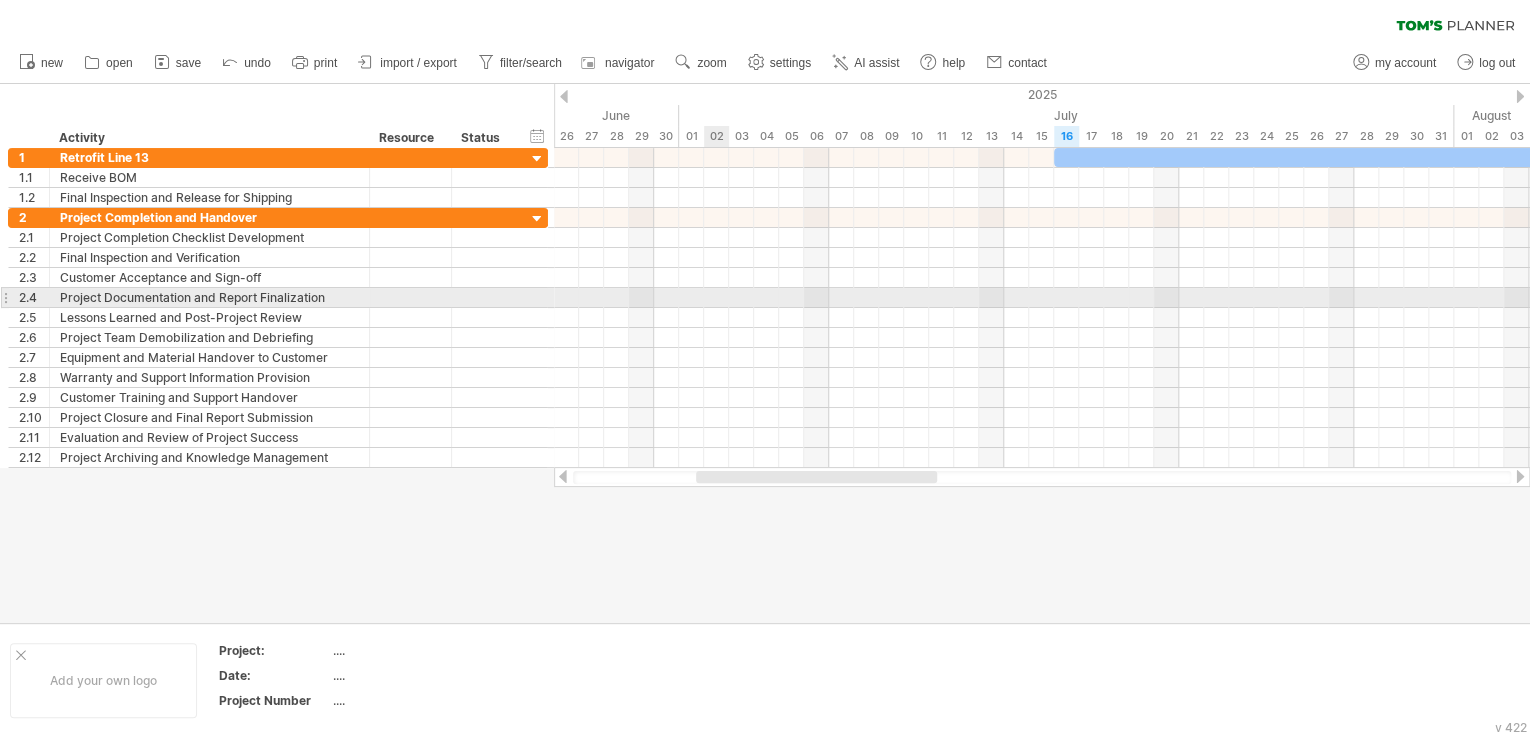 click at bounding box center (1042, 298) 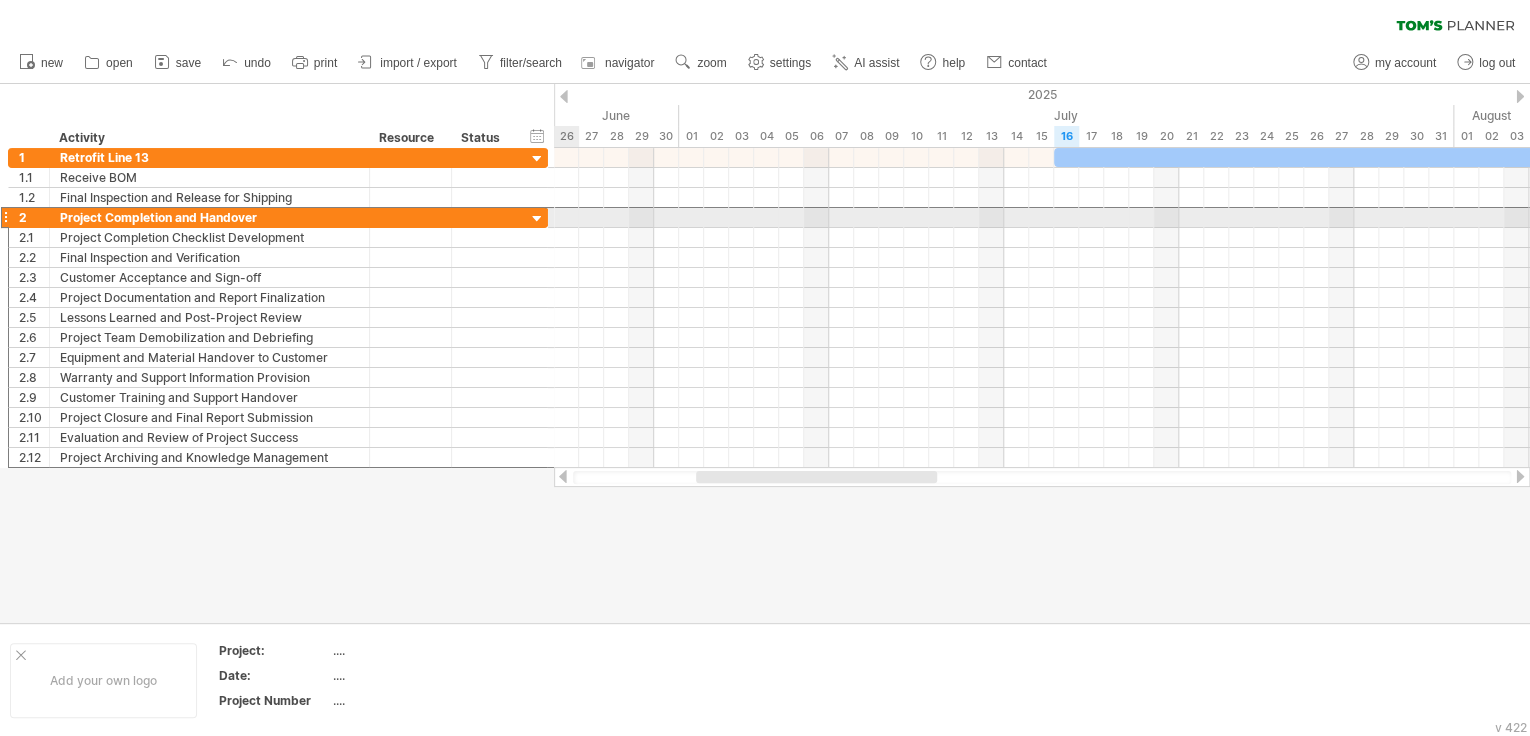 click on "Project Completion and Handover" at bounding box center (209, 217) 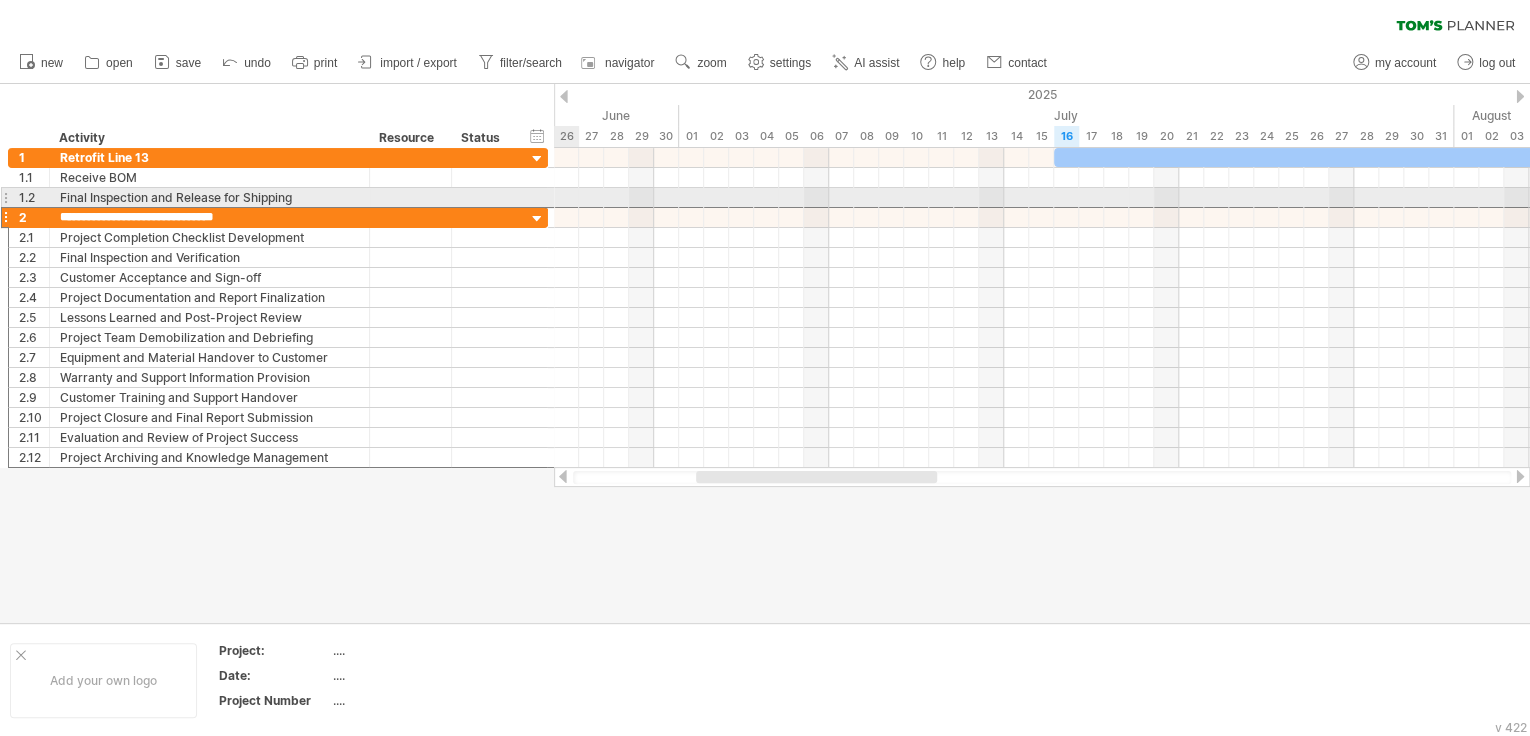 click on "1.2" at bounding box center [29, 197] 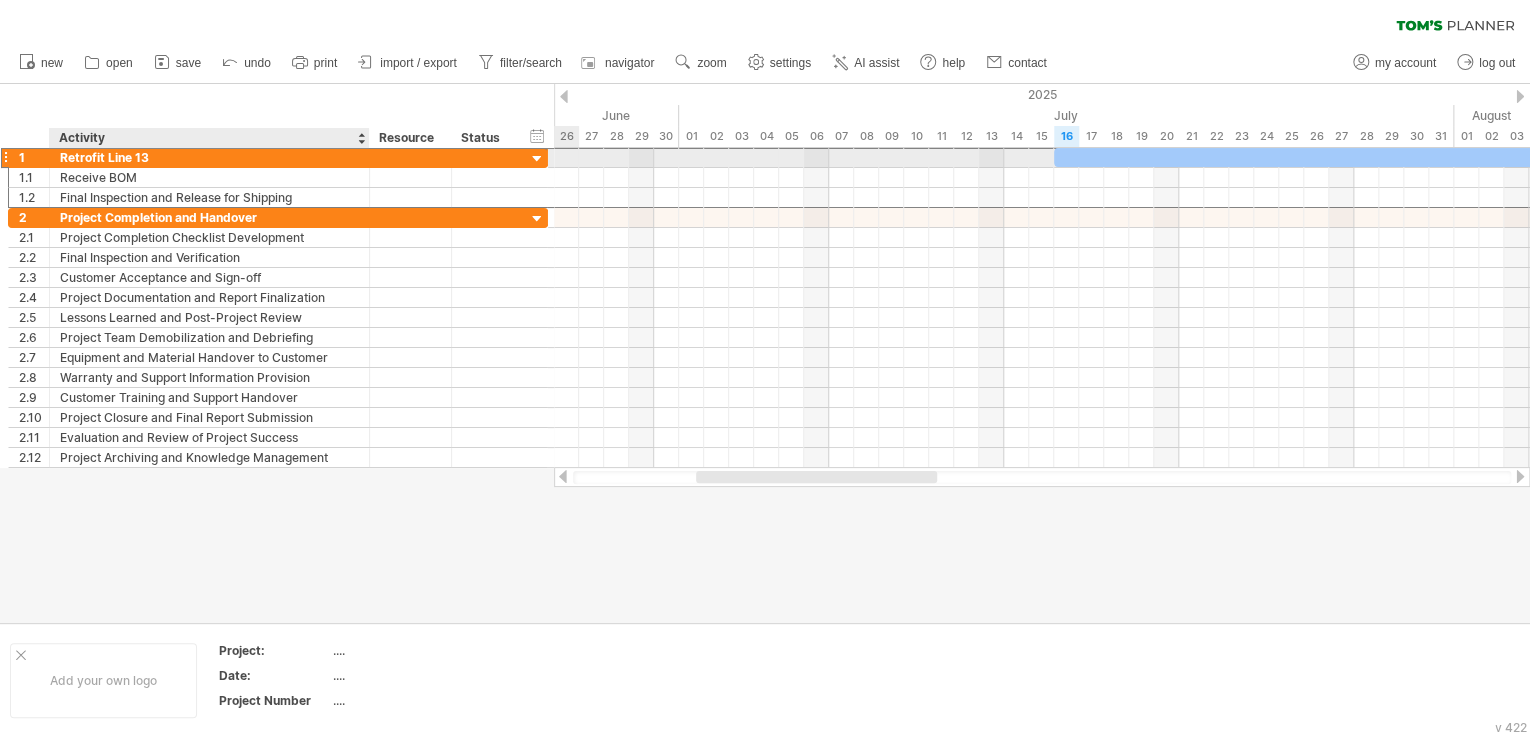 click on "Retrofit Line 13" at bounding box center [209, 157] 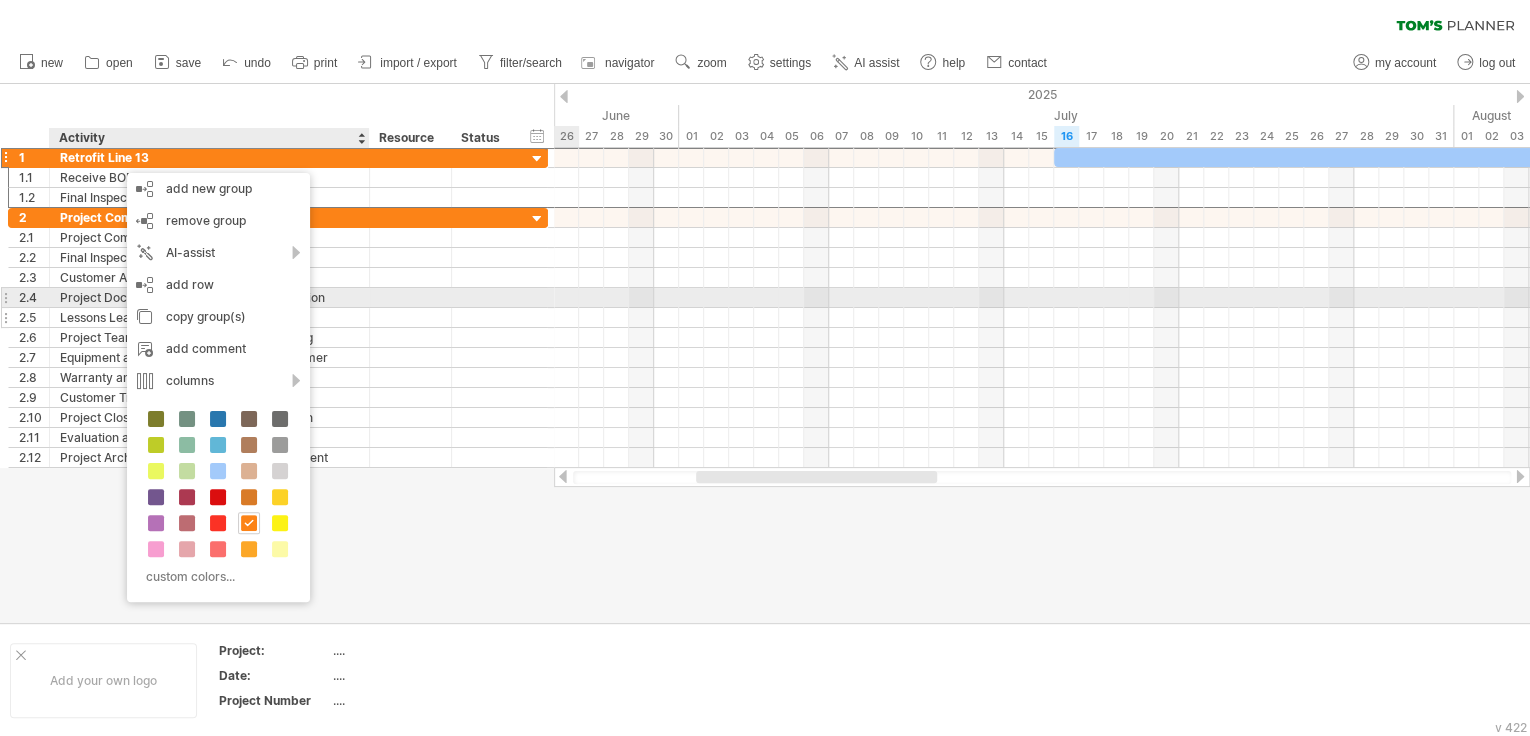 drag, startPoint x: 214, startPoint y: 189, endPoint x: 549, endPoint y: 307, distance: 355.1746 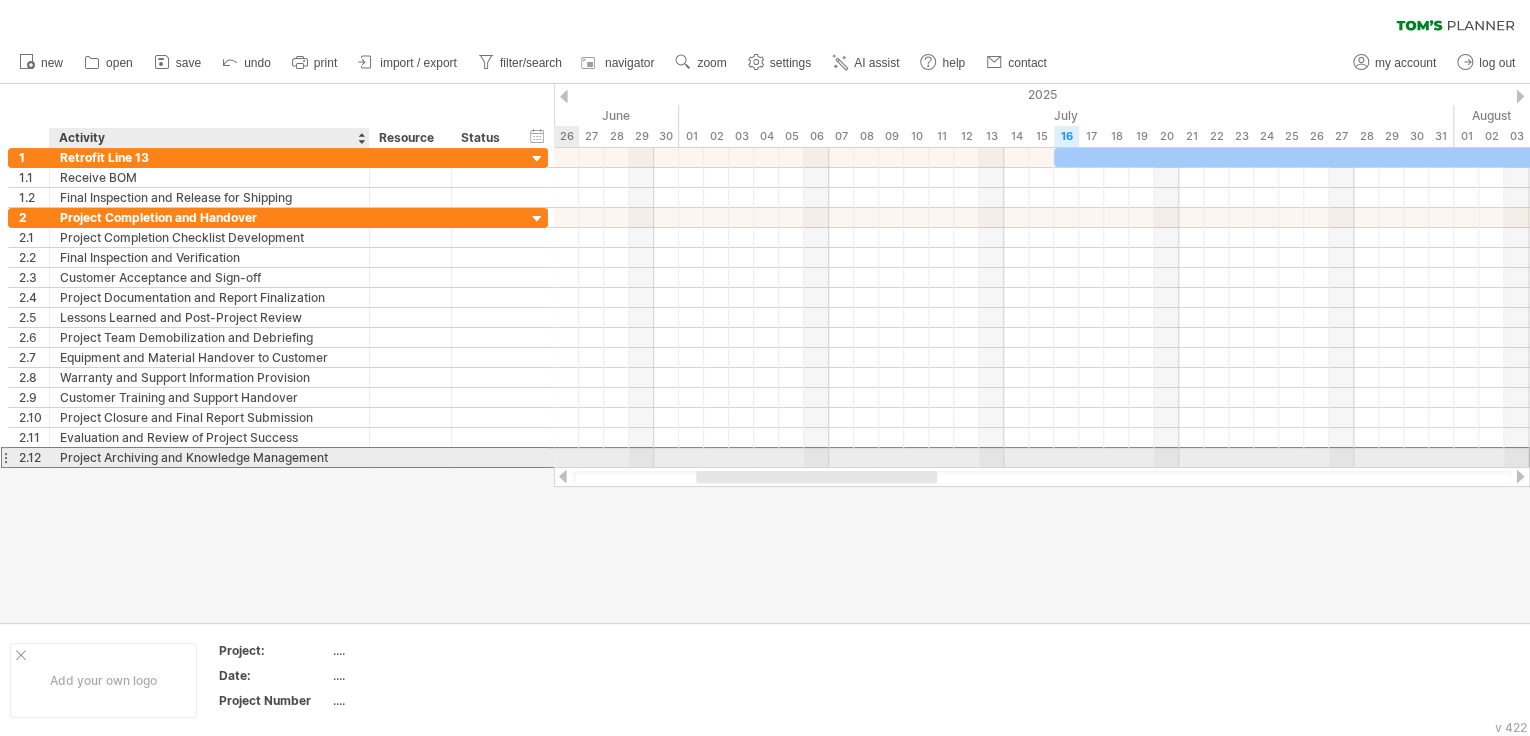 click on "**********" at bounding box center [278, 457] 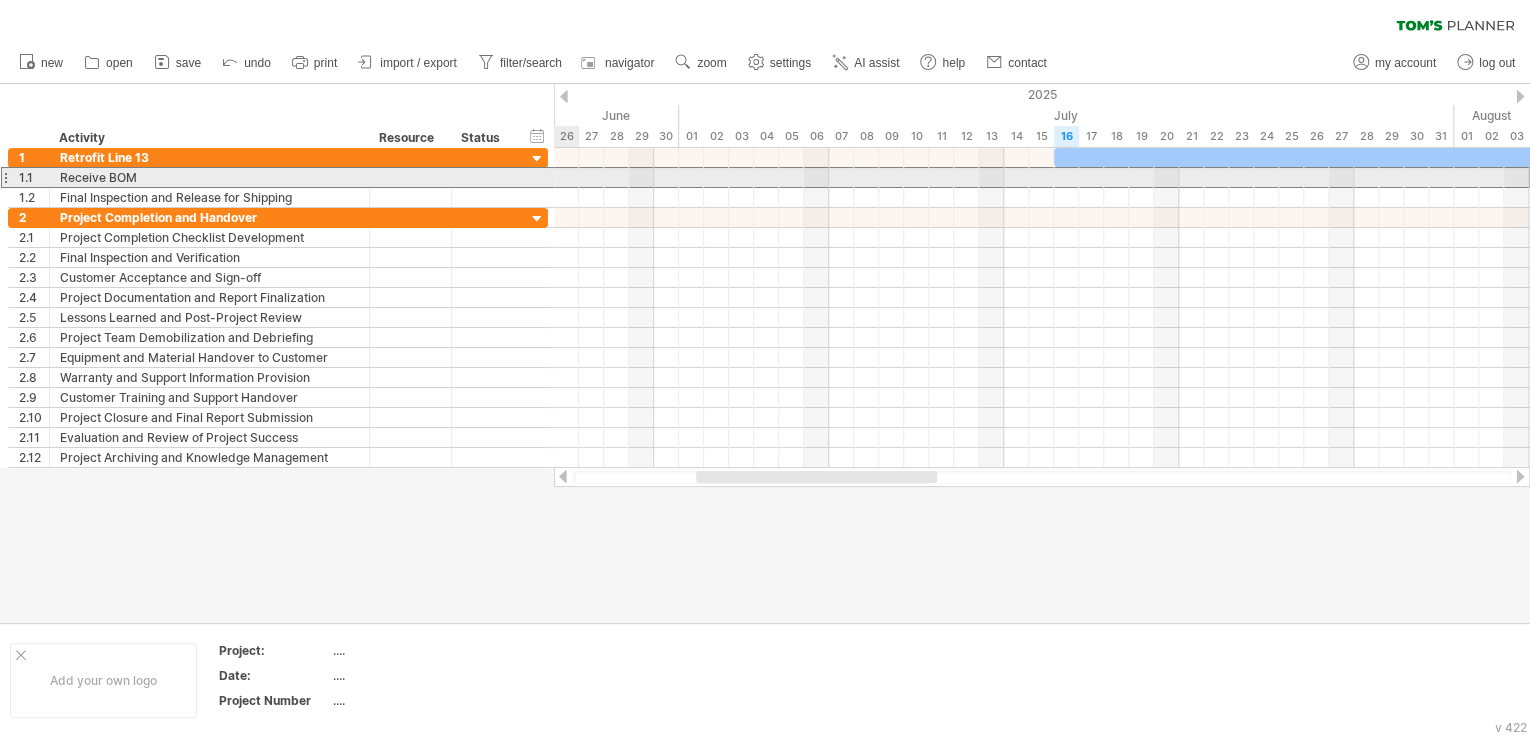 click at bounding box center [5, 177] 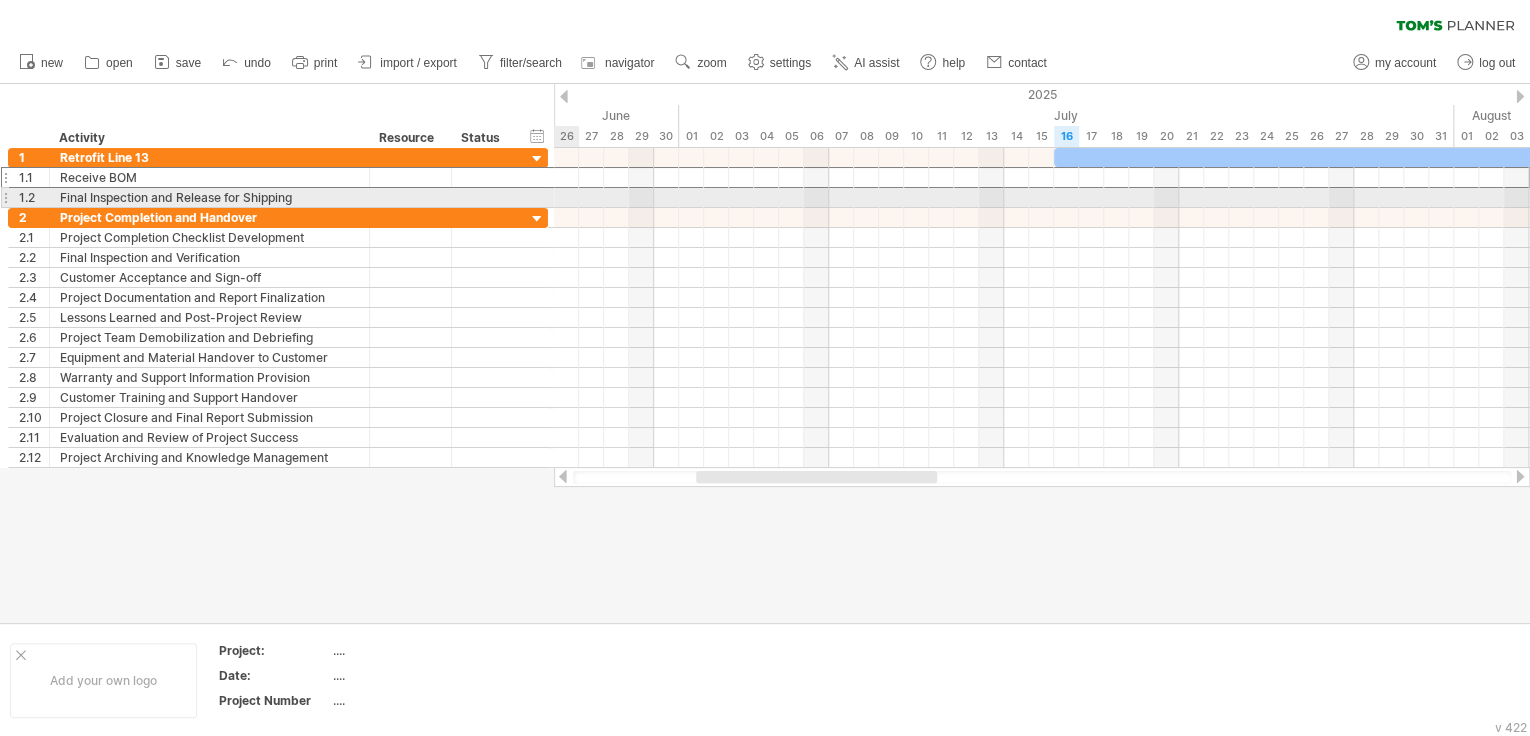 click on "**********" at bounding box center (274, 308) 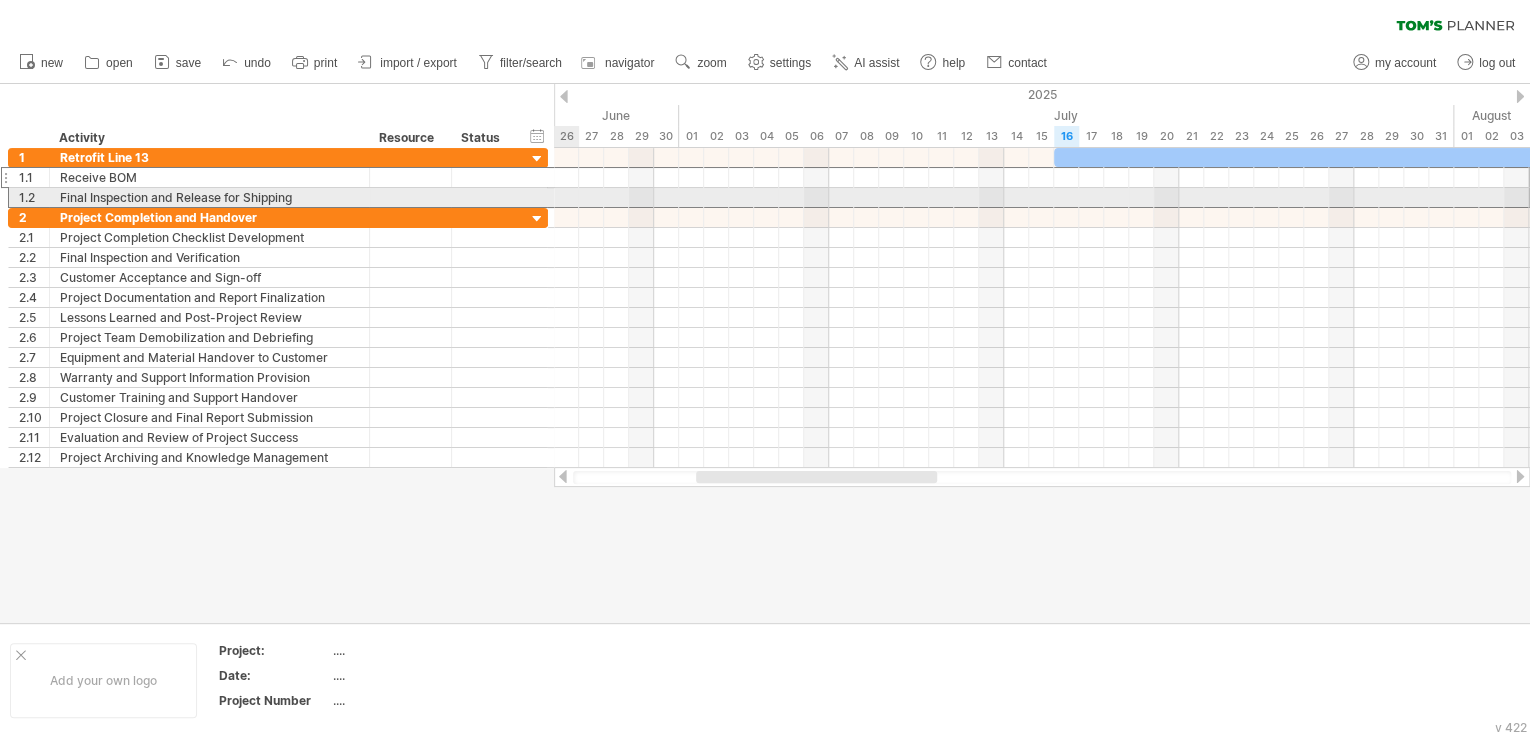 click on "**********" at bounding box center (274, 308) 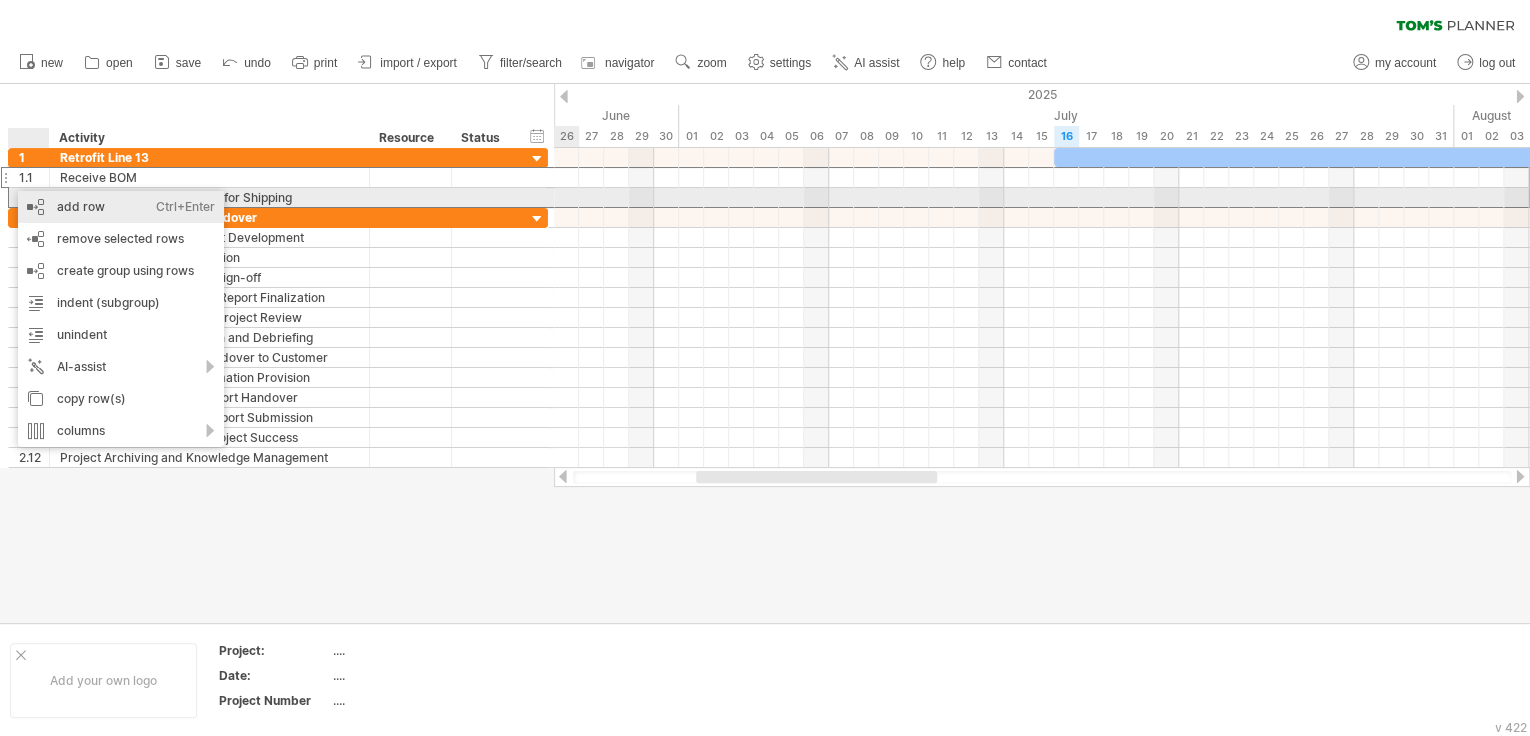 click on "add row Ctrl+Enter Cmd+Enter" at bounding box center [121, 207] 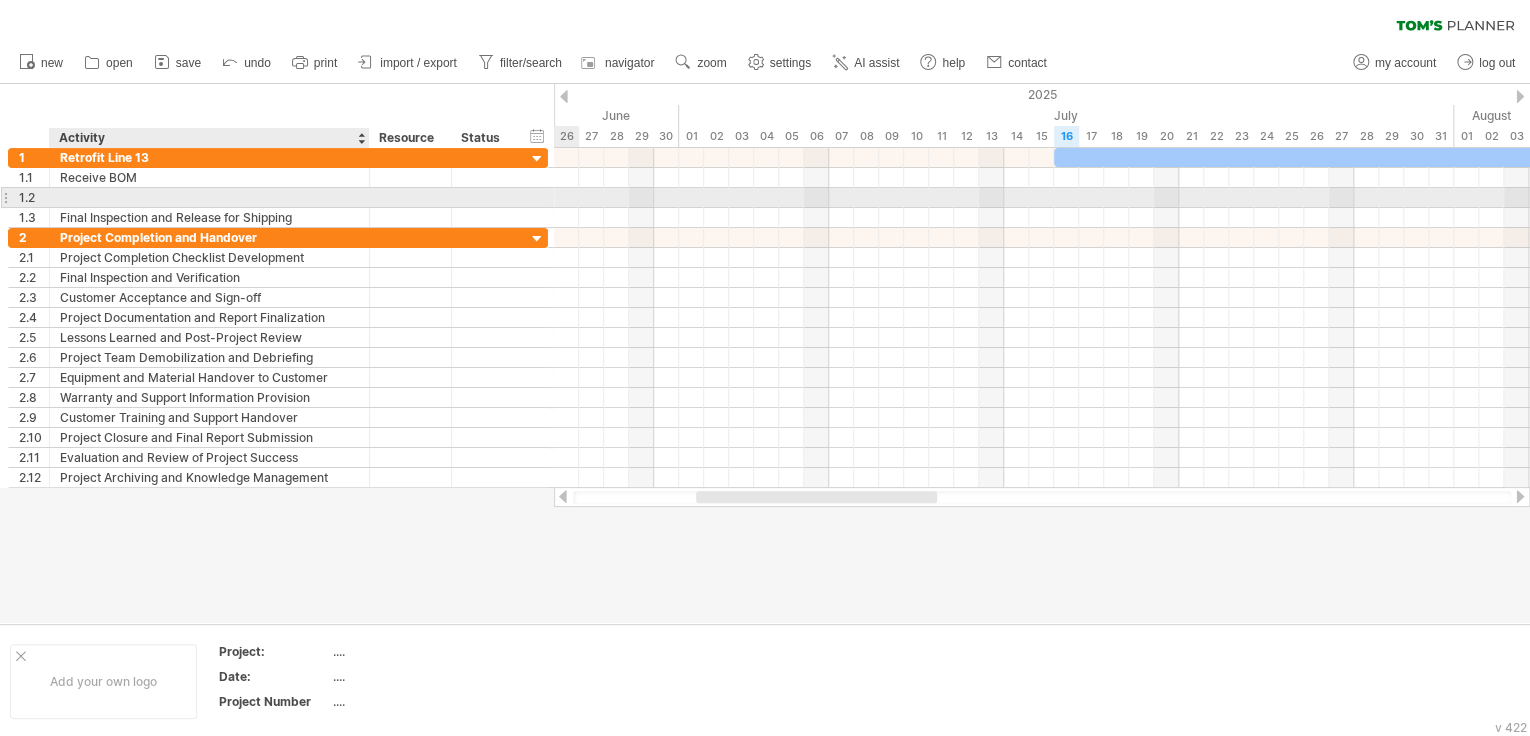 click at bounding box center (209, 197) 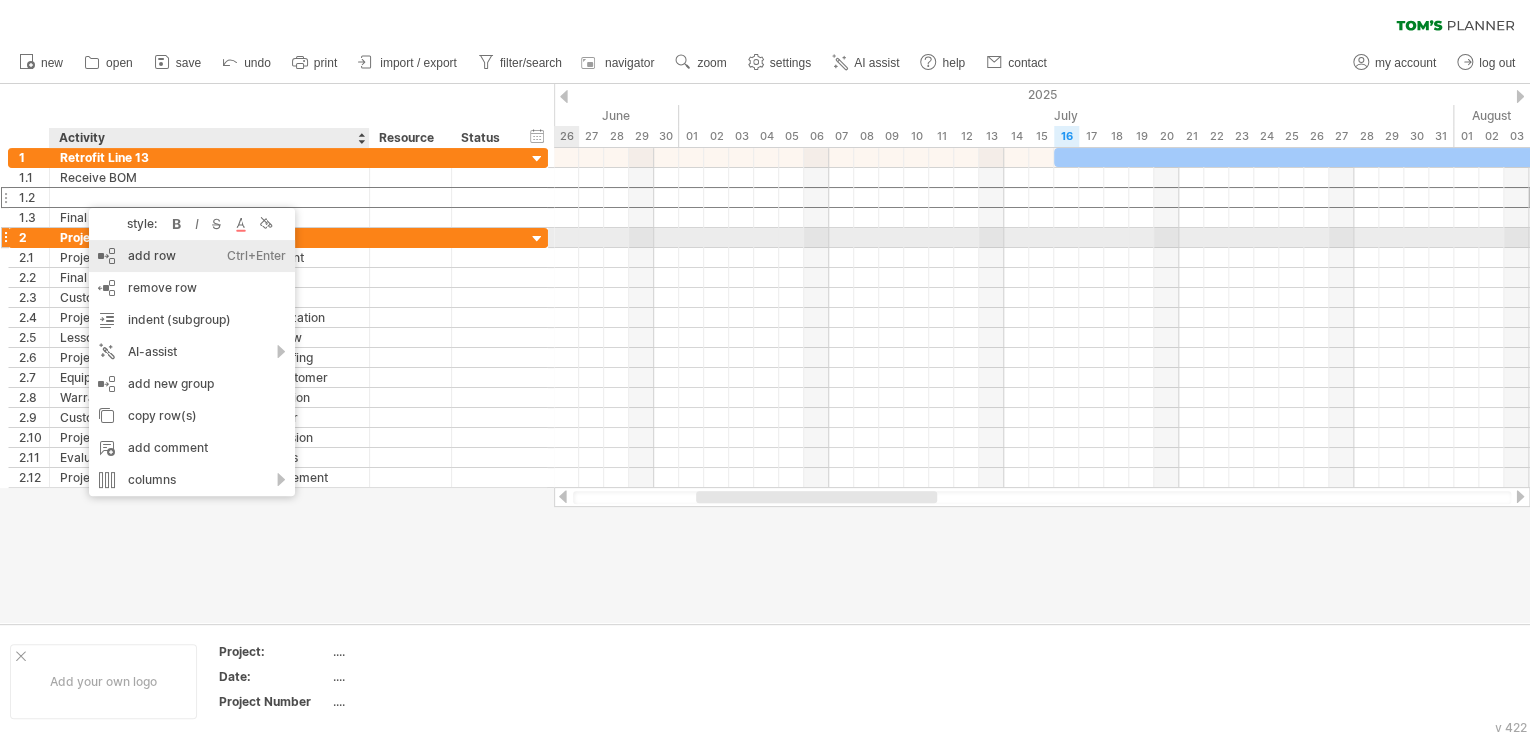 click on "add row Ctrl+Enter Cmd+Enter" at bounding box center (192, 256) 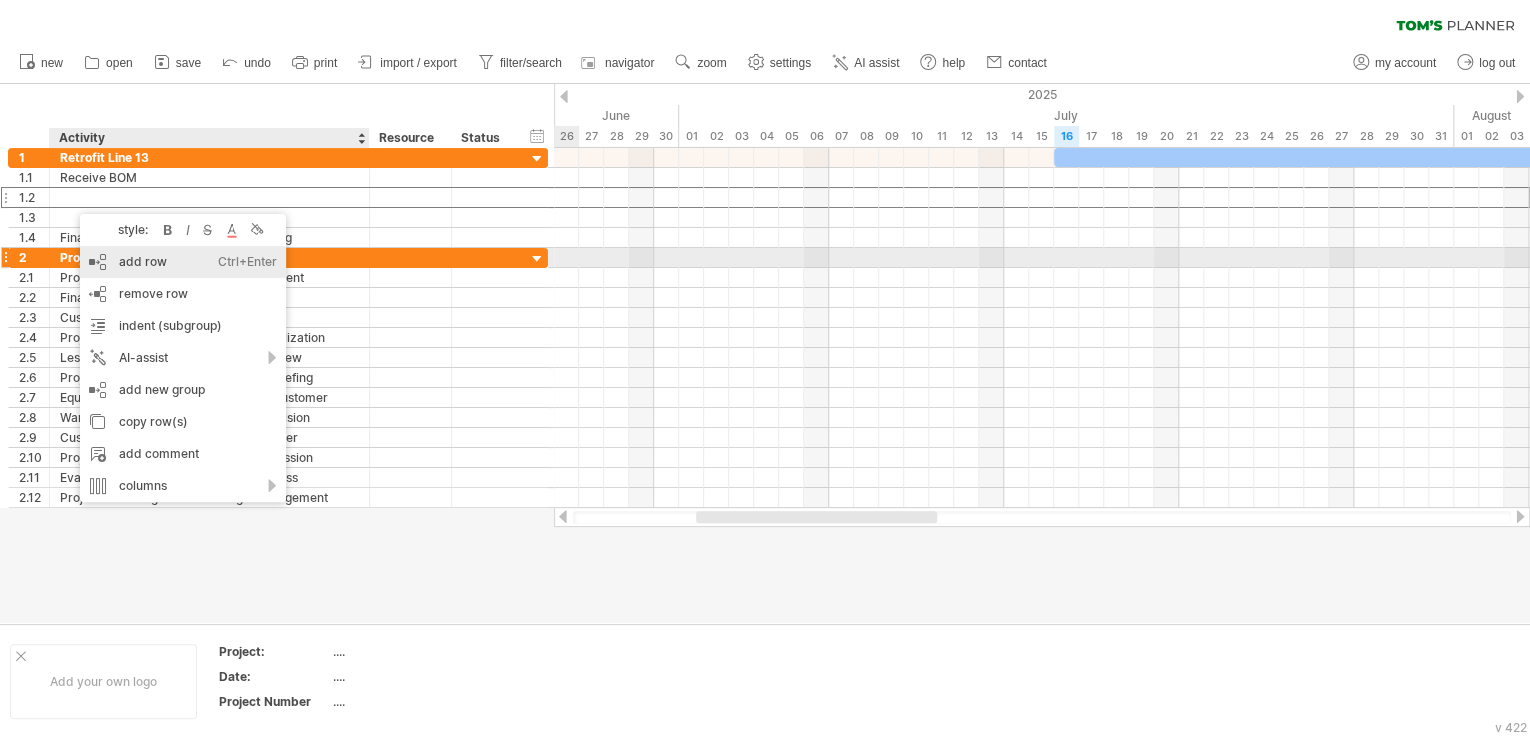 click on "add row Ctrl+Enter Cmd+Enter" at bounding box center [183, 262] 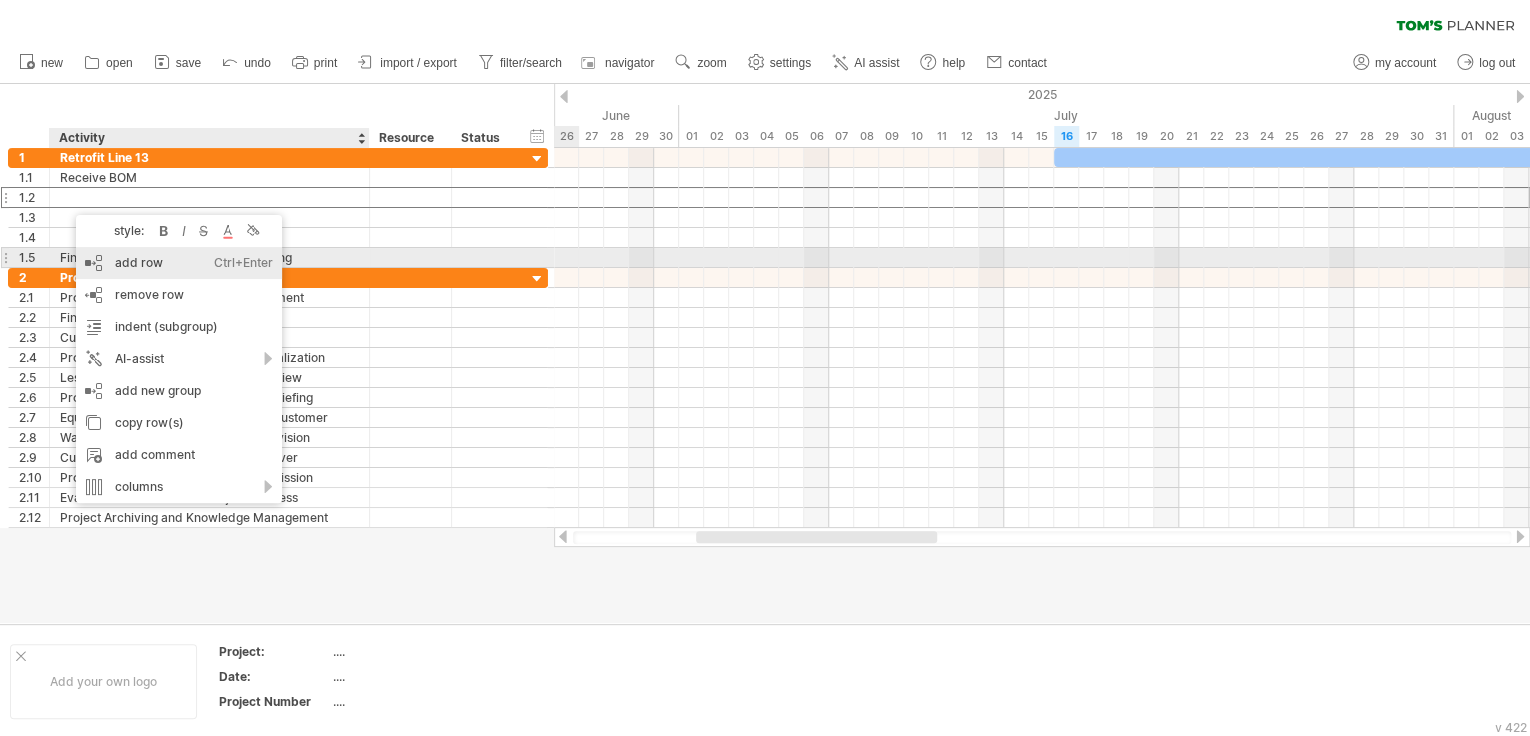 click on "add row Ctrl+Enter Cmd+Enter" at bounding box center (179, 263) 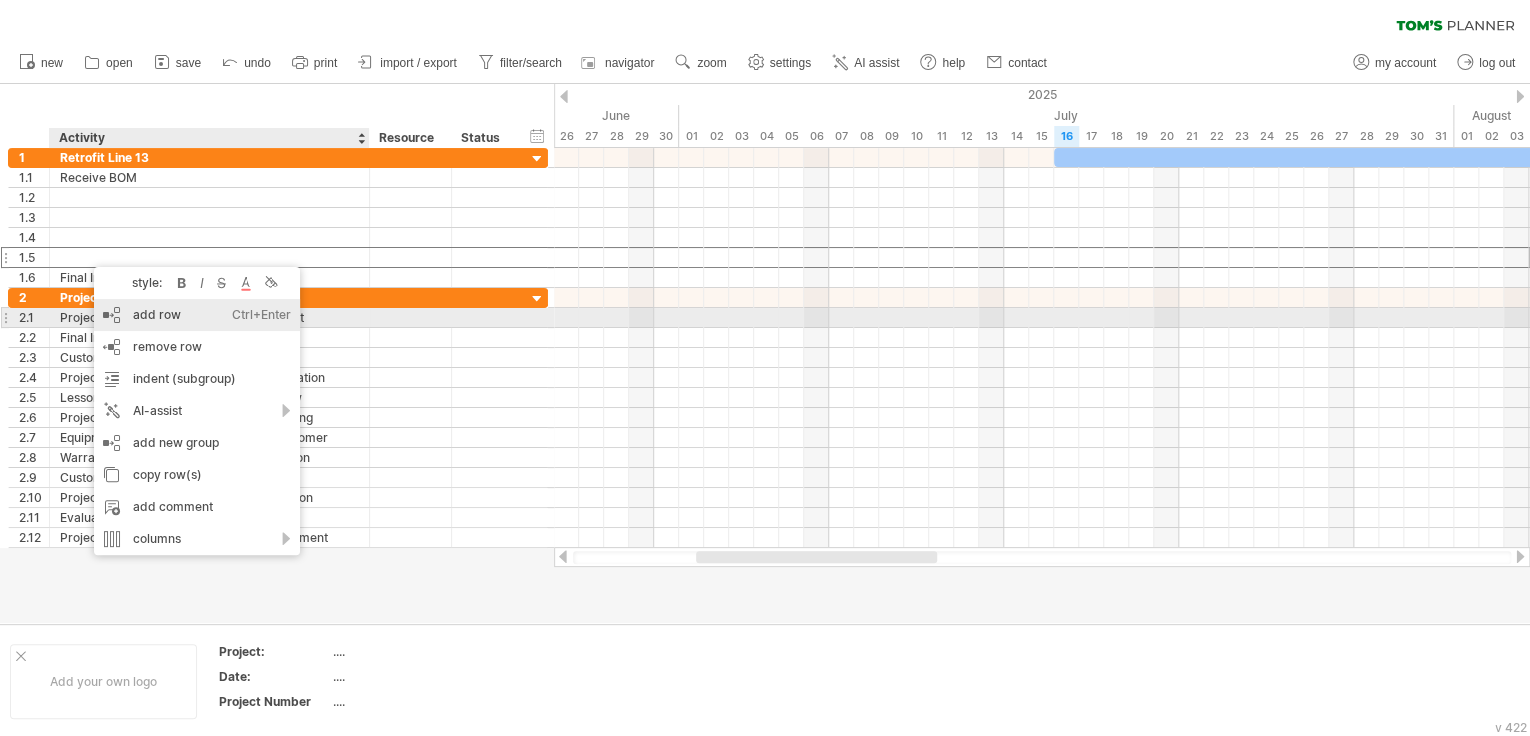 click on "add row Ctrl+Enter Cmd+Enter" at bounding box center [197, 315] 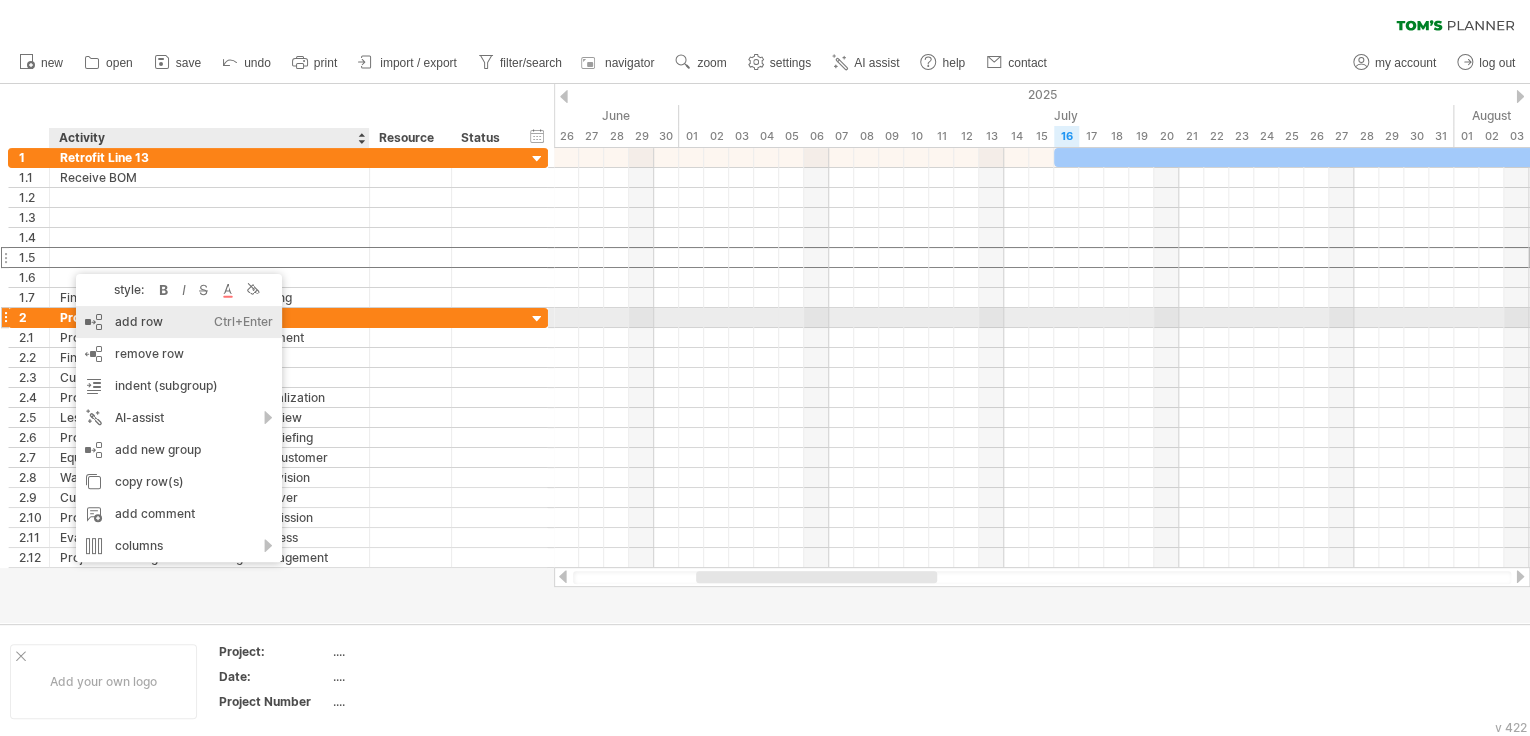 click on "add row Ctrl+Enter Cmd+Enter" at bounding box center [179, 322] 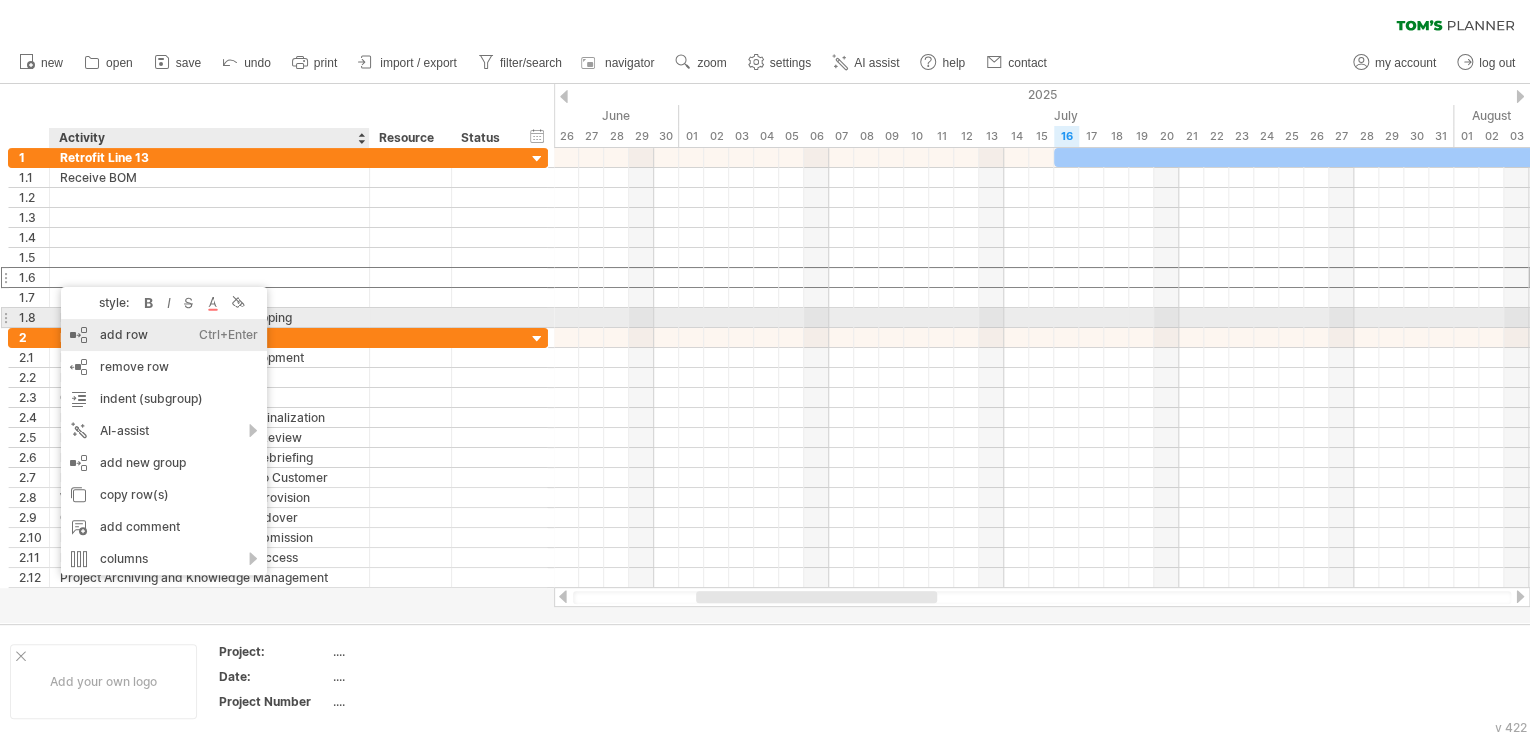 click on "add row Ctrl+Enter Cmd+Enter" at bounding box center [164, 335] 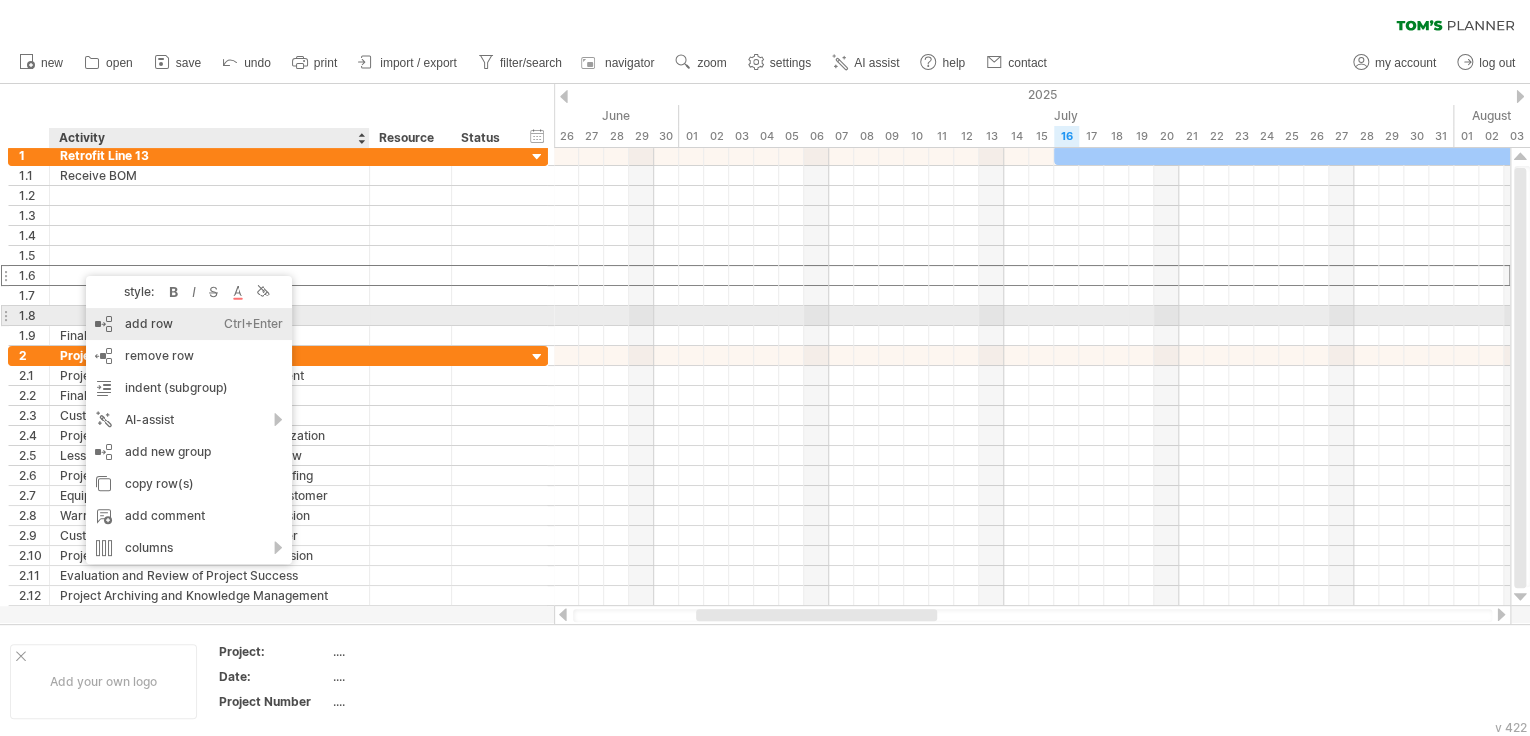 click on "add row Ctrl+Enter Cmd+Enter" at bounding box center [189, 324] 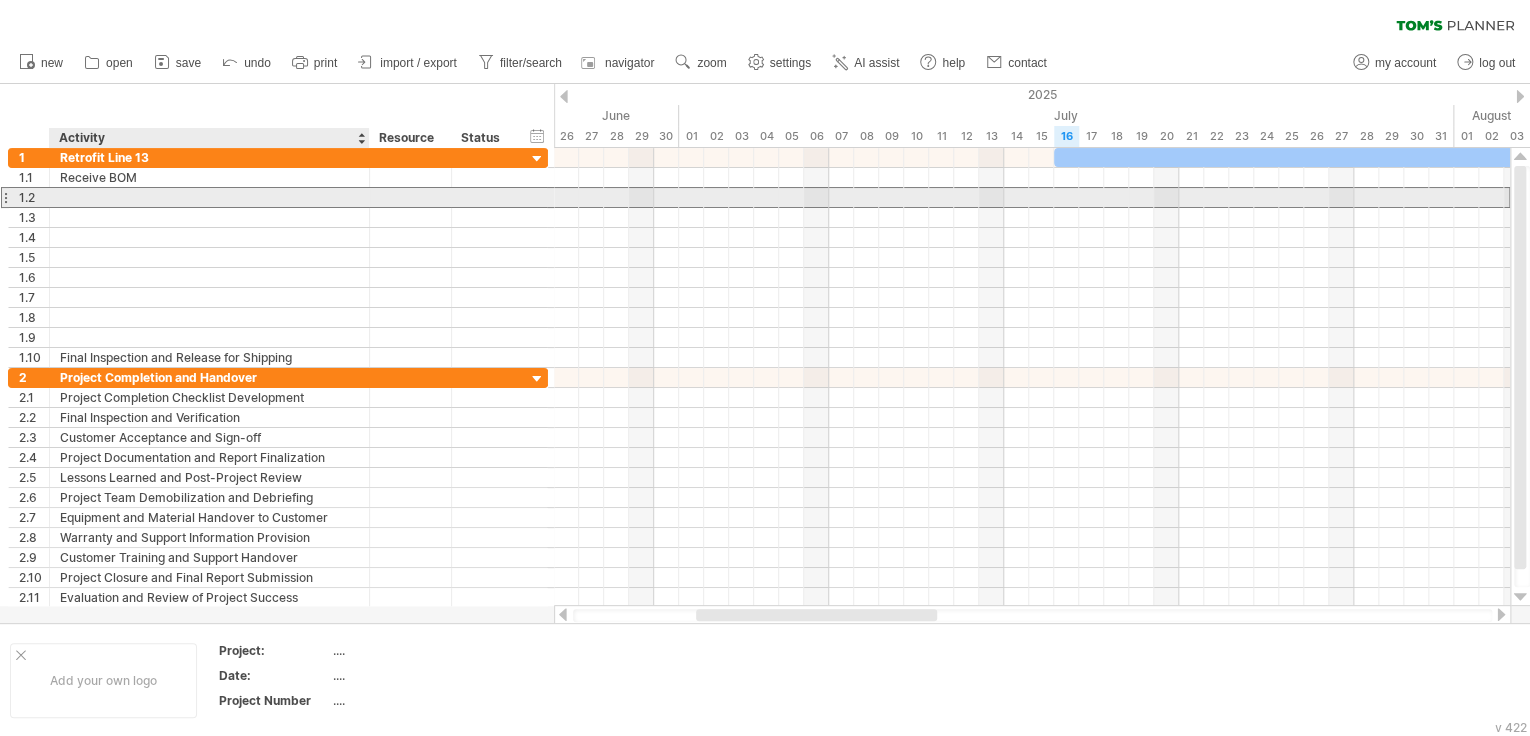 click at bounding box center [209, 197] 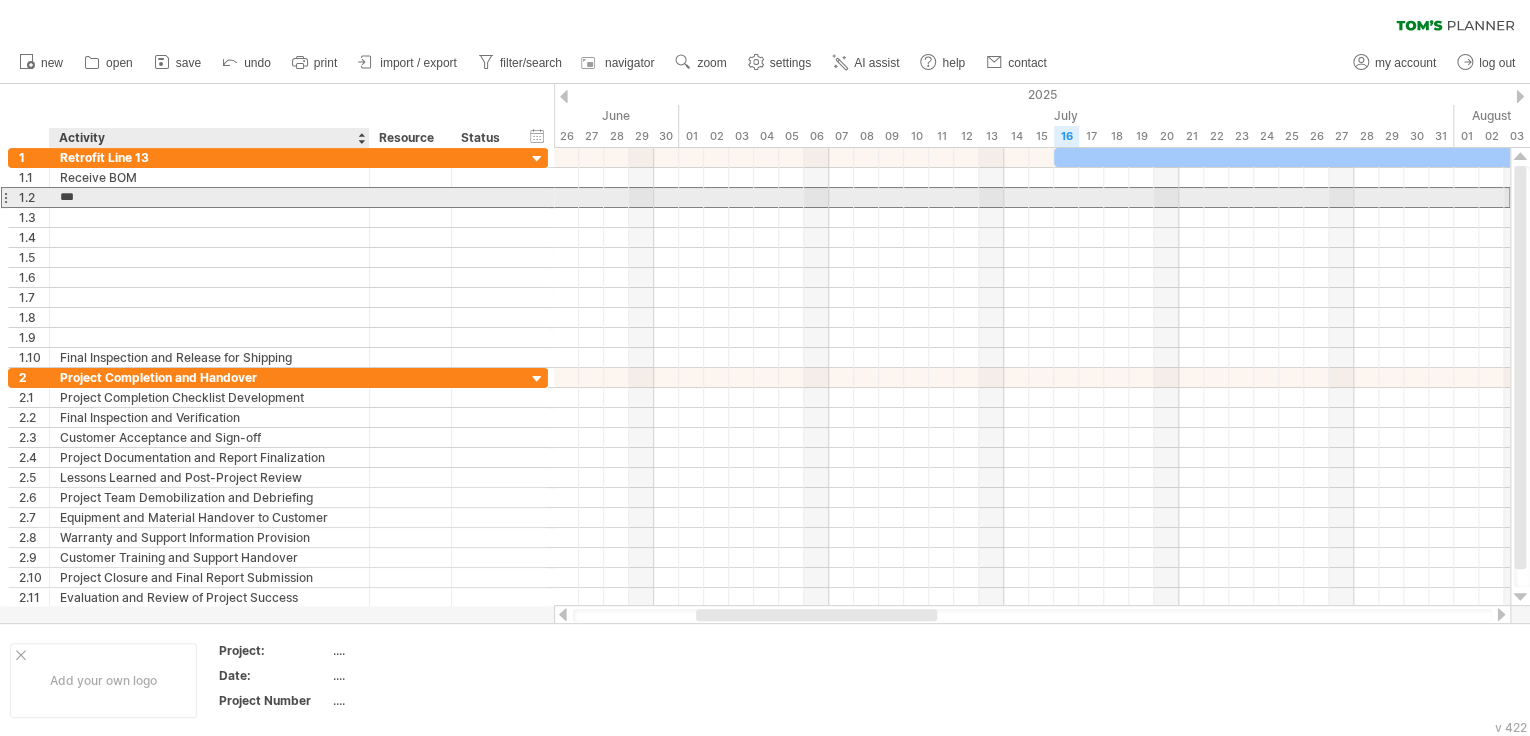 type on "*" 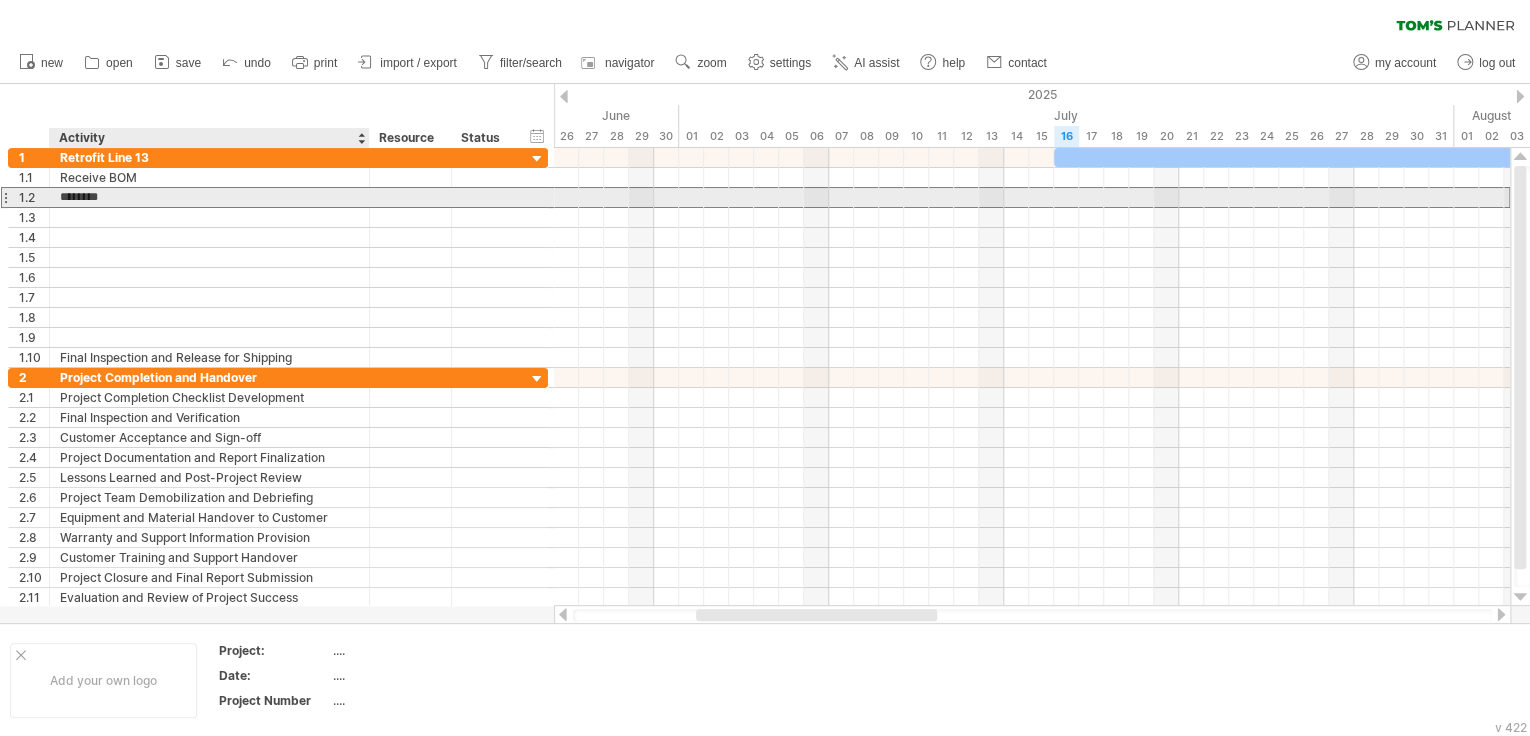 type on "*********" 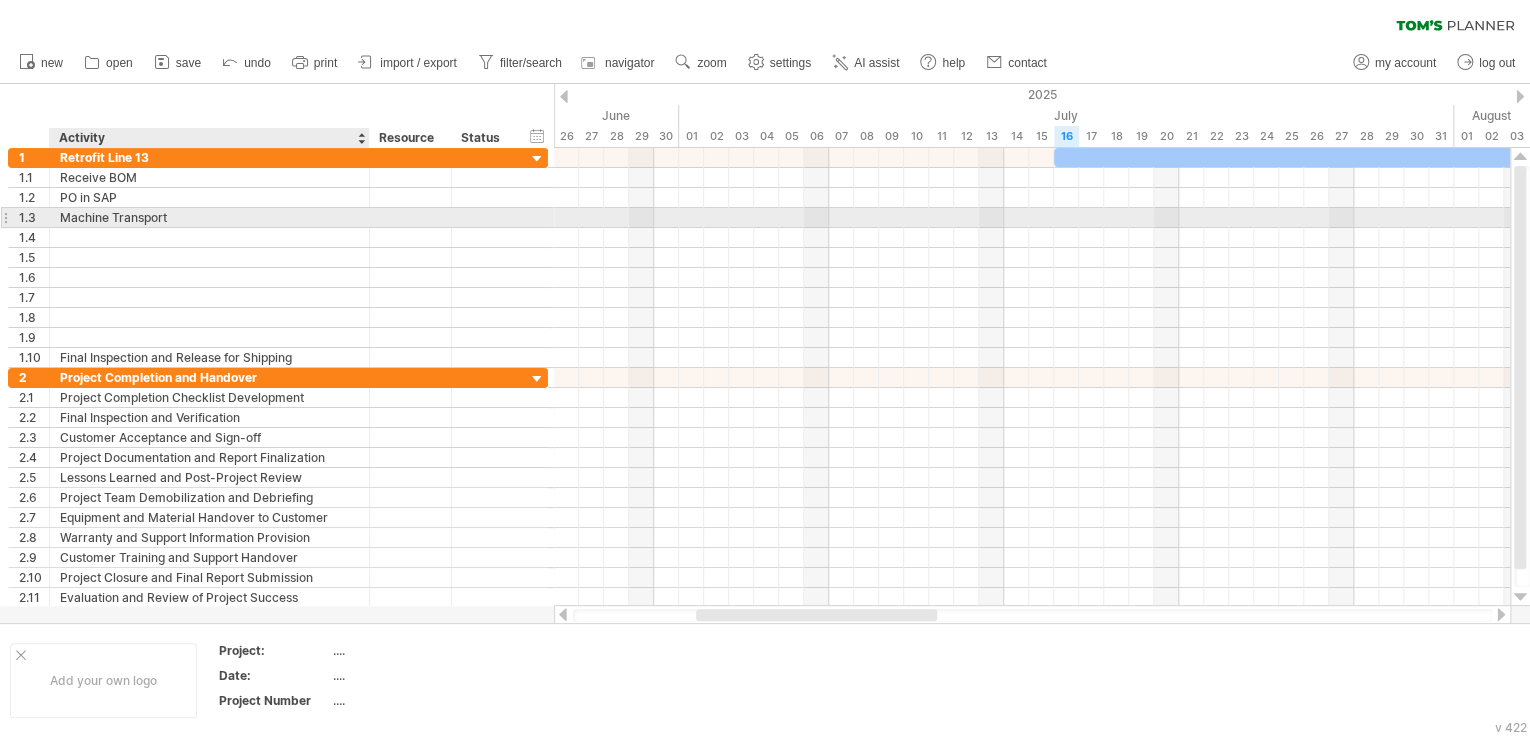 click on "Machine Transport" at bounding box center [209, 217] 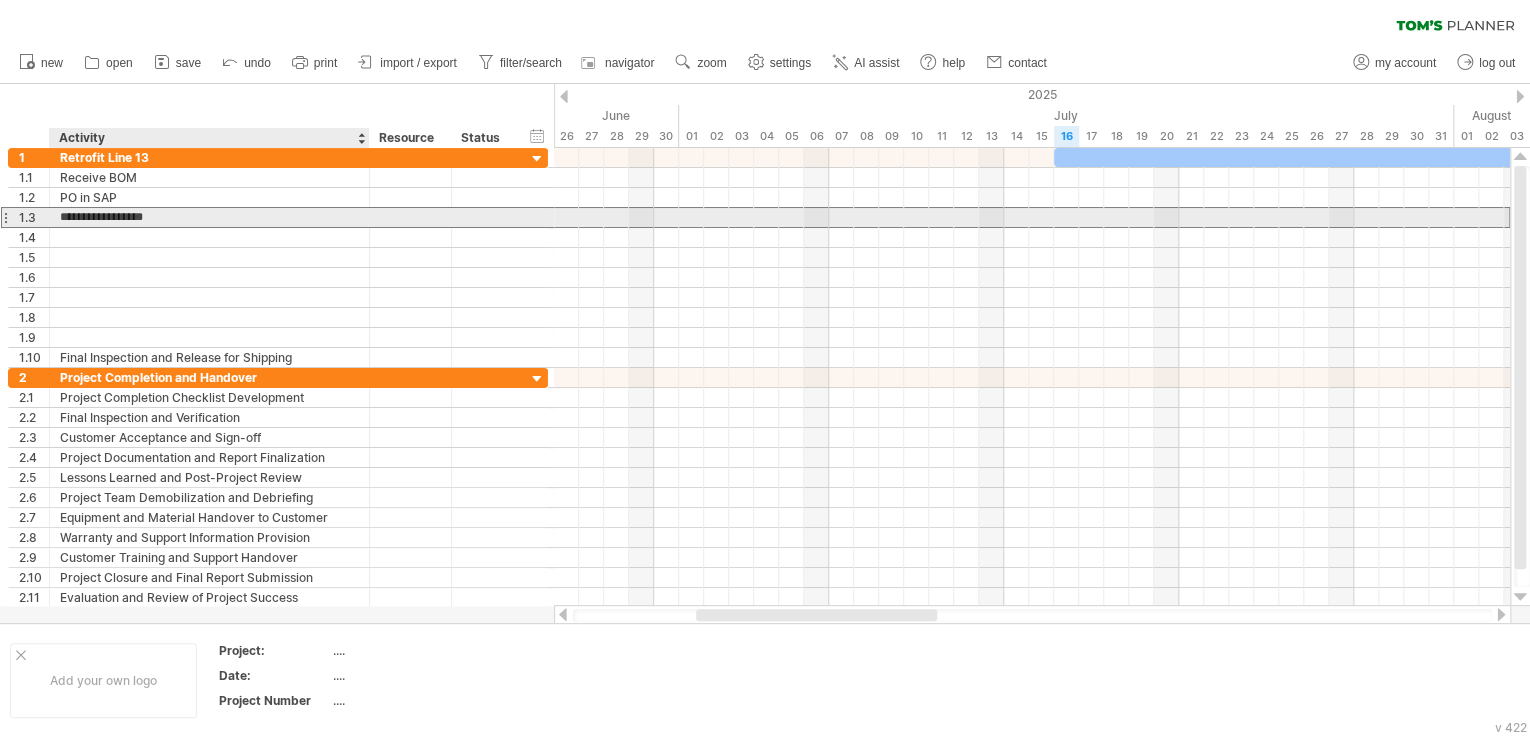 click on "**********" at bounding box center (209, 217) 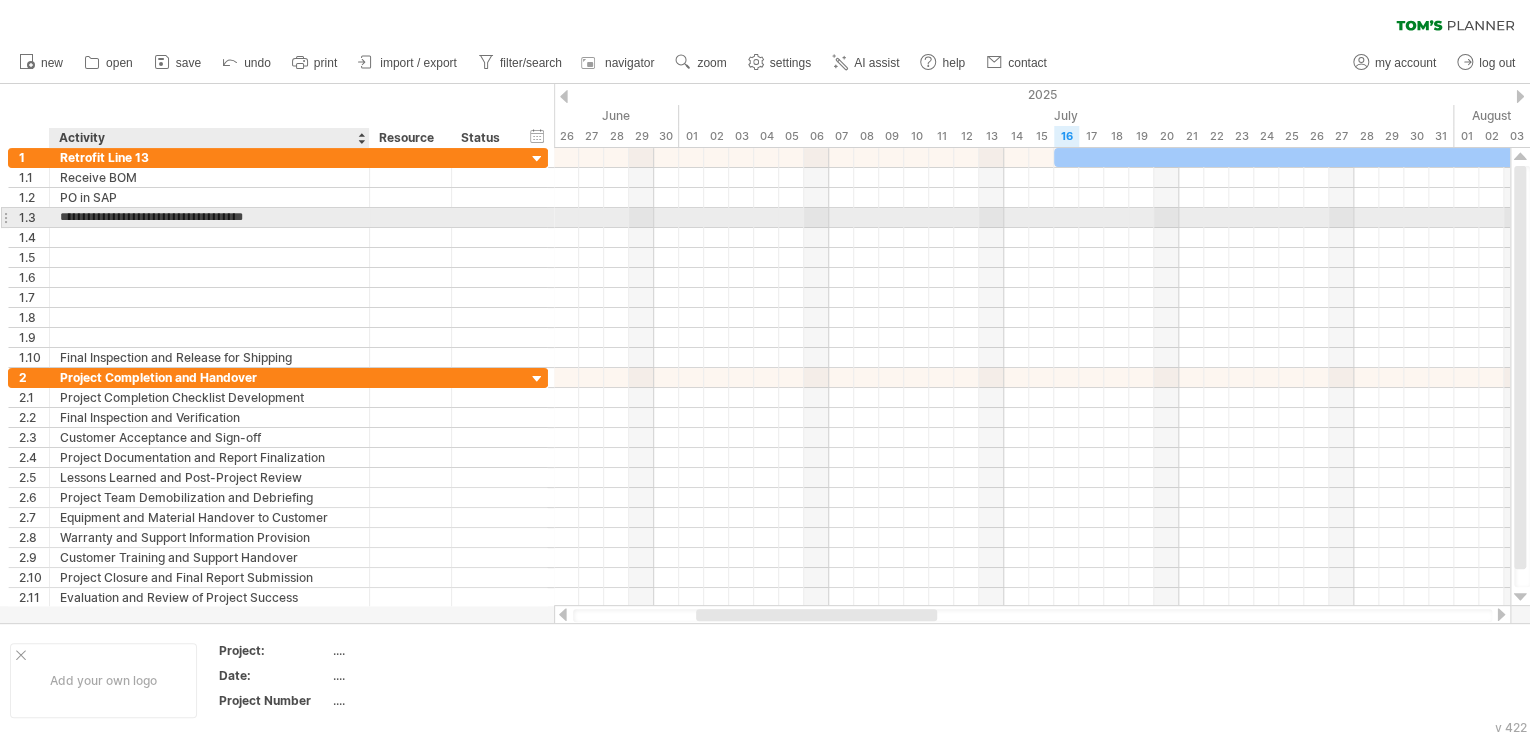 type on "**********" 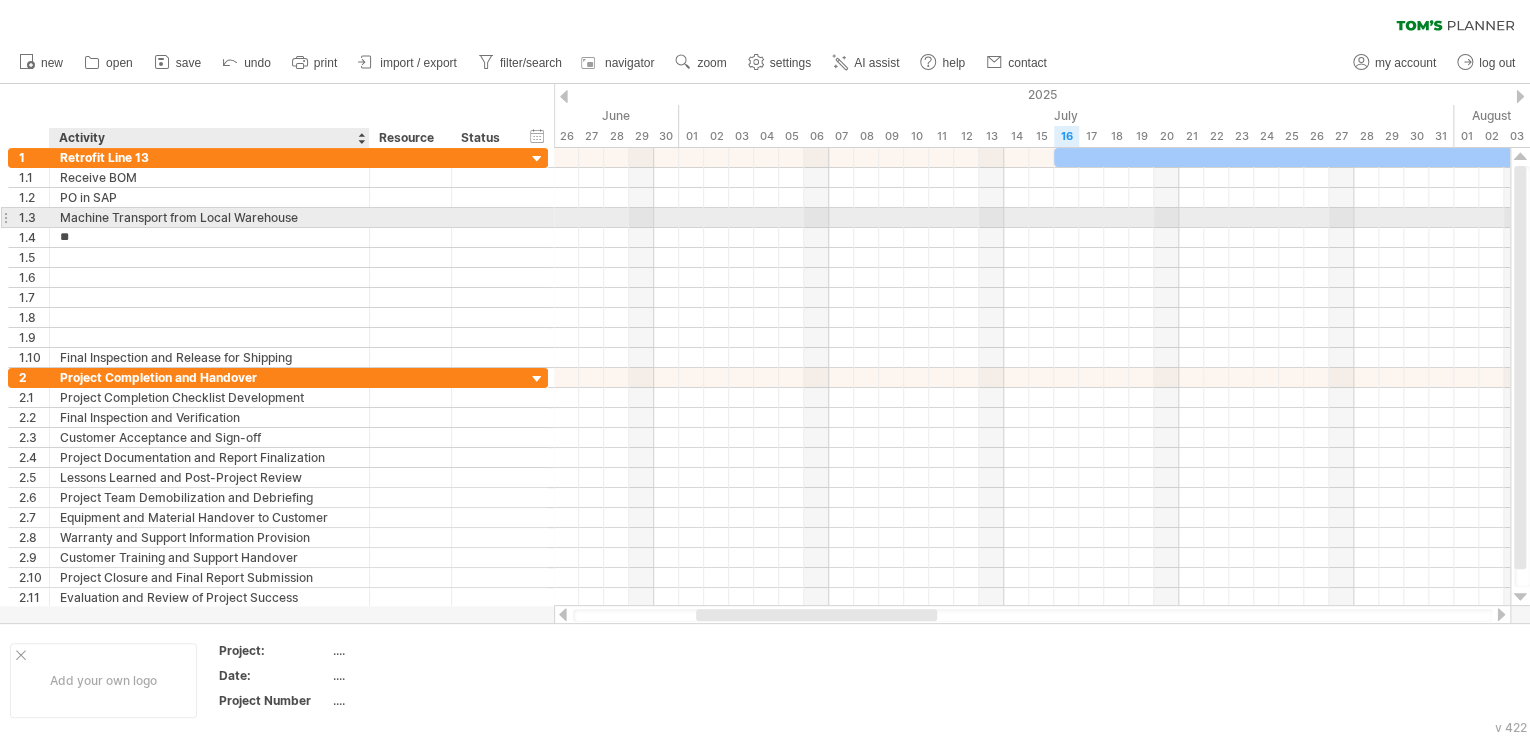 type on "*" 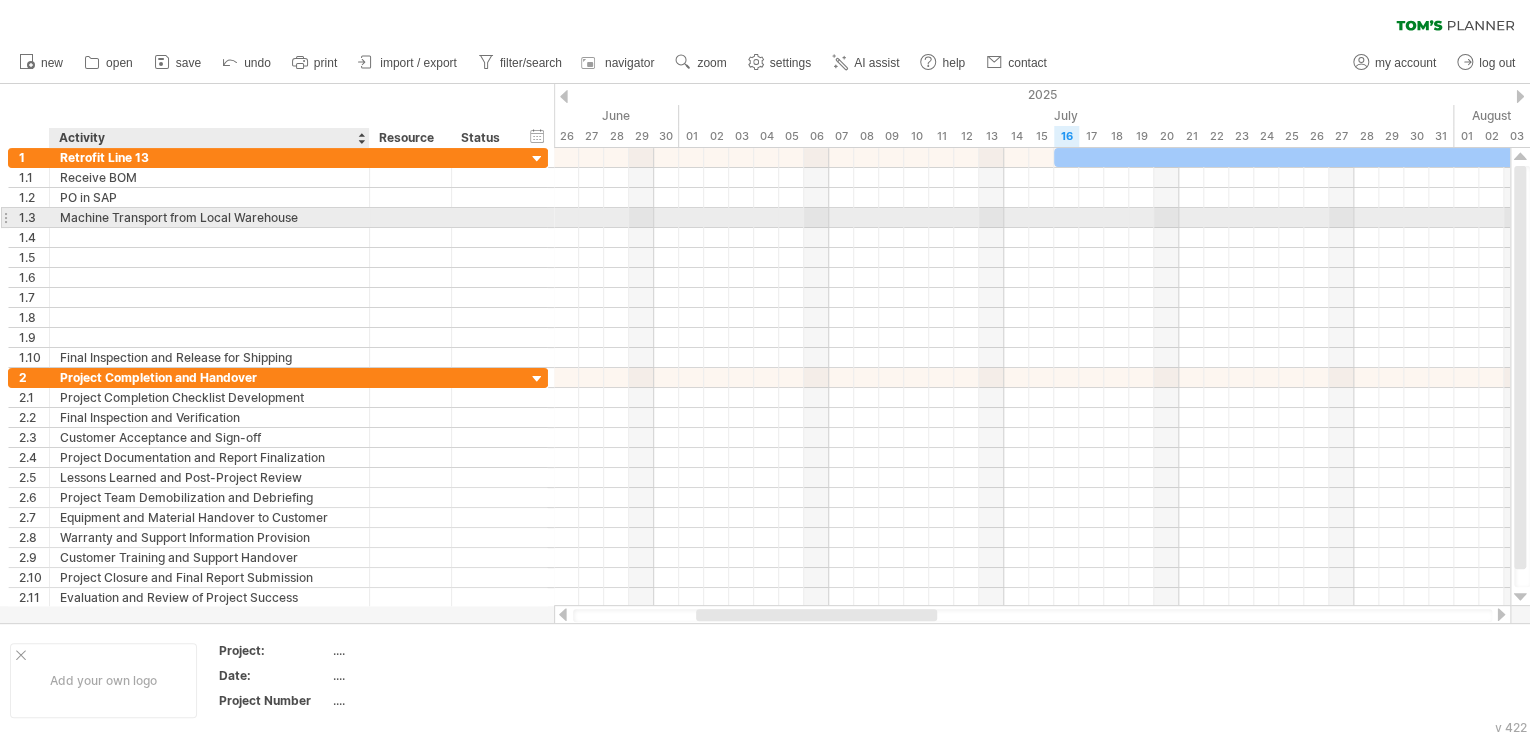 type on "*" 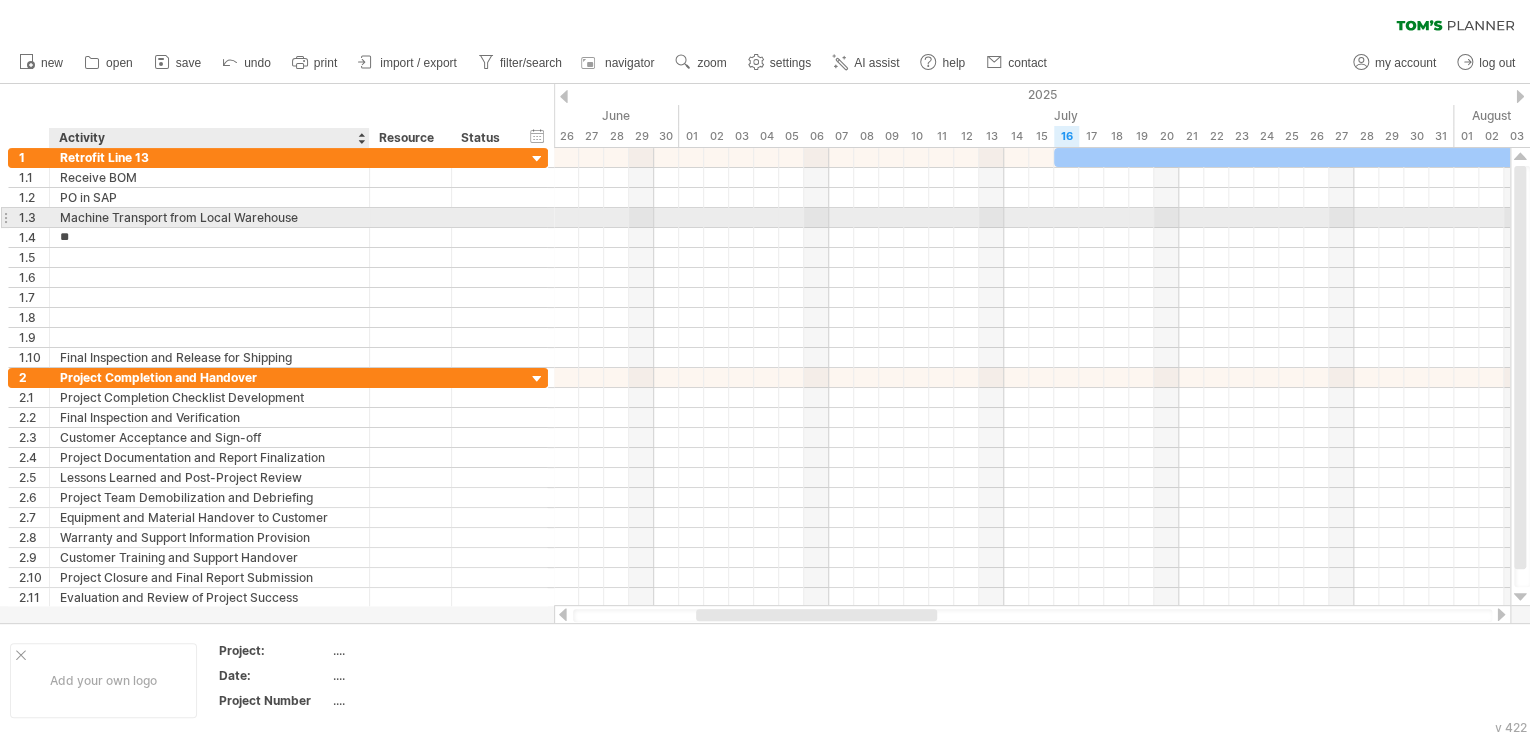 type on "*" 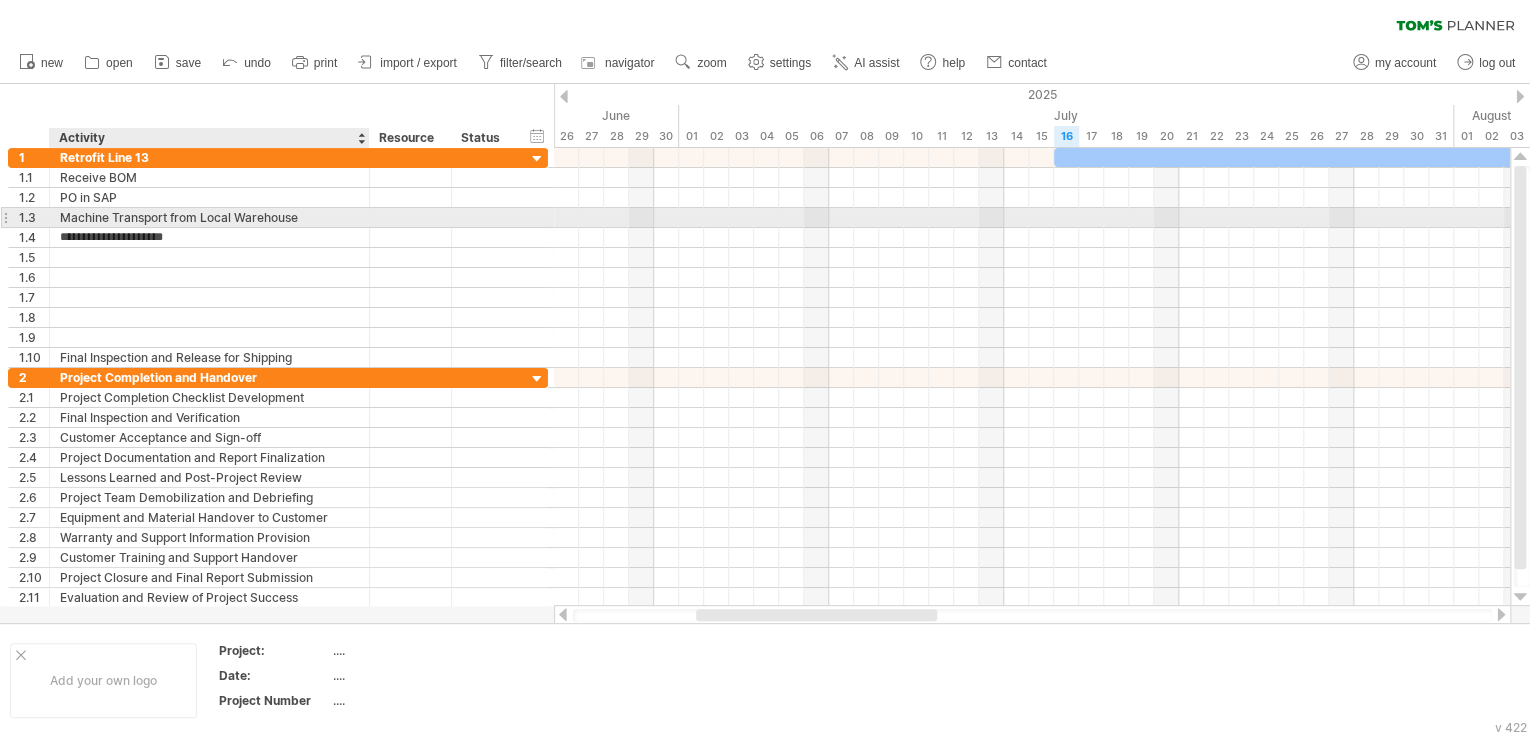 type on "**********" 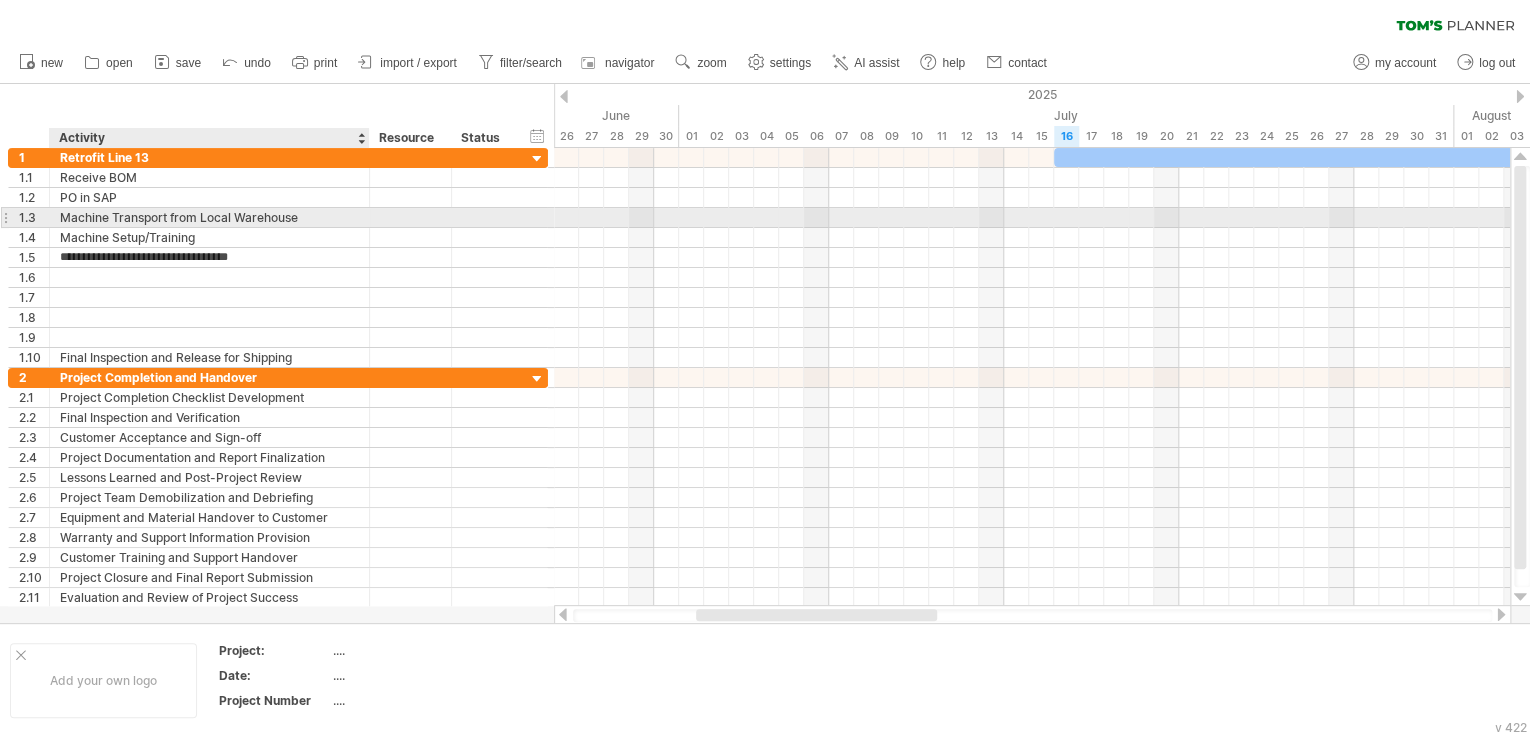 type on "**********" 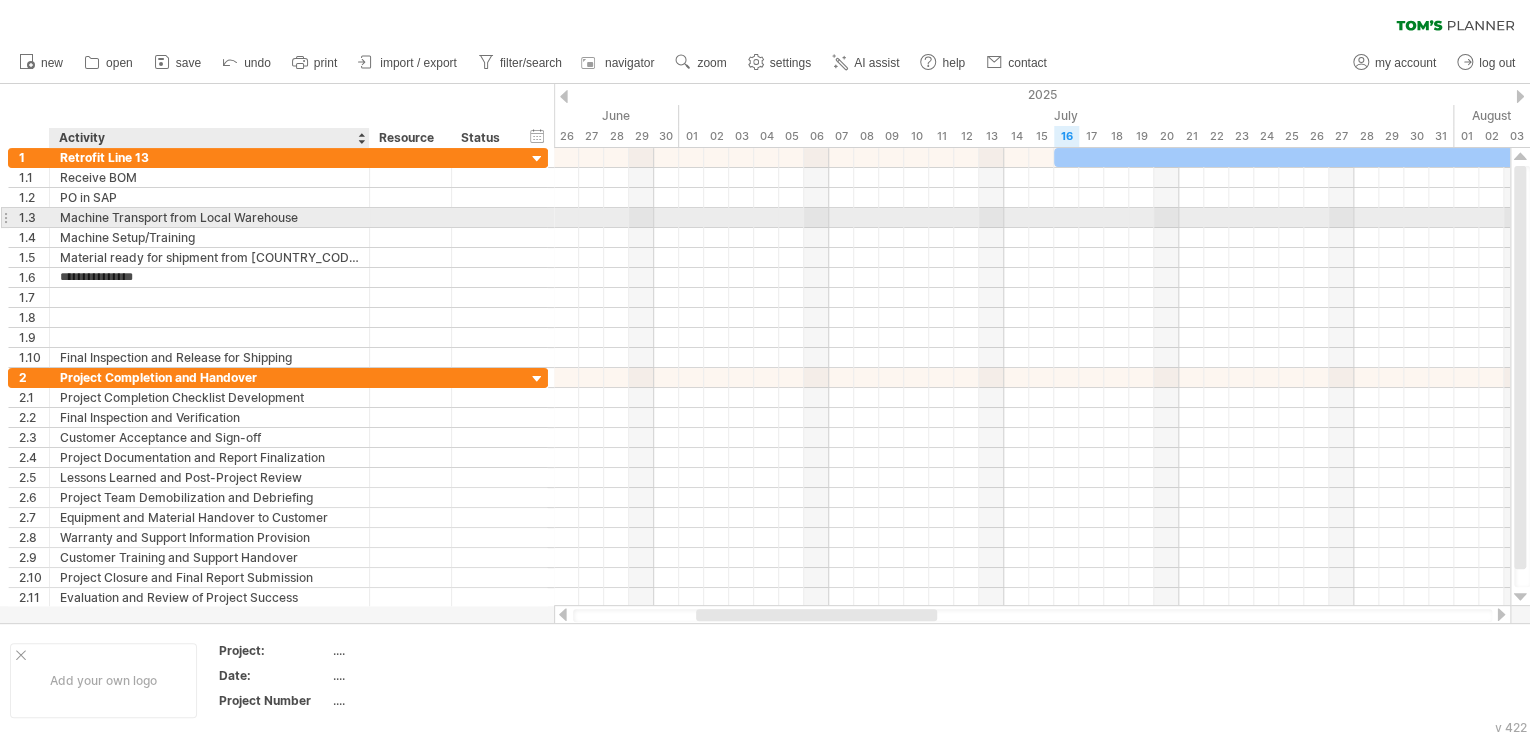 type on "**********" 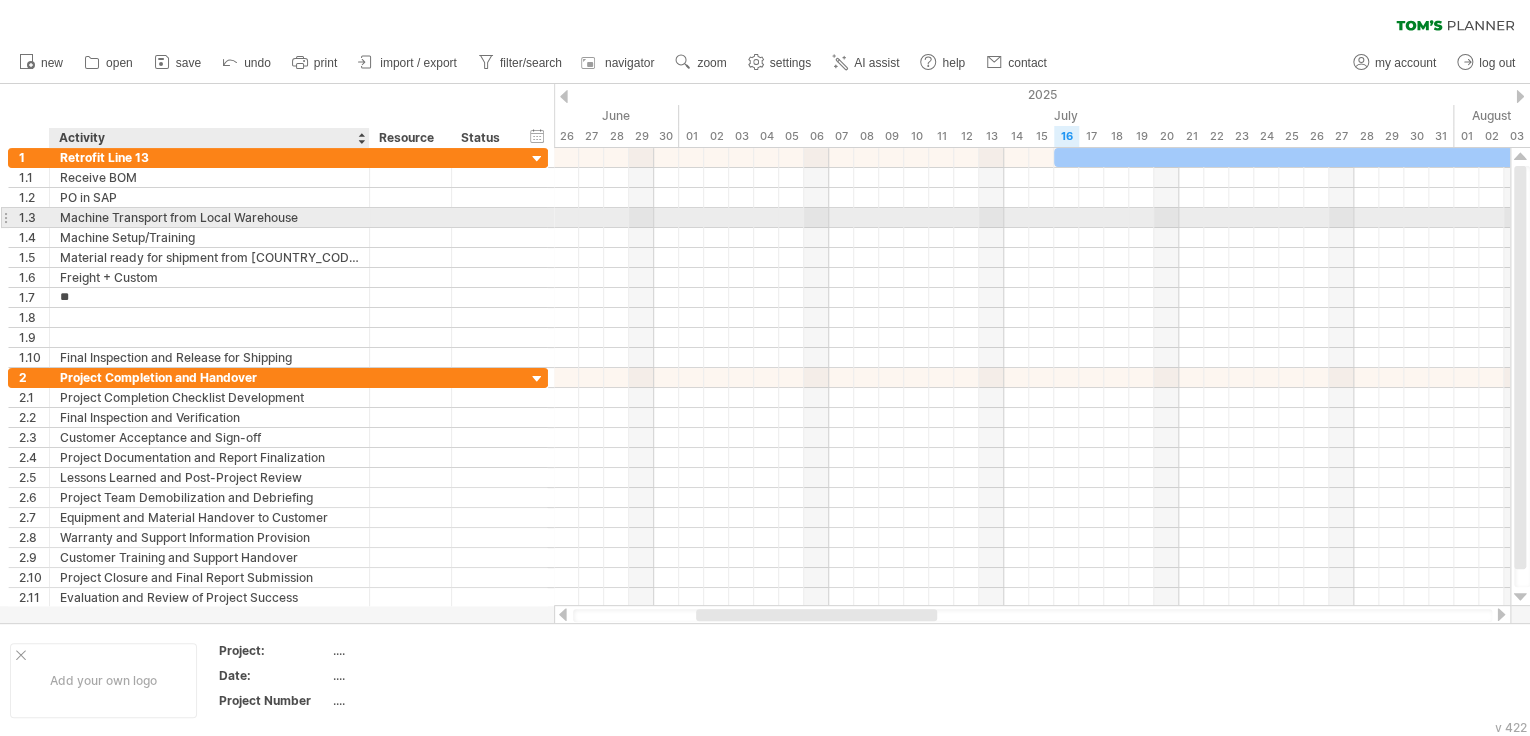 type on "*" 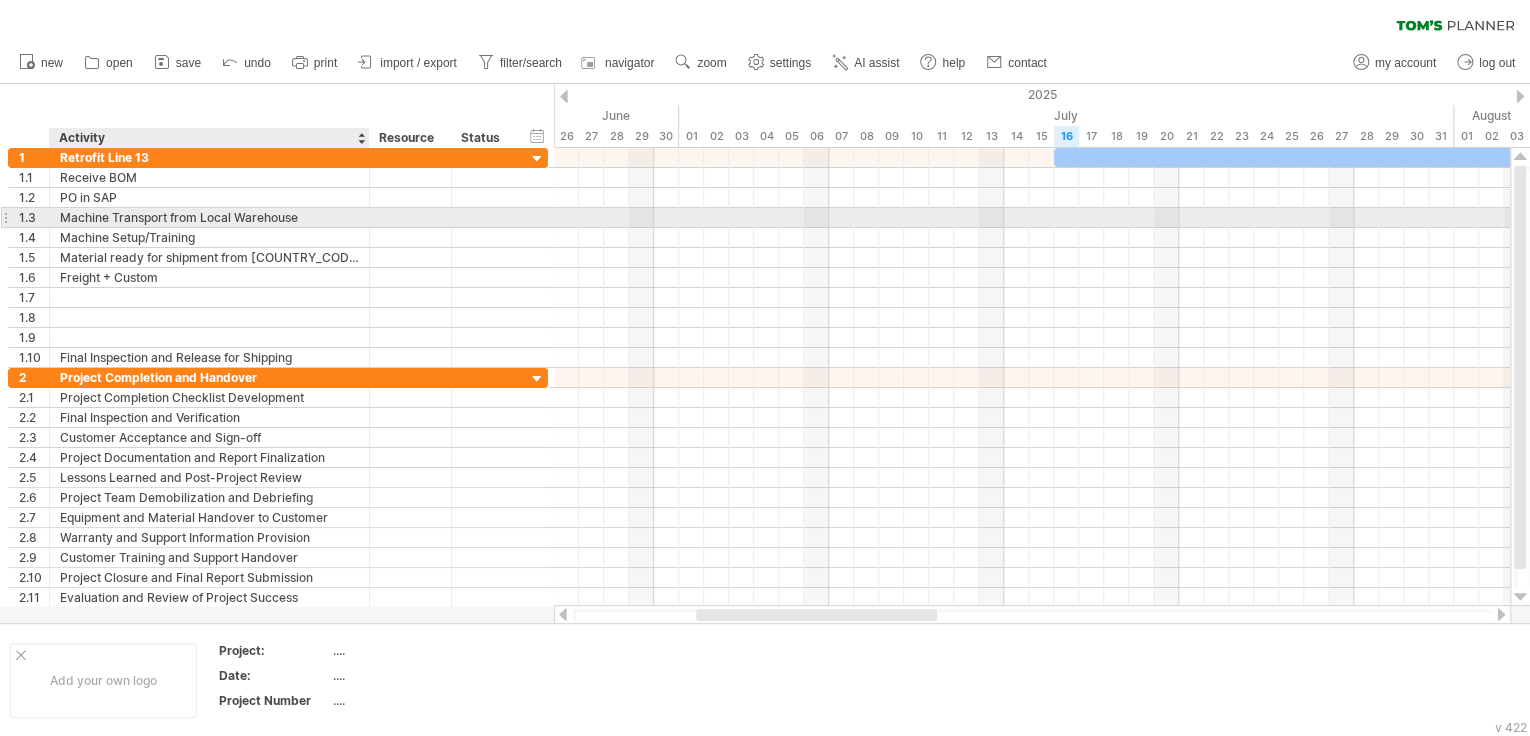 type on "*" 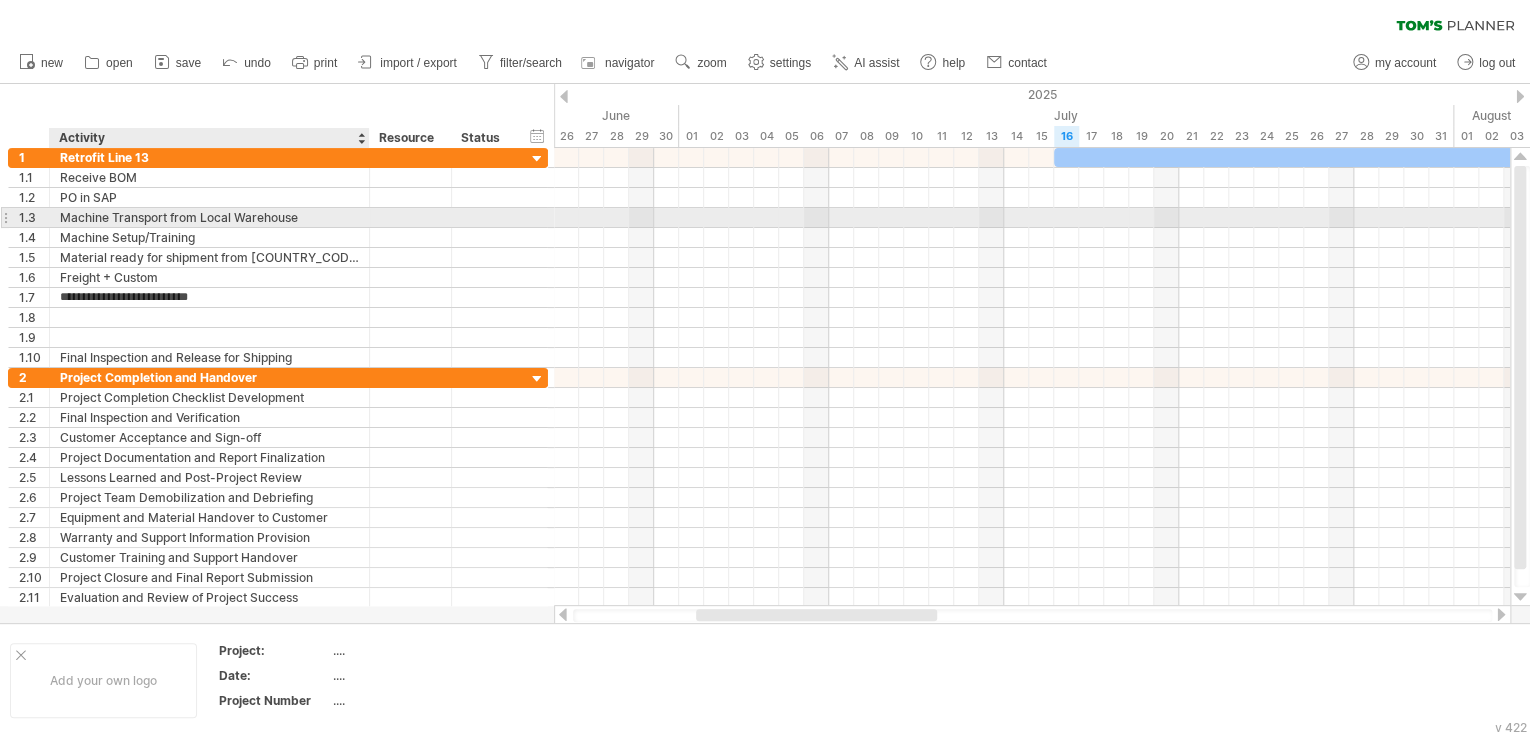 type on "**********" 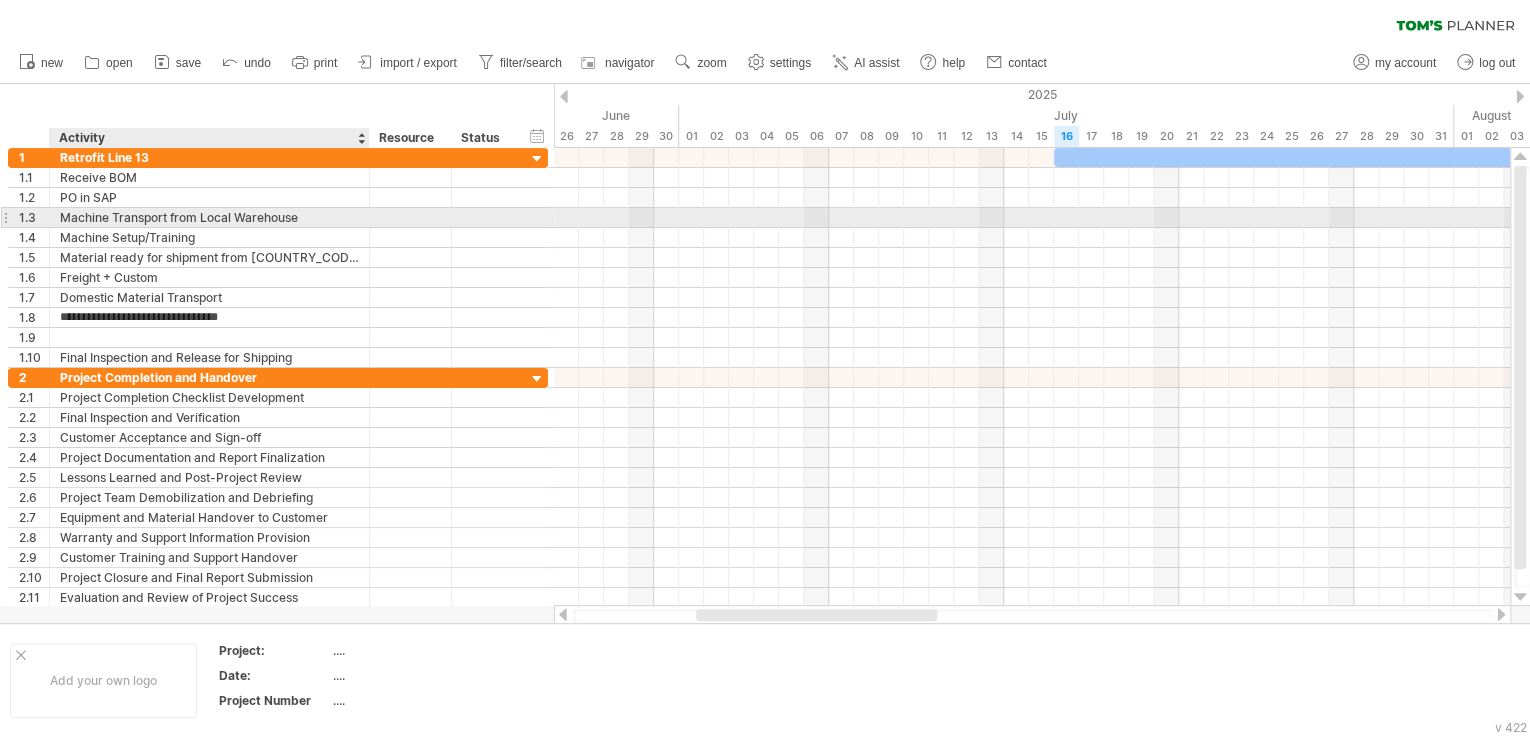 type on "**********" 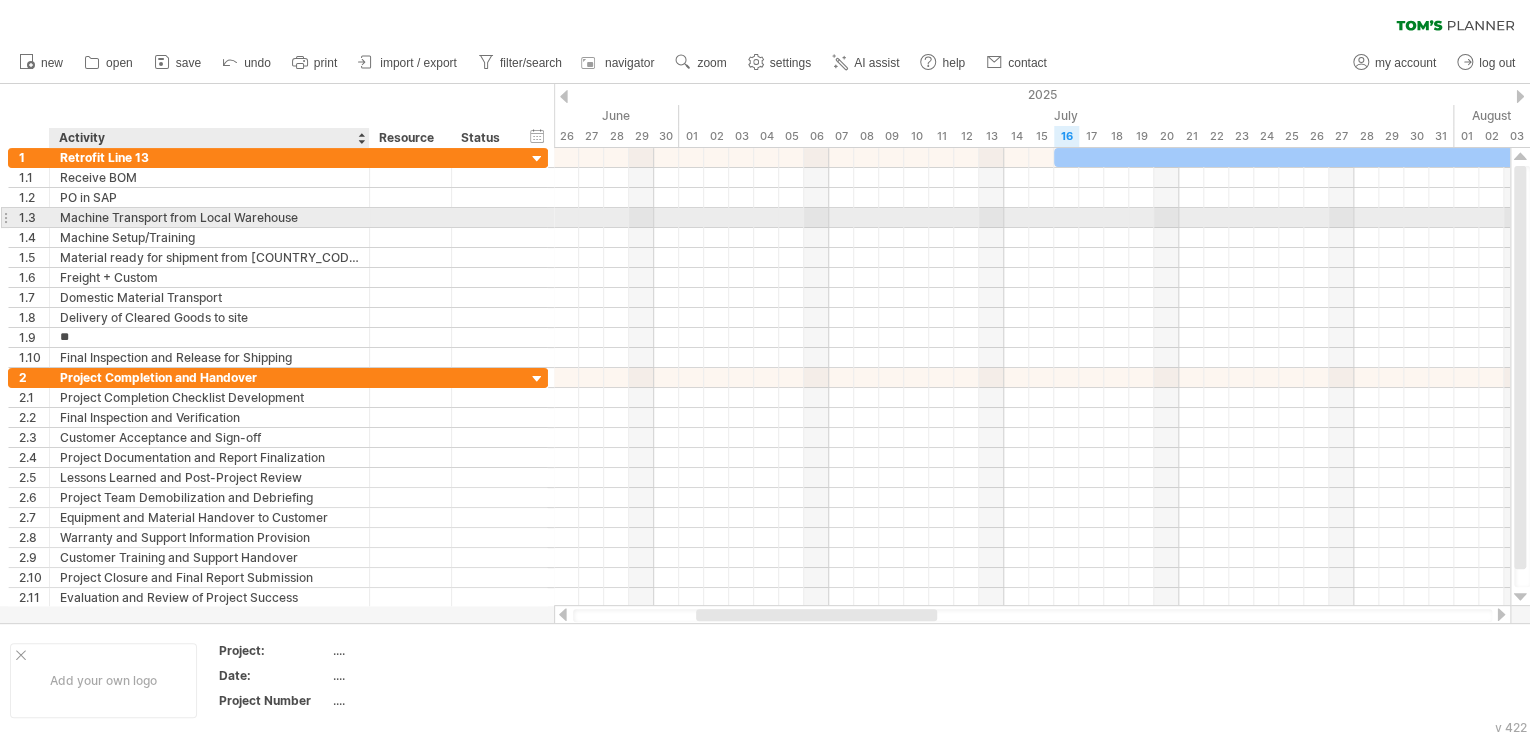 type on "*" 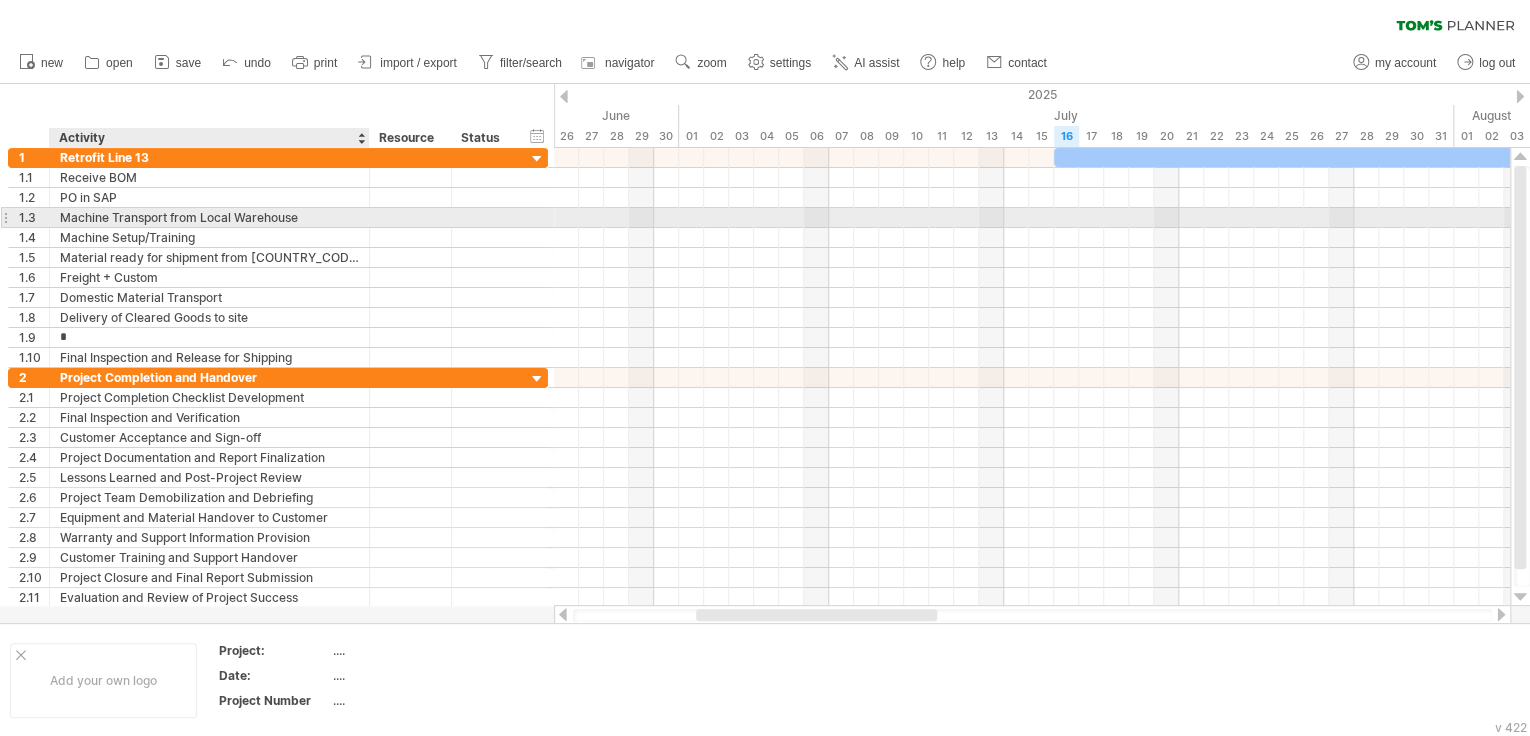 type 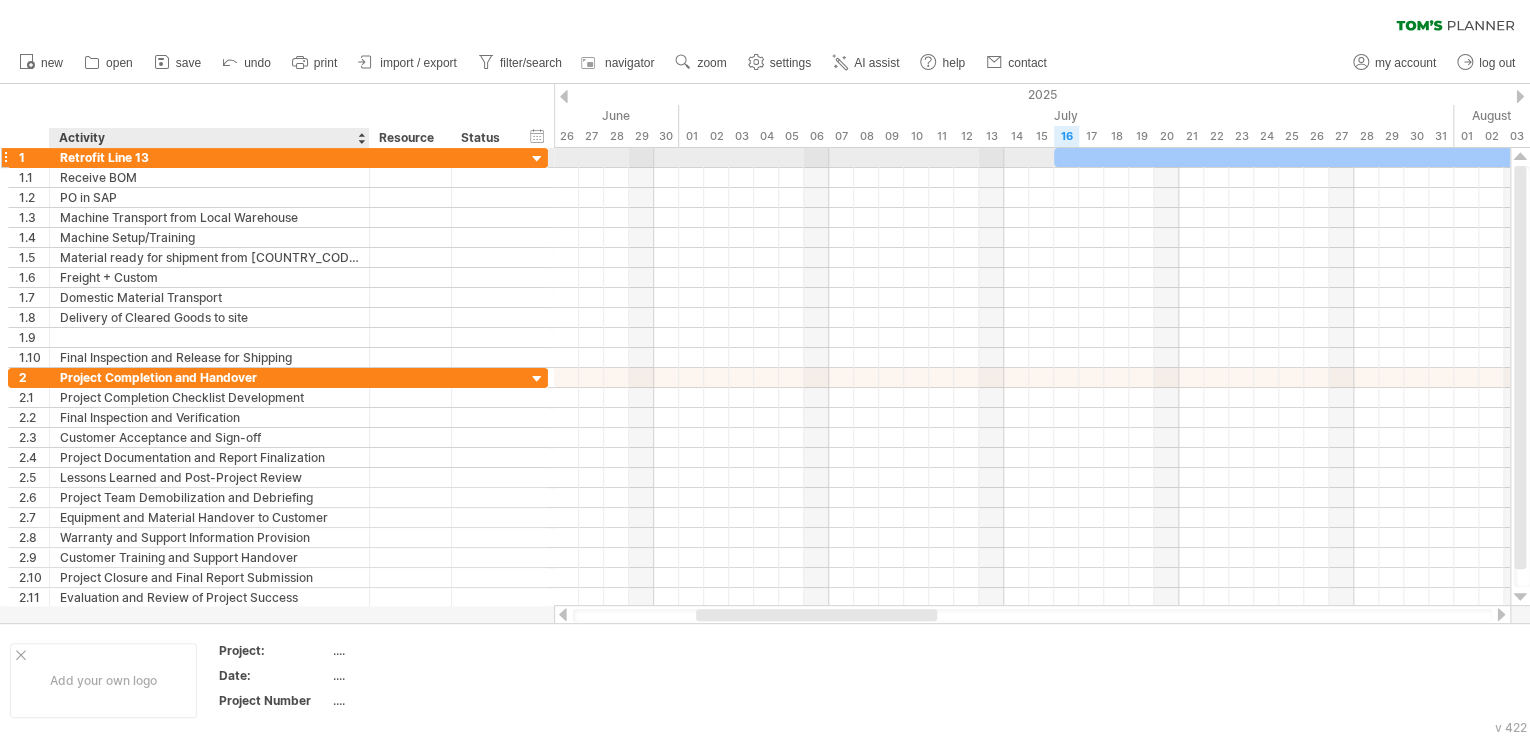 click on "Retrofit Line 13" at bounding box center (209, 157) 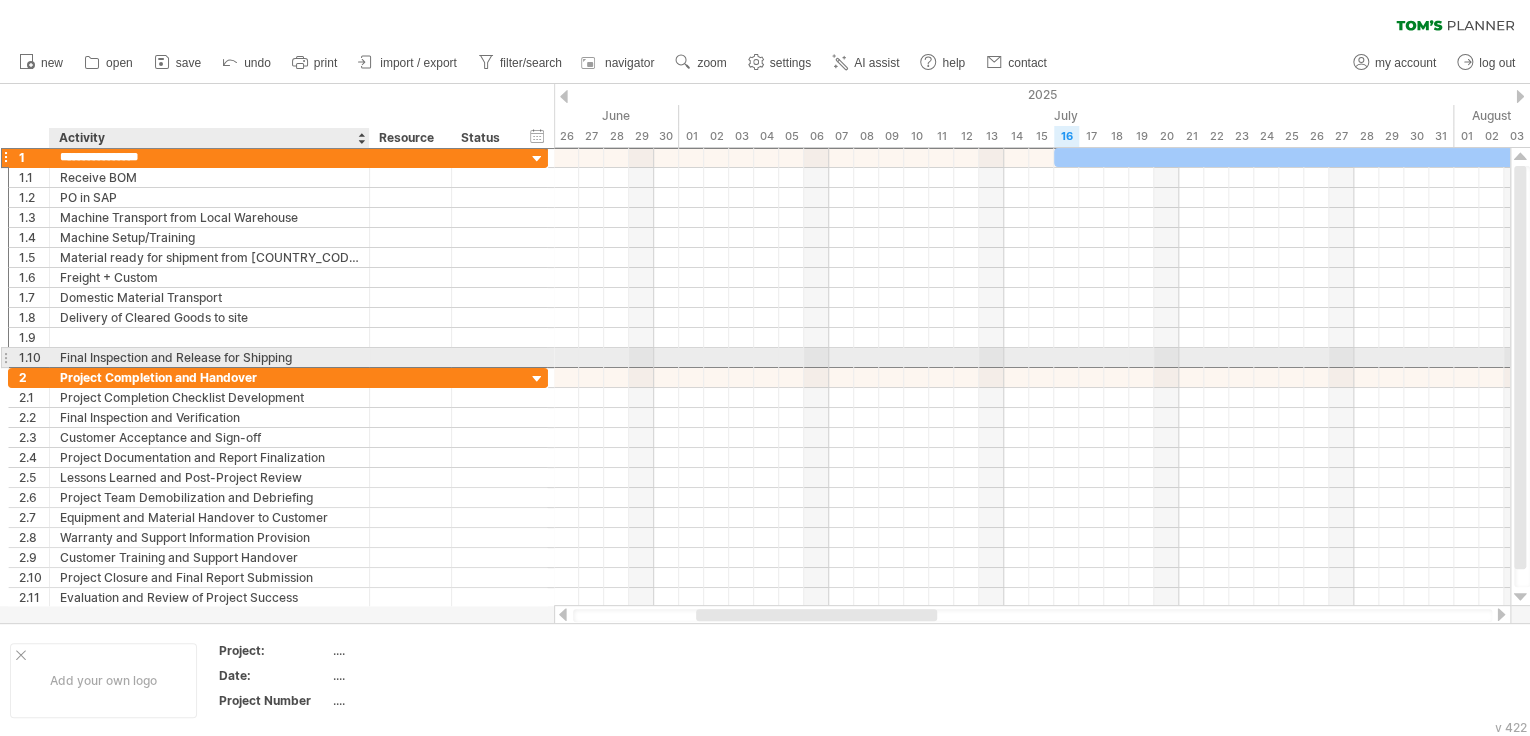 click on "Final Inspection and Release for Shipping" at bounding box center (209, 357) 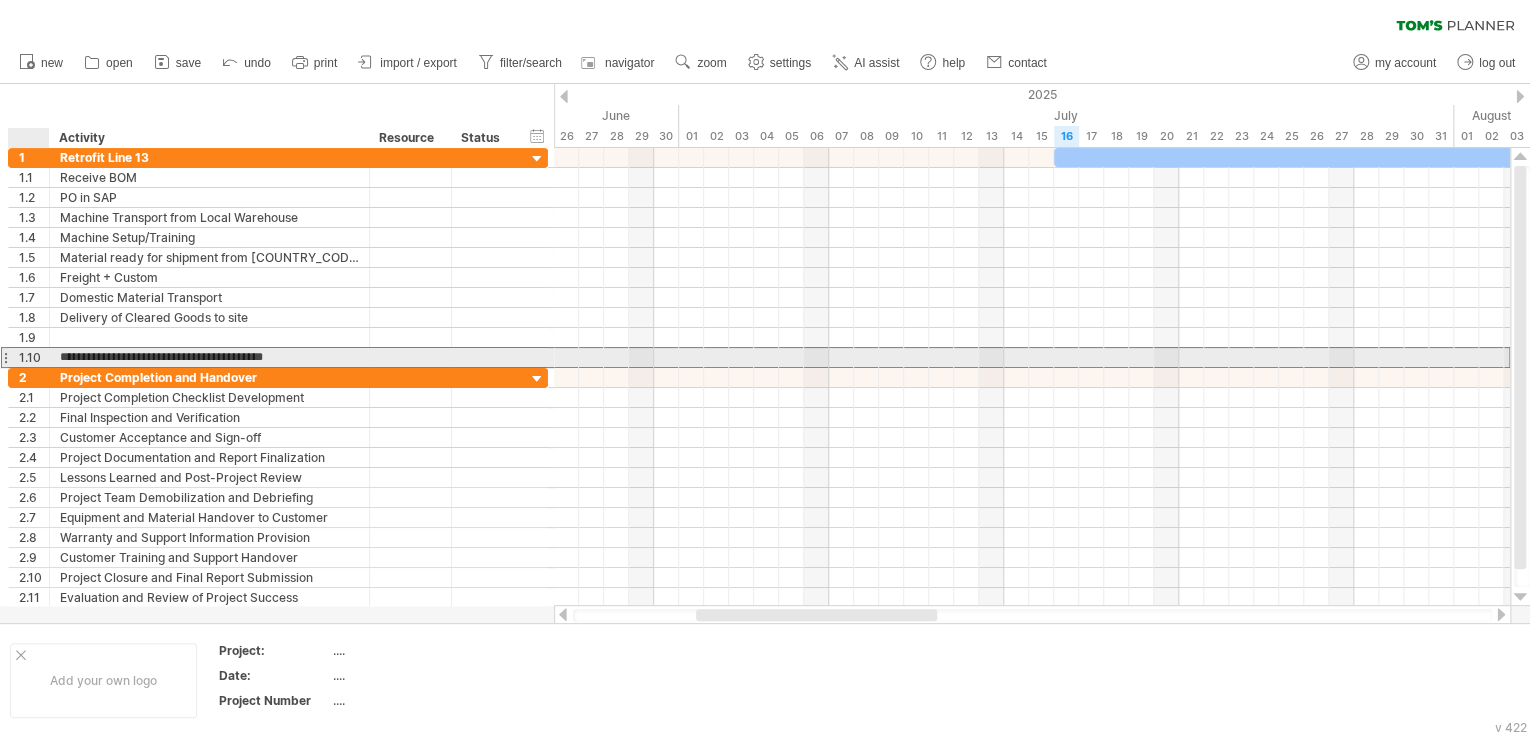 drag, startPoint x: 304, startPoint y: 358, endPoint x: 56, endPoint y: 364, distance: 248.07257 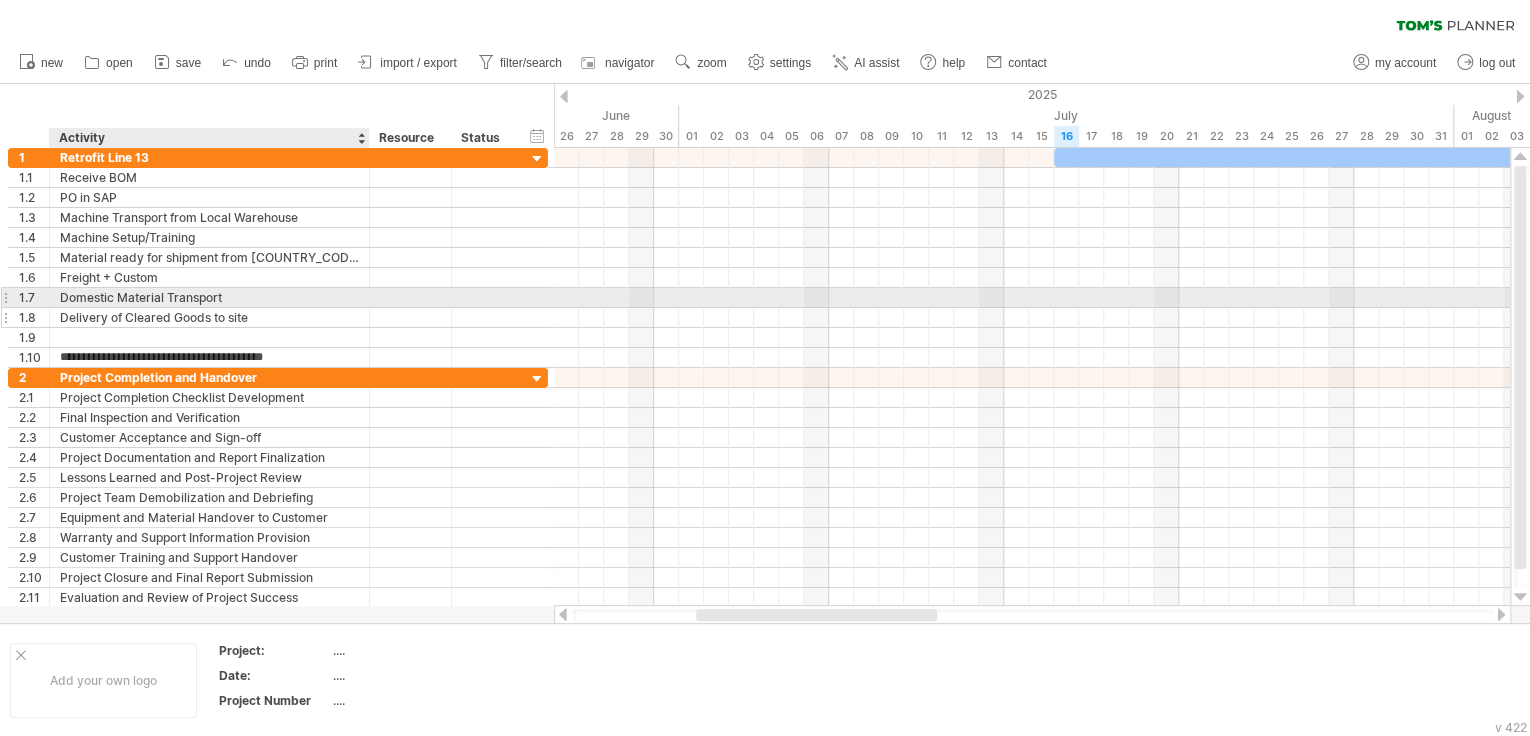 type 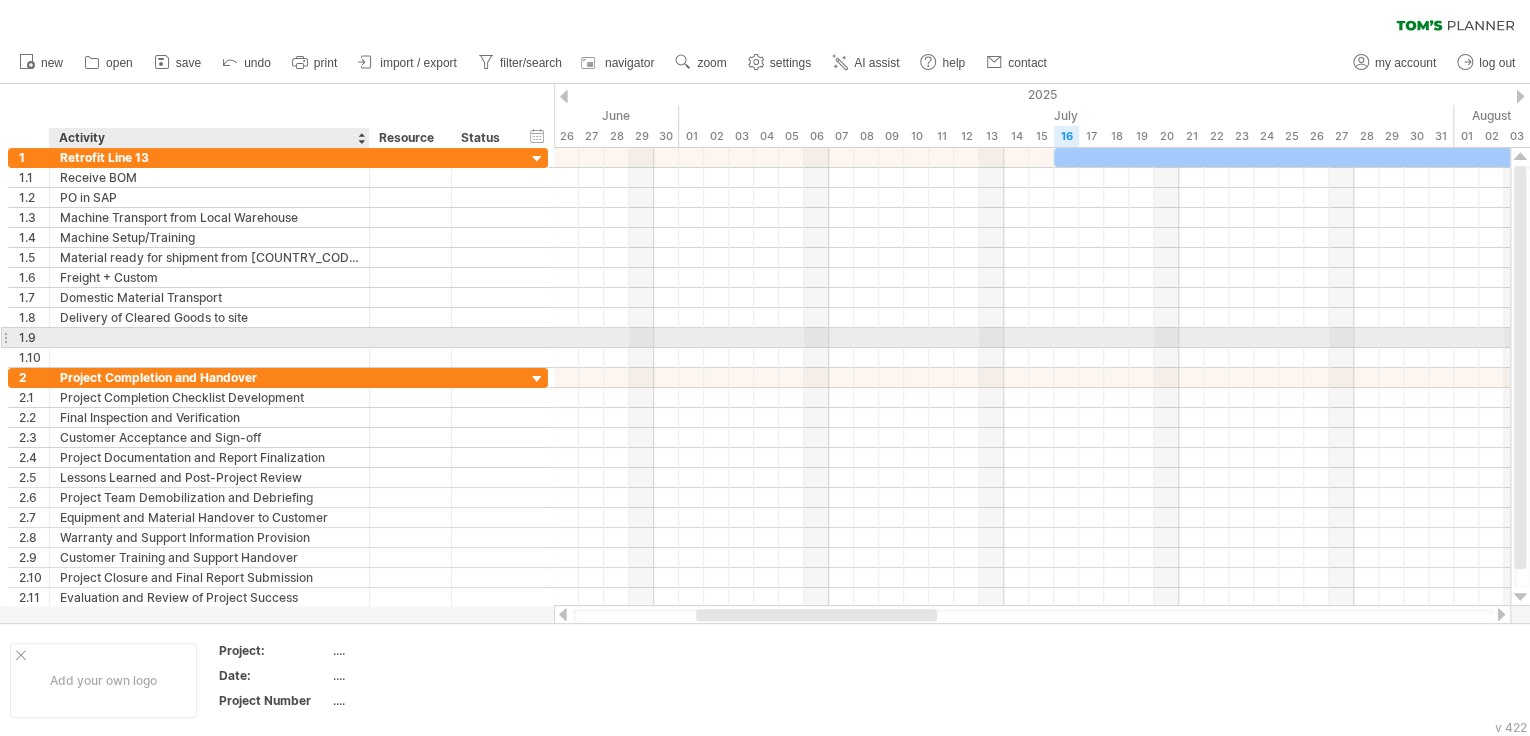 click at bounding box center [209, 337] 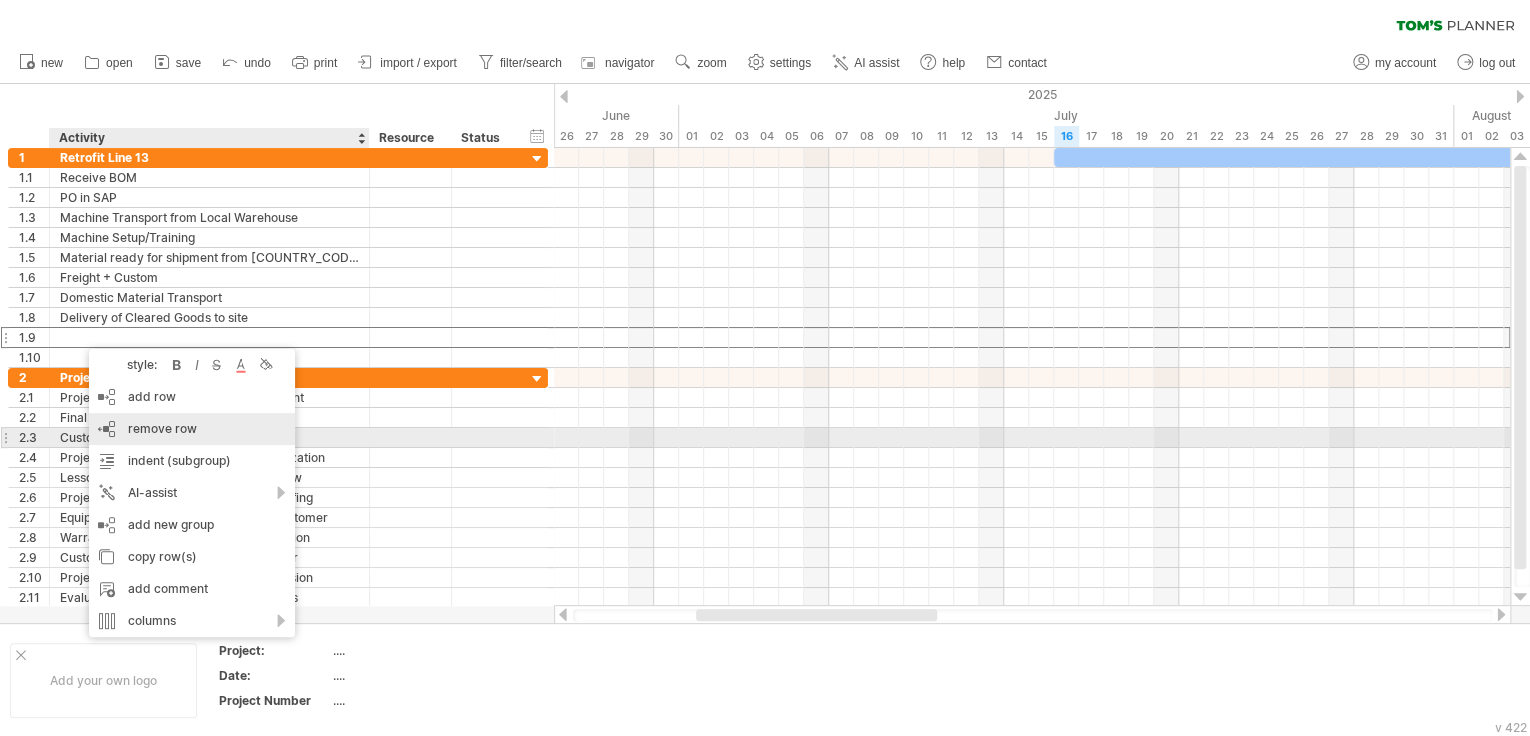click on "remove row remove selected rows" at bounding box center [192, 429] 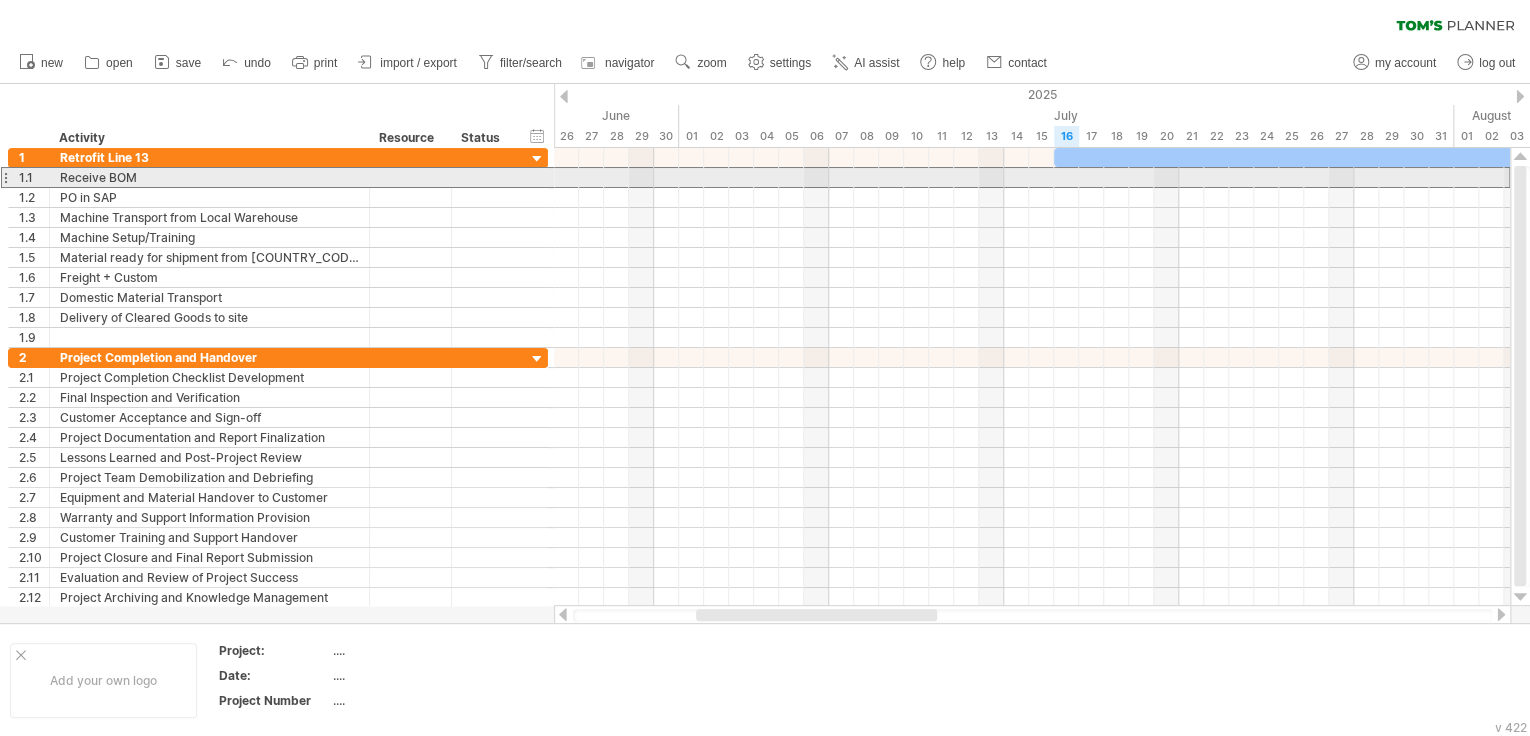 click at bounding box center [5, 177] 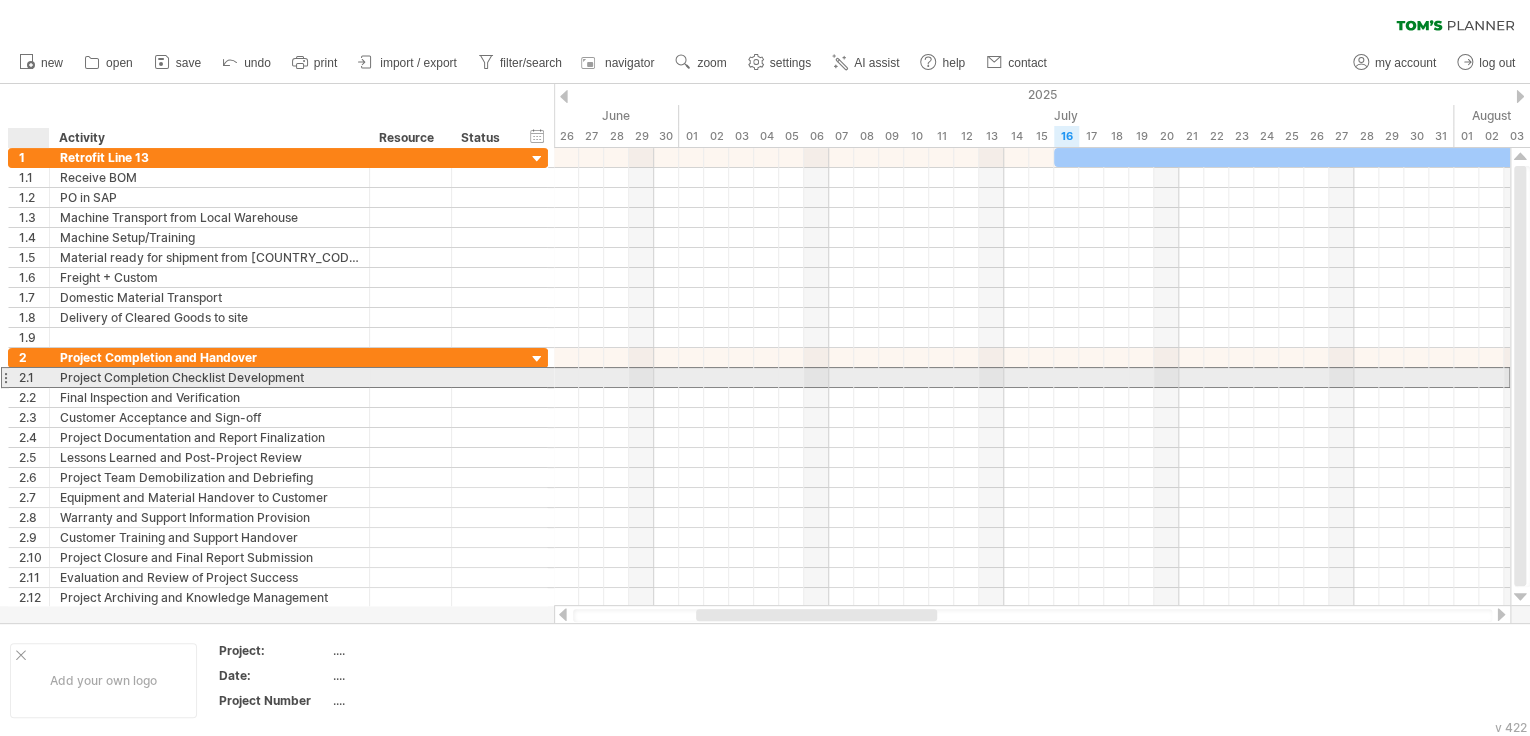 click on "2.1" at bounding box center (29, 377) 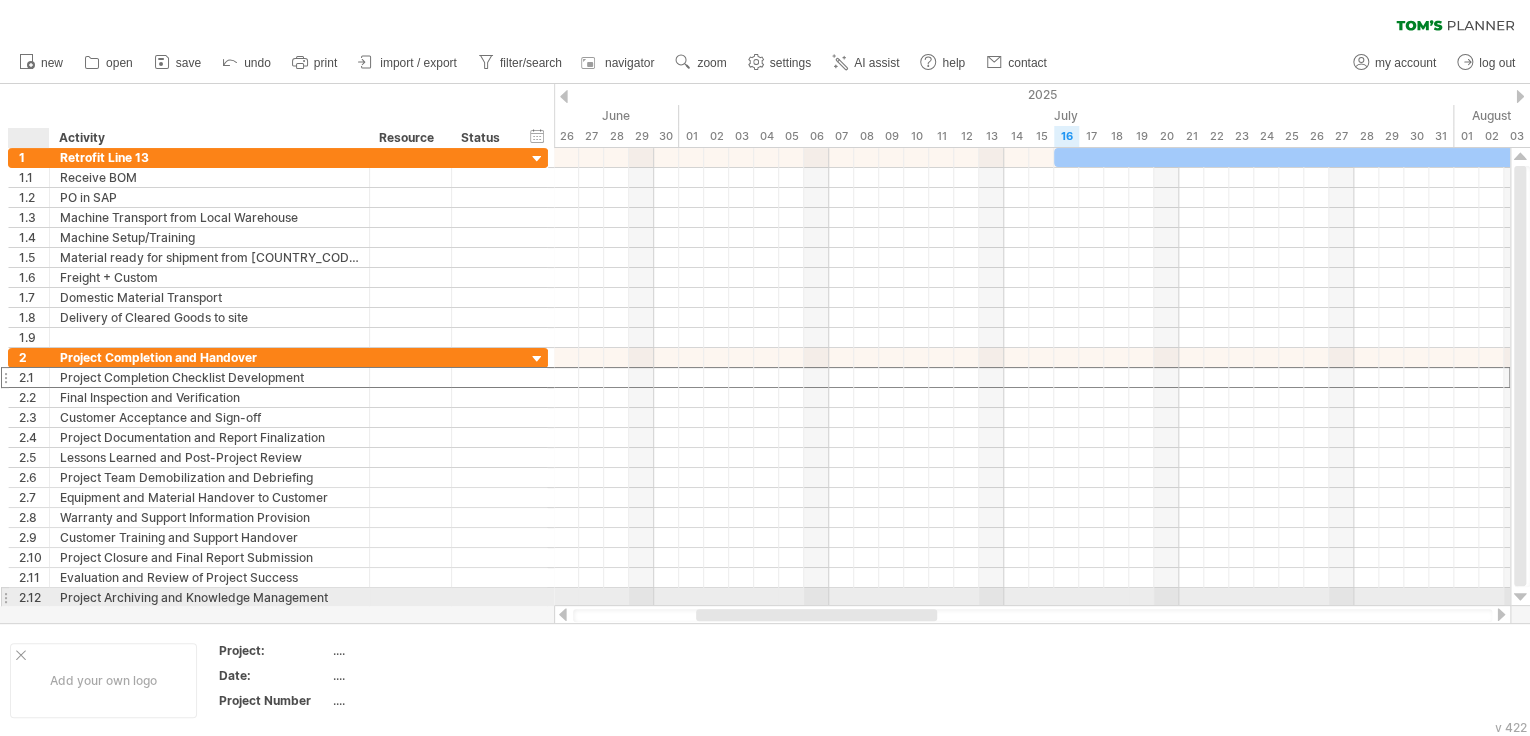 click at bounding box center [47, 598] 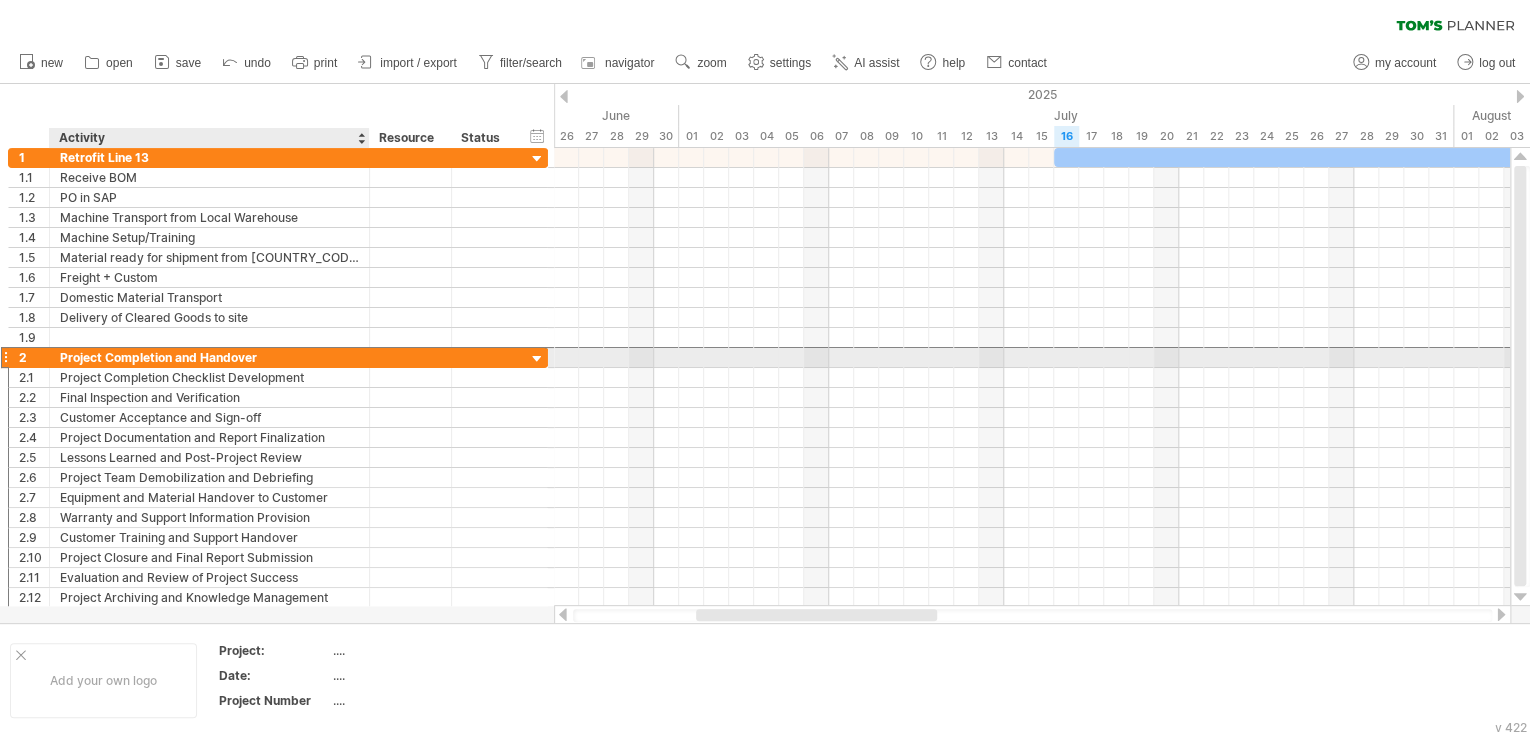 click on "Project Completion and Handover" at bounding box center [209, 357] 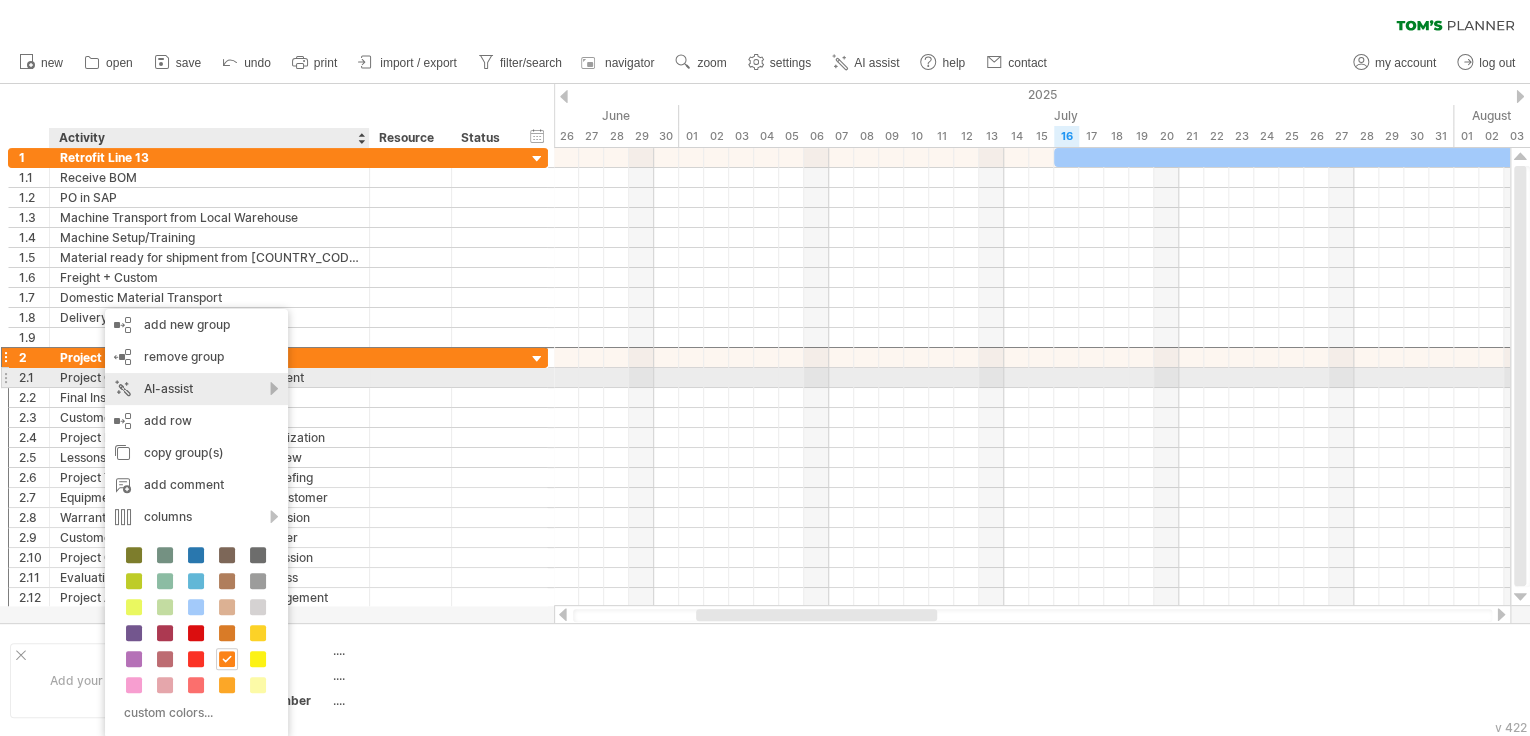 click on "remove group" at bounding box center (184, 356) 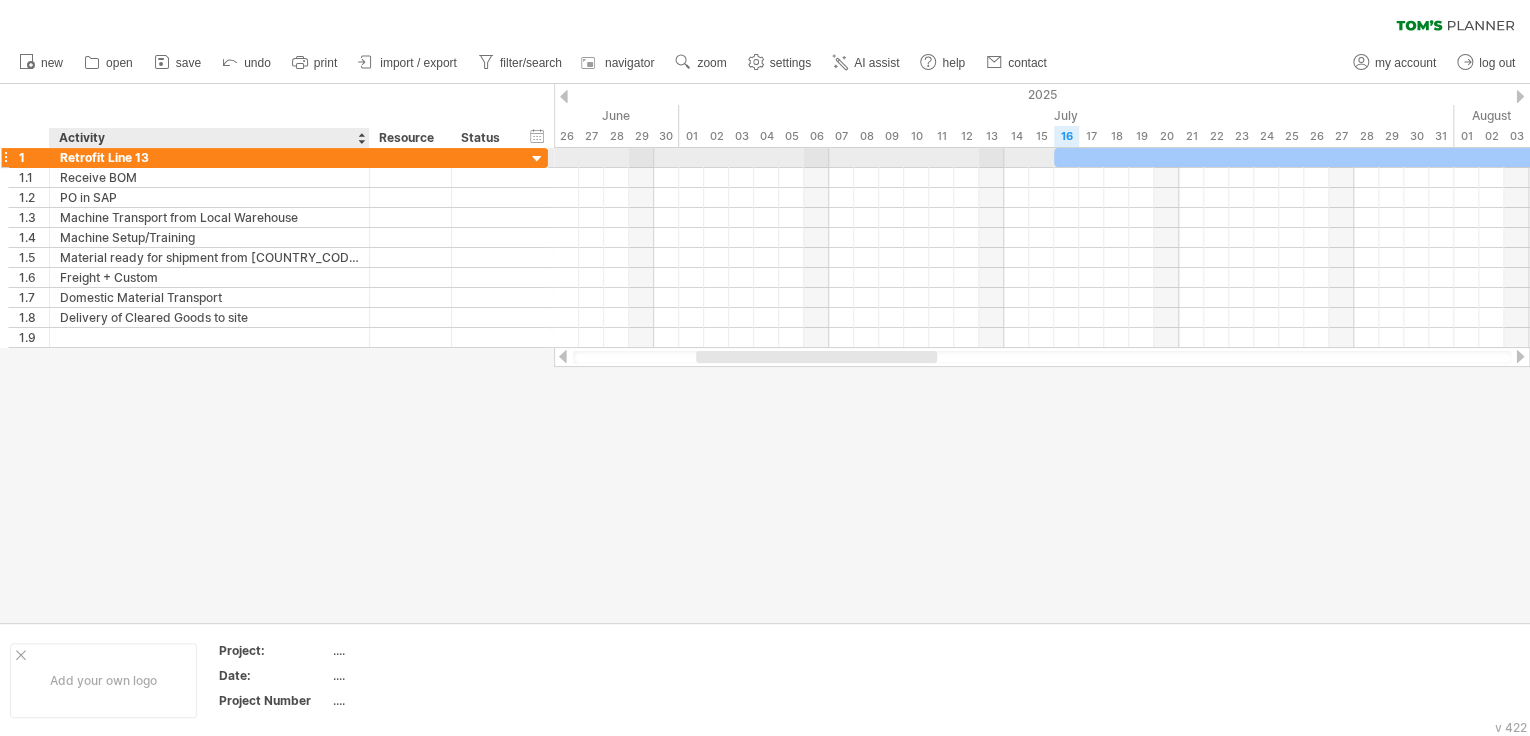 click on "Retrofit Line 13" at bounding box center (209, 157) 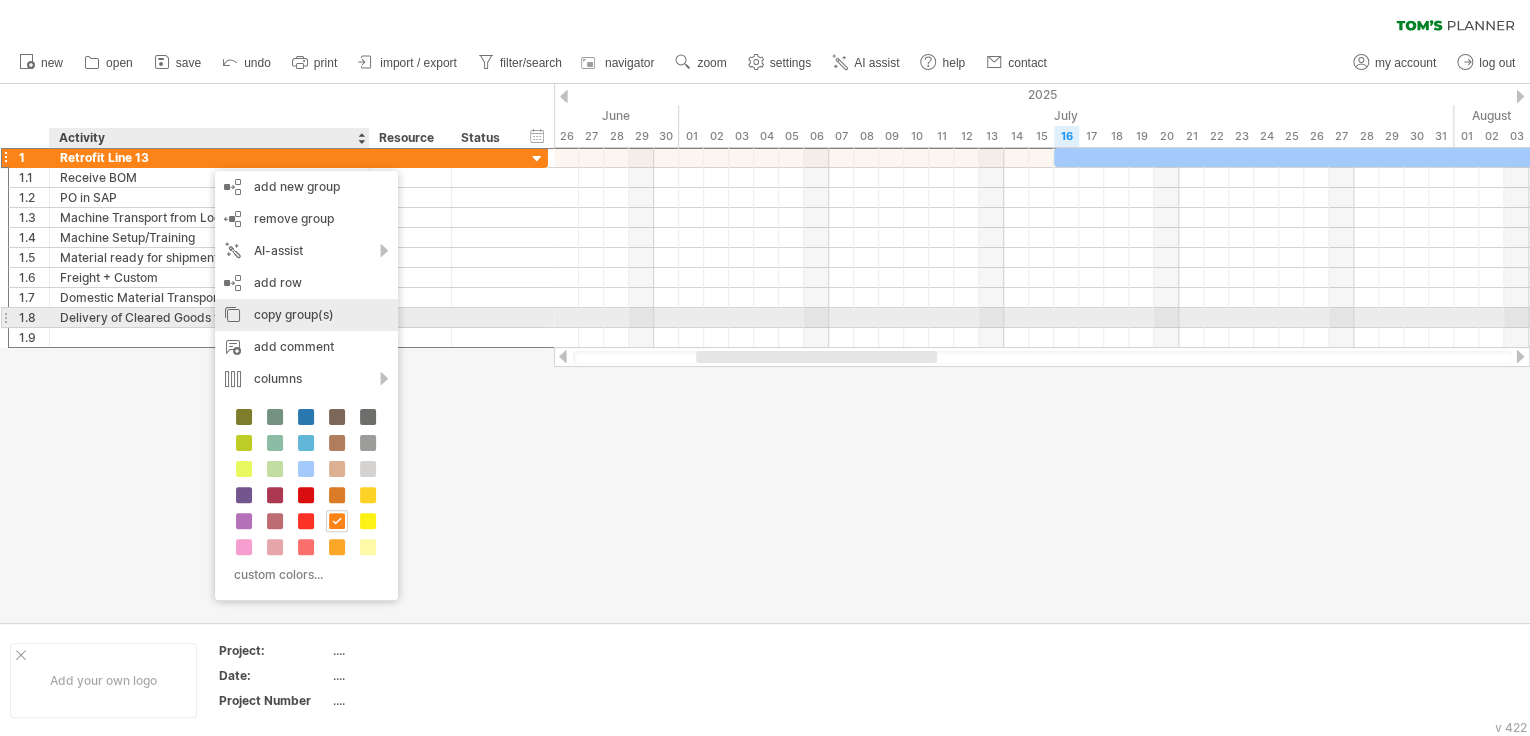 click on "copy group(s)" at bounding box center (306, 315) 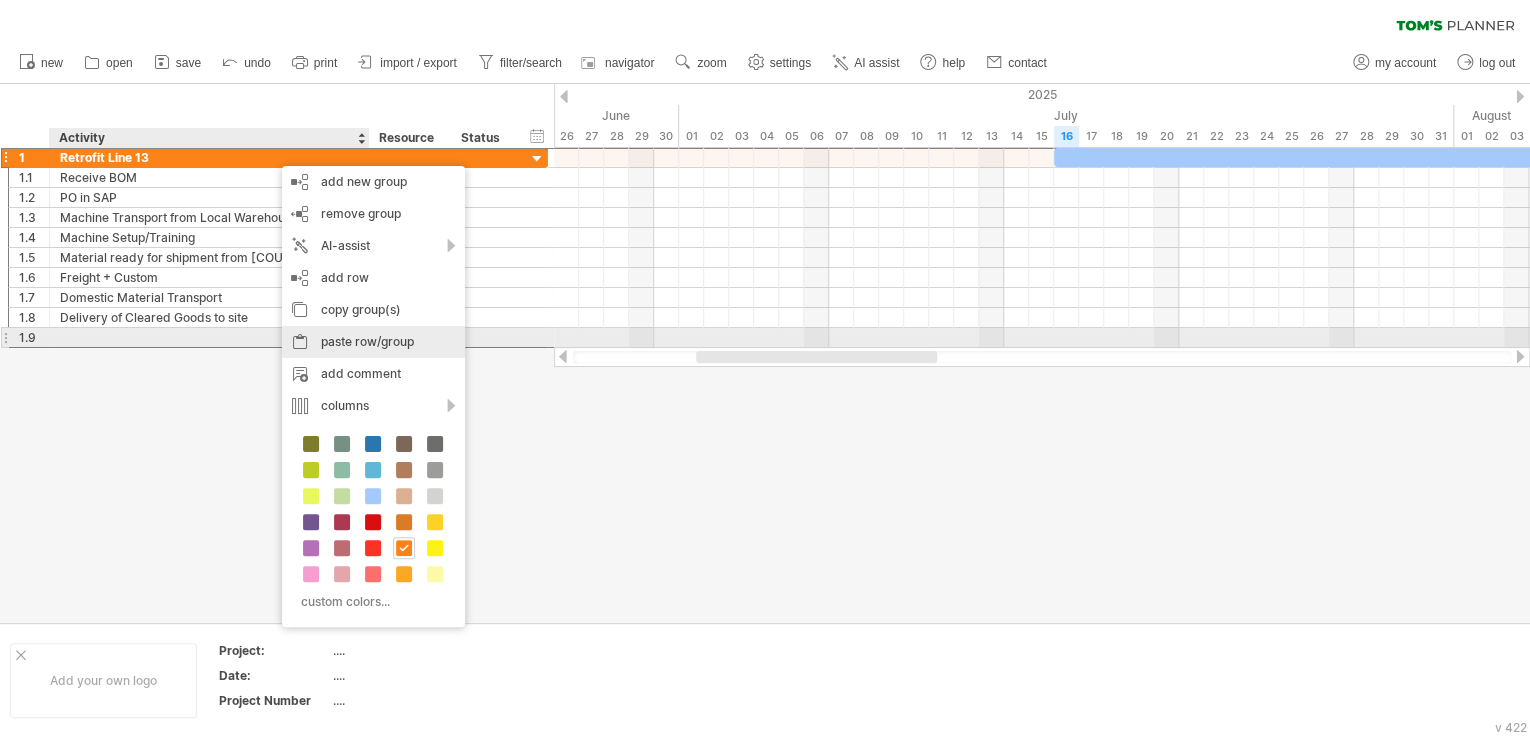 click on "paste row/group" at bounding box center (373, 342) 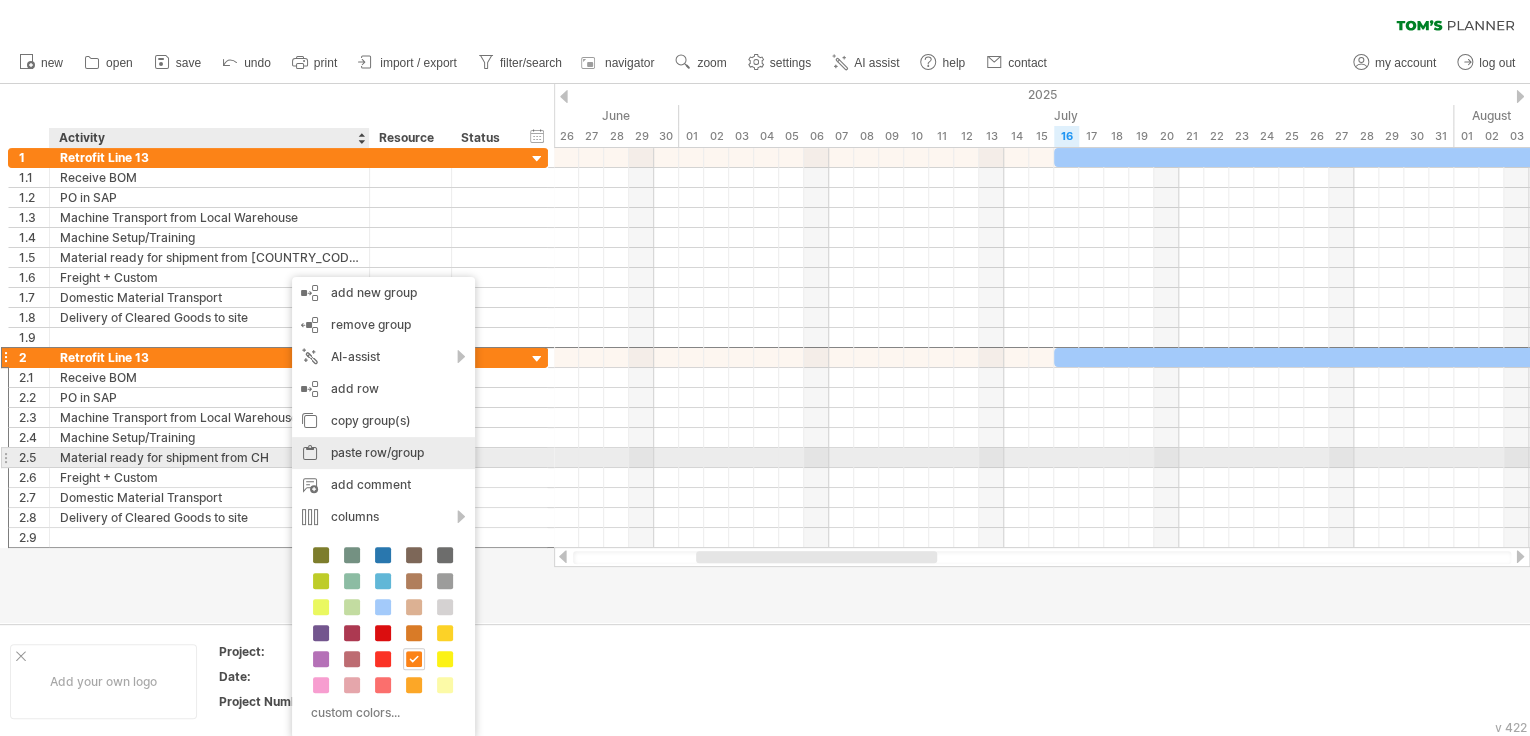 click on "paste row/group" at bounding box center (383, 453) 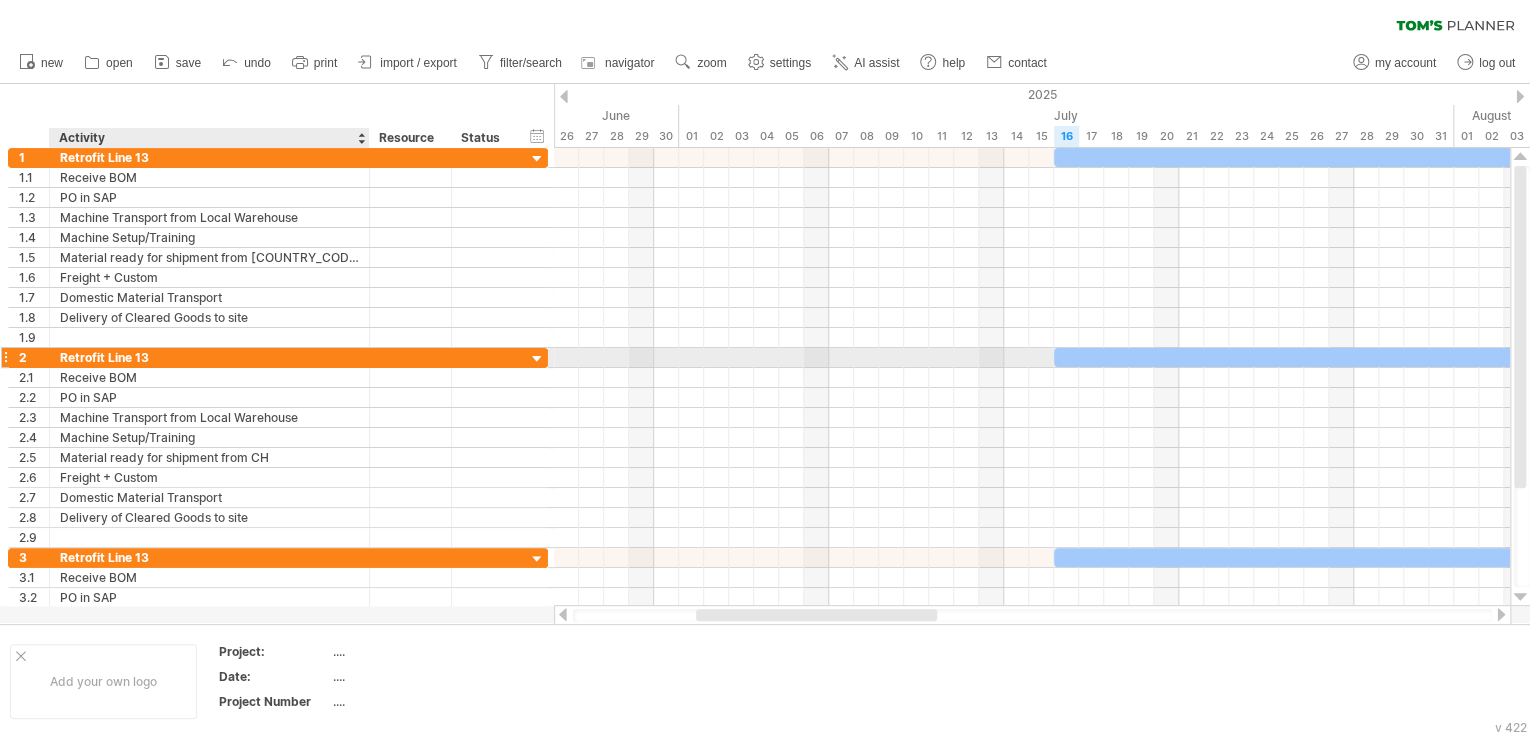 click on "Retrofit Line 13" at bounding box center (209, 357) 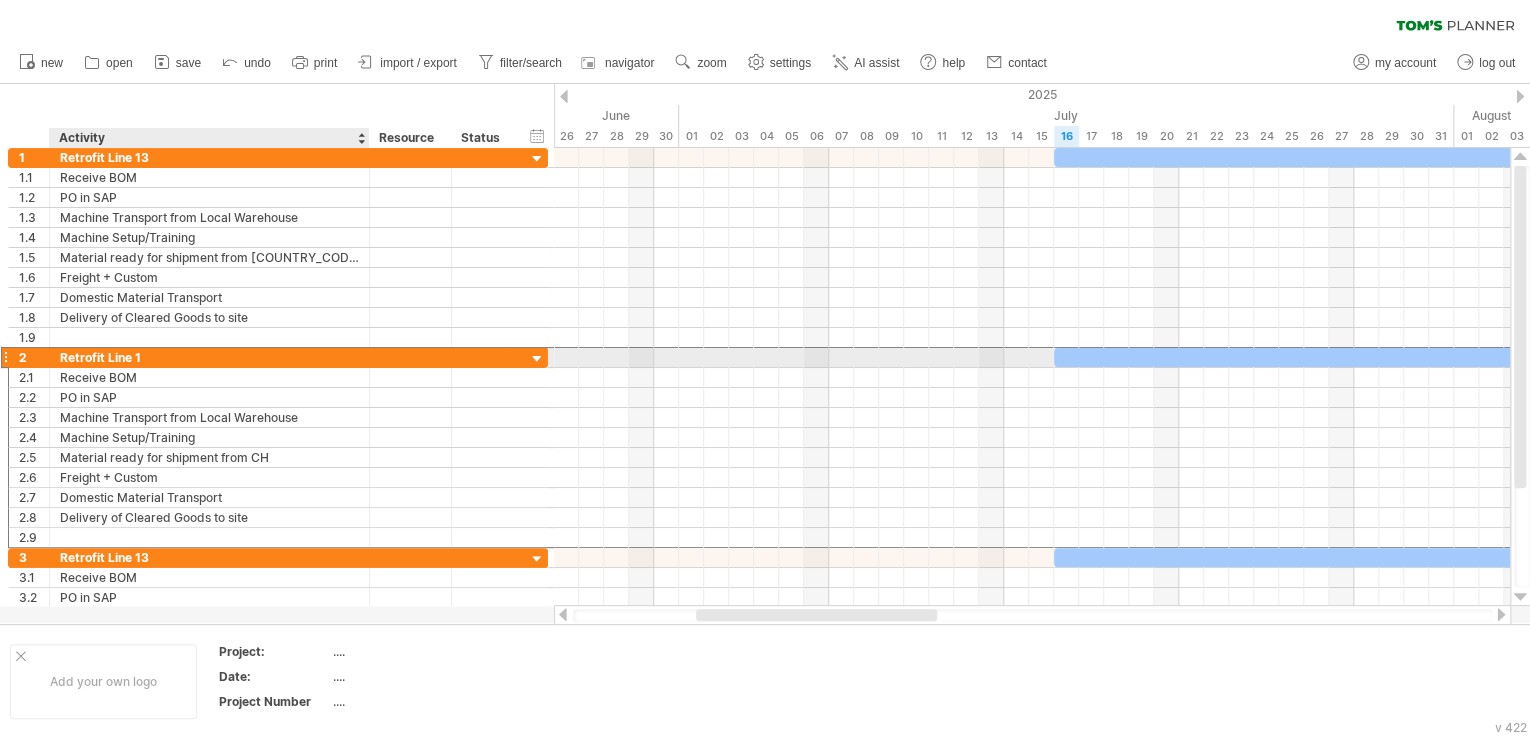 click on "Retrofit Line 1" at bounding box center (209, 357) 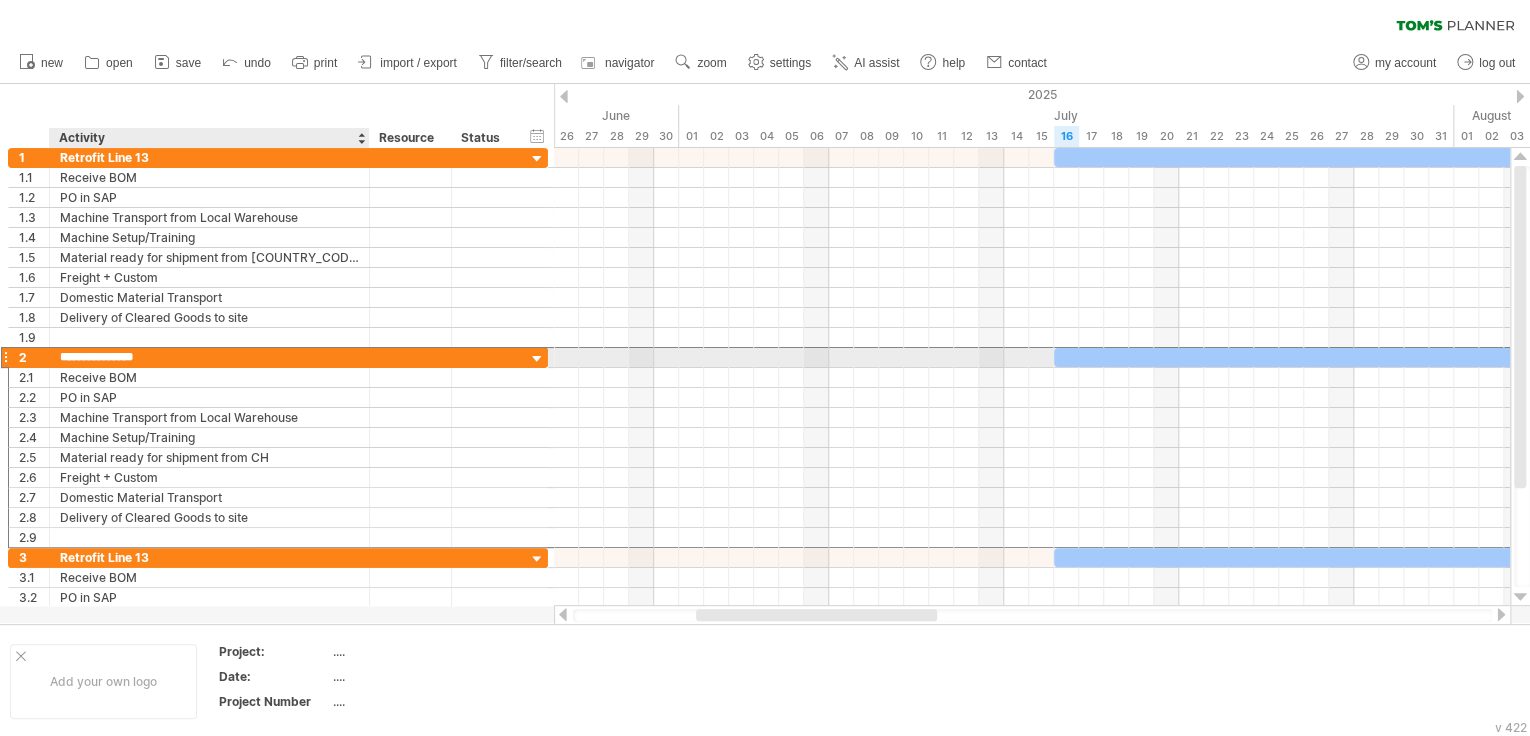 type on "**********" 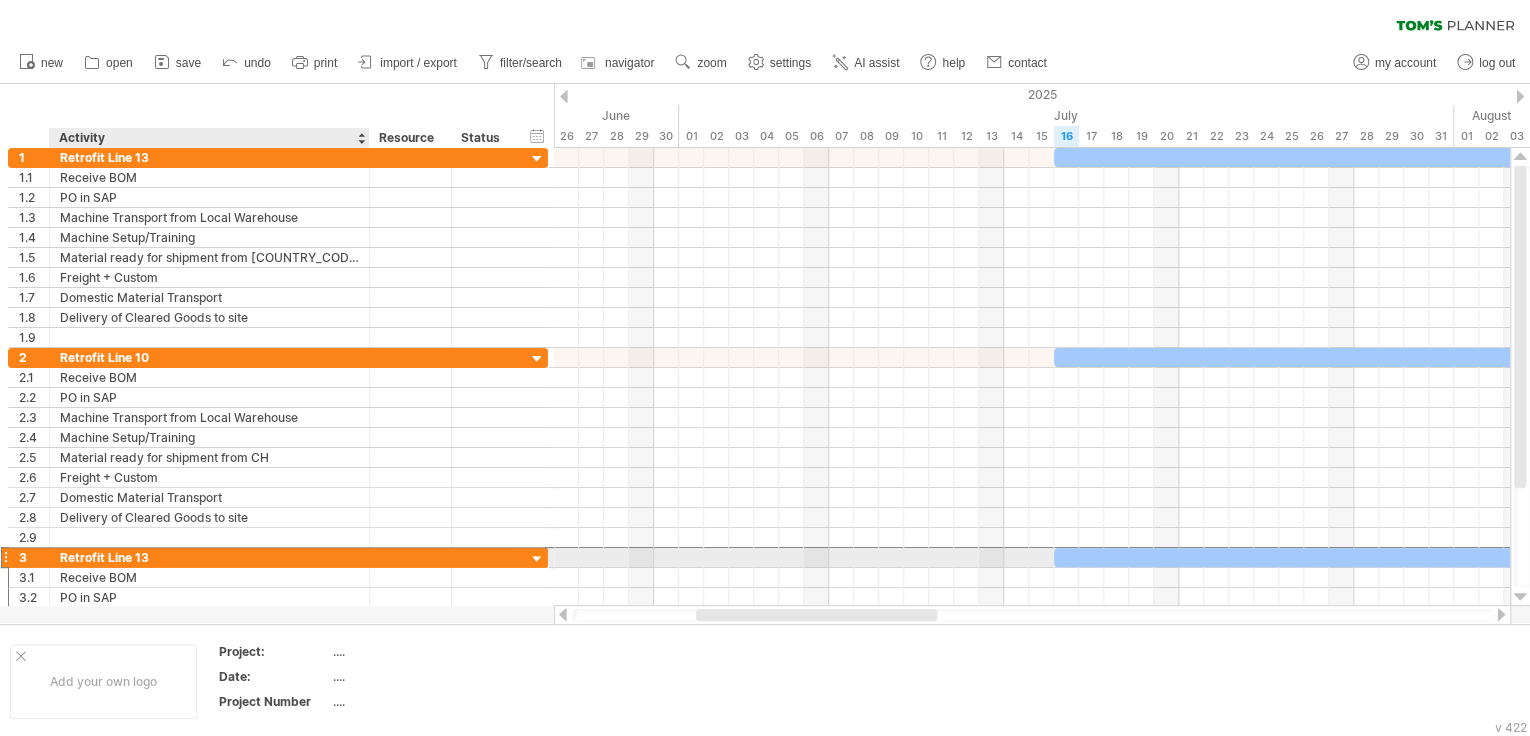 click on "Retrofit Line 13" at bounding box center [209, 557] 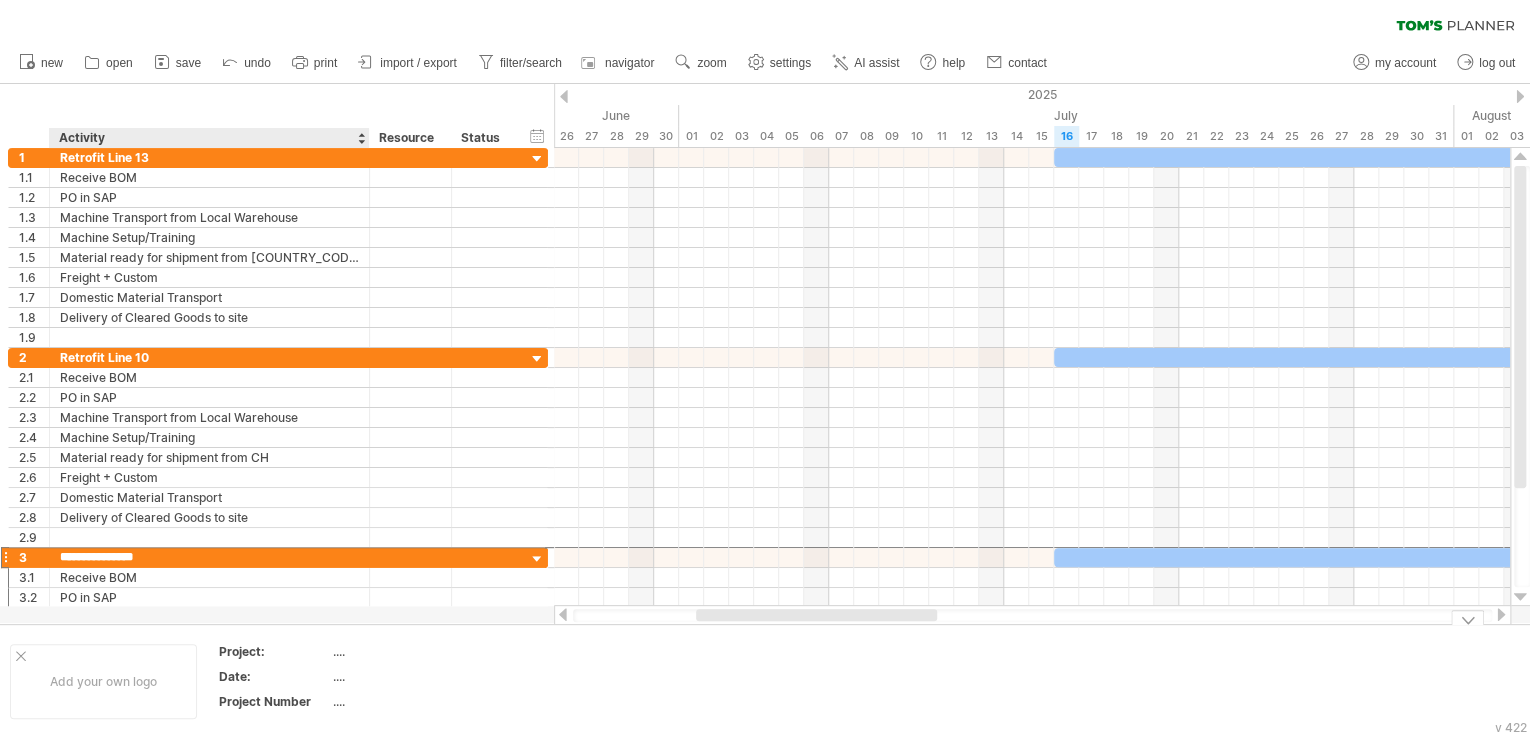 type on "**********" 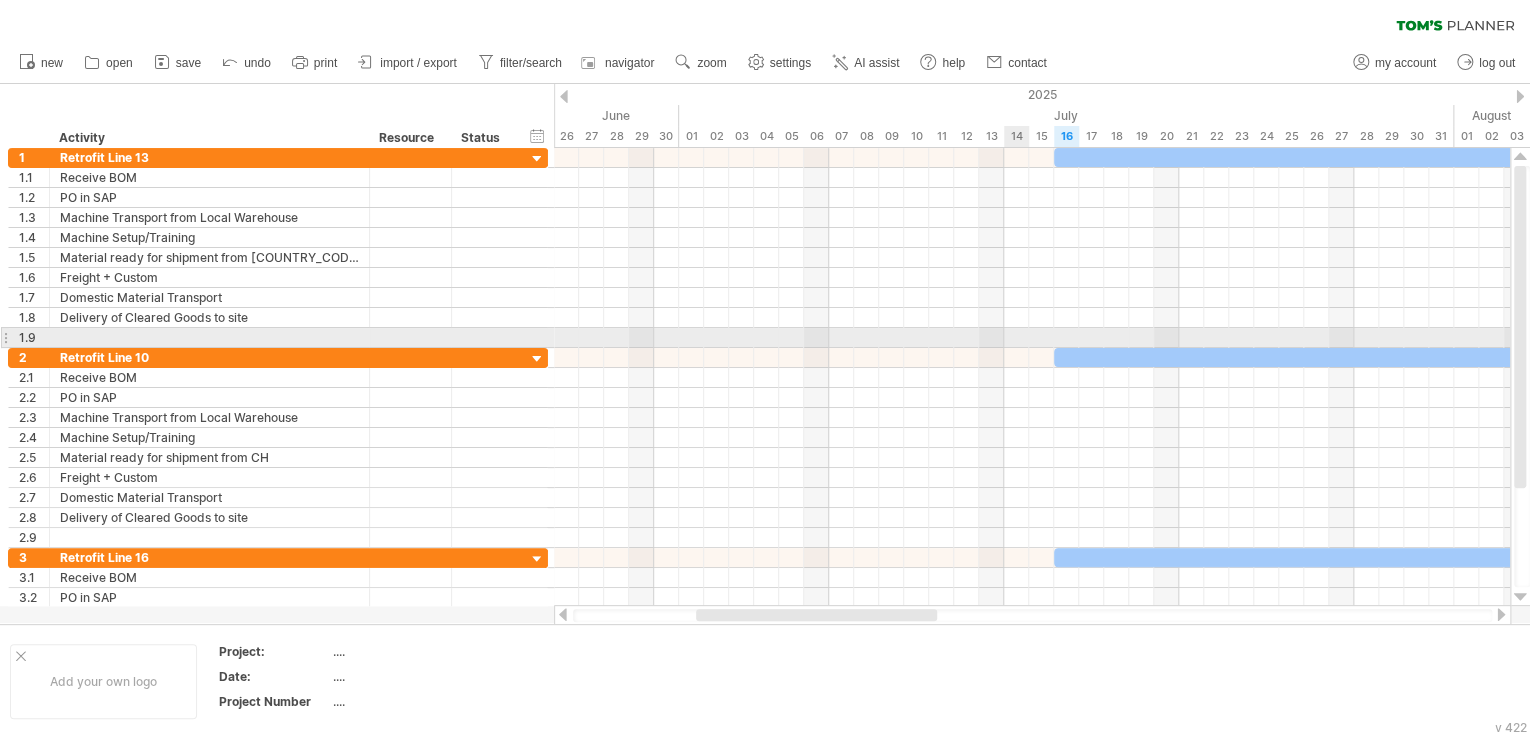 click at bounding box center (1032, 338) 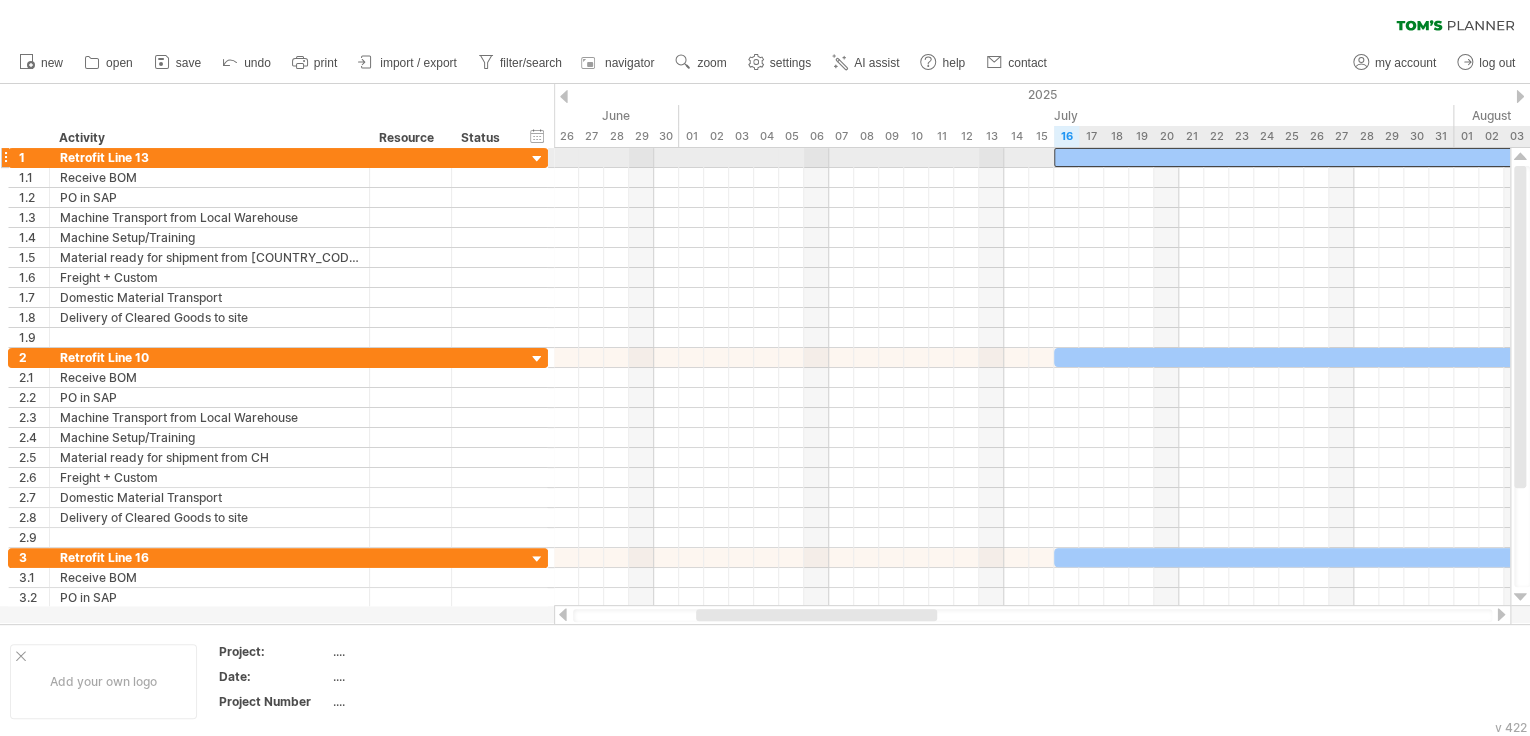 click at bounding box center (1441, 157) 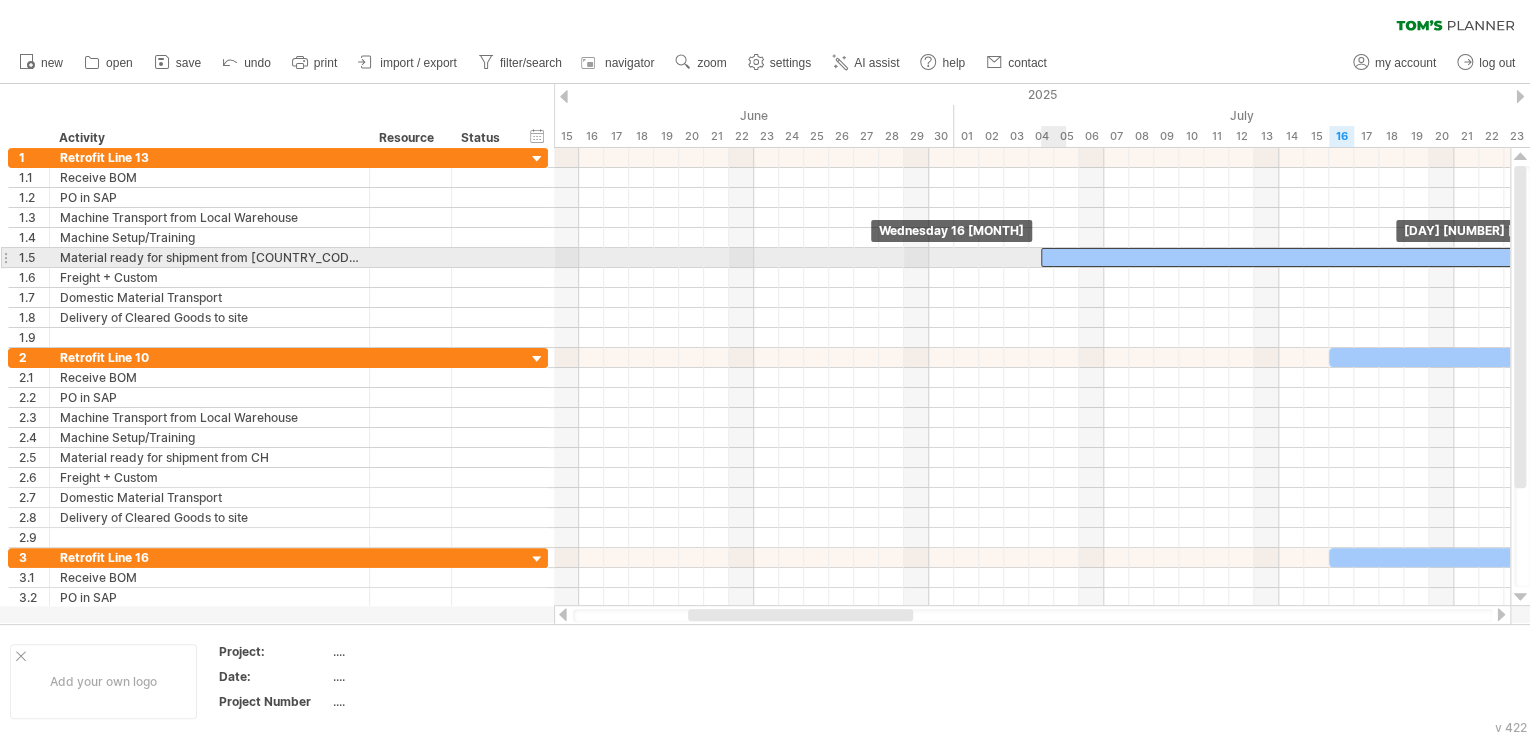 drag, startPoint x: 1128, startPoint y: 157, endPoint x: 1111, endPoint y: 258, distance: 102.4207 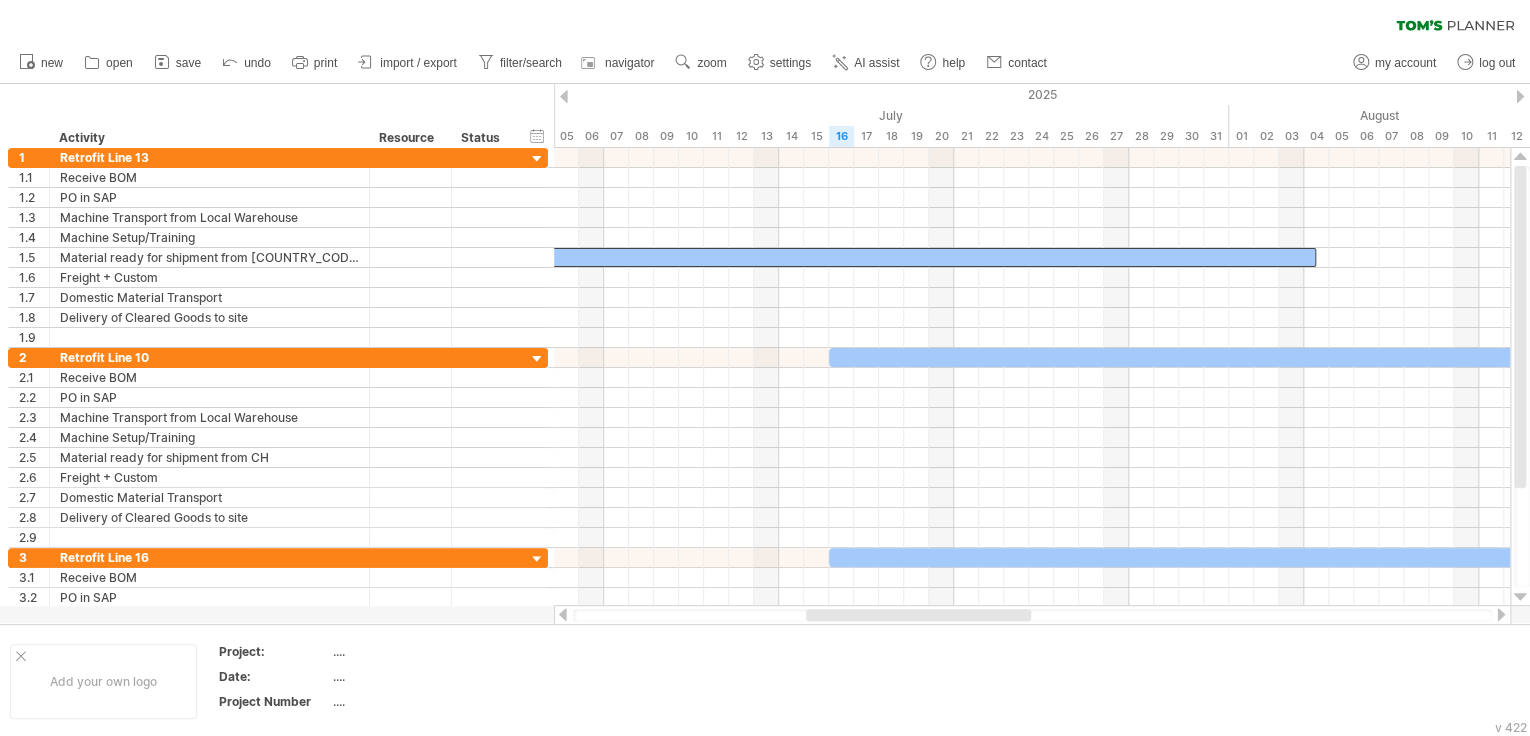 drag, startPoint x: 878, startPoint y: 618, endPoint x: 996, endPoint y: 617, distance: 118.004234 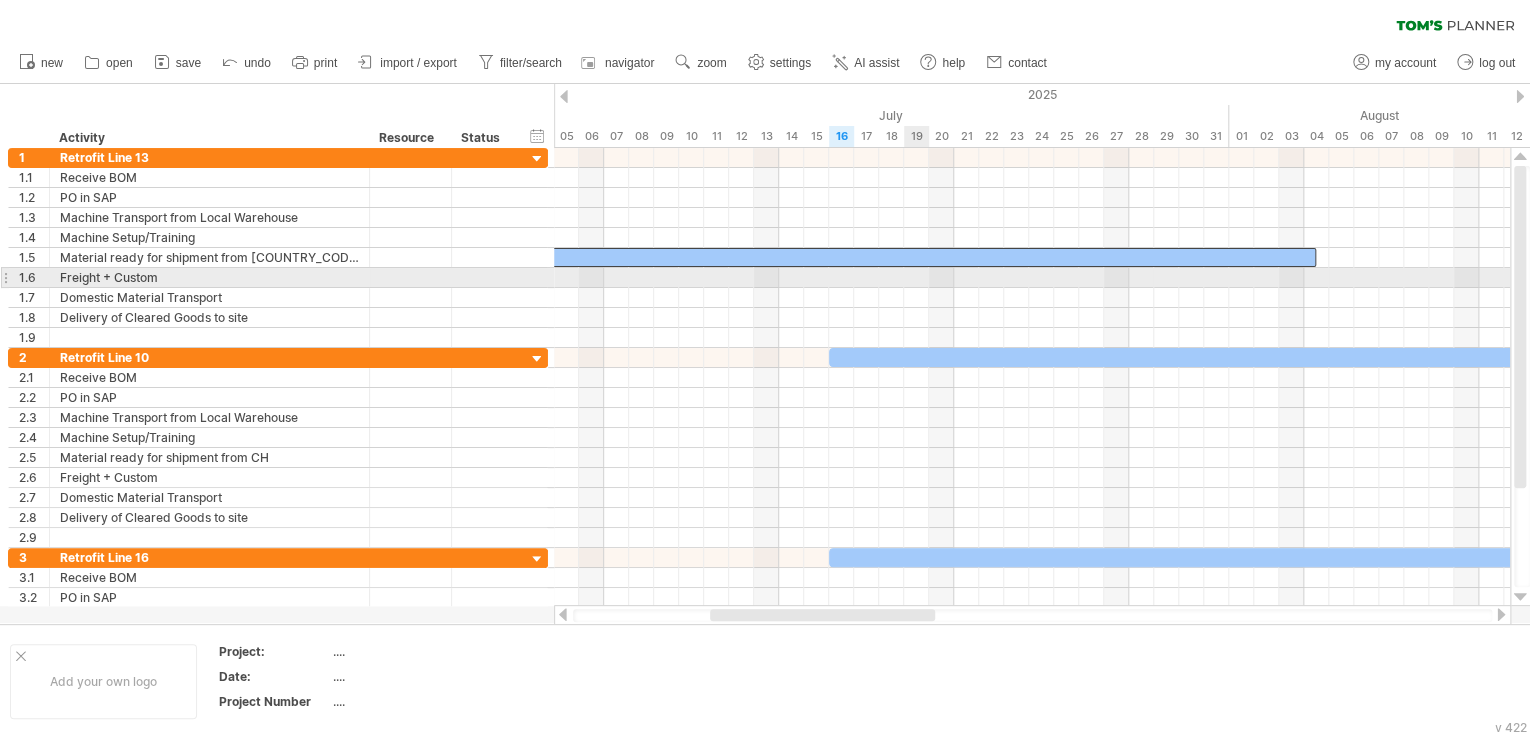 click at bounding box center (1032, 278) 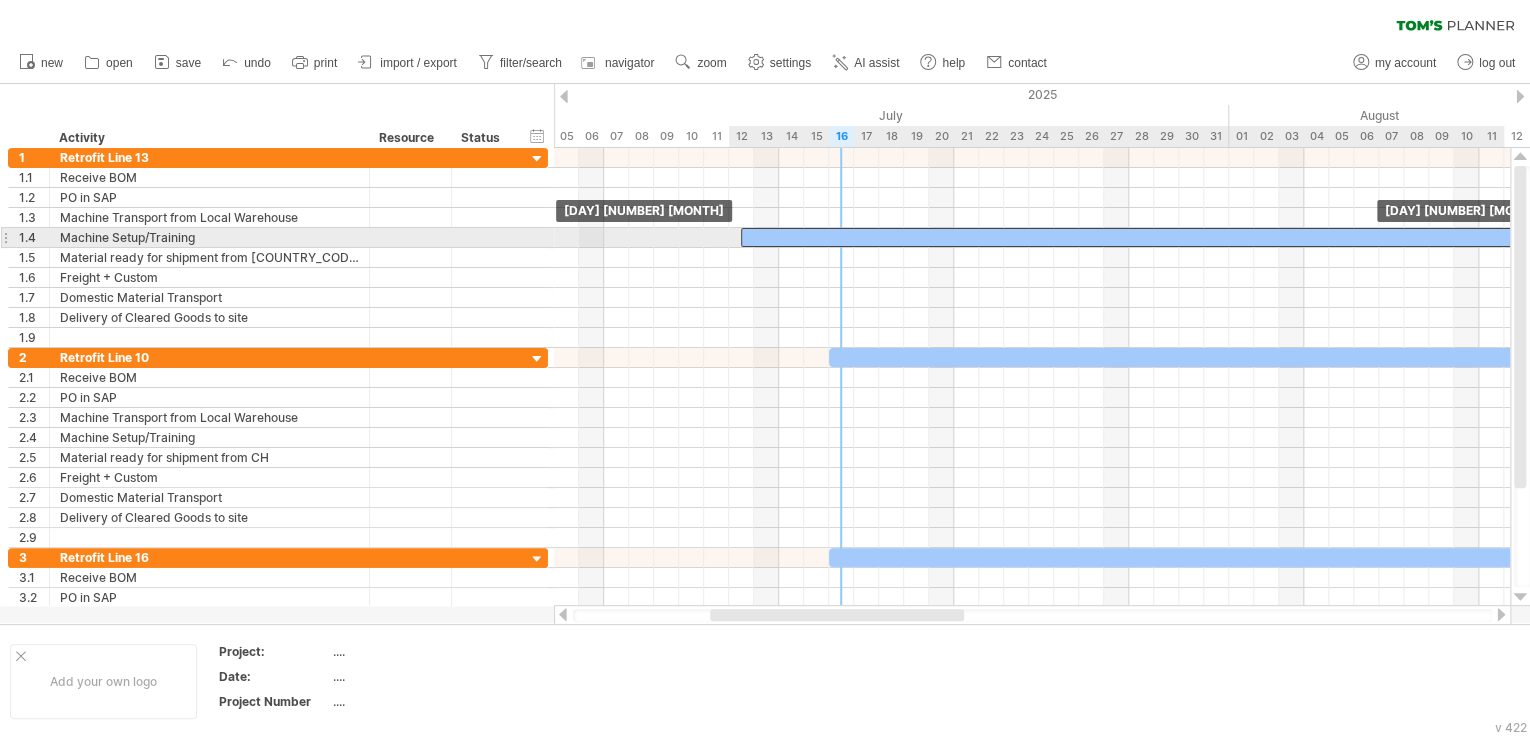 drag, startPoint x: 860, startPoint y: 256, endPoint x: 1026, endPoint y: 233, distance: 167.5858 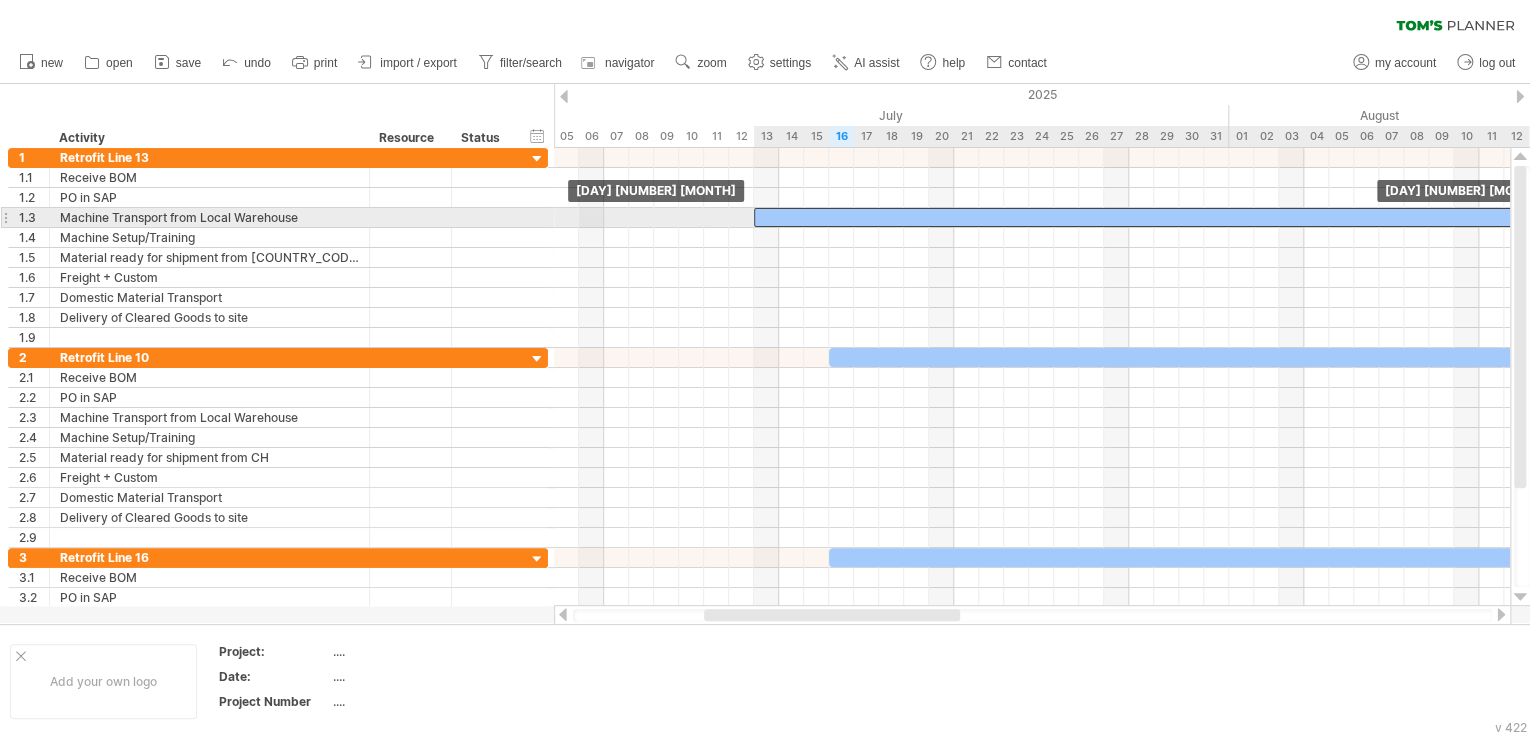 drag, startPoint x: 912, startPoint y: 236, endPoint x: 913, endPoint y: 216, distance: 20.024984 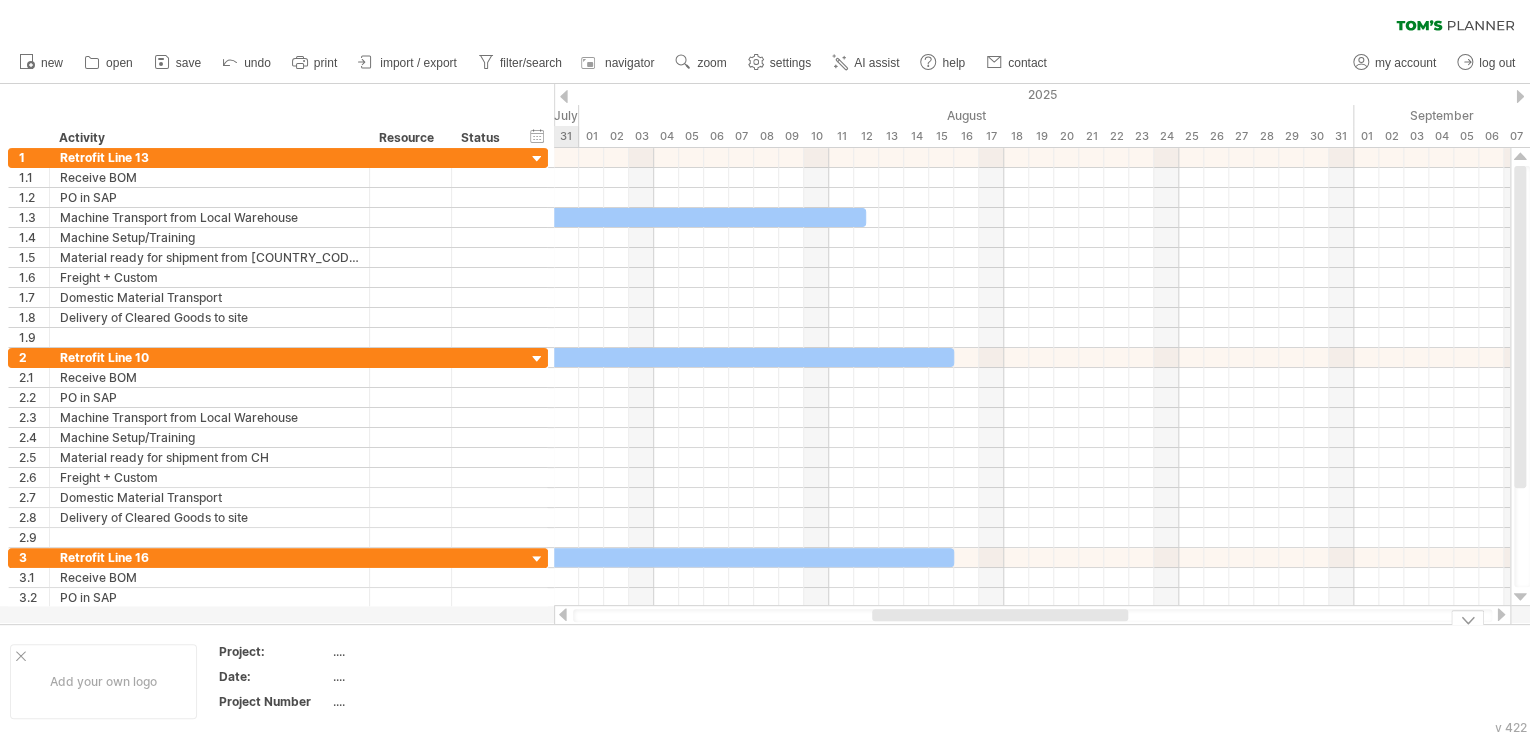 drag, startPoint x: 775, startPoint y: 620, endPoint x: 943, endPoint y: 629, distance: 168.2409 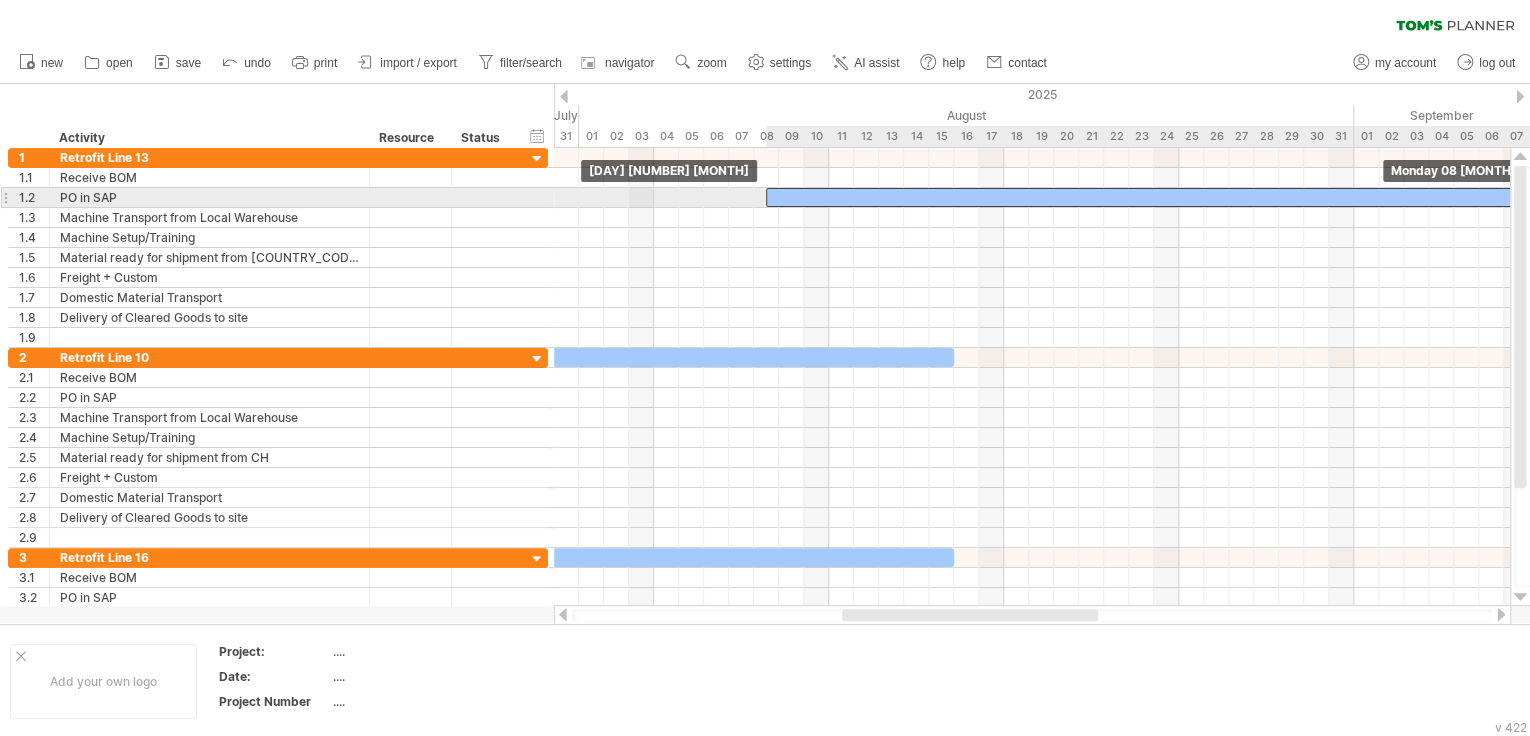 drag, startPoint x: 684, startPoint y: 219, endPoint x: 1363, endPoint y: 194, distance: 679.4601 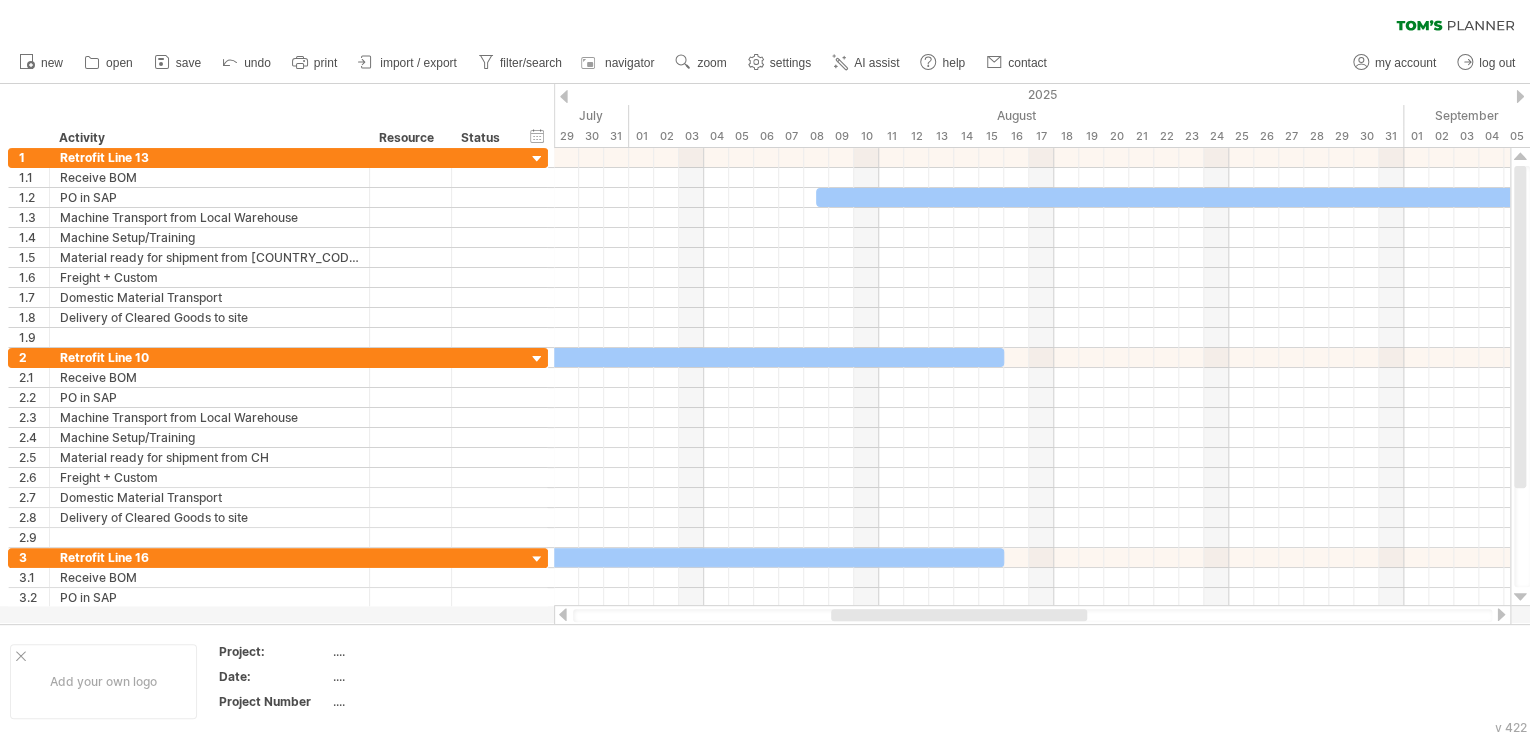 drag, startPoint x: 1032, startPoint y: 616, endPoint x: 1017, endPoint y: 619, distance: 15.297058 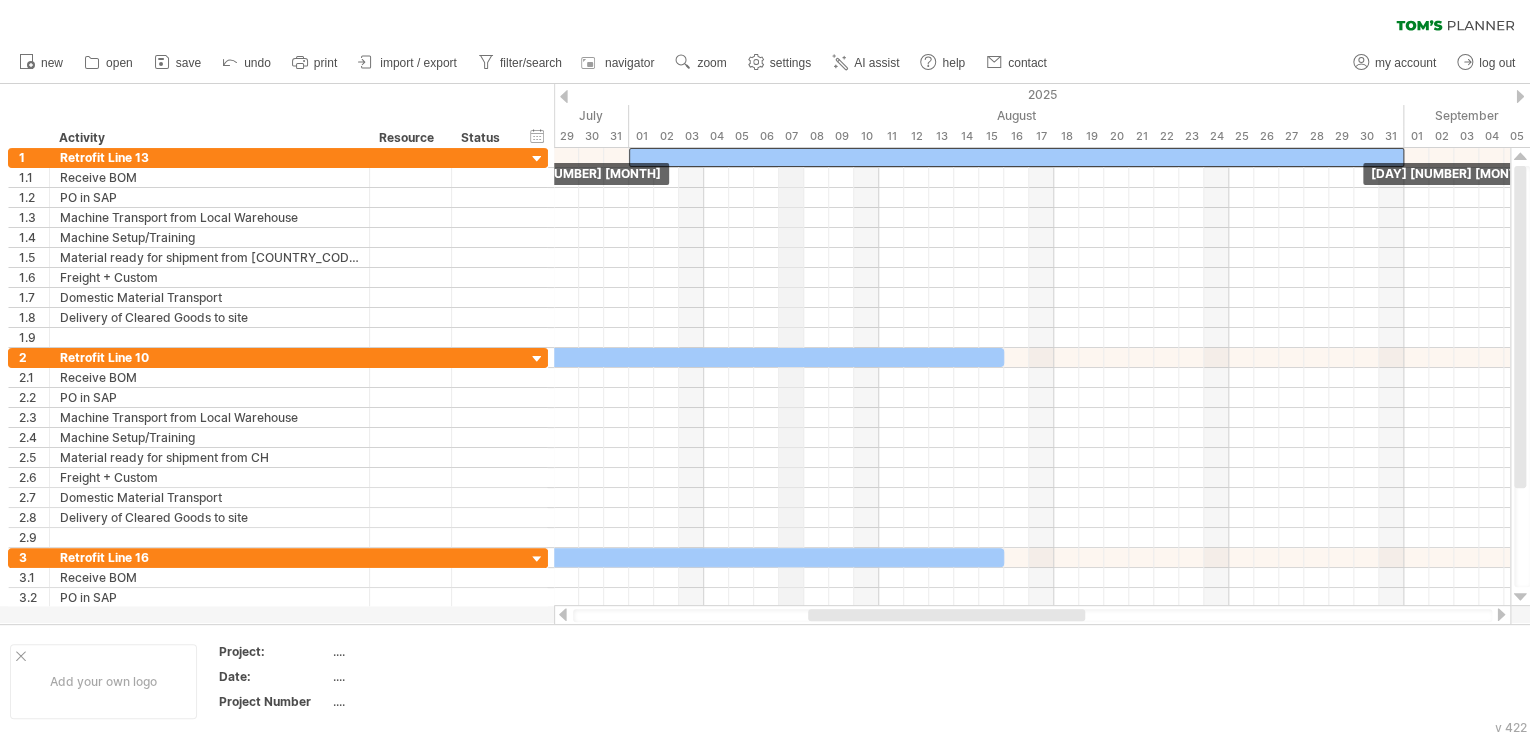 drag, startPoint x: 983, startPoint y: 196, endPoint x: 792, endPoint y: 144, distance: 197.95201 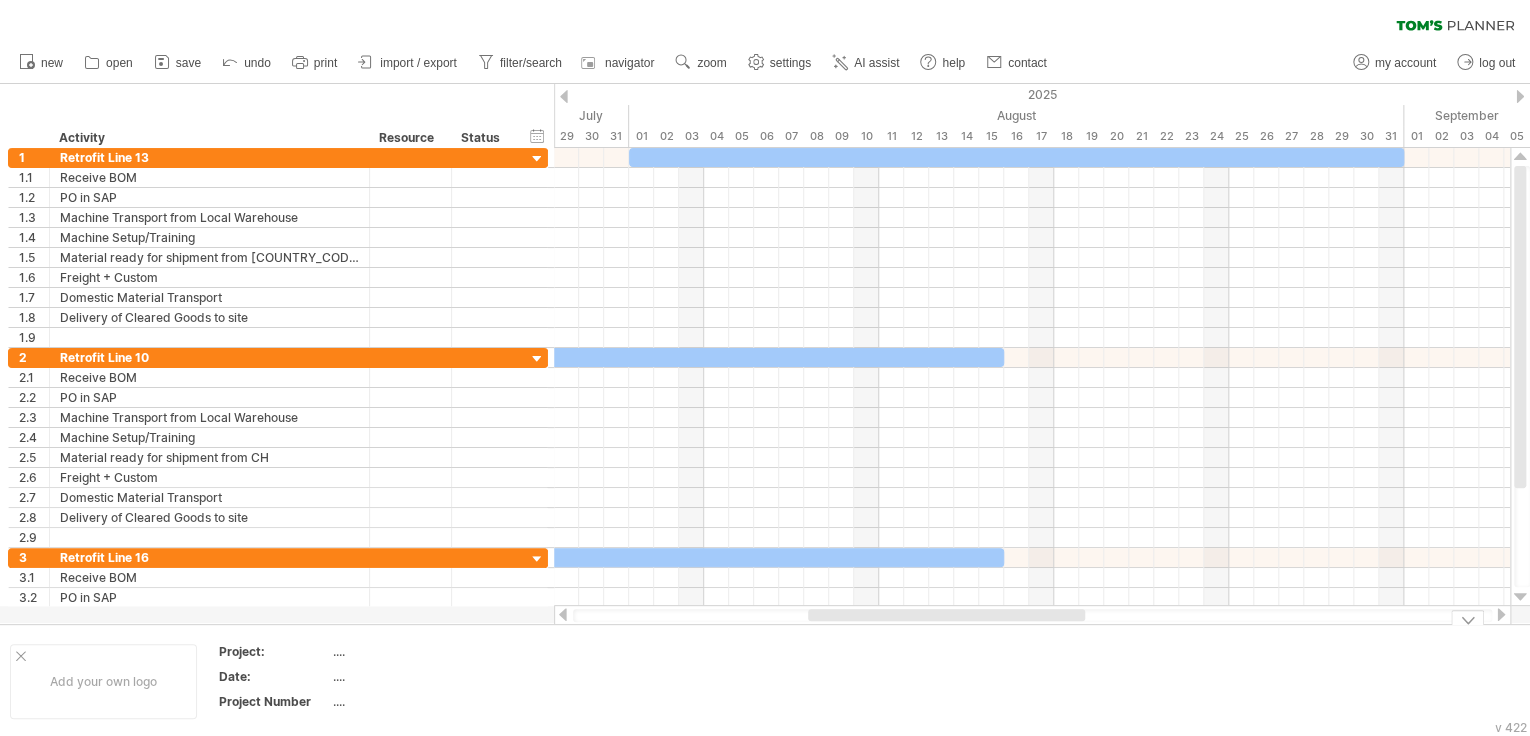 click at bounding box center [1501, 614] 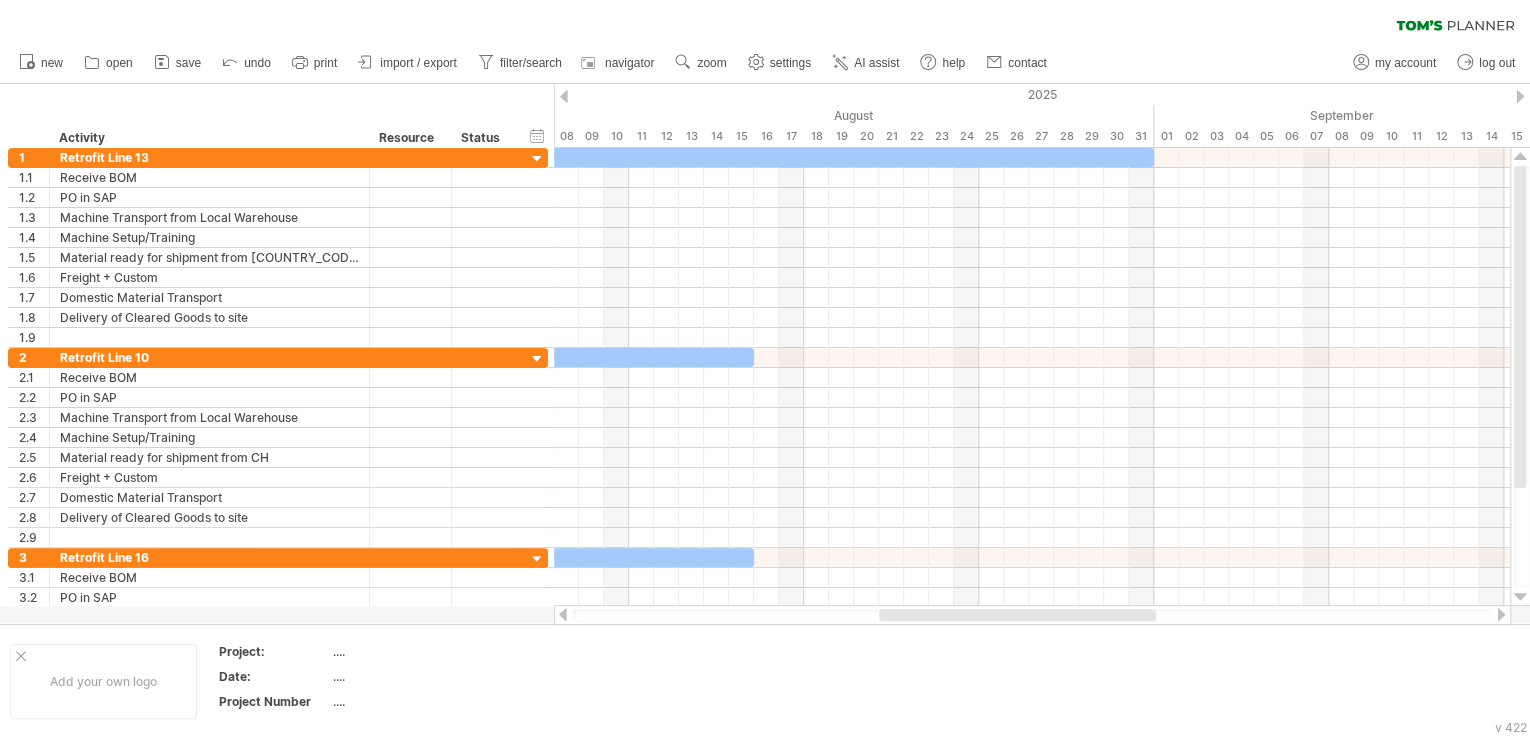 click at bounding box center (1501, 614) 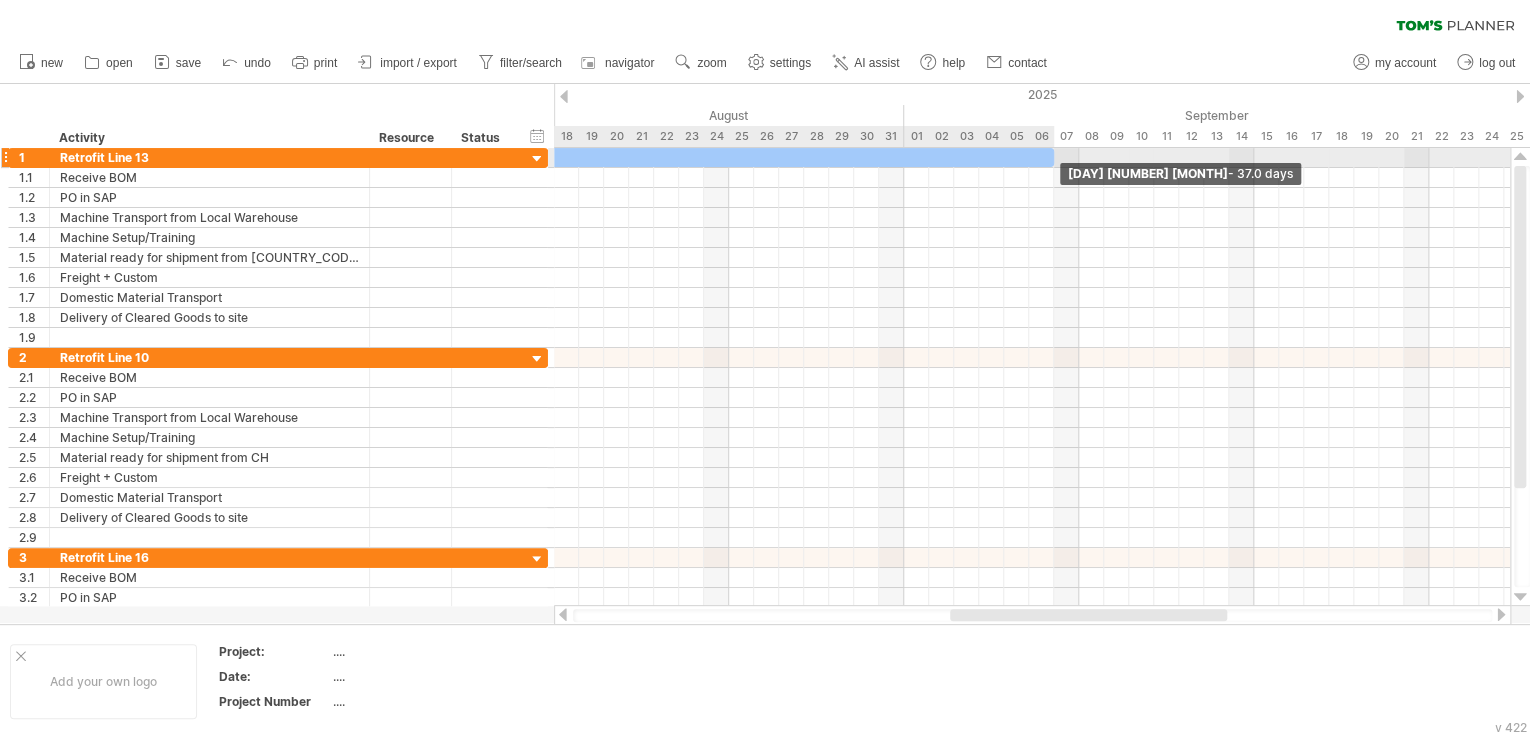 drag, startPoint x: 901, startPoint y: 156, endPoint x: 1048, endPoint y: 160, distance: 147.05441 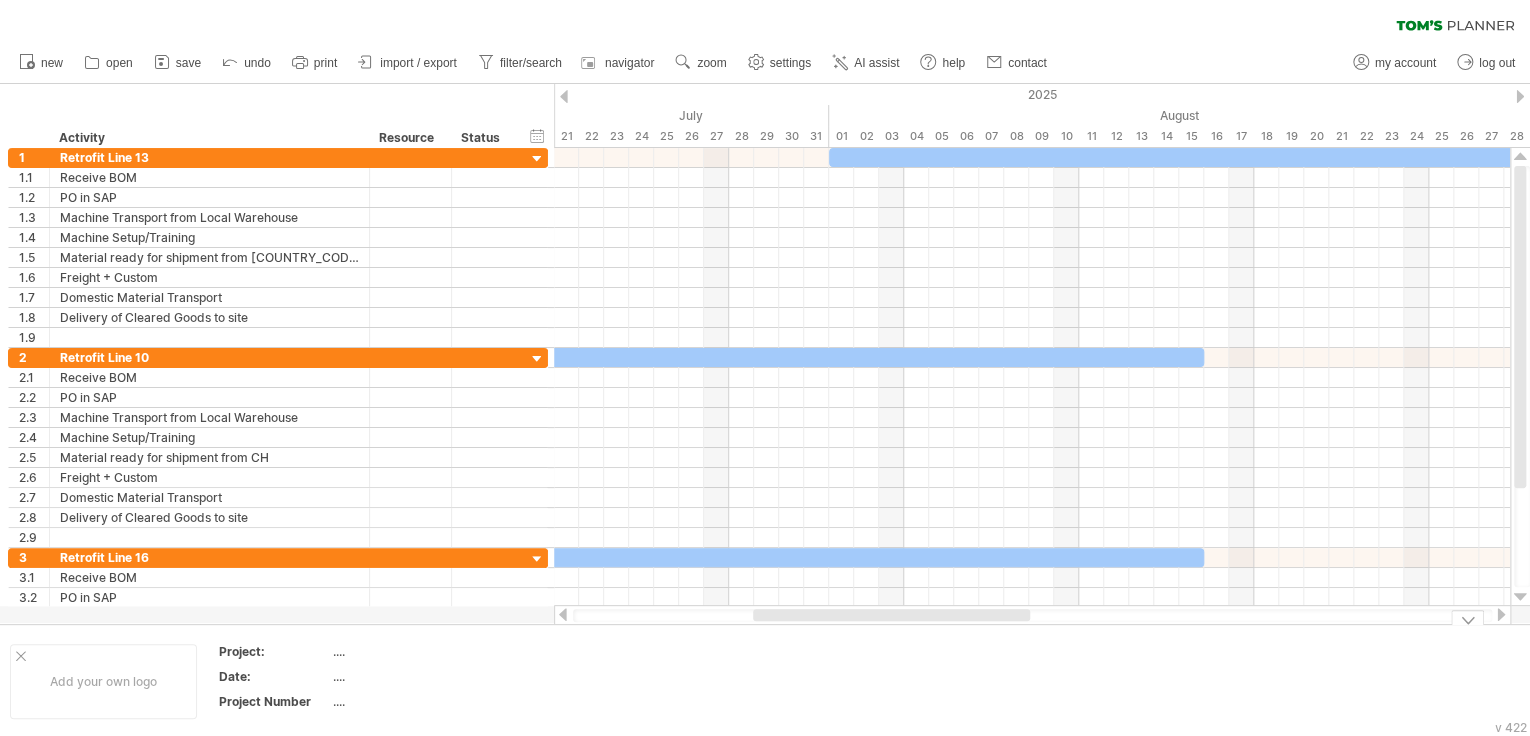 drag, startPoint x: 1072, startPoint y: 616, endPoint x: 875, endPoint y: 640, distance: 198.45654 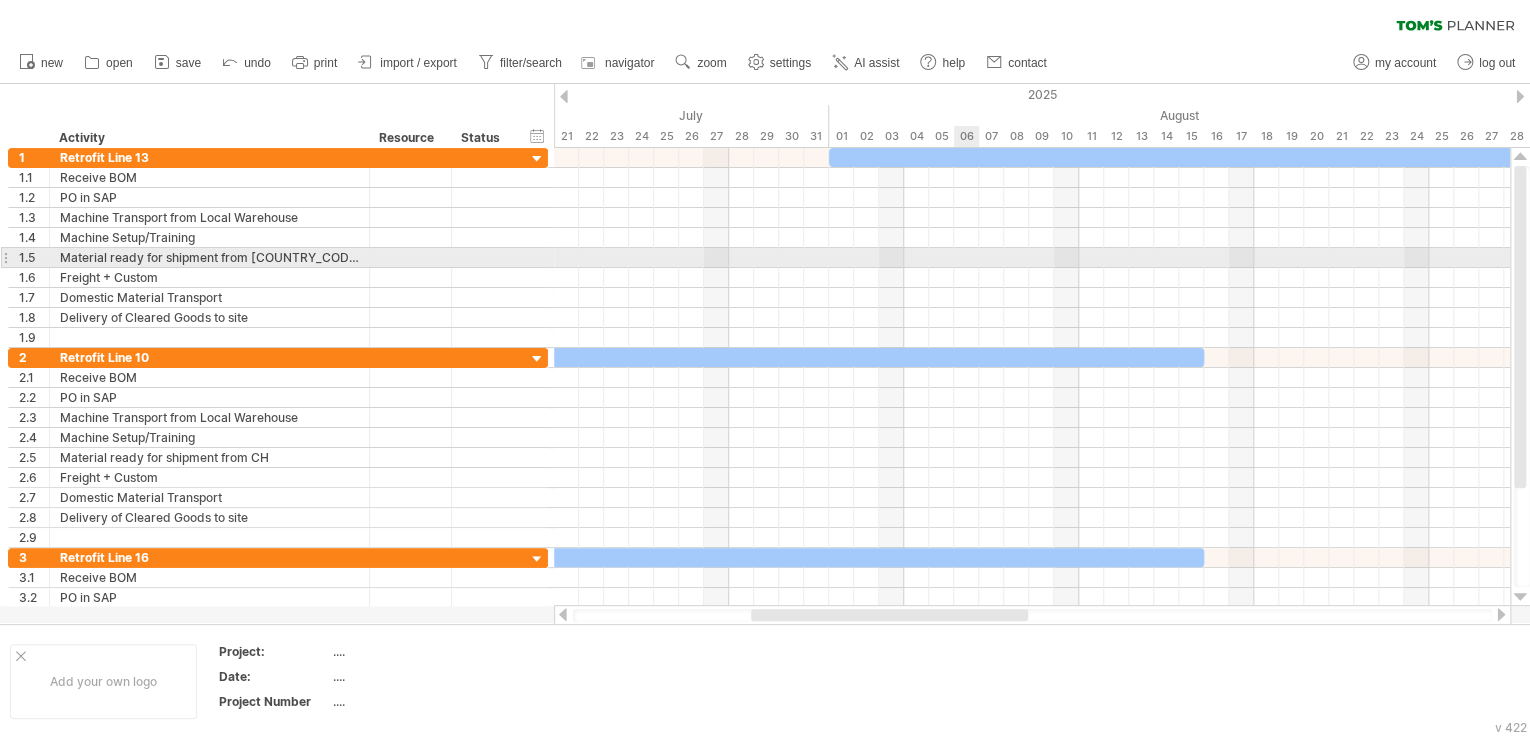 click at bounding box center (1032, 258) 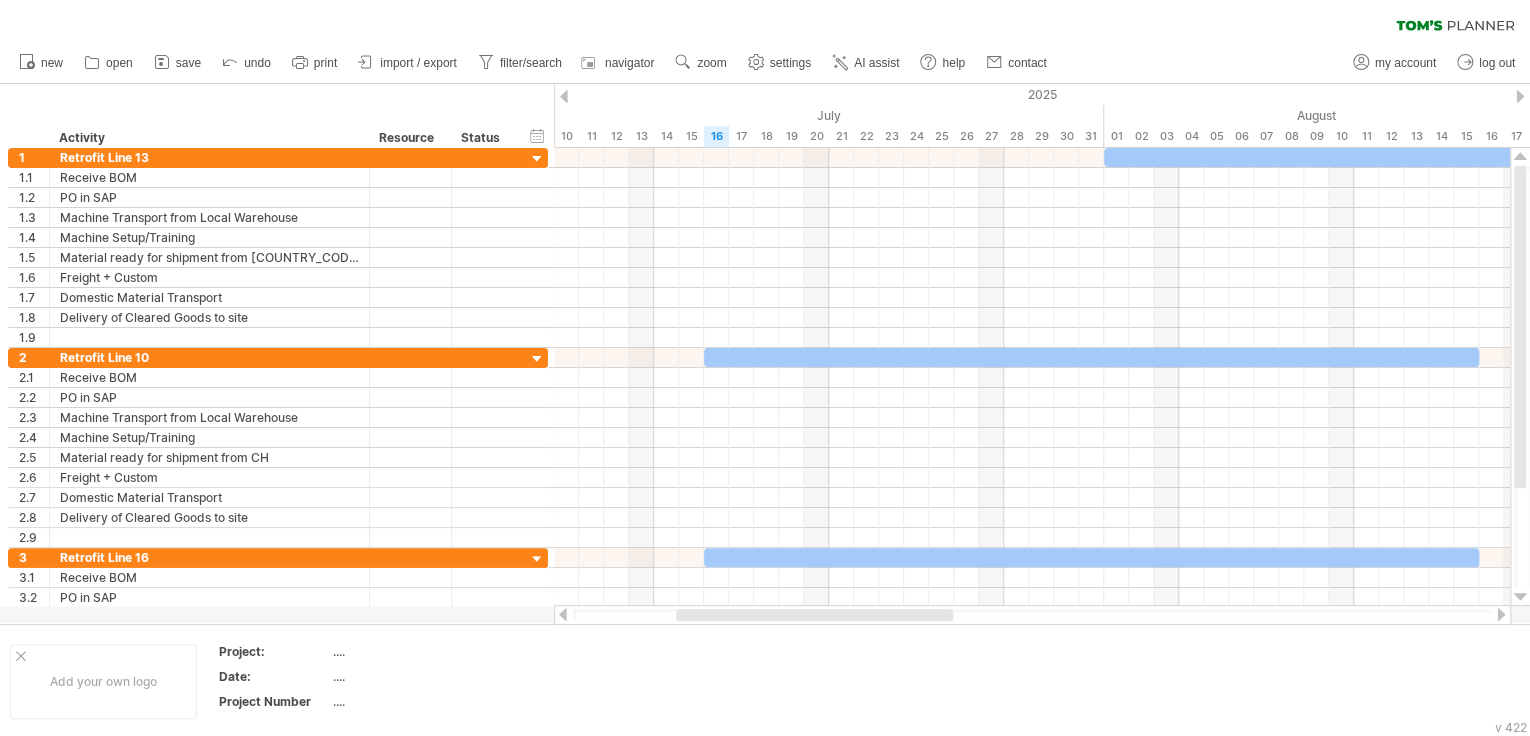 drag, startPoint x: 987, startPoint y: 612, endPoint x: 915, endPoint y: 610, distance: 72.02777 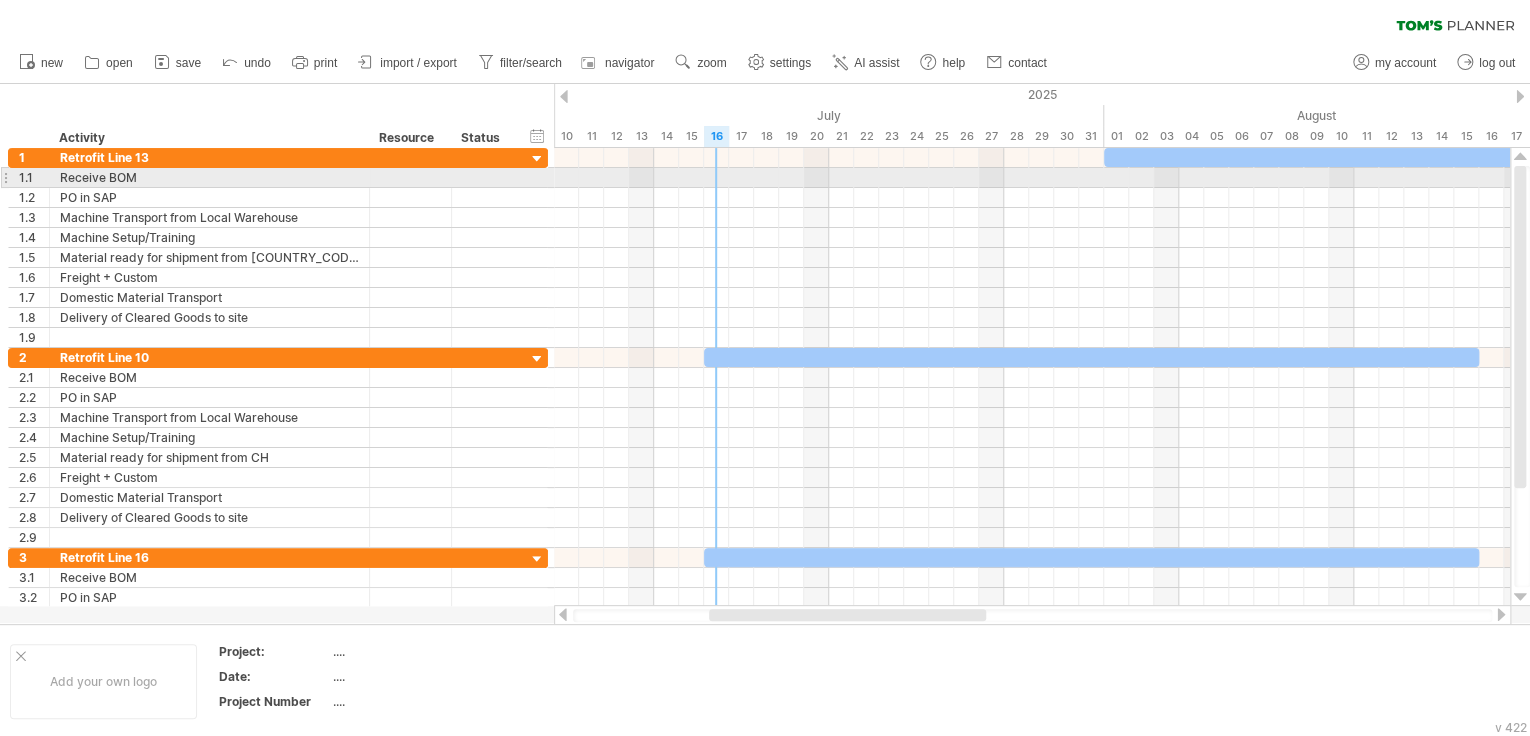 click at bounding box center (1032, 178) 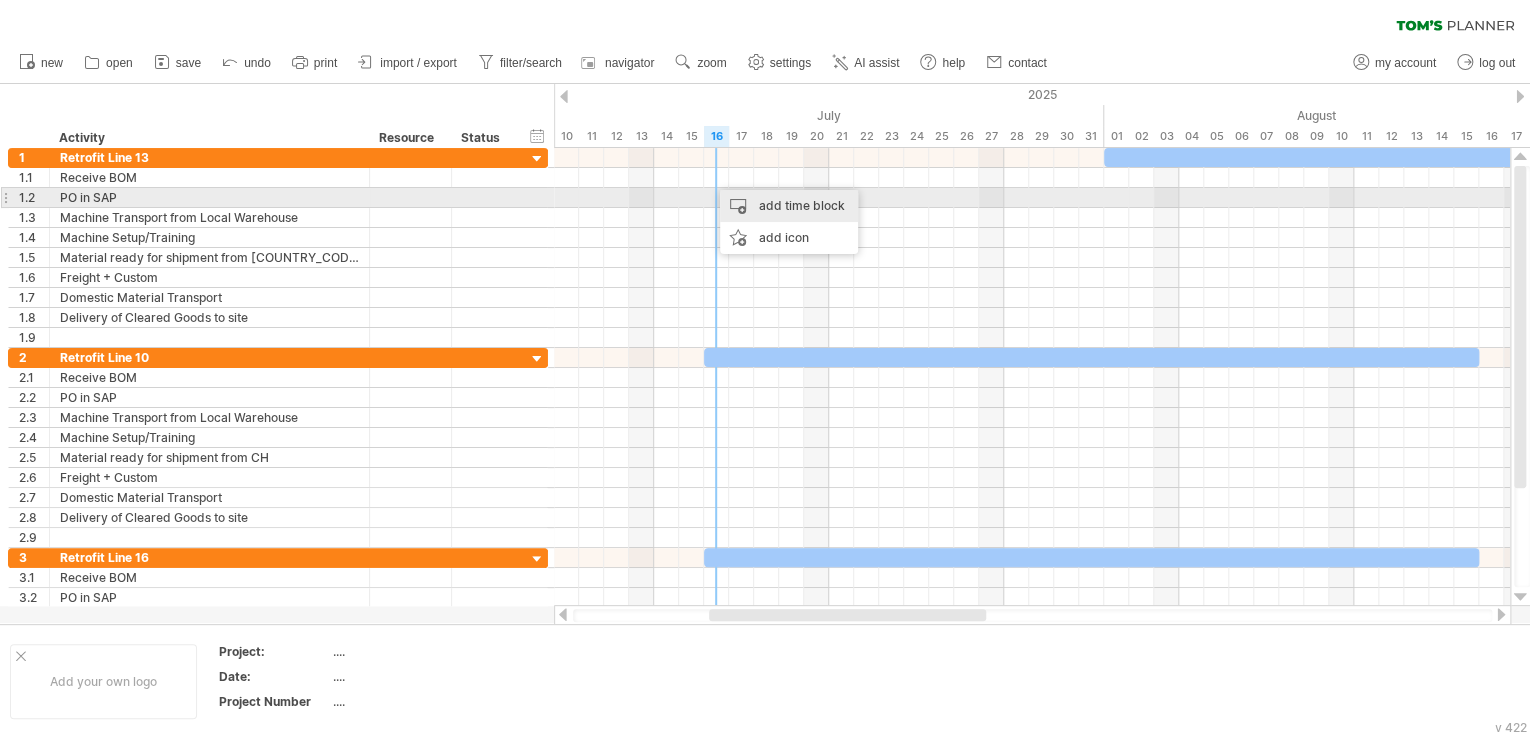 click on "add time block" at bounding box center [789, 206] 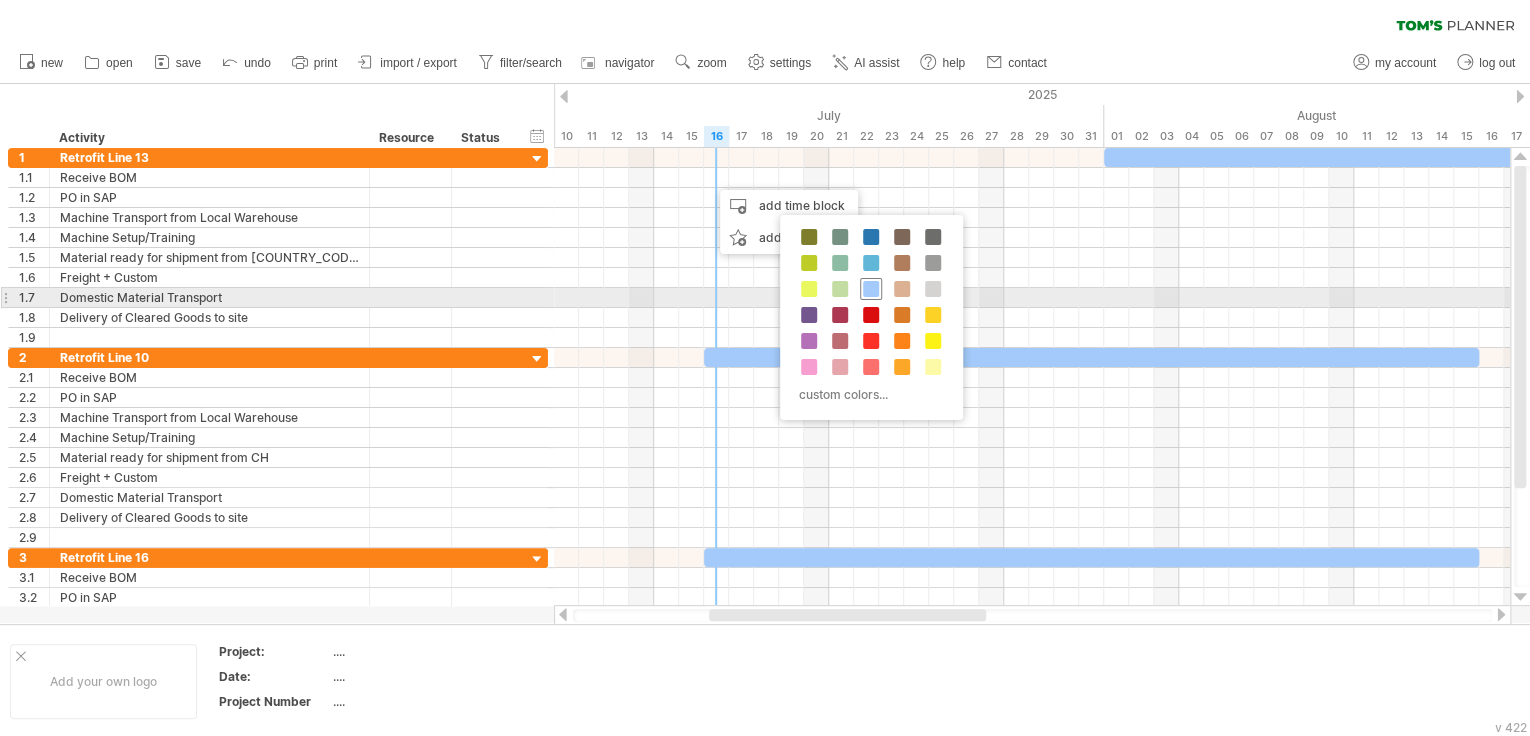 click at bounding box center [871, 289] 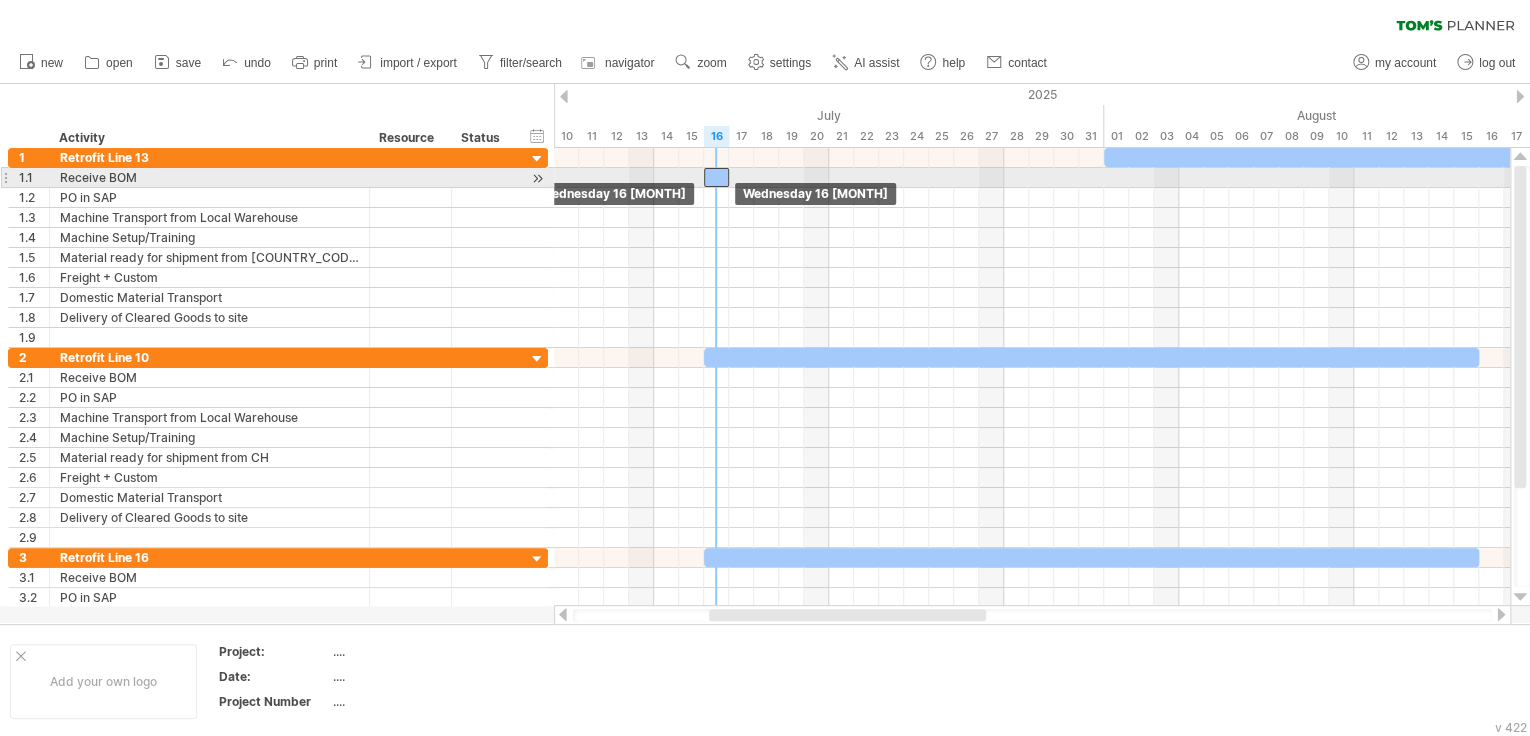click at bounding box center [716, 177] 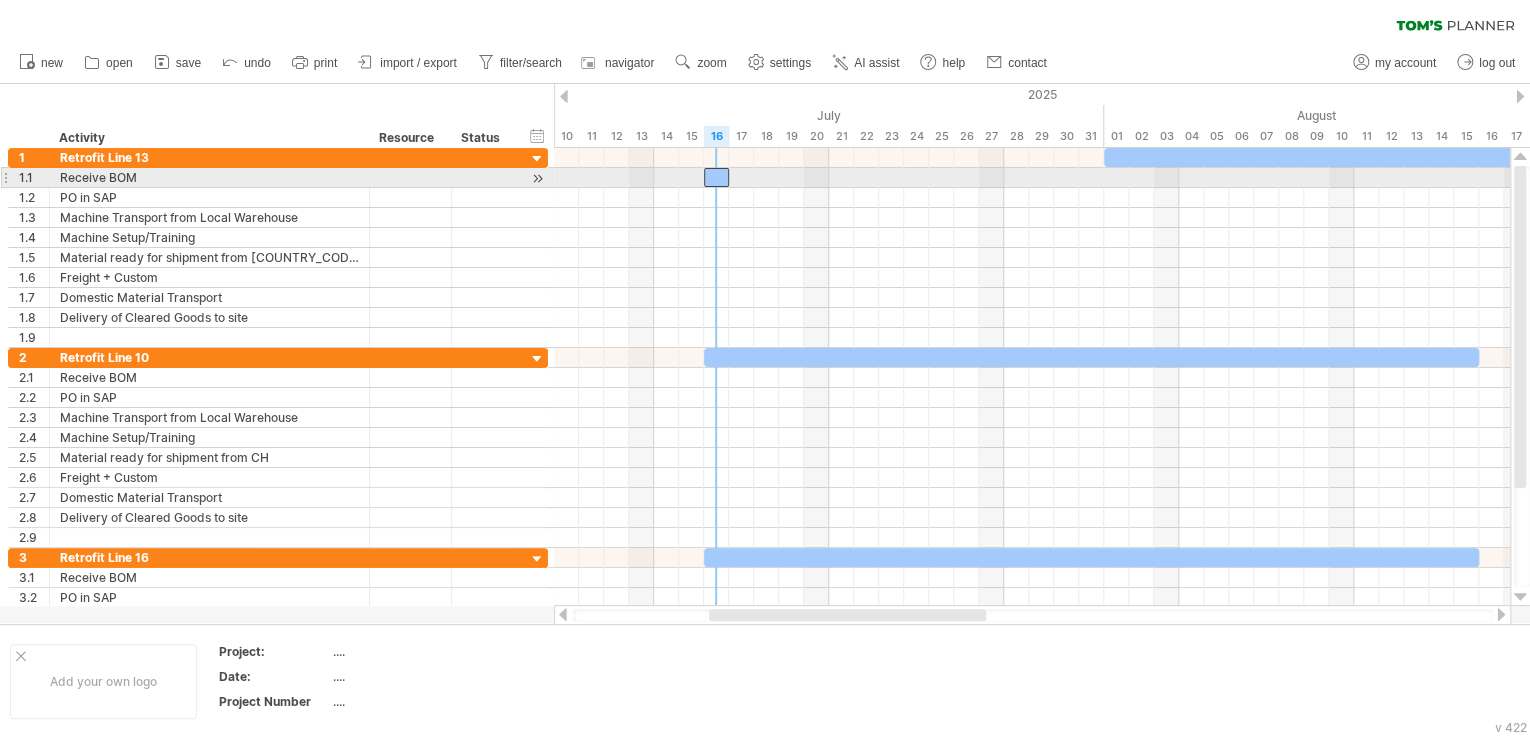 click at bounding box center [716, 177] 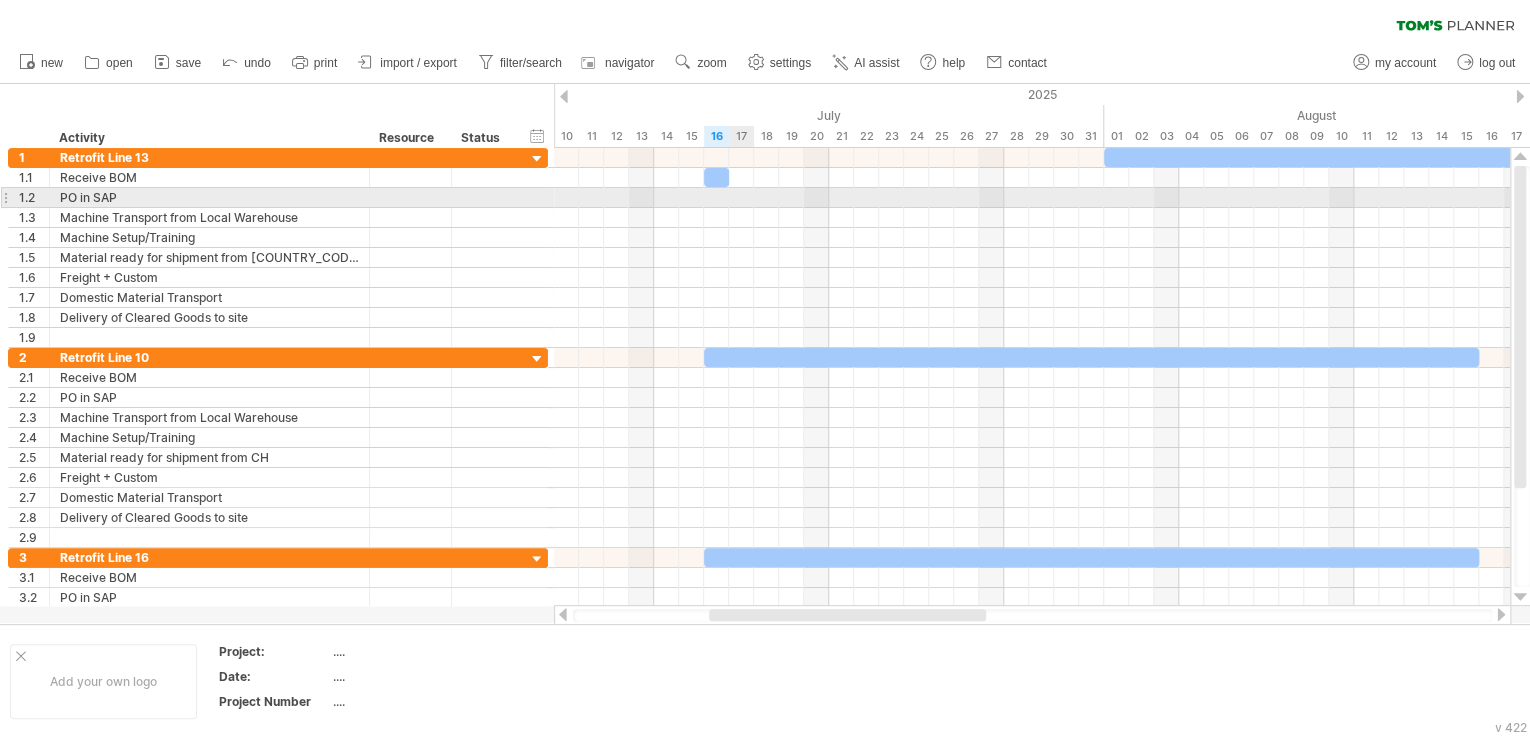 type 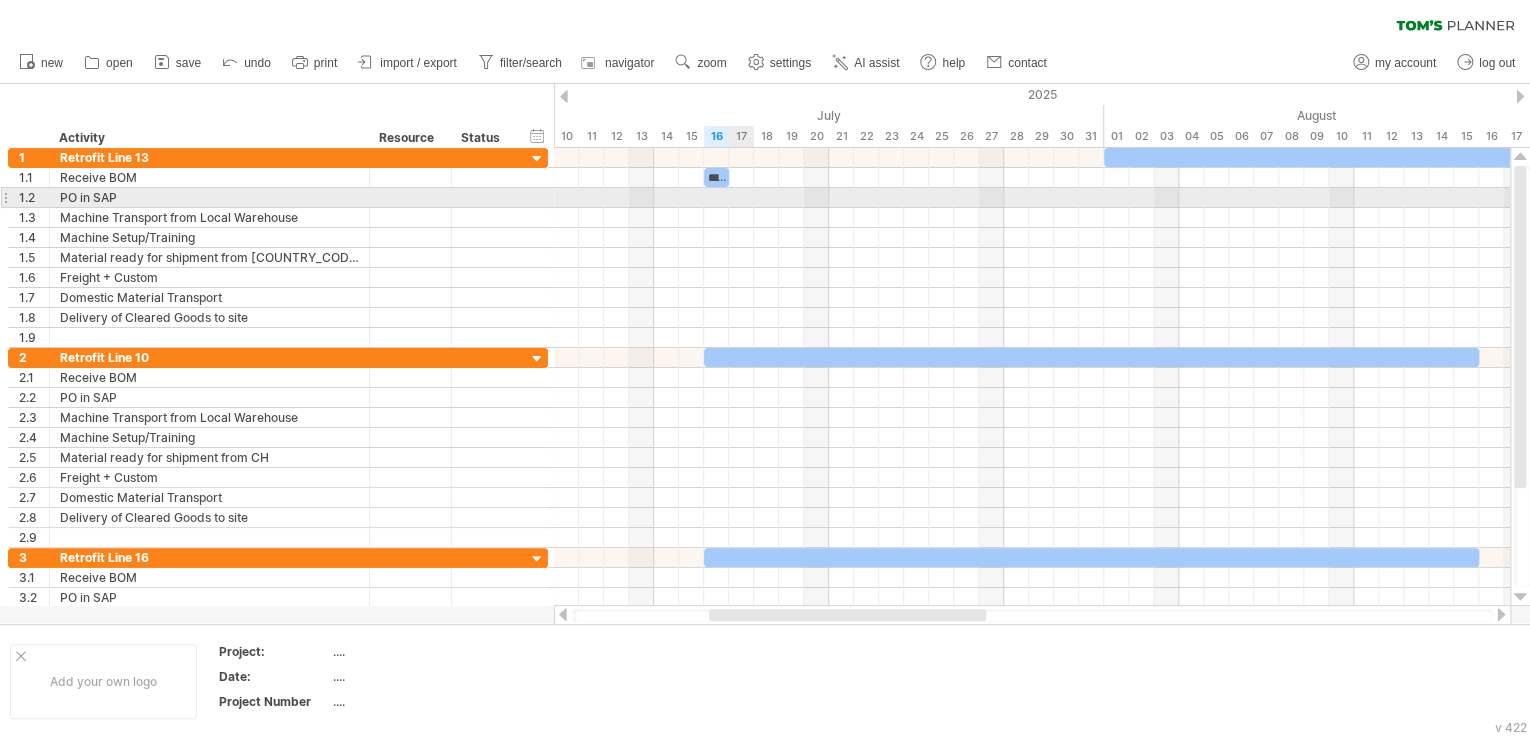 scroll, scrollTop: 0, scrollLeft: 2429, axis: horizontal 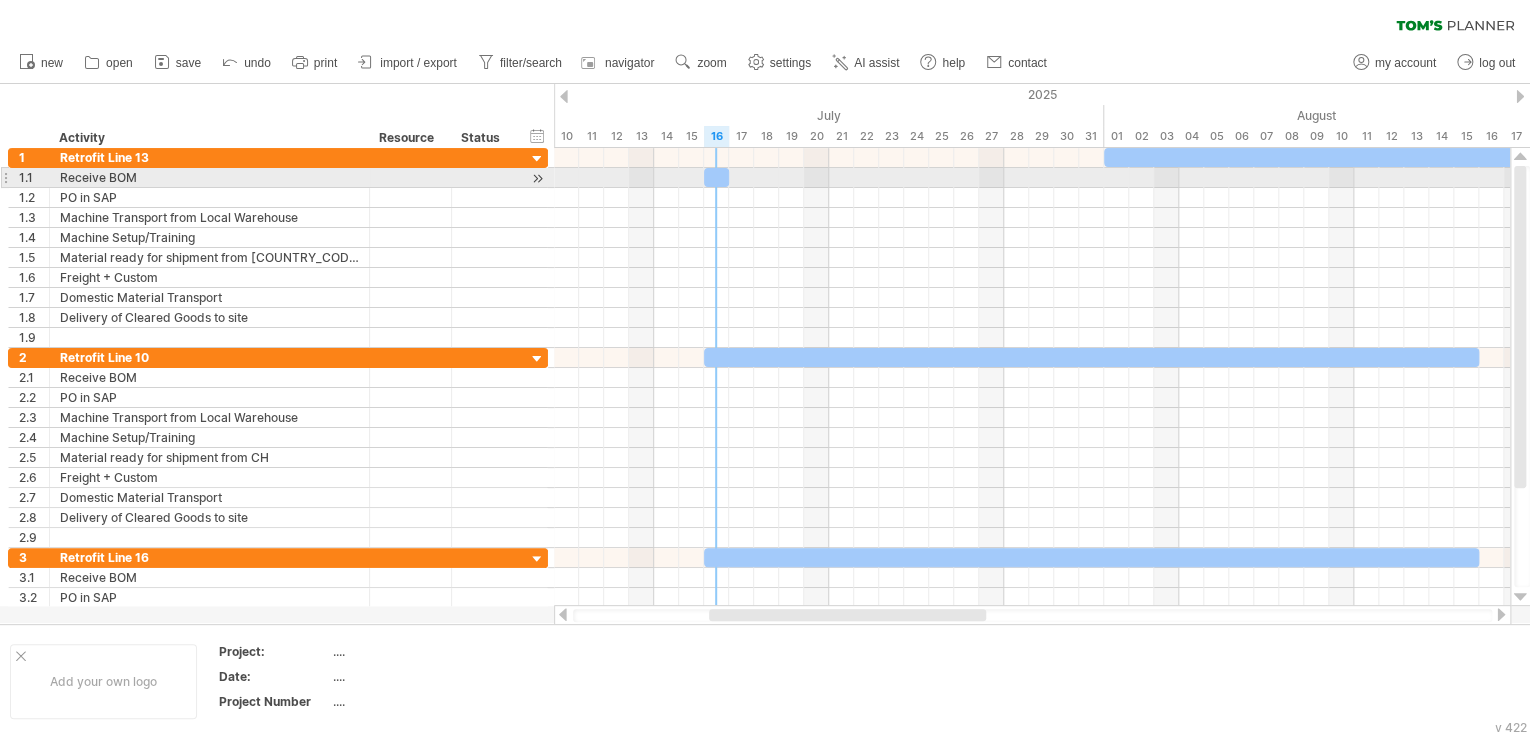 click on "**********" at bounding box center [716, 177] 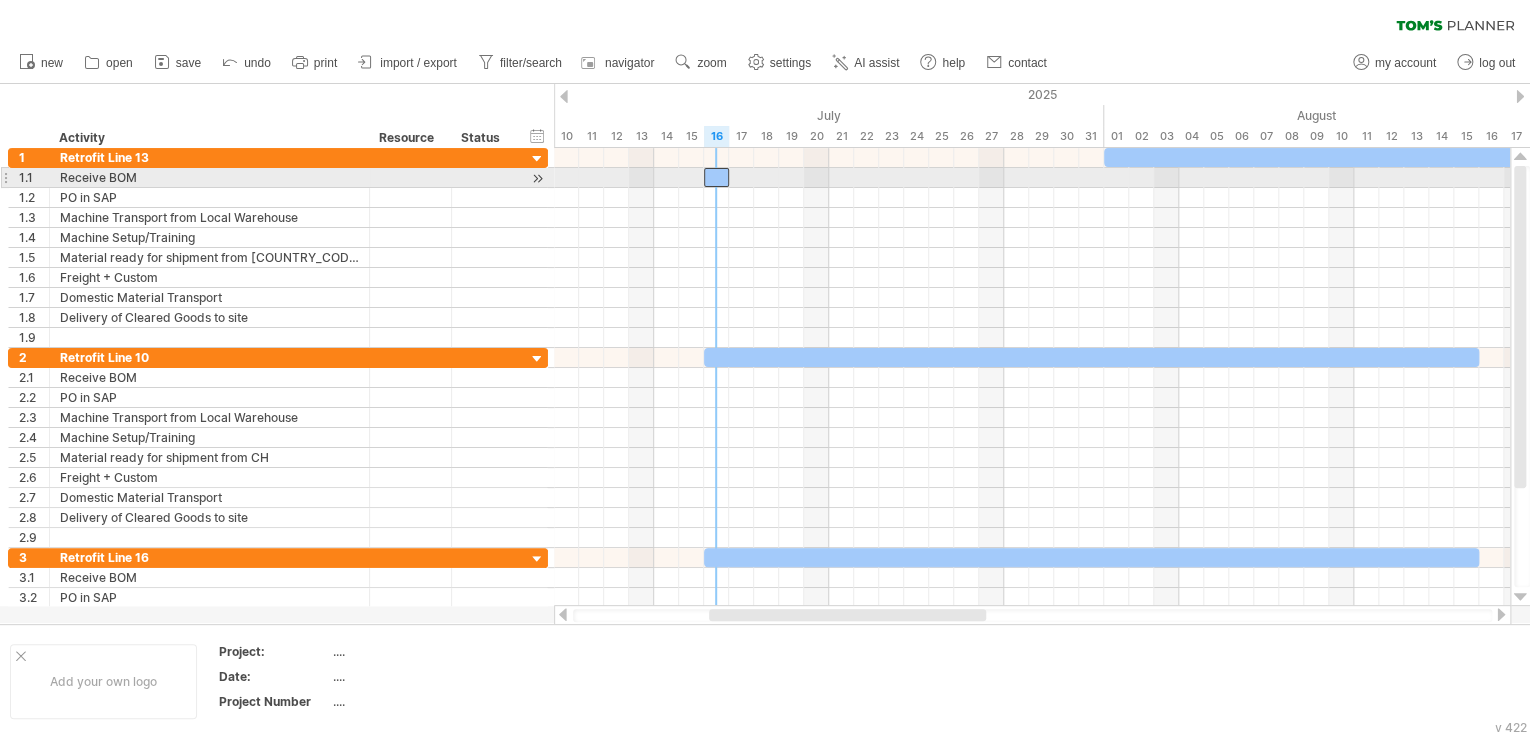 scroll, scrollTop: 0, scrollLeft: 0, axis: both 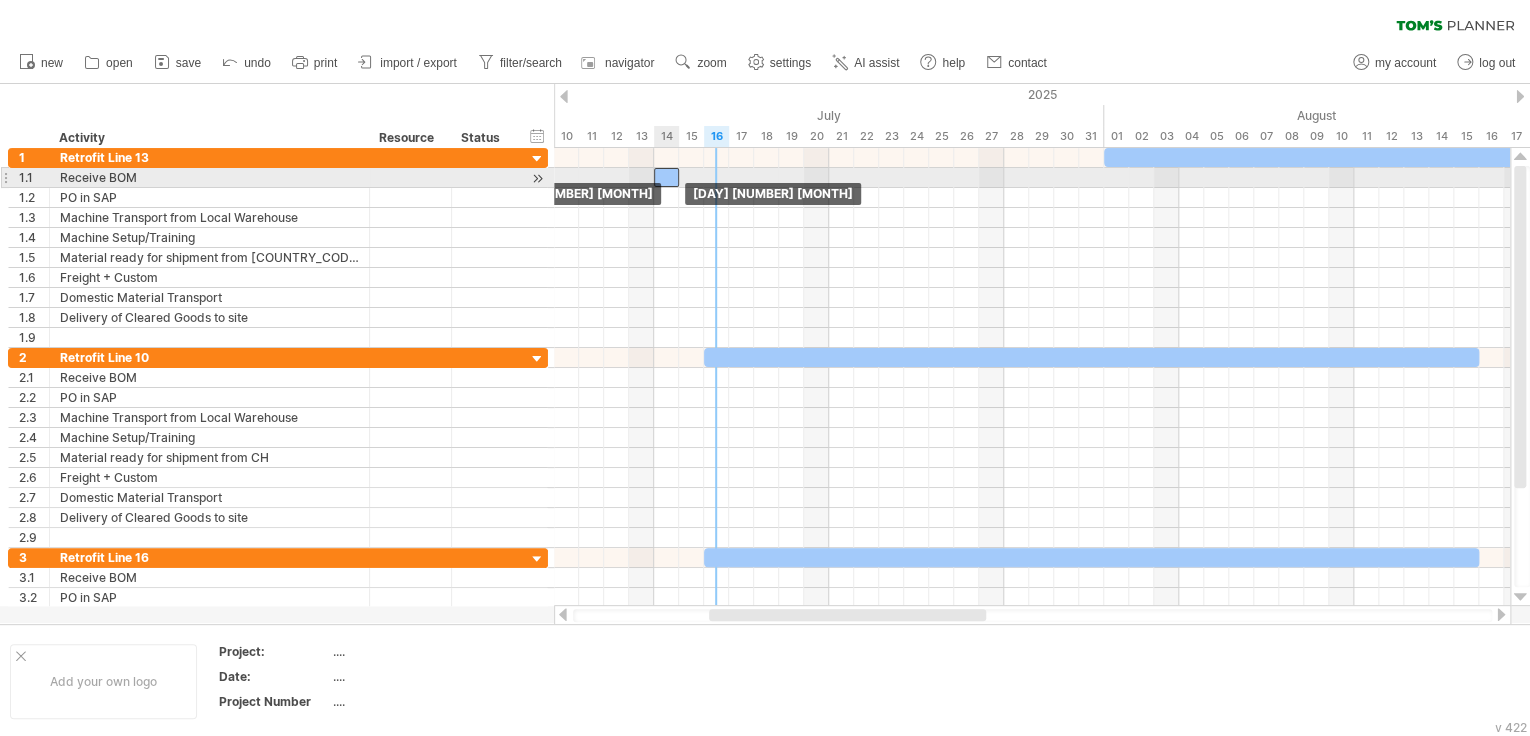drag, startPoint x: 710, startPoint y: 184, endPoint x: 661, endPoint y: 184, distance: 49 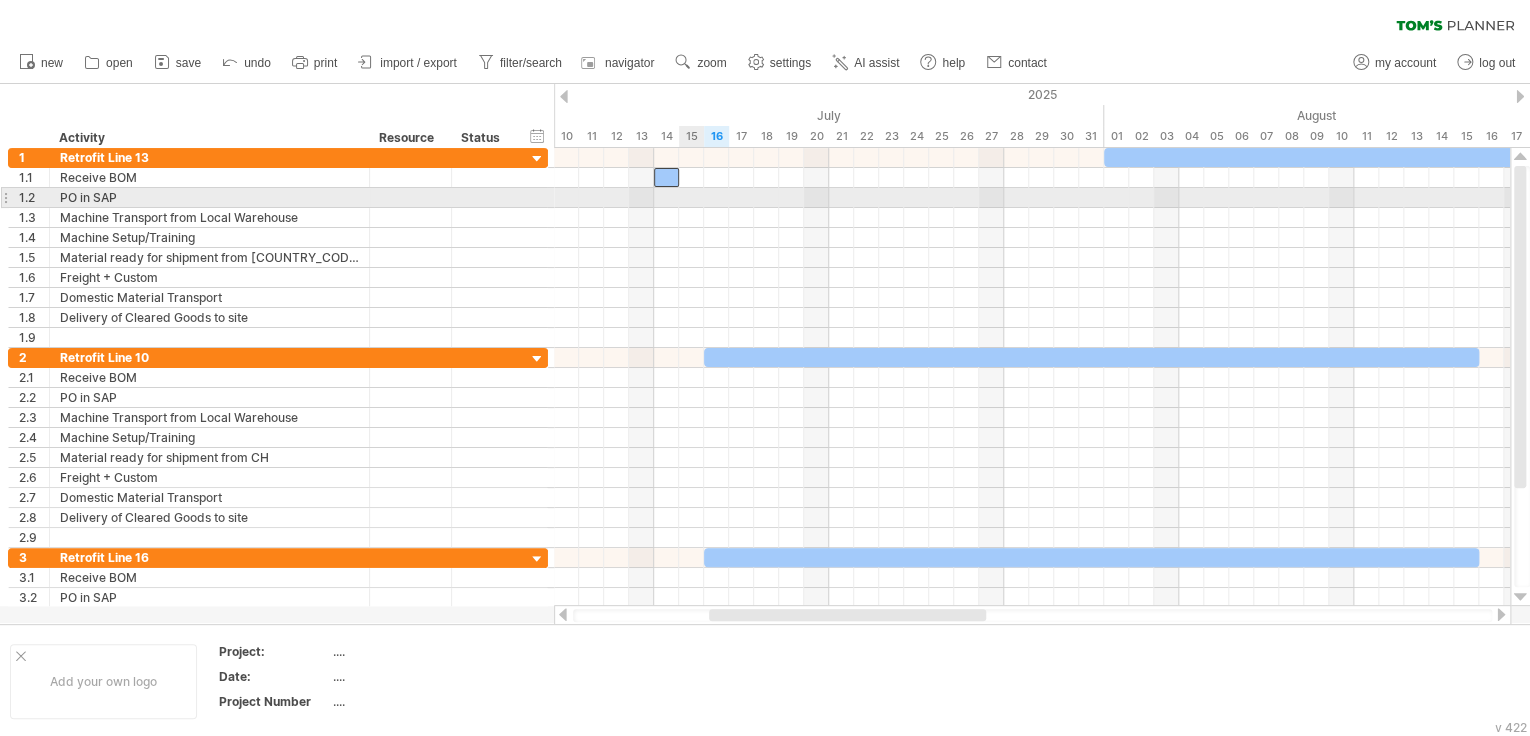 click at bounding box center (1032, 198) 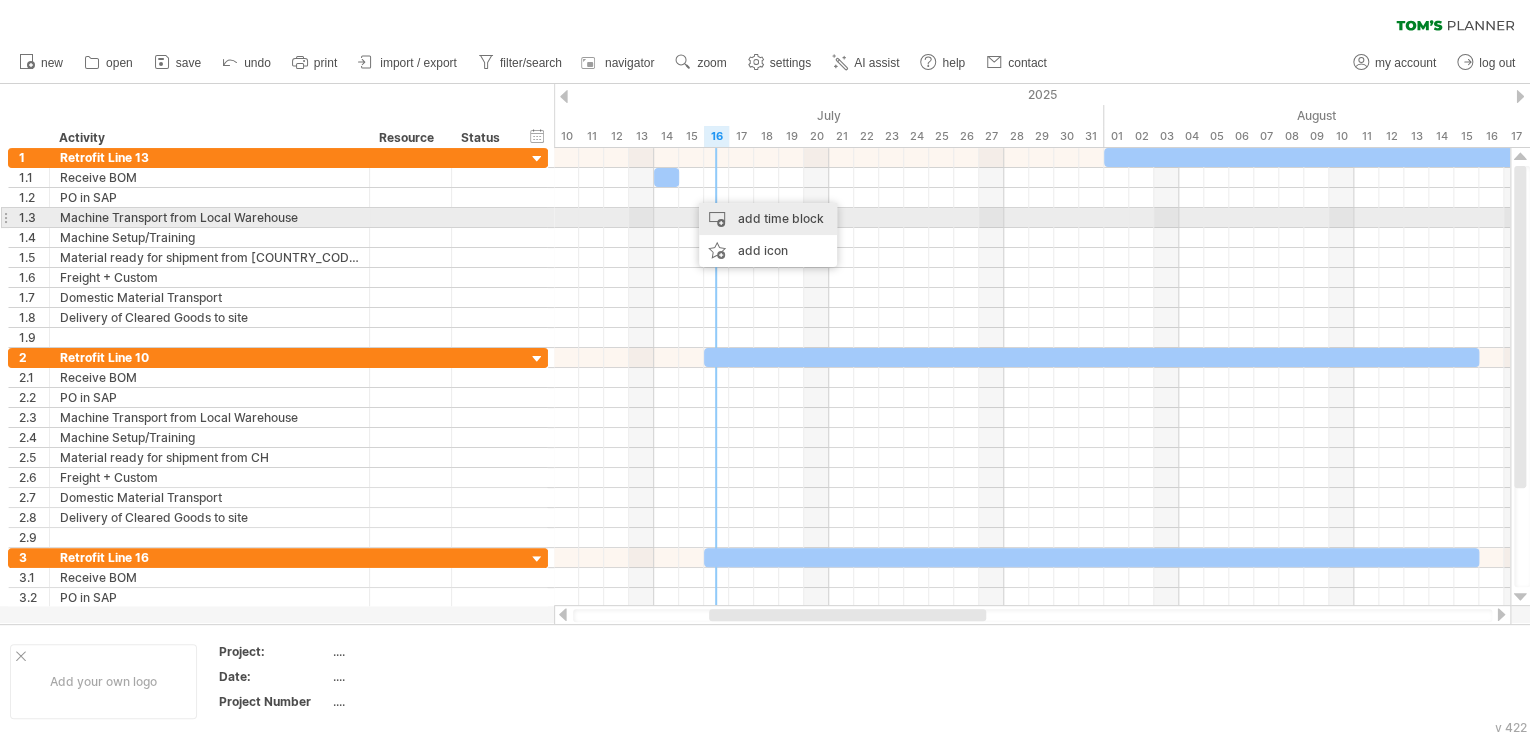 click on "add time block" at bounding box center (768, 219) 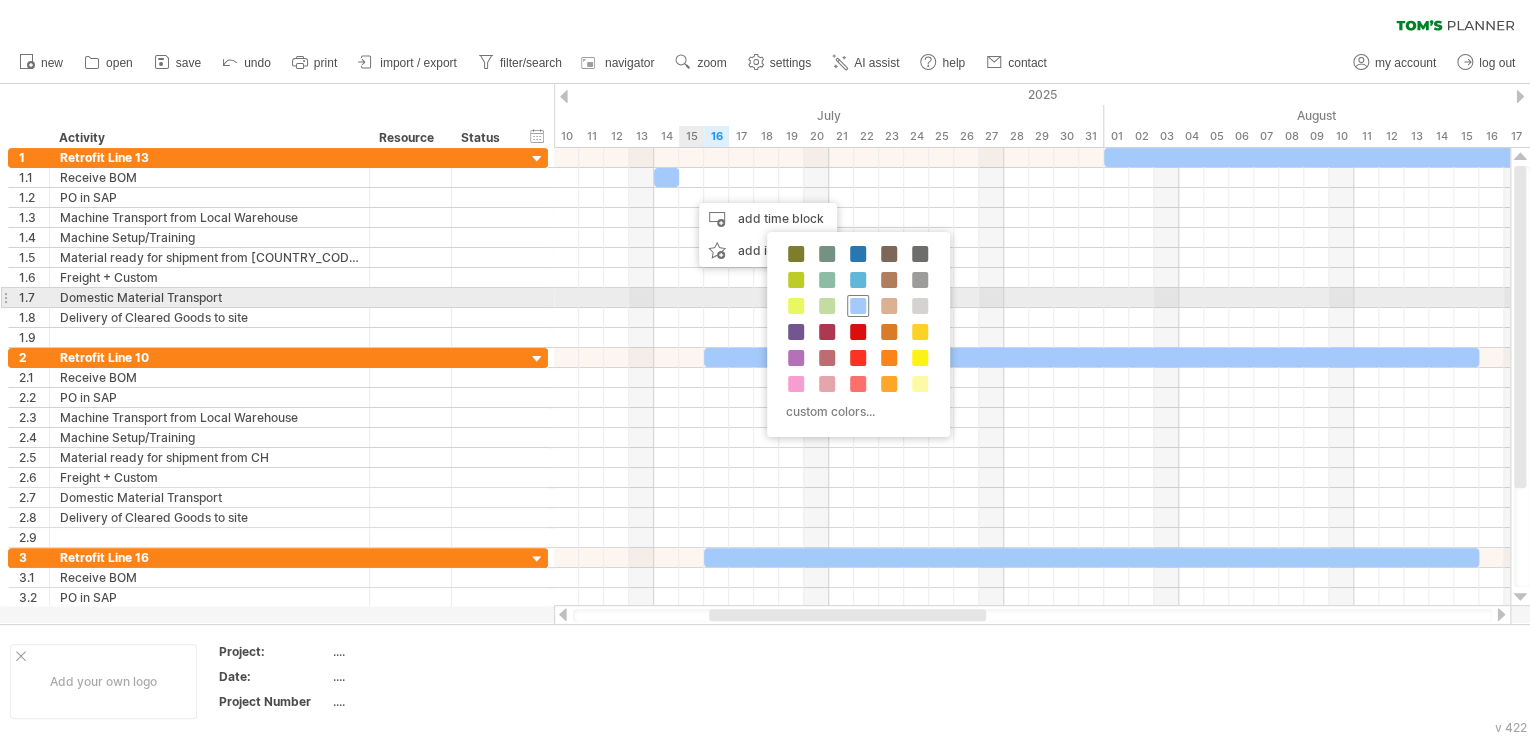 click at bounding box center (858, 306) 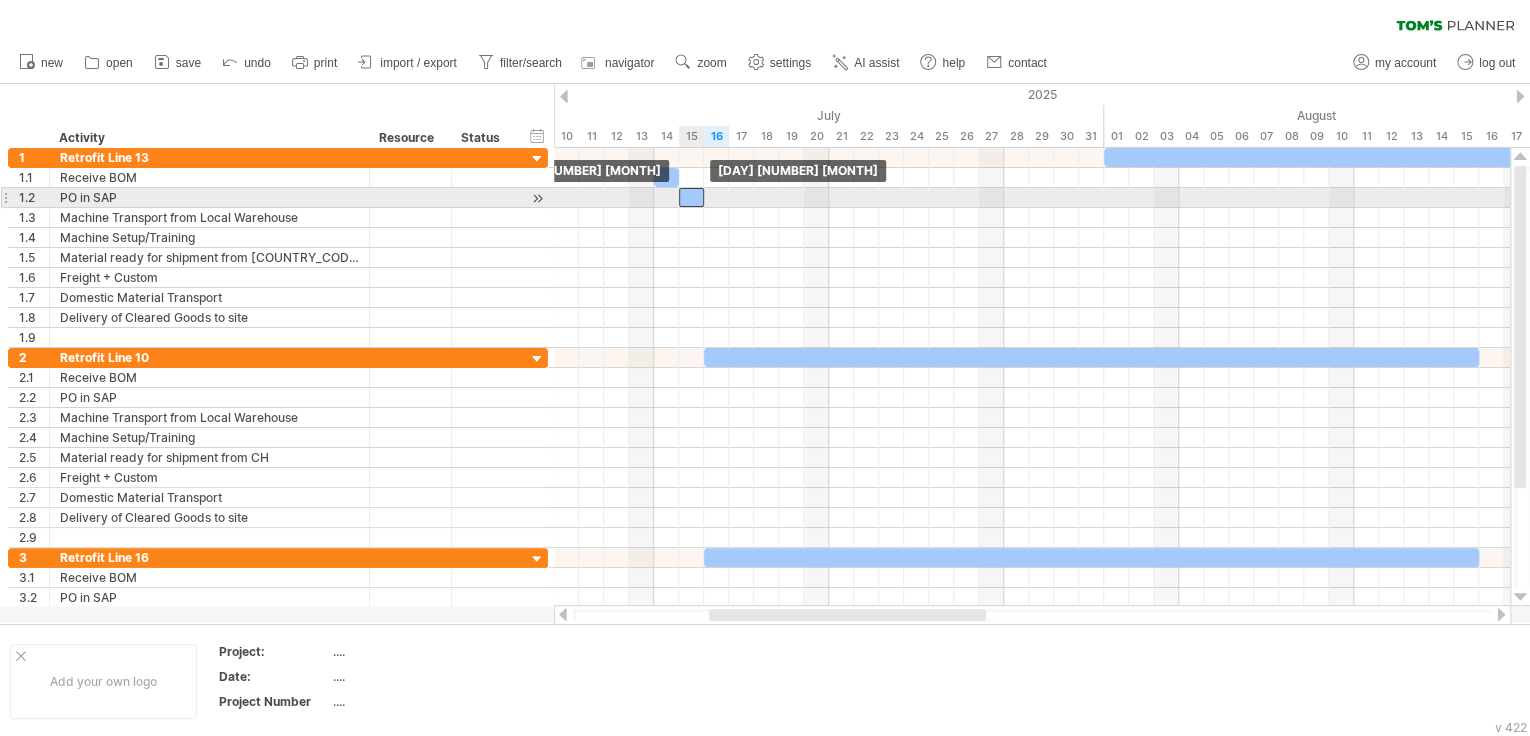 drag, startPoint x: 700, startPoint y: 195, endPoint x: 688, endPoint y: 195, distance: 12 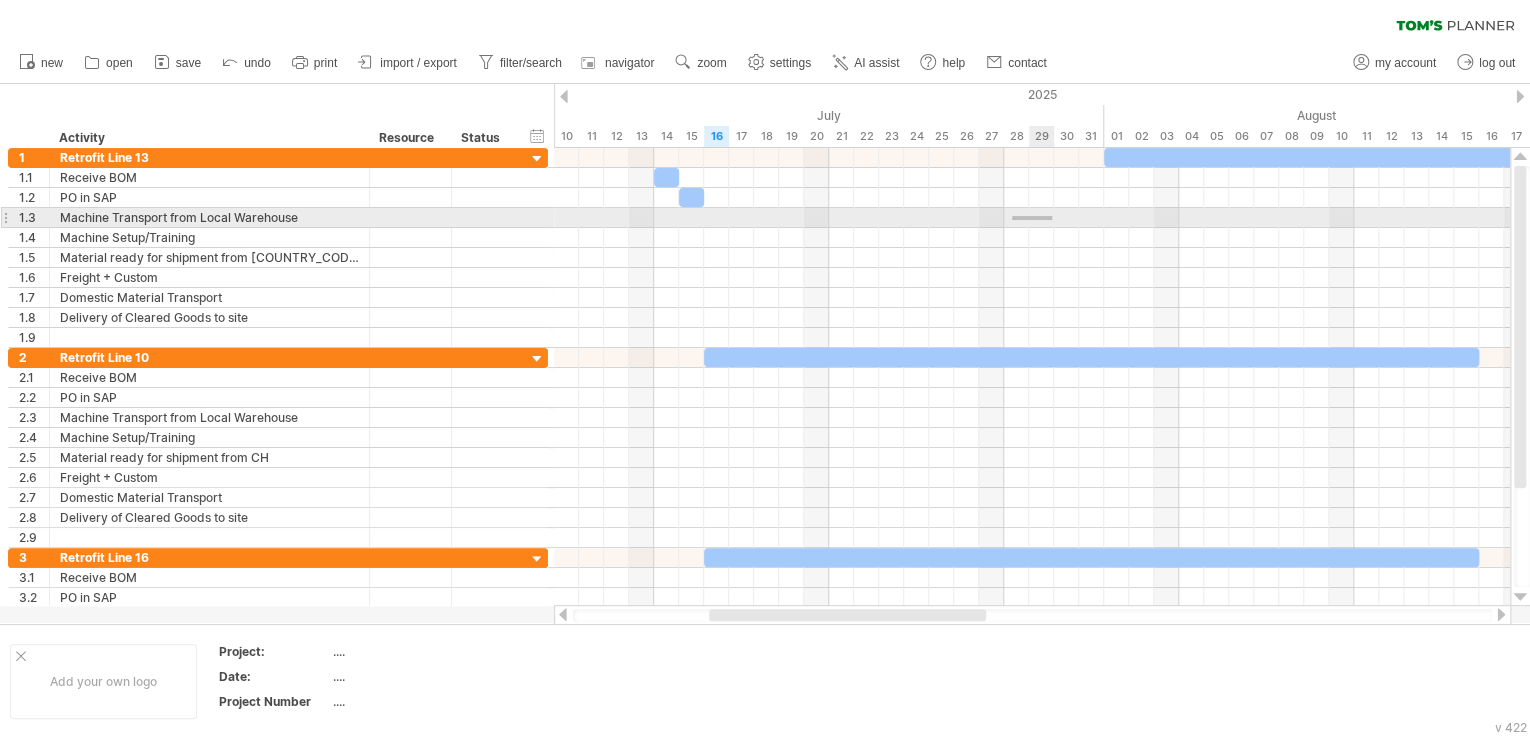 drag, startPoint x: 1012, startPoint y: 216, endPoint x: 1052, endPoint y: 220, distance: 40.1995 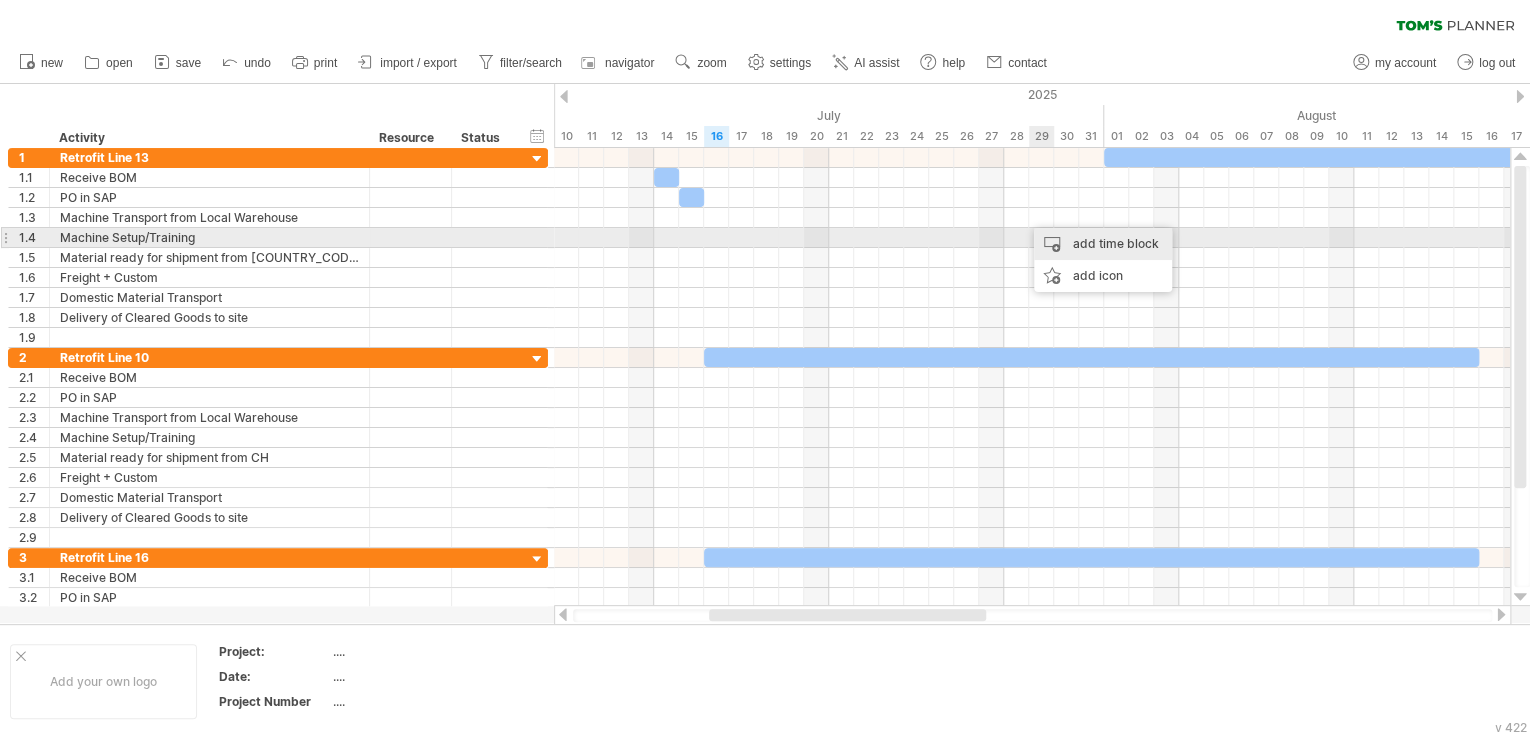 click on "add time block" at bounding box center (1103, 244) 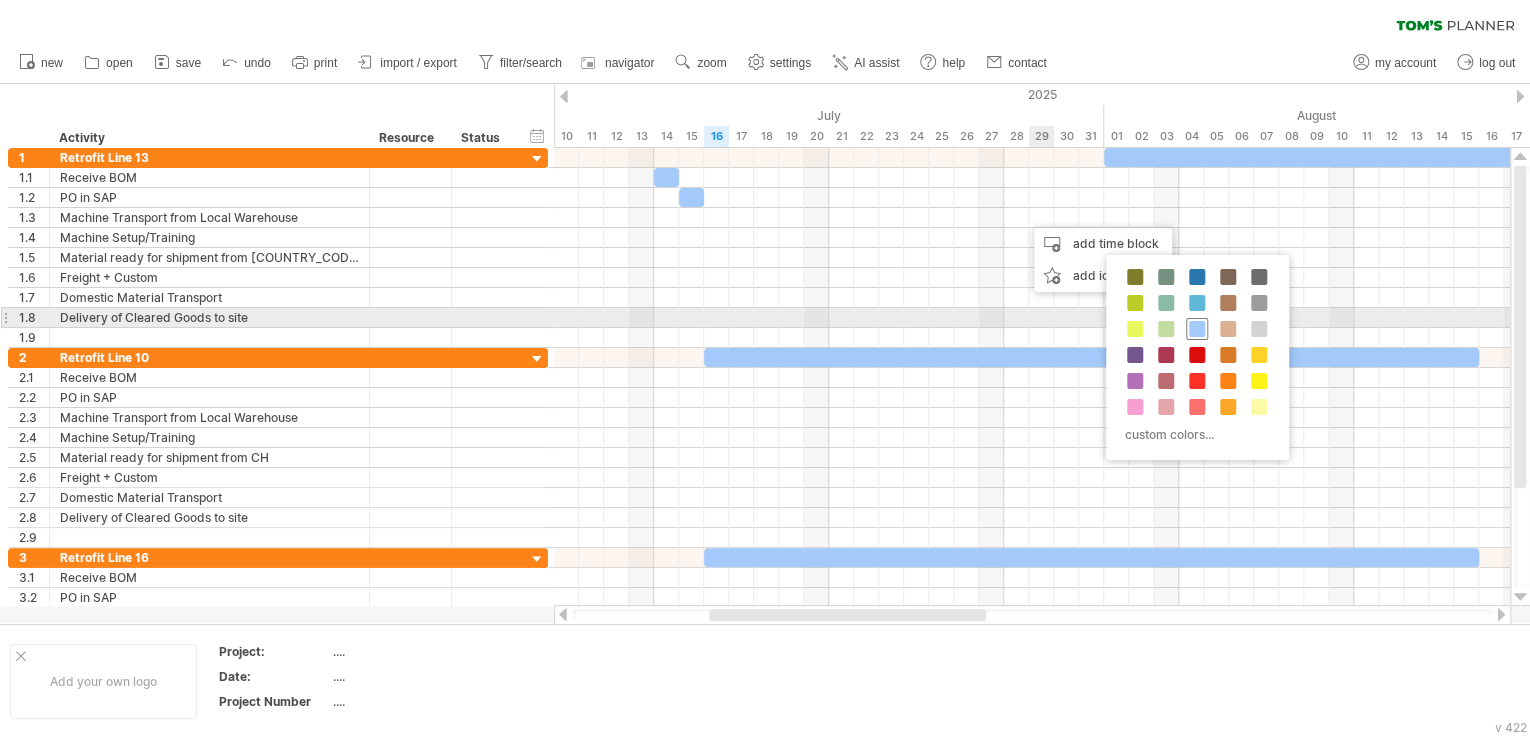 click at bounding box center (1197, 329) 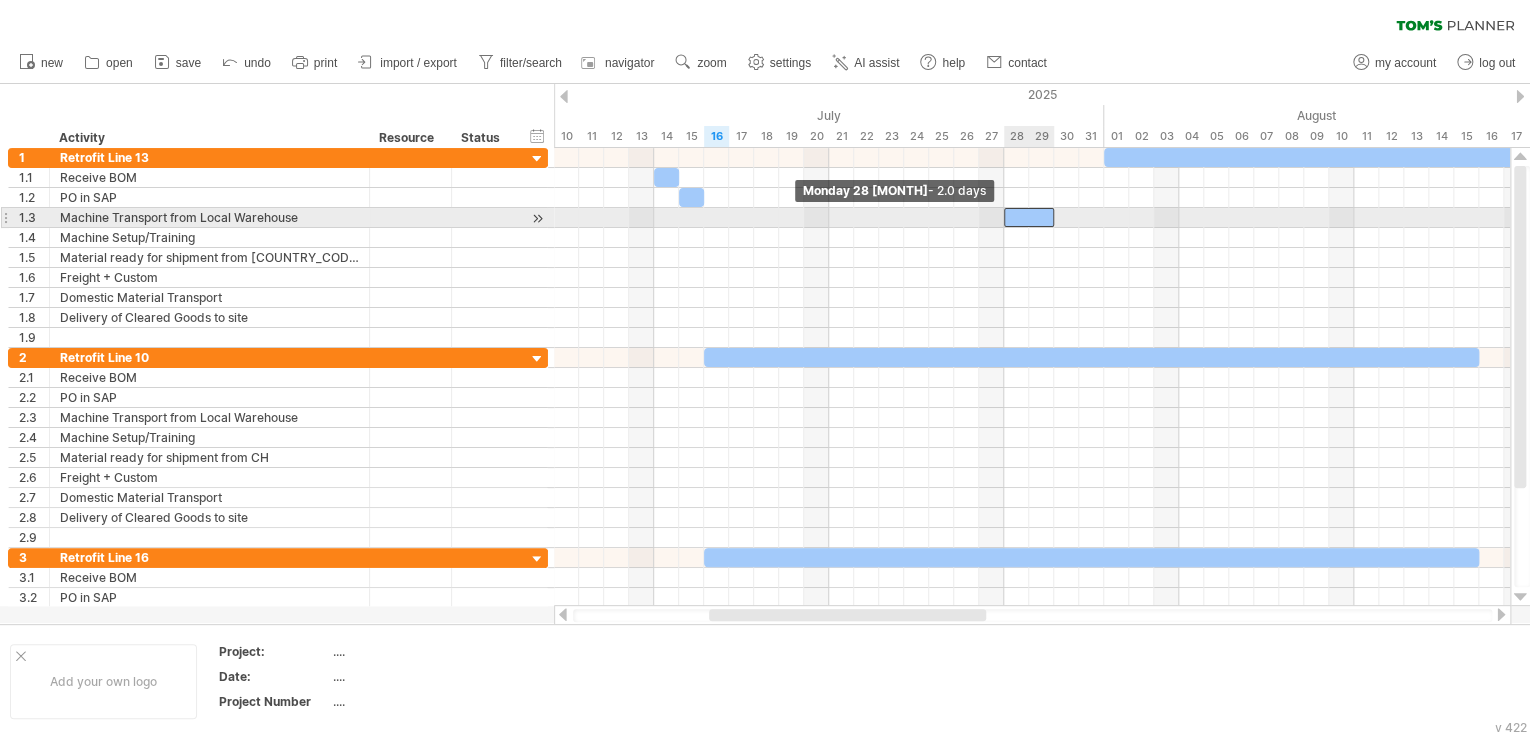 drag, startPoint x: 1028, startPoint y: 213, endPoint x: 1006, endPoint y: 221, distance: 23.409399 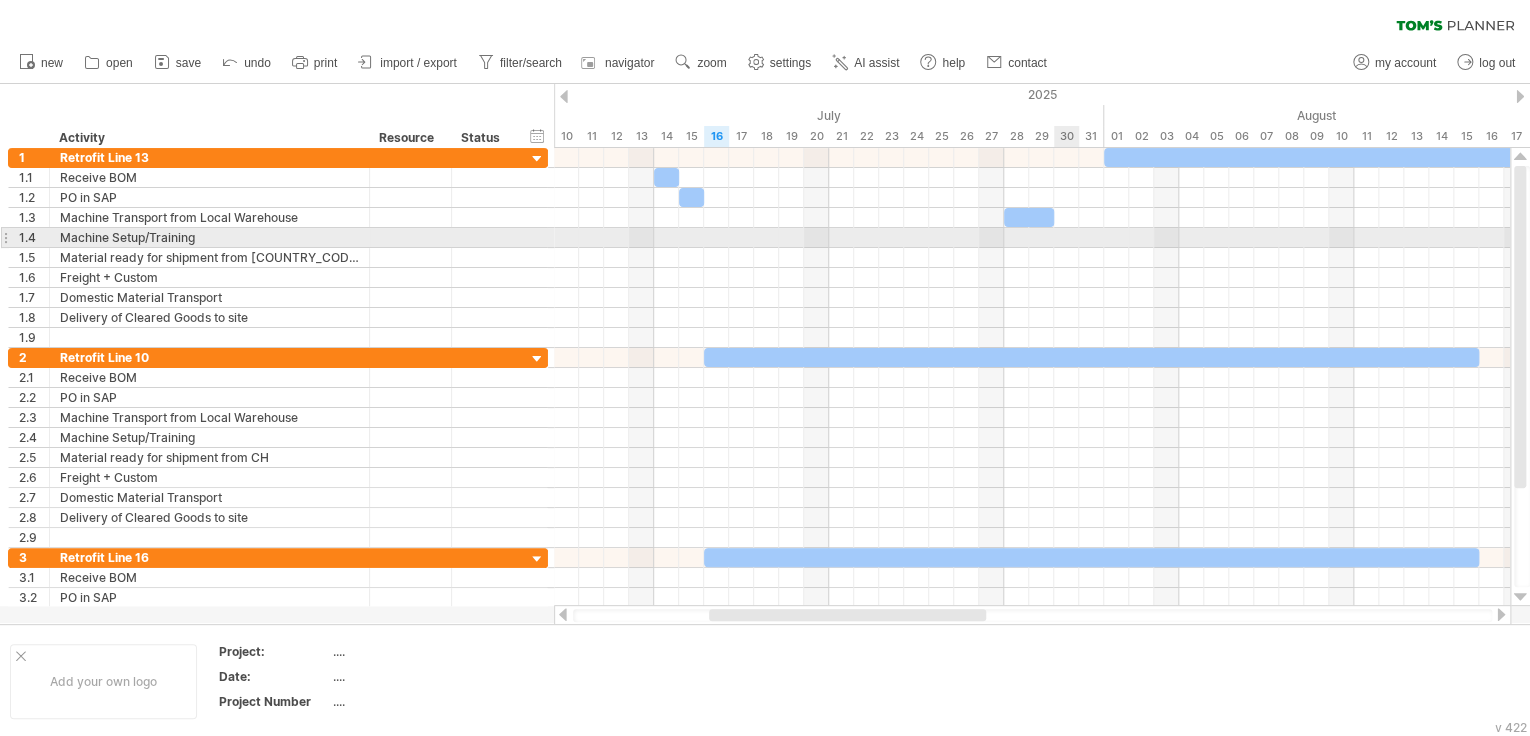 click at bounding box center (1032, 238) 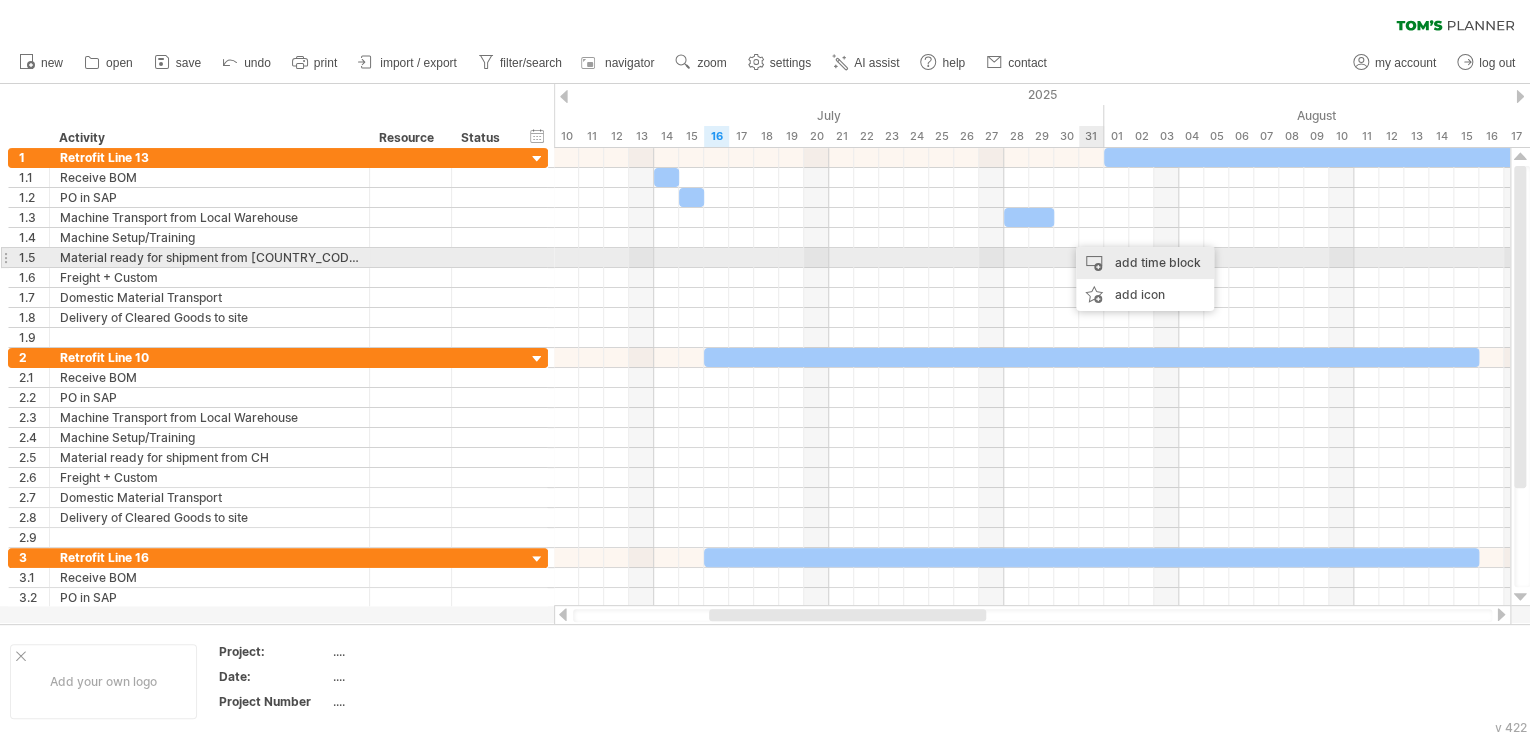 click on "add time block" at bounding box center (1145, 263) 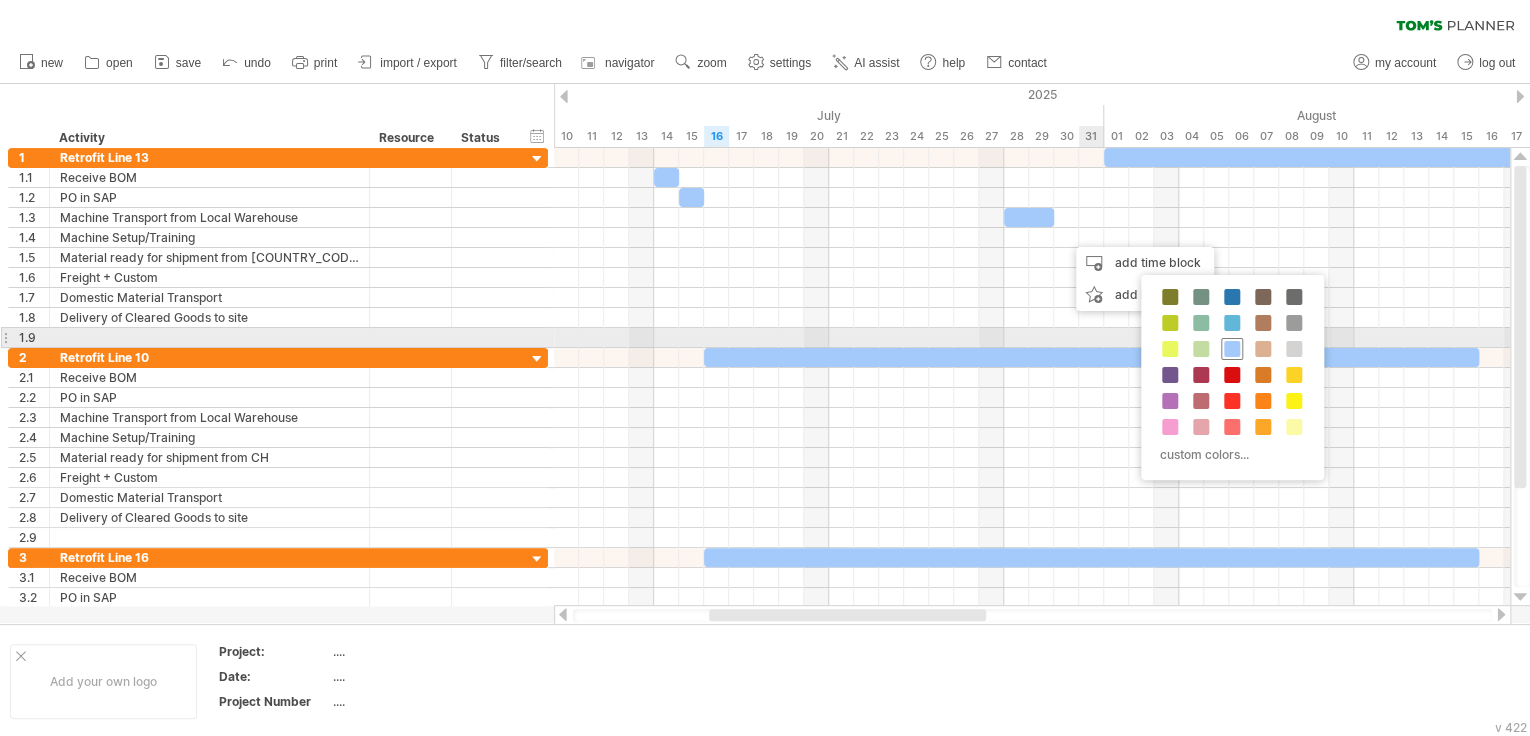 click at bounding box center [1232, 349] 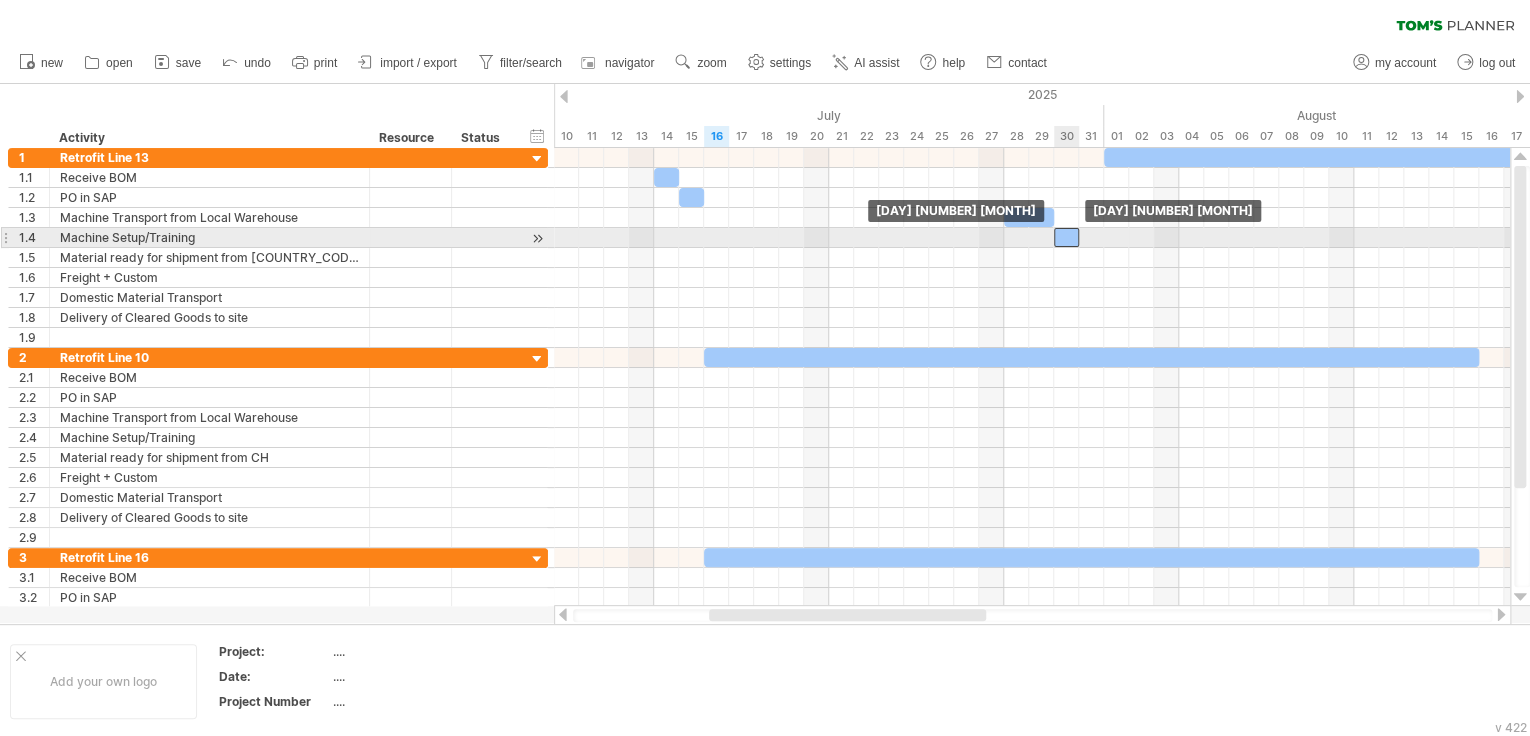 drag, startPoint x: 1080, startPoint y: 234, endPoint x: 1067, endPoint y: 237, distance: 13.341664 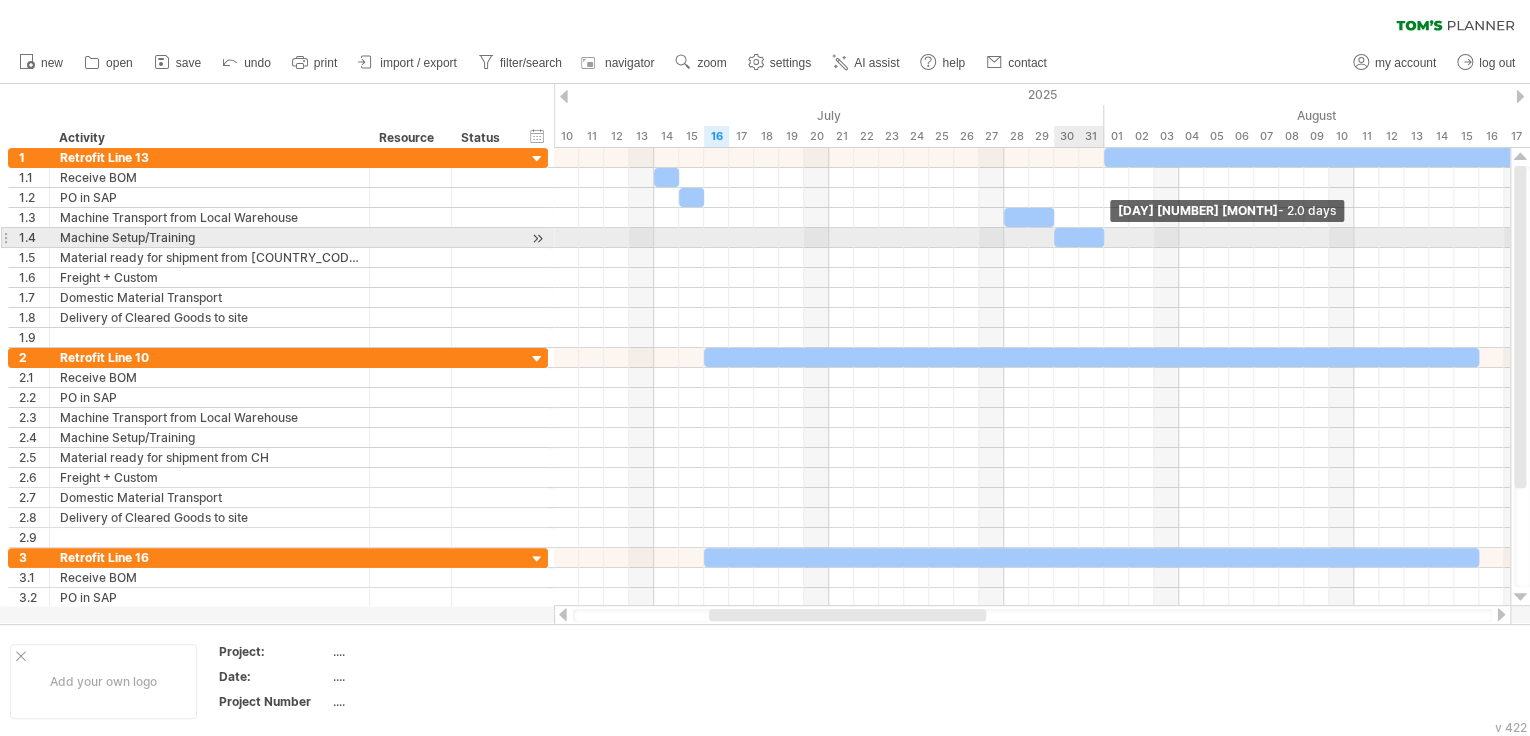 drag, startPoint x: 1081, startPoint y: 237, endPoint x: 1101, endPoint y: 237, distance: 20 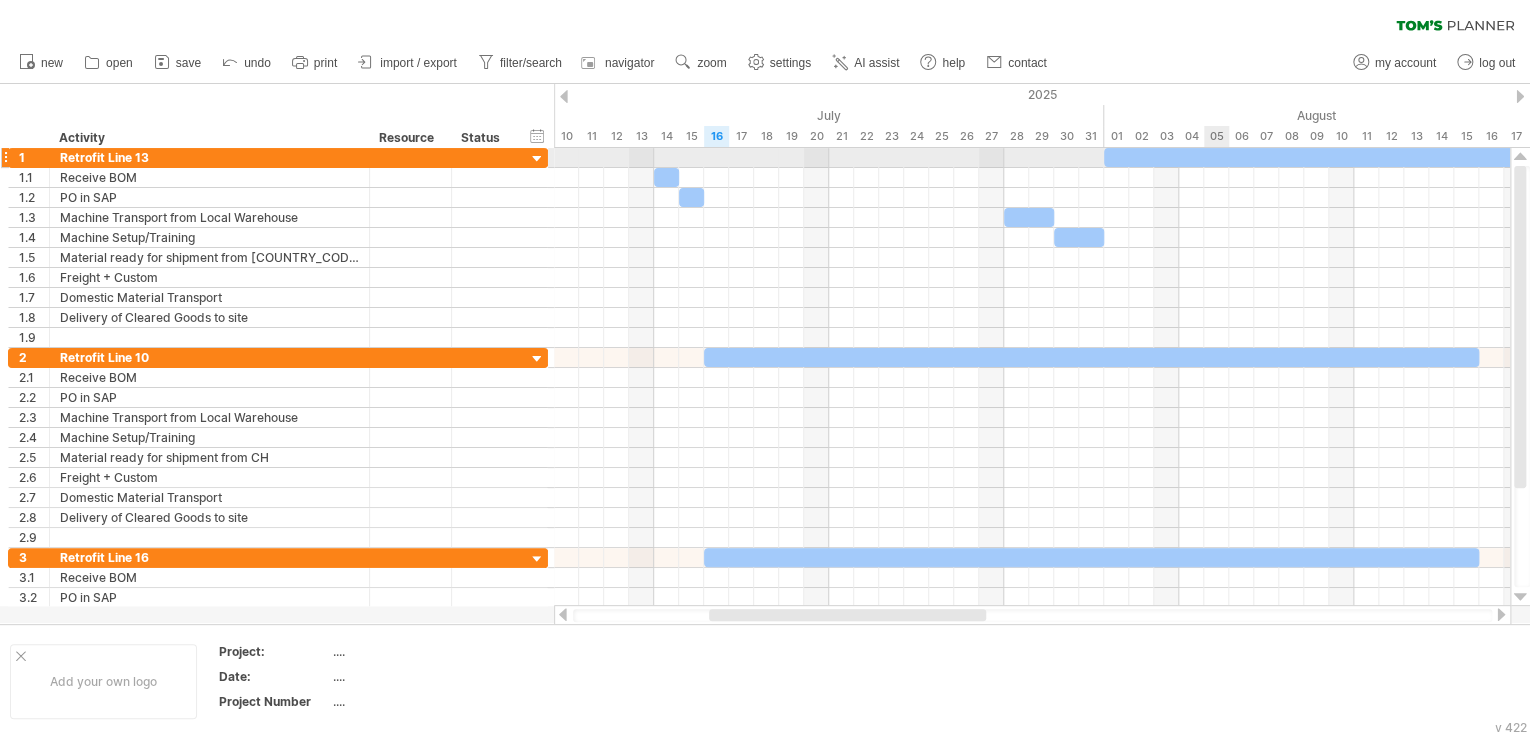 click at bounding box center (1566, 157) 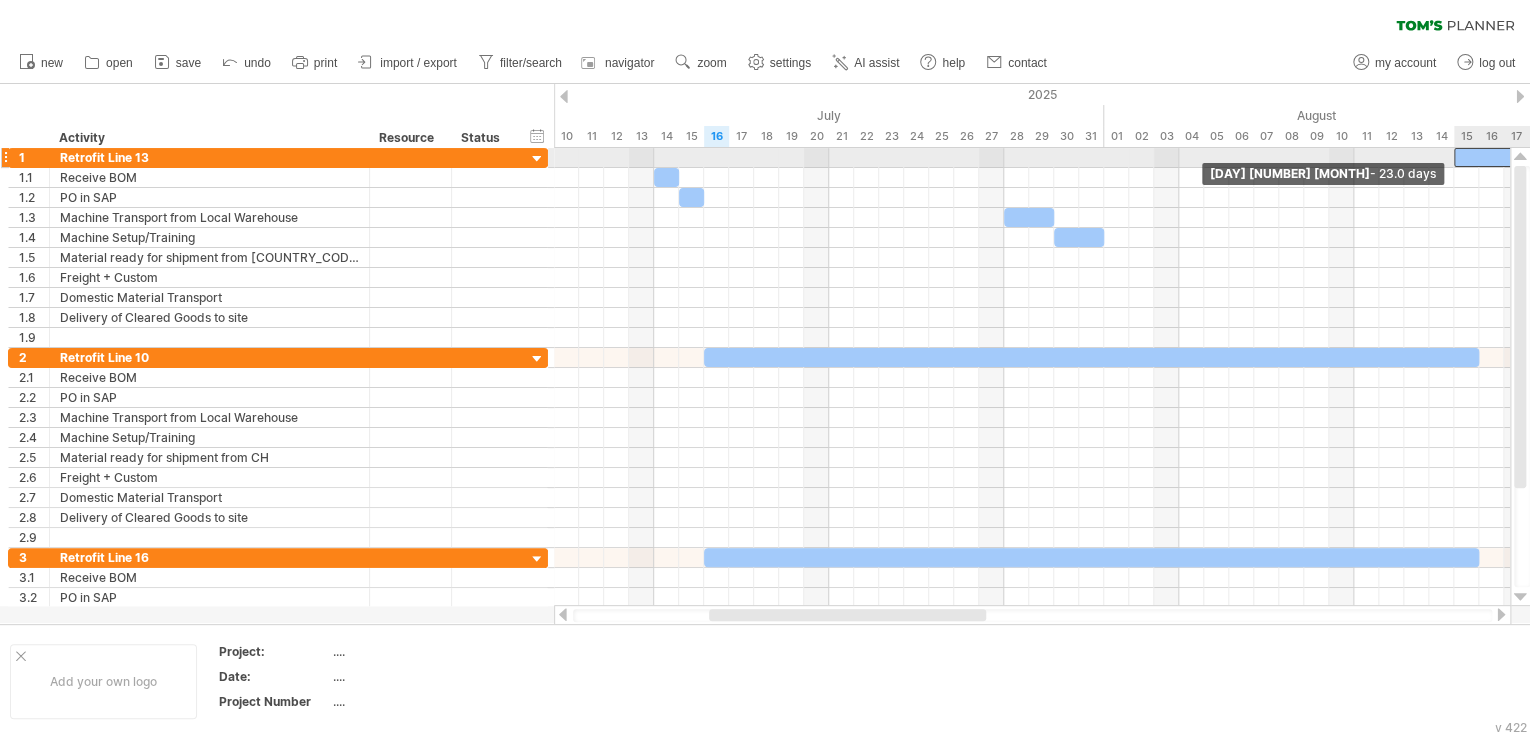 drag, startPoint x: 1105, startPoint y: 156, endPoint x: 1459, endPoint y: 164, distance: 354.0904 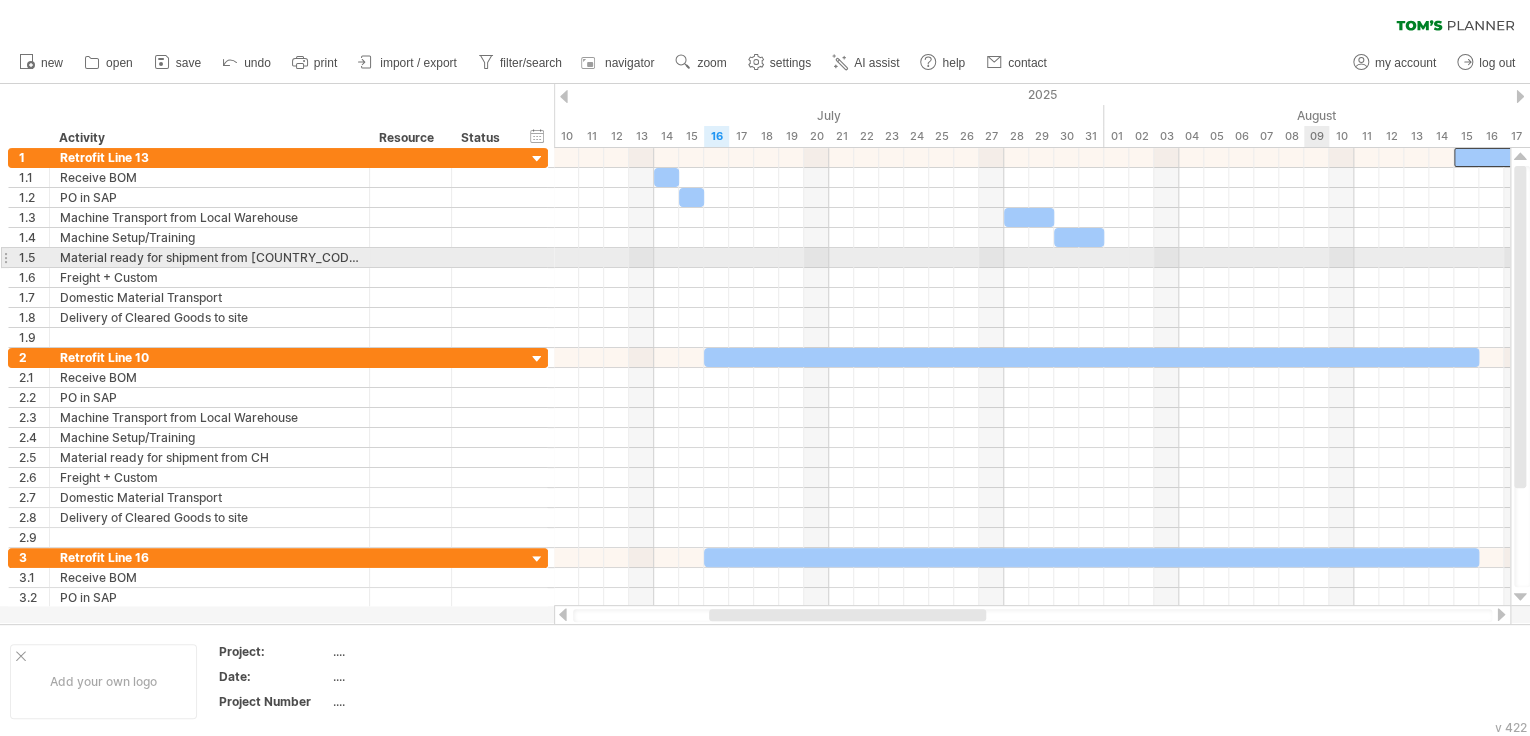 click at bounding box center [1032, 258] 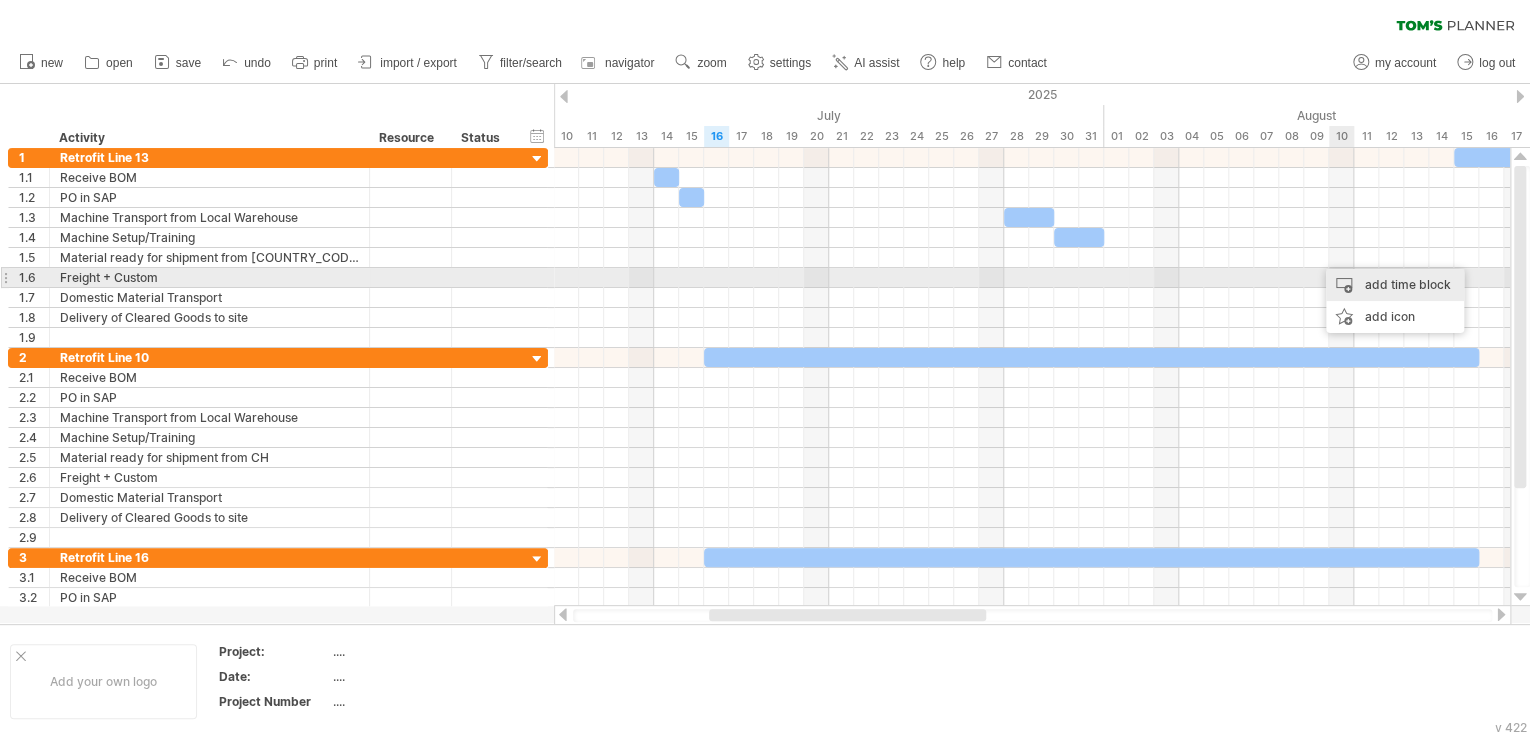click on "add time block" at bounding box center (1395, 285) 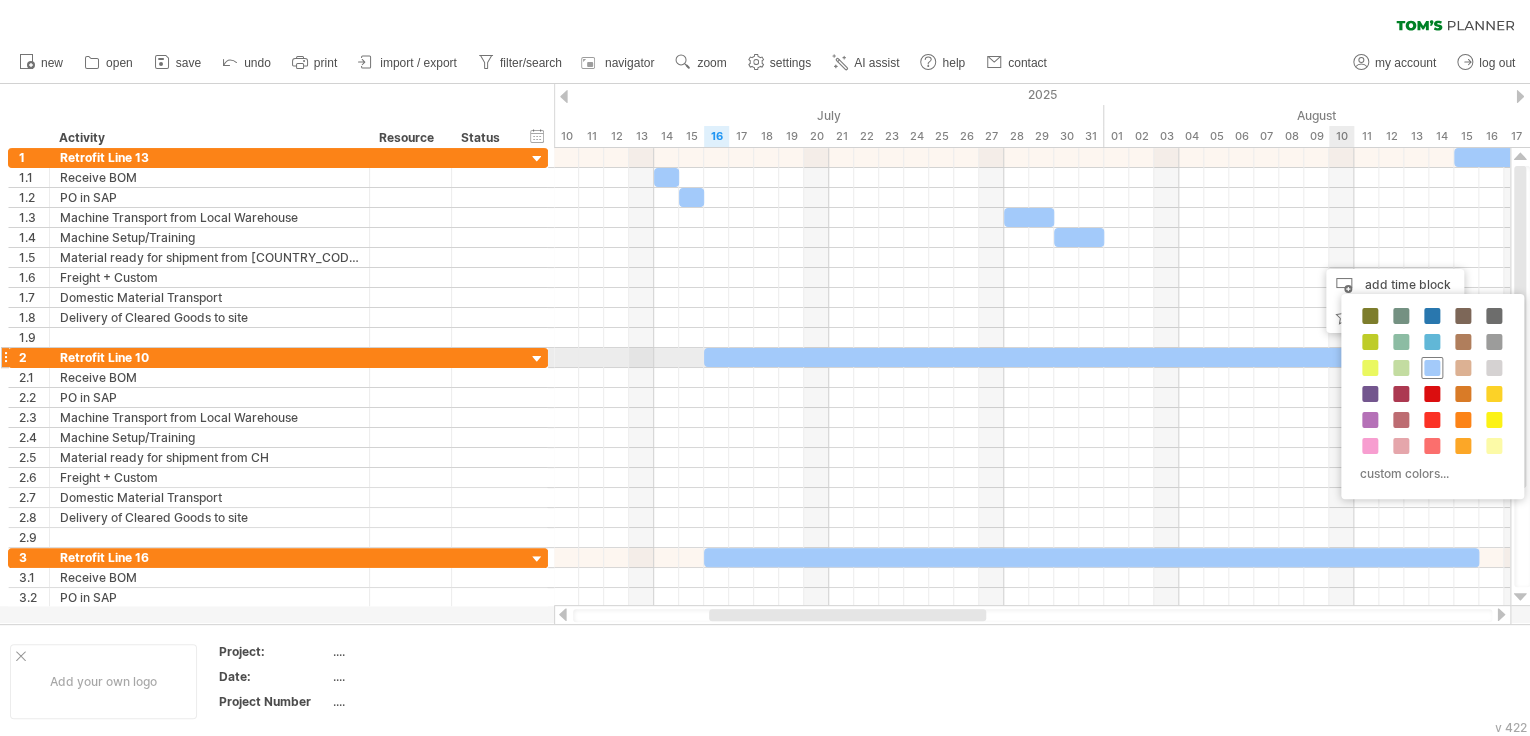 click at bounding box center (1432, 368) 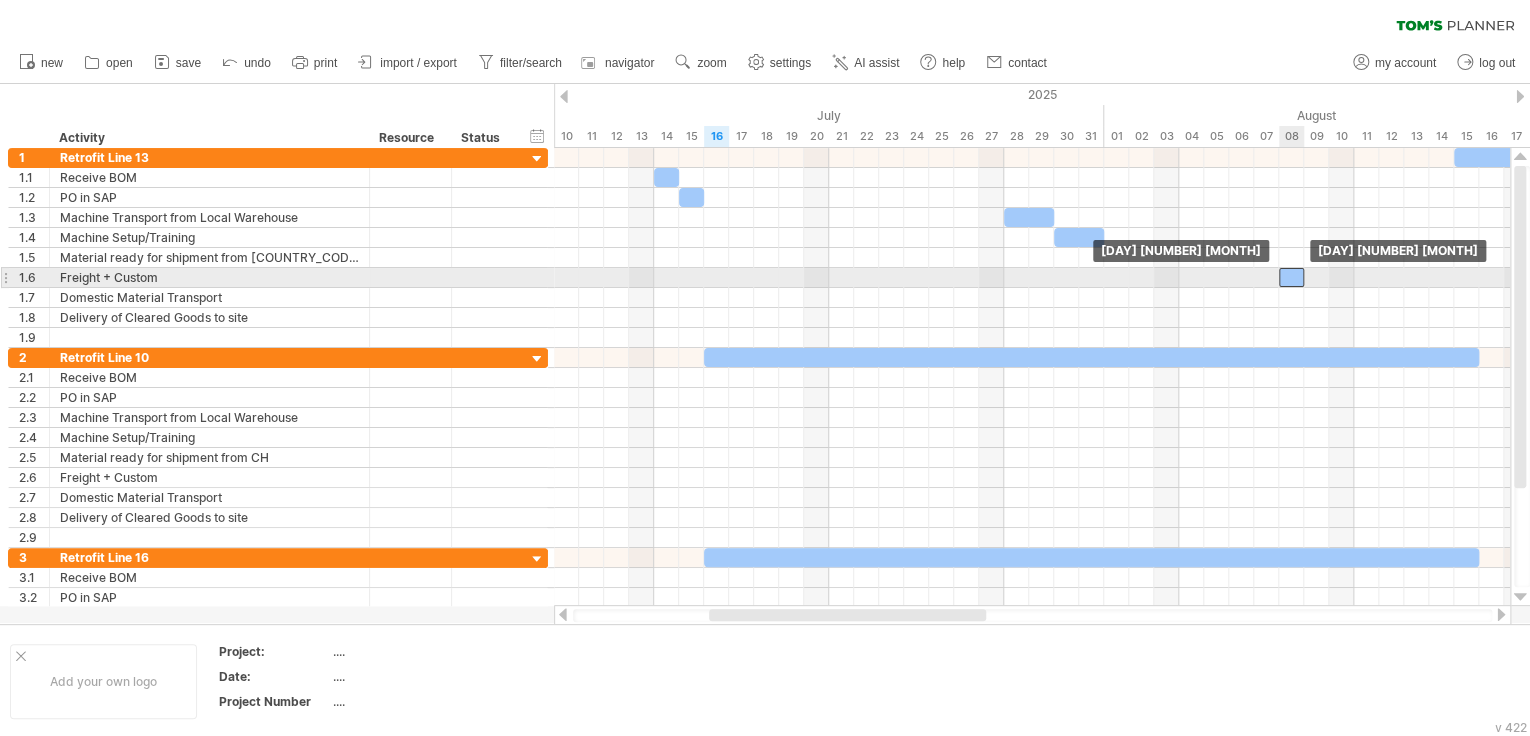drag, startPoint x: 1328, startPoint y: 256, endPoint x: 1285, endPoint y: 279, distance: 48.76474 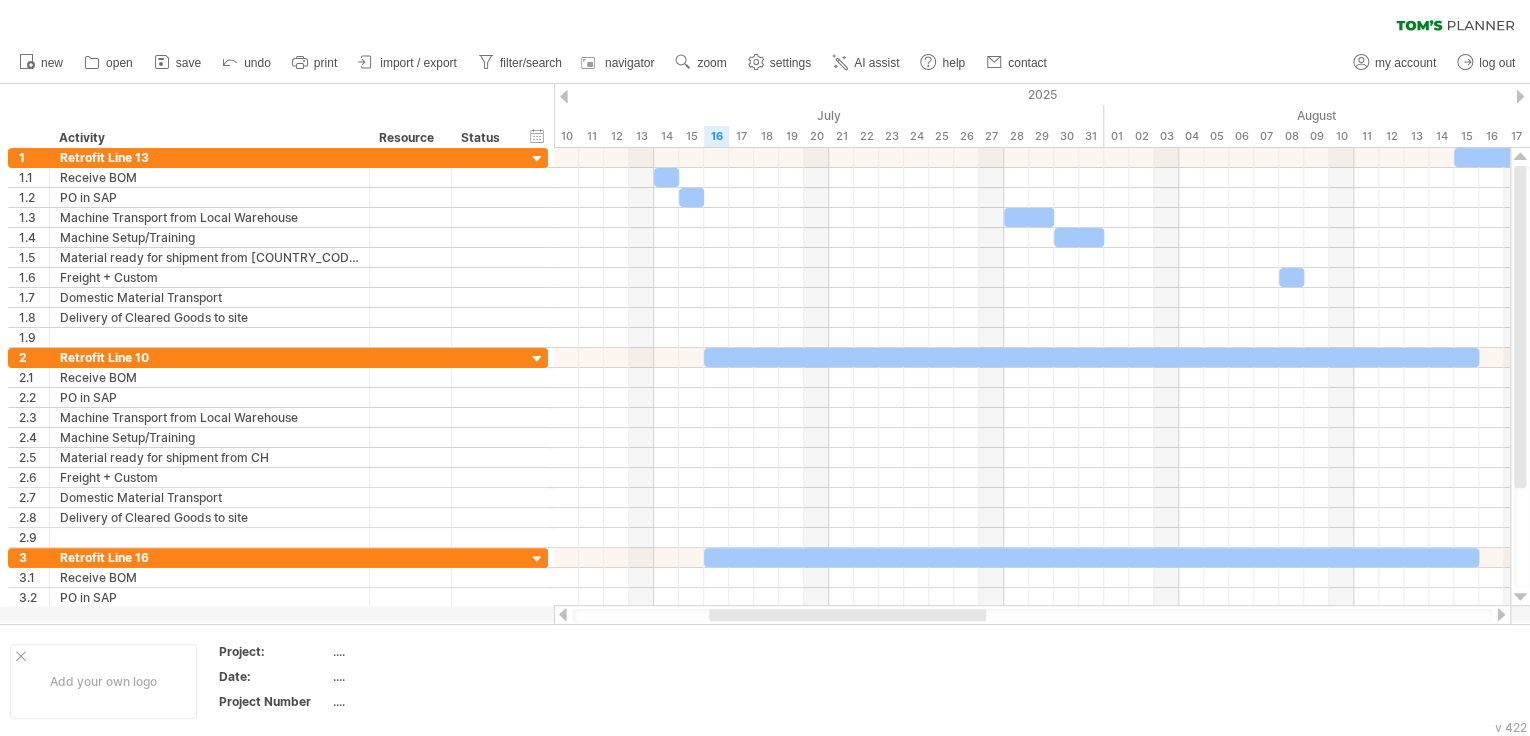 click at bounding box center [1501, 614] 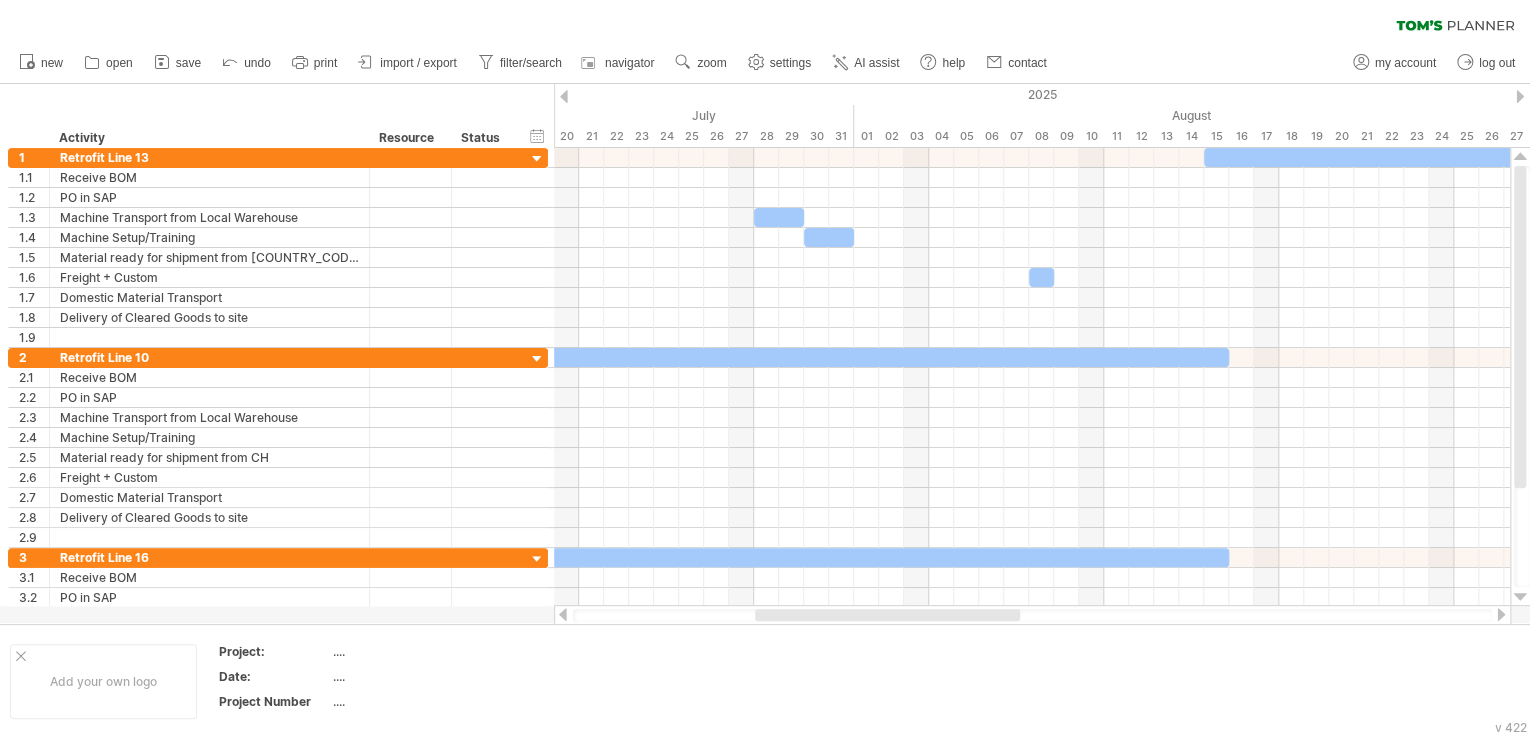 click at bounding box center (1501, 614) 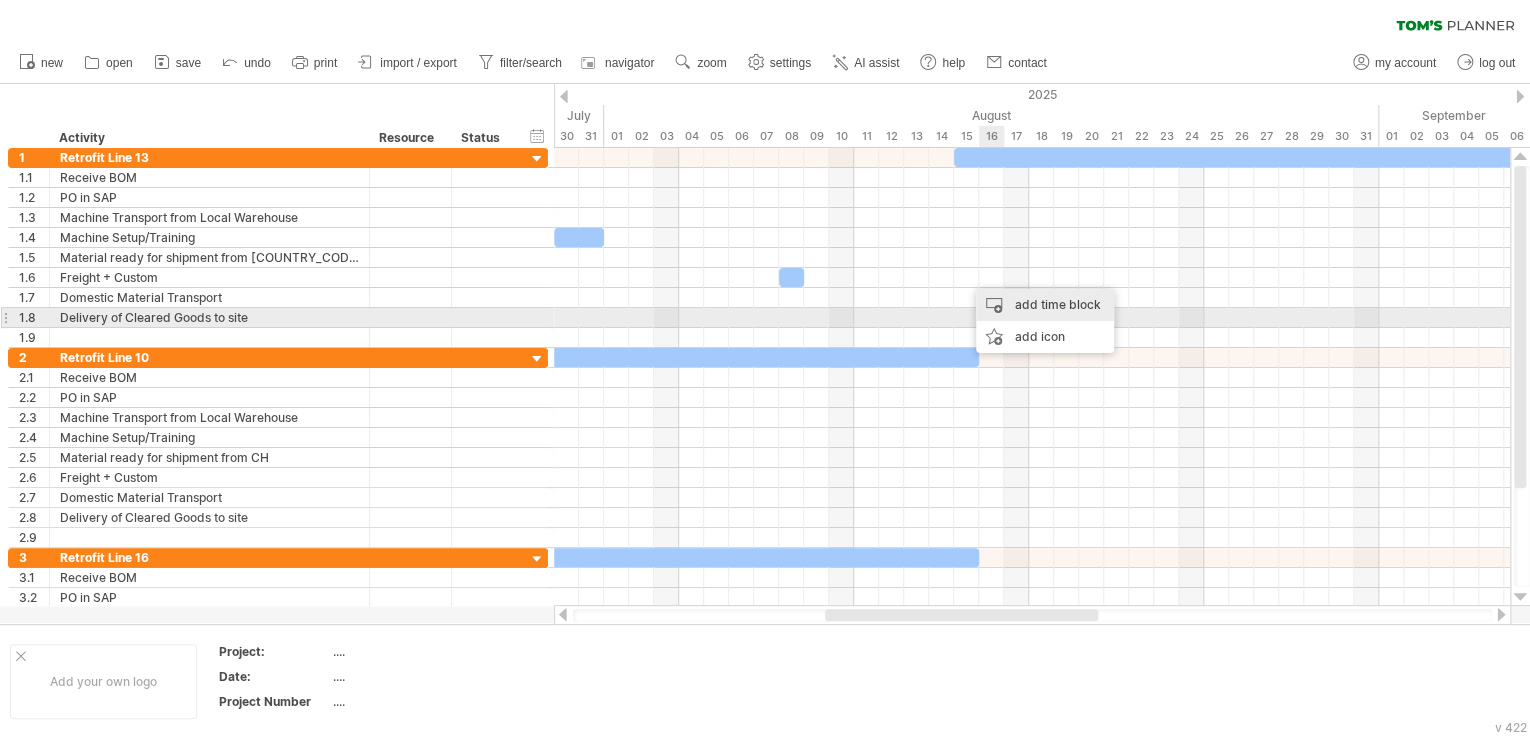 click on "add time block" at bounding box center (1045, 305) 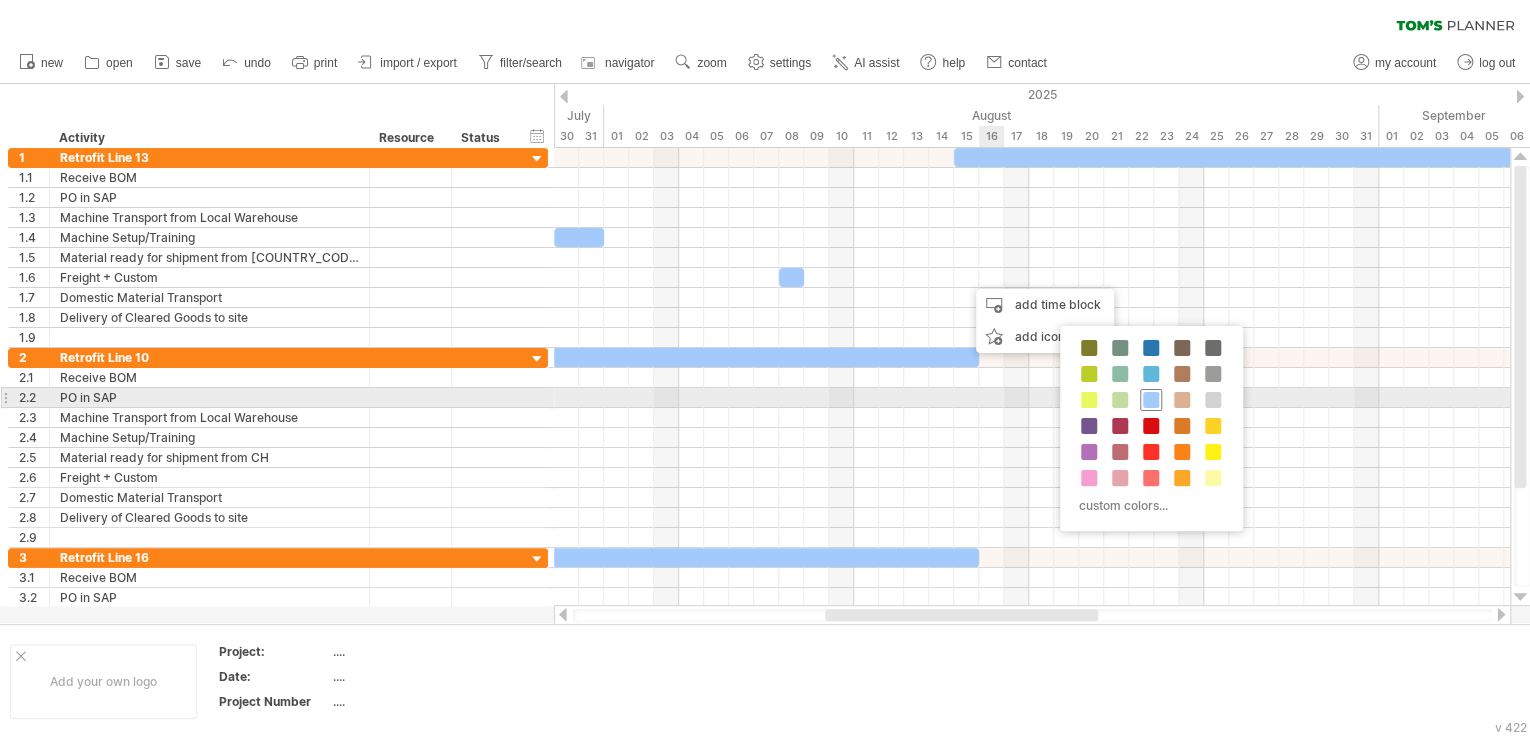 click at bounding box center (1151, 400) 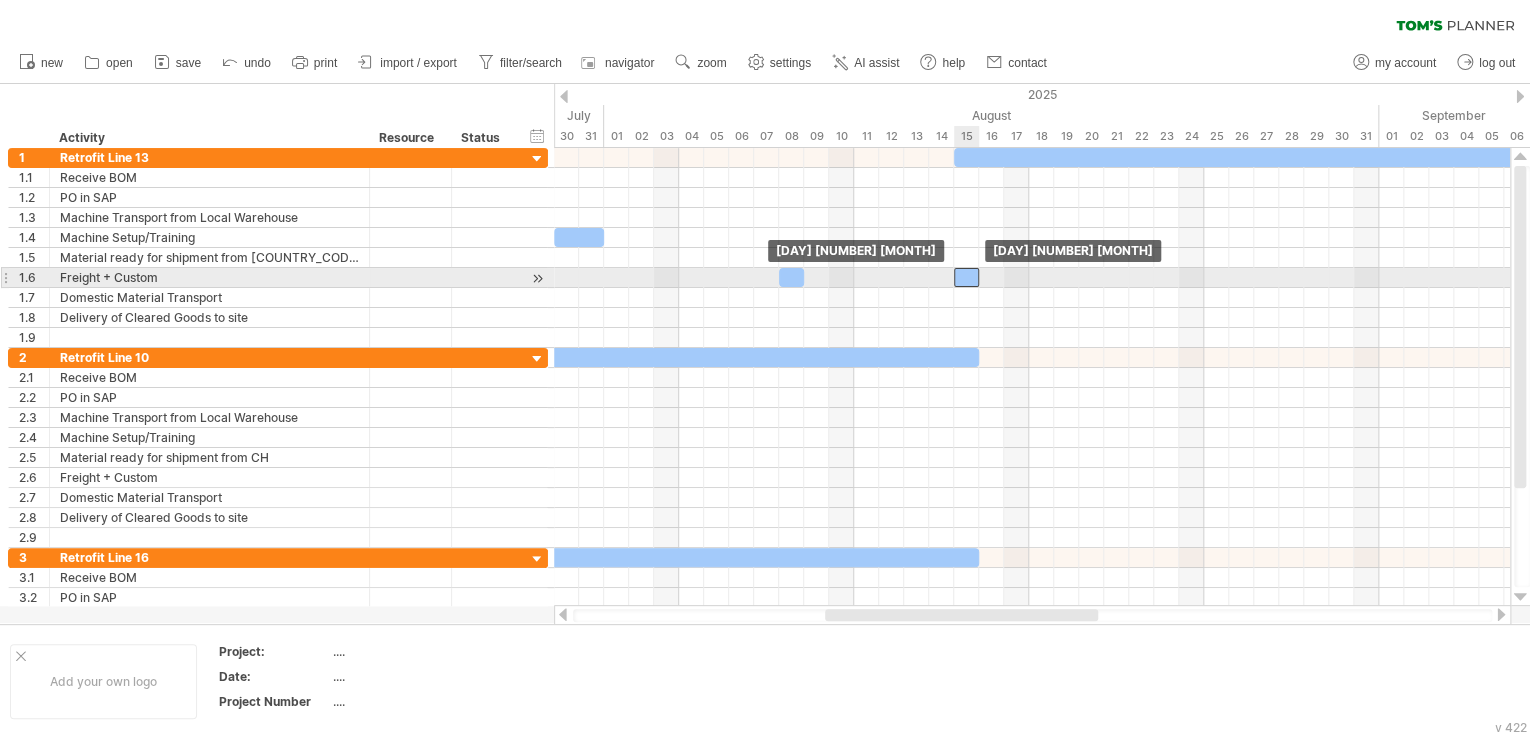 drag, startPoint x: 975, startPoint y: 277, endPoint x: 960, endPoint y: 278, distance: 15.033297 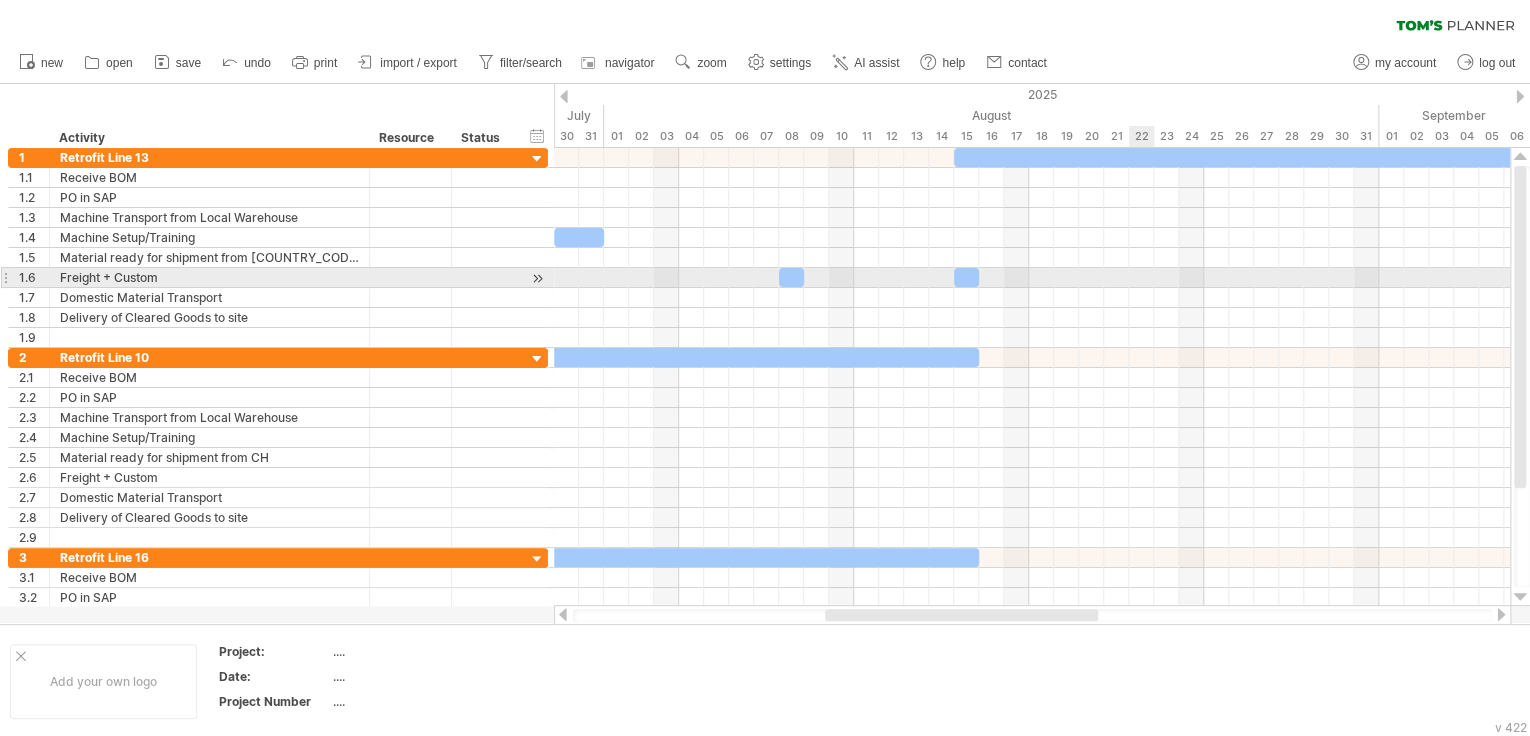 click at bounding box center [1032, 278] 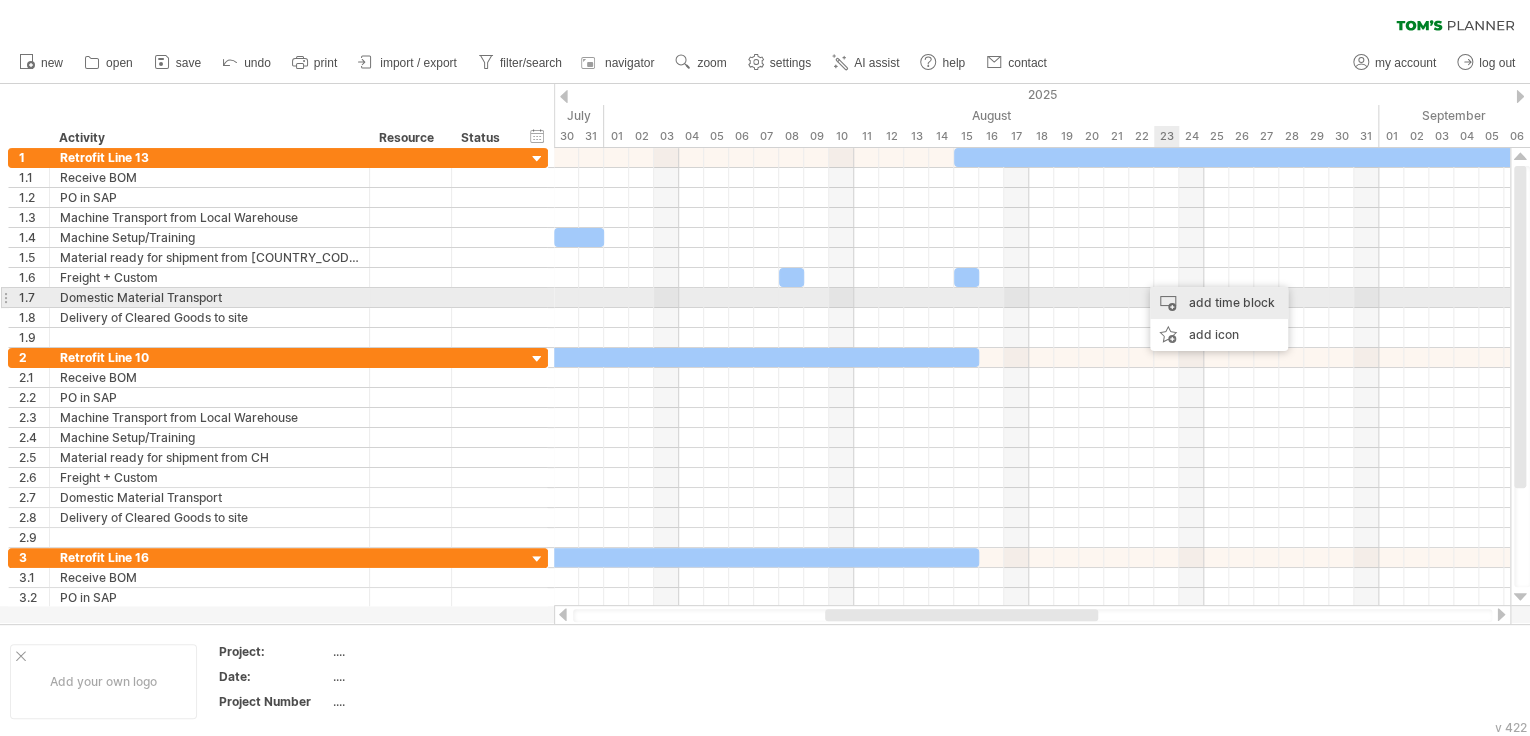 click on "add time block" at bounding box center [1219, 303] 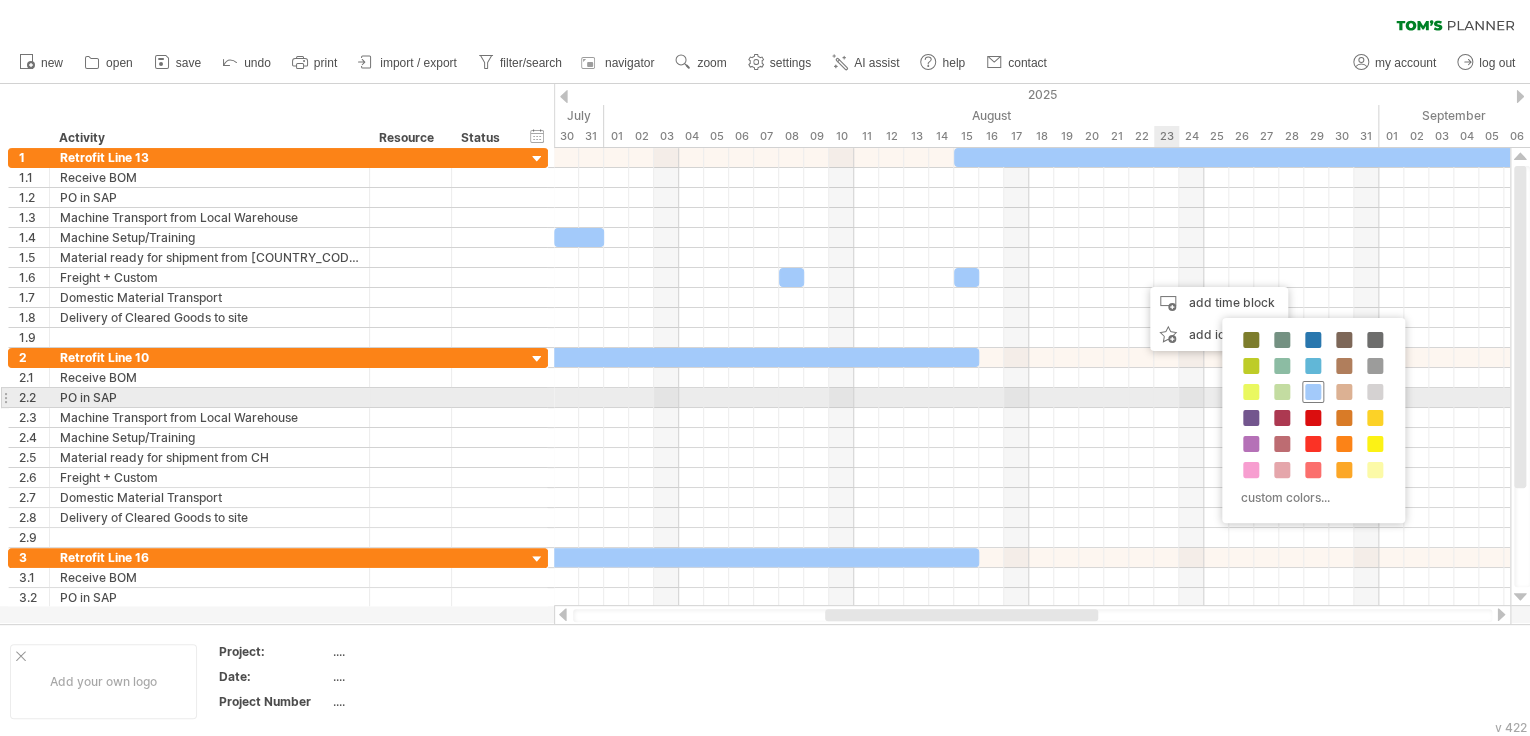 click at bounding box center [1313, 392] 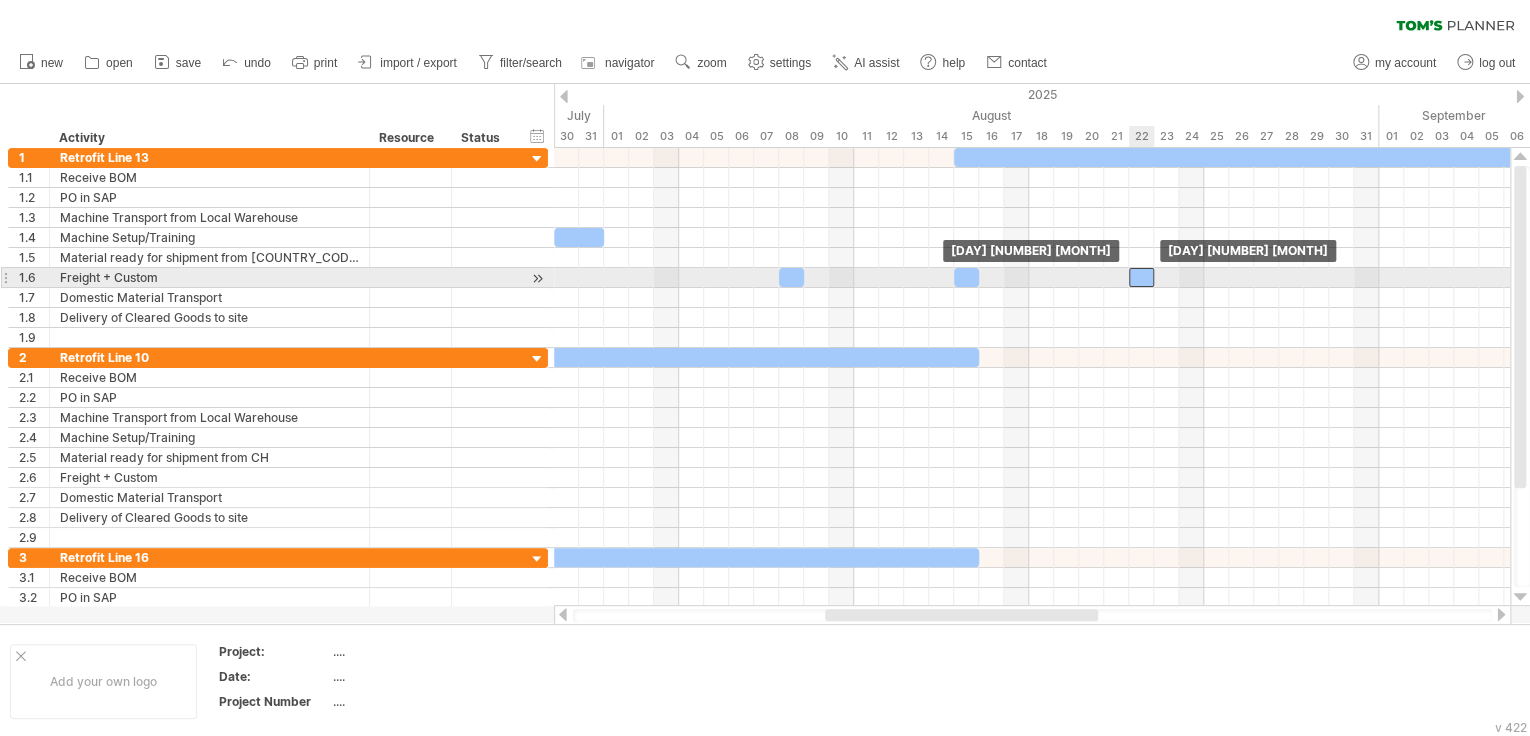 drag, startPoint x: 1152, startPoint y: 279, endPoint x: 1140, endPoint y: 279, distance: 12 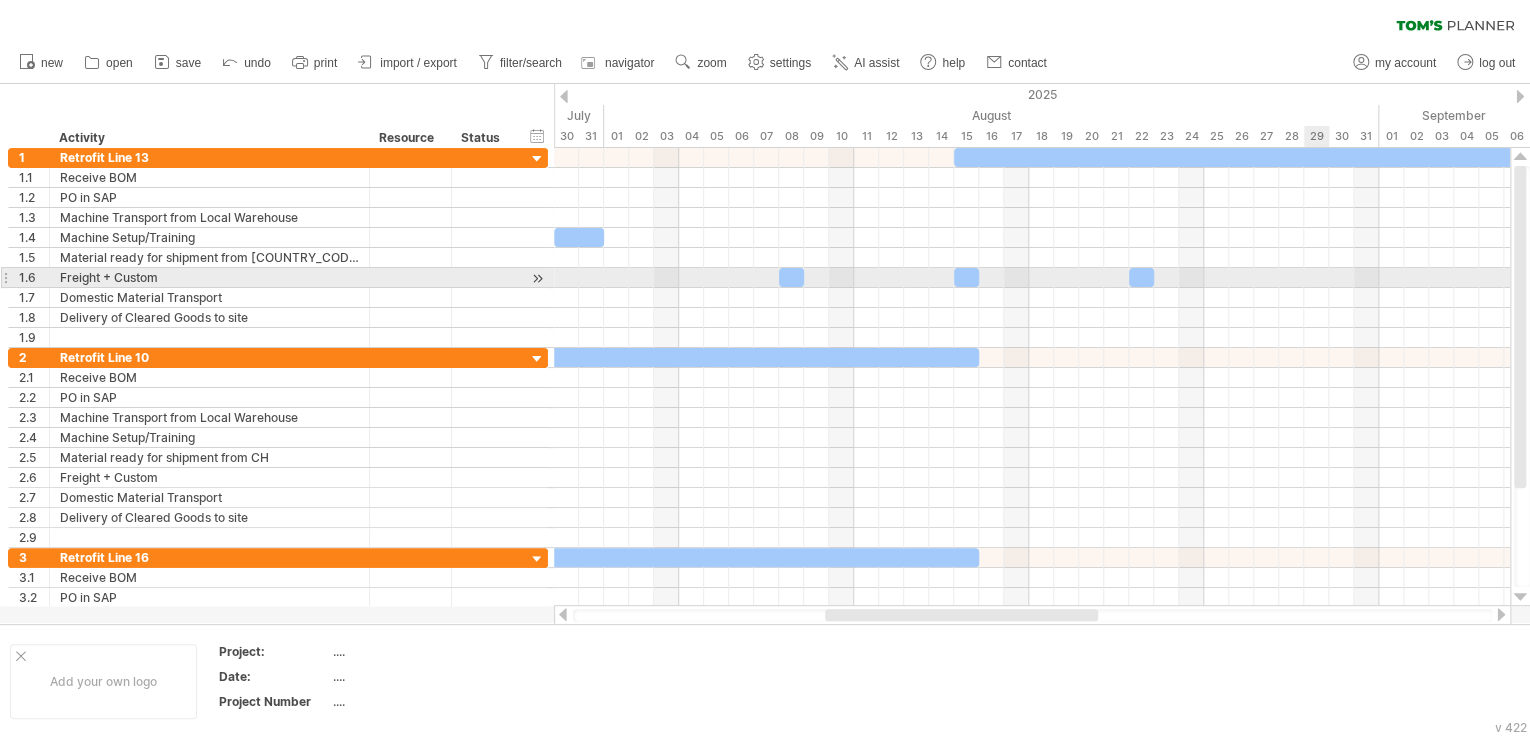 click at bounding box center (1032, 278) 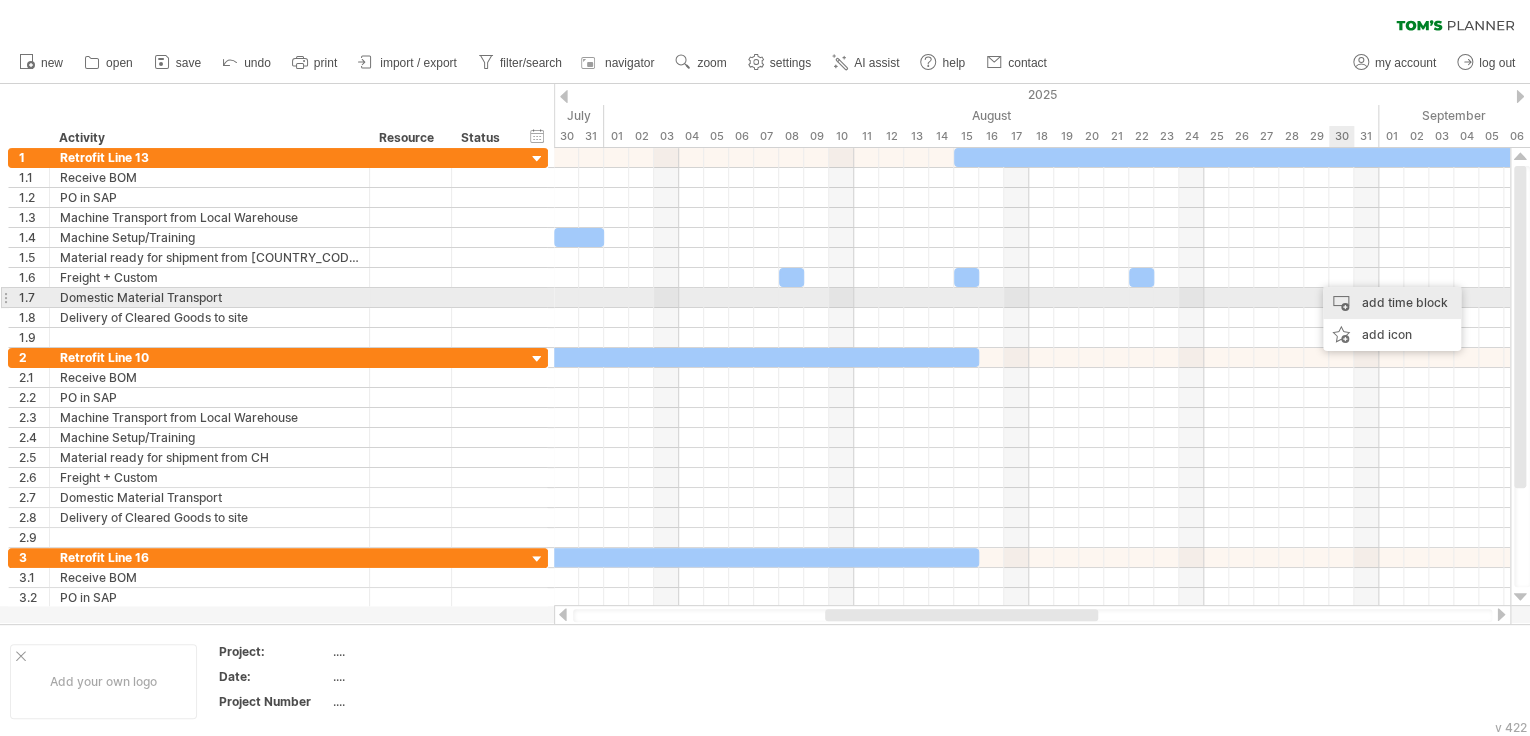 click on "add time block" at bounding box center [1392, 303] 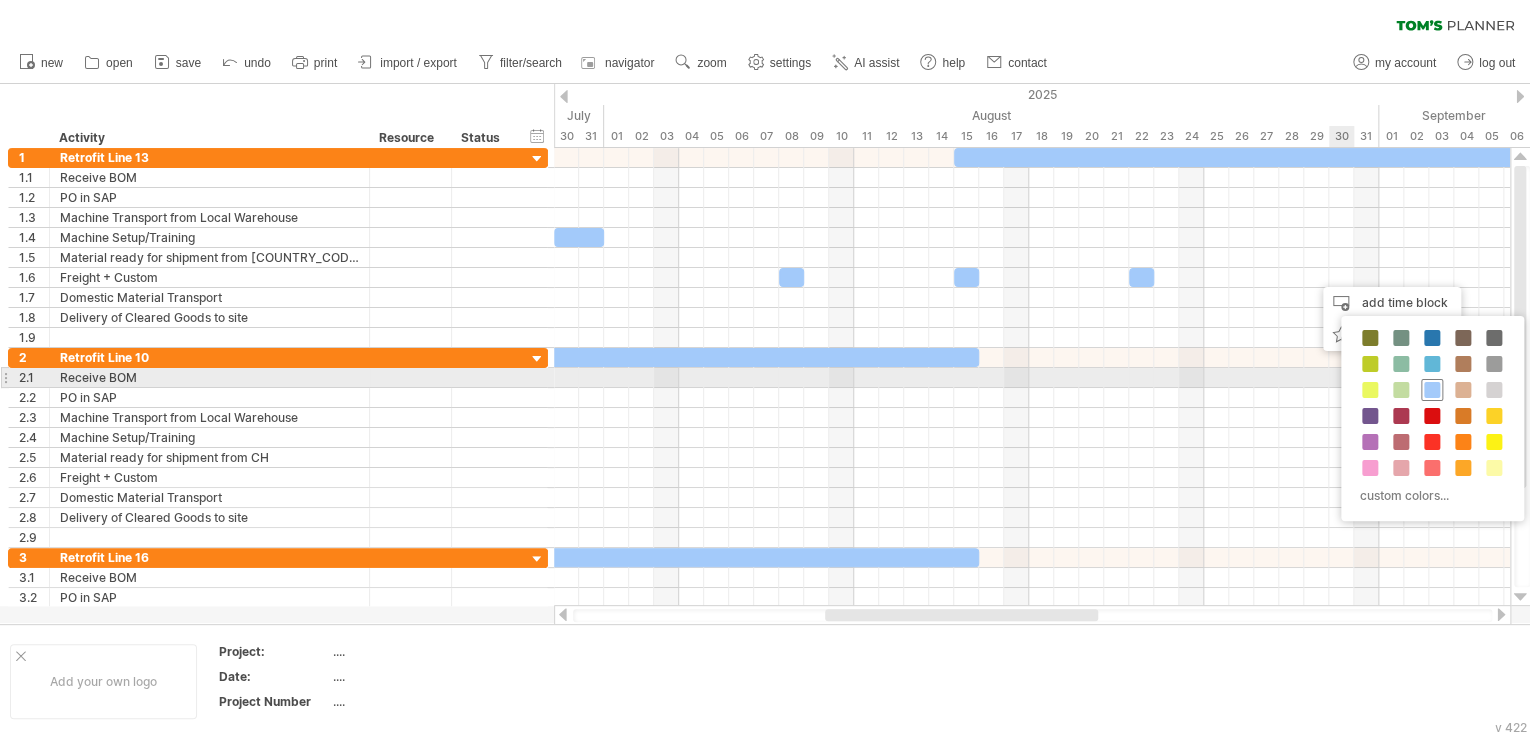 click at bounding box center (1432, 390) 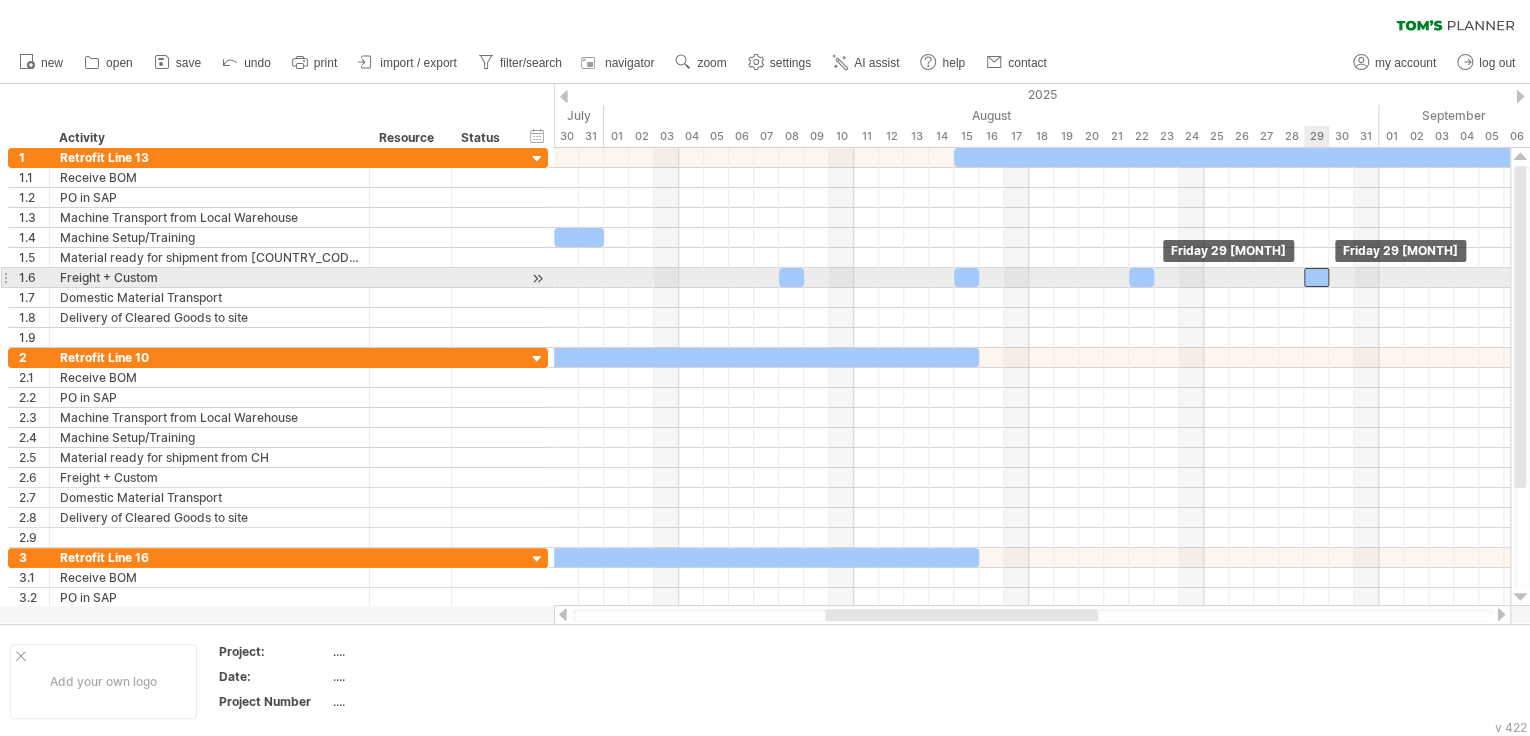 drag, startPoint x: 1324, startPoint y: 273, endPoint x: 1313, endPoint y: 277, distance: 11.7046995 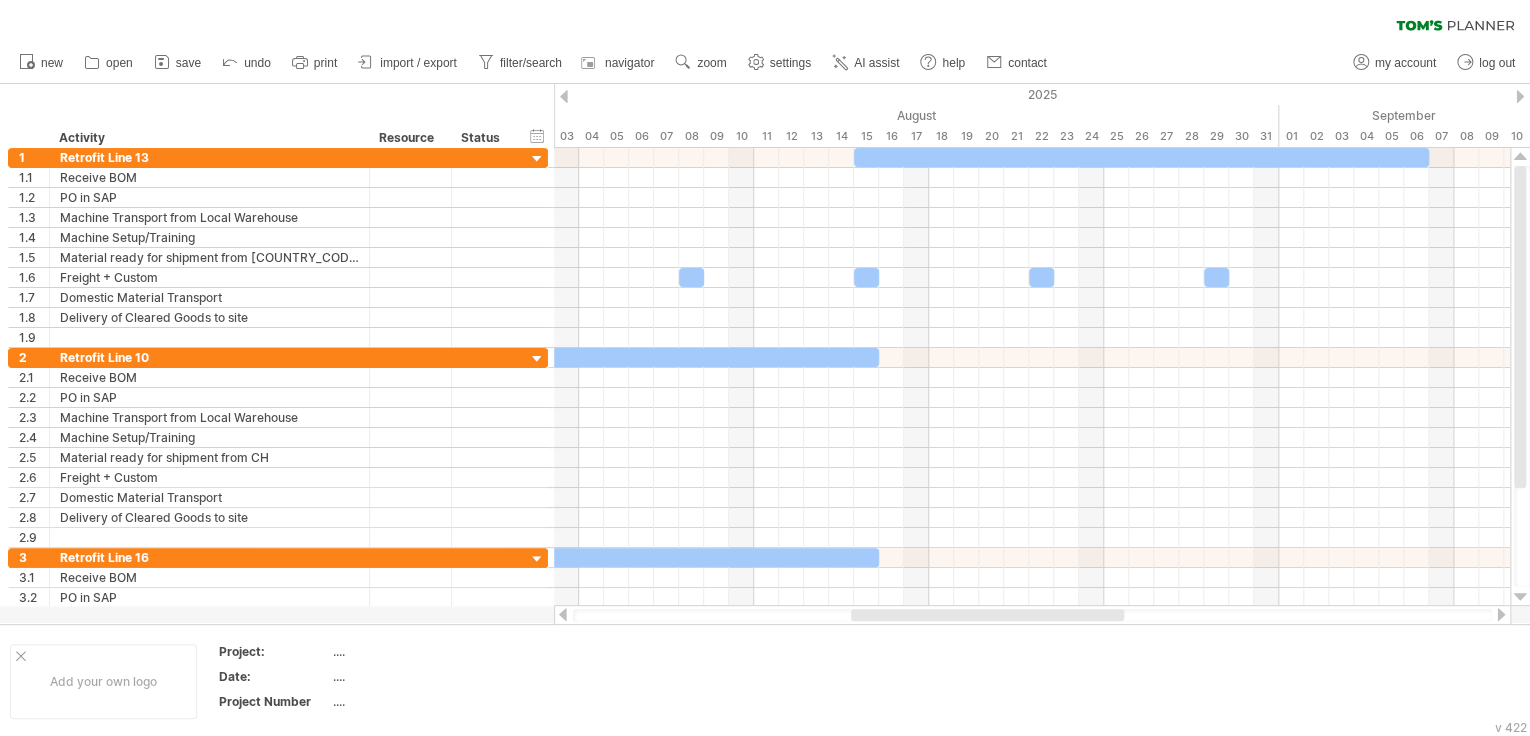 click at bounding box center (987, 615) 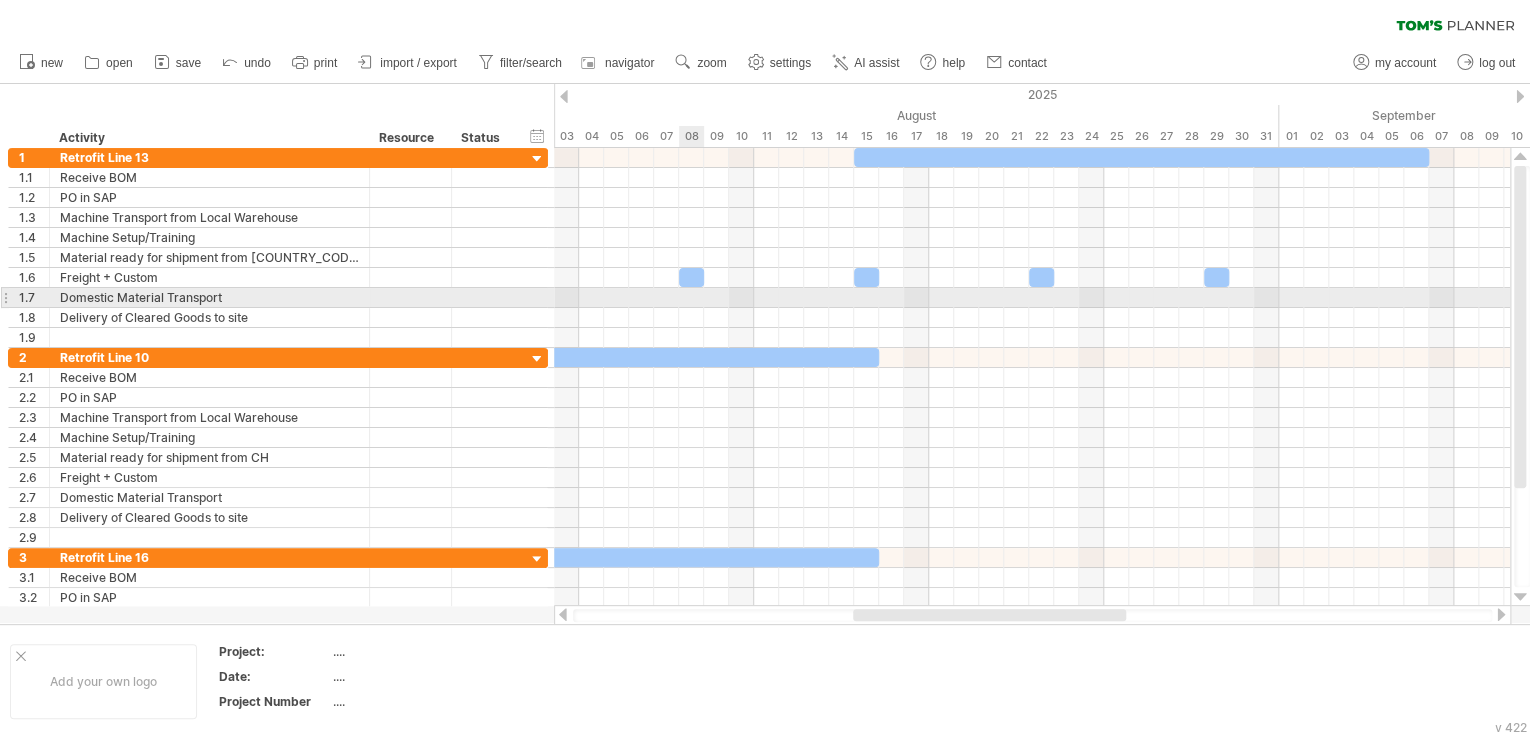 click at bounding box center [1032, 298] 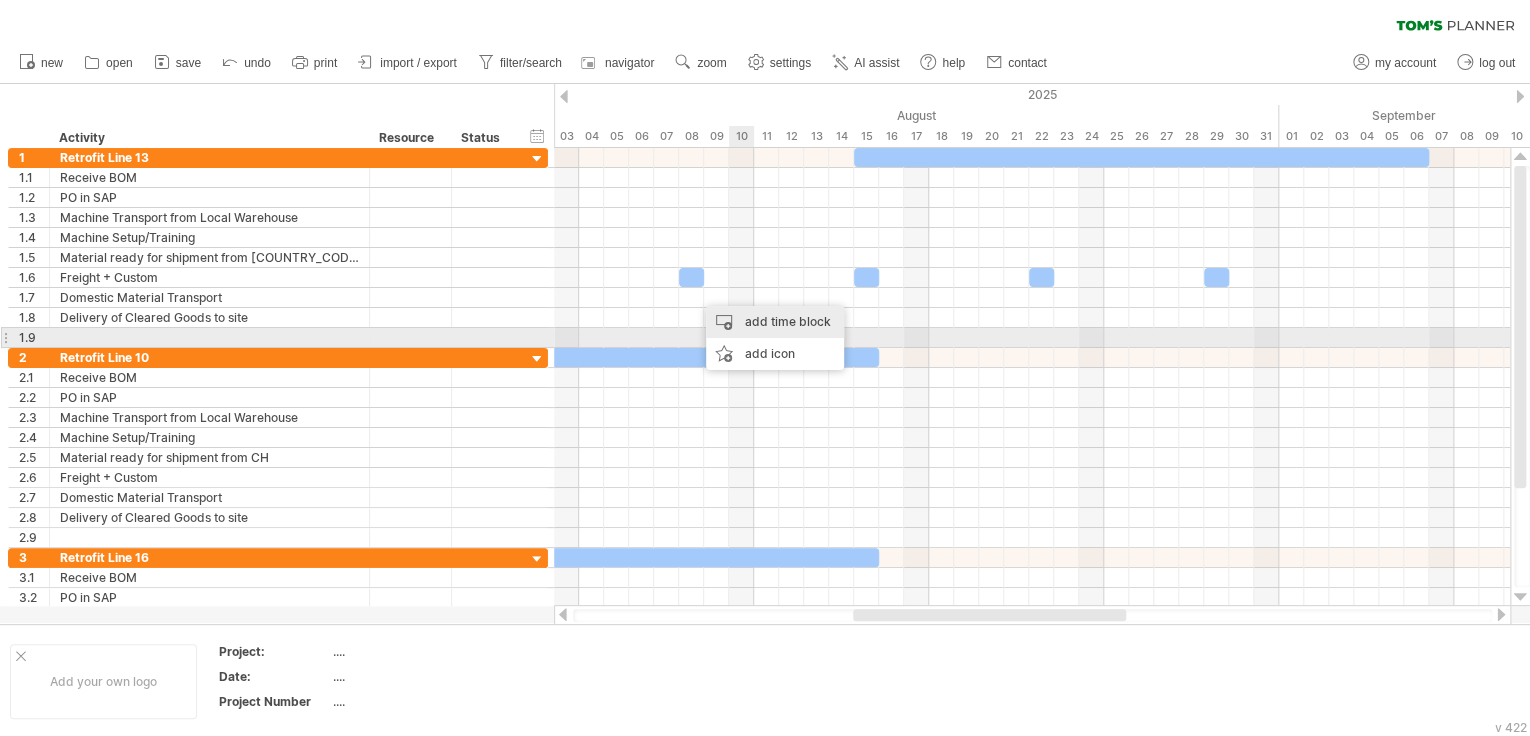 click on "add time block" at bounding box center (775, 322) 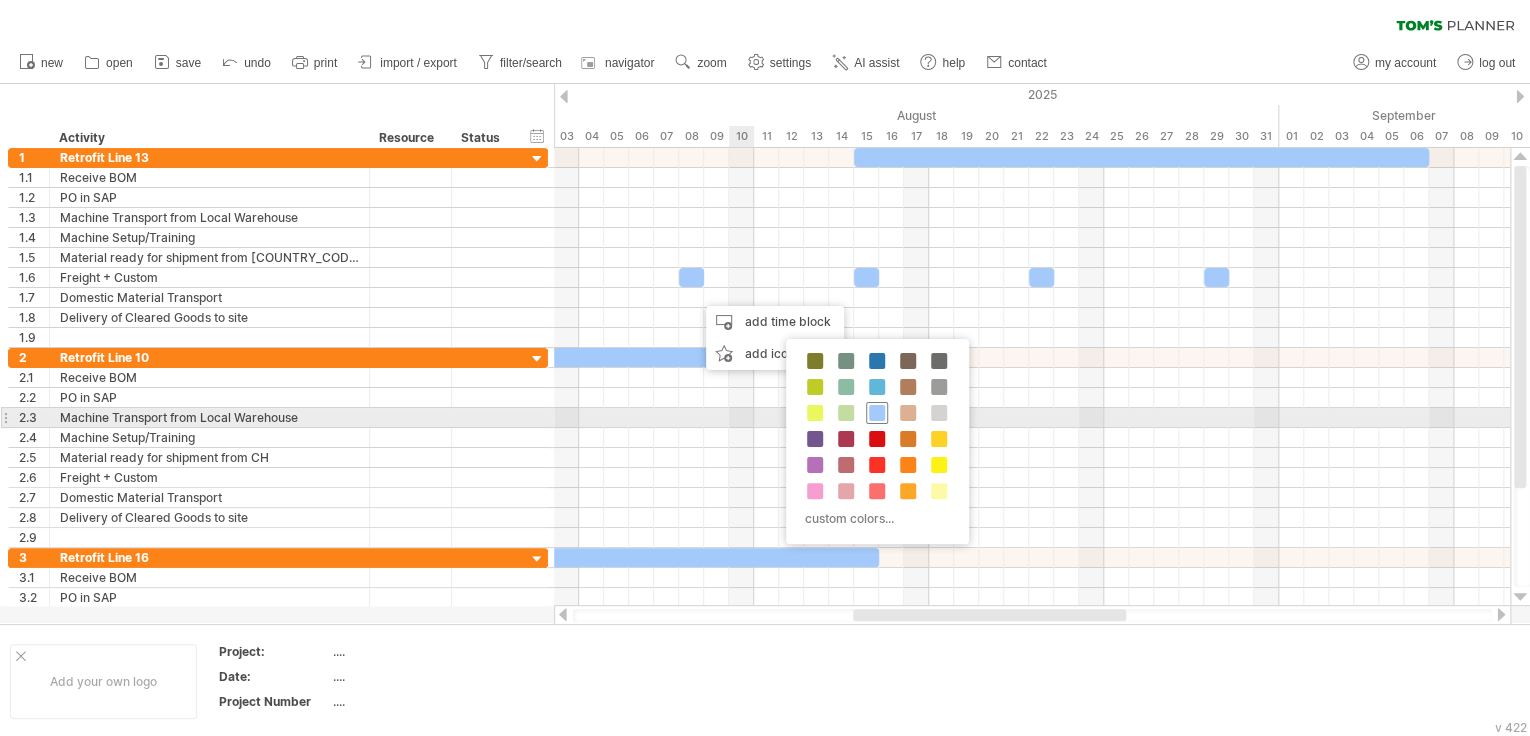 click at bounding box center [877, 413] 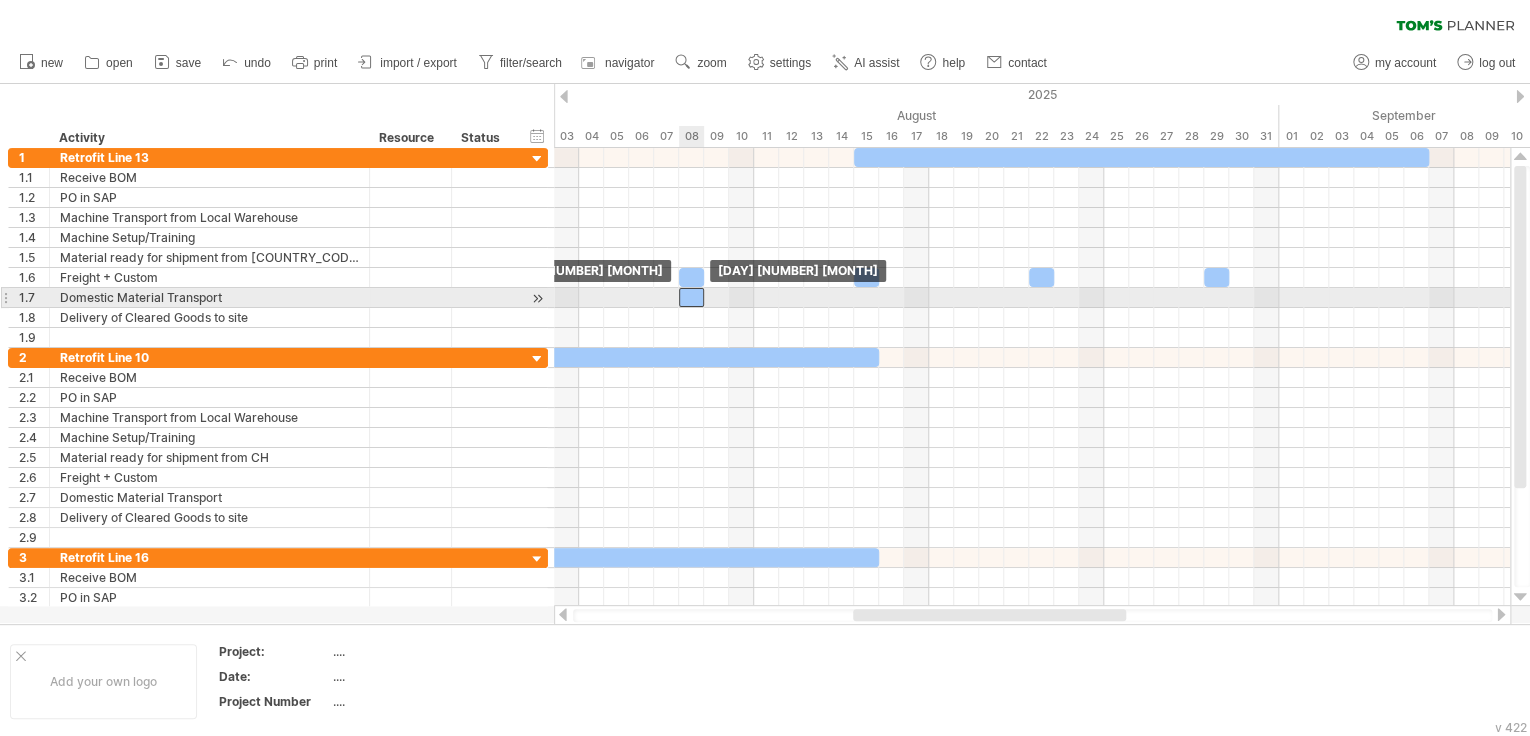 drag, startPoint x: 704, startPoint y: 300, endPoint x: 688, endPoint y: 304, distance: 16.492422 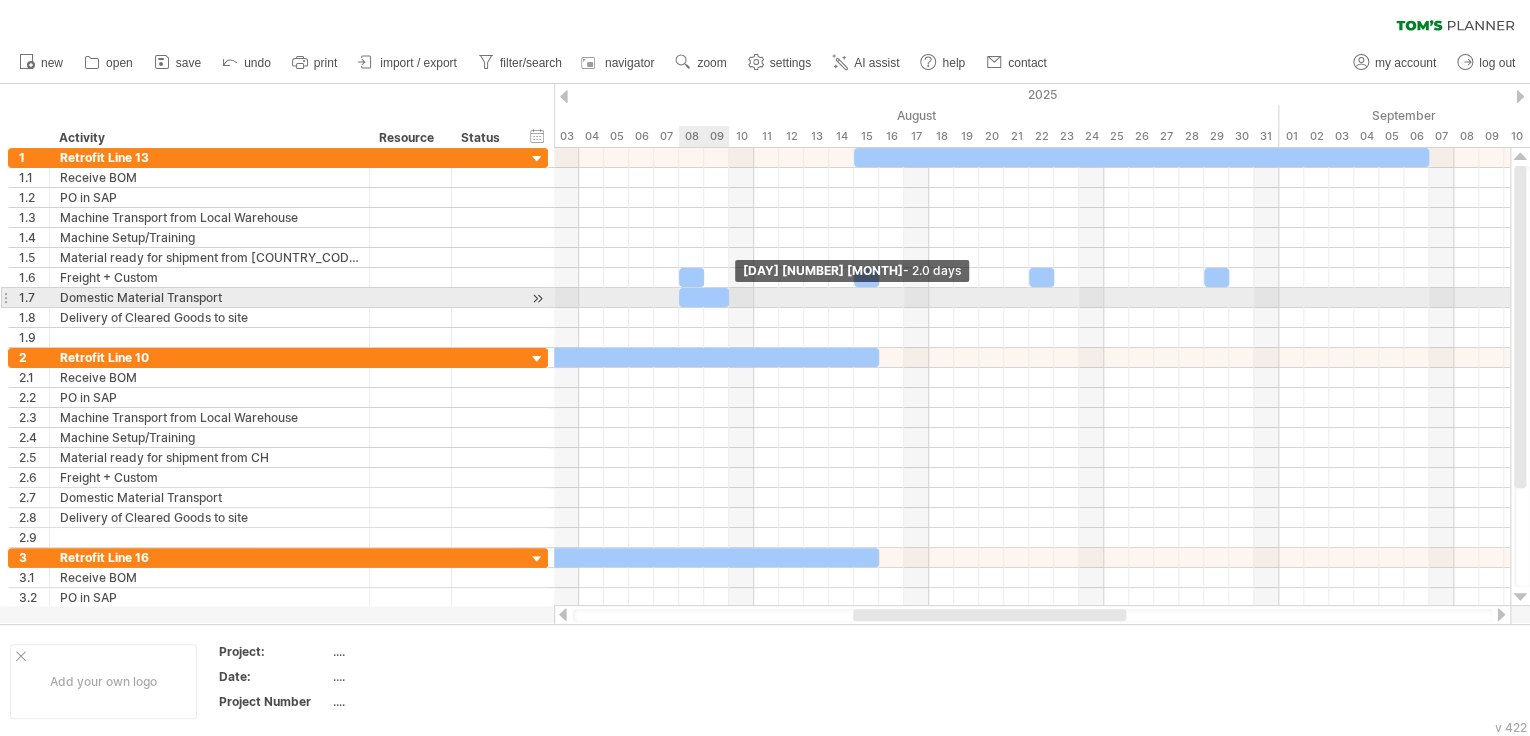 drag, startPoint x: 707, startPoint y: 298, endPoint x: 728, endPoint y: 297, distance: 21.023796 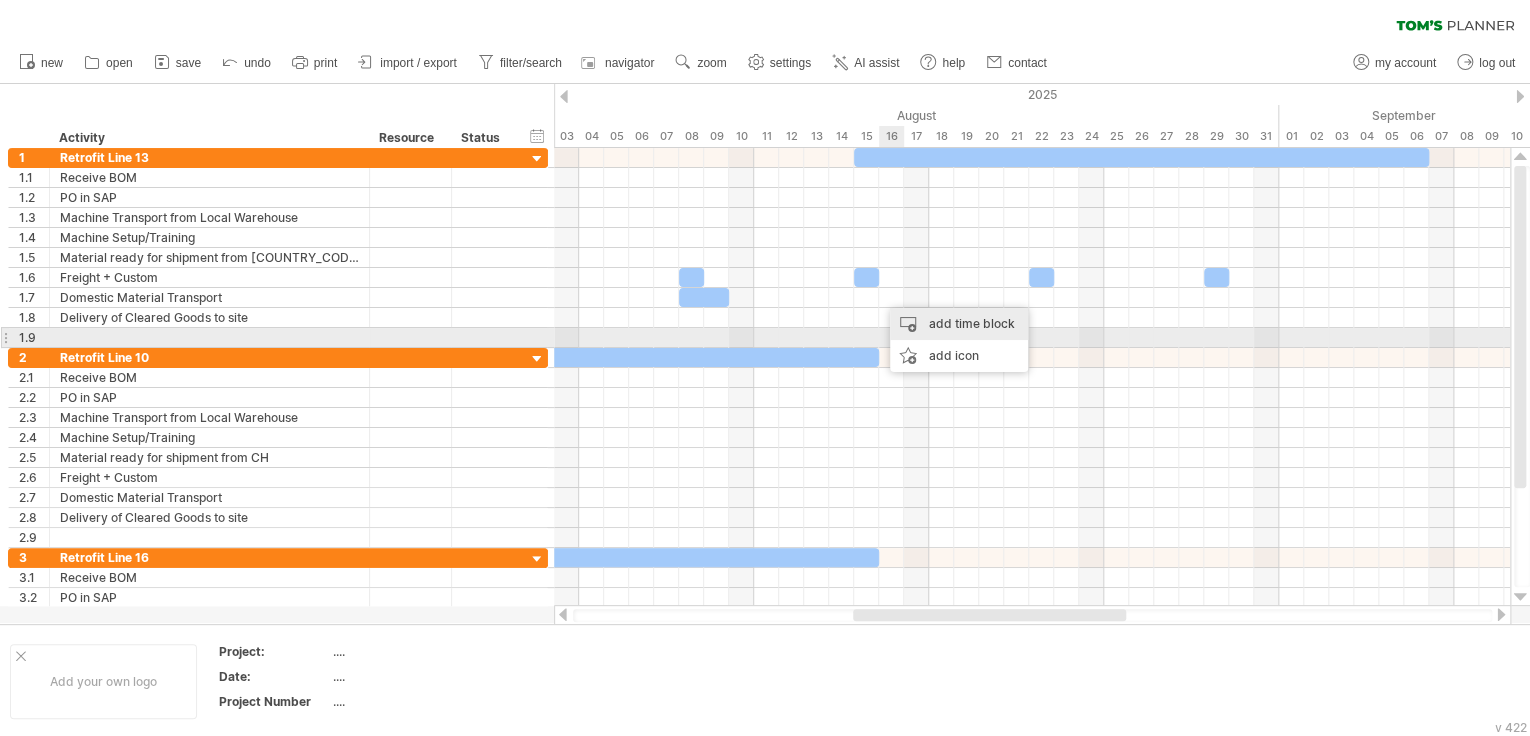click on "add time block" at bounding box center [959, 324] 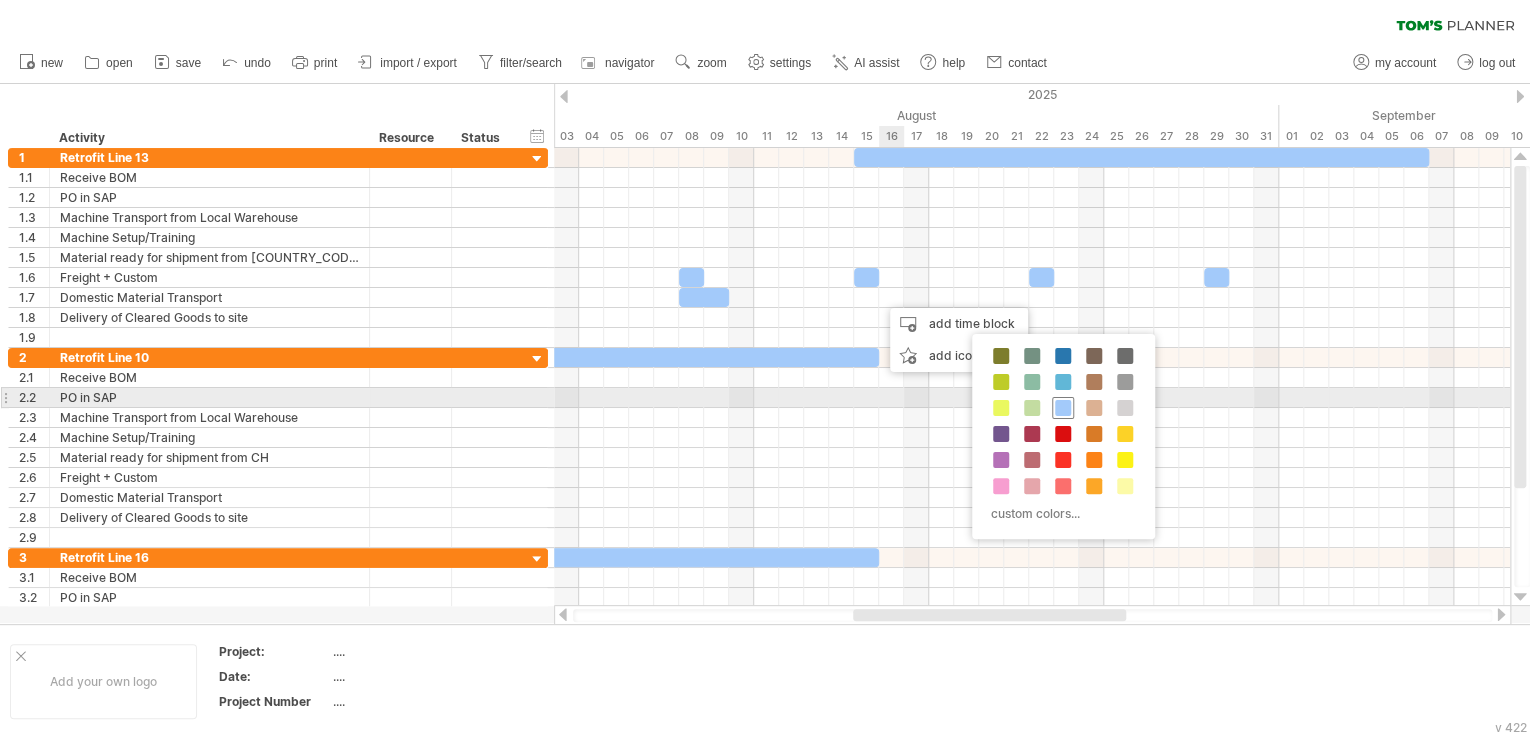 click at bounding box center [1063, 408] 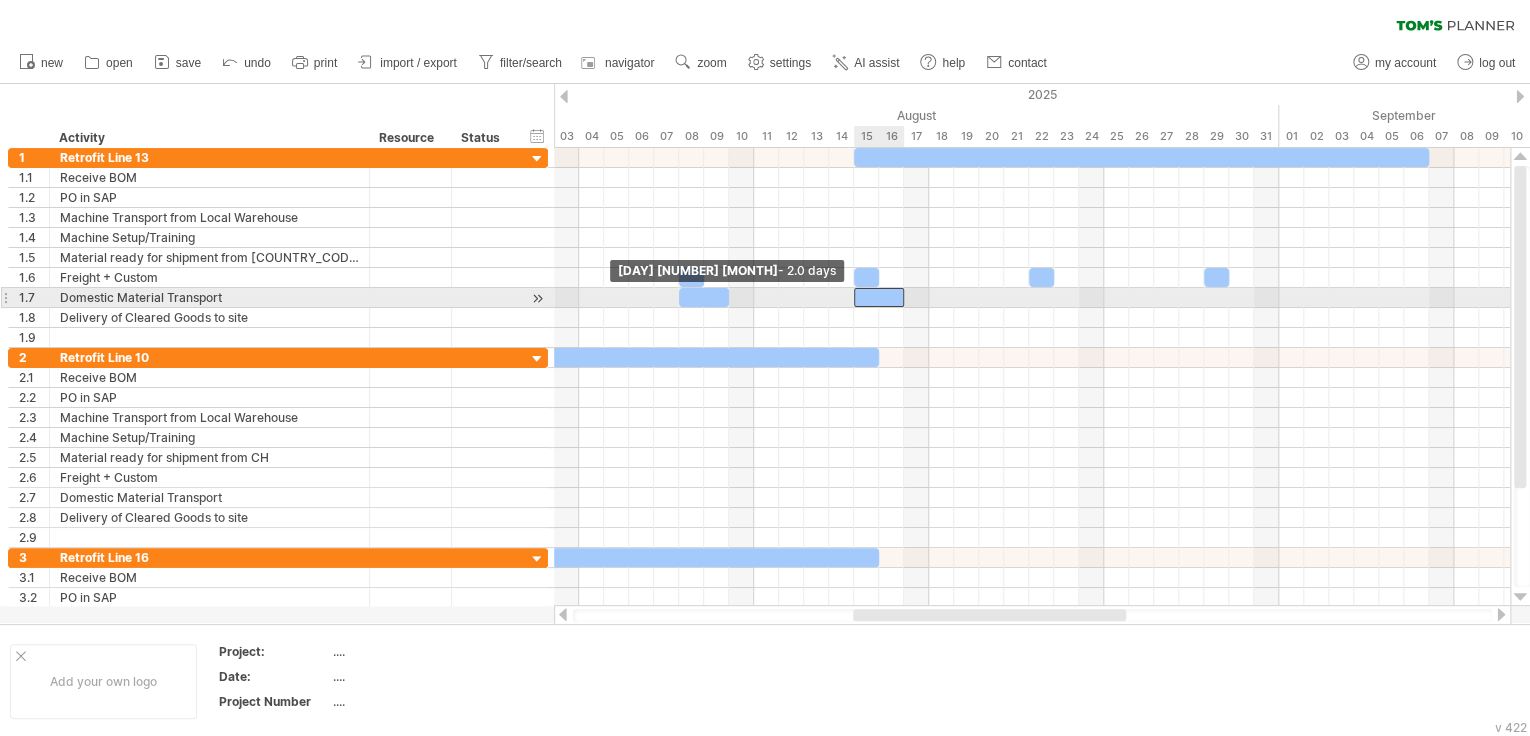 drag, startPoint x: 881, startPoint y: 294, endPoint x: 860, endPoint y: 296, distance: 21.095022 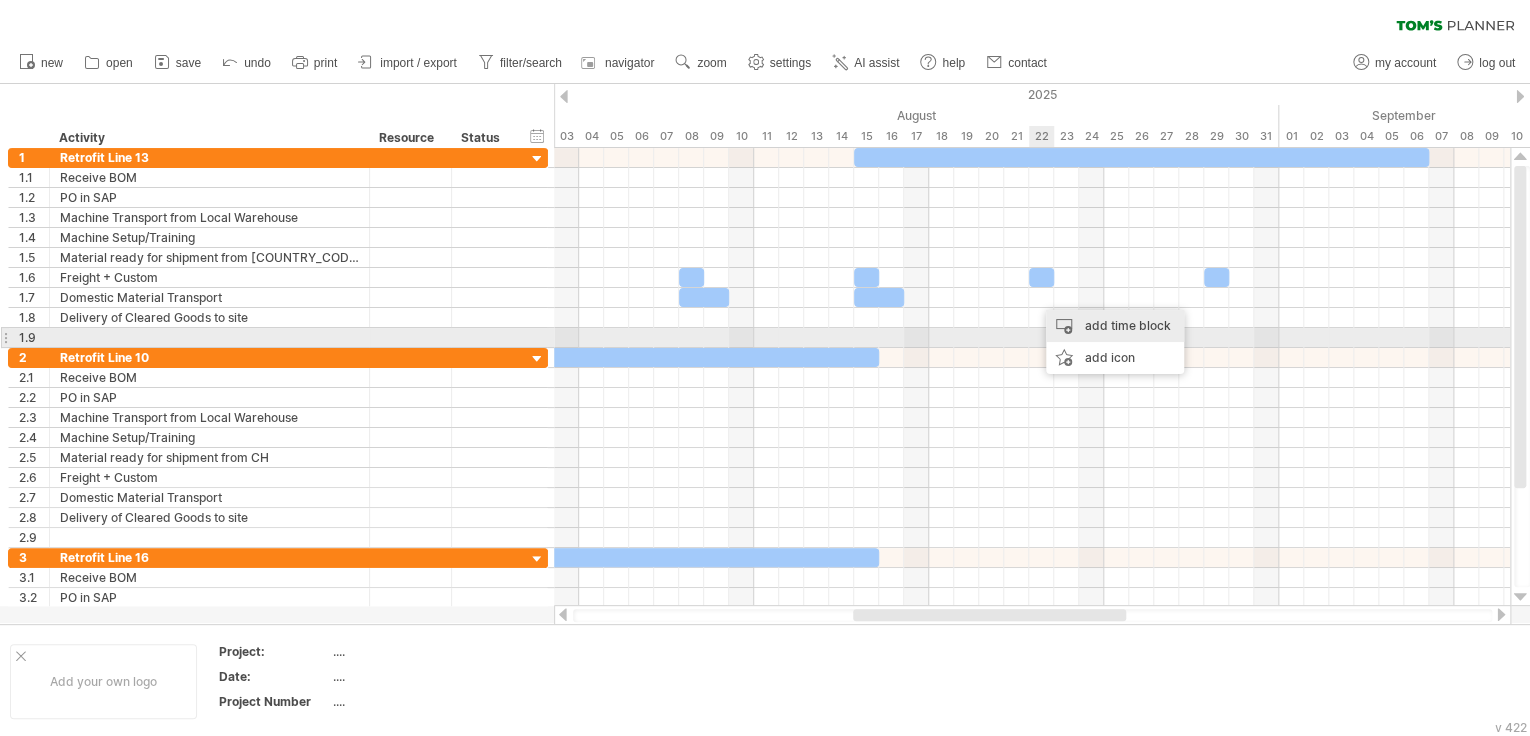 click on "add time block" at bounding box center (1115, 326) 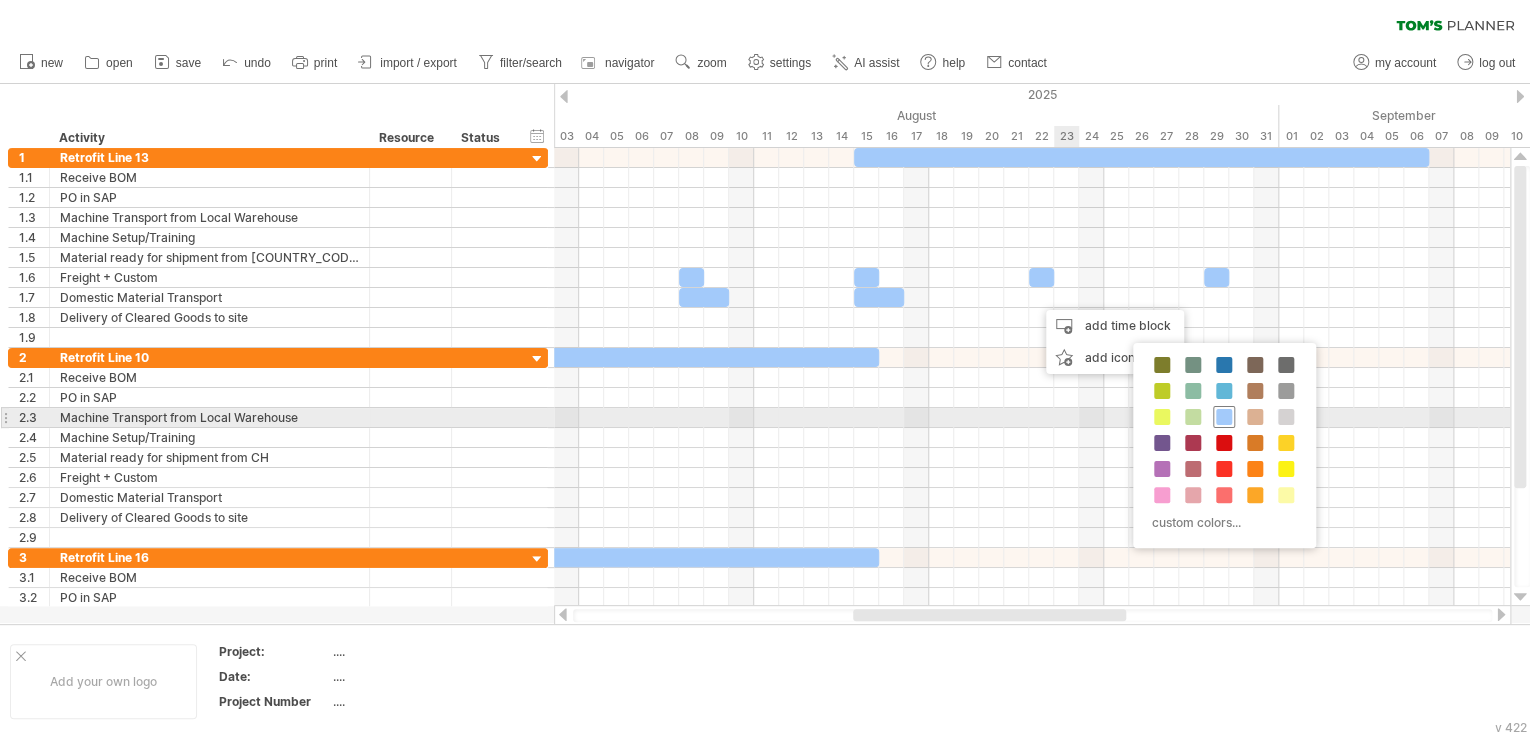 click at bounding box center [1224, 417] 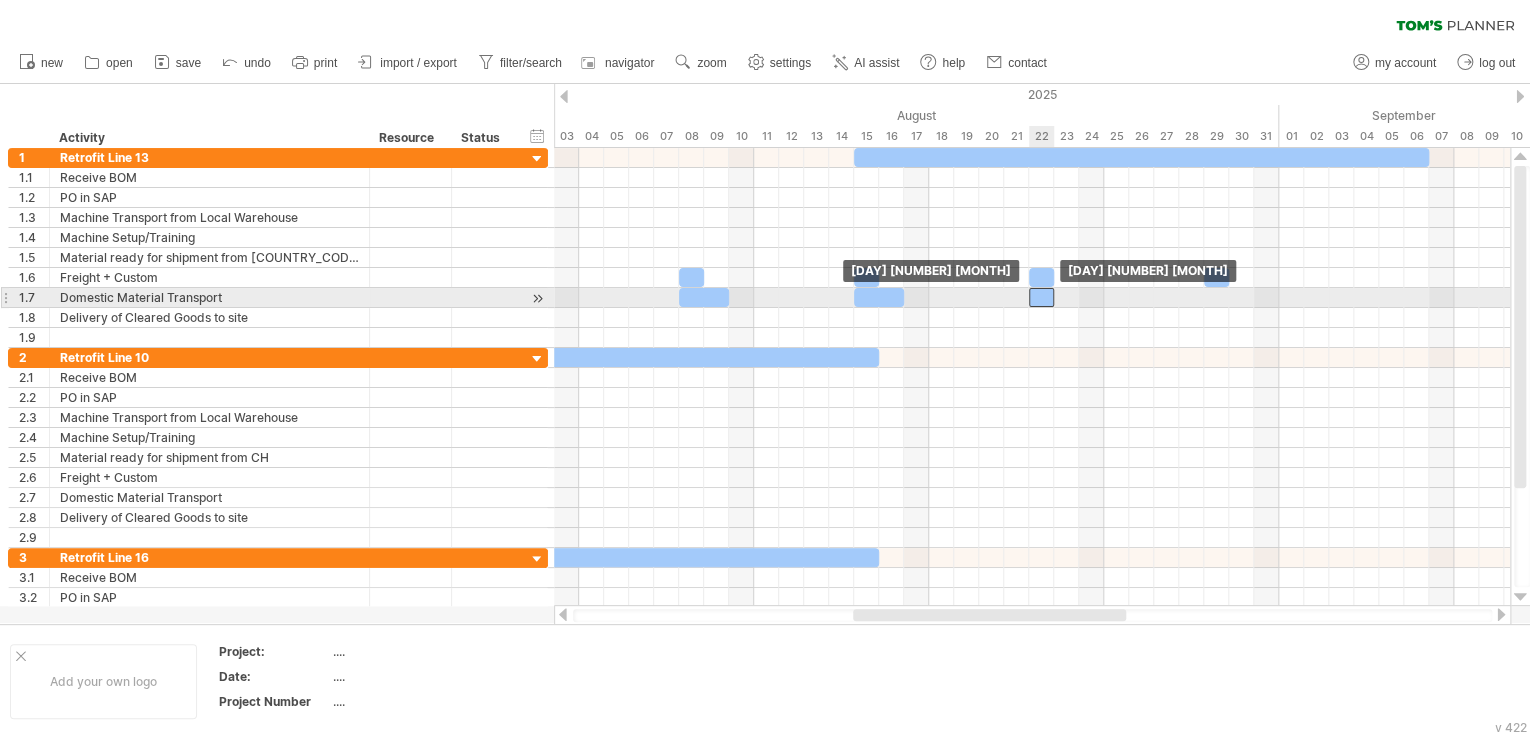 drag, startPoint x: 1049, startPoint y: 294, endPoint x: 1033, endPoint y: 296, distance: 16.124516 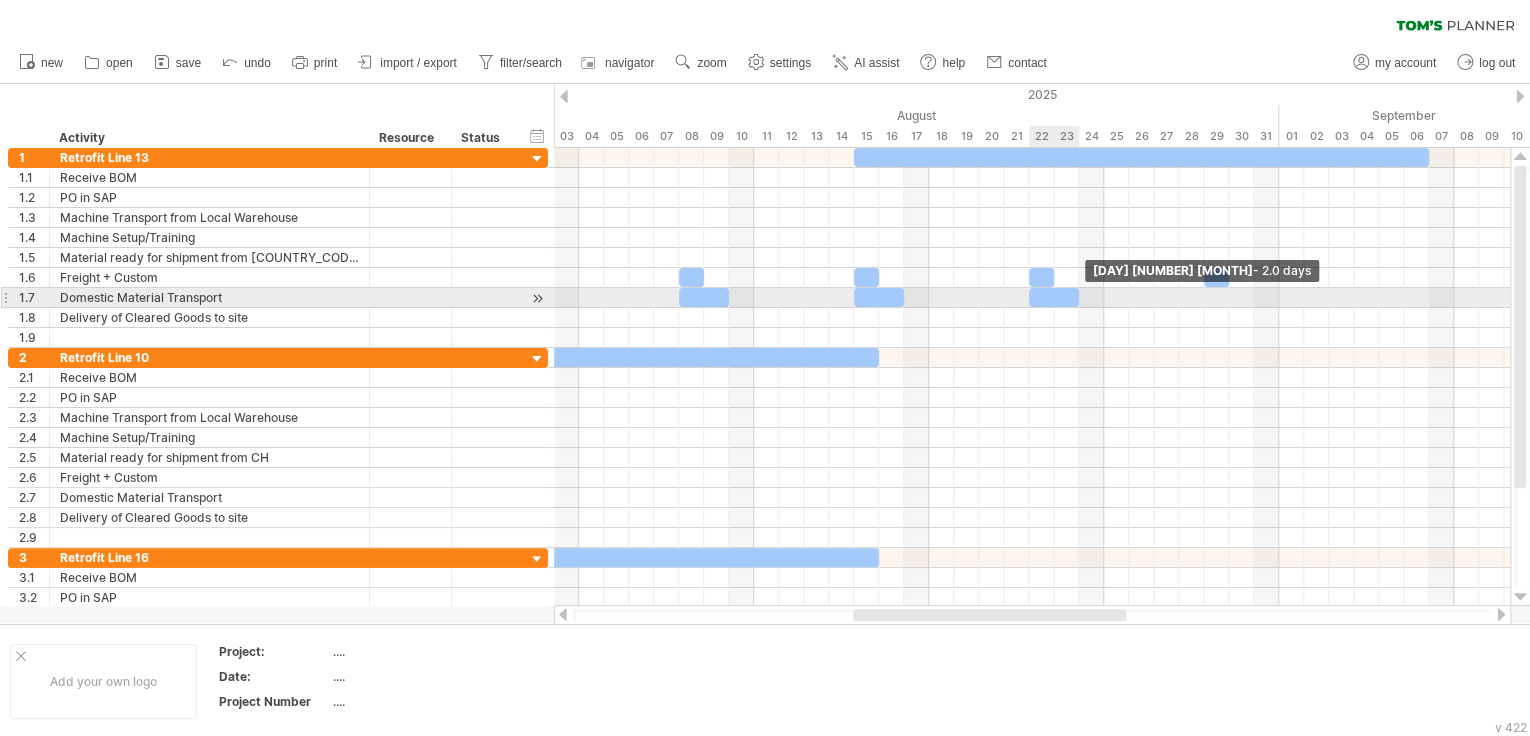drag, startPoint x: 1056, startPoint y: 296, endPoint x: 1078, endPoint y: 296, distance: 22 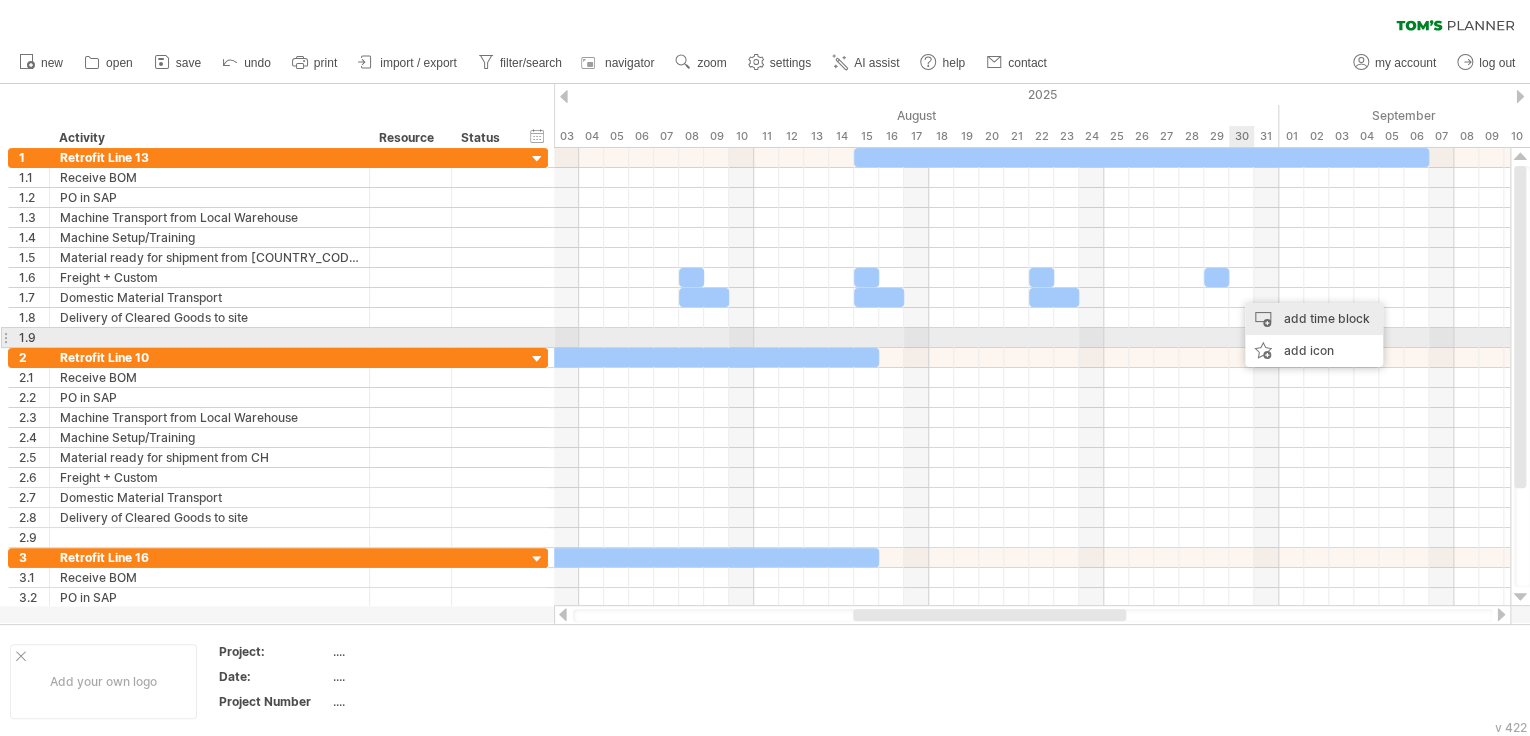 click on "add time block" at bounding box center (1314, 319) 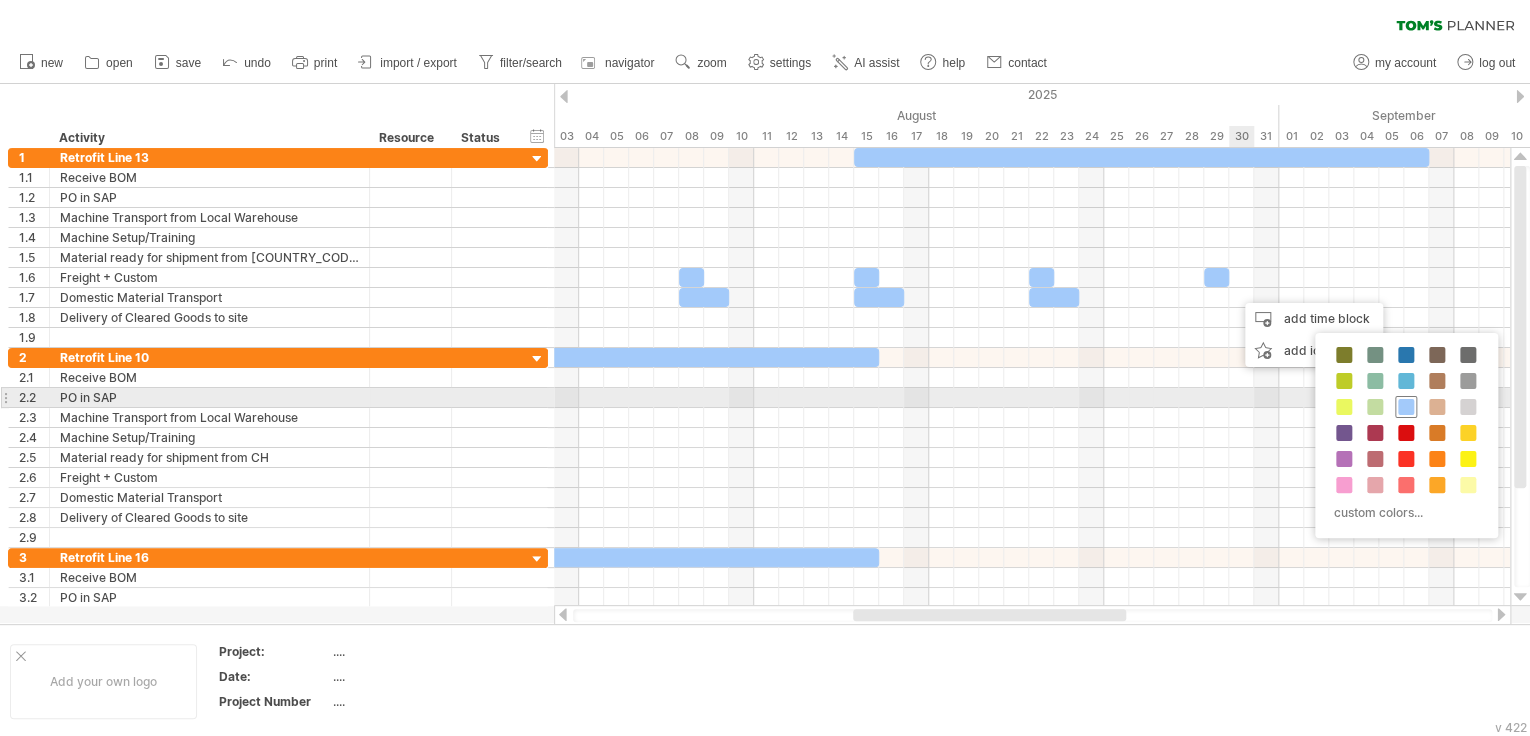 click at bounding box center [1406, 407] 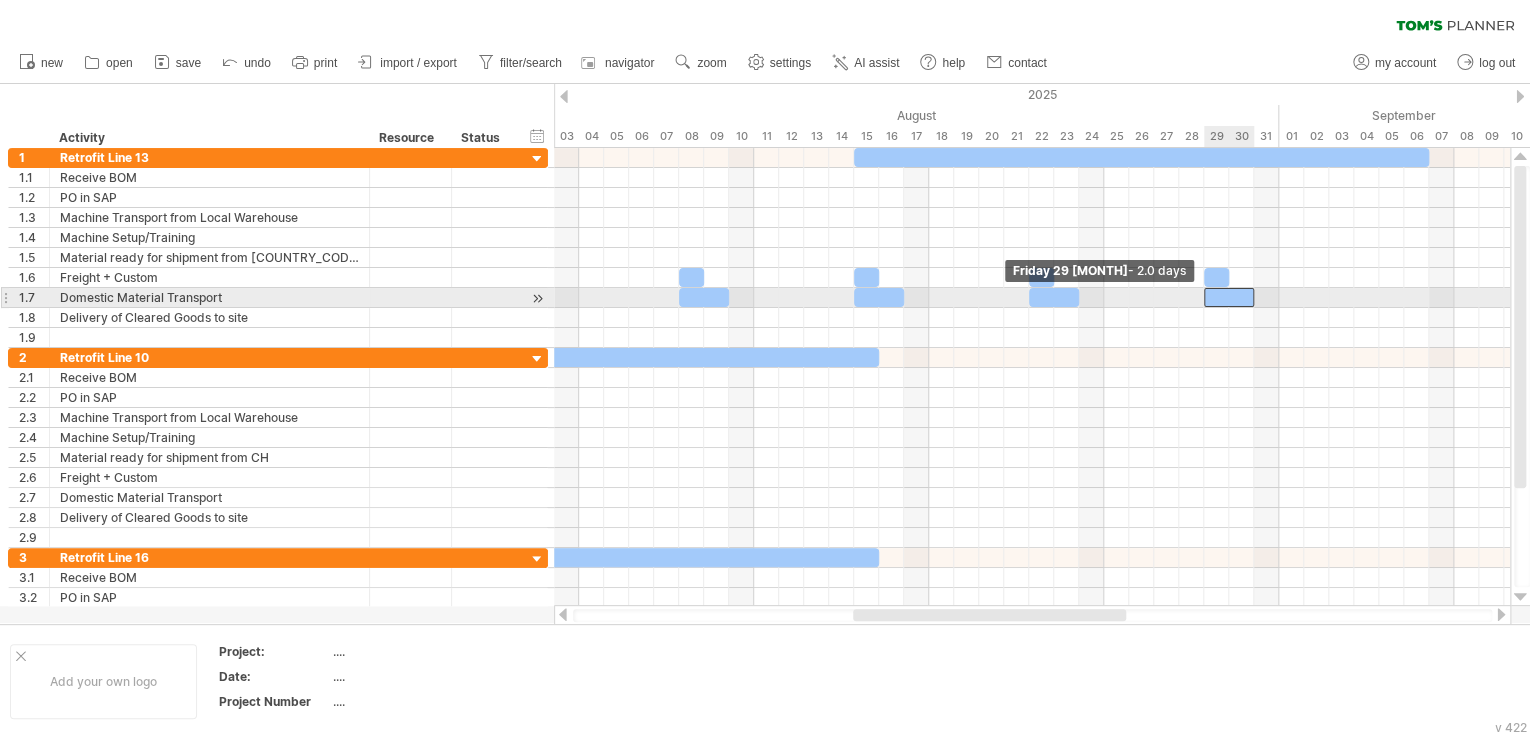 drag, startPoint x: 1231, startPoint y: 295, endPoint x: 1200, endPoint y: 298, distance: 31.144823 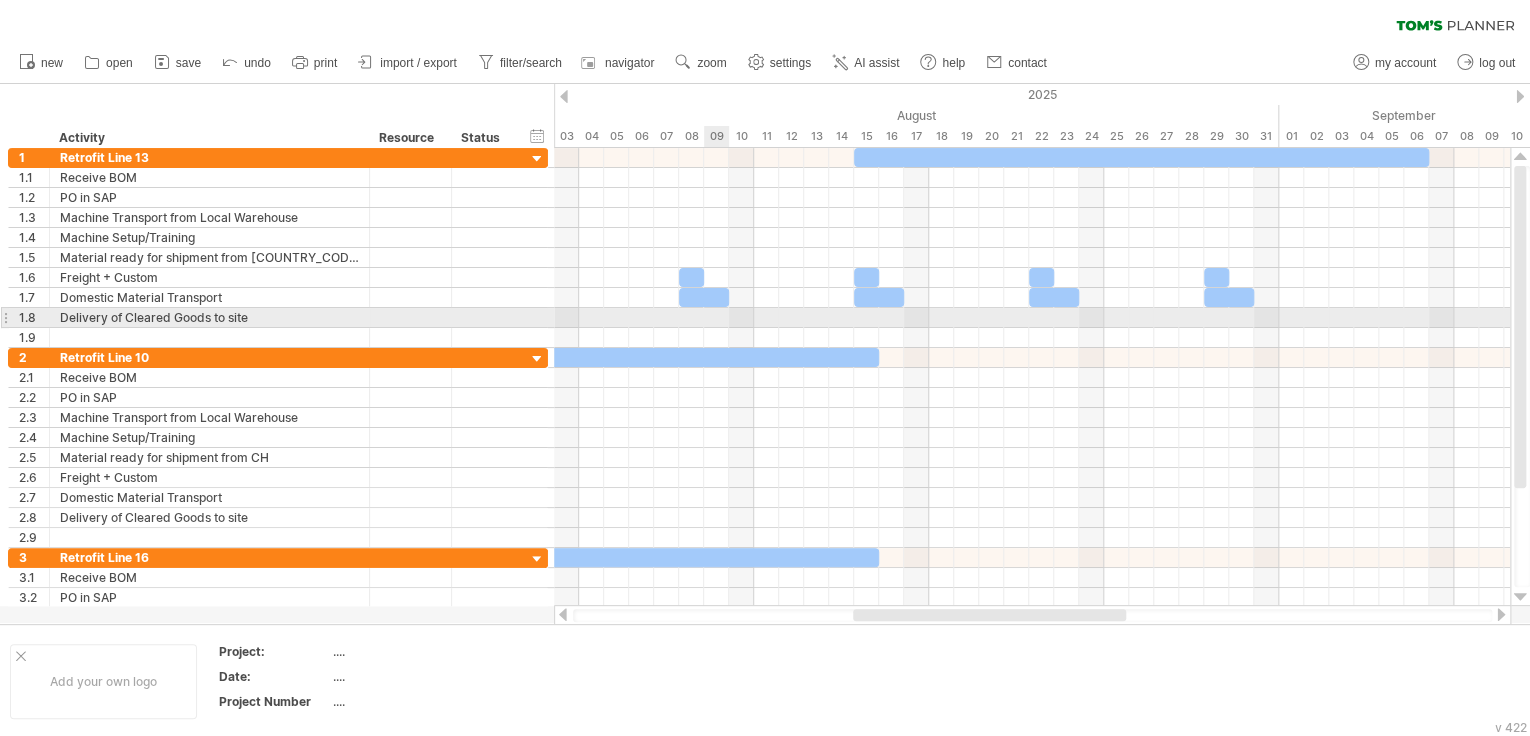 click at bounding box center (1032, 318) 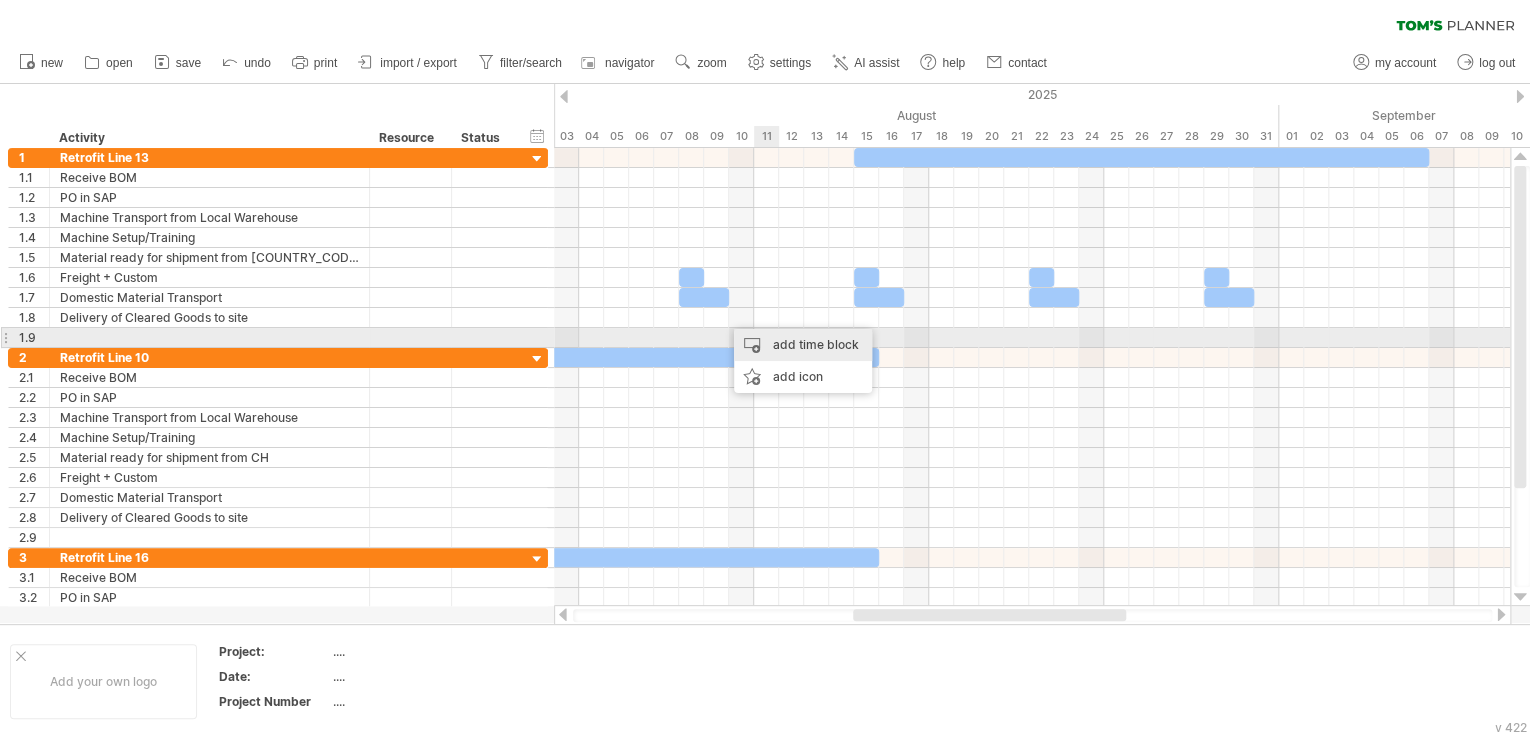 click on "add time block" at bounding box center [803, 345] 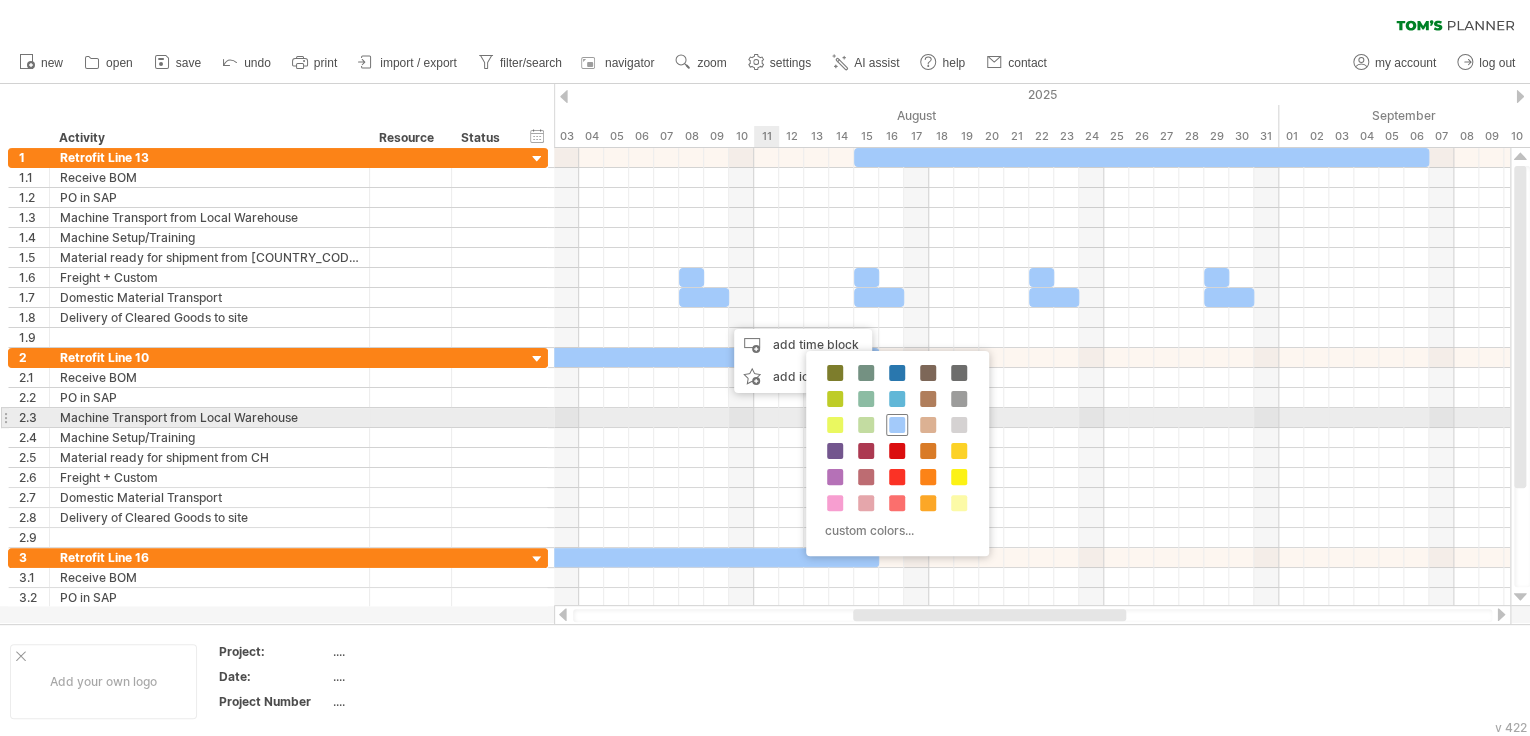 click at bounding box center (897, 425) 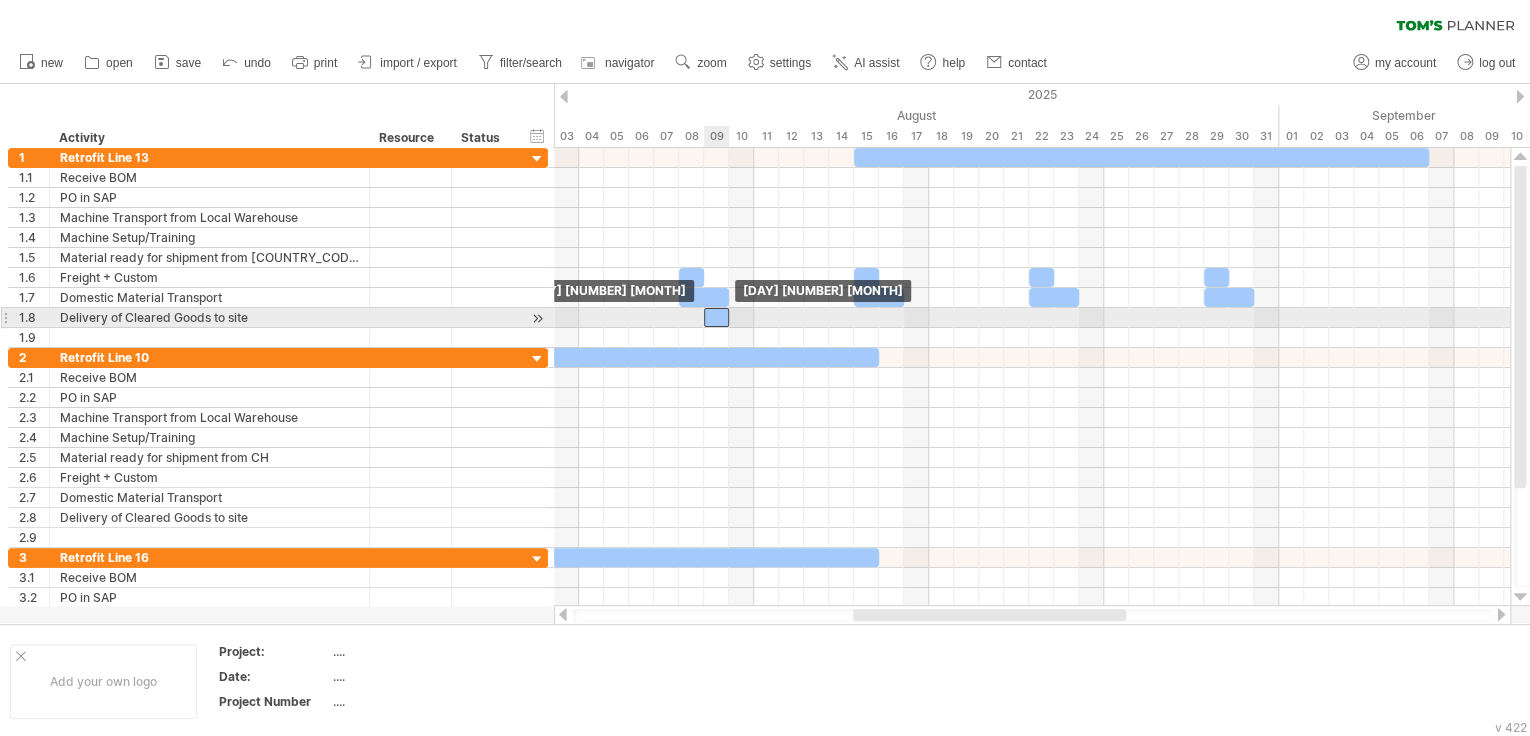 drag, startPoint x: 745, startPoint y: 312, endPoint x: 723, endPoint y: 317, distance: 22.561028 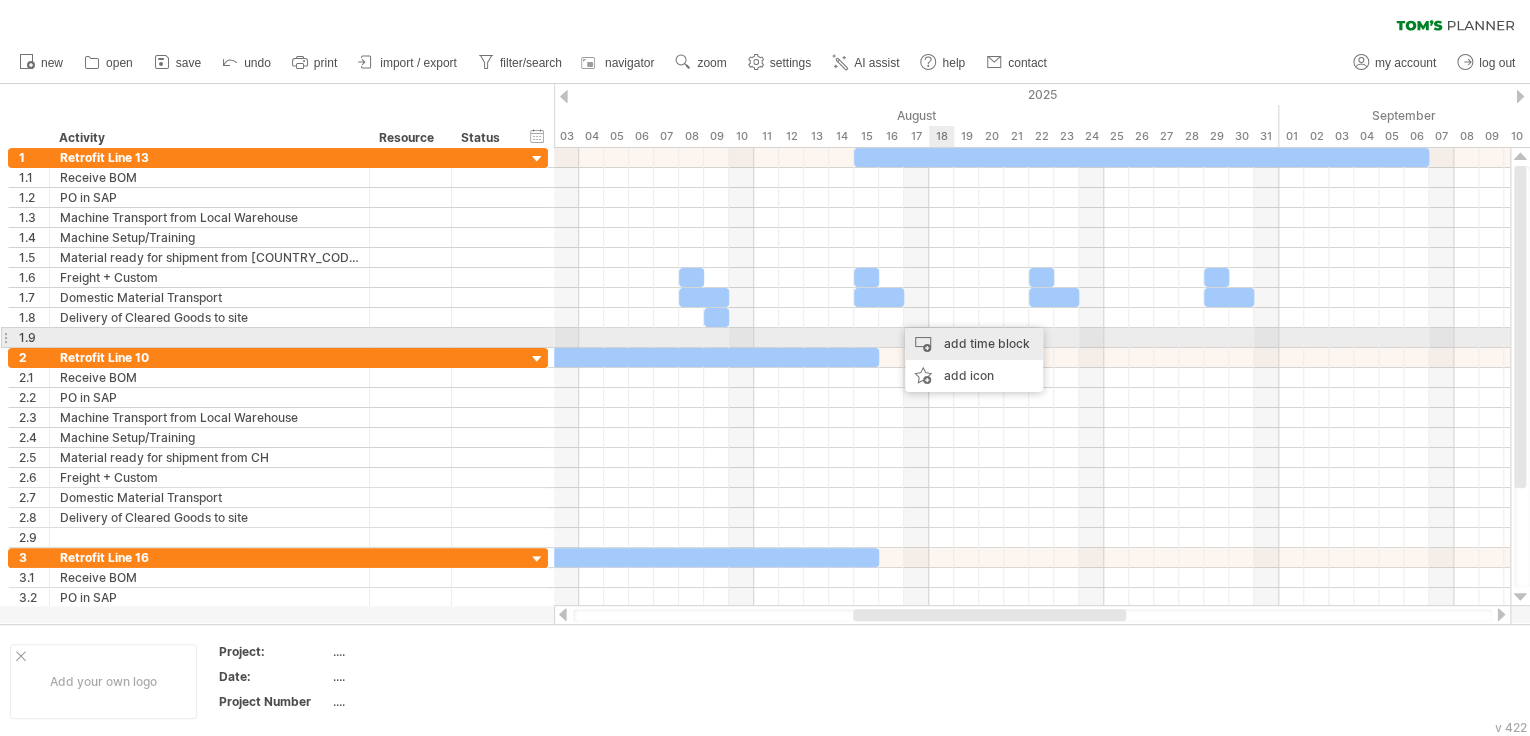 click on "add time block" at bounding box center (974, 344) 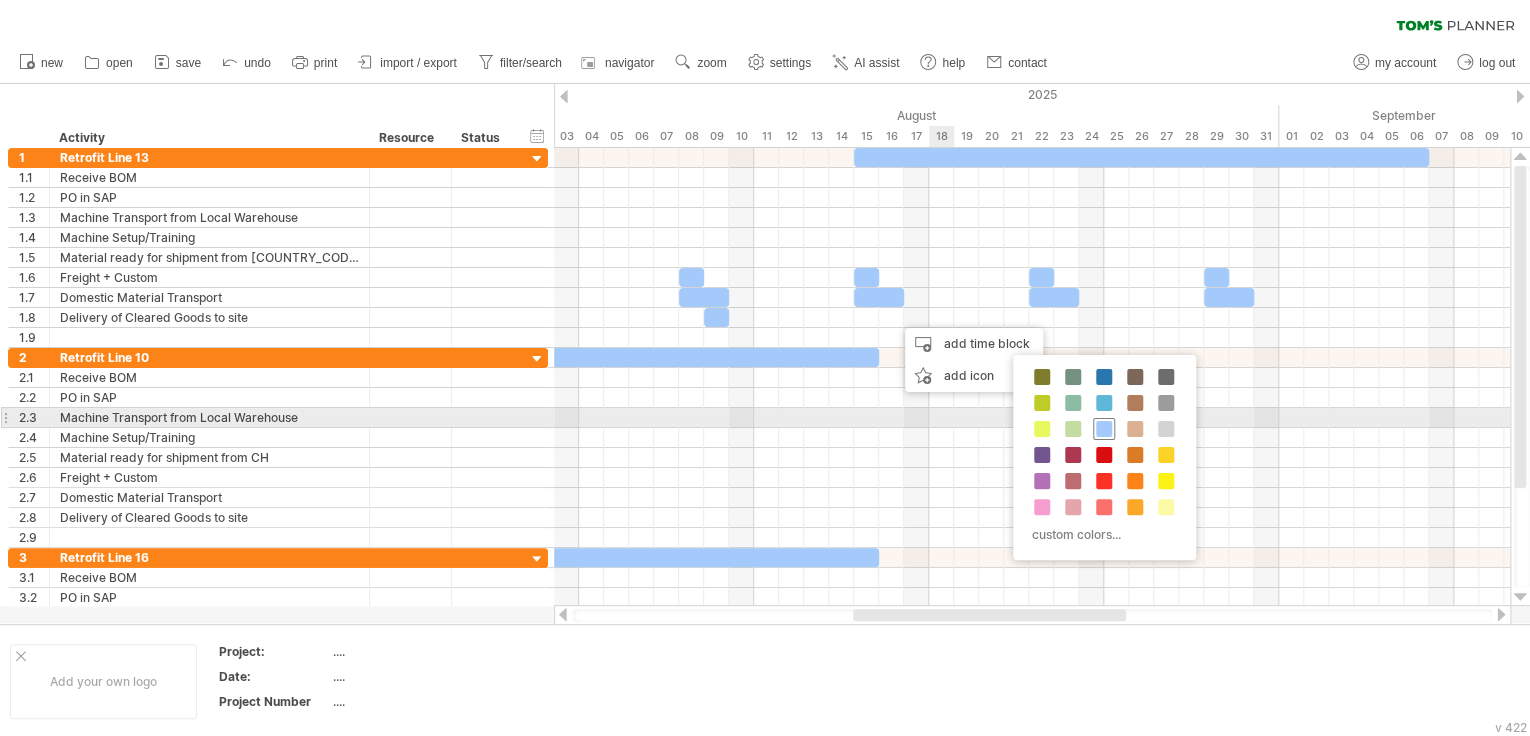 click at bounding box center [1104, 429] 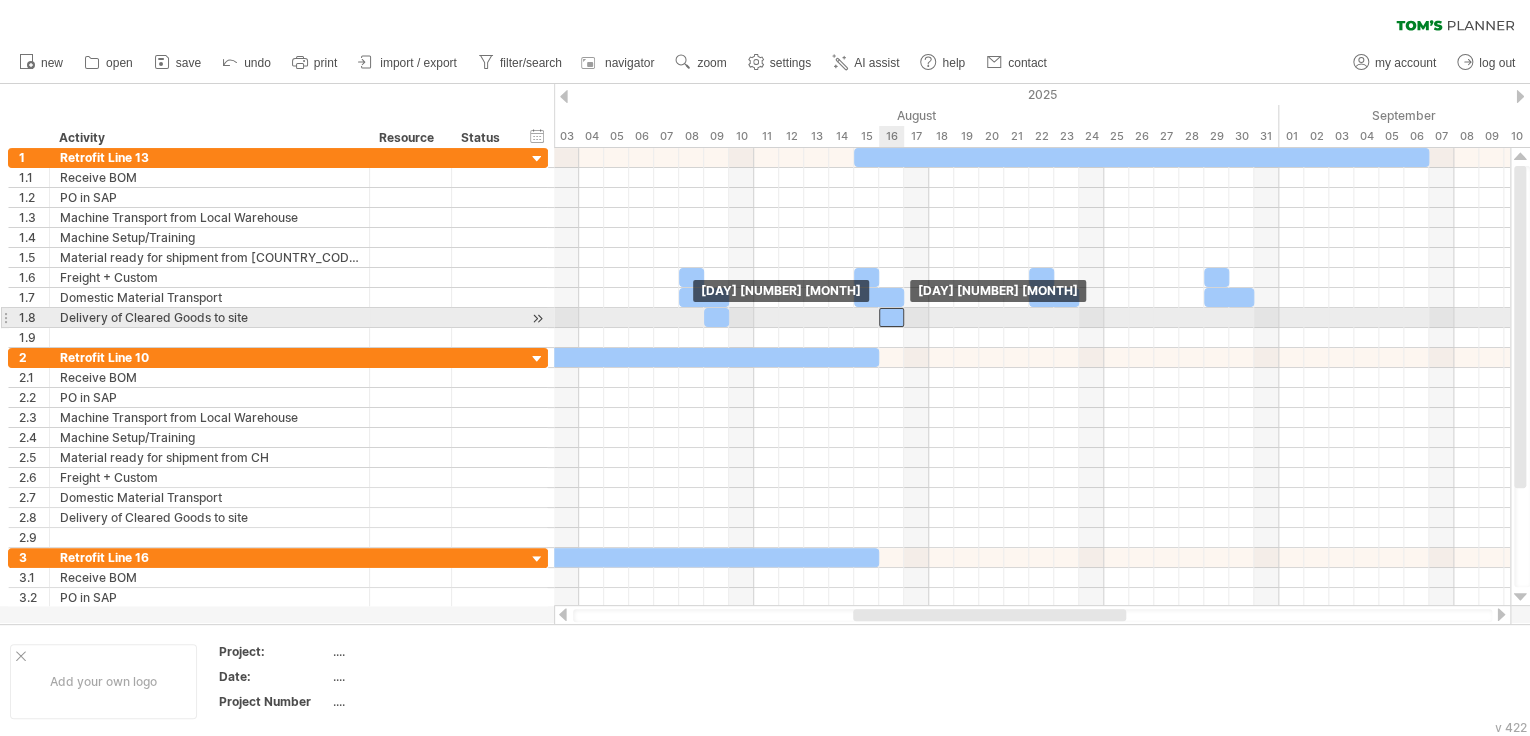 drag, startPoint x: 901, startPoint y: 315, endPoint x: 887, endPoint y: 316, distance: 14.035668 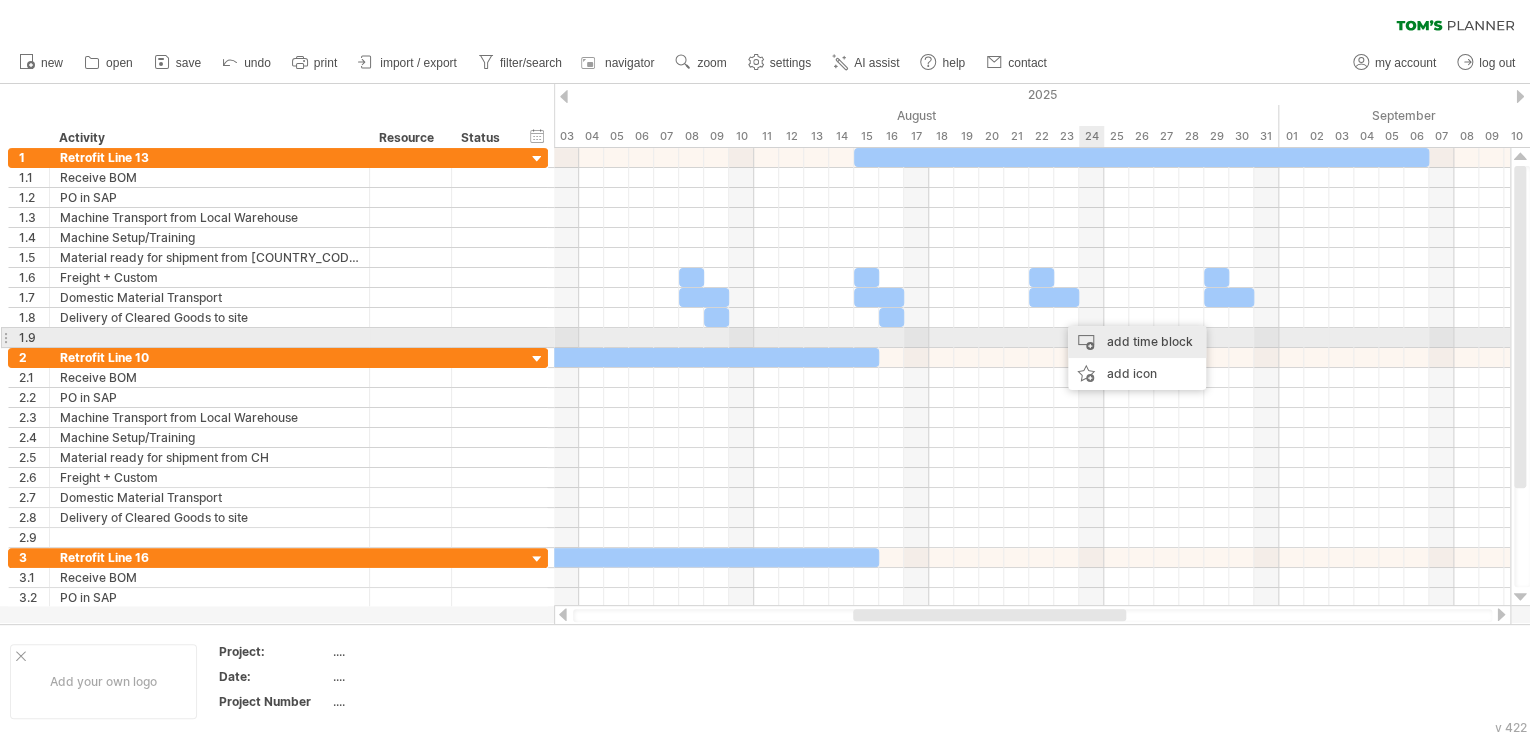click on "add time block" at bounding box center (1137, 342) 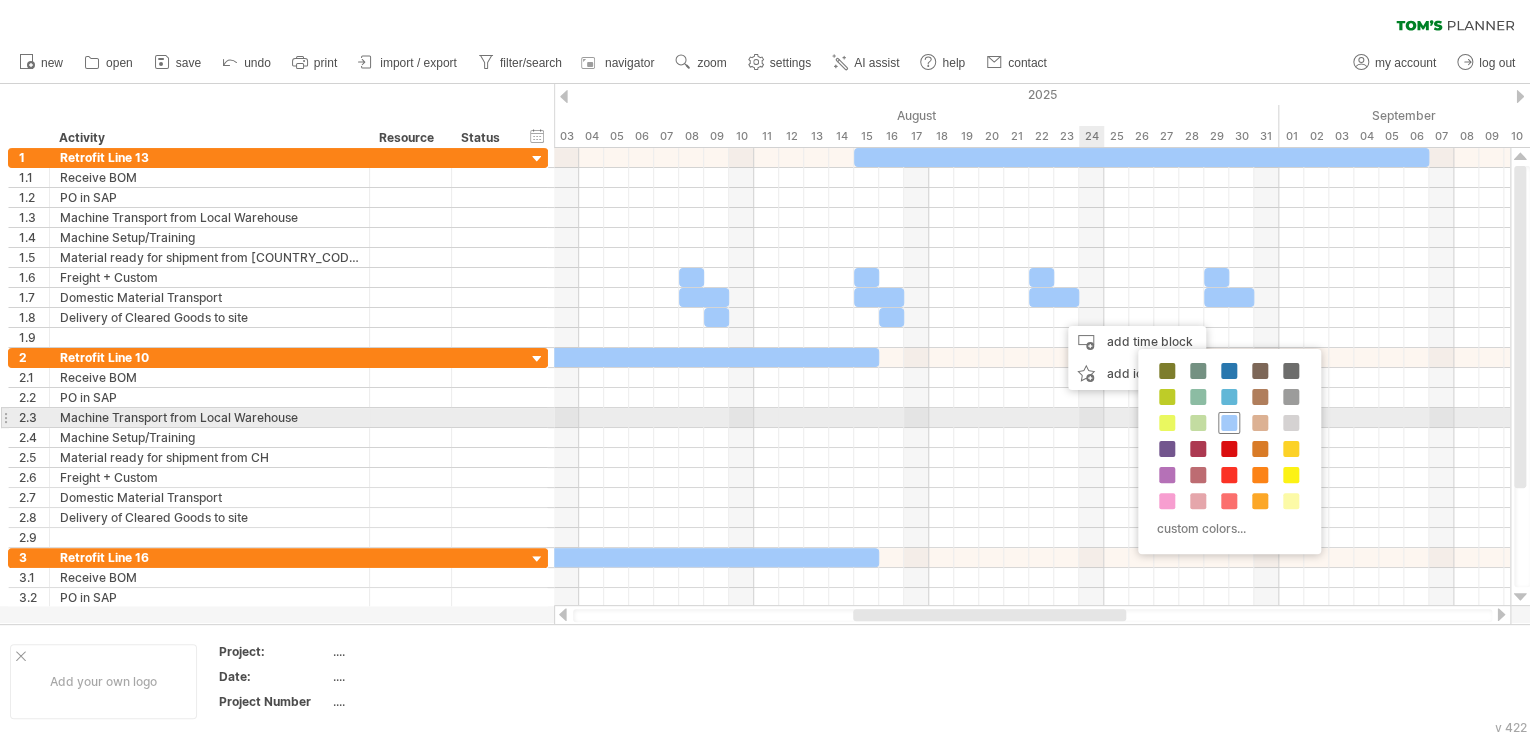 click at bounding box center [1229, 423] 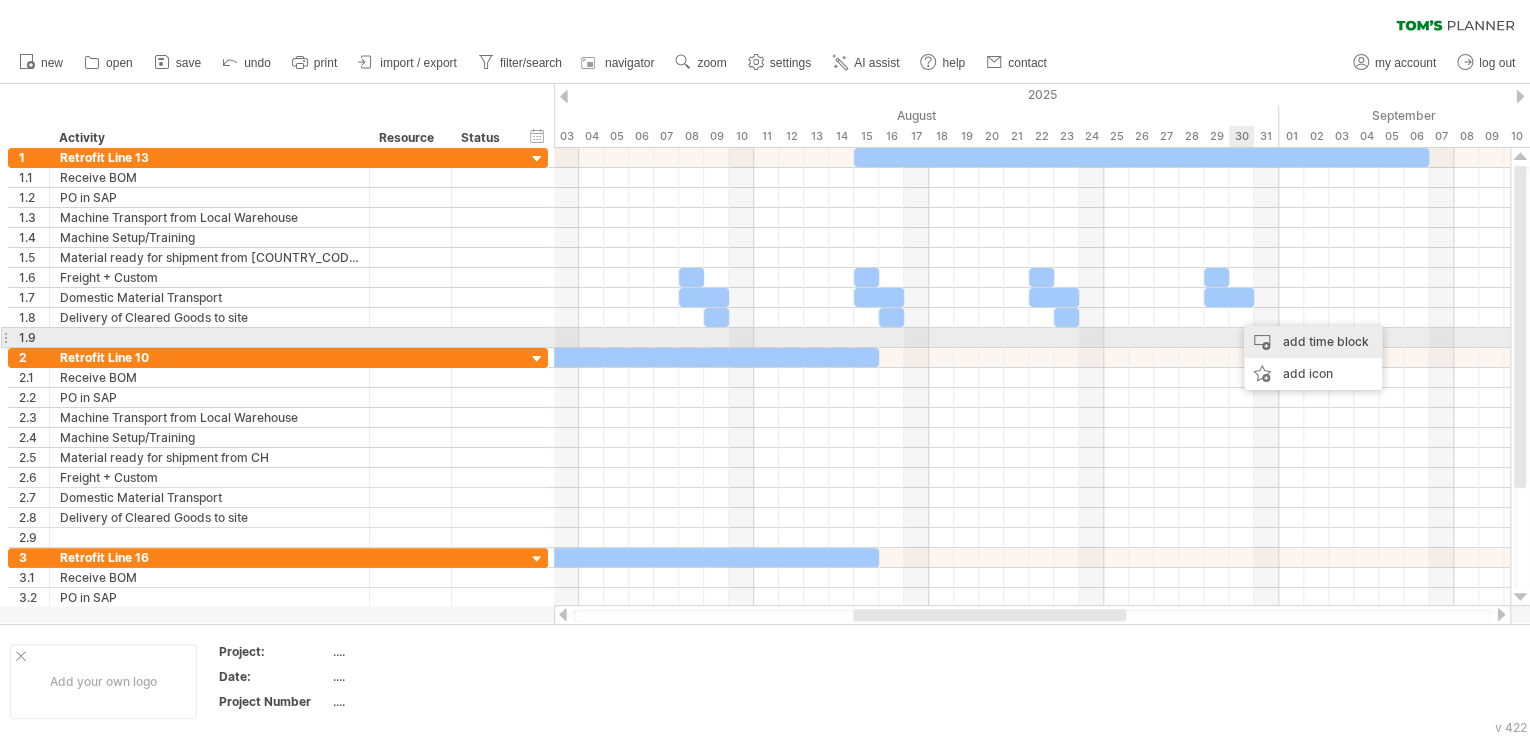 click on "add time block" at bounding box center [1313, 342] 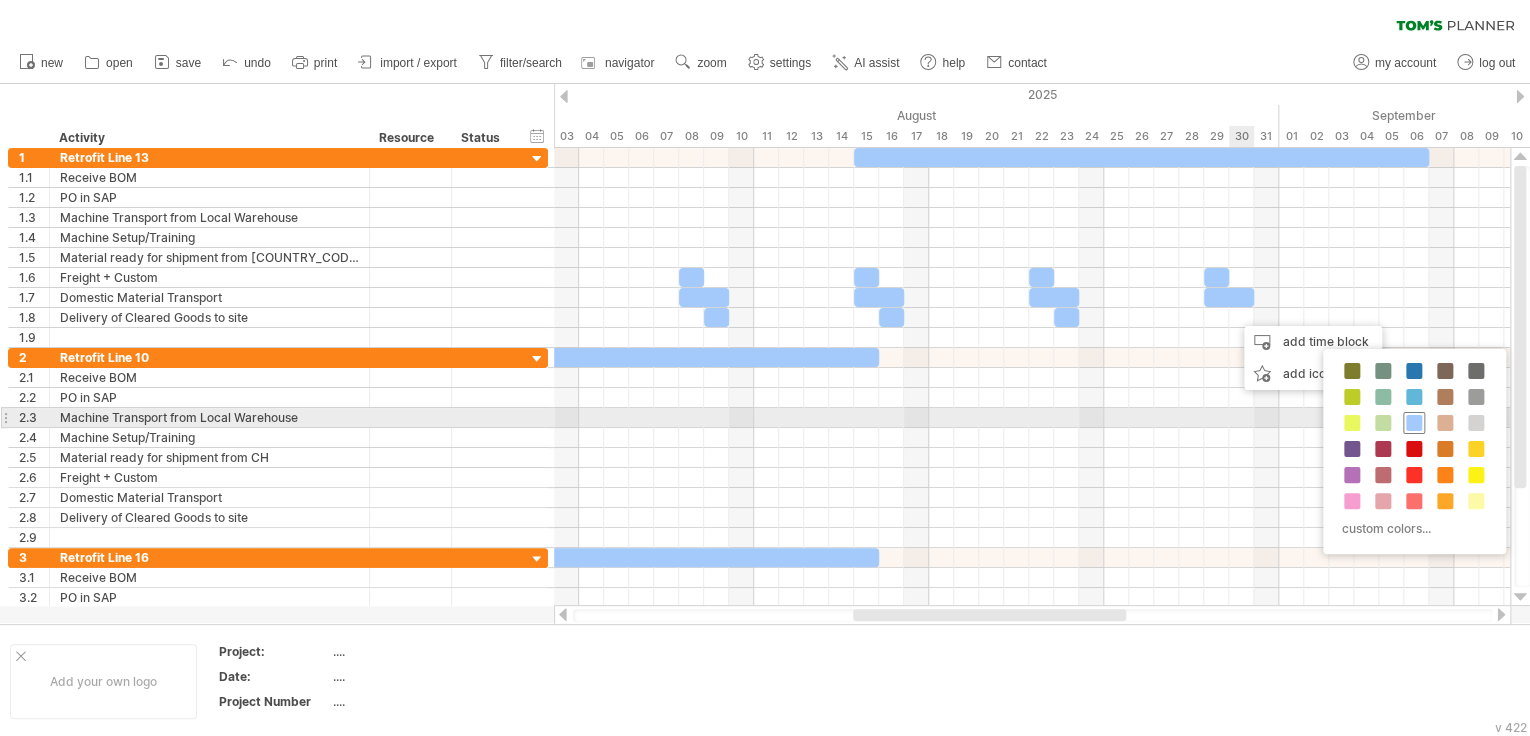 click at bounding box center (1414, 423) 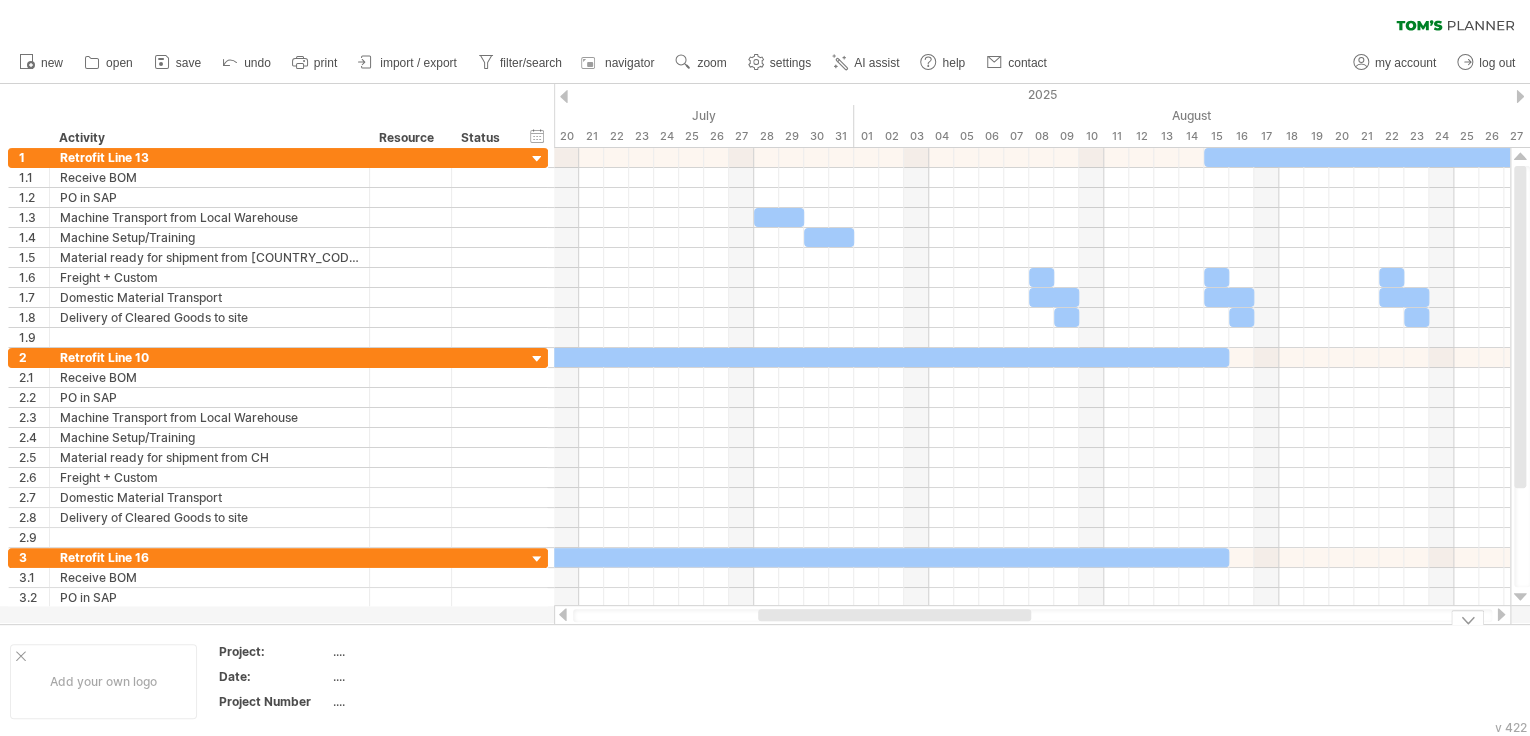 drag, startPoint x: 1032, startPoint y: 618, endPoint x: 957, endPoint y: 624, distance: 75.23962 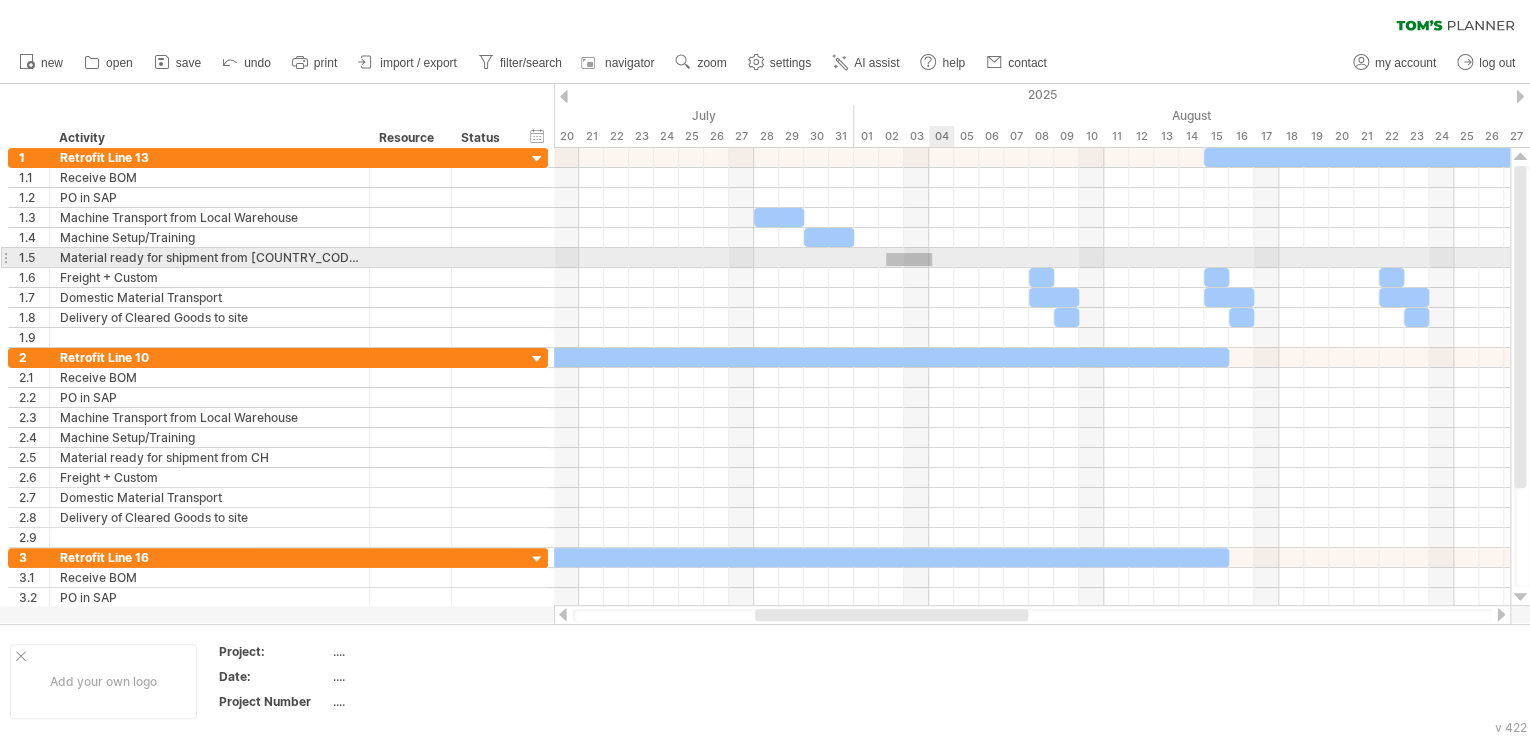 drag, startPoint x: 886, startPoint y: 253, endPoint x: 932, endPoint y: 266, distance: 47.801674 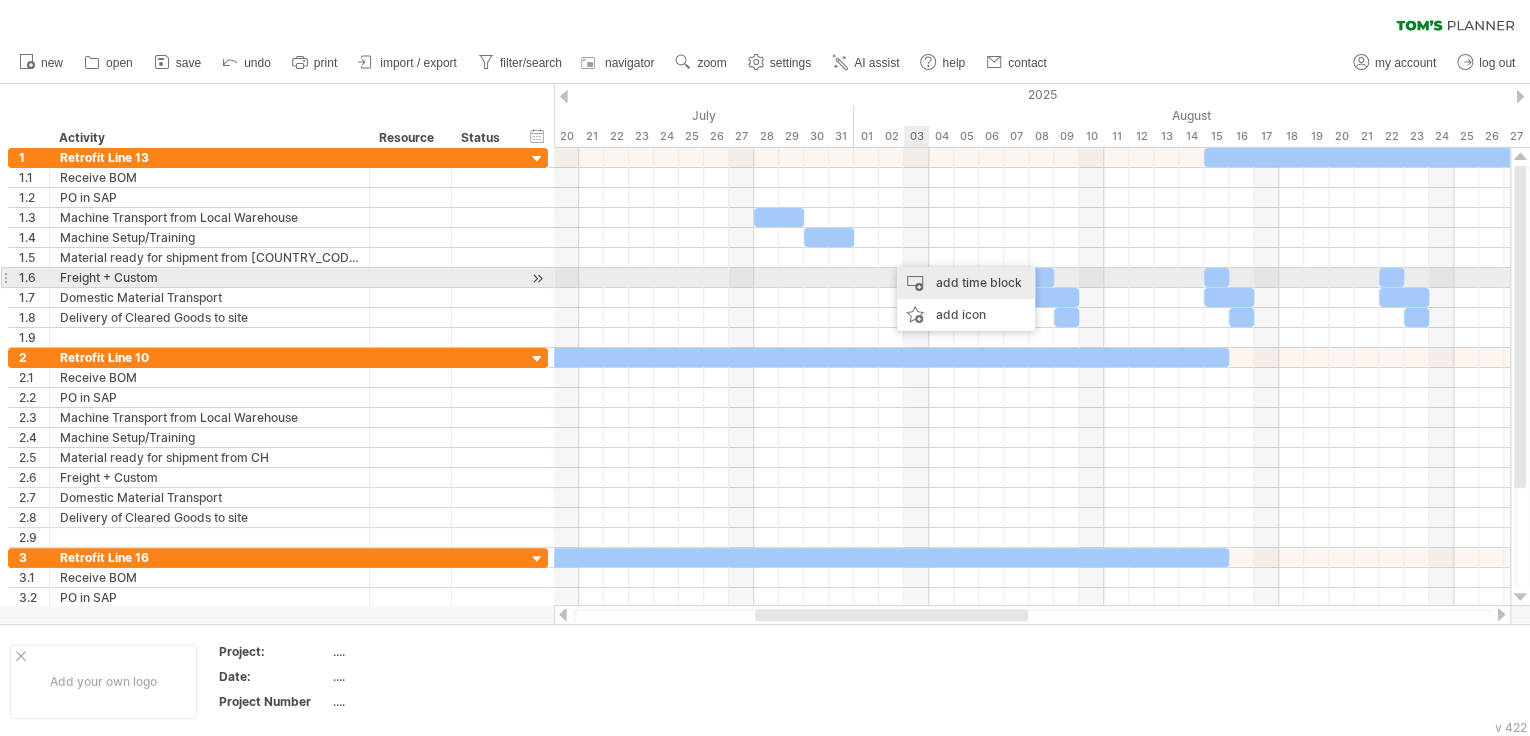 click on "add time block" at bounding box center (966, 283) 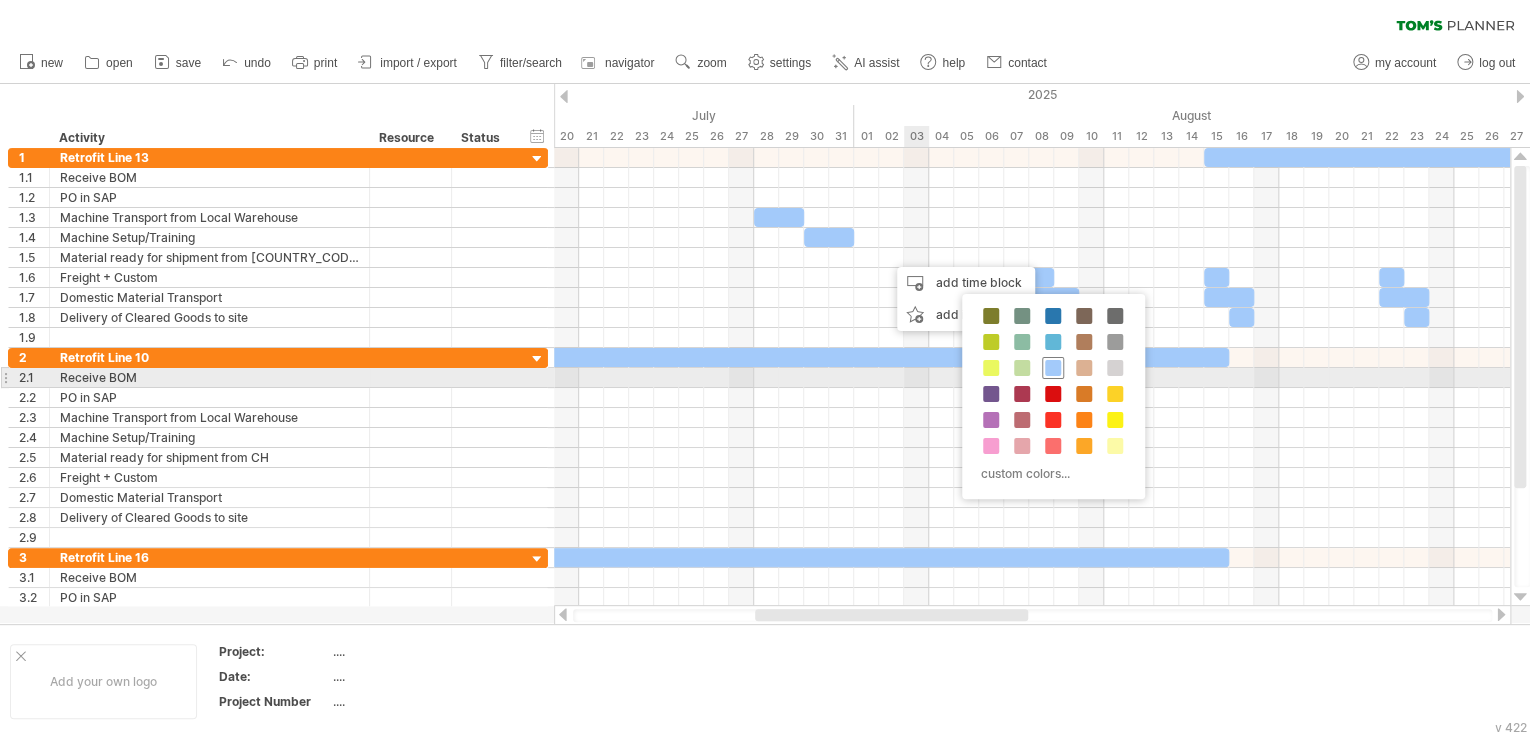 click at bounding box center (1053, 368) 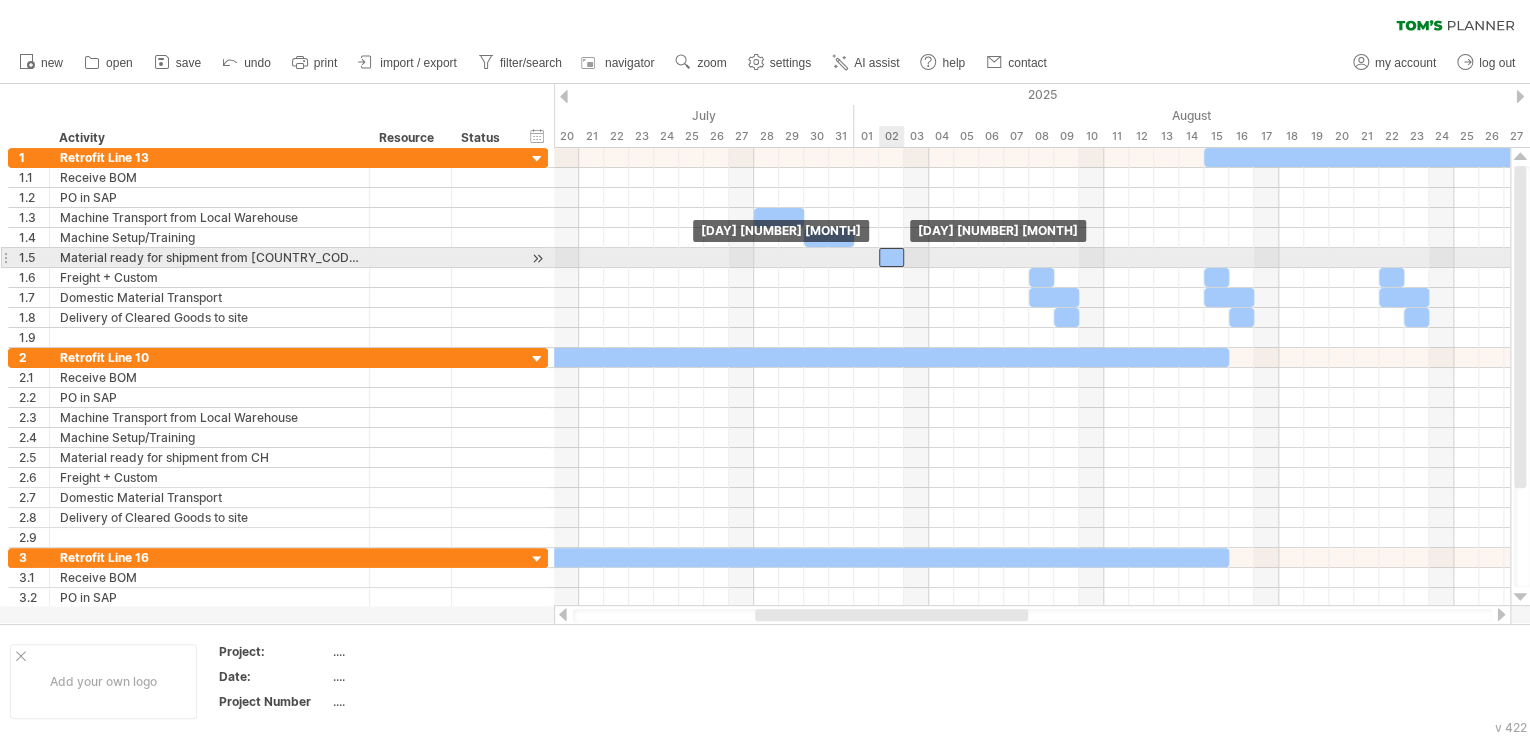 drag, startPoint x: 896, startPoint y: 255, endPoint x: 887, endPoint y: 260, distance: 10.29563 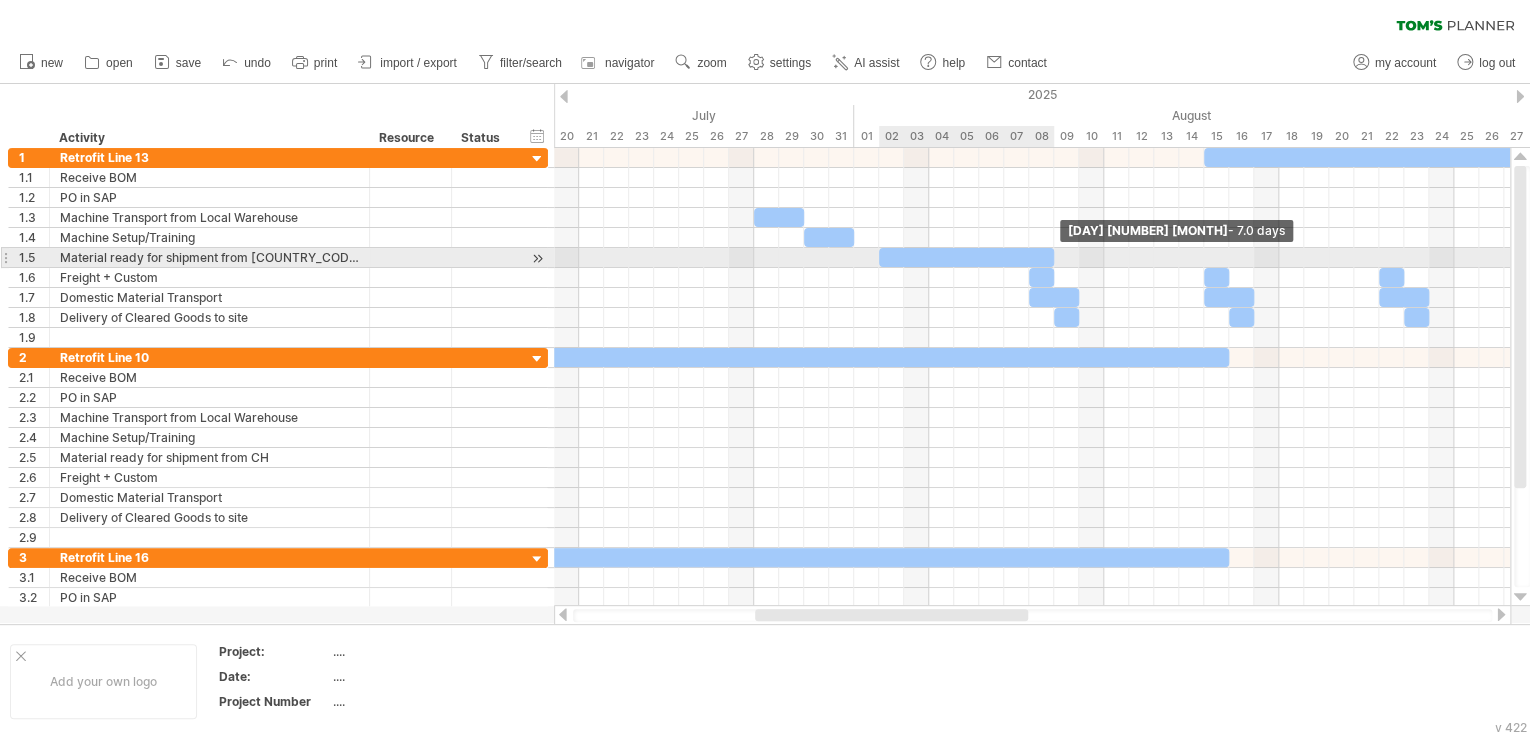 drag, startPoint x: 905, startPoint y: 255, endPoint x: 1052, endPoint y: 258, distance: 147.03061 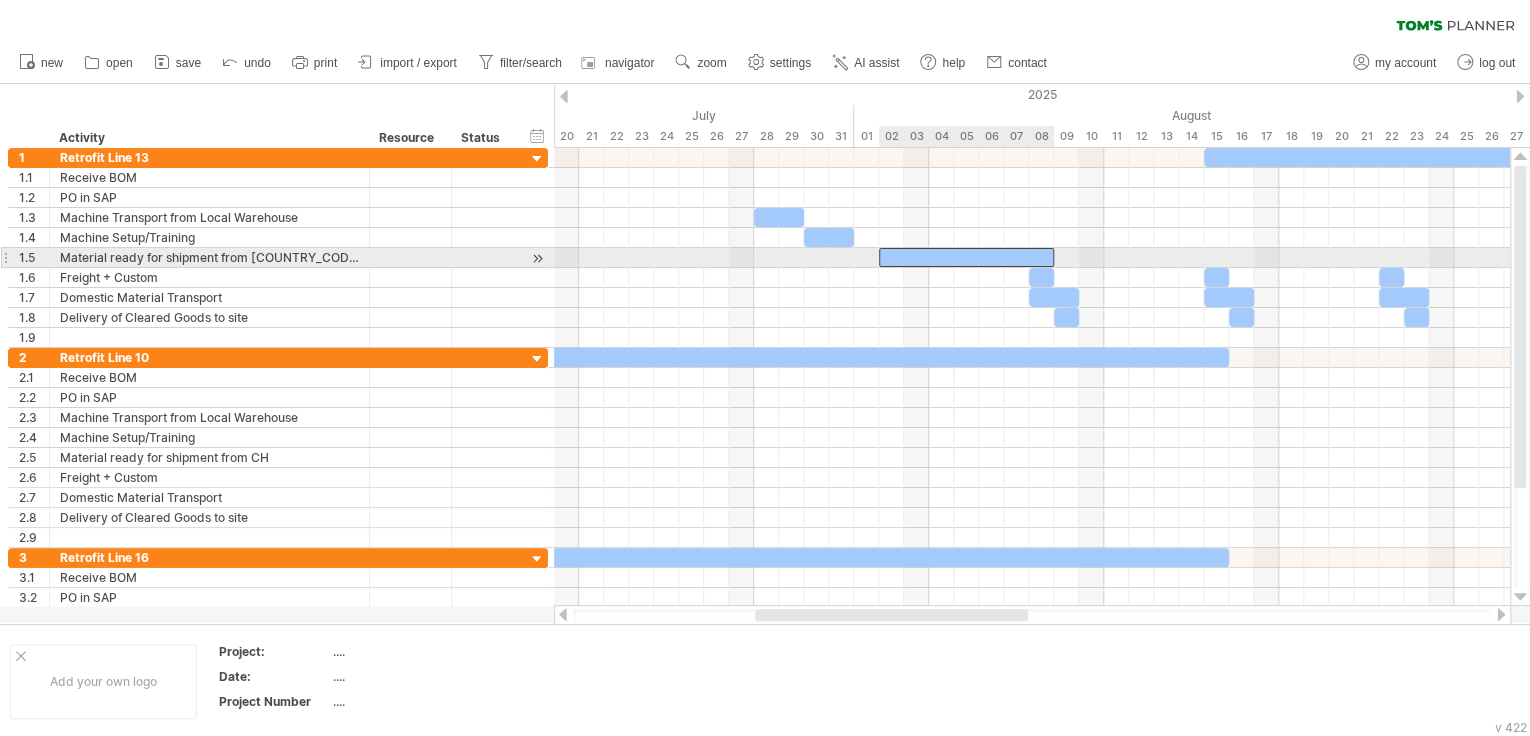 click at bounding box center (966, 257) 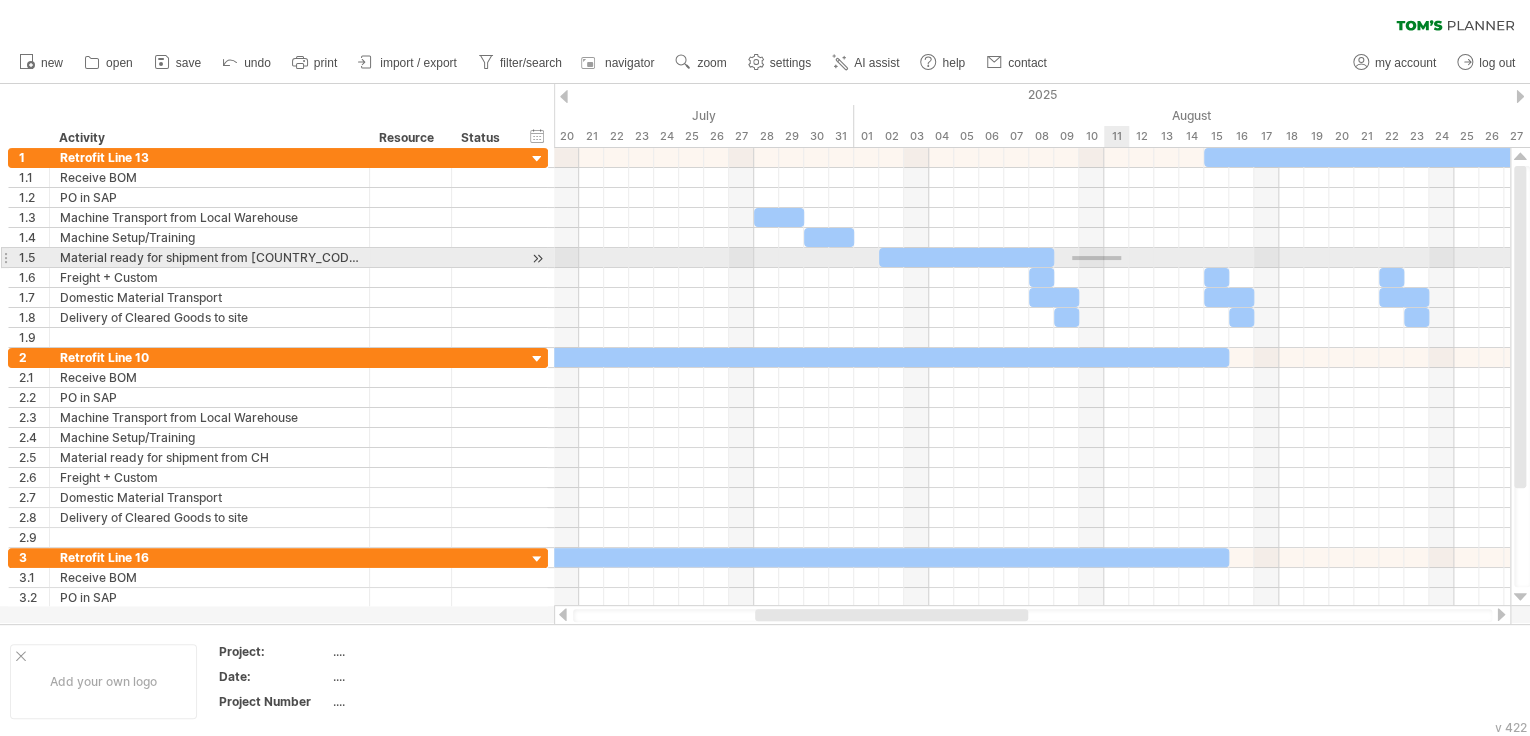 drag, startPoint x: 1072, startPoint y: 256, endPoint x: 1121, endPoint y: 260, distance: 49.162994 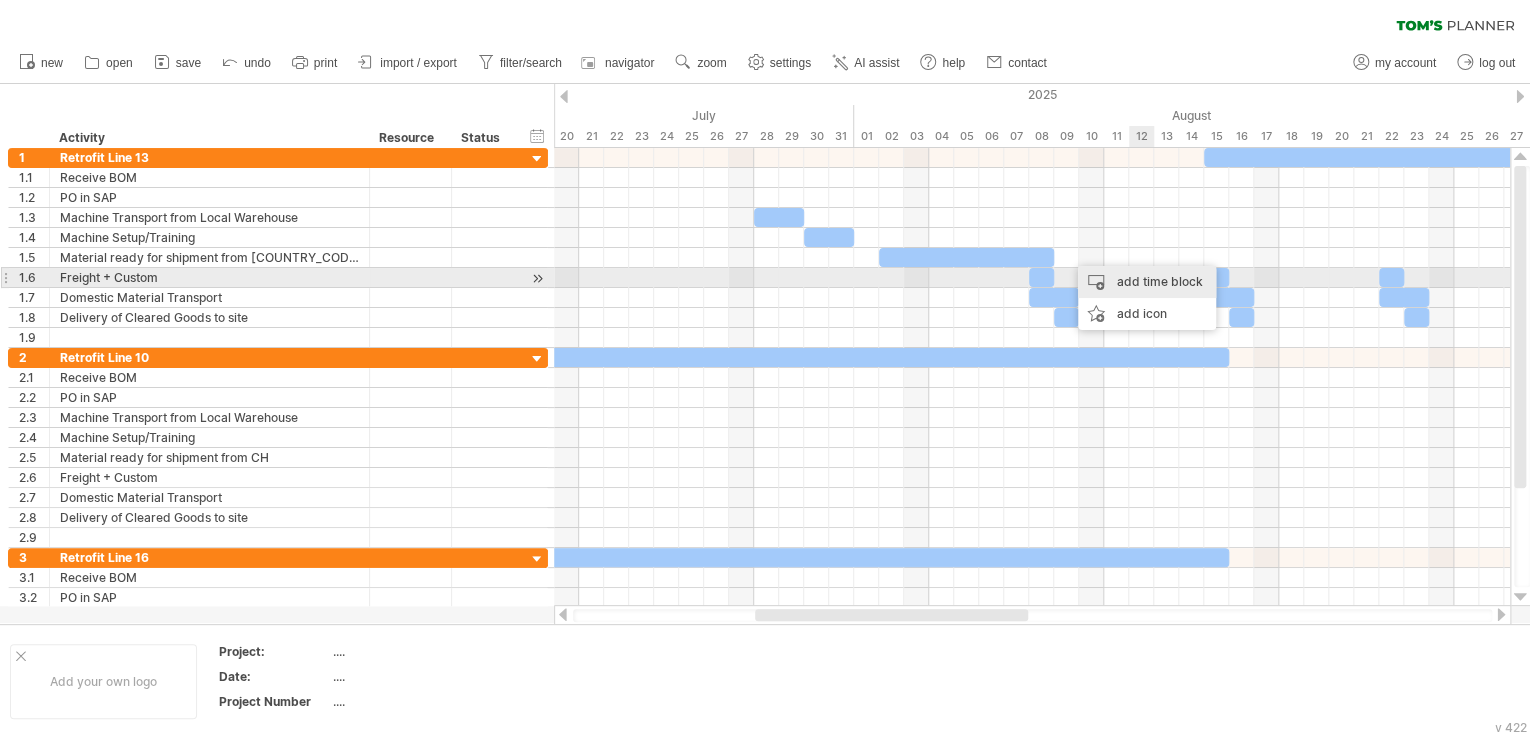 click on "add time block" at bounding box center (1147, 282) 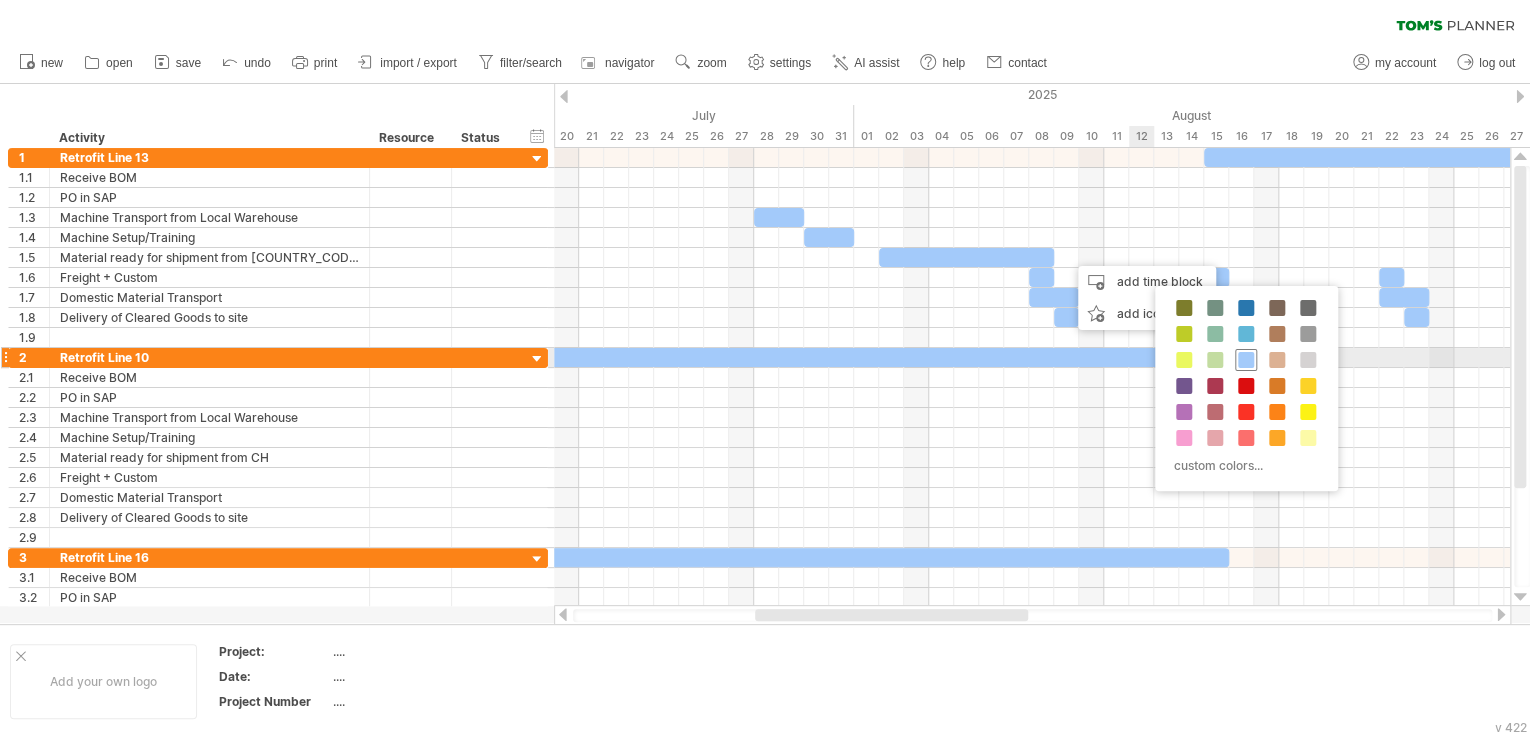 click at bounding box center (1246, 360) 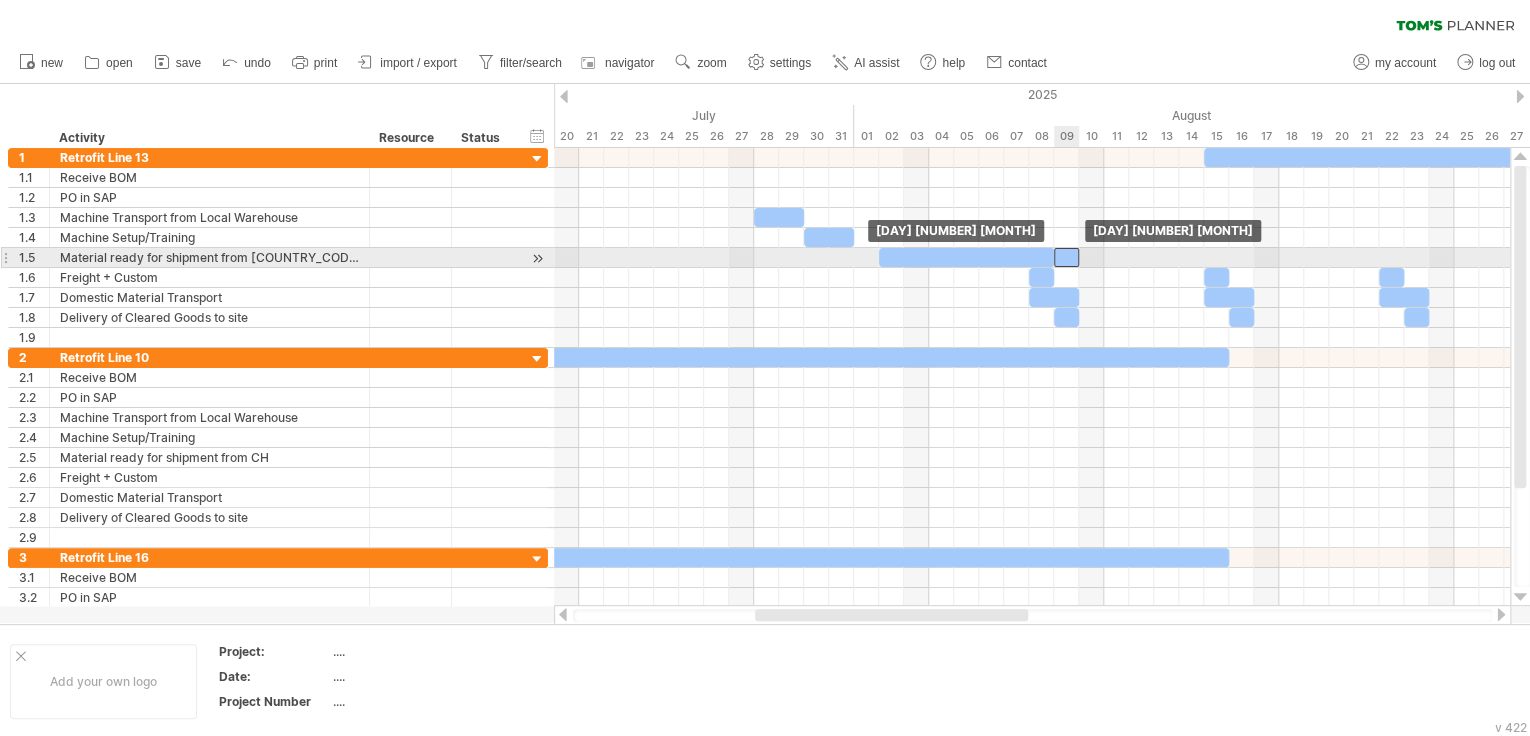 drag, startPoint x: 1084, startPoint y: 253, endPoint x: 1070, endPoint y: 255, distance: 14.142136 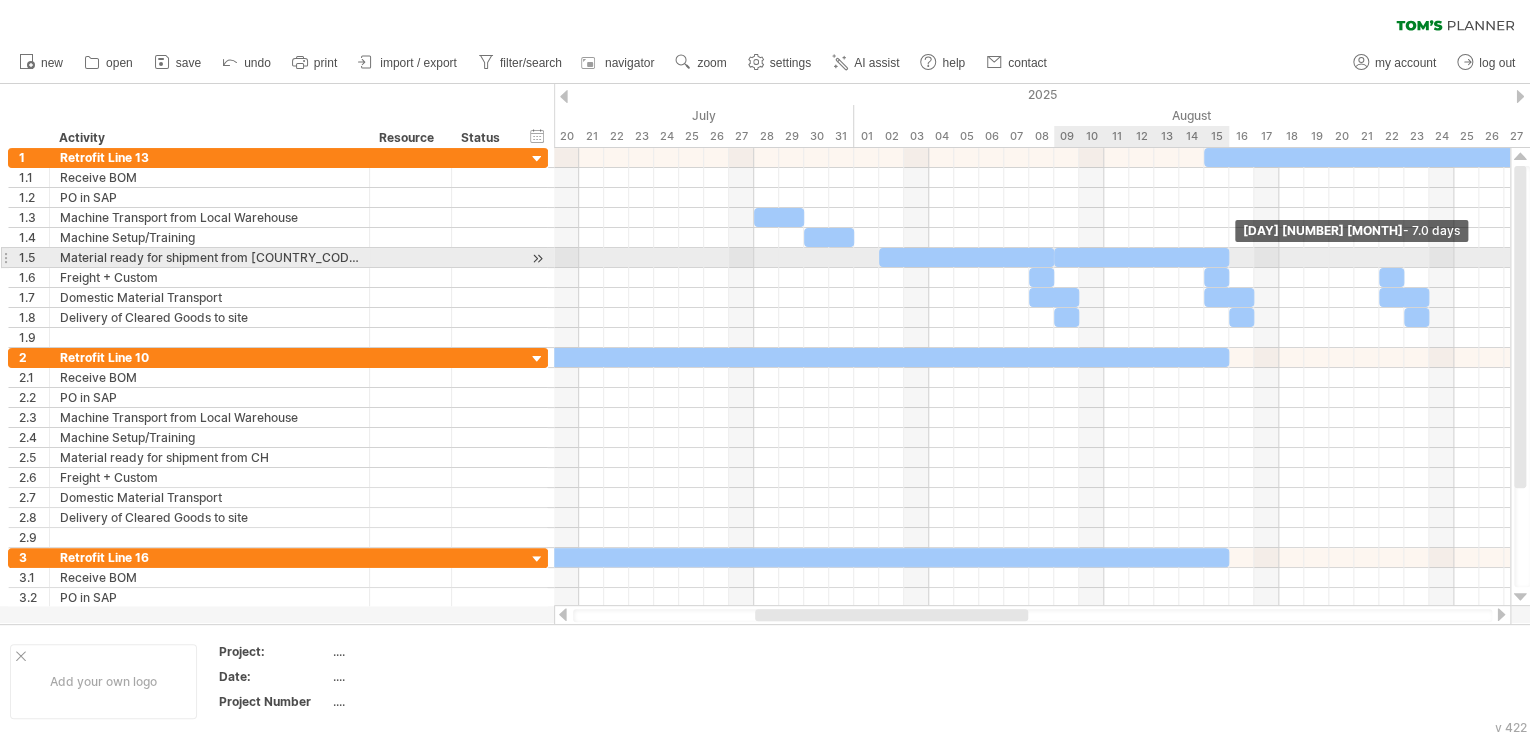 drag, startPoint x: 1081, startPoint y: 255, endPoint x: 1226, endPoint y: 260, distance: 145.08618 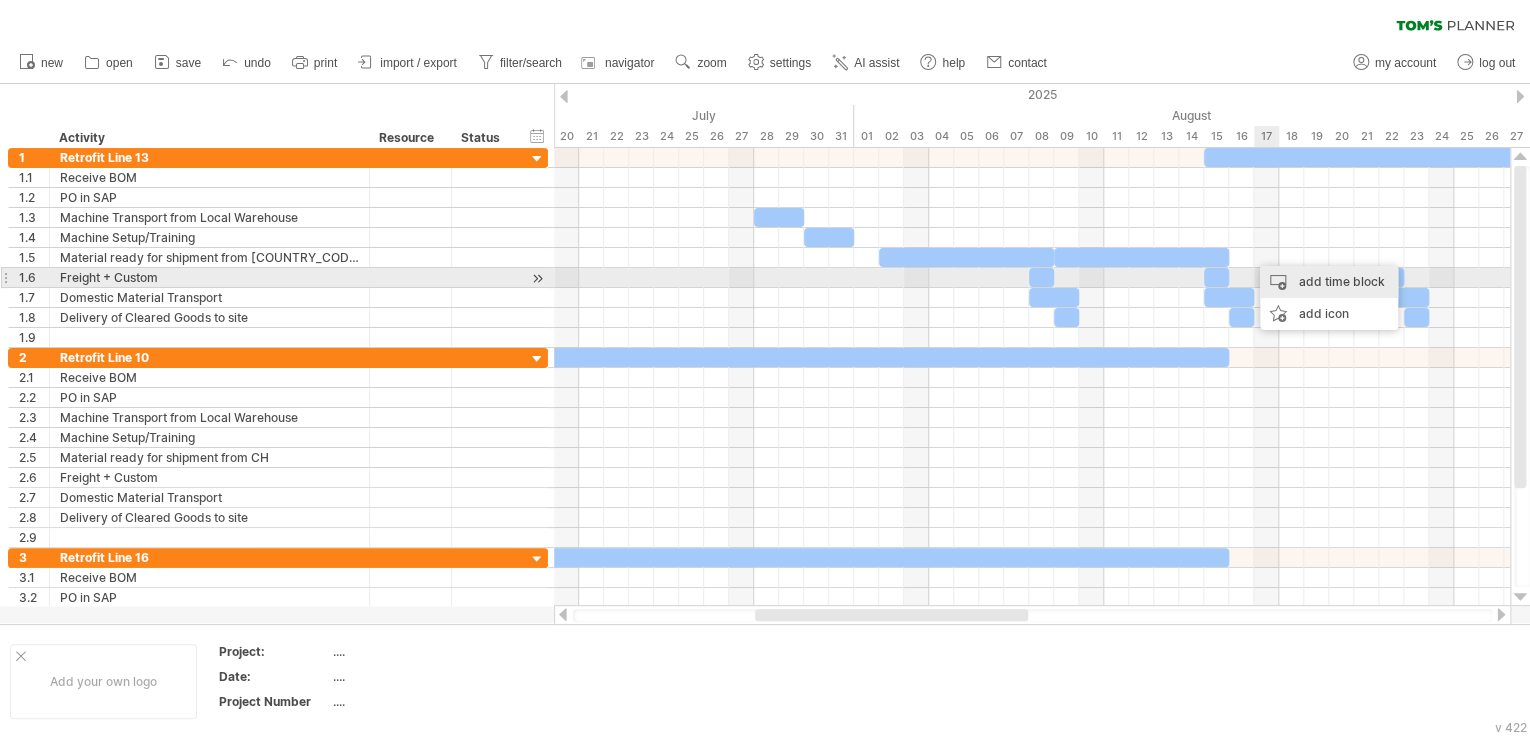 click on "add time block" at bounding box center (1329, 282) 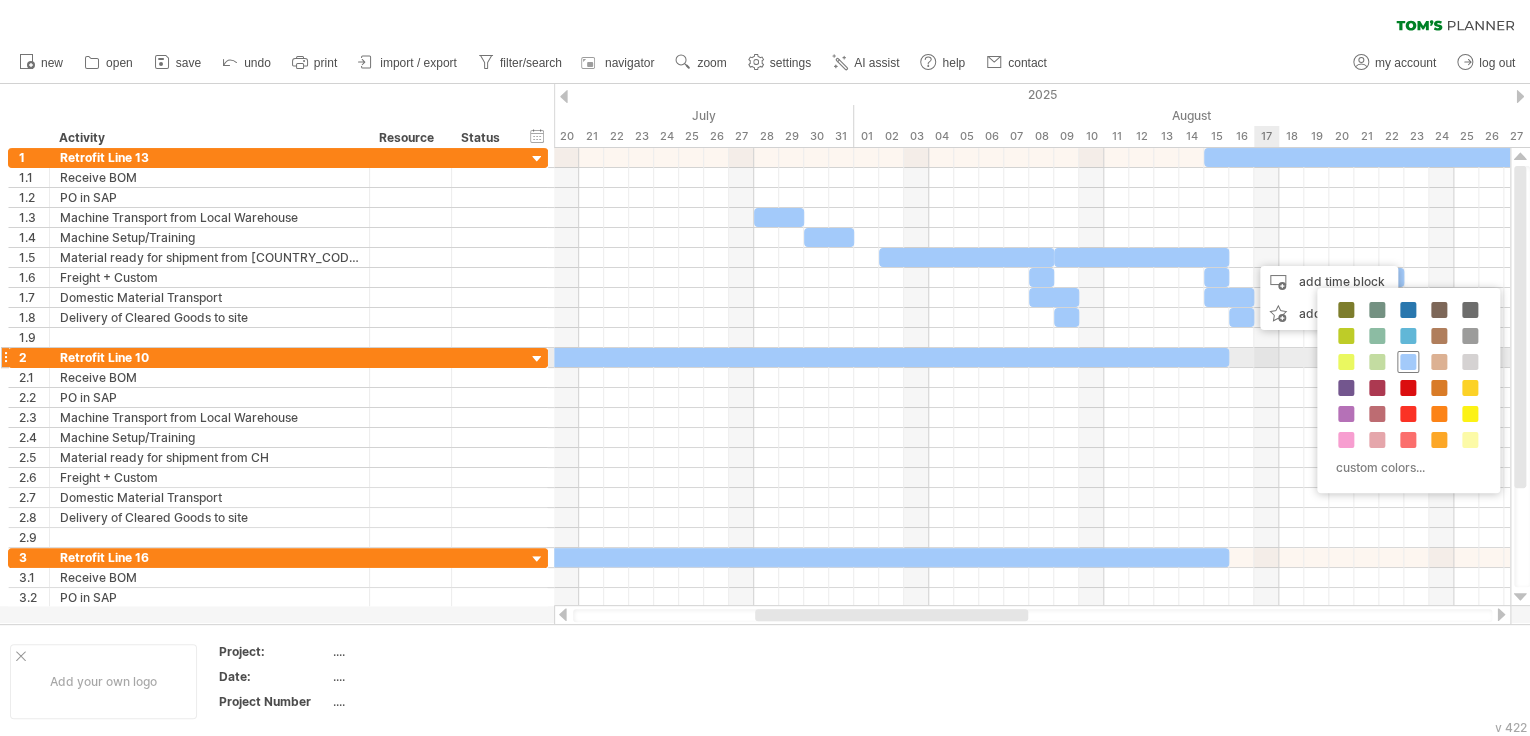 click at bounding box center (1408, 362) 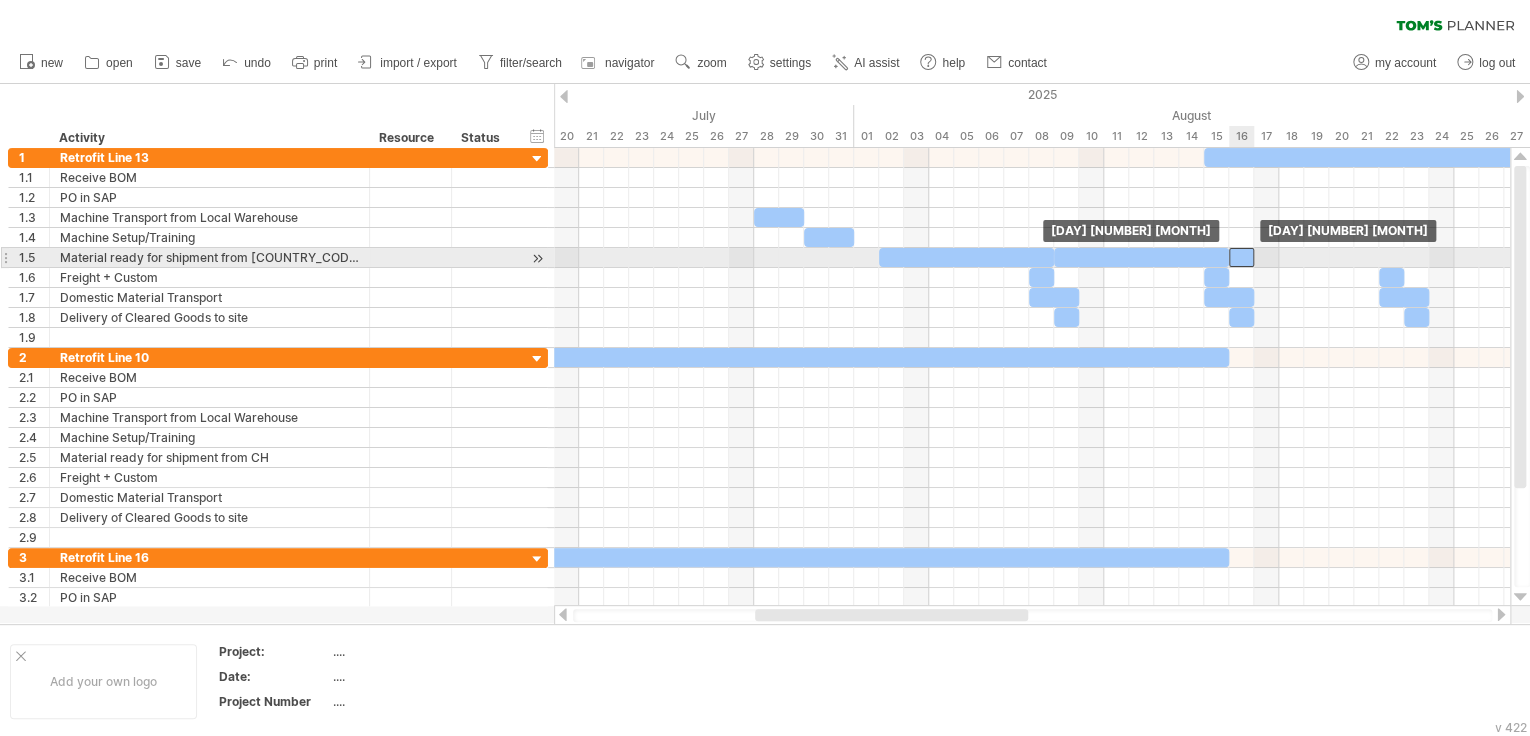drag, startPoint x: 1260, startPoint y: 256, endPoint x: 1236, endPoint y: 257, distance: 24.020824 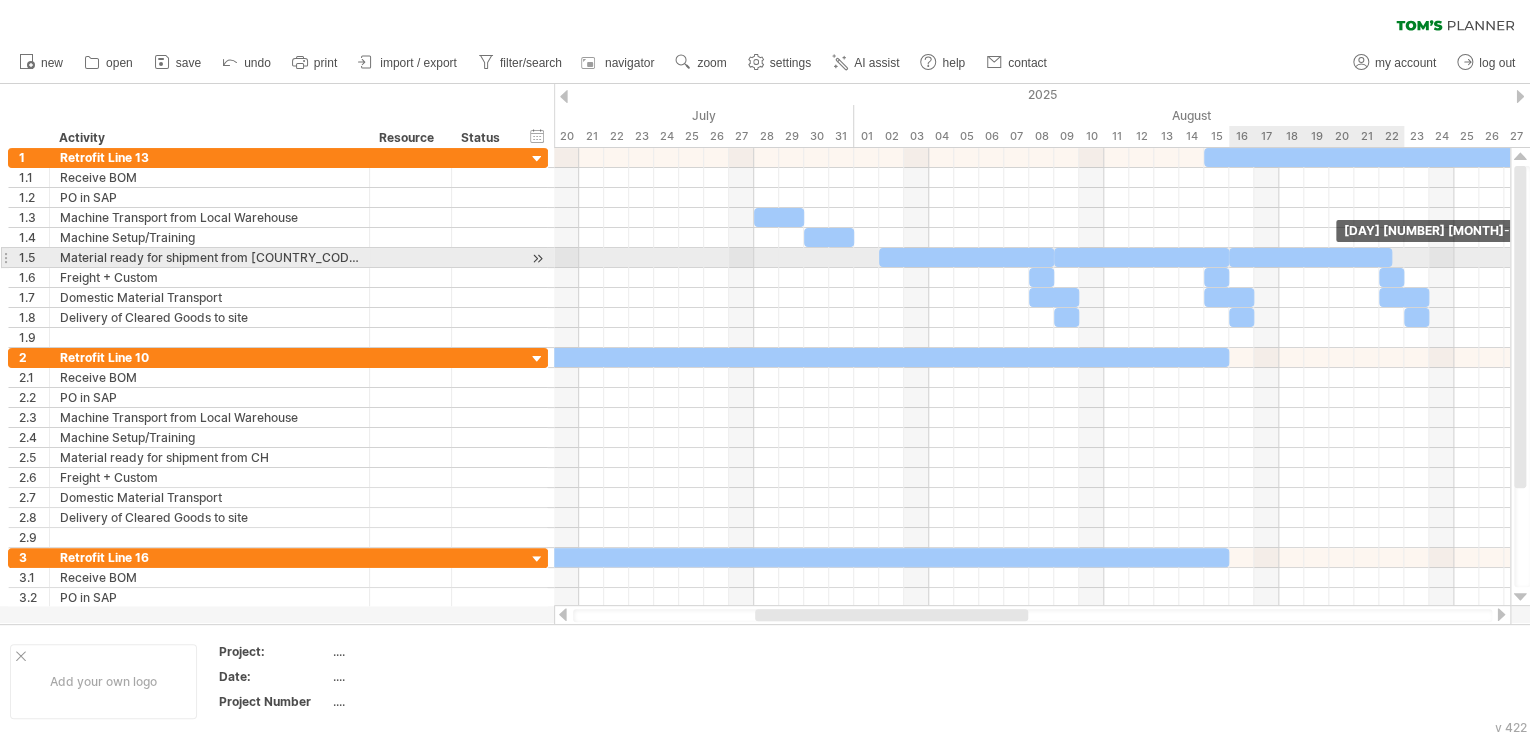drag, startPoint x: 1254, startPoint y: 256, endPoint x: 1397, endPoint y: 265, distance: 143.28294 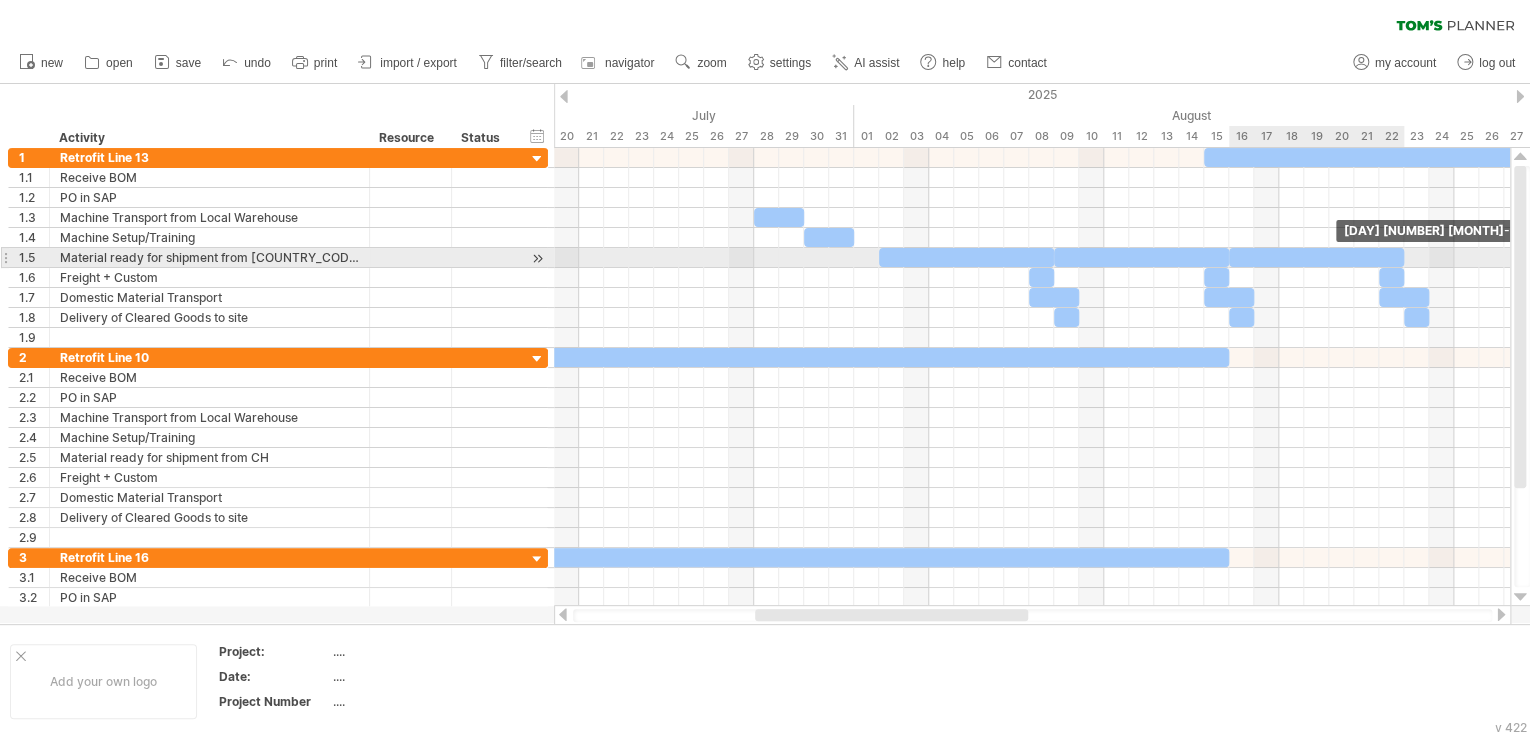 drag, startPoint x: 1390, startPoint y: 259, endPoint x: 1408, endPoint y: 258, distance: 18.027756 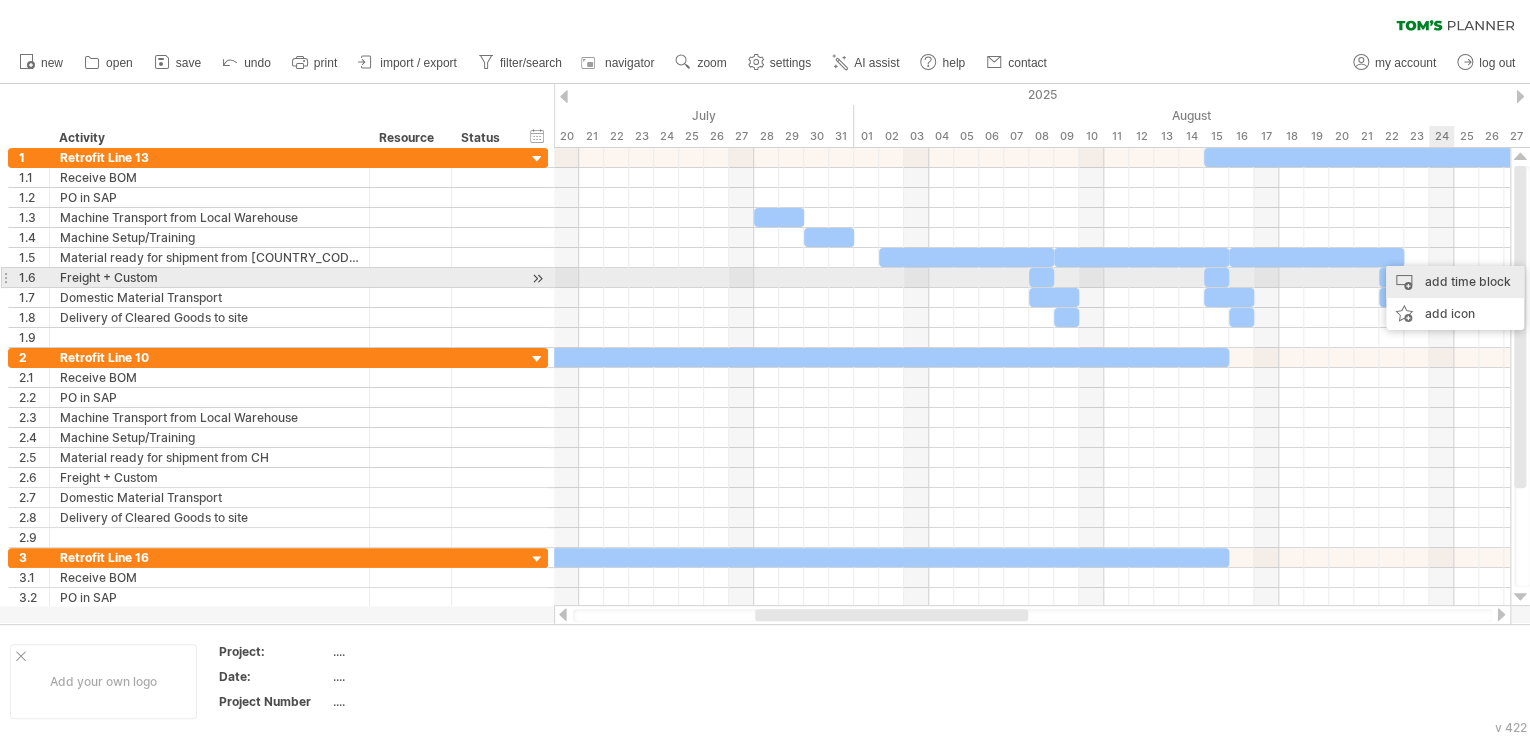 click on "add time block" at bounding box center (1455, 282) 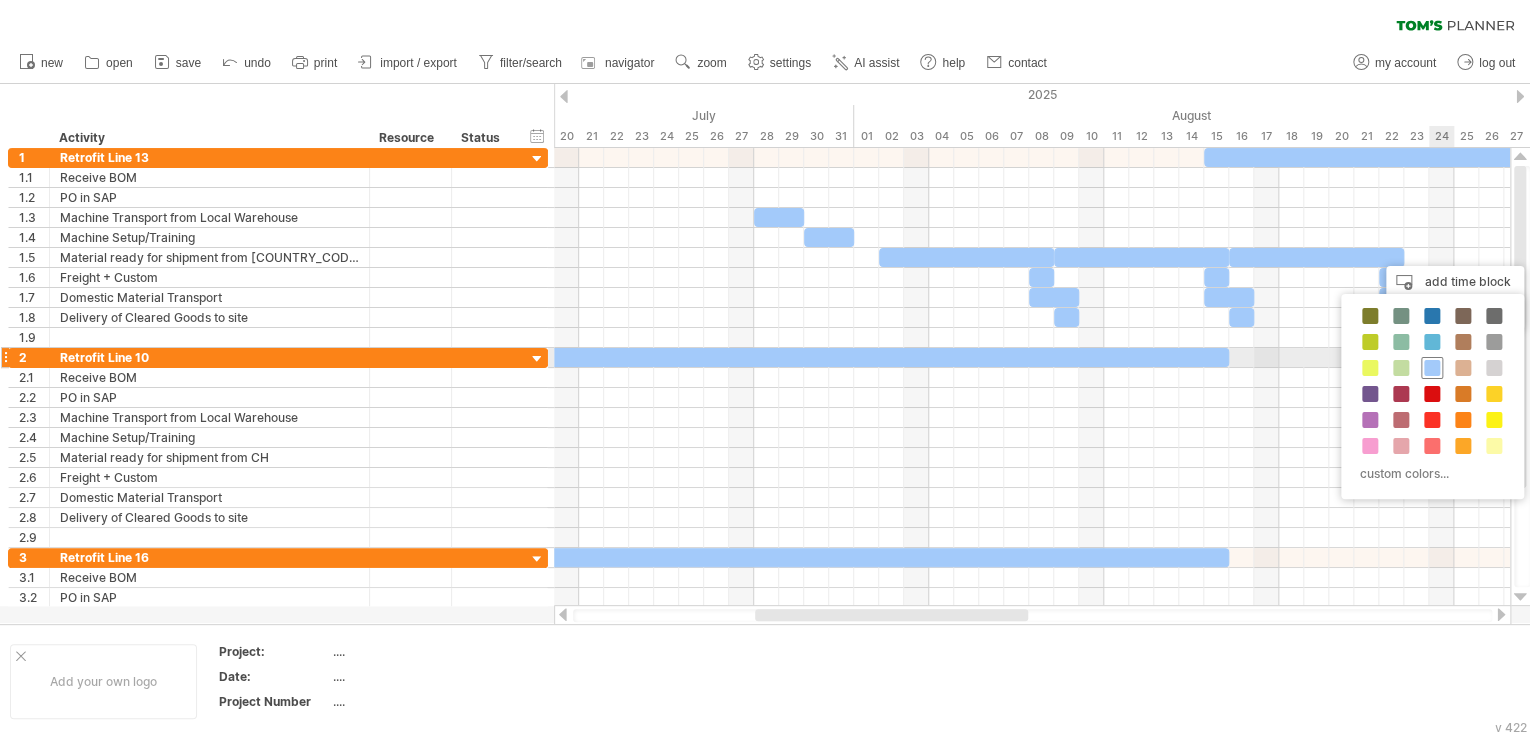 click at bounding box center [1432, 368] 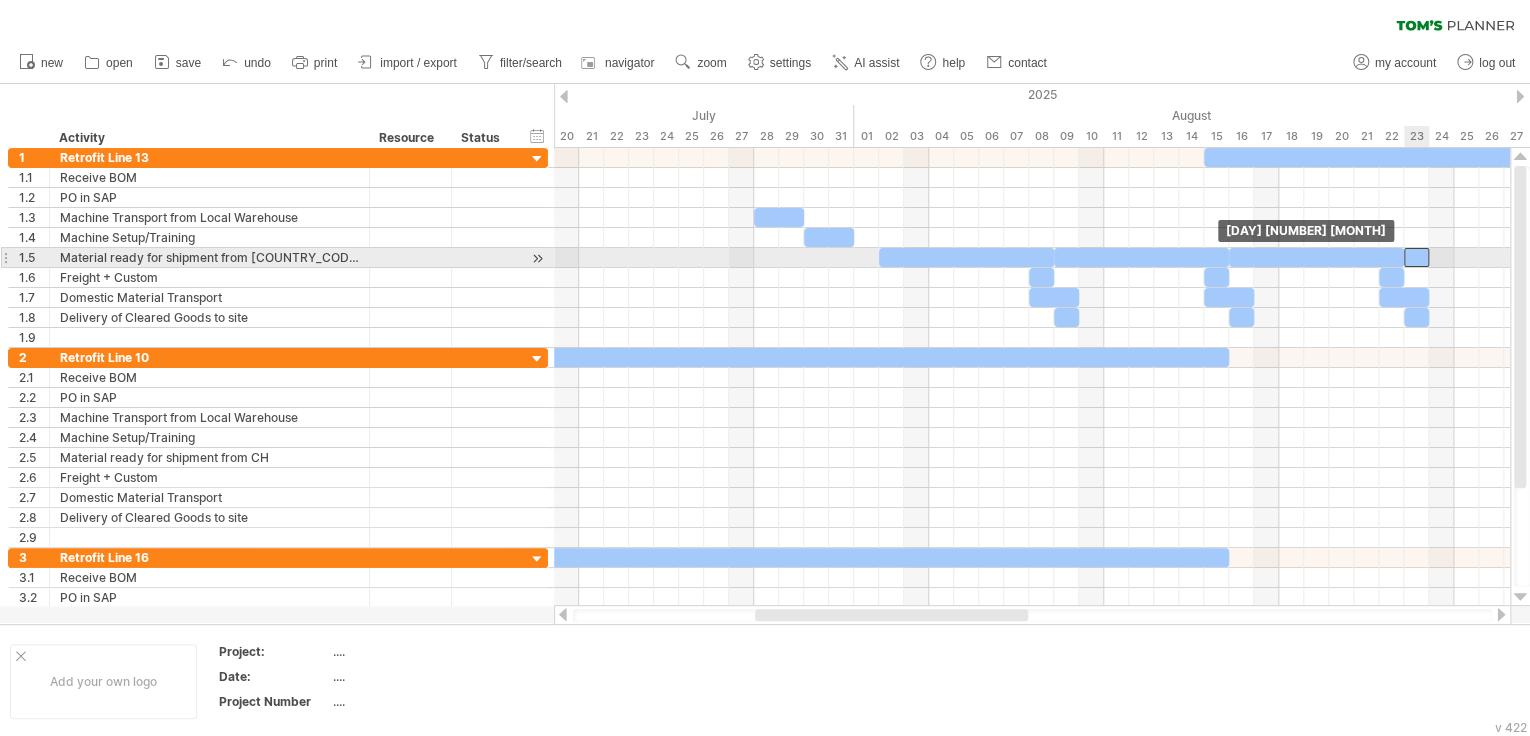 drag, startPoint x: 1430, startPoint y: 252, endPoint x: 1417, endPoint y: 256, distance: 13.601471 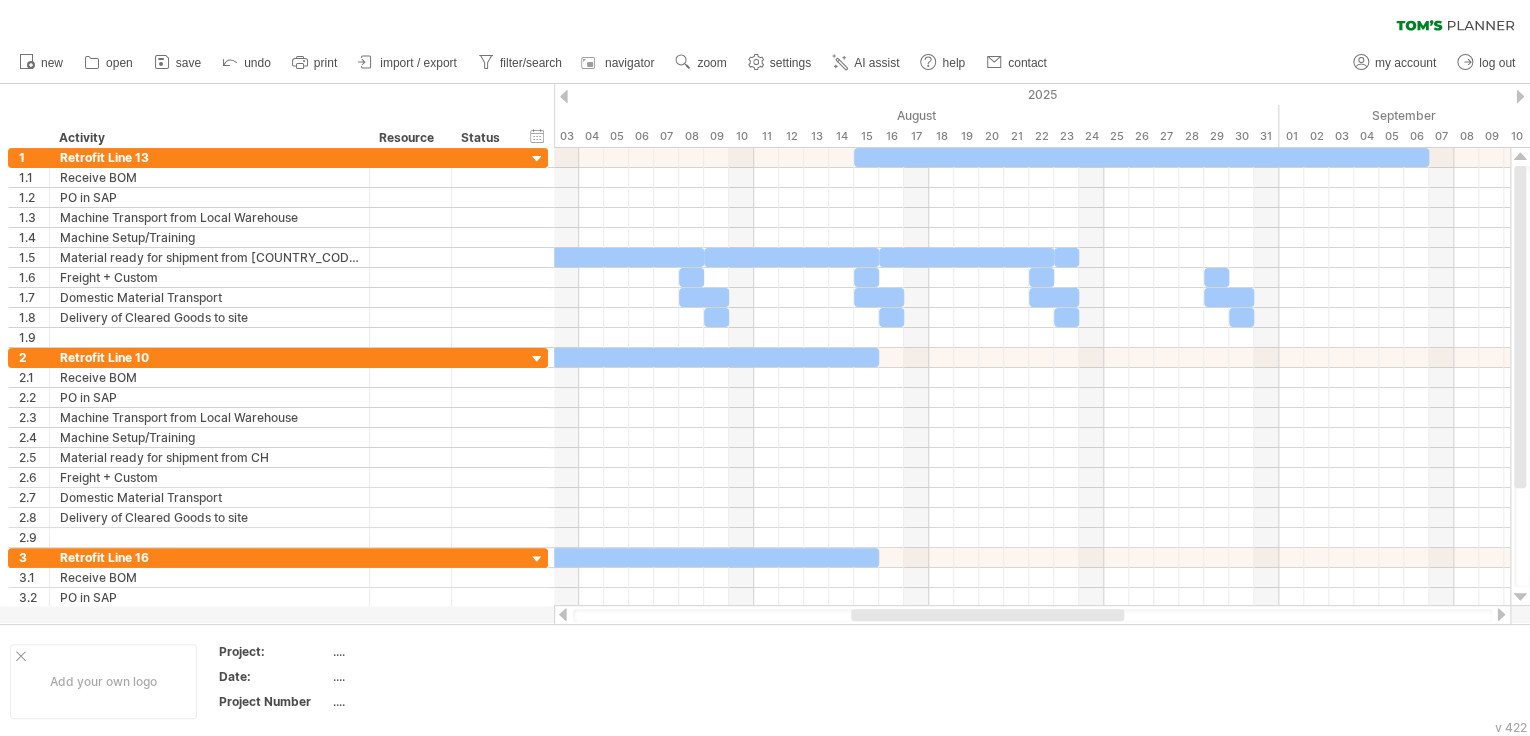 drag, startPoint x: 992, startPoint y: 614, endPoint x: 1088, endPoint y: 613, distance: 96.00521 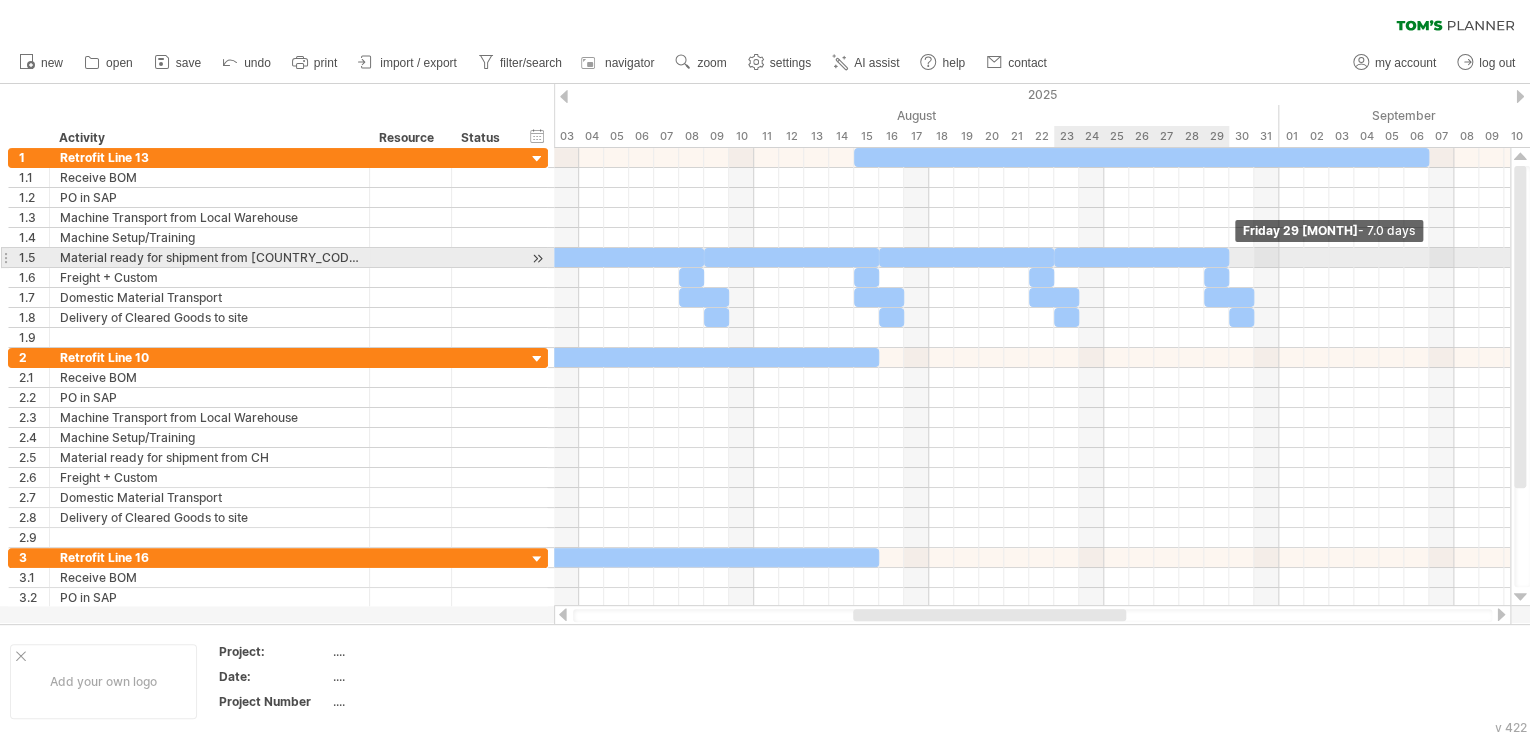 drag, startPoint x: 1079, startPoint y: 256, endPoint x: 1227, endPoint y: 256, distance: 148 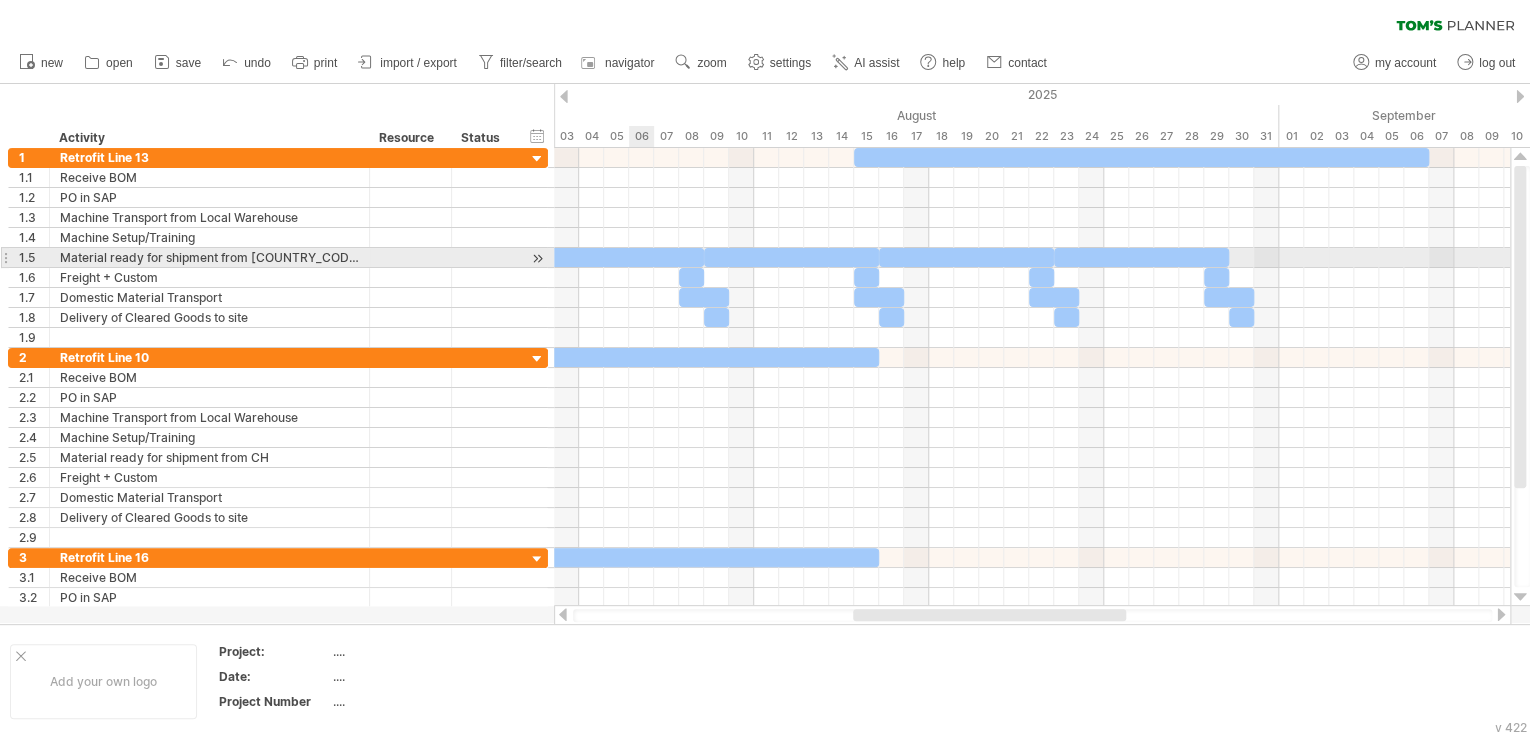 click at bounding box center [616, 257] 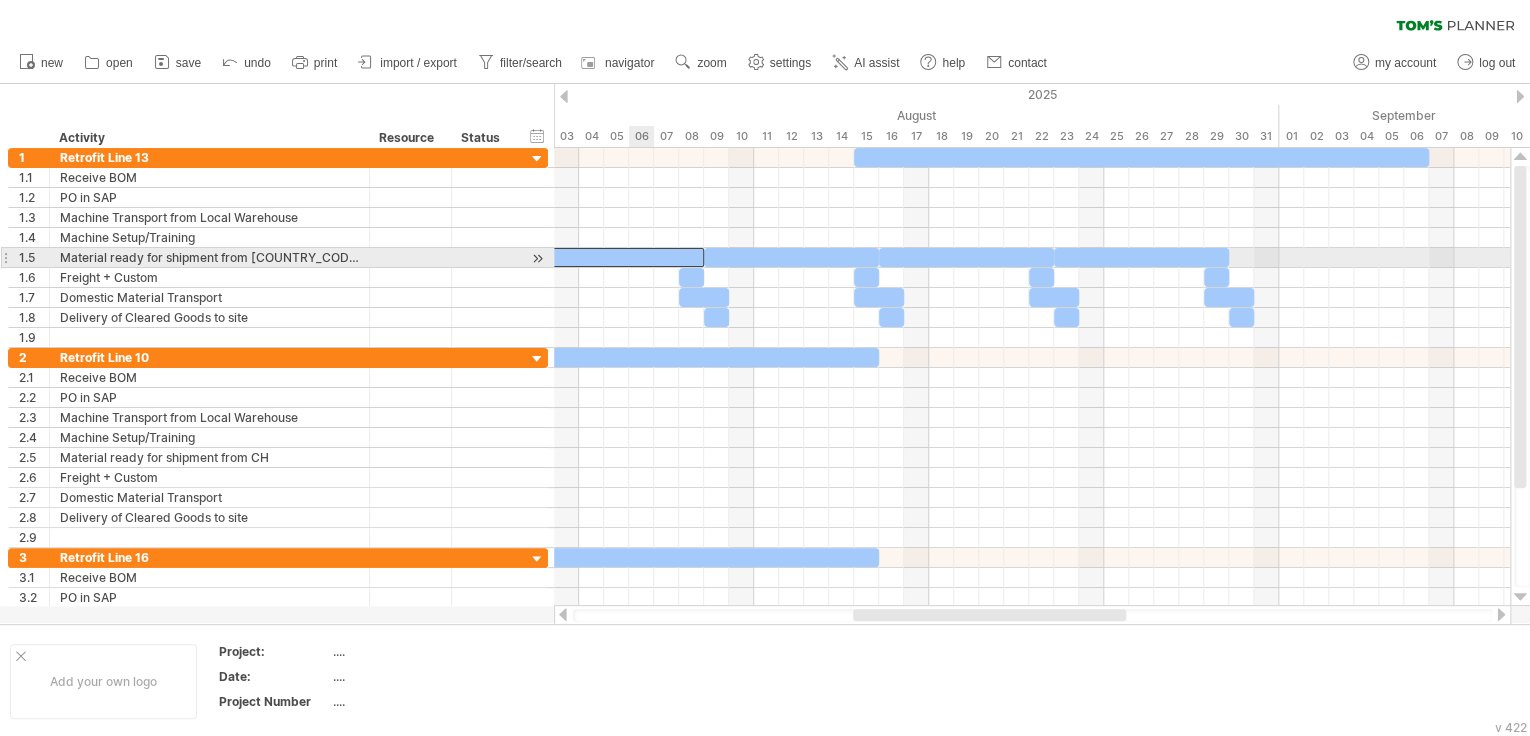 type 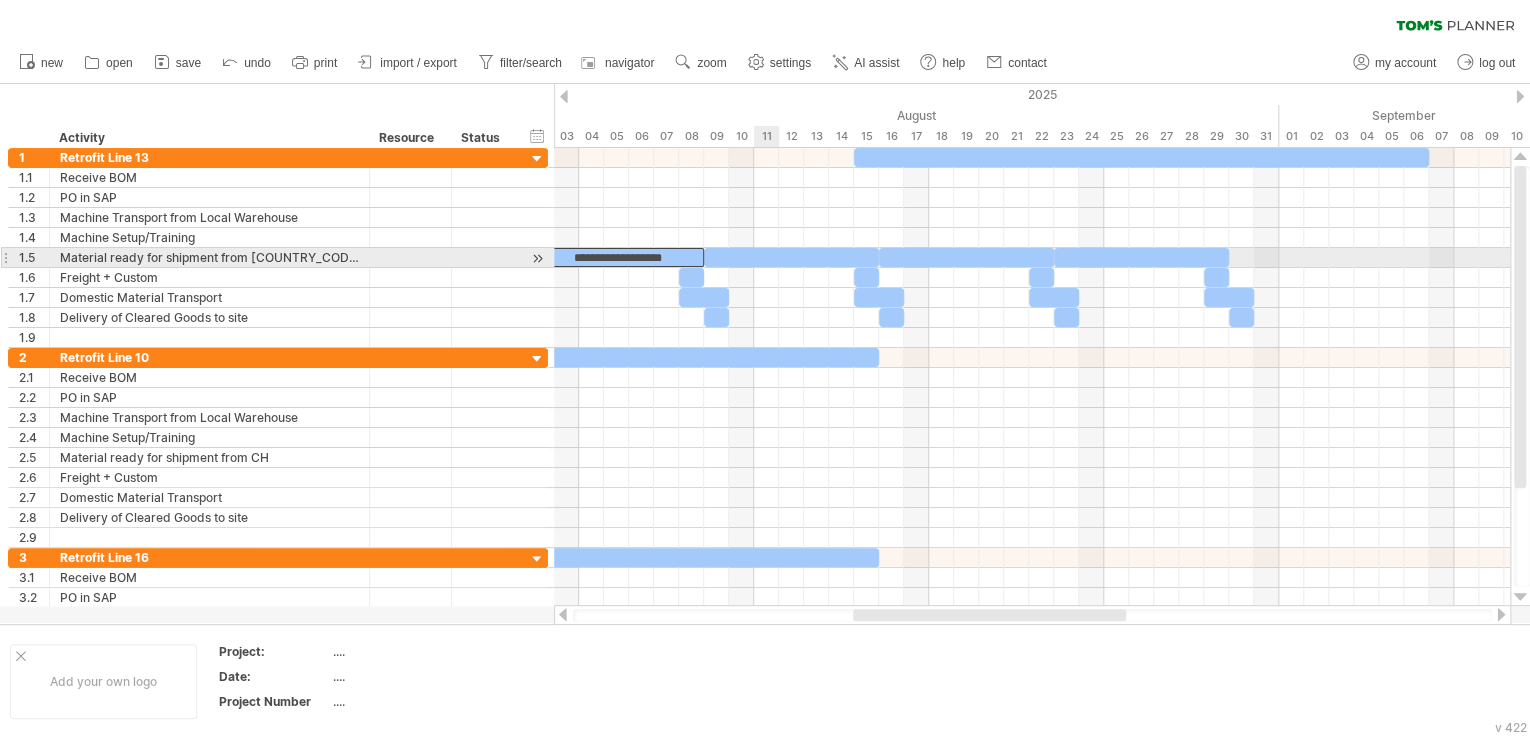 click at bounding box center (791, 257) 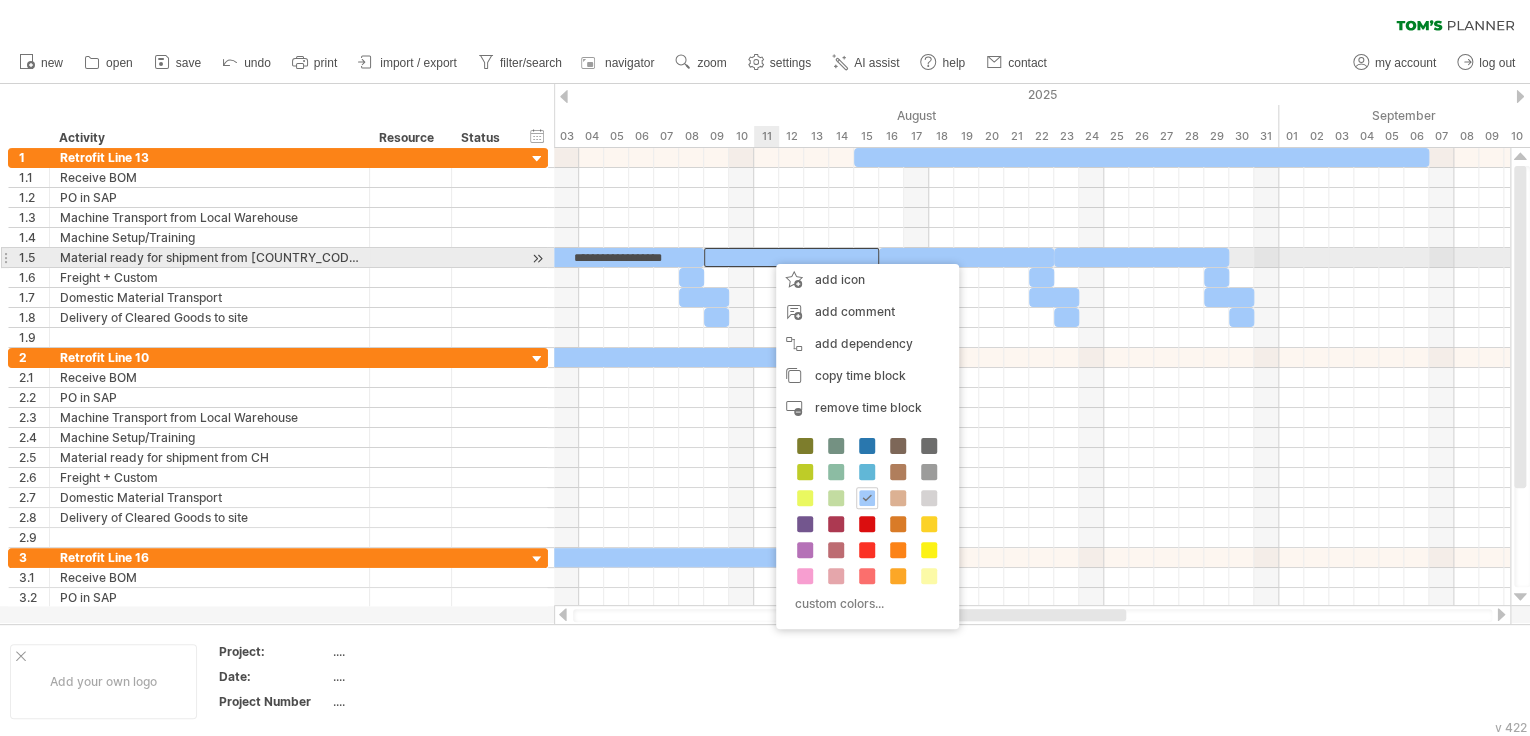 click at bounding box center [791, 257] 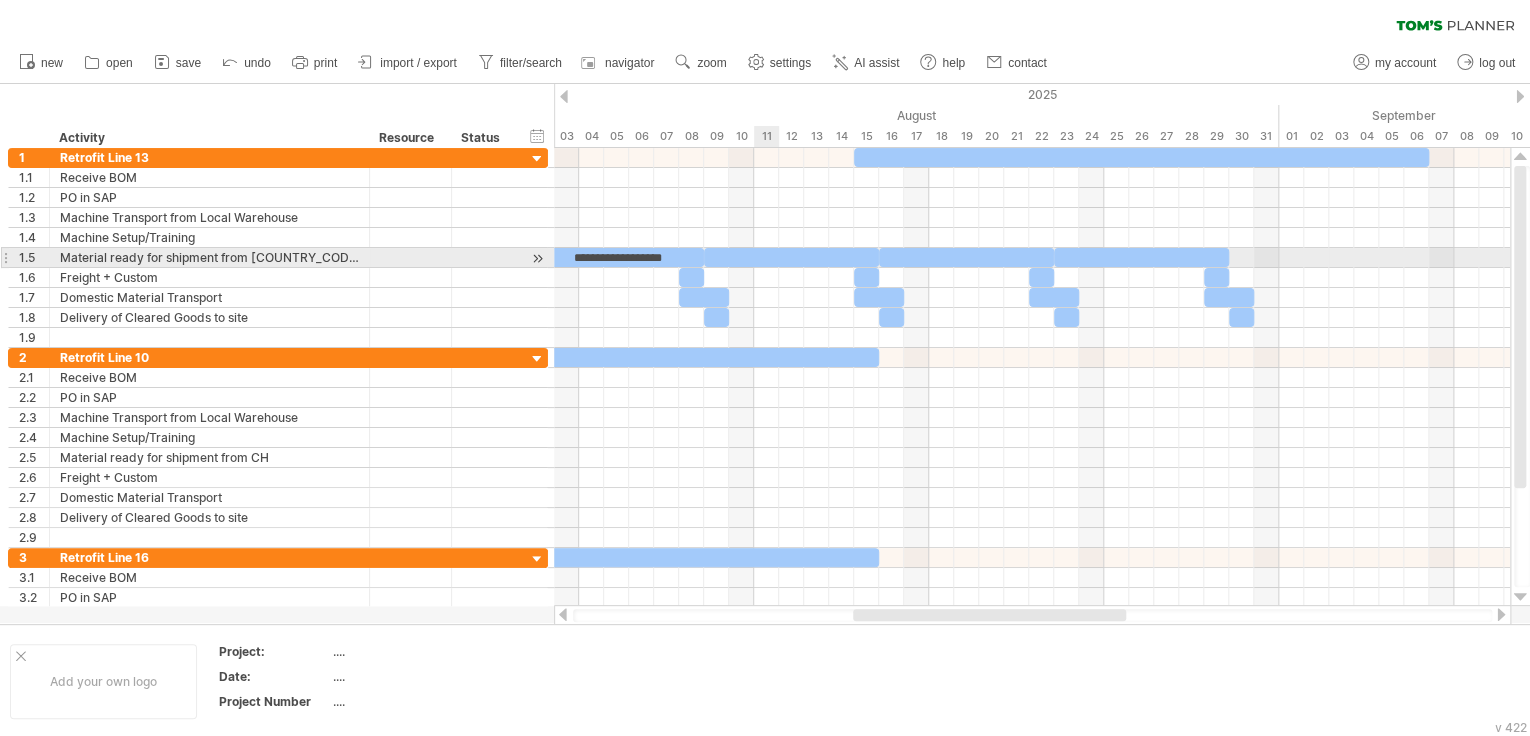 type 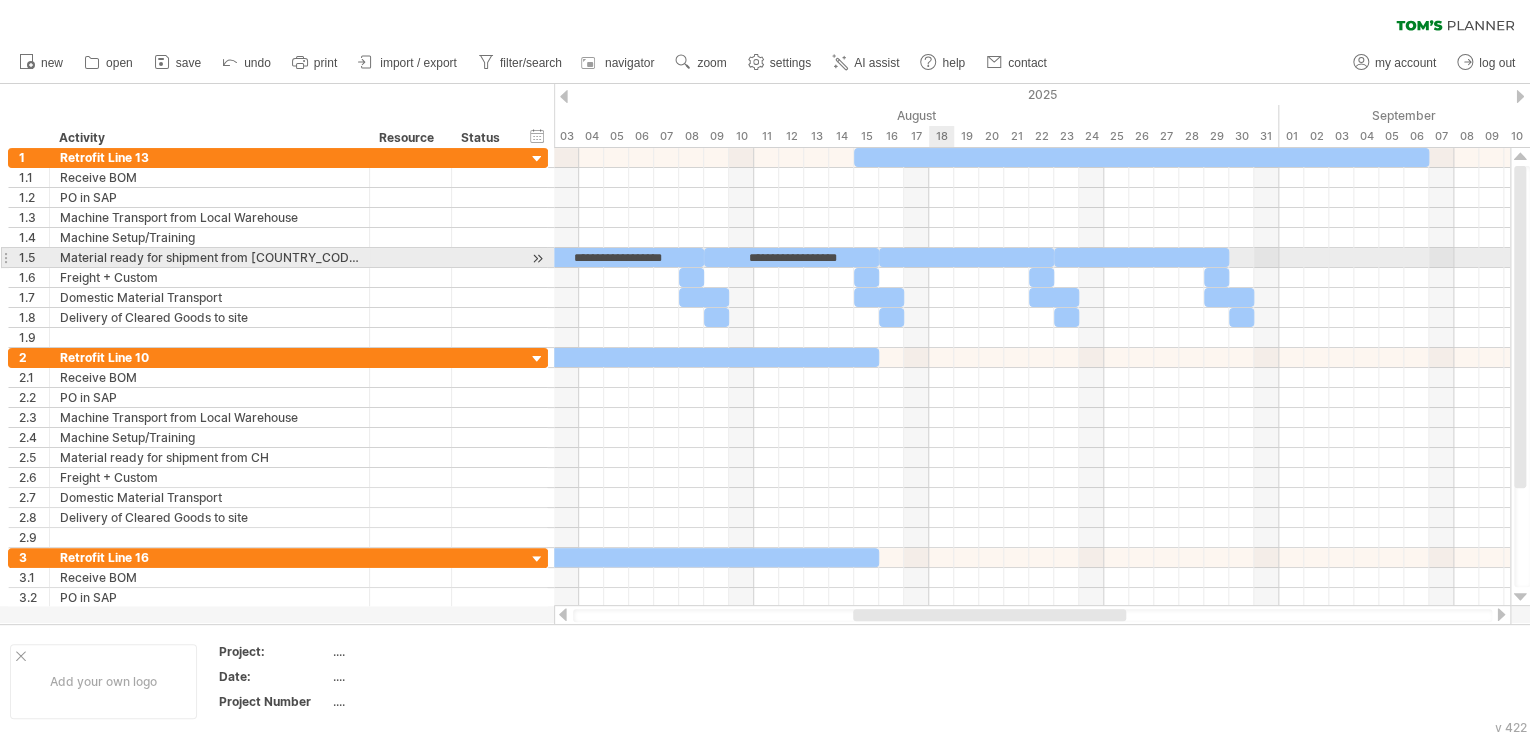 click at bounding box center (966, 257) 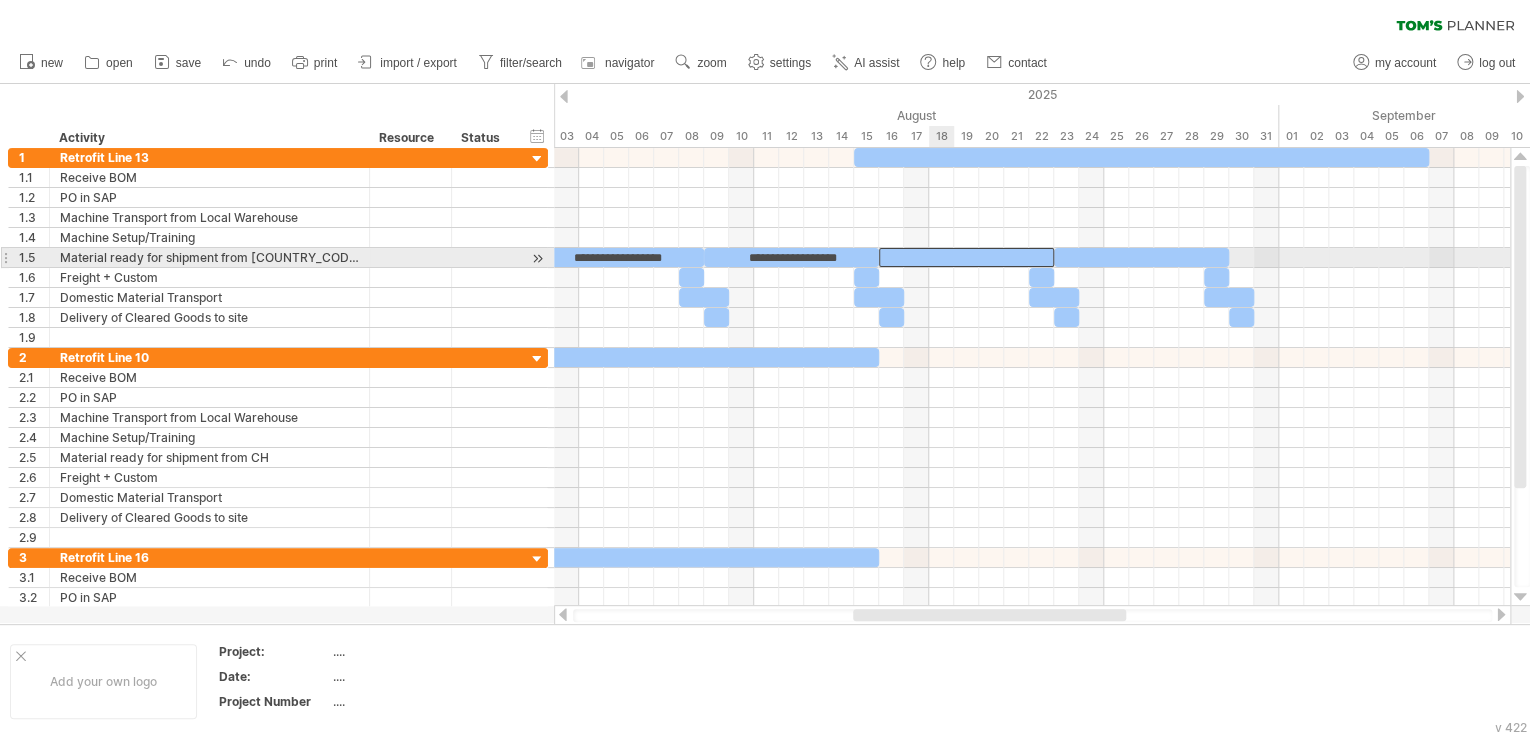 type 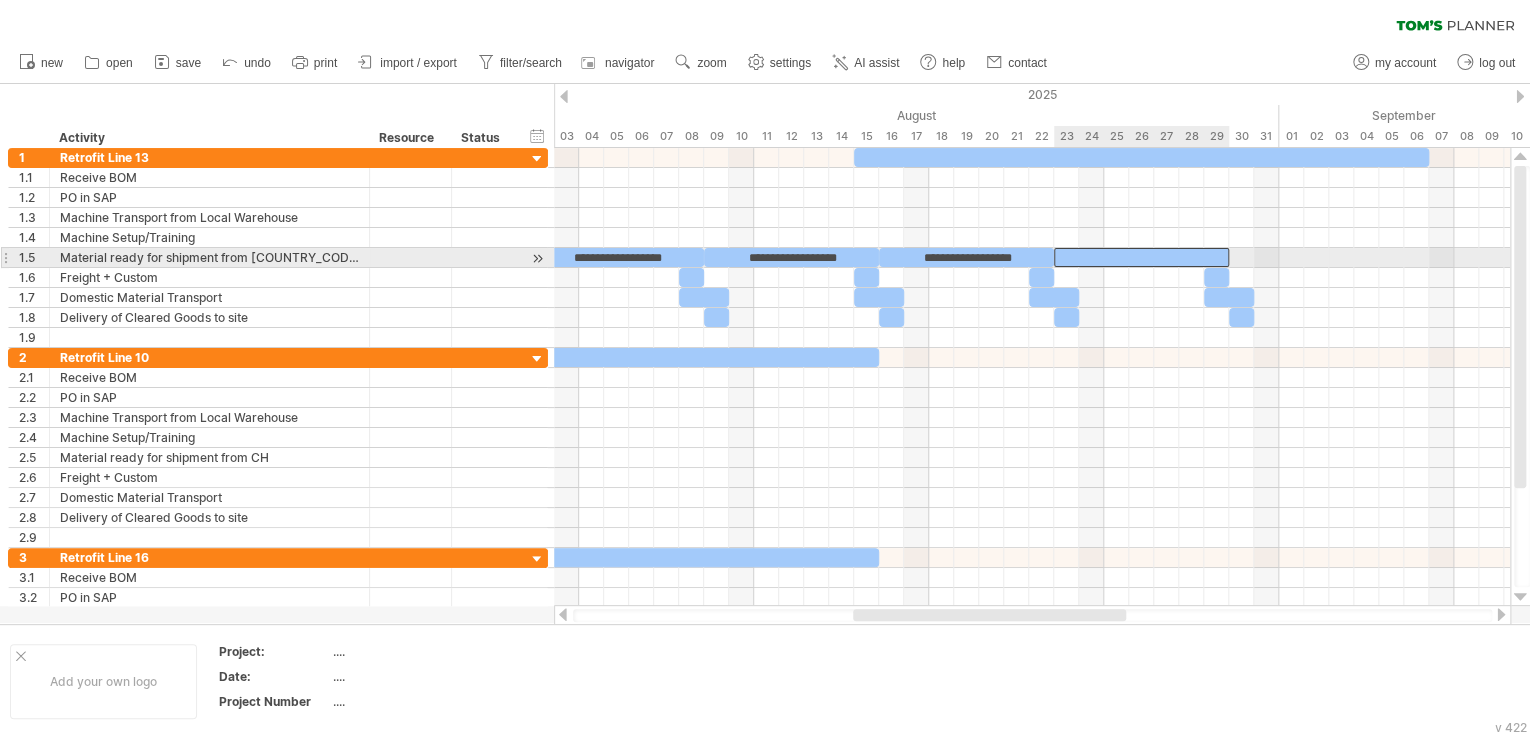 click at bounding box center [1141, 257] 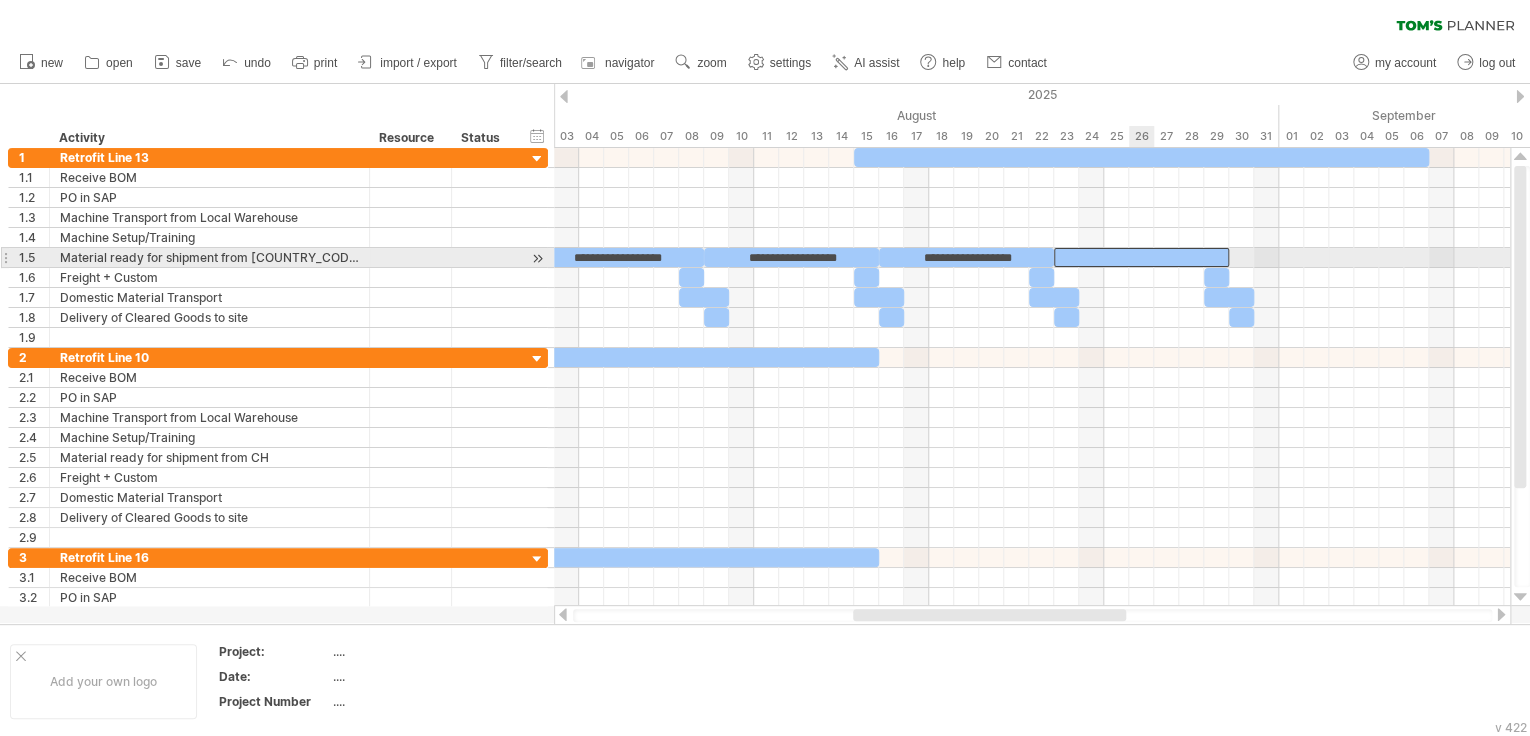 type 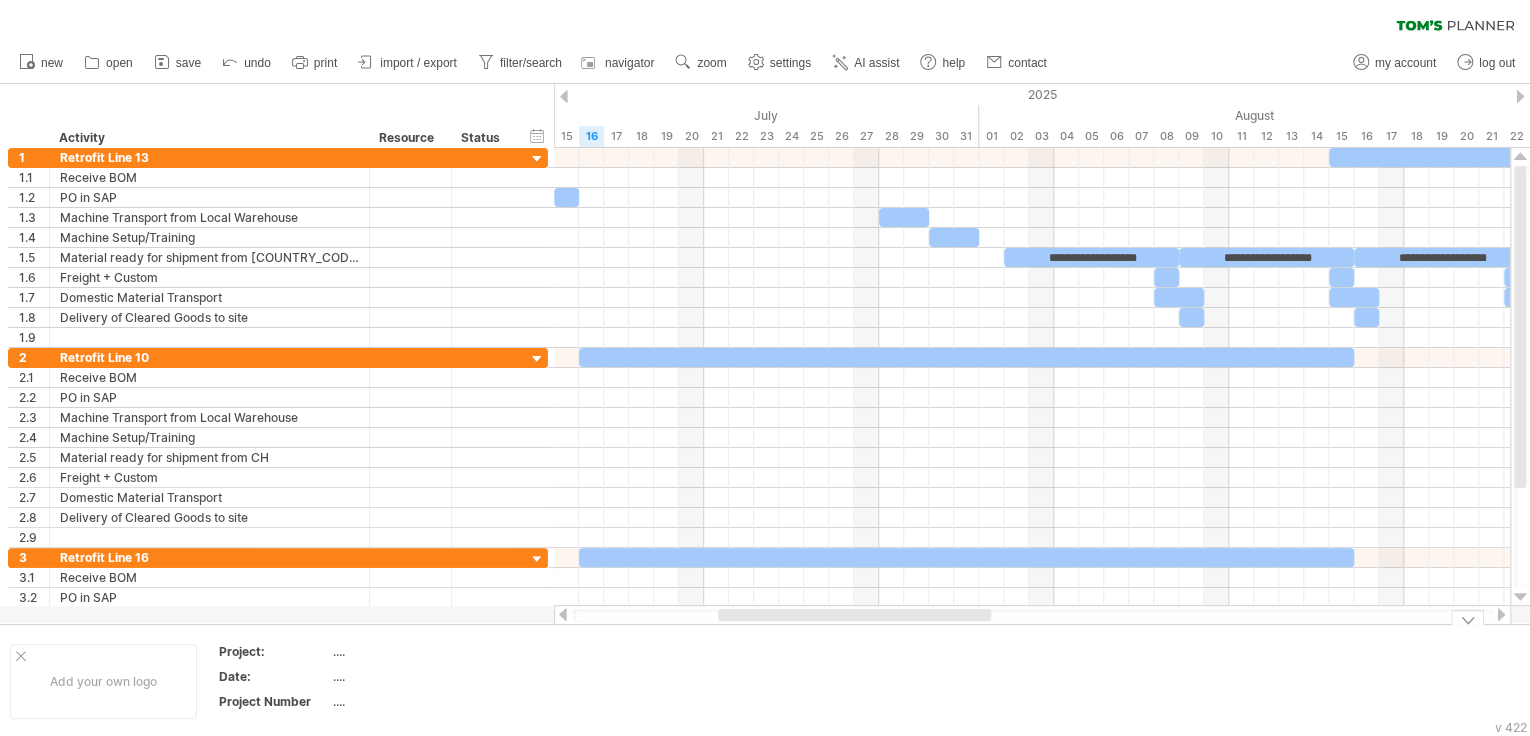 drag, startPoint x: 1070, startPoint y: 615, endPoint x: 952, endPoint y: 633, distance: 119.36499 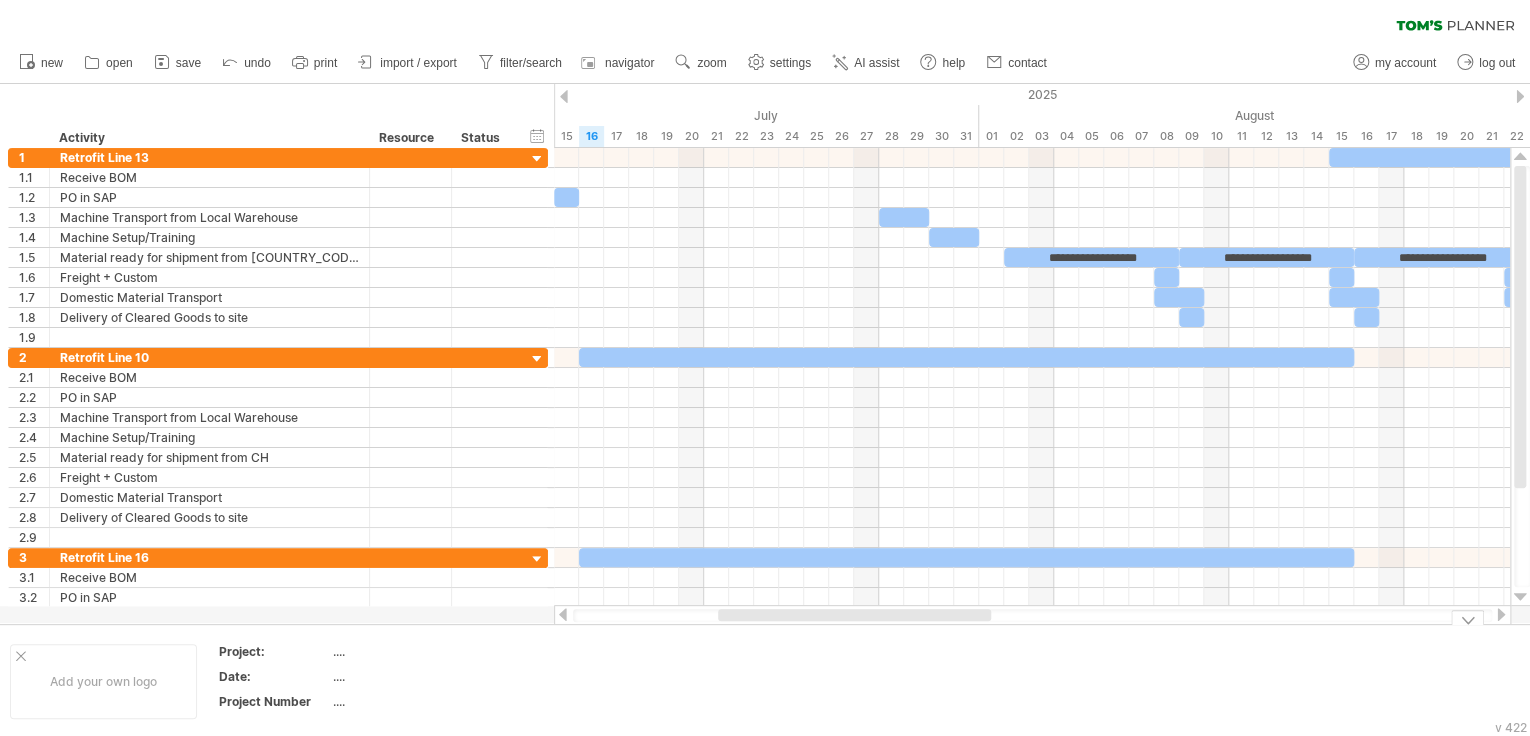 click on "Trying to reach plan.tomsplanner.com
Connected again...
0%
clear filter
new 1" at bounding box center (765, 368) 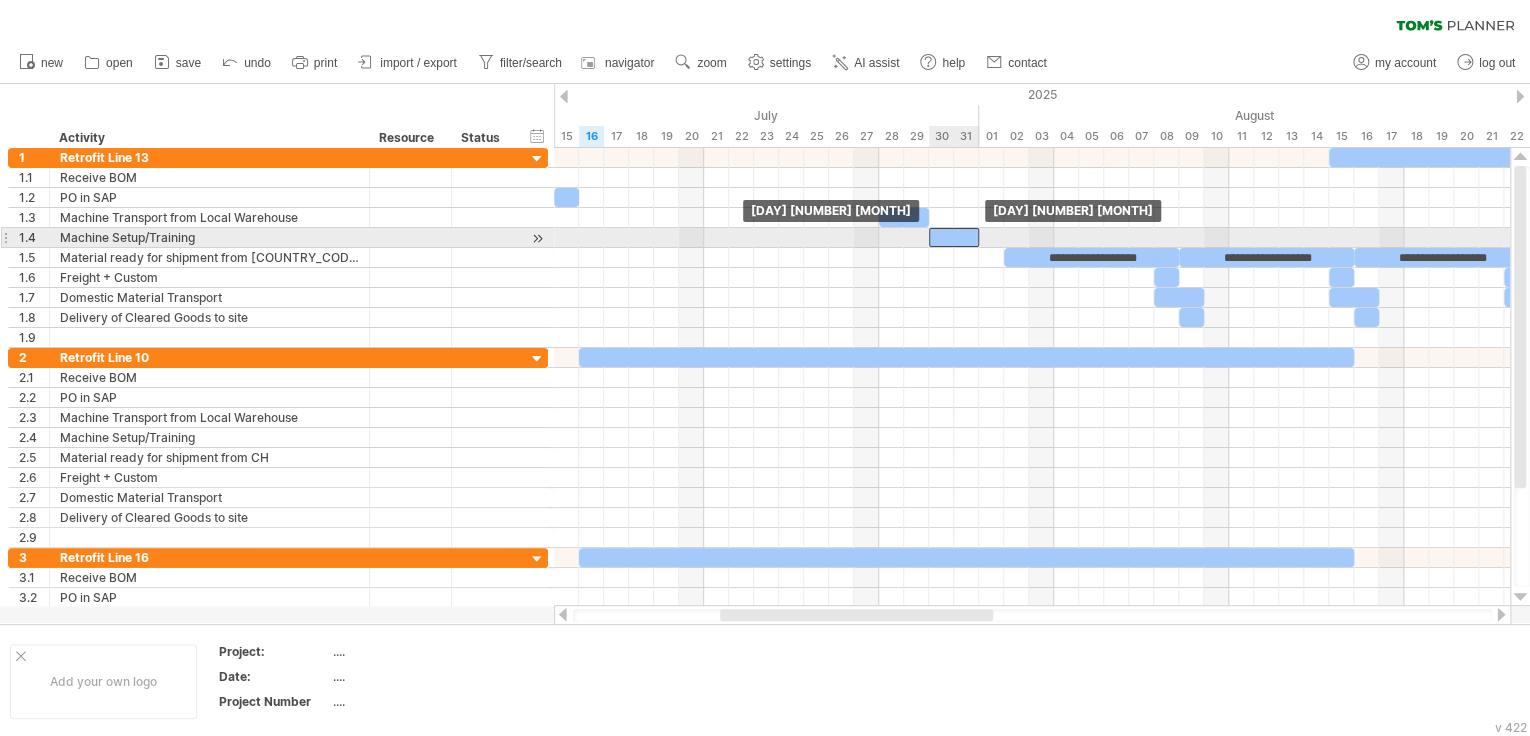 click at bounding box center (954, 237) 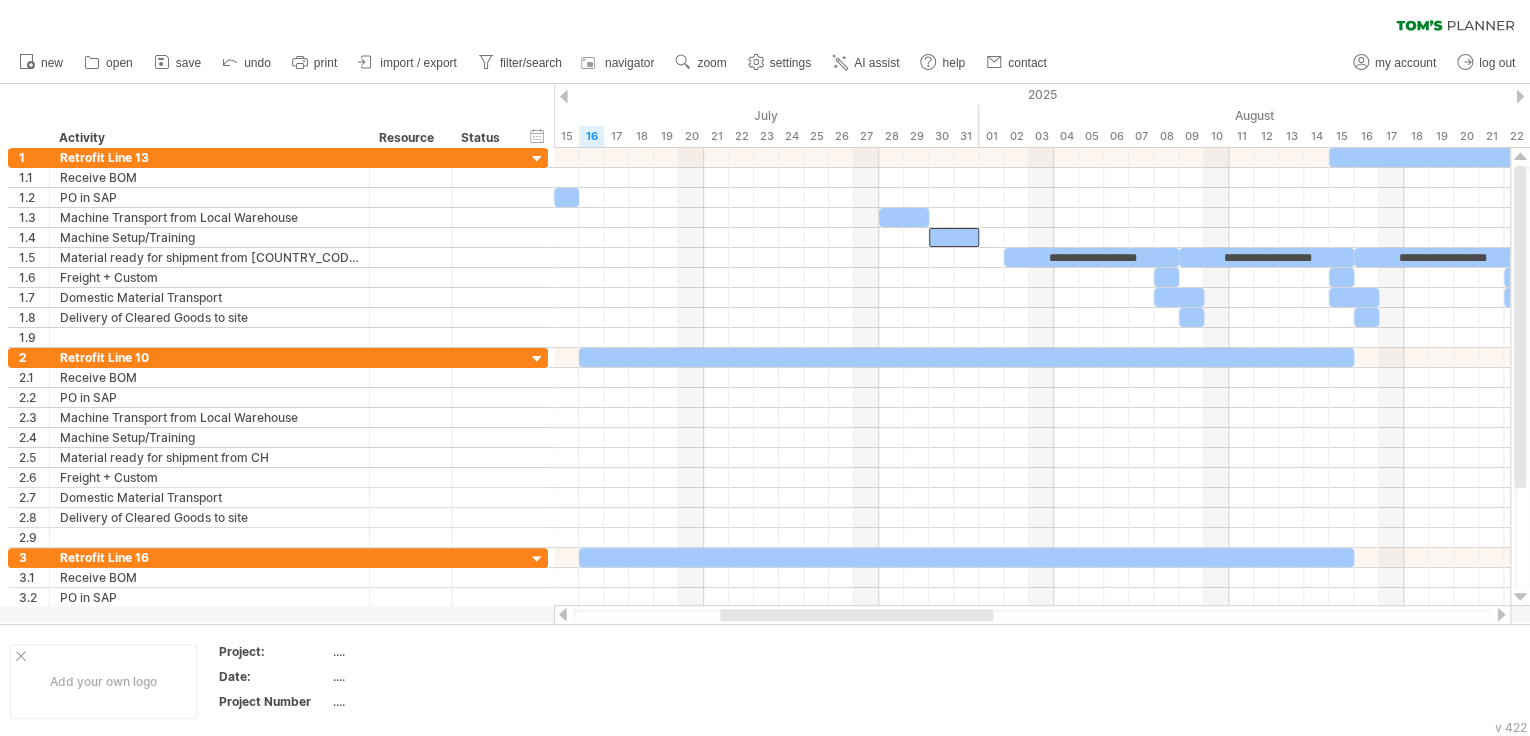 click at bounding box center [1501, 614] 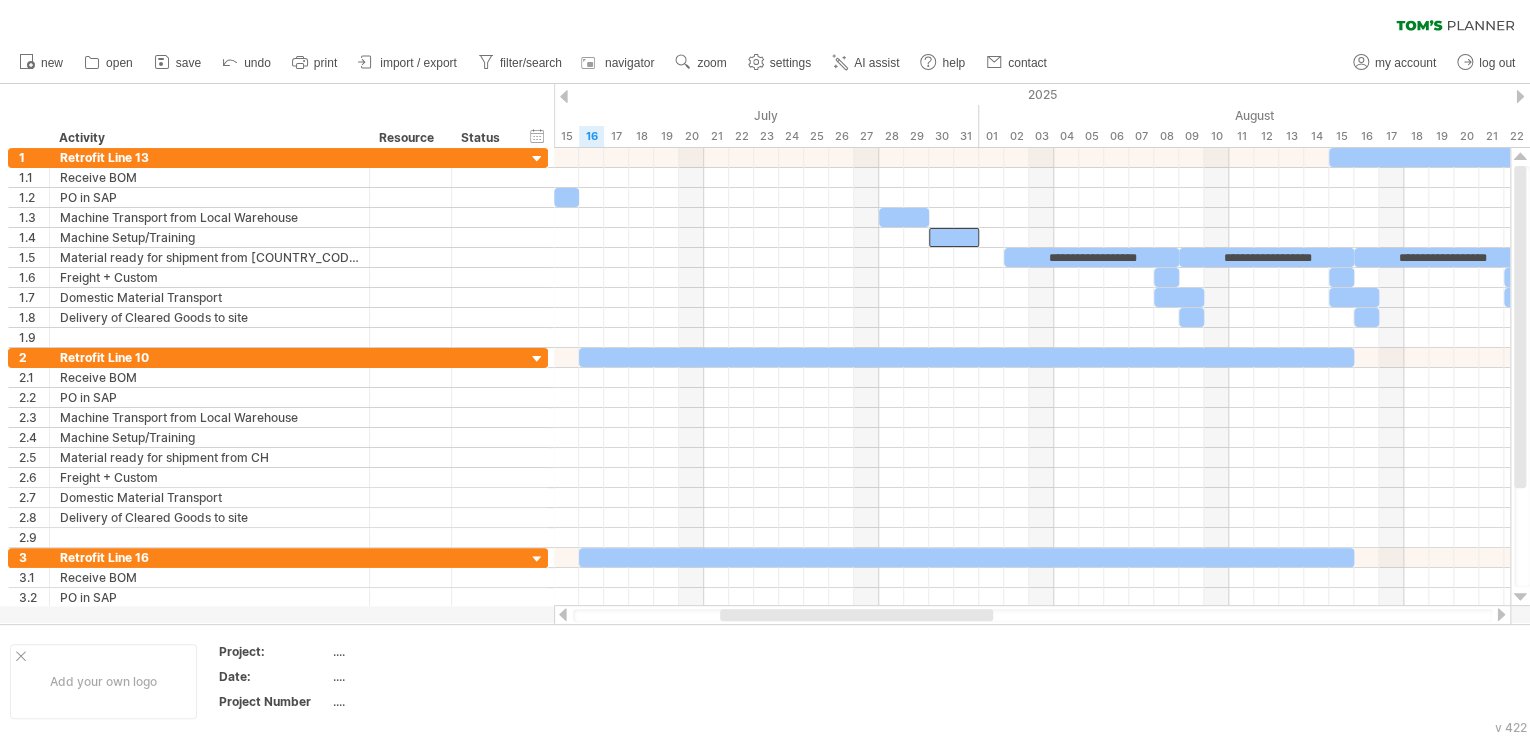 click at bounding box center [1501, 614] 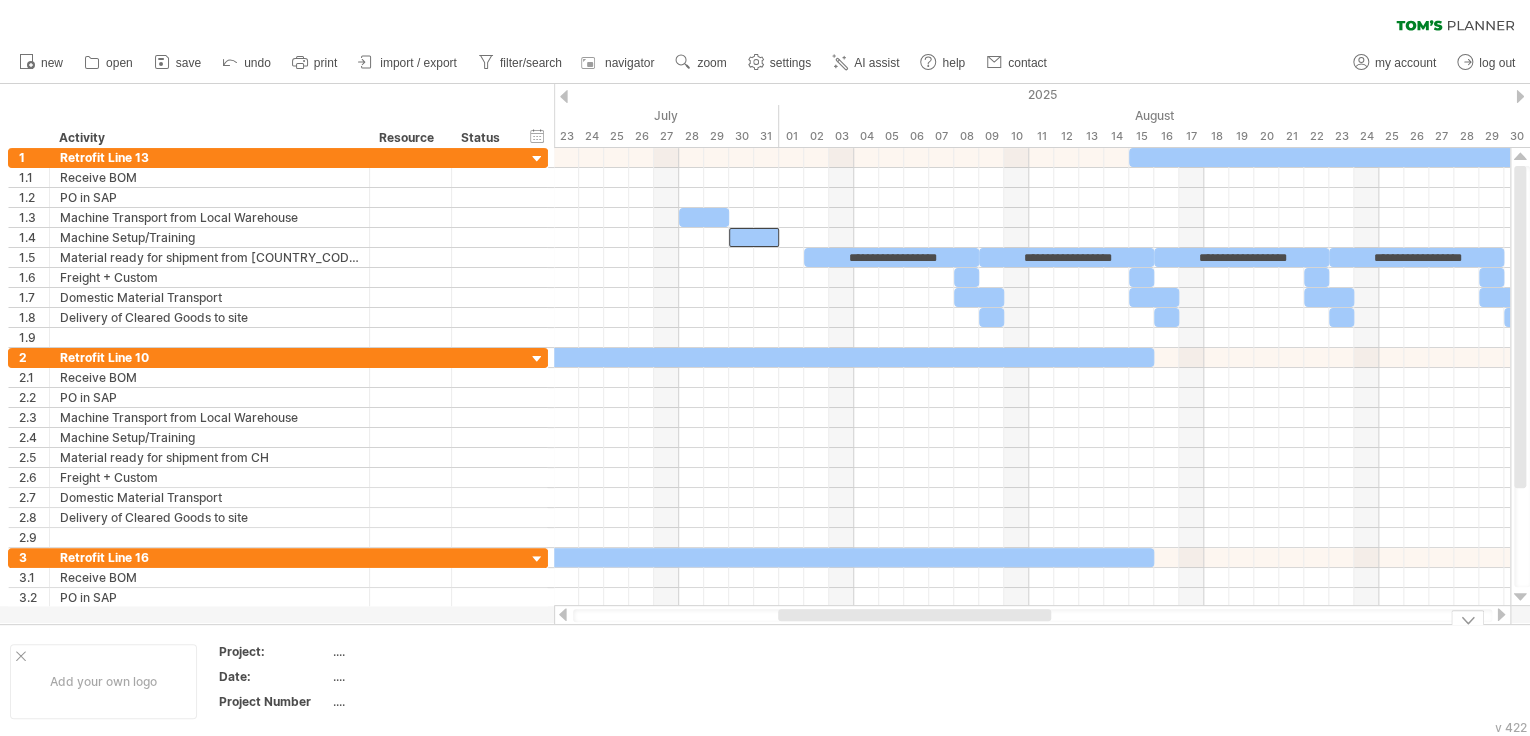 drag, startPoint x: 1070, startPoint y: 620, endPoint x: 989, endPoint y: 624, distance: 81.09871 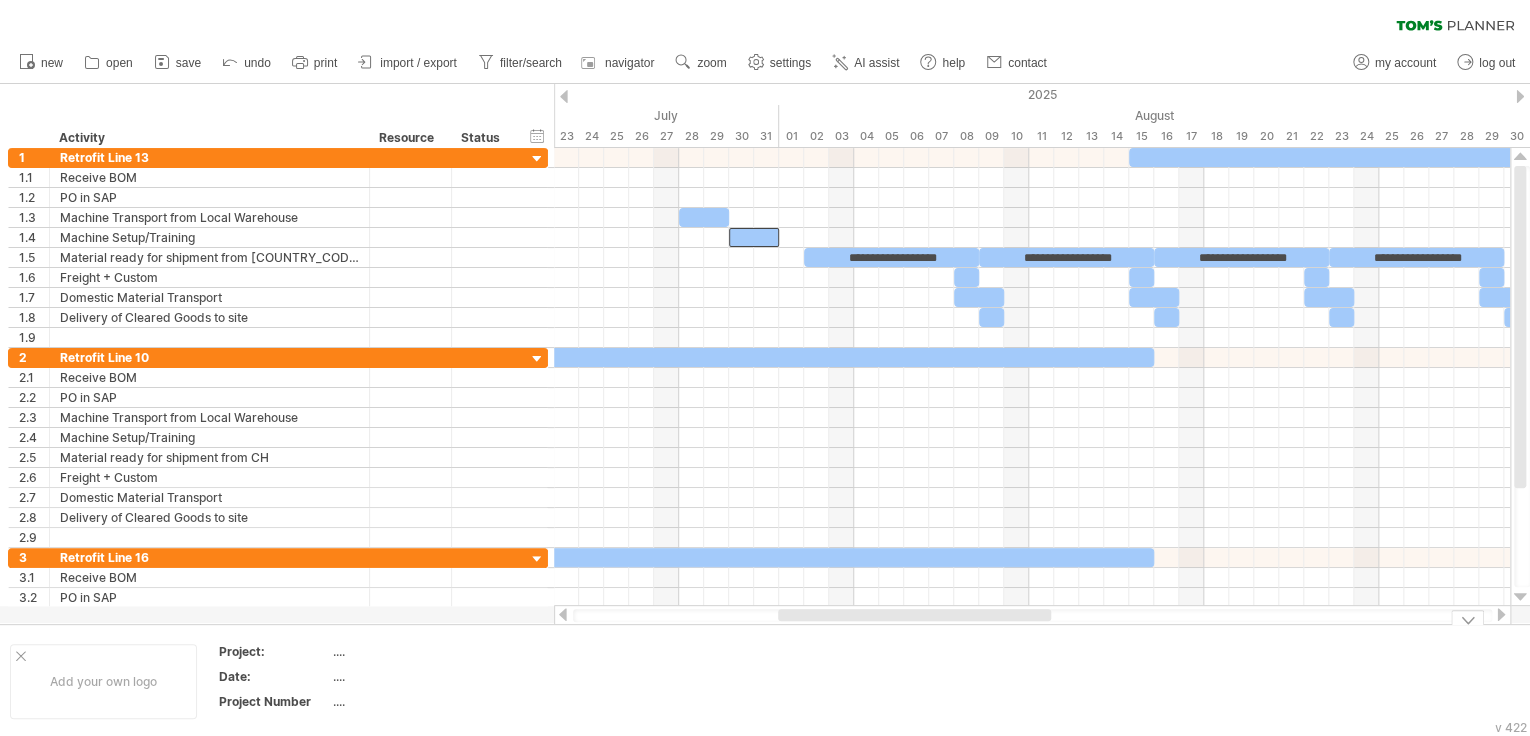 click on "Trying to reach plan.tomsplanner.com
Connected again...
0%
clear filter
new 1" at bounding box center [765, 368] 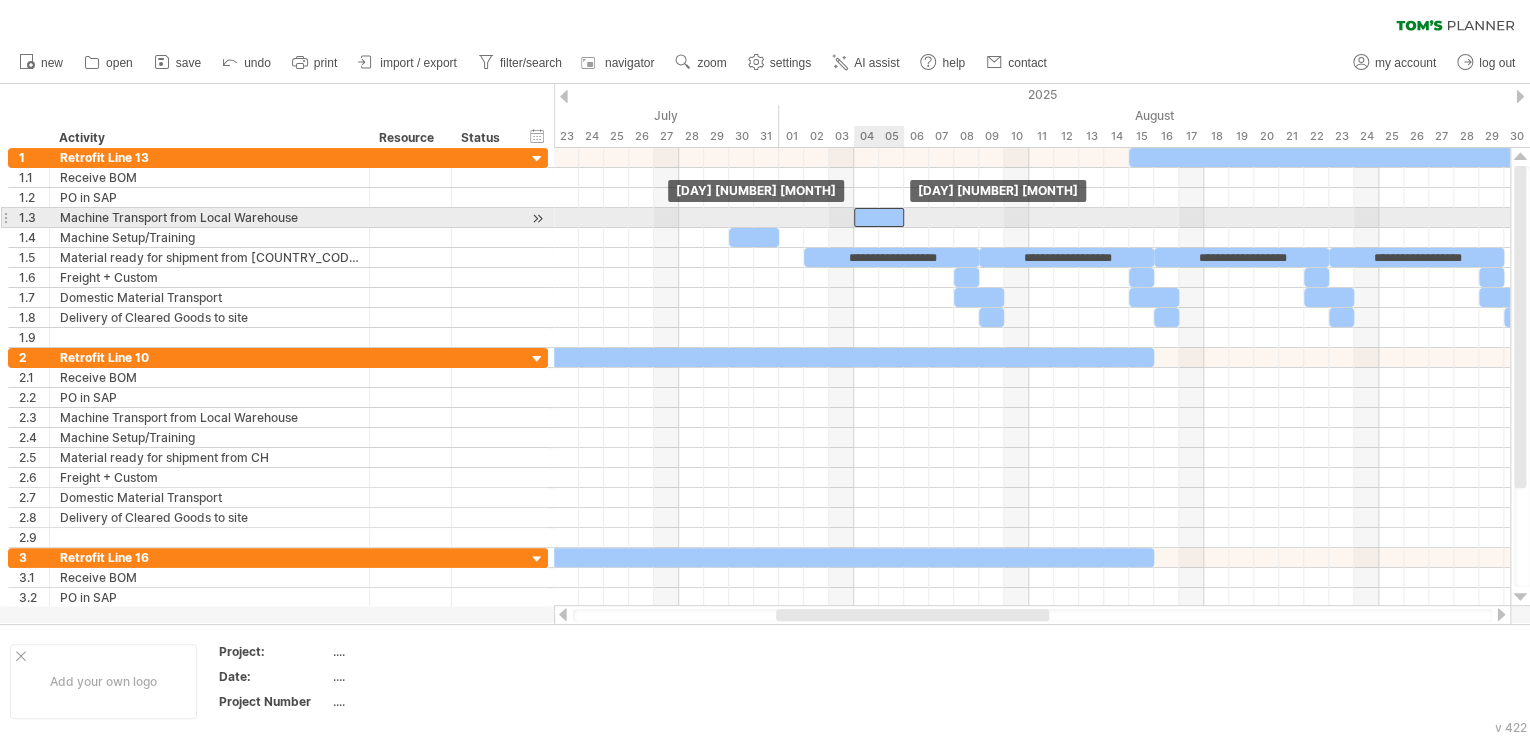 drag, startPoint x: 706, startPoint y: 218, endPoint x: 882, endPoint y: 219, distance: 176.00284 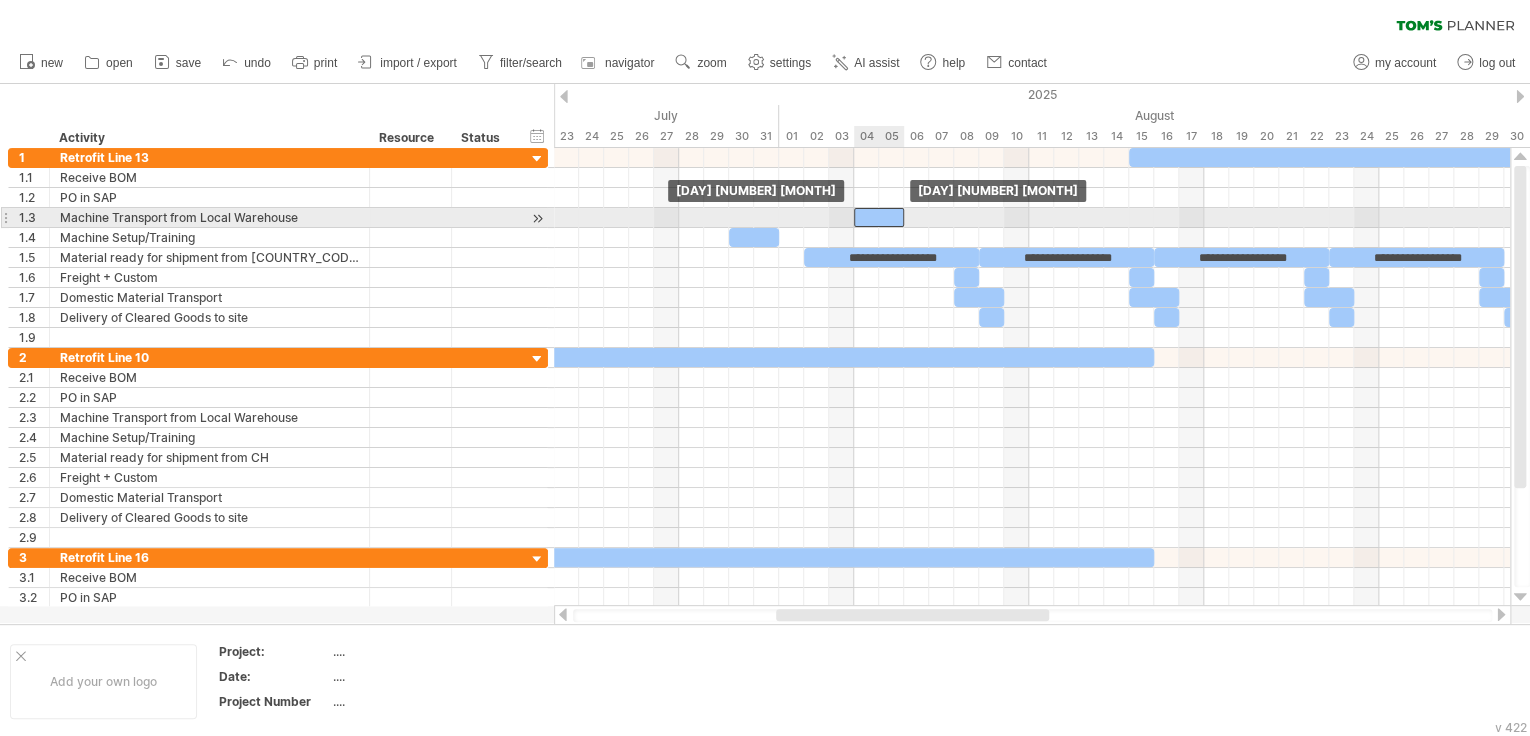 click at bounding box center [879, 217] 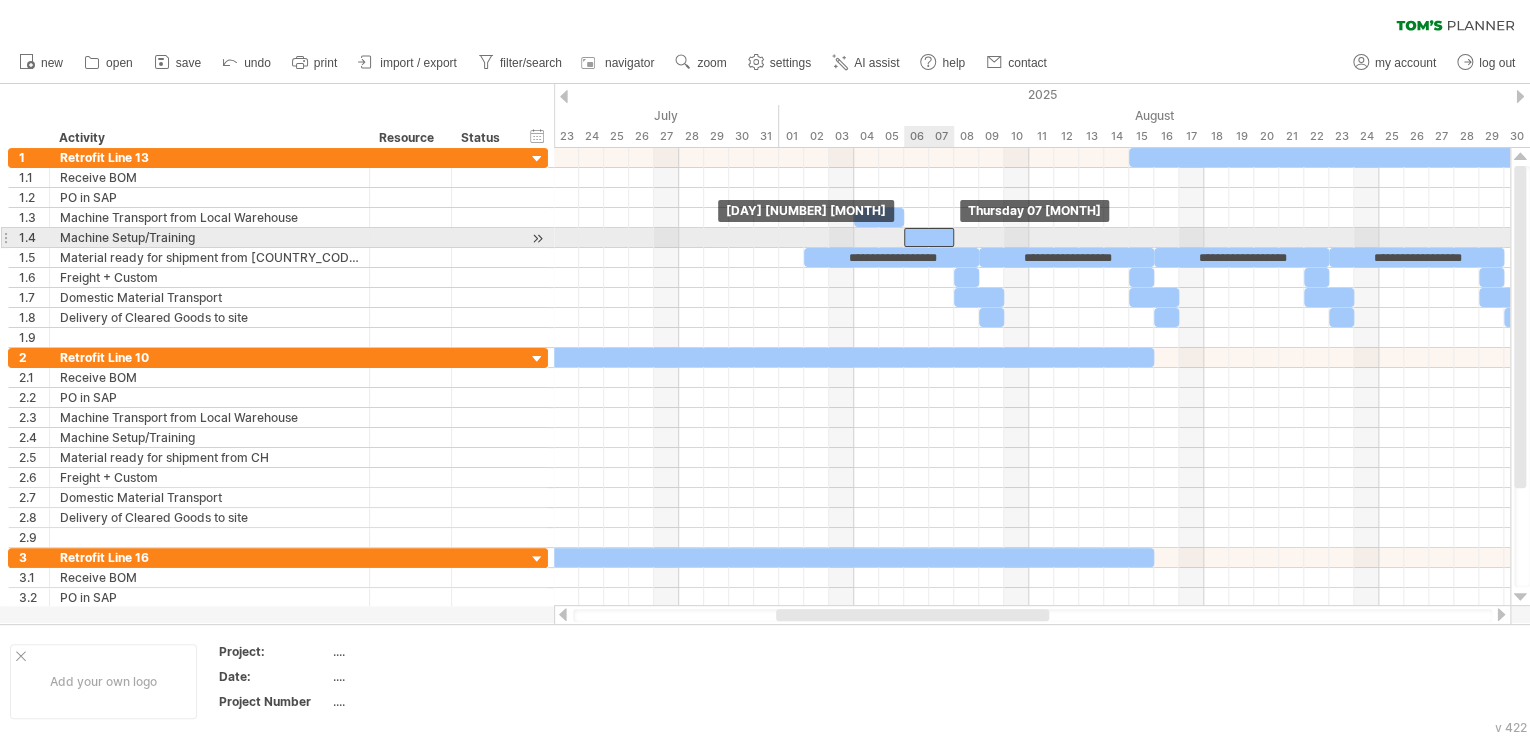 drag, startPoint x: 761, startPoint y: 238, endPoint x: 936, endPoint y: 233, distance: 175.07141 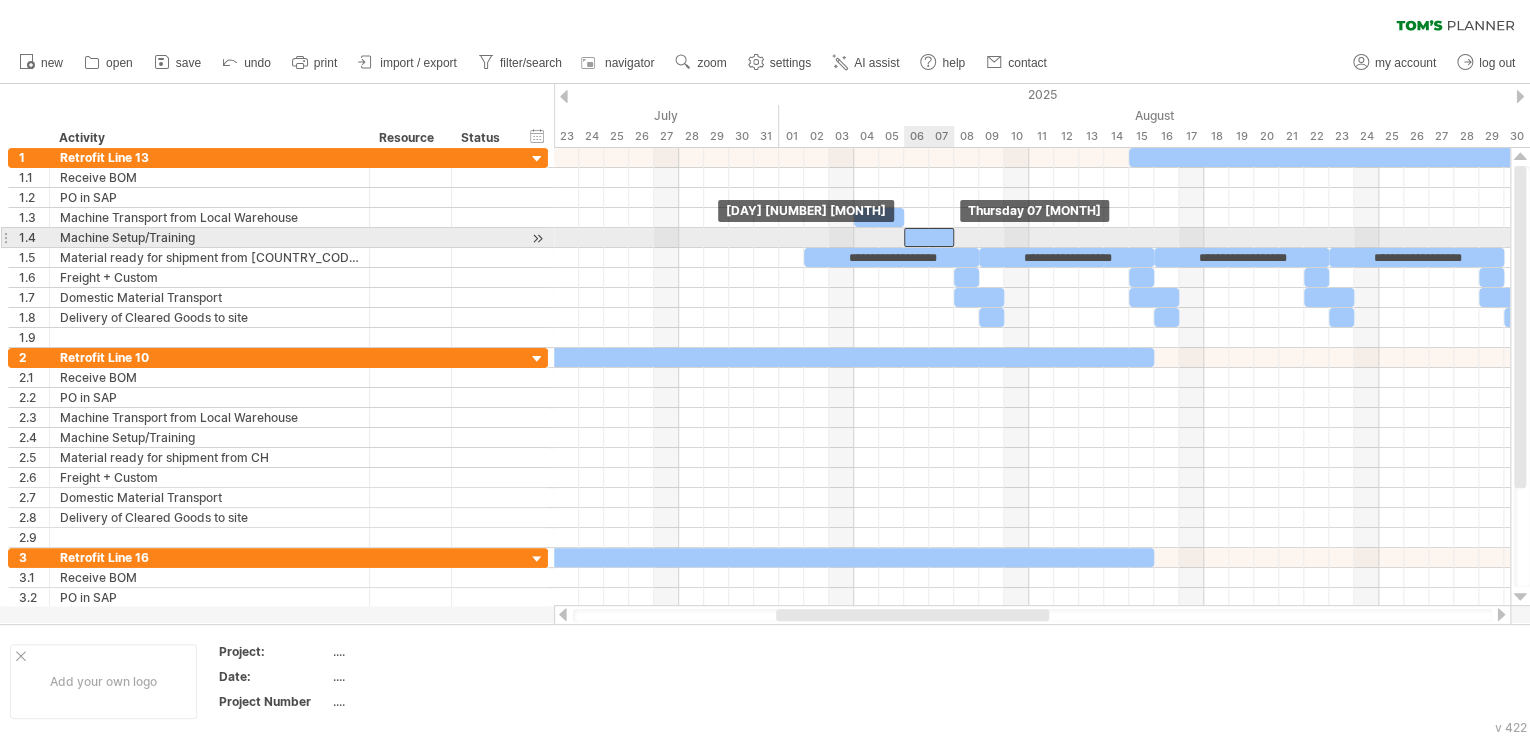 click at bounding box center [929, 237] 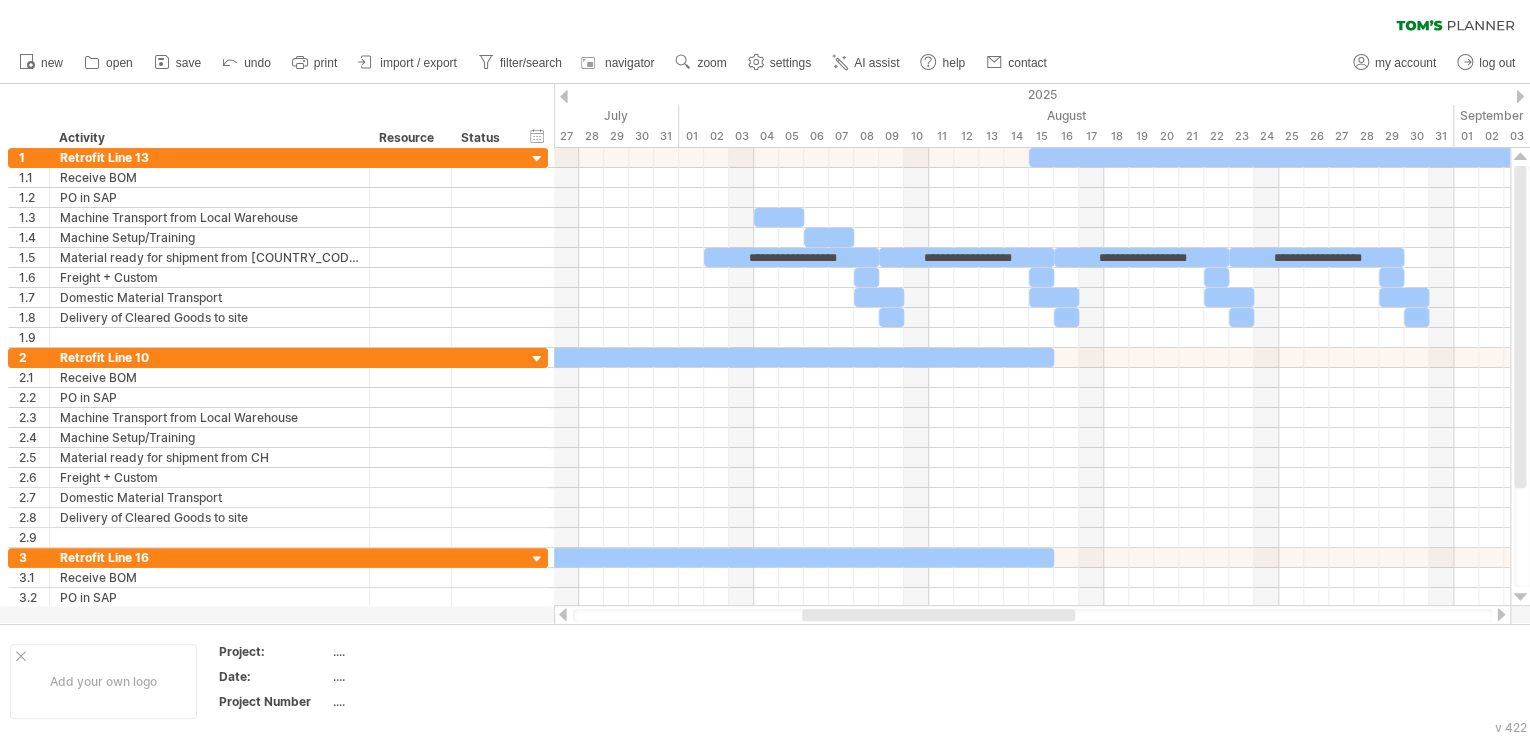 drag, startPoint x: 993, startPoint y: 619, endPoint x: 1019, endPoint y: 610, distance: 27.513634 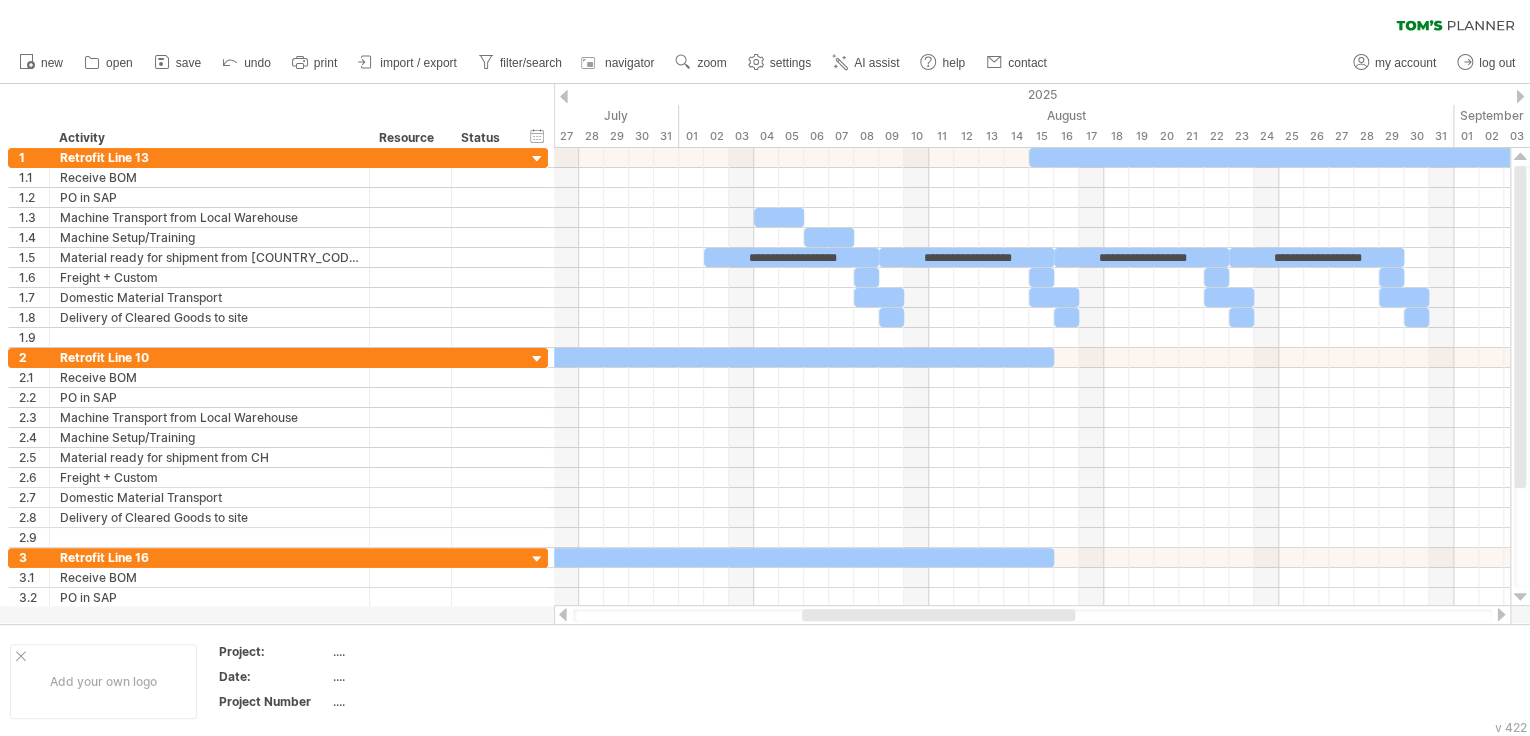 click at bounding box center [938, 615] 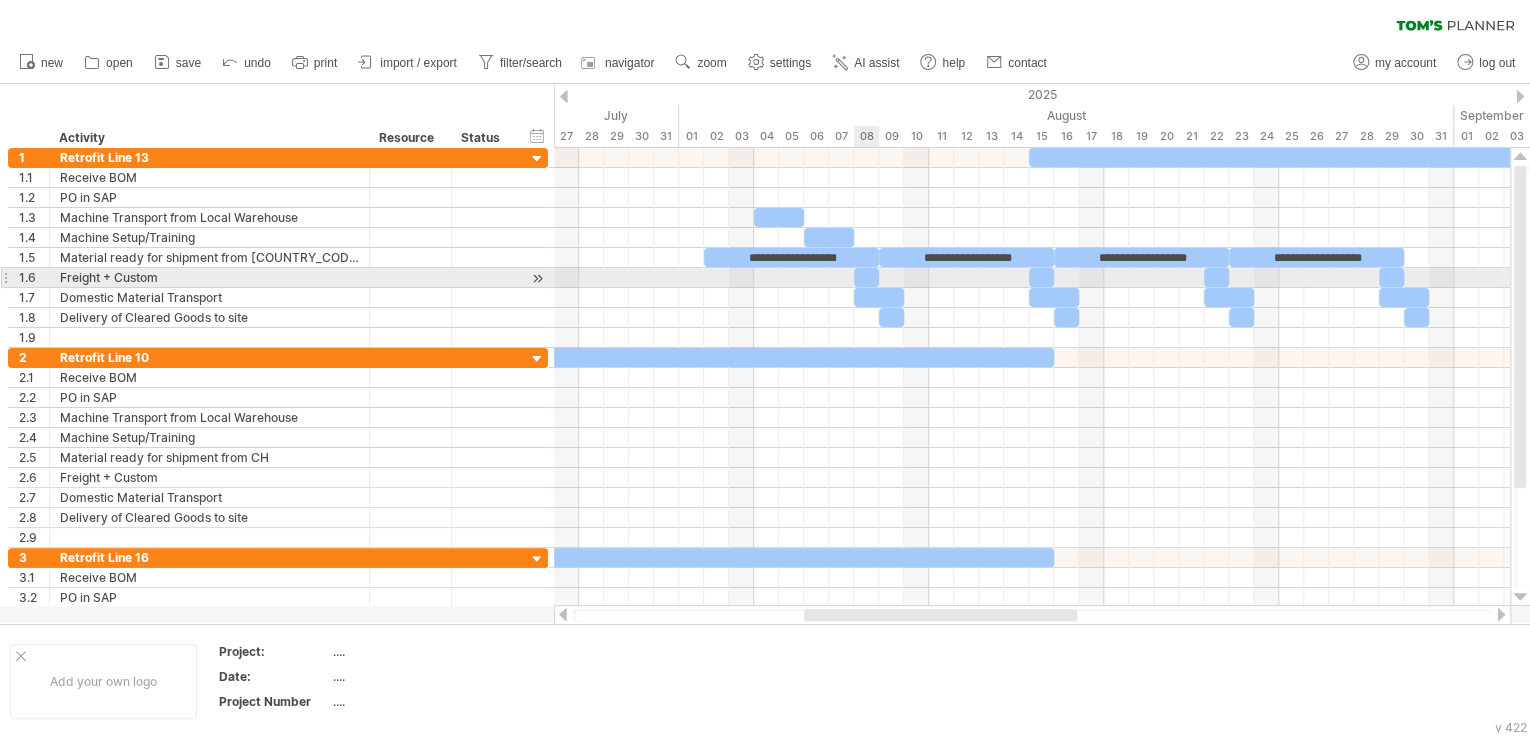 click at bounding box center (879, 277) 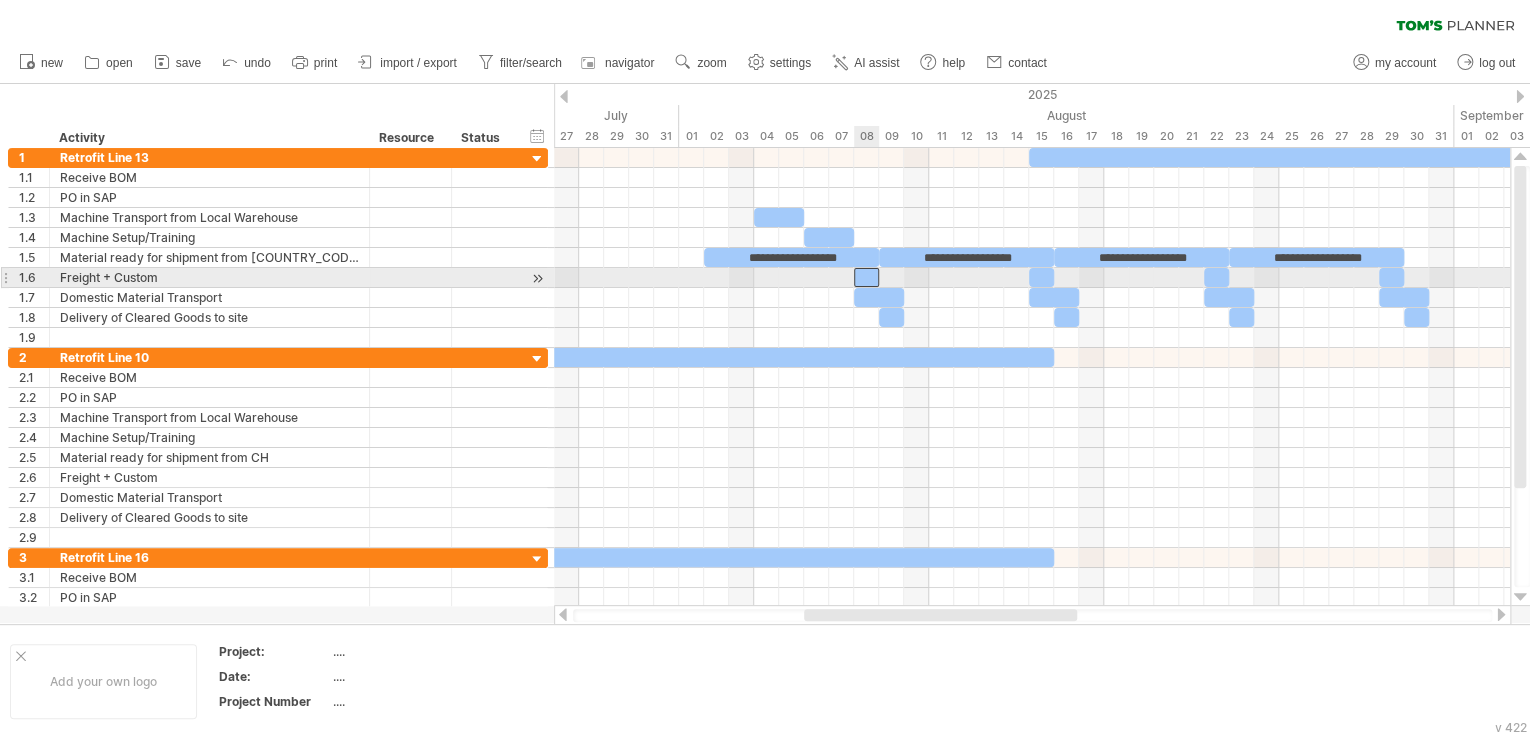 click at bounding box center (866, 277) 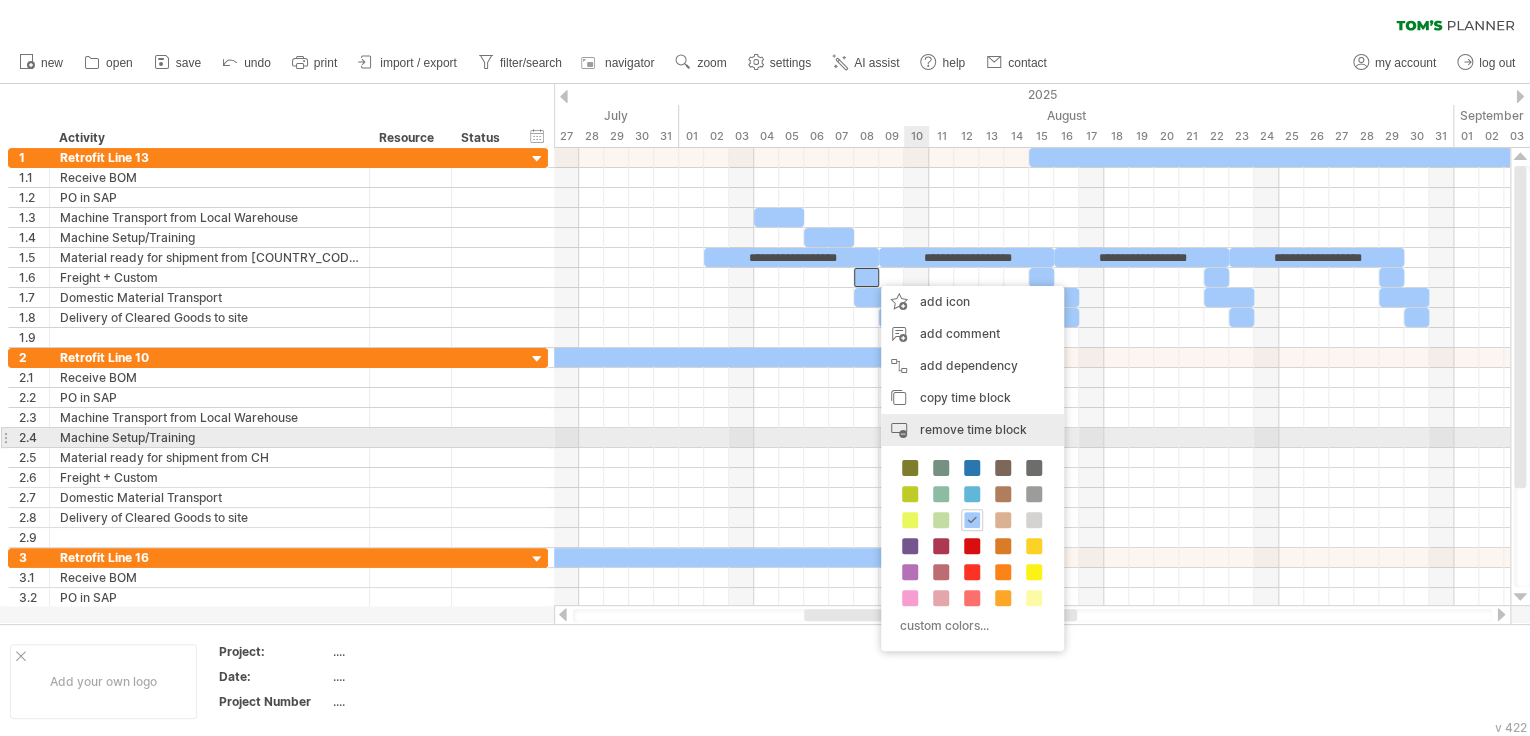 click on "remove time block" at bounding box center [973, 429] 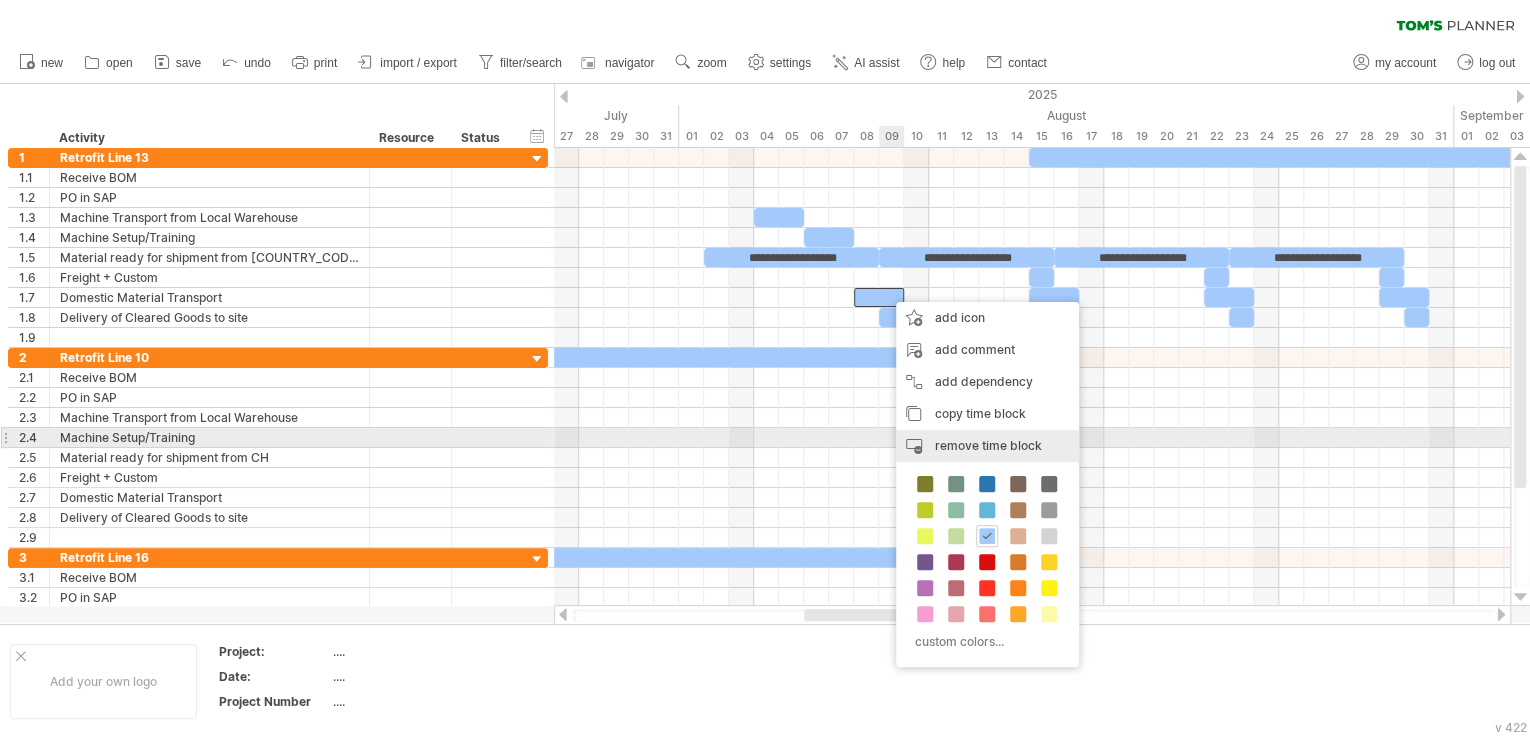 click on "remove time block" at bounding box center (988, 445) 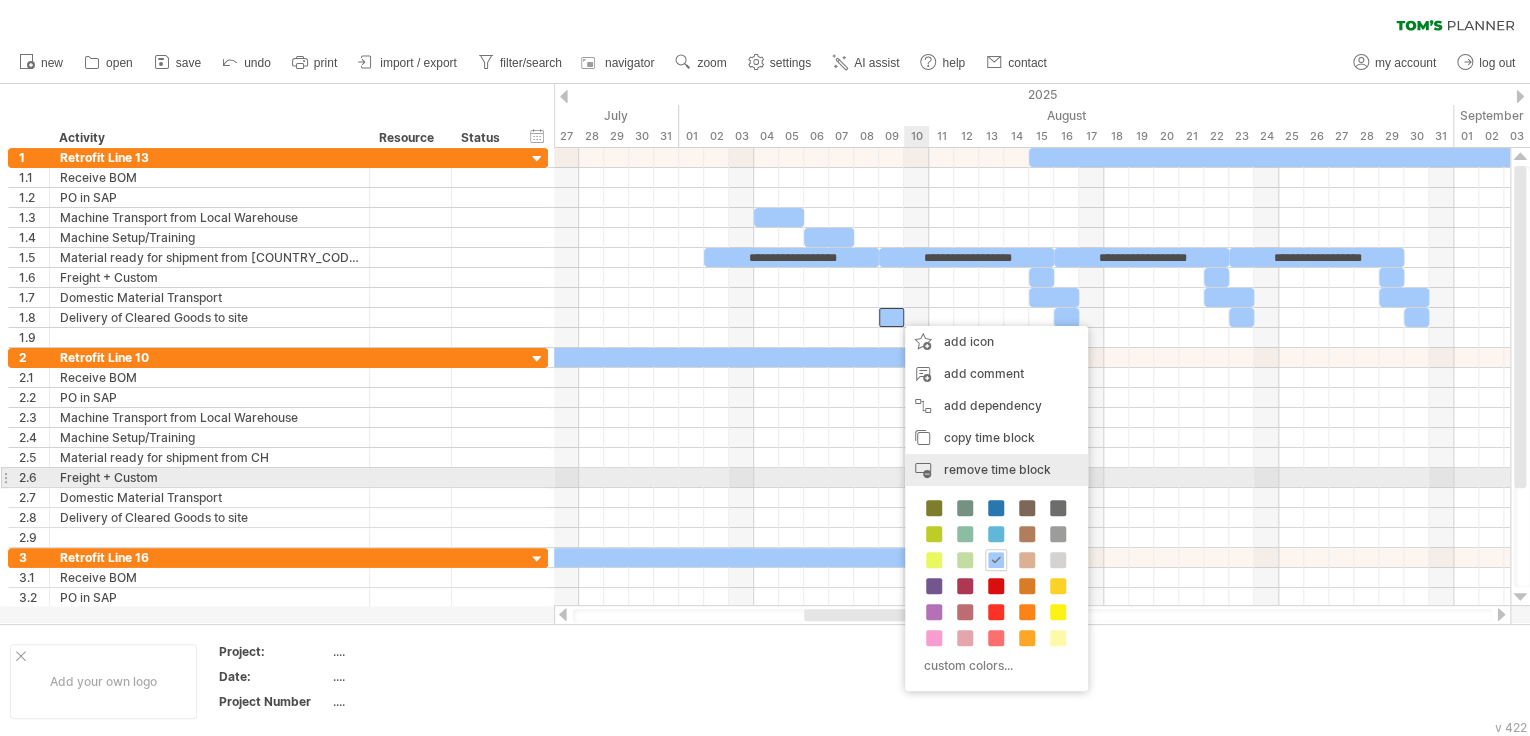 click on "remove time block remove selected items" at bounding box center (996, 470) 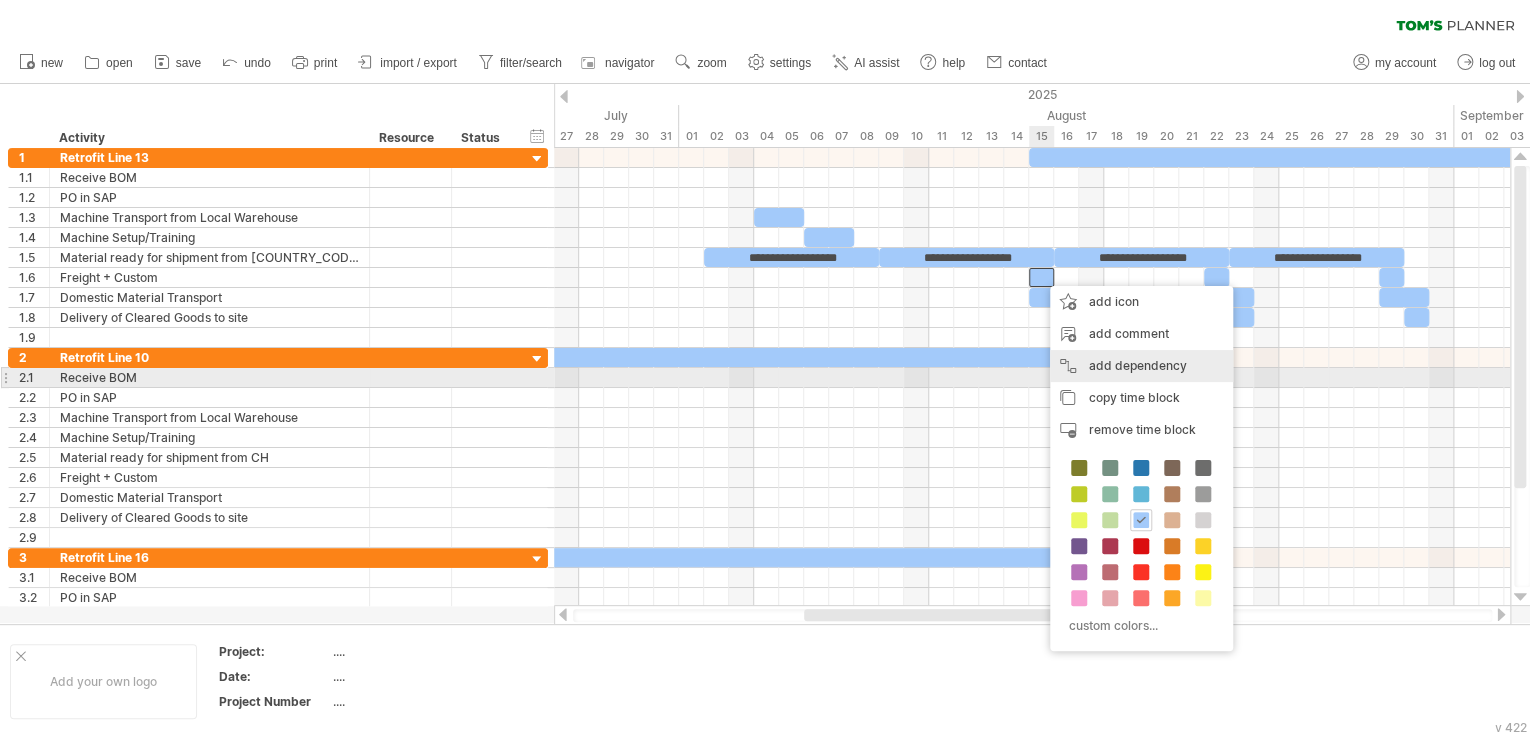 click on "add dependency You can use dependencies when you require tasks to be done in a specific order. For example if you are building a house, the task "Build Walls" needs to be completed before the task "Build roof" can start:" at bounding box center [1141, 366] 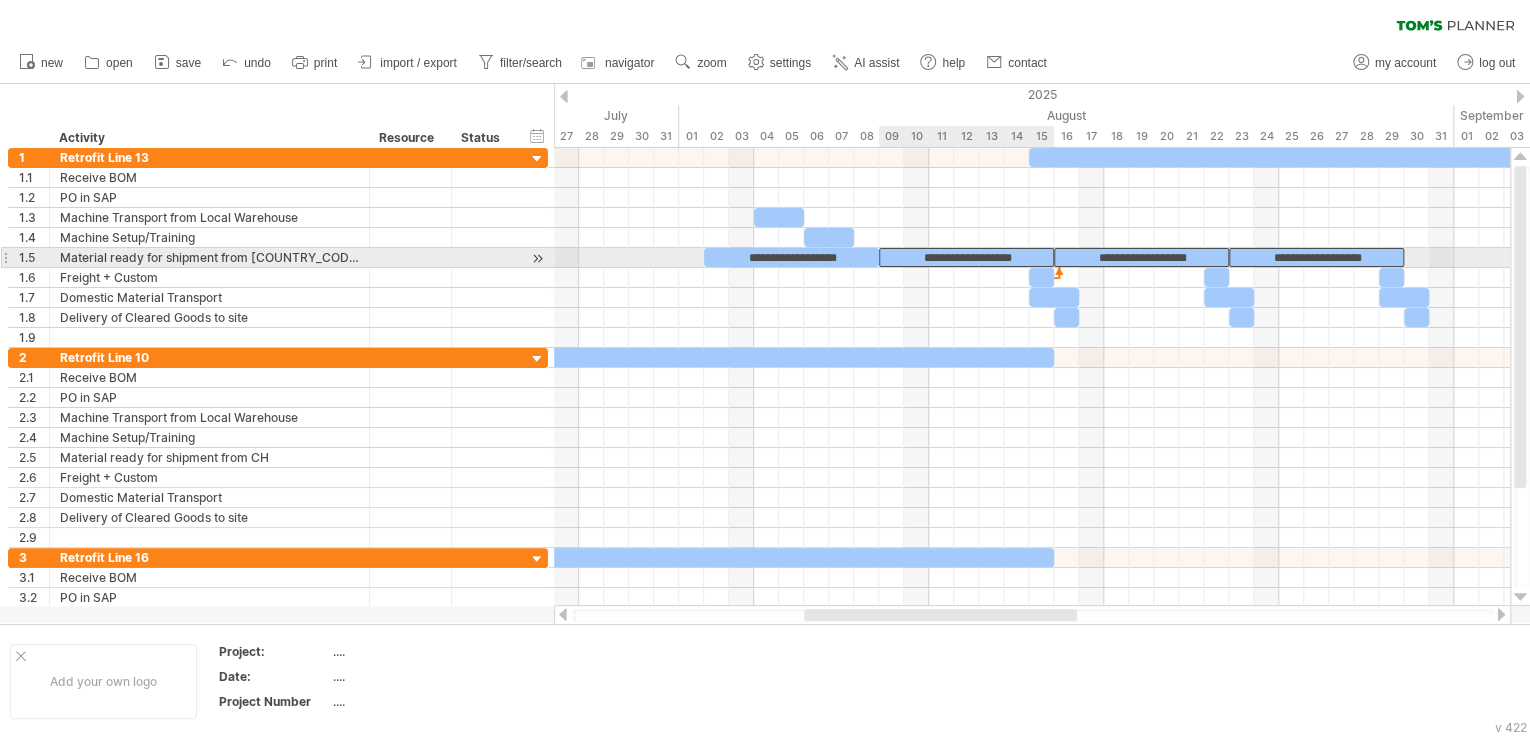 click on "**********" at bounding box center [966, 257] 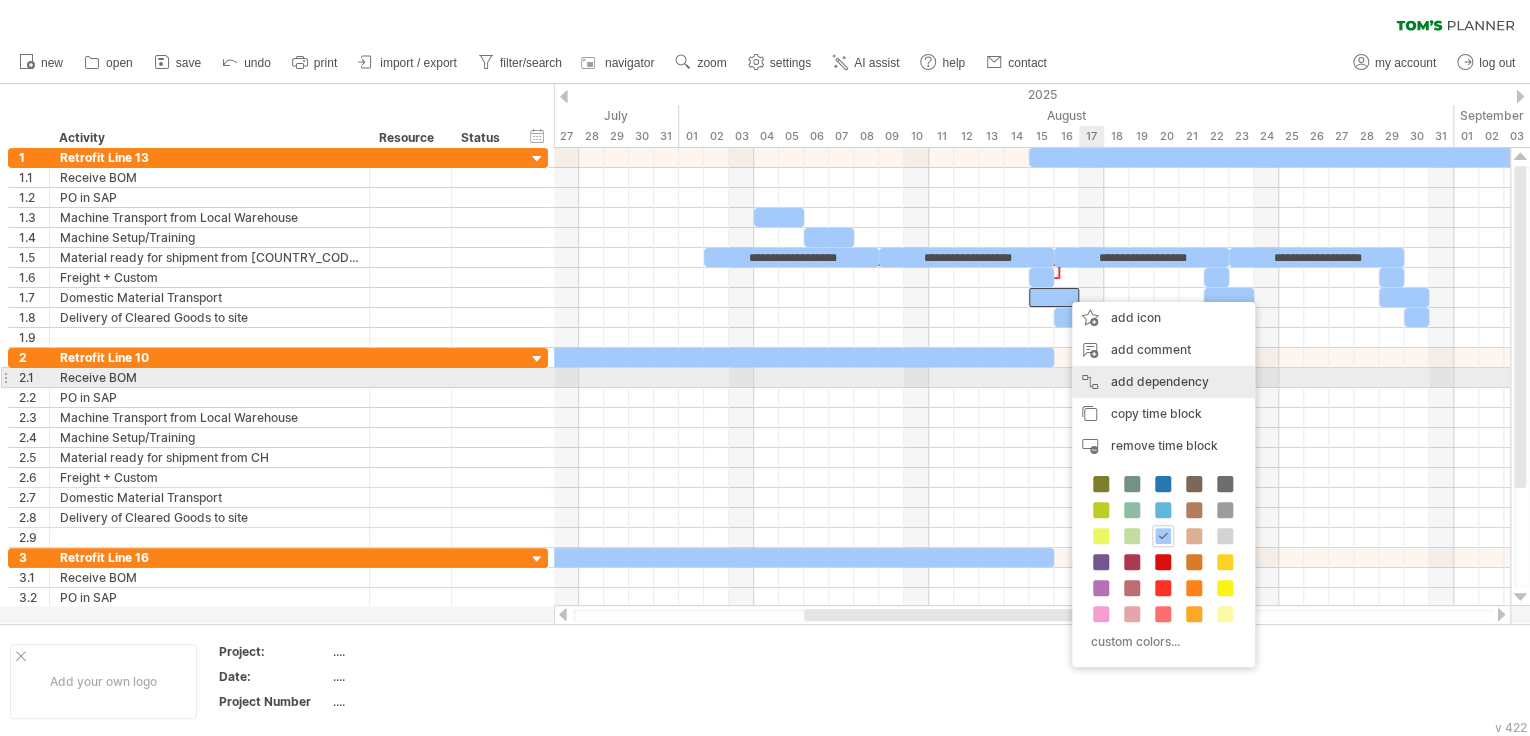 click on "add dependency You can use dependencies when you require tasks to be done in a specific order. For example if you are building a house, the task "Build Walls" needs to be completed before the task "Build roof" can start:" at bounding box center (1163, 382) 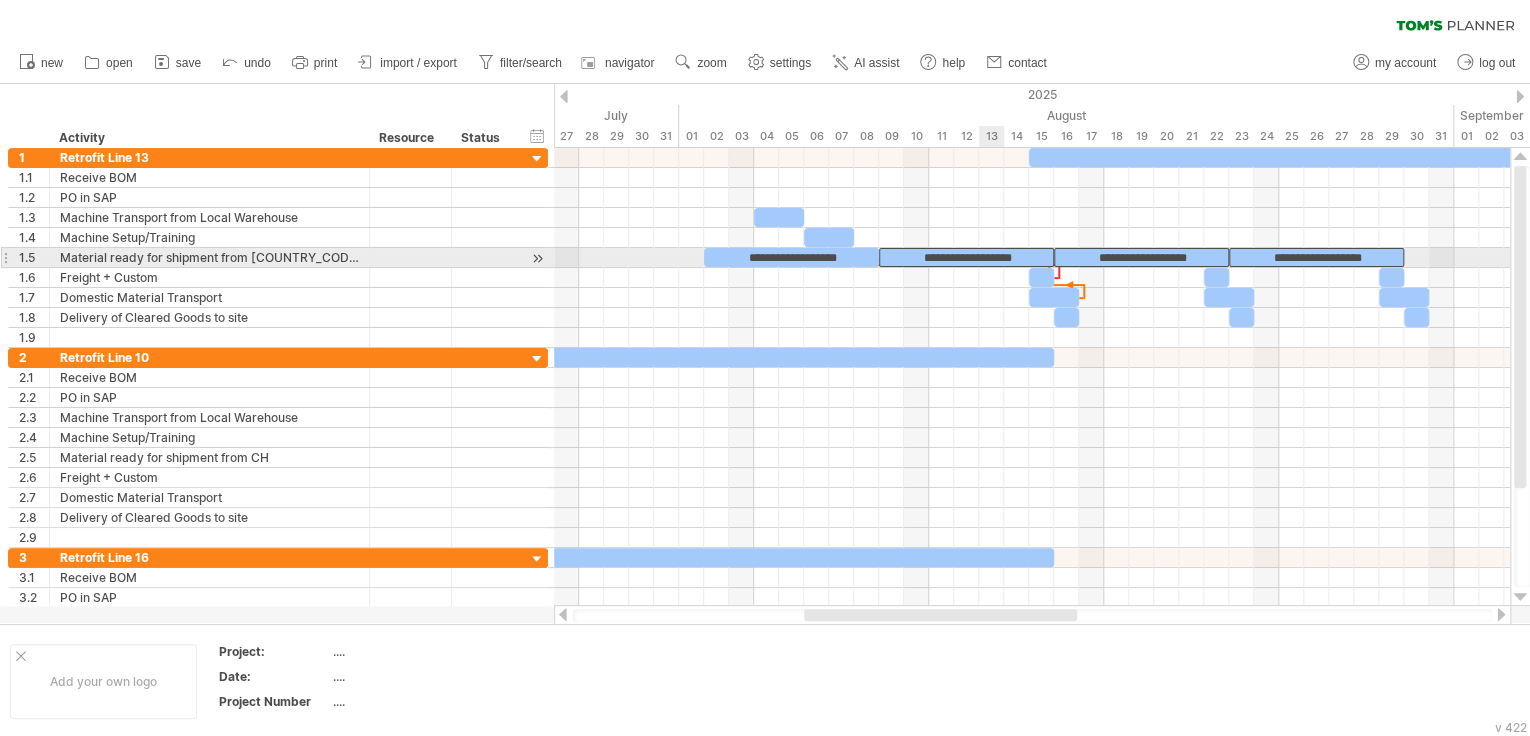click on "**********" at bounding box center [966, 257] 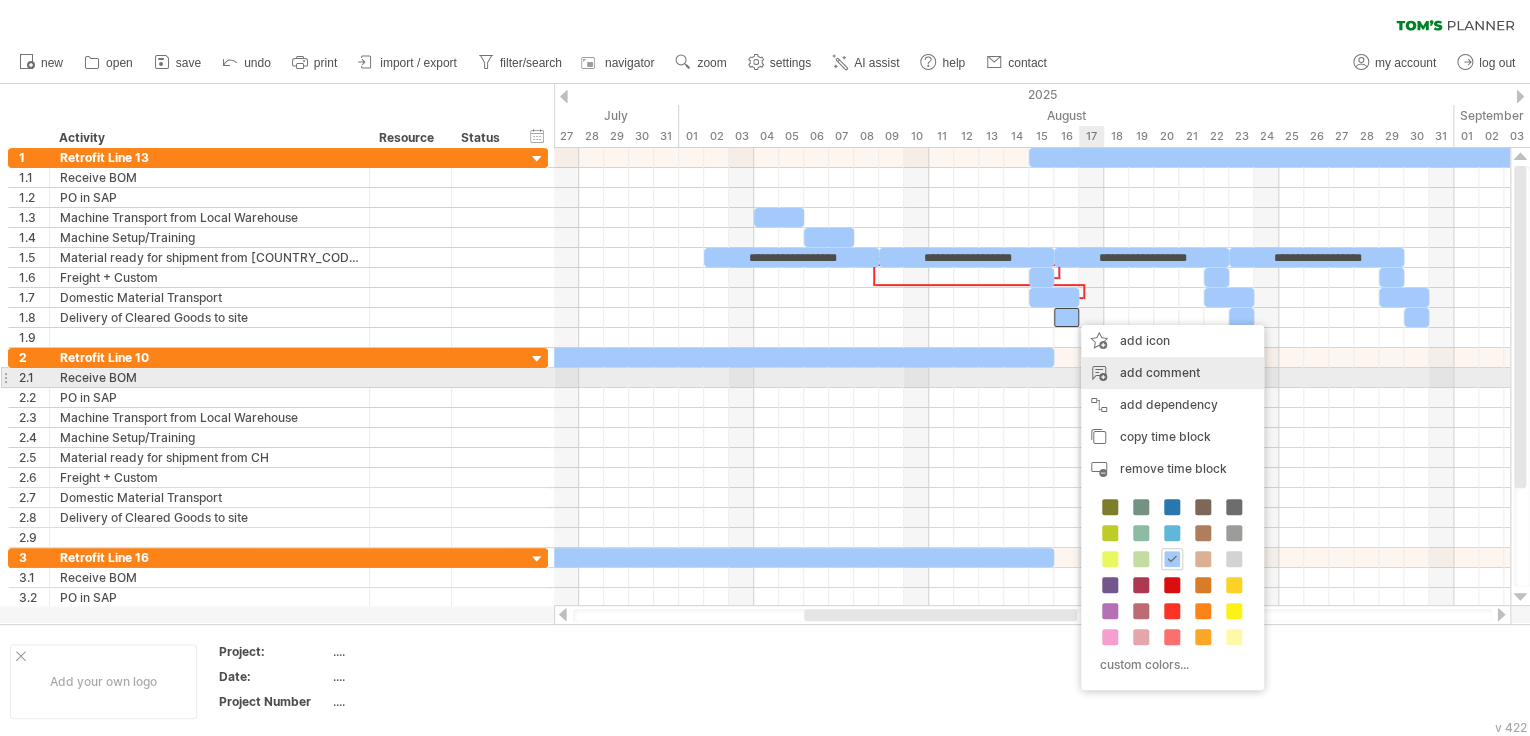 click on "add dependency You can use dependencies when you require tasks to be done in a specific order. For example if you are building a house, the task "Build Walls" needs to be completed before the task "Build roof" can start:" at bounding box center [1172, 405] 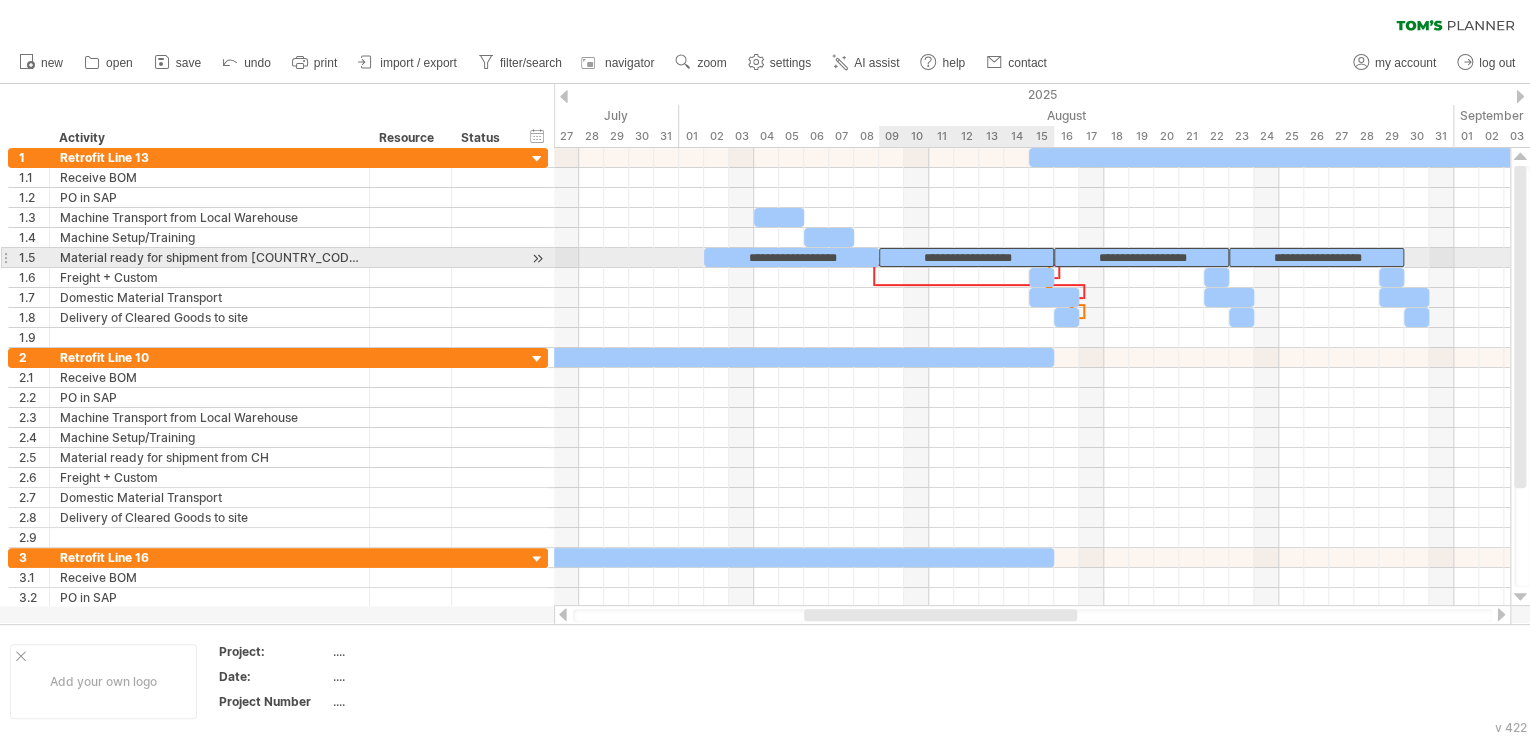 click on "**********" at bounding box center (966, 257) 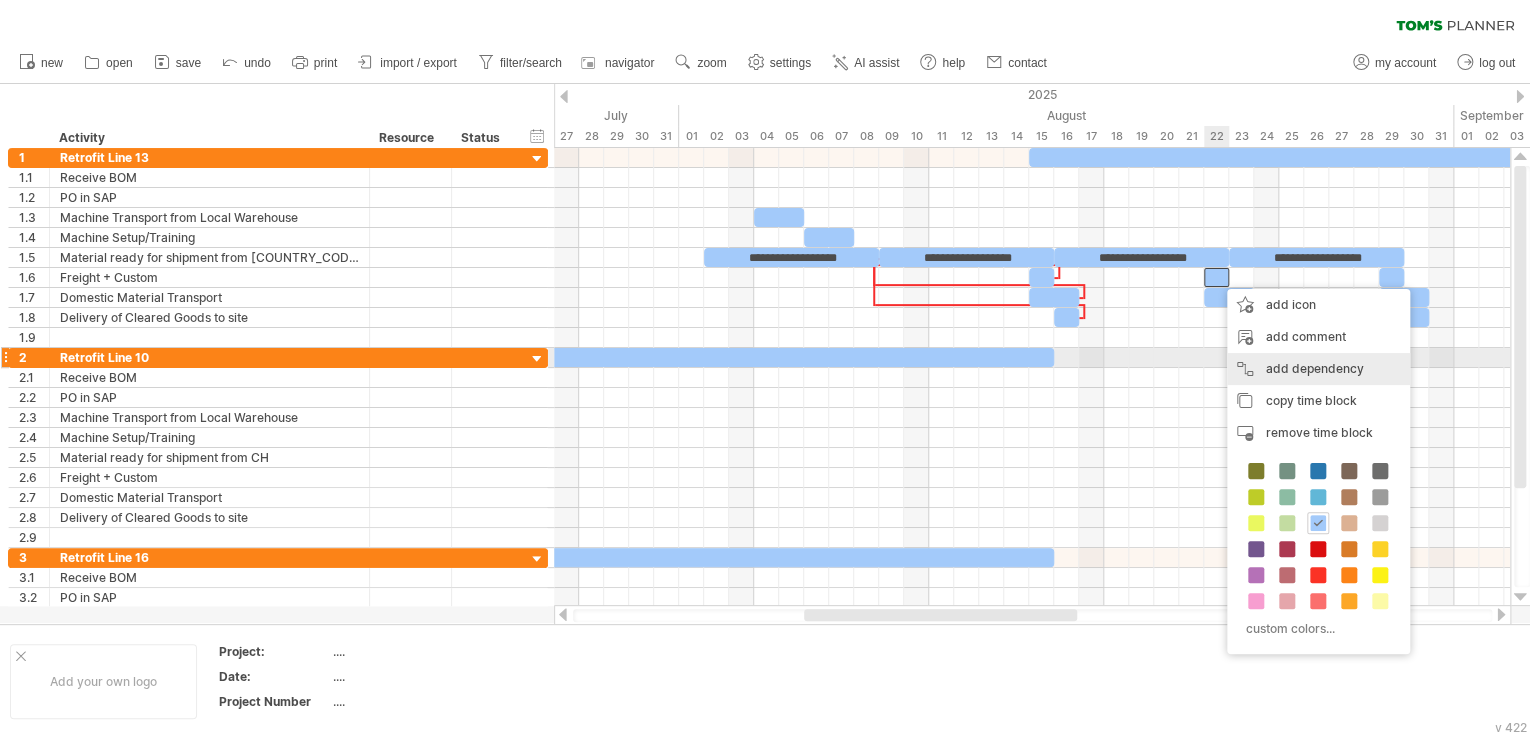 click on "add dependency You can use dependencies when you require tasks to be done in a specific order. For example if you are building a house, the task "Build Walls" needs to be completed before the task "Build roof" can start:" at bounding box center (1318, 369) 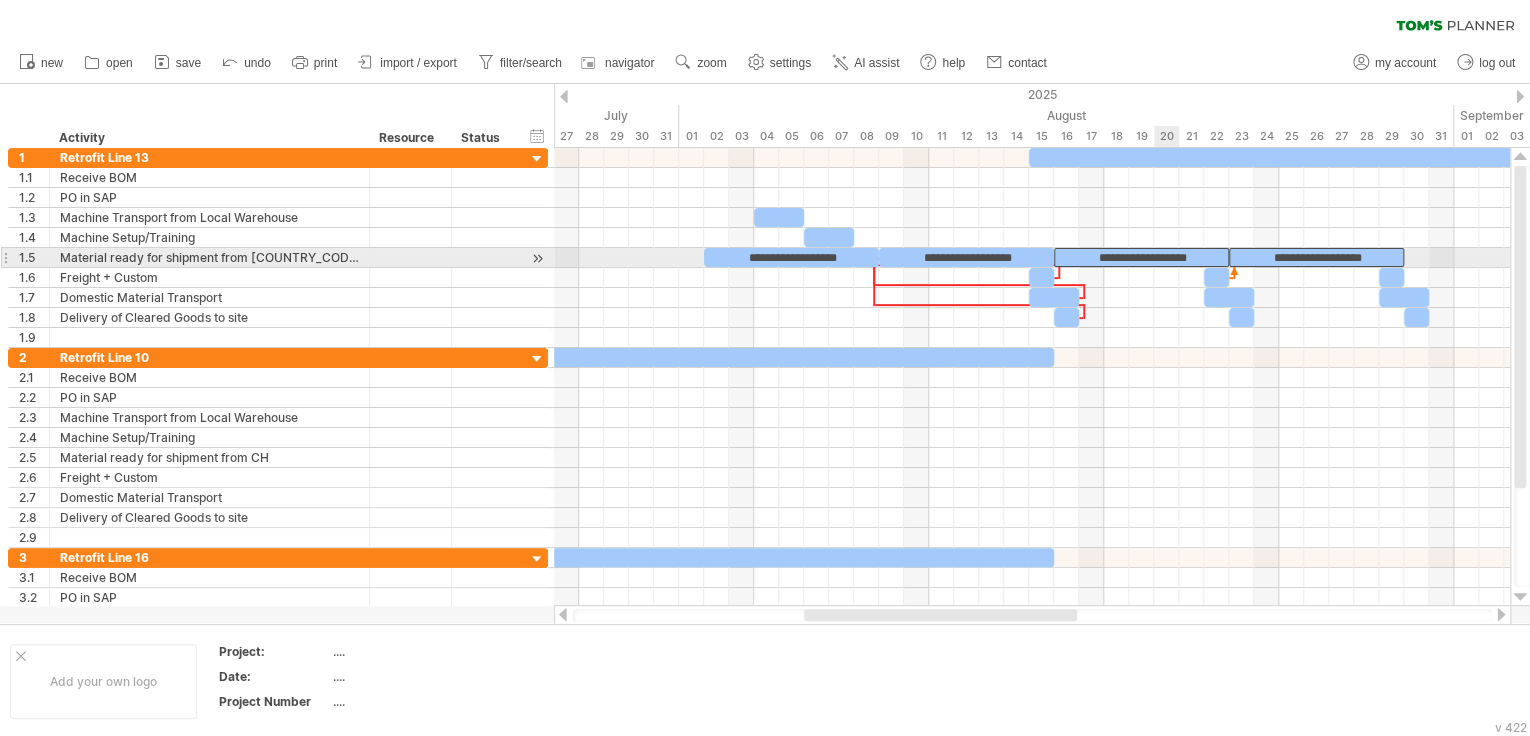 click on "**********" at bounding box center [1141, 257] 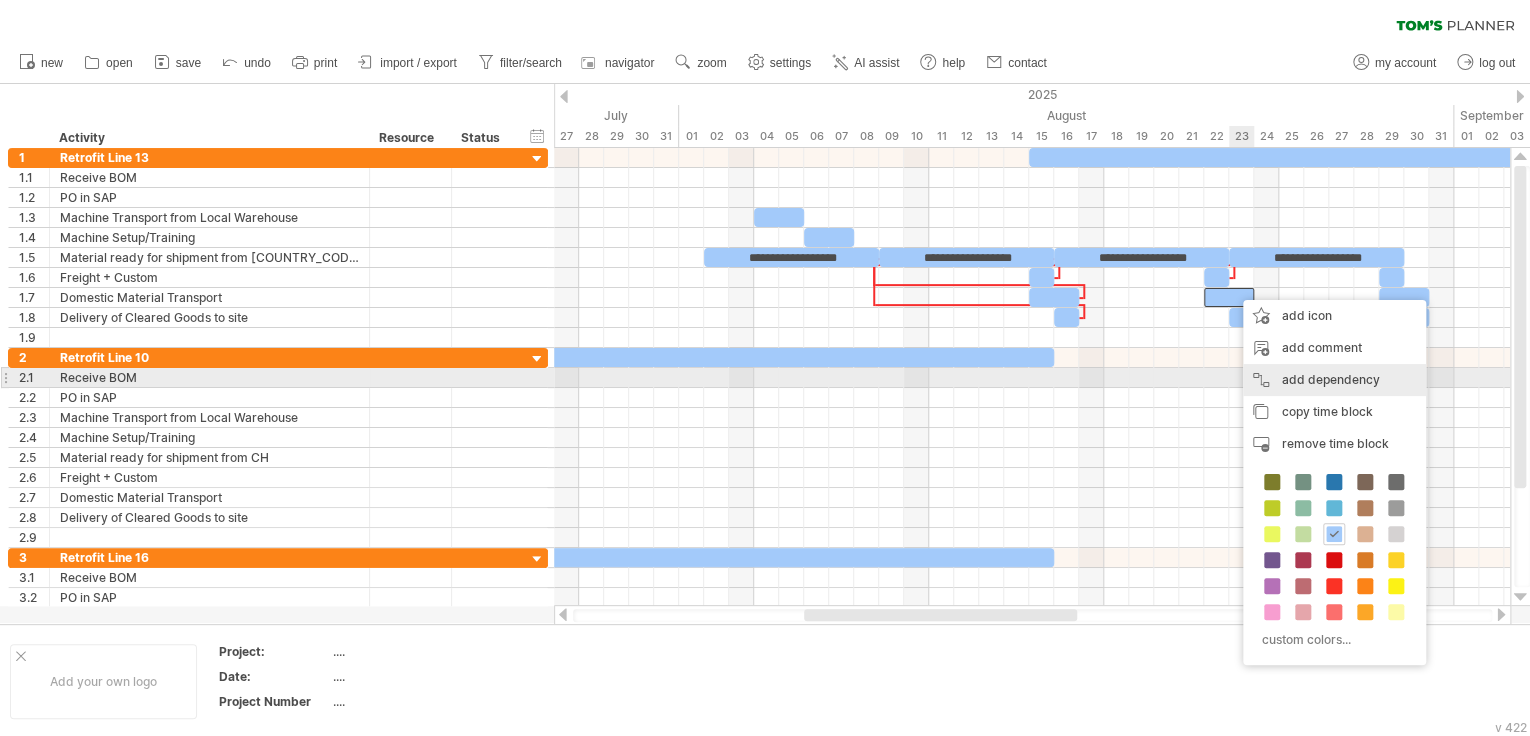drag, startPoint x: 1293, startPoint y: 376, endPoint x: 1271, endPoint y: 340, distance: 42.190044 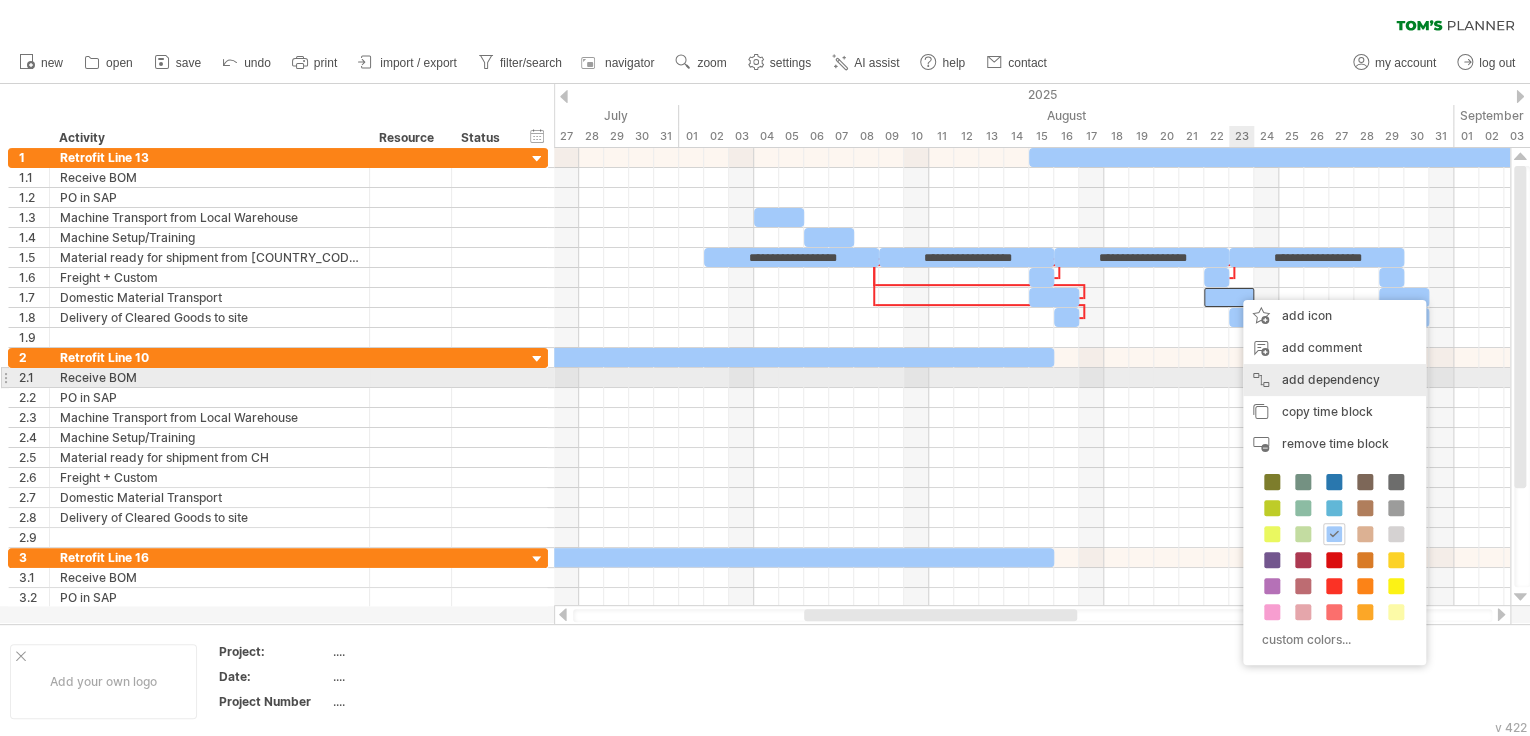 click on "add dependency You can use dependencies when you require tasks to be done in a specific order. For example if you are building a house, the task "Build Walls" needs to be completed before the task "Build roof" can start:" at bounding box center (1334, 380) 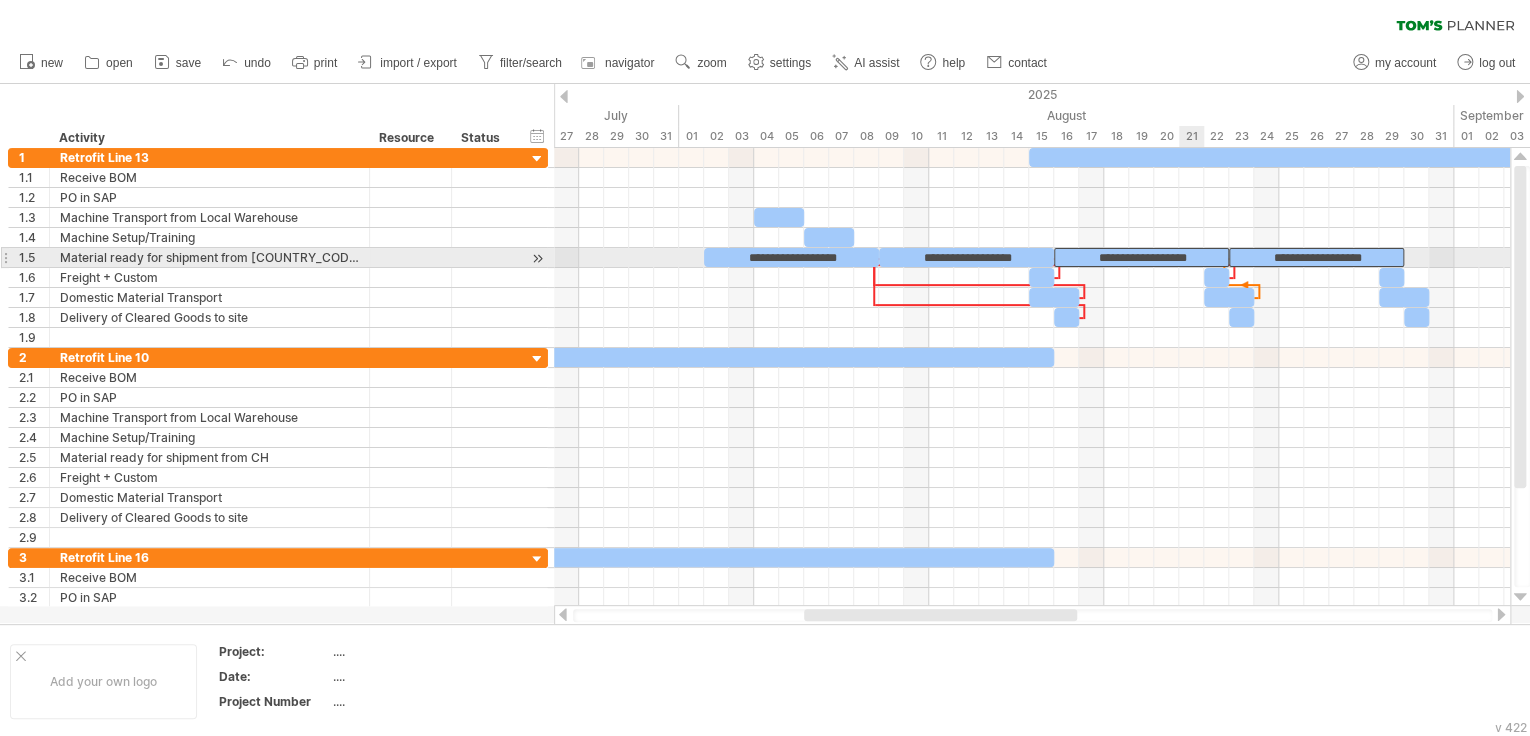 click on "**********" at bounding box center [1141, 257] 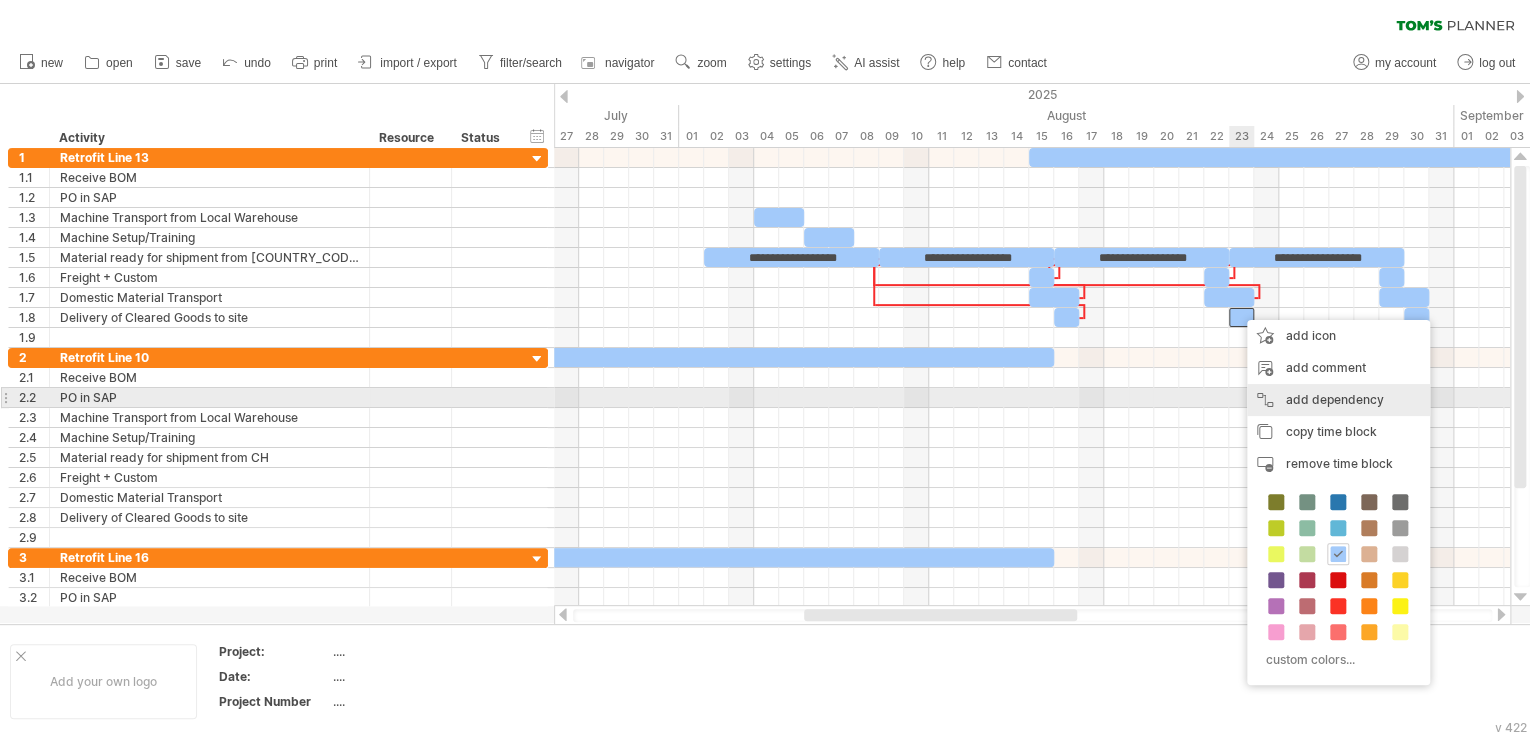 click on "add dependency You can use dependencies when you require tasks to be done in a specific order. For example if you are building a house, the task "Build Walls" needs to be completed before the task "Build roof" can start:" at bounding box center (1338, 400) 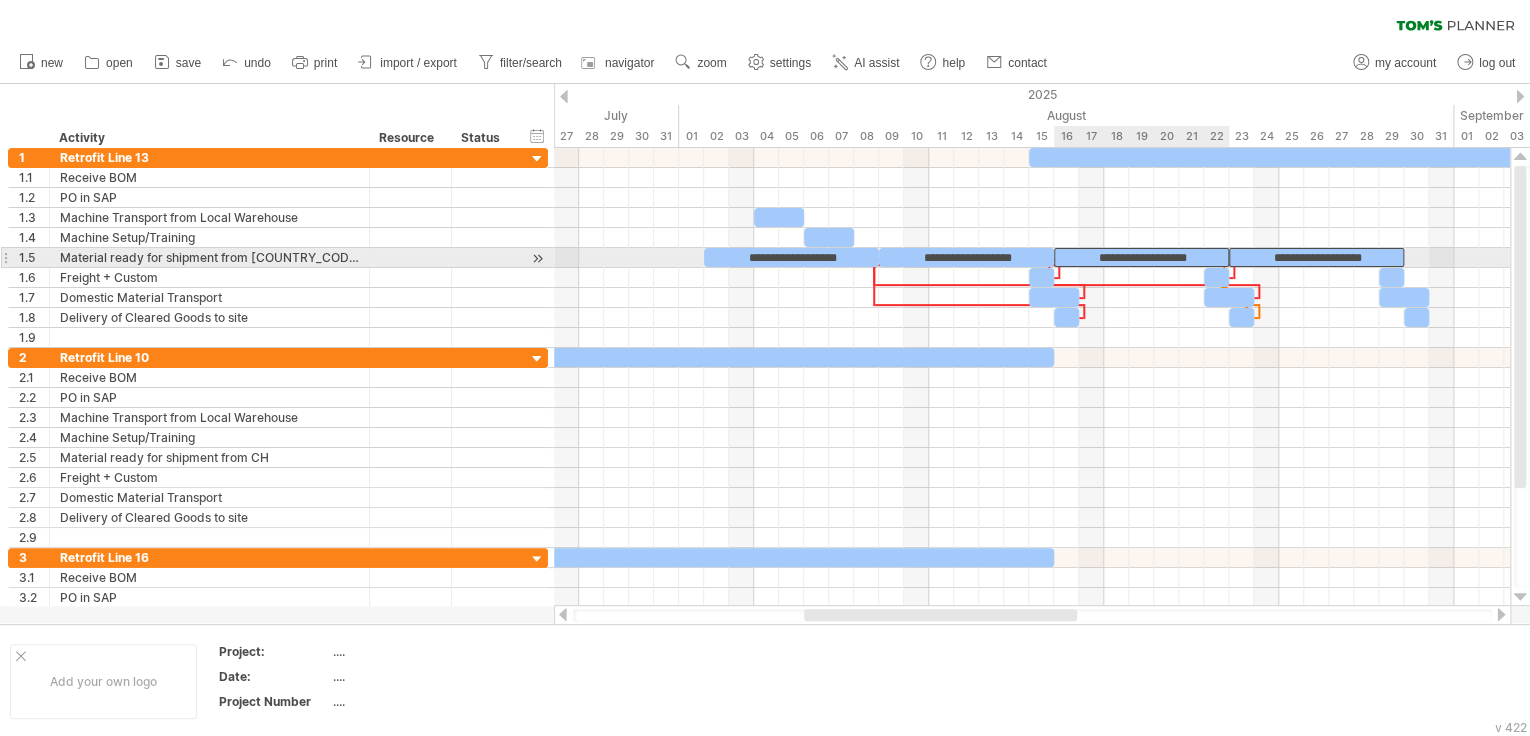 click on "**********" at bounding box center [1141, 257] 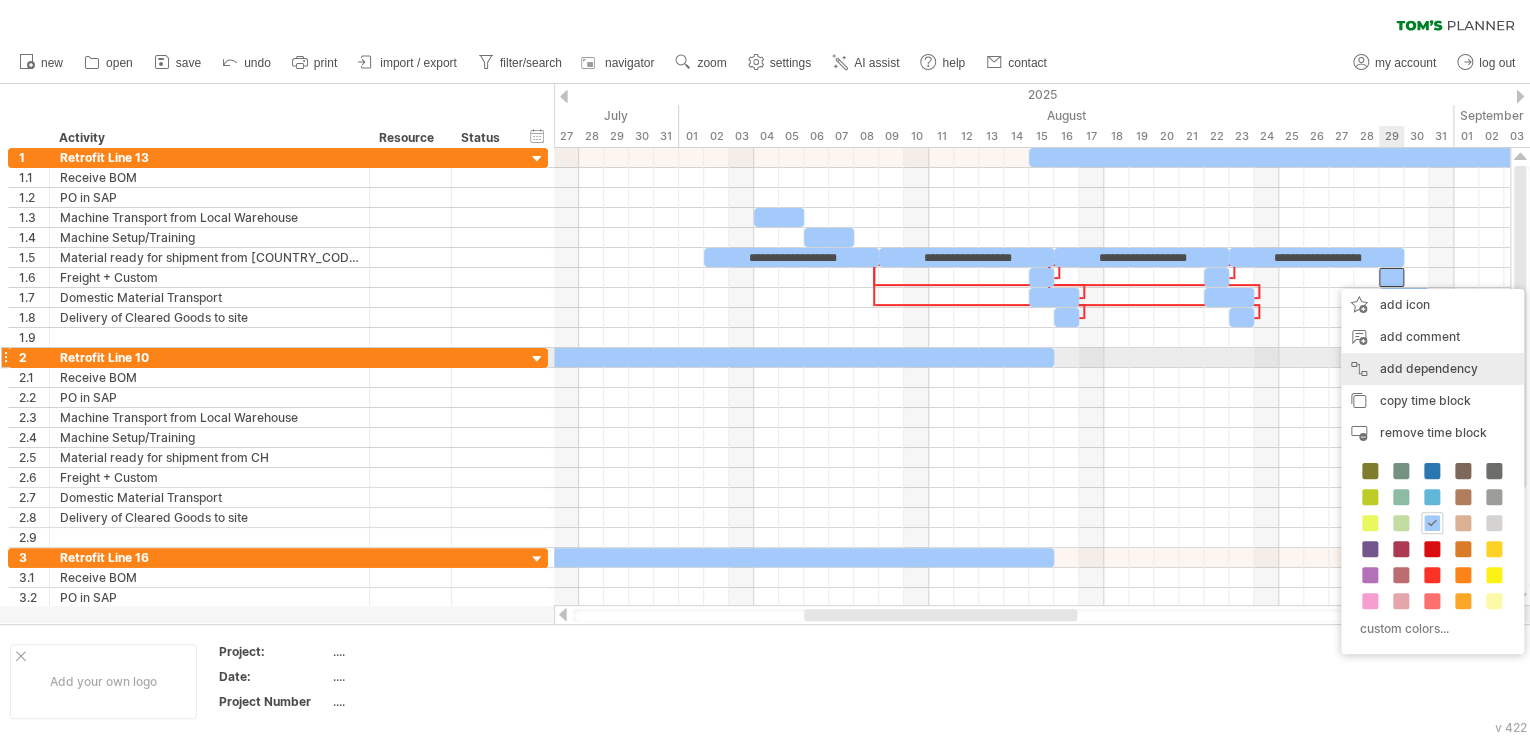 click on "add dependency You can use dependencies when you require tasks to be done in a specific order. For example if you are building a house, the task "Build Walls" needs to be completed before the task "Build roof" can start:" at bounding box center (1432, 369) 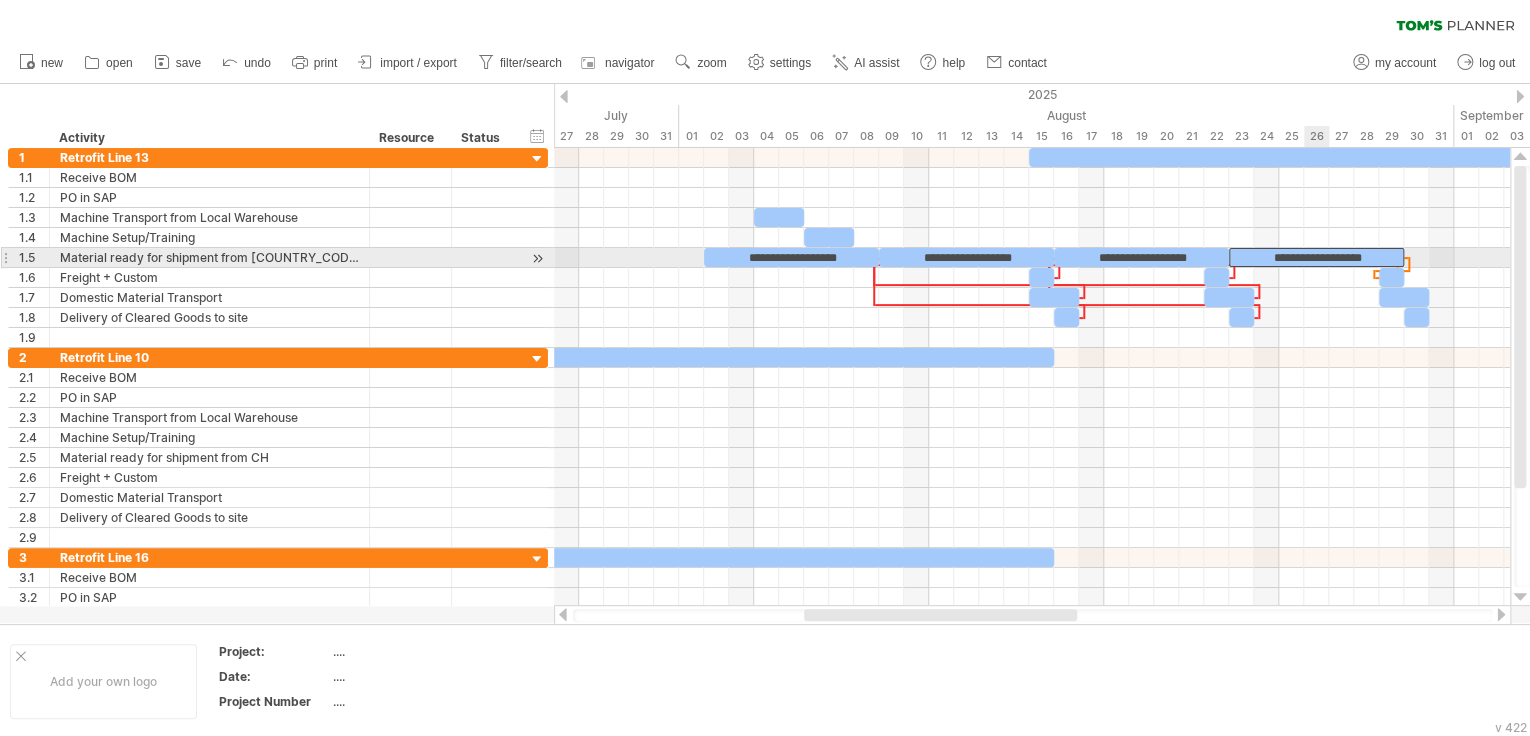 click on "**********" at bounding box center [1316, 257] 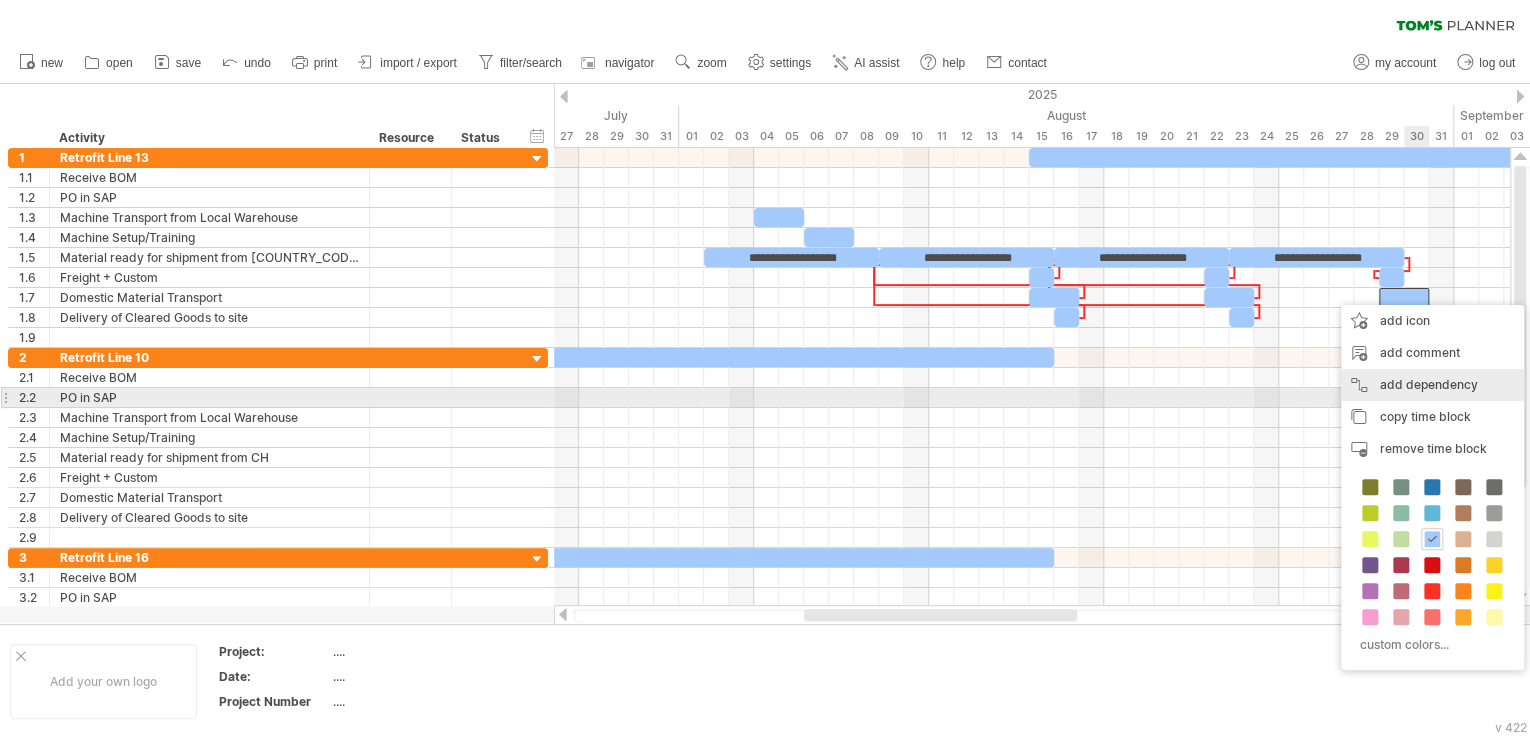 click on "add dependency You can use dependencies when you require tasks to be done in a specific order. For example if you are building a house, the task "Build Walls" needs to be completed before the task "Build roof" can start:" at bounding box center [1432, 385] 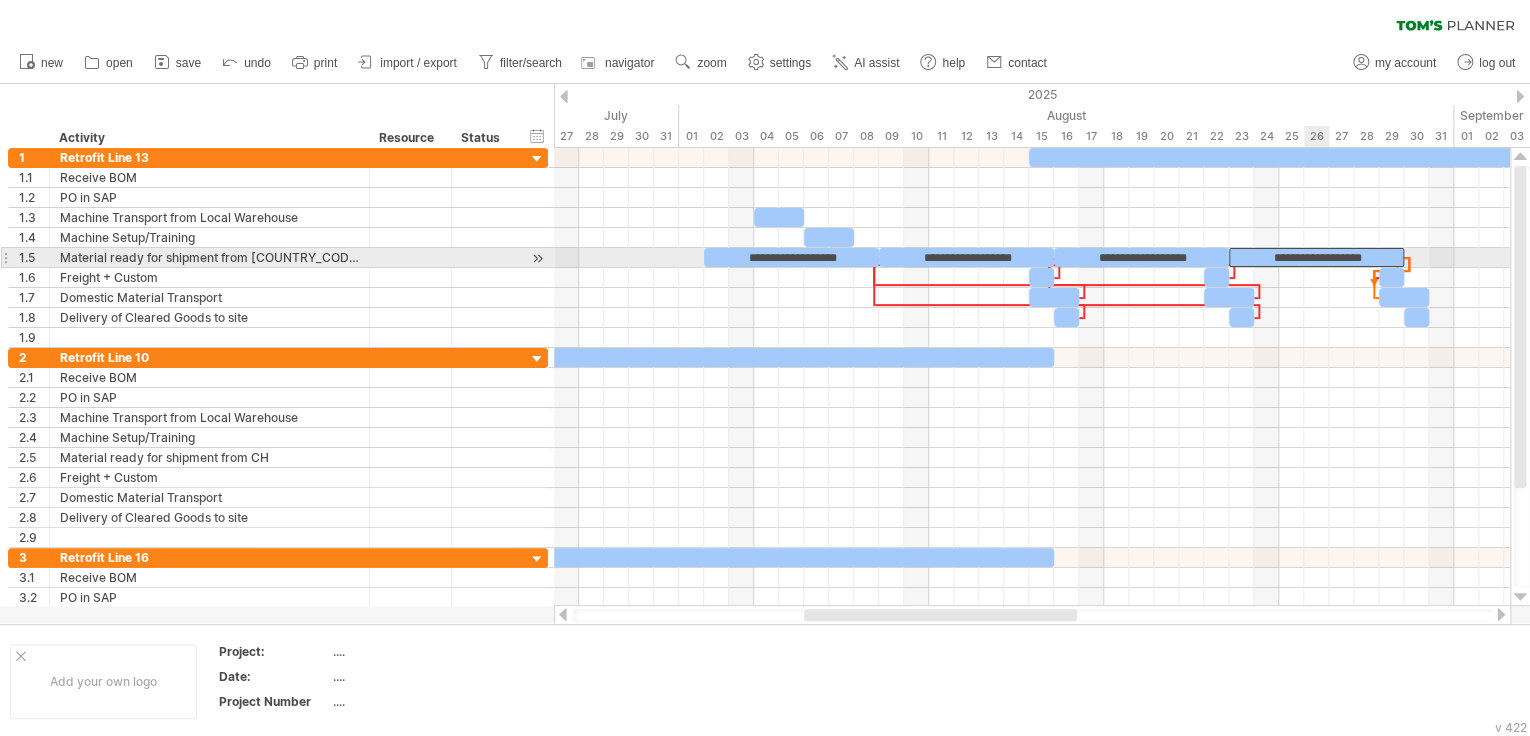 click on "**********" at bounding box center (1316, 257) 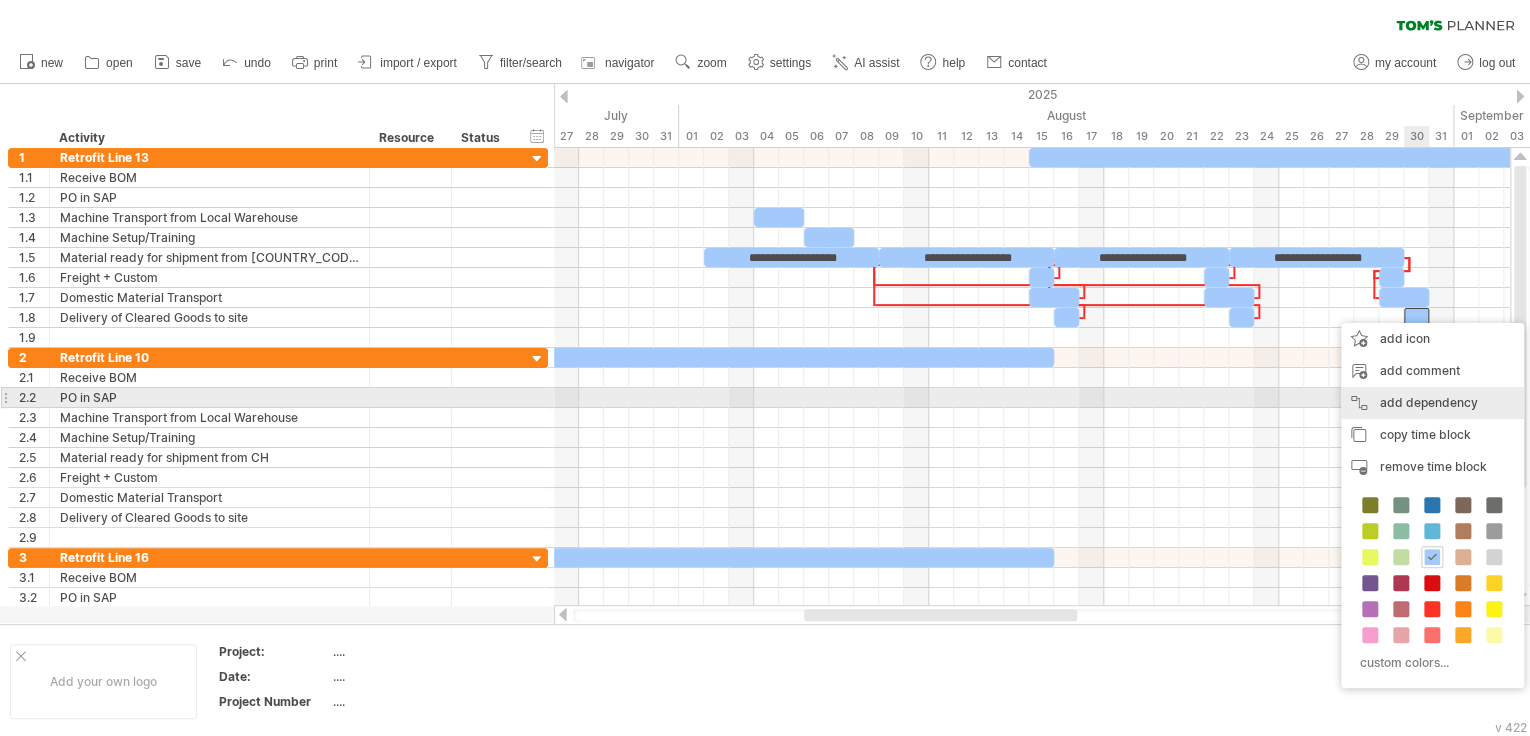 click on "add dependency You can use dependencies when you require tasks to be done in a specific order. For example if you are building a house, the task "Build Walls" needs to be completed before the task "Build roof" can start:" at bounding box center (1432, 403) 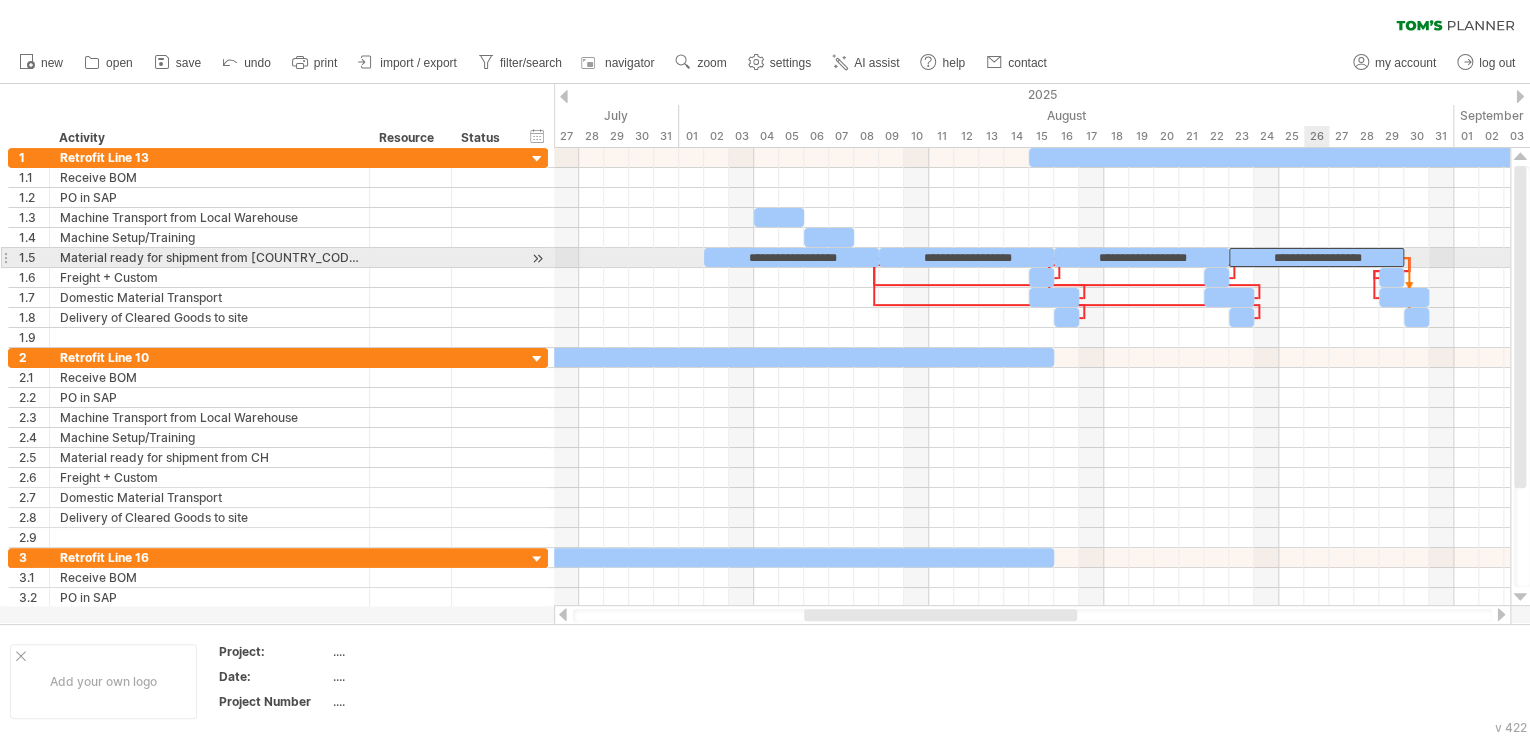 click on "**********" at bounding box center (1316, 257) 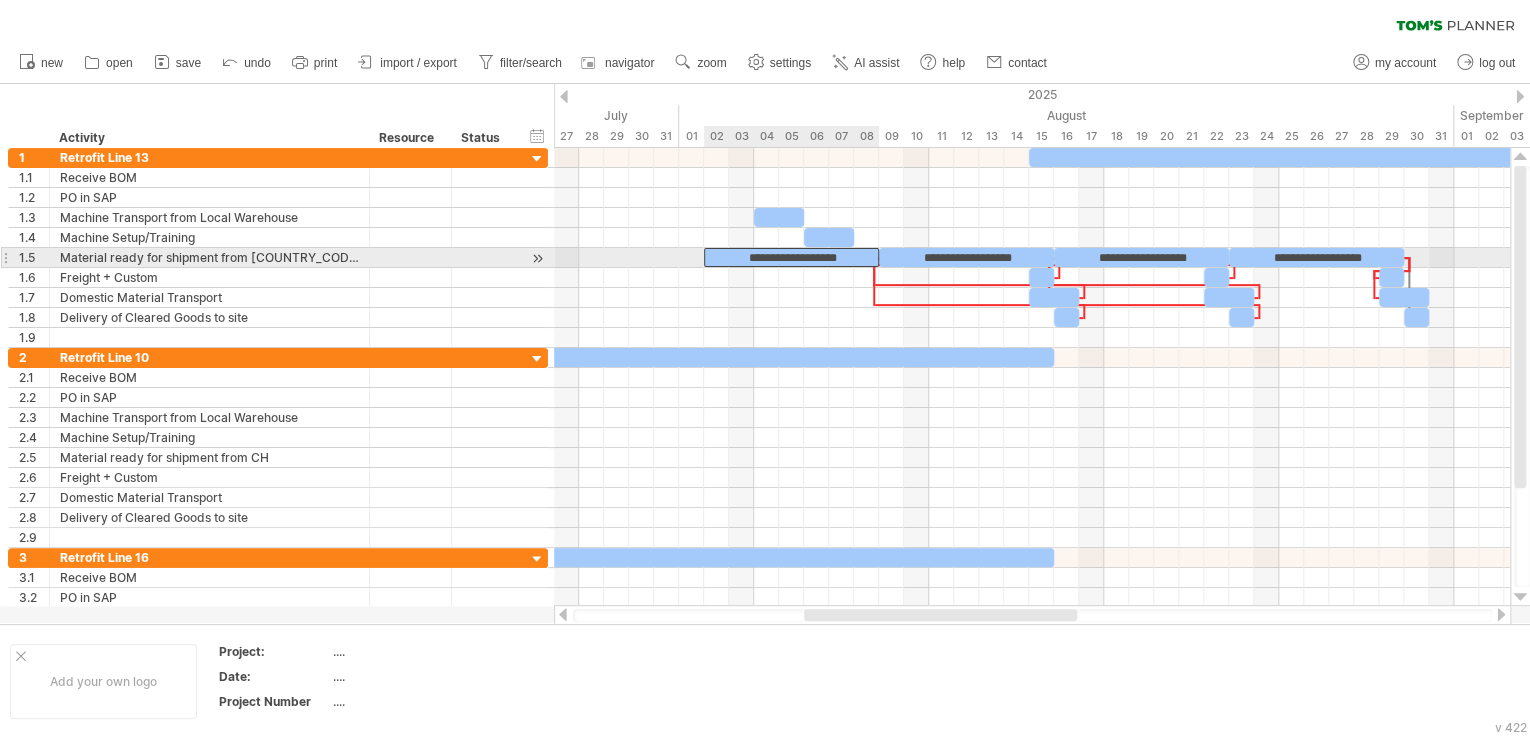 click on "**********" at bounding box center [791, 257] 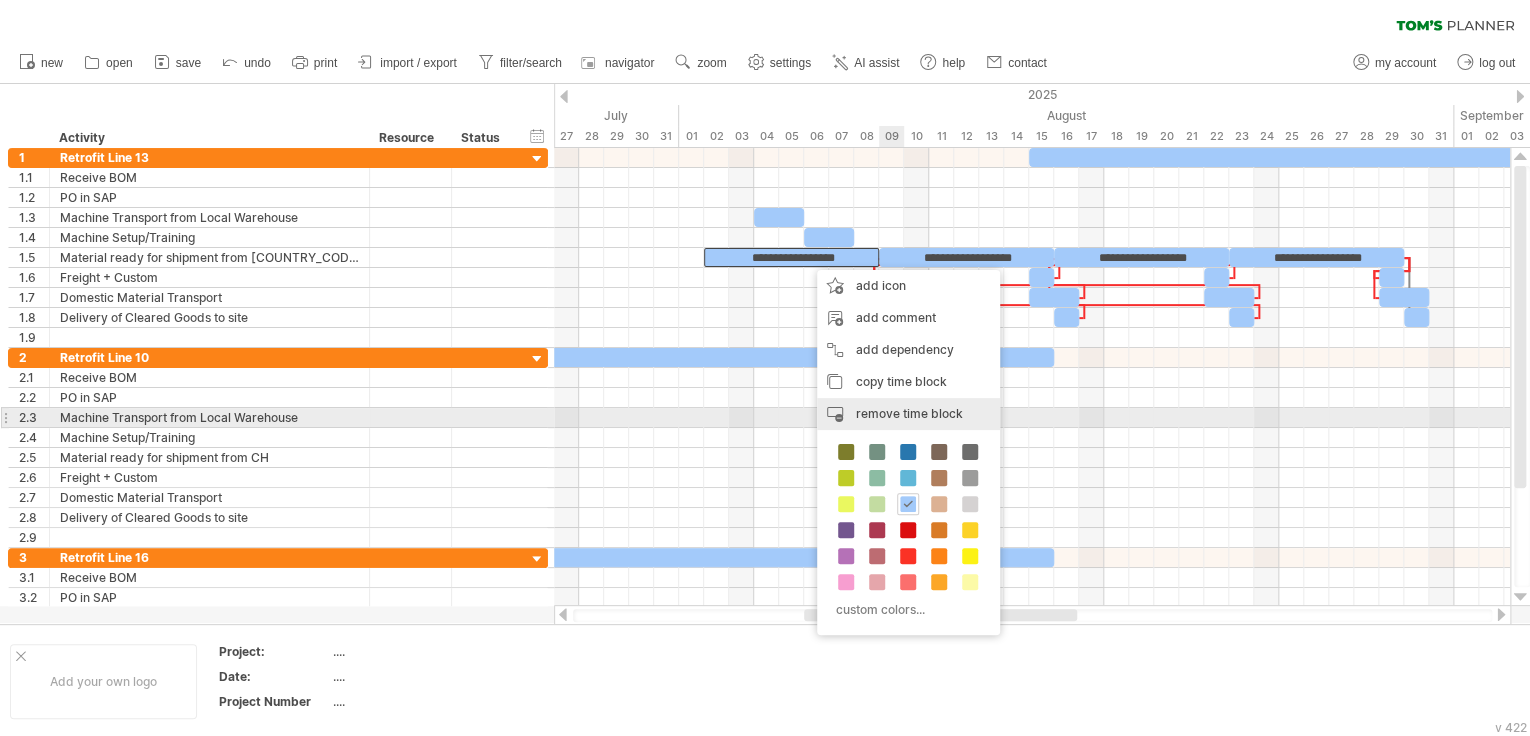 click on "remove time block" at bounding box center (909, 413) 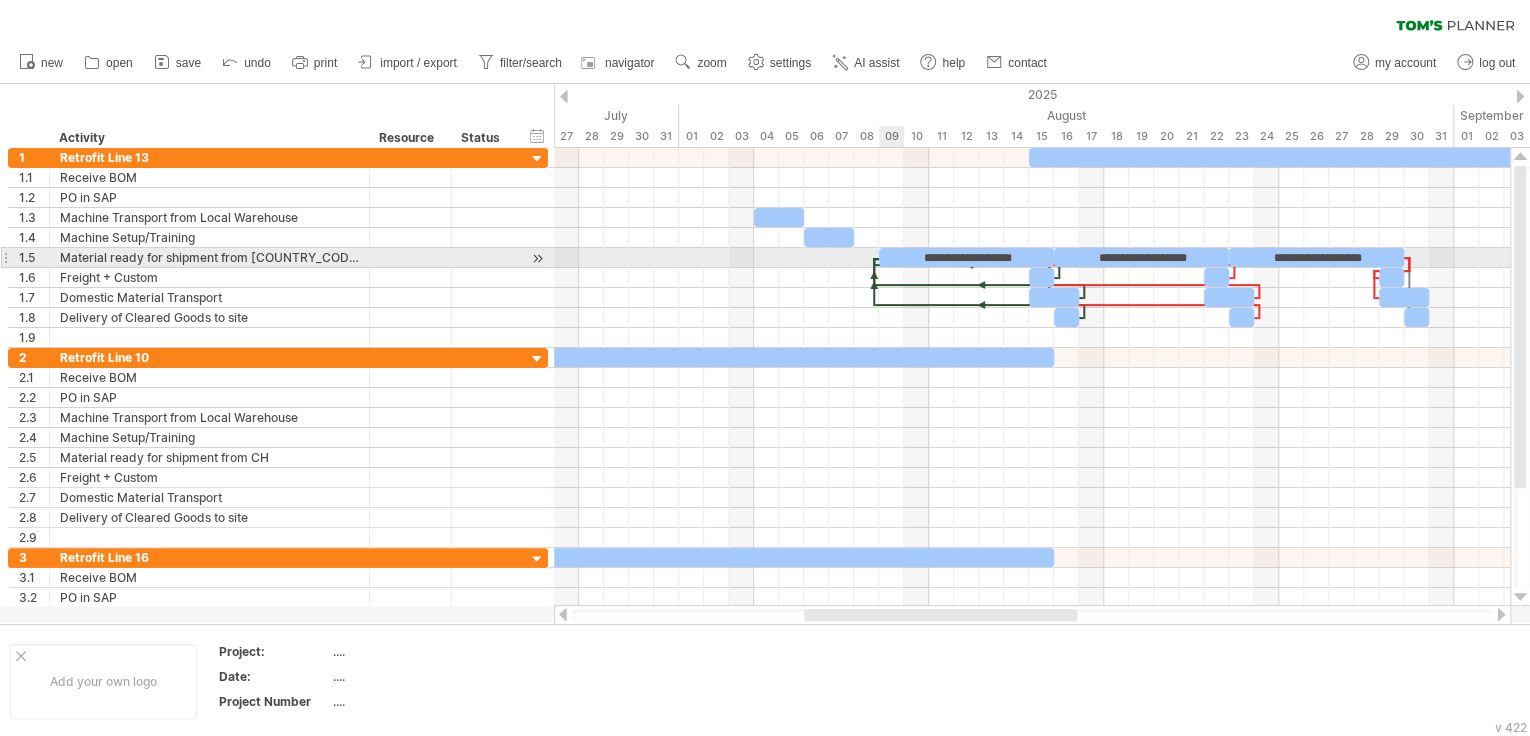 click on "**********" at bounding box center [966, 257] 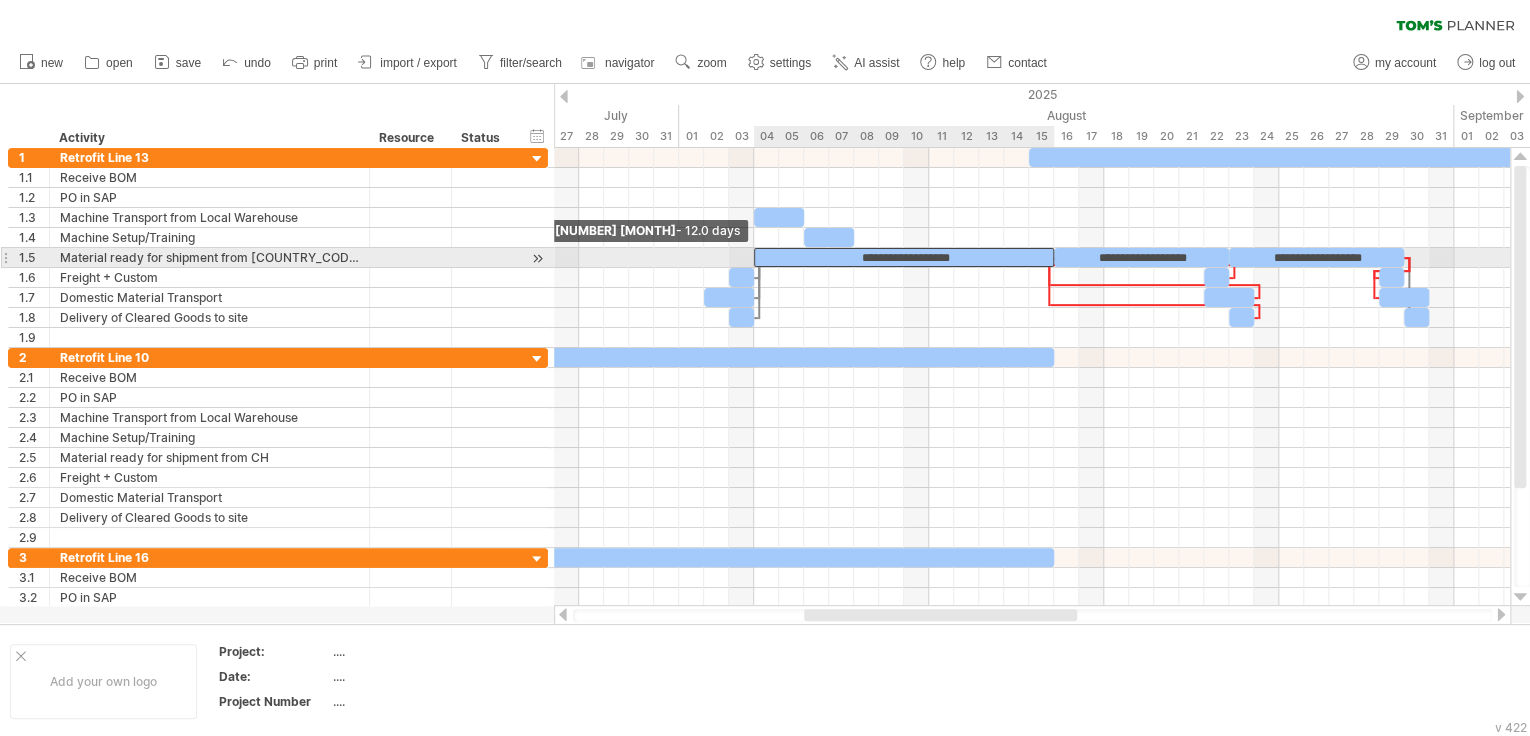 drag, startPoint x: 880, startPoint y: 256, endPoint x: 758, endPoint y: 256, distance: 122 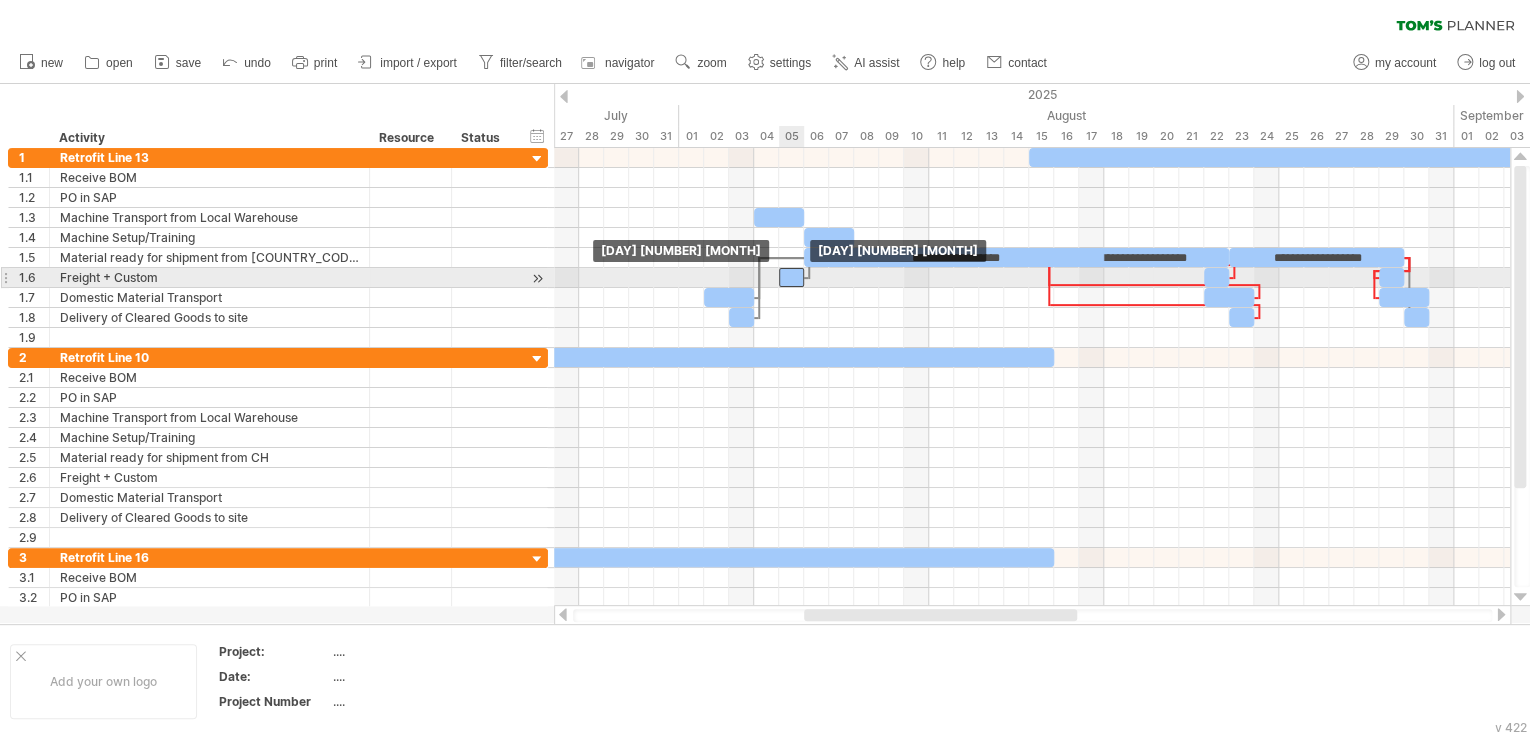 drag, startPoint x: 743, startPoint y: 280, endPoint x: 787, endPoint y: 280, distance: 44 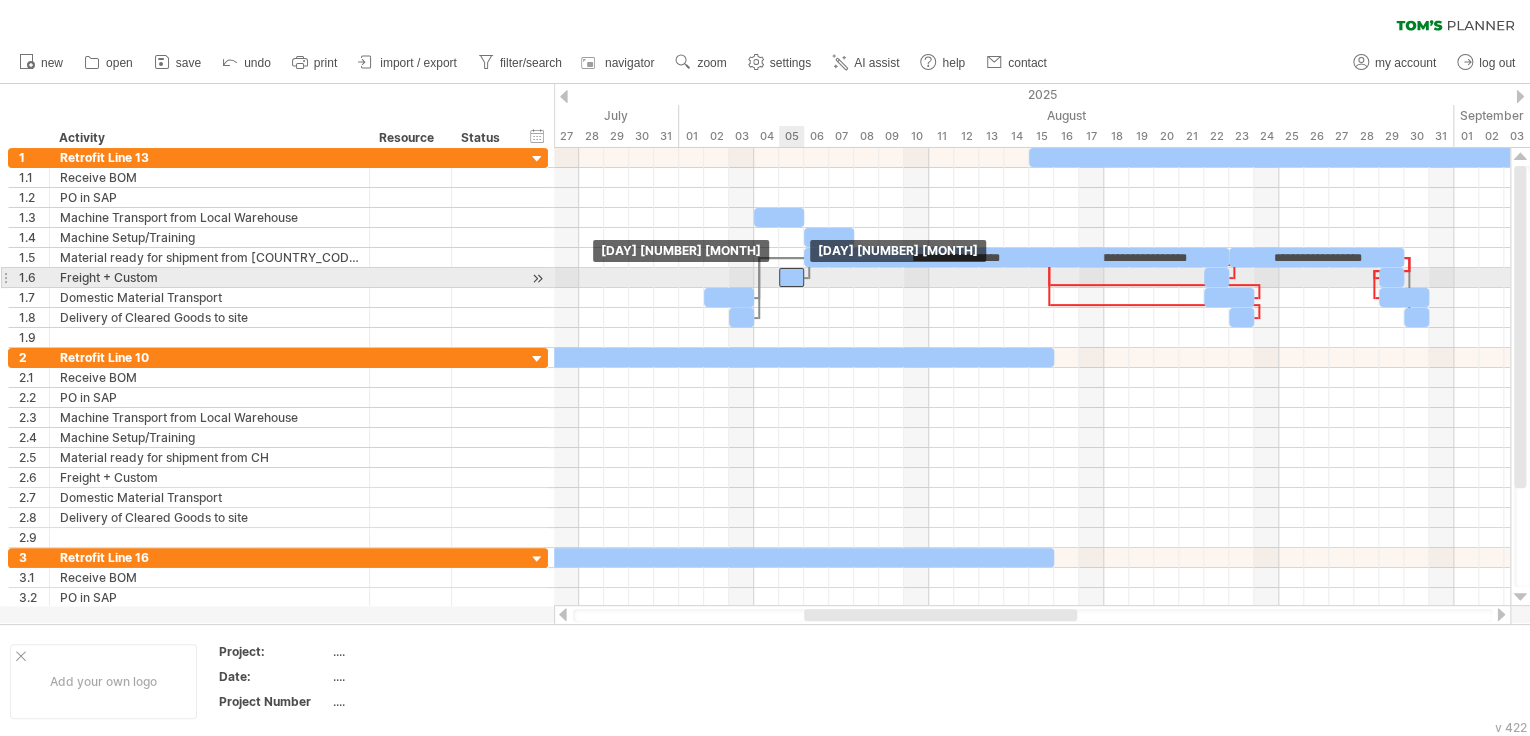 click at bounding box center (791, 277) 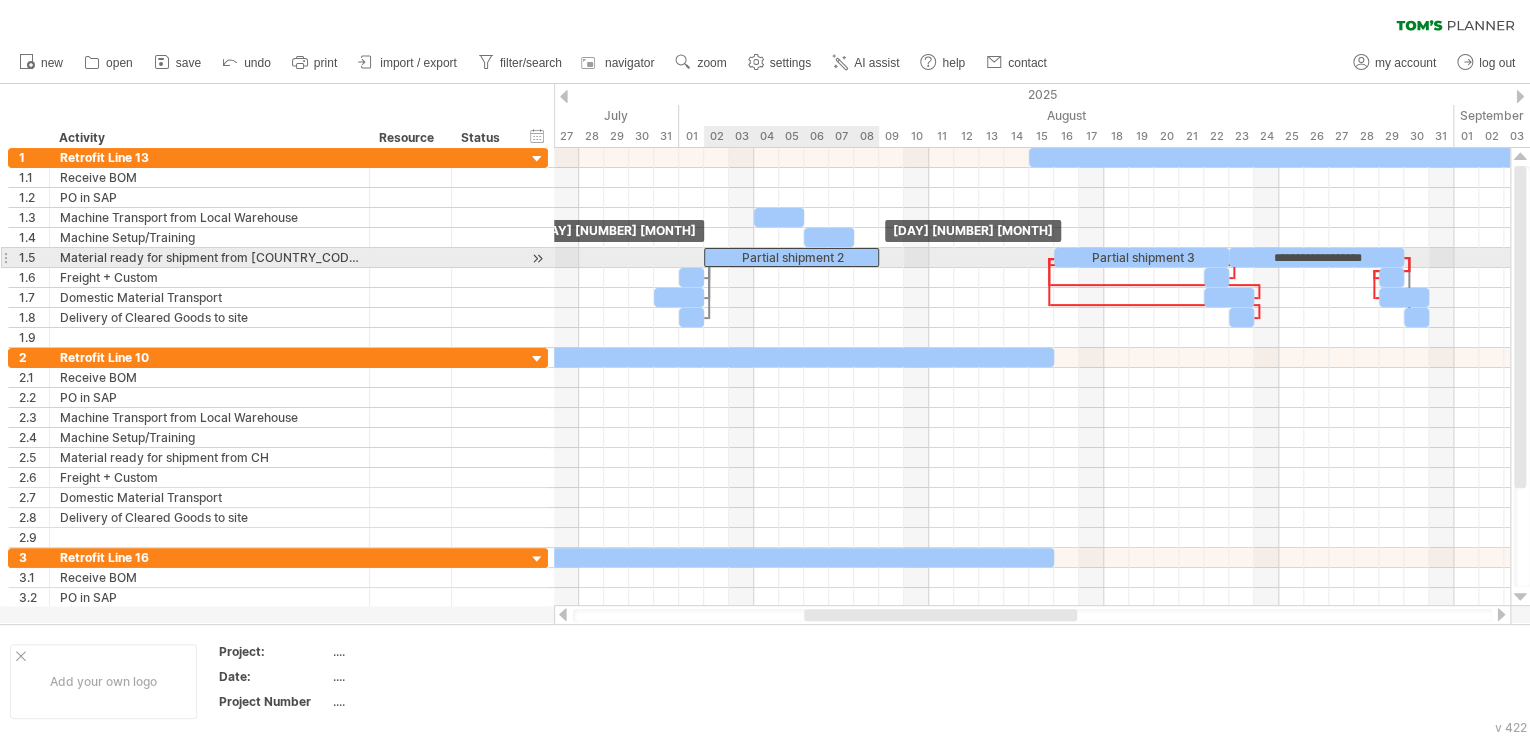 drag, startPoint x: 930, startPoint y: 261, endPoint x: 749, endPoint y: 268, distance: 181.13531 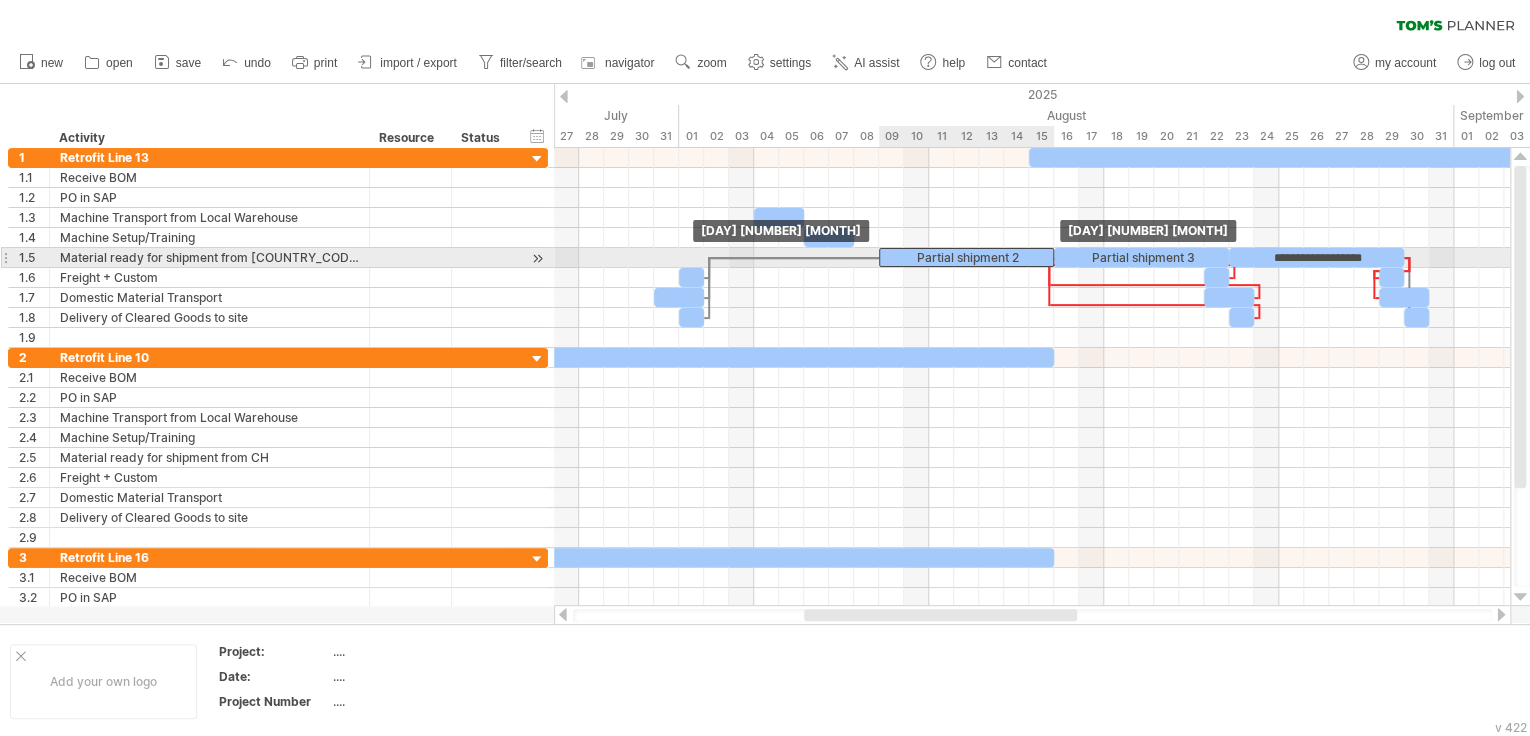 drag, startPoint x: 798, startPoint y: 258, endPoint x: 968, endPoint y: 262, distance: 170.04706 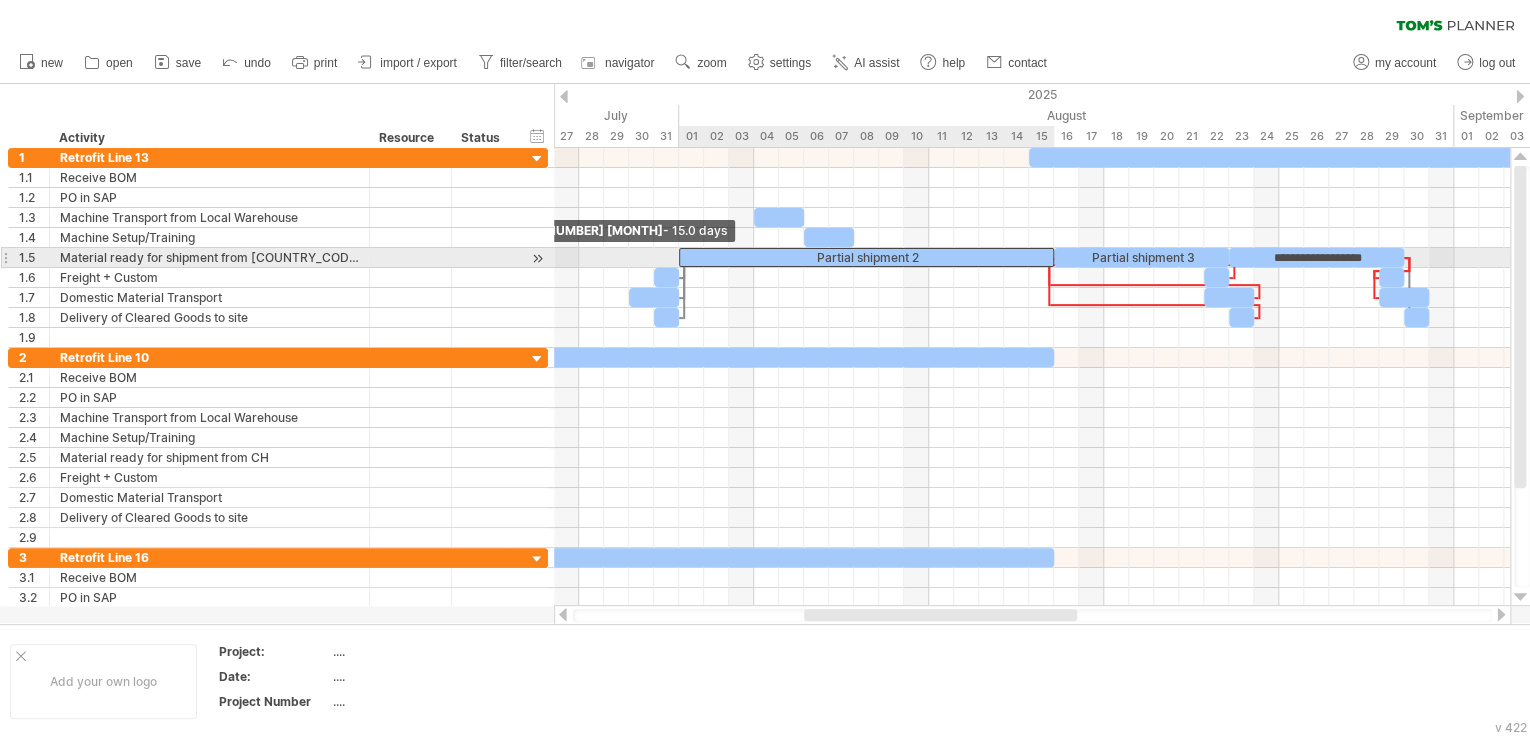drag, startPoint x: 877, startPoint y: 254, endPoint x: 672, endPoint y: 254, distance: 205 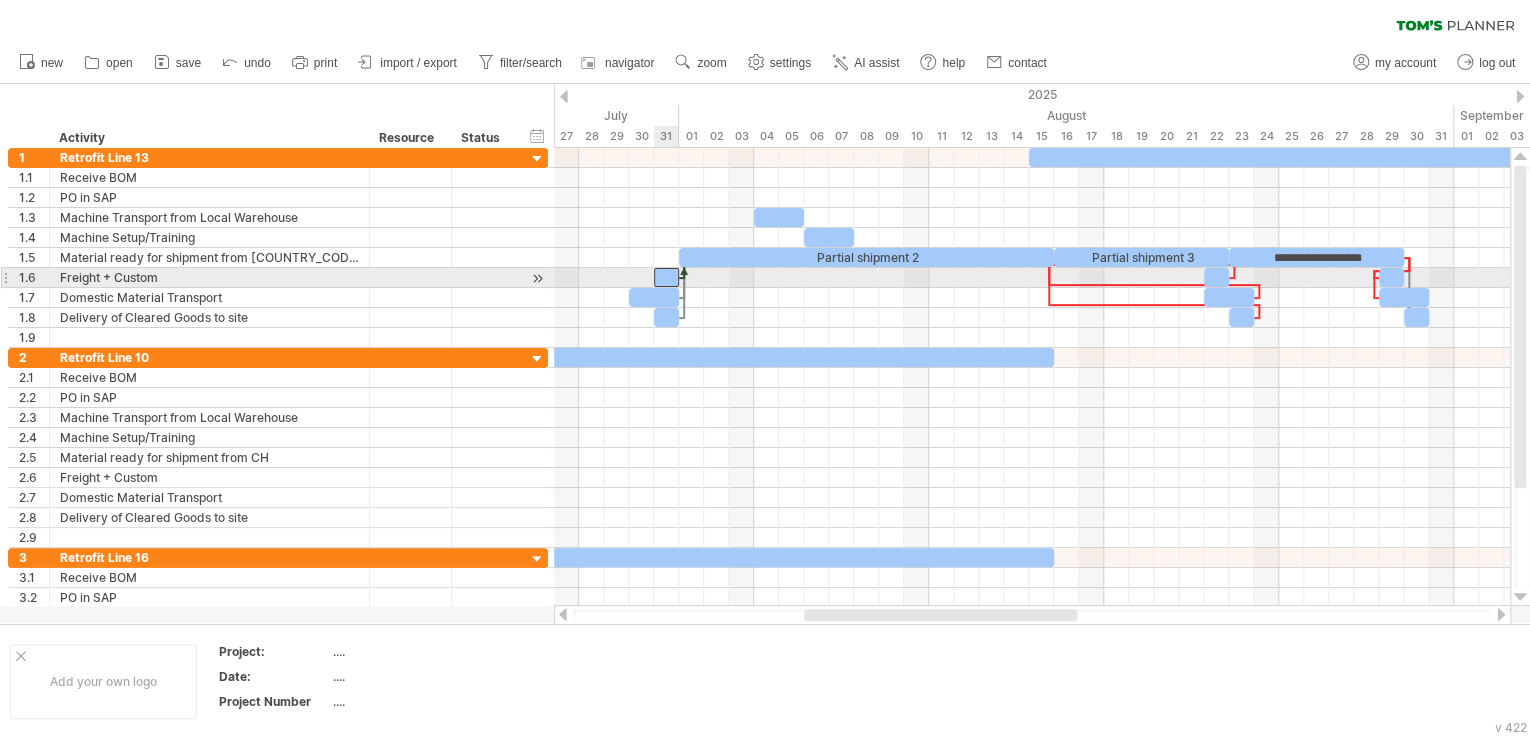 click at bounding box center (666, 277) 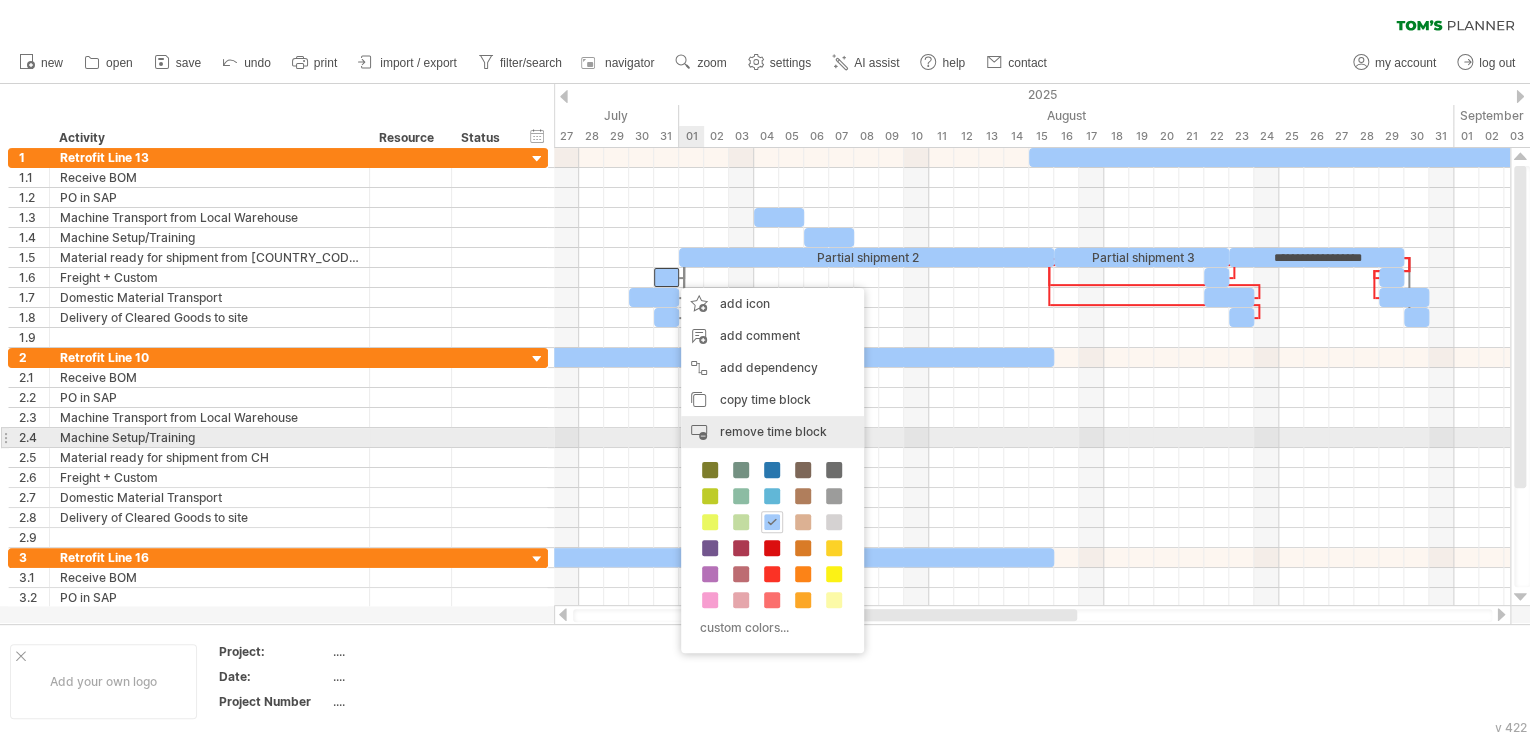 click on "remove time block remove selected items" at bounding box center (772, 432) 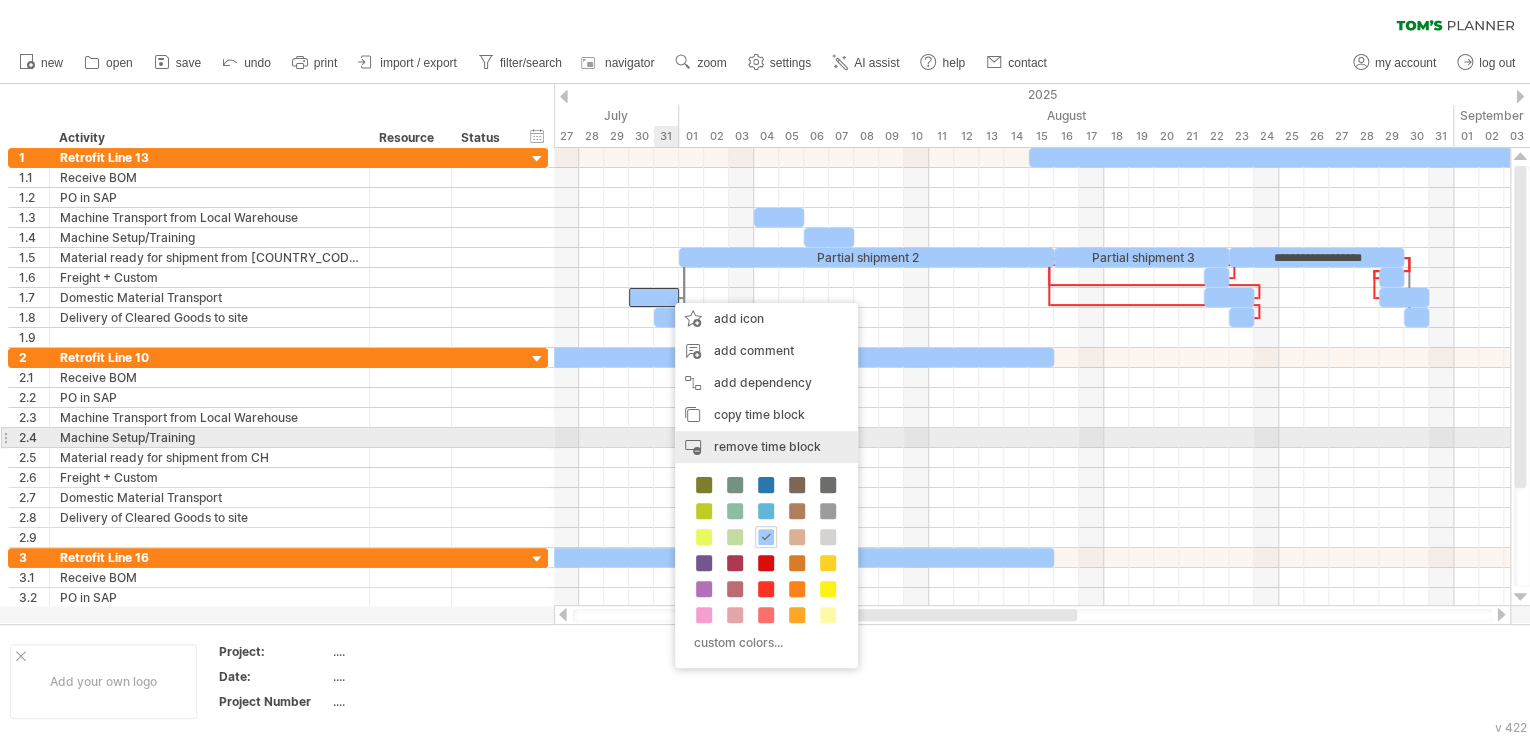 click on "remove time block" at bounding box center (767, 446) 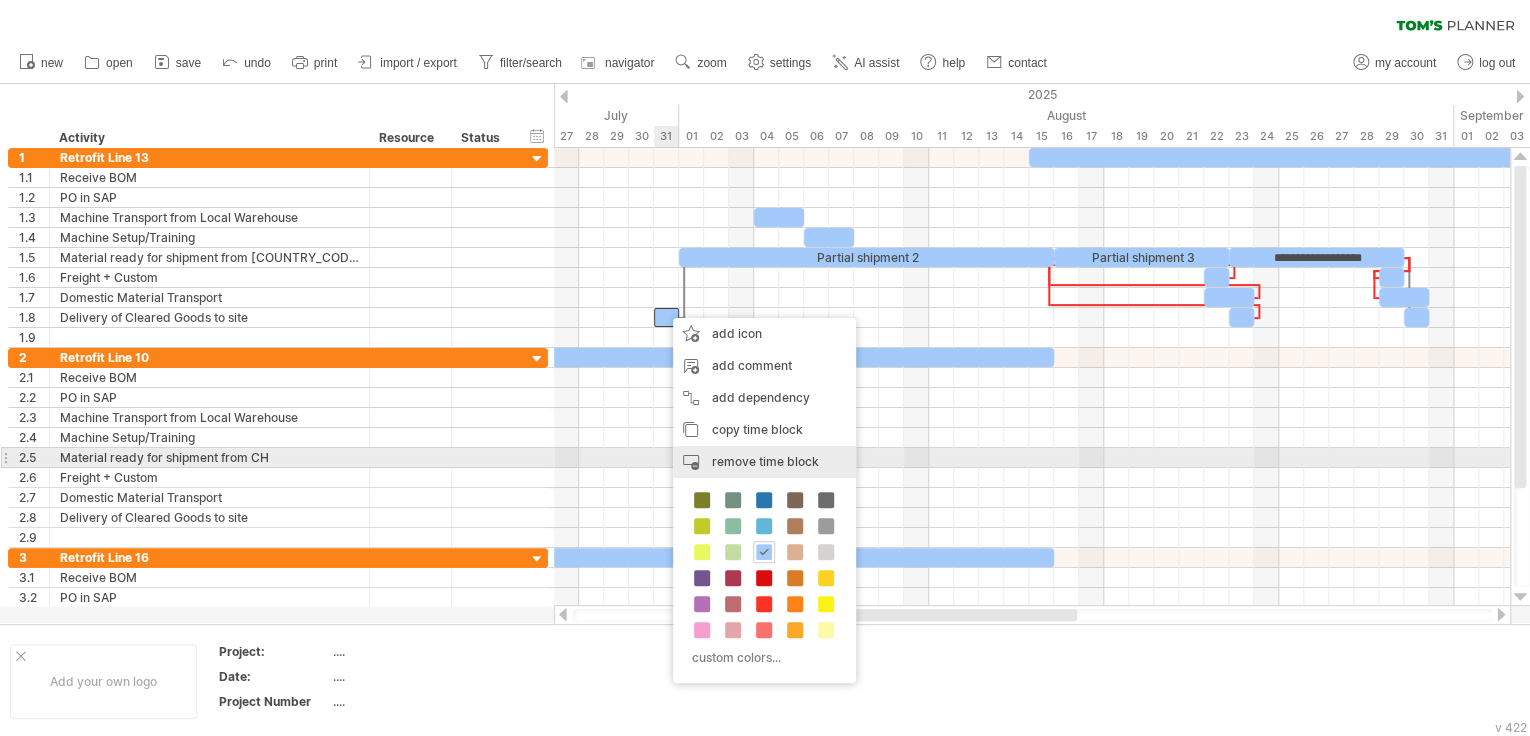 click on "remove time block" at bounding box center [765, 461] 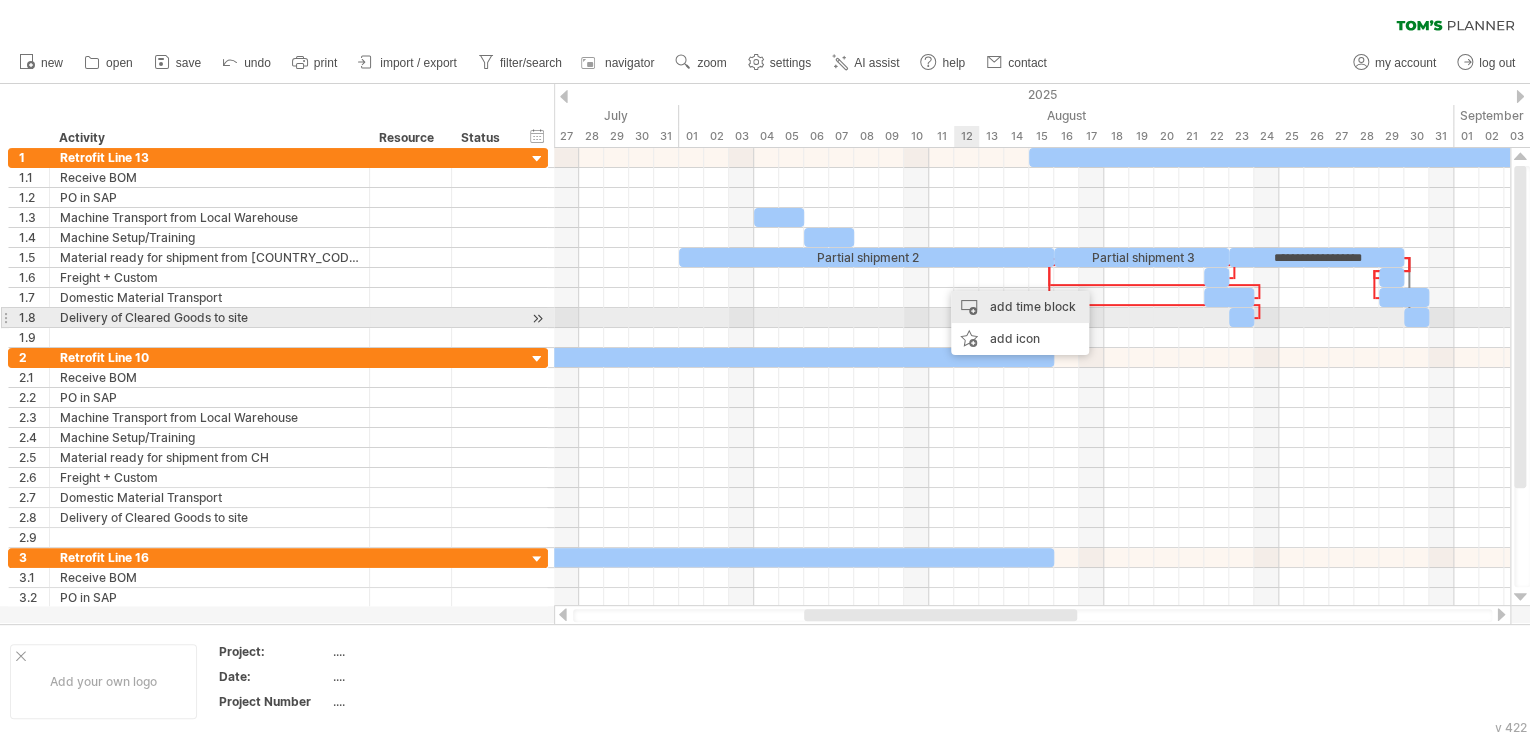 click on "add time block" at bounding box center [1020, 307] 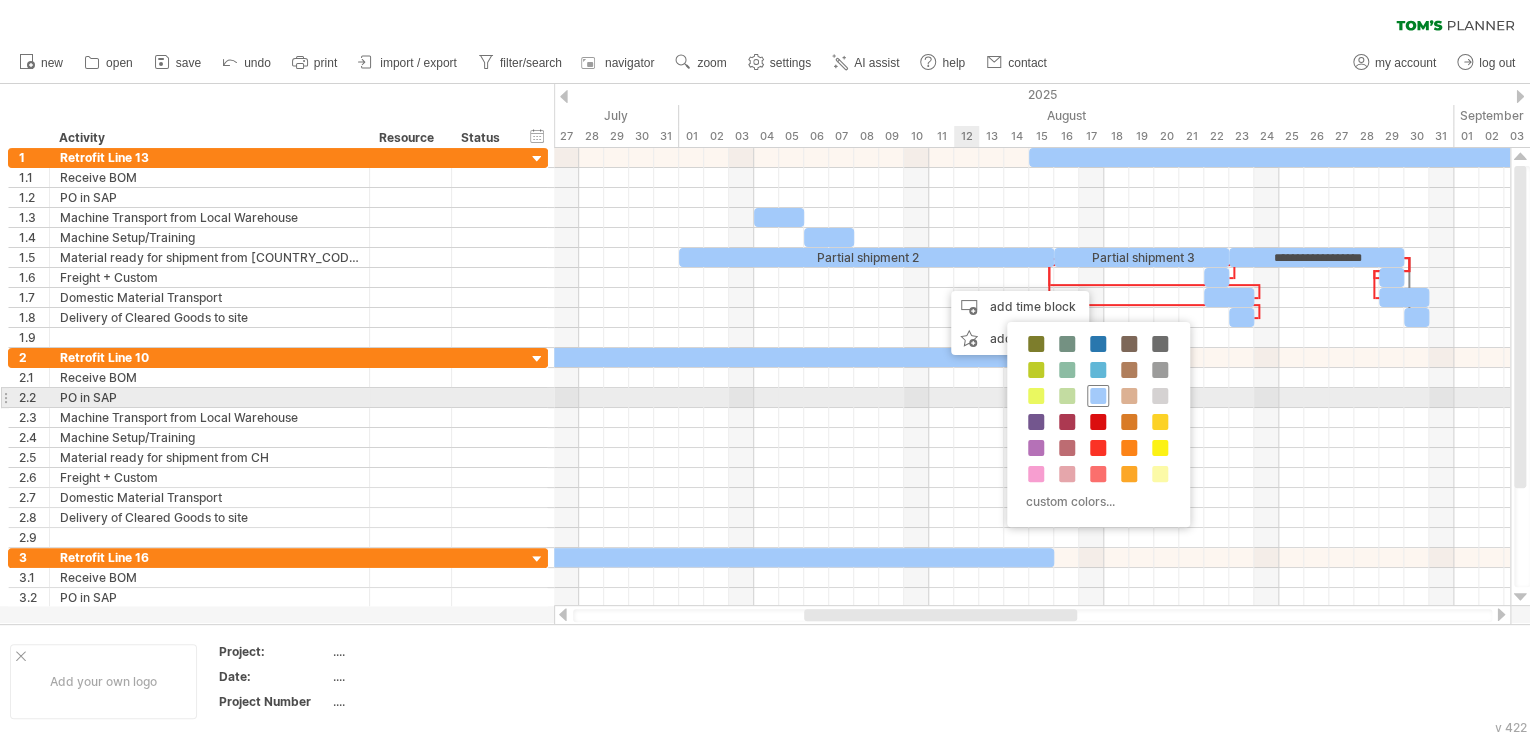 click at bounding box center (1098, 396) 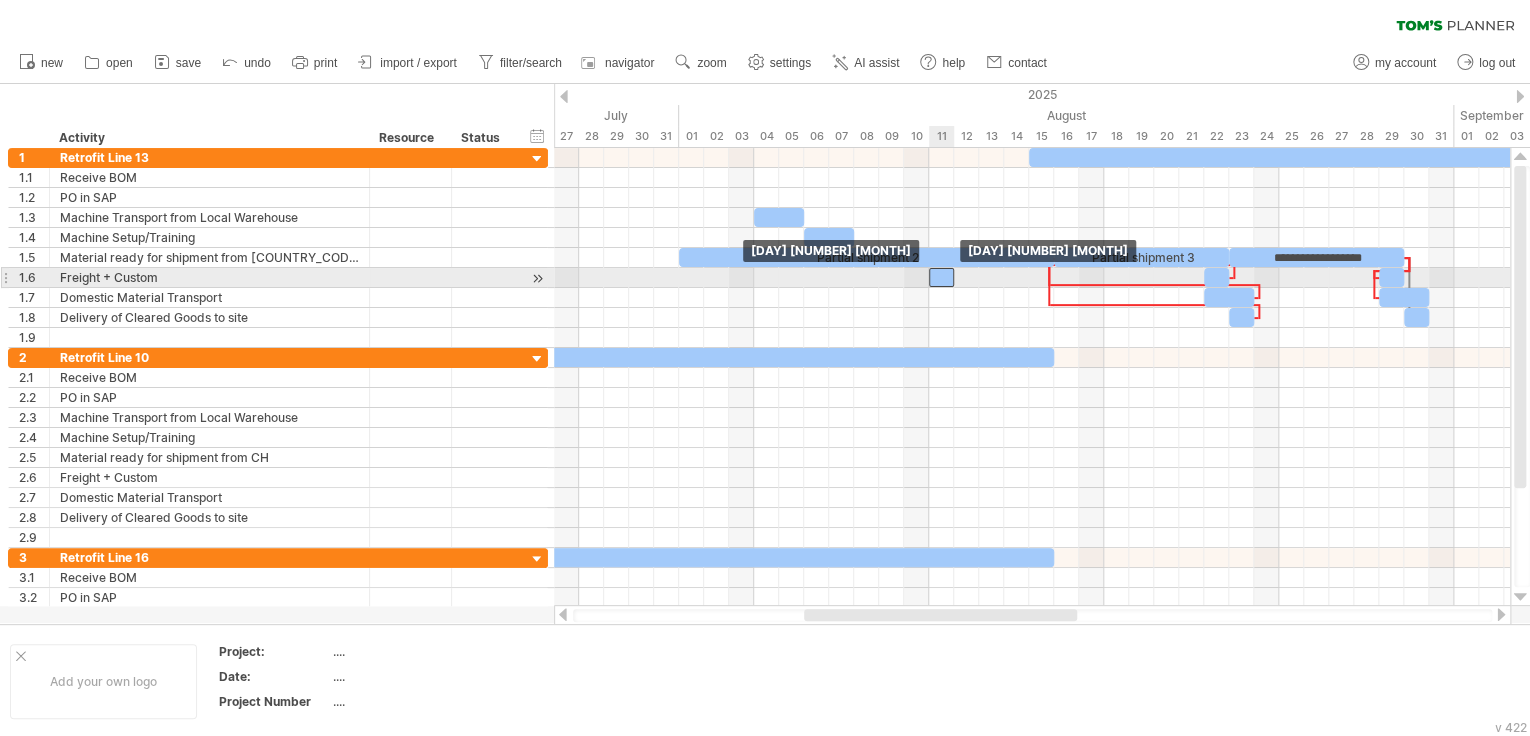 drag, startPoint x: 952, startPoint y: 272, endPoint x: 936, endPoint y: 278, distance: 17.088007 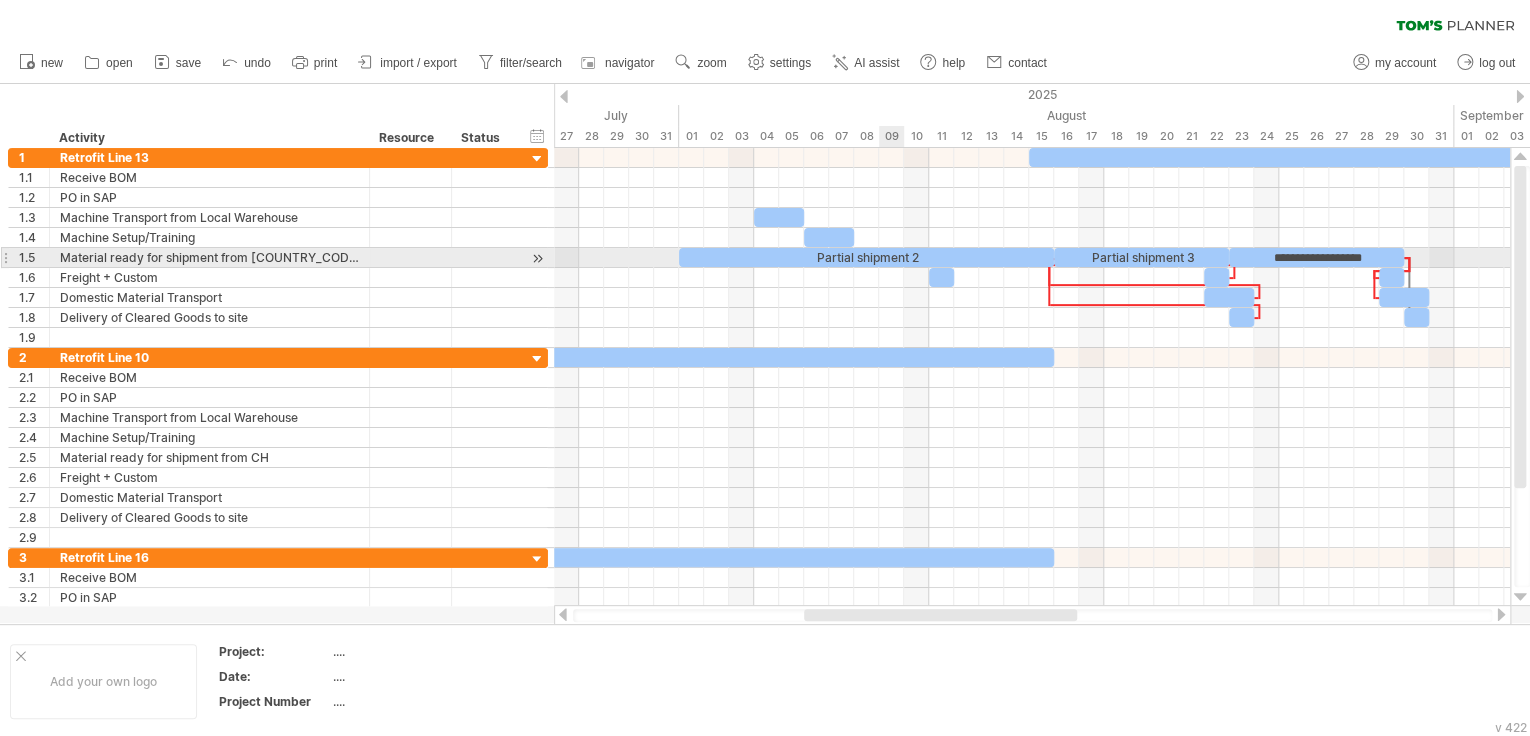 click on "Partial shipment 2" at bounding box center [866, 257] 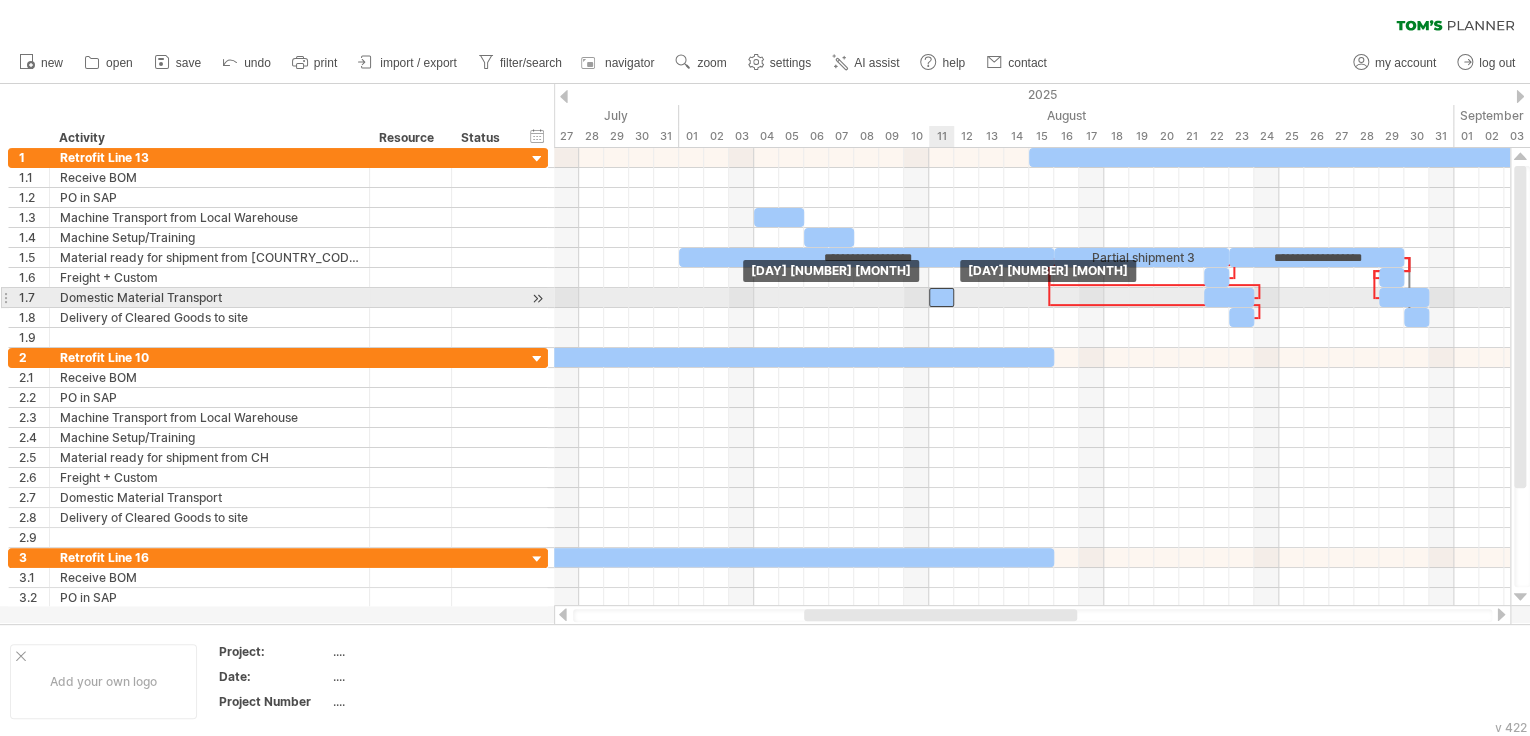 drag, startPoint x: 948, startPoint y: 276, endPoint x: 947, endPoint y: 294, distance: 18.027756 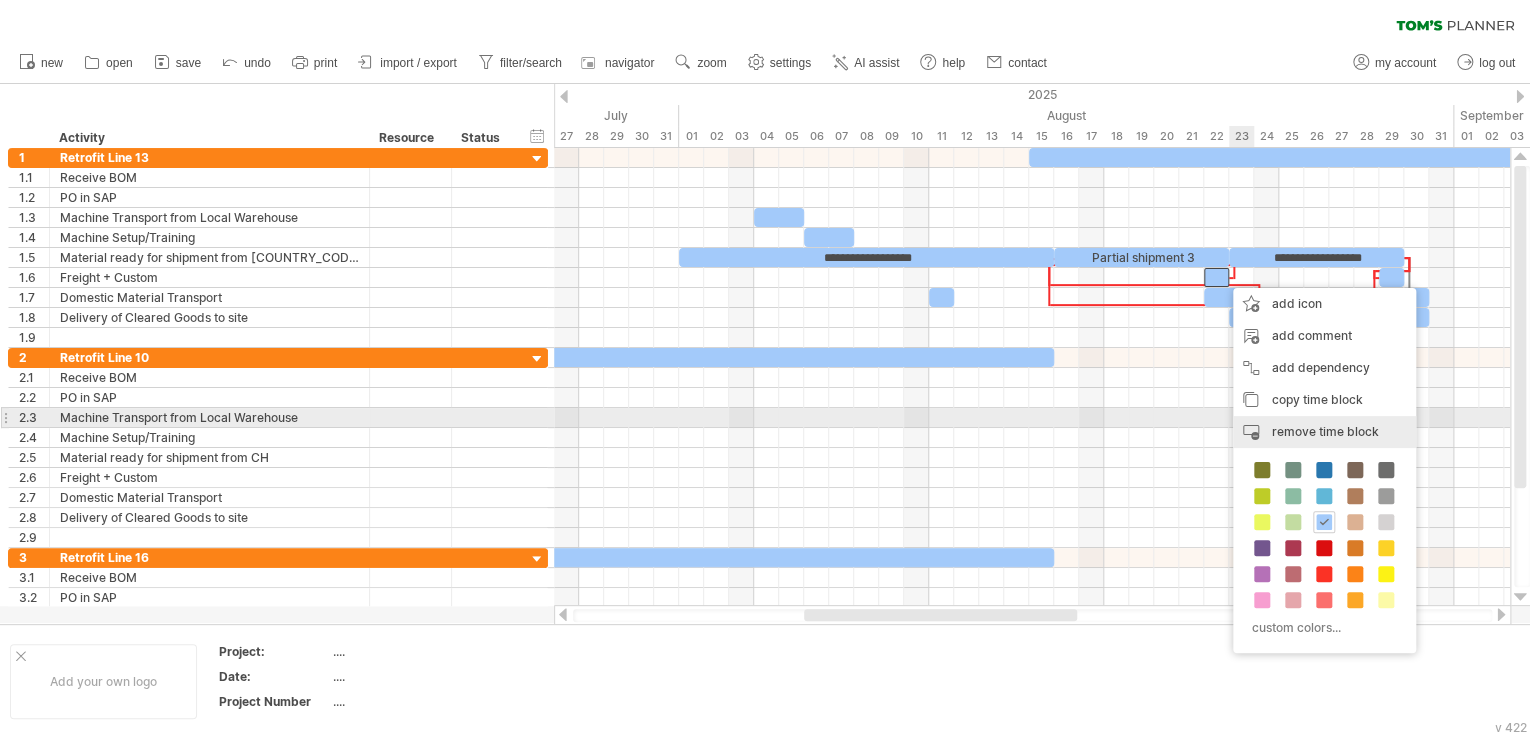 click on "remove time block" at bounding box center (1325, 431) 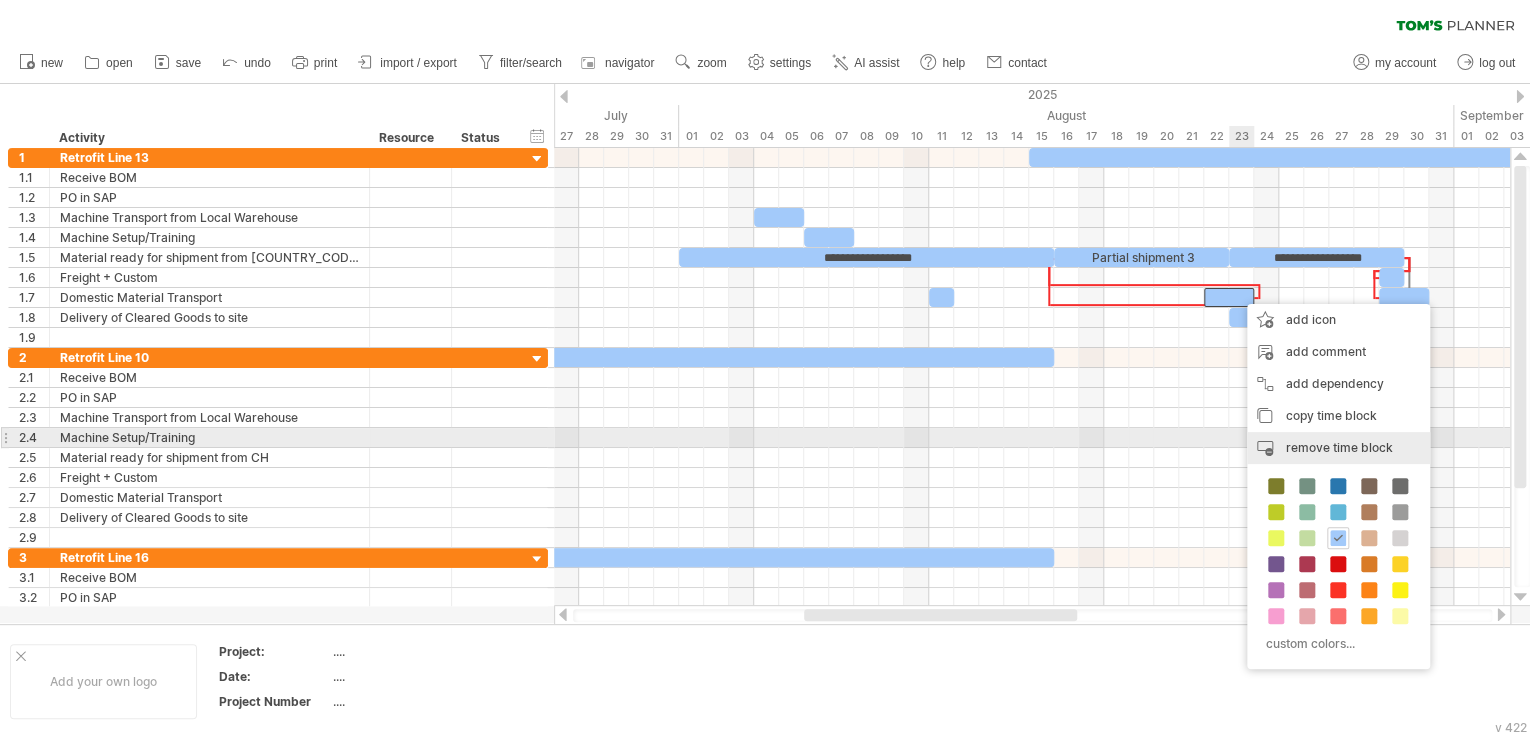 click on "remove time block" at bounding box center [1339, 447] 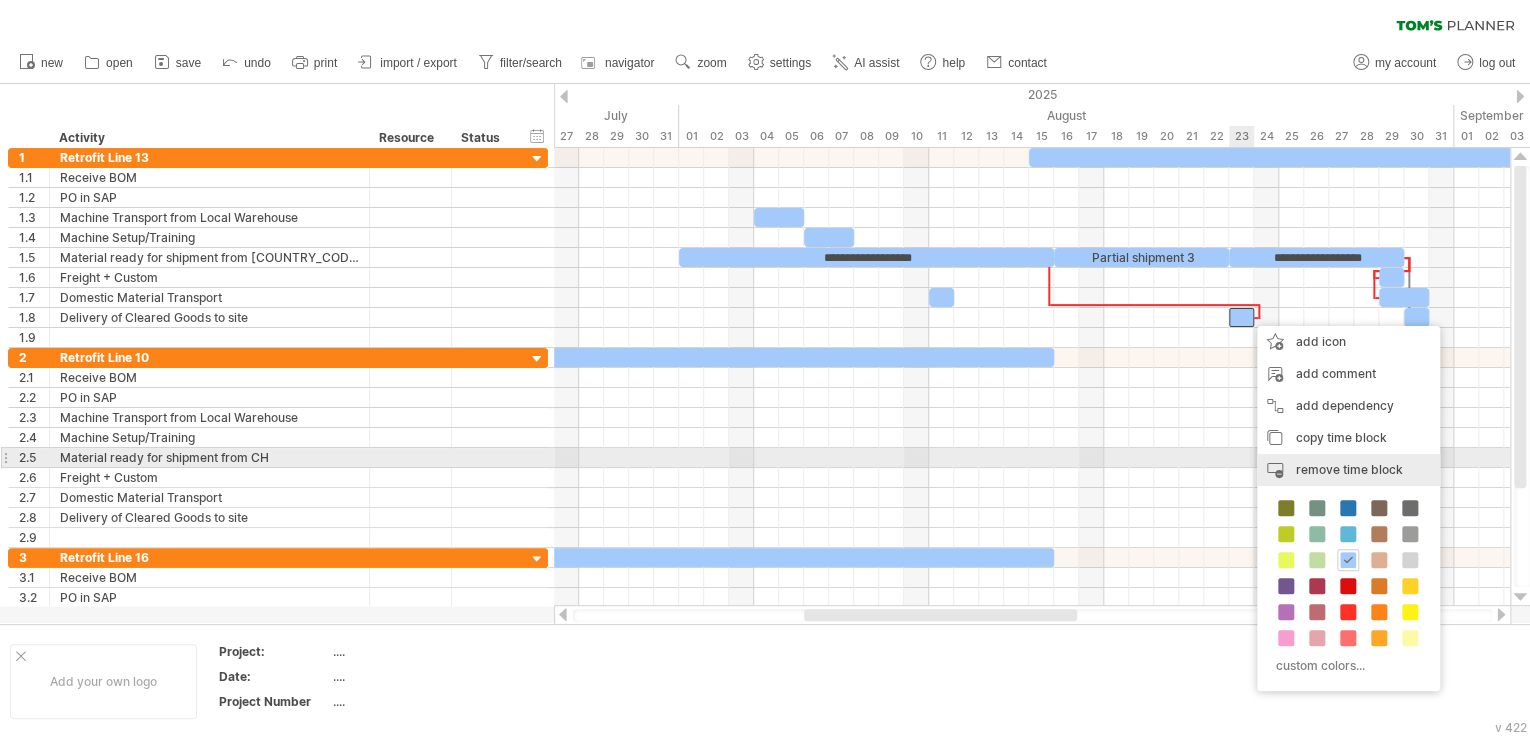 drag, startPoint x: 1307, startPoint y: 464, endPoint x: 1320, endPoint y: 440, distance: 27.294687 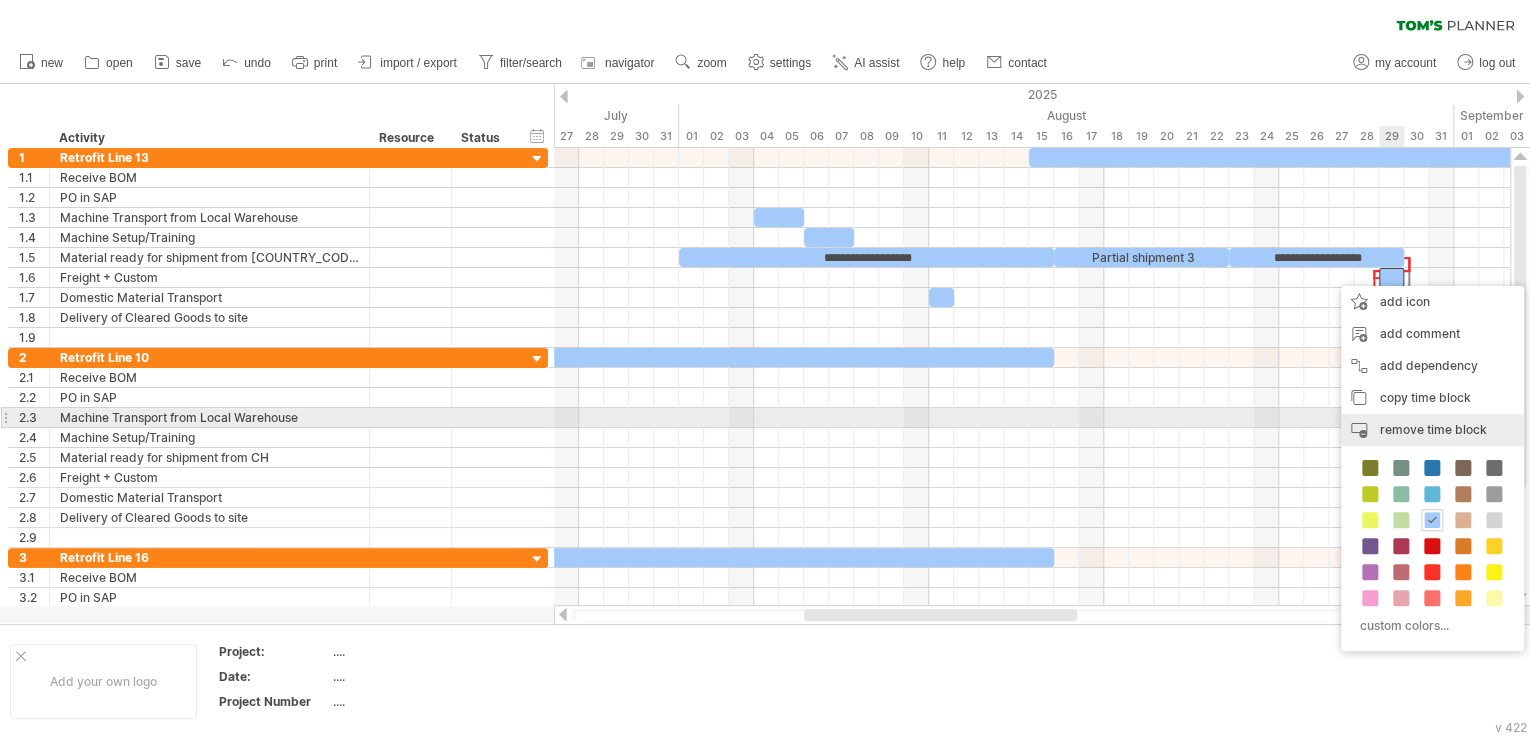 click on "remove time block" at bounding box center [1433, 429] 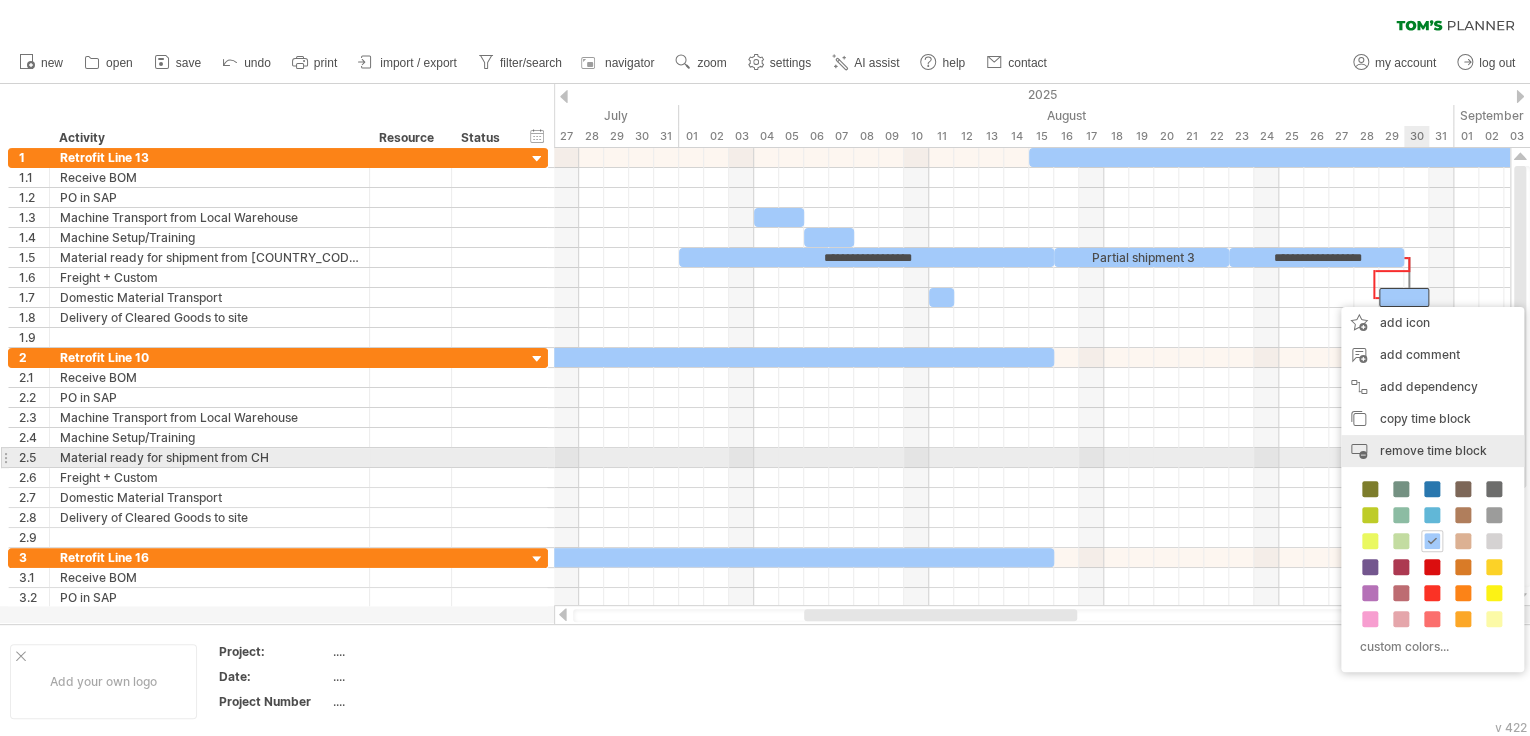 click on "remove time block" at bounding box center (1433, 450) 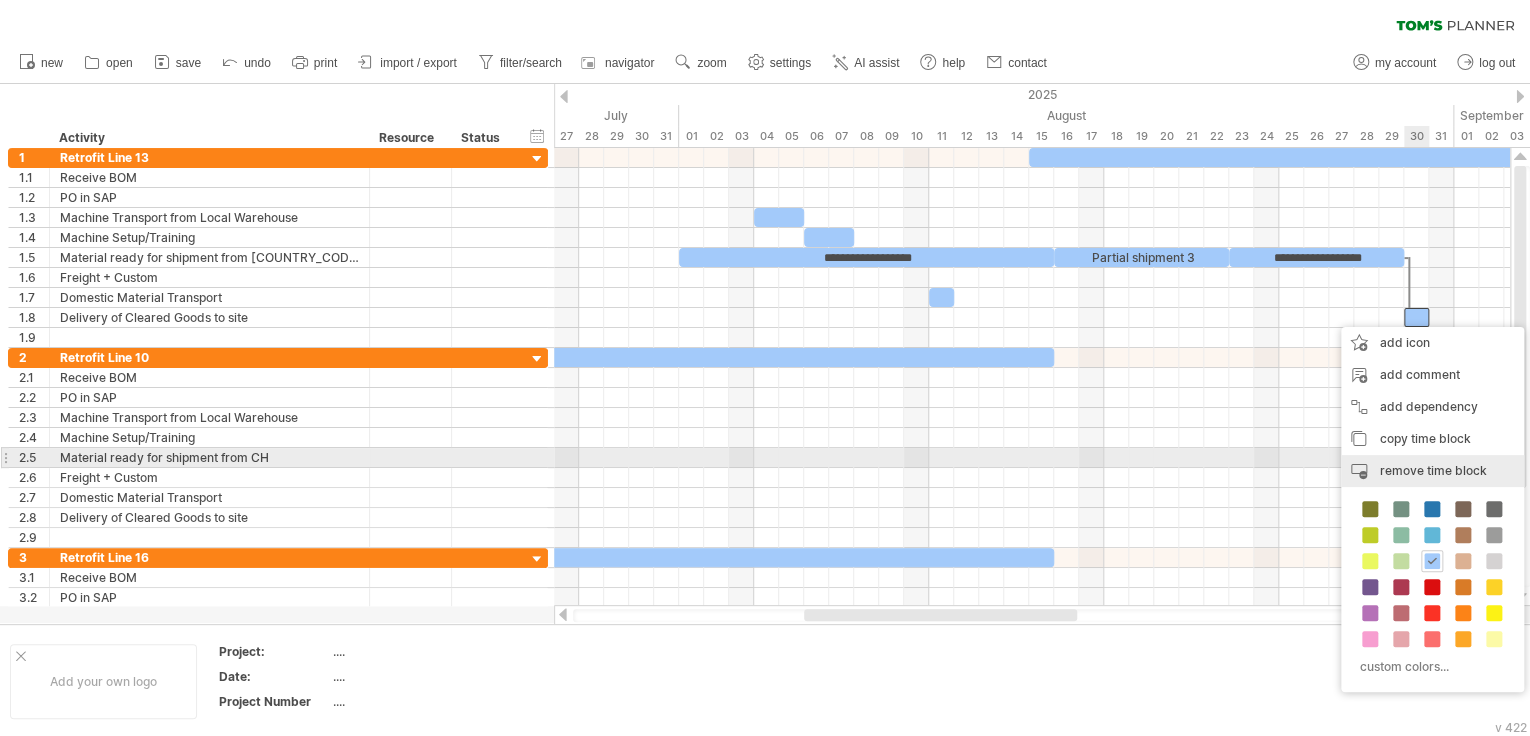 click on "remove time block" at bounding box center [1433, 470] 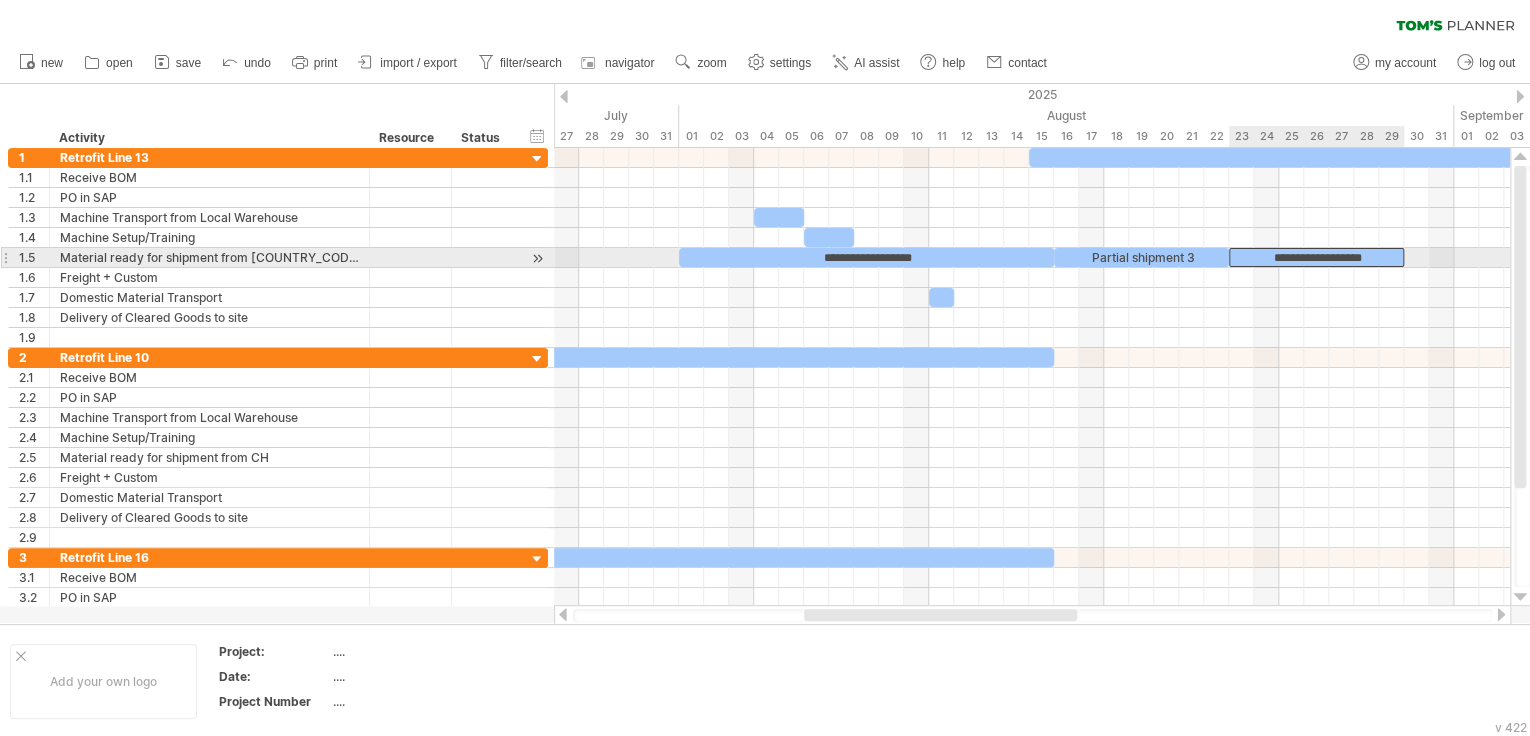 click on "**********" at bounding box center (1316, 257) 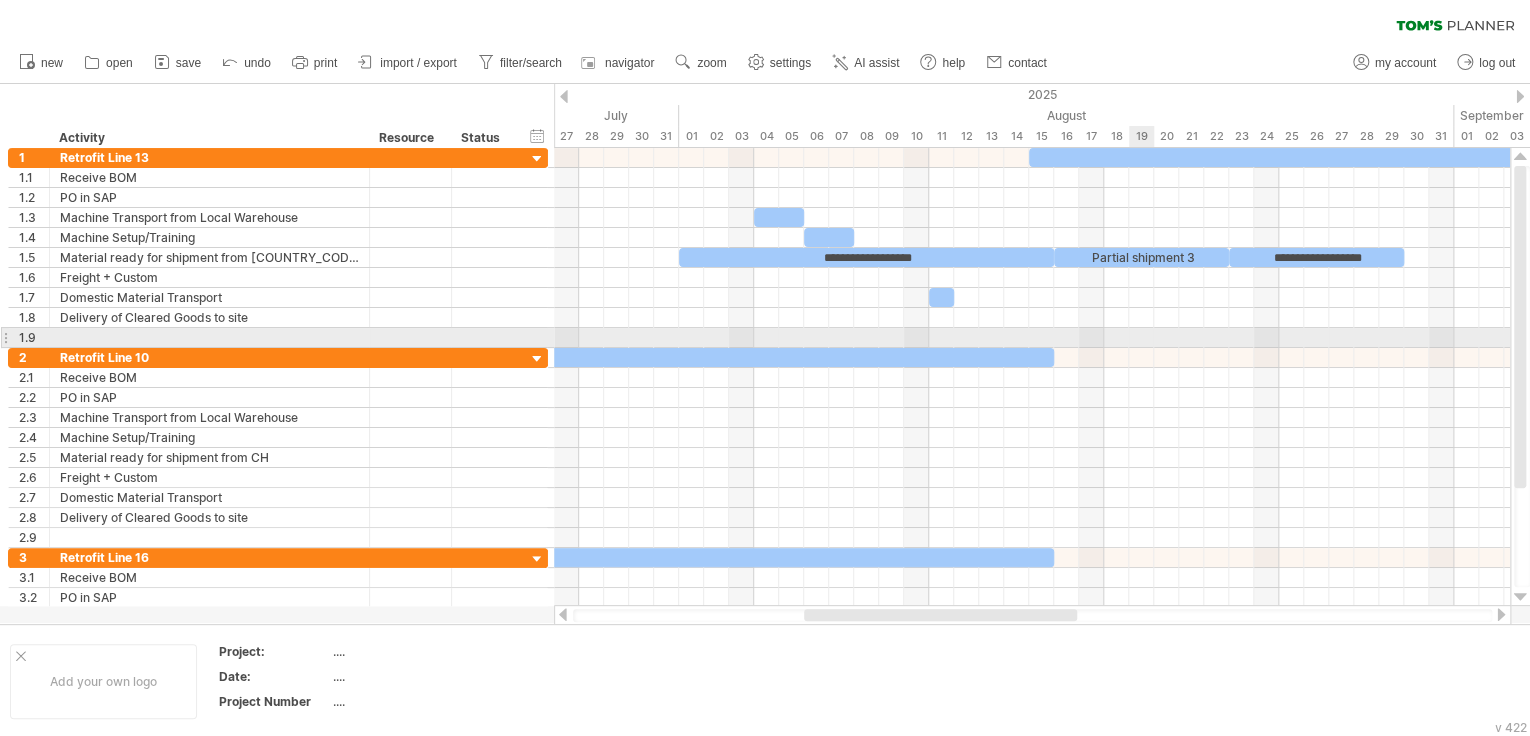 click at bounding box center [1032, 338] 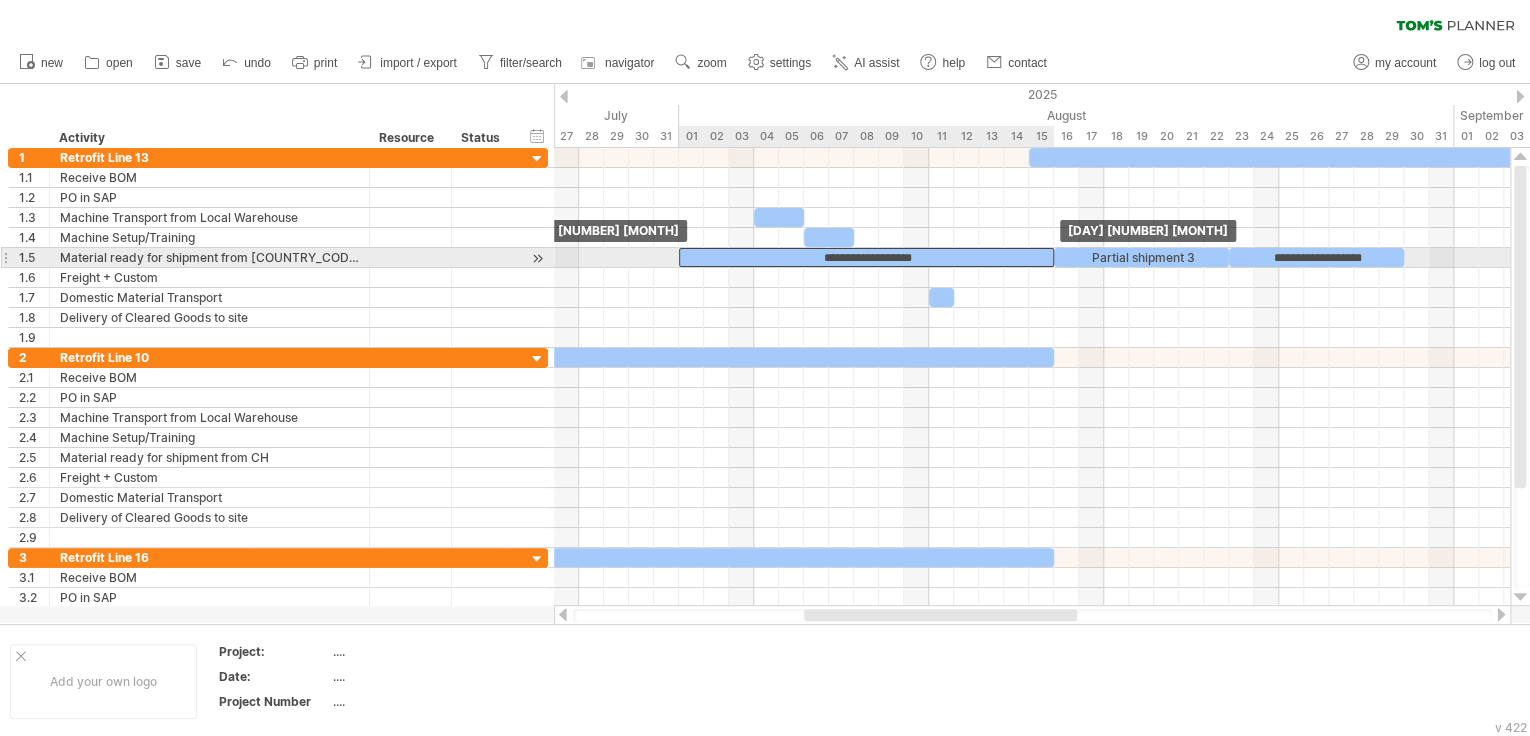 click on "**********" at bounding box center (866, 257) 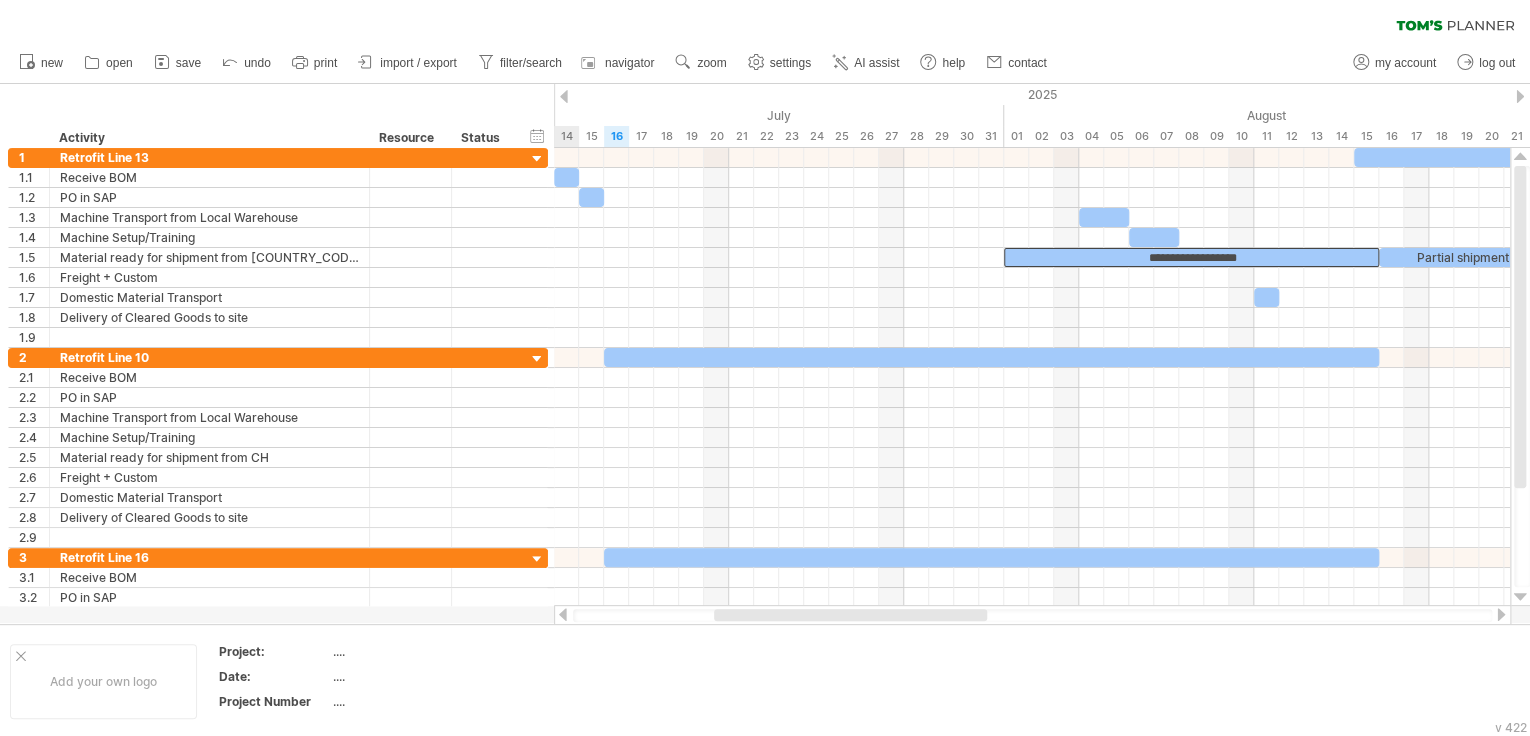 drag, startPoint x: 1044, startPoint y: 616, endPoint x: 964, endPoint y: 620, distance: 80.09994 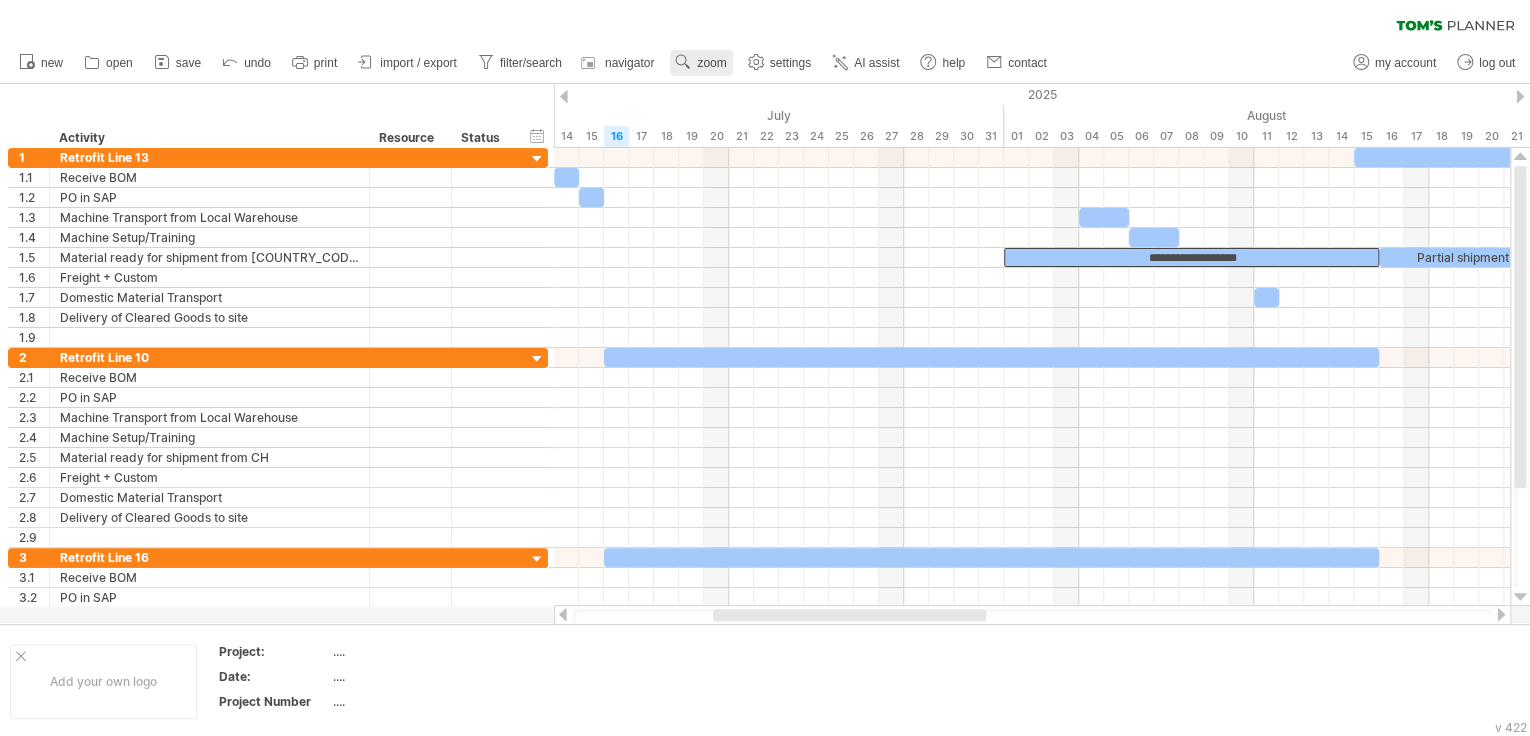 click on "zoom" at bounding box center (711, 63) 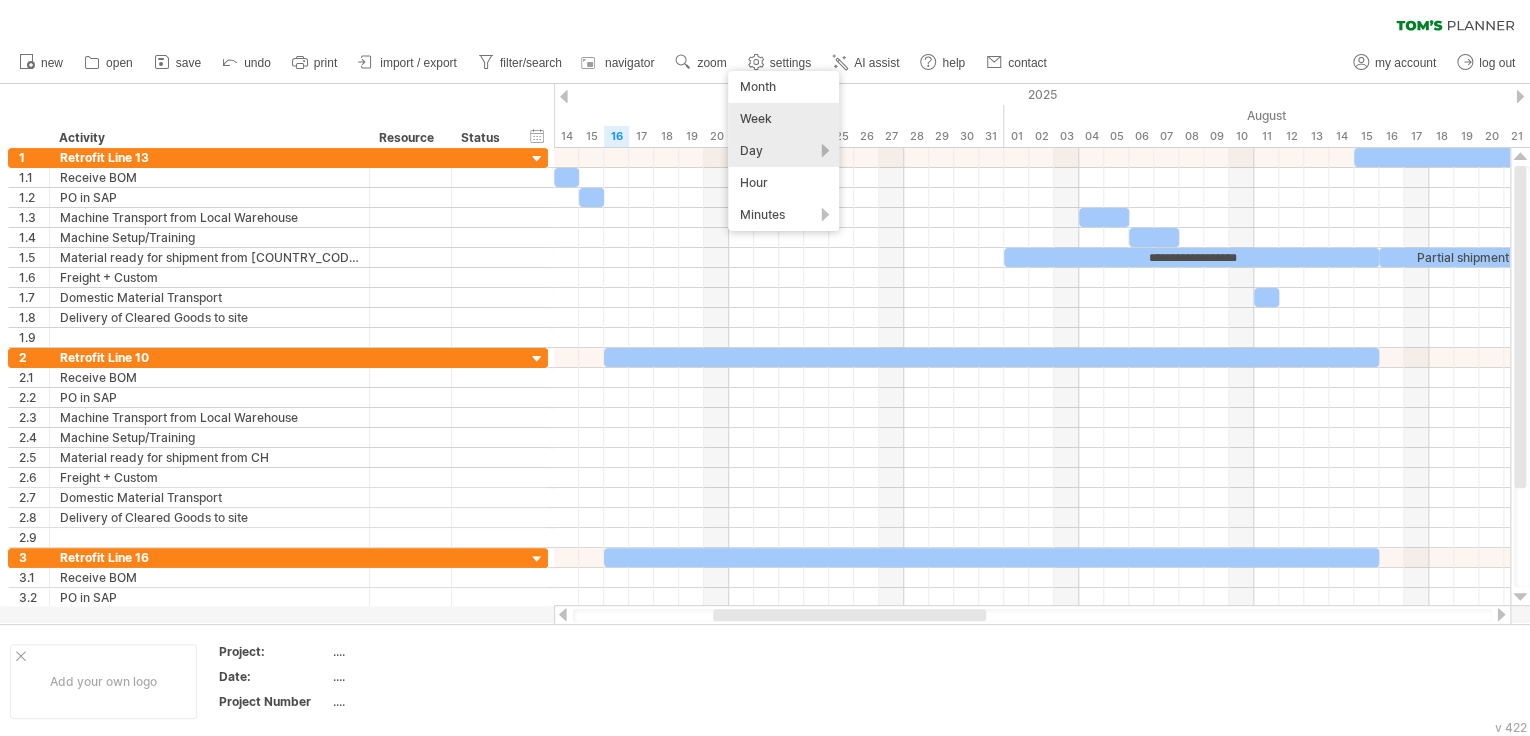 click on "Week" at bounding box center (783, 119) 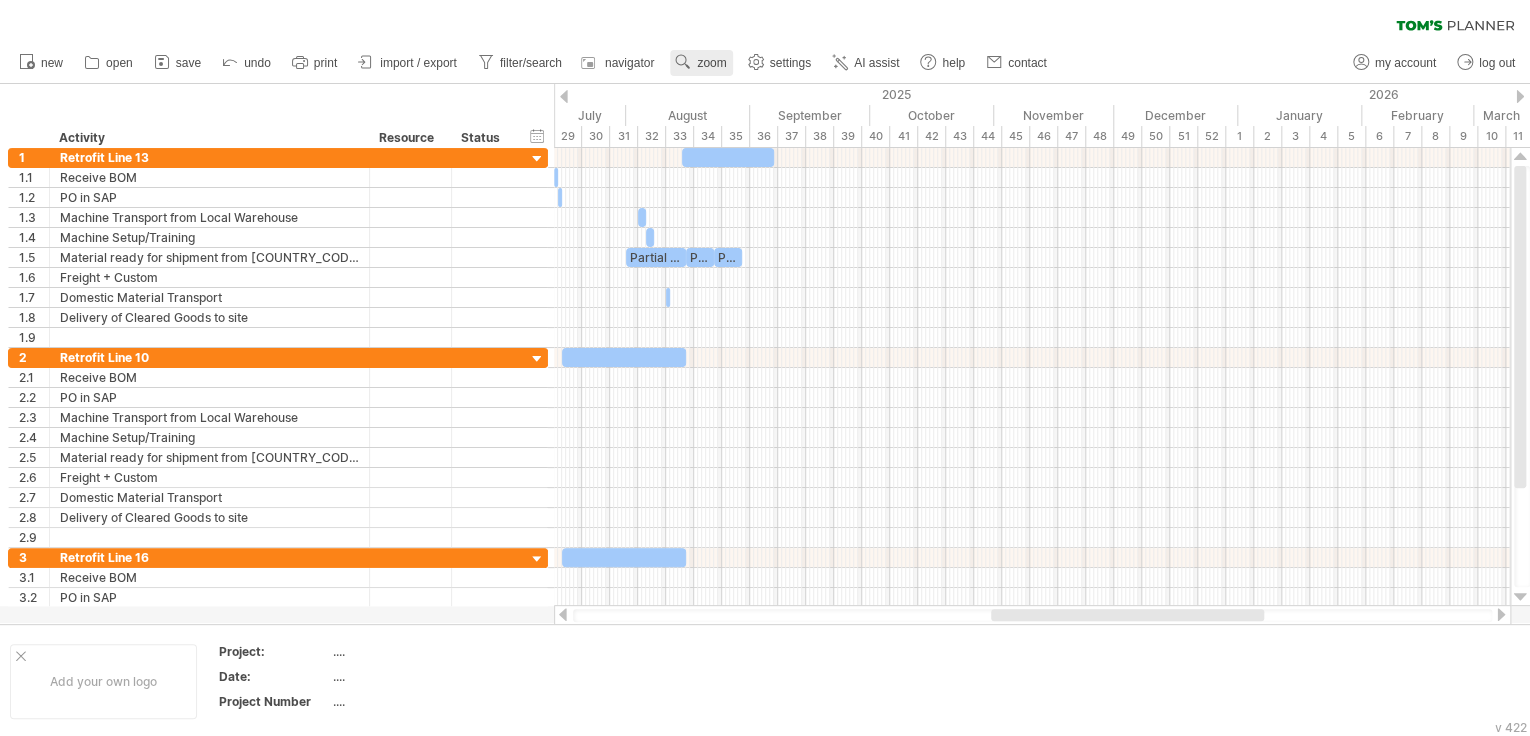 click on "zoom" at bounding box center (711, 63) 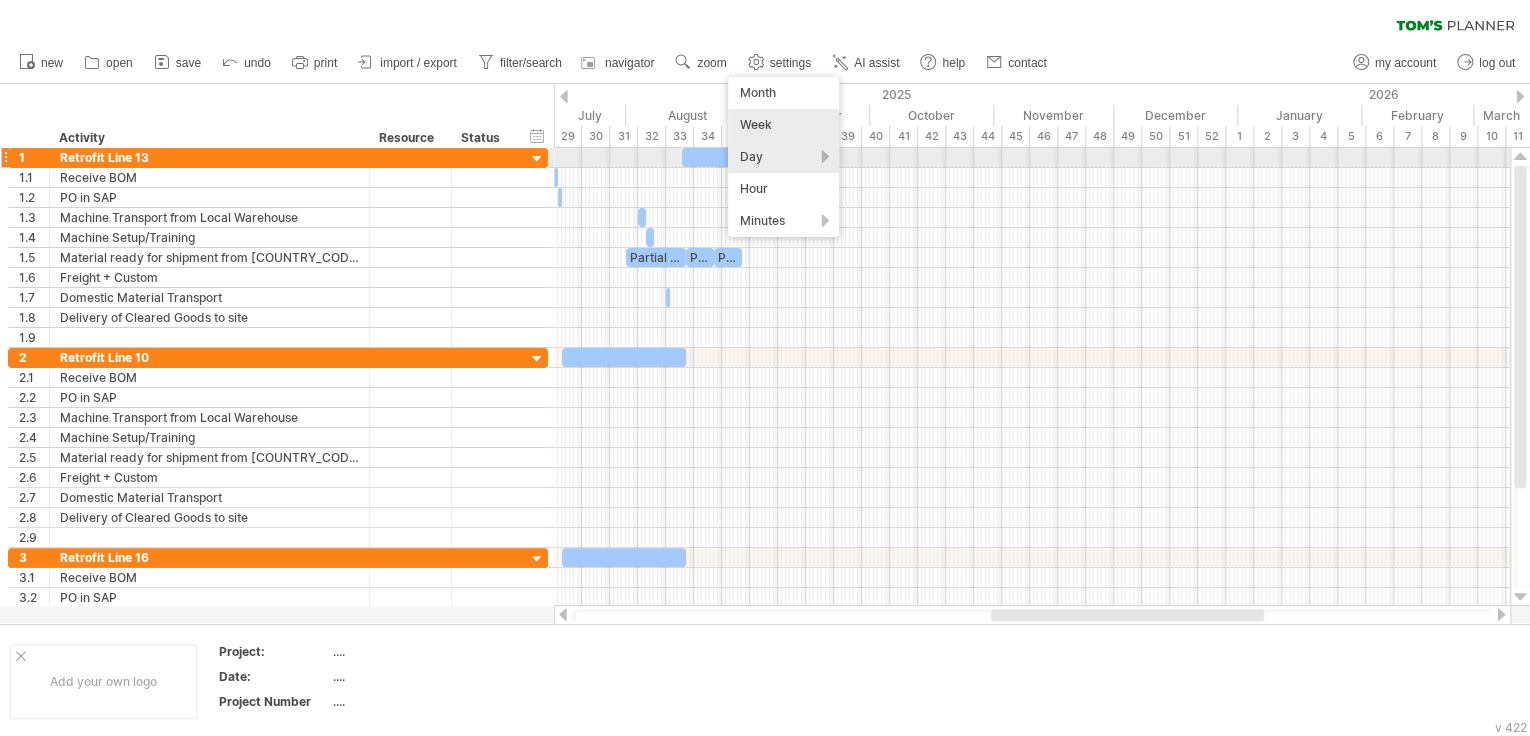 click on "Day" at bounding box center (783, 157) 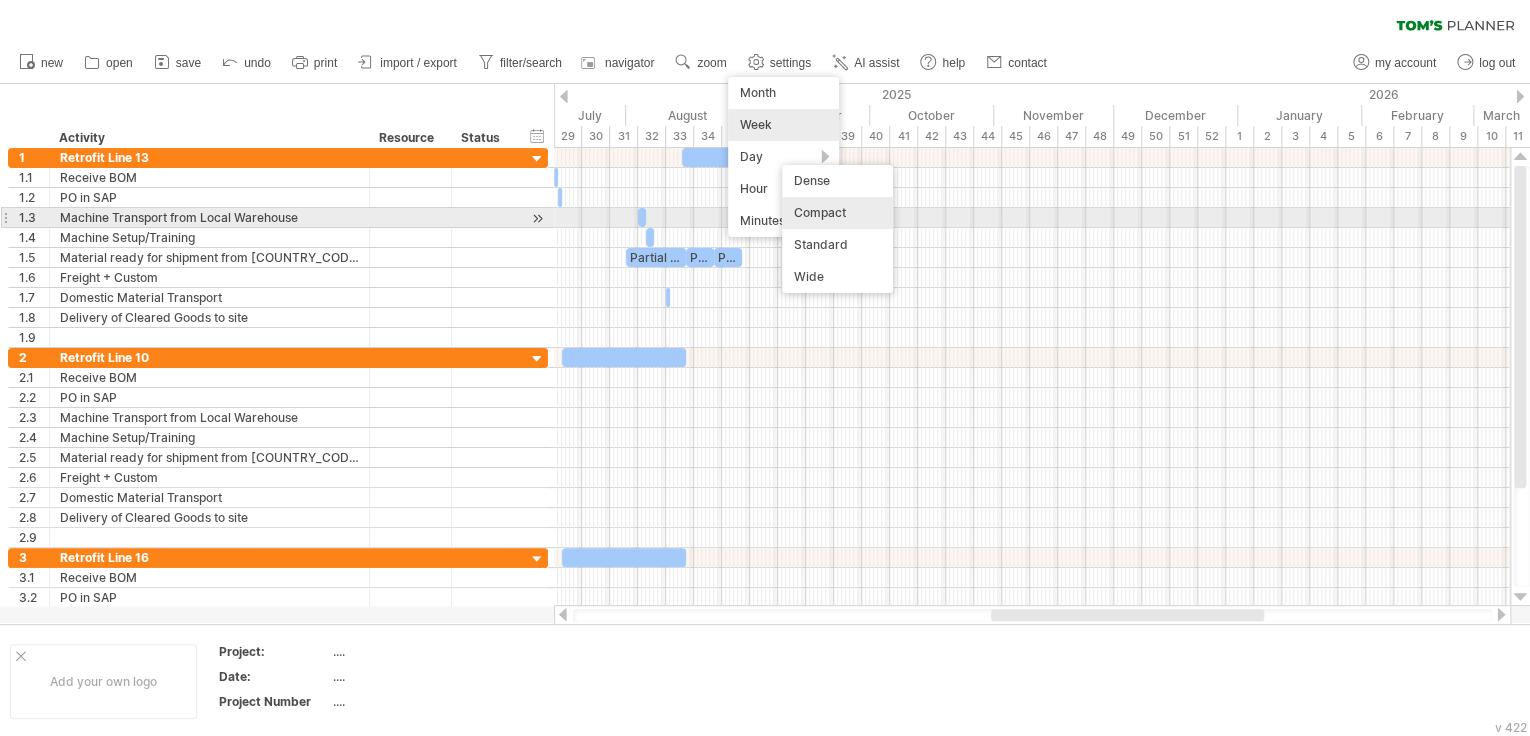click on "Compact" at bounding box center (837, 213) 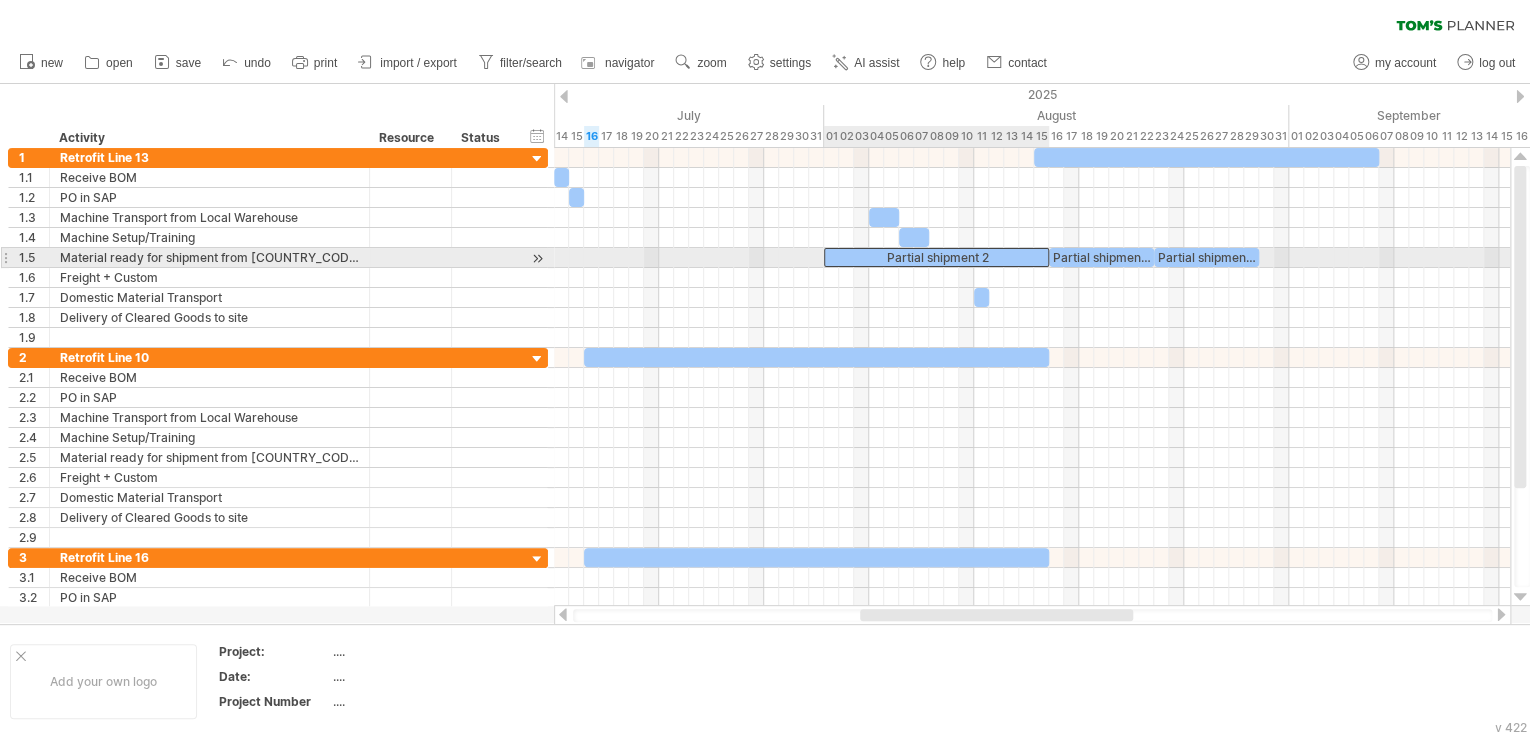 click on "Partial shipment 2" at bounding box center [936, 257] 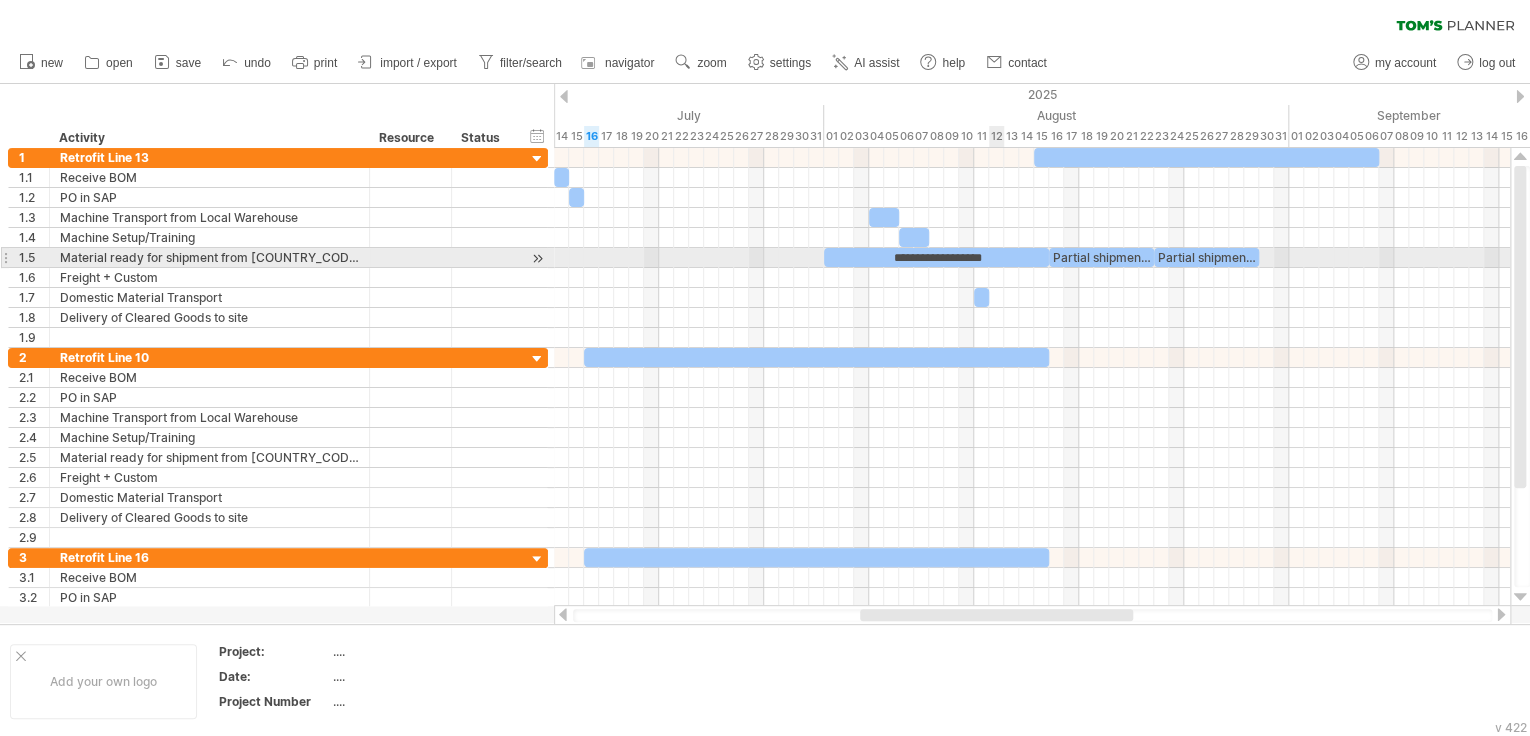 click on "**********" at bounding box center (936, 257) 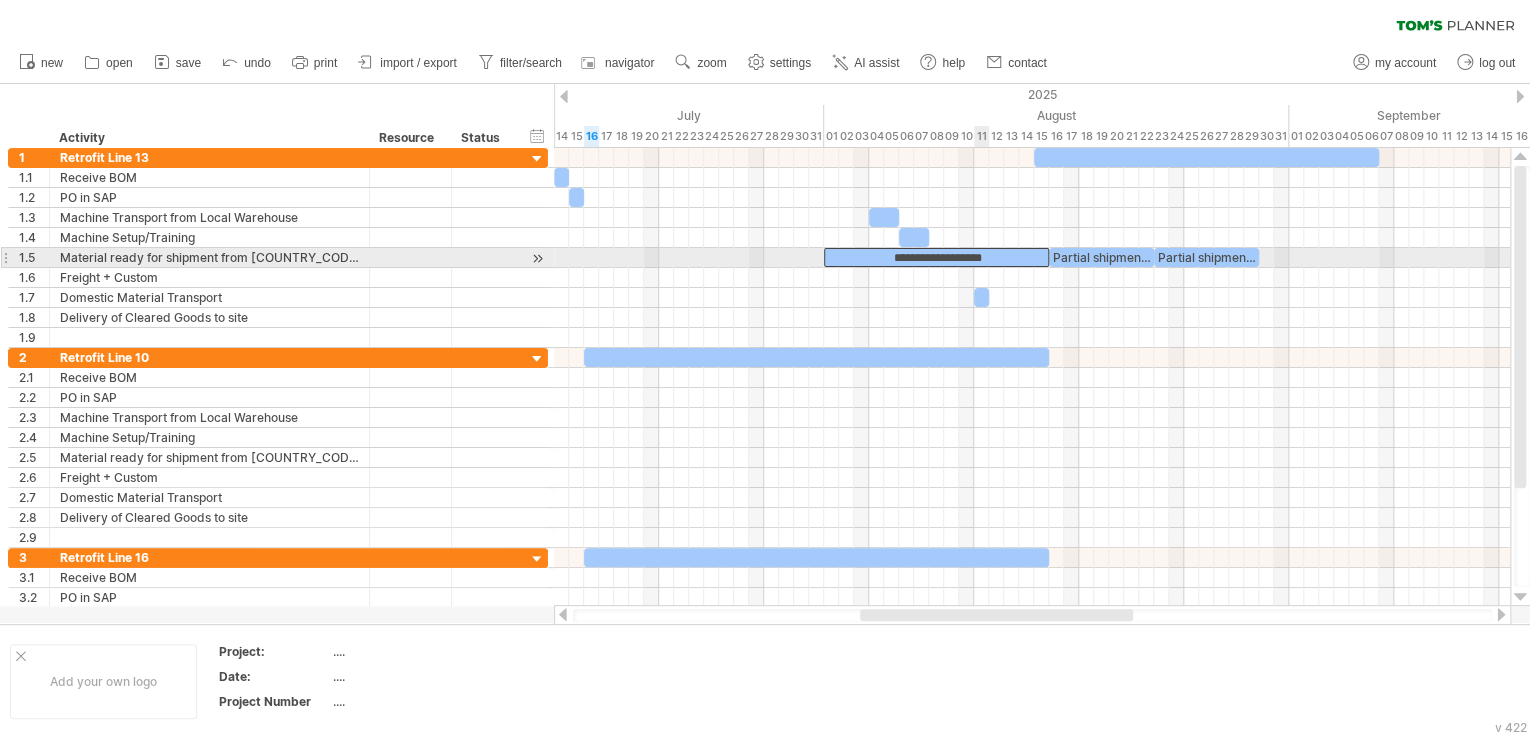 type 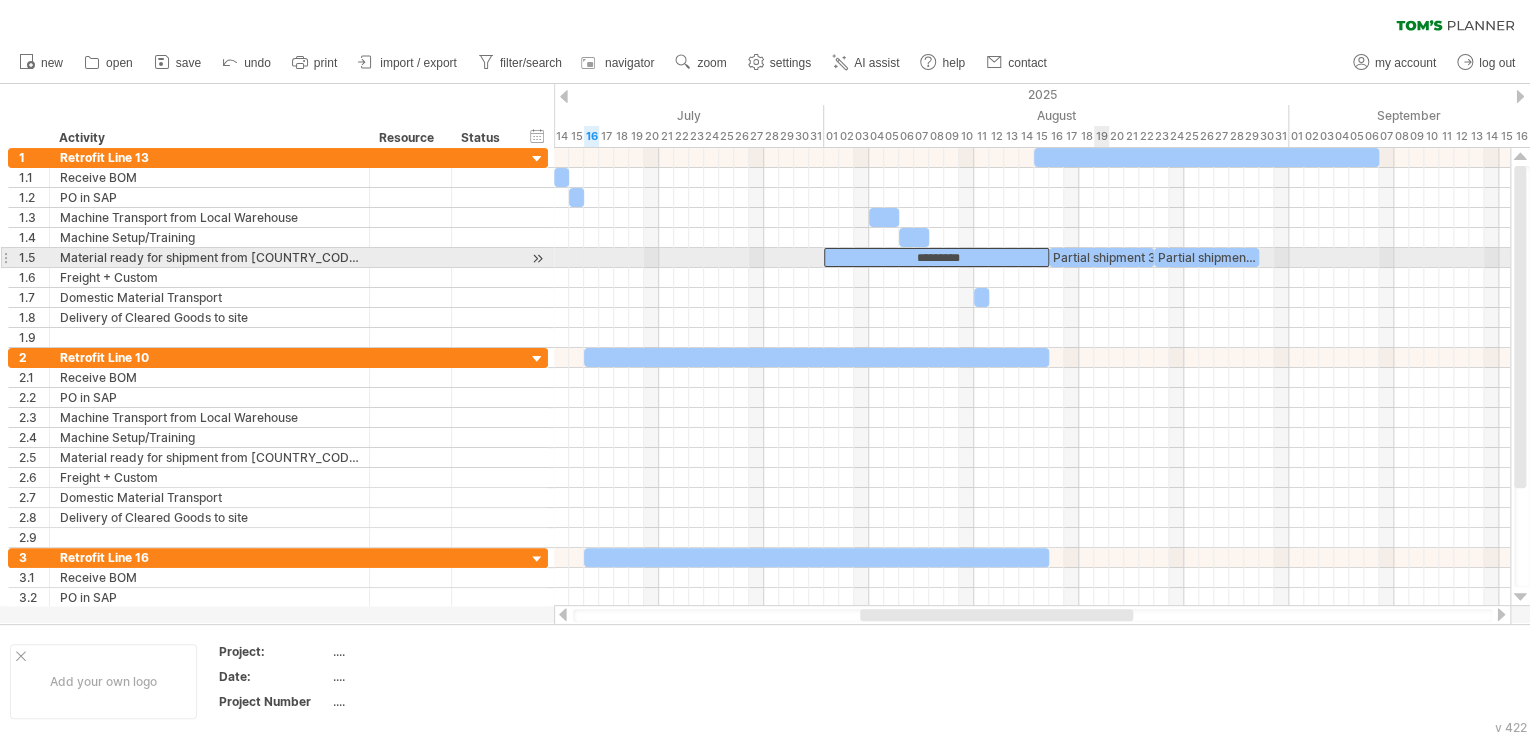 click on "Partial shipment 3" at bounding box center [1101, 257] 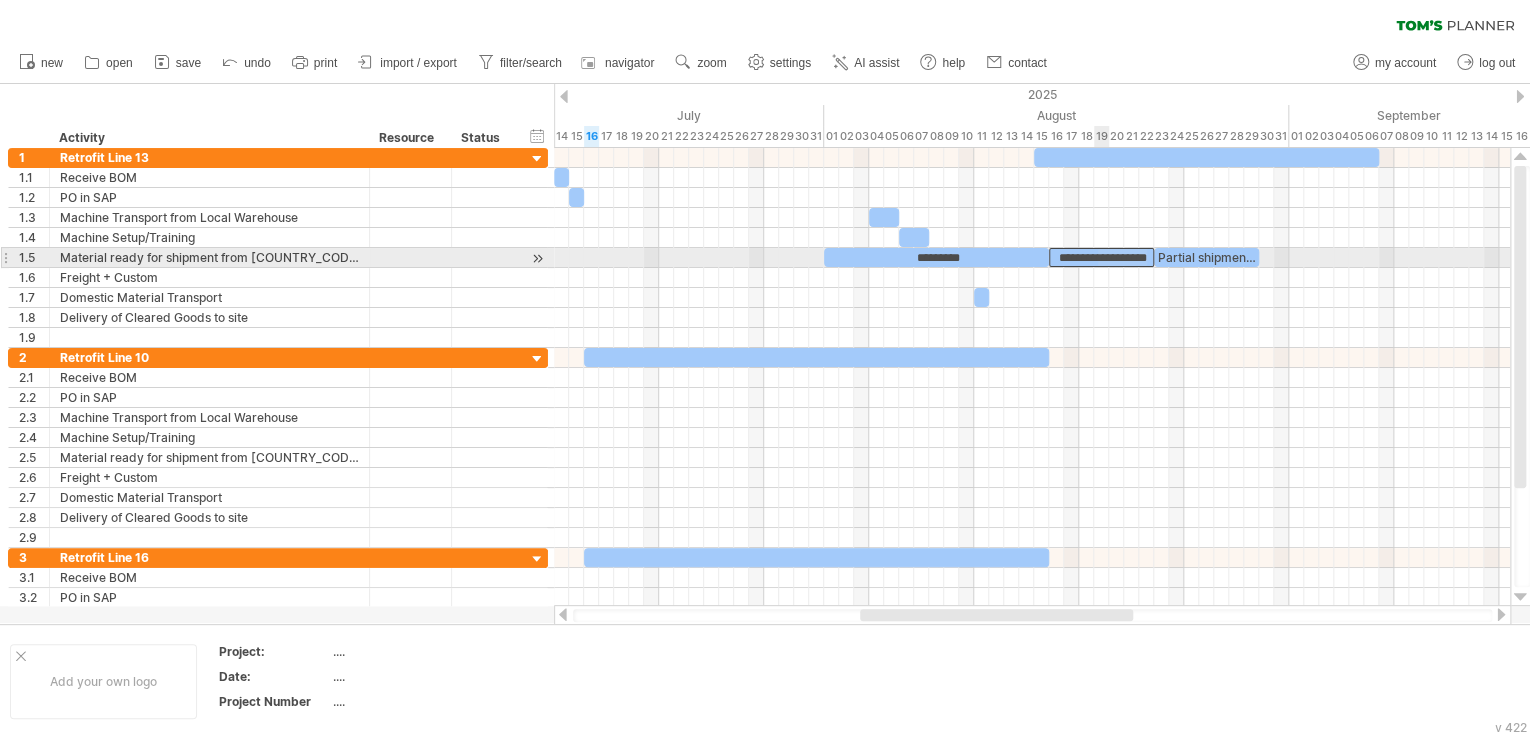 scroll, scrollTop: 0, scrollLeft: 4, axis: horizontal 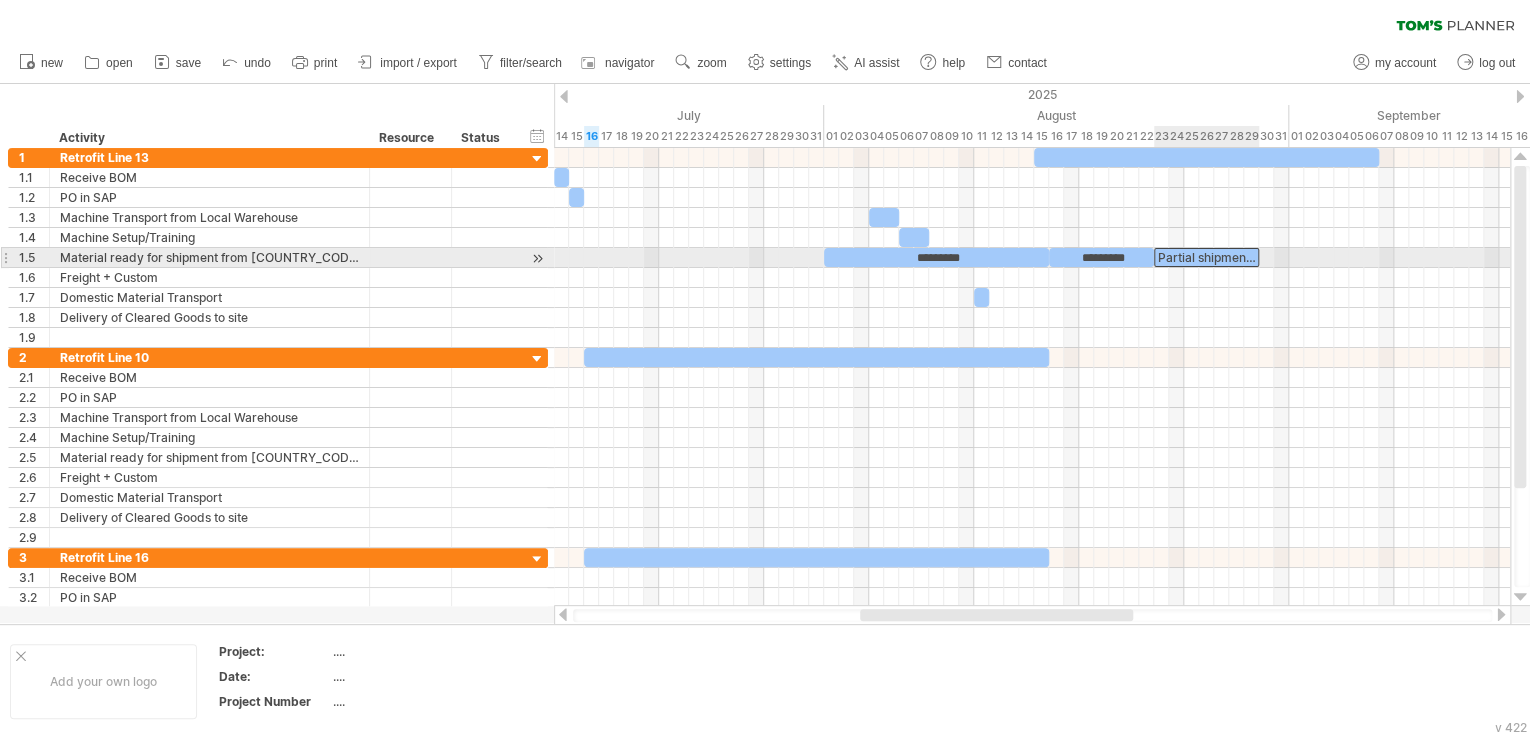 click on "Partial shipment 4" at bounding box center (1206, 257) 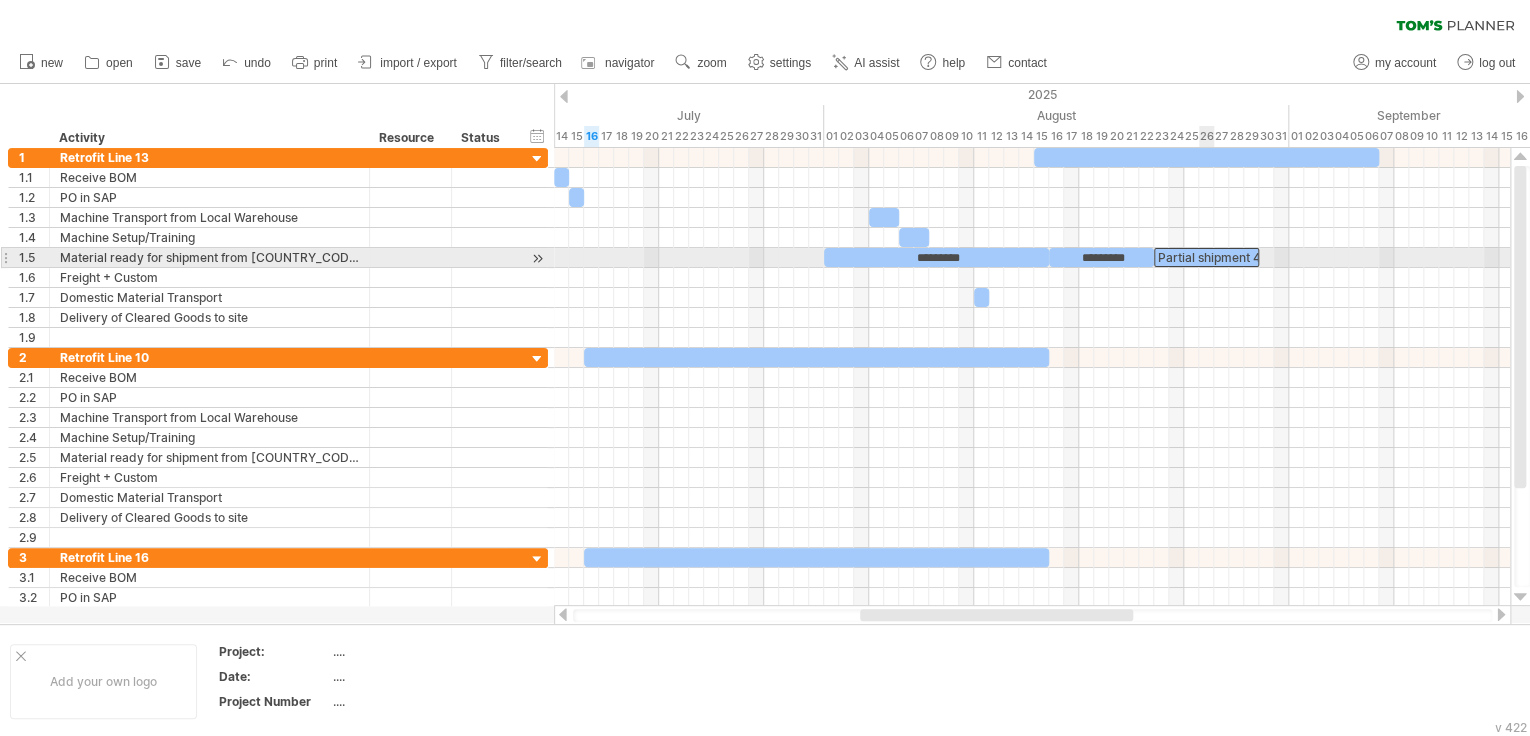 click on "Partial shipment 4" at bounding box center [1206, 257] 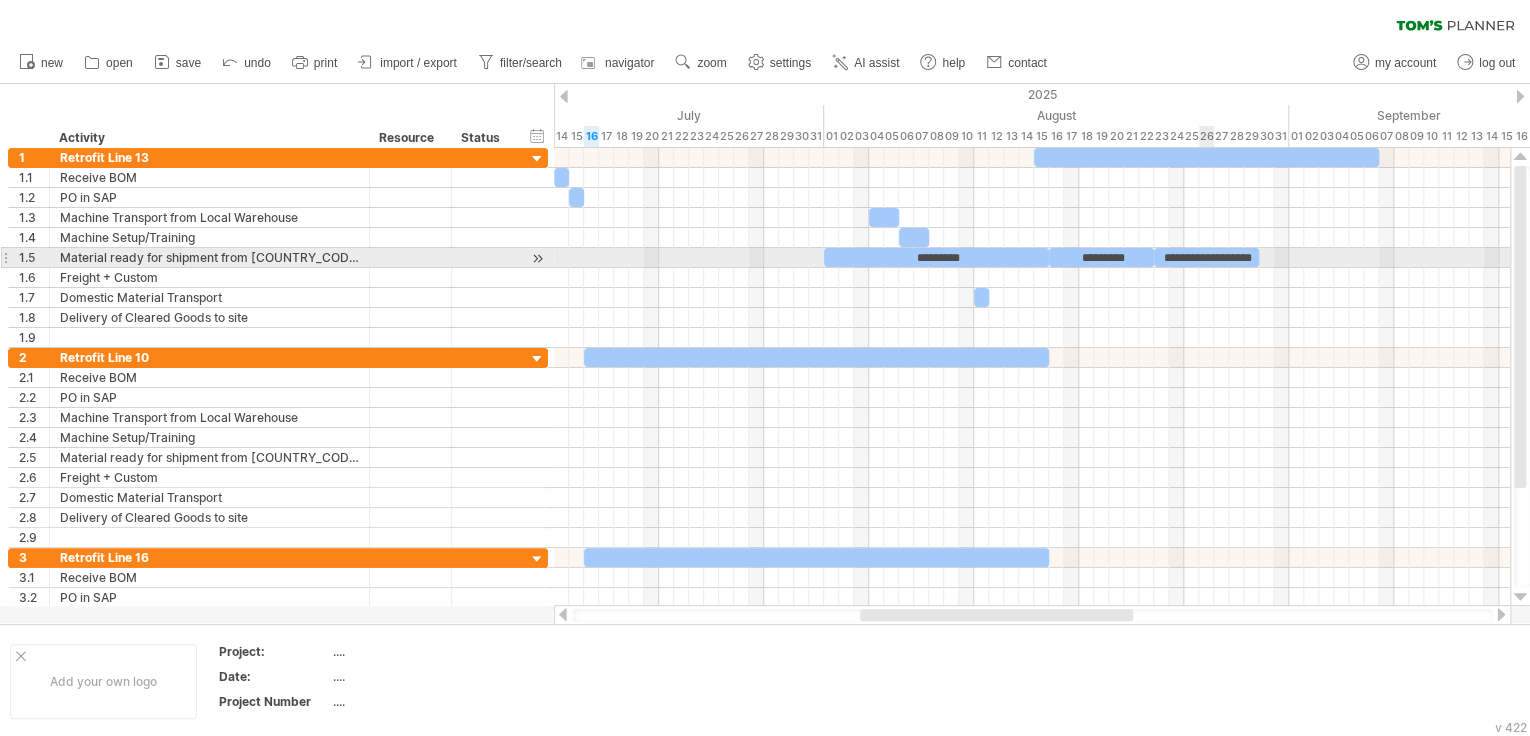 scroll, scrollTop: 0, scrollLeft: 4, axis: horizontal 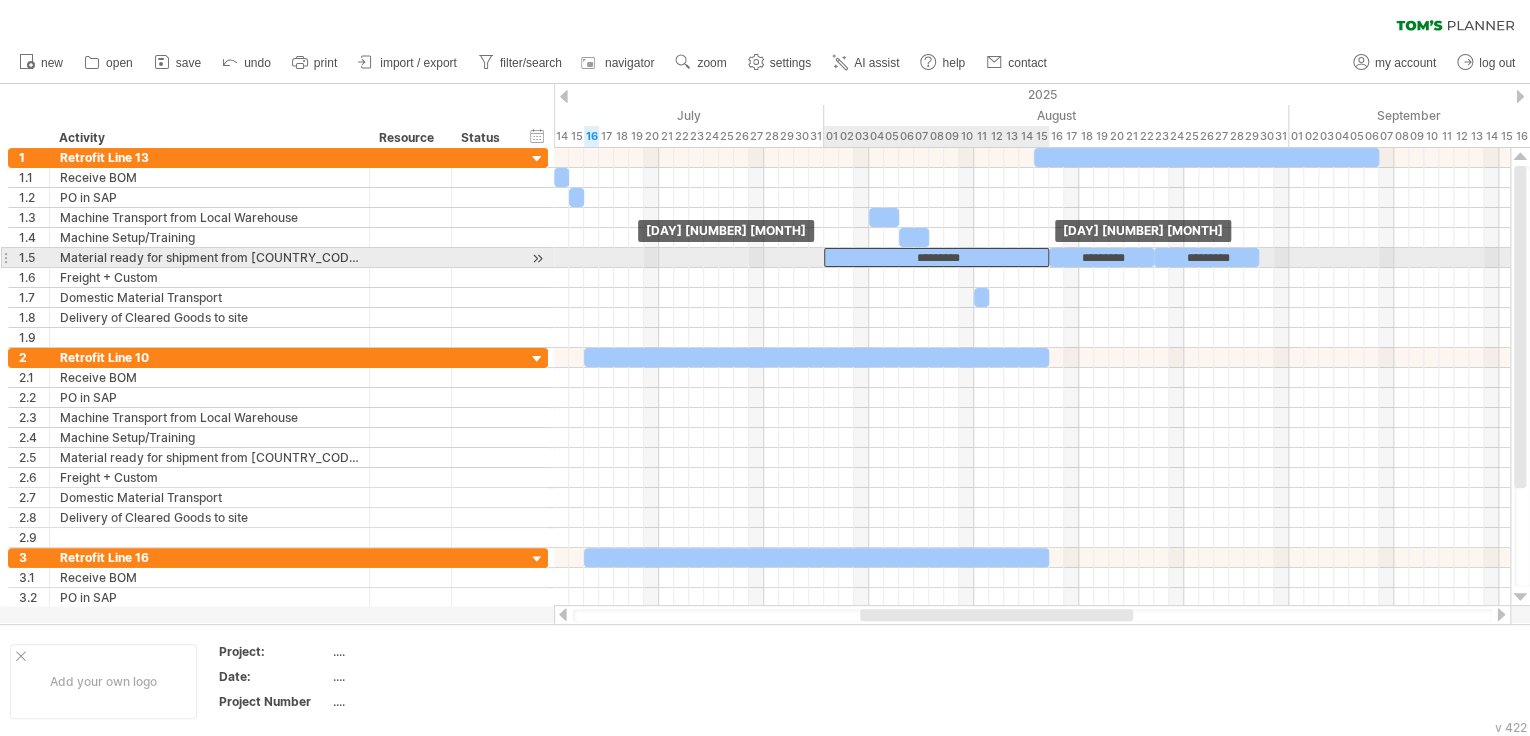 click on "*********" at bounding box center (936, 257) 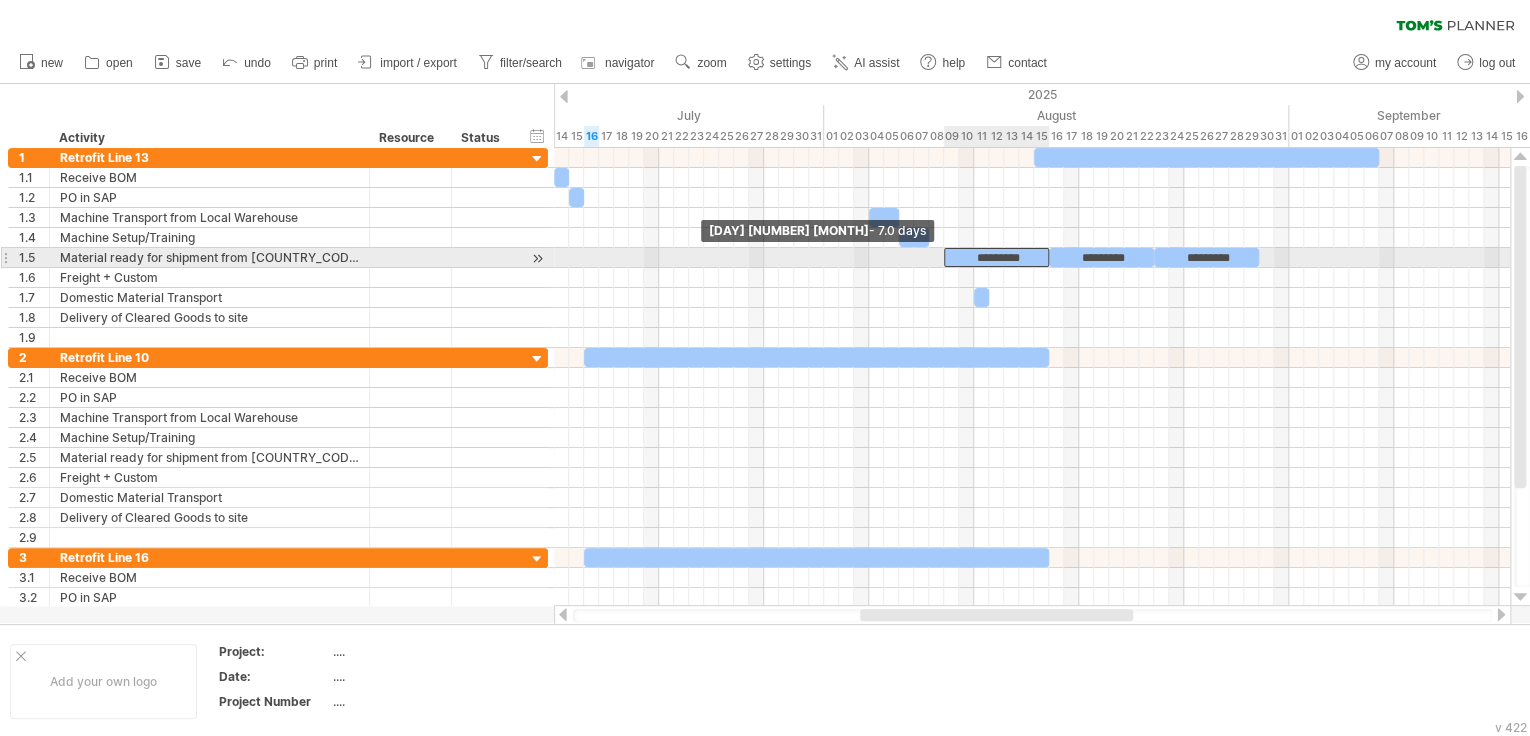 drag, startPoint x: 826, startPoint y: 255, endPoint x: 946, endPoint y: 258, distance: 120.03749 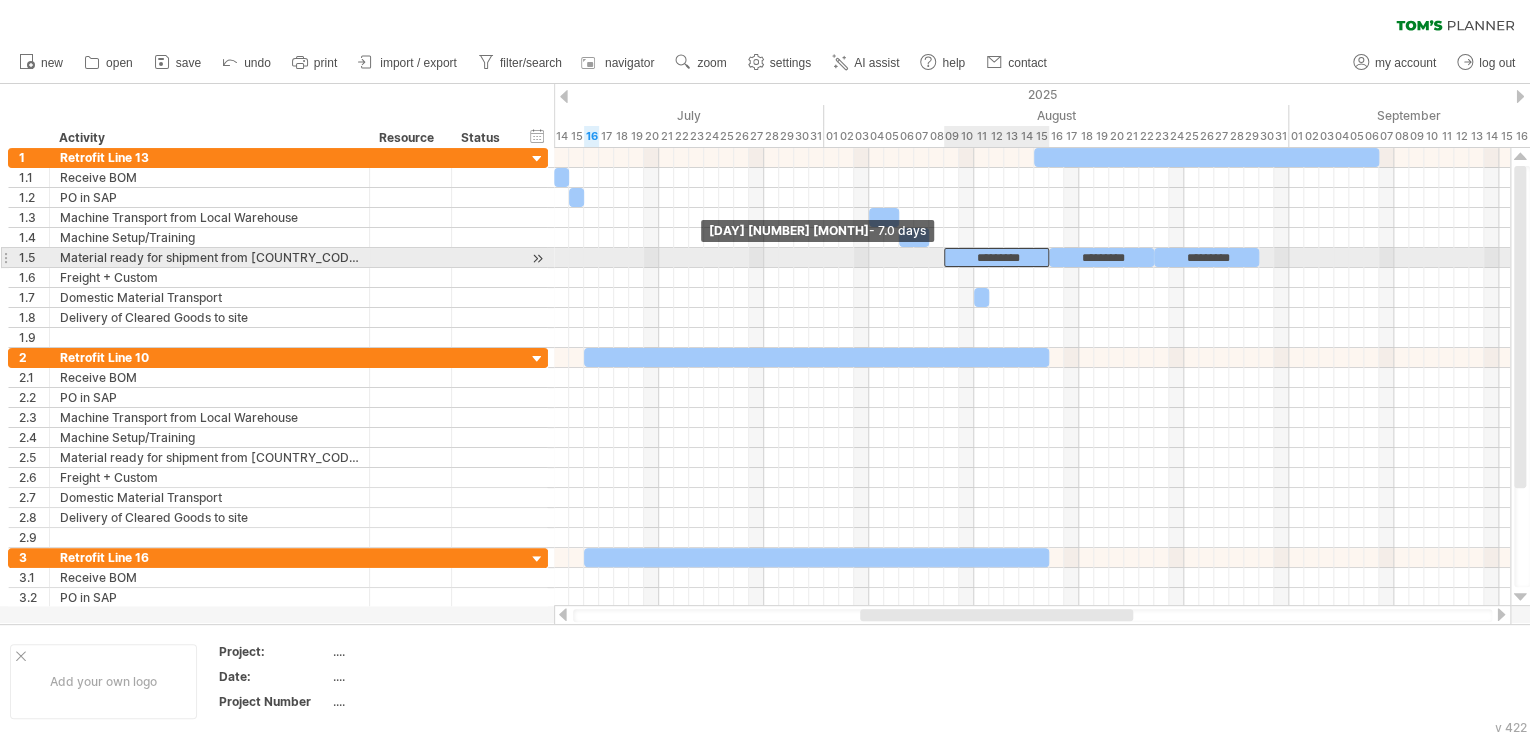 click at bounding box center (944, 257) 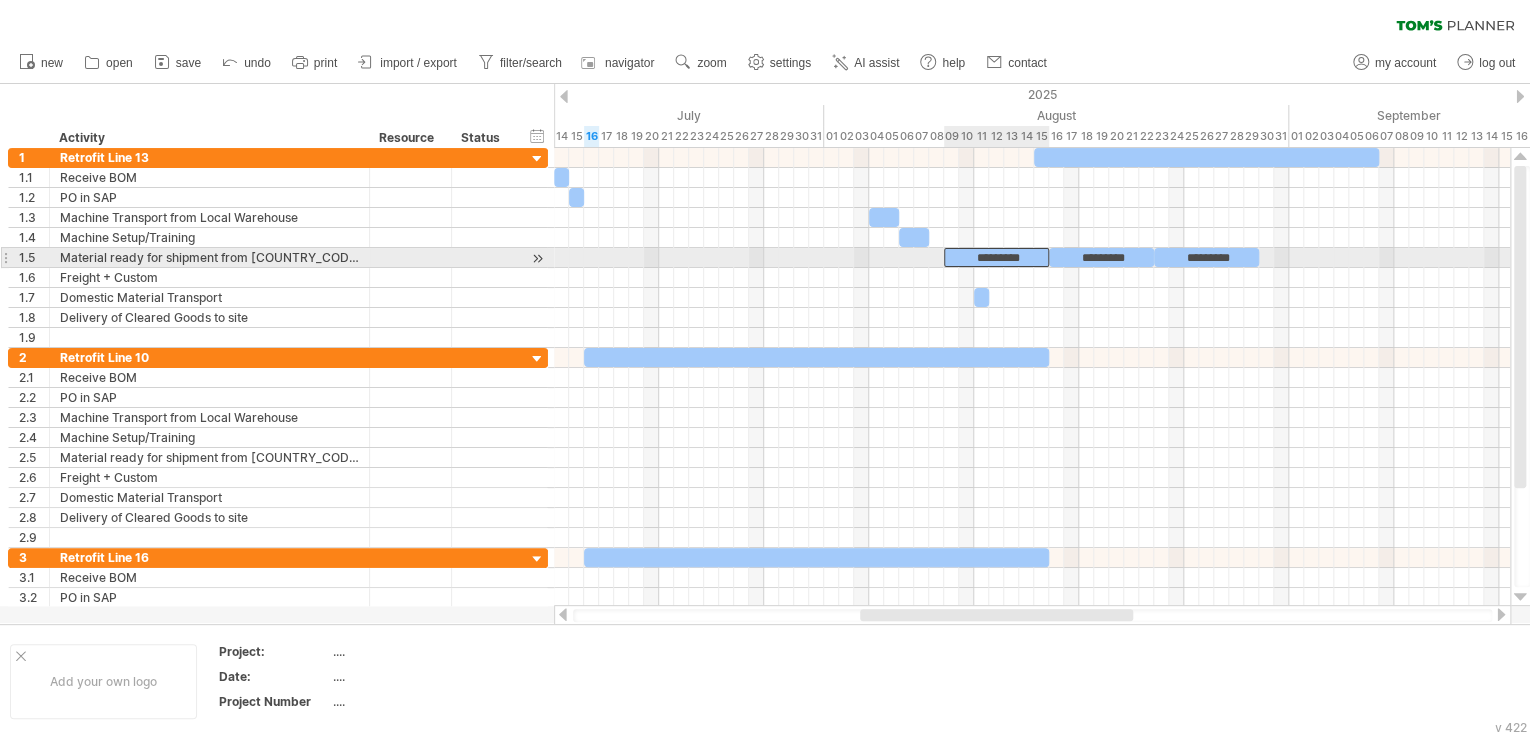 click on "*********" at bounding box center (996, 257) 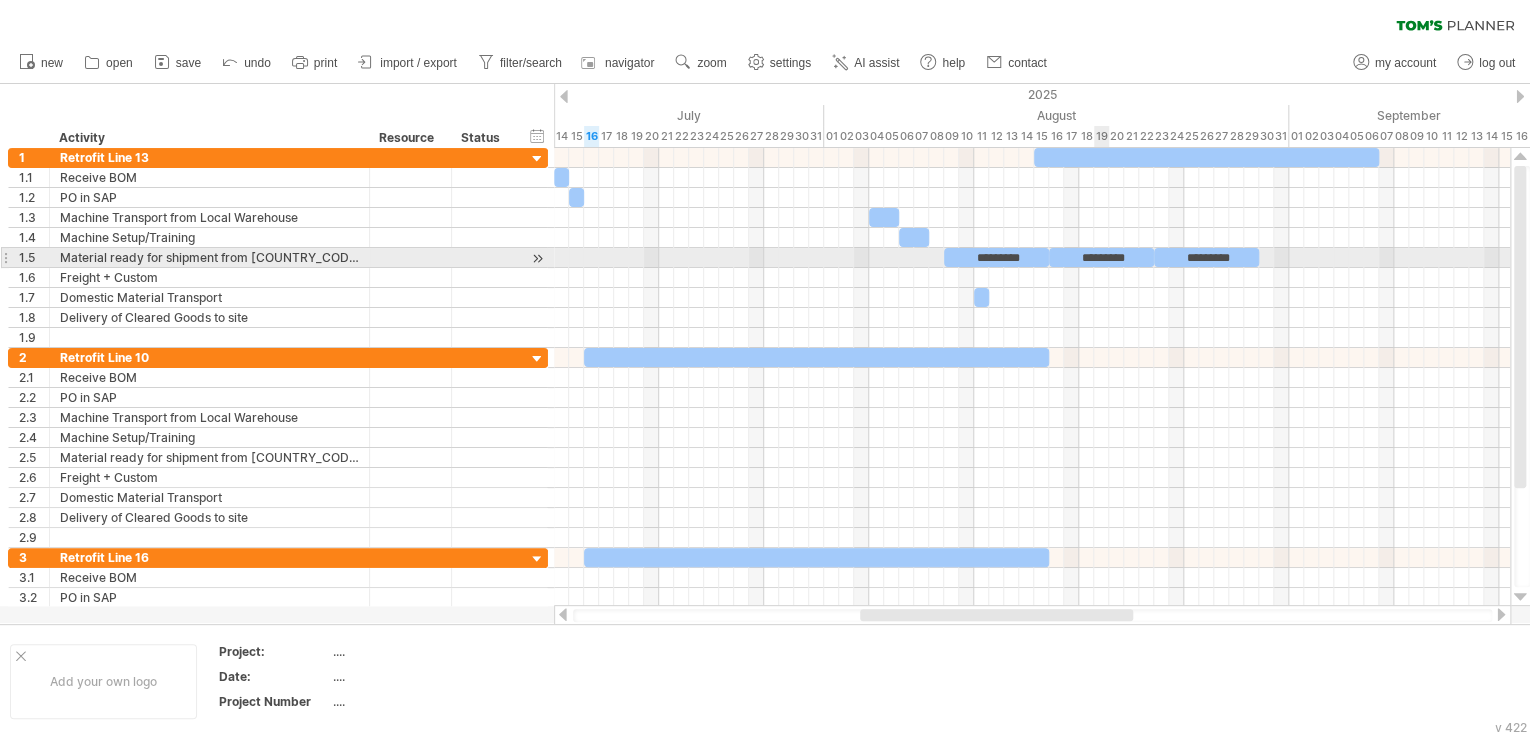 click on "*********" at bounding box center (1101, 257) 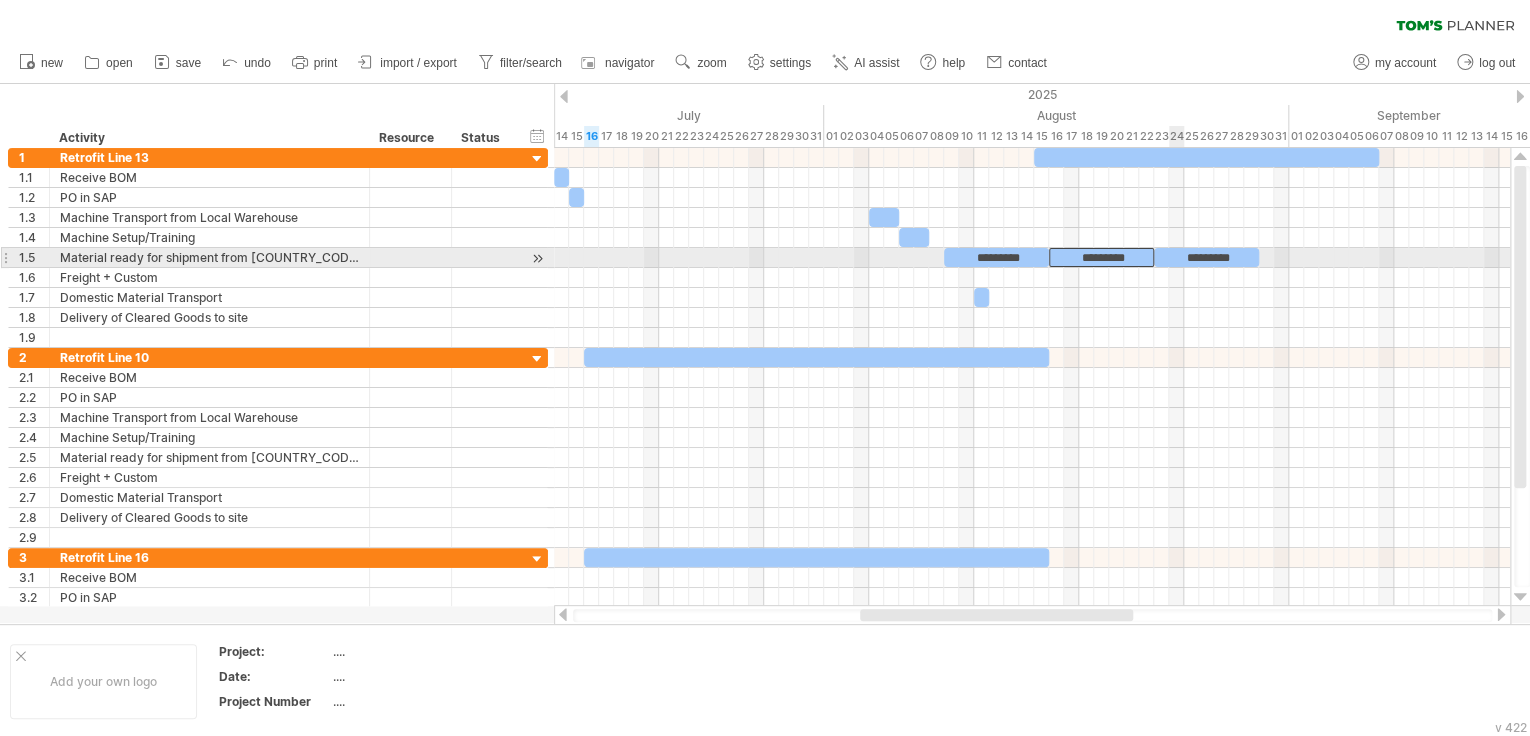 click on "*********" at bounding box center (1206, 257) 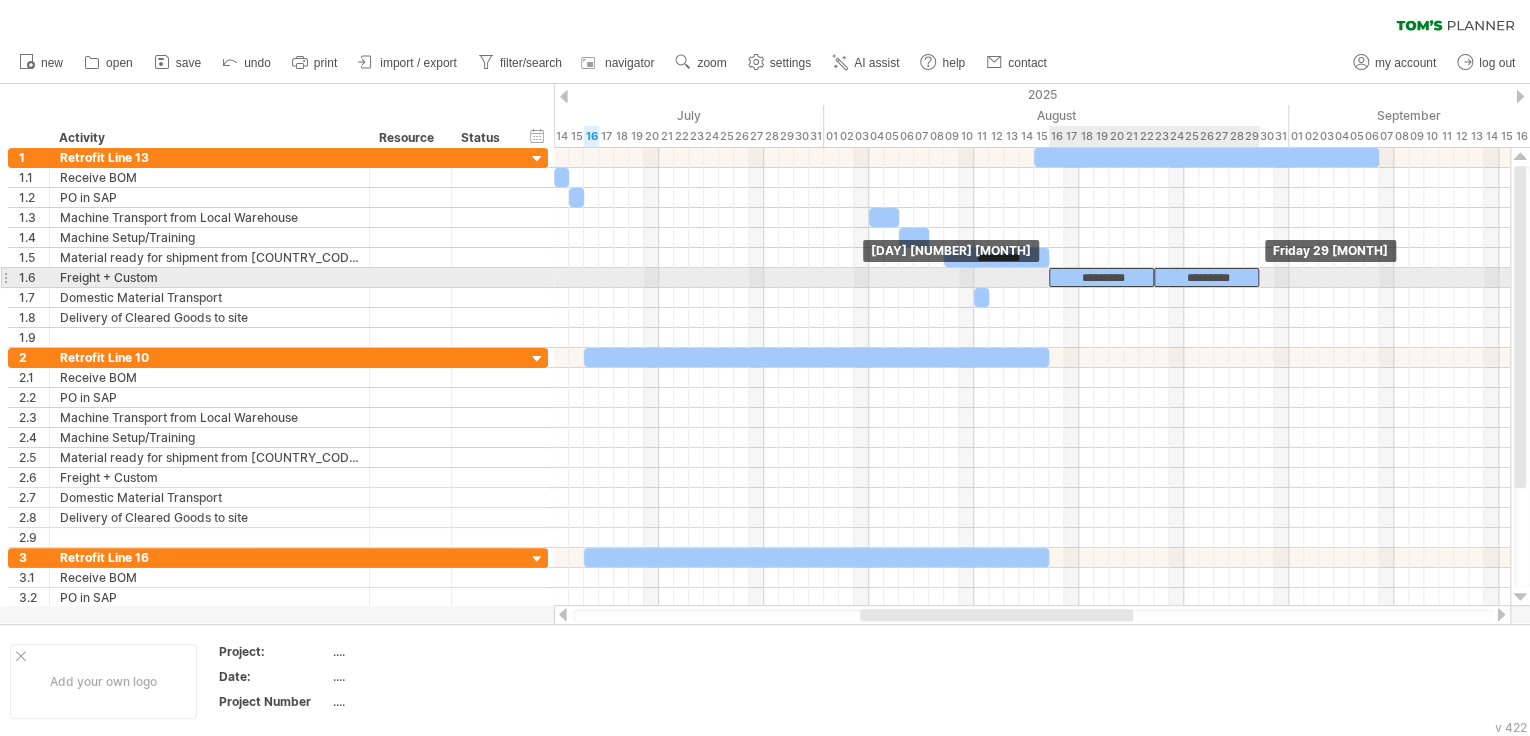 drag, startPoint x: 1168, startPoint y: 256, endPoint x: 1170, endPoint y: 277, distance: 21.095022 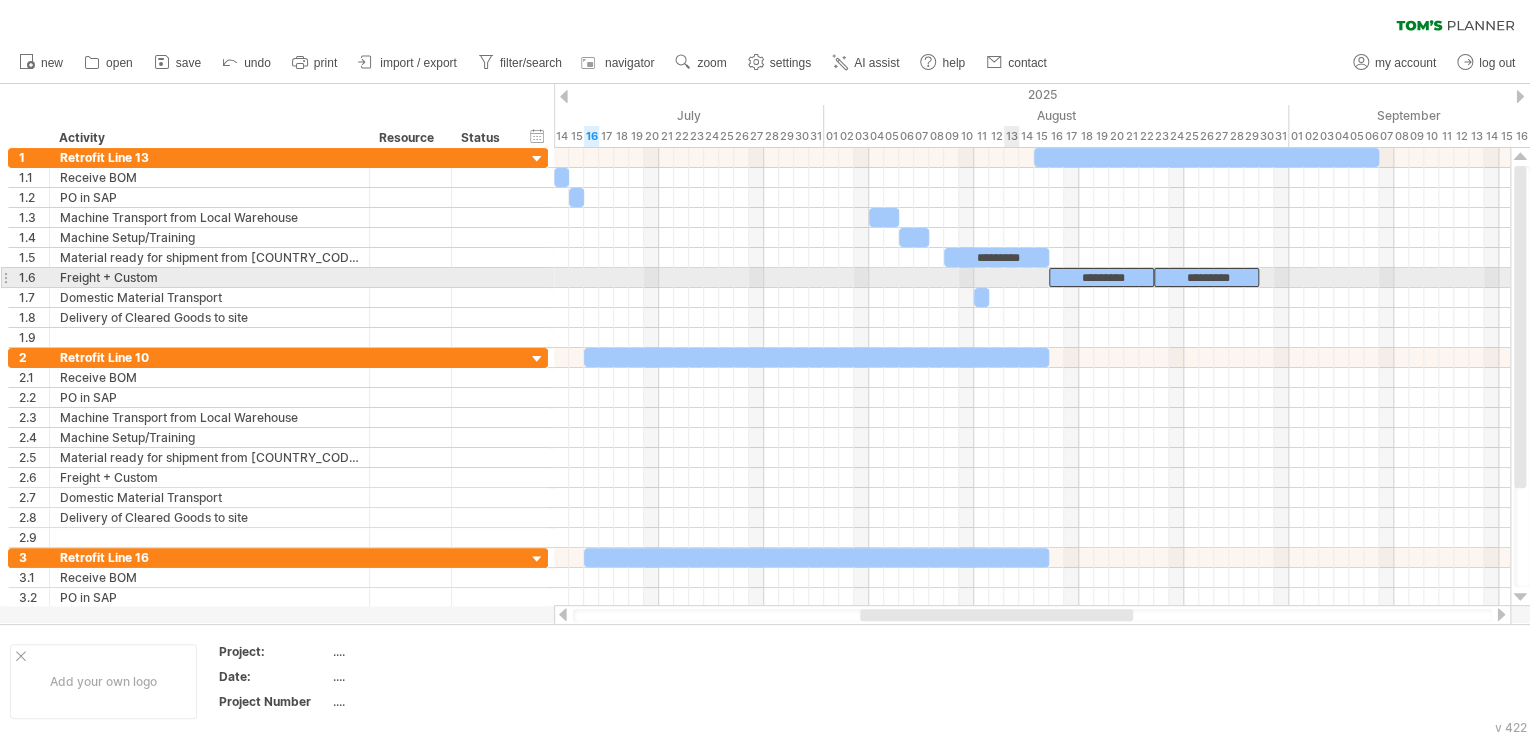click at bounding box center (1032, 298) 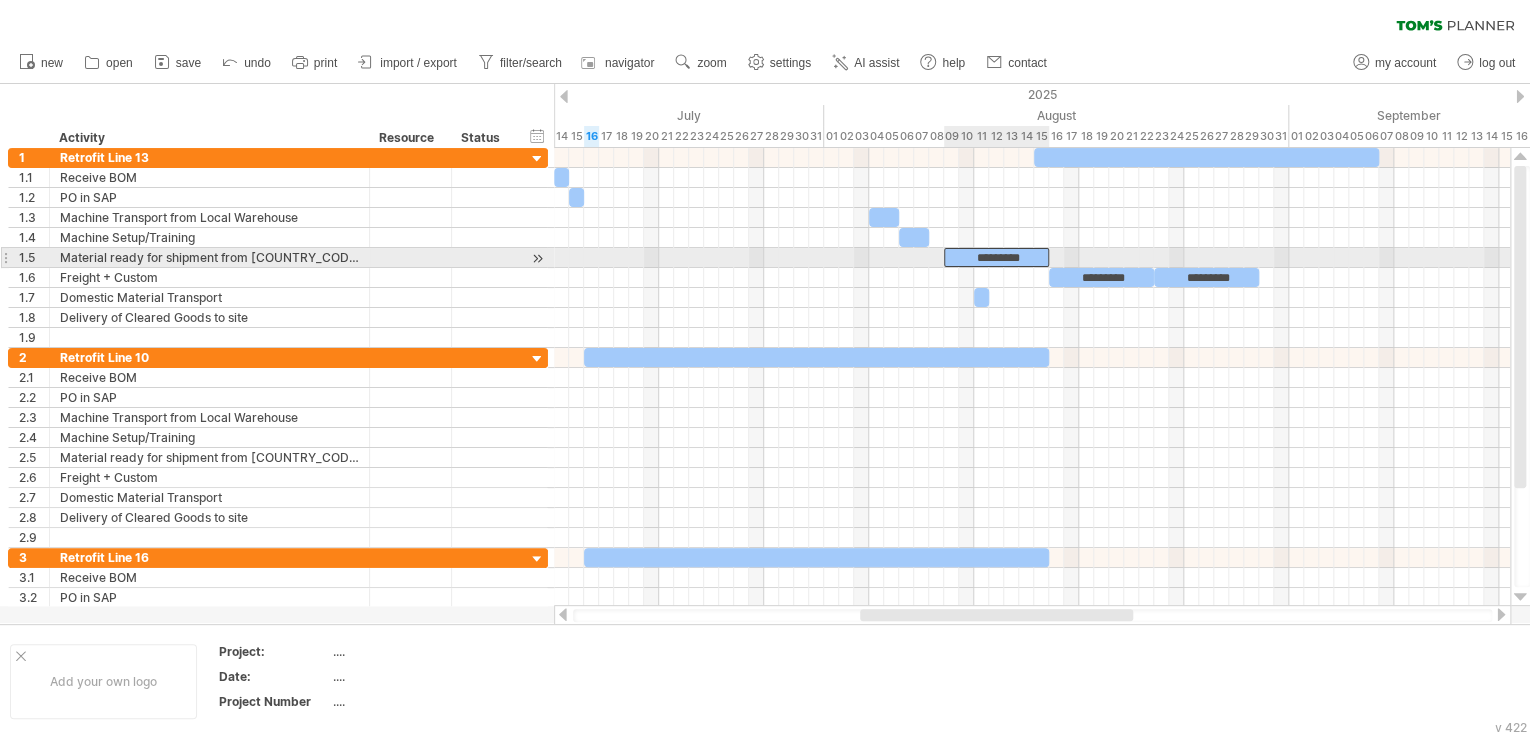 click on "*********" at bounding box center (996, 257) 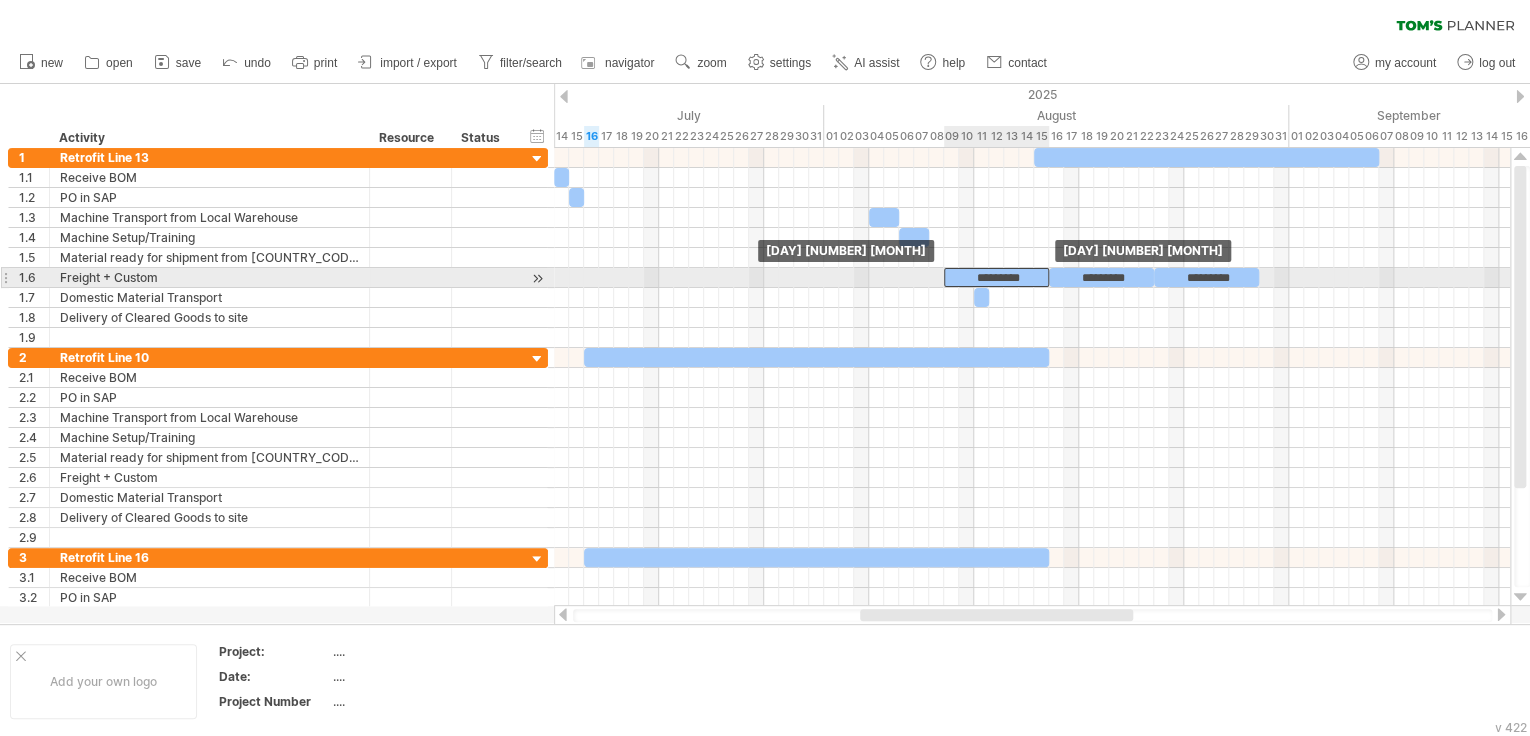 drag, startPoint x: 1028, startPoint y: 257, endPoint x: 1030, endPoint y: 275, distance: 18.110771 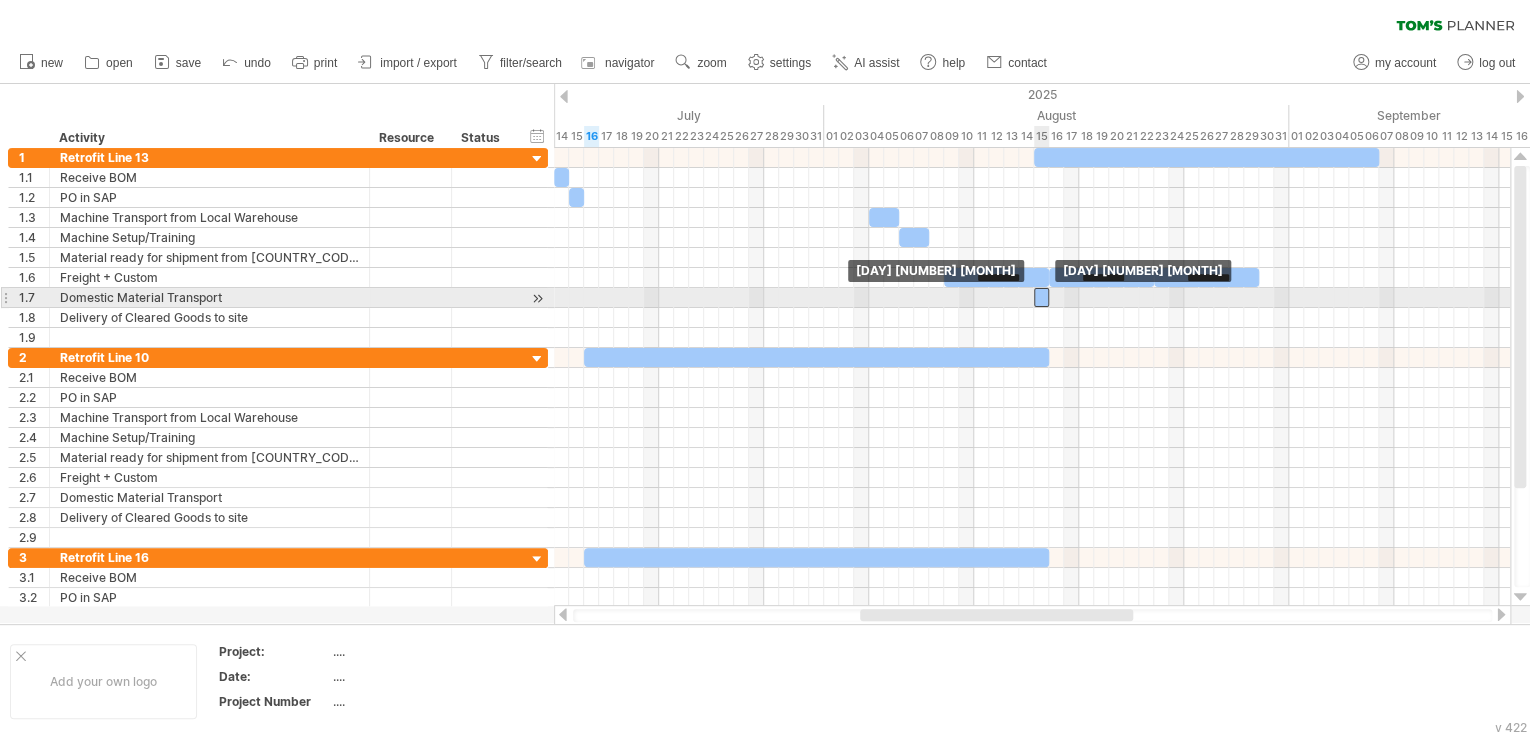 drag, startPoint x: 980, startPoint y: 295, endPoint x: 1040, endPoint y: 295, distance: 60 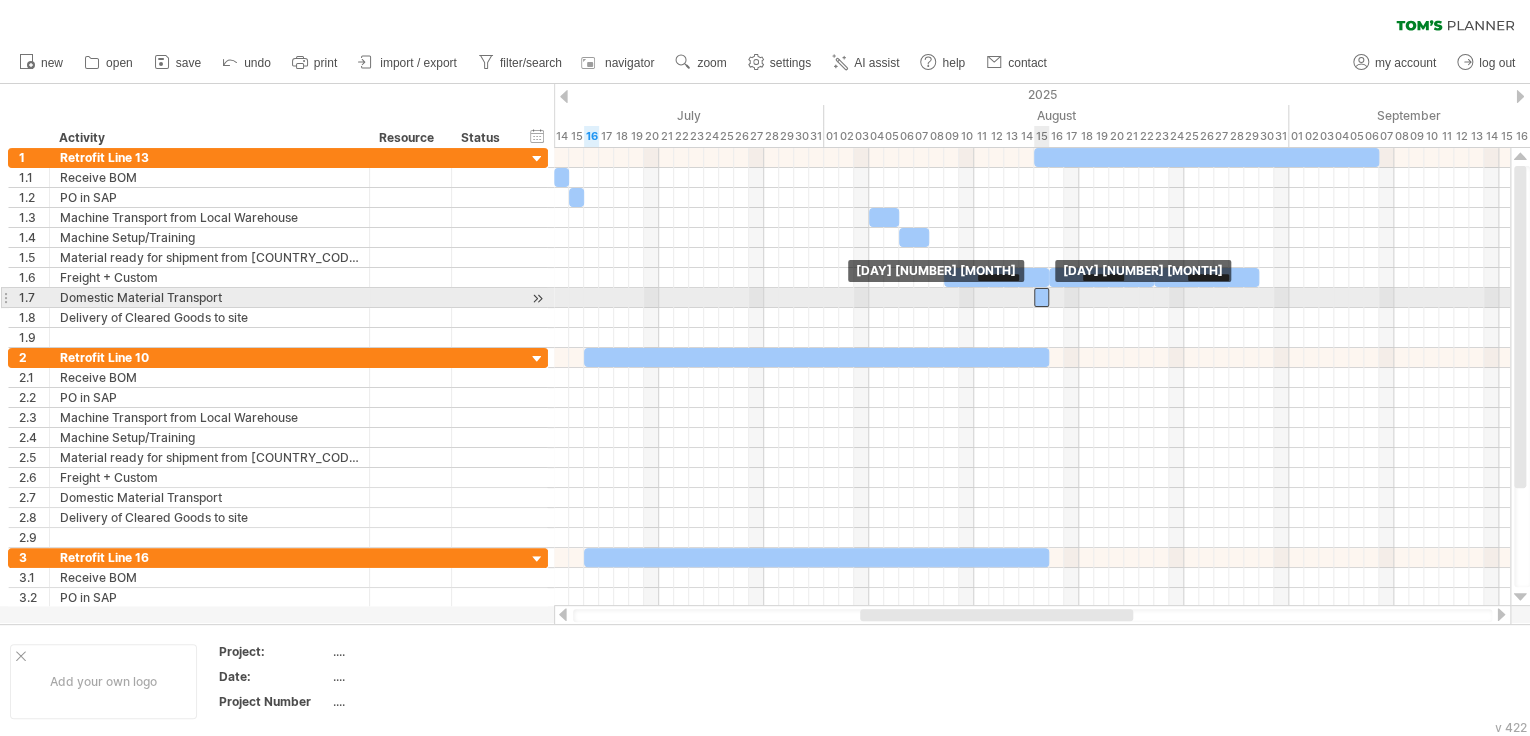 click at bounding box center (1041, 297) 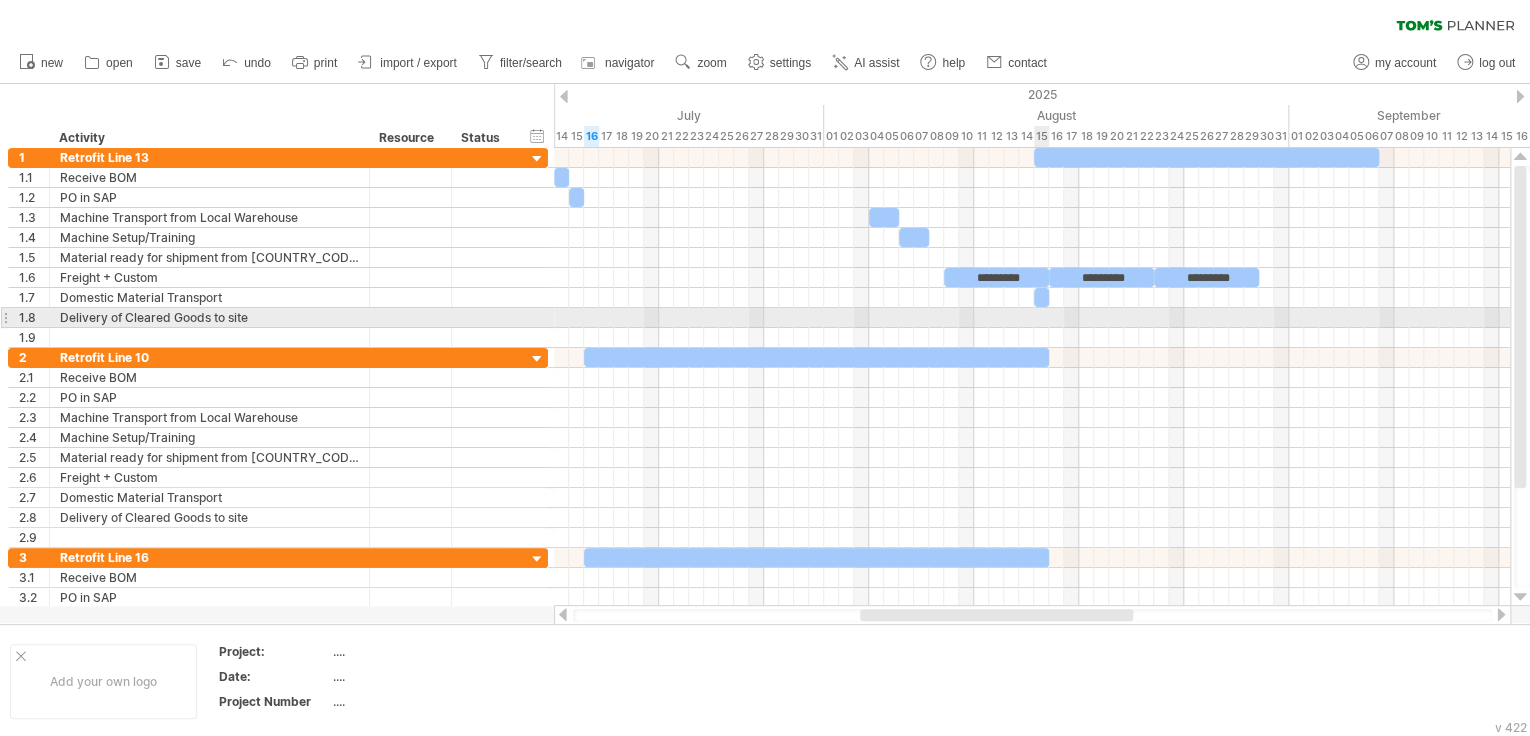 click at bounding box center (1032, 318) 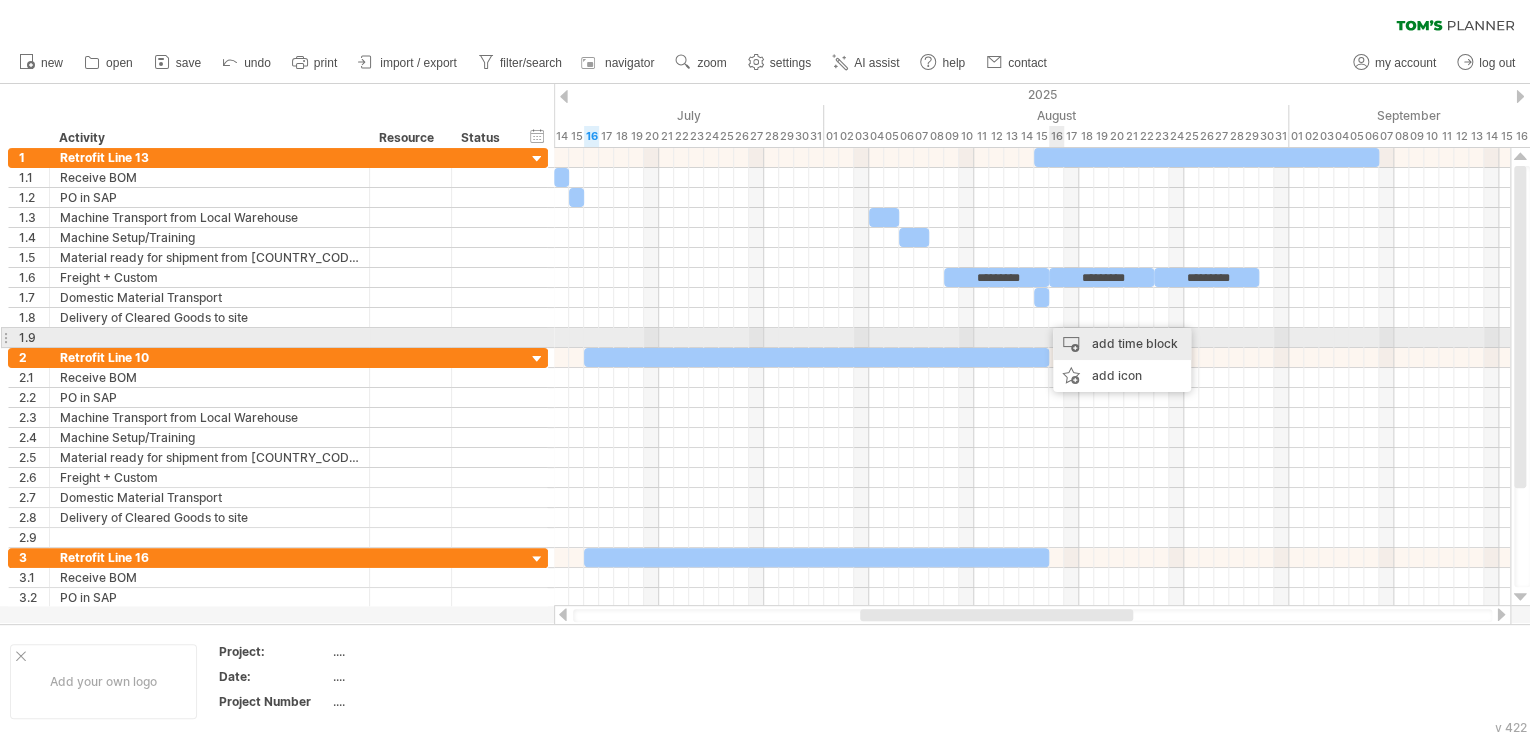 click on "add time block" at bounding box center (1122, 344) 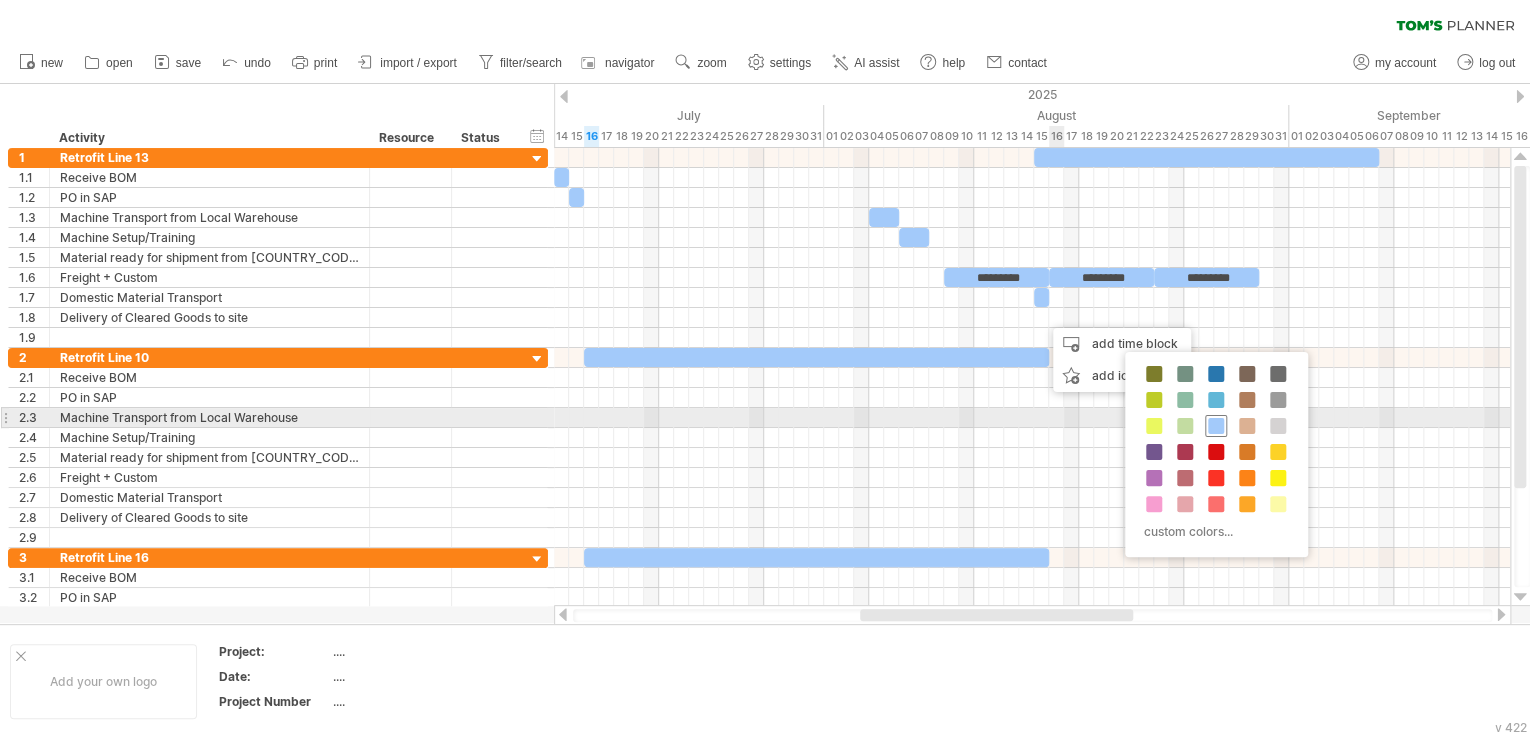 click at bounding box center (1216, 426) 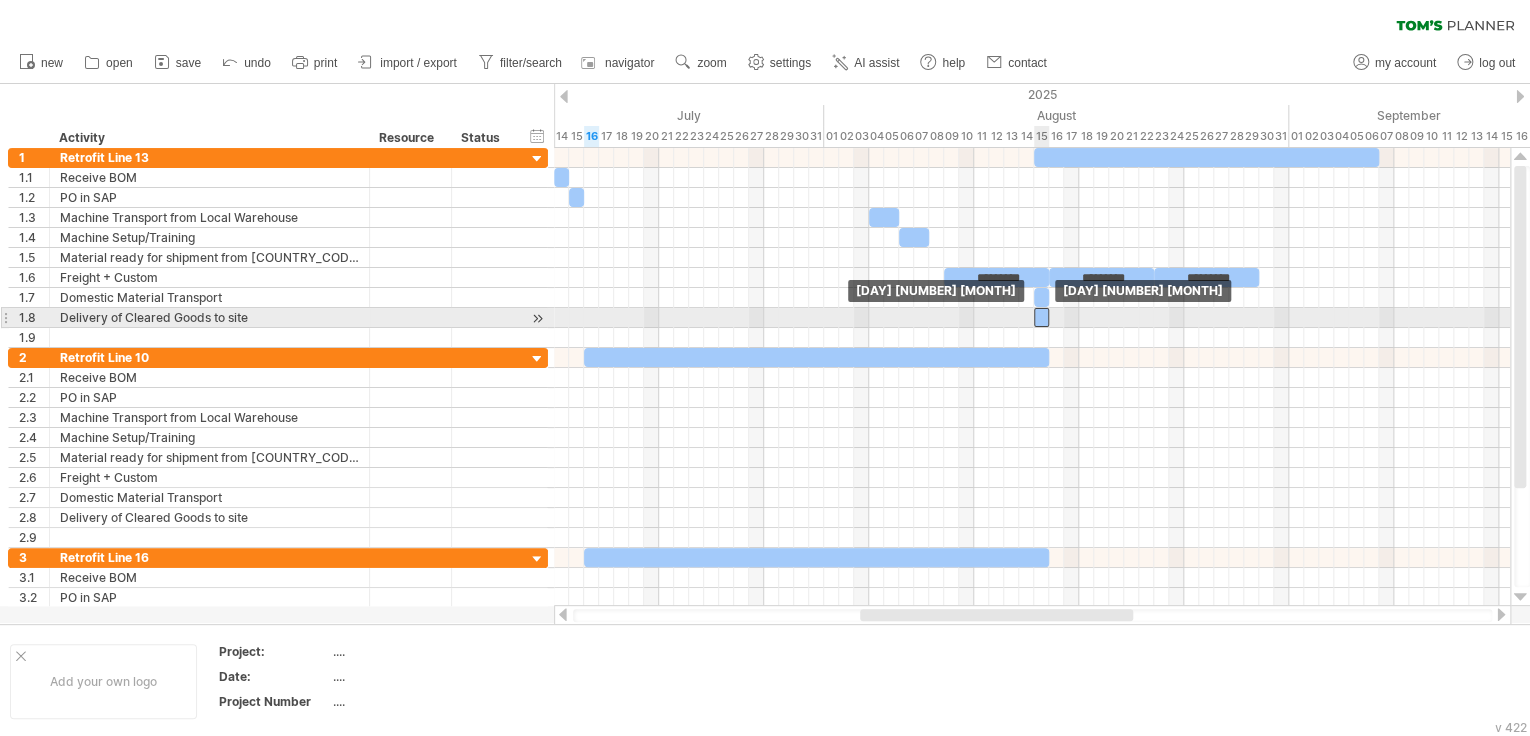 click at bounding box center (1041, 317) 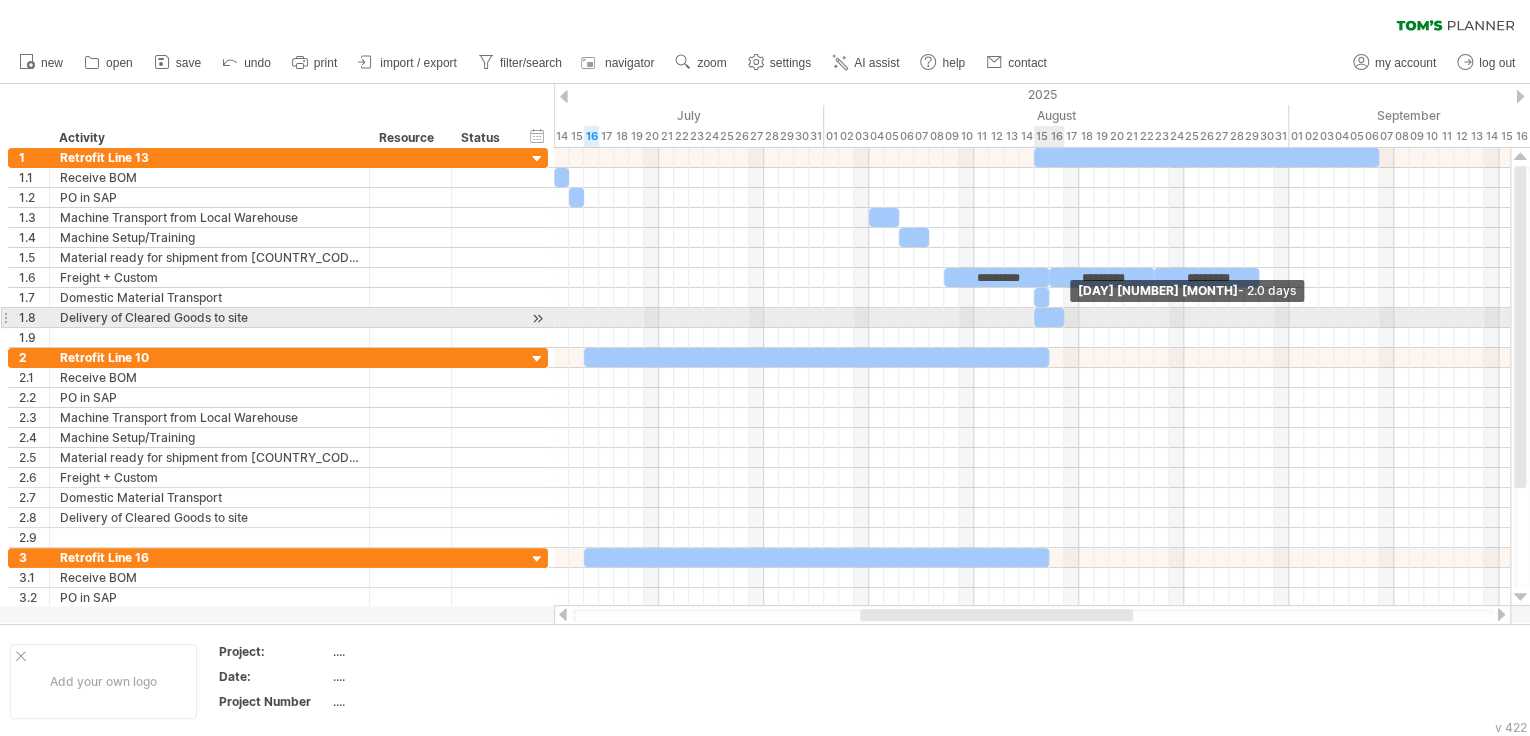 drag, startPoint x: 1051, startPoint y: 314, endPoint x: 1066, endPoint y: 314, distance: 15 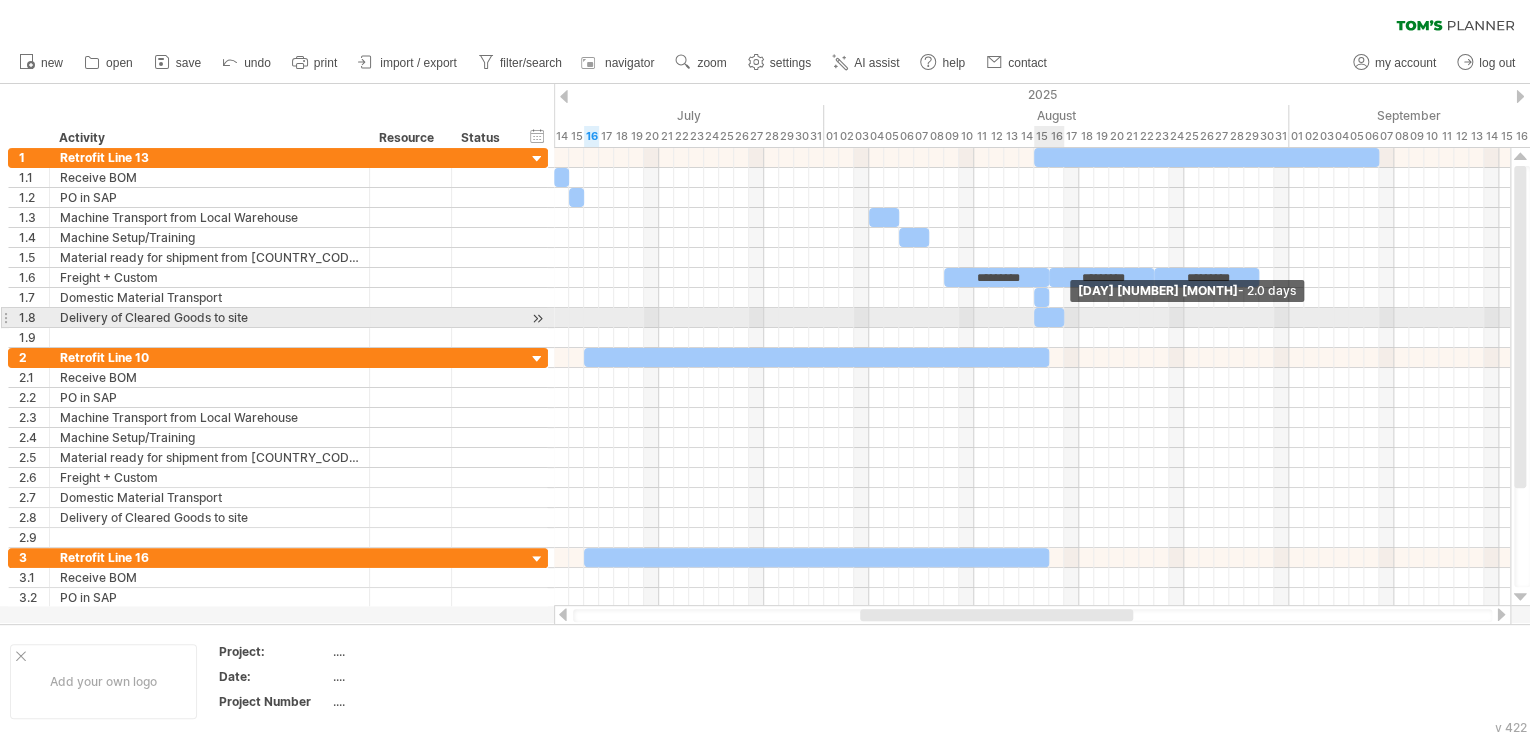 click at bounding box center [1064, 317] 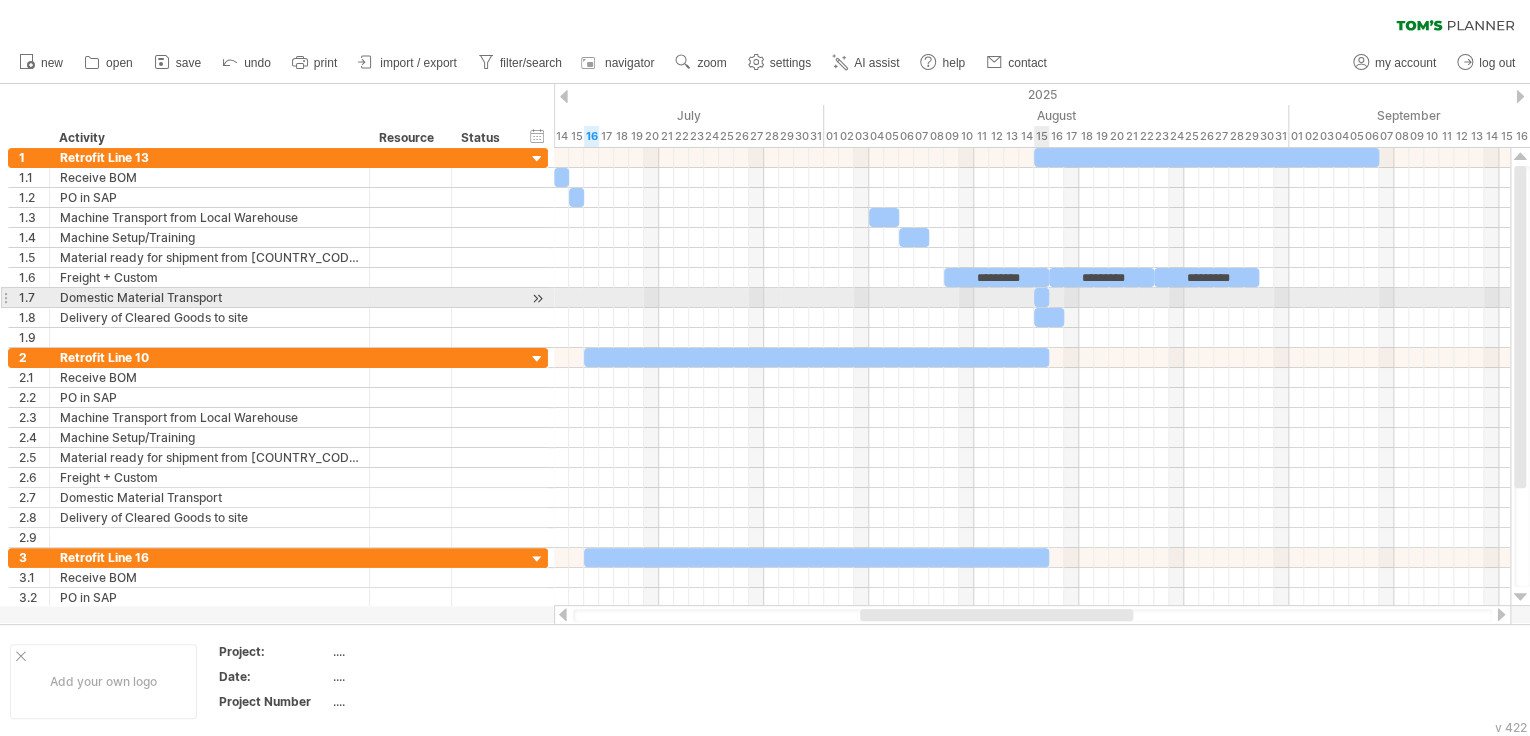 click at bounding box center (1041, 297) 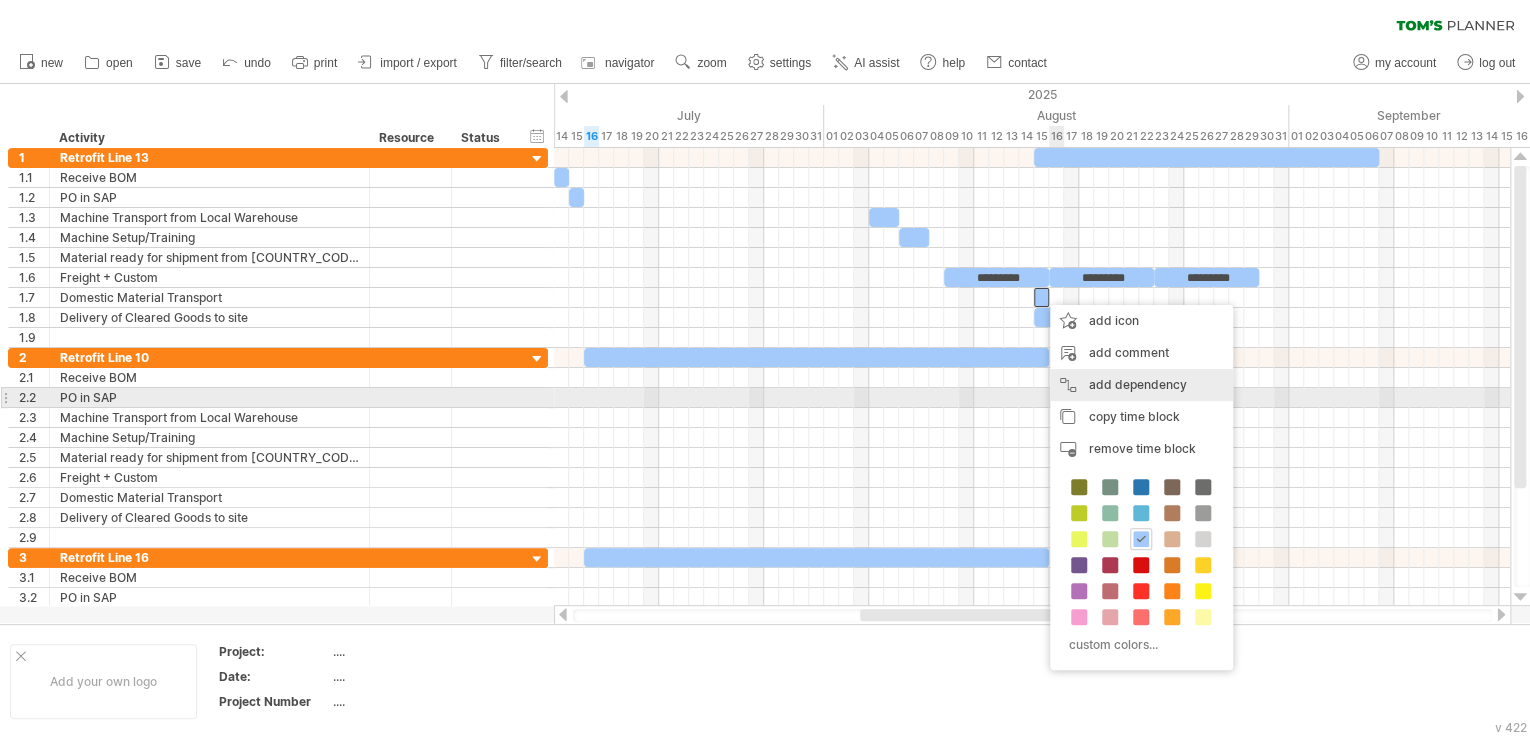 click on "add dependency You can use dependencies when you require tasks to be done in a specific order. For example if you are building a house, the task "Build Walls" needs to be completed before the task "Build roof" can start:" at bounding box center (1141, 385) 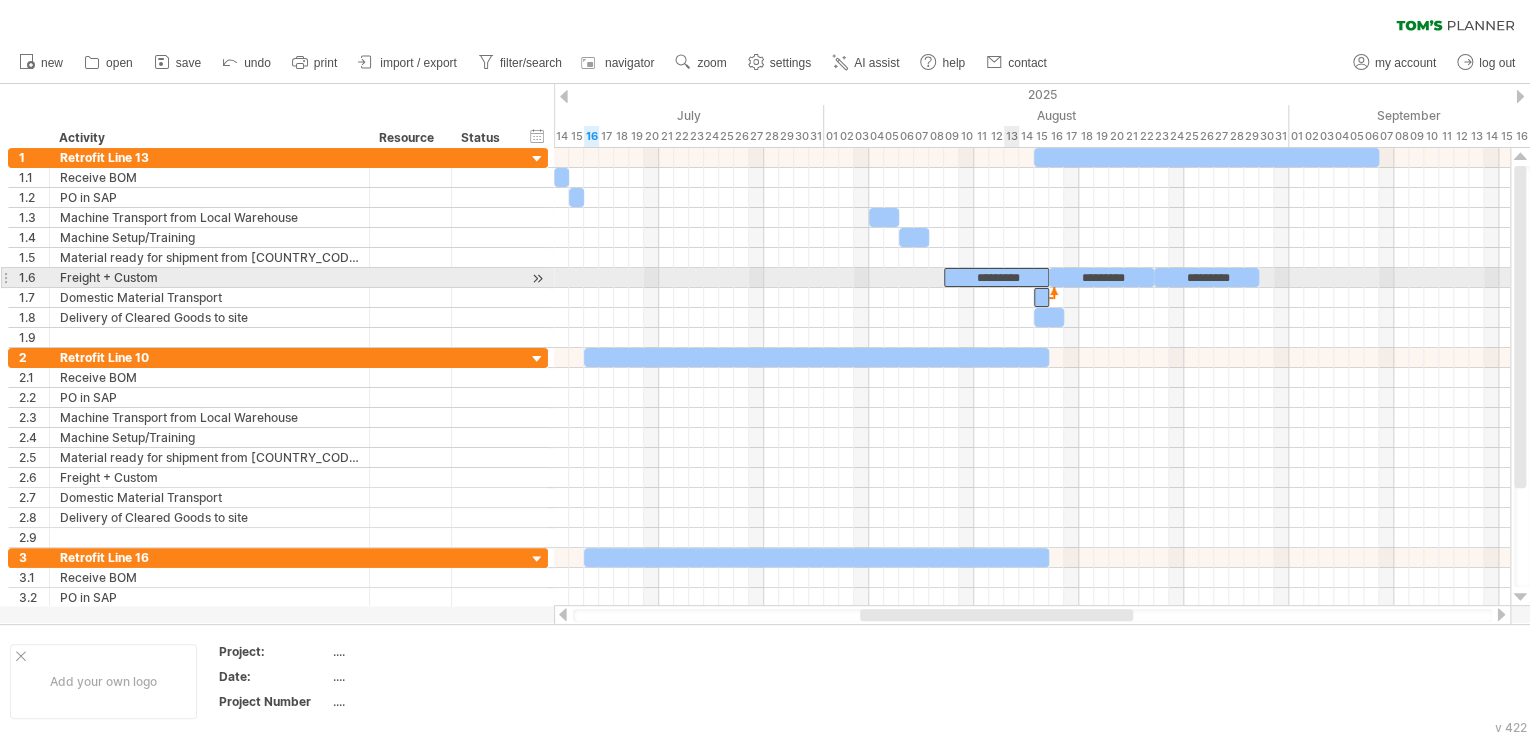 click on "*********" at bounding box center (996, 277) 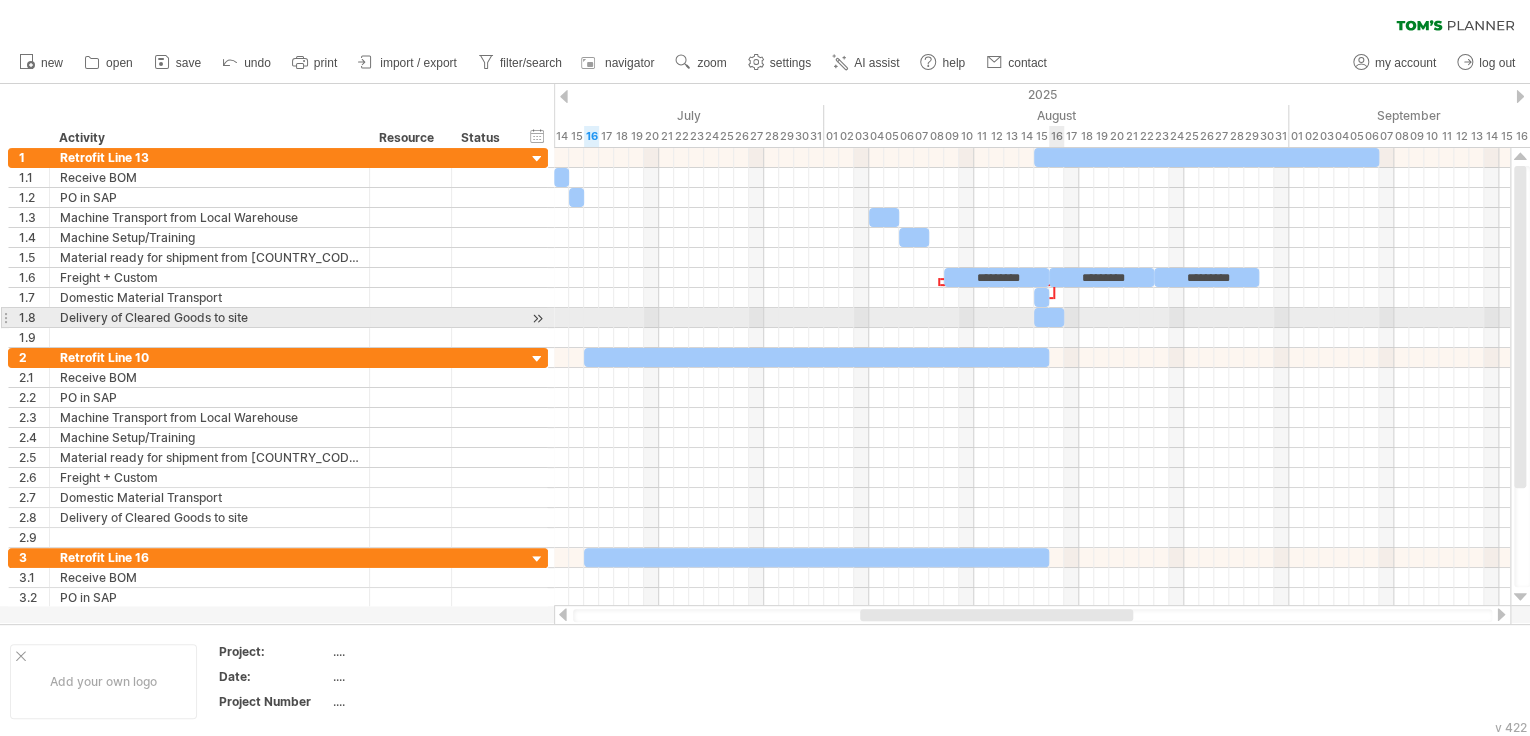 click at bounding box center (1049, 317) 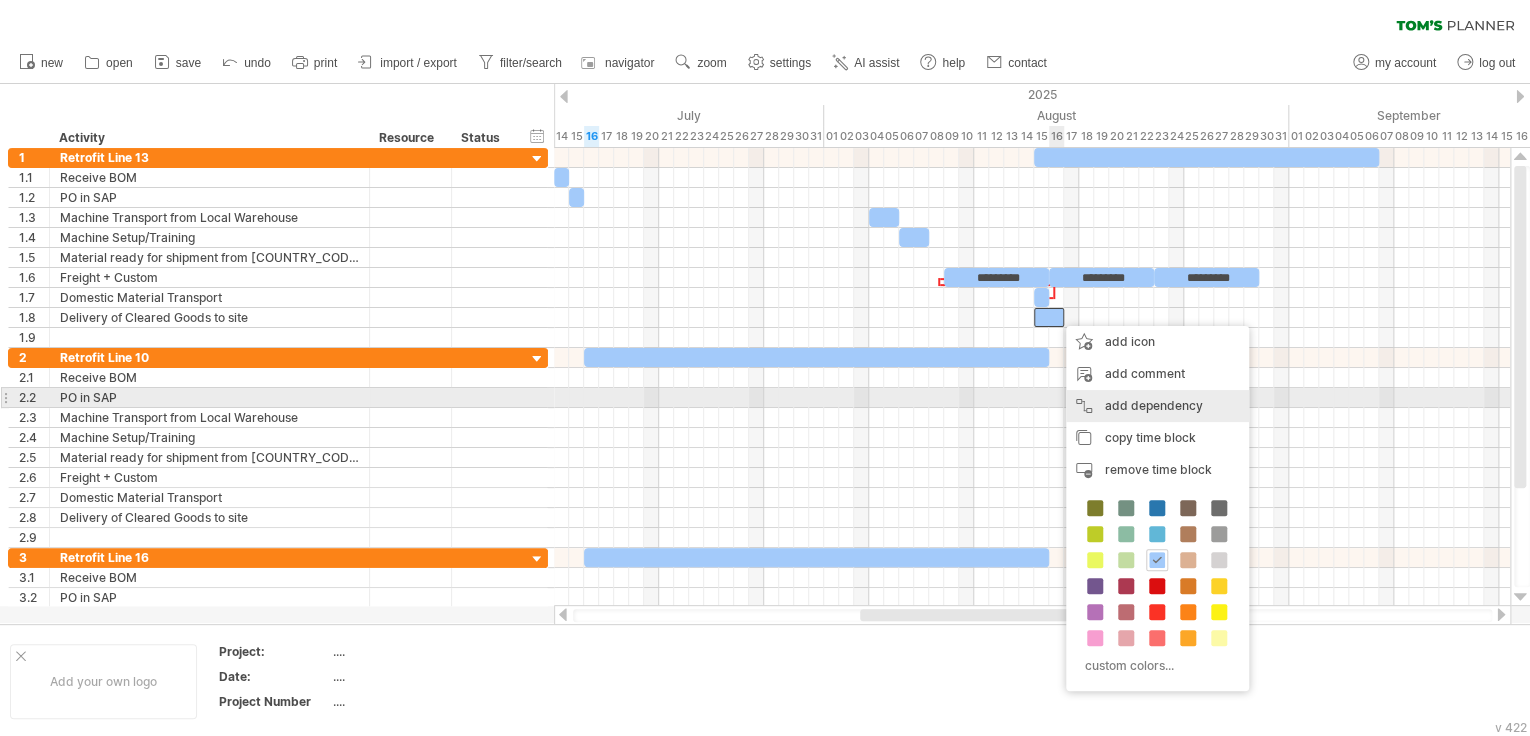 click on "add dependency You can use dependencies when you require tasks to be done in a specific order. For example if you are building a house, the task "Build Walls" needs to be completed before the task "Build roof" can start:" at bounding box center [1157, 406] 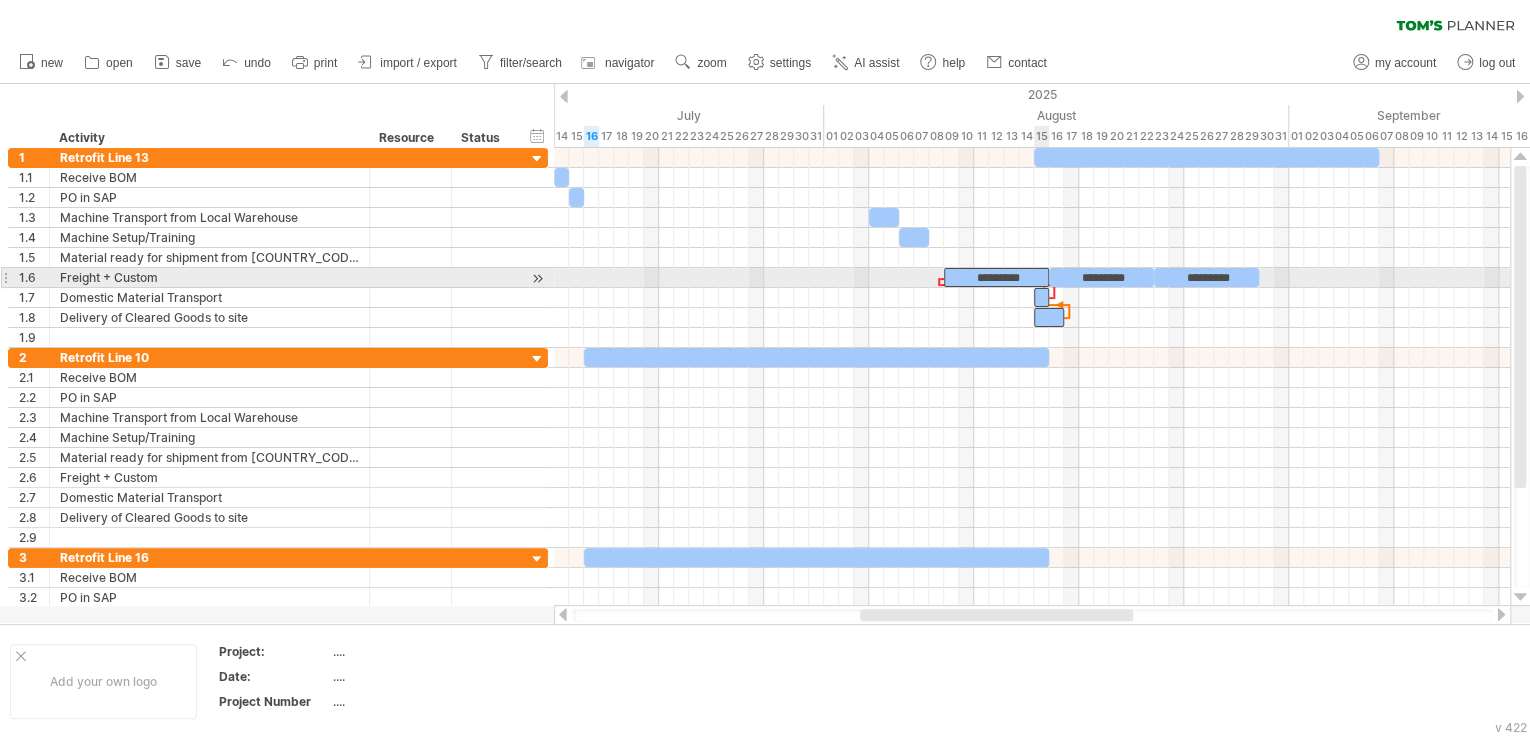 click on "*********" at bounding box center [996, 277] 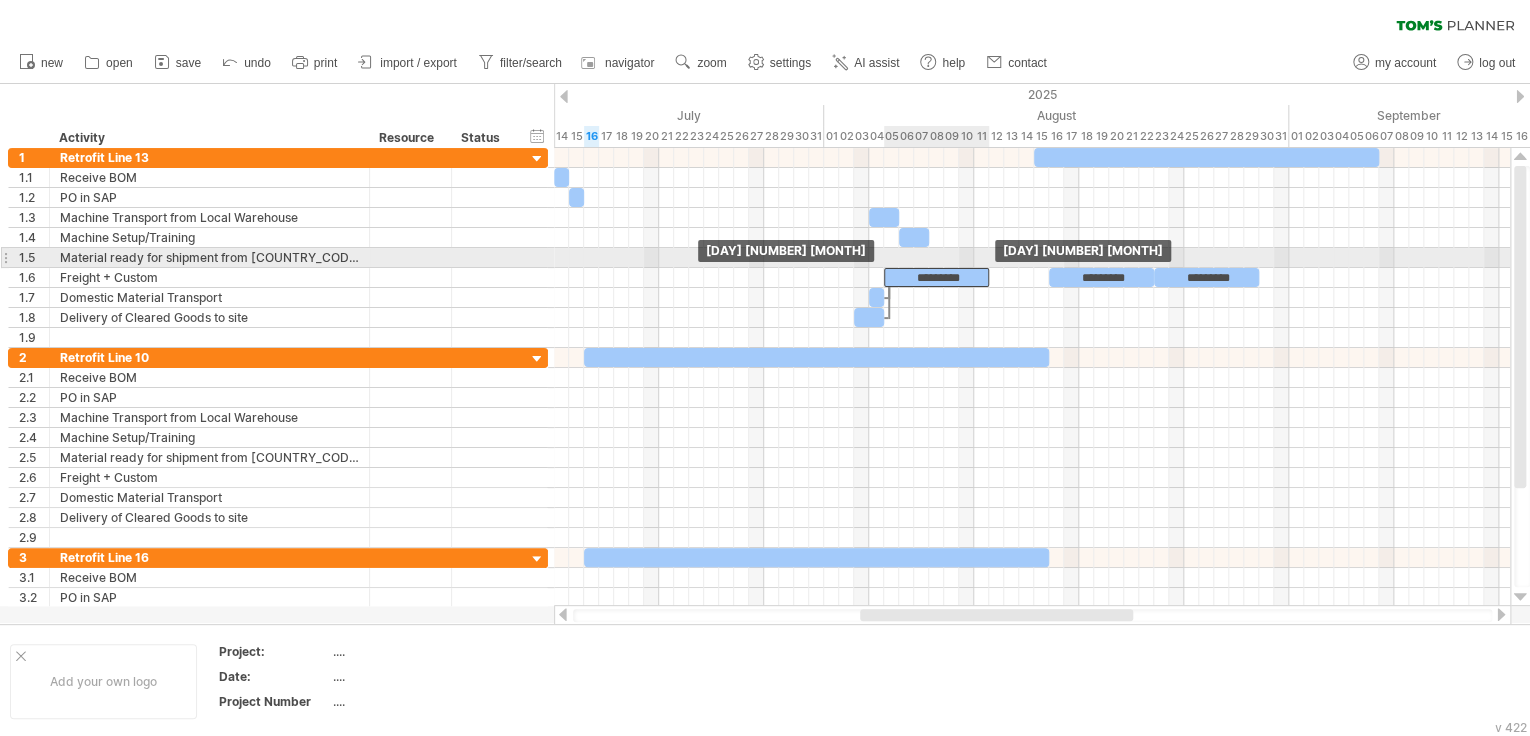 drag, startPoint x: 988, startPoint y: 273, endPoint x: 928, endPoint y: 268, distance: 60.207973 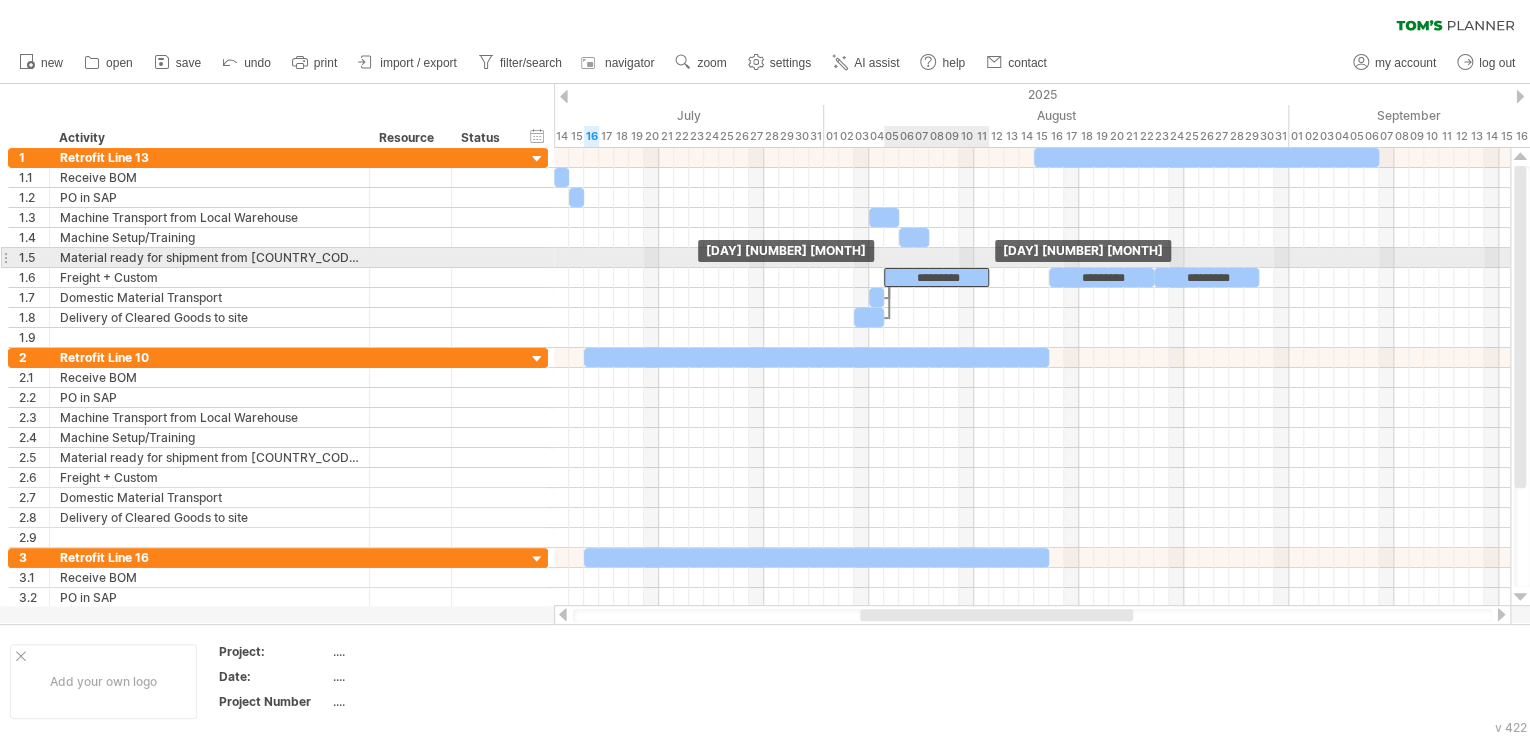 click on "*********" at bounding box center (936, 277) 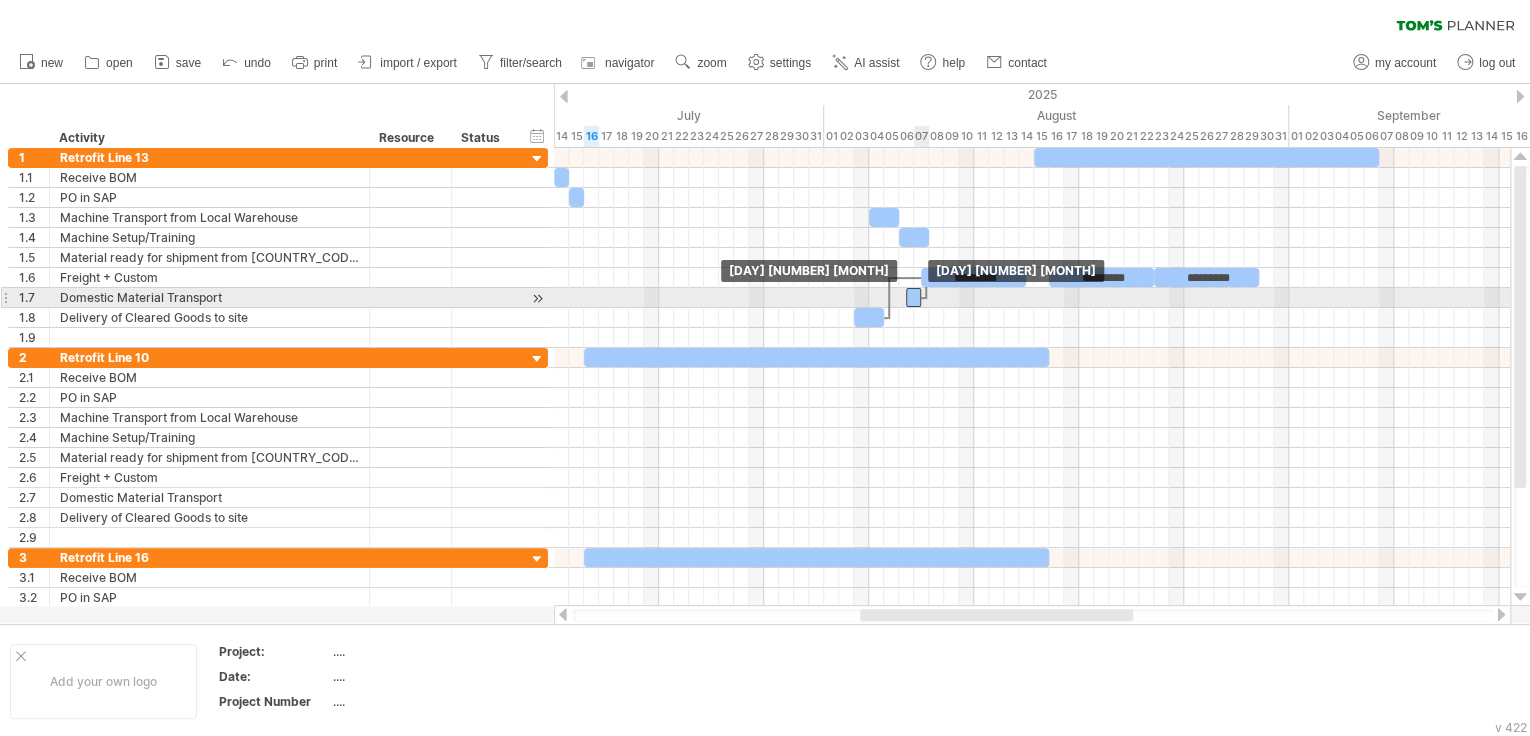 drag, startPoint x: 876, startPoint y: 293, endPoint x: 916, endPoint y: 300, distance: 40.60788 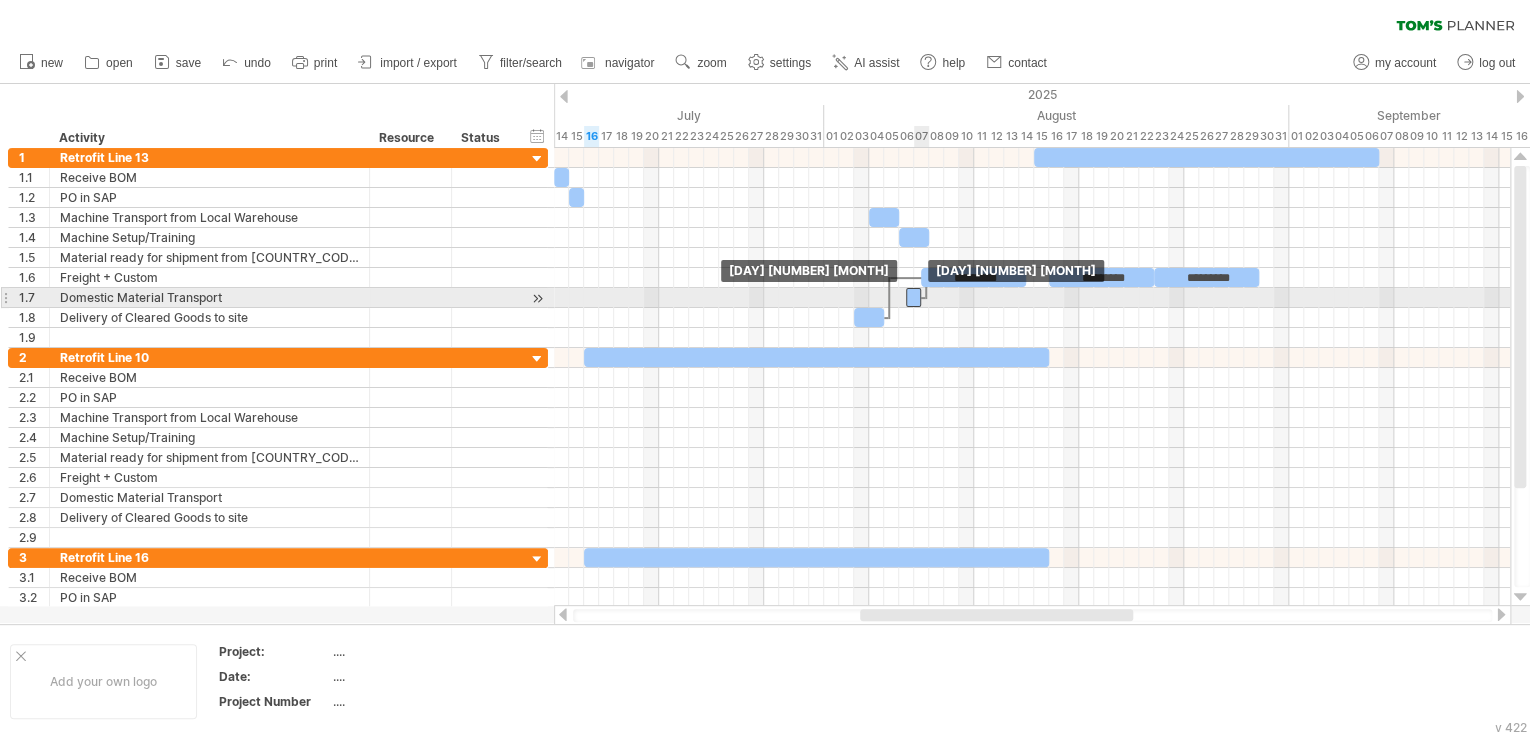 click at bounding box center (913, 297) 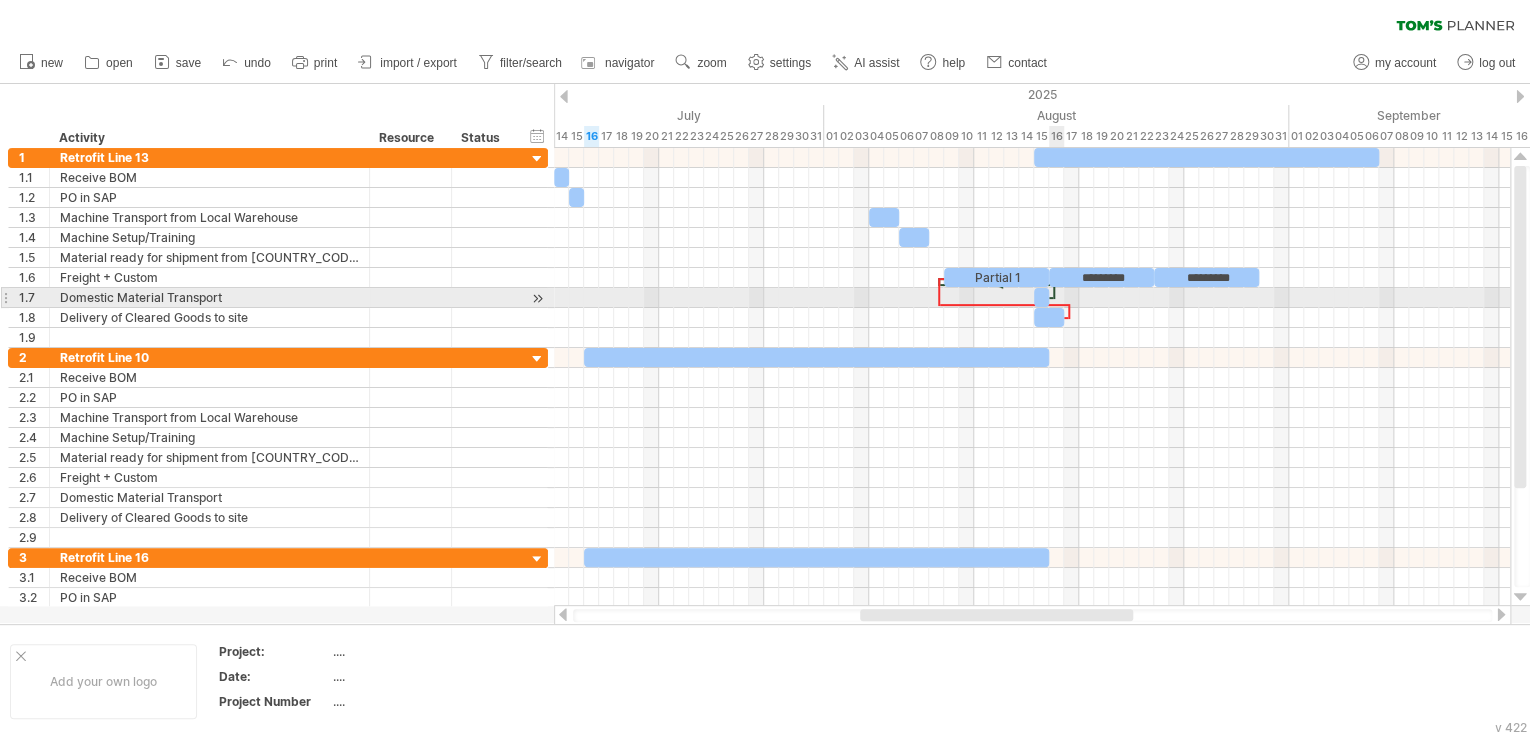 click at bounding box center [1049, 297] 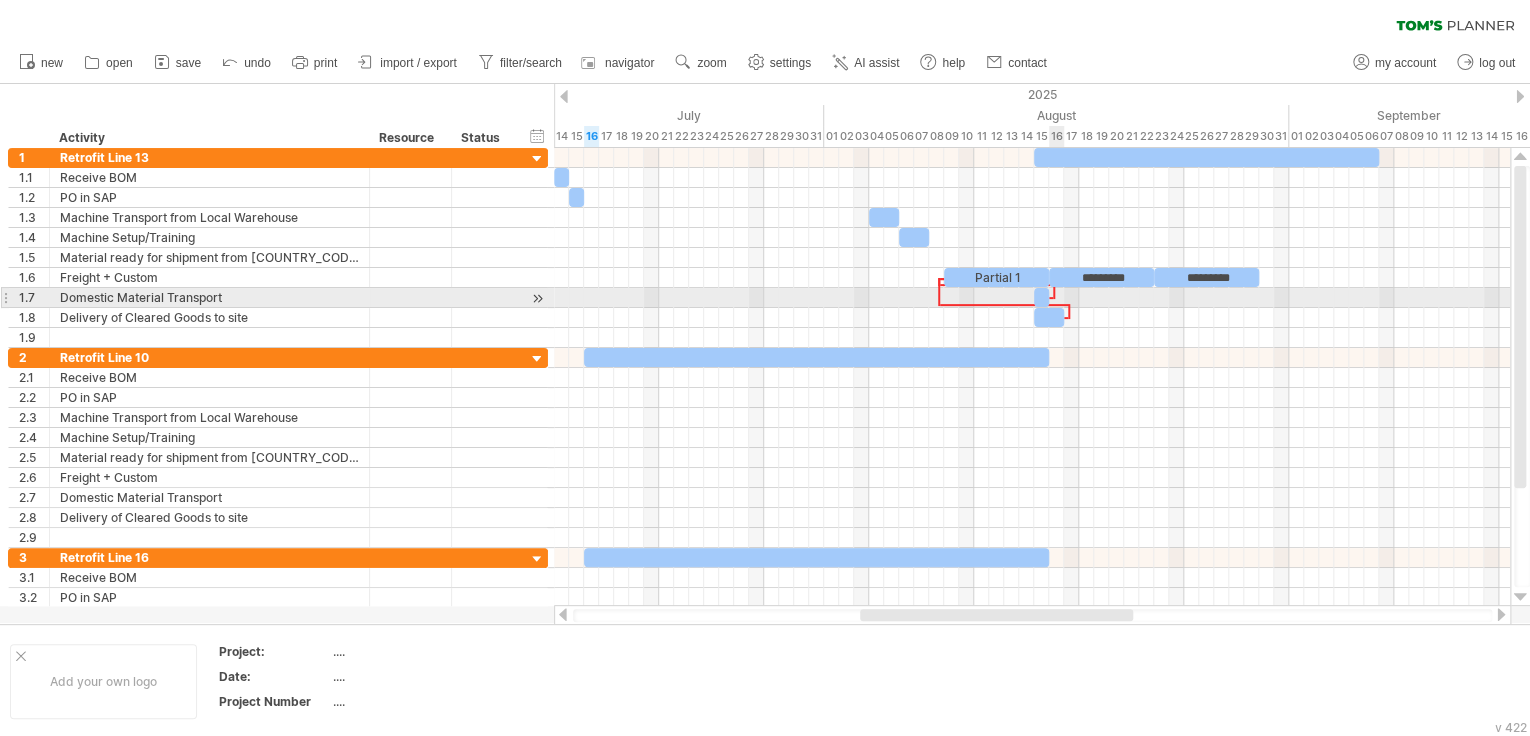 click at bounding box center (1032, 298) 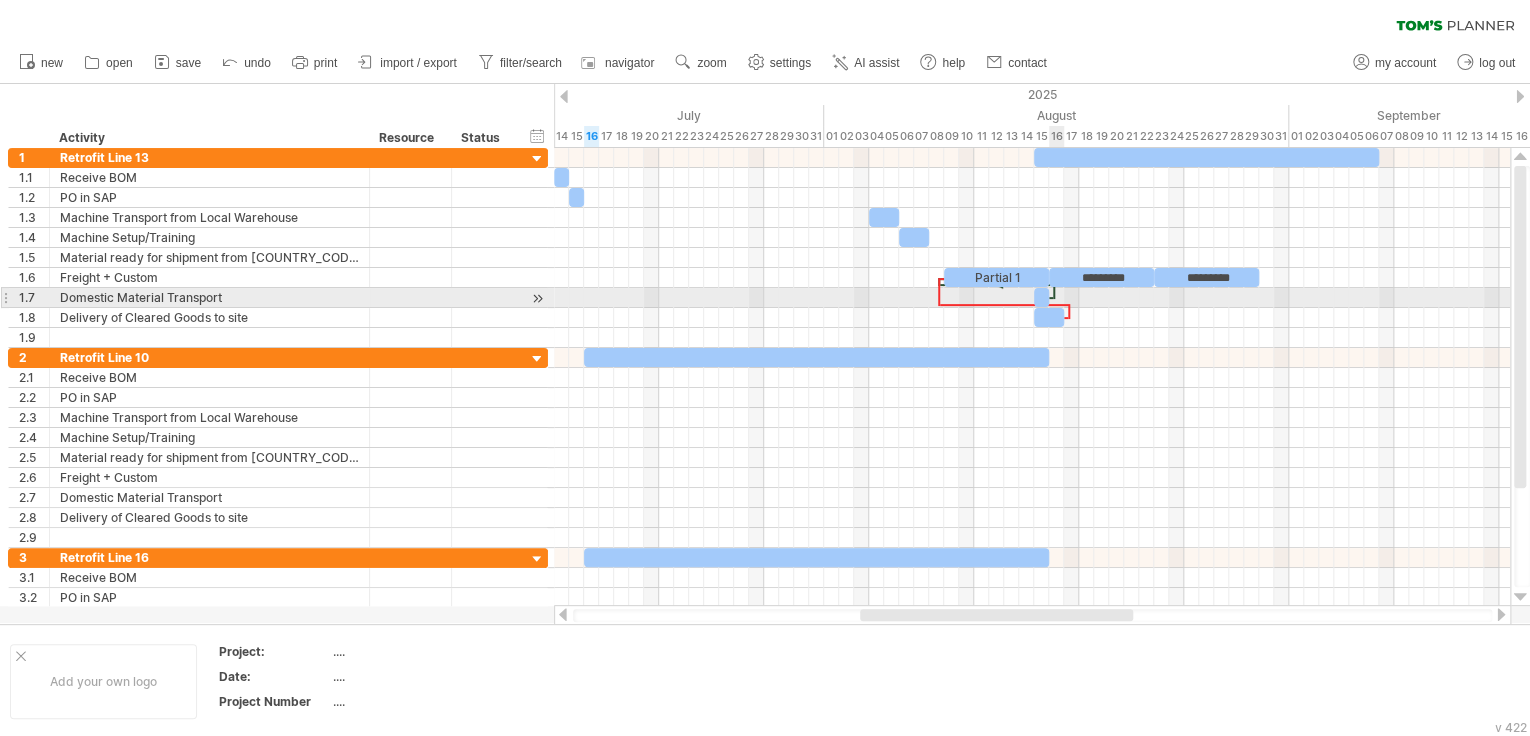 click at bounding box center (1054, 292) 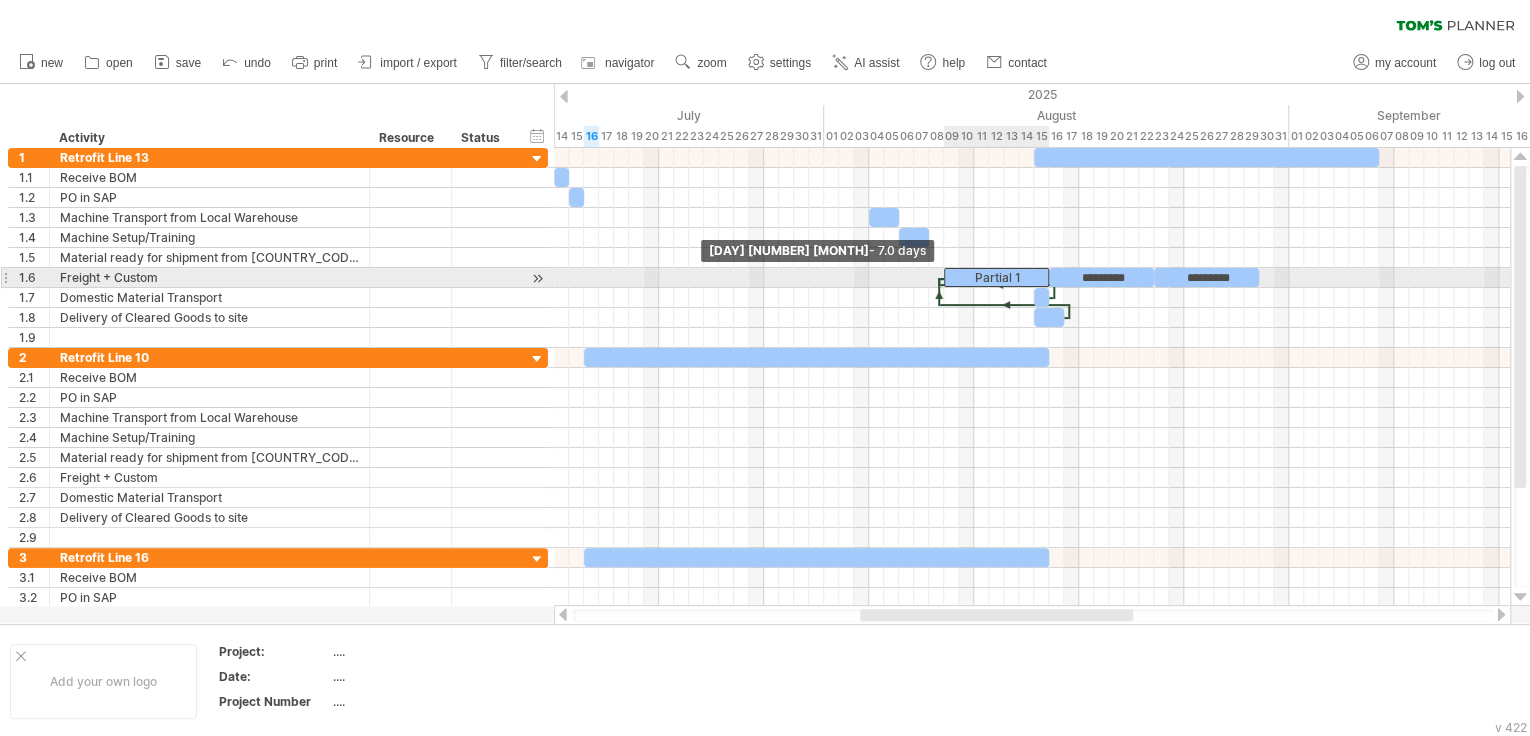 click at bounding box center [944, 277] 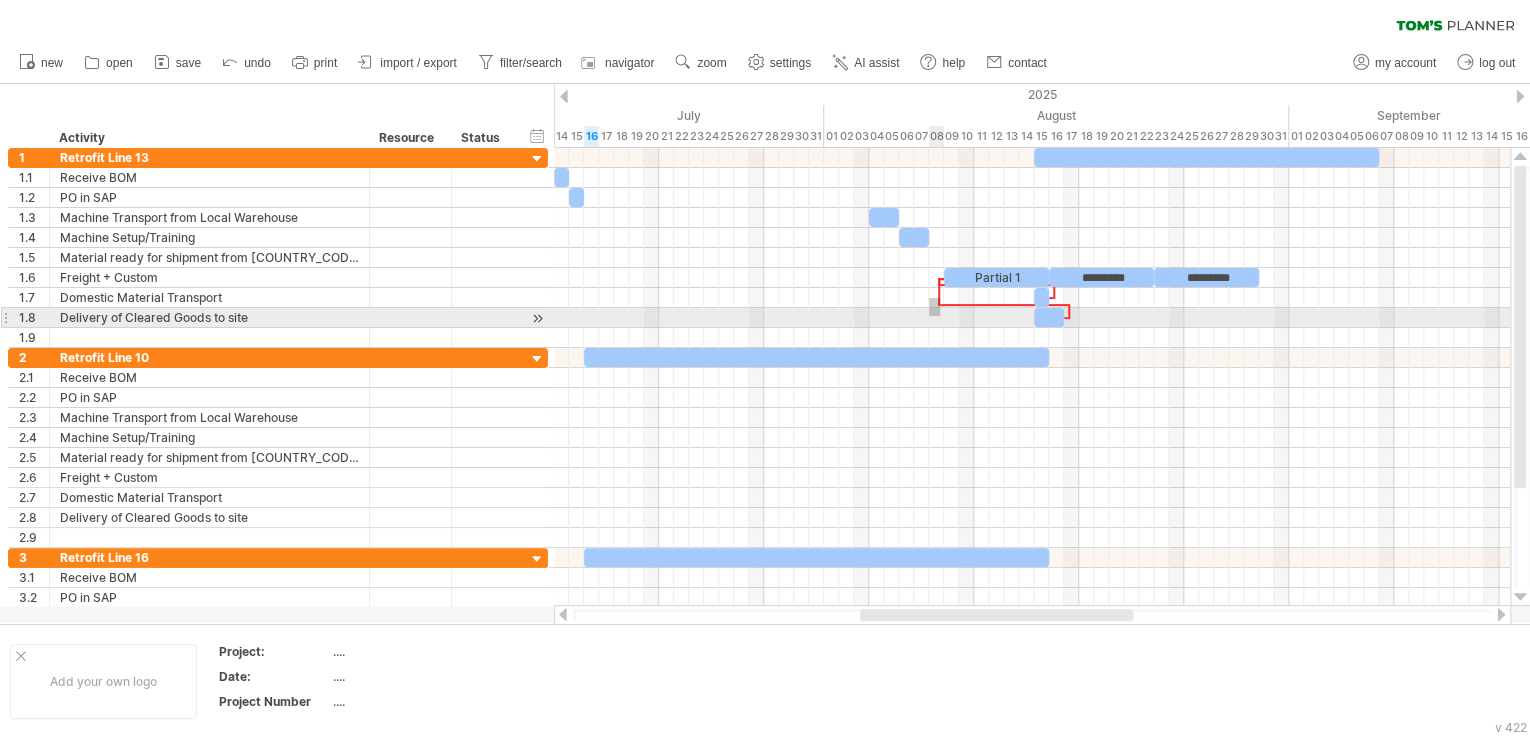 drag, startPoint x: 940, startPoint y: 298, endPoint x: 929, endPoint y: 316, distance: 21.095022 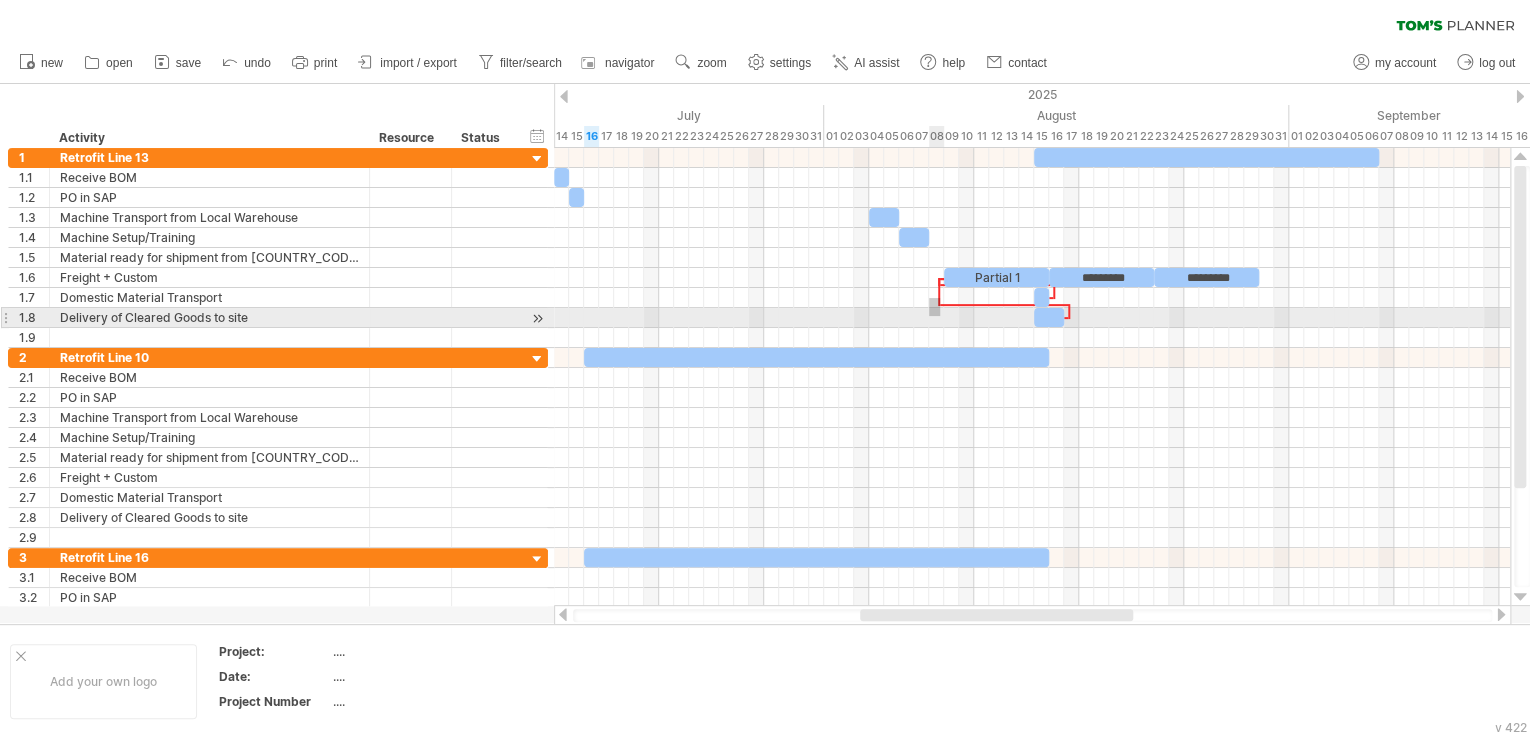 click on "[DAY] [DATE] [MONTH] - [DAYS] days
[DAY] [DATE] [MONTH] - [DAYS] days" at bounding box center [1032, 377] 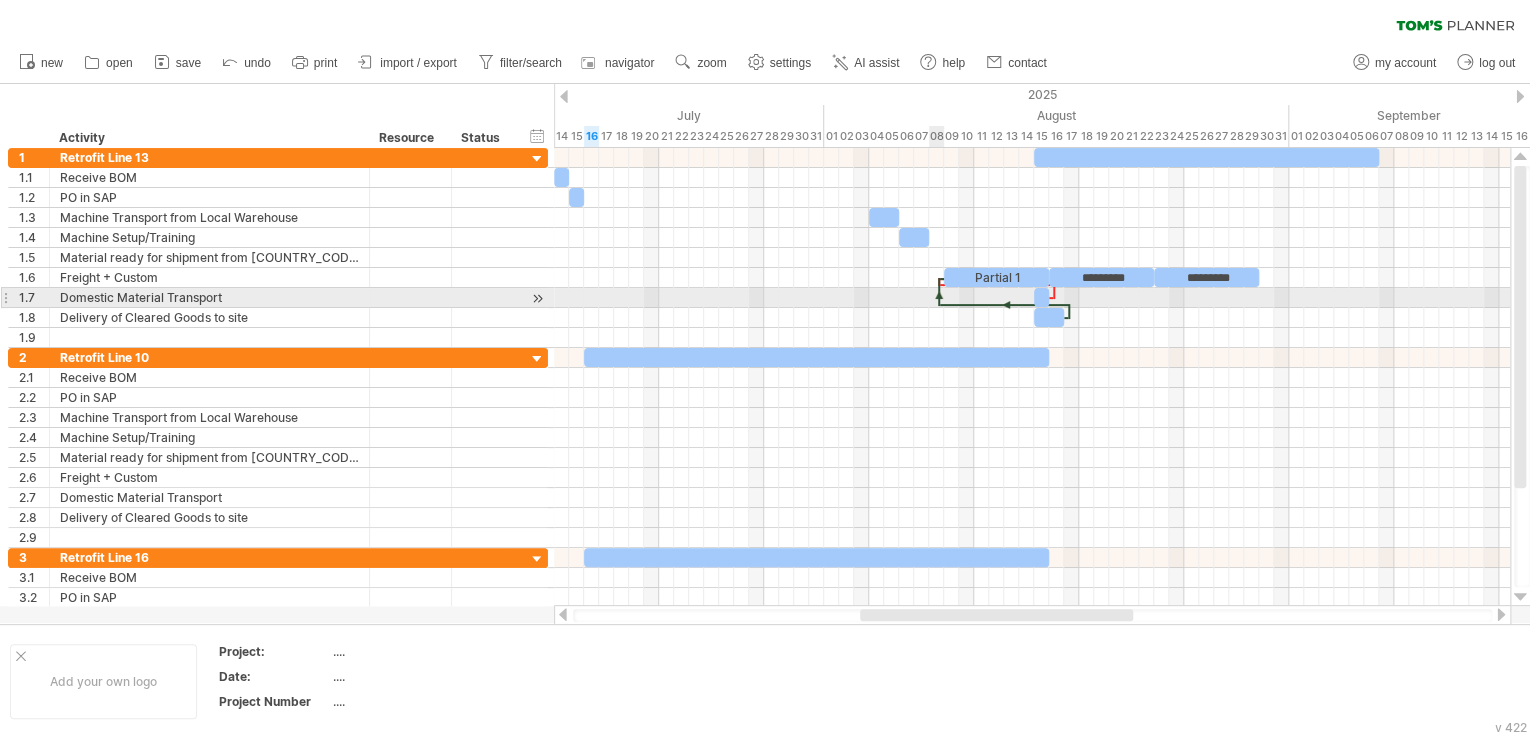 click at bounding box center (939, 292) 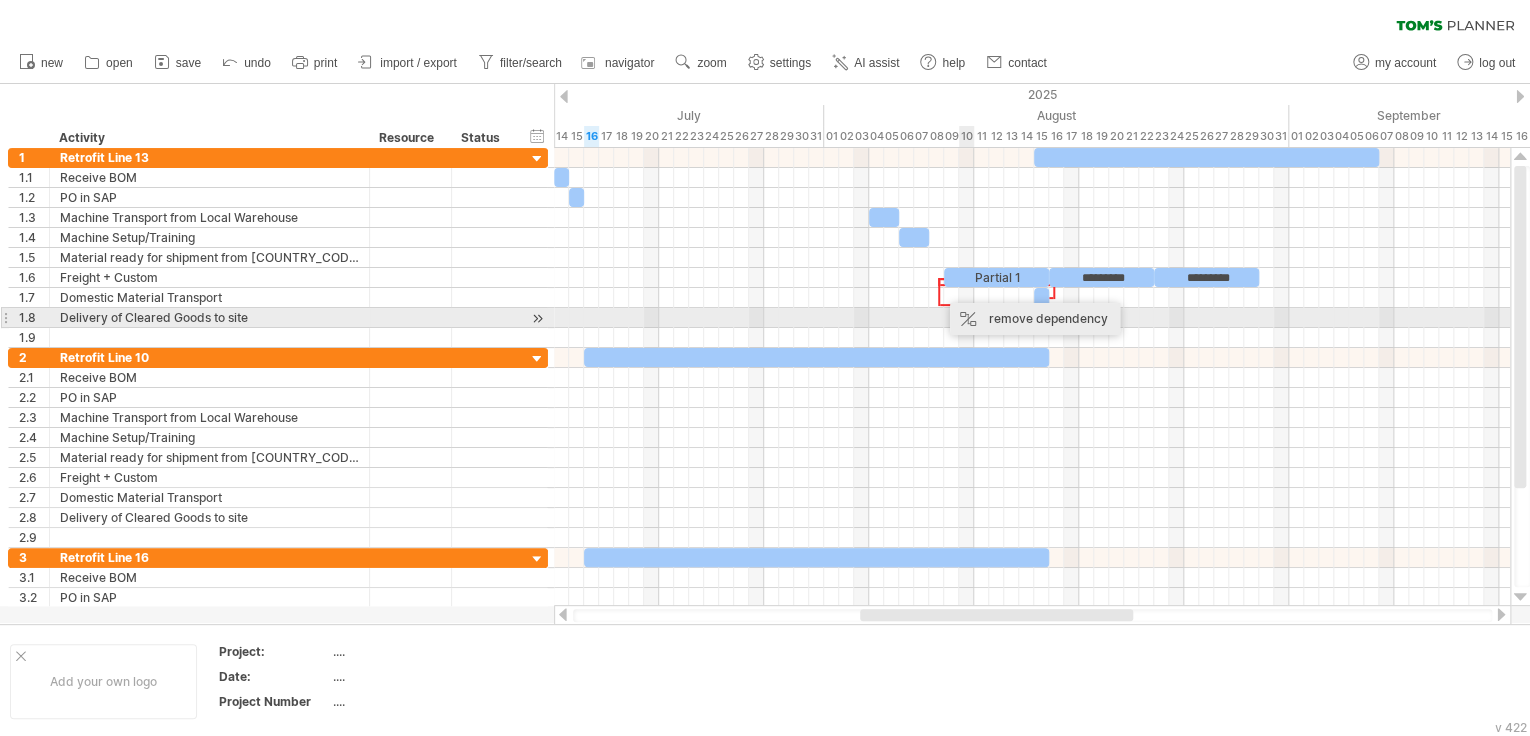 click on "remove dependency" at bounding box center [1035, 319] 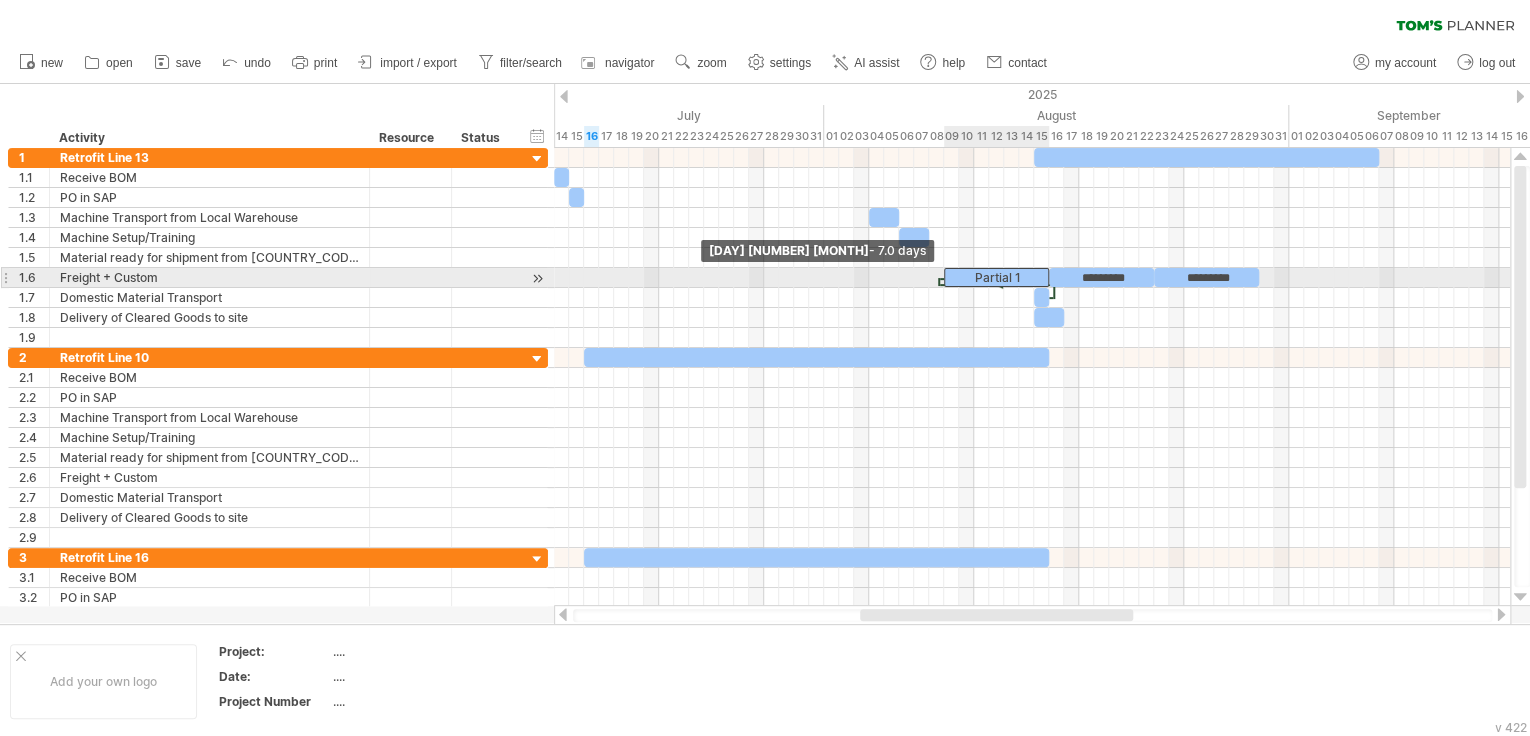 click at bounding box center [944, 277] 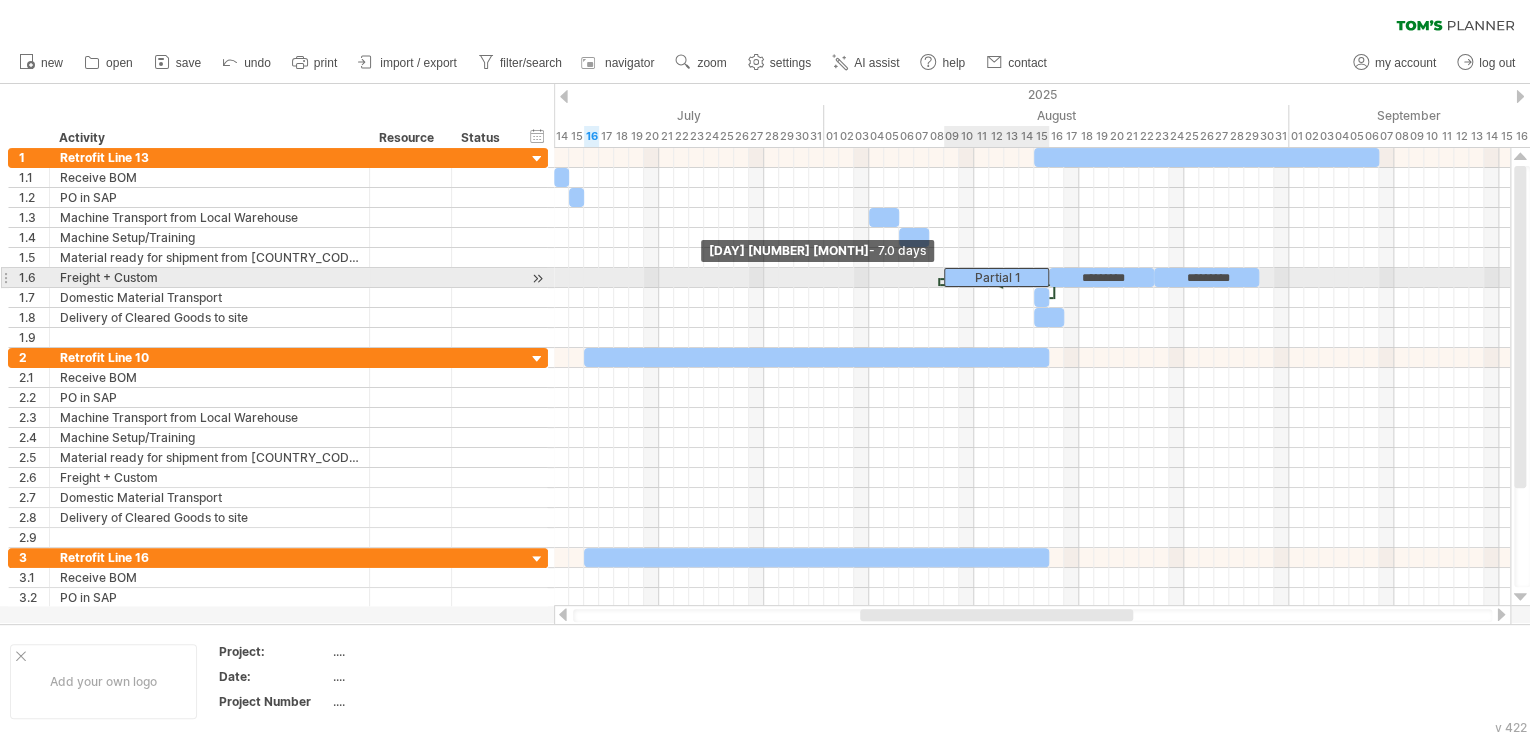 click at bounding box center (944, 277) 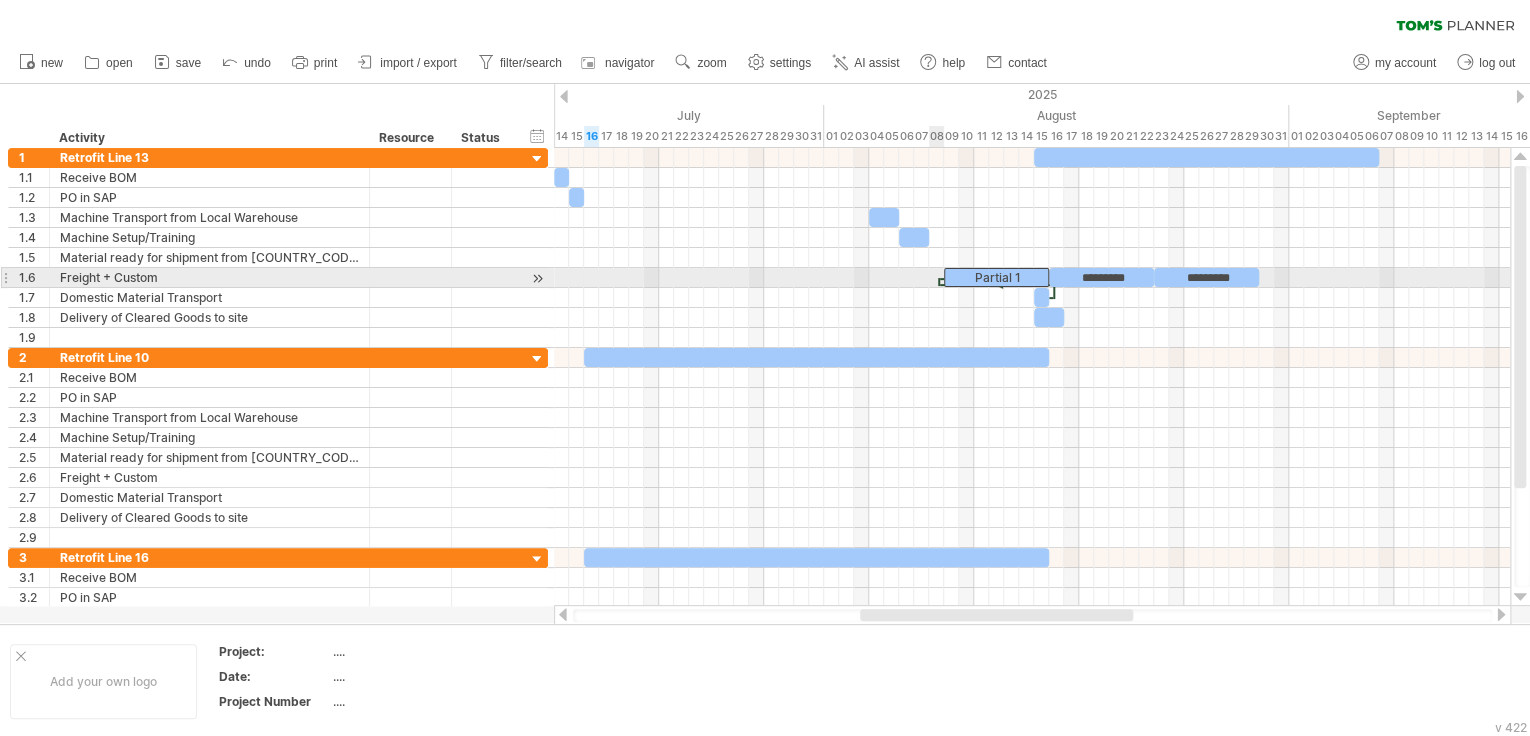 click at bounding box center (939, 282) 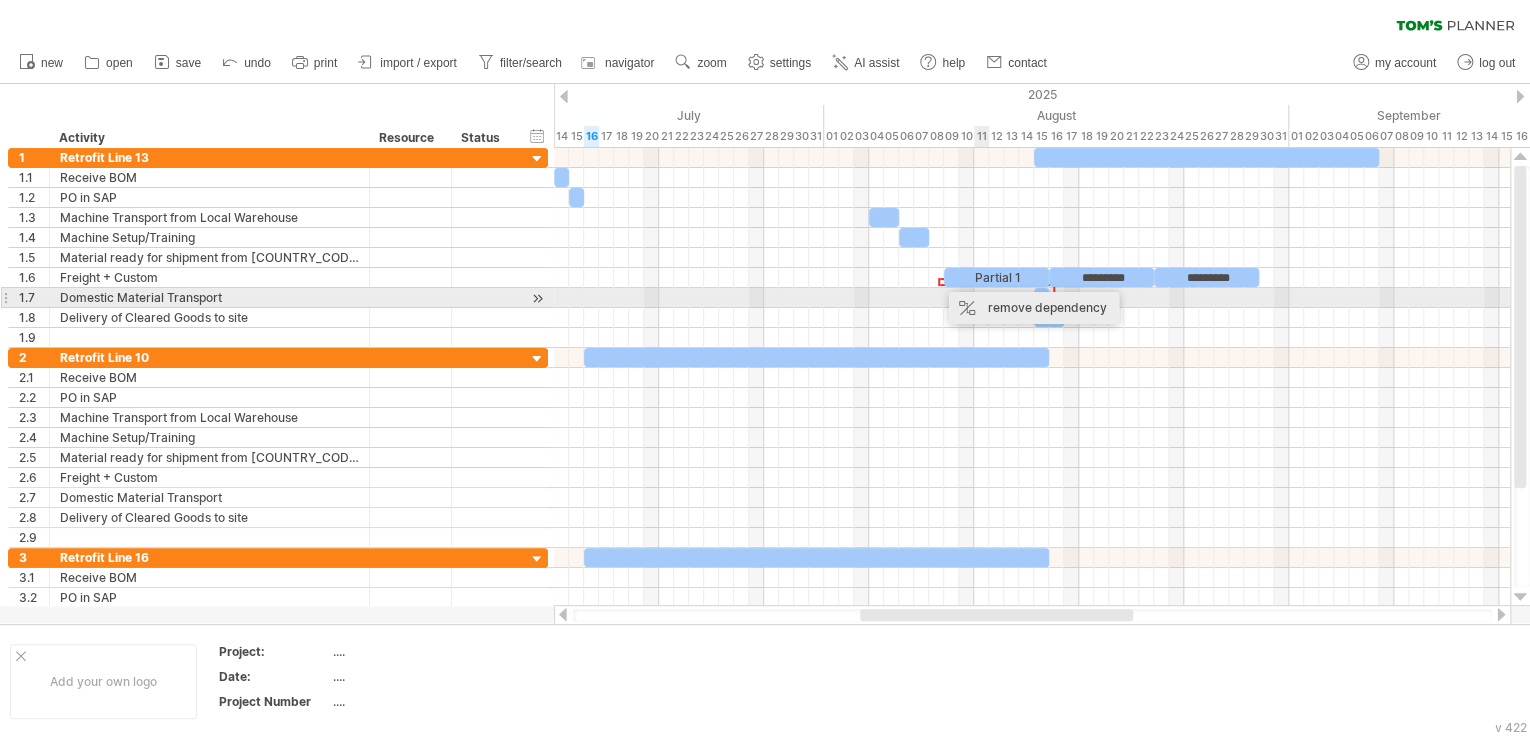 click on "remove dependency" at bounding box center (1034, 308) 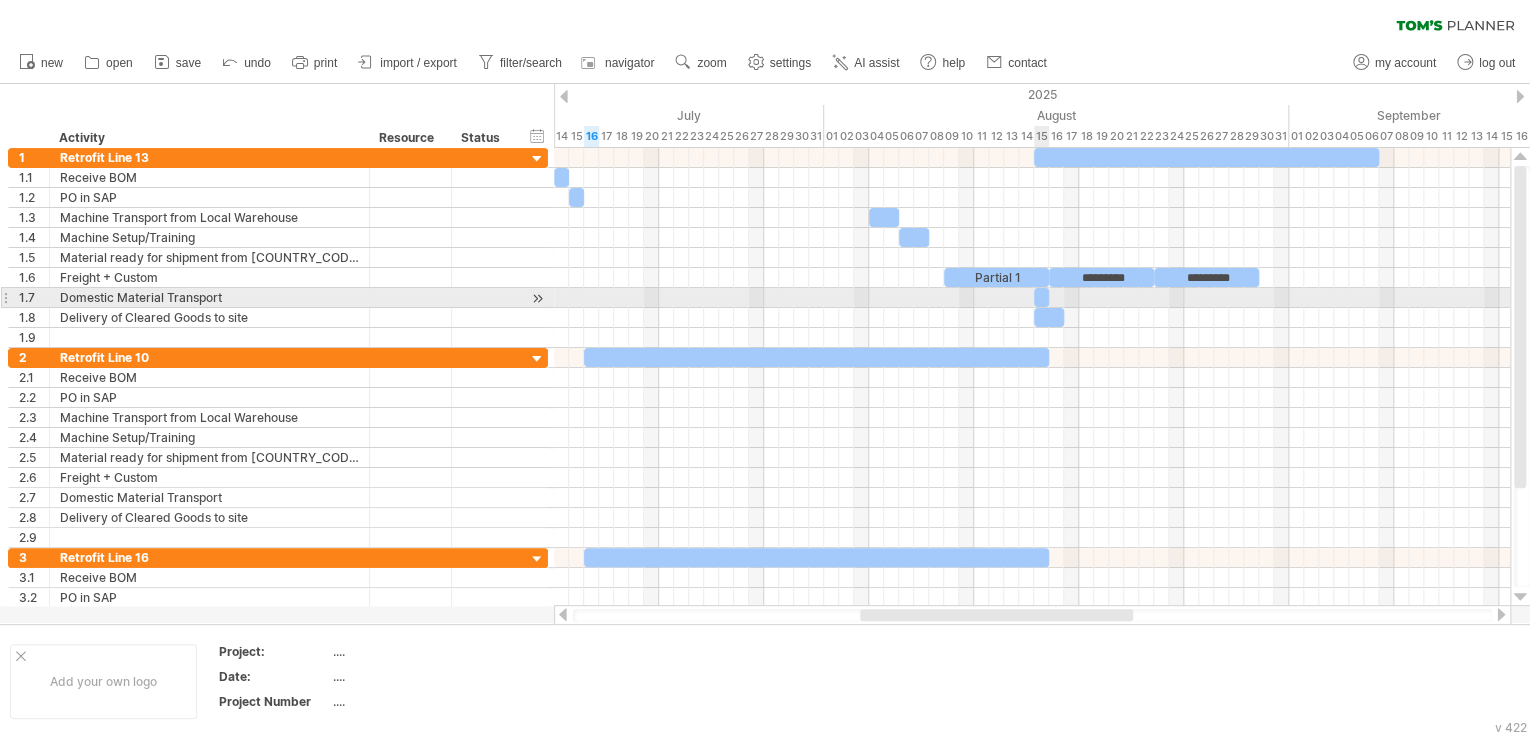 click at bounding box center (1049, 297) 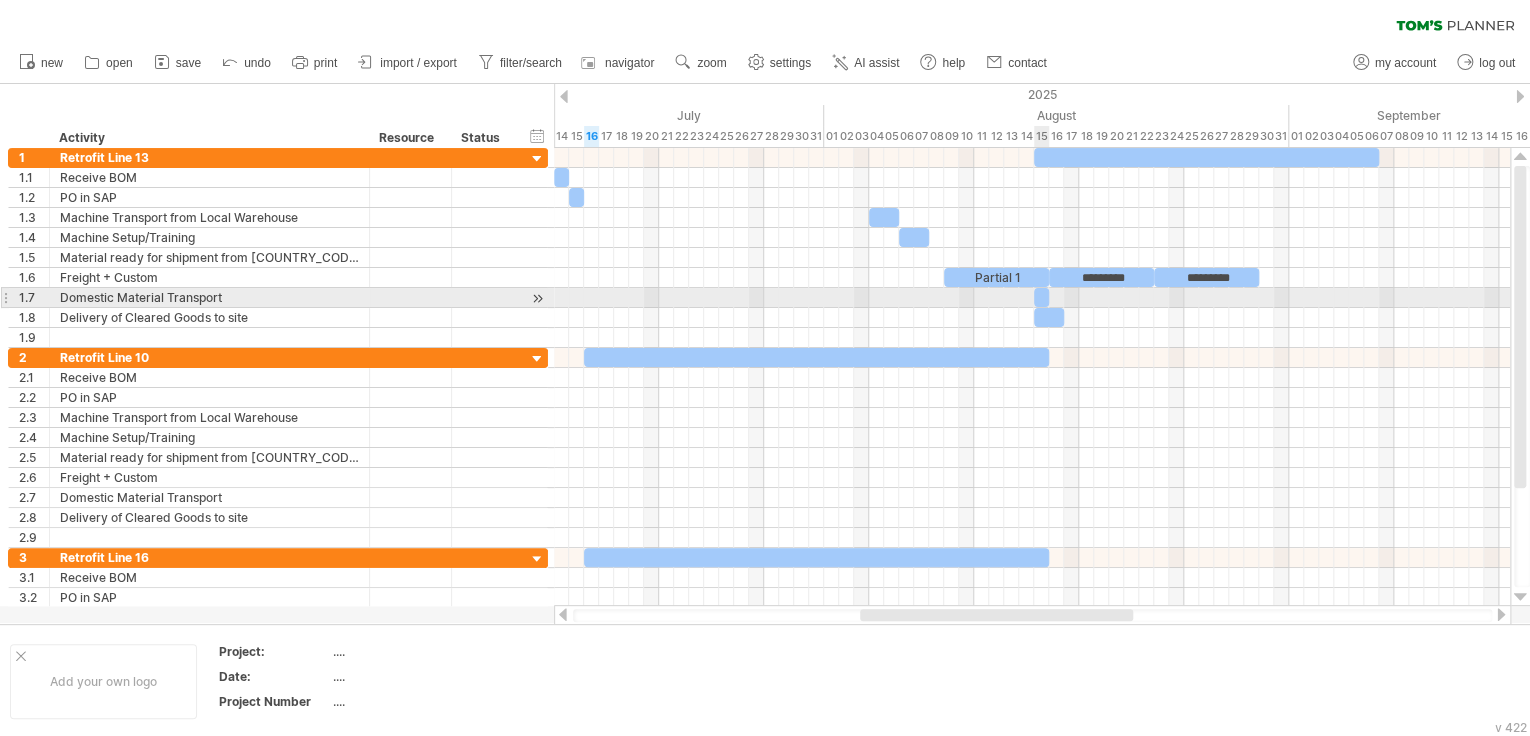 click at bounding box center [1041, 297] 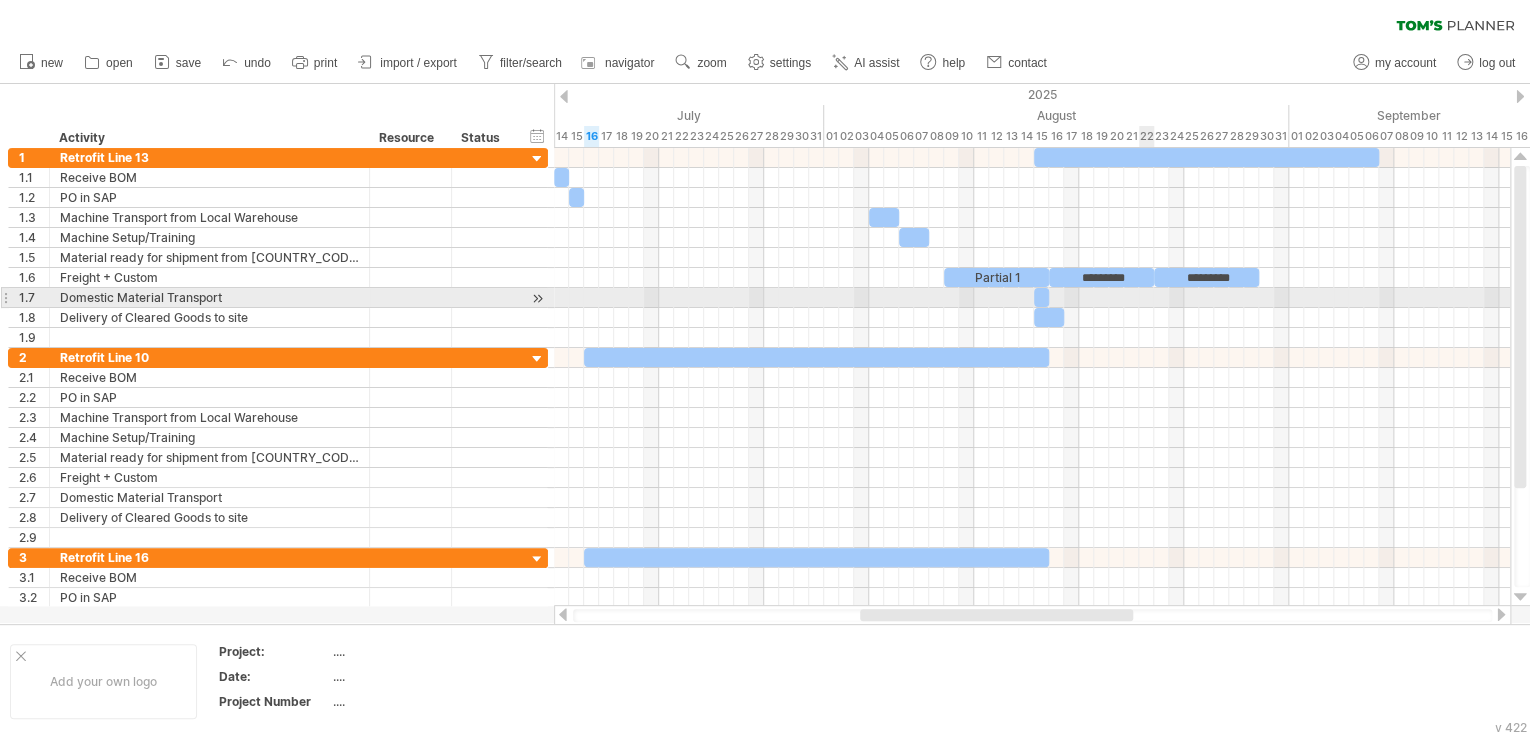 click at bounding box center [1032, 298] 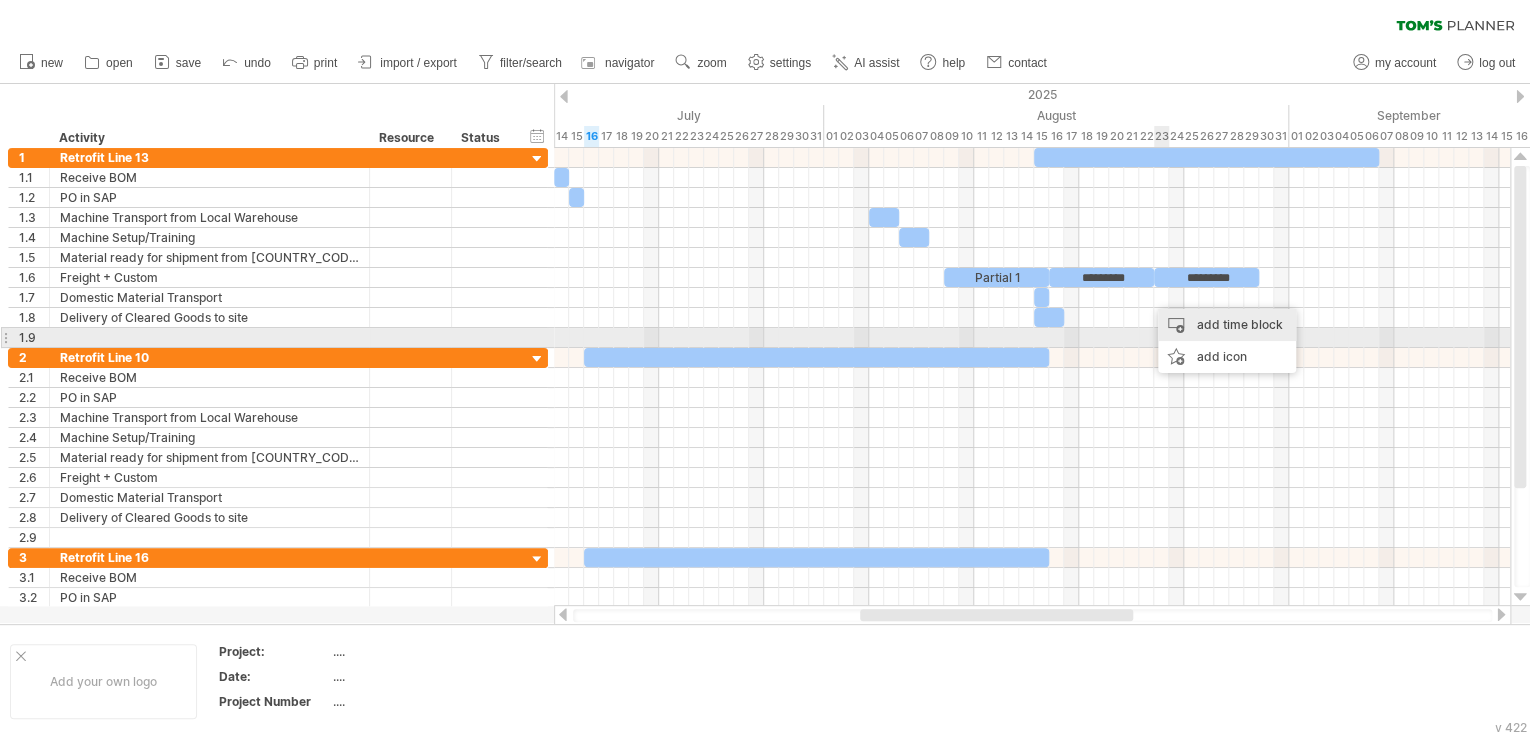 click on "add time block" at bounding box center (1227, 325) 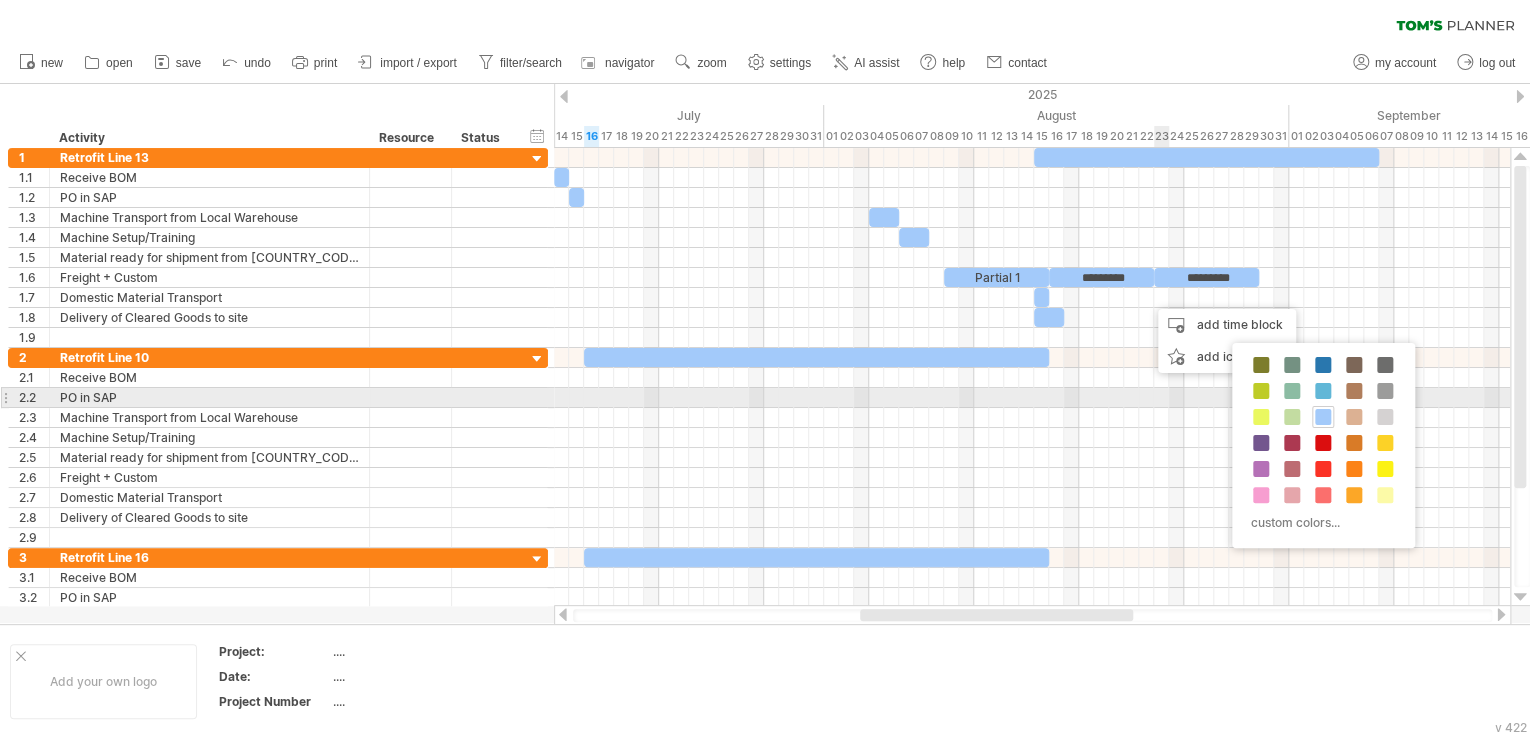 click at bounding box center [1323, 417] 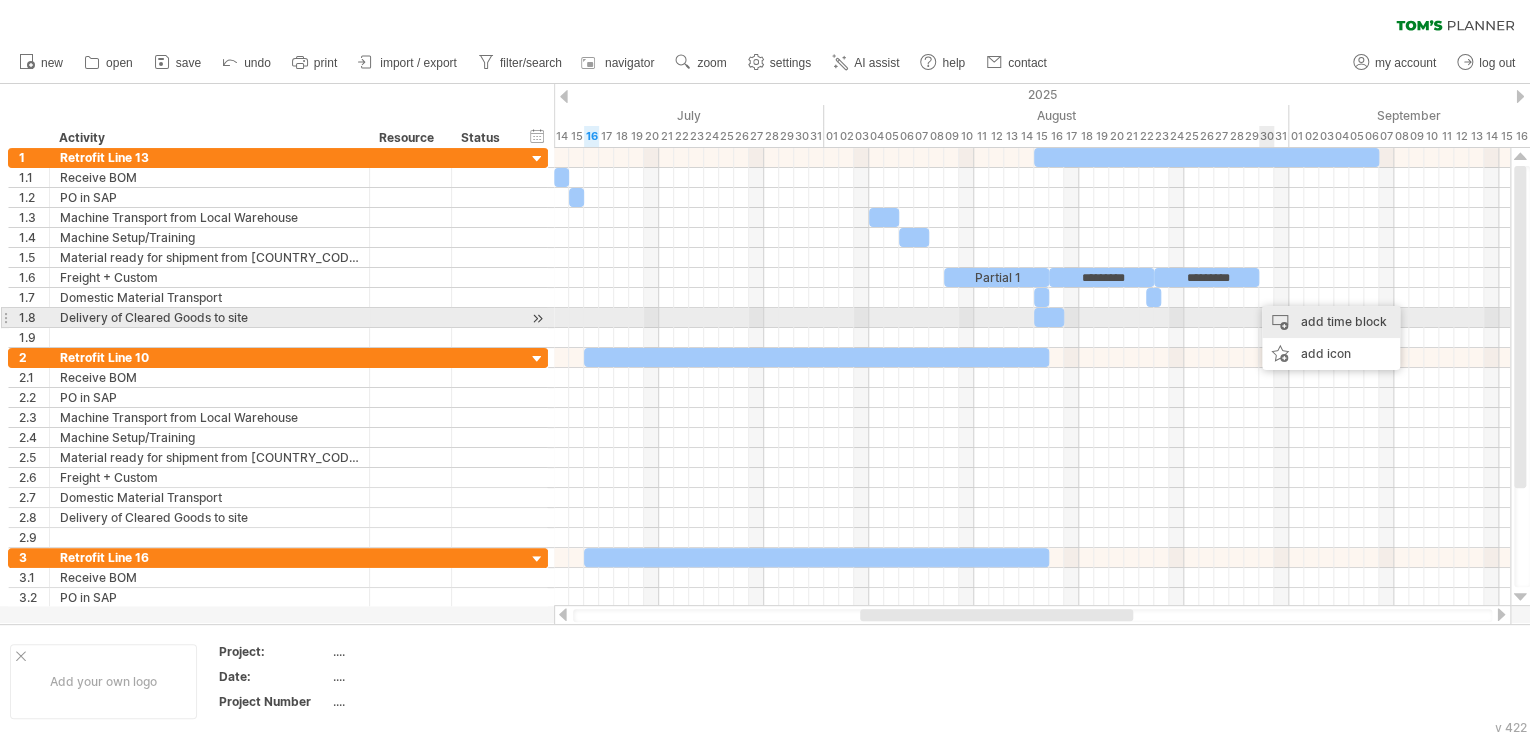 click on "add time block" at bounding box center (1331, 322) 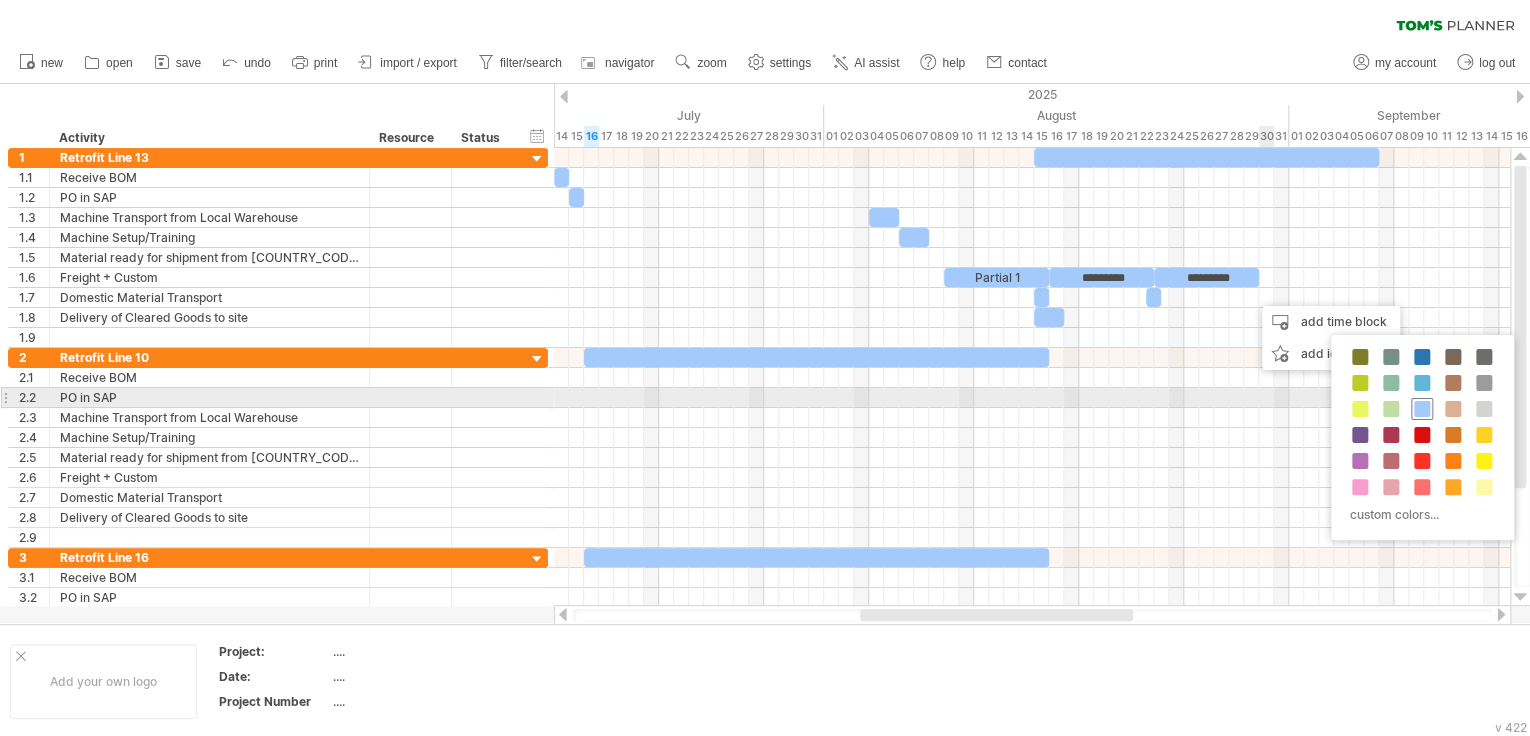 click at bounding box center (1422, 409) 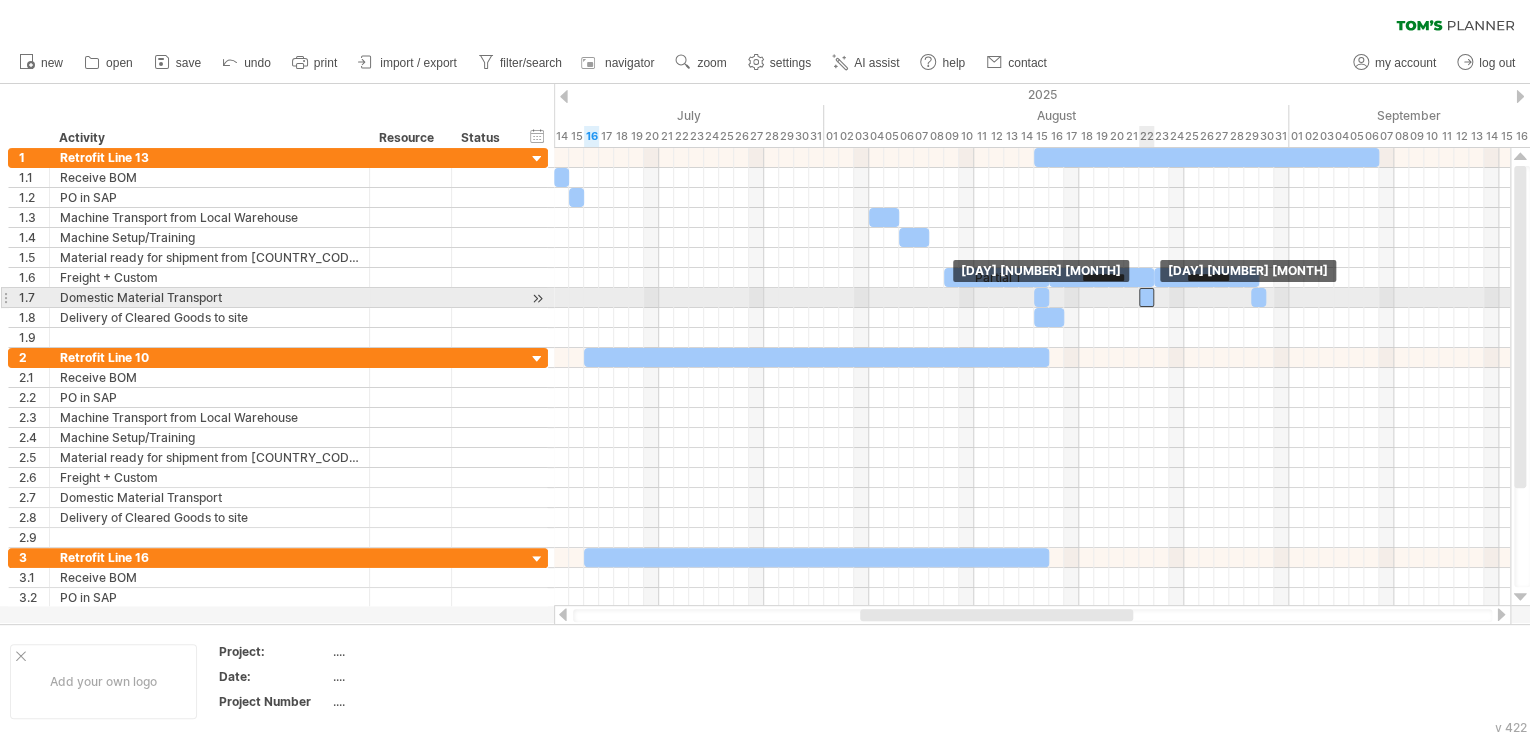 drag, startPoint x: 1153, startPoint y: 296, endPoint x: 1142, endPoint y: 299, distance: 11.401754 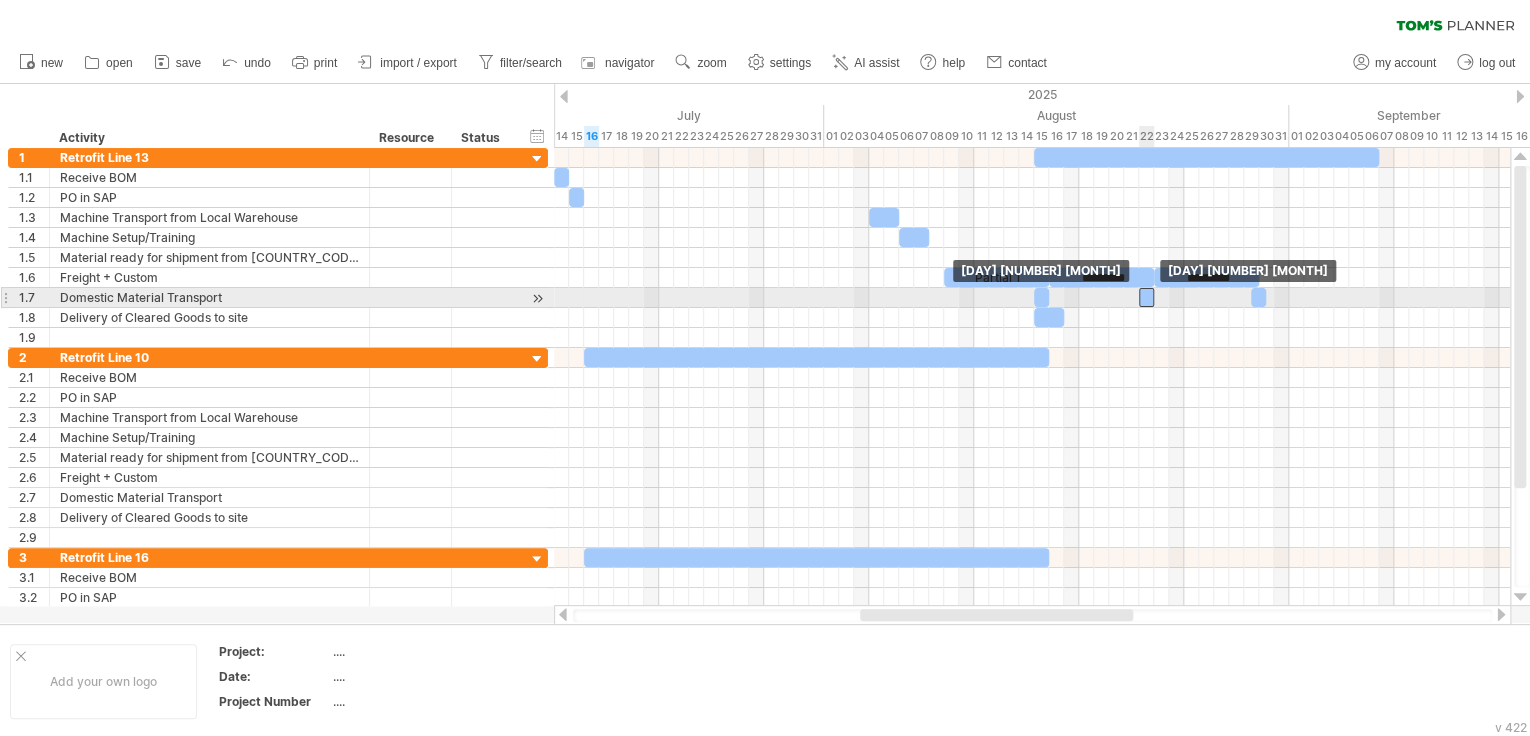 click at bounding box center (1146, 297) 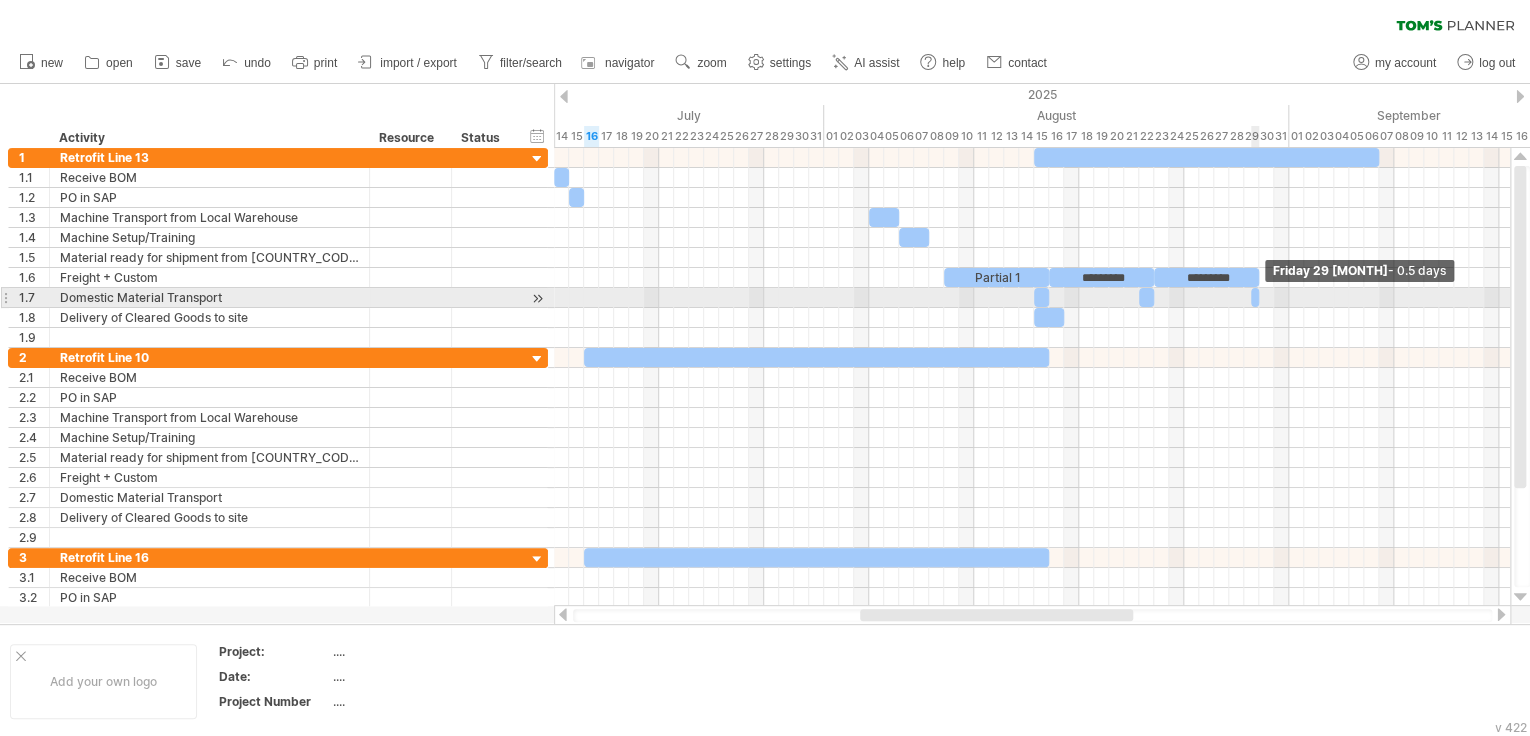 click at bounding box center [1259, 297] 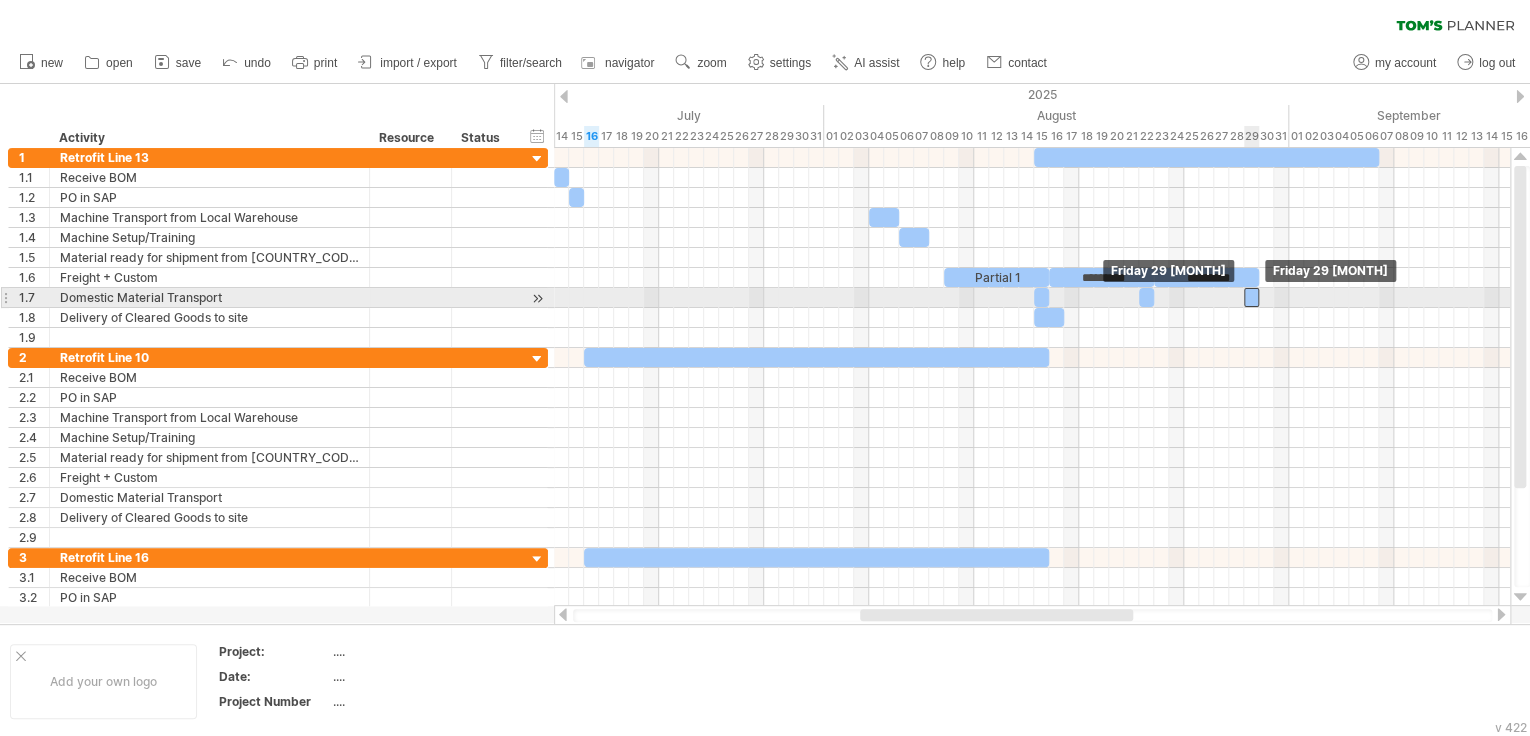 drag, startPoint x: 1259, startPoint y: 298, endPoint x: 1248, endPoint y: 299, distance: 11.045361 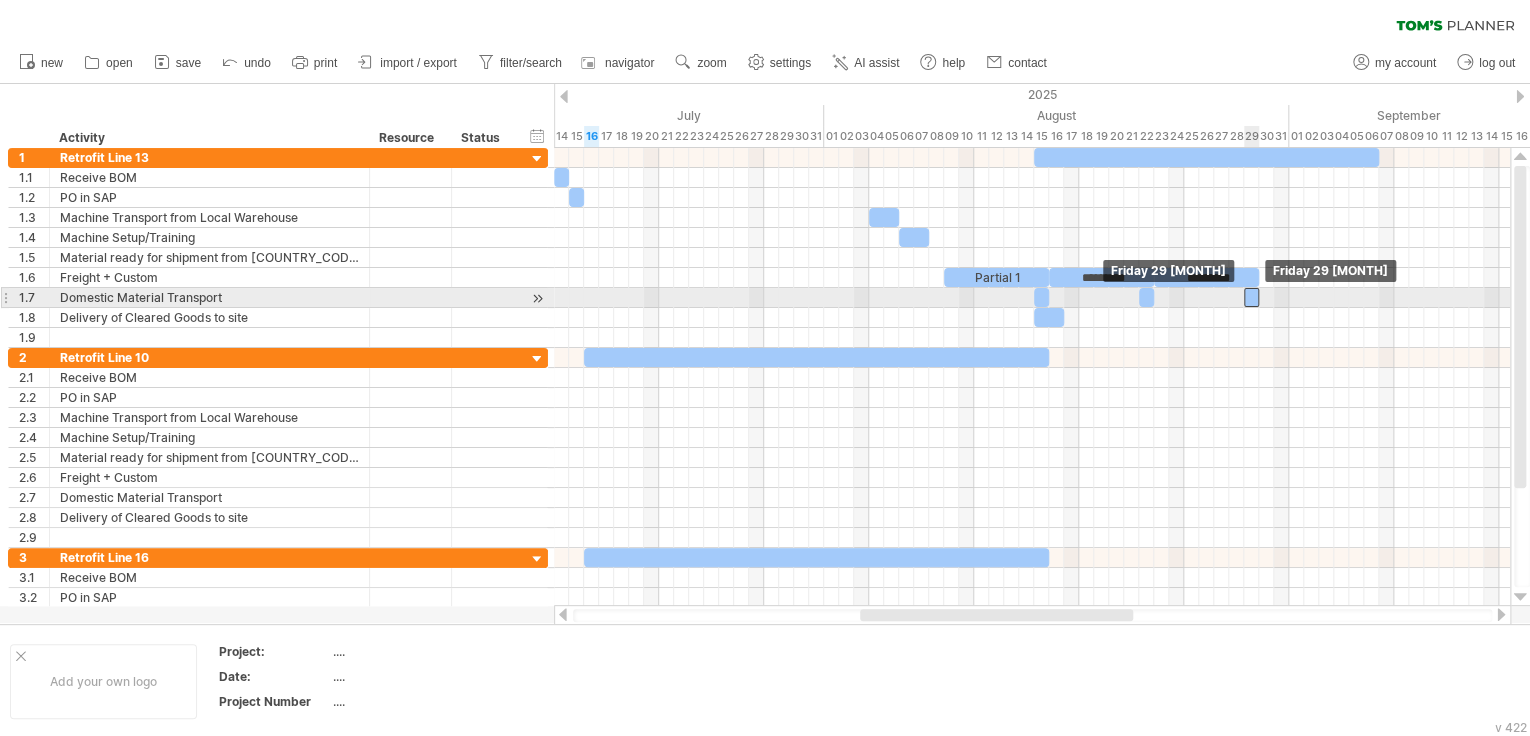 click at bounding box center [1251, 297] 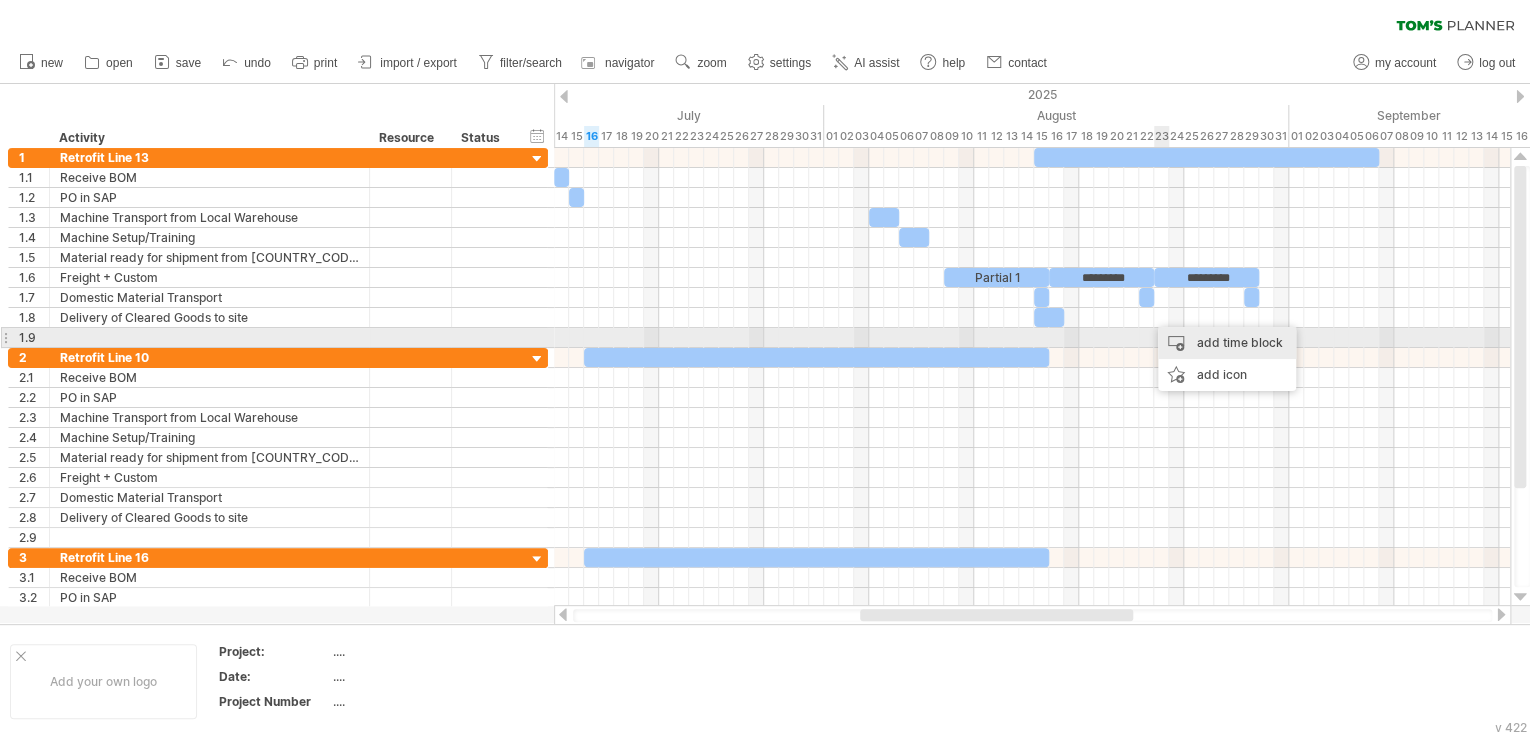 click on "add time block" at bounding box center (1227, 343) 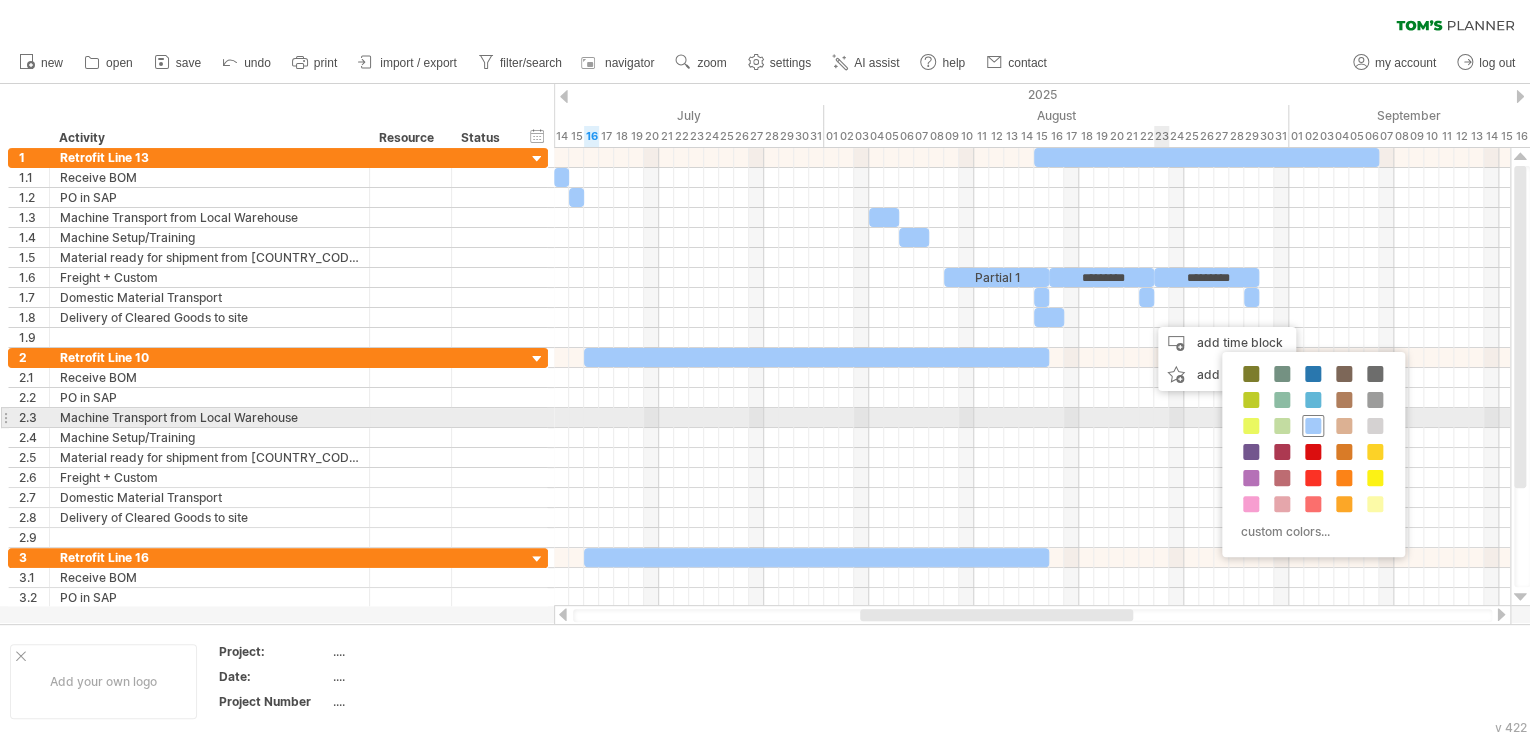 click at bounding box center (1313, 426) 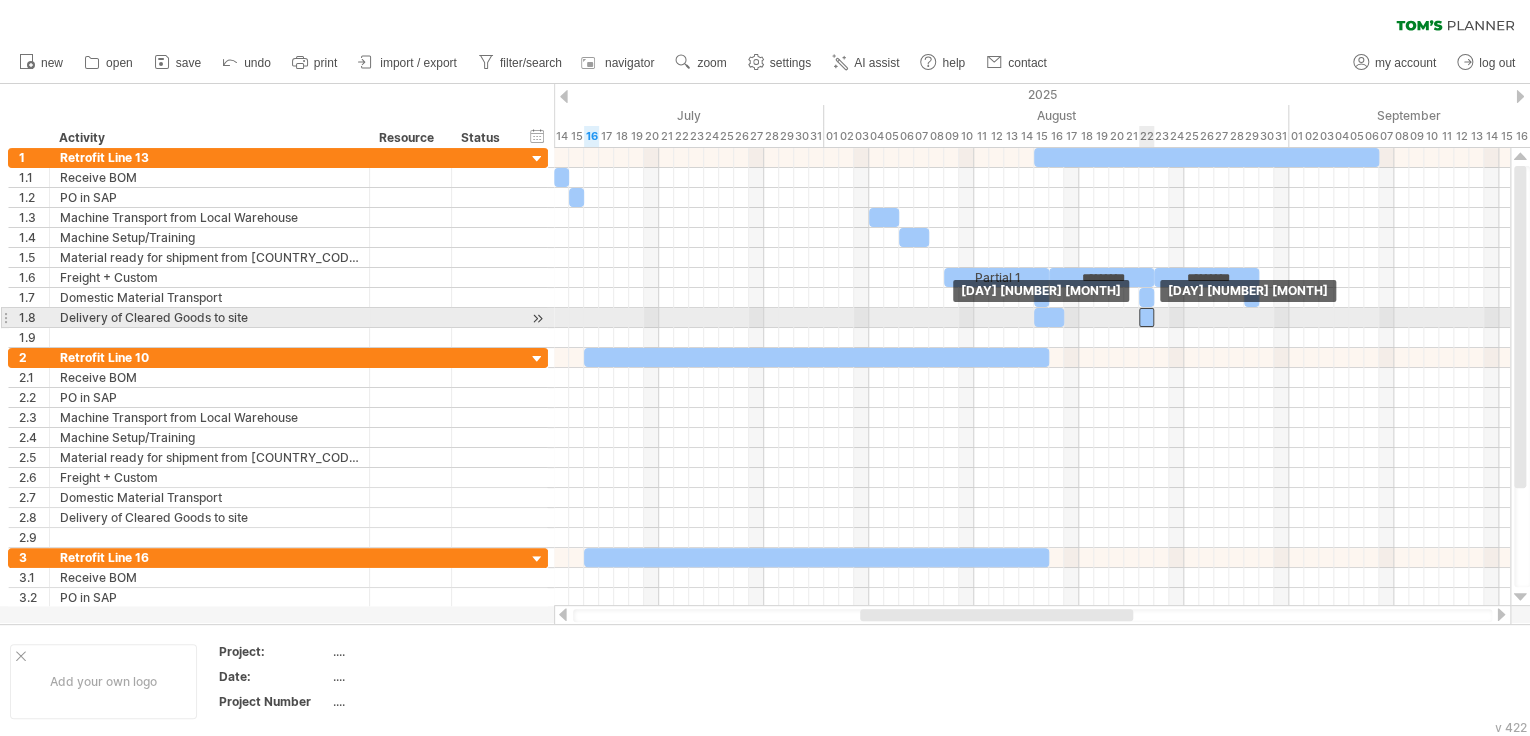 click at bounding box center (1146, 317) 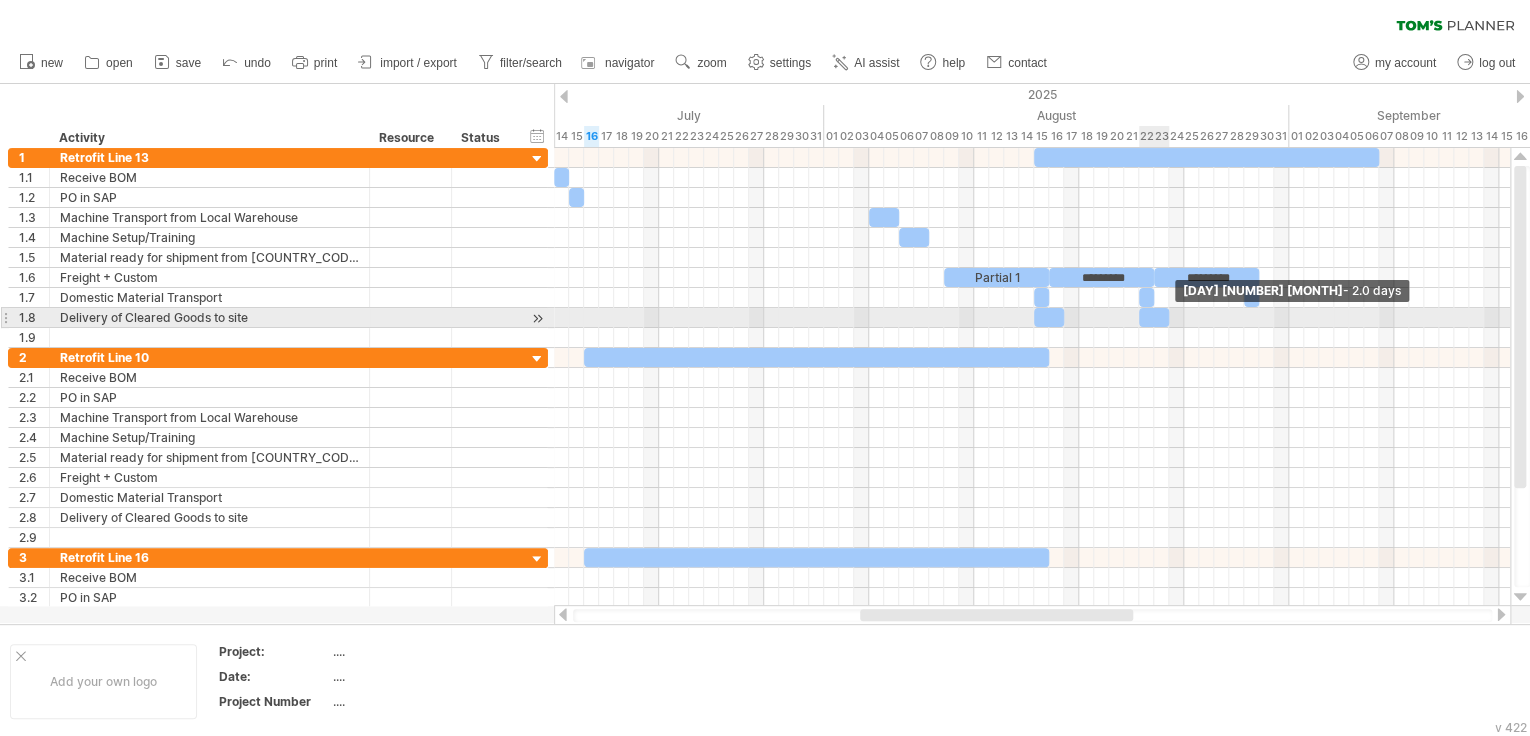 drag, startPoint x: 1152, startPoint y: 316, endPoint x: 1167, endPoint y: 317, distance: 15.033297 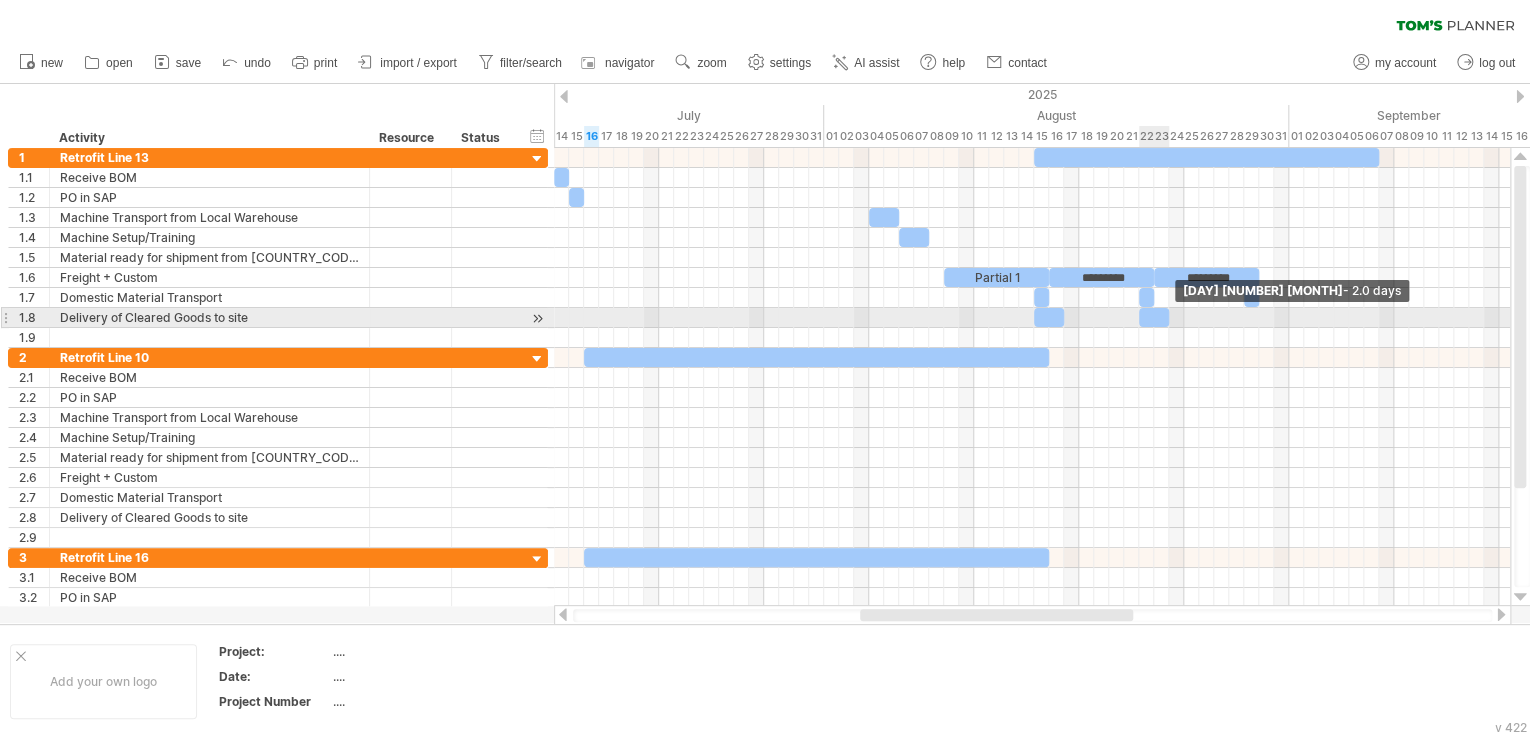click at bounding box center (1169, 317) 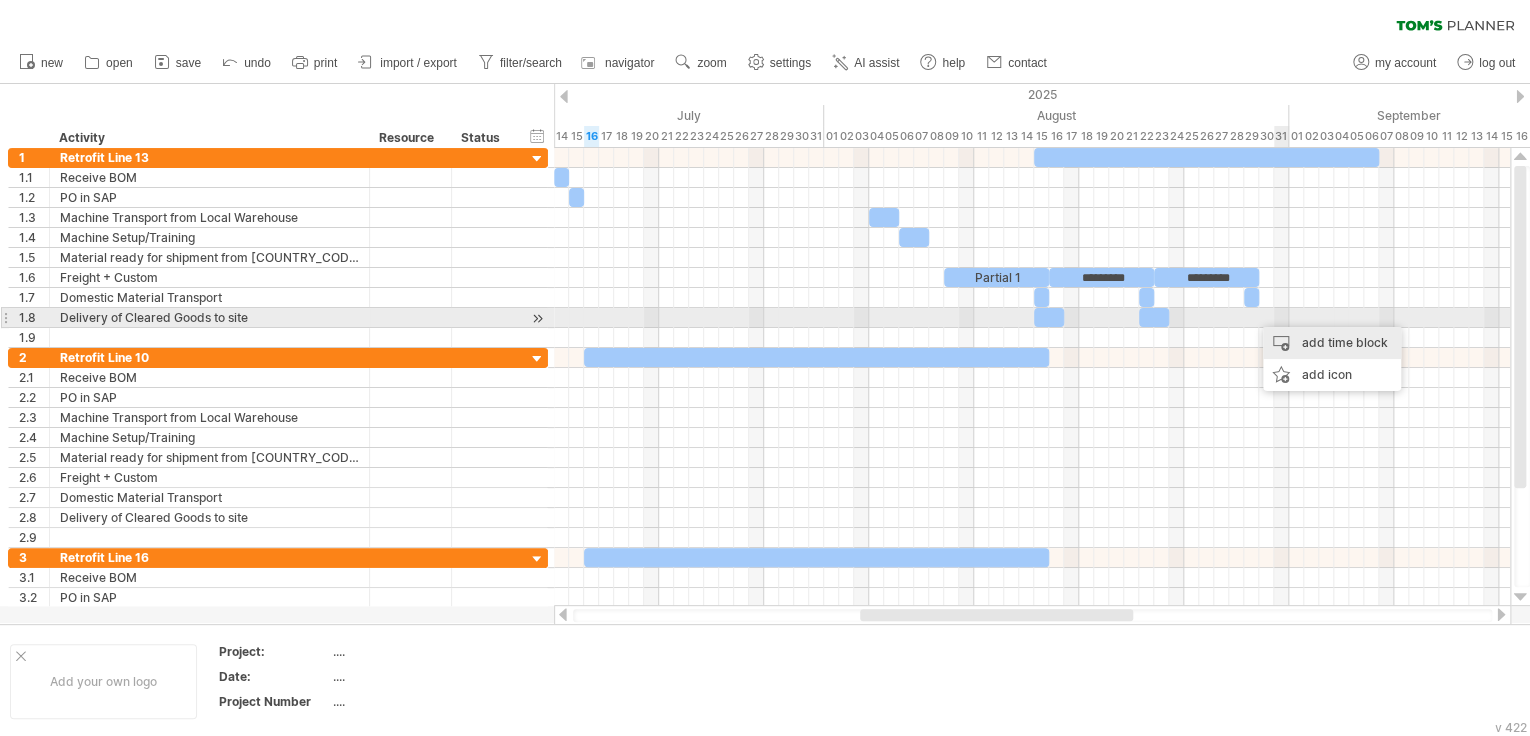 click on "add time block" at bounding box center (1332, 343) 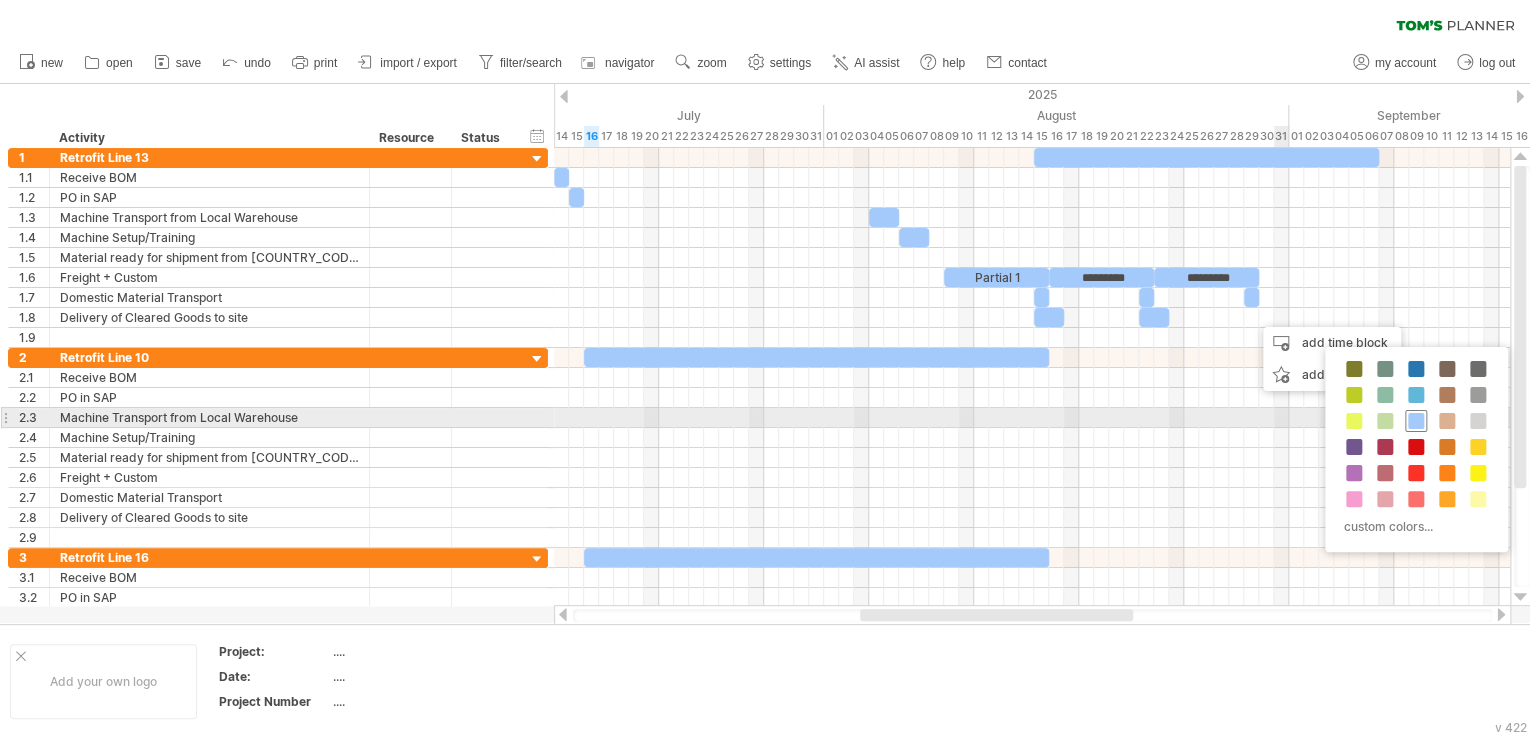click at bounding box center (1416, 421) 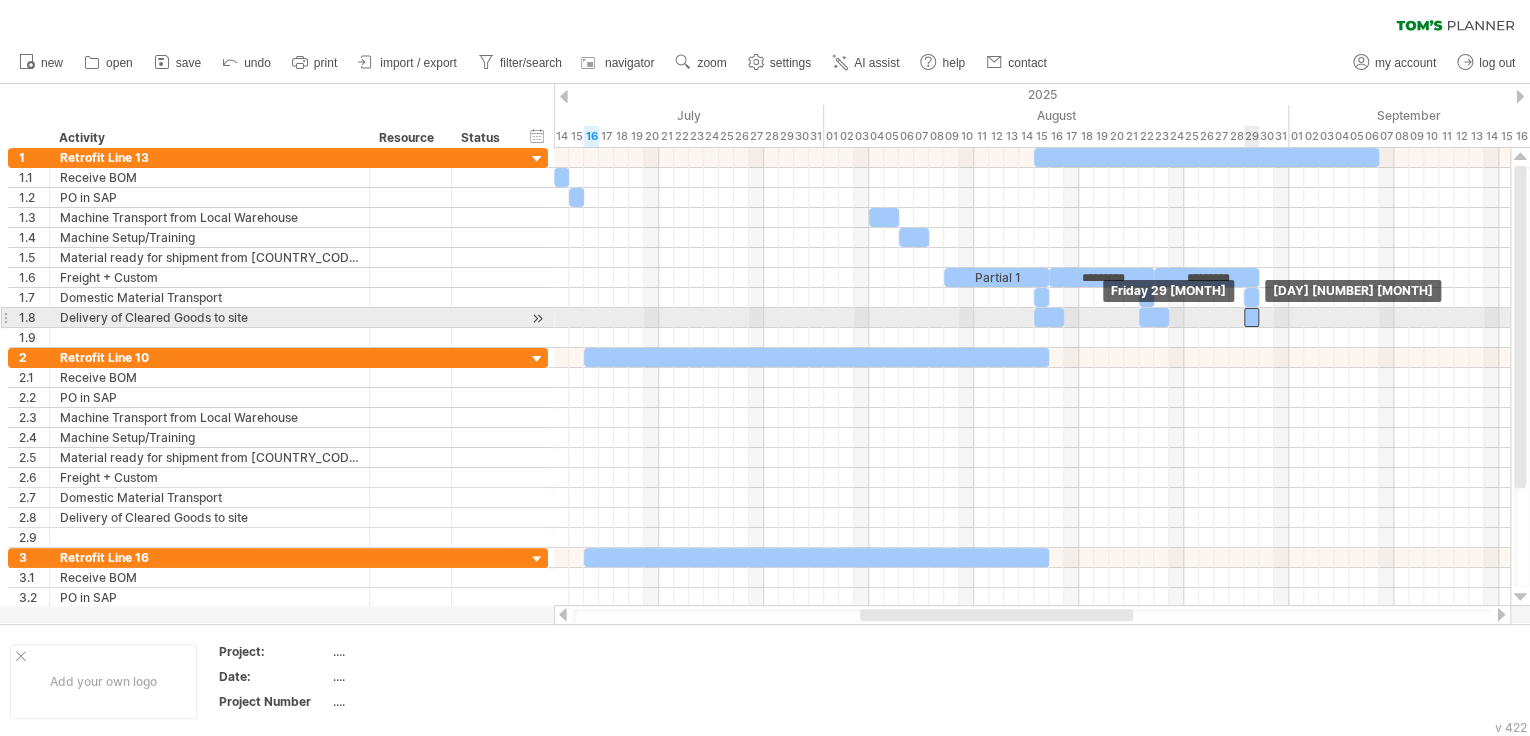 click at bounding box center (1251, 317) 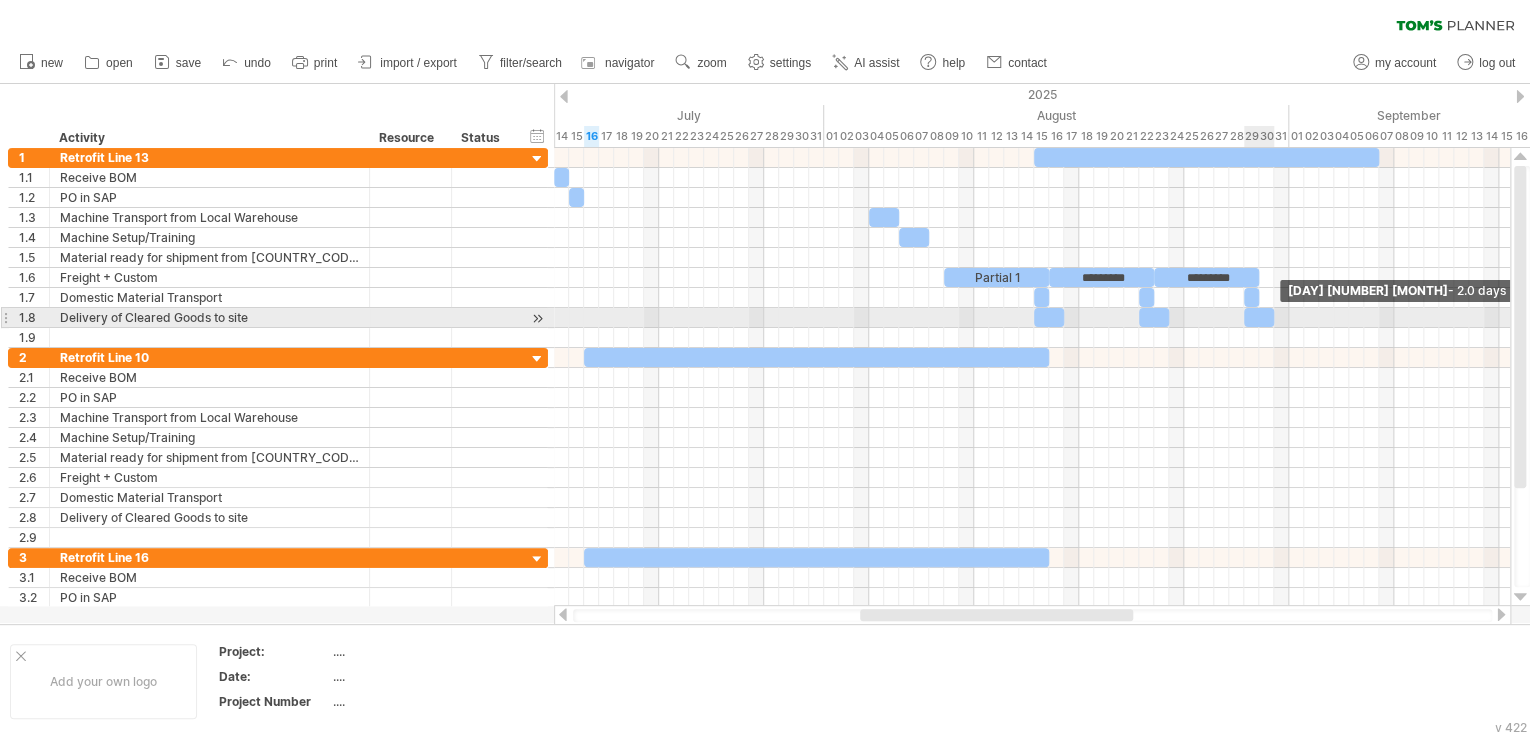 drag, startPoint x: 1258, startPoint y: 313, endPoint x: 1271, endPoint y: 314, distance: 13.038404 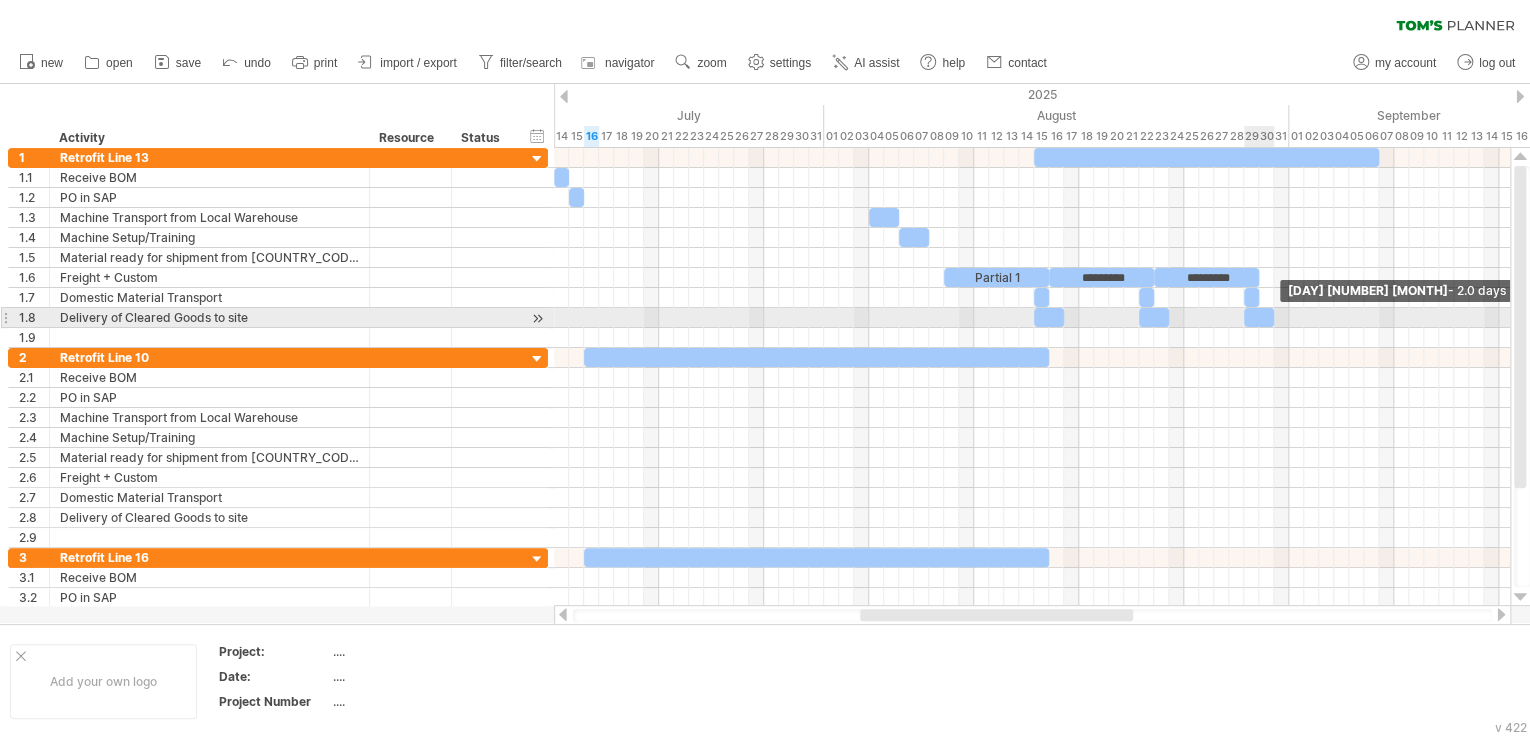 click at bounding box center (1274, 317) 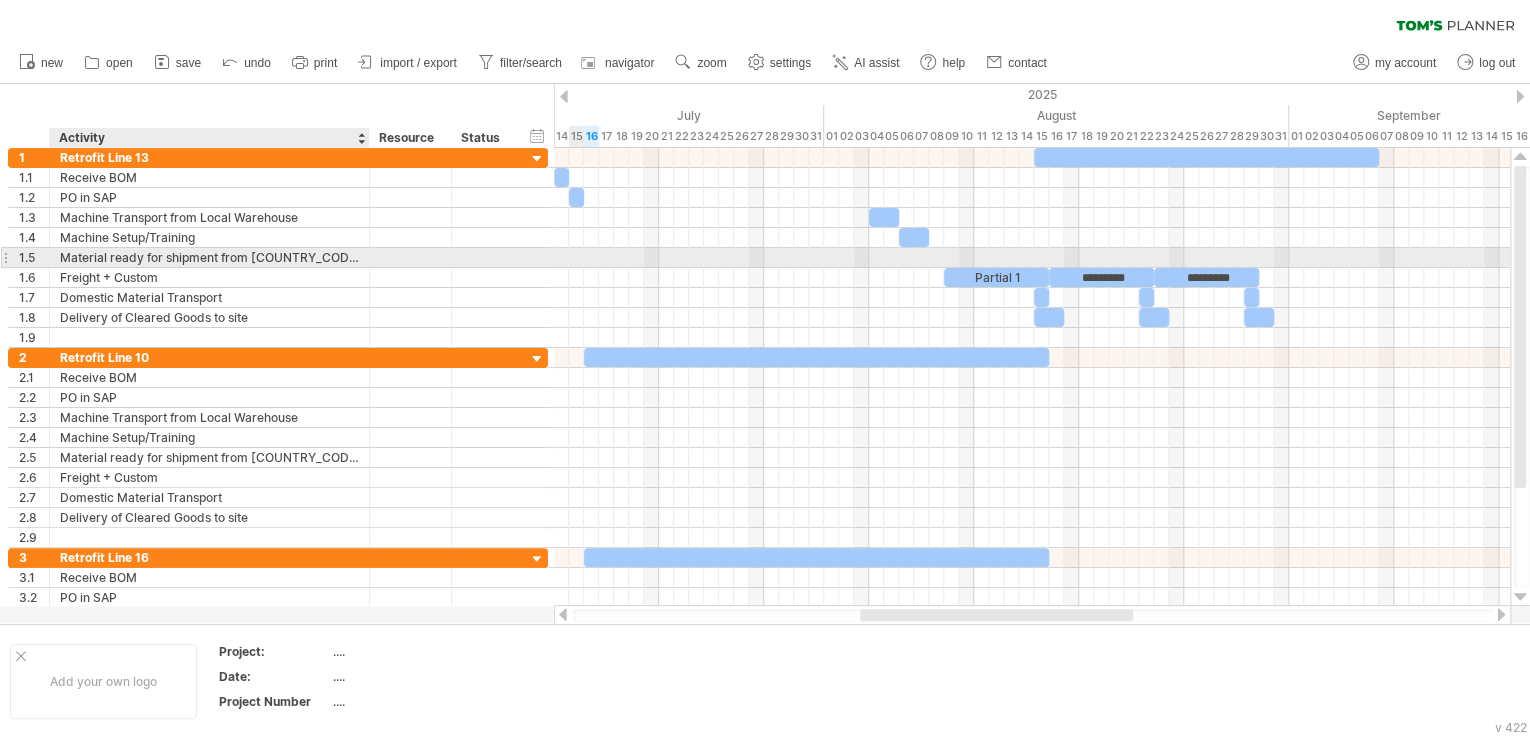click on "Material ready for shipment from [COUNTRY]" at bounding box center (209, 257) 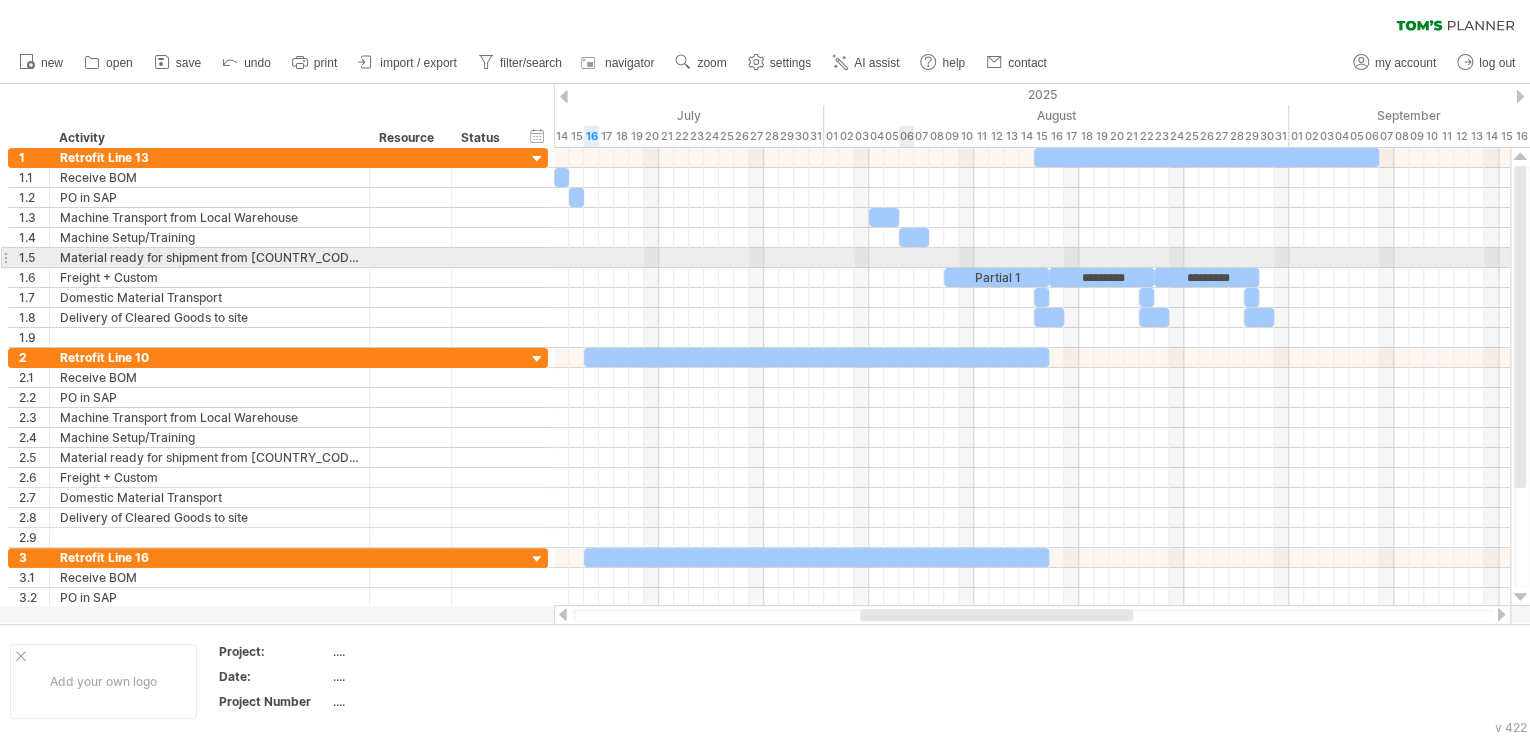 drag, startPoint x: 934, startPoint y: 259, endPoint x: 908, endPoint y: 259, distance: 26 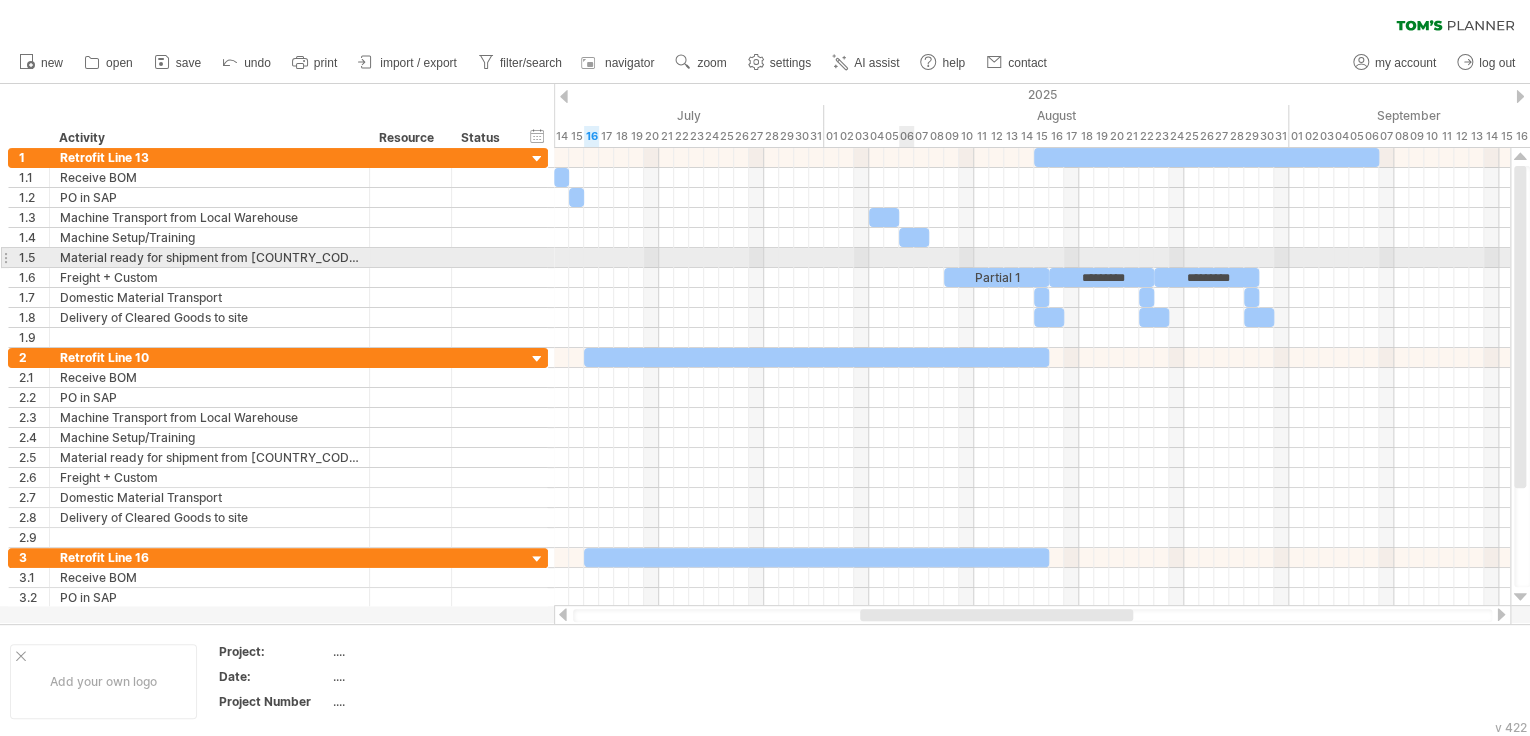click at bounding box center (1032, 258) 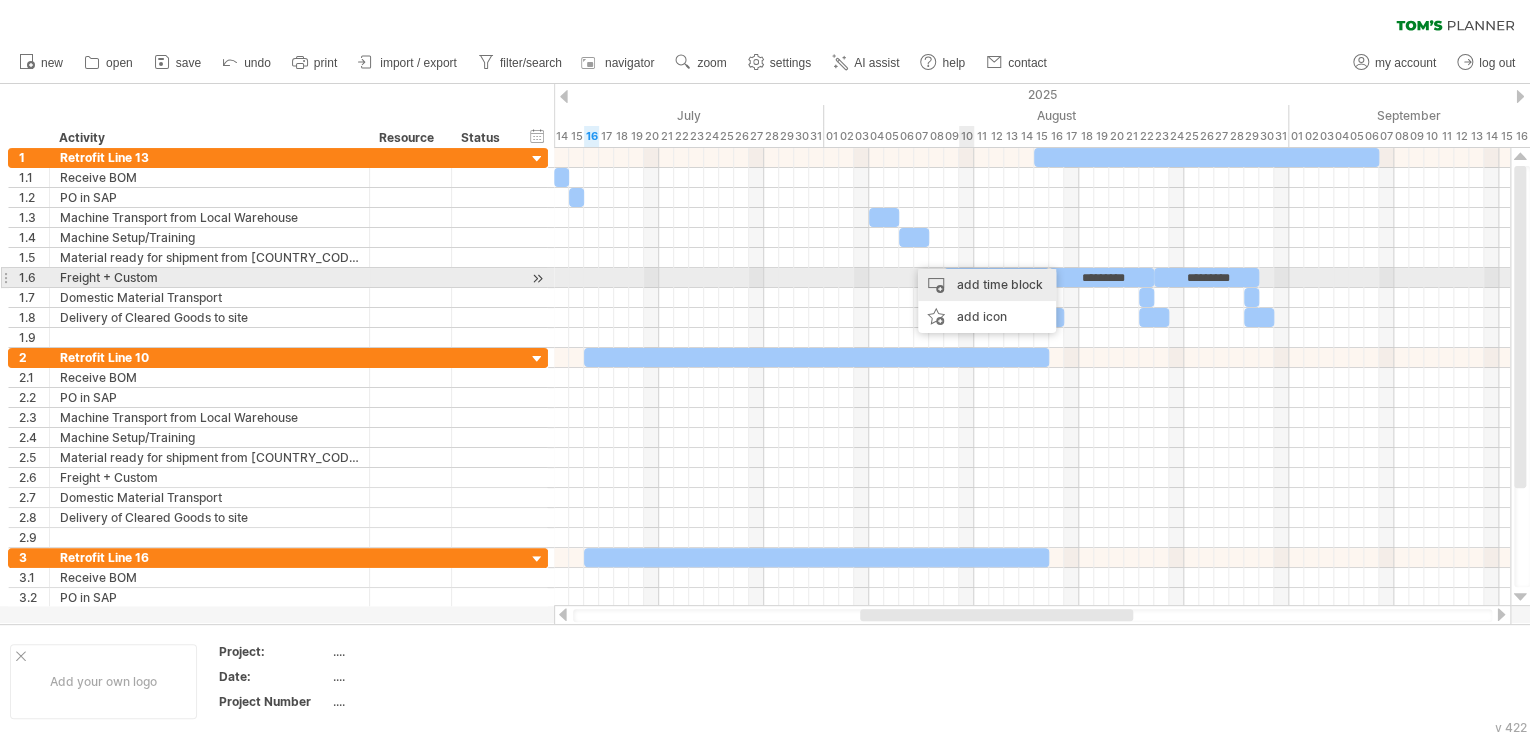 click on "add time block" at bounding box center (987, 285) 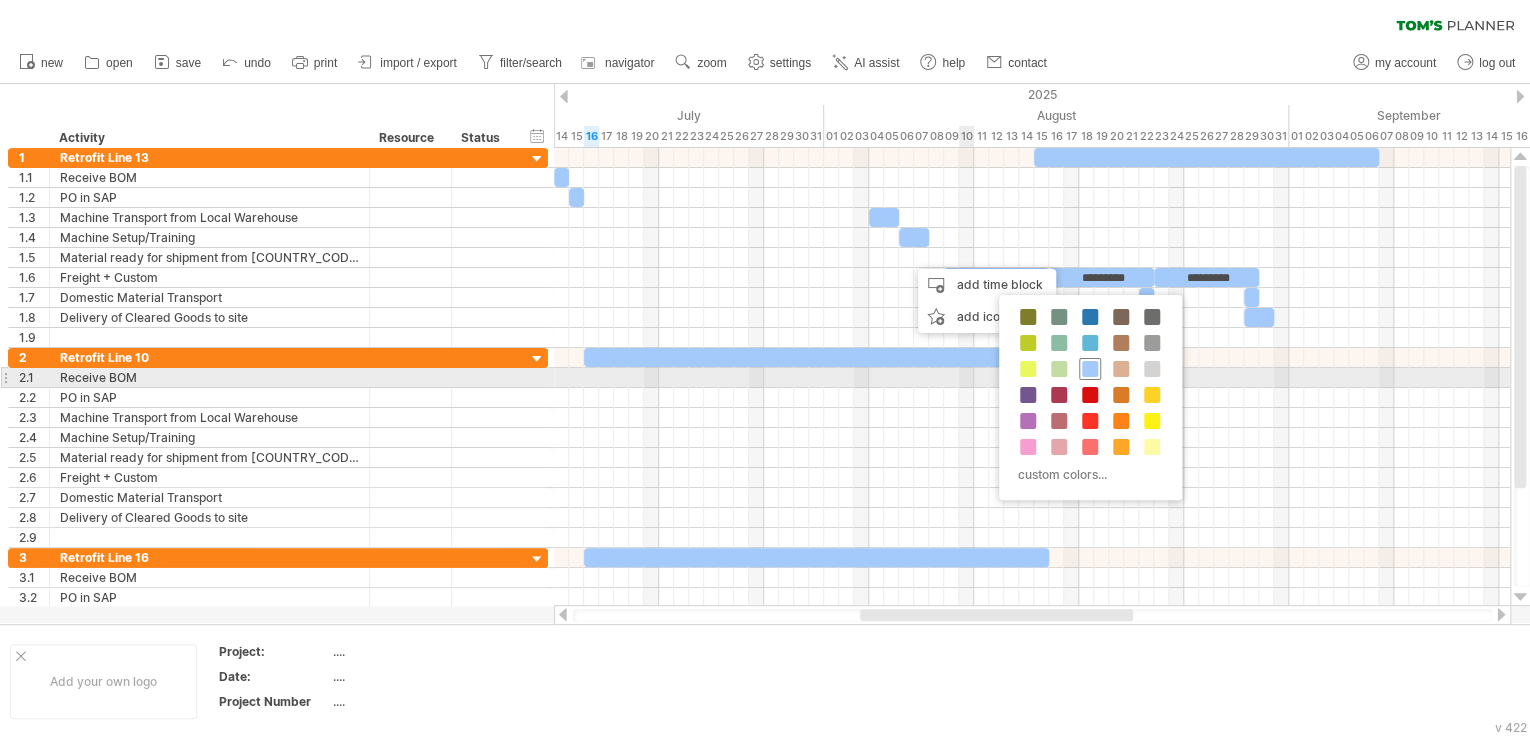 click at bounding box center [1090, 369] 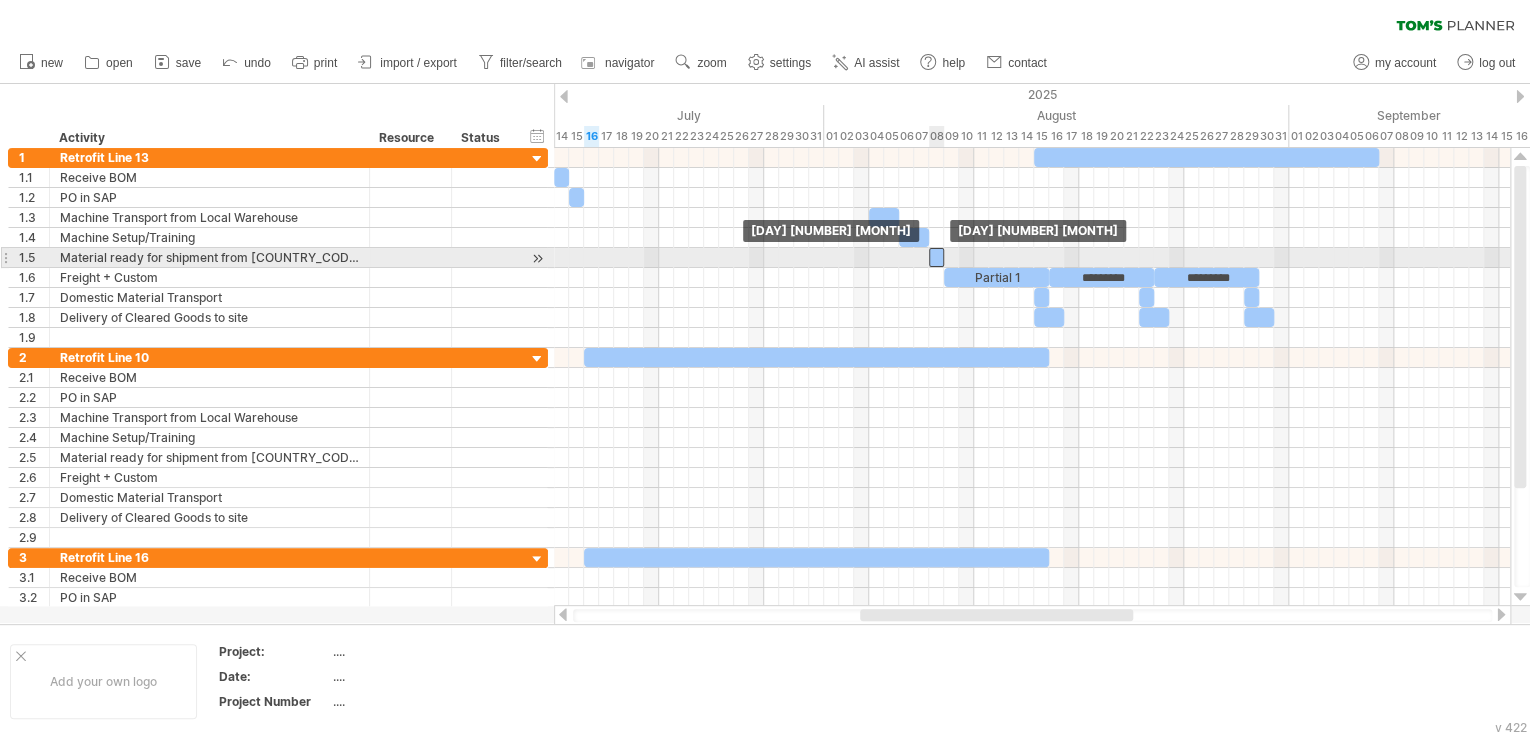 drag, startPoint x: 916, startPoint y: 255, endPoint x: 941, endPoint y: 258, distance: 25.179358 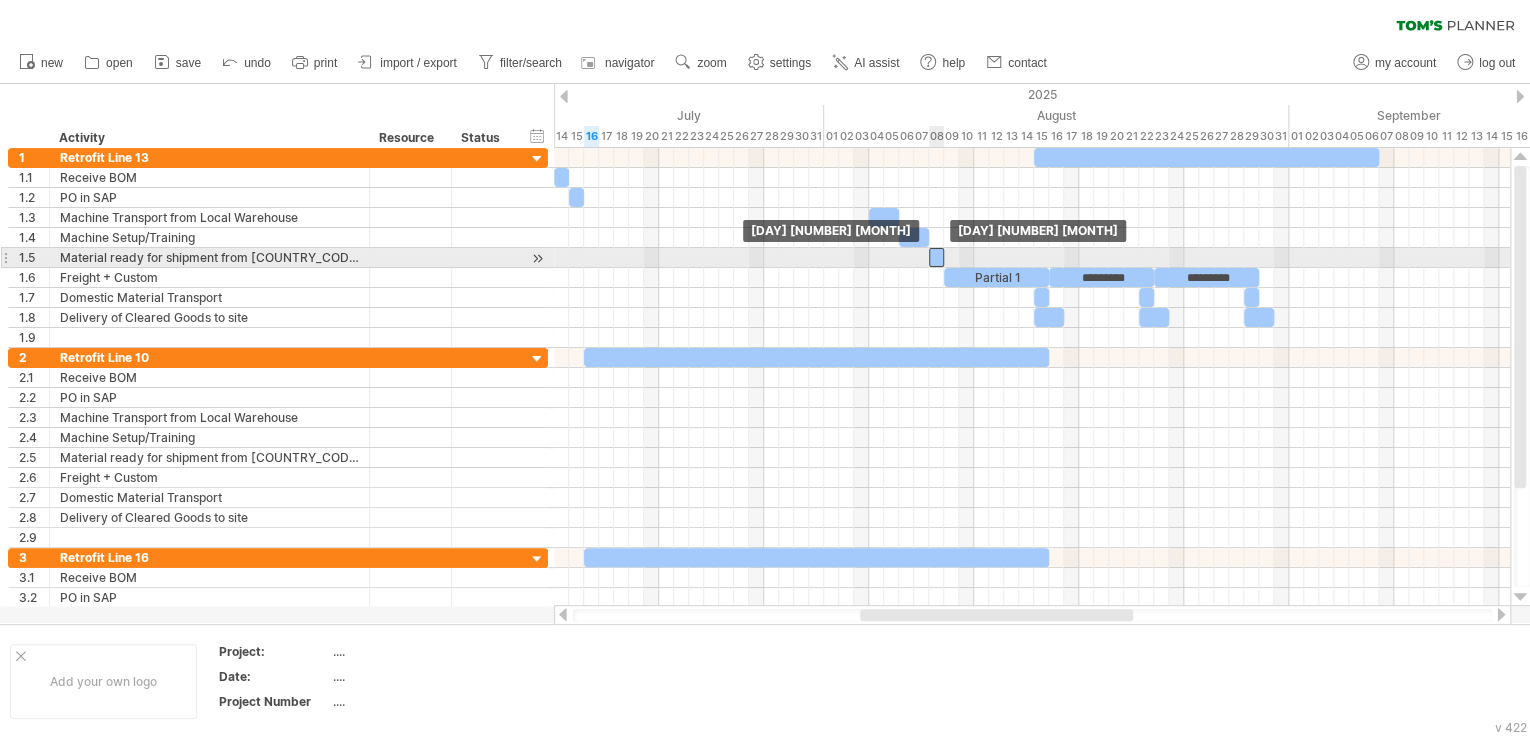 click at bounding box center [936, 257] 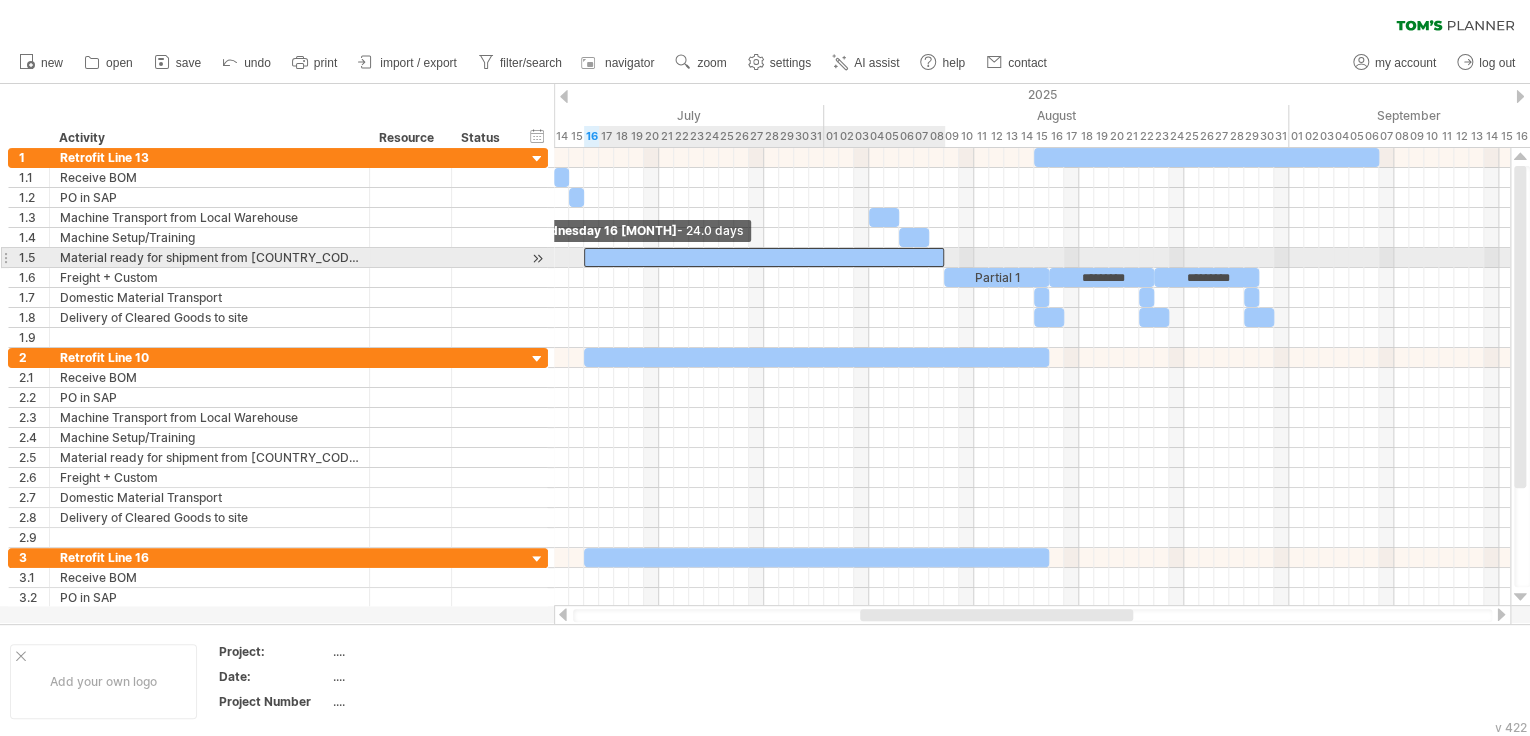 drag, startPoint x: 931, startPoint y: 258, endPoint x: 588, endPoint y: 252, distance: 343.05246 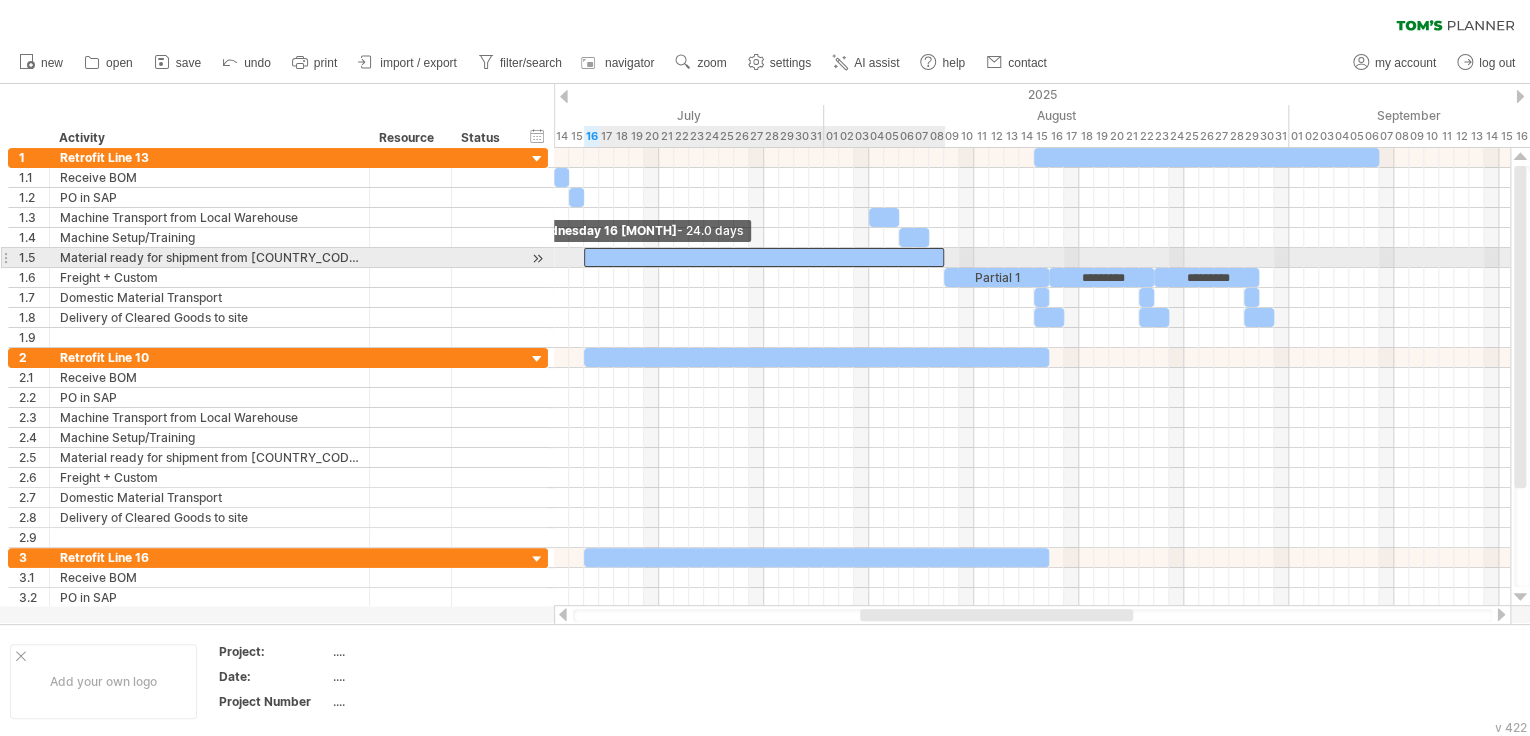 click at bounding box center (764, 257) 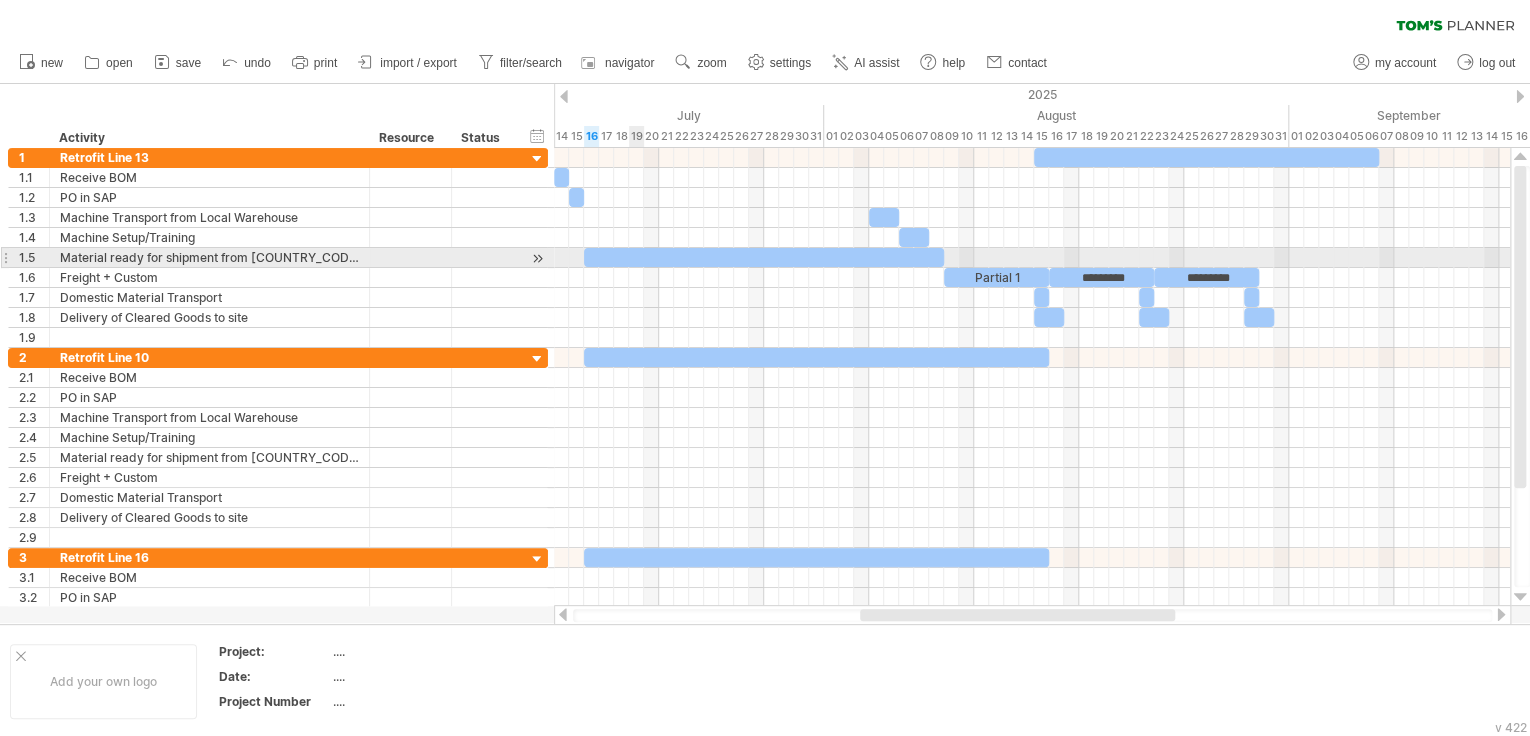 click at bounding box center (764, 257) 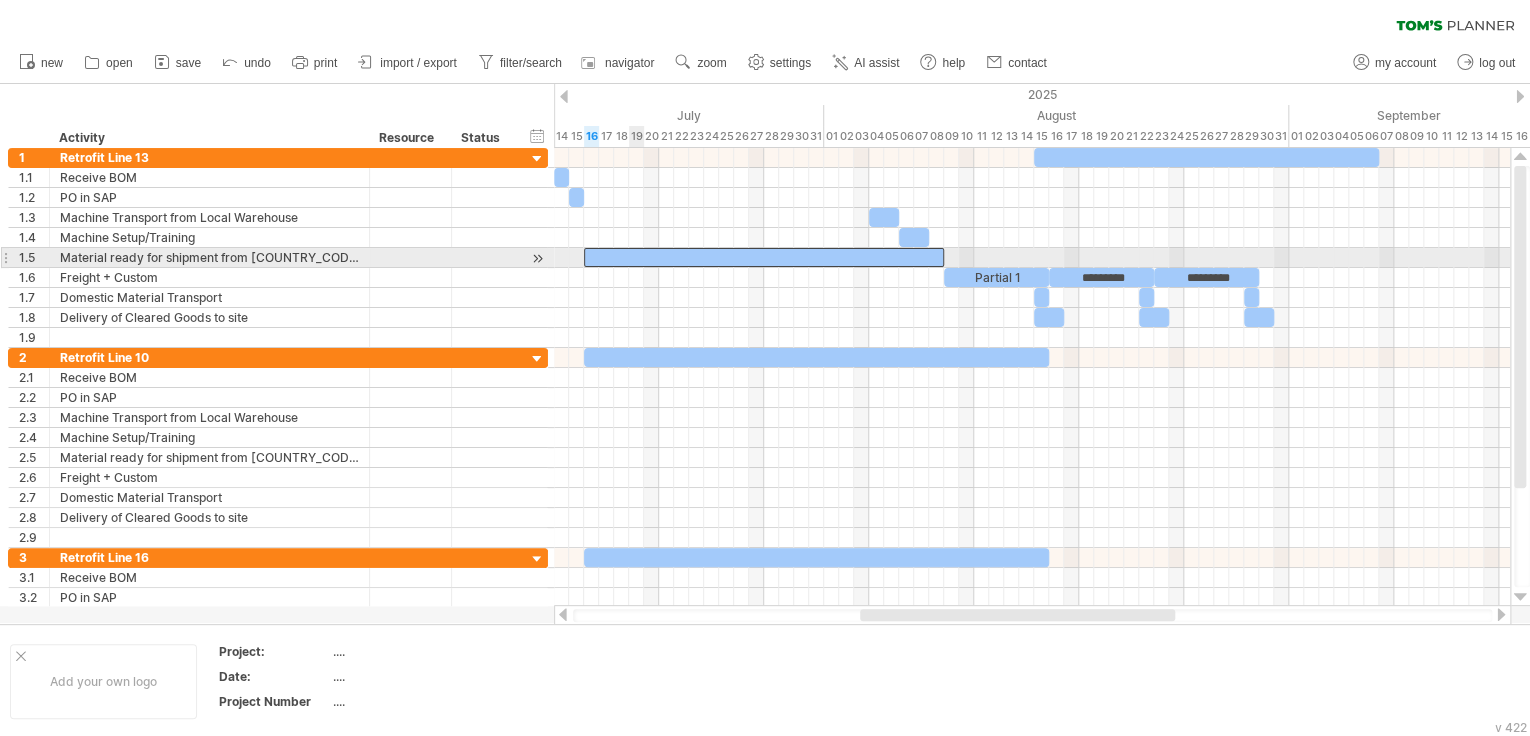 type 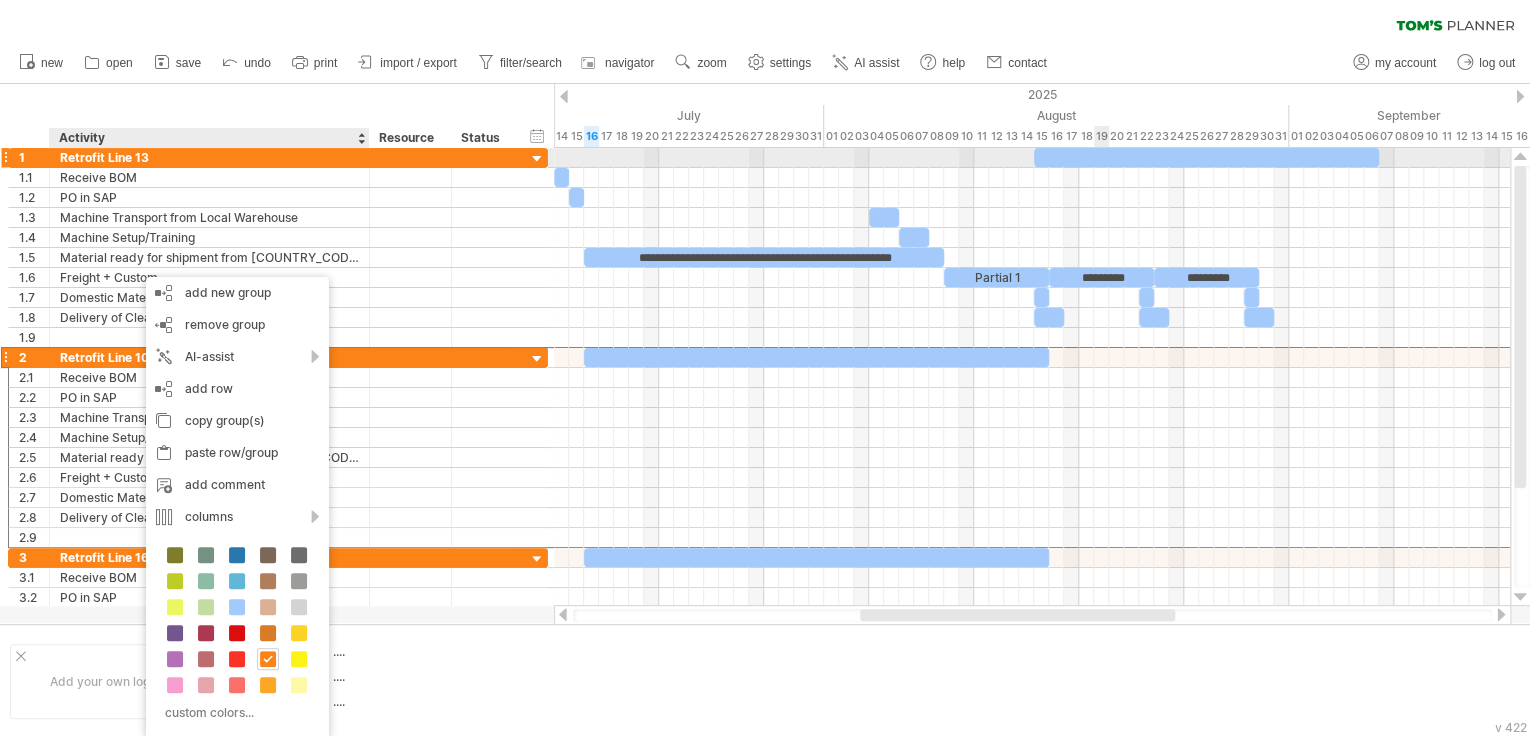 click at bounding box center [1206, 157] 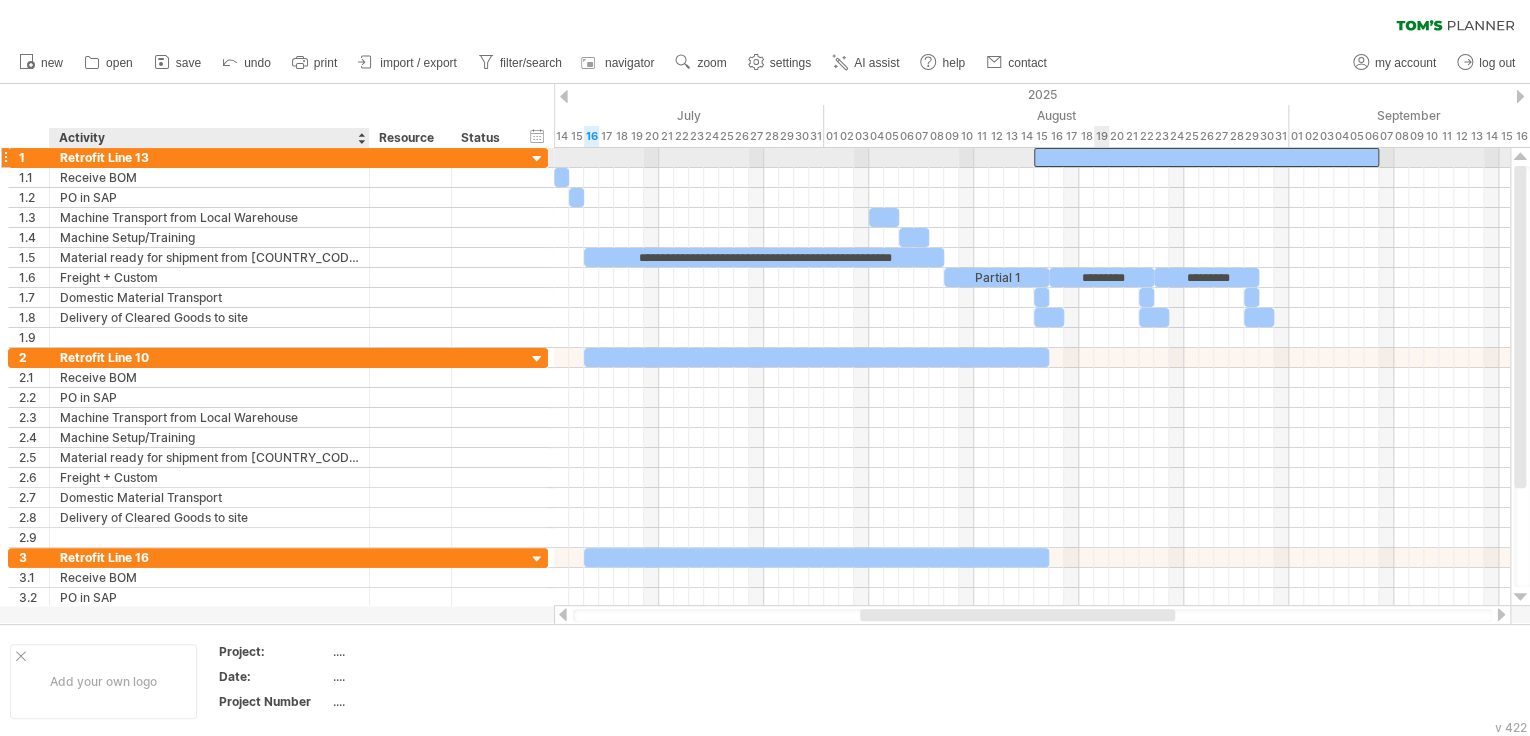type 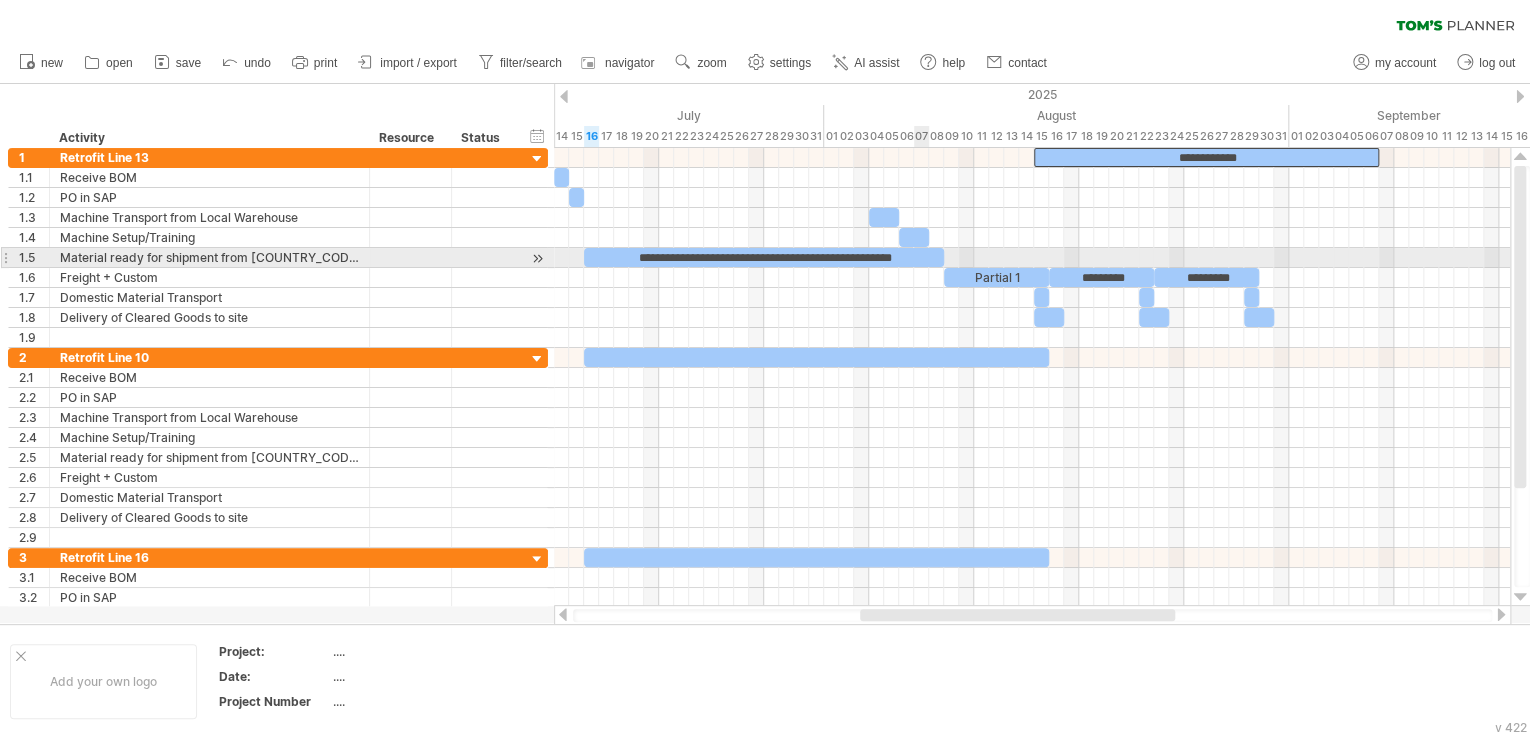click on "**********" at bounding box center (764, 257) 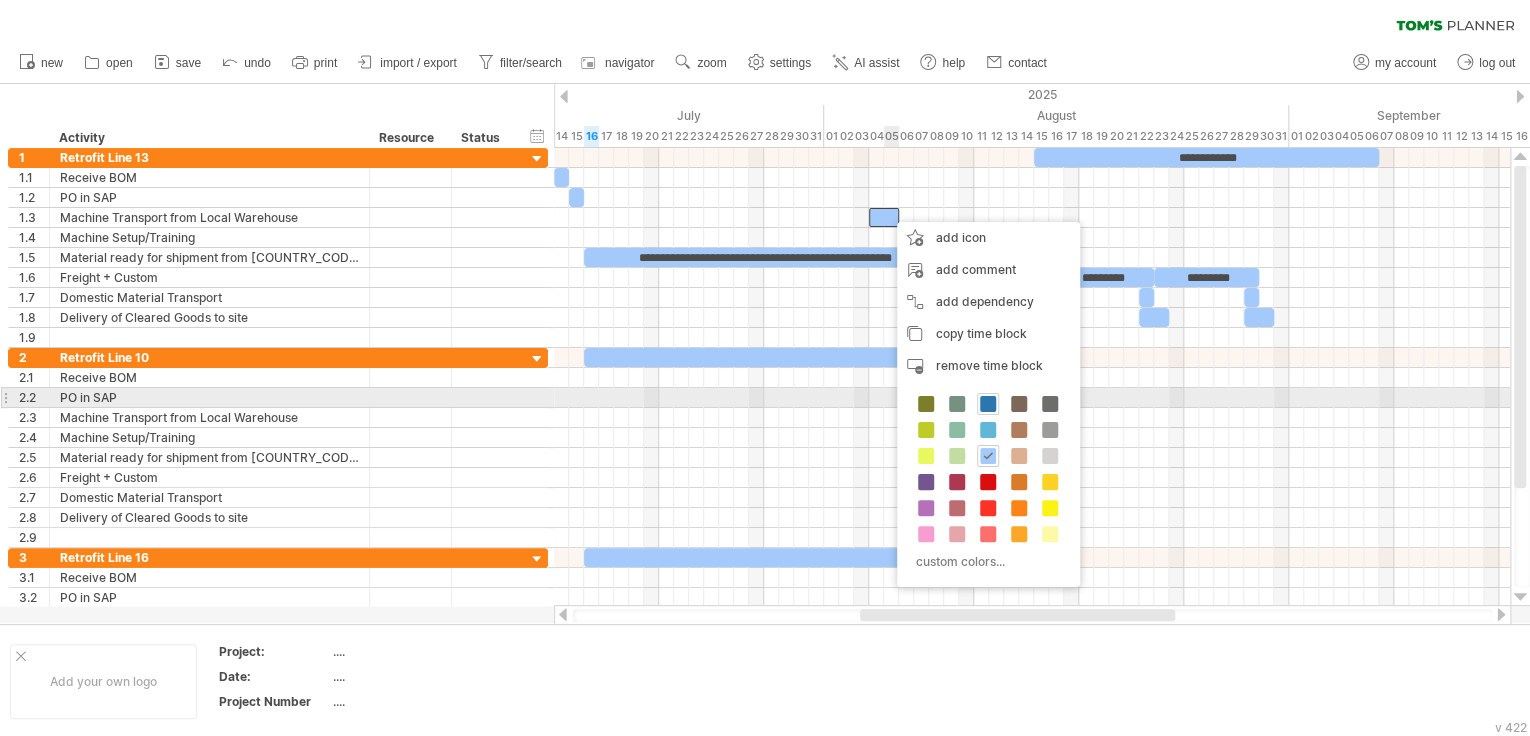click at bounding box center [988, 404] 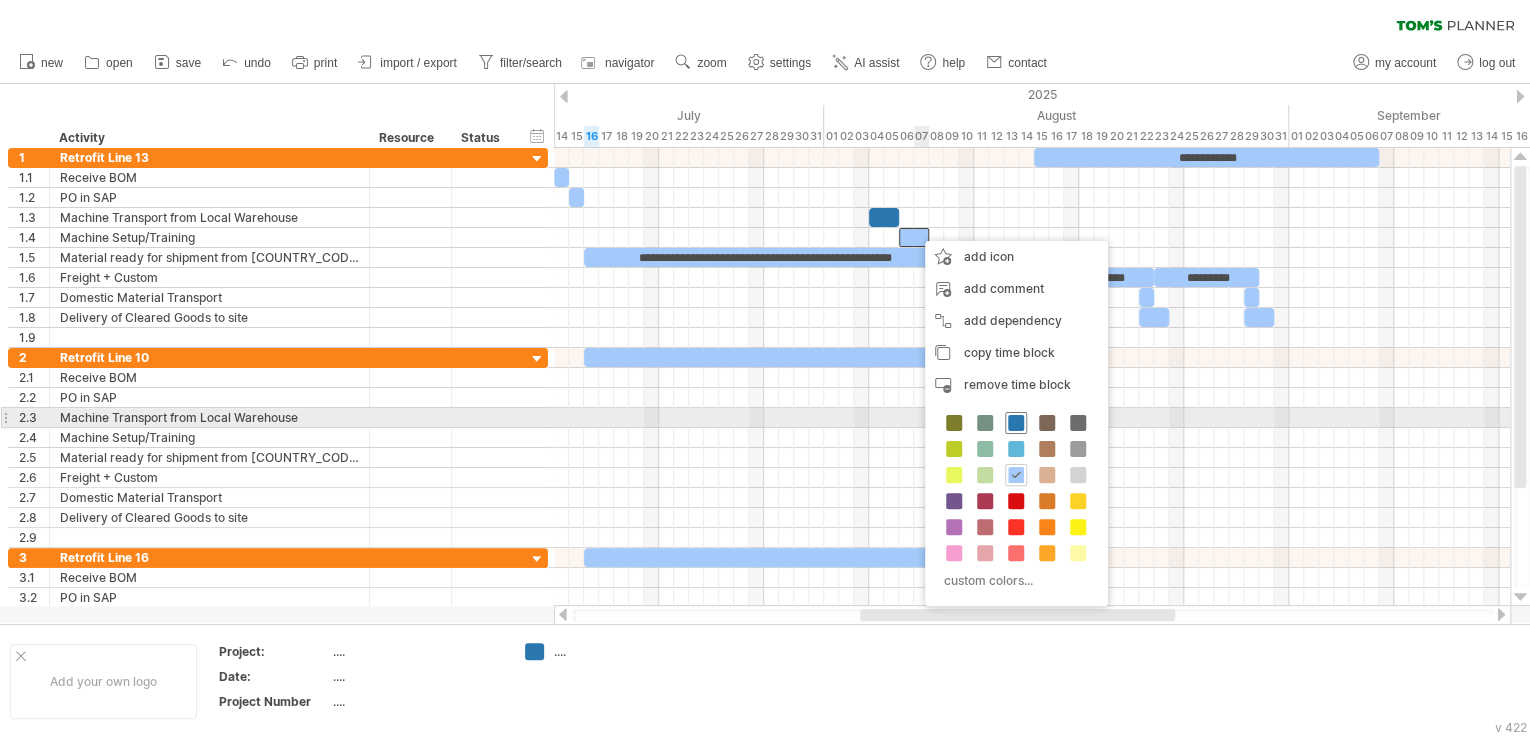 click at bounding box center [1016, 423] 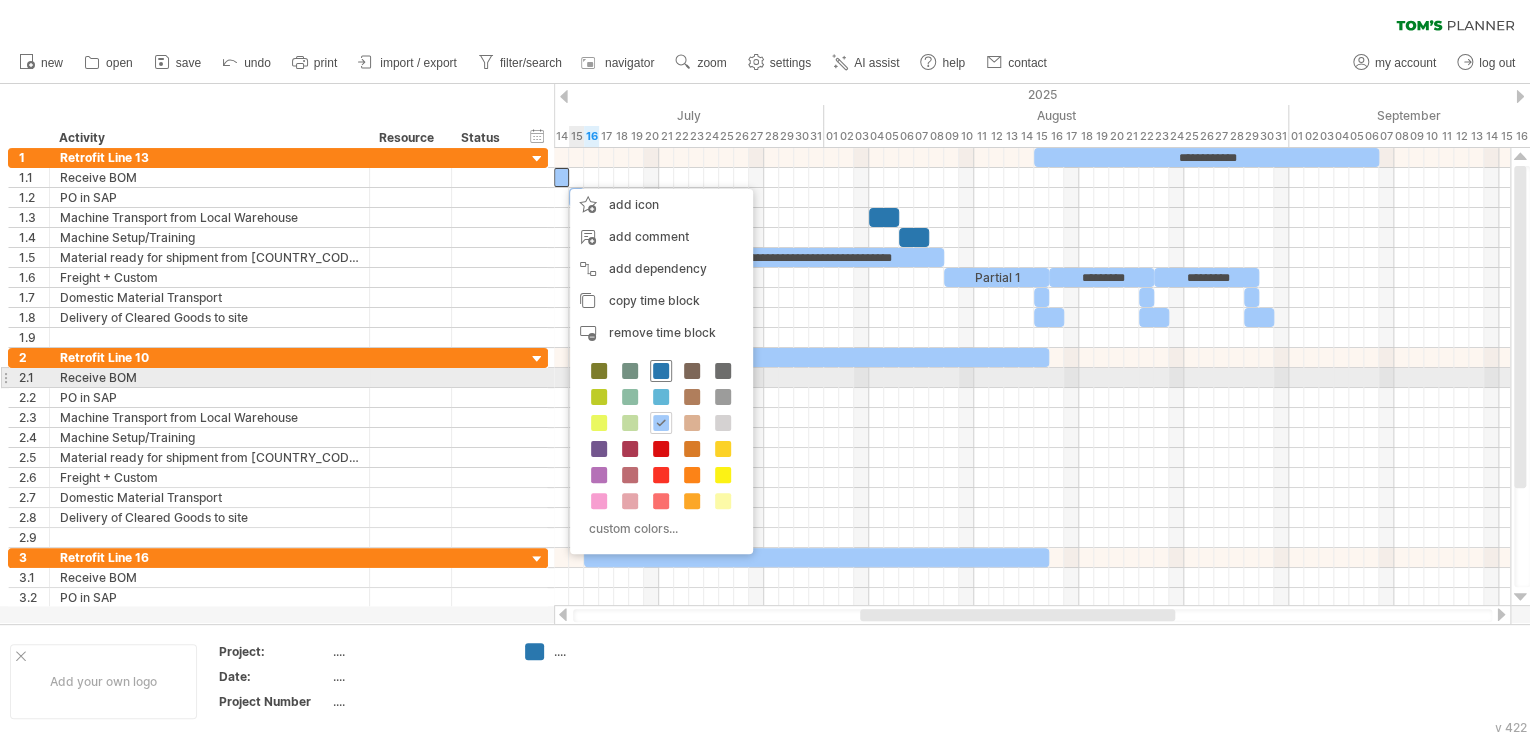 click at bounding box center (661, 371) 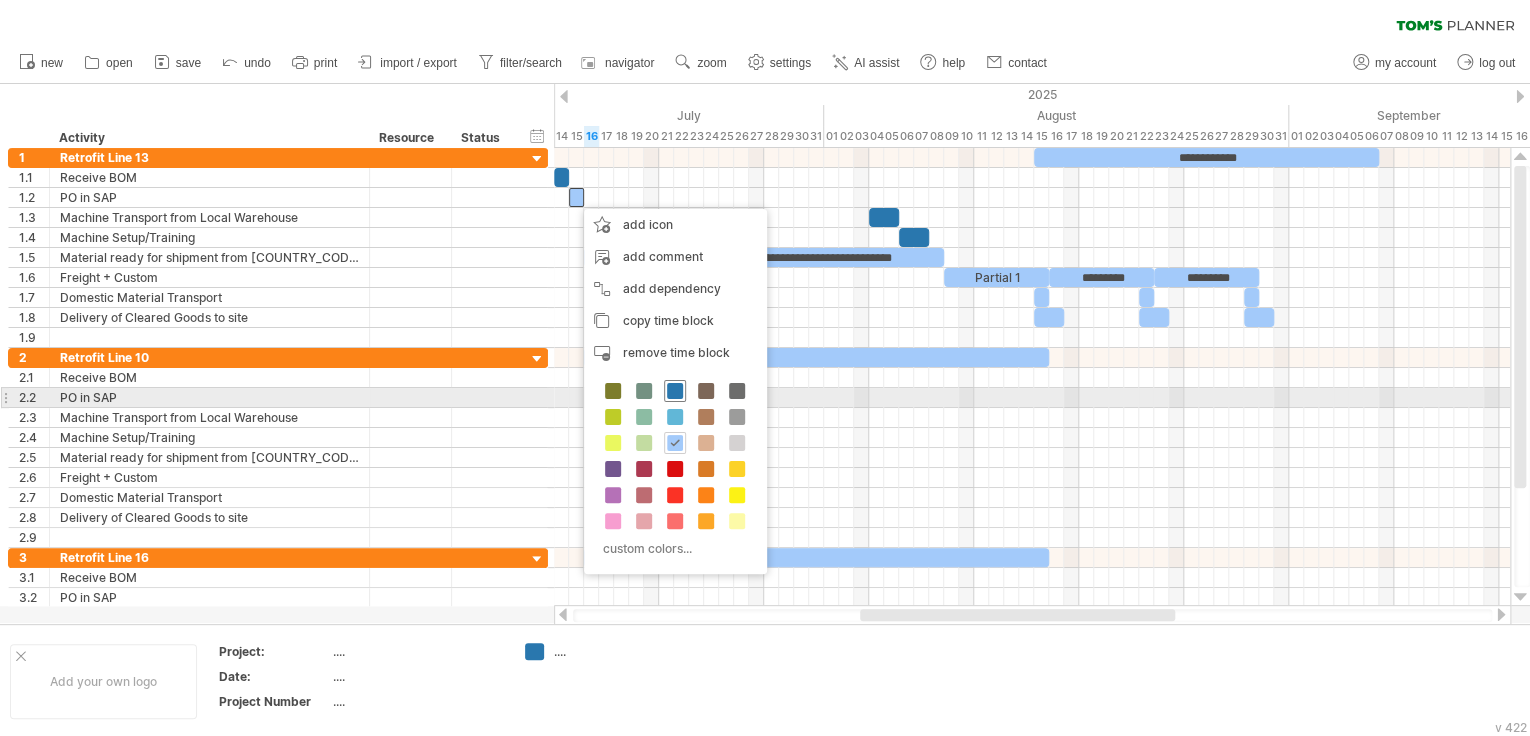 click at bounding box center [675, 391] 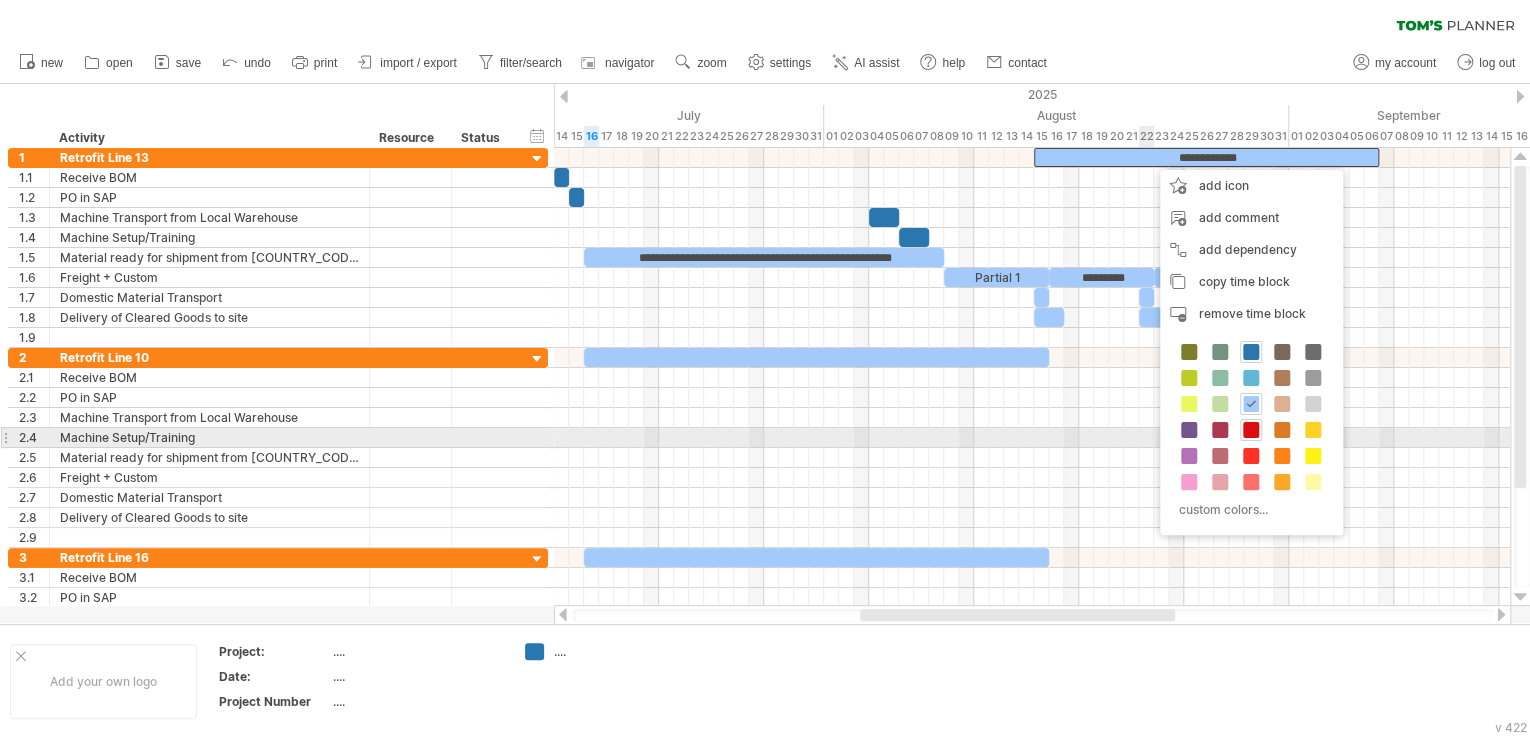 click at bounding box center (1251, 430) 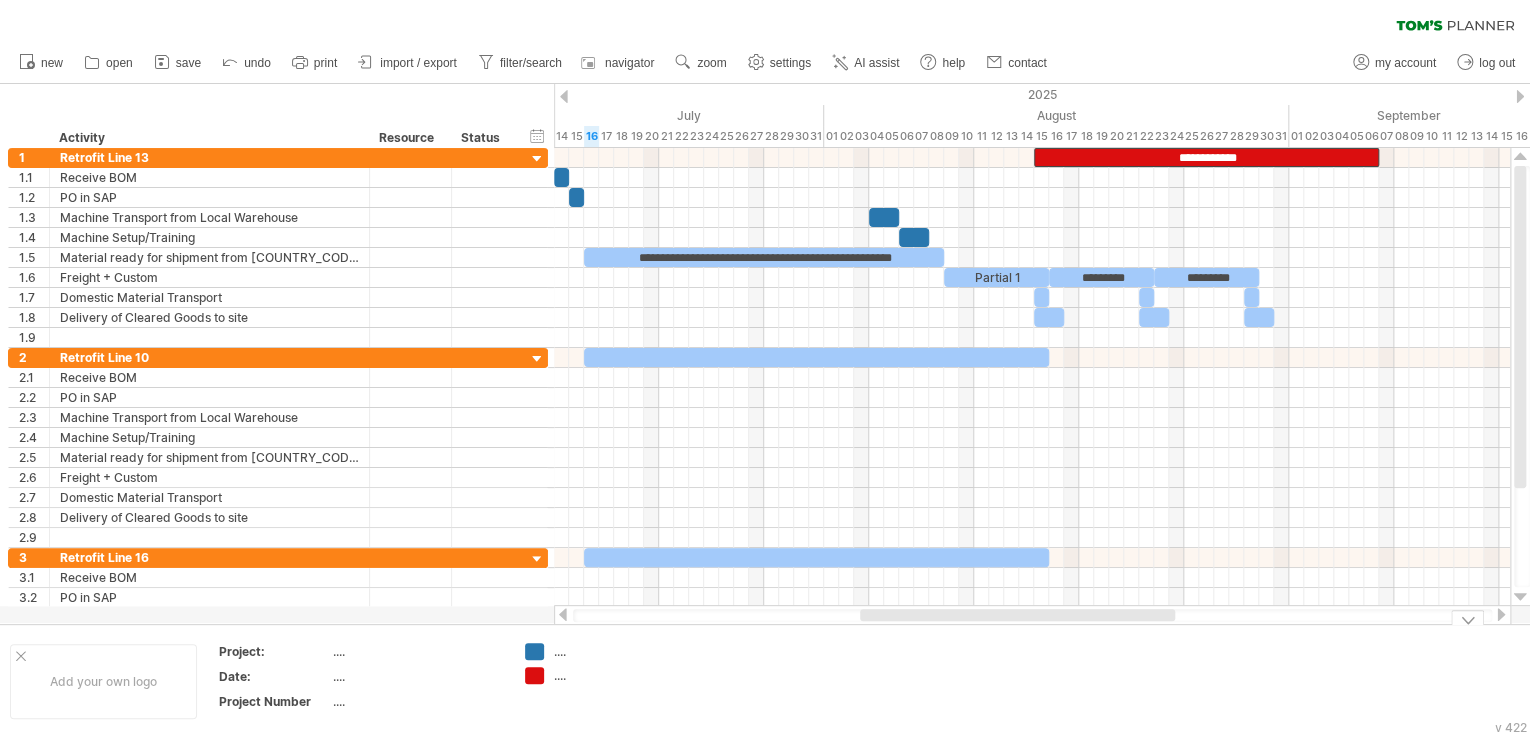 drag, startPoint x: 944, startPoint y: 622, endPoint x: 1015, endPoint y: 625, distance: 71.063354 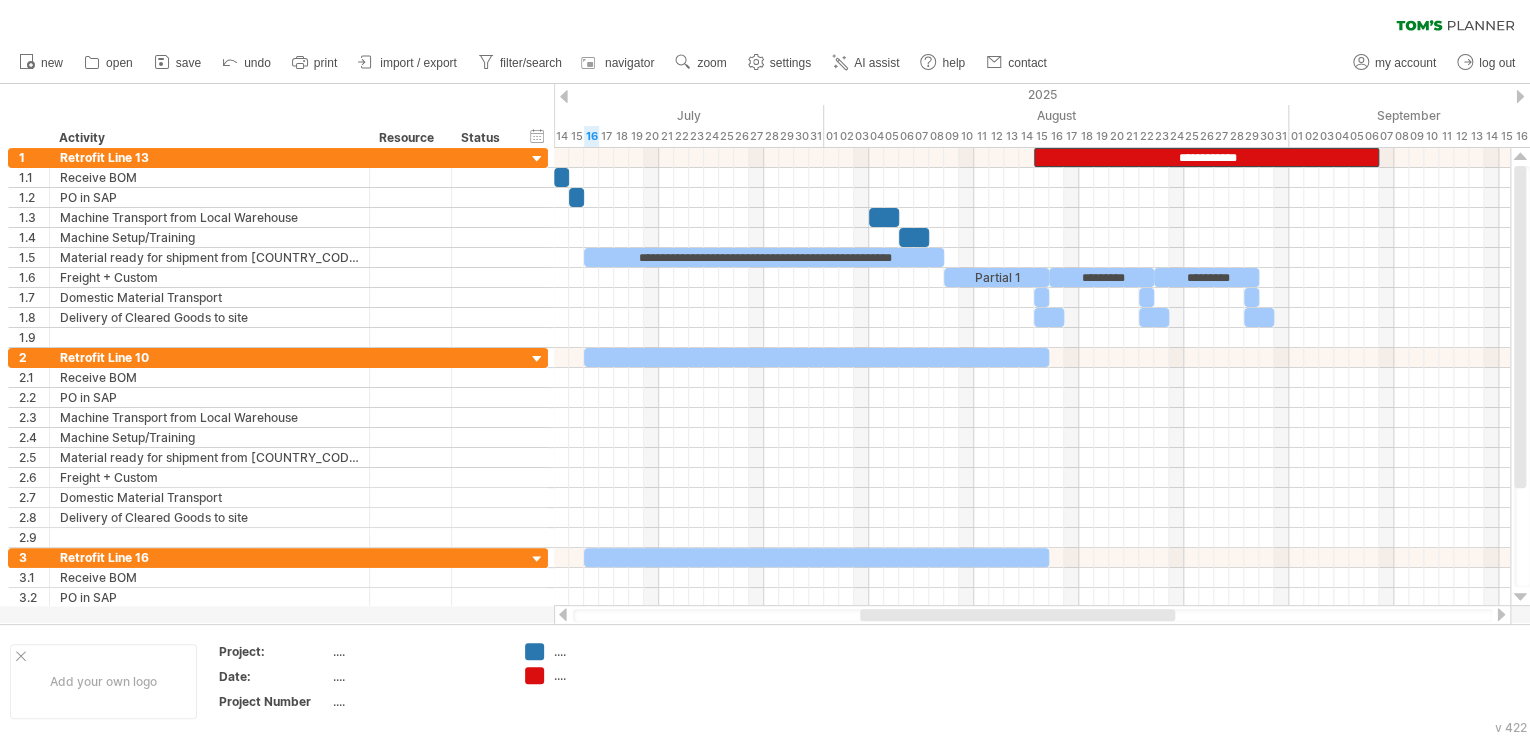 click at bounding box center [1501, 614] 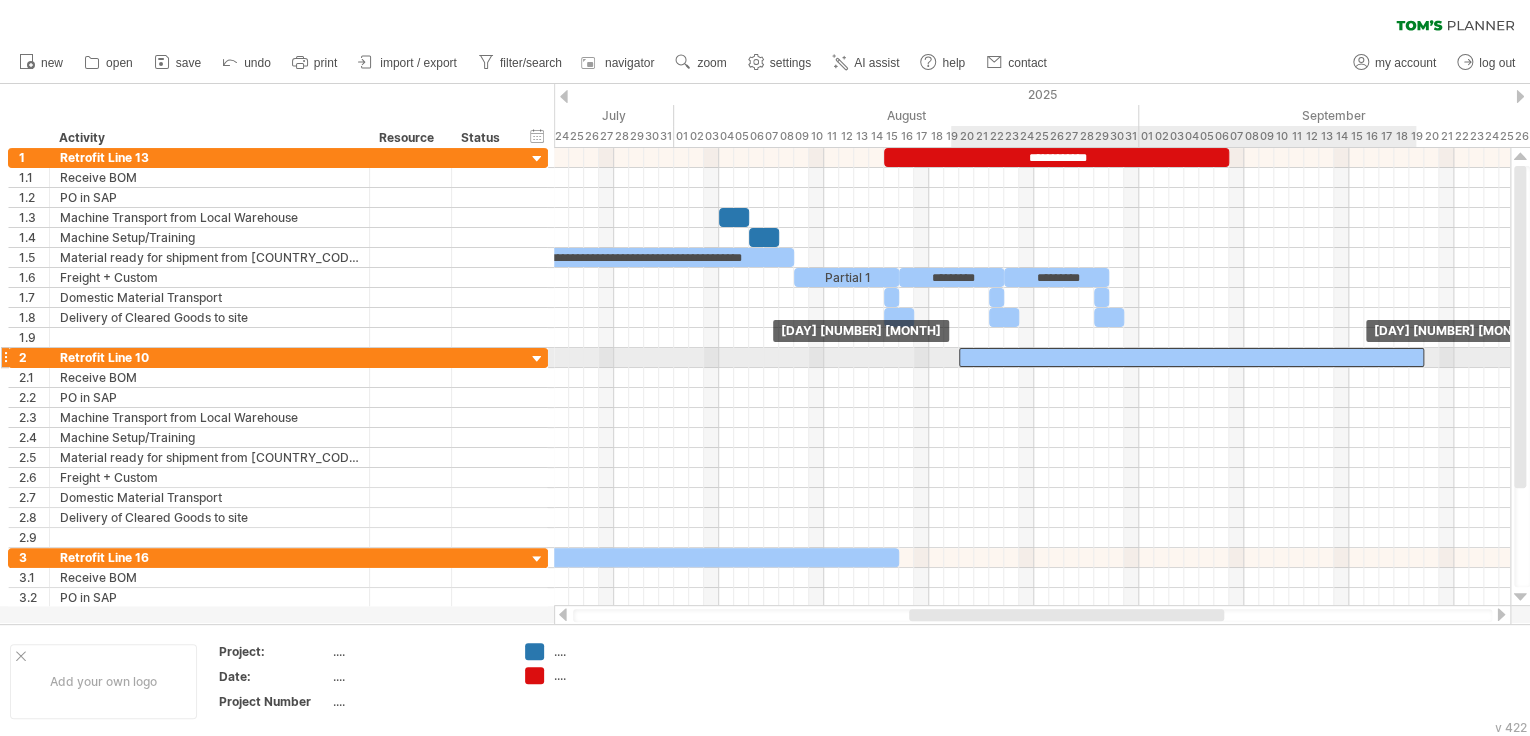 drag, startPoint x: 667, startPoint y: 354, endPoint x: 1189, endPoint y: 357, distance: 522.0086 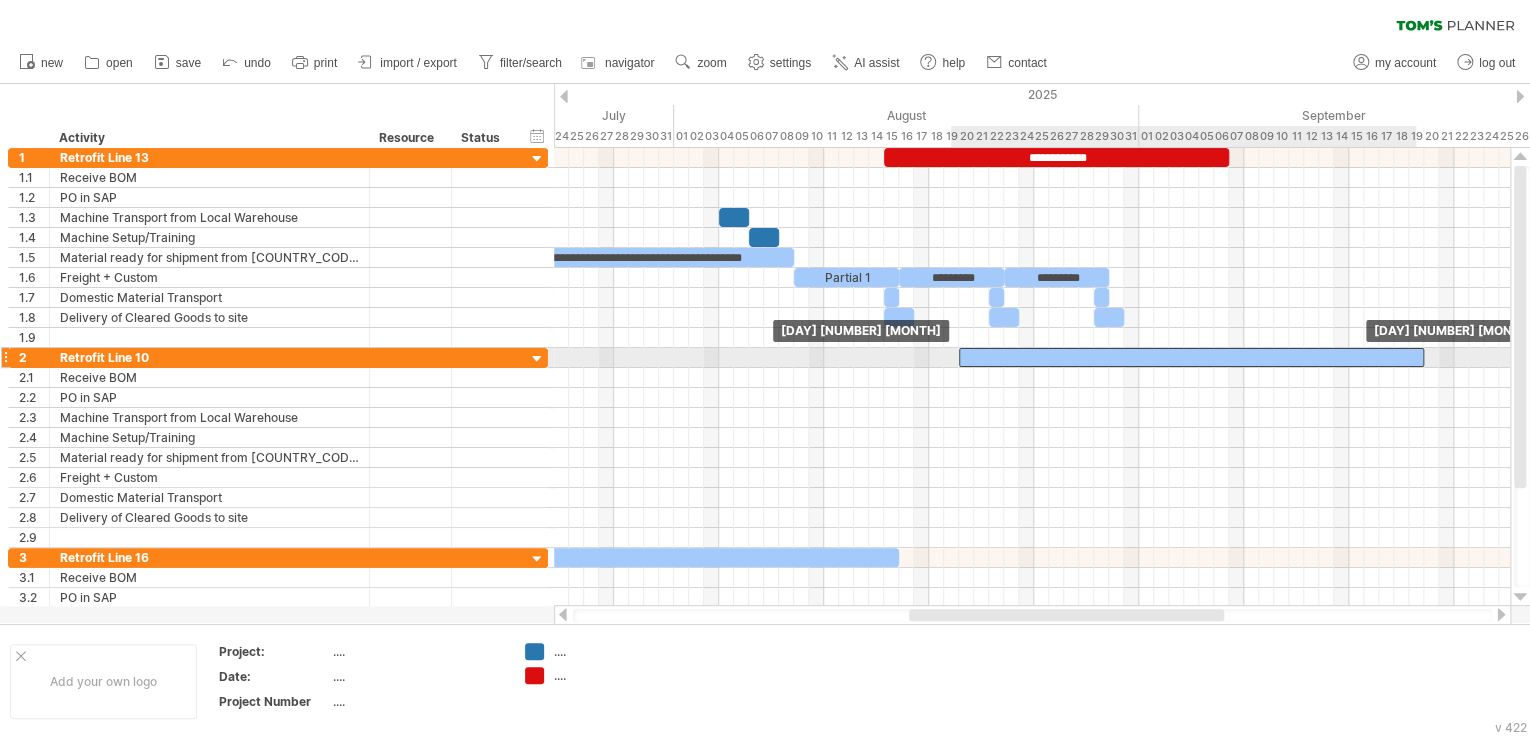 click at bounding box center [1191, 357] 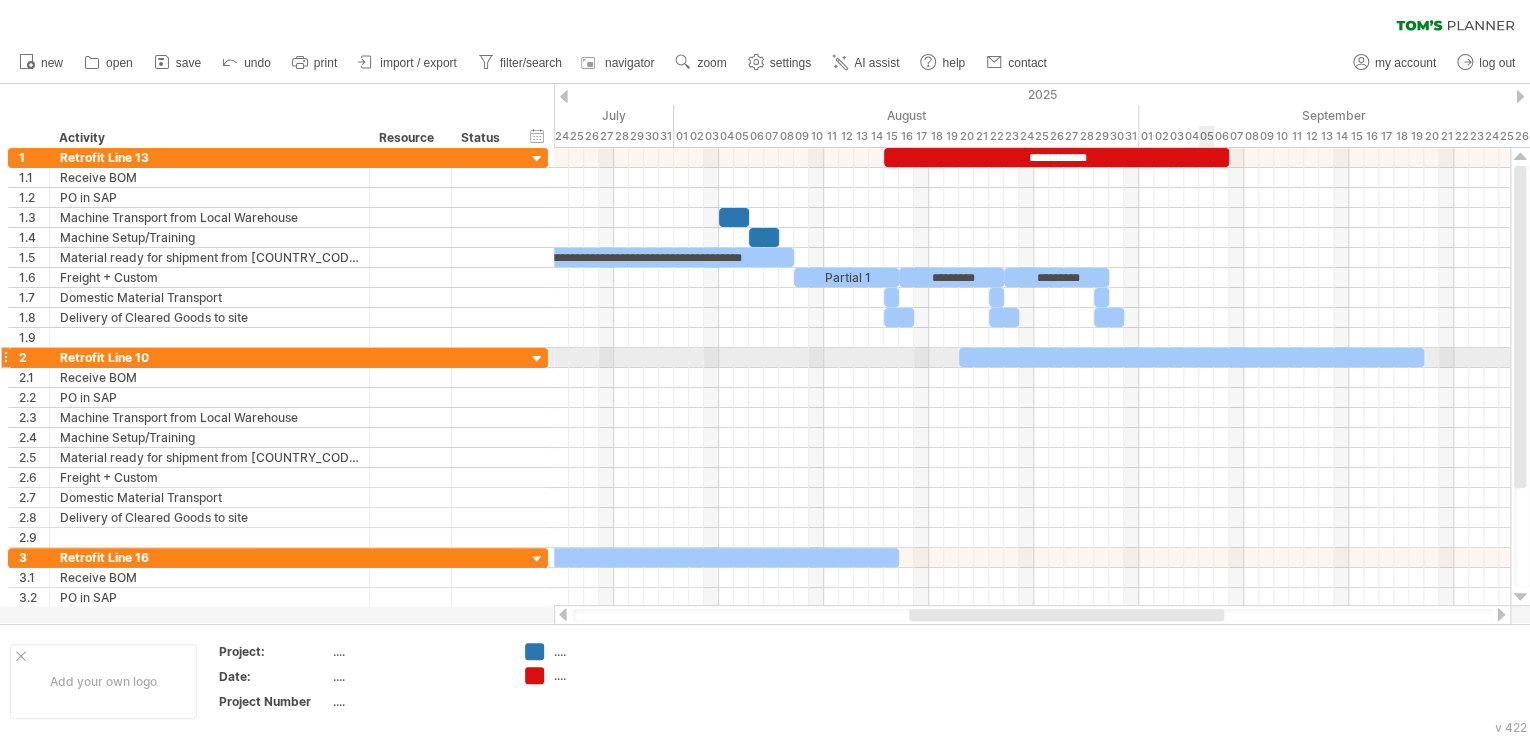 click at bounding box center [1191, 357] 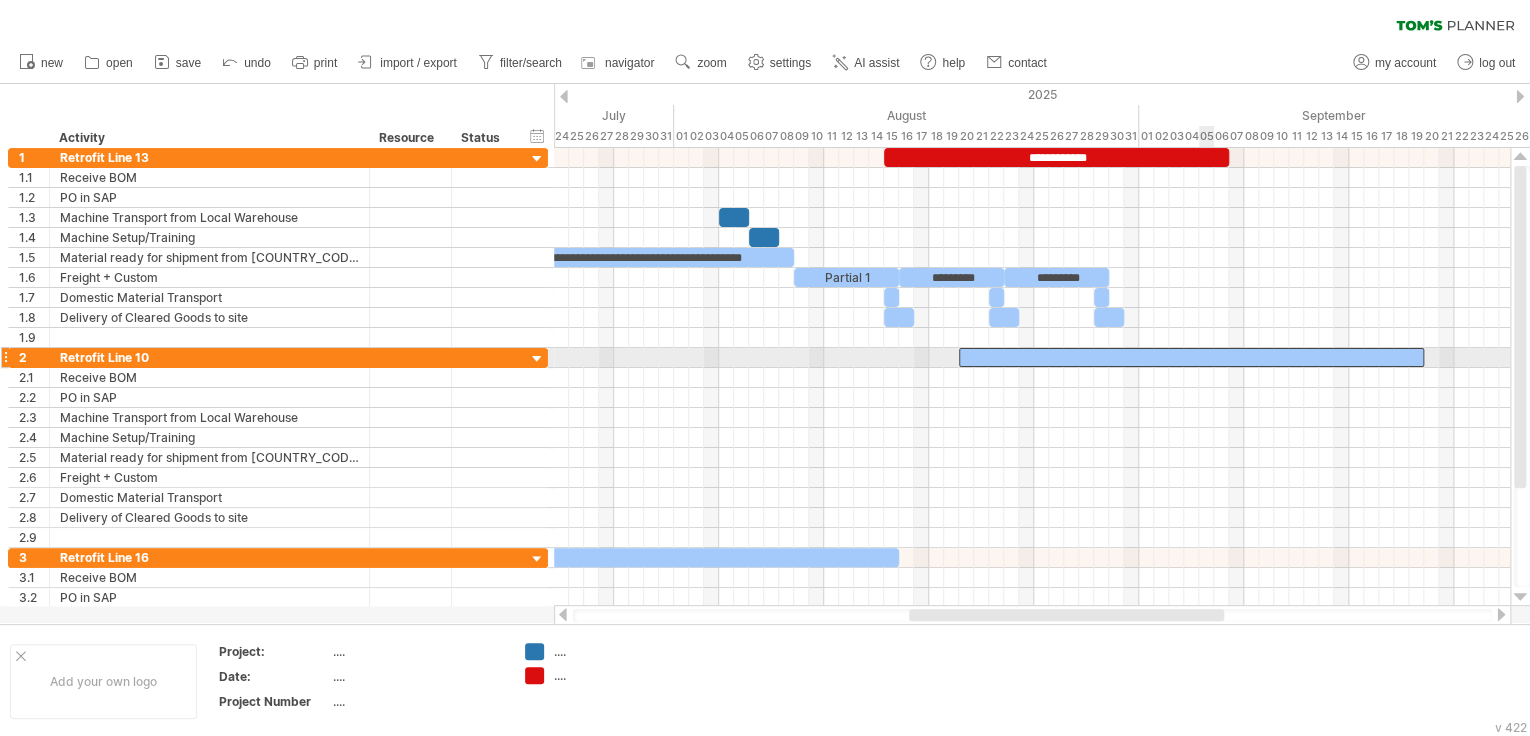 type 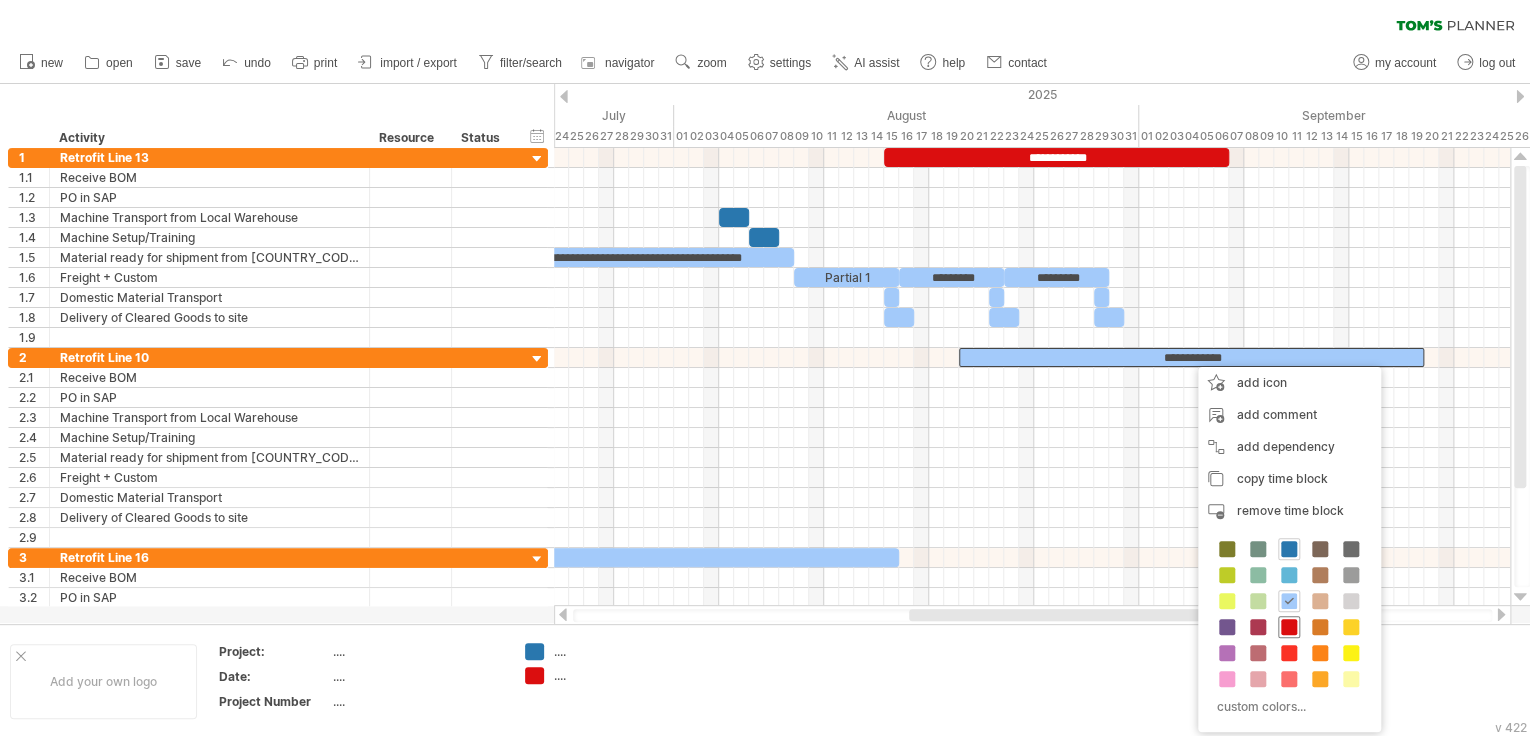 click at bounding box center [1289, 627] 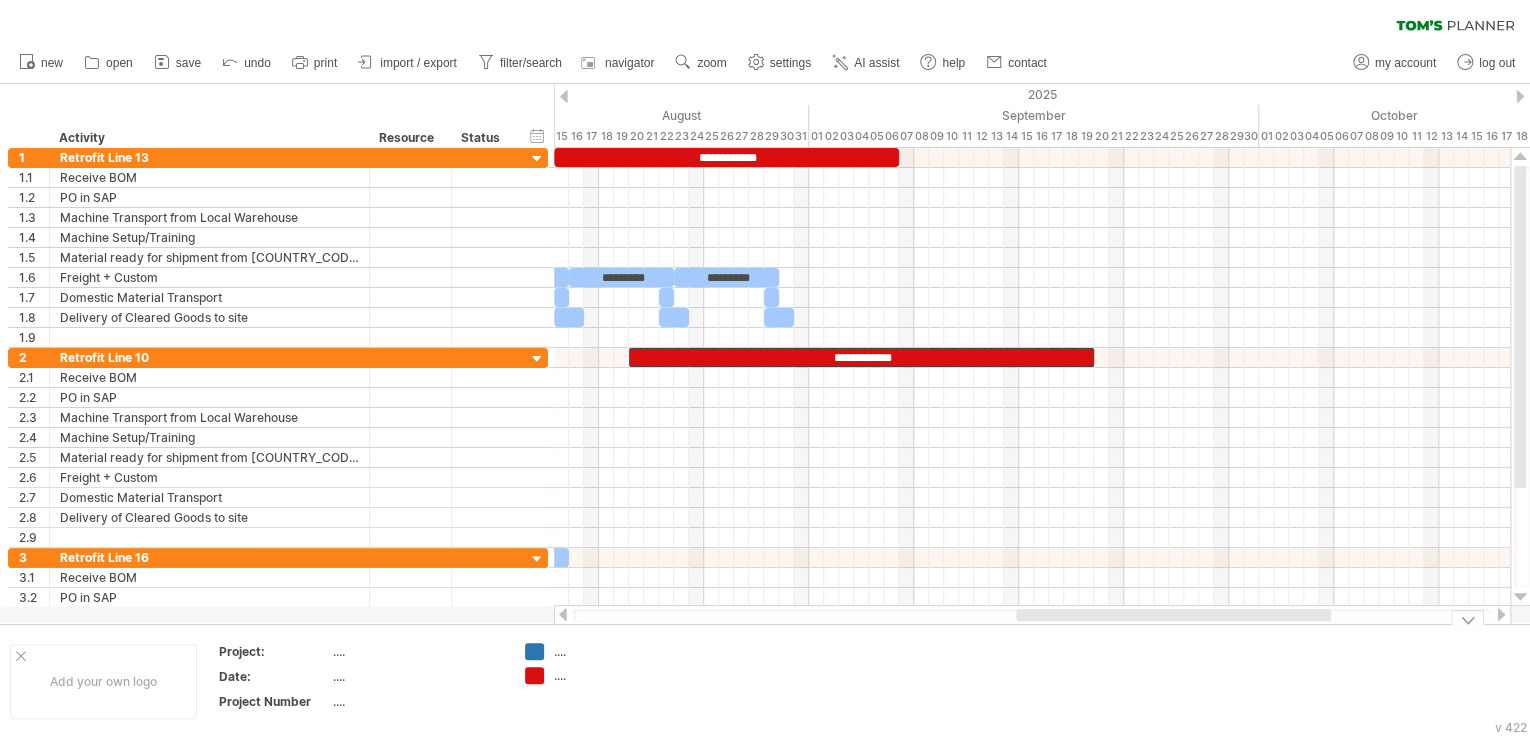drag, startPoint x: 1193, startPoint y: 618, endPoint x: 1310, endPoint y: 632, distance: 117.83463 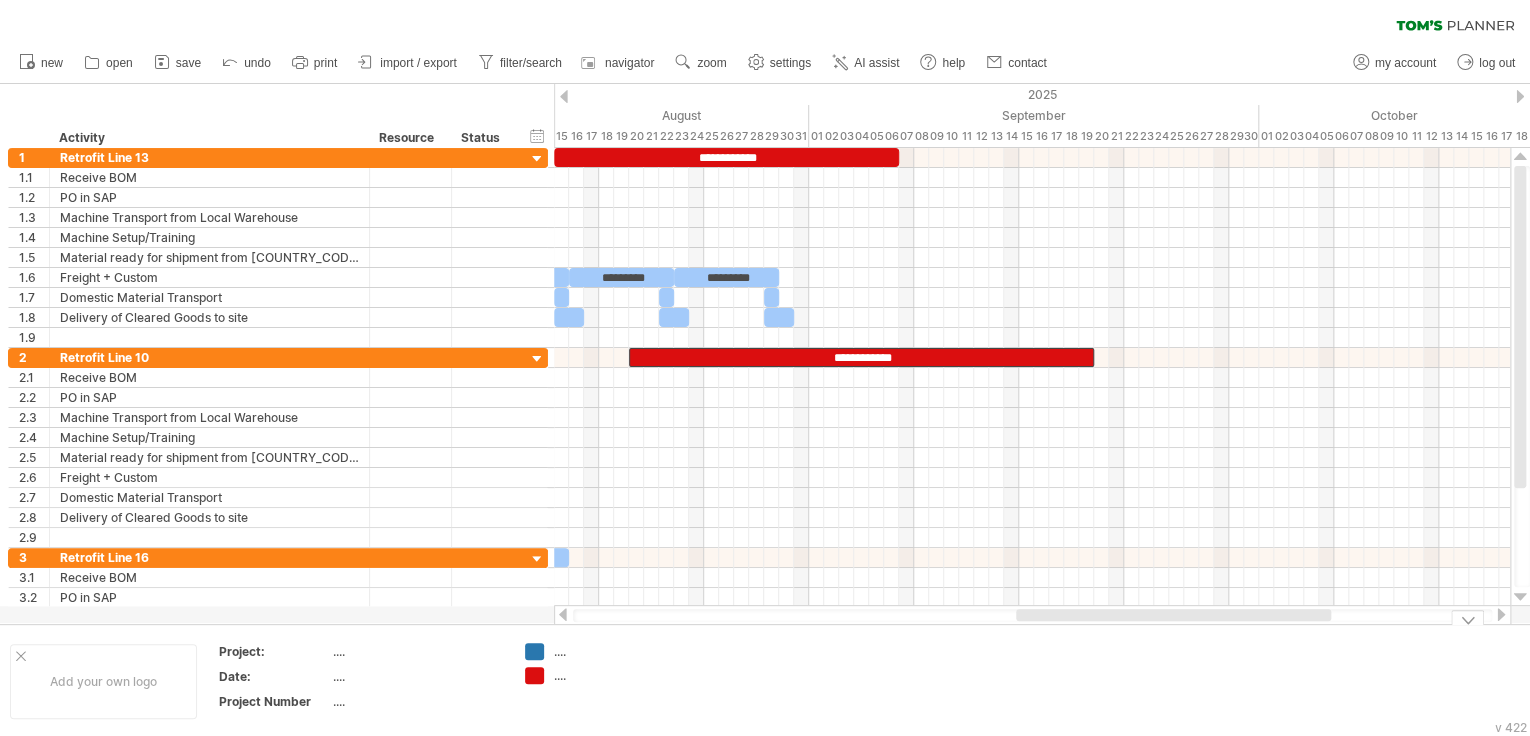click on "Trying to reach plan.tomsplanner.com
Connected again...
0%
clear filter
new 1" at bounding box center (765, 368) 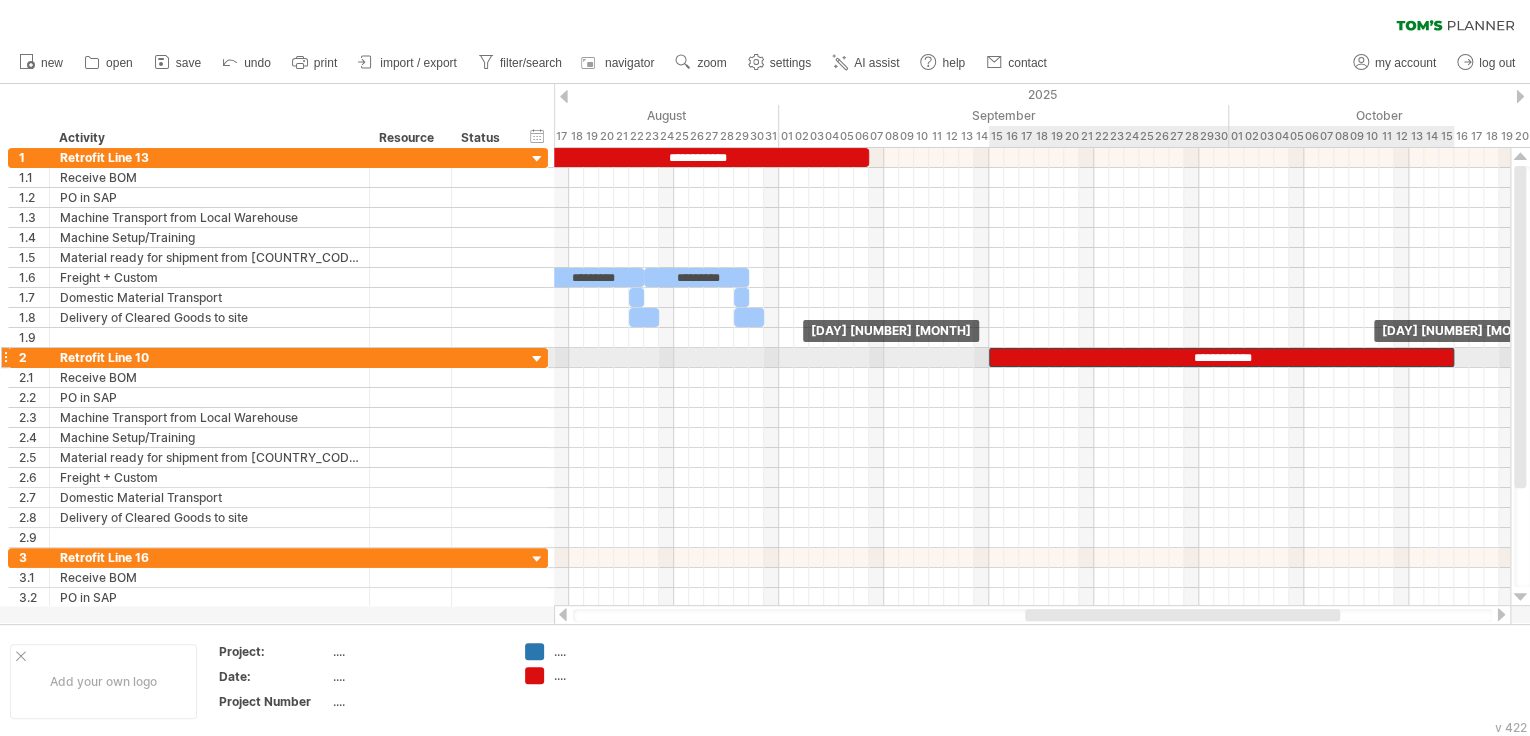 drag, startPoint x: 880, startPoint y: 356, endPoint x: 1268, endPoint y: 349, distance: 388.06314 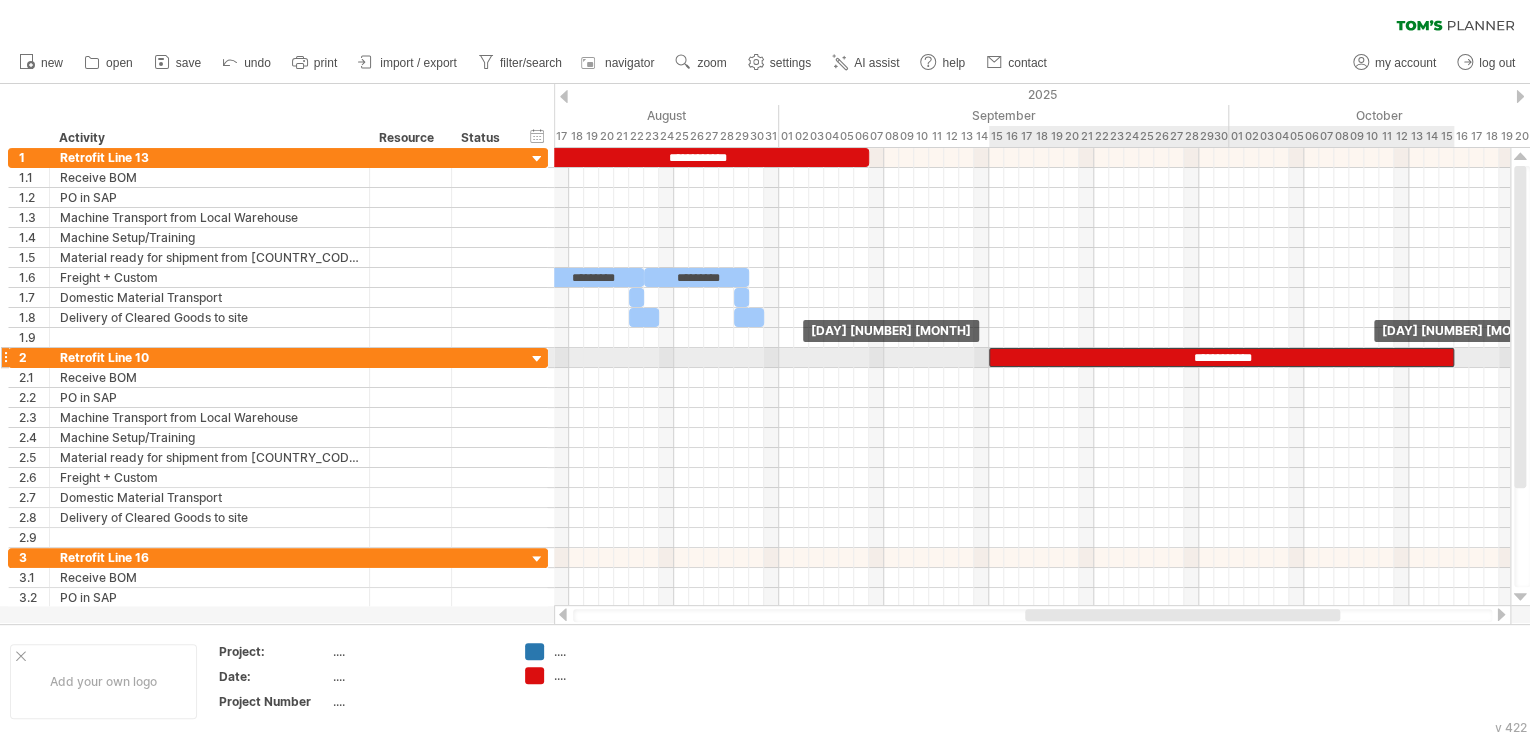 click on "**********" at bounding box center (1221, 357) 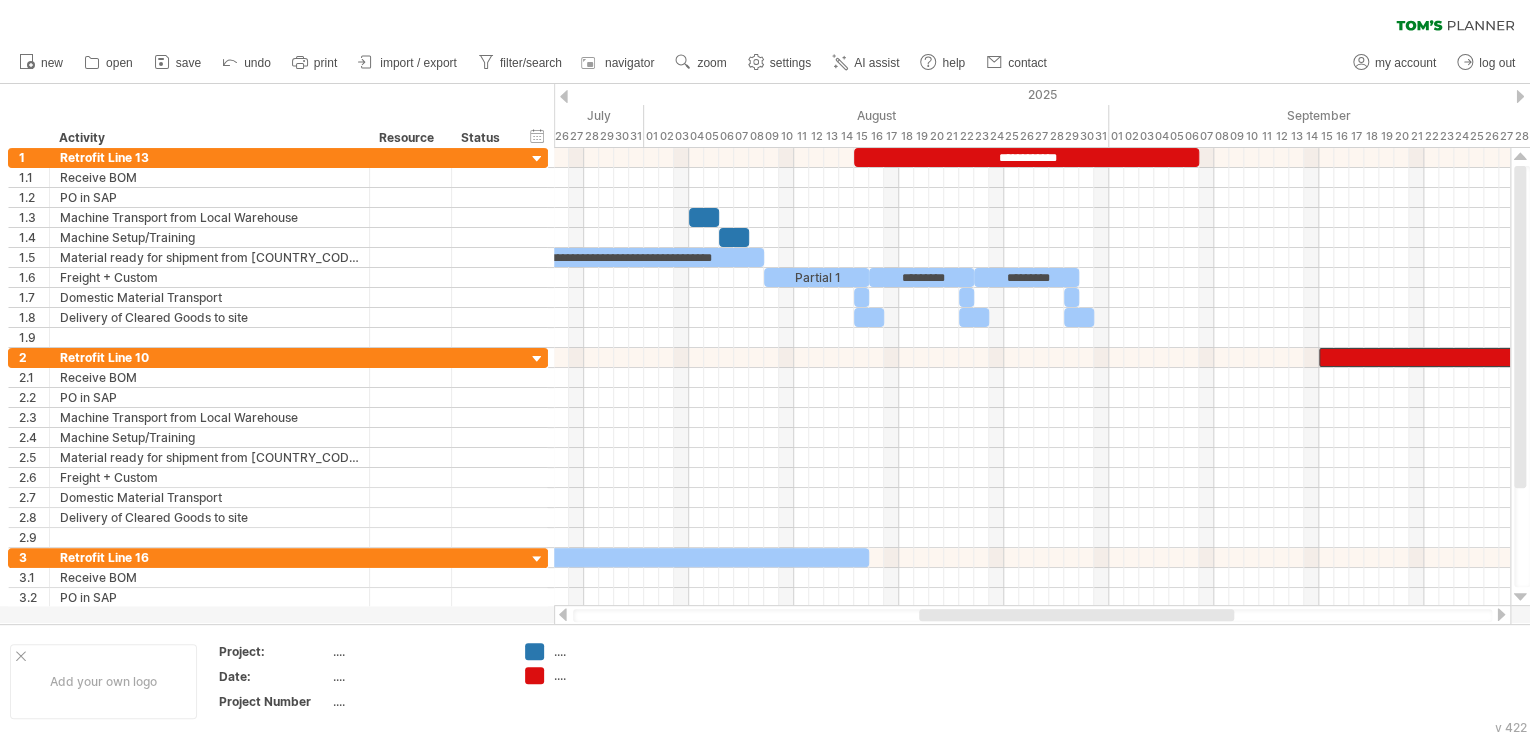 drag, startPoint x: 1208, startPoint y: 617, endPoint x: 1102, endPoint y: 608, distance: 106.381386 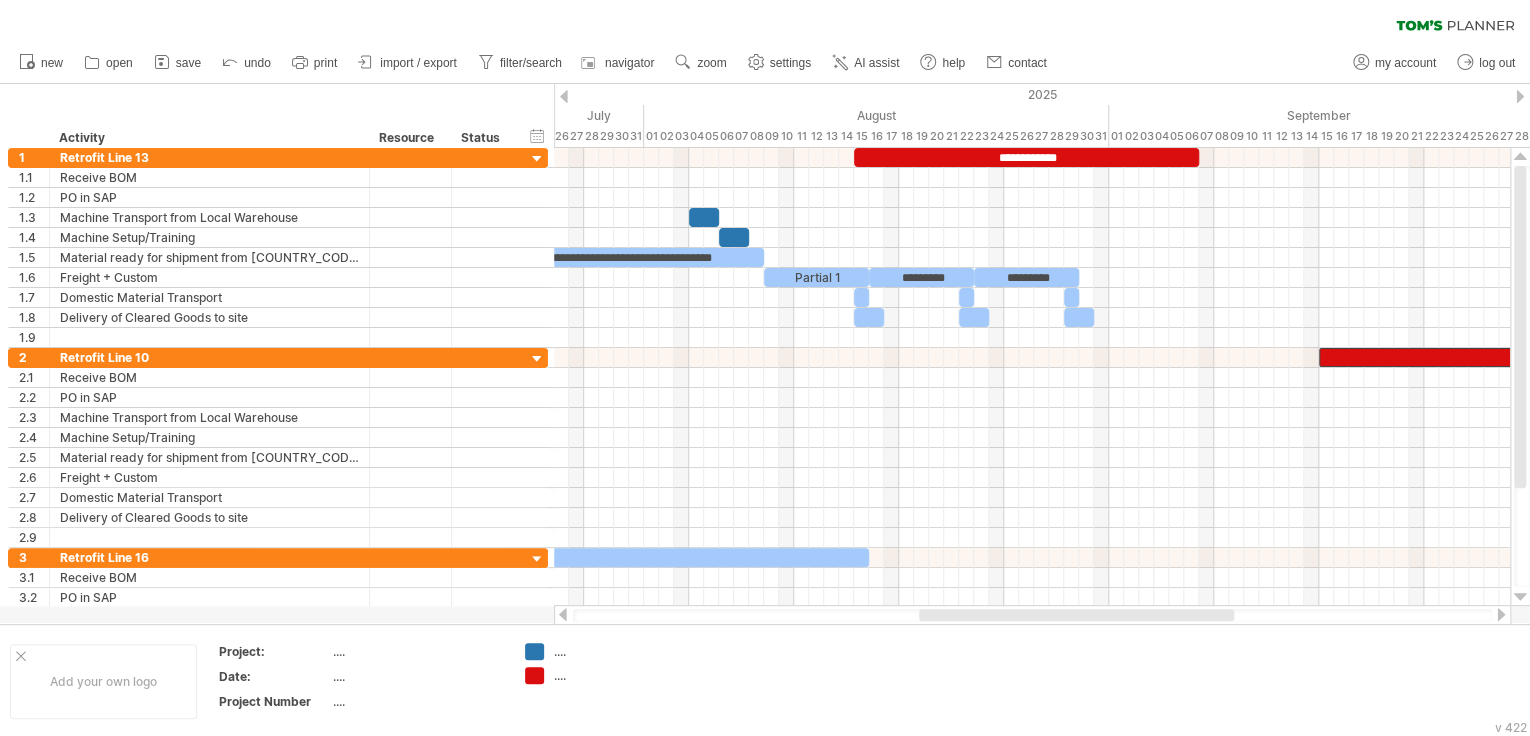 click at bounding box center [1032, 615] 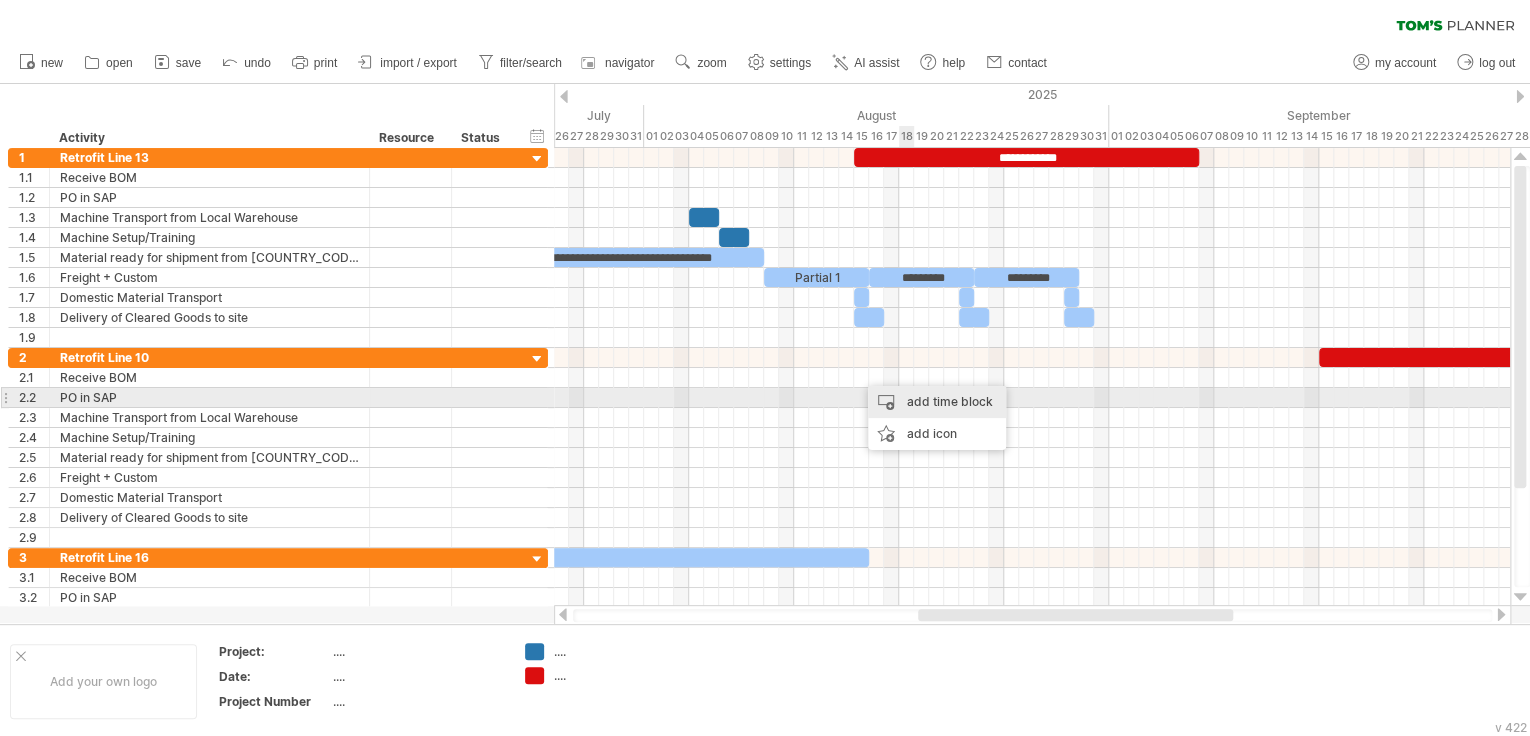 click on "add time block" at bounding box center [937, 402] 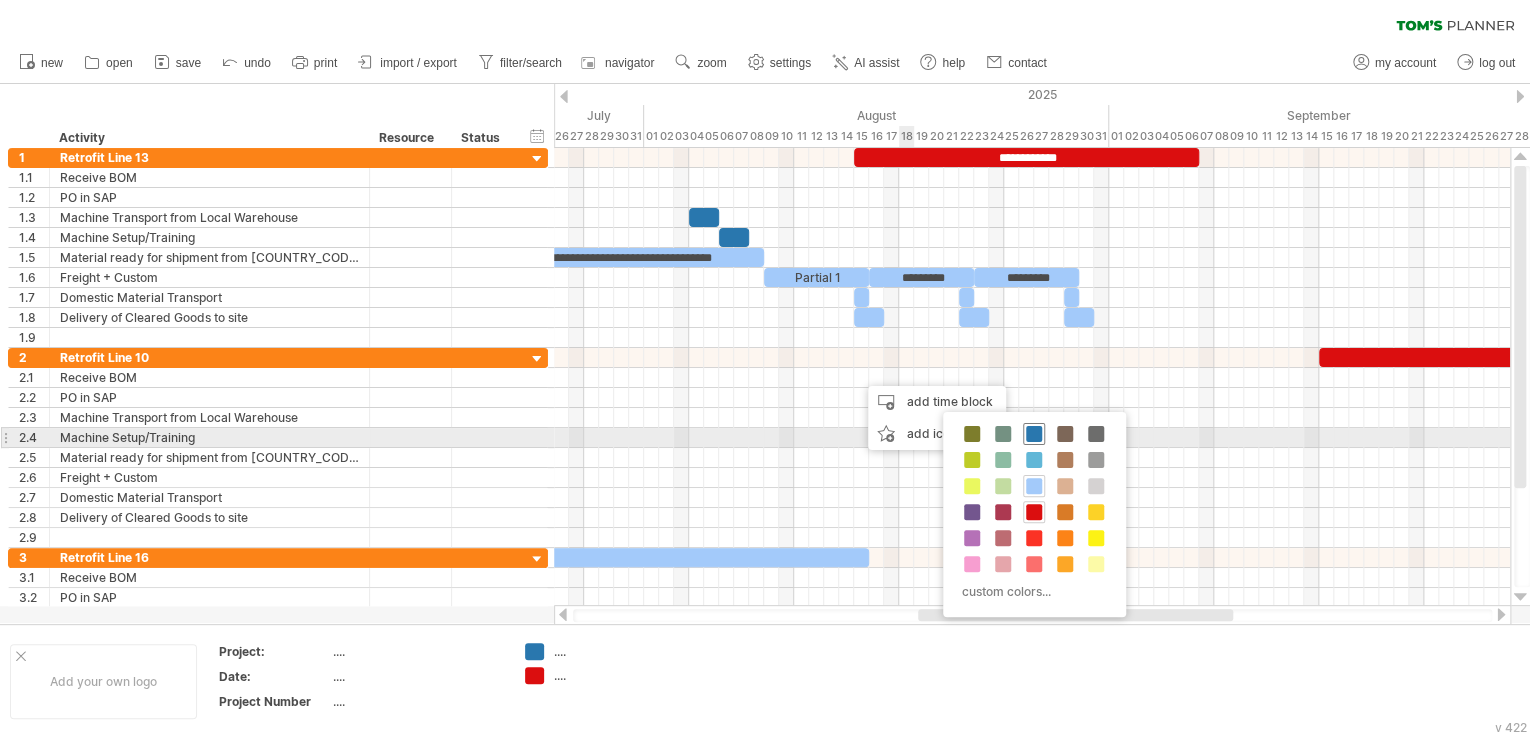 click at bounding box center (1034, 434) 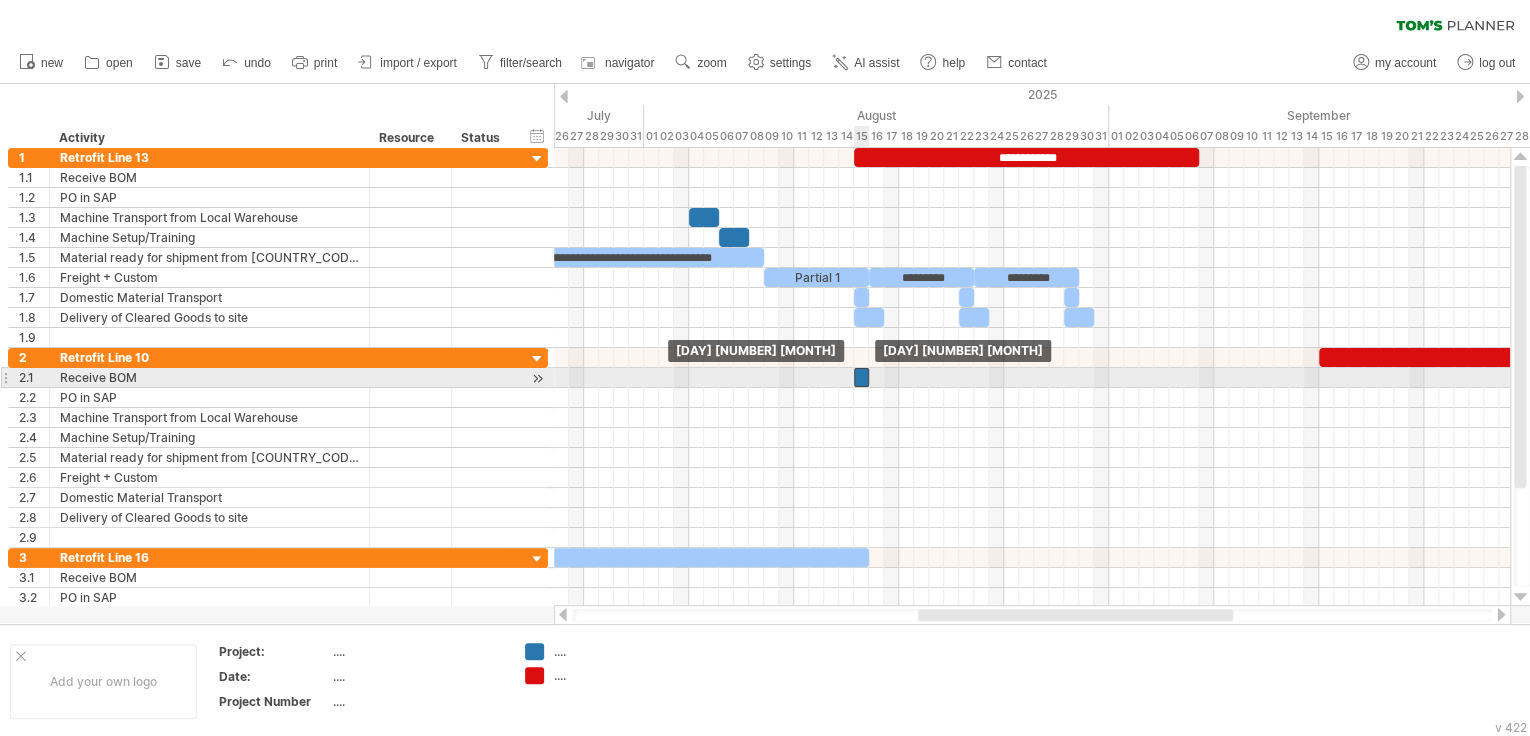 click at bounding box center (861, 377) 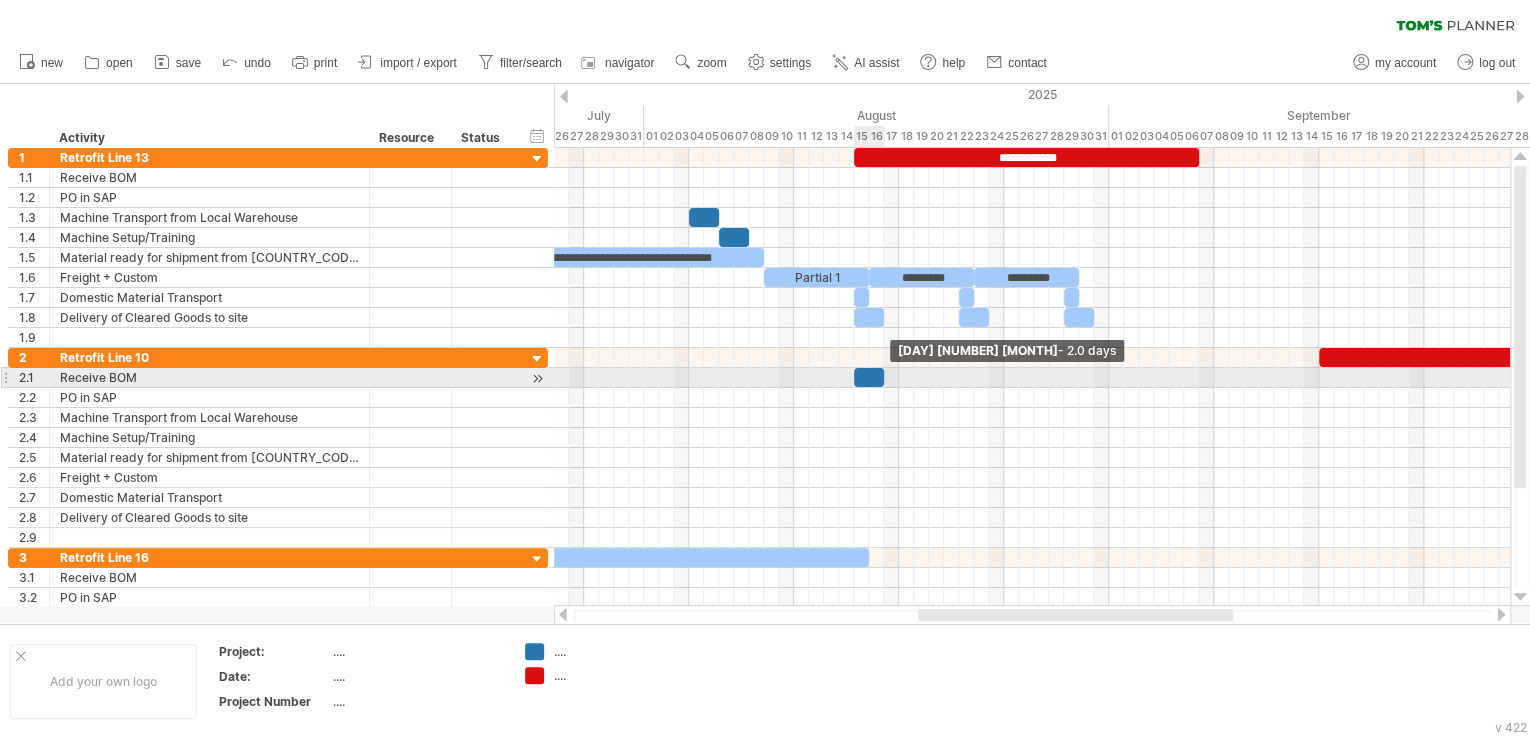drag, startPoint x: 868, startPoint y: 376, endPoint x: 883, endPoint y: 378, distance: 15.132746 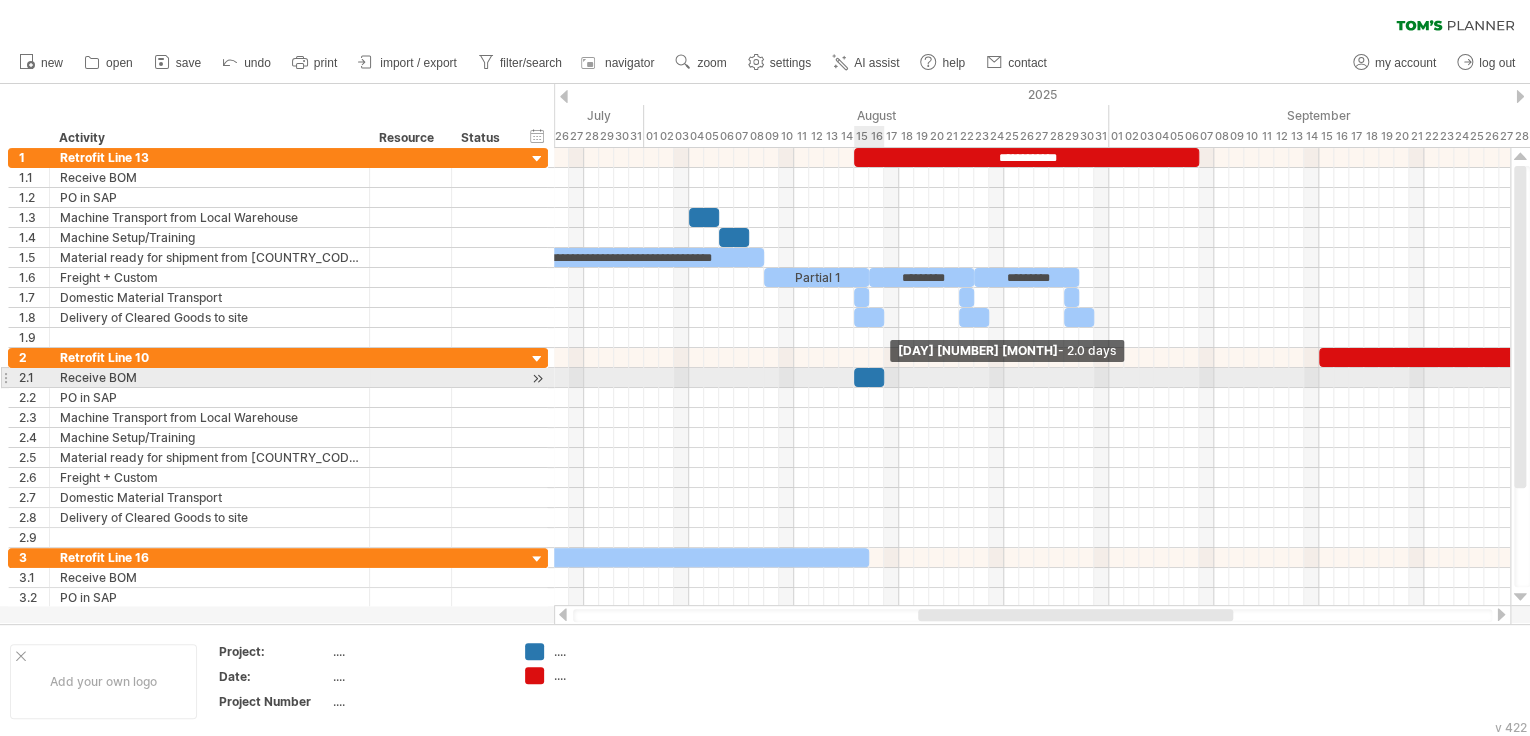 click at bounding box center [884, 377] 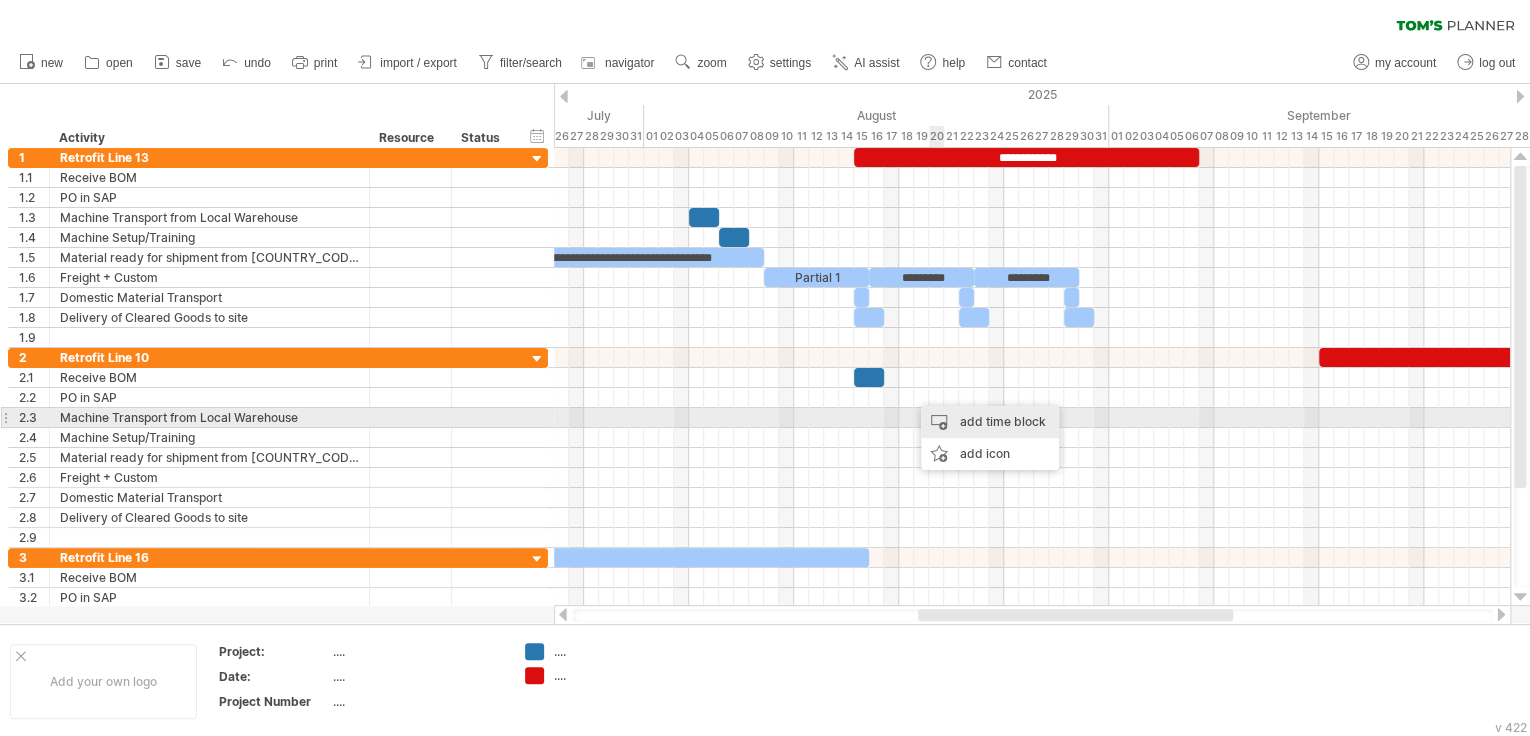 click on "add time block" at bounding box center (990, 422) 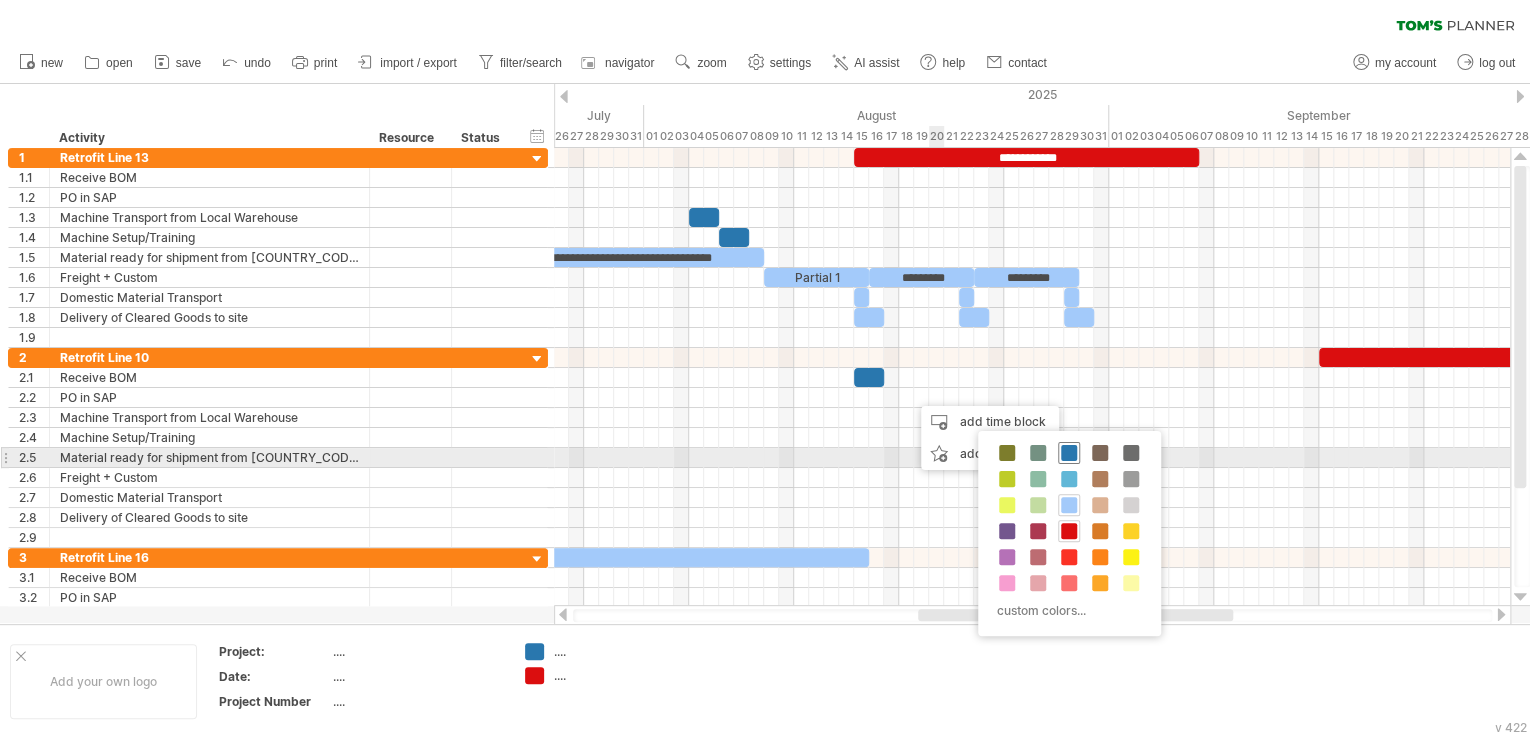 click at bounding box center (1069, 453) 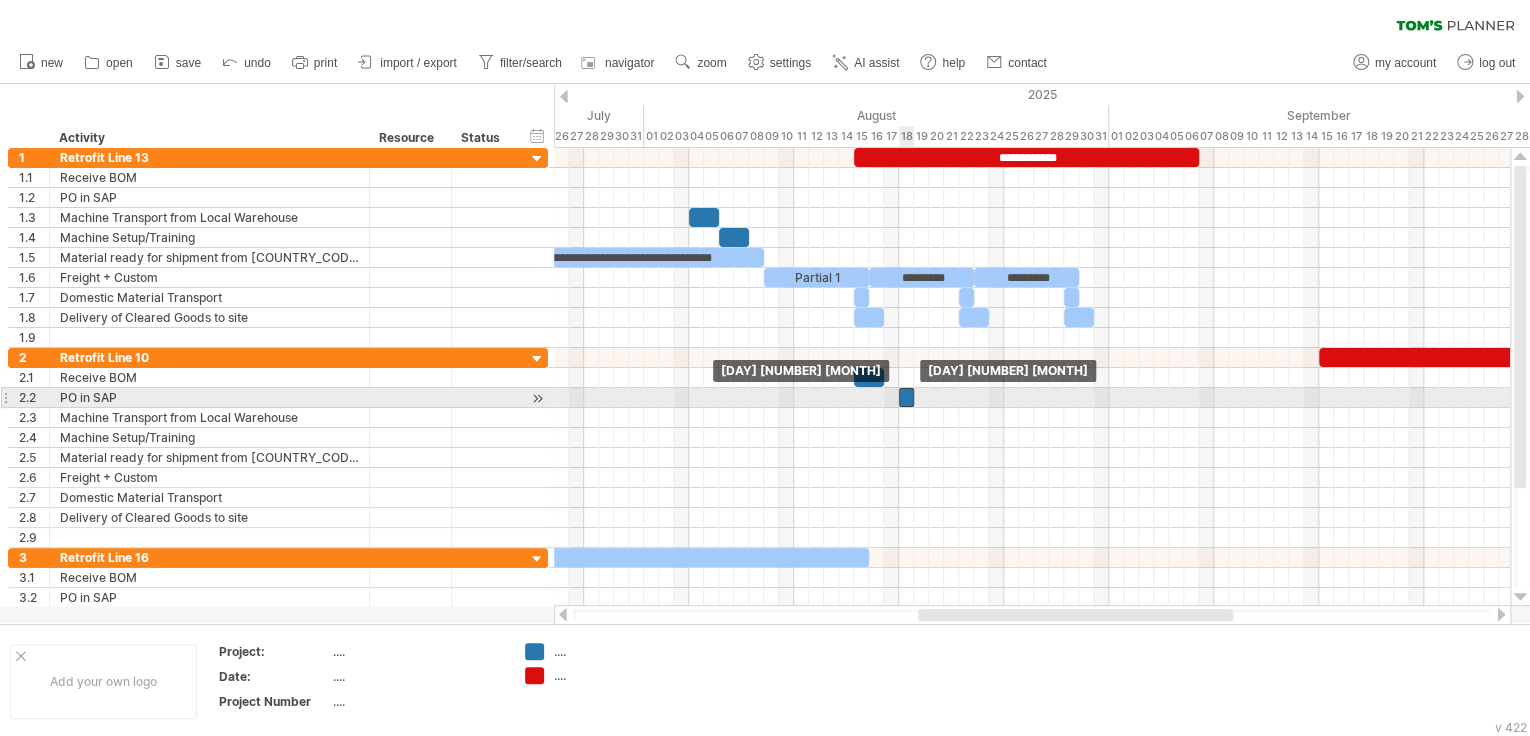 drag, startPoint x: 918, startPoint y: 395, endPoint x: 903, endPoint y: 396, distance: 15.033297 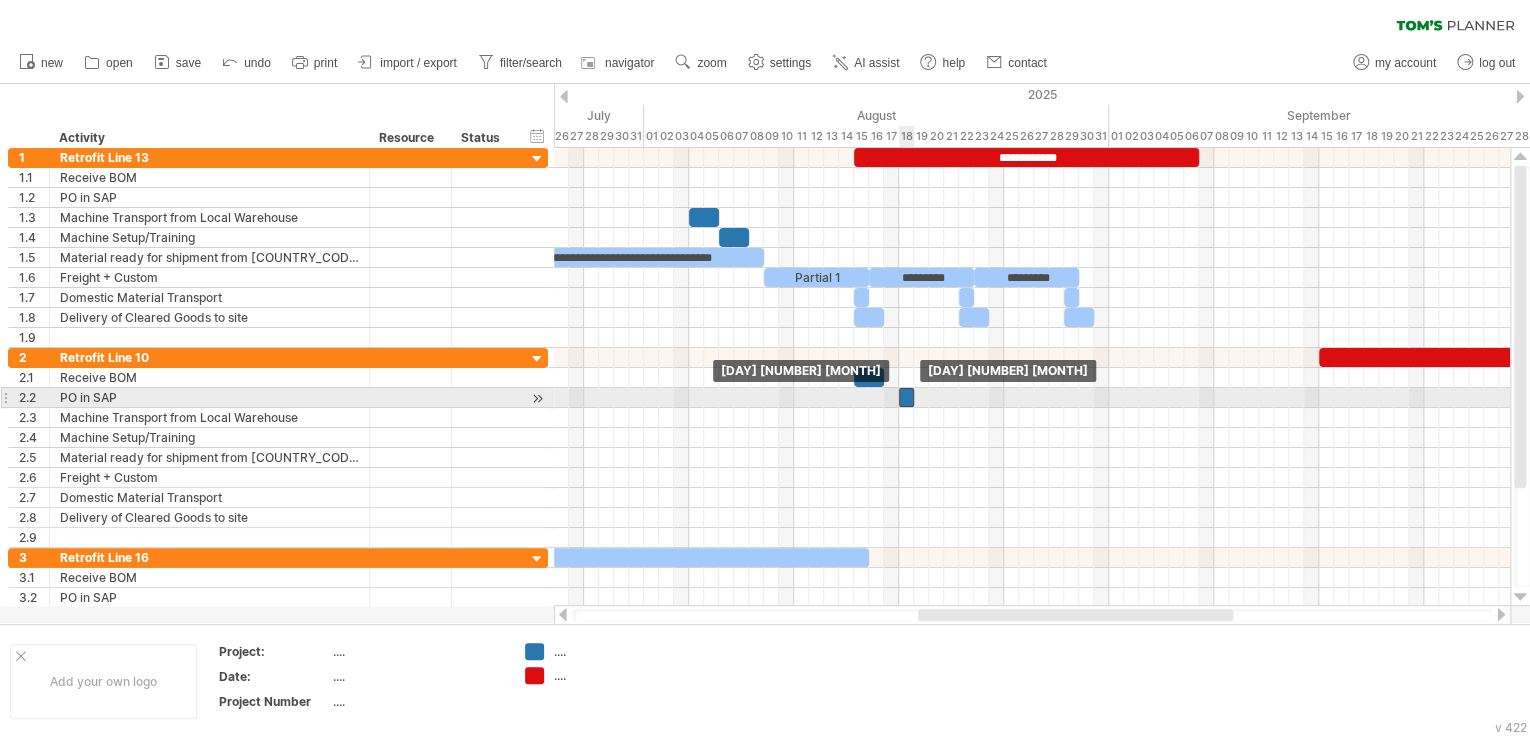 click at bounding box center [906, 397] 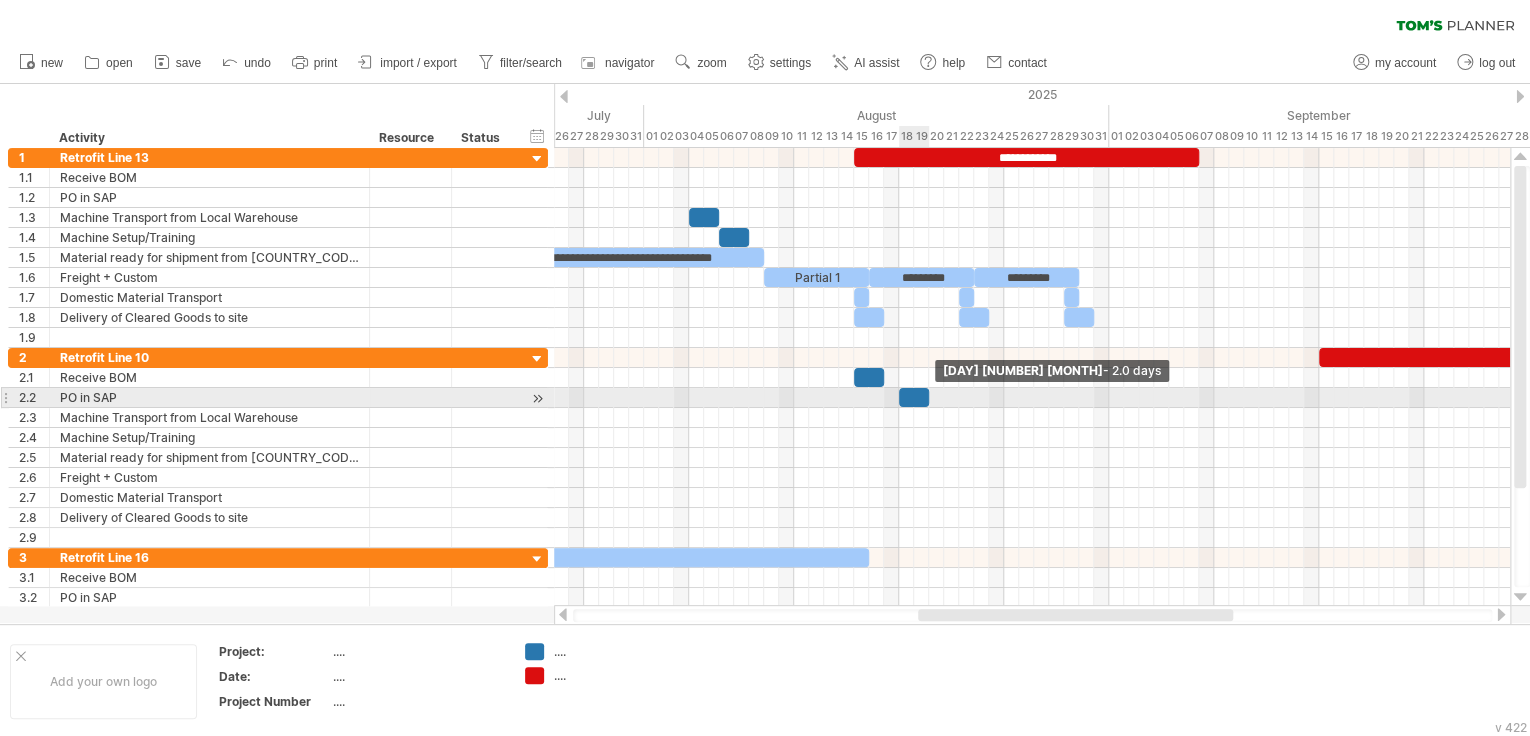 drag, startPoint x: 915, startPoint y: 395, endPoint x: 931, endPoint y: 397, distance: 16.124516 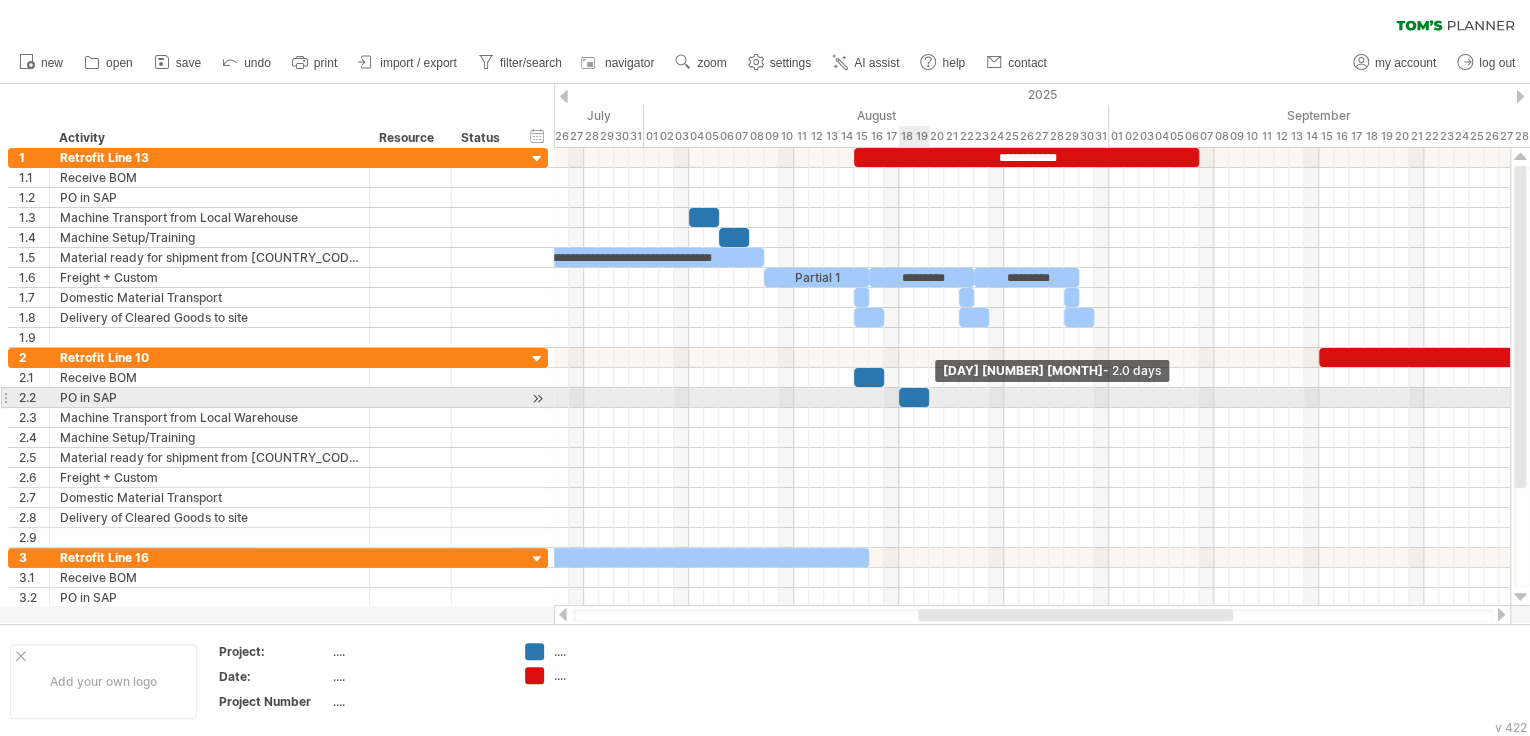 click at bounding box center (929, 397) 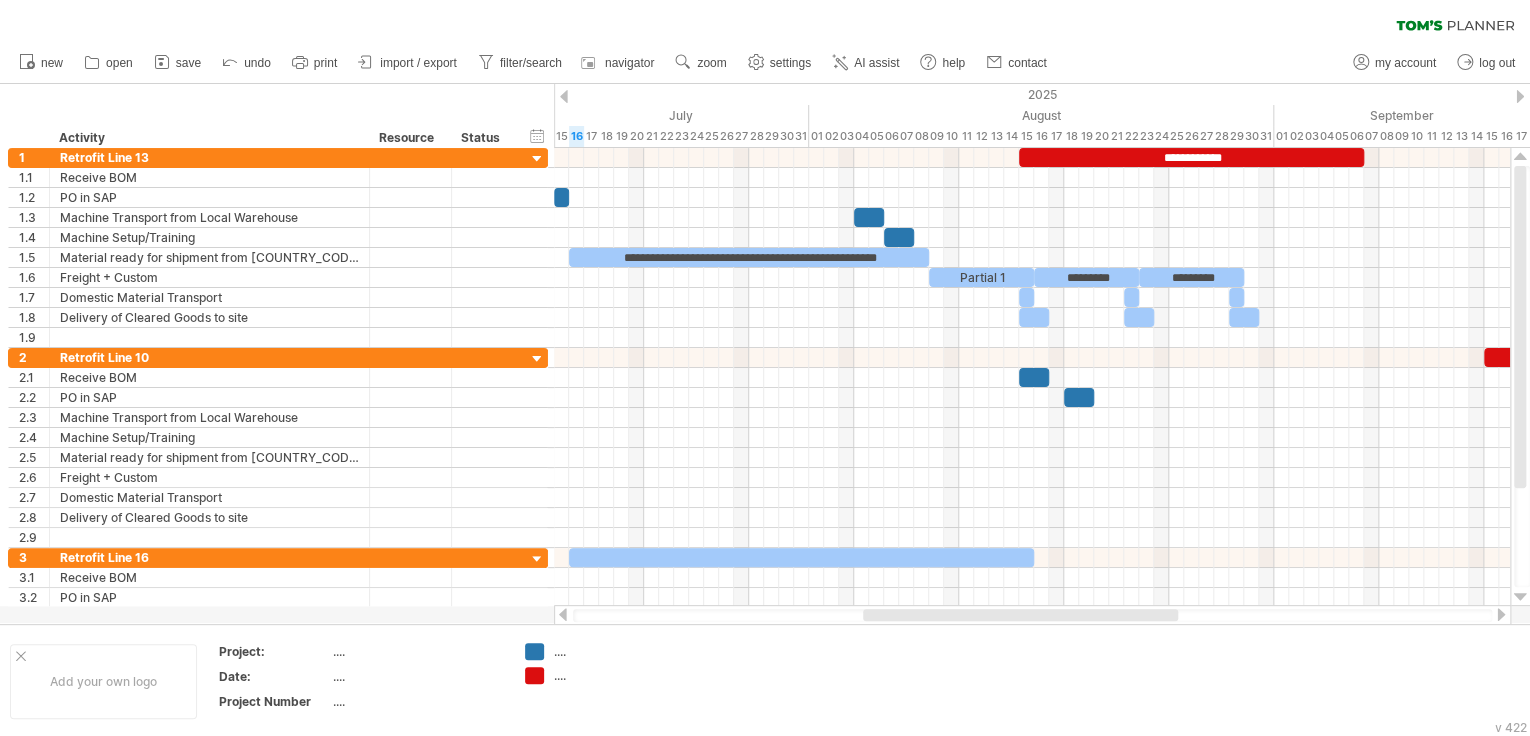 drag, startPoint x: 1059, startPoint y: 615, endPoint x: 1004, endPoint y: 620, distance: 55.226807 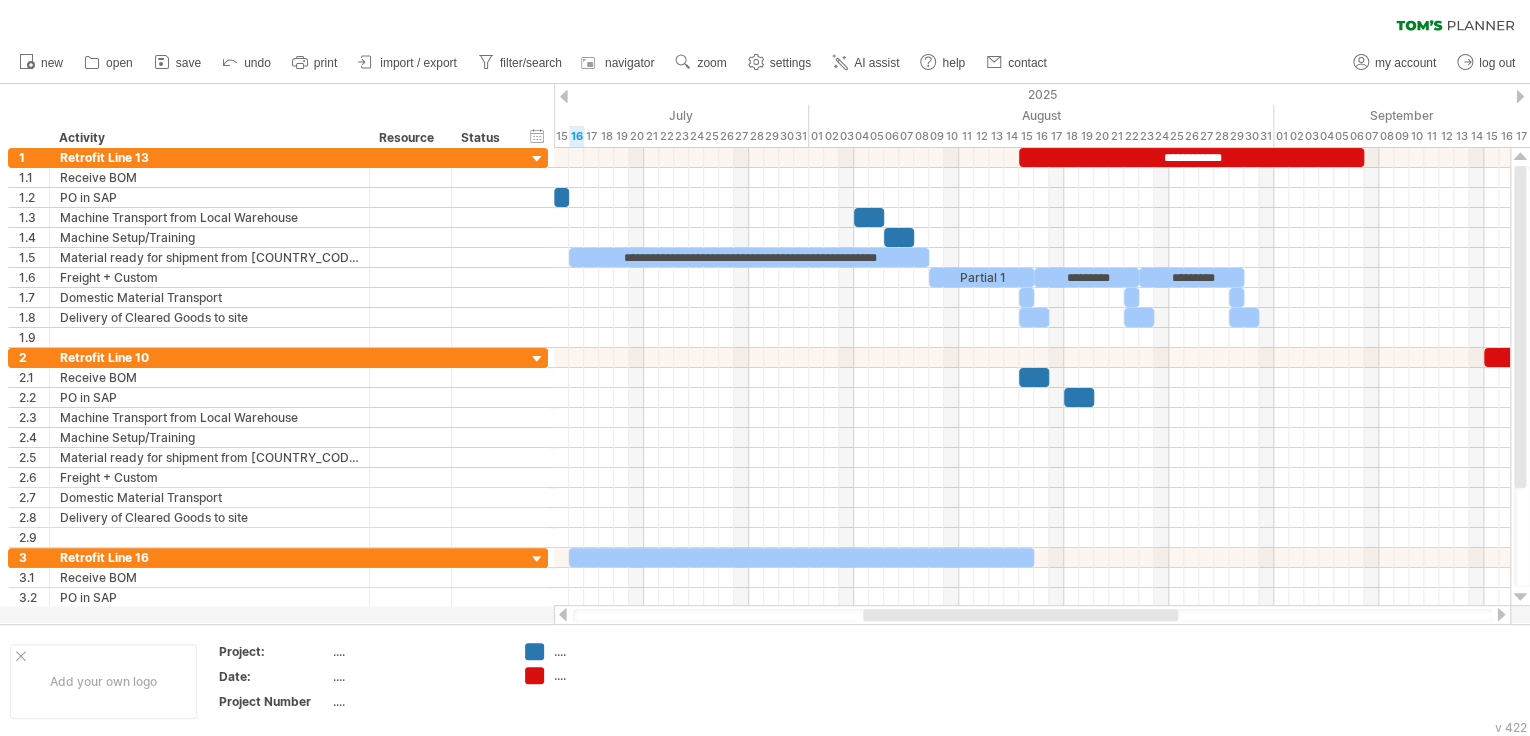 click at bounding box center [1020, 615] 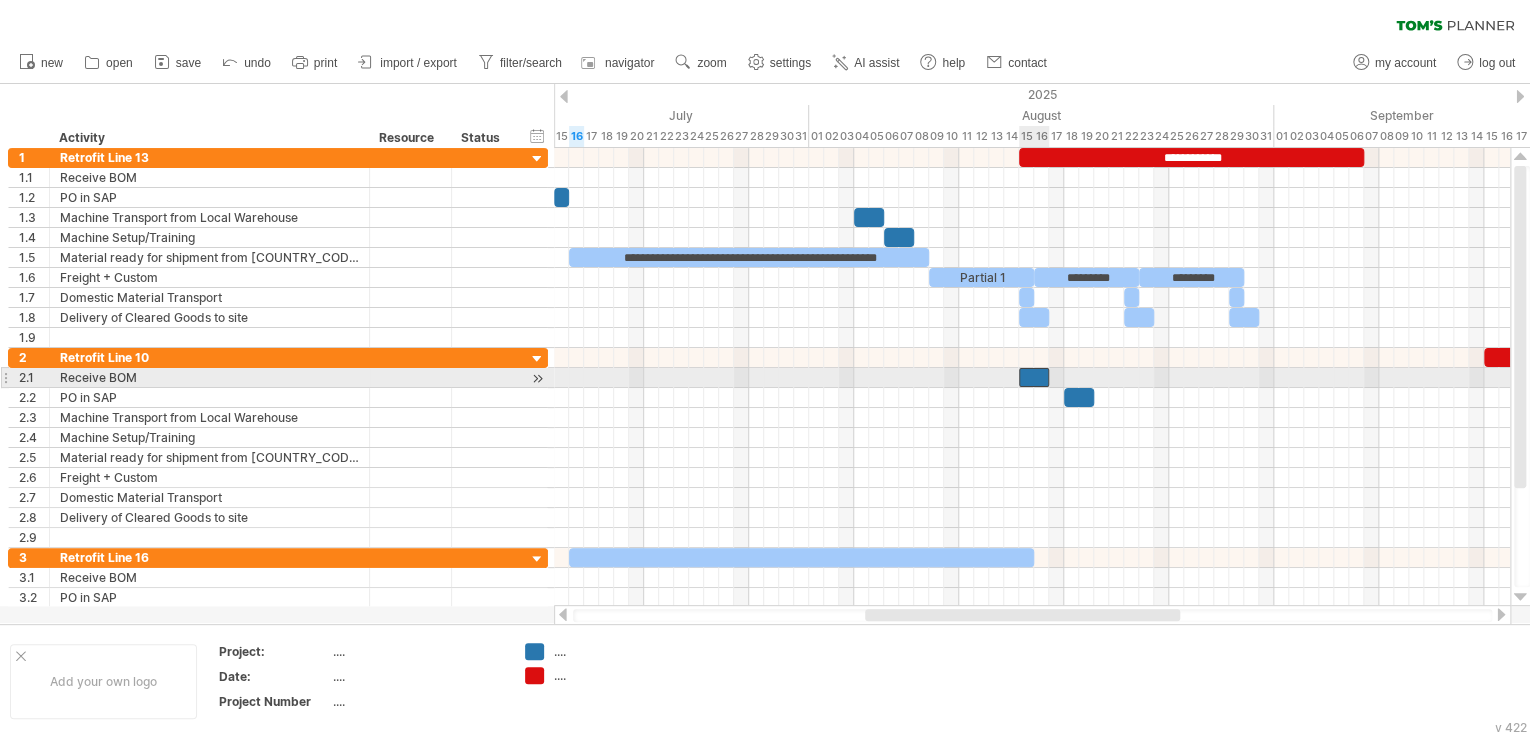 click at bounding box center (1034, 377) 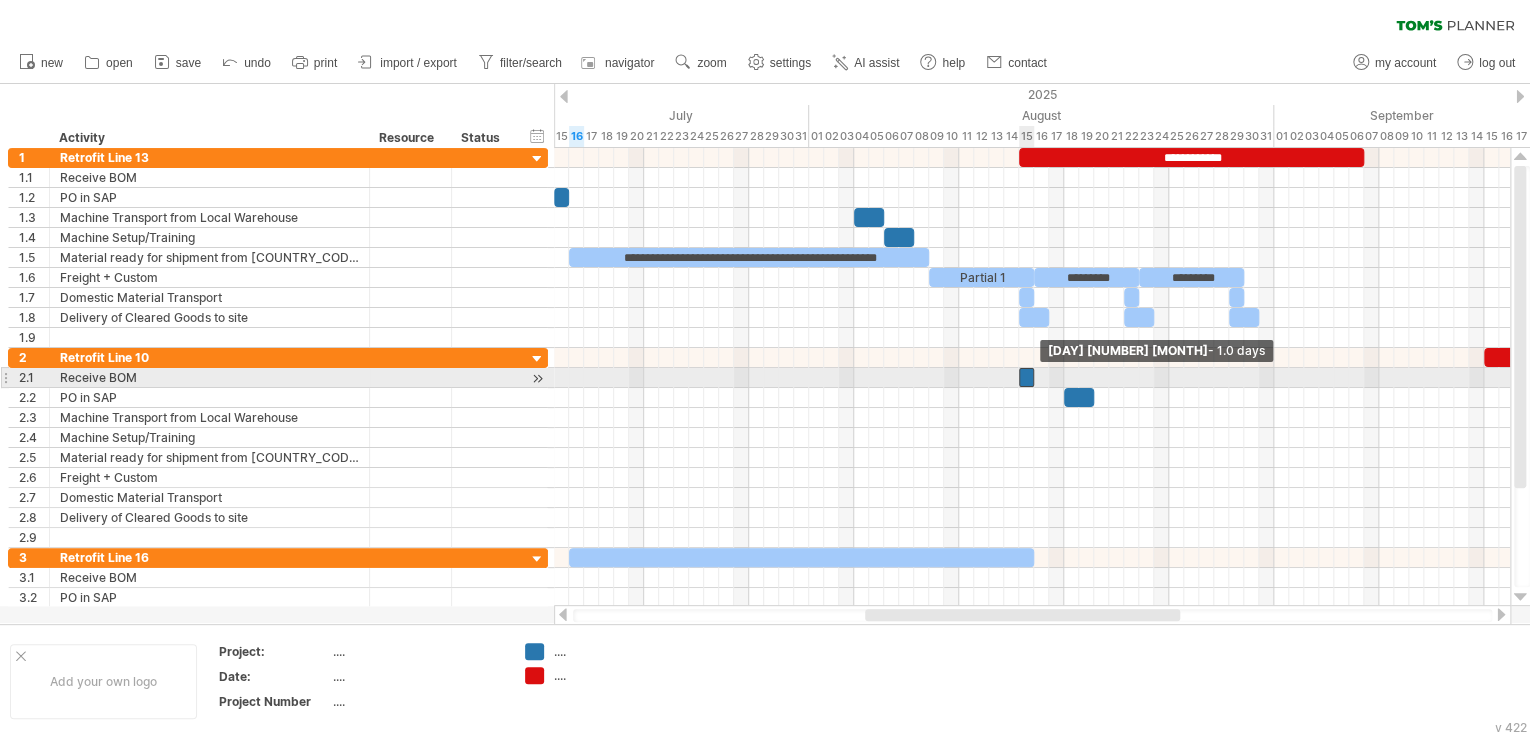 drag, startPoint x: 1049, startPoint y: 372, endPoint x: 1034, endPoint y: 376, distance: 15.524175 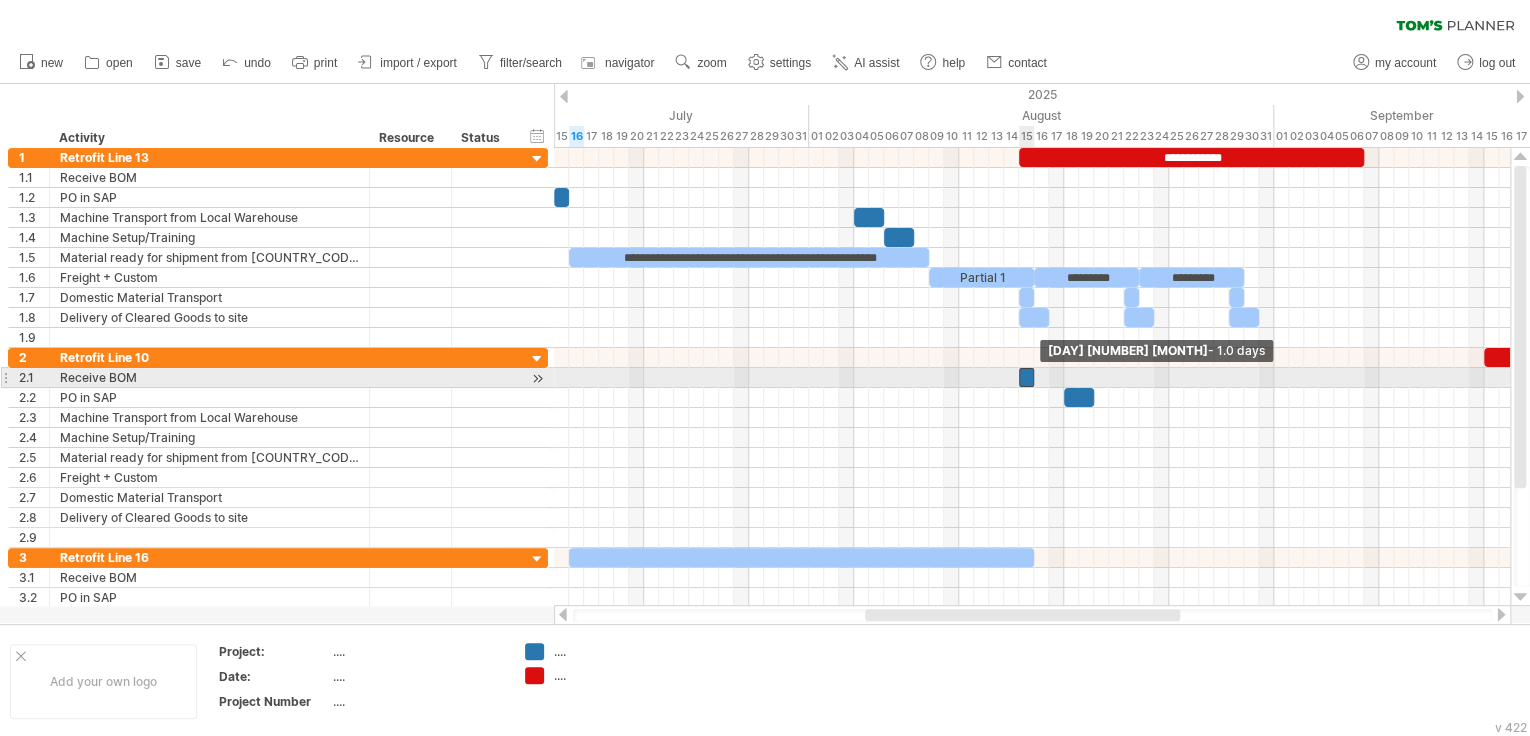 click at bounding box center [1034, 377] 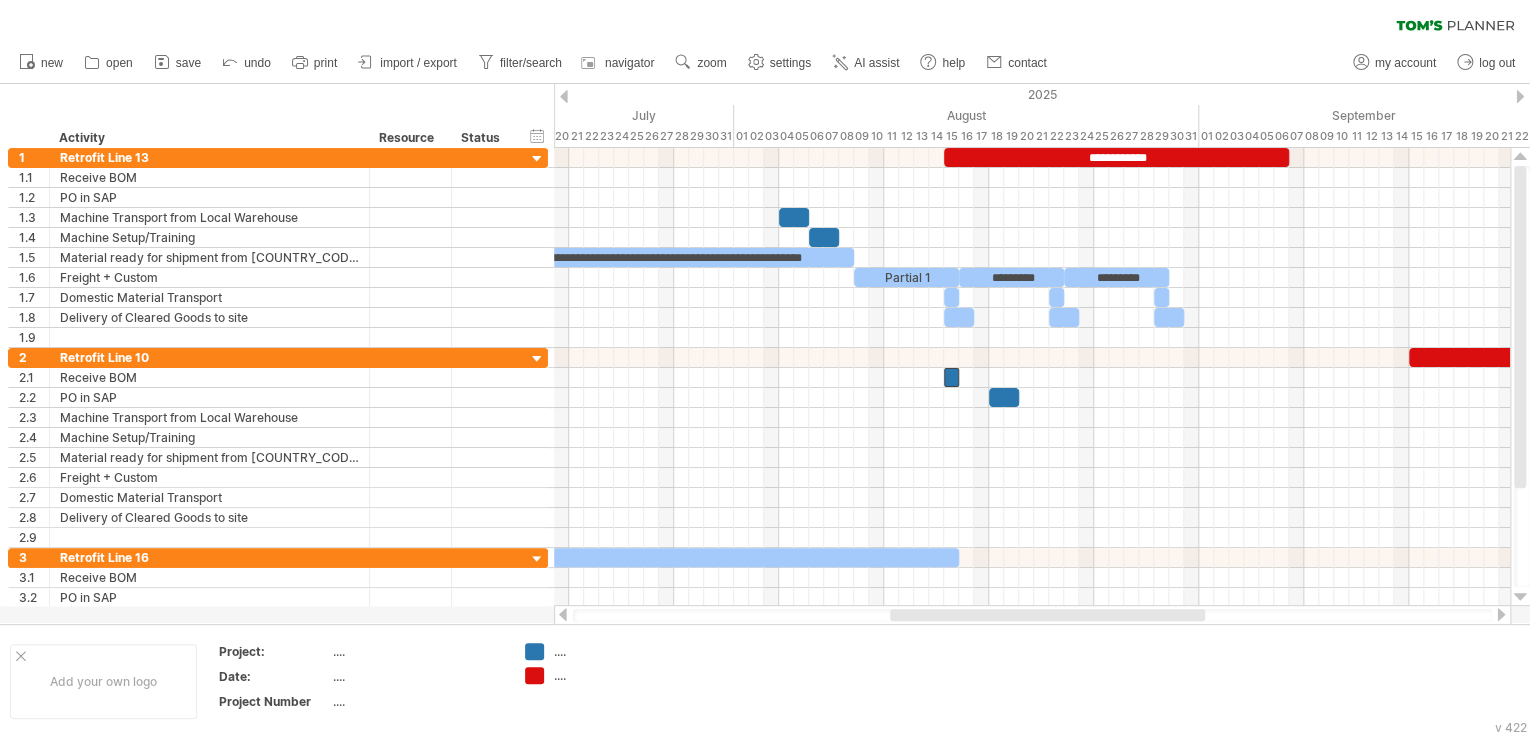 drag, startPoint x: 1048, startPoint y: 614, endPoint x: 1077, endPoint y: 612, distance: 29.068884 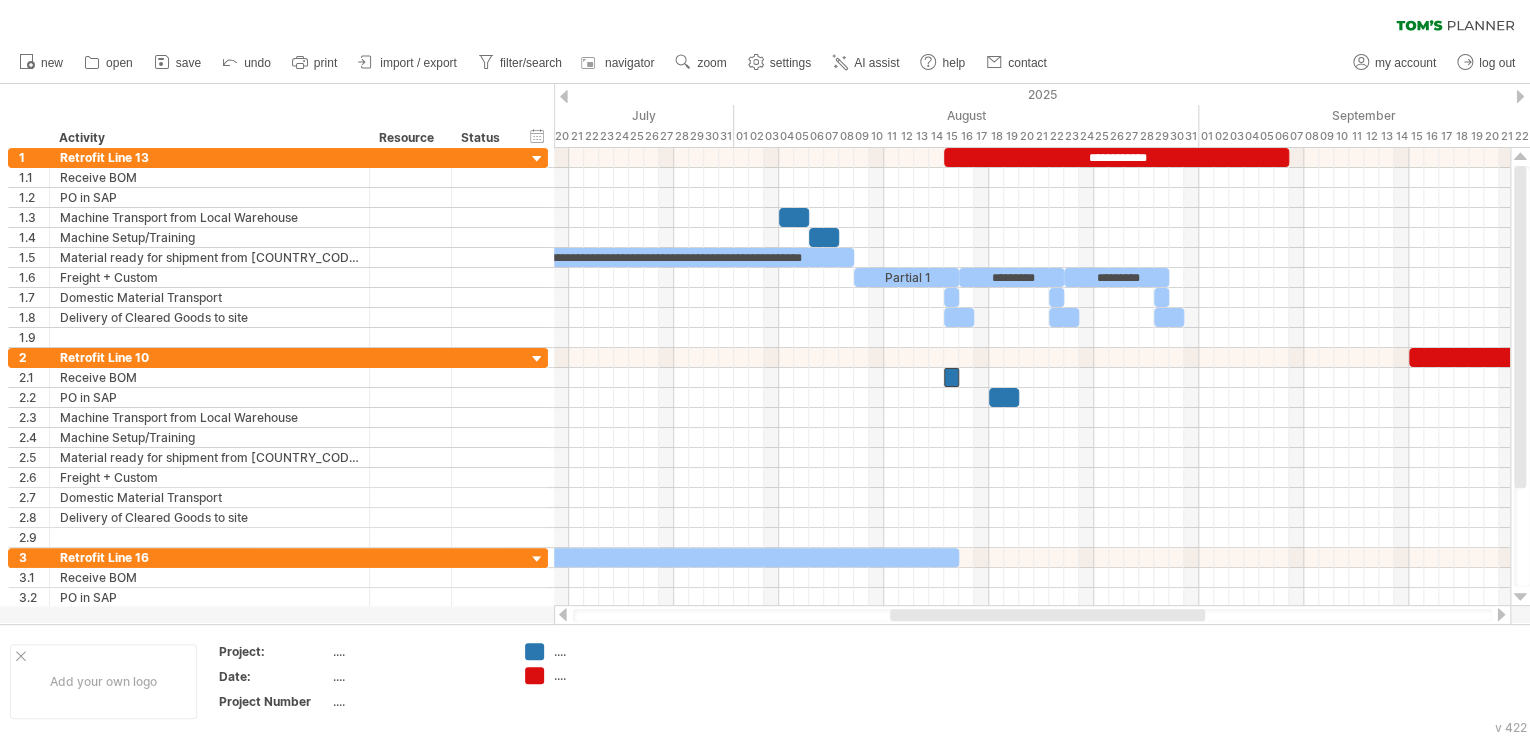 click at bounding box center (1047, 615) 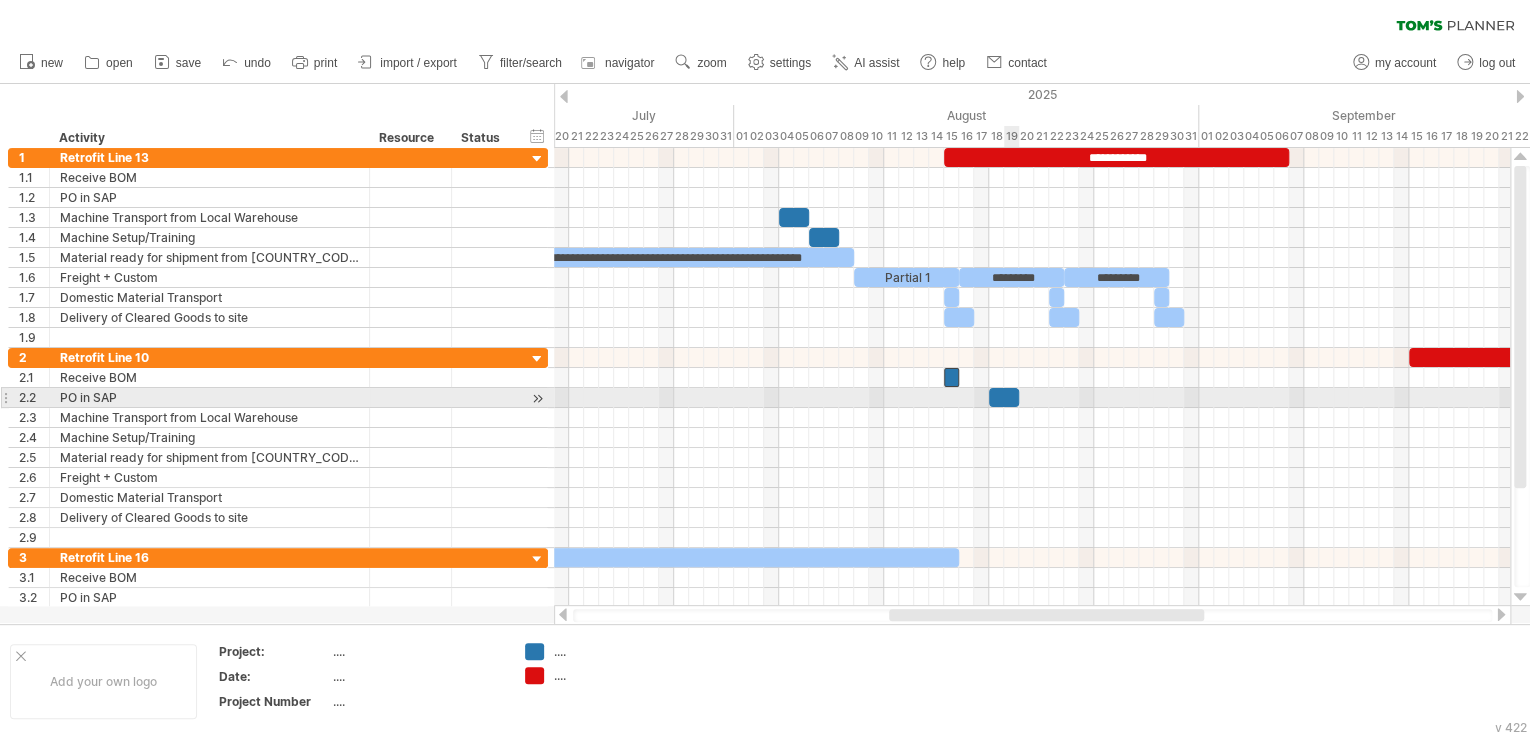 click at bounding box center [1004, 397] 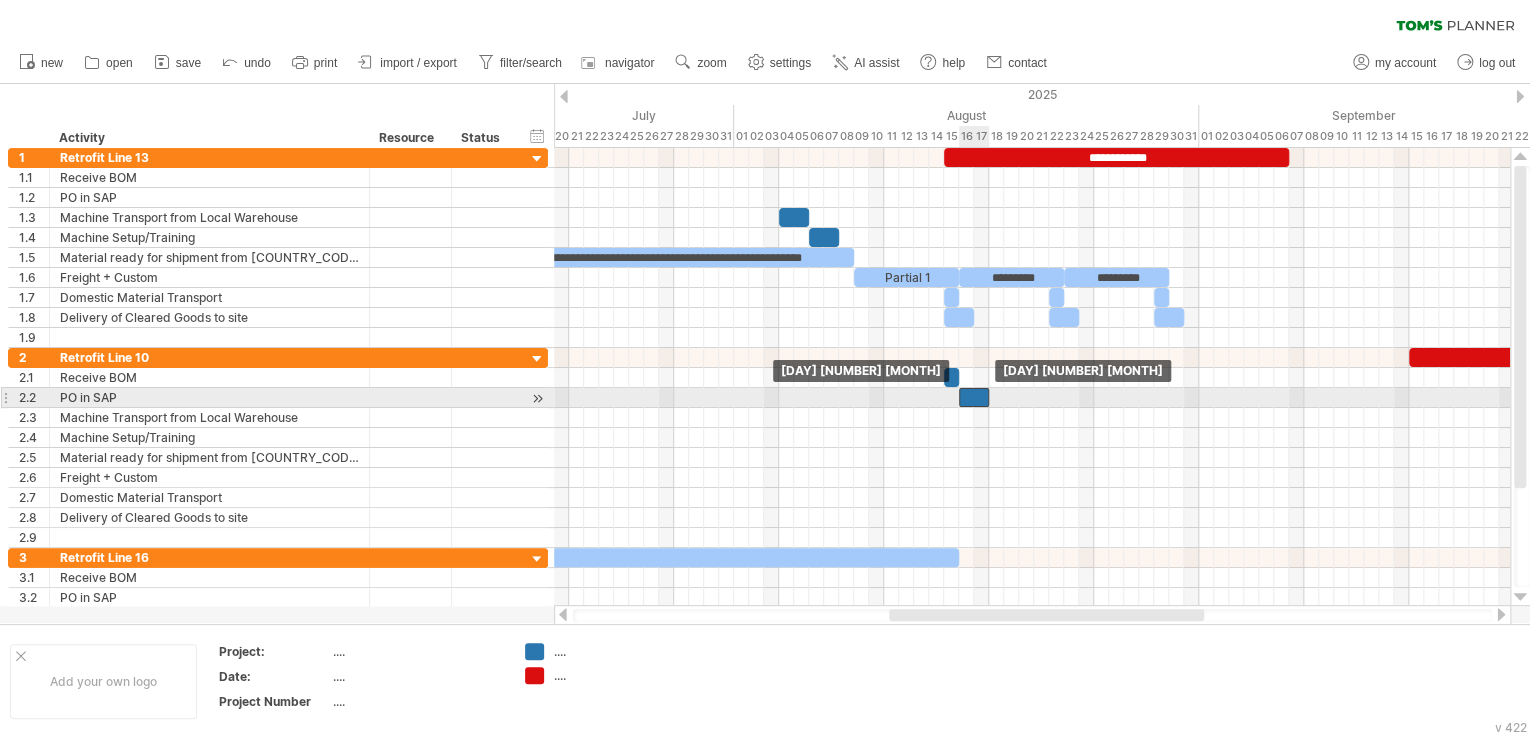 drag, startPoint x: 996, startPoint y: 393, endPoint x: 972, endPoint y: 396, distance: 24.186773 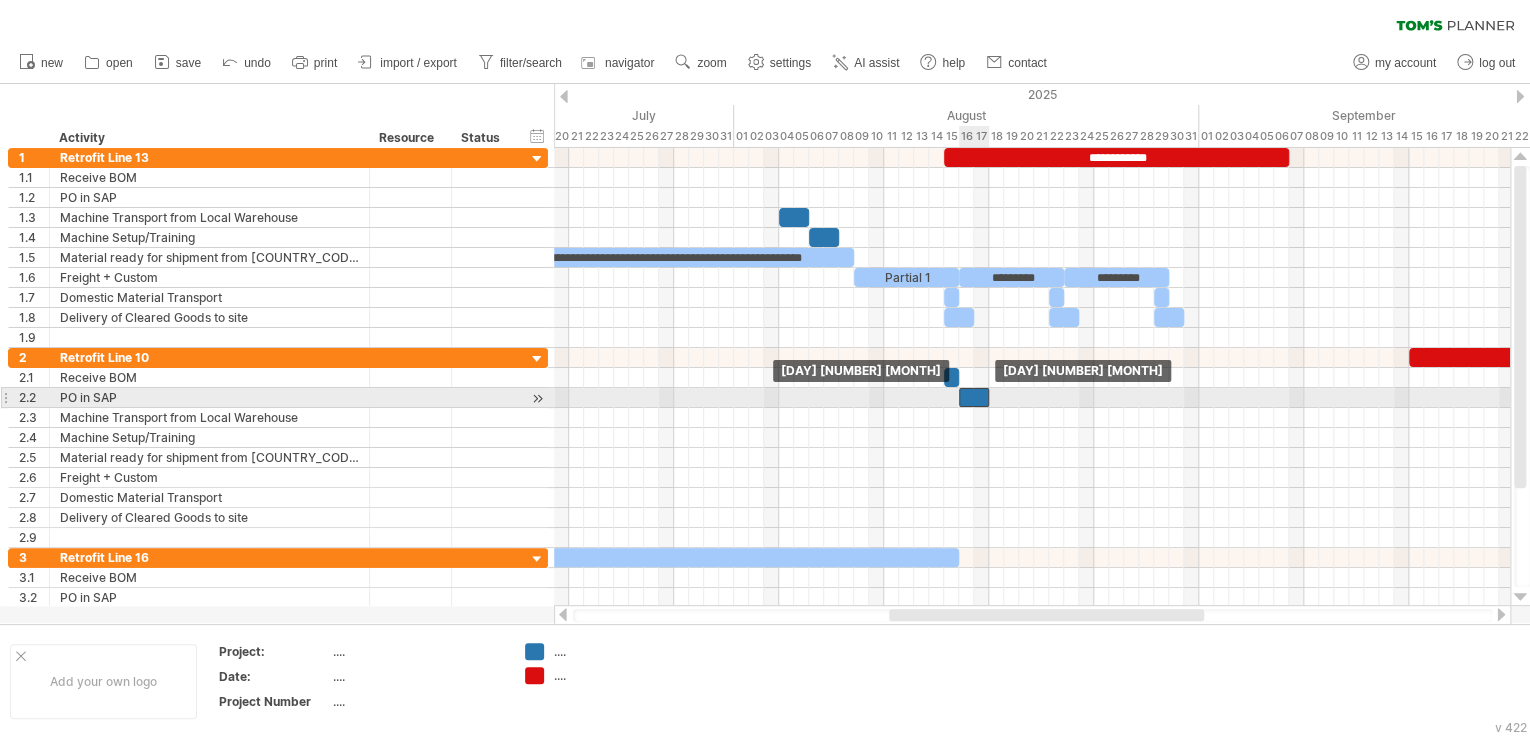 click at bounding box center (974, 397) 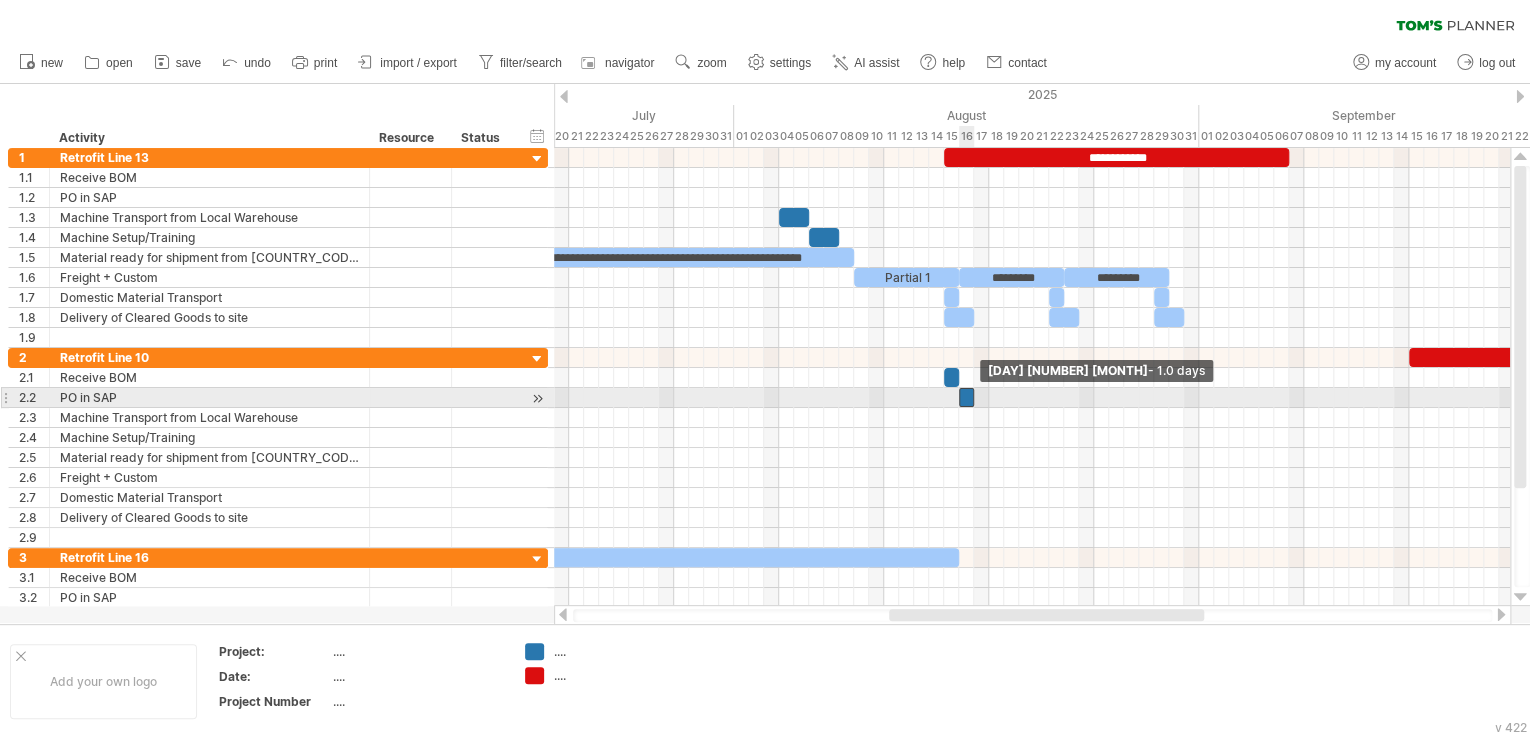 drag, startPoint x: 988, startPoint y: 393, endPoint x: 972, endPoint y: 394, distance: 16.03122 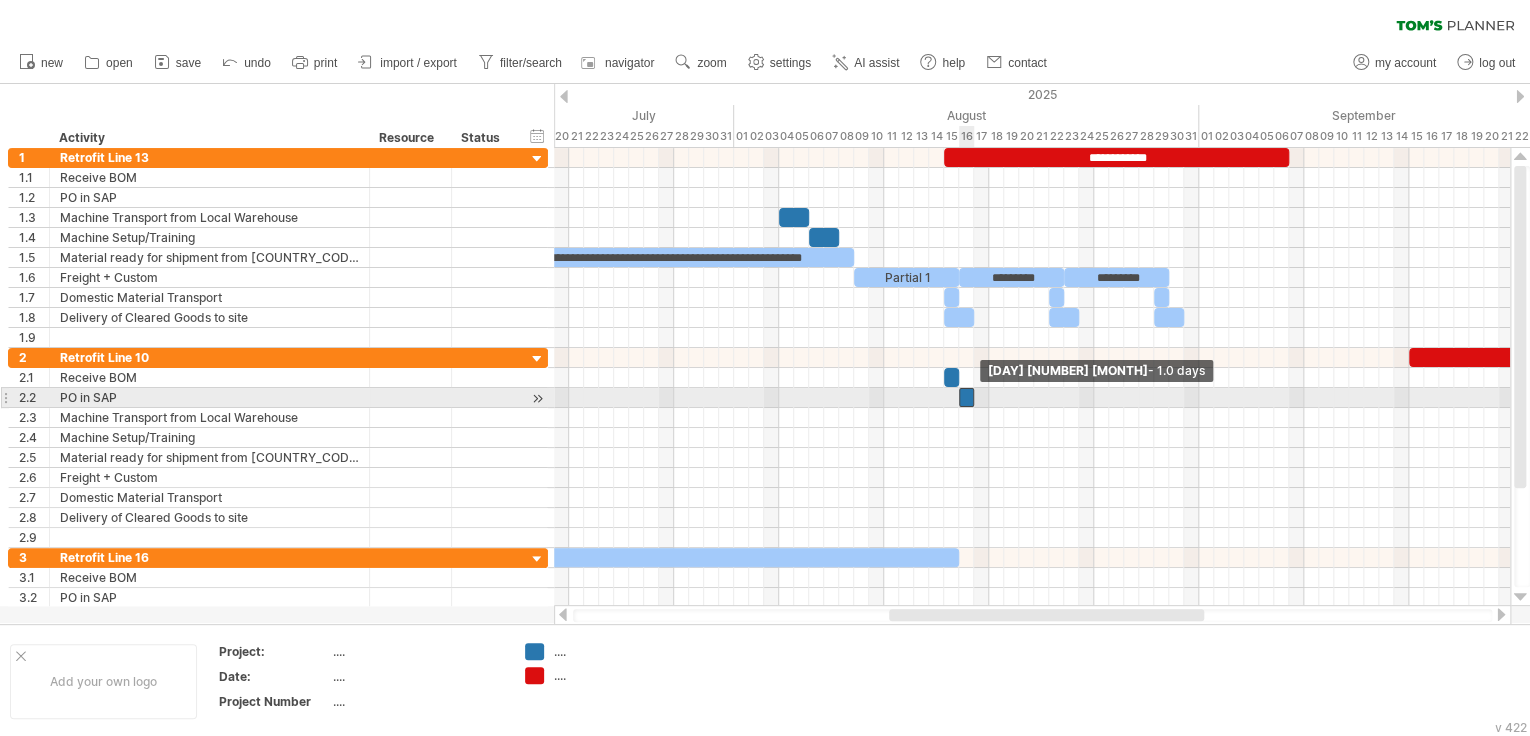 click at bounding box center [974, 397] 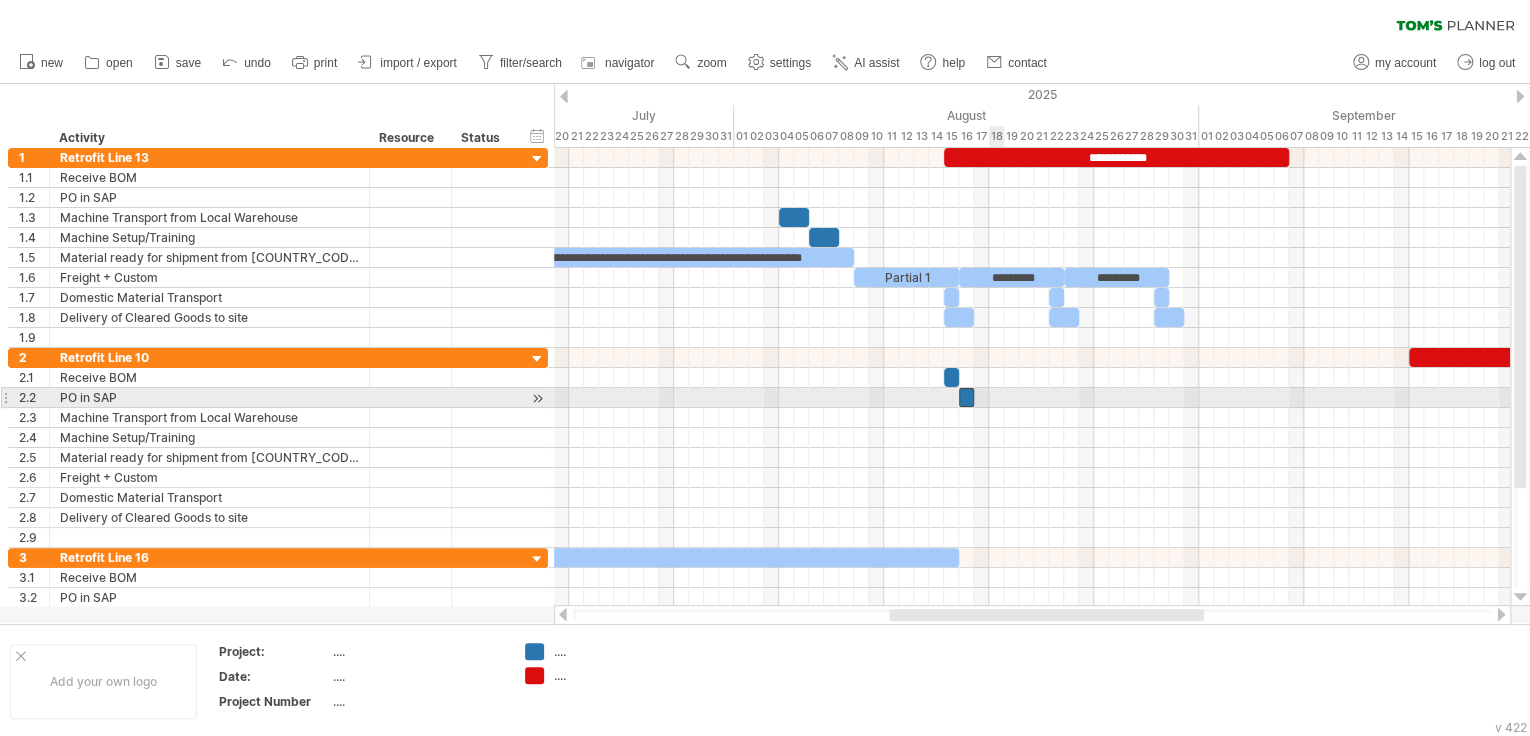 click at bounding box center (1032, 458) 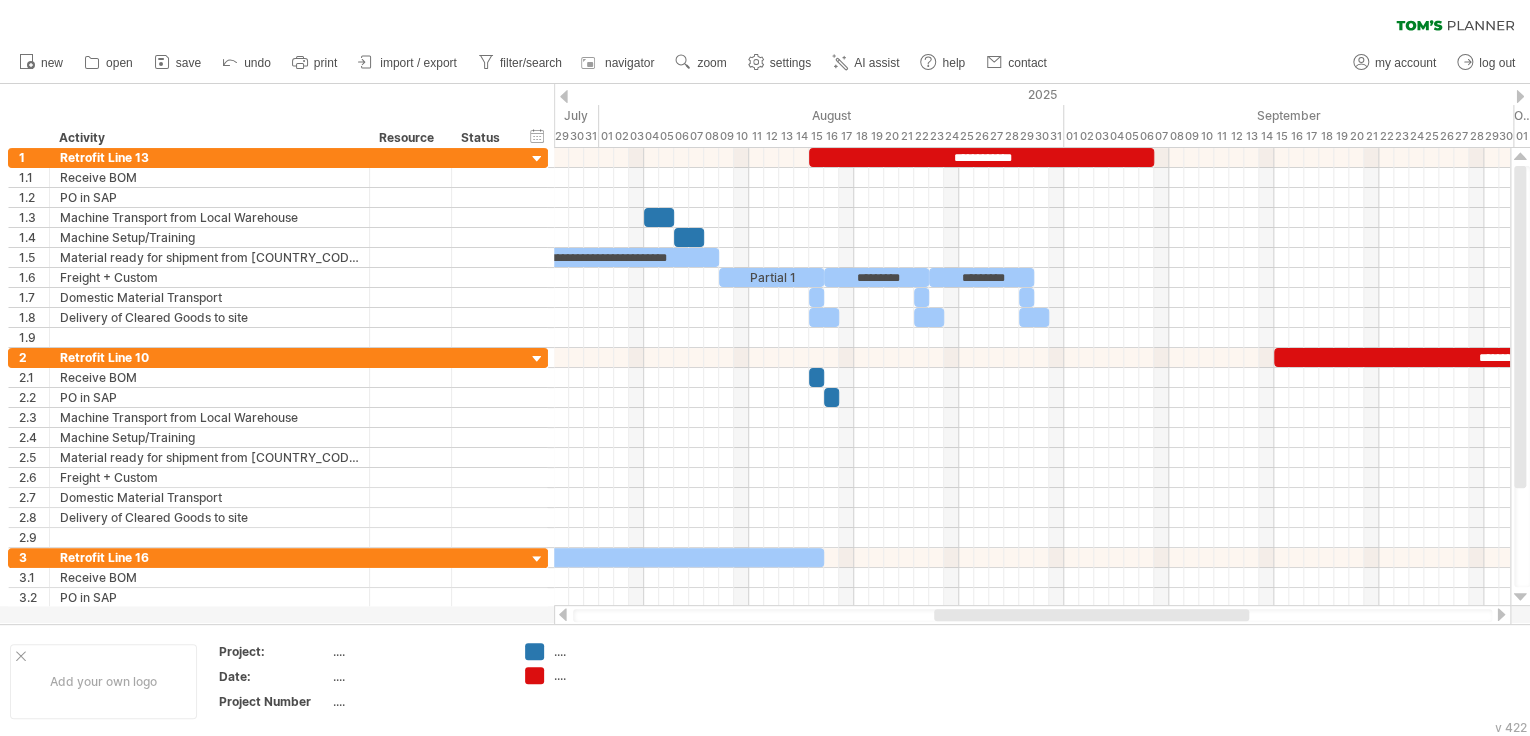 drag, startPoint x: 1088, startPoint y: 616, endPoint x: 1133, endPoint y: 614, distance: 45.044422 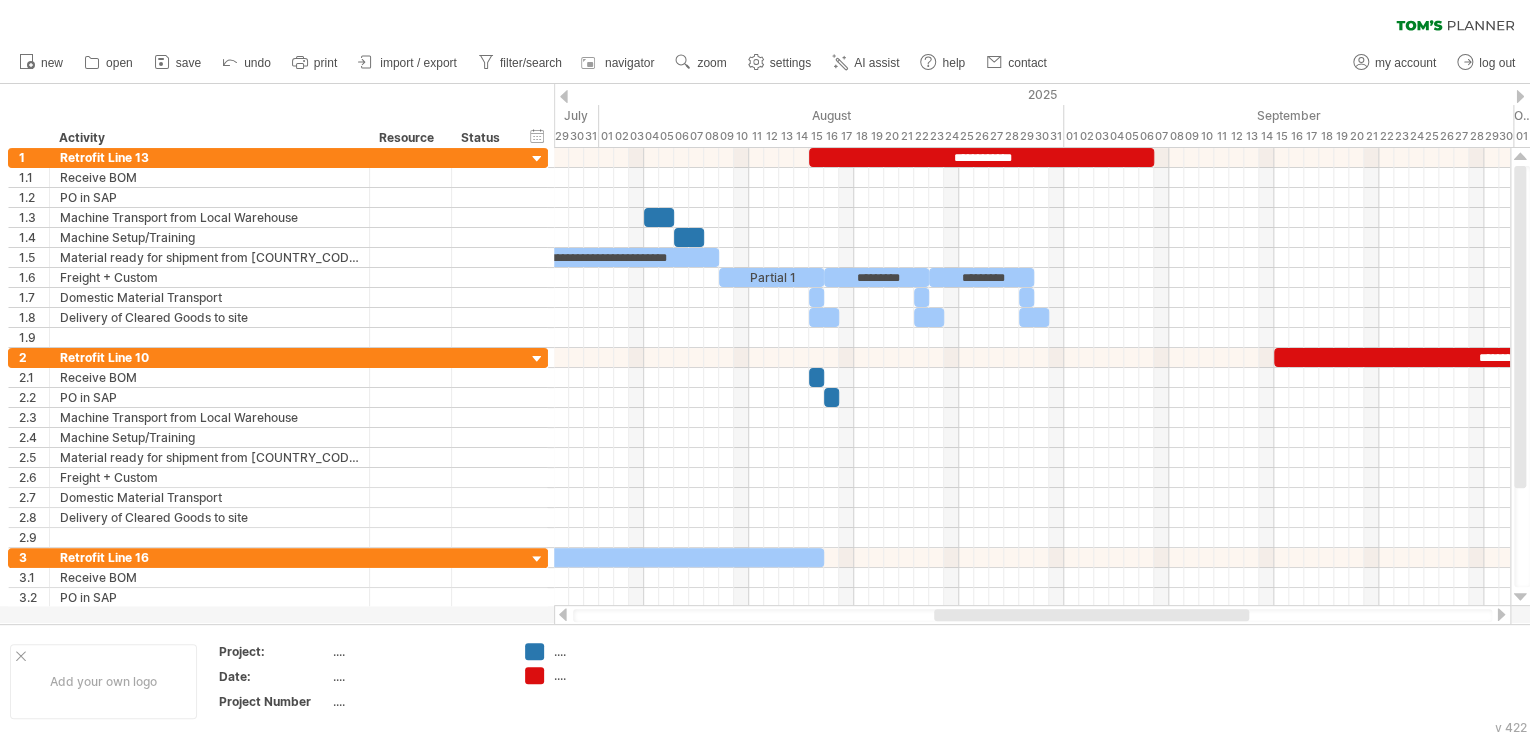 click at bounding box center (1091, 615) 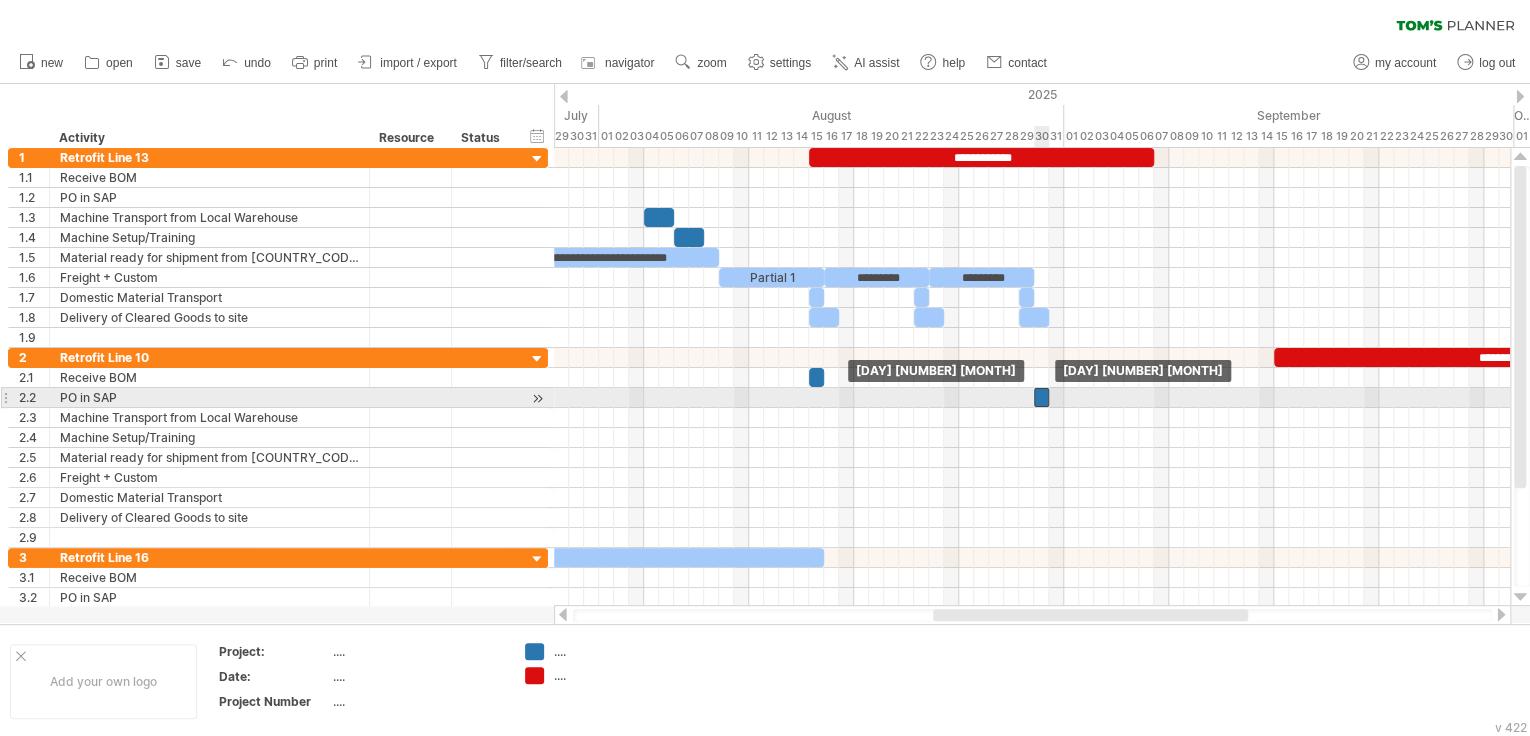 drag, startPoint x: 831, startPoint y: 396, endPoint x: 1039, endPoint y: 393, distance: 208.02164 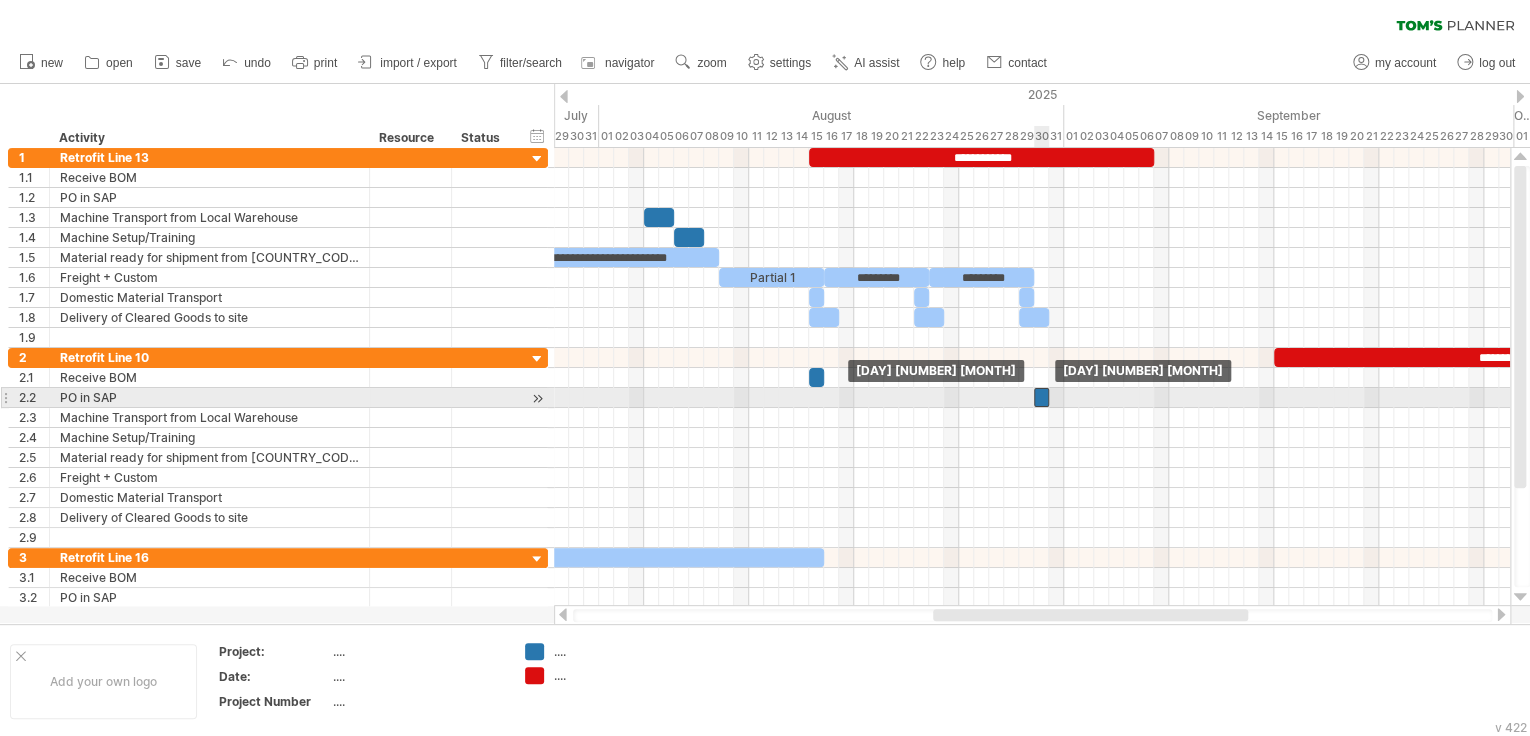 click at bounding box center (1041, 397) 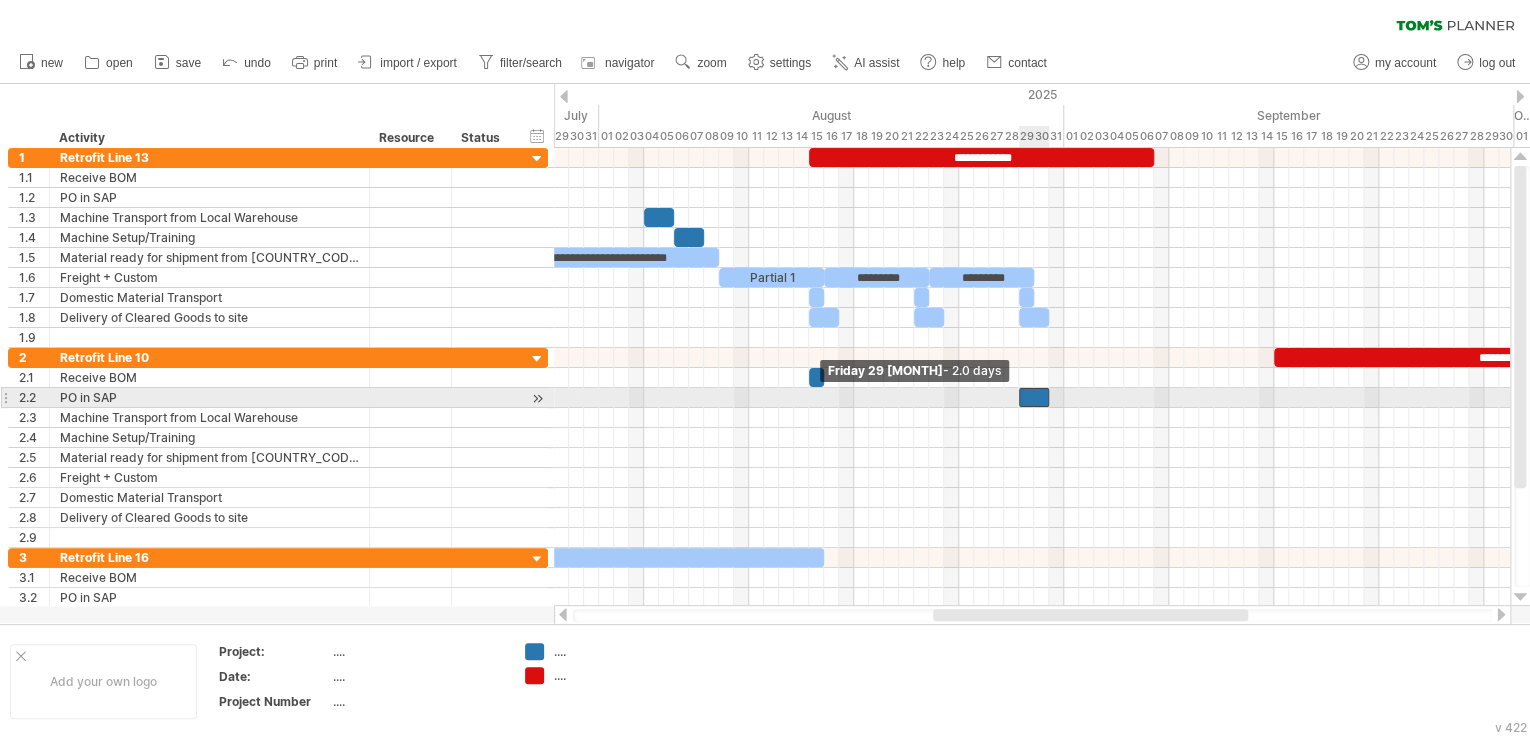 drag, startPoint x: 1036, startPoint y: 395, endPoint x: 1021, endPoint y: 399, distance: 15.524175 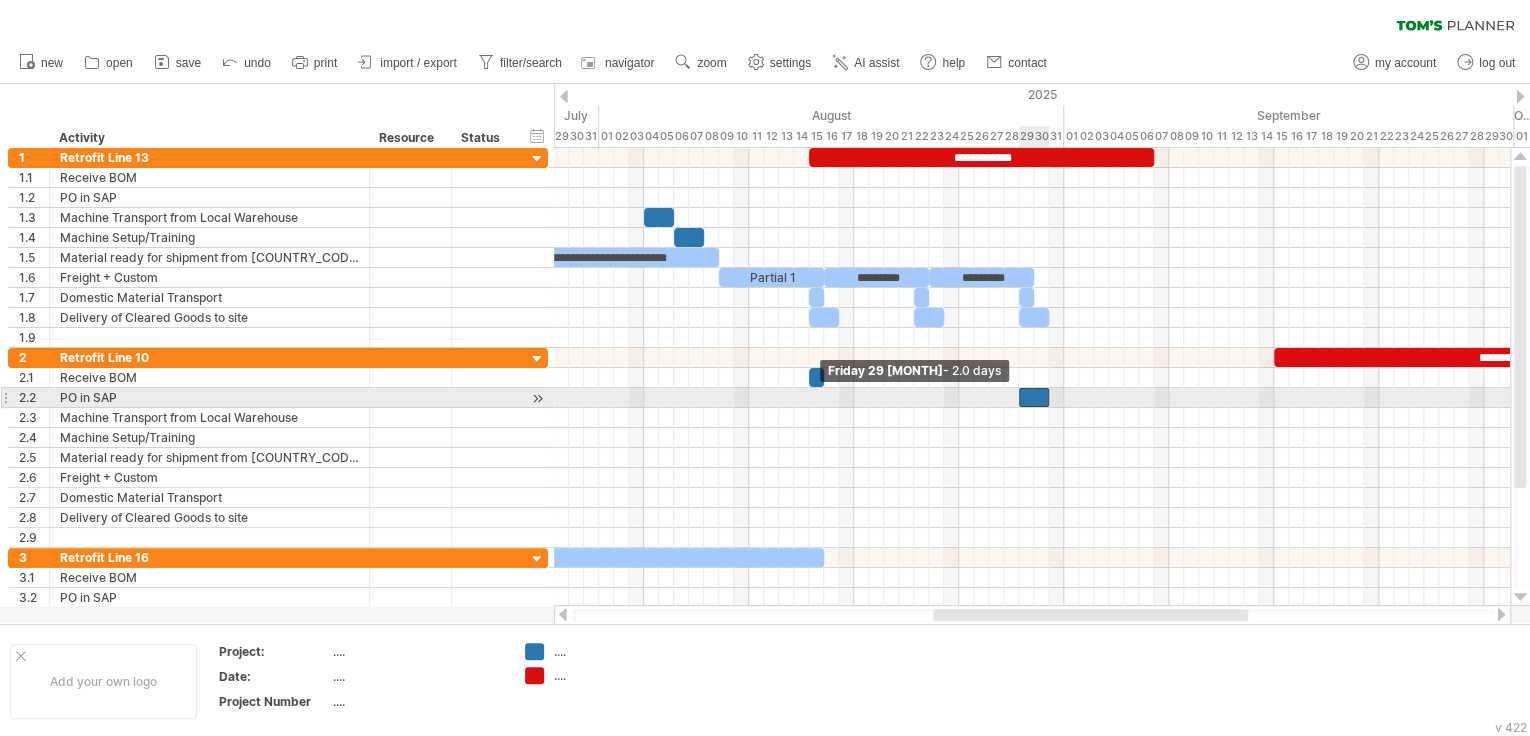 click at bounding box center (1019, 397) 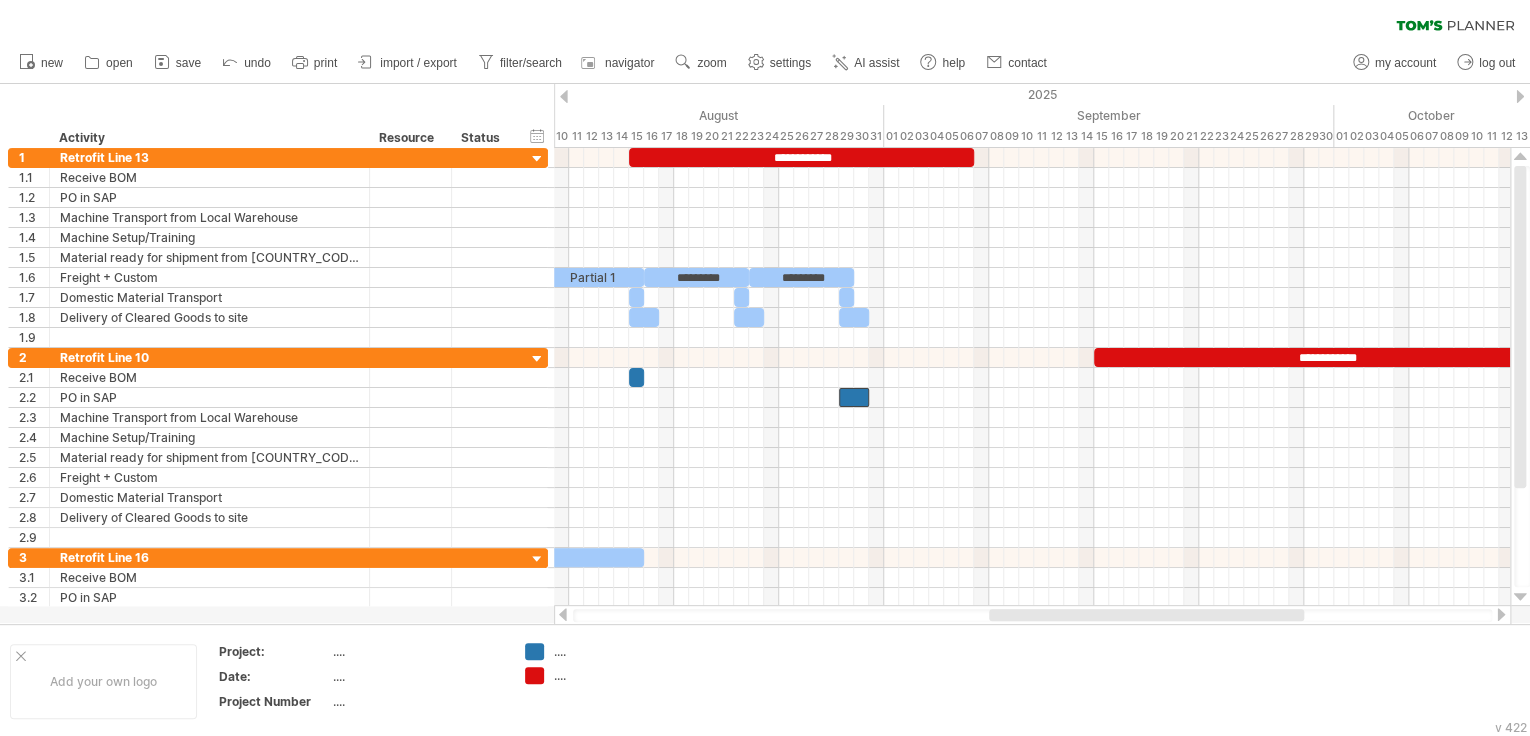 drag, startPoint x: 1090, startPoint y: 617, endPoint x: 1146, endPoint y: 616, distance: 56.008926 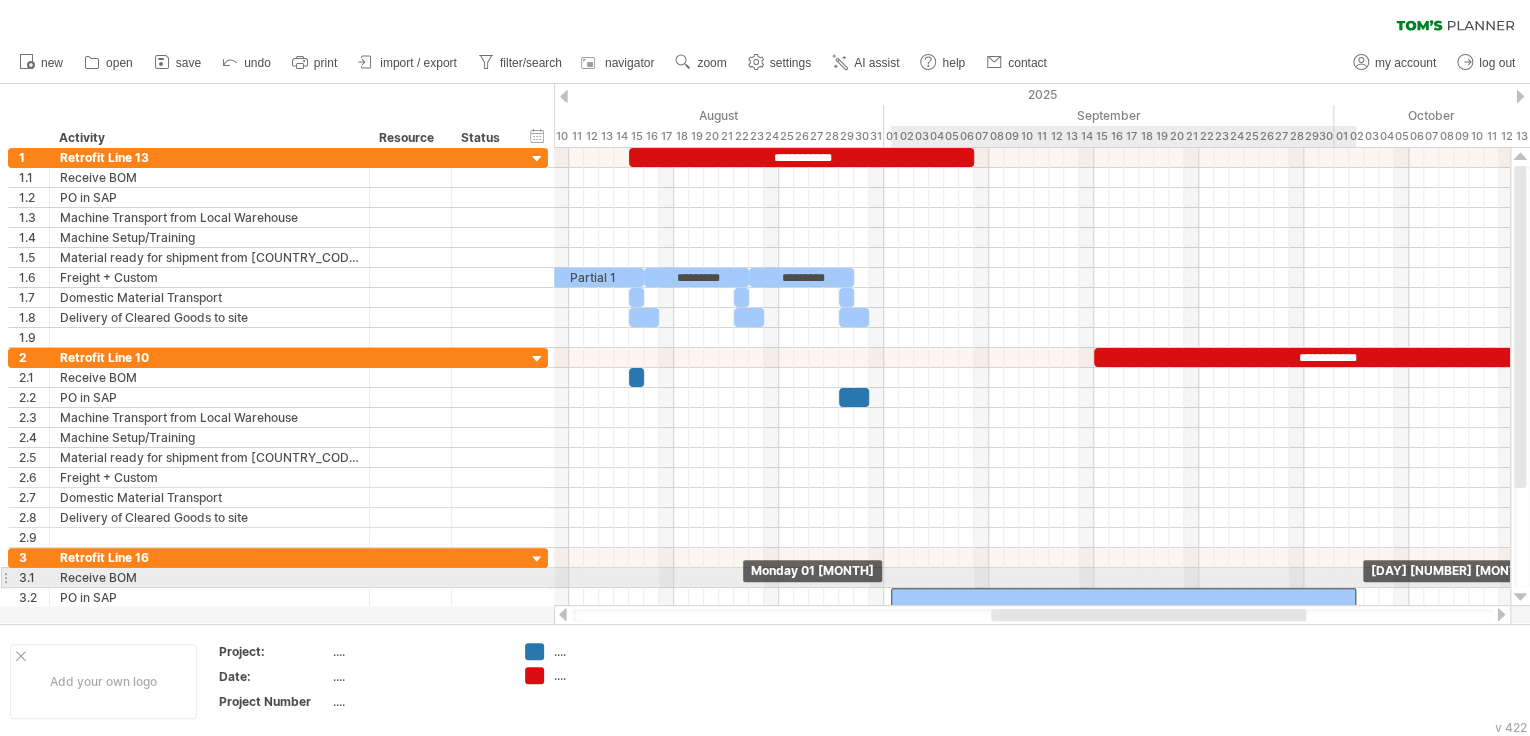 drag, startPoint x: 608, startPoint y: 552, endPoint x: 1323, endPoint y: 583, distance: 715.6717 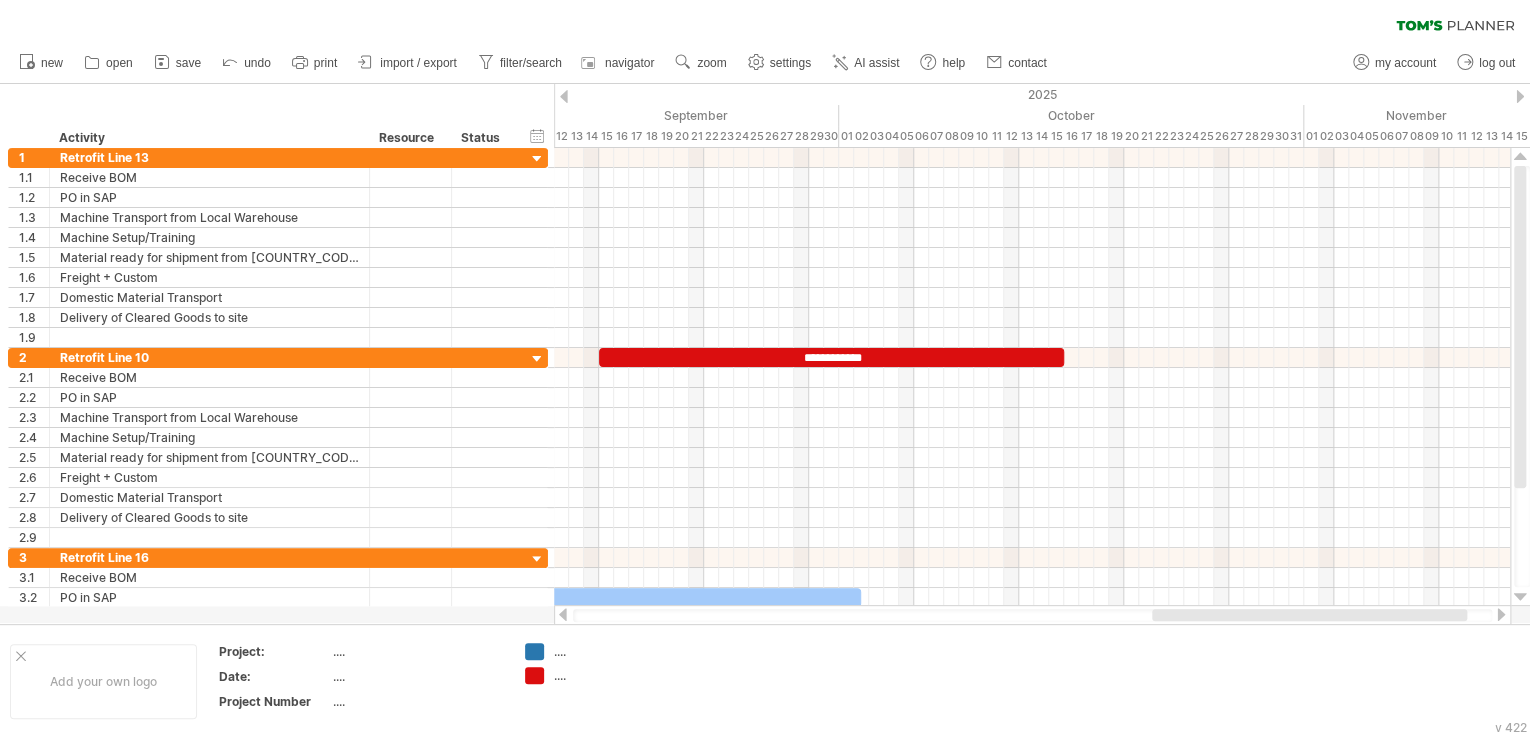 drag, startPoint x: 1243, startPoint y: 615, endPoint x: 1402, endPoint y: 616, distance: 159.00314 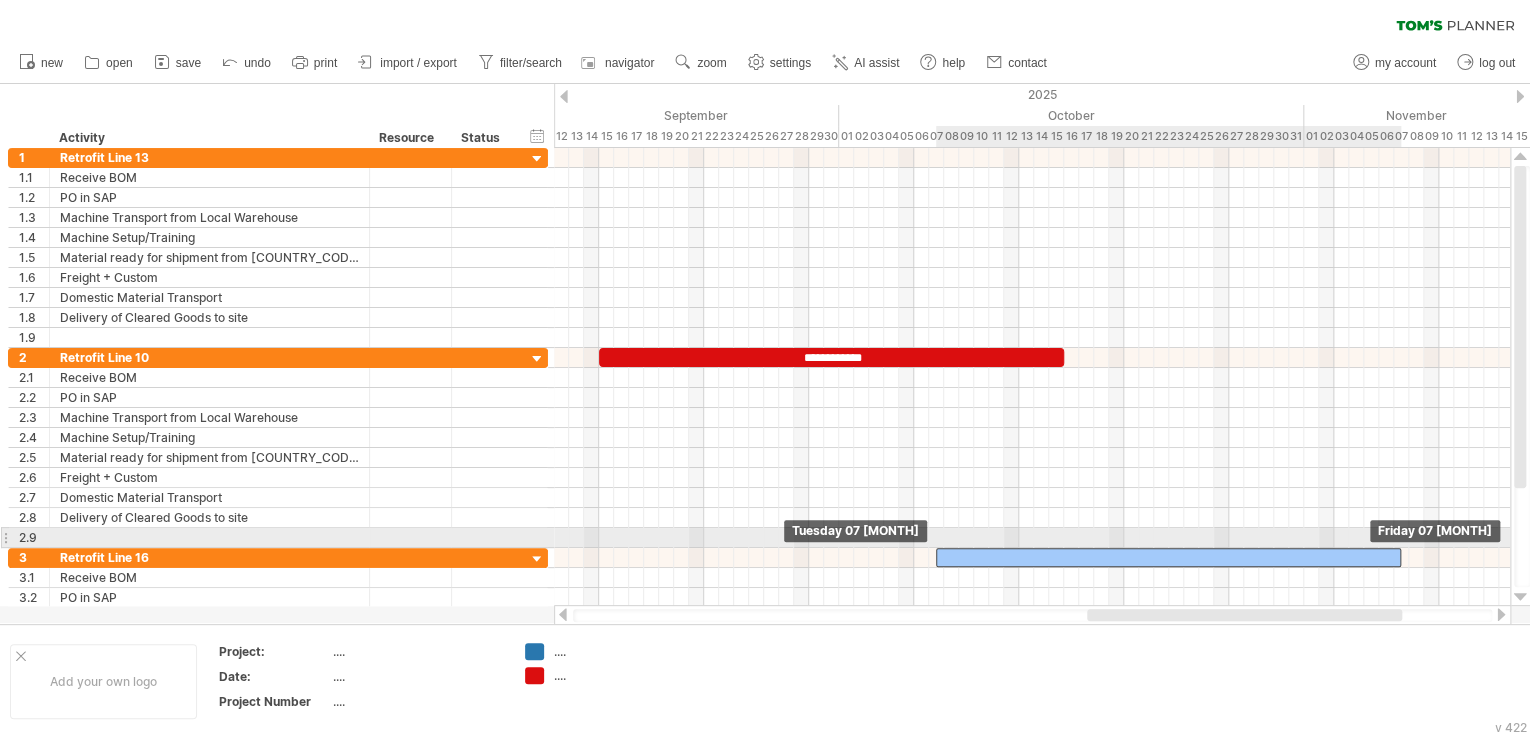 drag, startPoint x: 816, startPoint y: 586, endPoint x: 1359, endPoint y: 547, distance: 544.39874 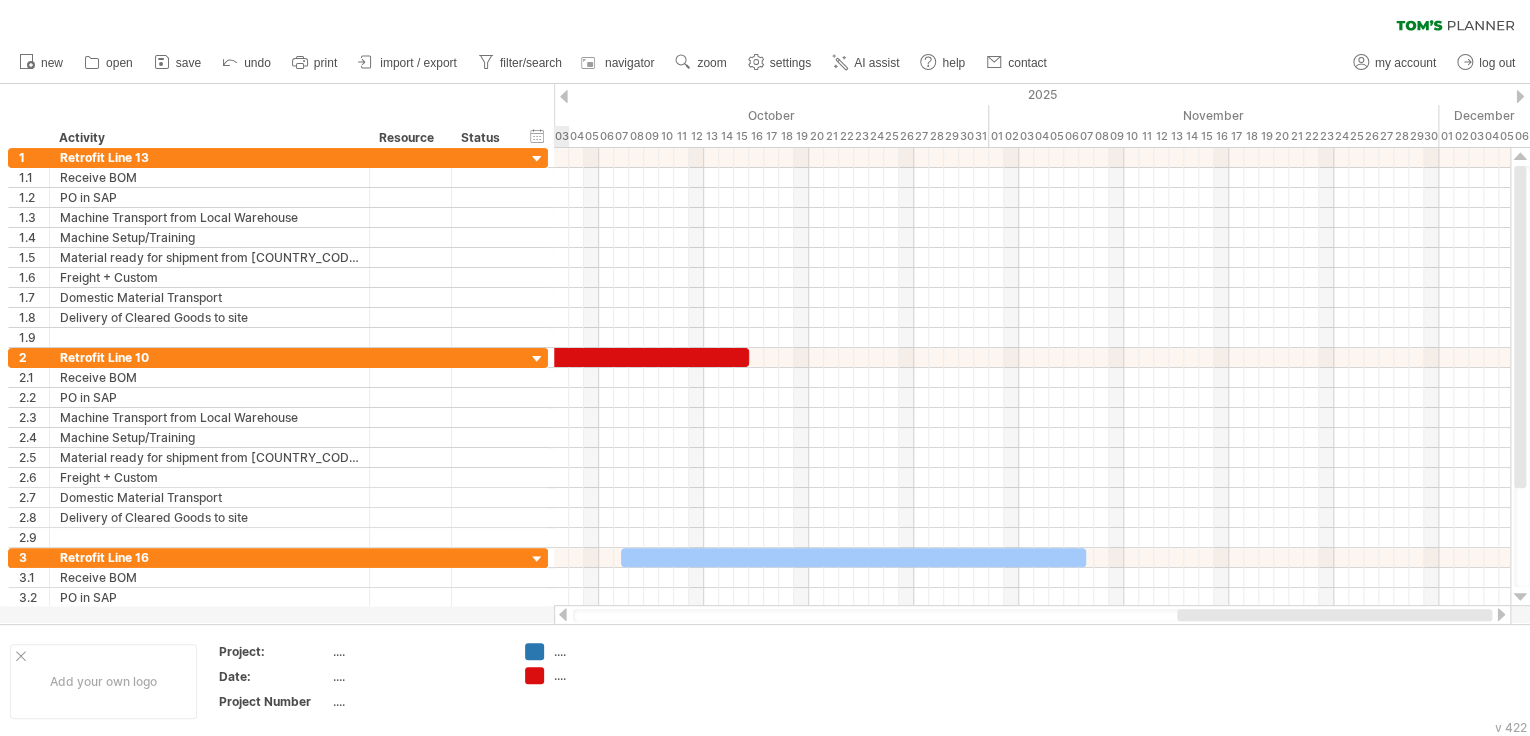 drag, startPoint x: 1406, startPoint y: 614, endPoint x: 1467, endPoint y: 613, distance: 61.008198 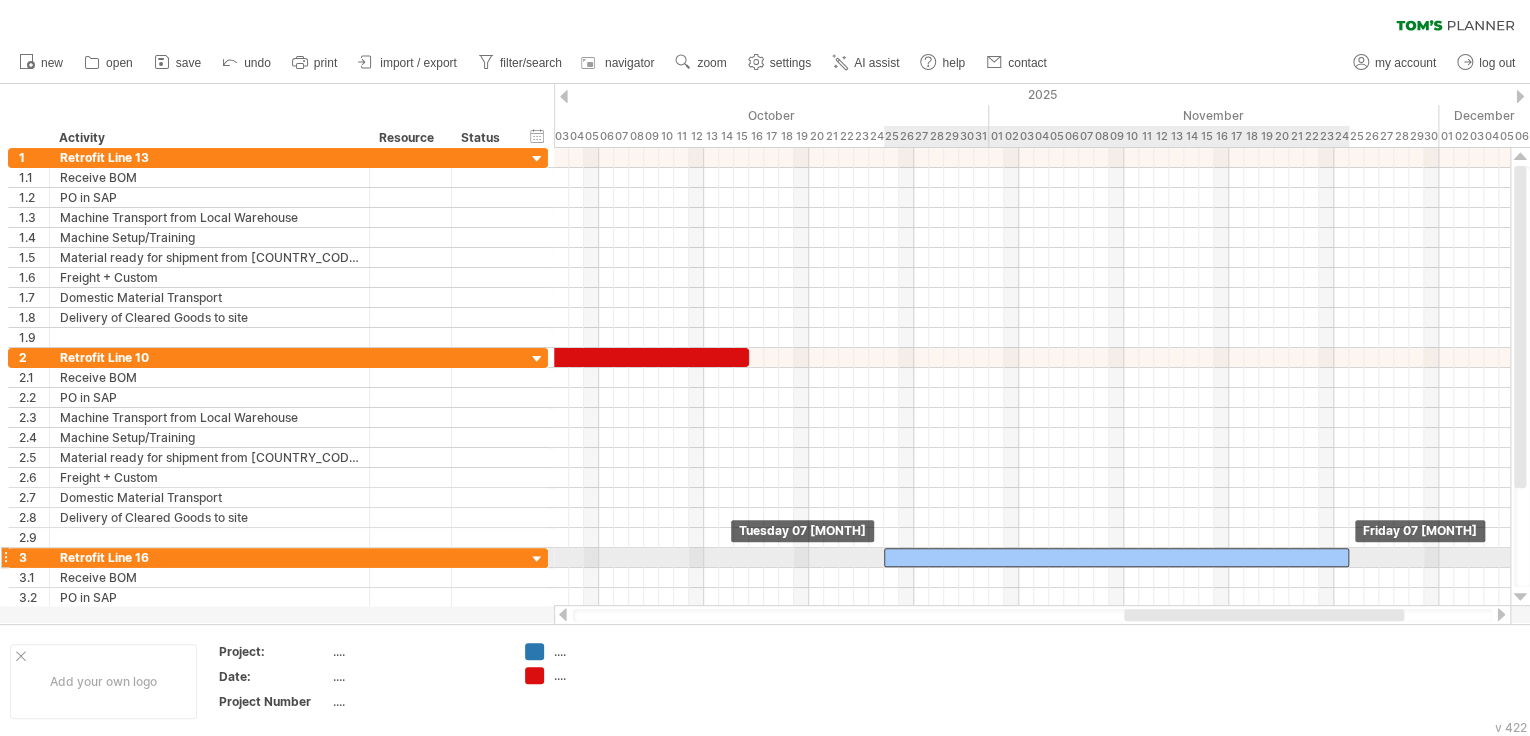 drag, startPoint x: 1034, startPoint y: 555, endPoint x: 1312, endPoint y: 556, distance: 278.0018 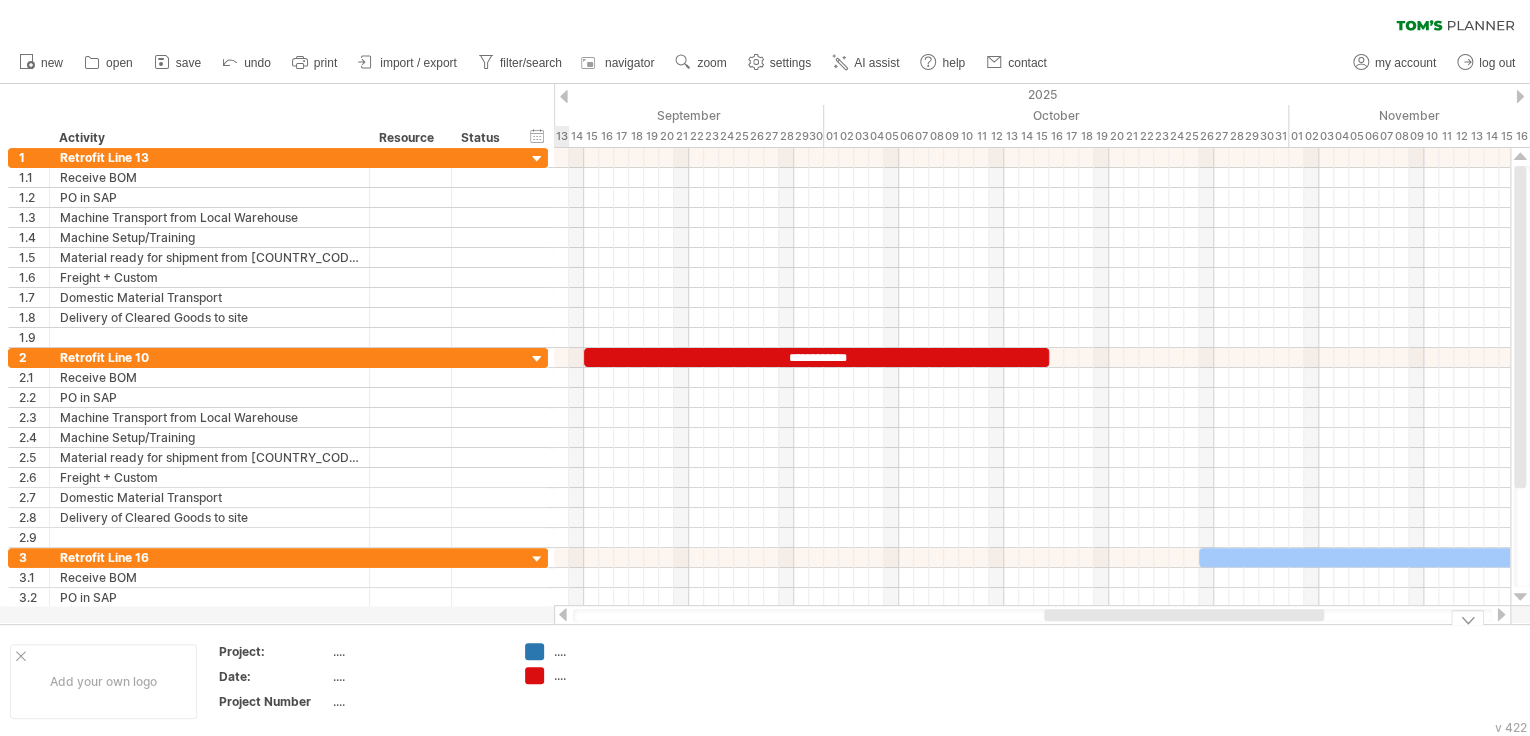 drag, startPoint x: 1156, startPoint y: 620, endPoint x: 1076, endPoint y: 639, distance: 82.2253 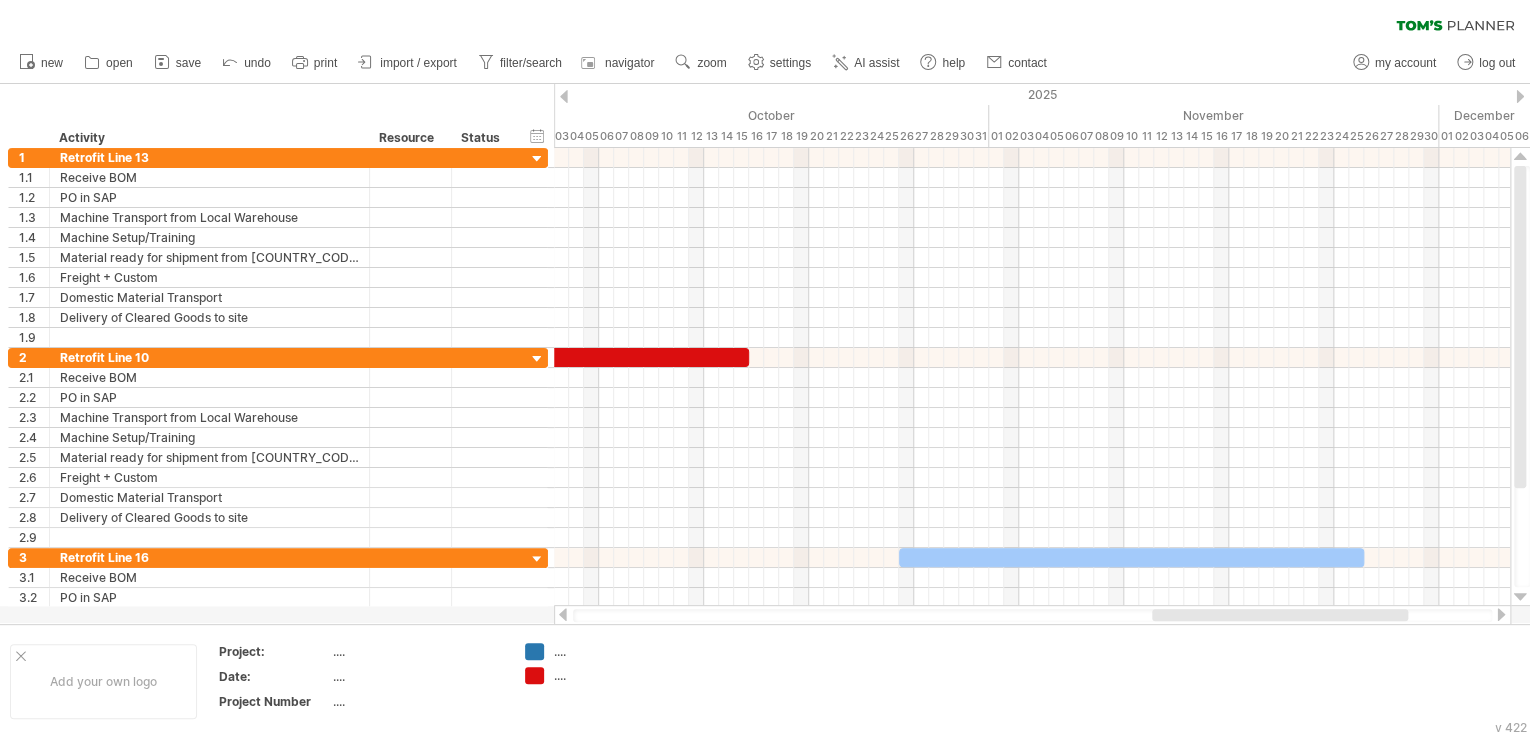 drag, startPoint x: 1296, startPoint y: 616, endPoint x: 1379, endPoint y: 614, distance: 83.02409 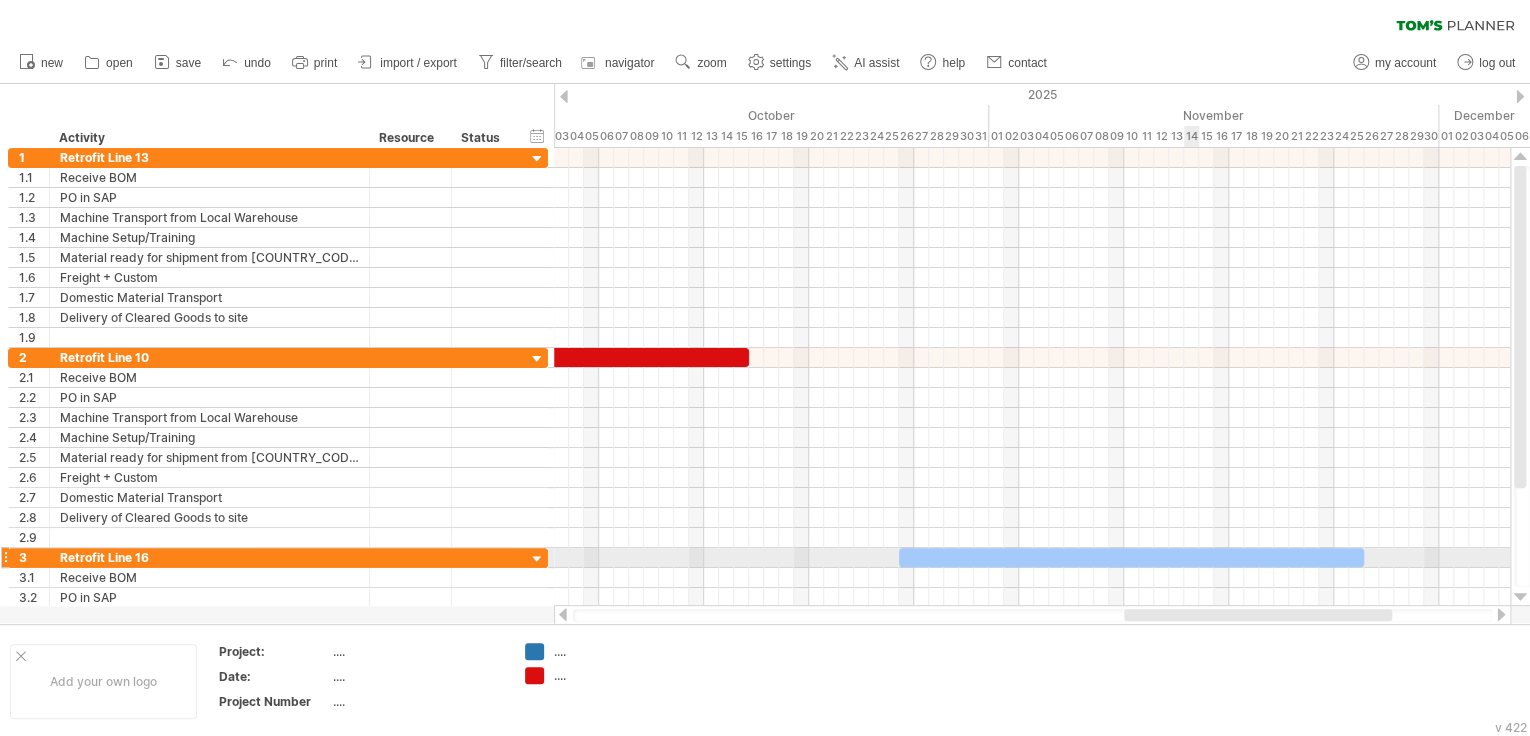 click at bounding box center (1131, 557) 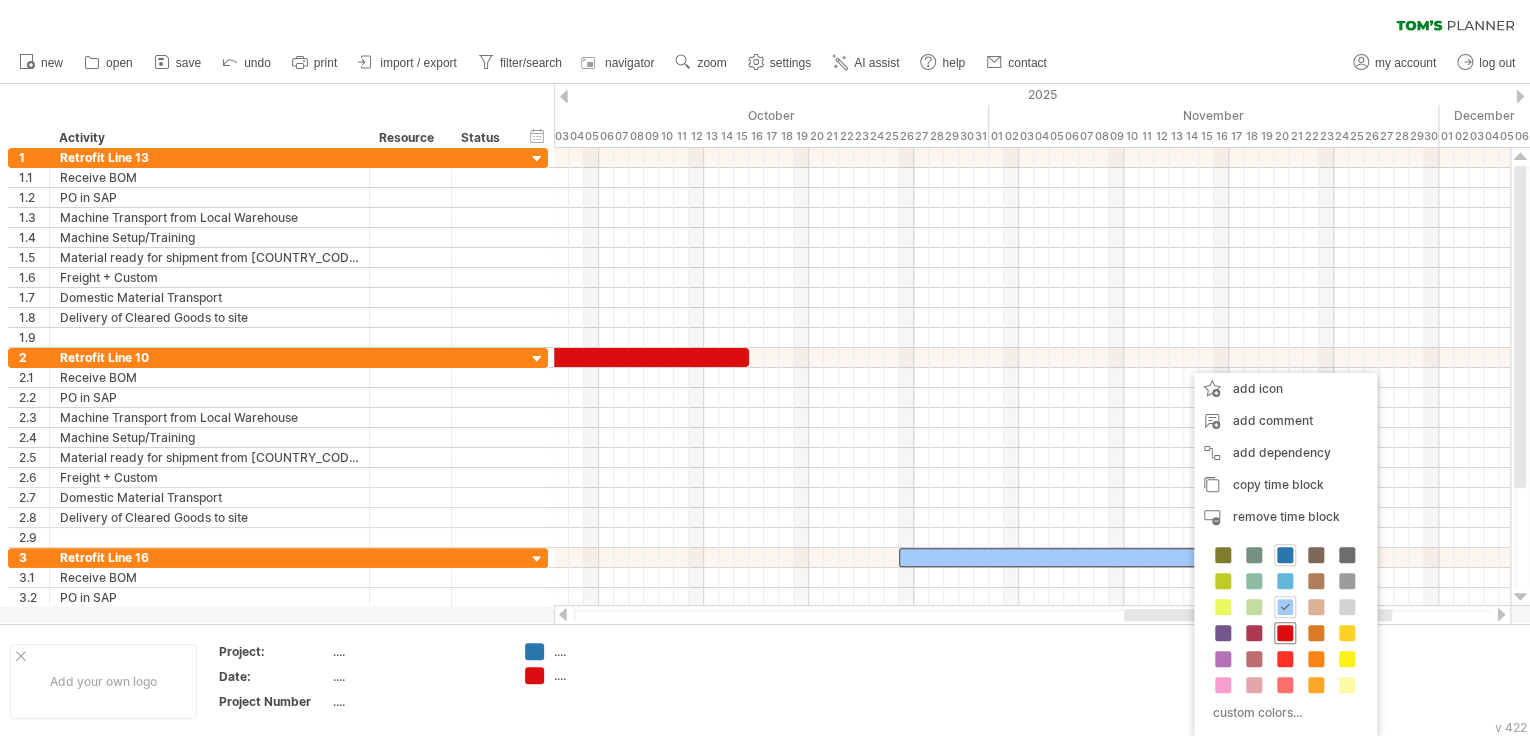 click at bounding box center [1285, 633] 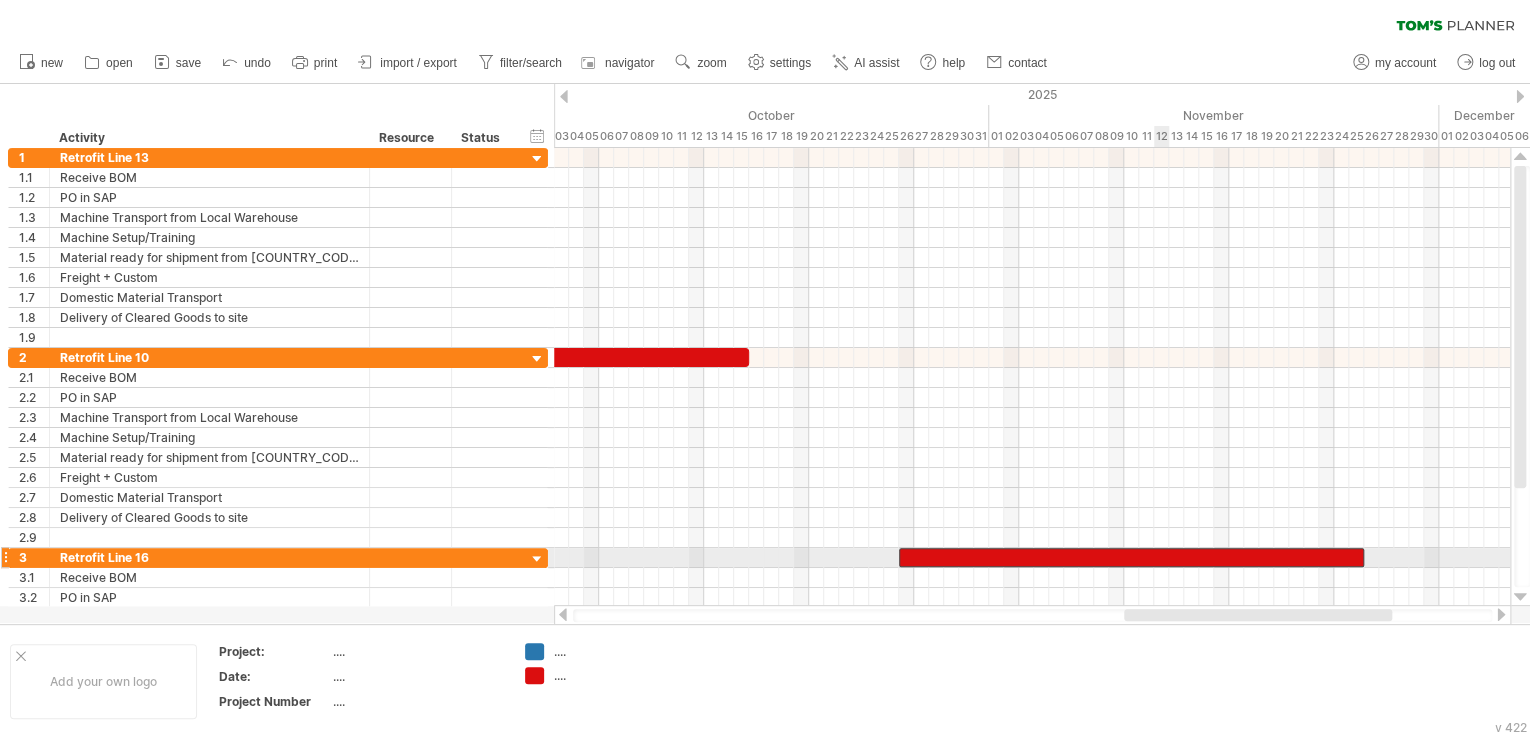 click at bounding box center (1131, 557) 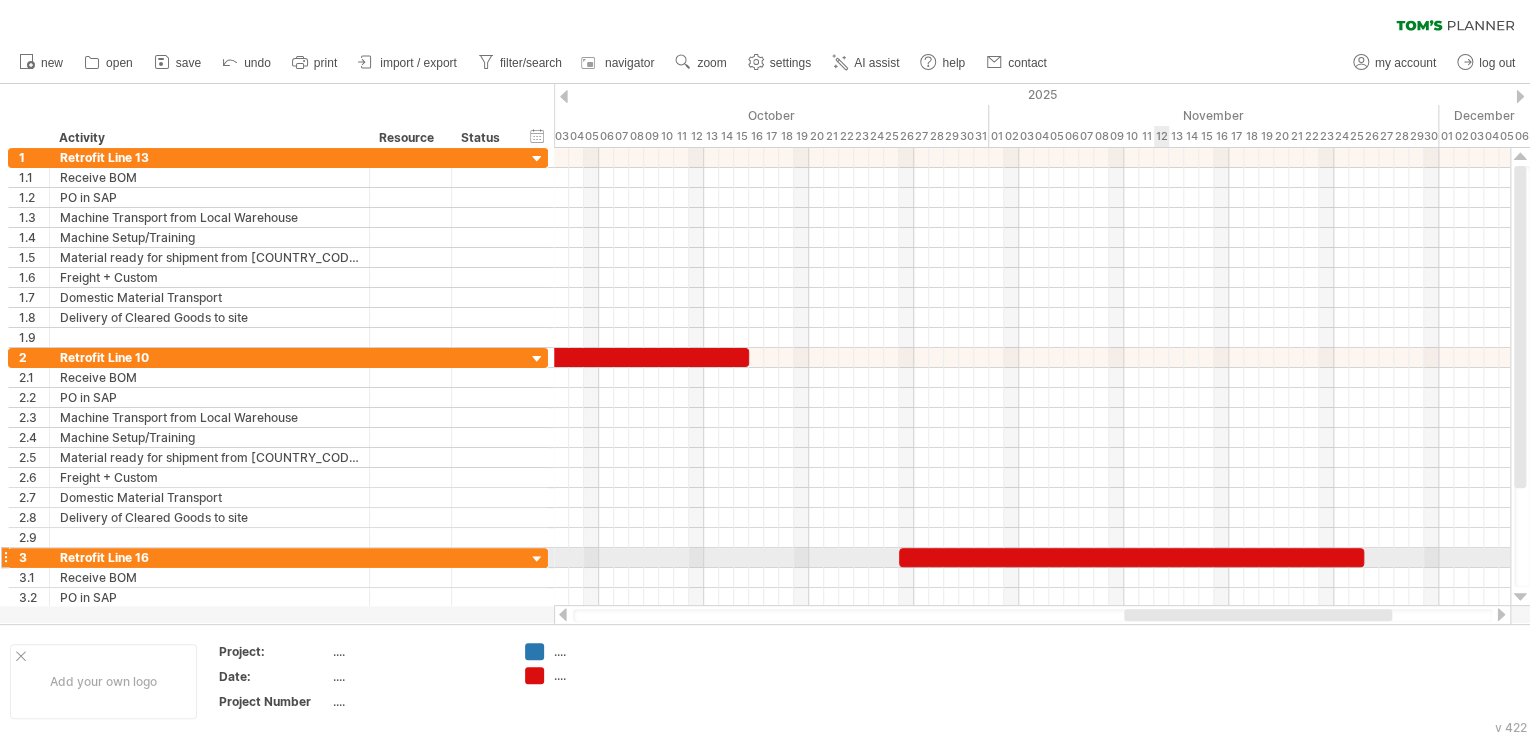 type 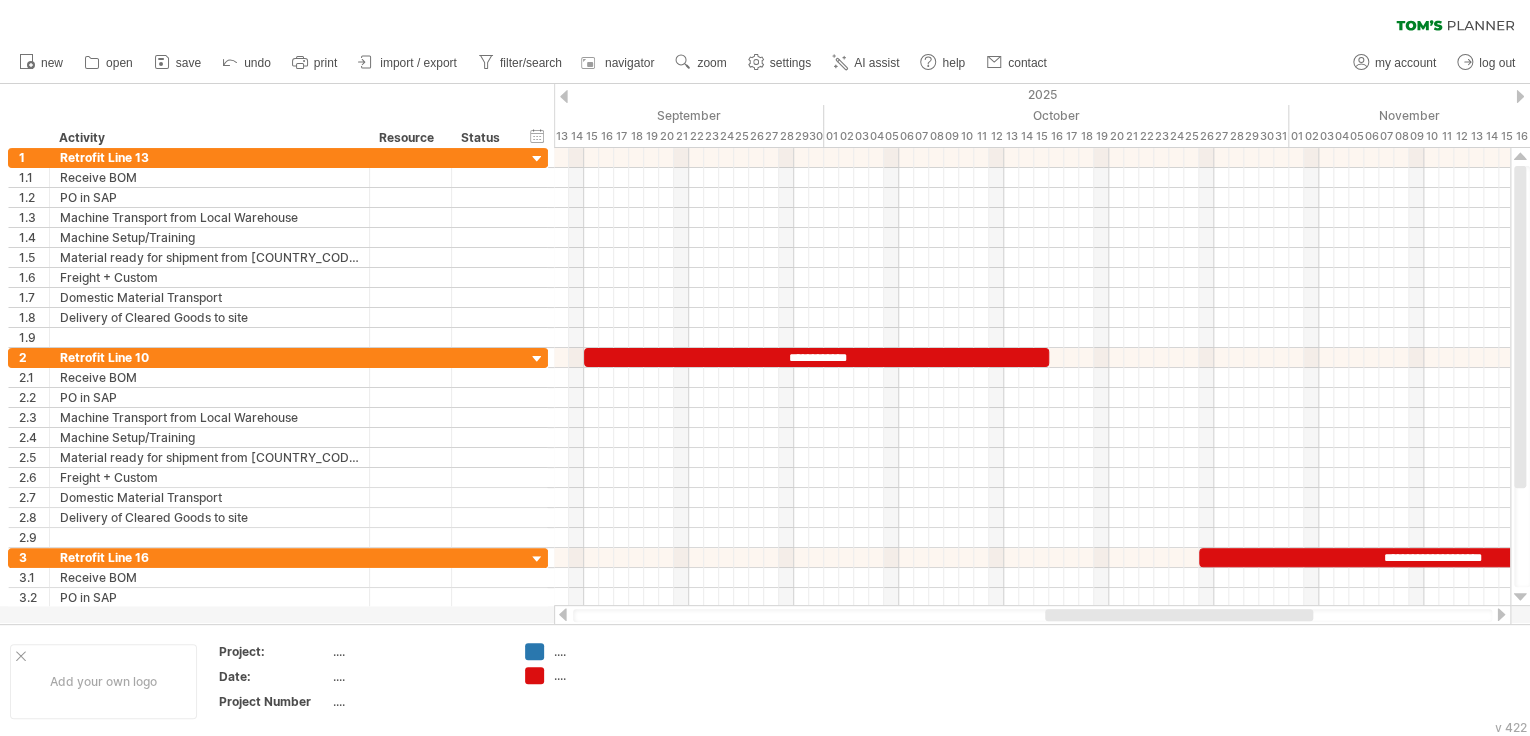 drag, startPoint x: 1170, startPoint y: 616, endPoint x: 1080, endPoint y: 621, distance: 90.13878 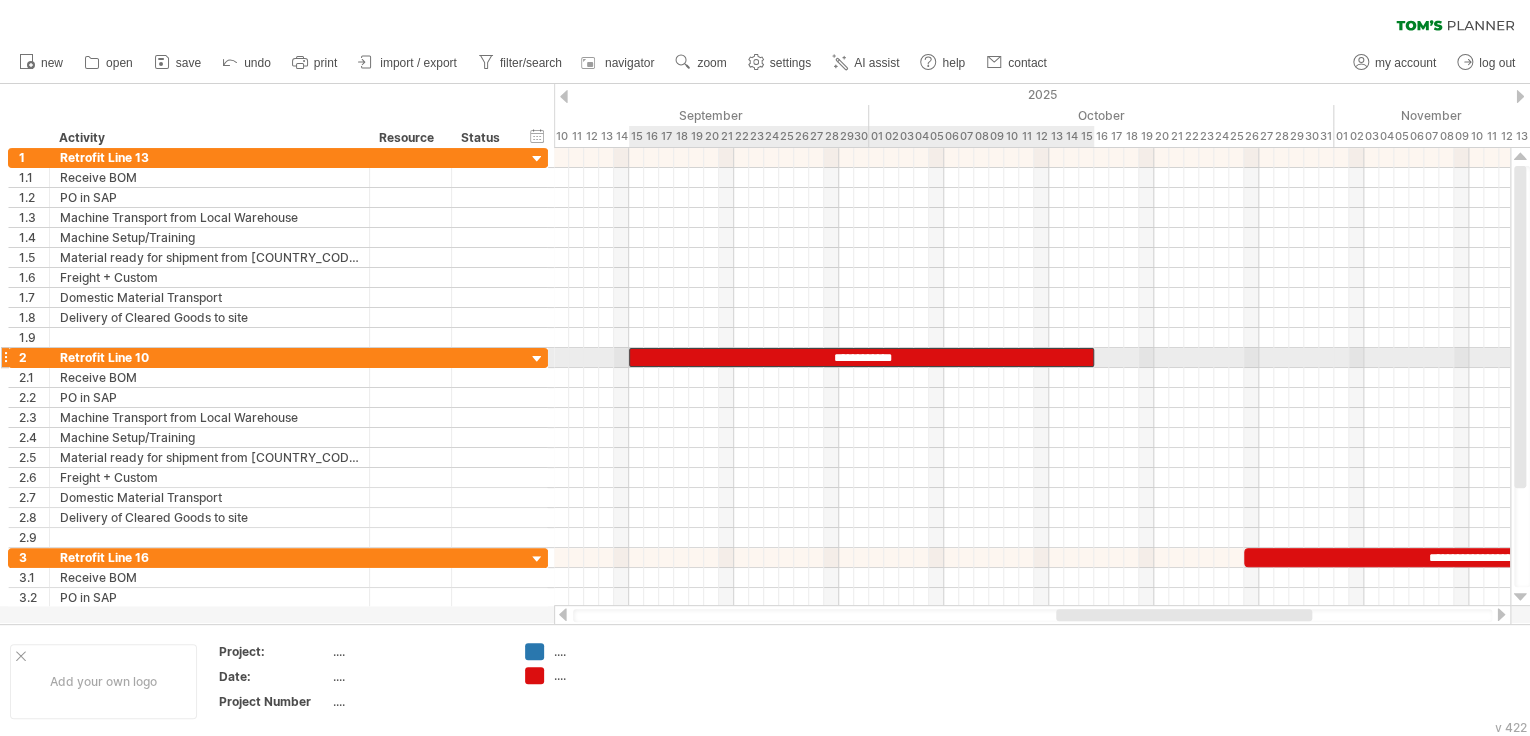 click on "**********" at bounding box center [861, 357] 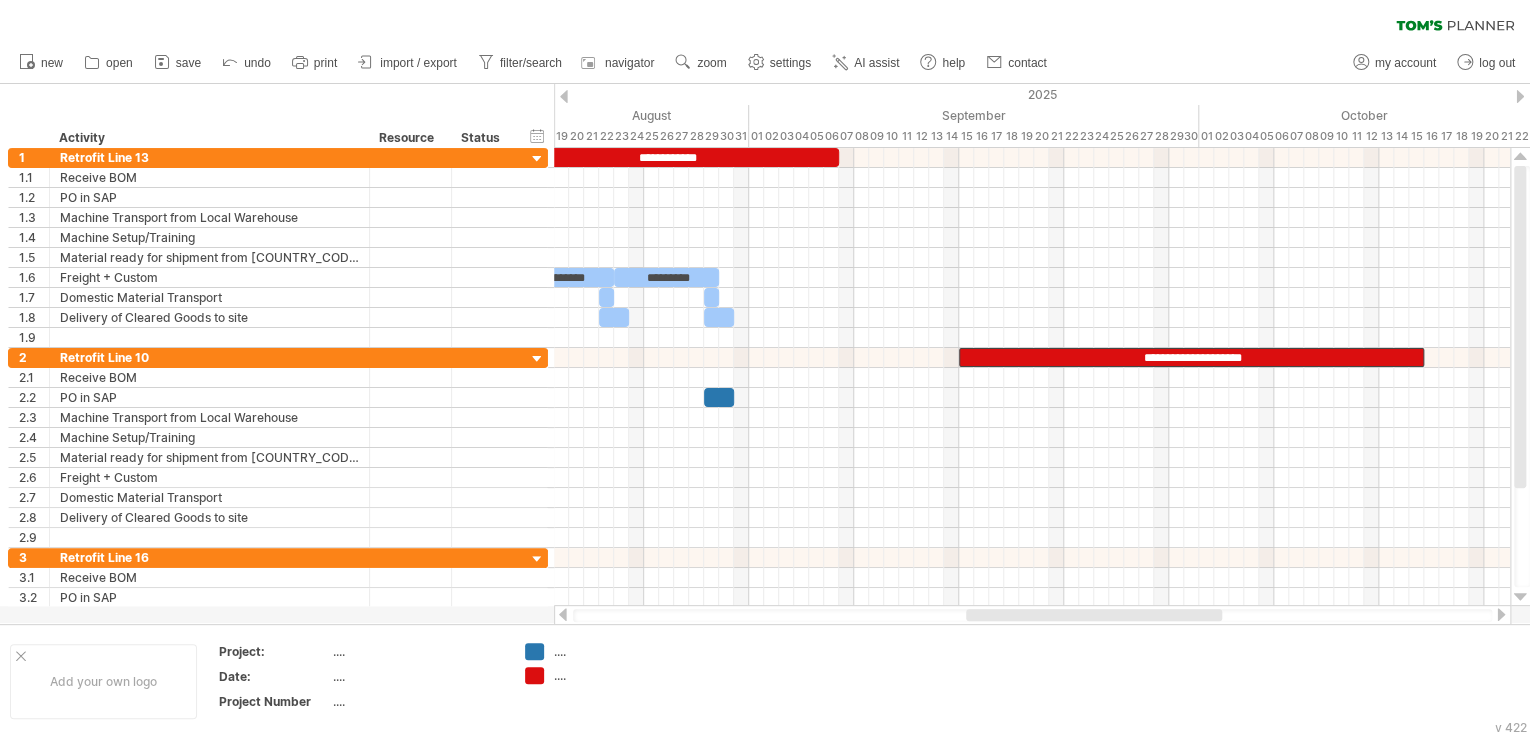 drag, startPoint x: 1152, startPoint y: 616, endPoint x: 1012, endPoint y: 621, distance: 140.08926 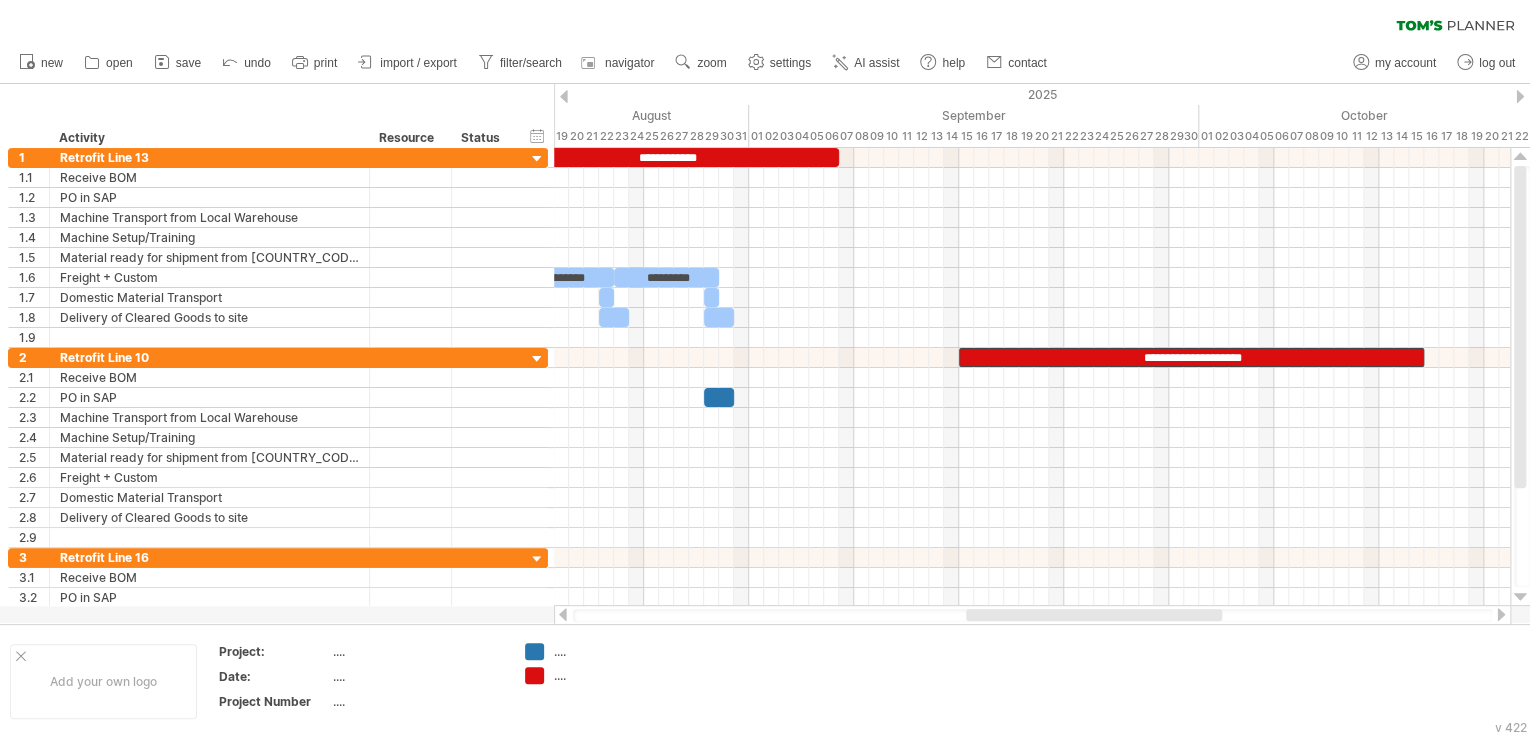 click at bounding box center (1032, 615) 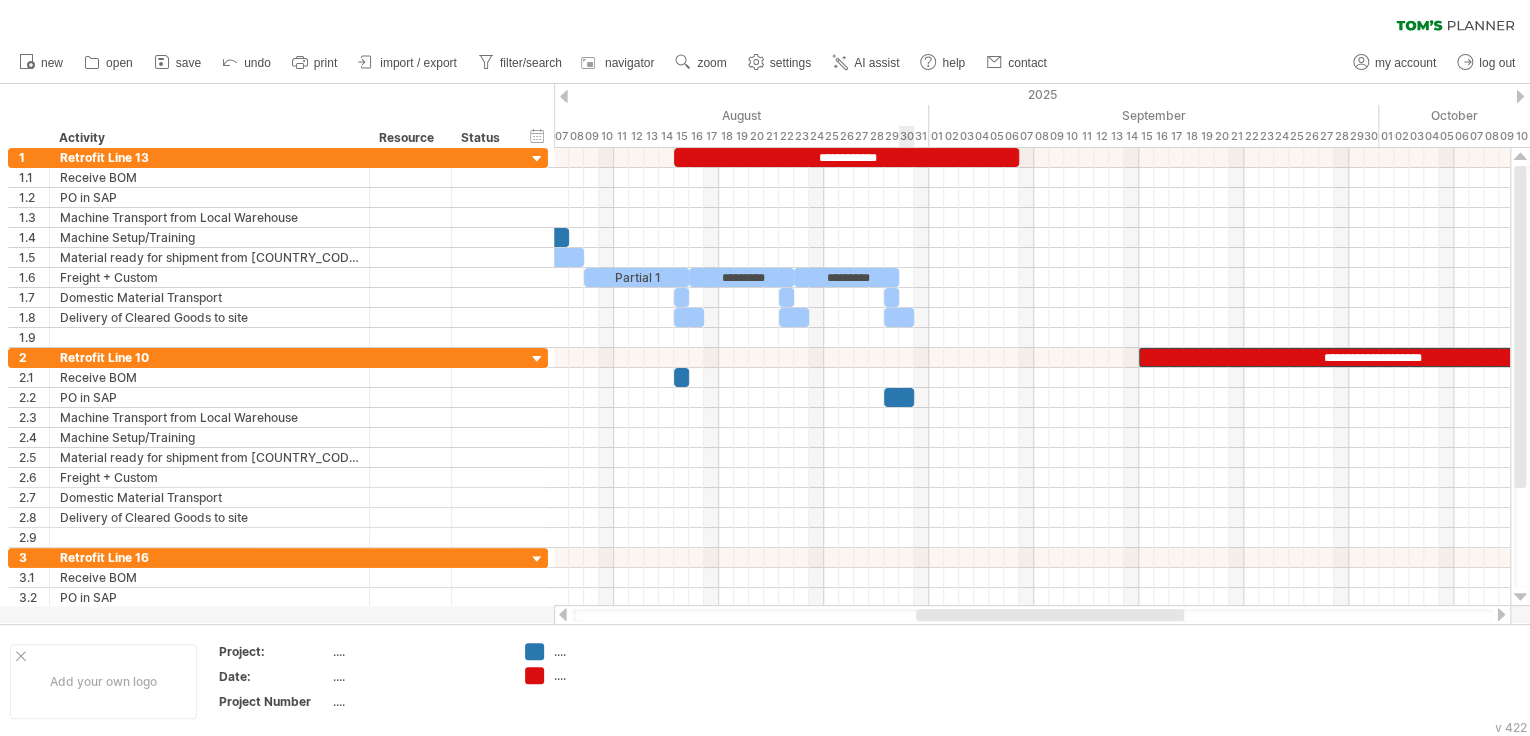 click on "**********" at bounding box center [846, 157] 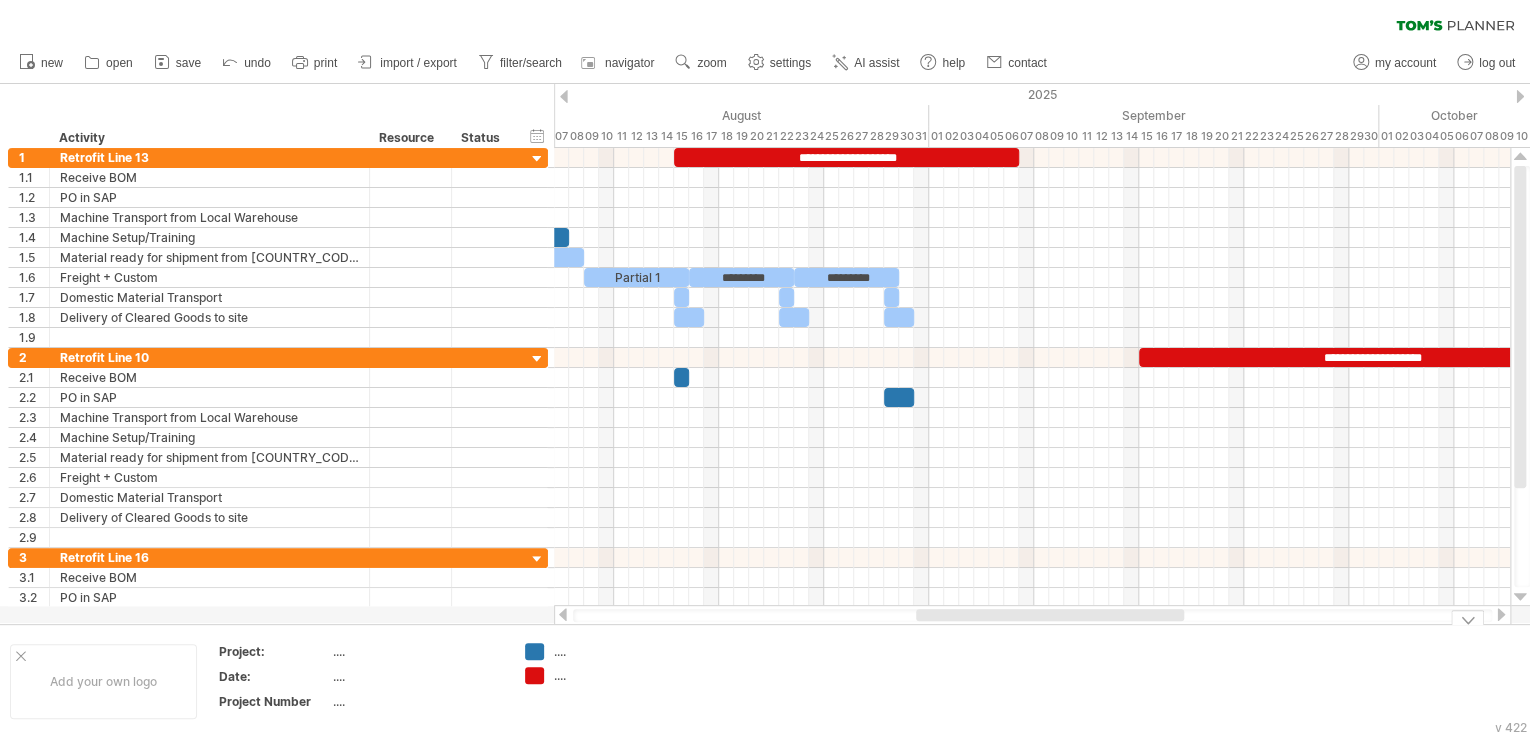 click on "Add your own logo Project: .... Date: .... Project Number .... .... ...." at bounding box center (765, 681) 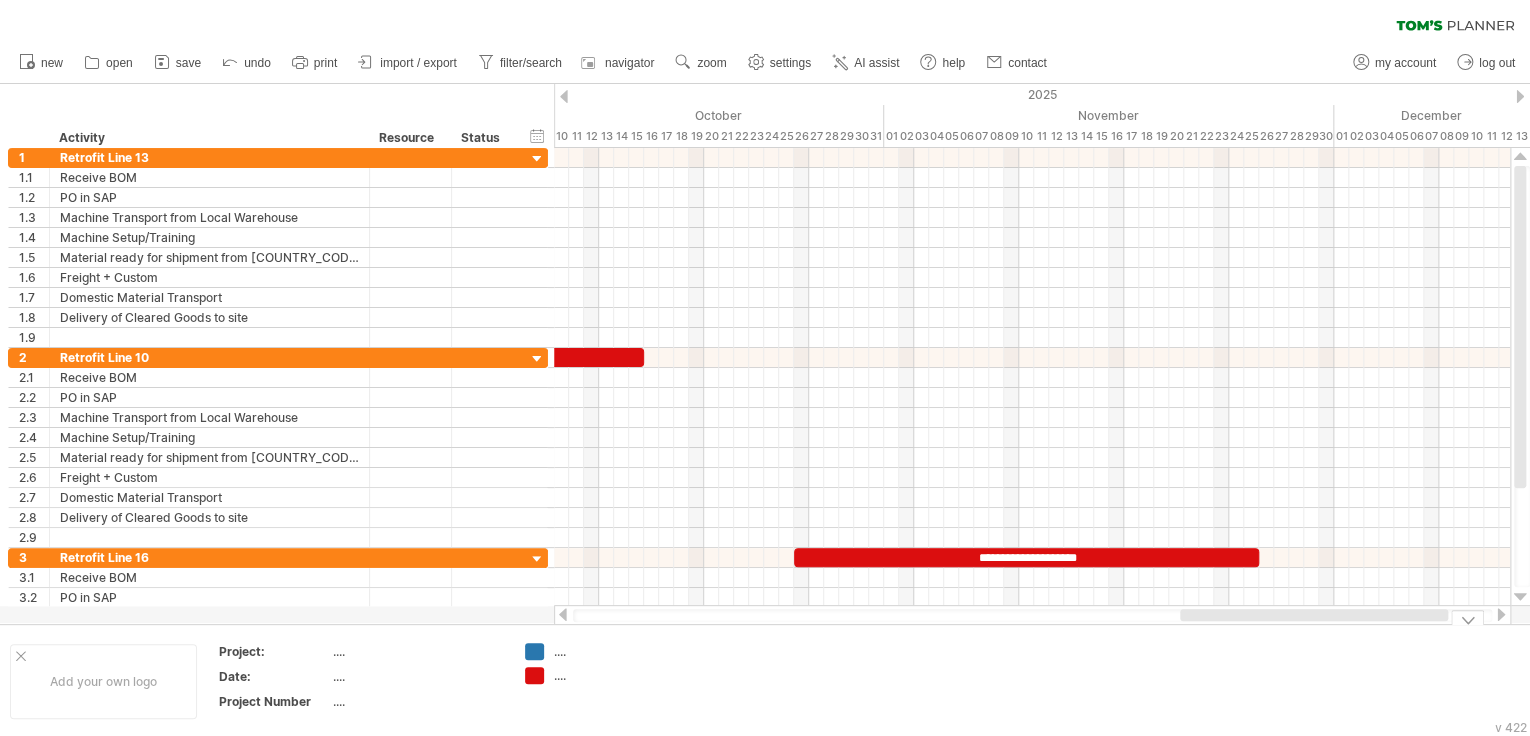drag, startPoint x: 1072, startPoint y: 619, endPoint x: 1336, endPoint y: 624, distance: 264.04733 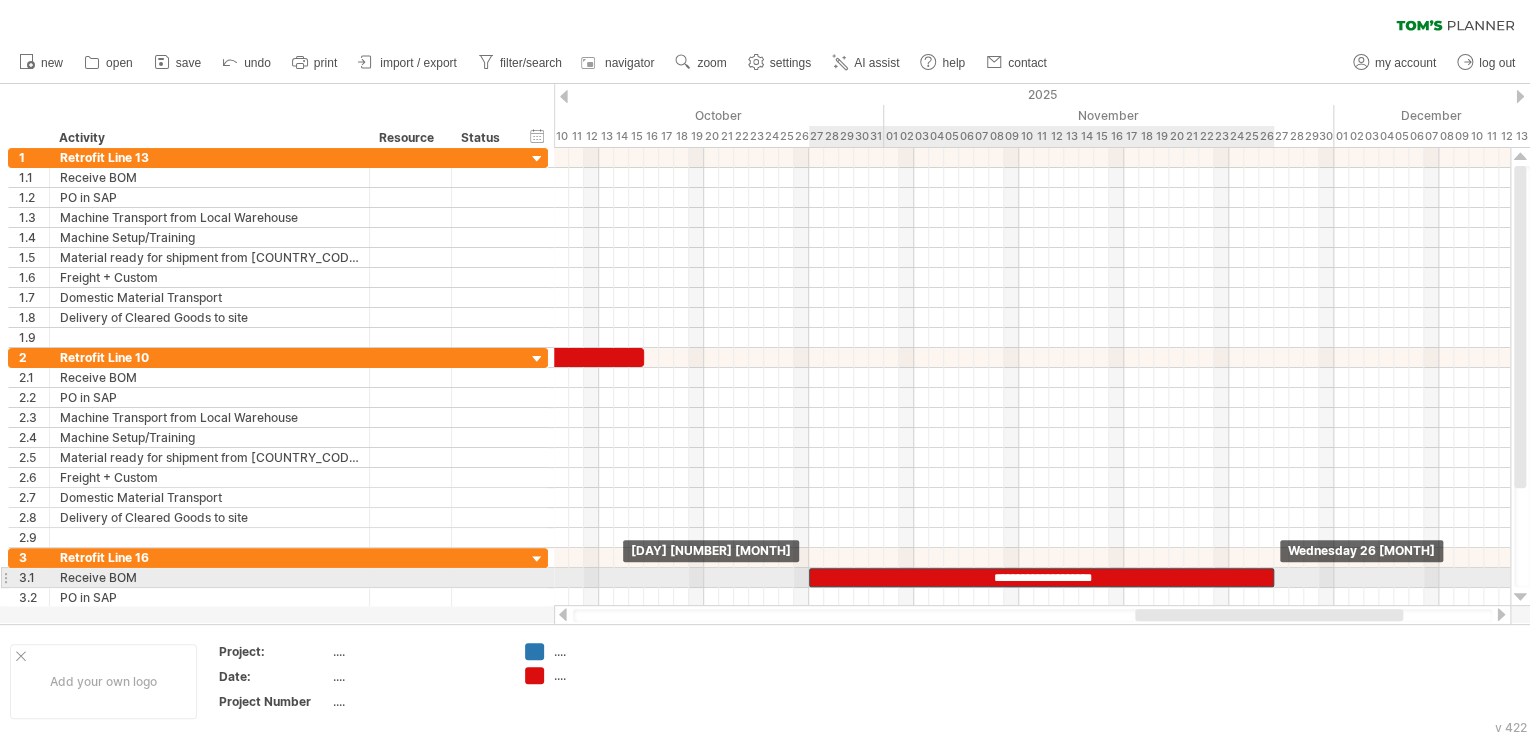 drag, startPoint x: 1110, startPoint y: 560, endPoint x: 1127, endPoint y: 570, distance: 19.723083 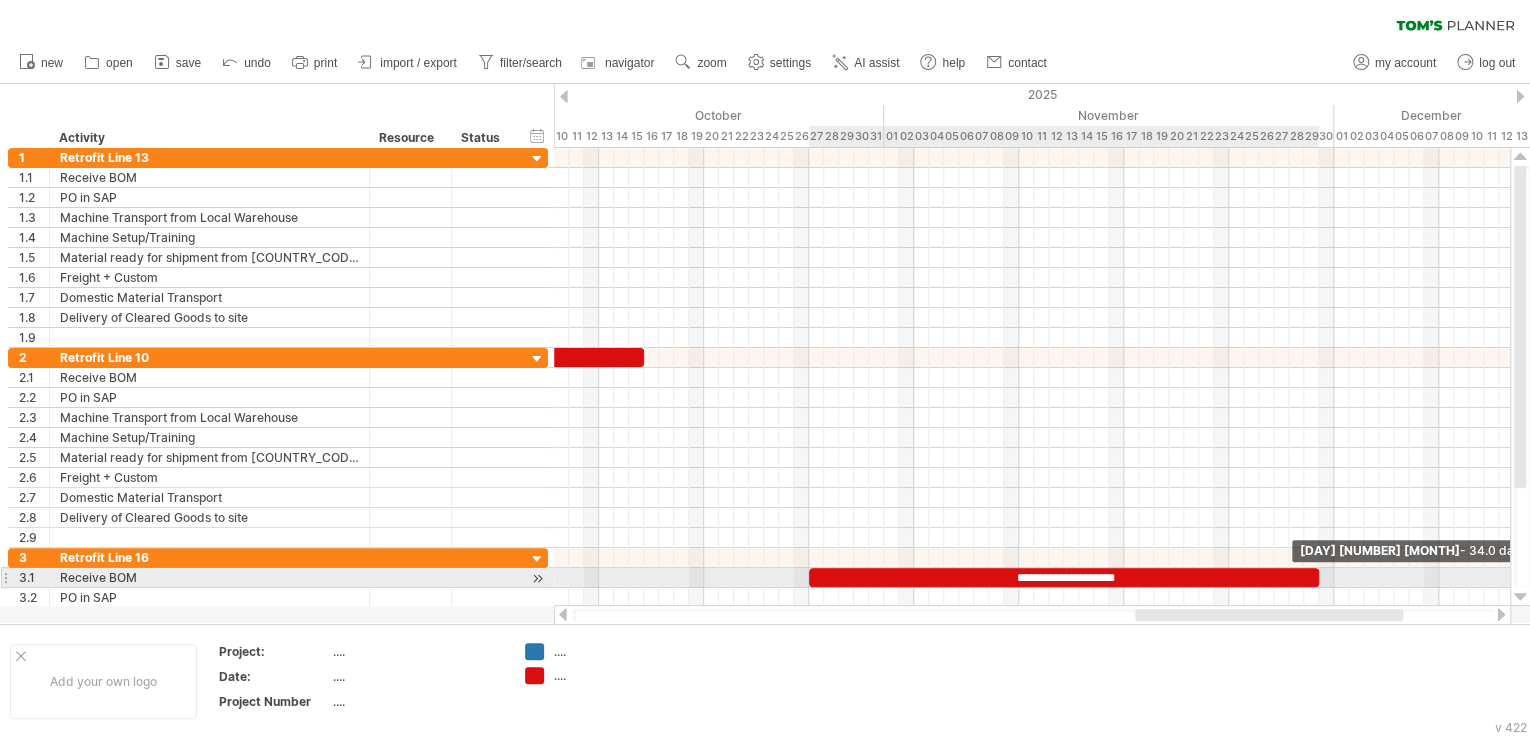 drag, startPoint x: 1276, startPoint y: 575, endPoint x: 1320, endPoint y: 575, distance: 44 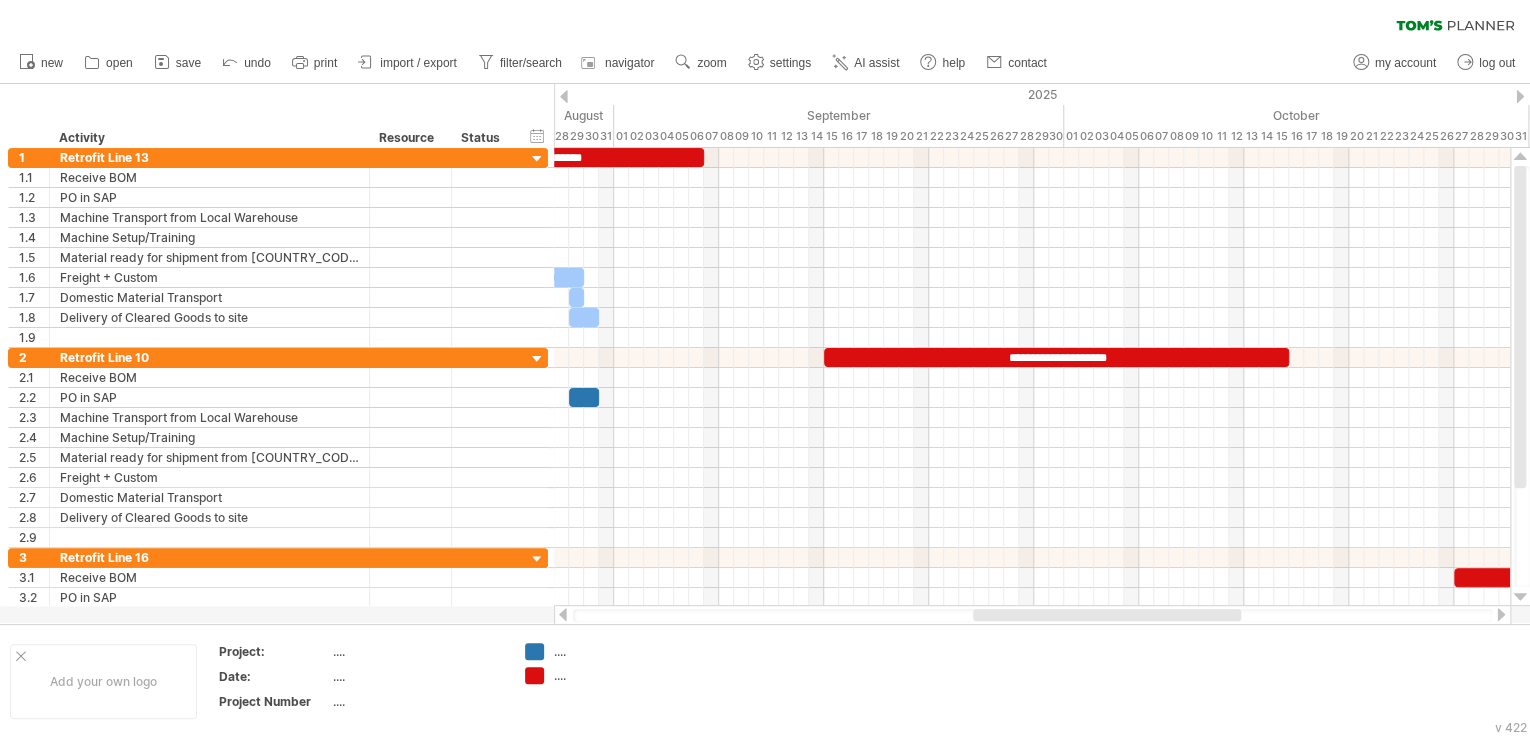 drag, startPoint x: 1253, startPoint y: 610, endPoint x: 1091, endPoint y: 612, distance: 162.01234 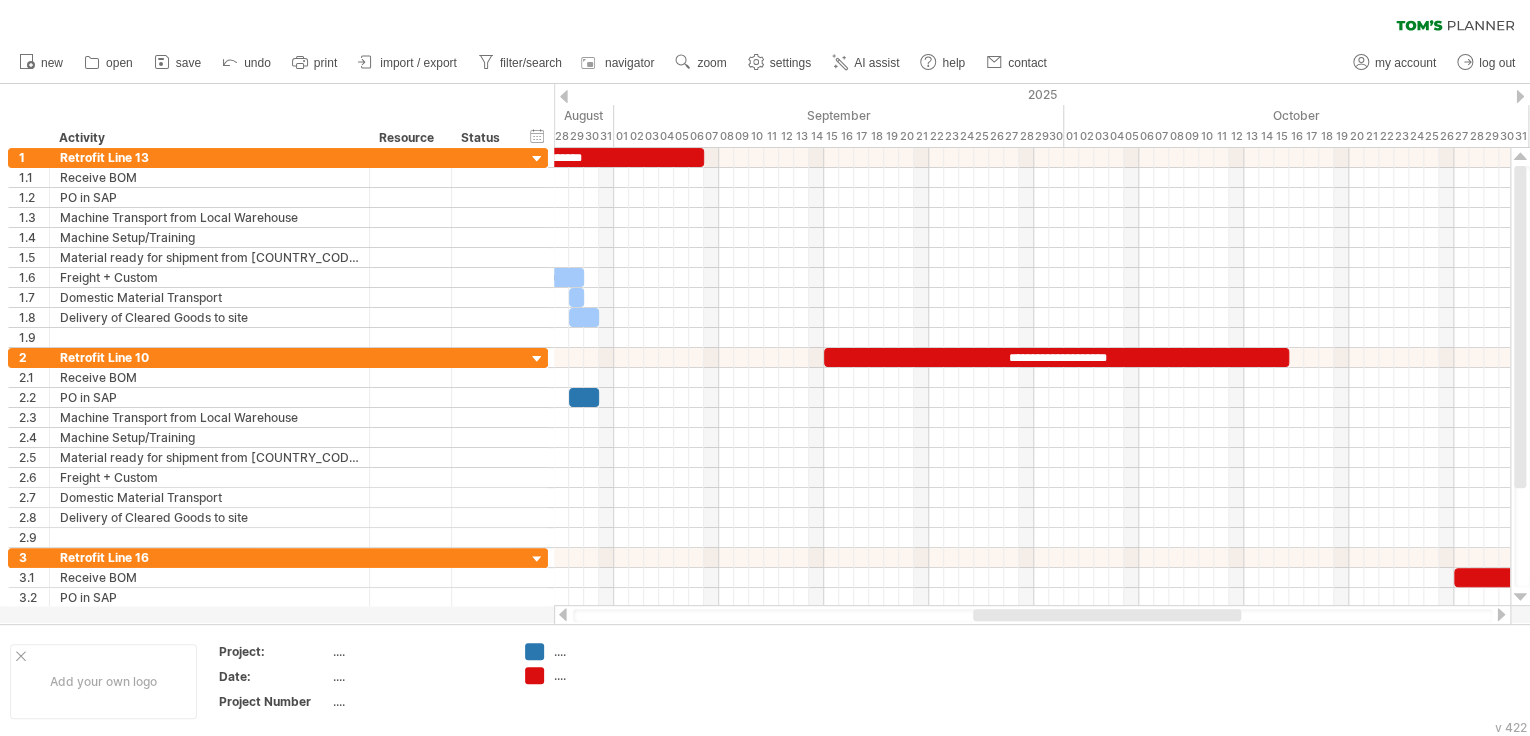 click at bounding box center (1107, 615) 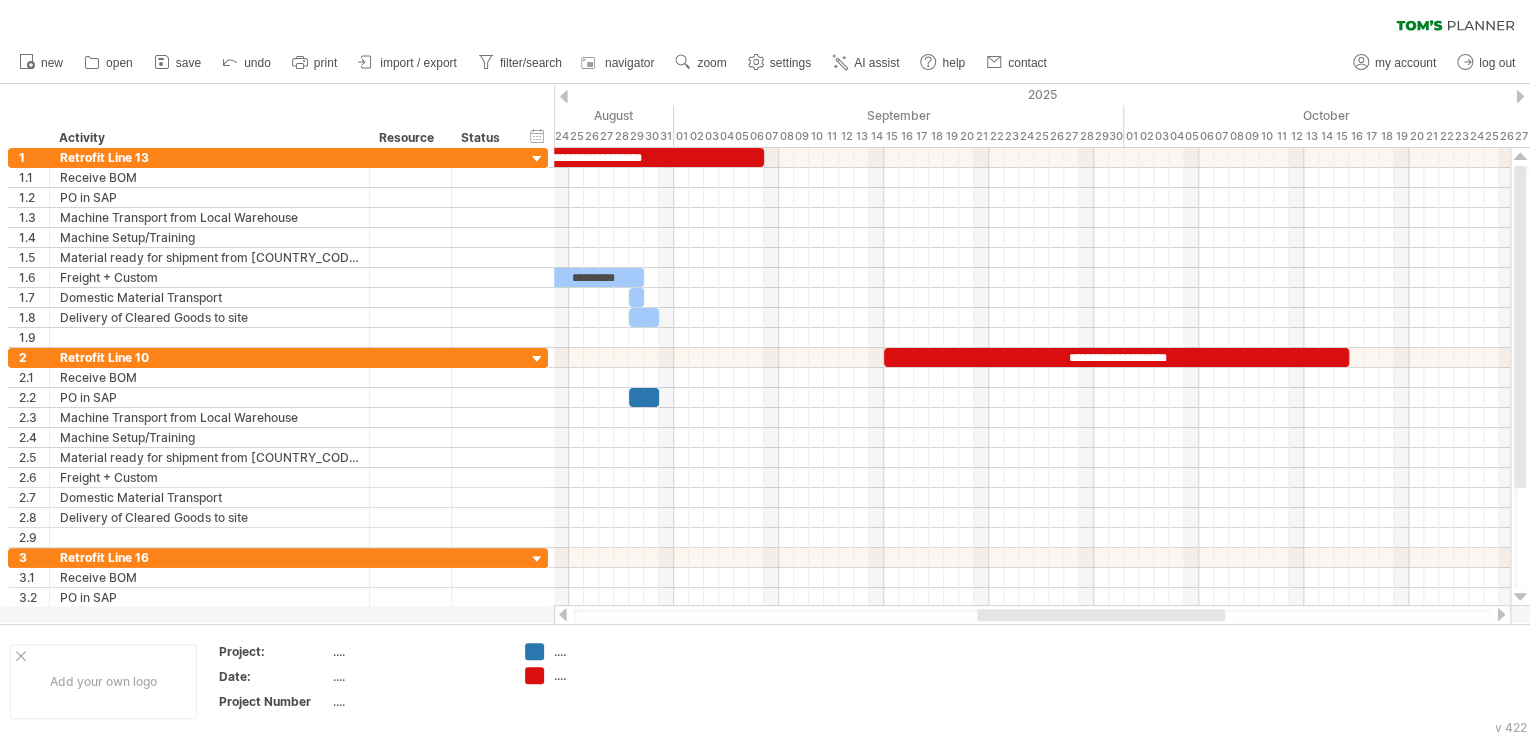 drag, startPoint x: 1207, startPoint y: 619, endPoint x: 1189, endPoint y: 608, distance: 21.095022 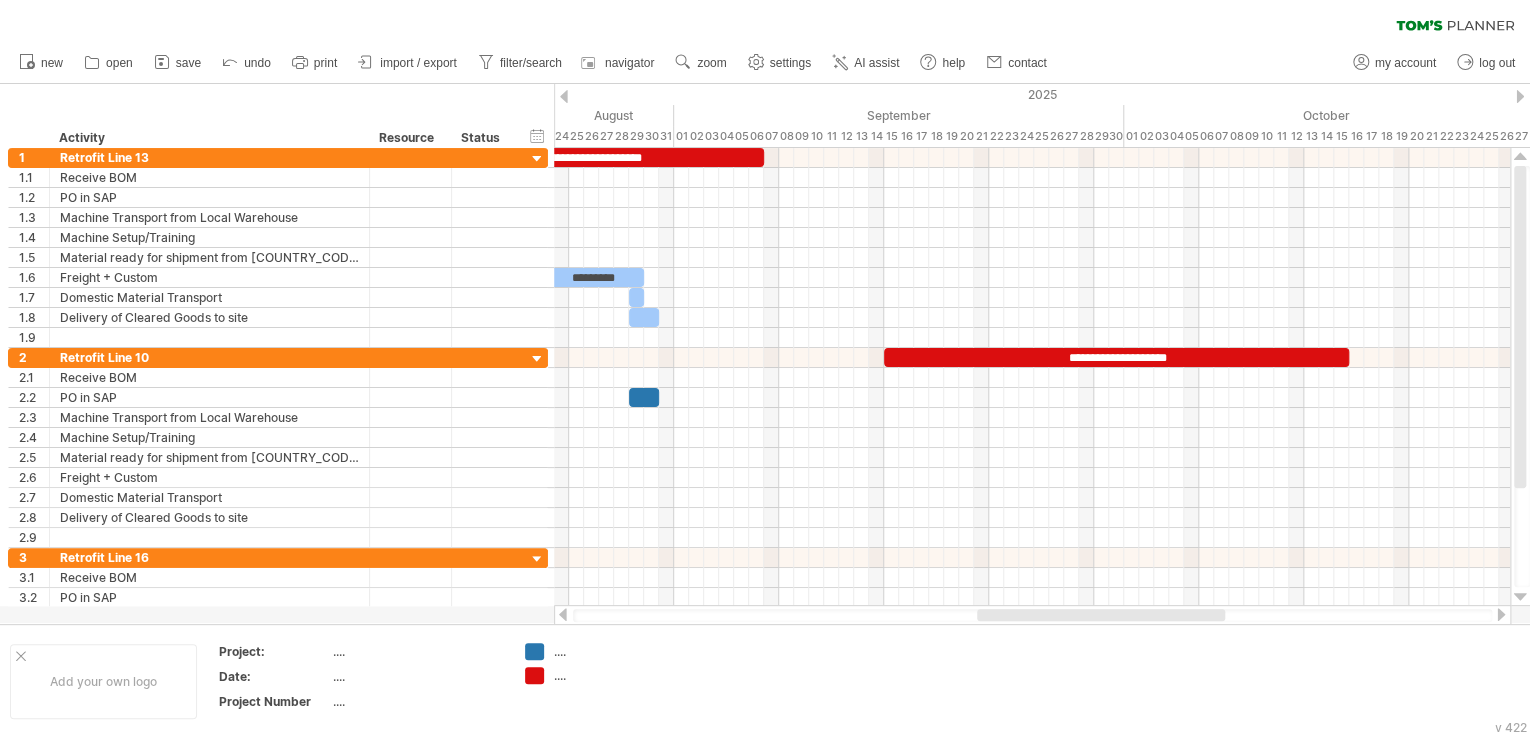 click at bounding box center (1032, 615) 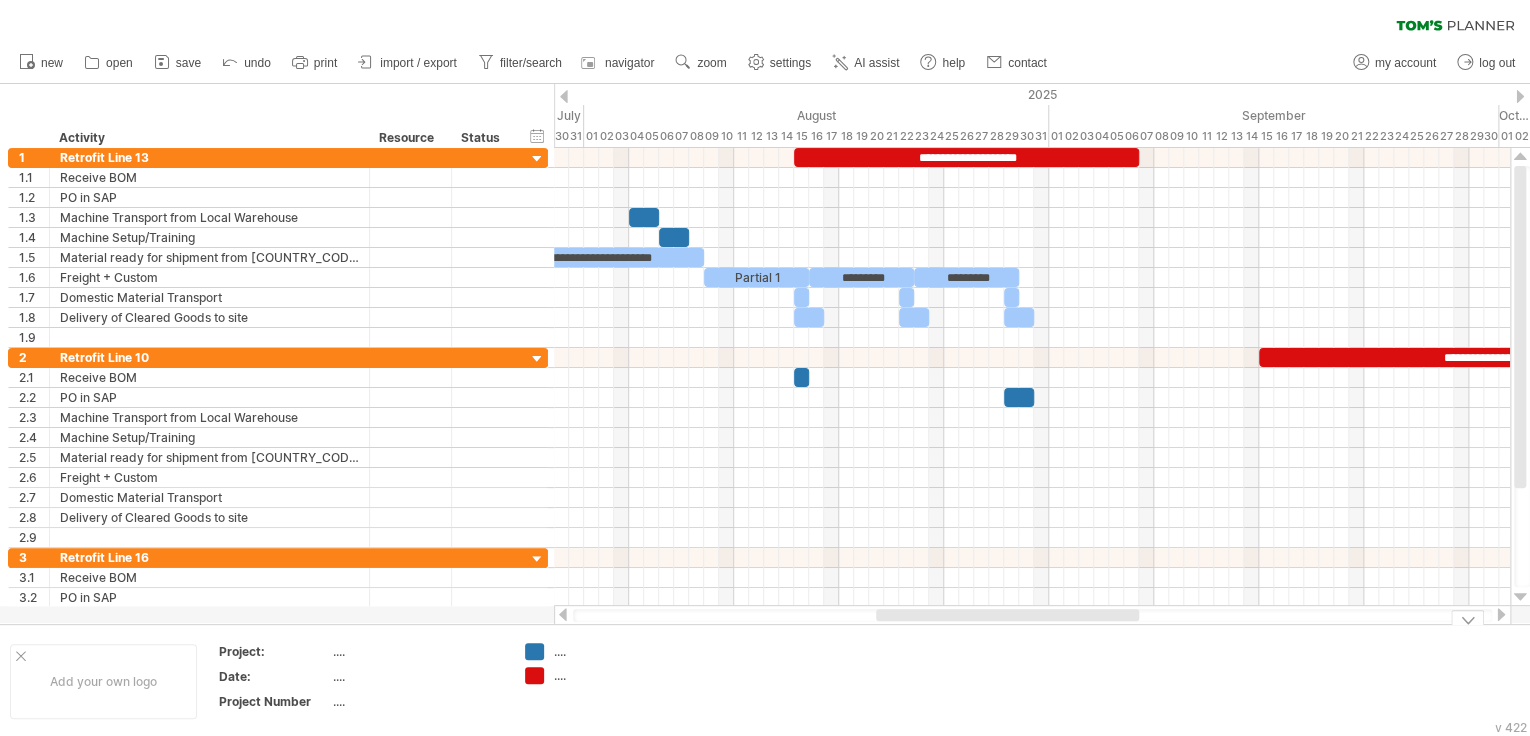 drag, startPoint x: 1137, startPoint y: 617, endPoint x: 1034, endPoint y: 628, distance: 103.58572 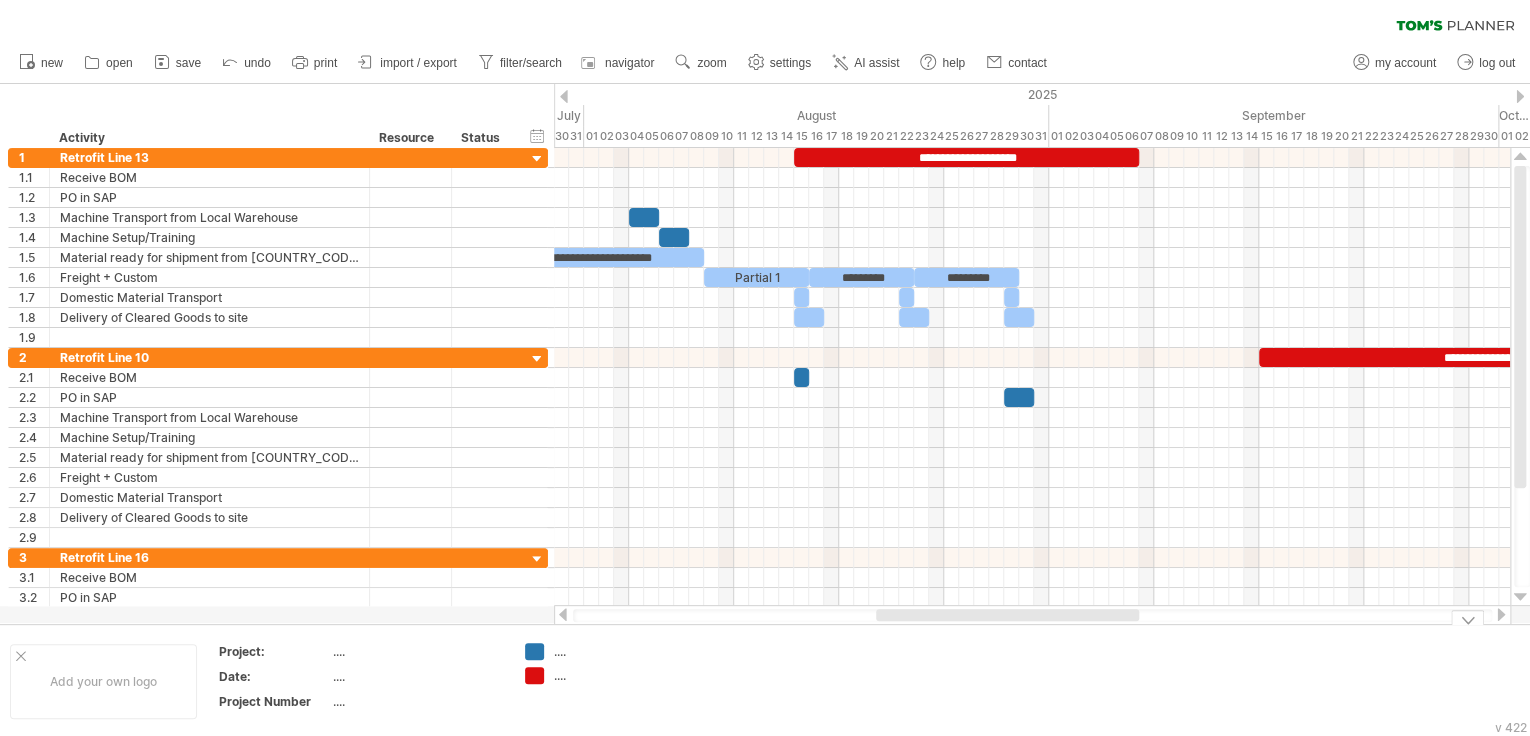 click on "Trying to reach plan.tomsplanner.com
Connected again...
0%
clear filter
new 1" at bounding box center (765, 368) 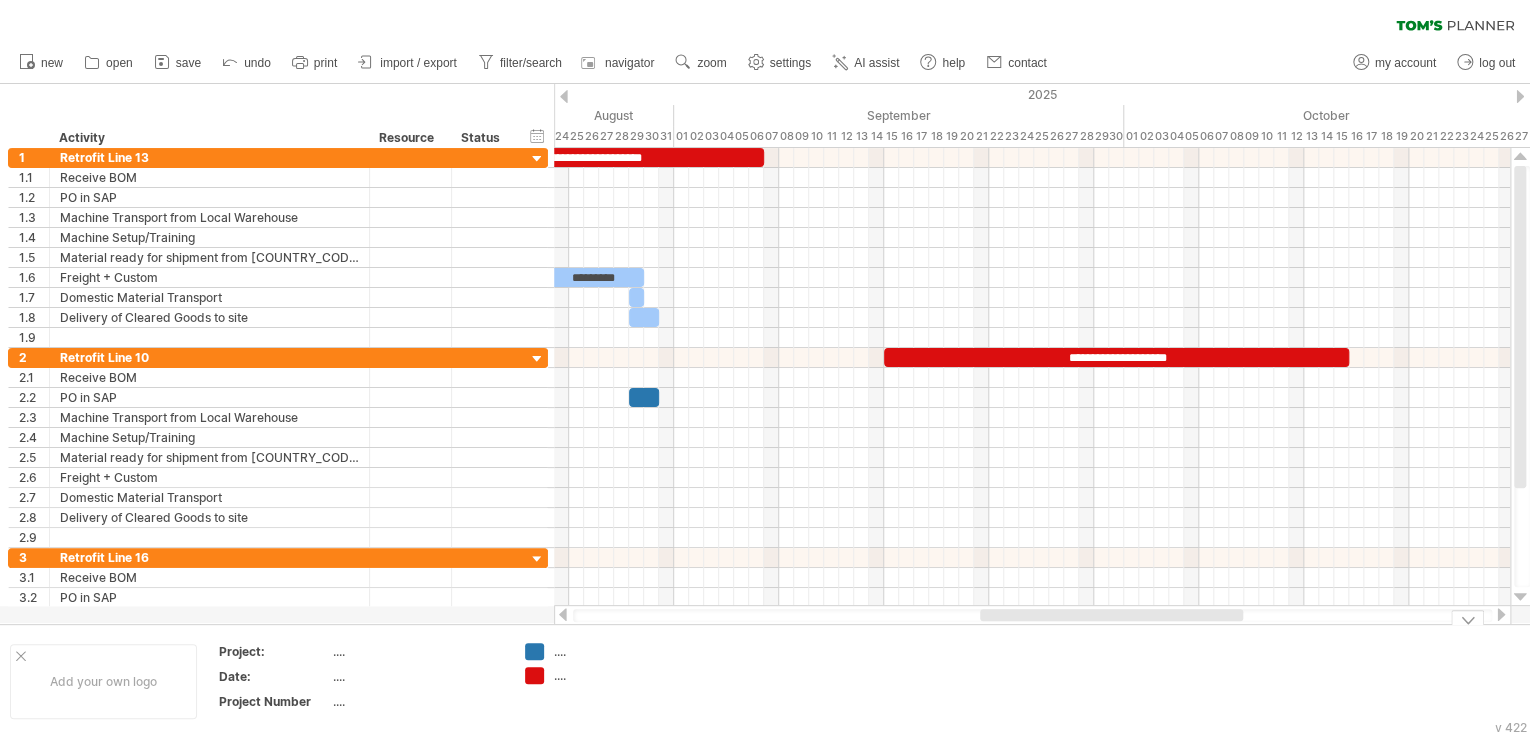 drag, startPoint x: 1068, startPoint y: 609, endPoint x: 1170, endPoint y: 628, distance: 103.75452 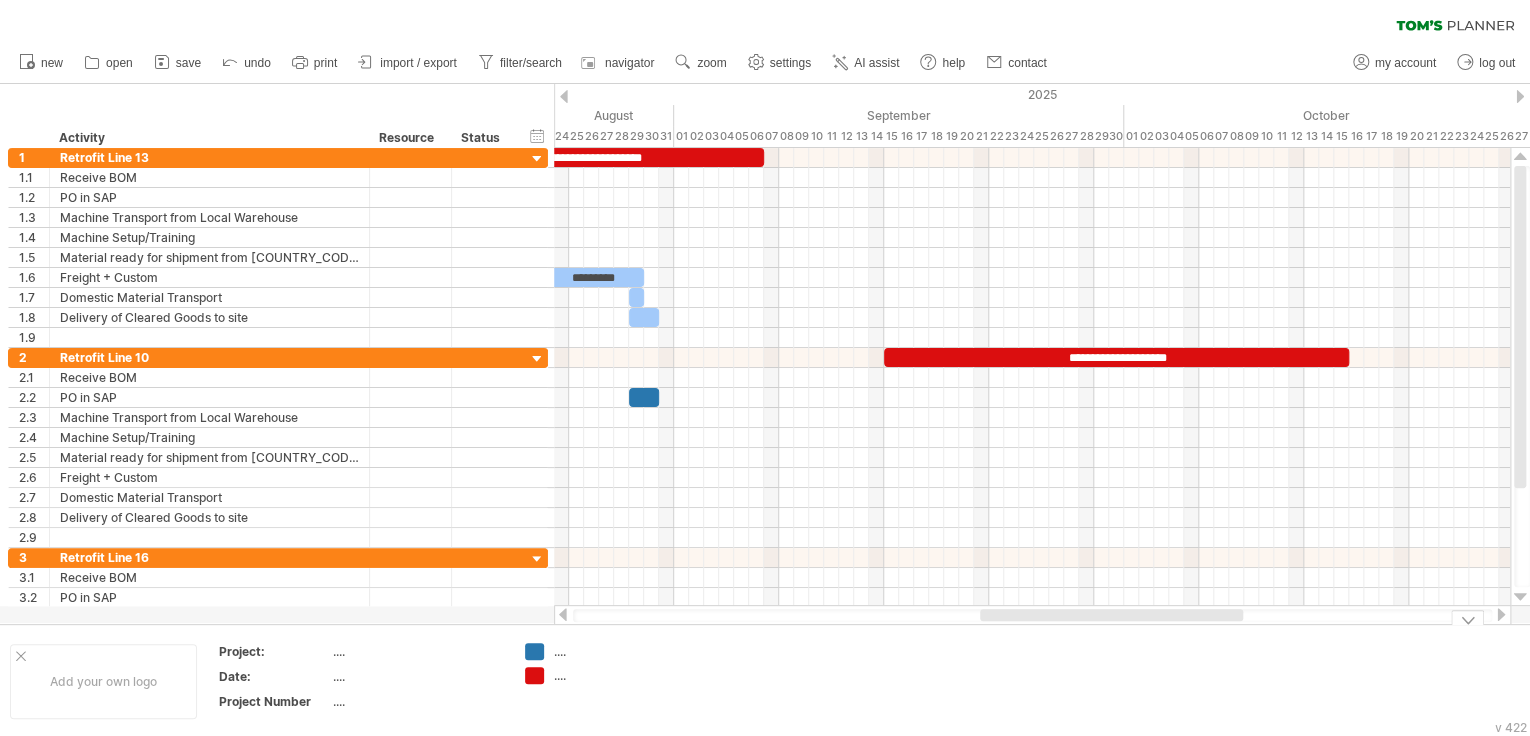click on "Trying to reach plan.tomsplanner.com
Connected again...
0%
clear filter
new 1" at bounding box center [765, 368] 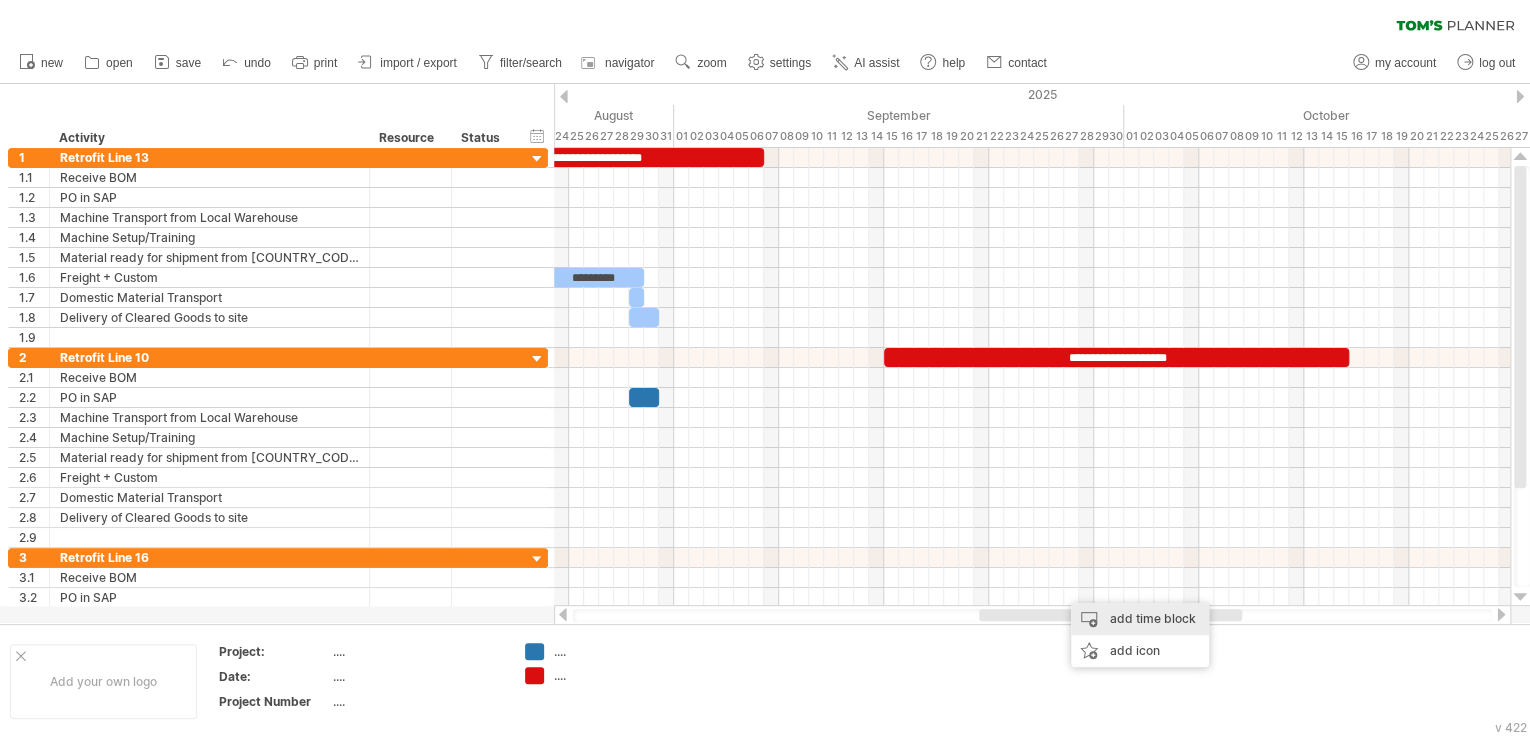 click on "add time block" at bounding box center [1140, 619] 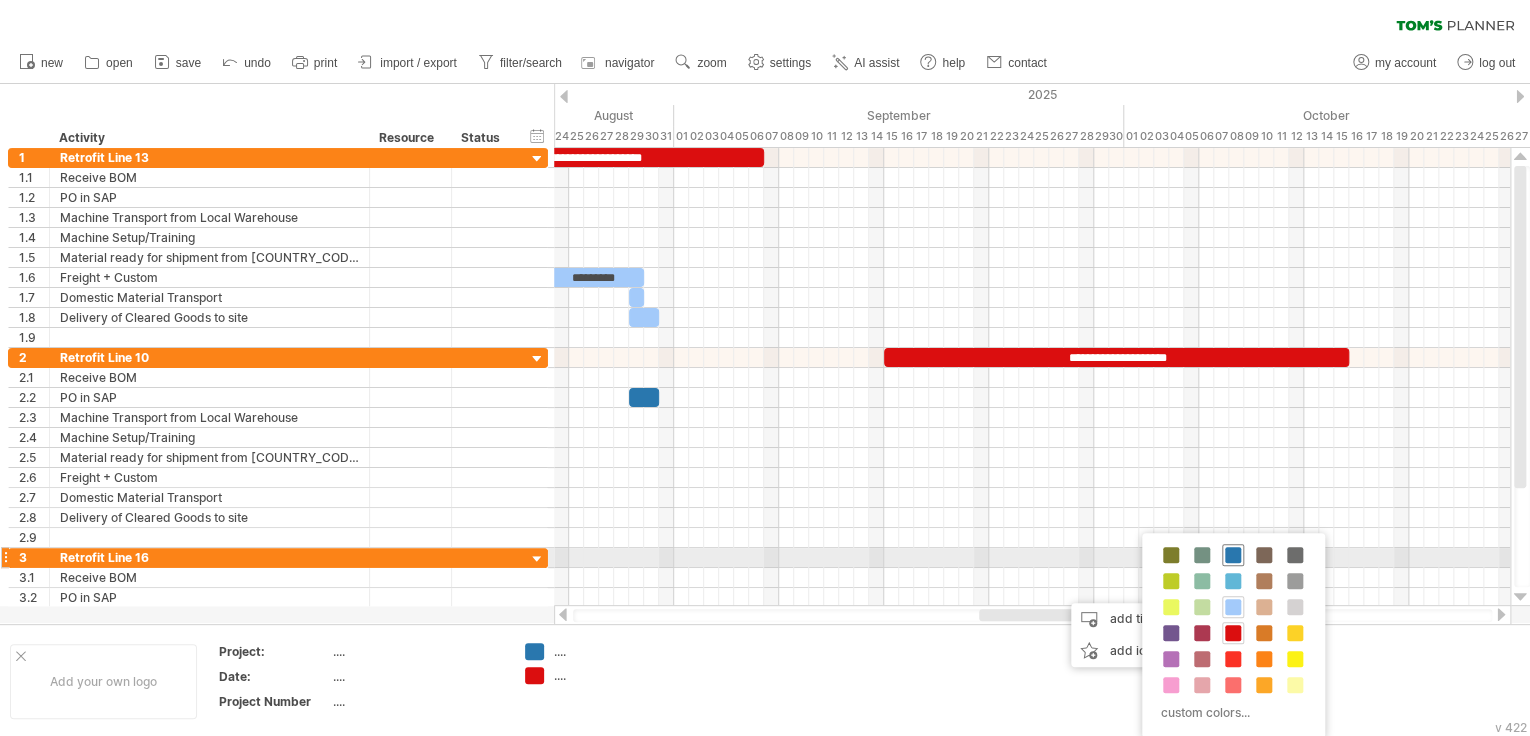 click at bounding box center [1233, 555] 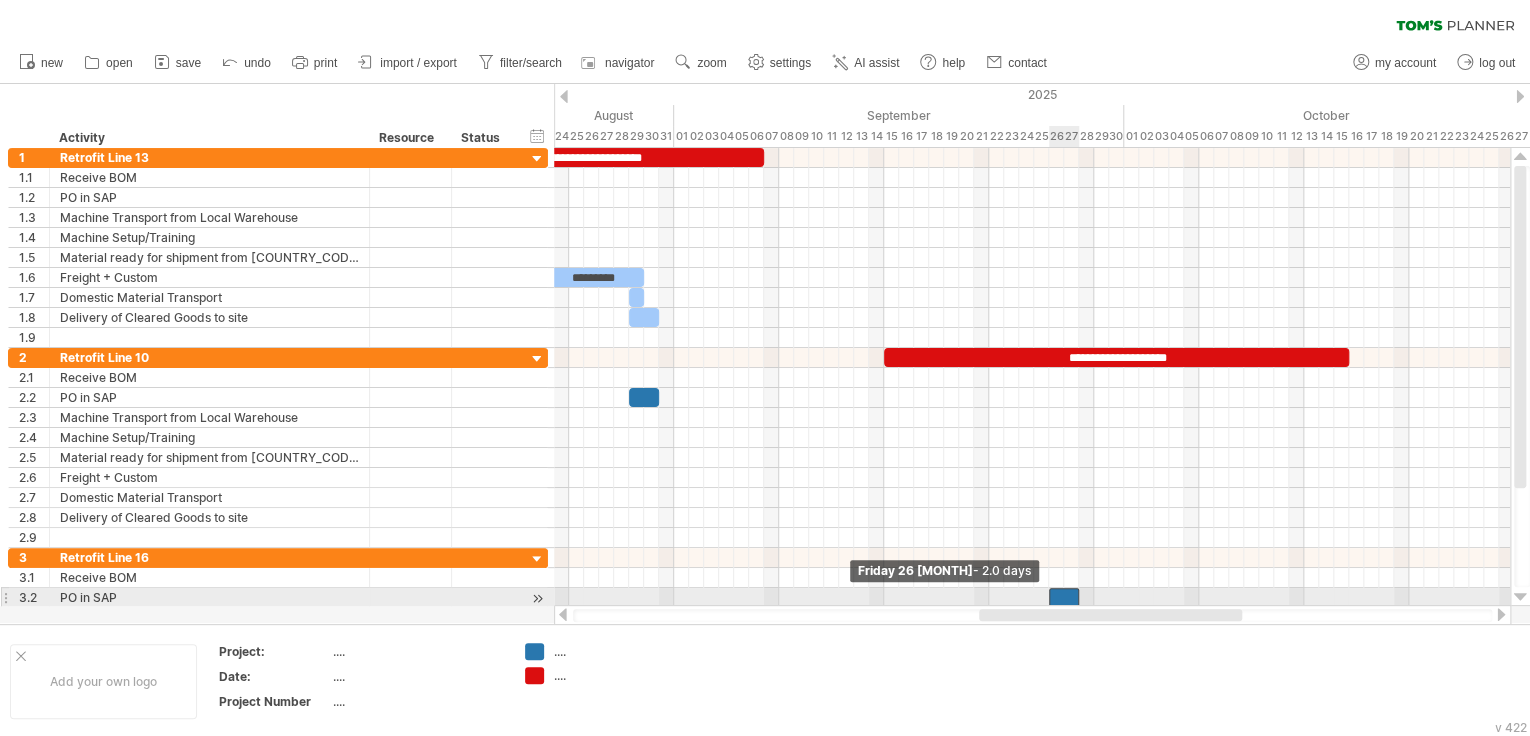drag, startPoint x: 1066, startPoint y: 592, endPoint x: 1053, endPoint y: 591, distance: 13.038404 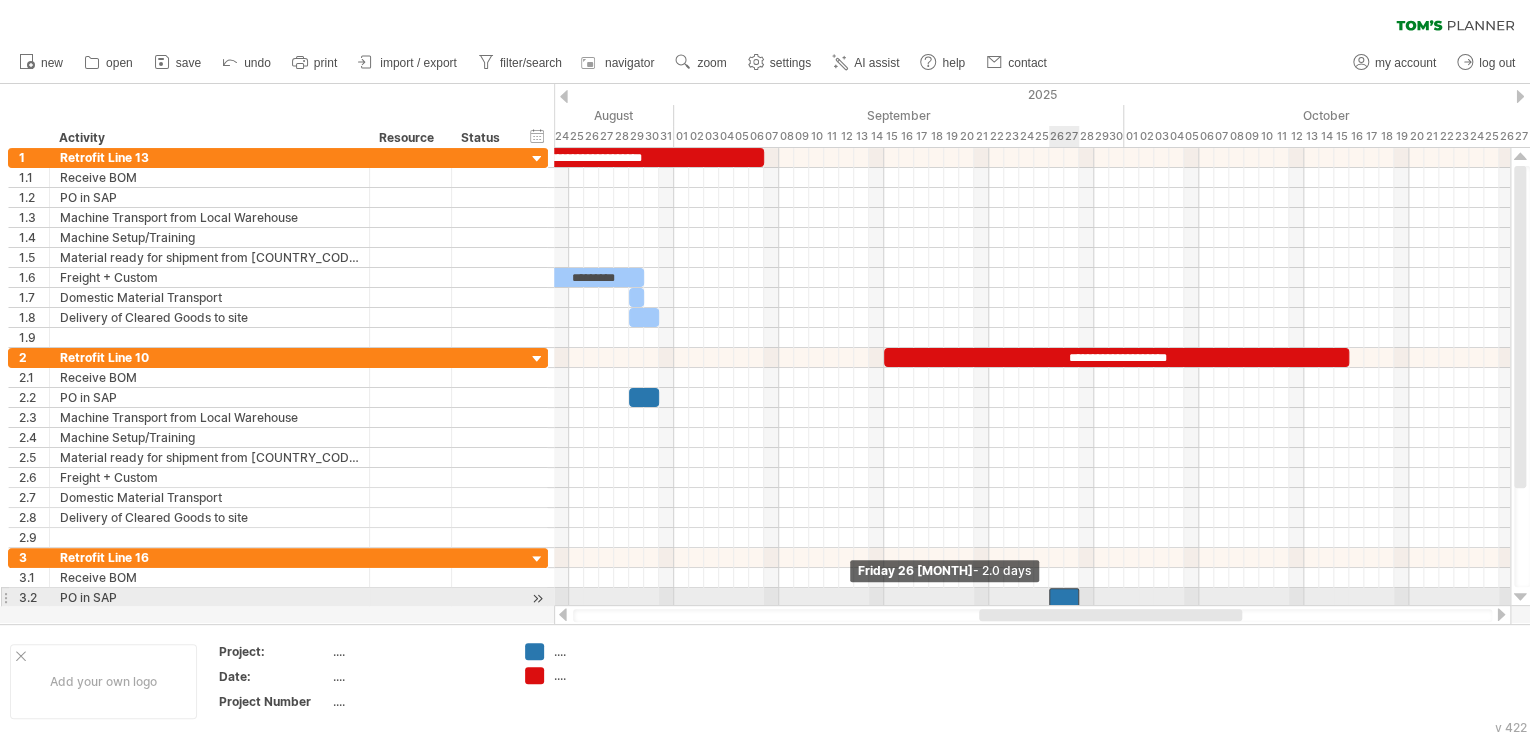 click at bounding box center [1064, 597] 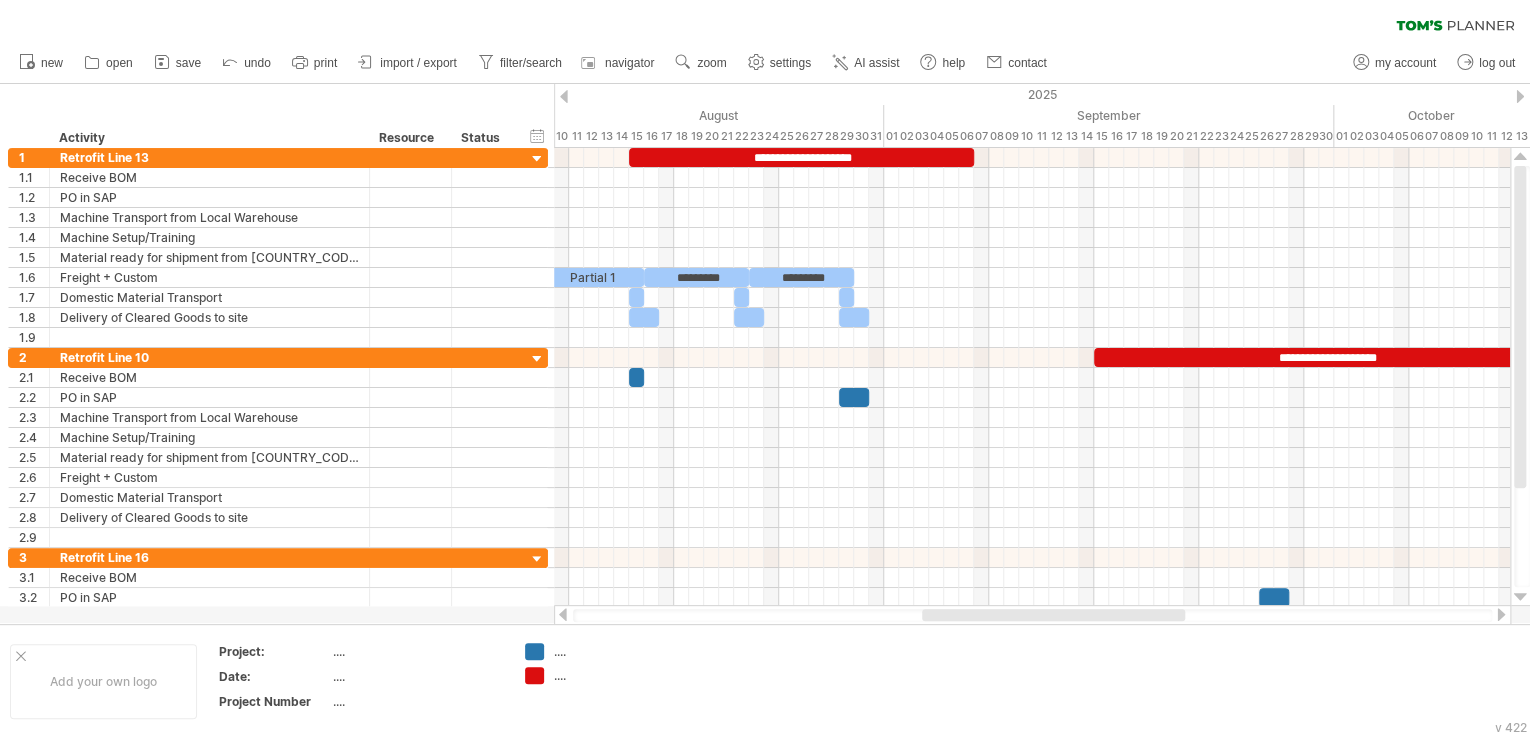 drag, startPoint x: 1139, startPoint y: 613, endPoint x: 1082, endPoint y: 613, distance: 57 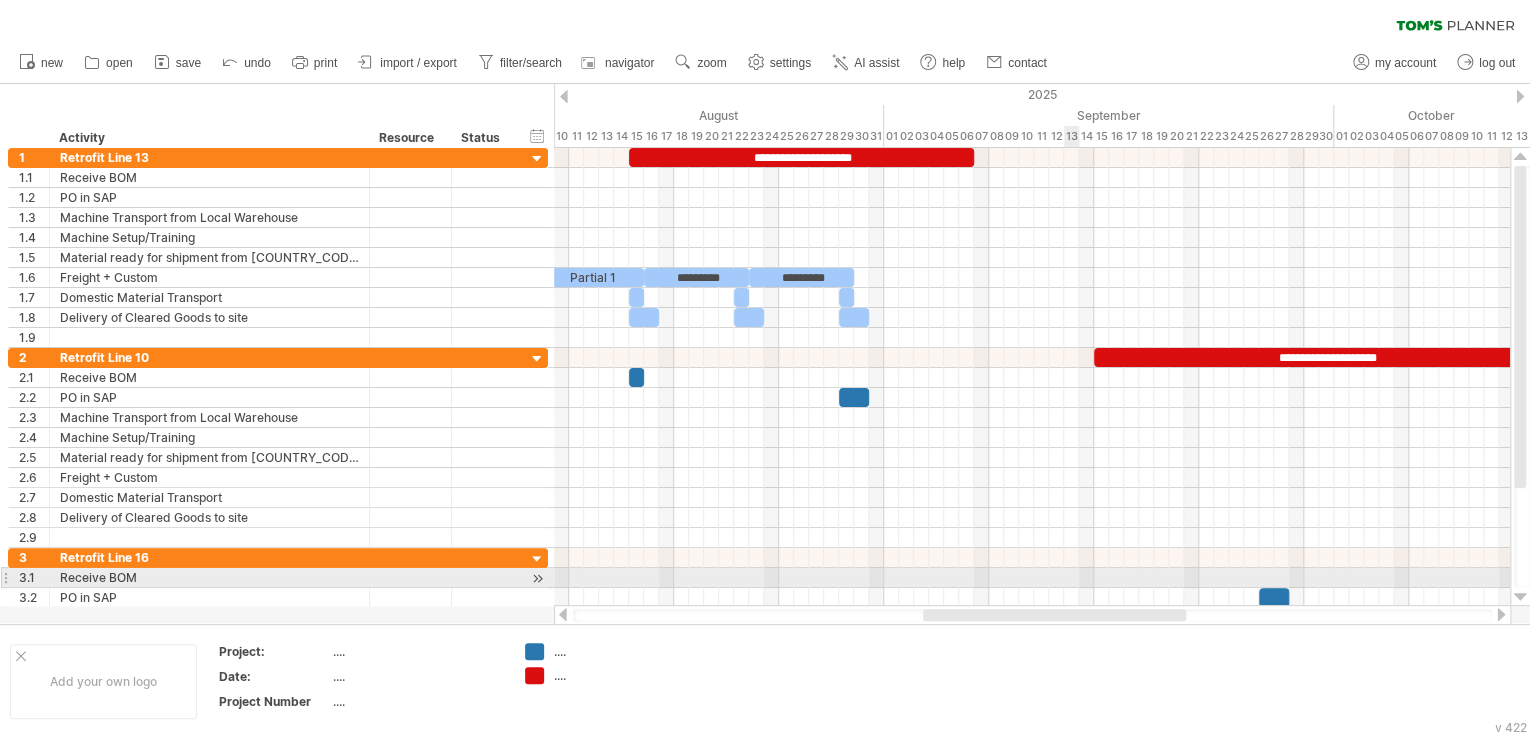 click at bounding box center (1032, 578) 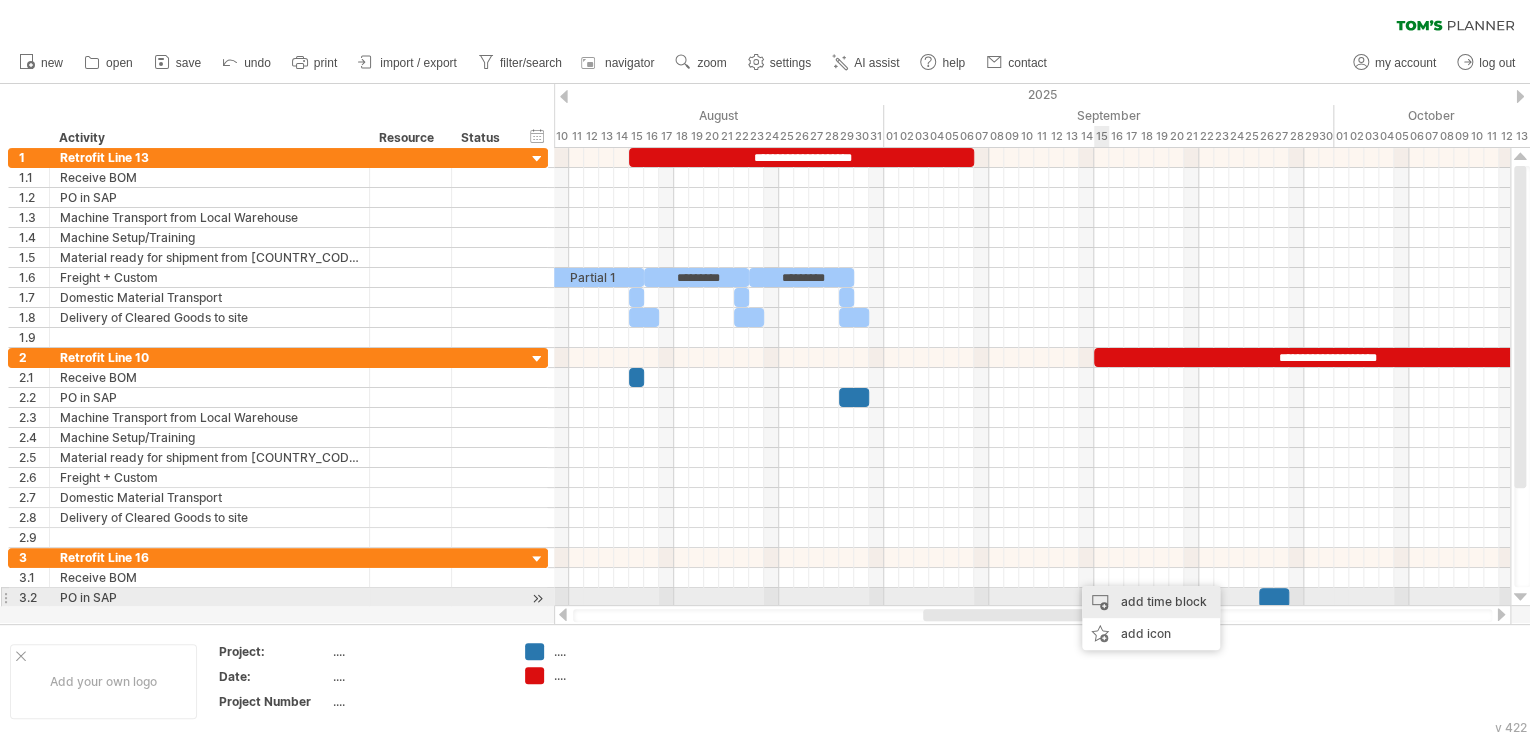 click on "add time block" at bounding box center [1151, 602] 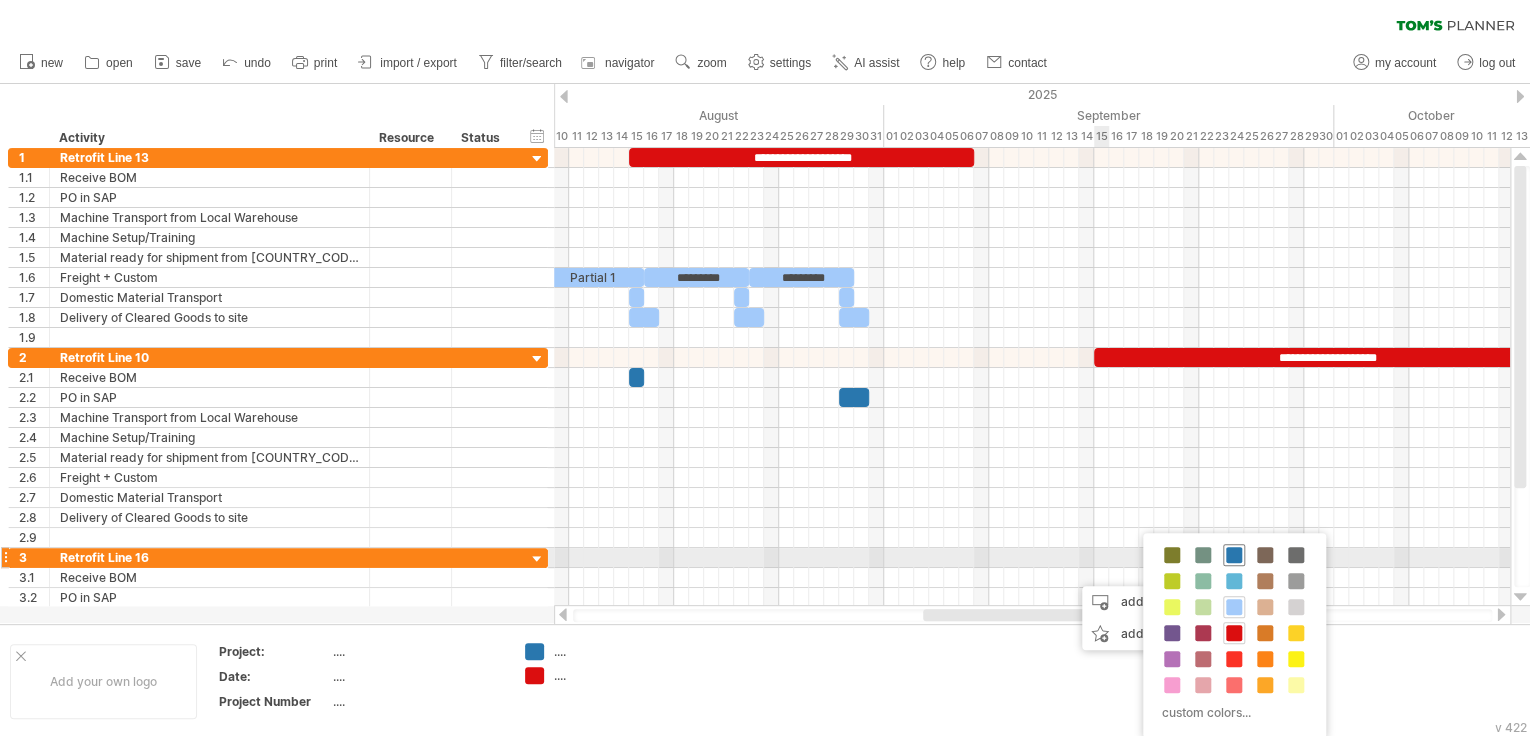 click at bounding box center [1234, 555] 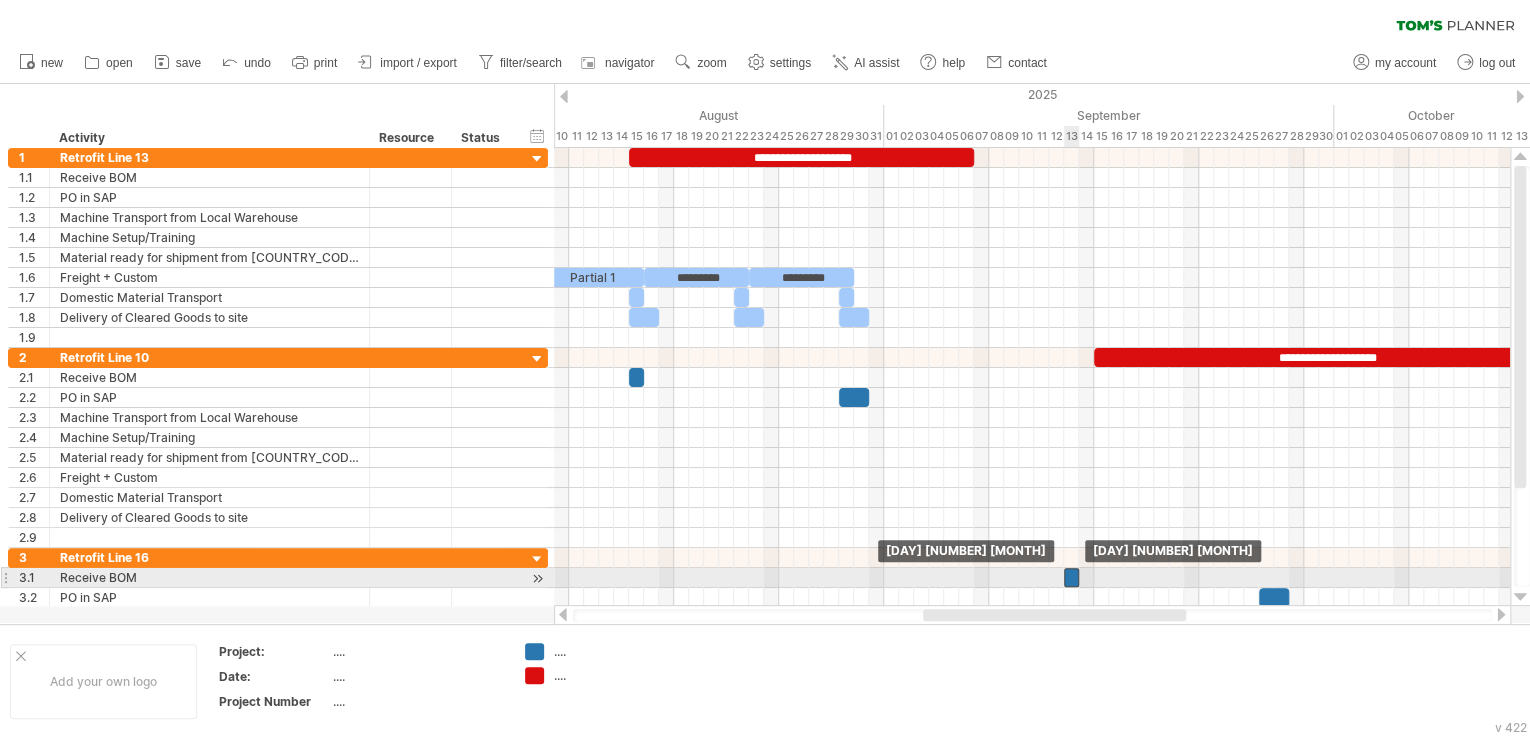 click at bounding box center (1071, 577) 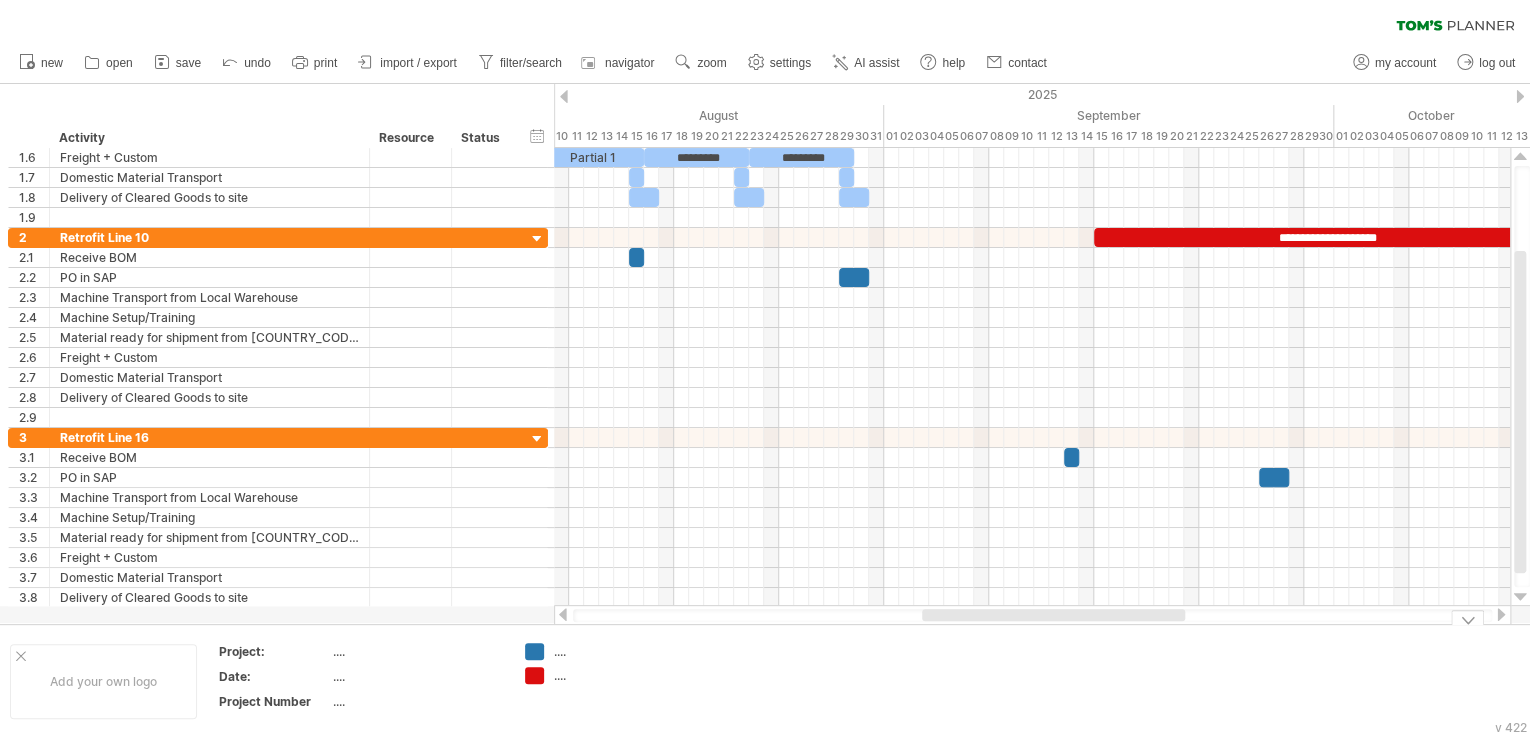 drag, startPoint x: 1120, startPoint y: 618, endPoint x: 1119, endPoint y: 637, distance: 19.026299 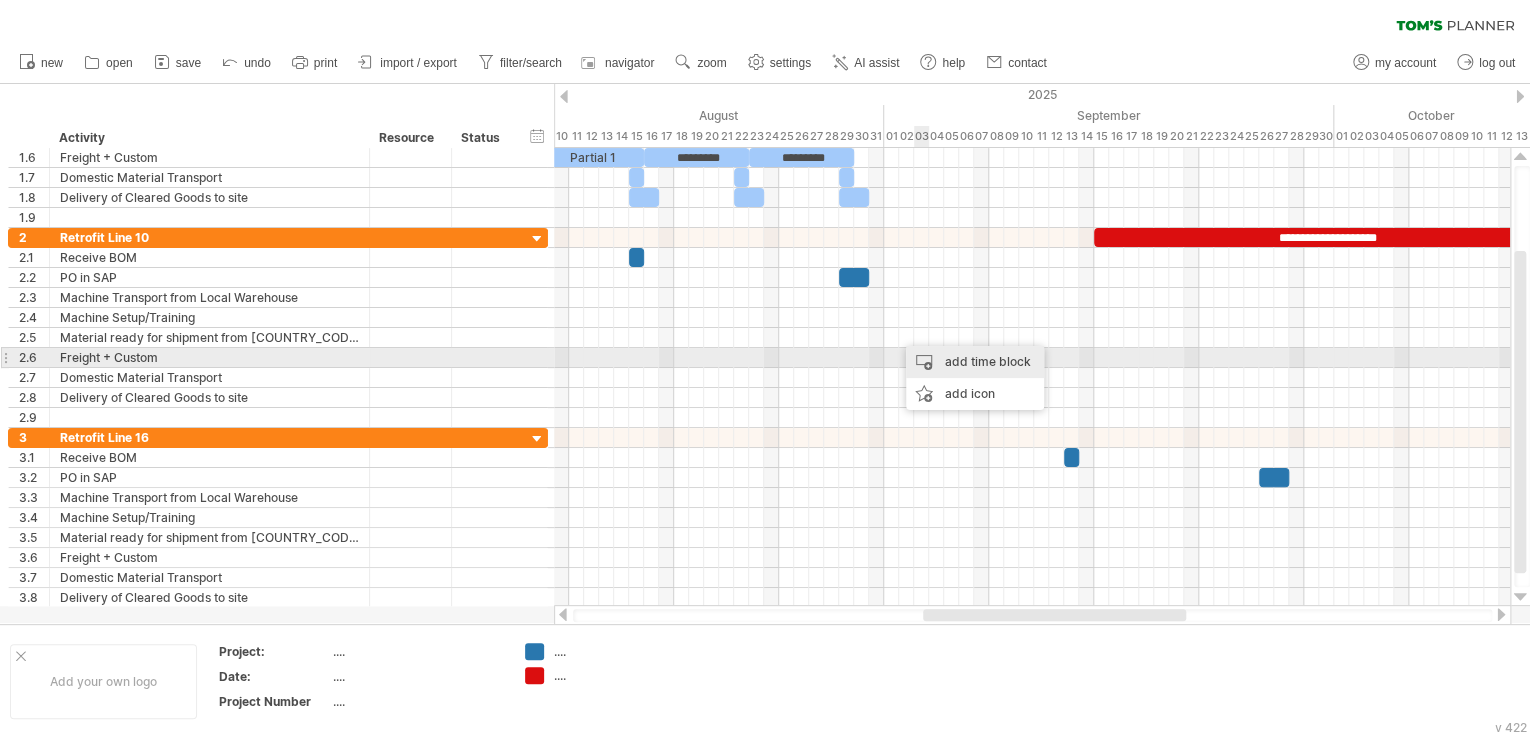 click on "add time block" at bounding box center [975, 362] 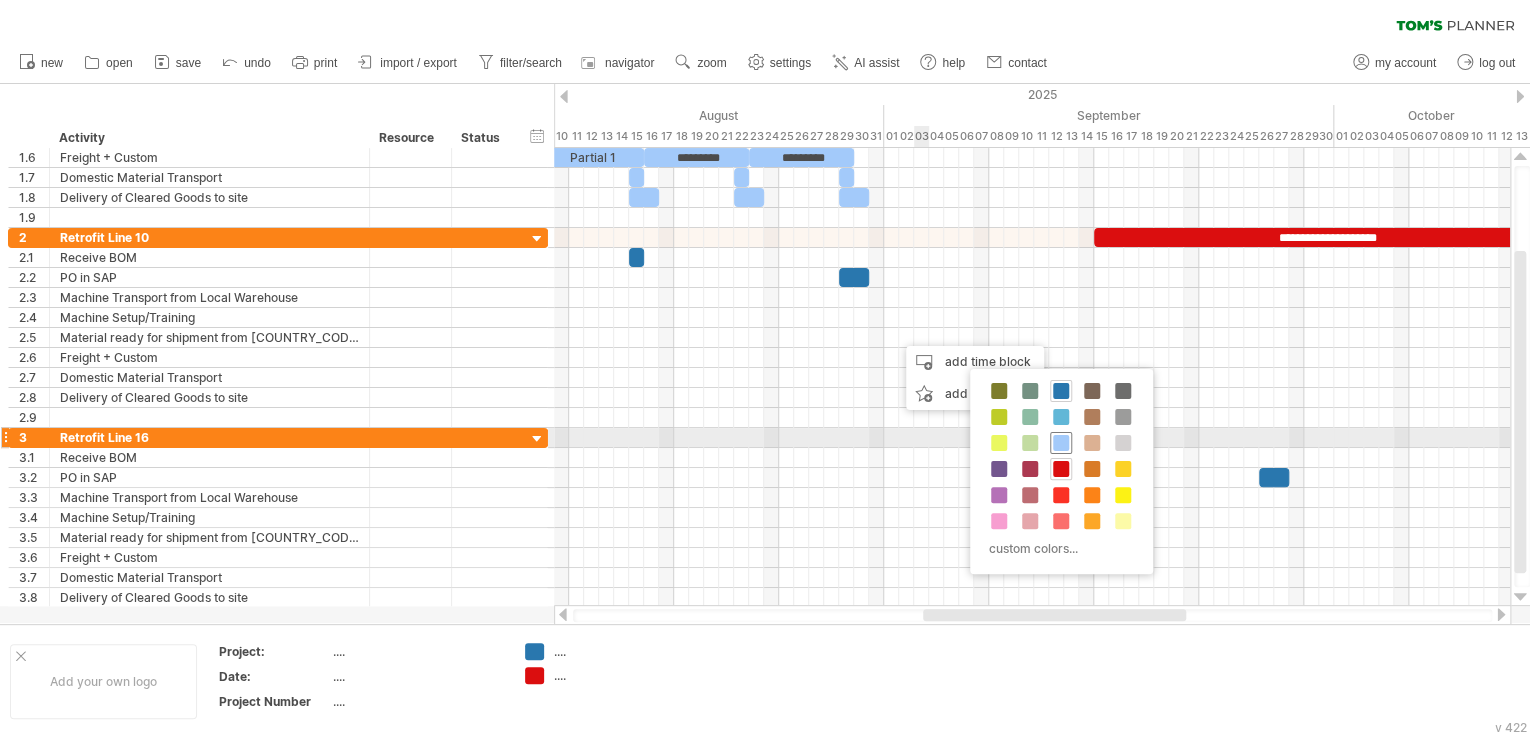 click at bounding box center (1061, 443) 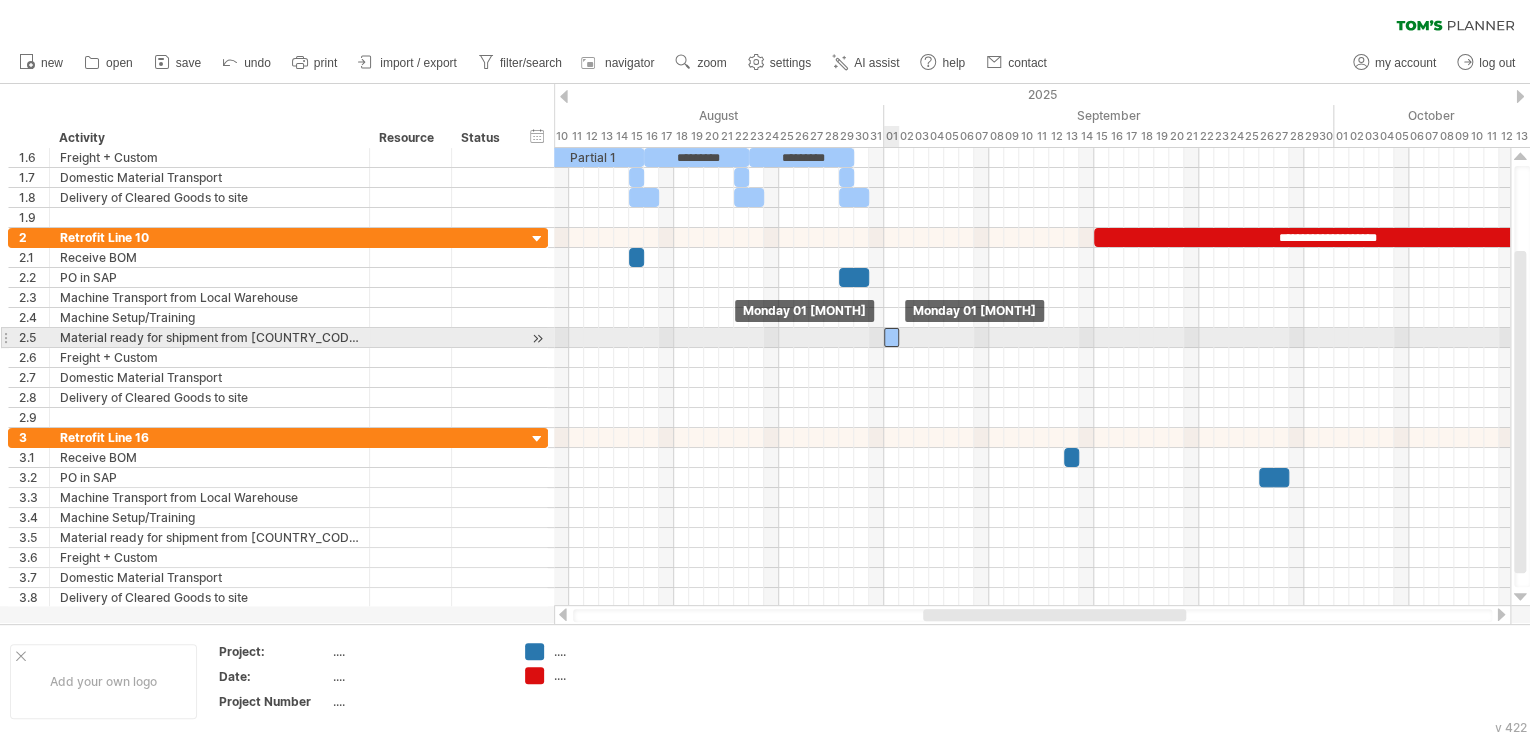 drag, startPoint x: 905, startPoint y: 335, endPoint x: 891, endPoint y: 339, distance: 14.56022 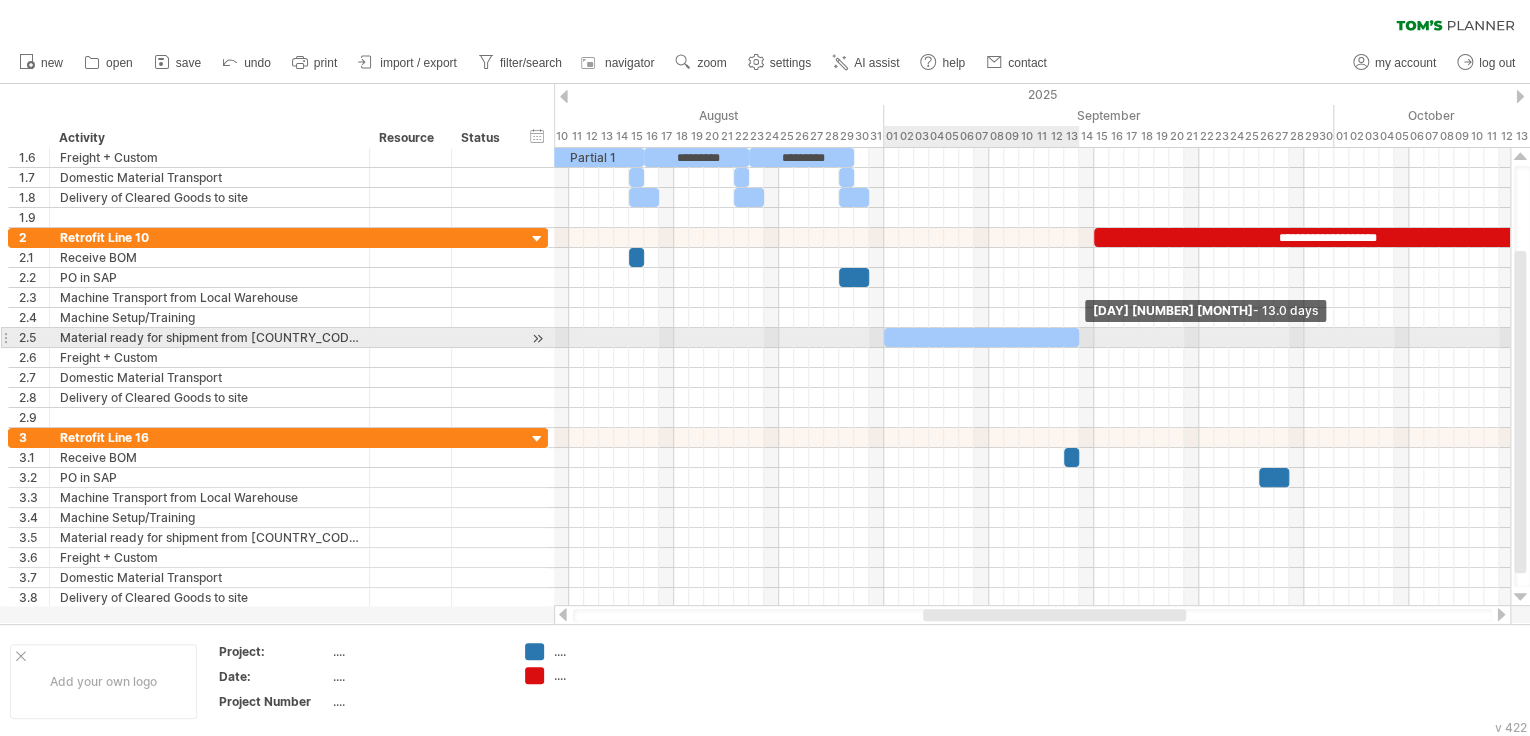 drag, startPoint x: 901, startPoint y: 335, endPoint x: 1080, endPoint y: 346, distance: 179.33768 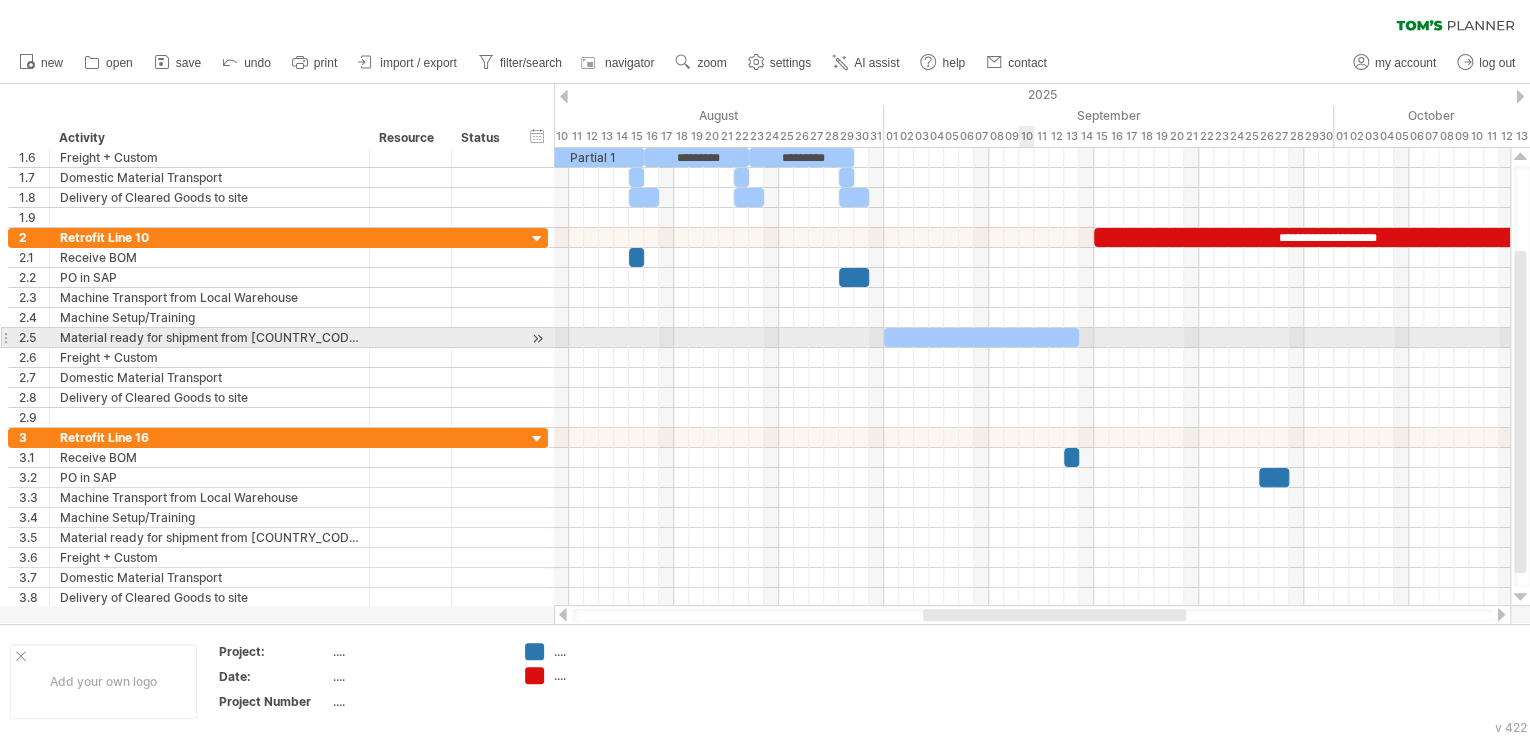 click at bounding box center (981, 337) 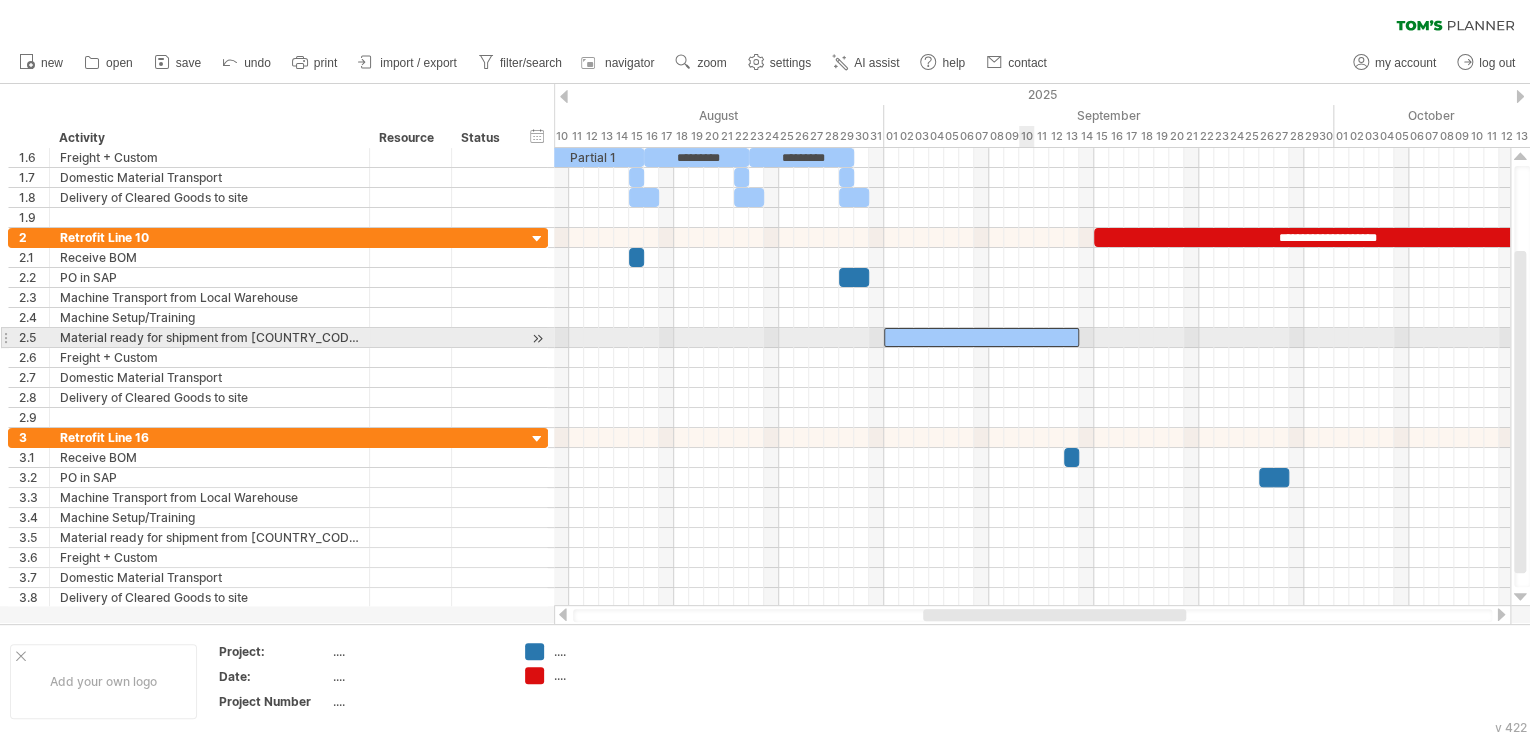 type 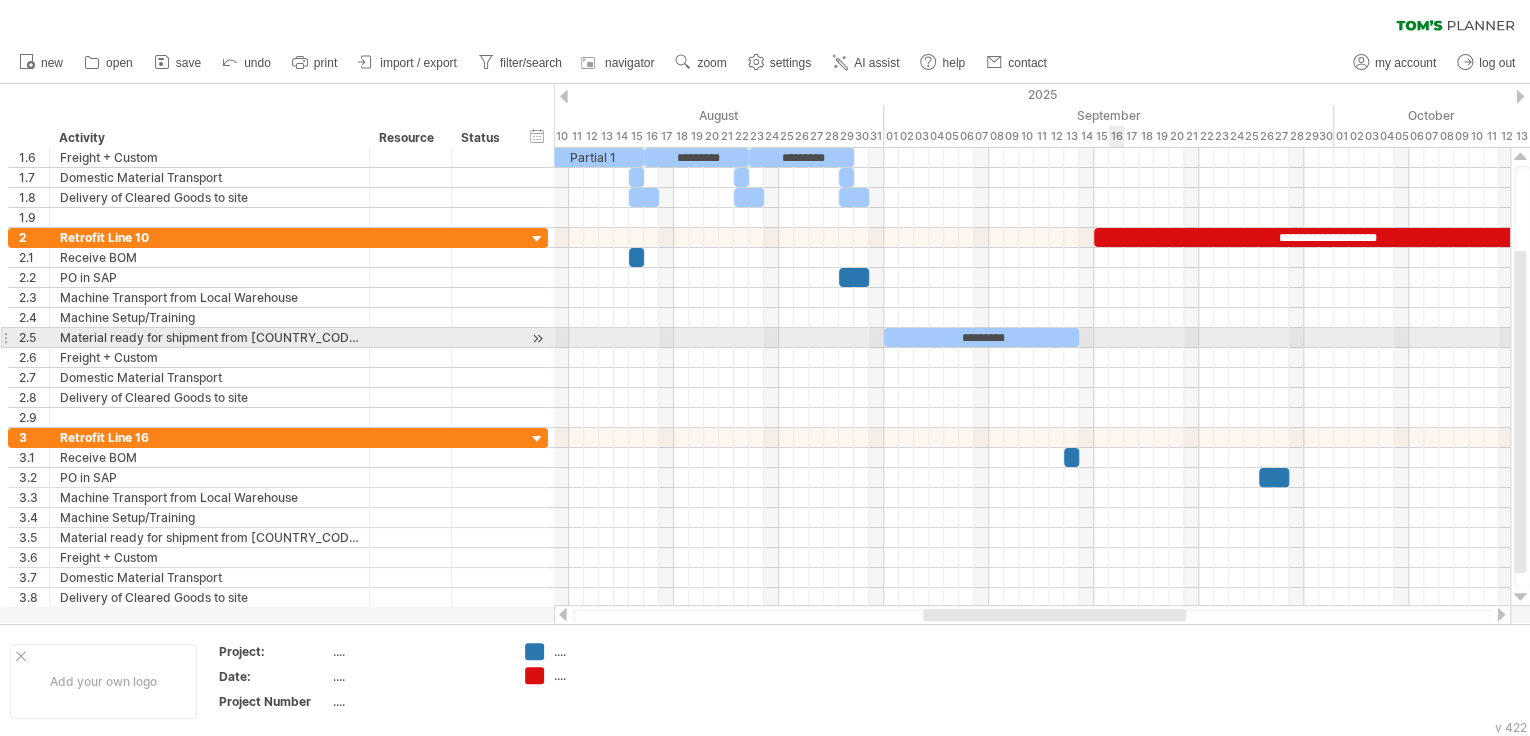 drag, startPoint x: 1090, startPoint y: 339, endPoint x: 1121, endPoint y: 339, distance: 31 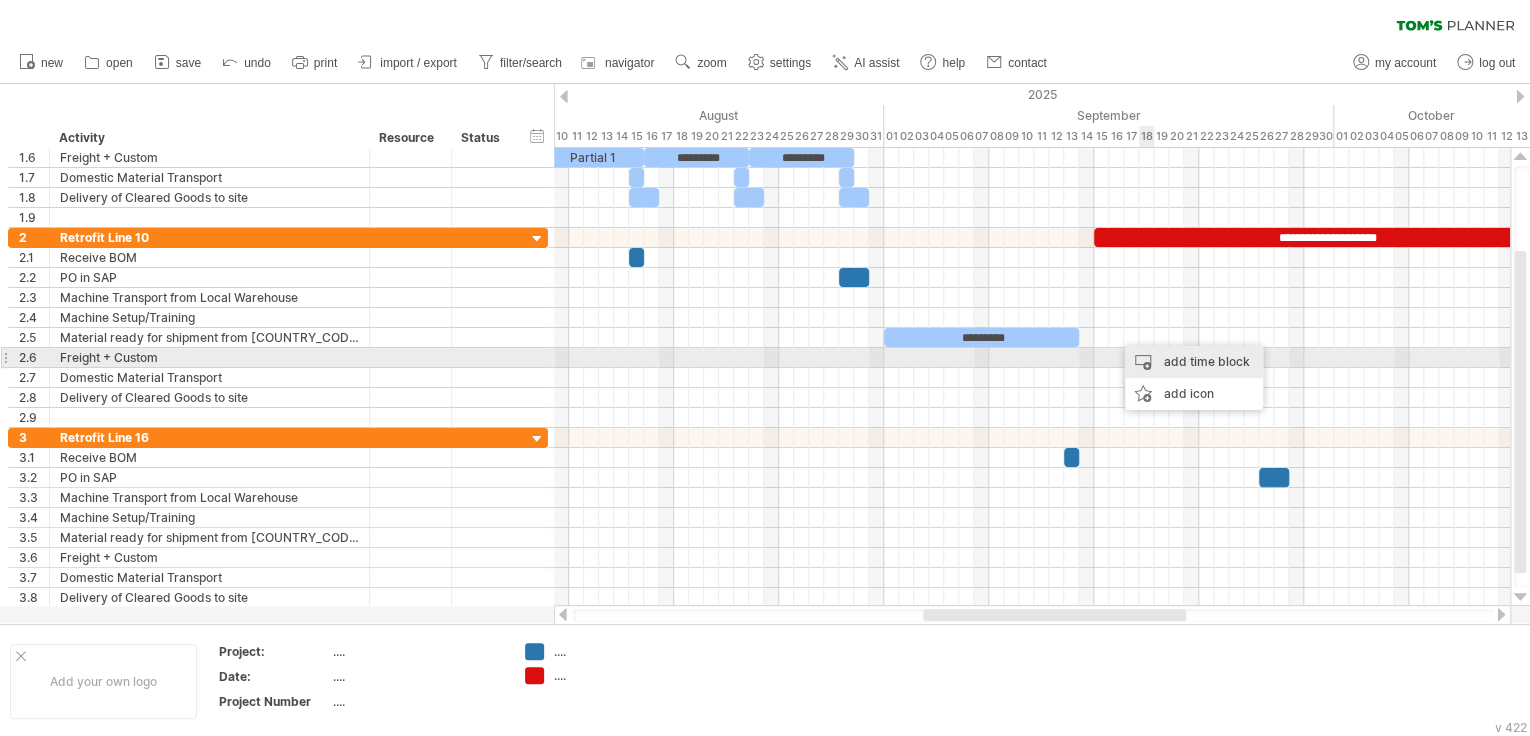 click on "add time block" at bounding box center [1194, 362] 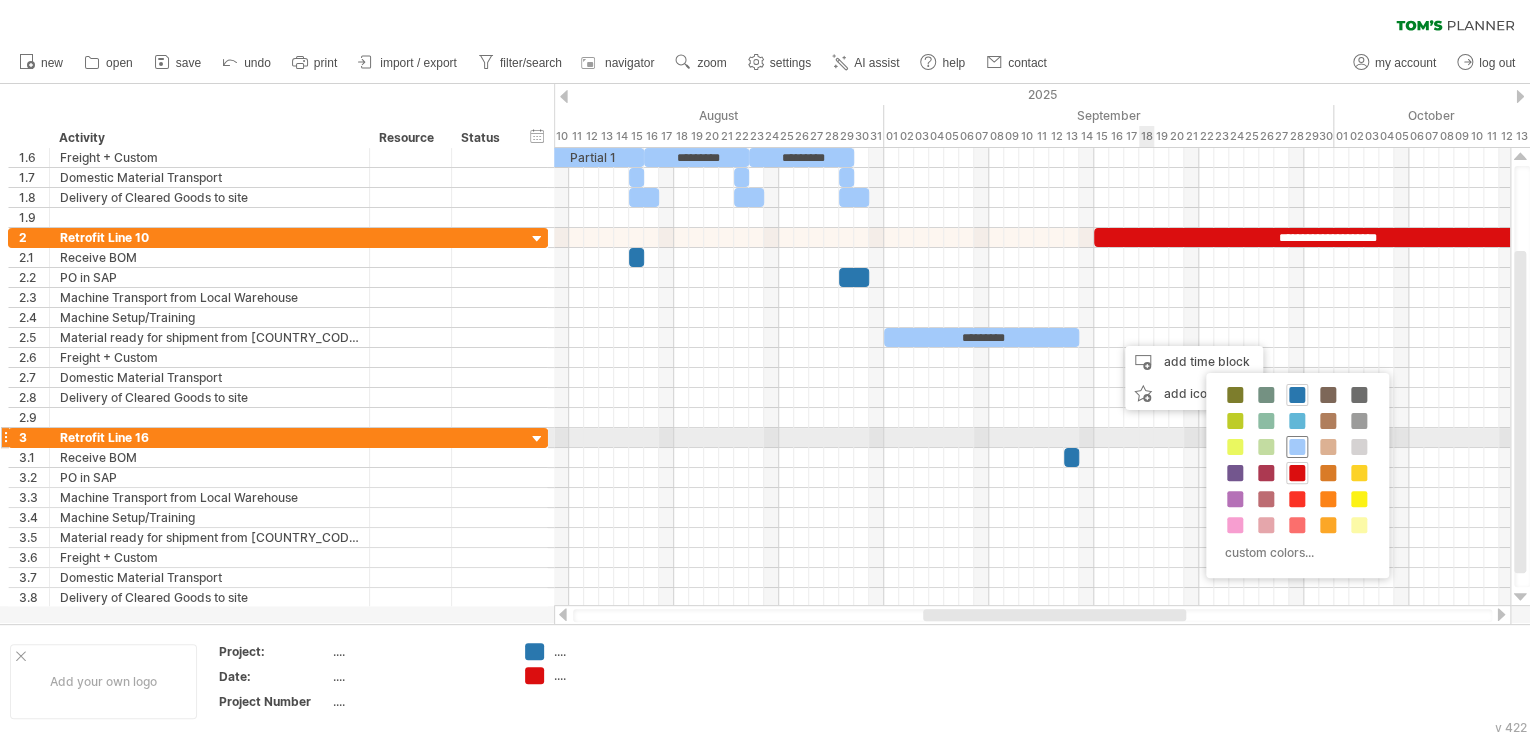 click at bounding box center (1297, 447) 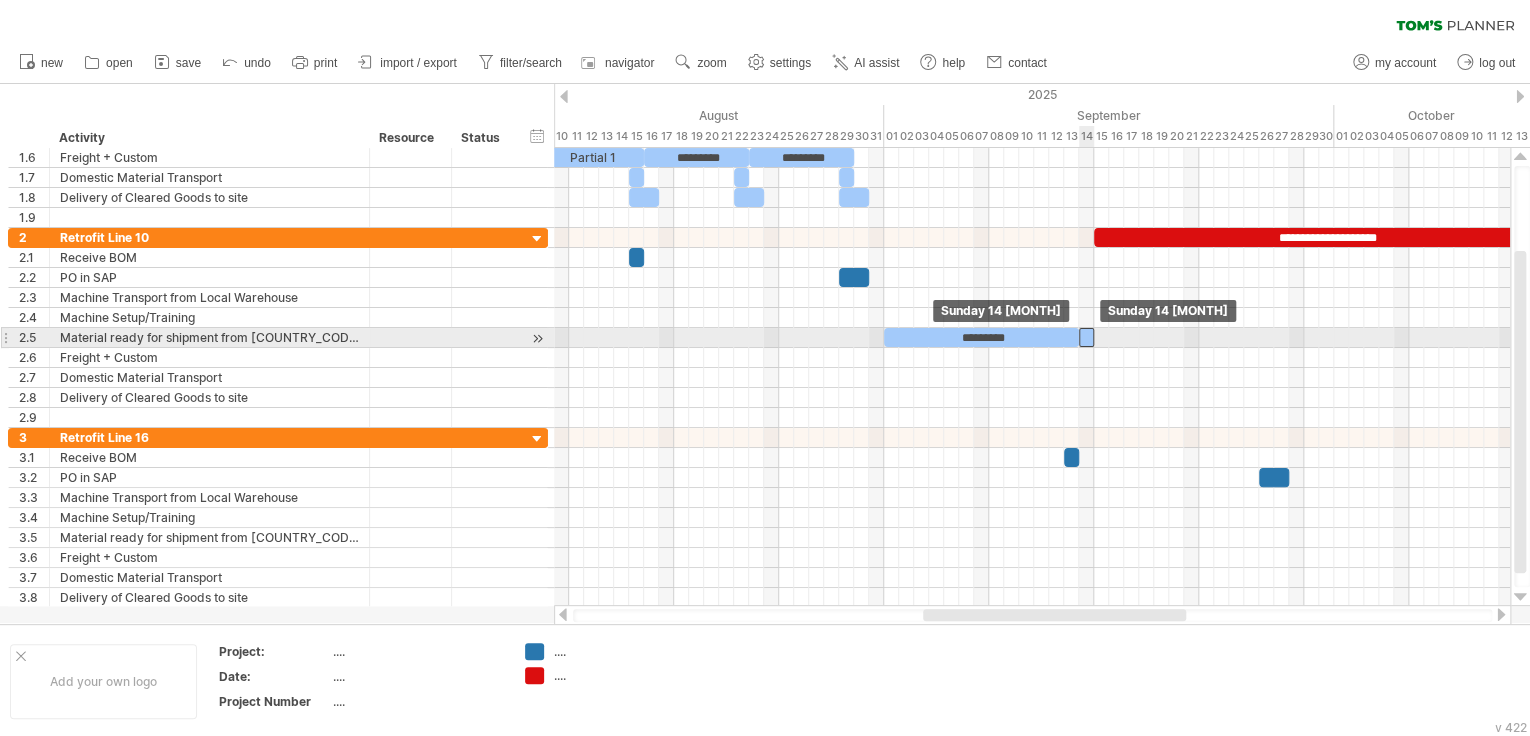 drag, startPoint x: 1122, startPoint y: 336, endPoint x: 1086, endPoint y: 339, distance: 36.124783 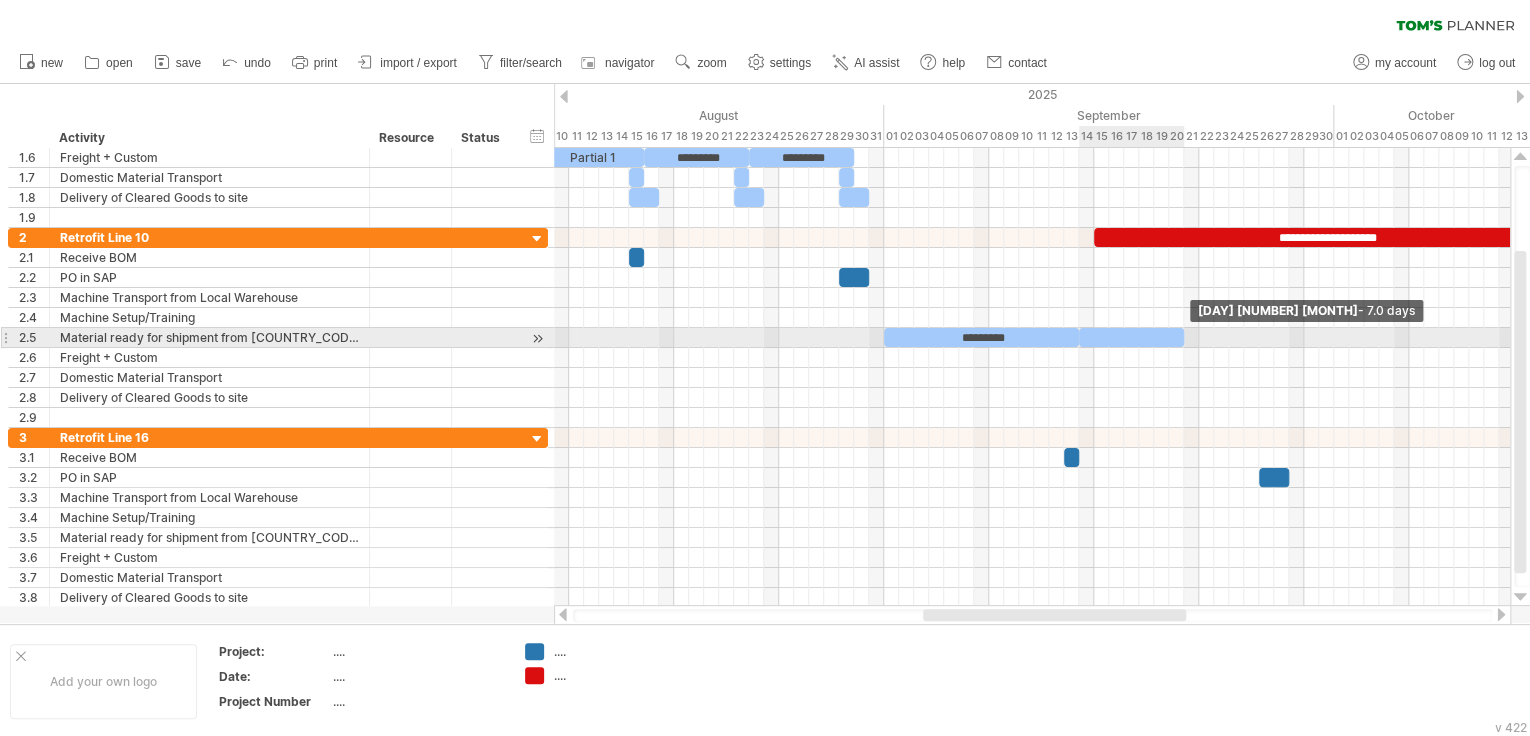 drag, startPoint x: 1092, startPoint y: 333, endPoint x: 1180, endPoint y: 340, distance: 88.27797 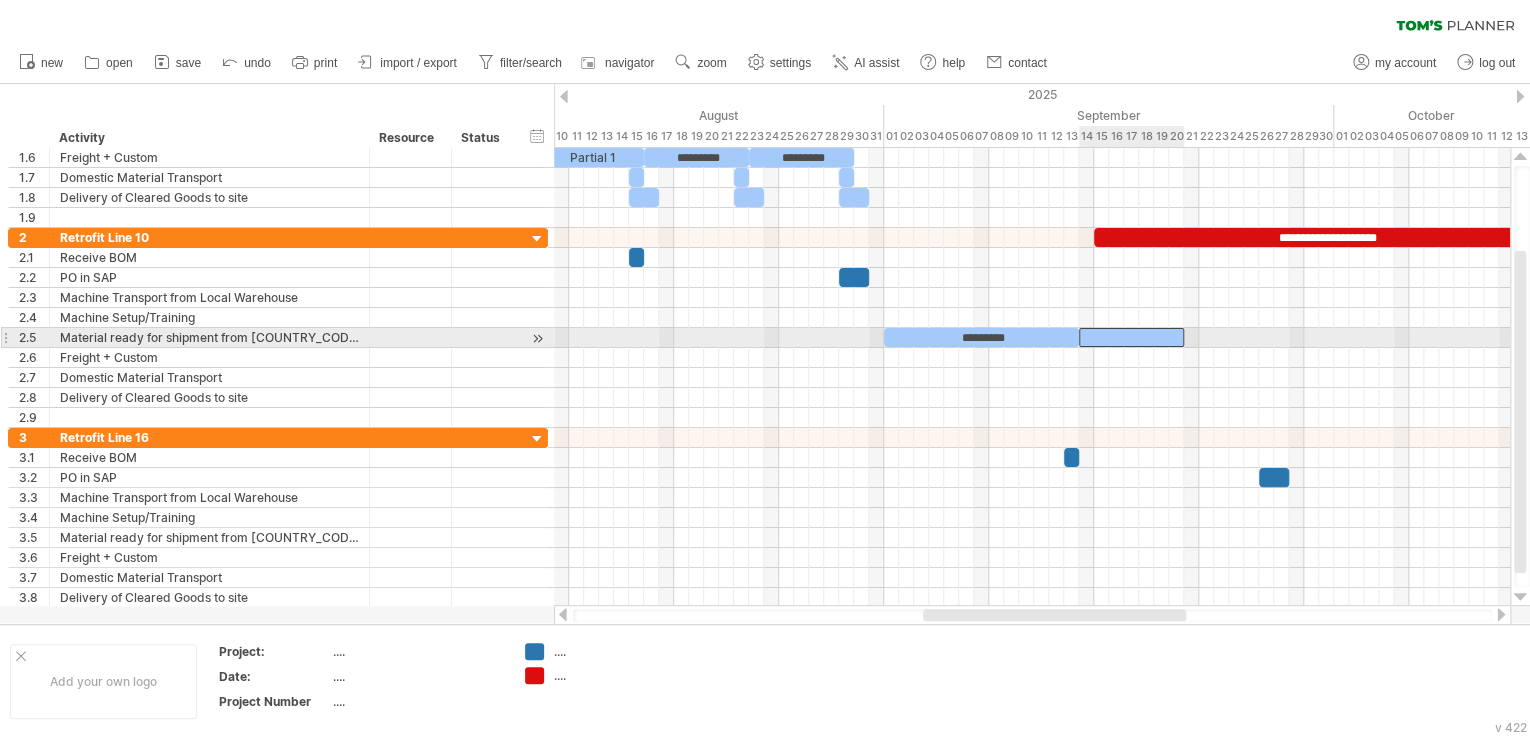 click at bounding box center [1131, 337] 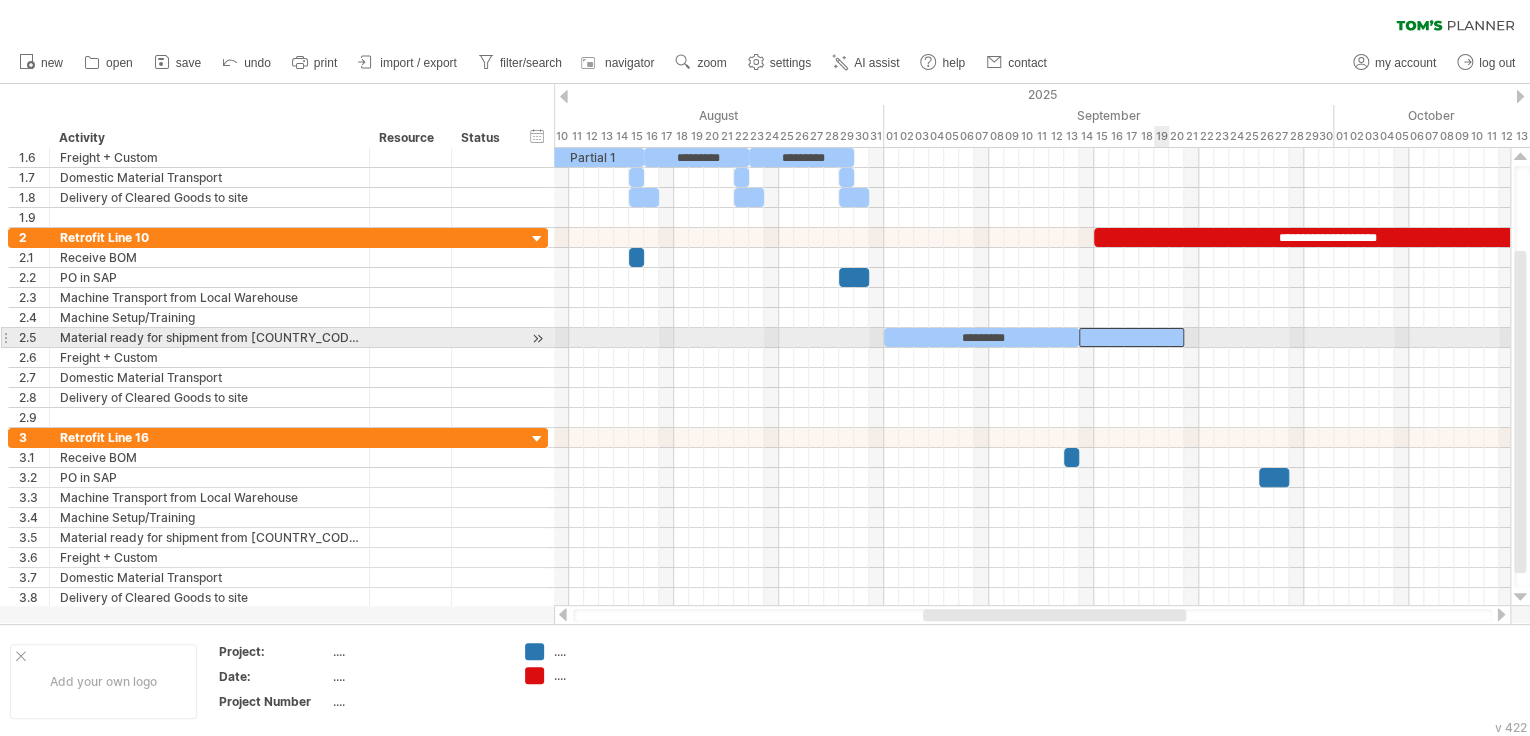 type 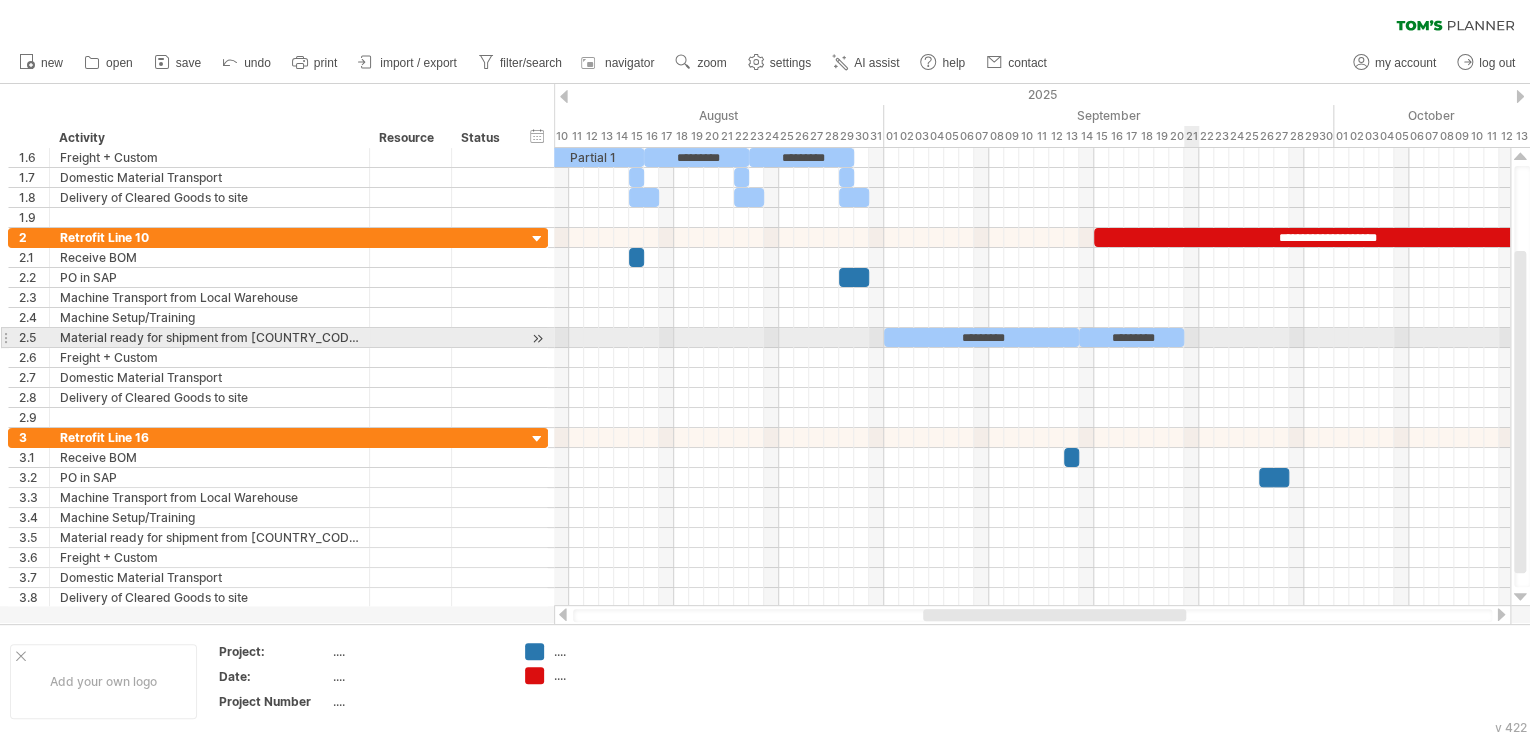click at bounding box center (1032, 338) 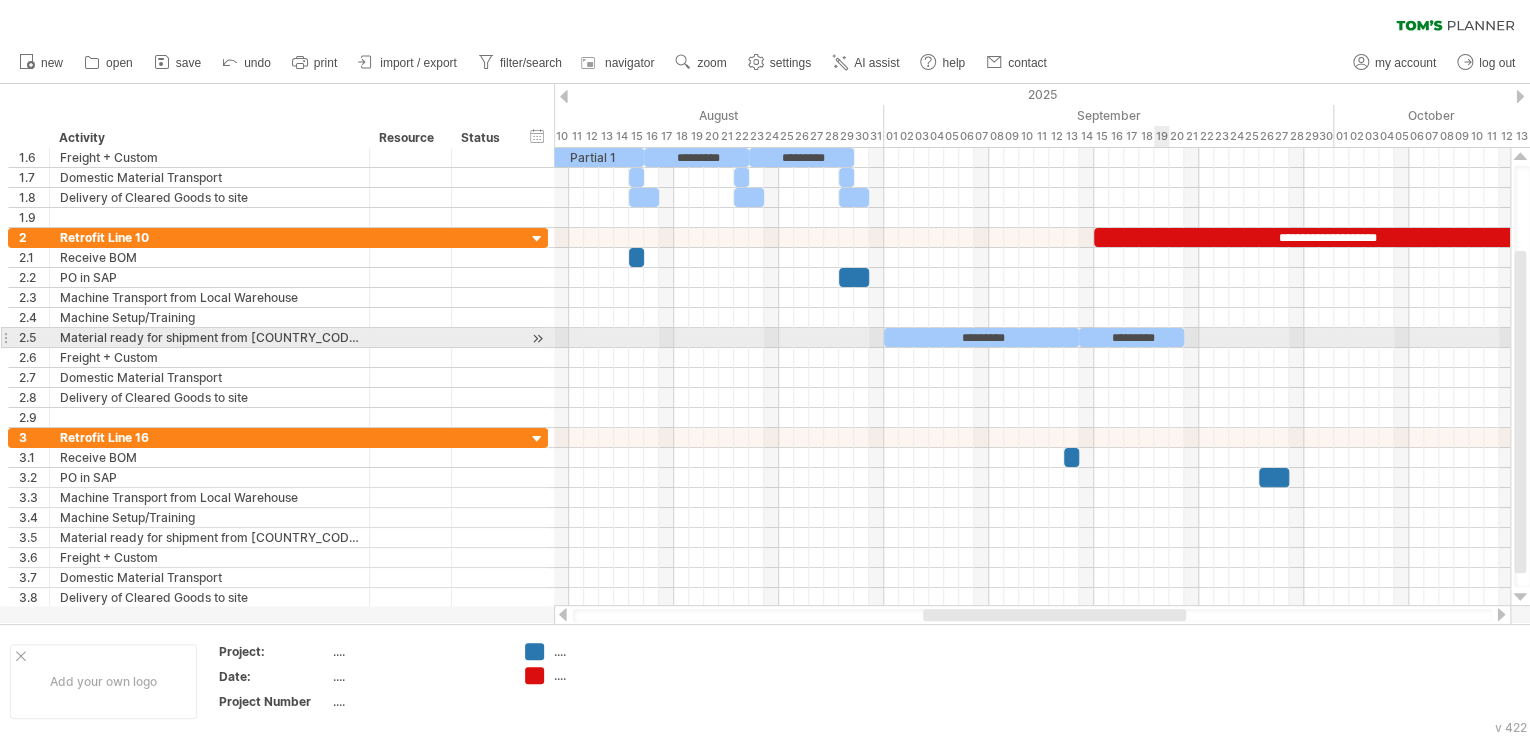click on "*********" at bounding box center (1131, 337) 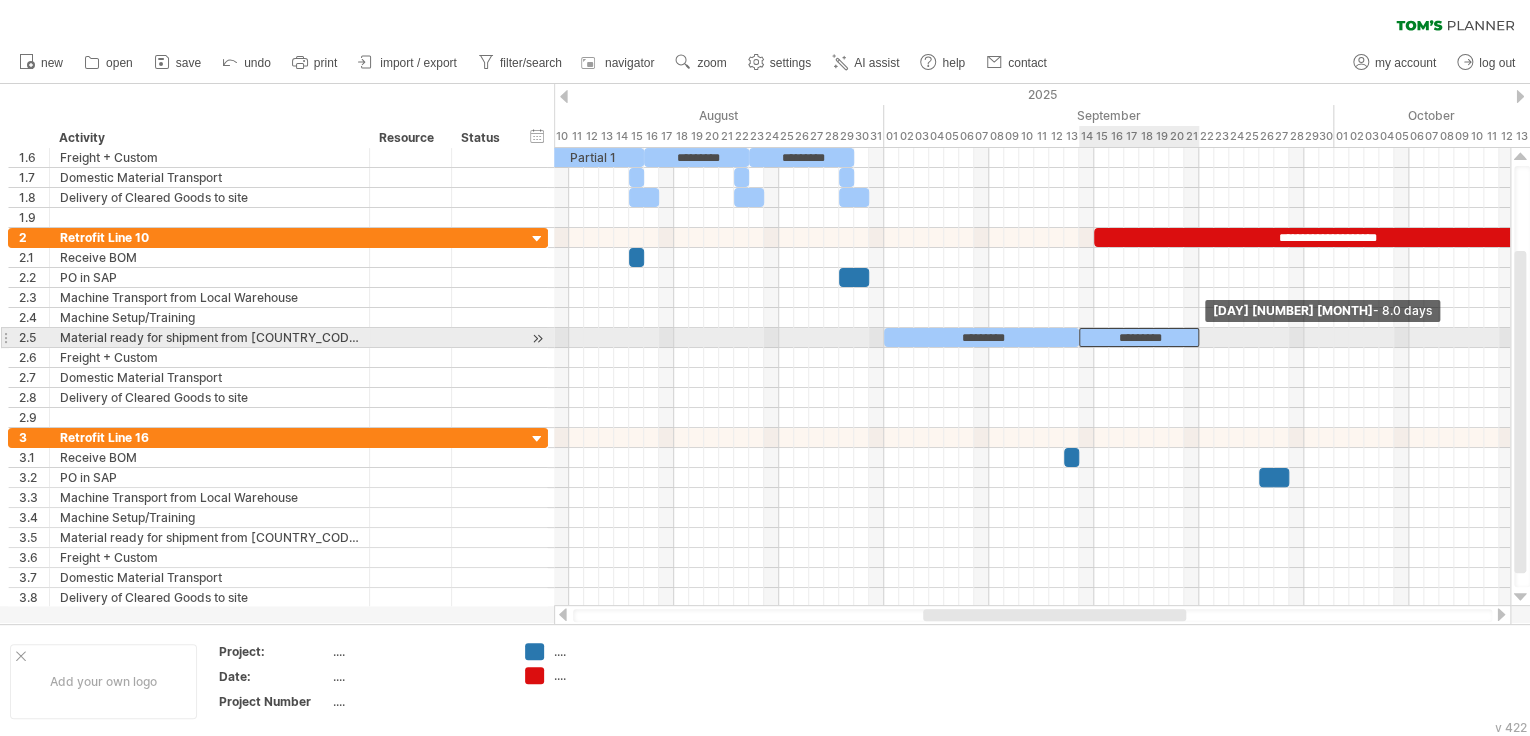drag, startPoint x: 1184, startPoint y: 338, endPoint x: 1197, endPoint y: 336, distance: 13.152946 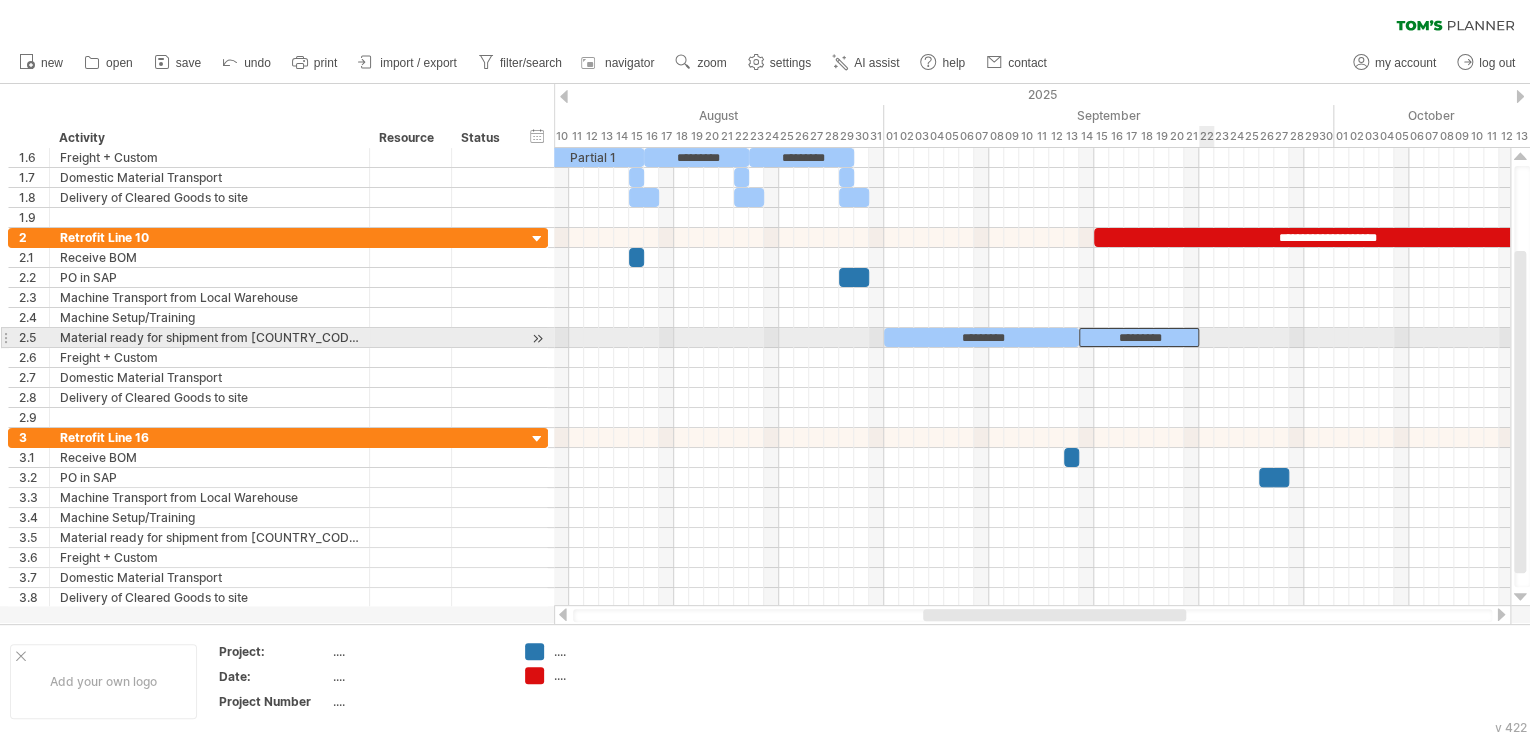 click at bounding box center [1032, 338] 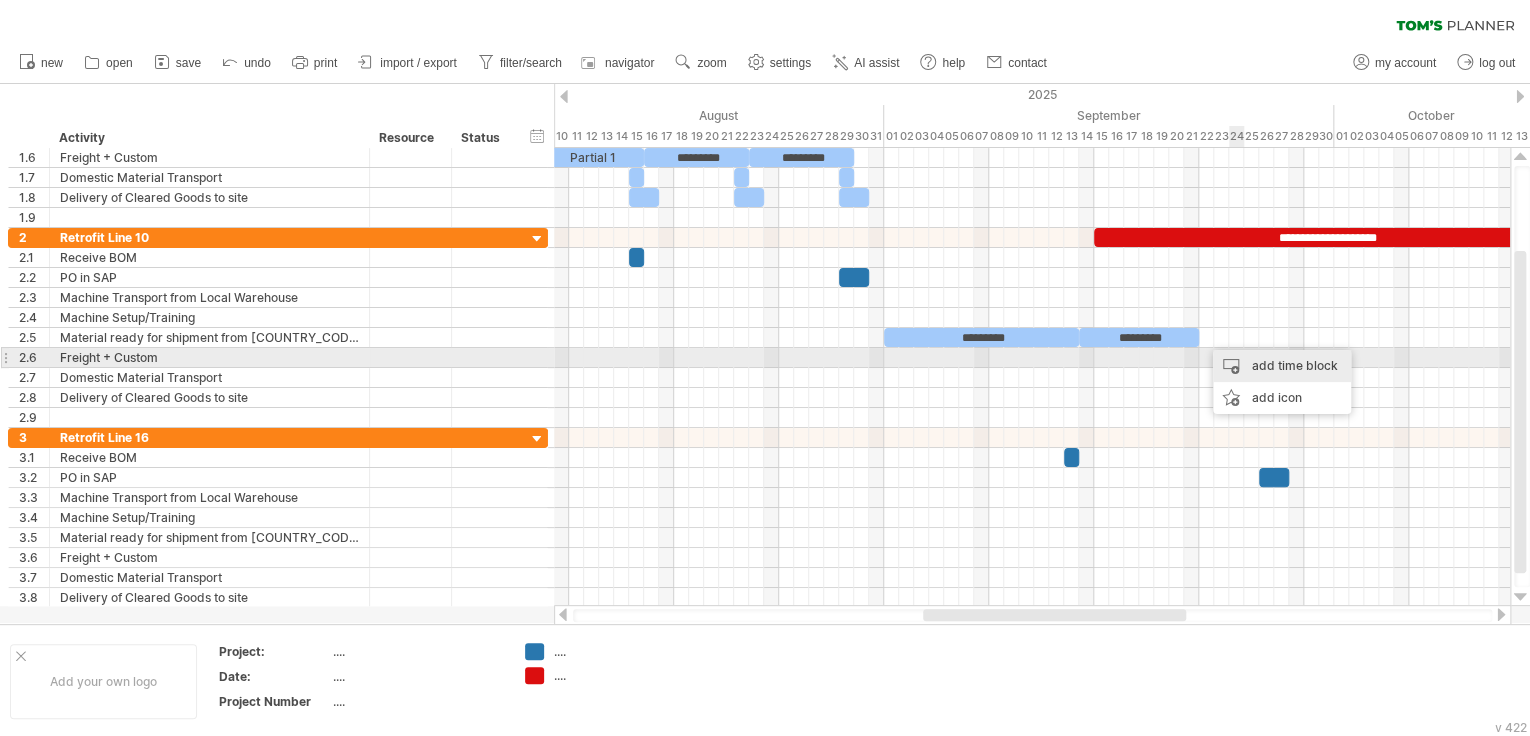 click on "add time block" at bounding box center [1282, 366] 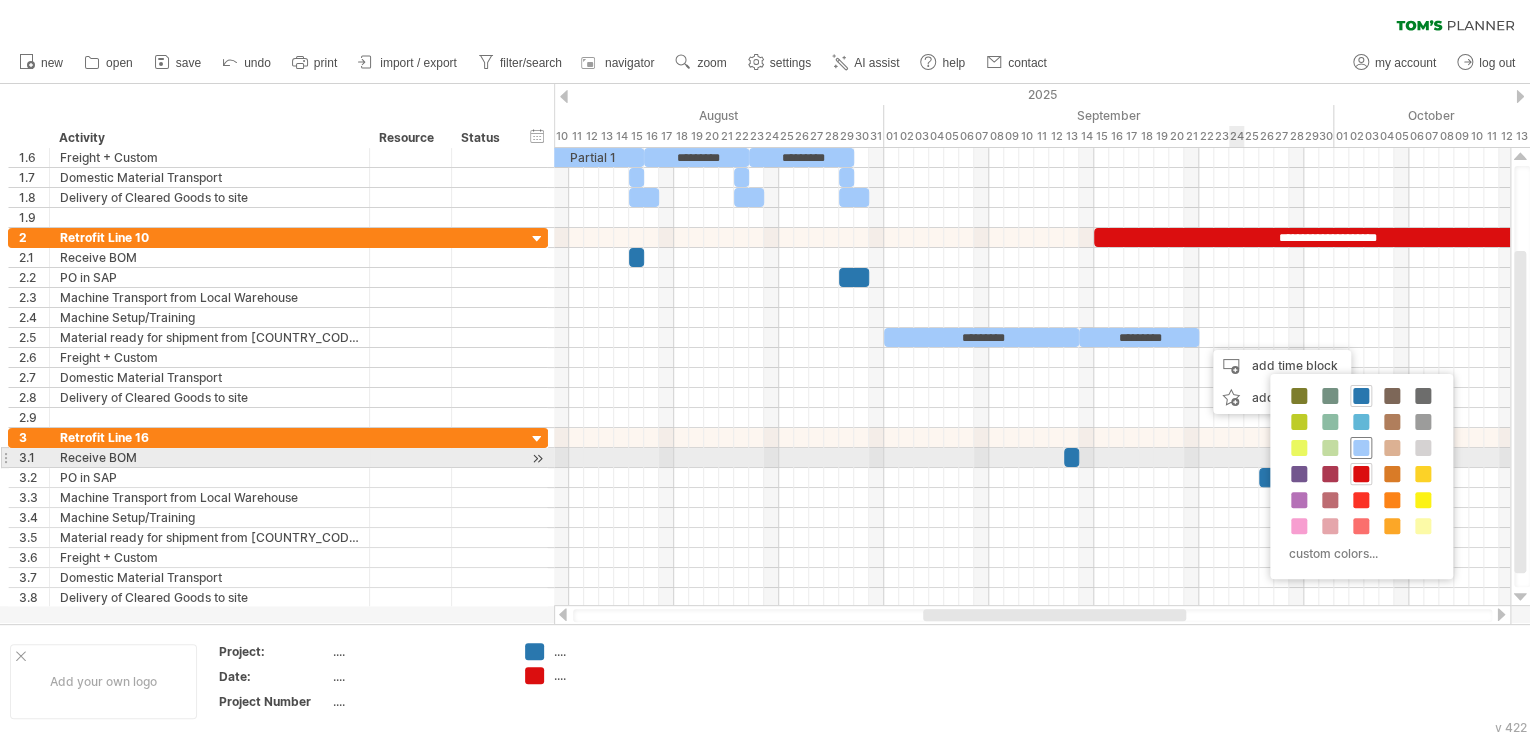 click at bounding box center (1361, 448) 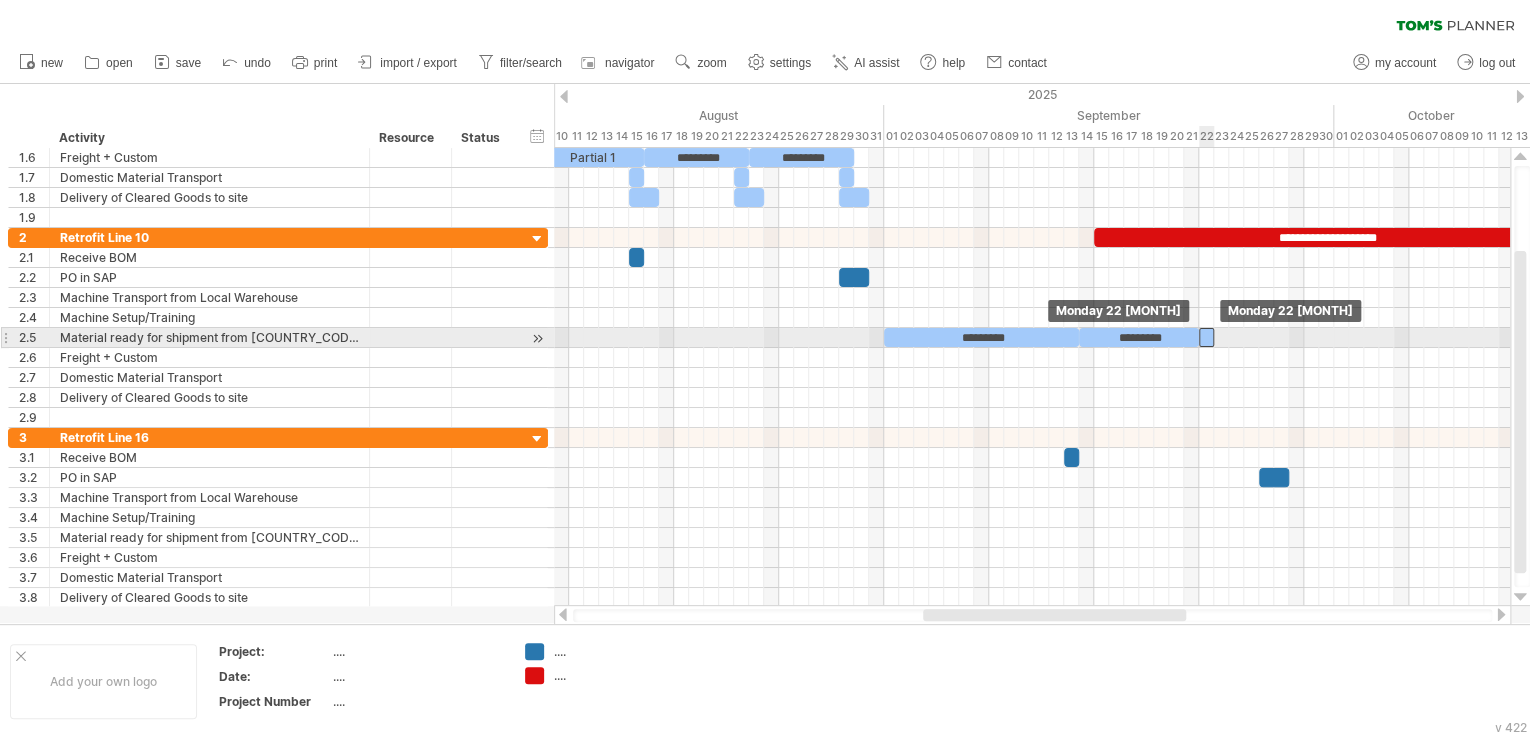 click at bounding box center [1206, 337] 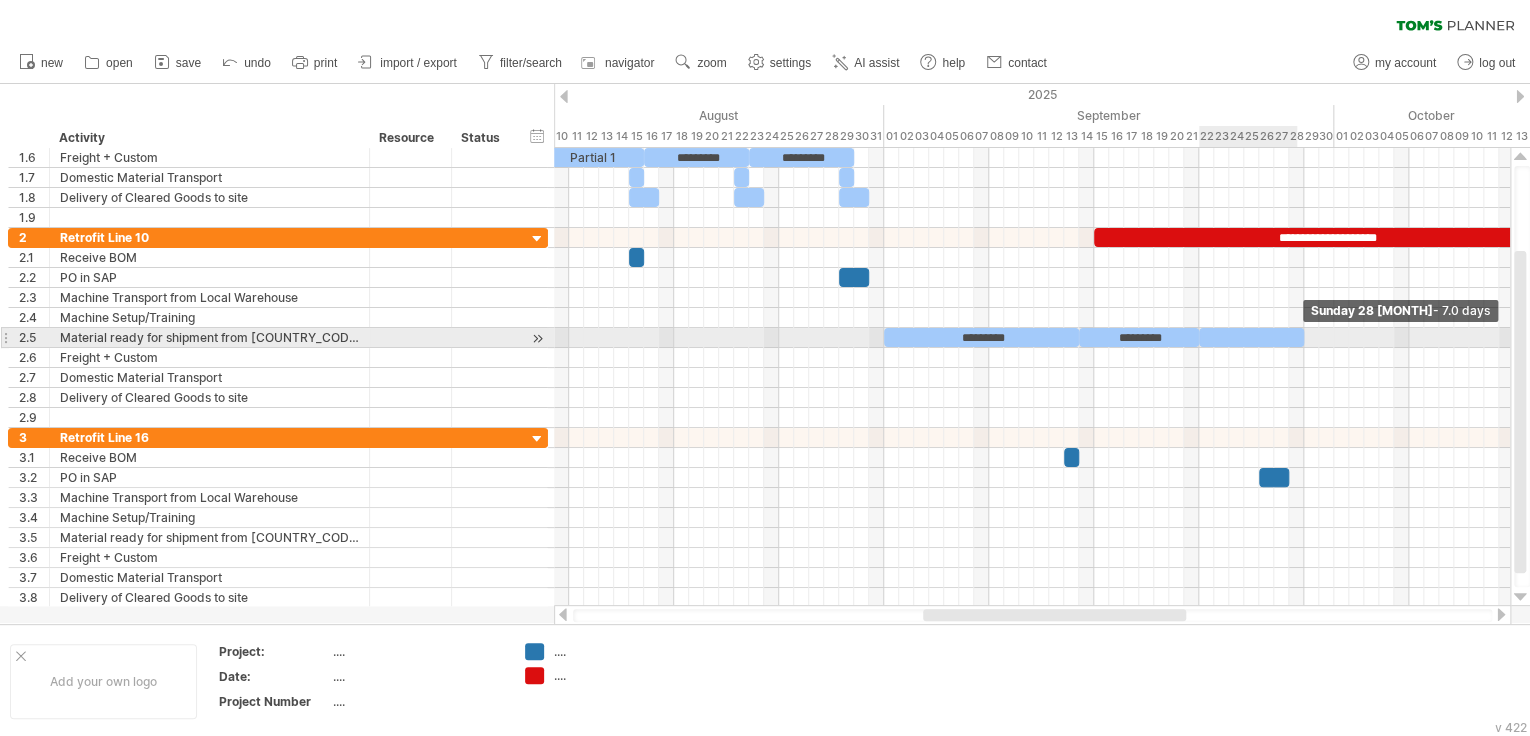 drag, startPoint x: 1215, startPoint y: 333, endPoint x: 1302, endPoint y: 337, distance: 87.0919 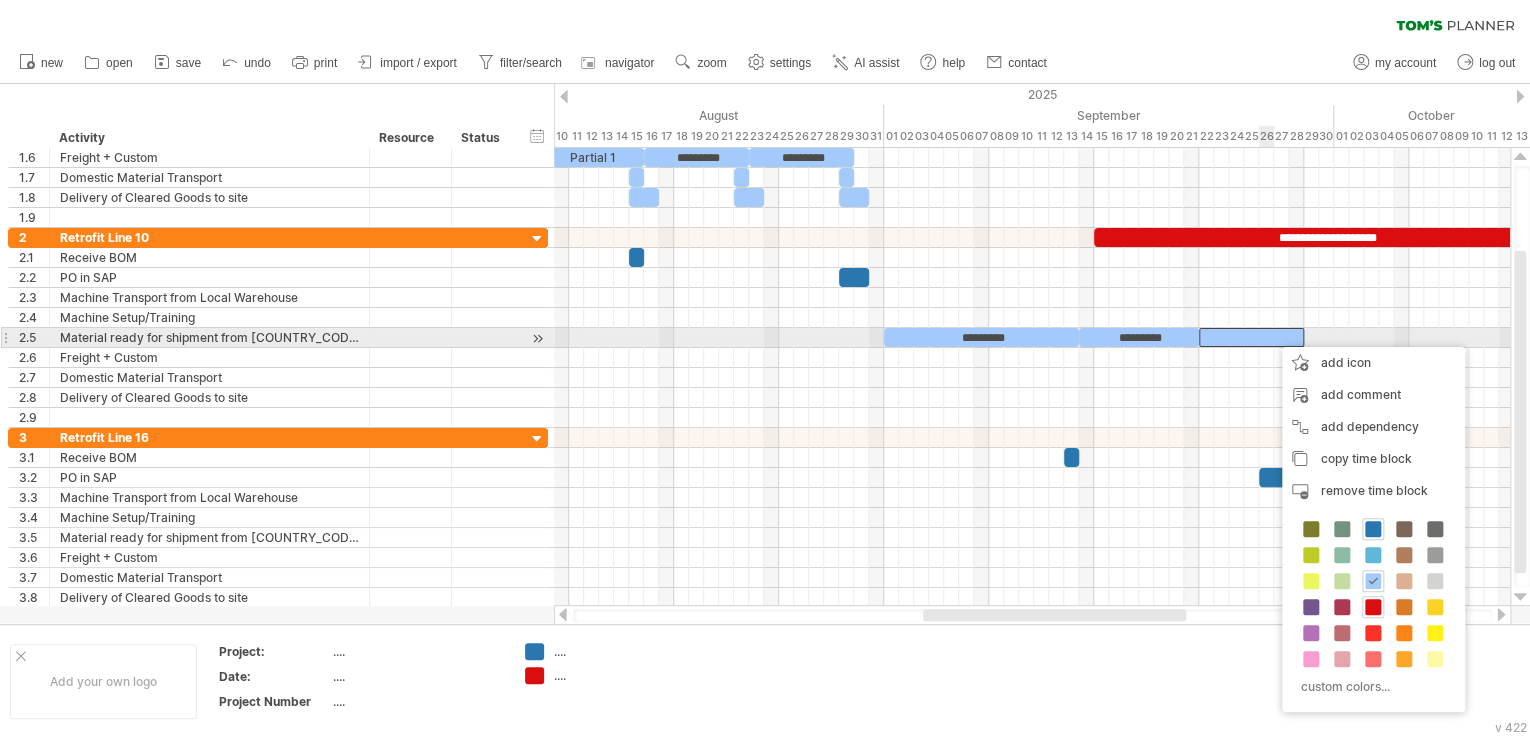 click at bounding box center [1251, 337] 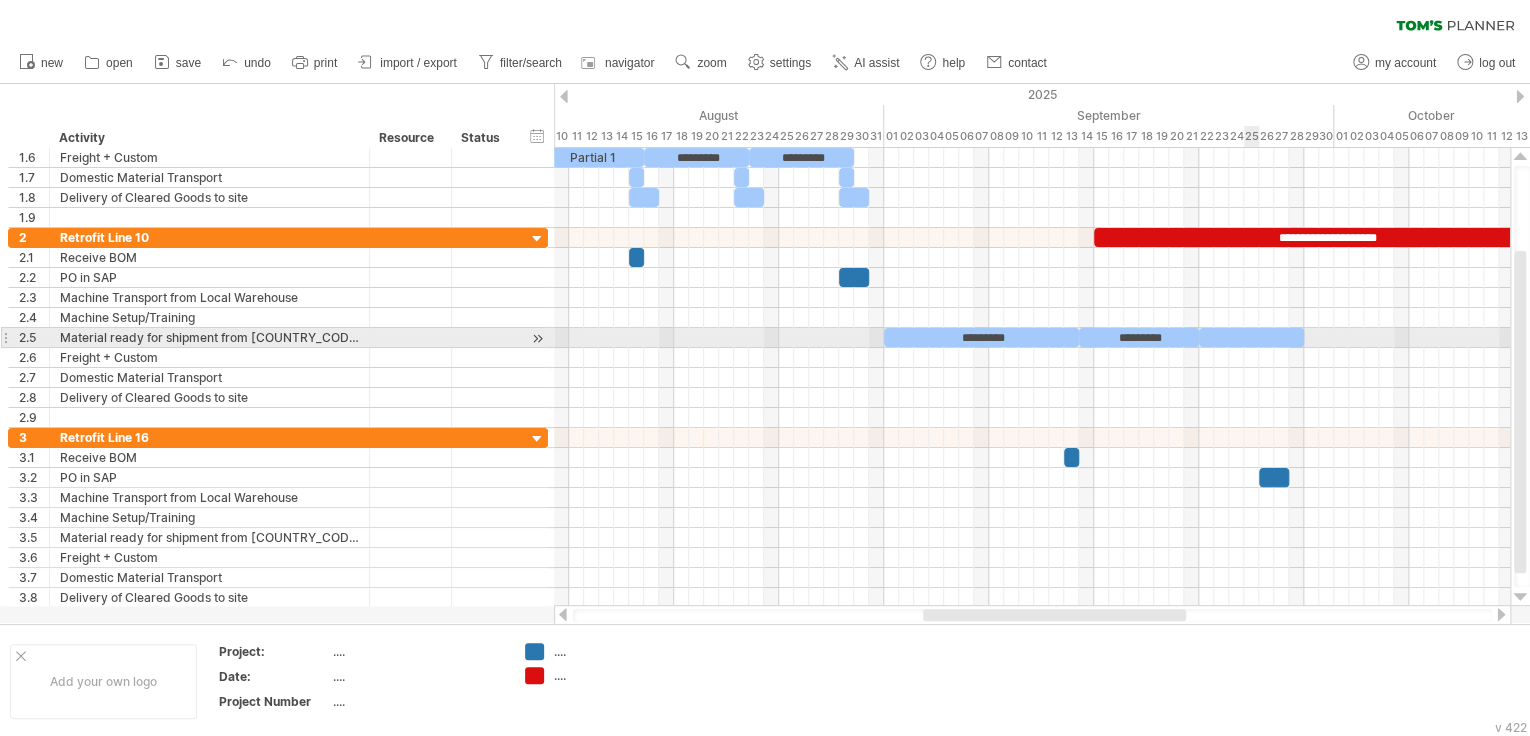 type 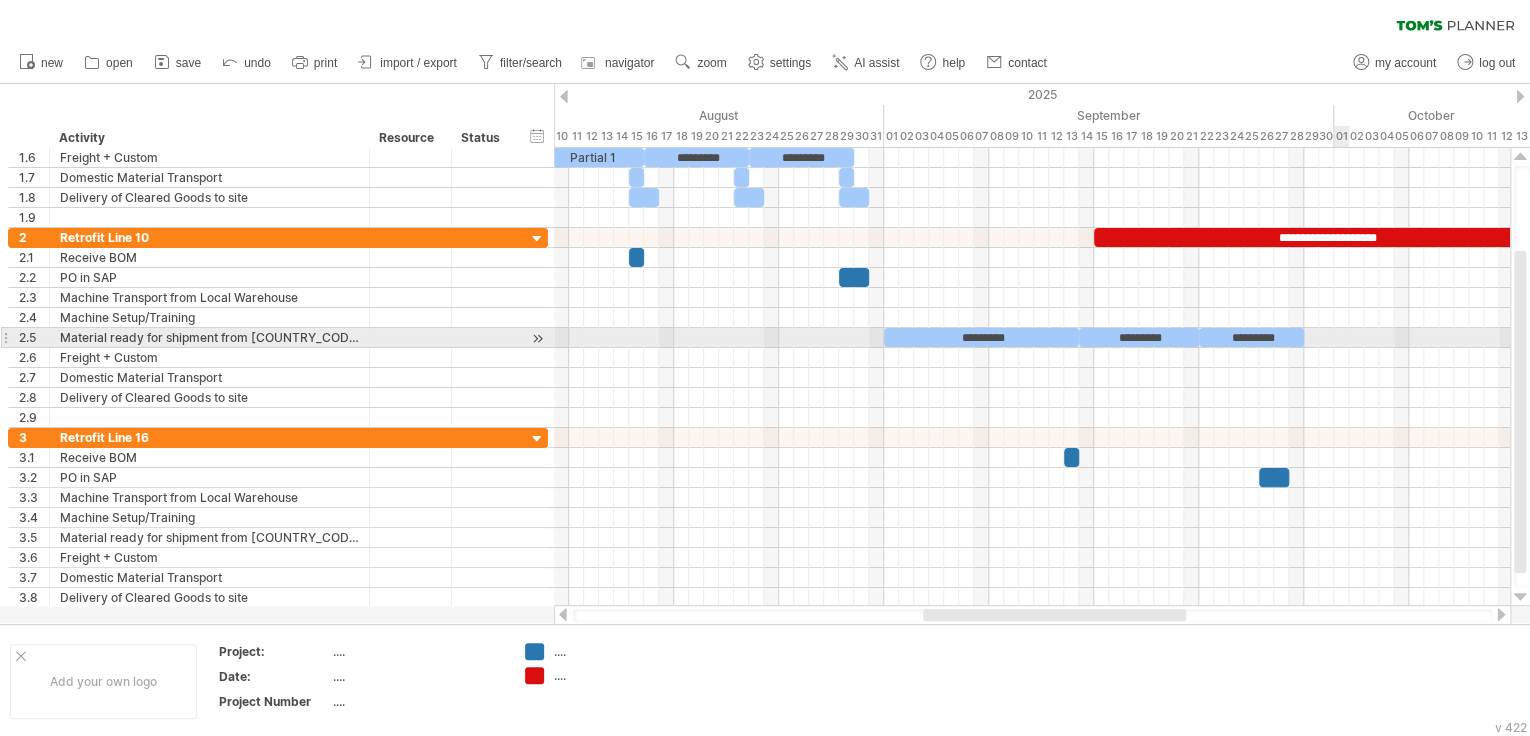 drag, startPoint x: 1313, startPoint y: 336, endPoint x: 1385, endPoint y: 336, distance: 72 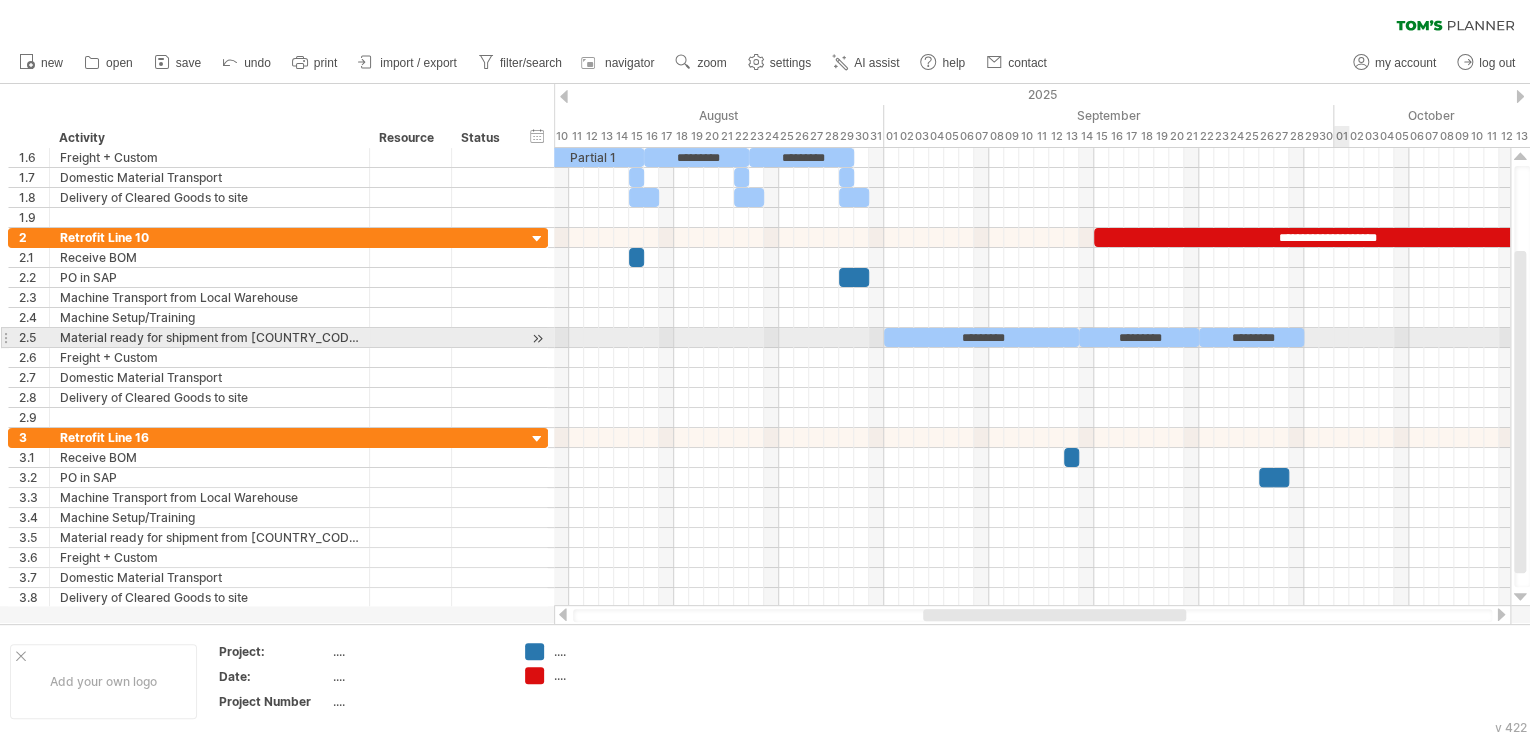 click at bounding box center (1032, 338) 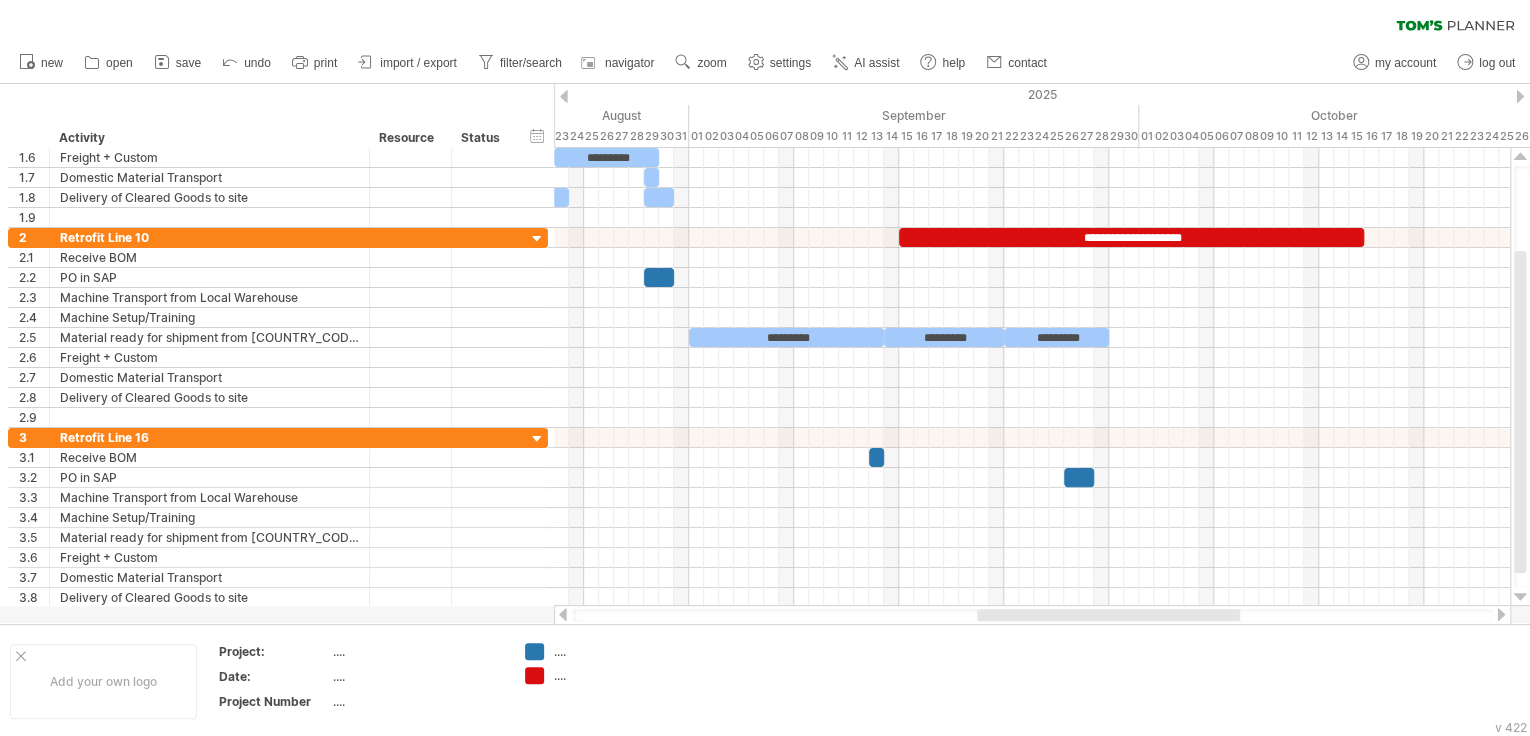 drag, startPoint x: 1140, startPoint y: 614, endPoint x: 1202, endPoint y: 612, distance: 62.03225 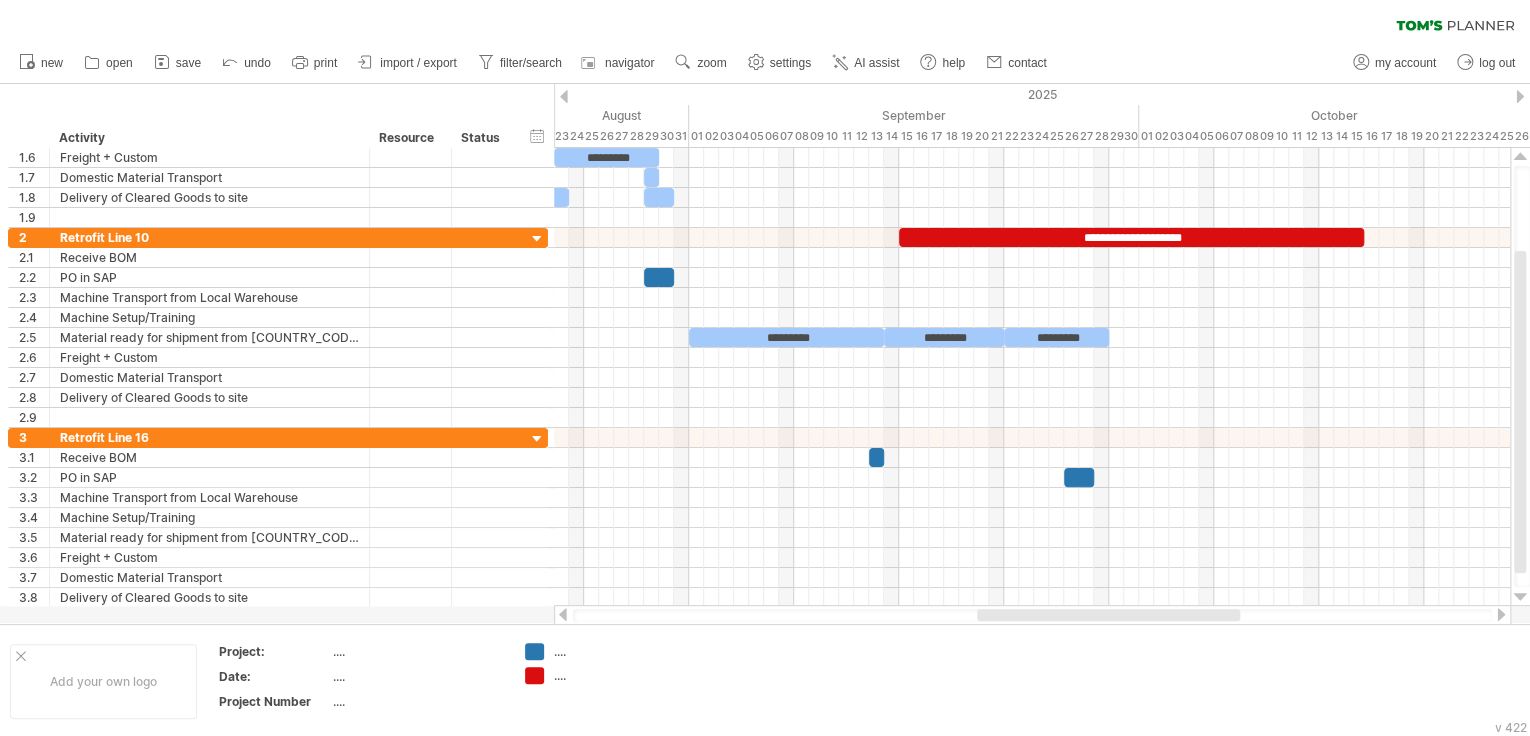 click at bounding box center (1108, 615) 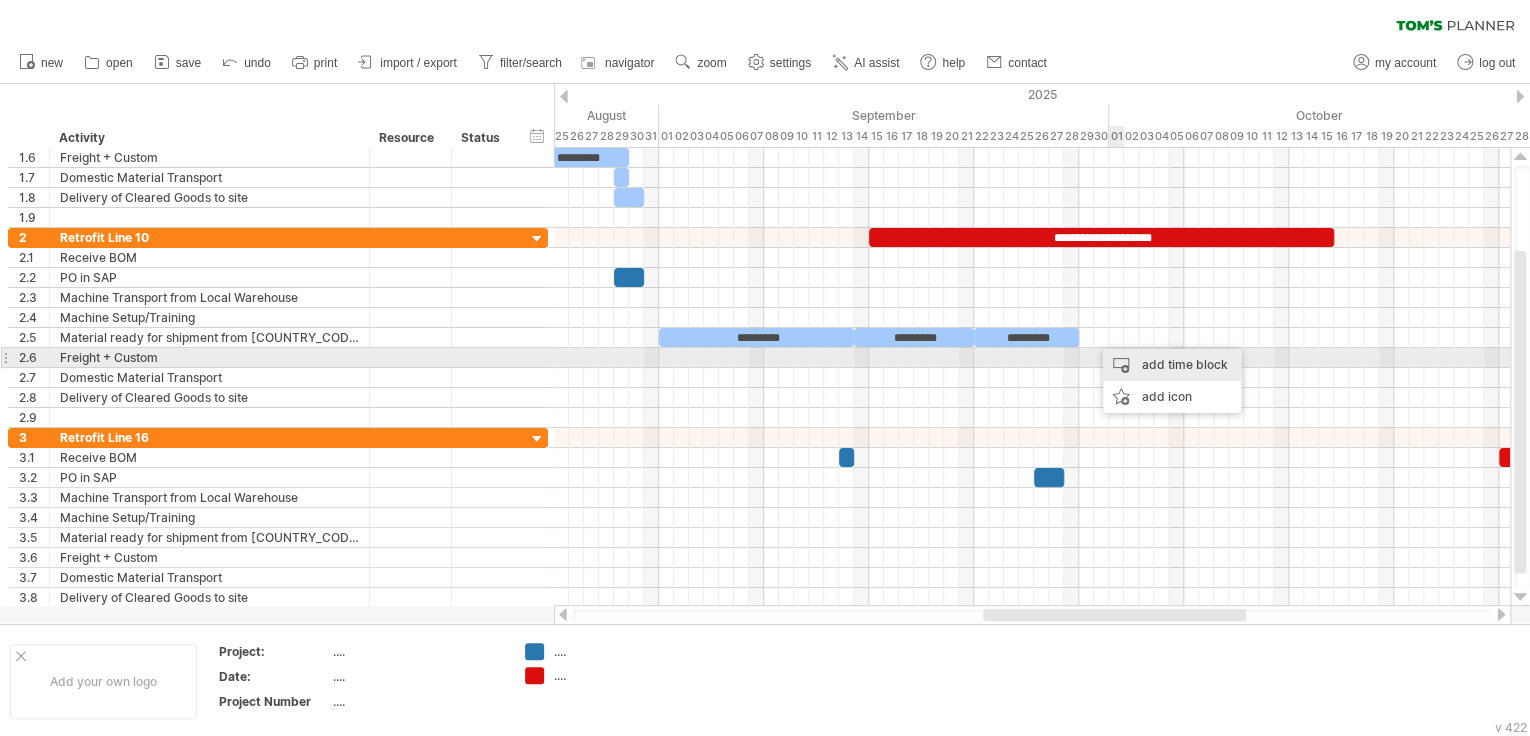 click on "add time block" at bounding box center (1172, 365) 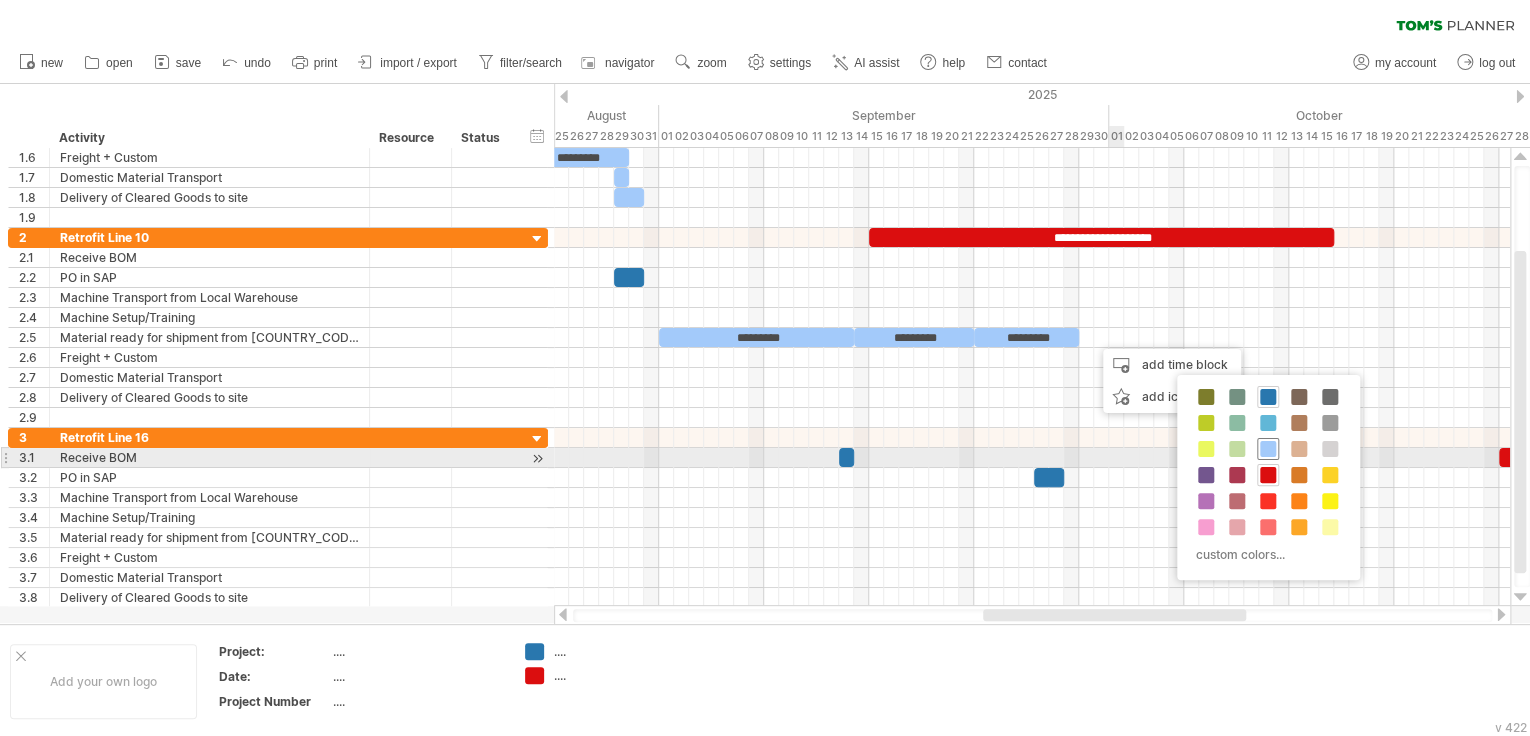 click at bounding box center [1268, 449] 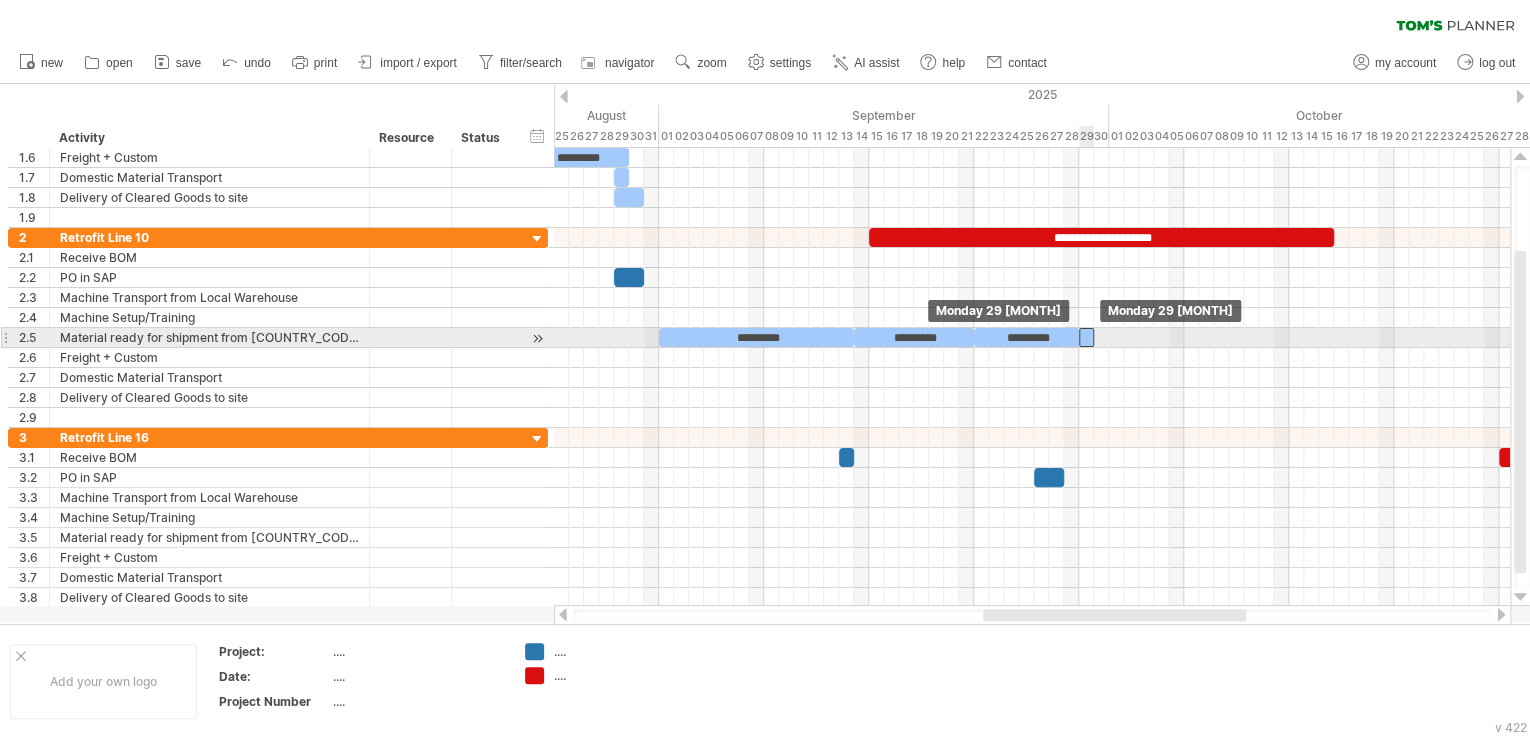 drag, startPoint x: 1100, startPoint y: 336, endPoint x: 1088, endPoint y: 340, distance: 12.649111 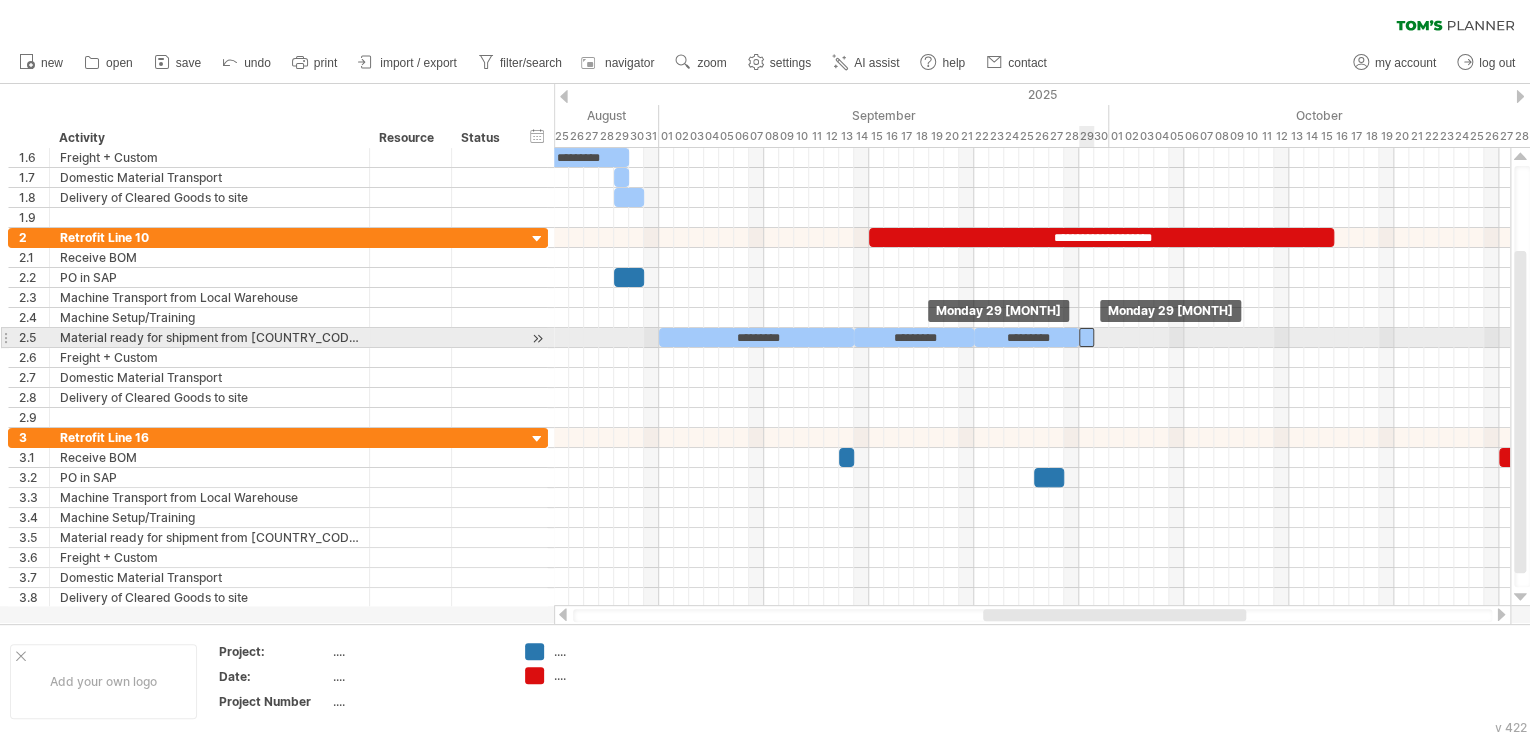 click at bounding box center [1086, 337] 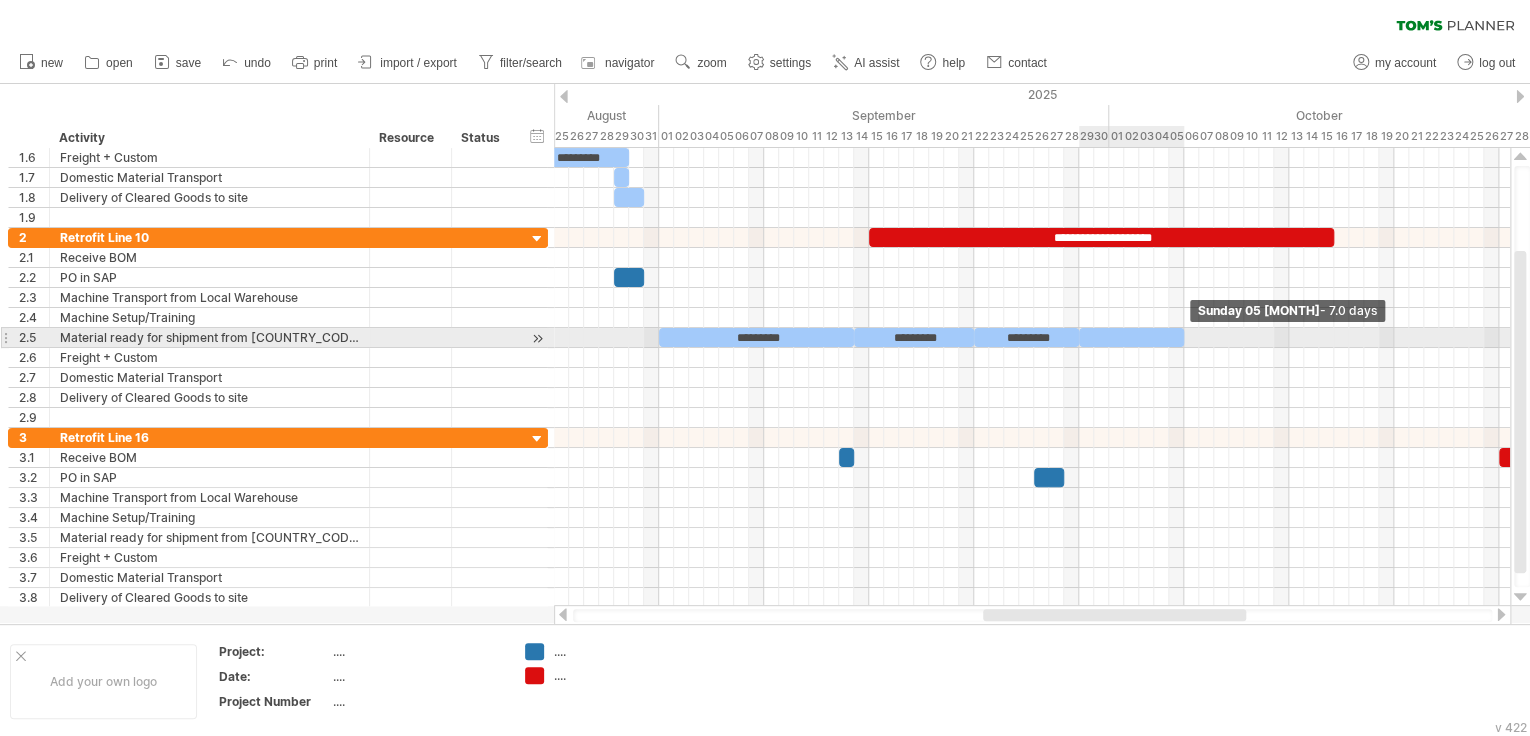 drag, startPoint x: 1092, startPoint y: 332, endPoint x: 1179, endPoint y: 340, distance: 87.36704 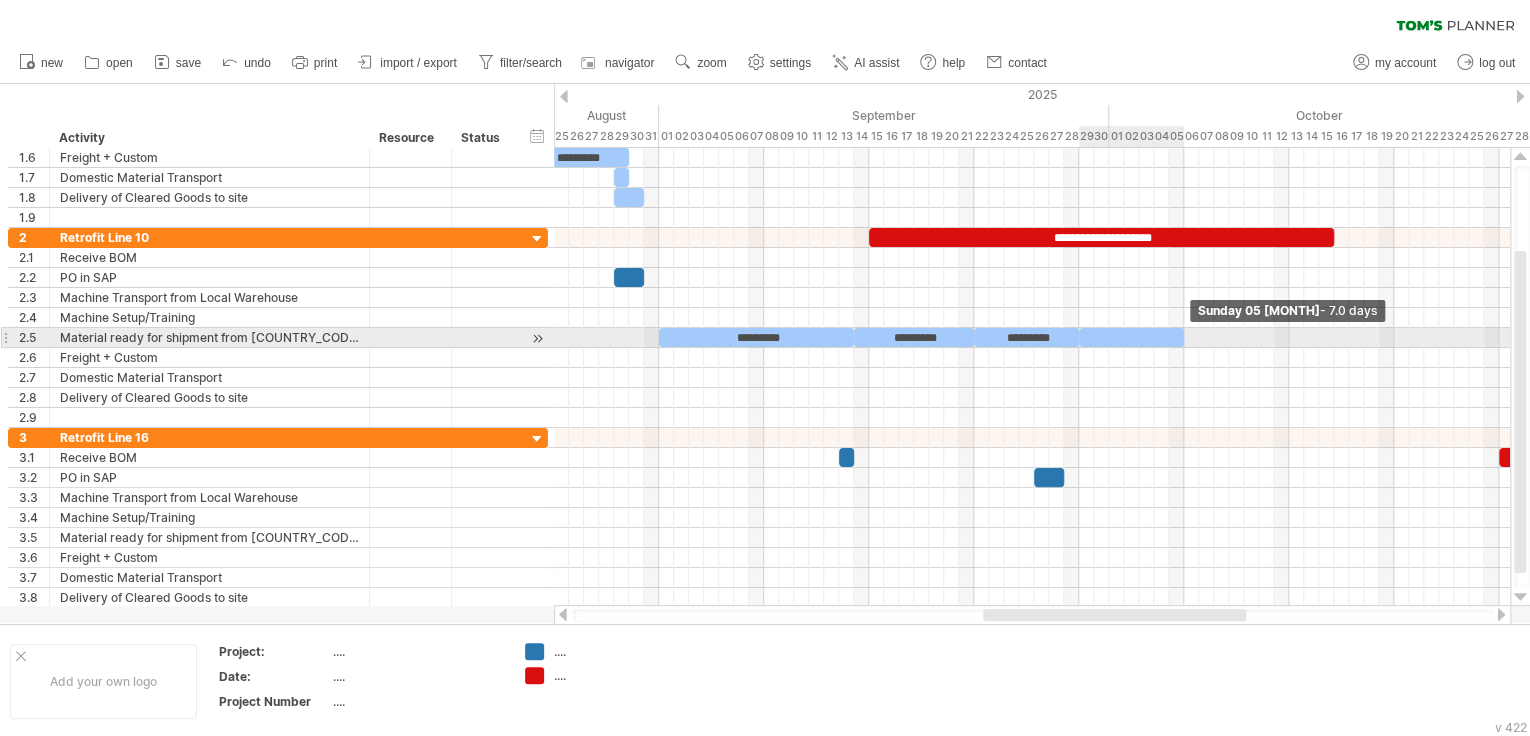 click at bounding box center [1131, 337] 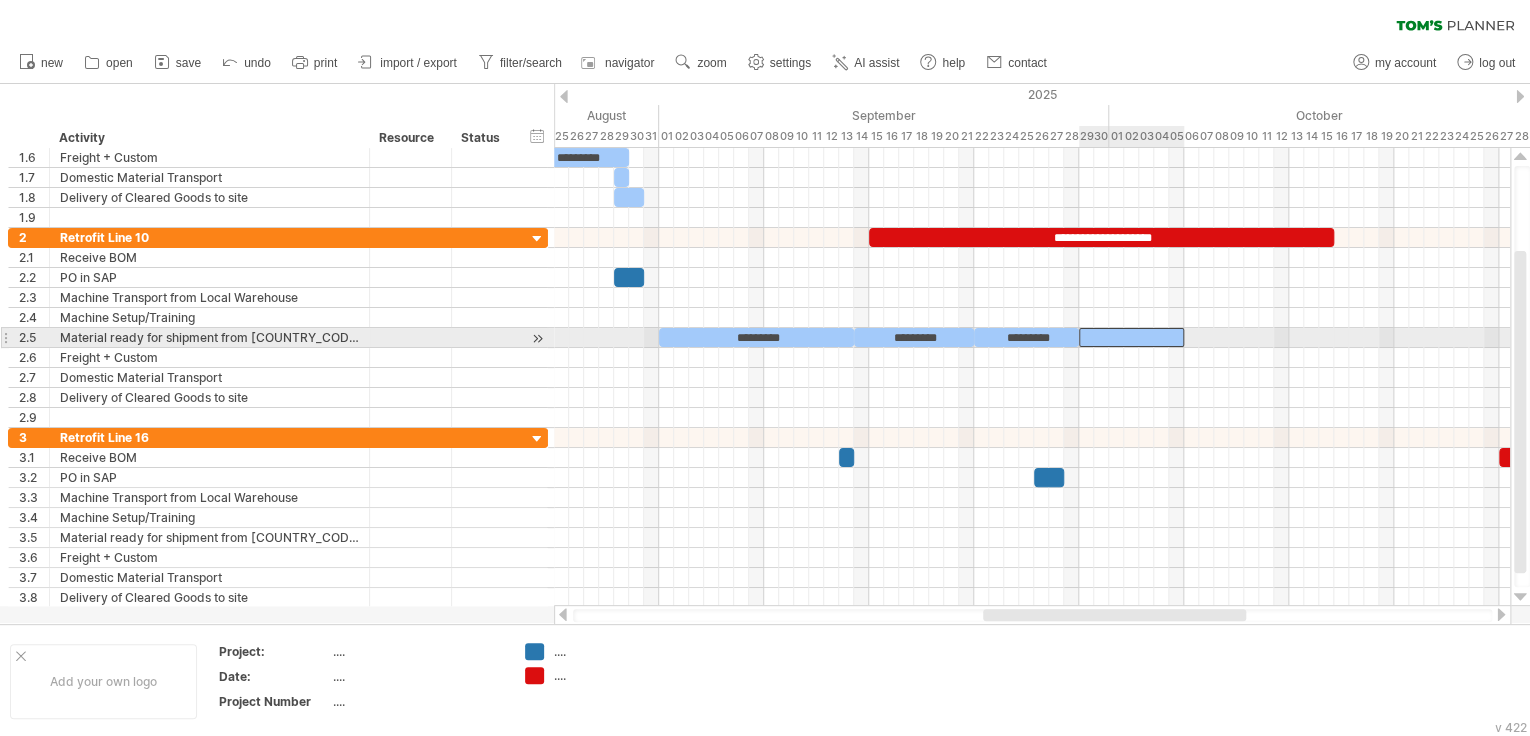 click at bounding box center [1131, 337] 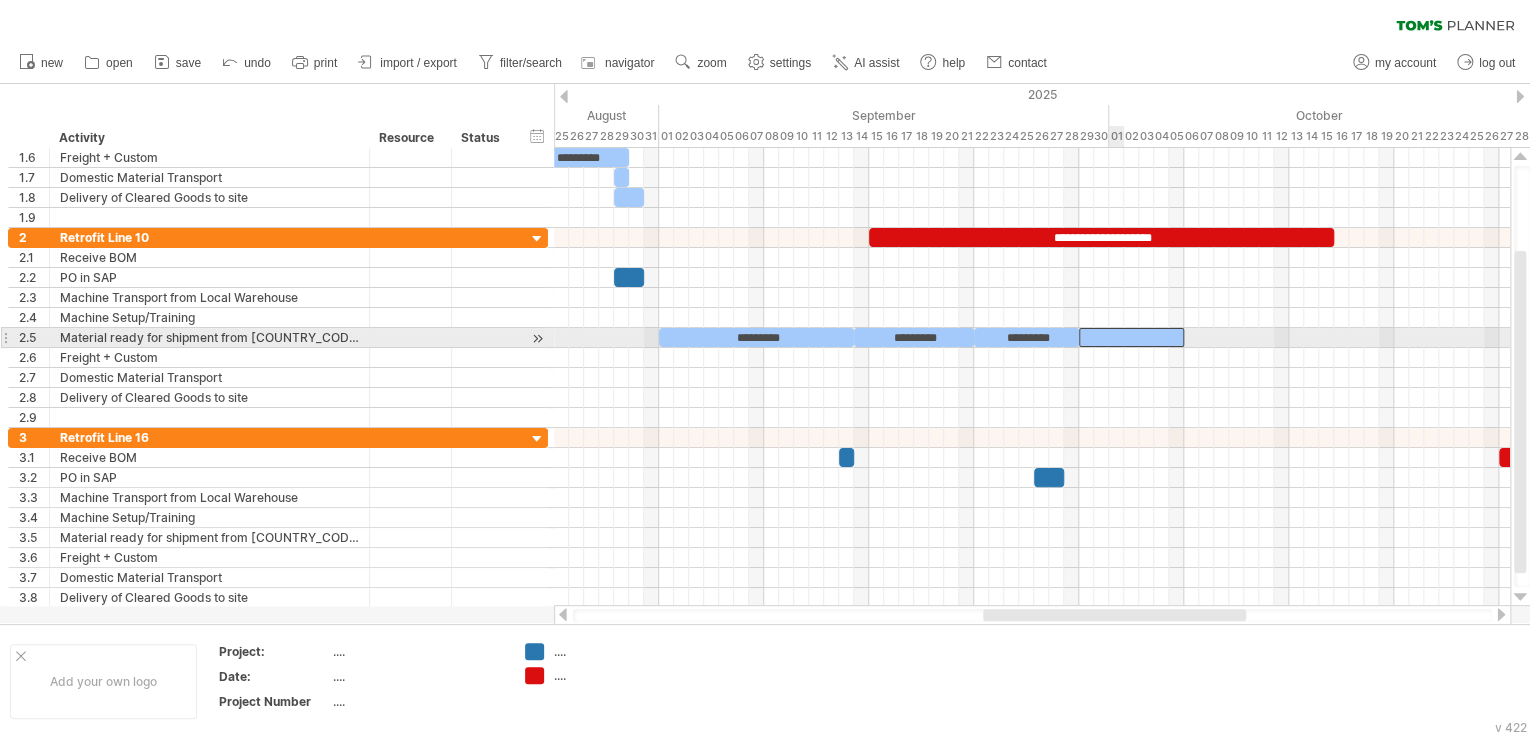 type 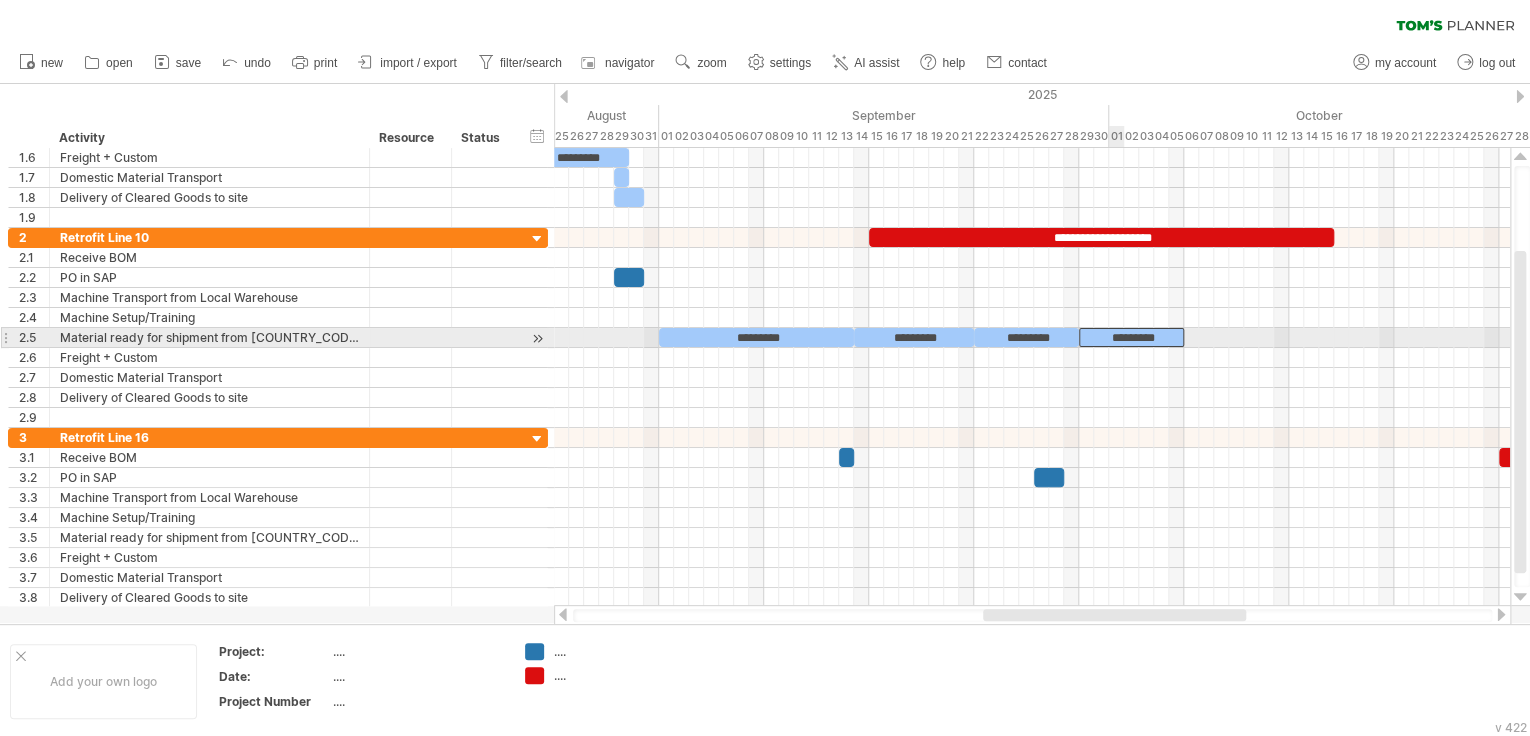 click on "*********" at bounding box center [1131, 337] 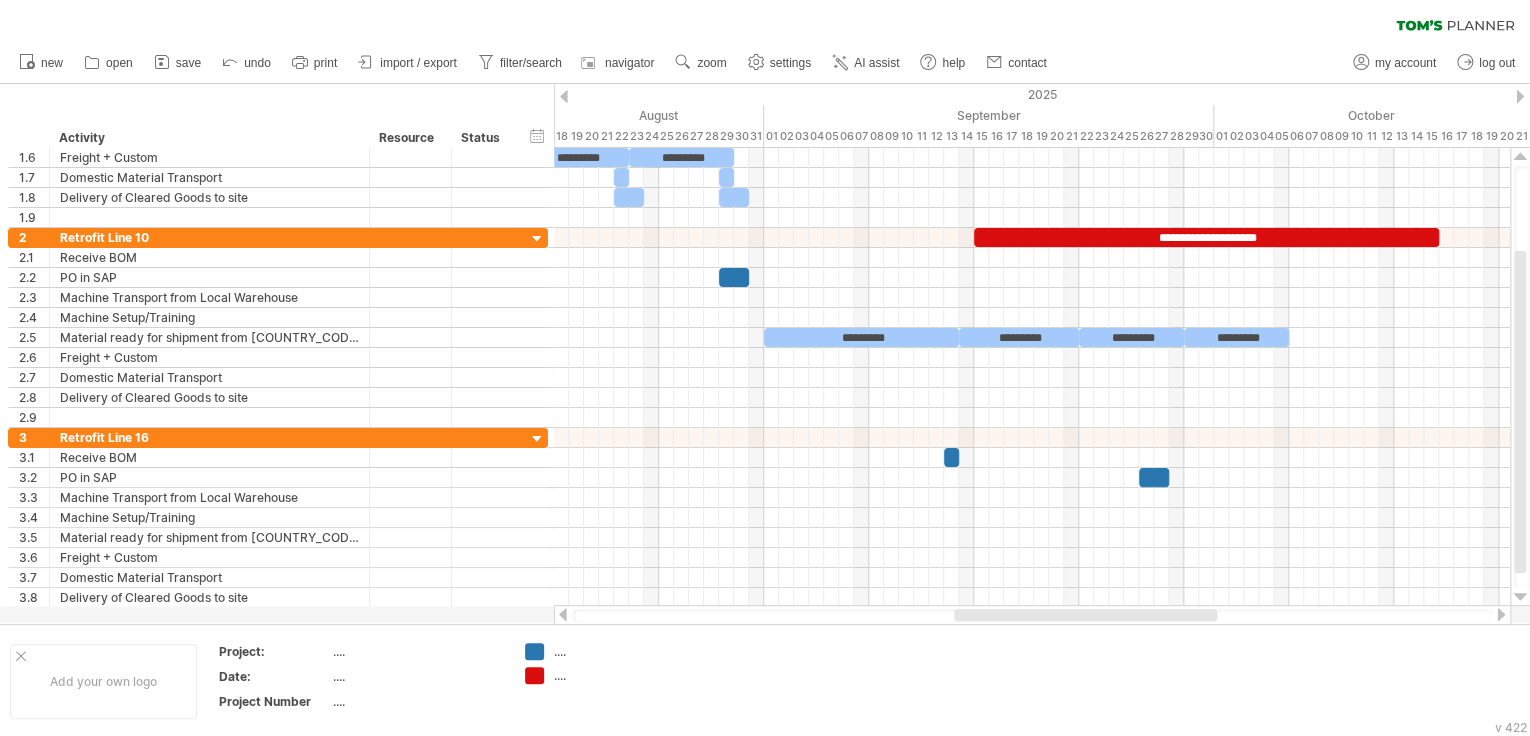 click at bounding box center [1085, 615] 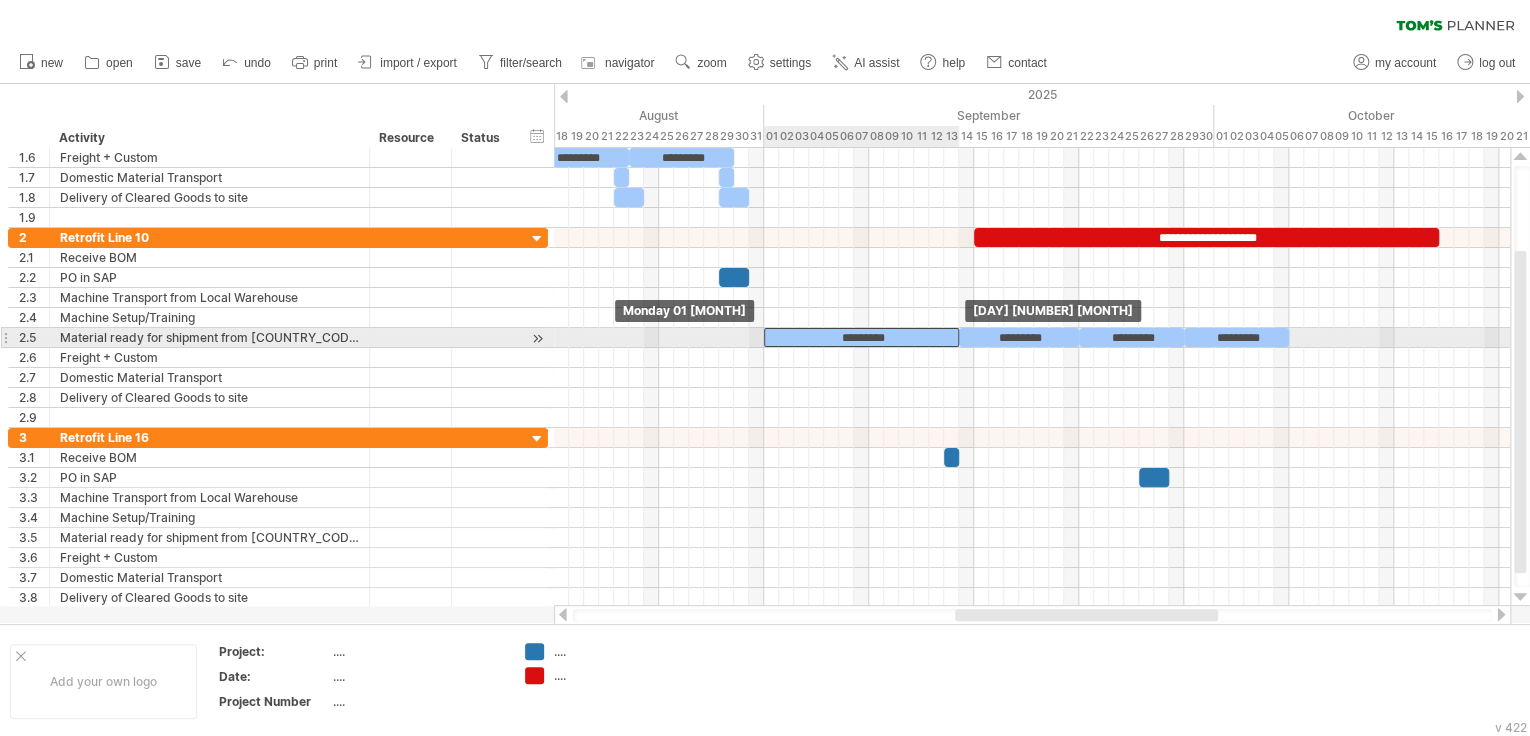 click on "*********" at bounding box center (861, 337) 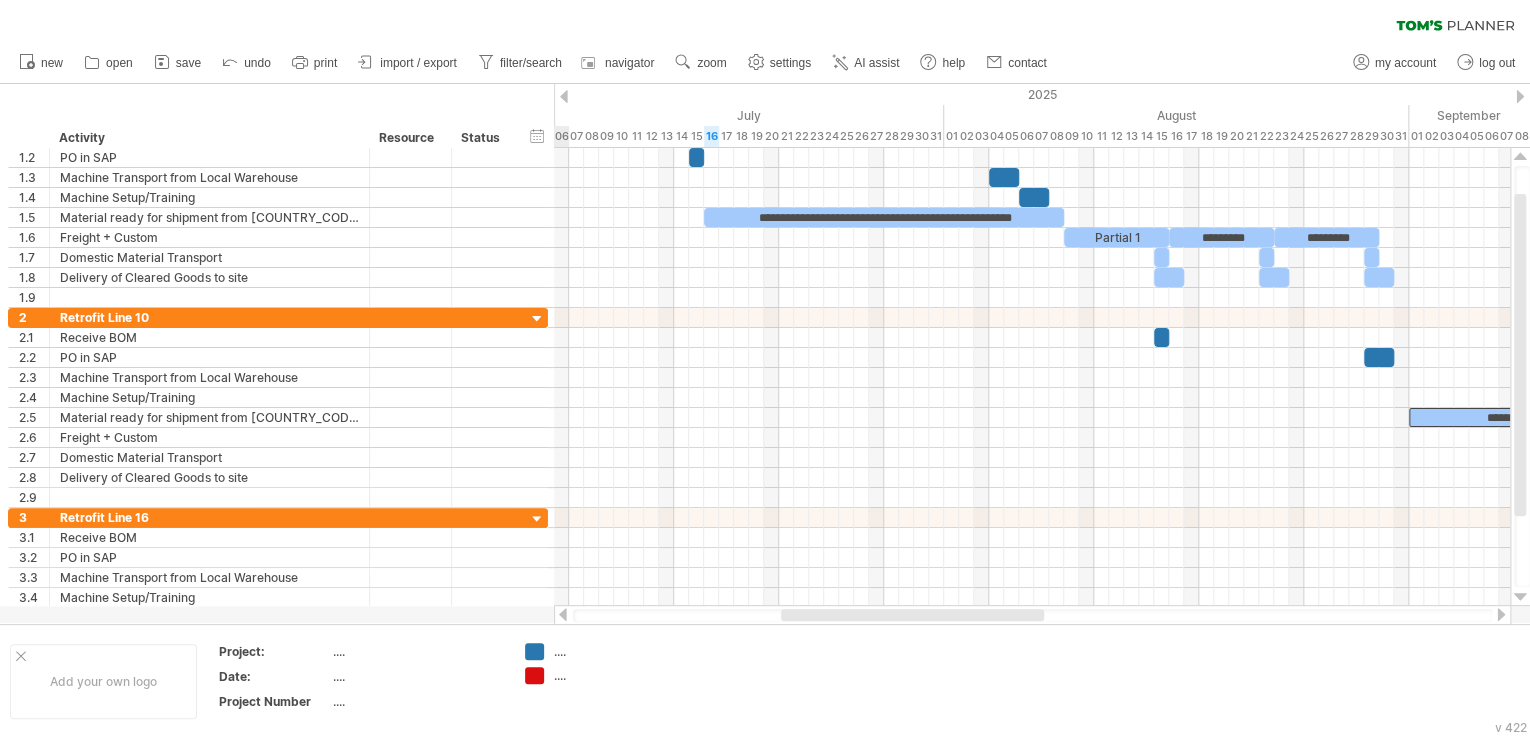 drag, startPoint x: 1068, startPoint y: 619, endPoint x: 895, endPoint y: 611, distance: 173.18488 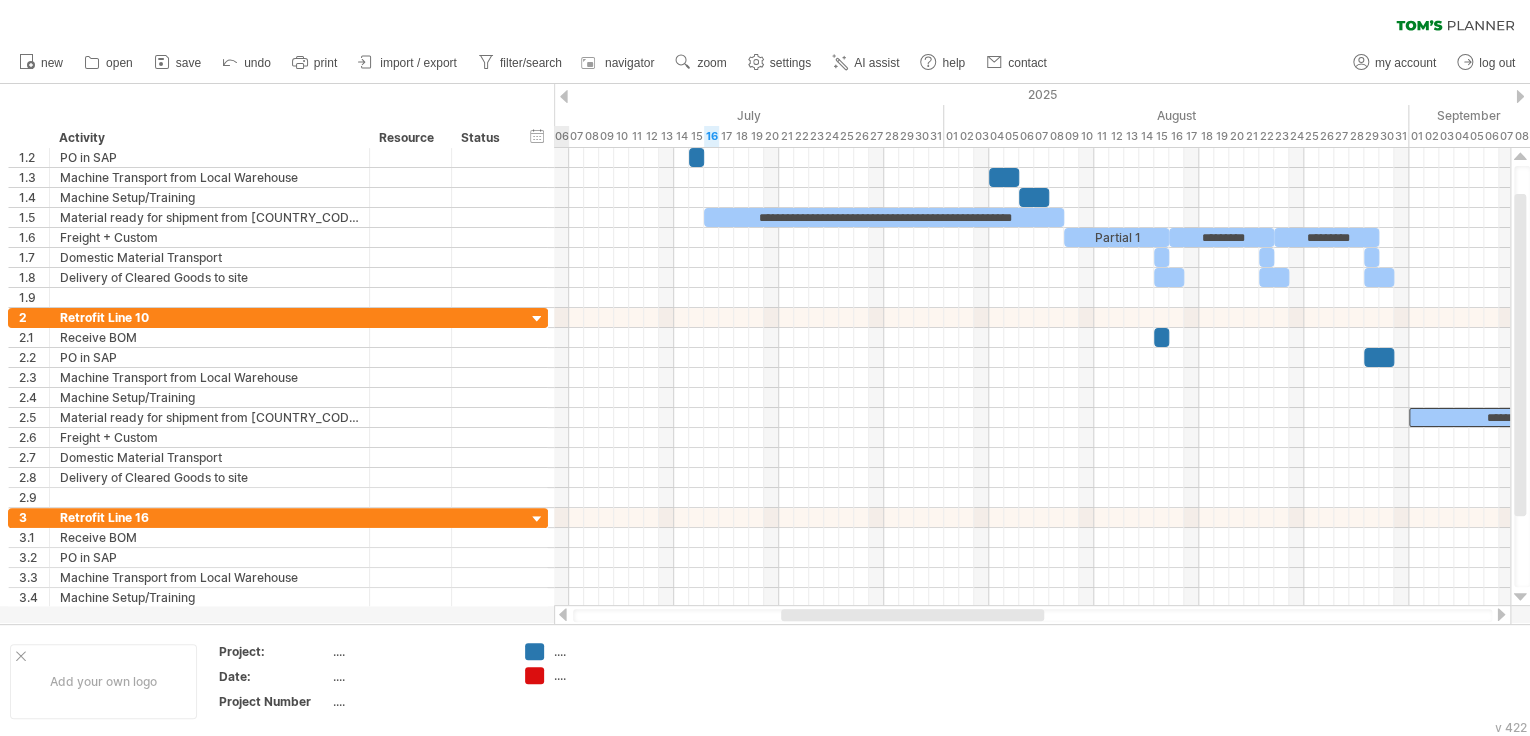 click at bounding box center [912, 615] 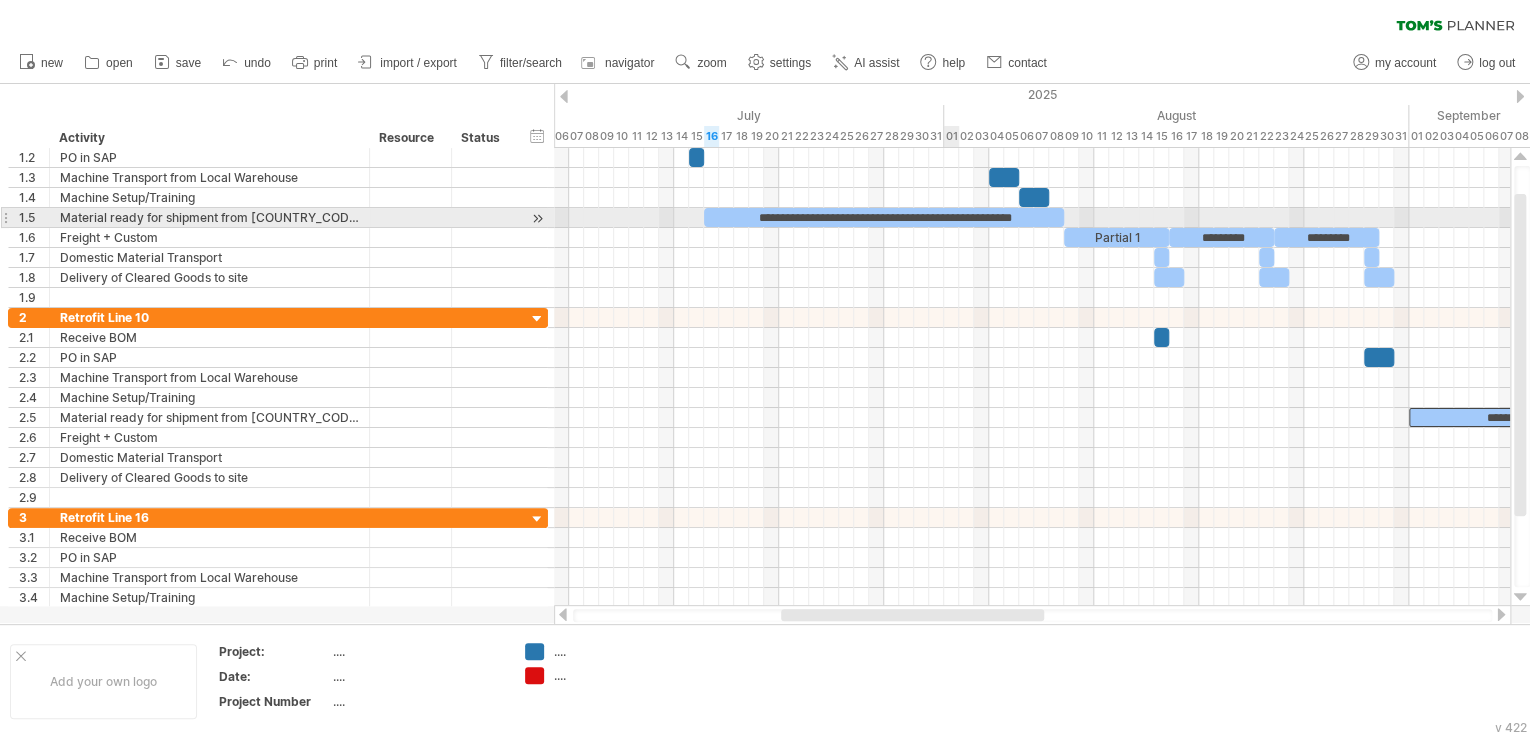 click on "**********" at bounding box center (884, 217) 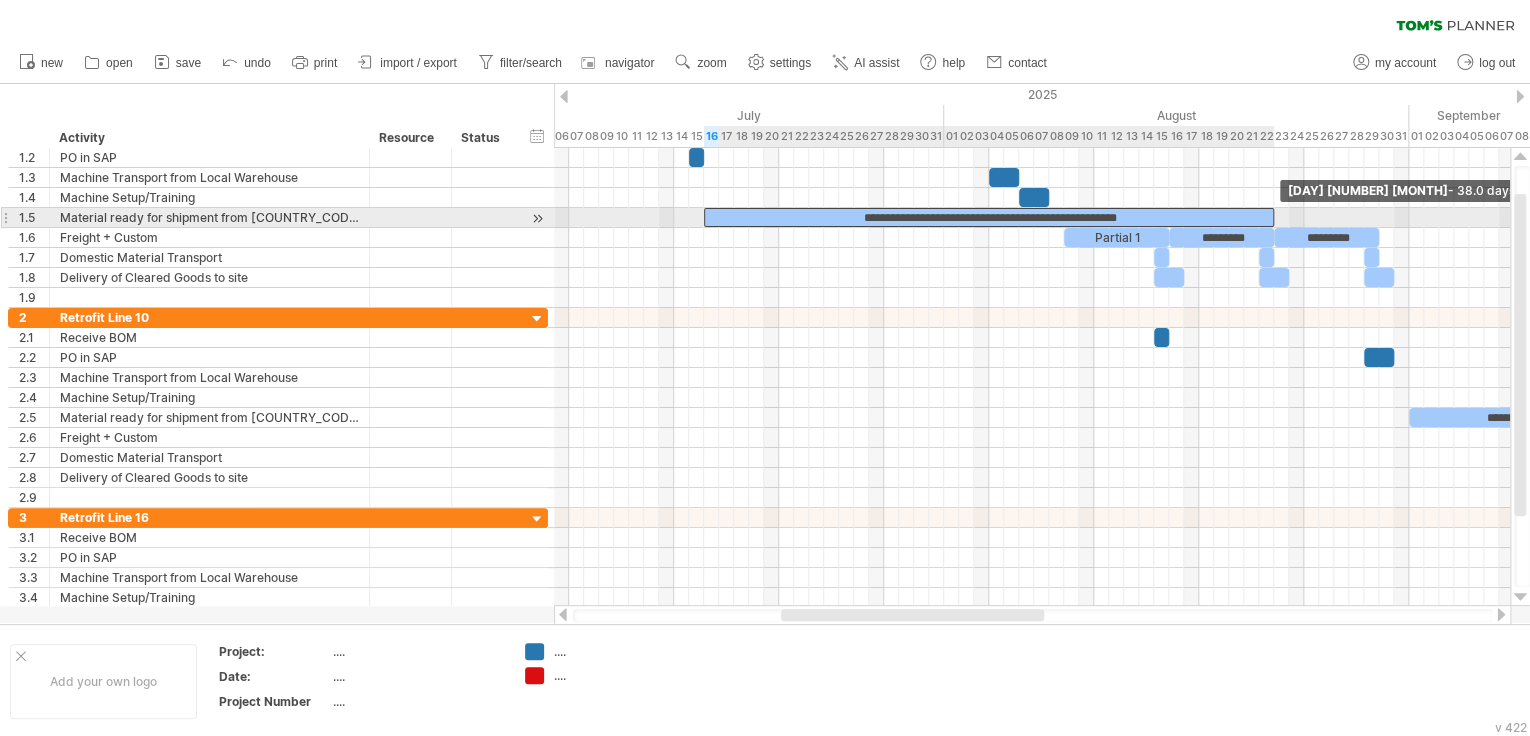 drag, startPoint x: 1060, startPoint y: 214, endPoint x: 1268, endPoint y: 212, distance: 208.00961 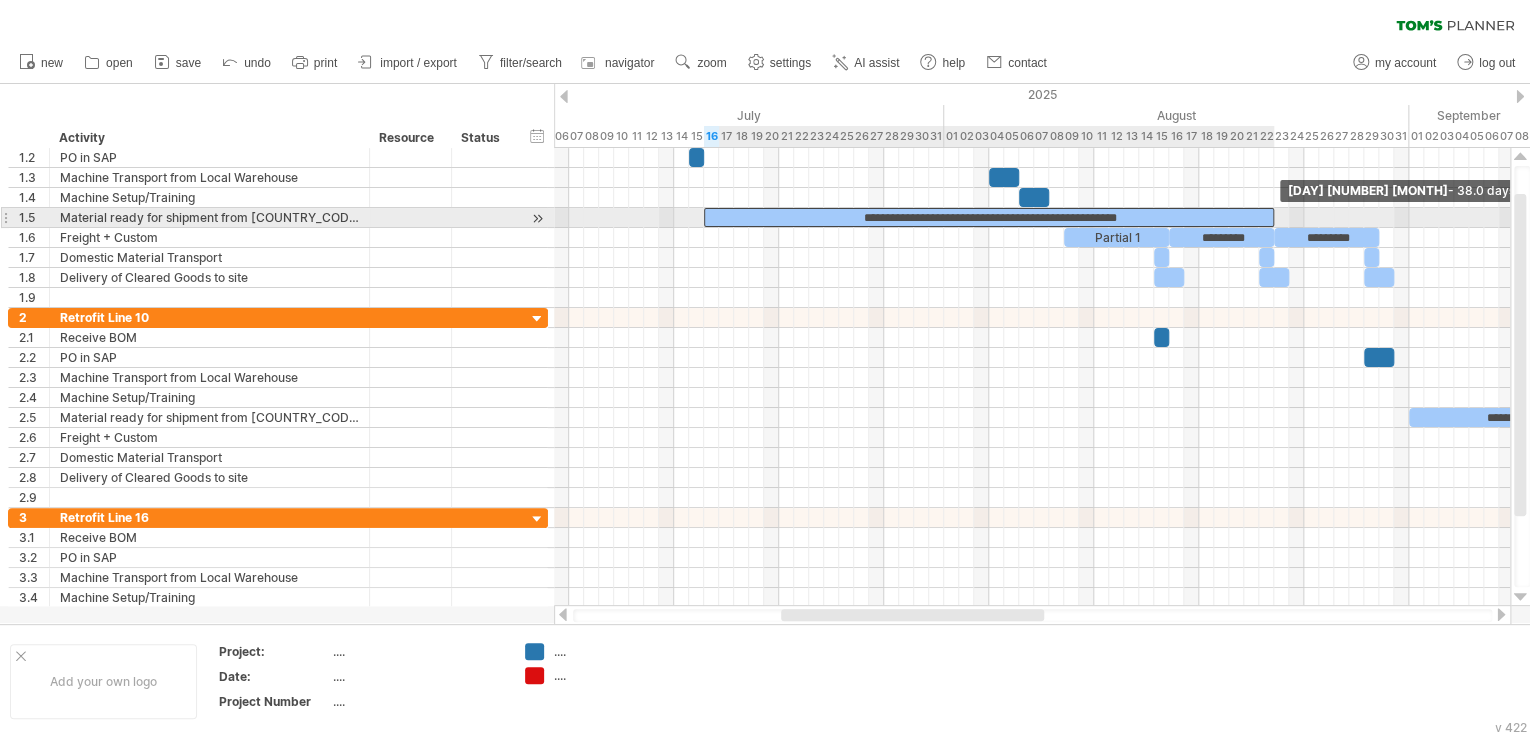 click on "**********" at bounding box center [989, 217] 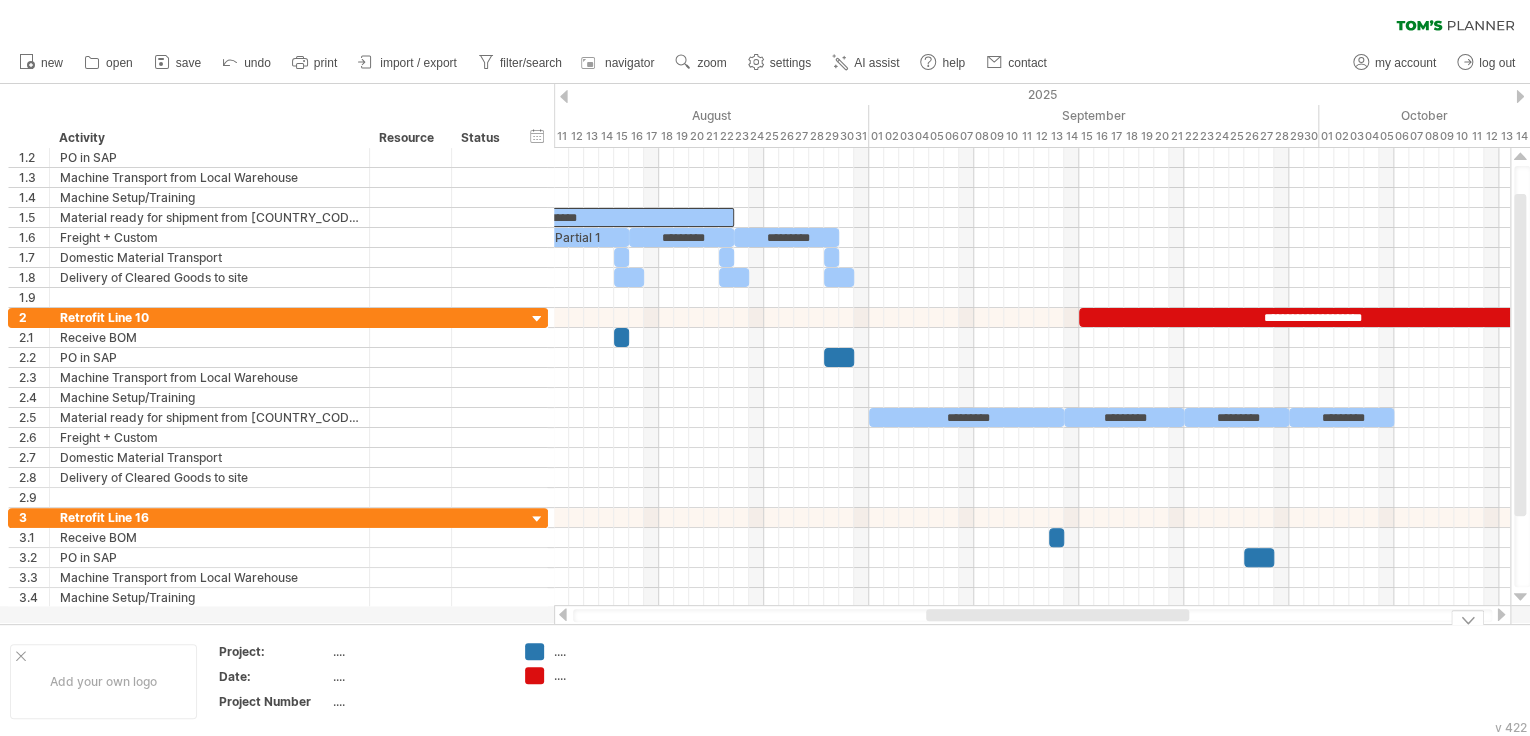 drag, startPoint x: 1000, startPoint y: 617, endPoint x: 1145, endPoint y: 630, distance: 145.58159 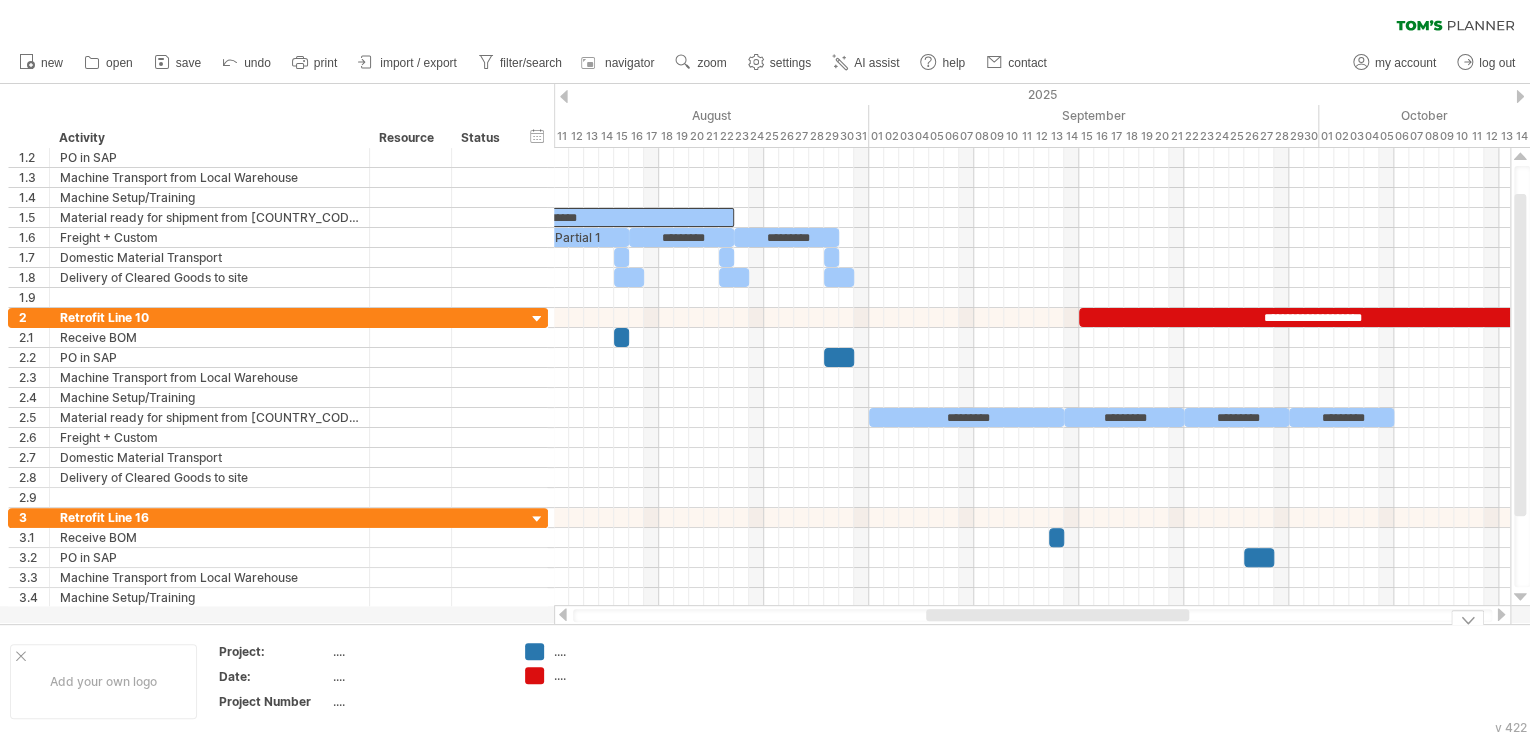 click on "Trying to reach plan.tomsplanner.com
Connected again...
0%
clear filter
new 1" at bounding box center [765, 368] 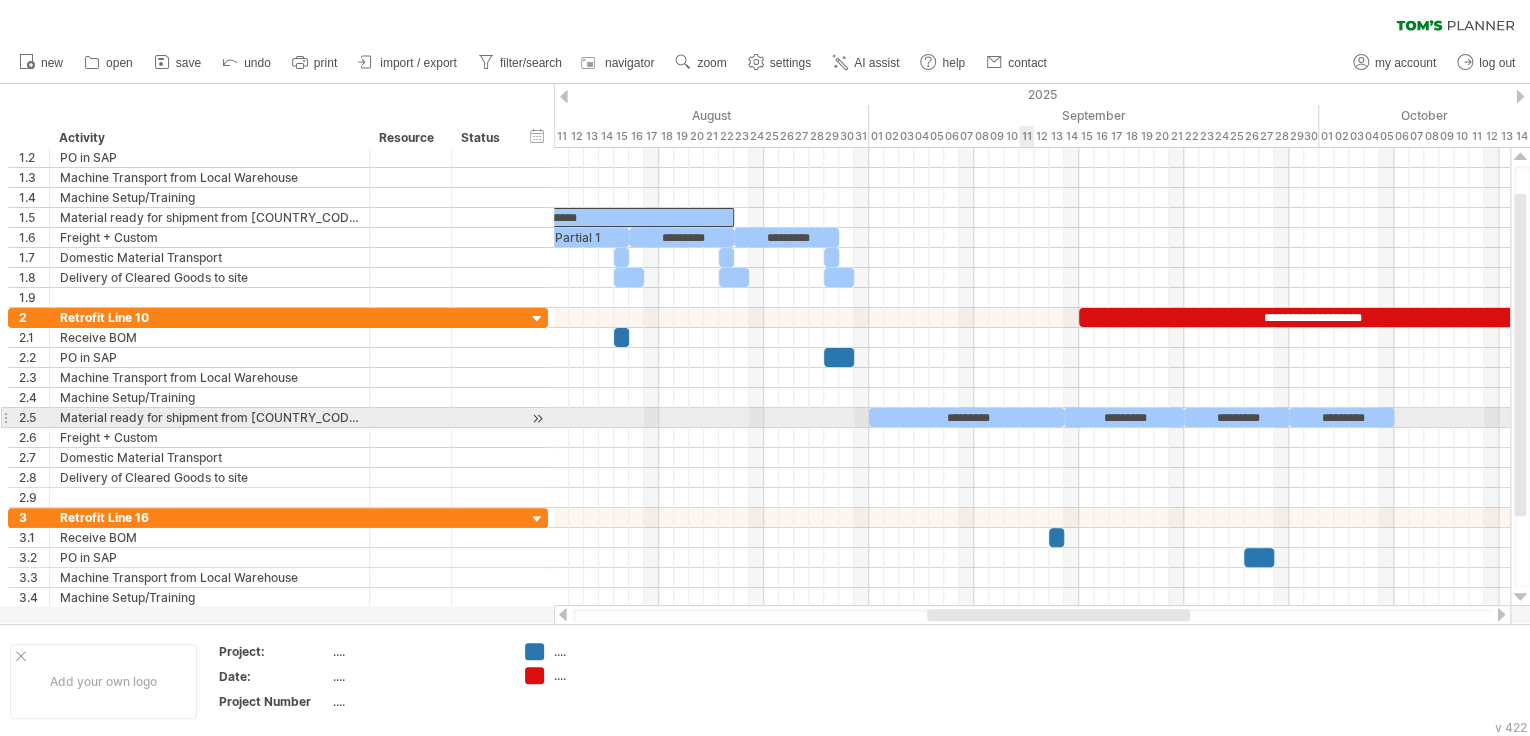 click on "*********" at bounding box center (966, 417) 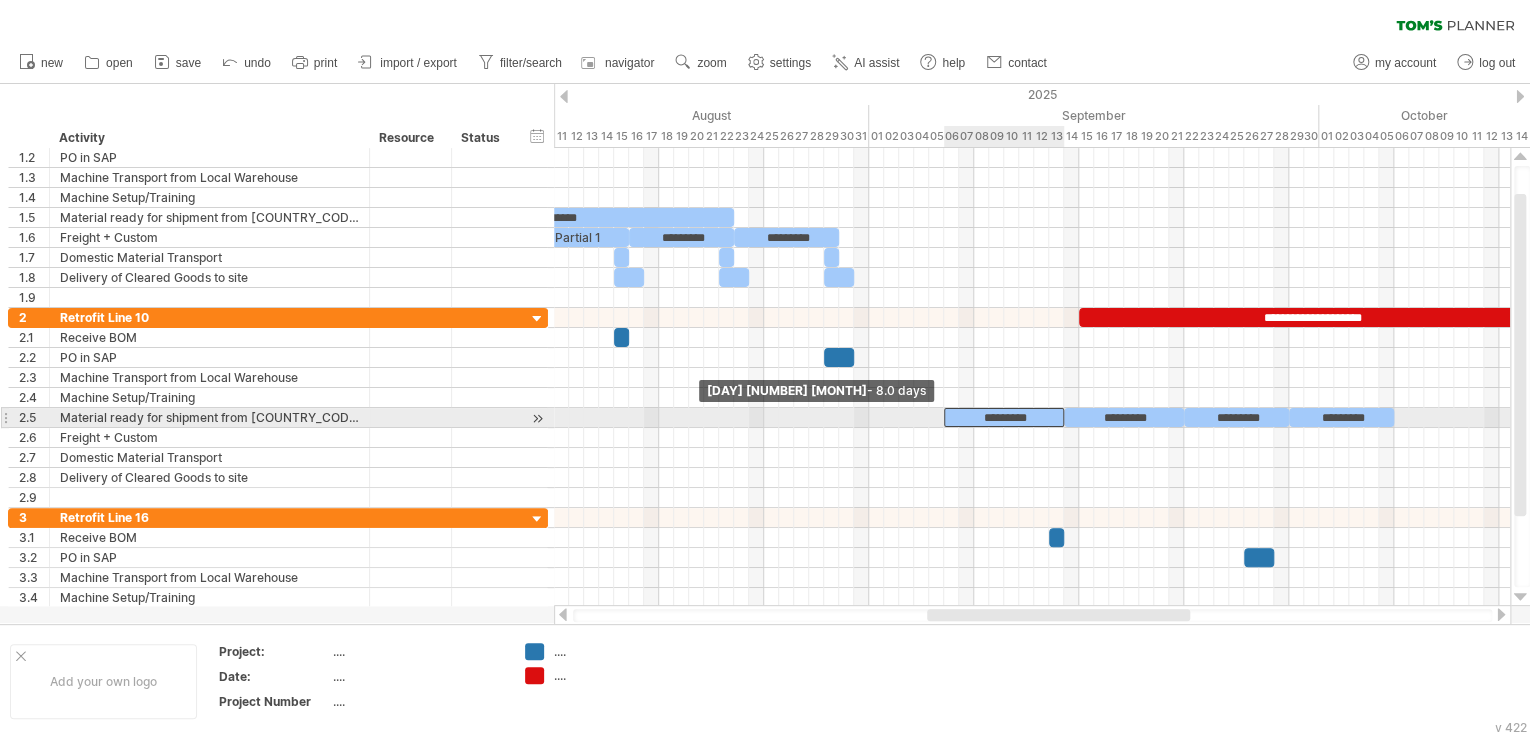 drag, startPoint x: 872, startPoint y: 411, endPoint x: 949, endPoint y: 418, distance: 77.31753 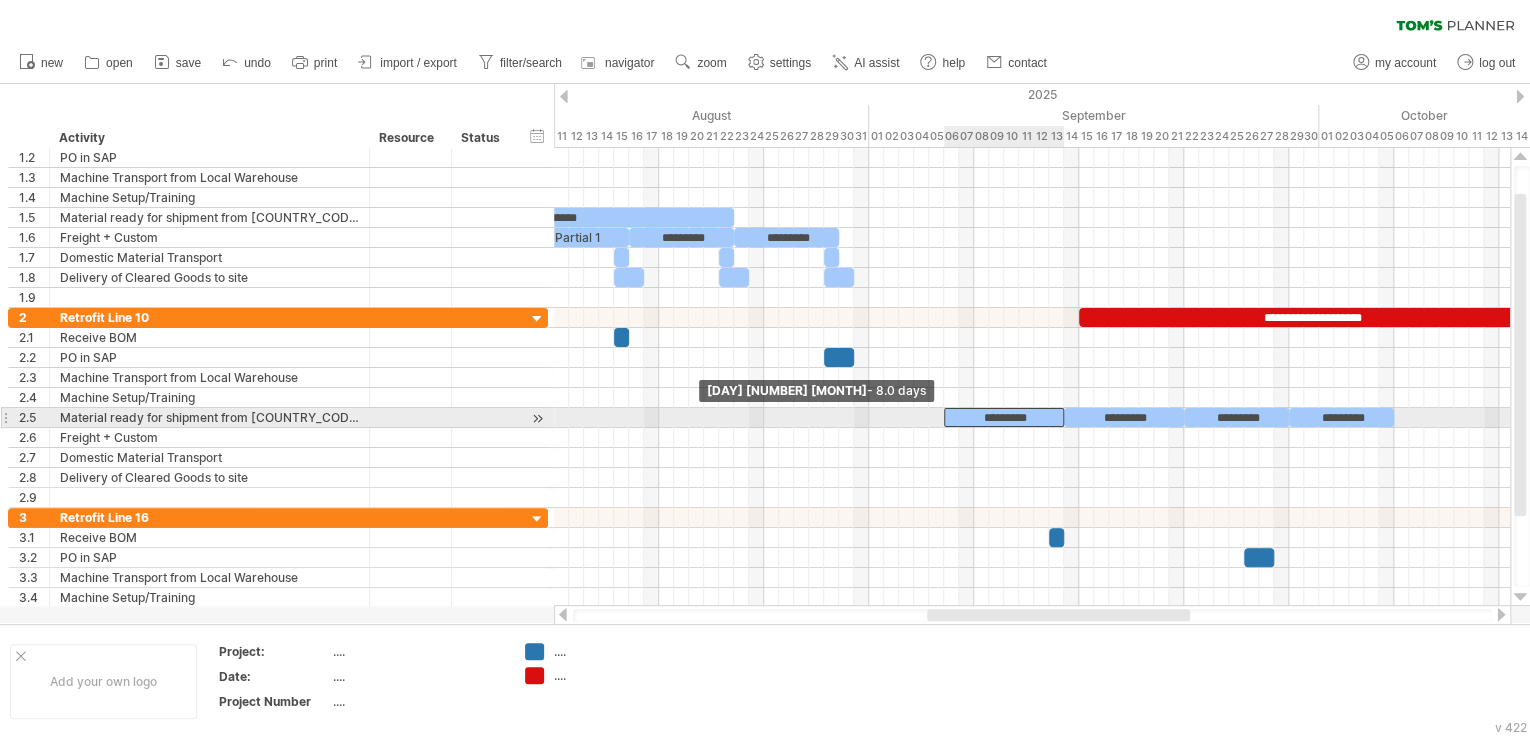 click on "*********" at bounding box center (1004, 417) 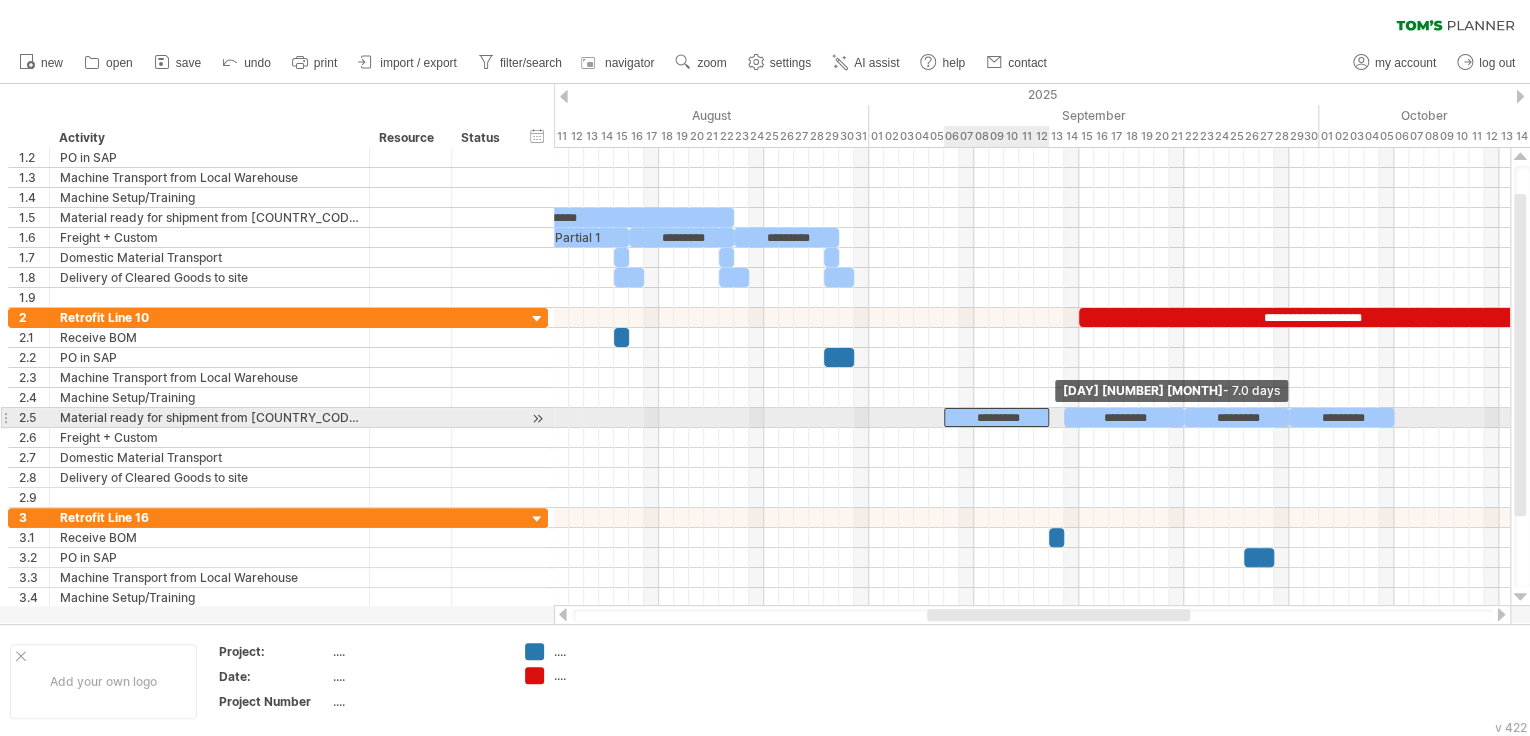 click at bounding box center (1049, 417) 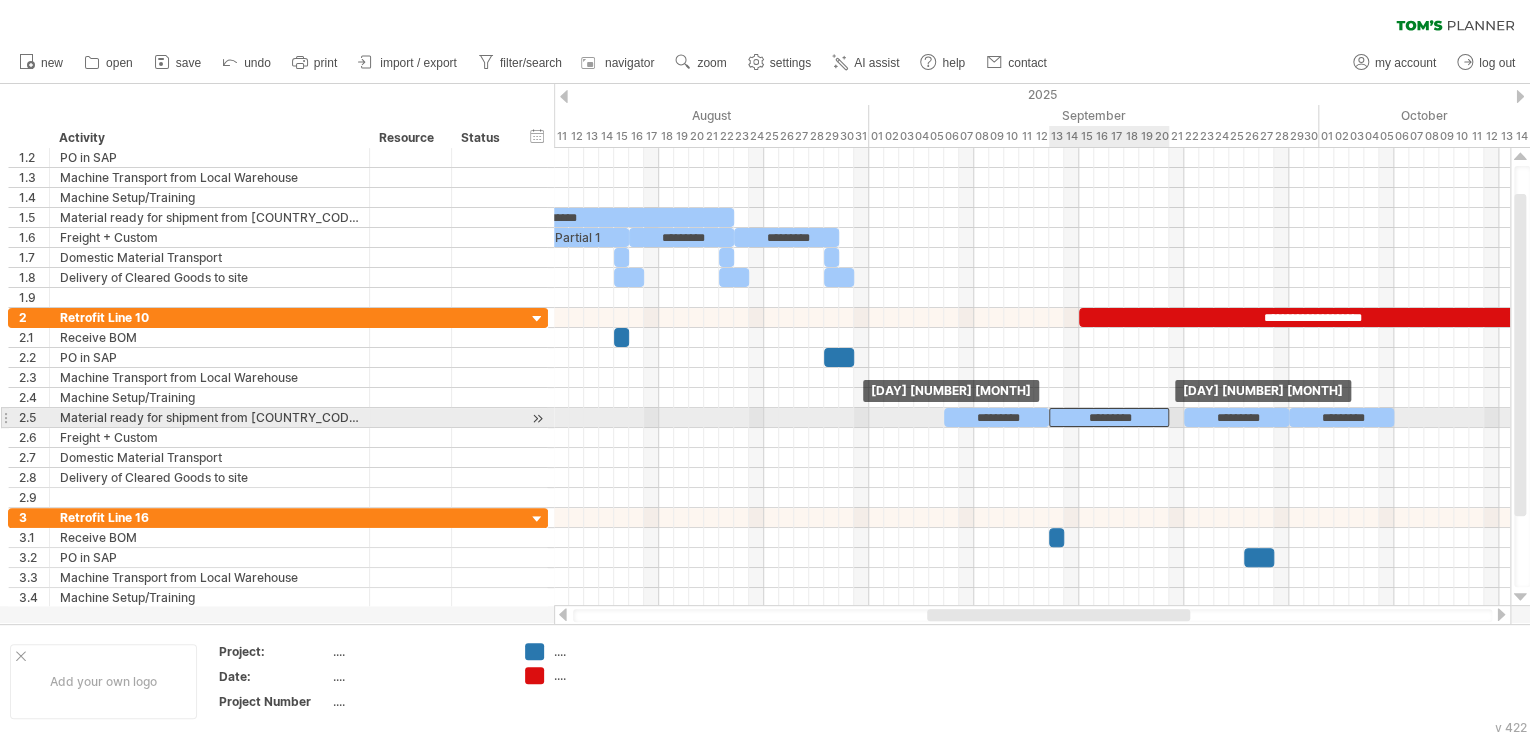 drag, startPoint x: 1085, startPoint y: 412, endPoint x: 1068, endPoint y: 412, distance: 17 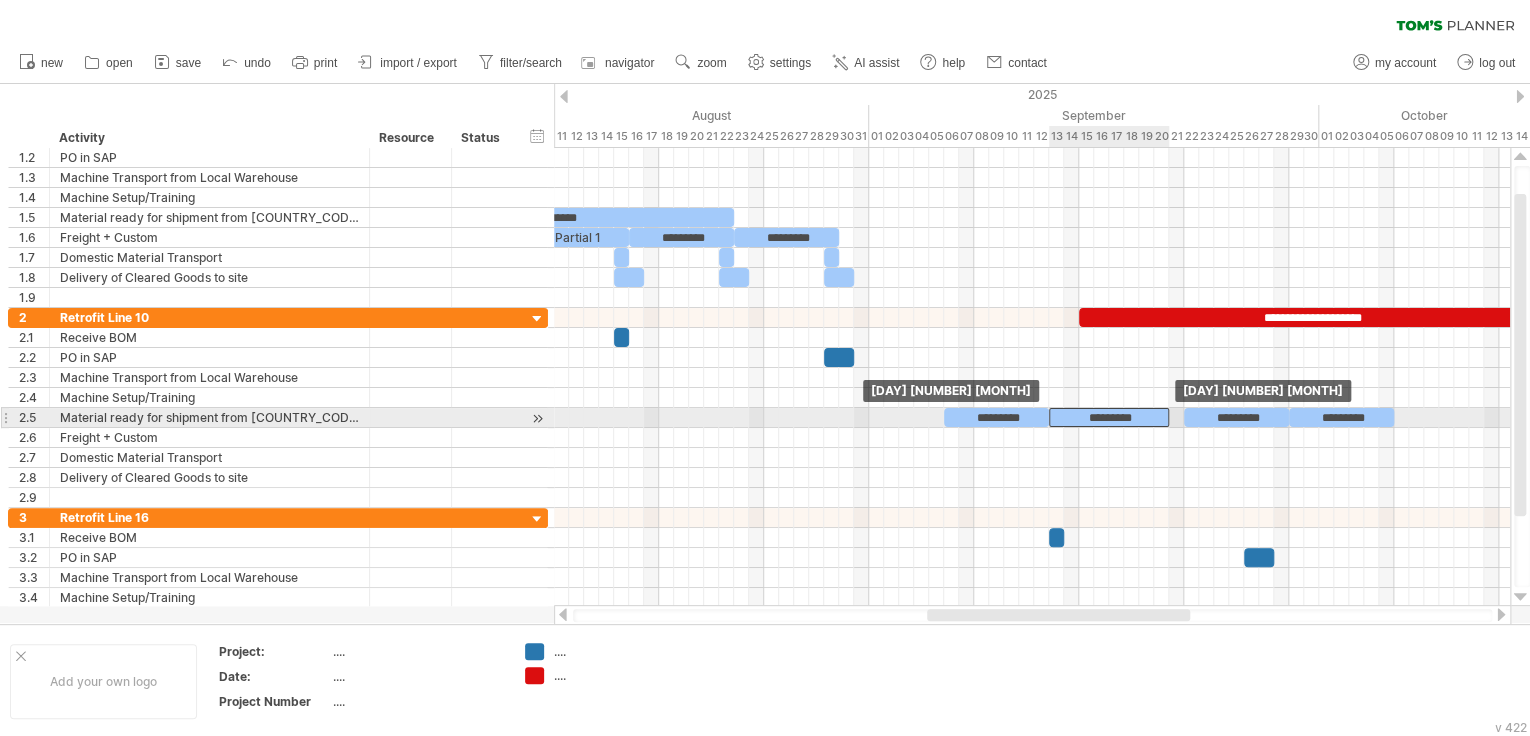 click on "*********" at bounding box center [1109, 417] 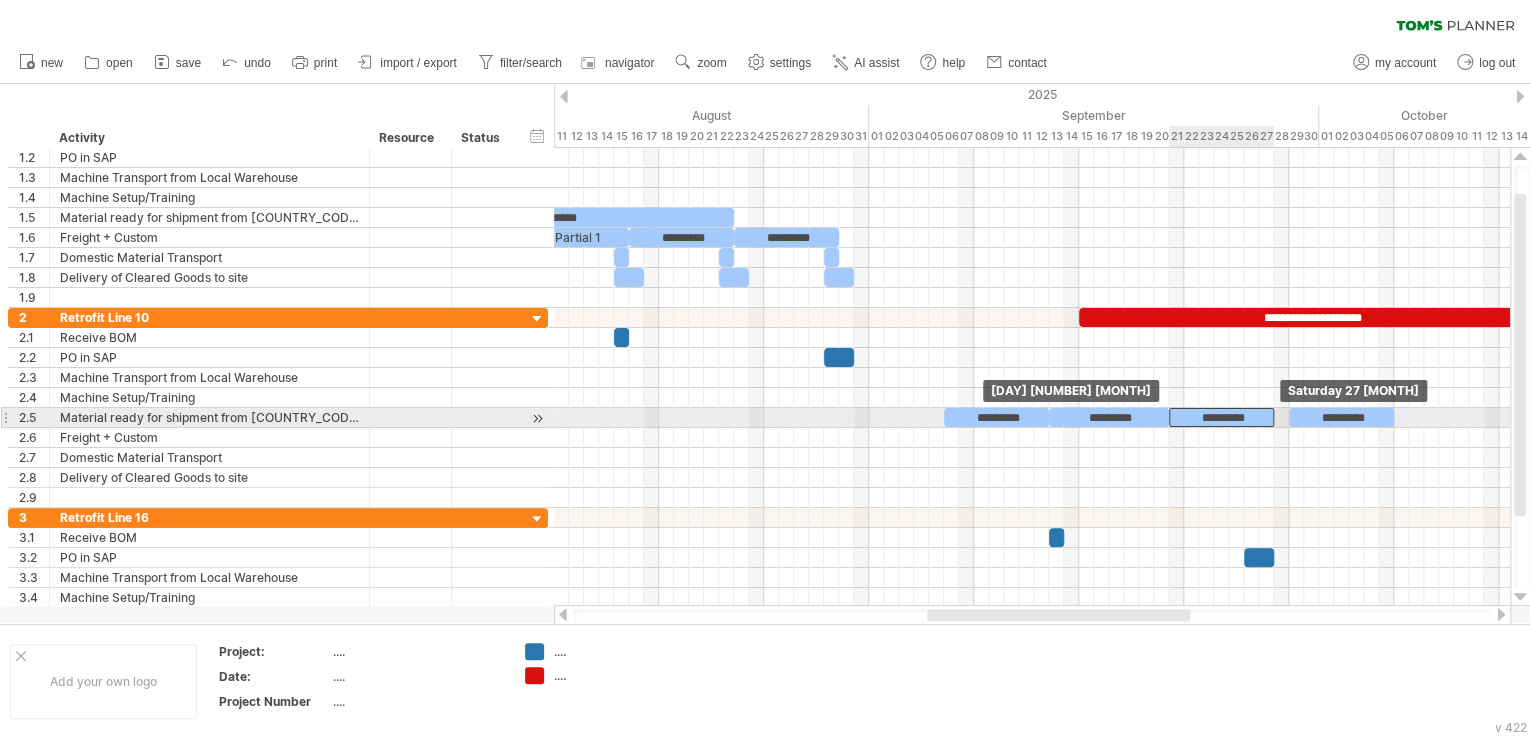 drag, startPoint x: 1208, startPoint y: 414, endPoint x: 1191, endPoint y: 418, distance: 17.464249 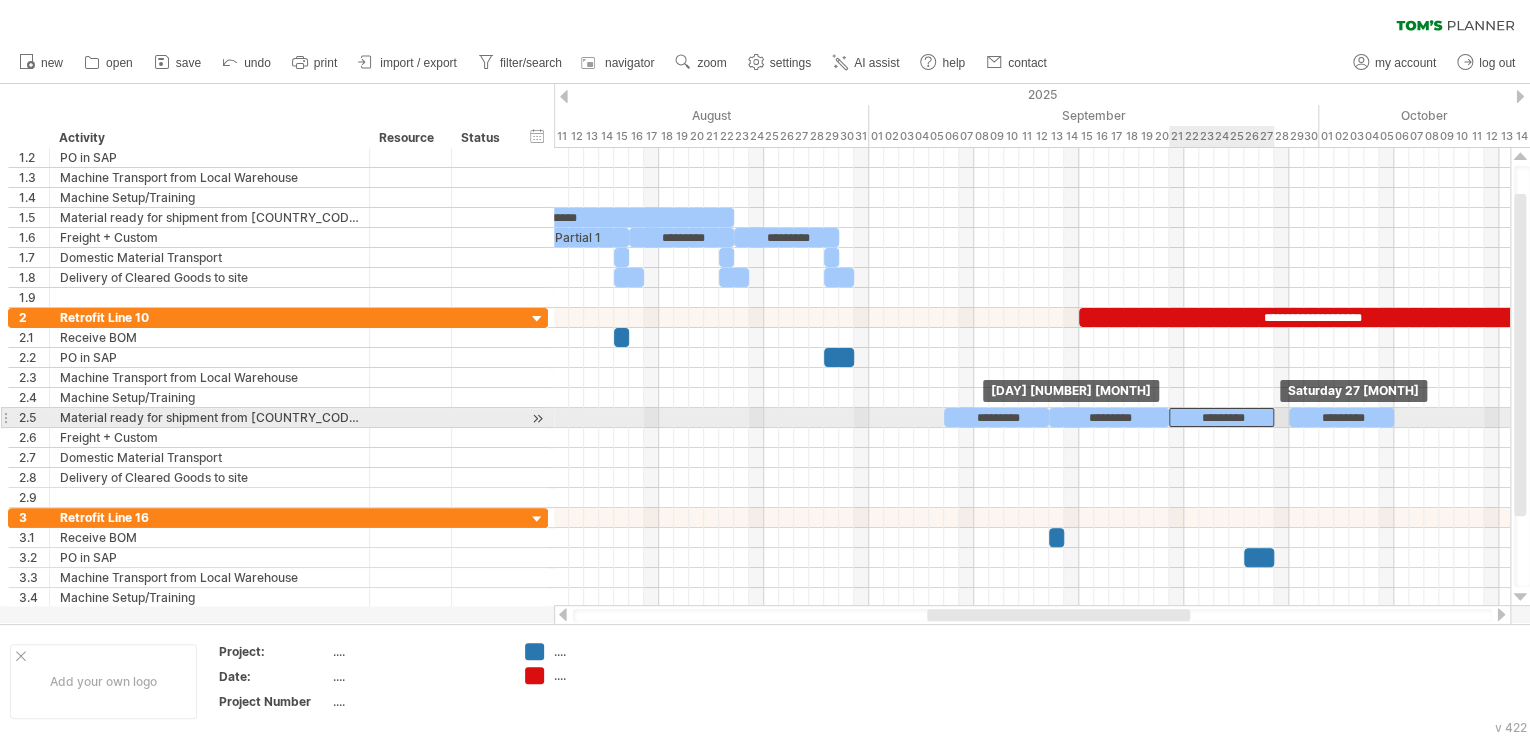 click on "*********" at bounding box center [1221, 417] 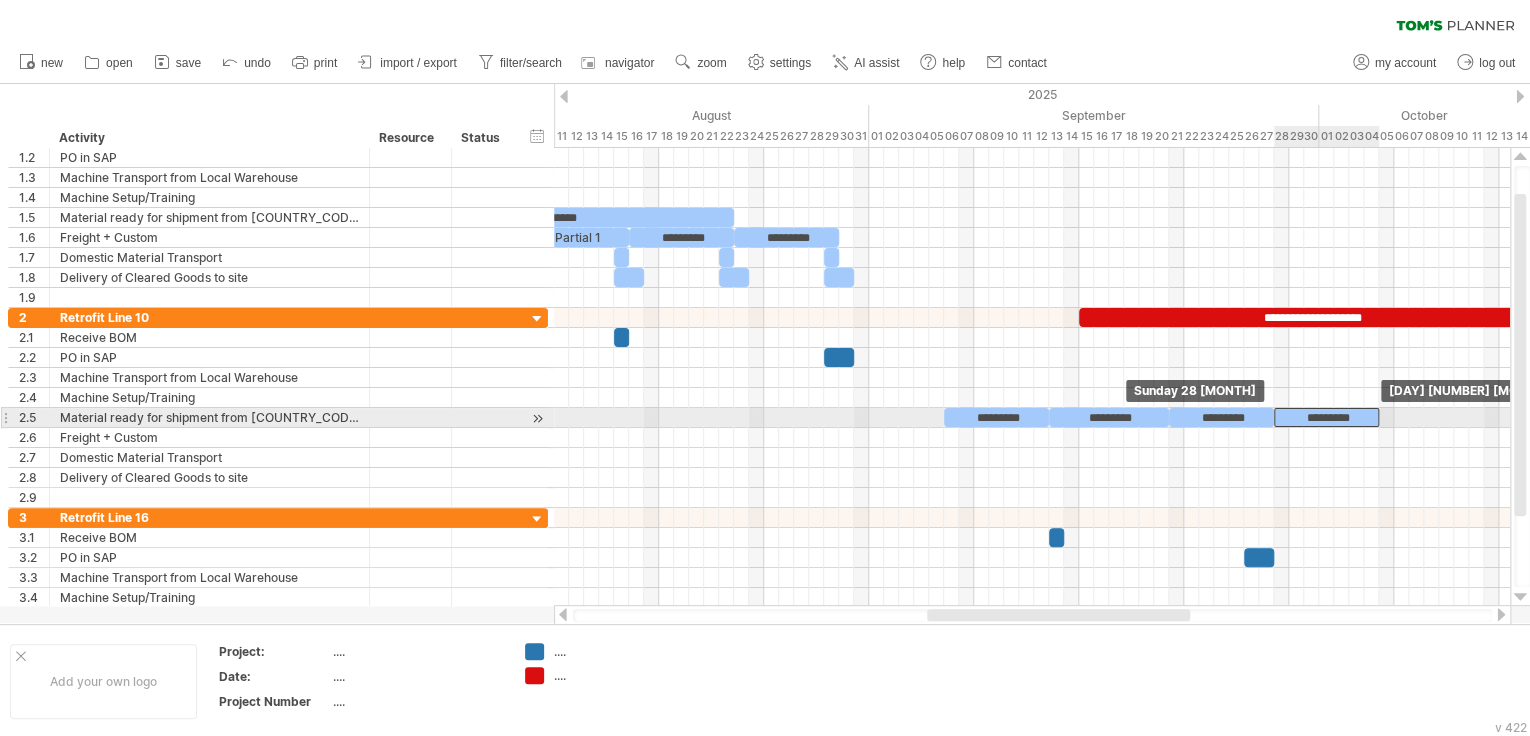 drag, startPoint x: 1331, startPoint y: 416, endPoint x: 1313, endPoint y: 417, distance: 18.027756 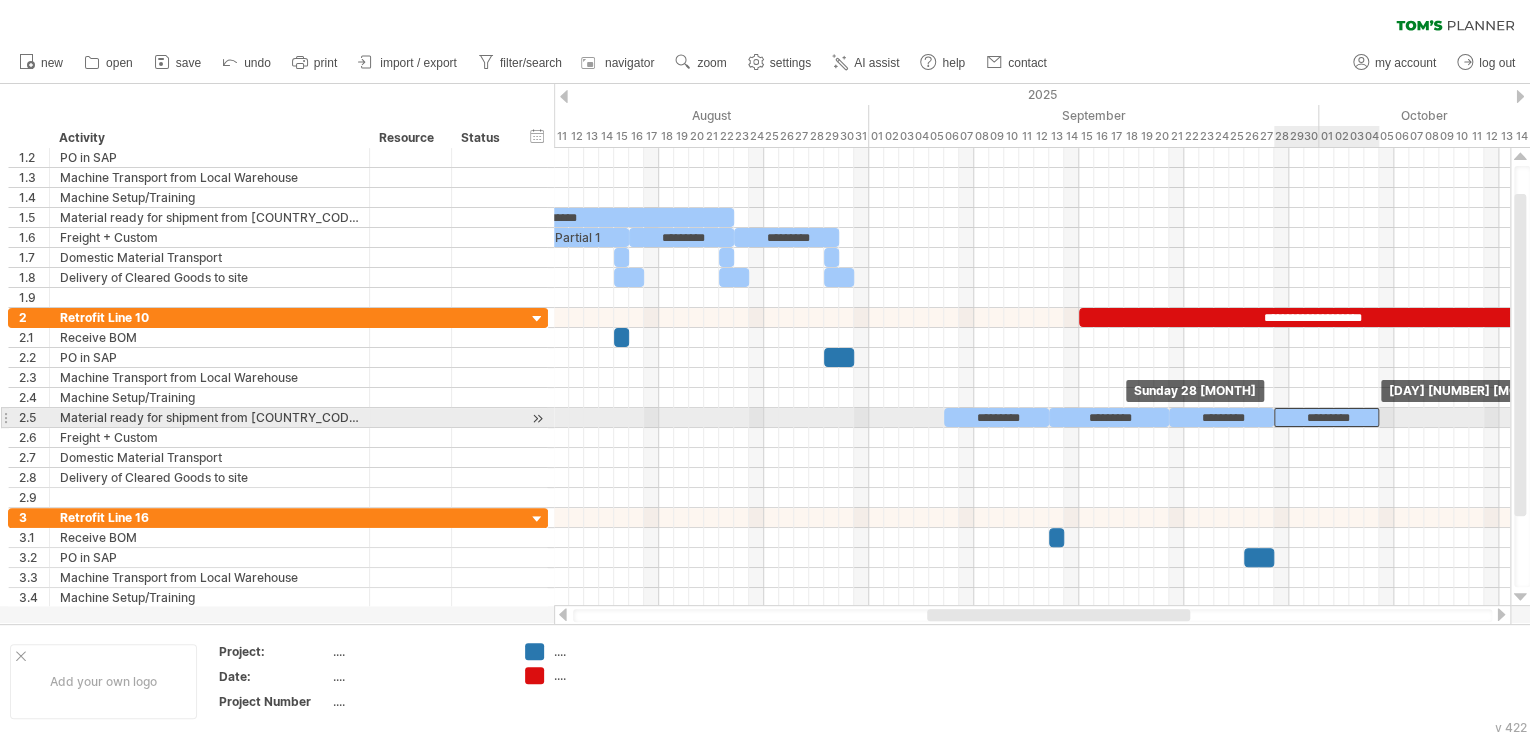 click on "*********" at bounding box center (1326, 417) 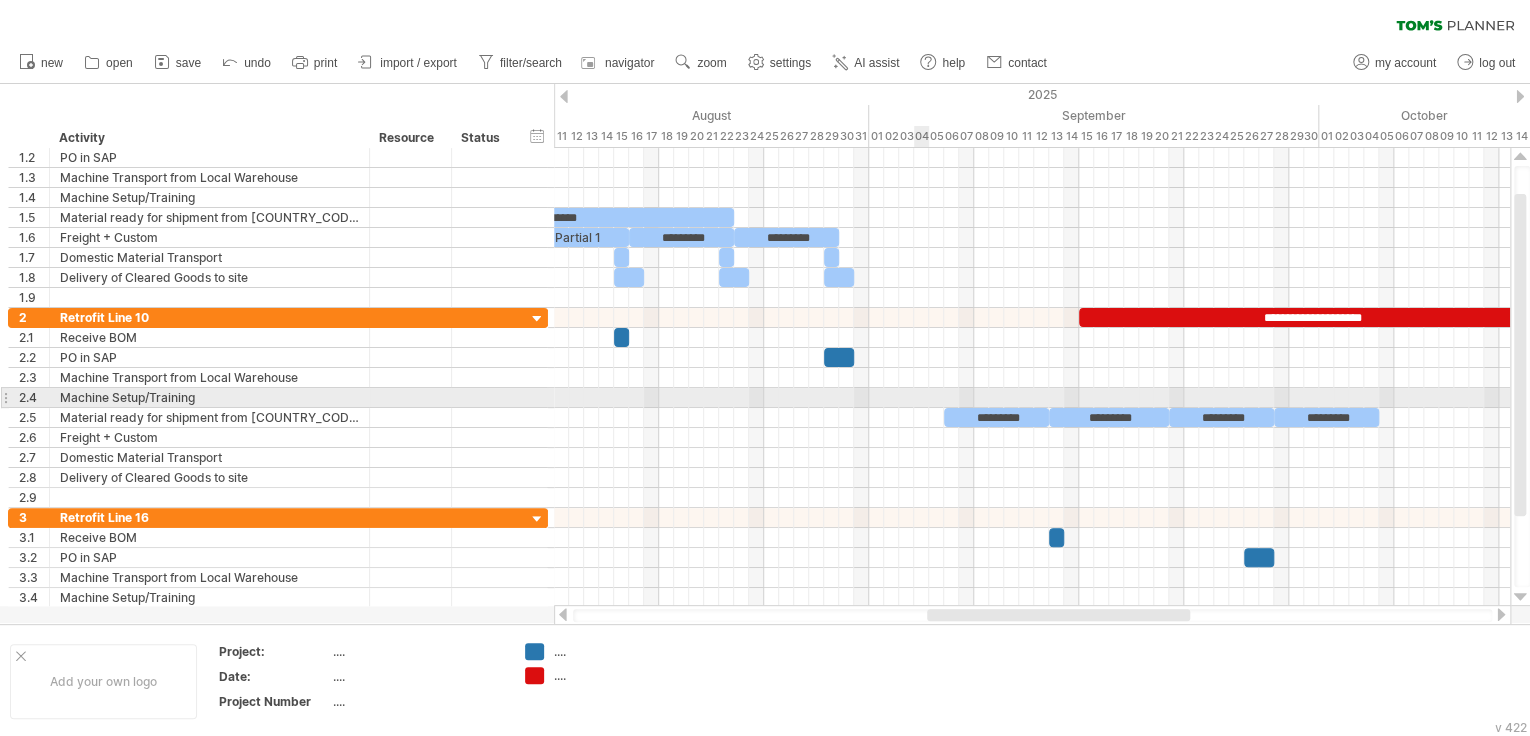 drag, startPoint x: 873, startPoint y: 395, endPoint x: 915, endPoint y: 395, distance: 42 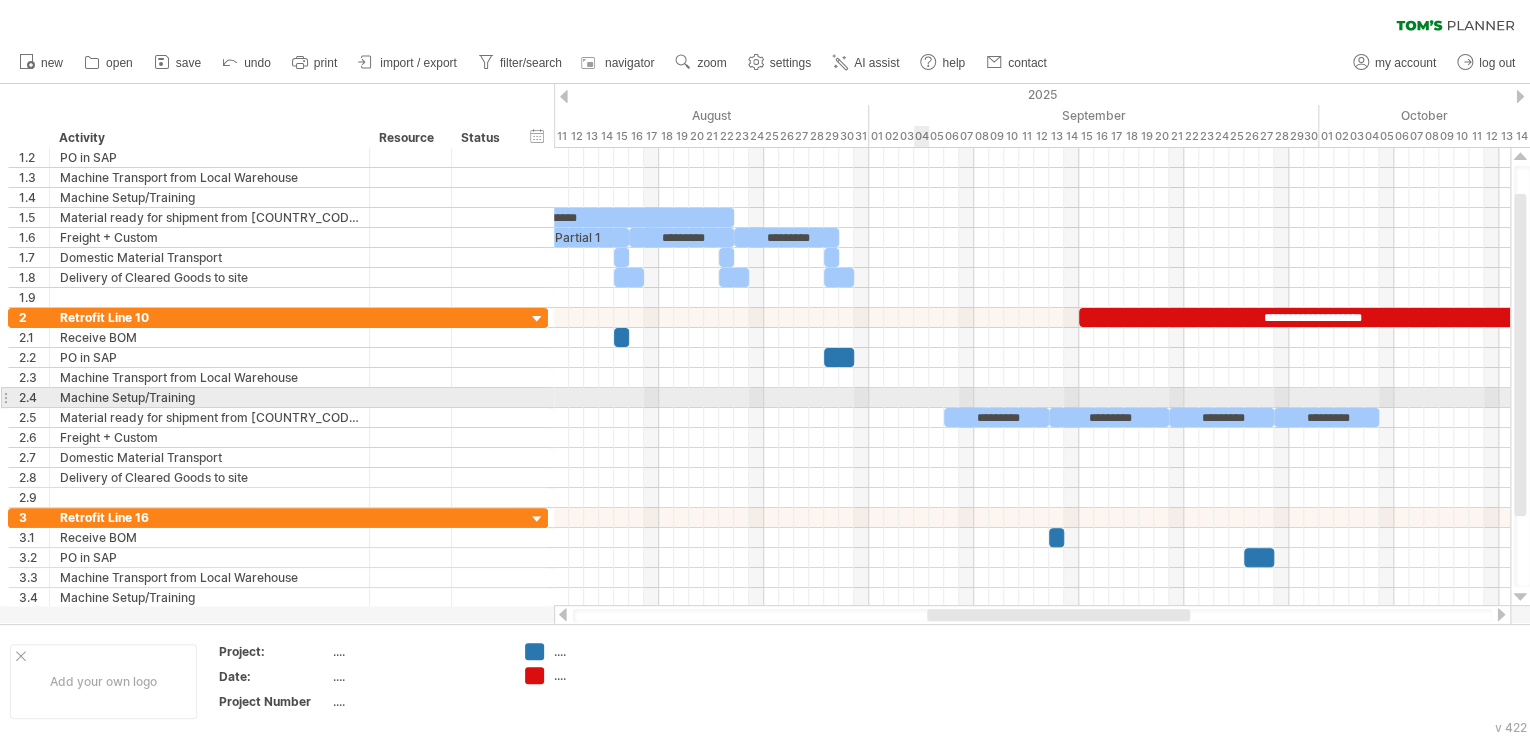 click at bounding box center (1032, 398) 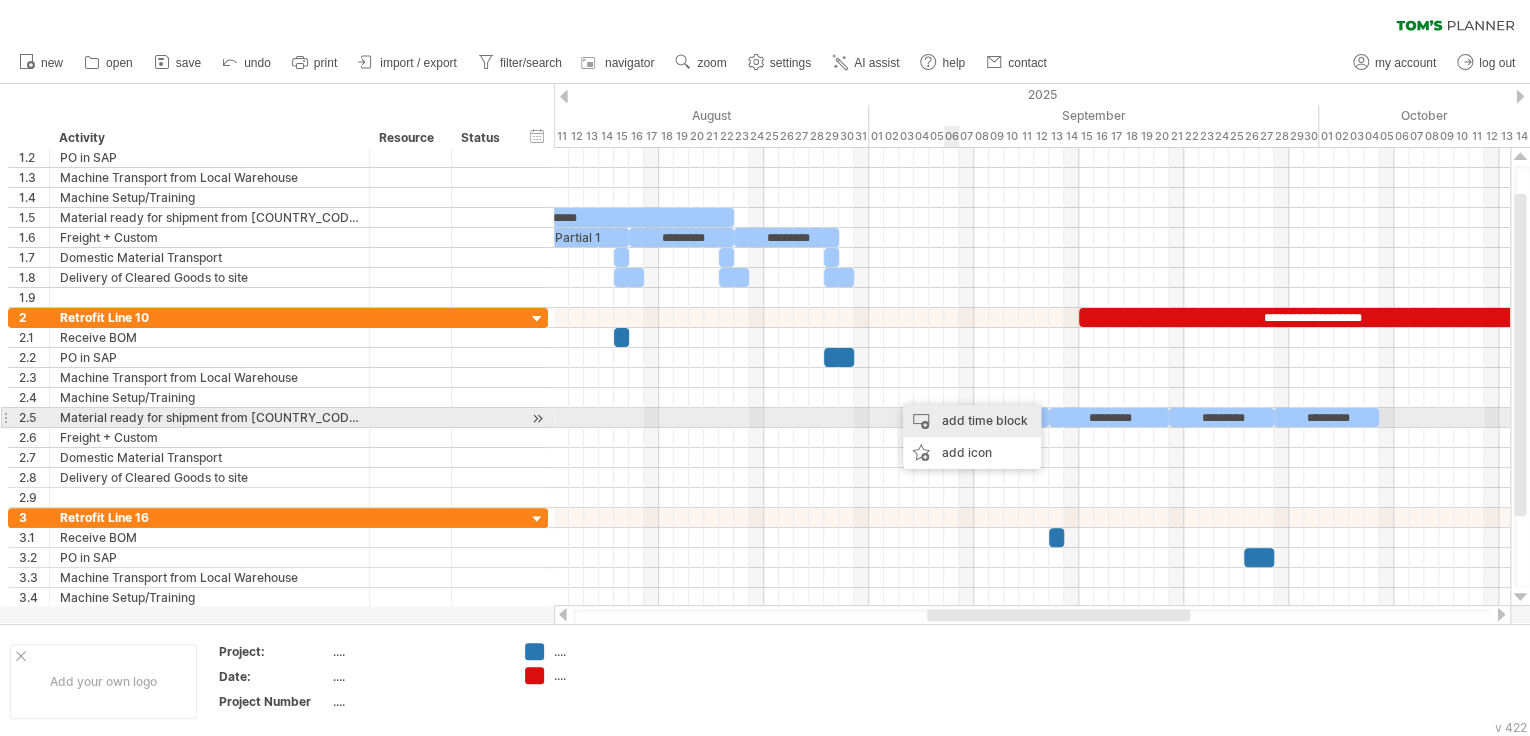 click on "add time block" at bounding box center (972, 421) 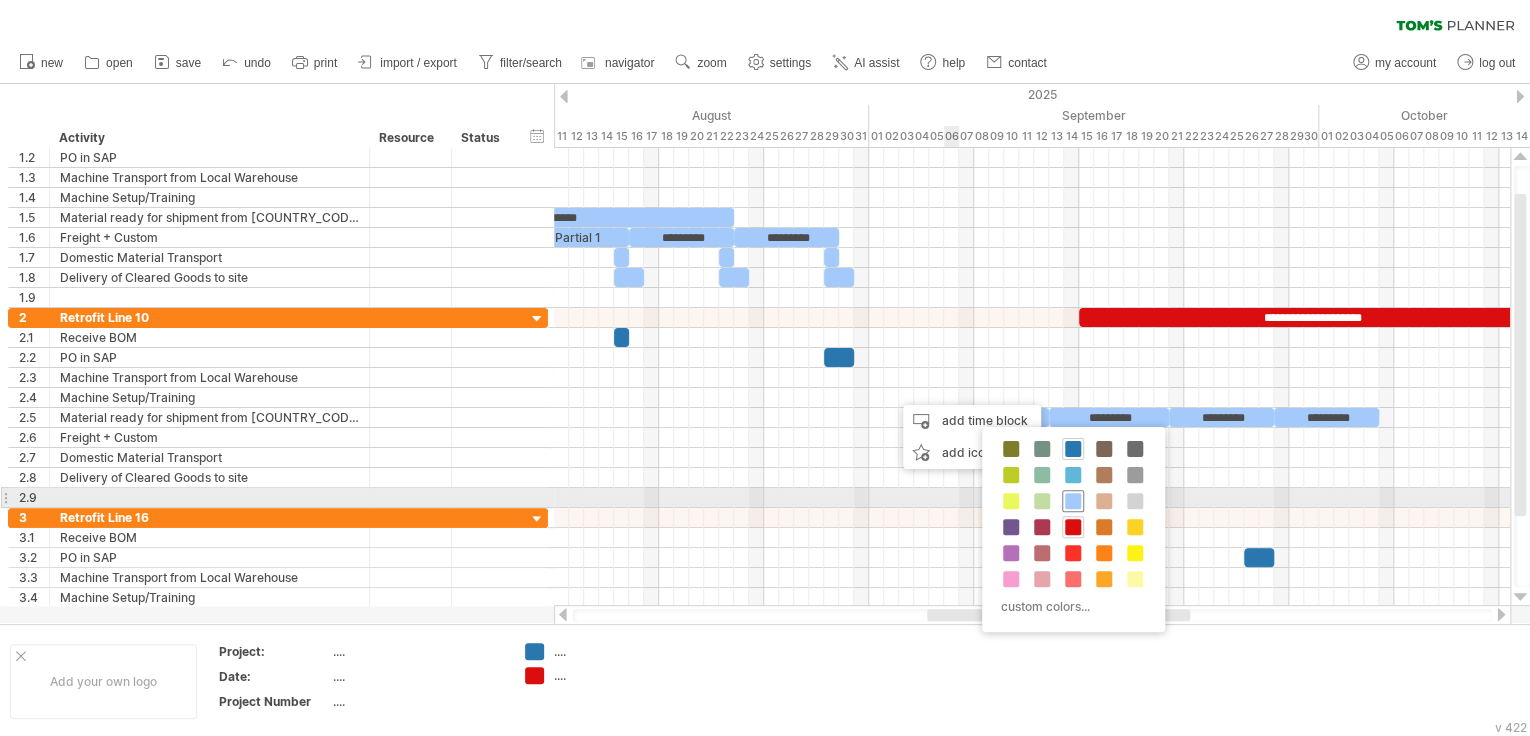 click at bounding box center [1073, 501] 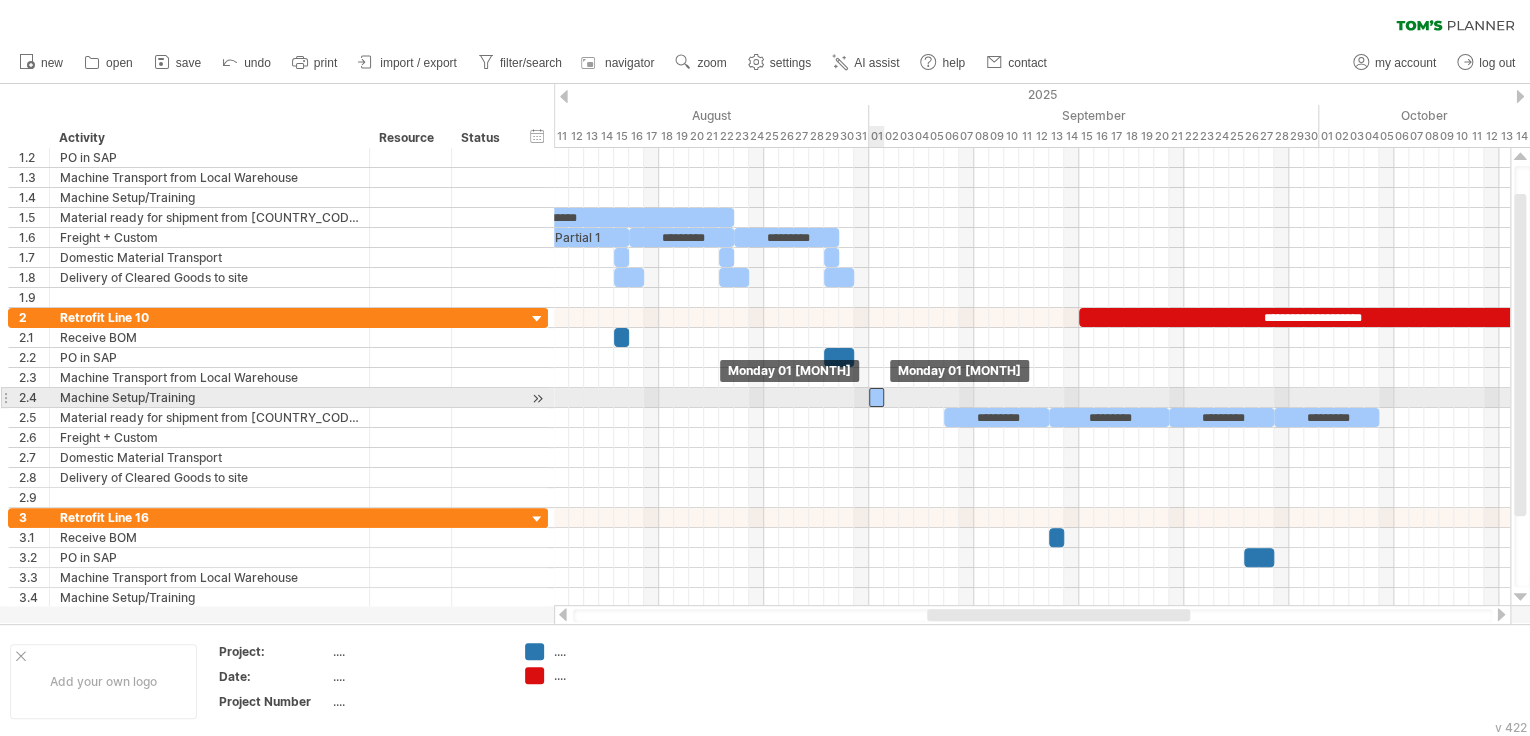 drag, startPoint x: 898, startPoint y: 394, endPoint x: 873, endPoint y: 397, distance: 25.179358 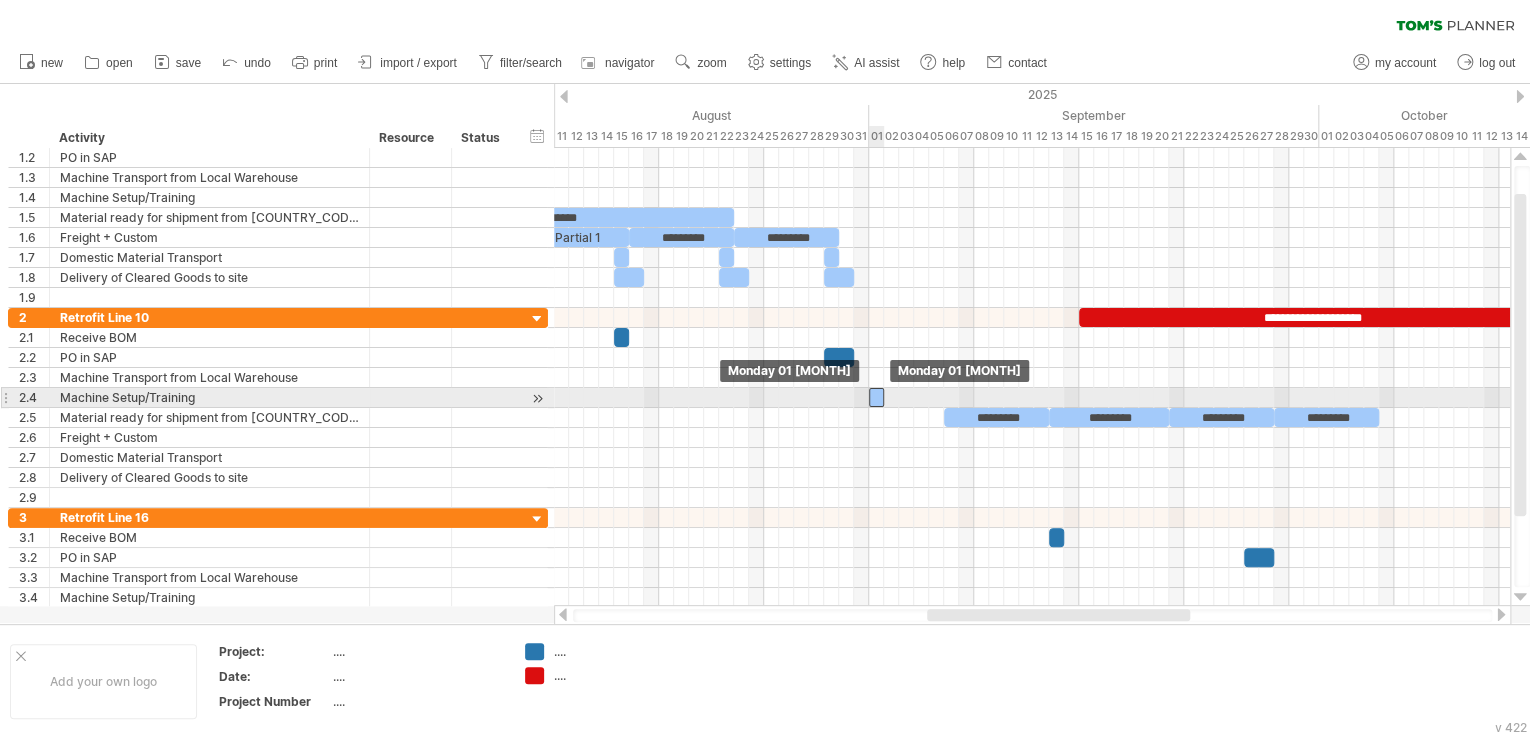 click at bounding box center [876, 397] 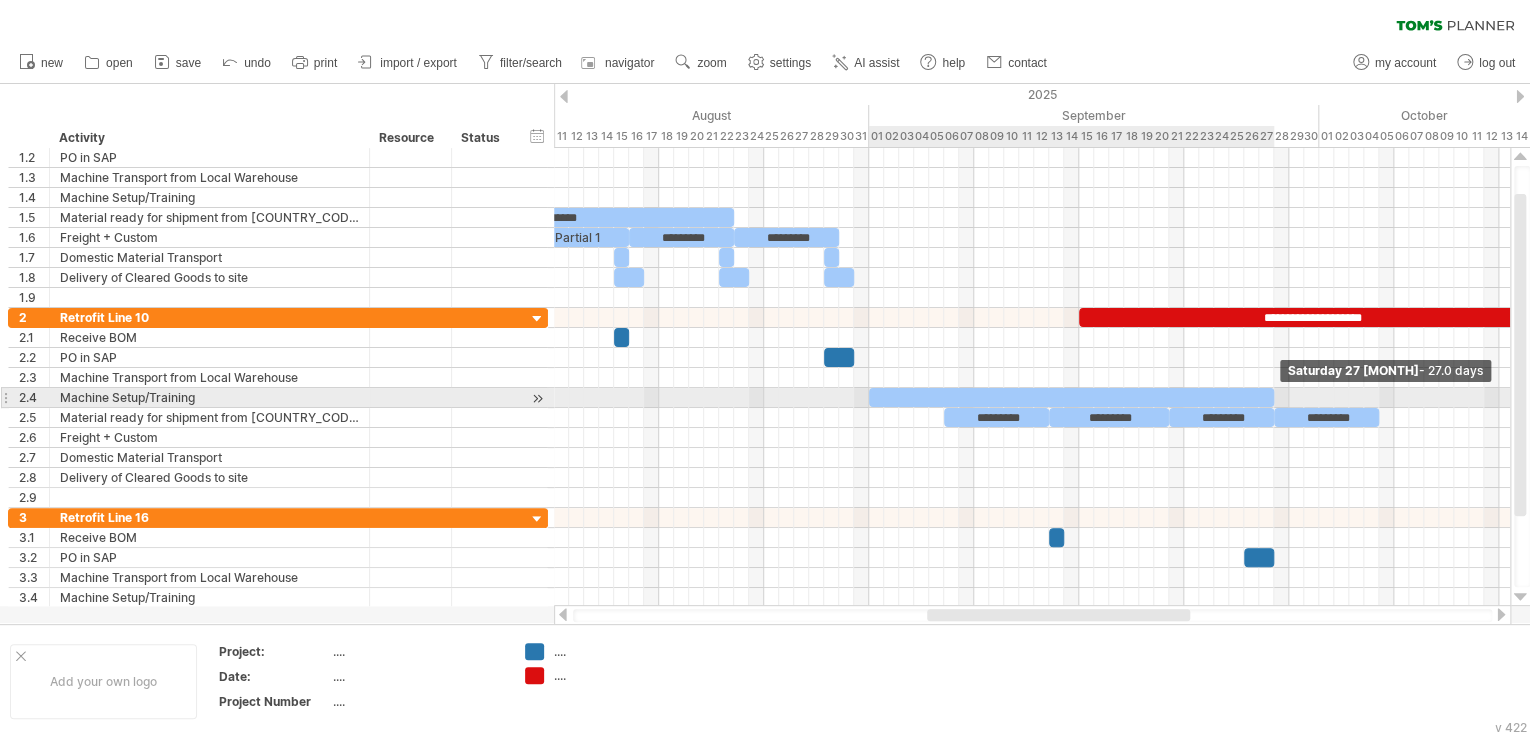 drag, startPoint x: 883, startPoint y: 396, endPoint x: 1270, endPoint y: 402, distance: 387.0465 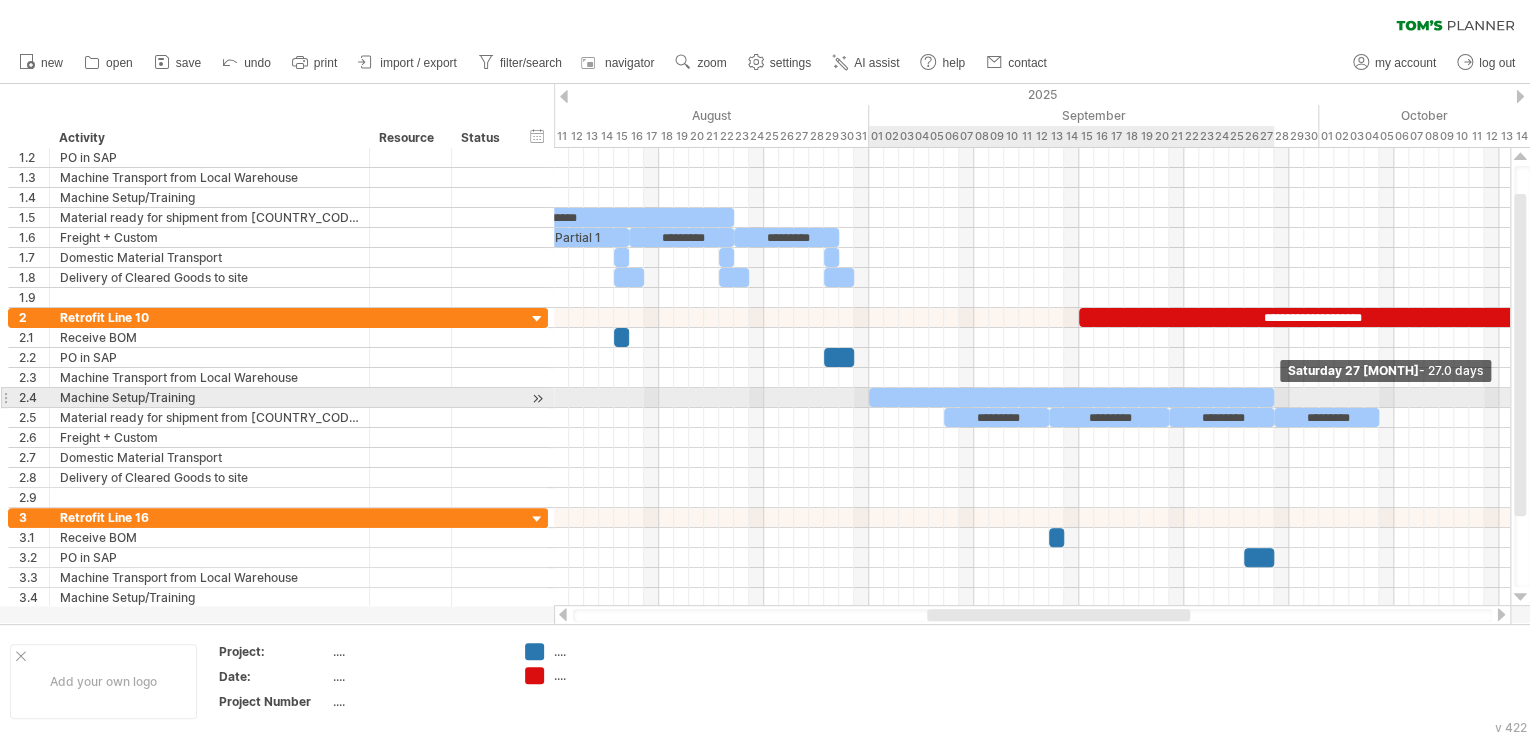 click at bounding box center (1274, 397) 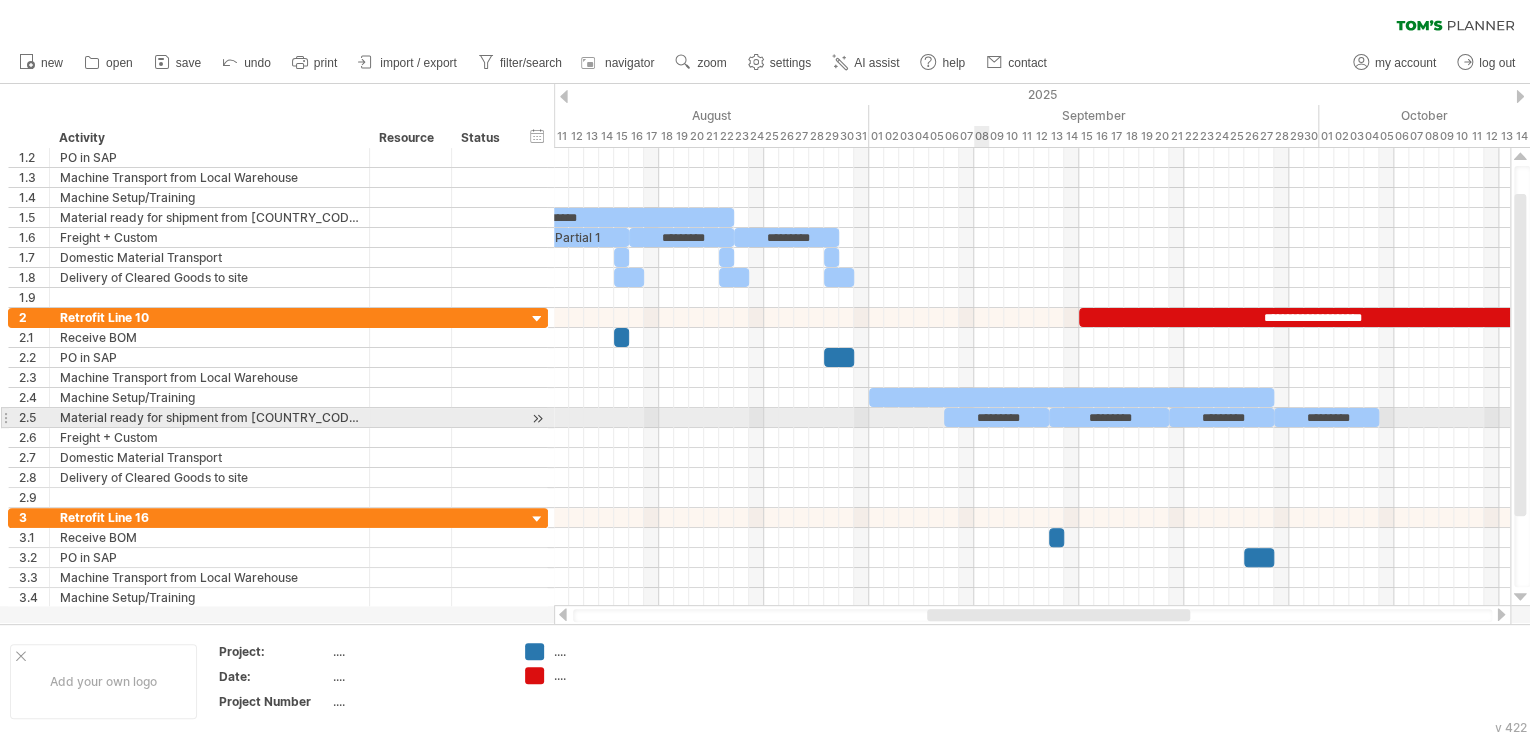 click on "*********" at bounding box center (996, 417) 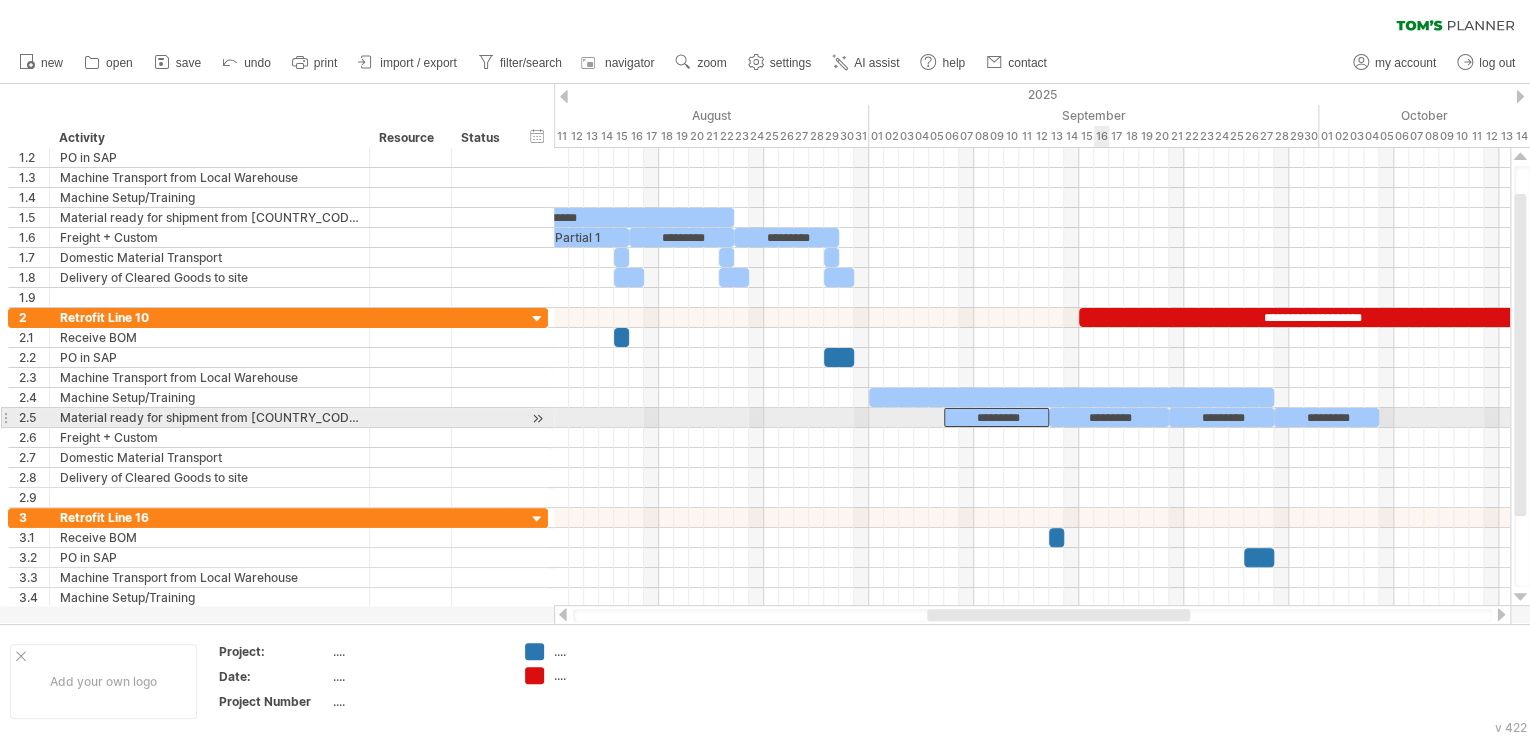 click on "*********" at bounding box center (1109, 417) 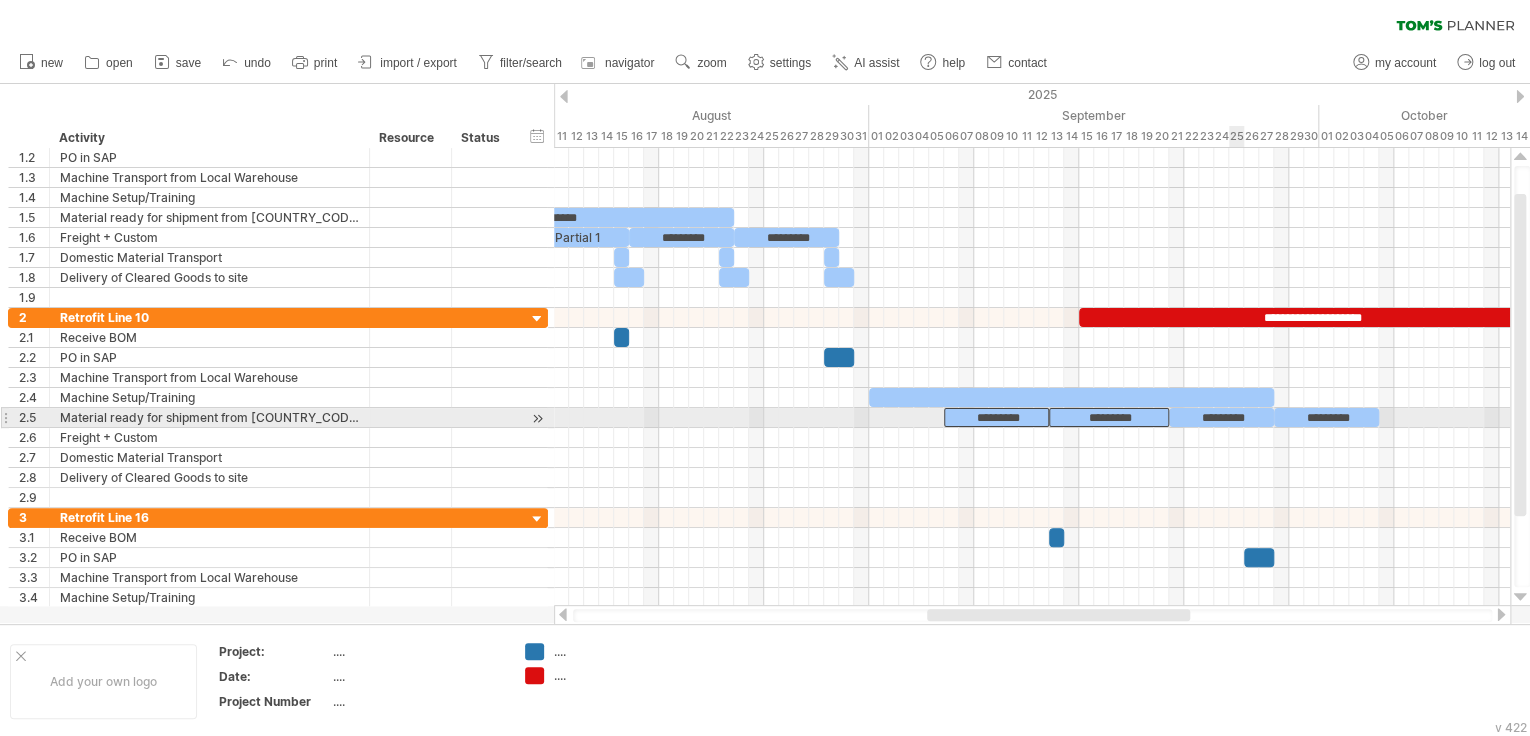 click on "*********" at bounding box center [1221, 417] 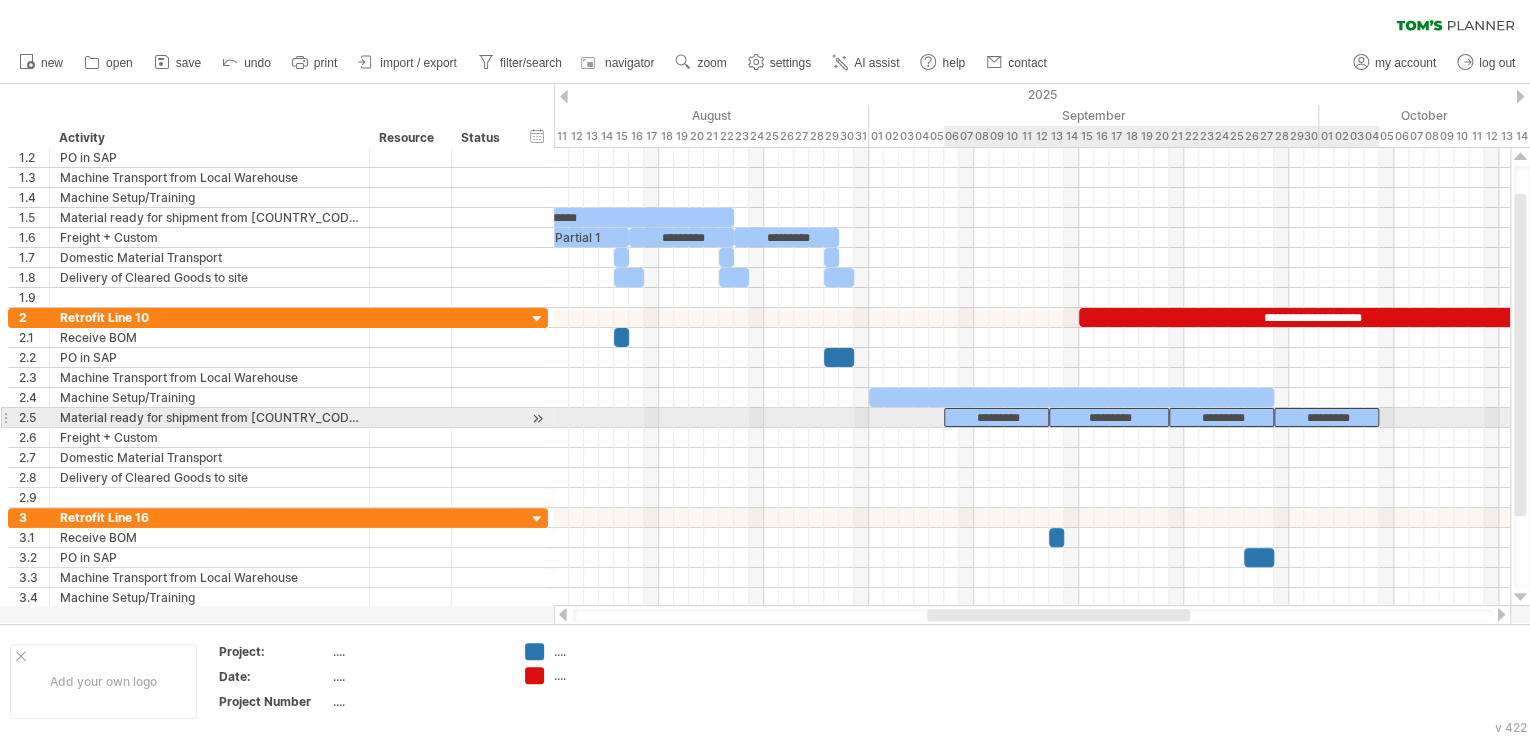click on "*********" at bounding box center [1326, 417] 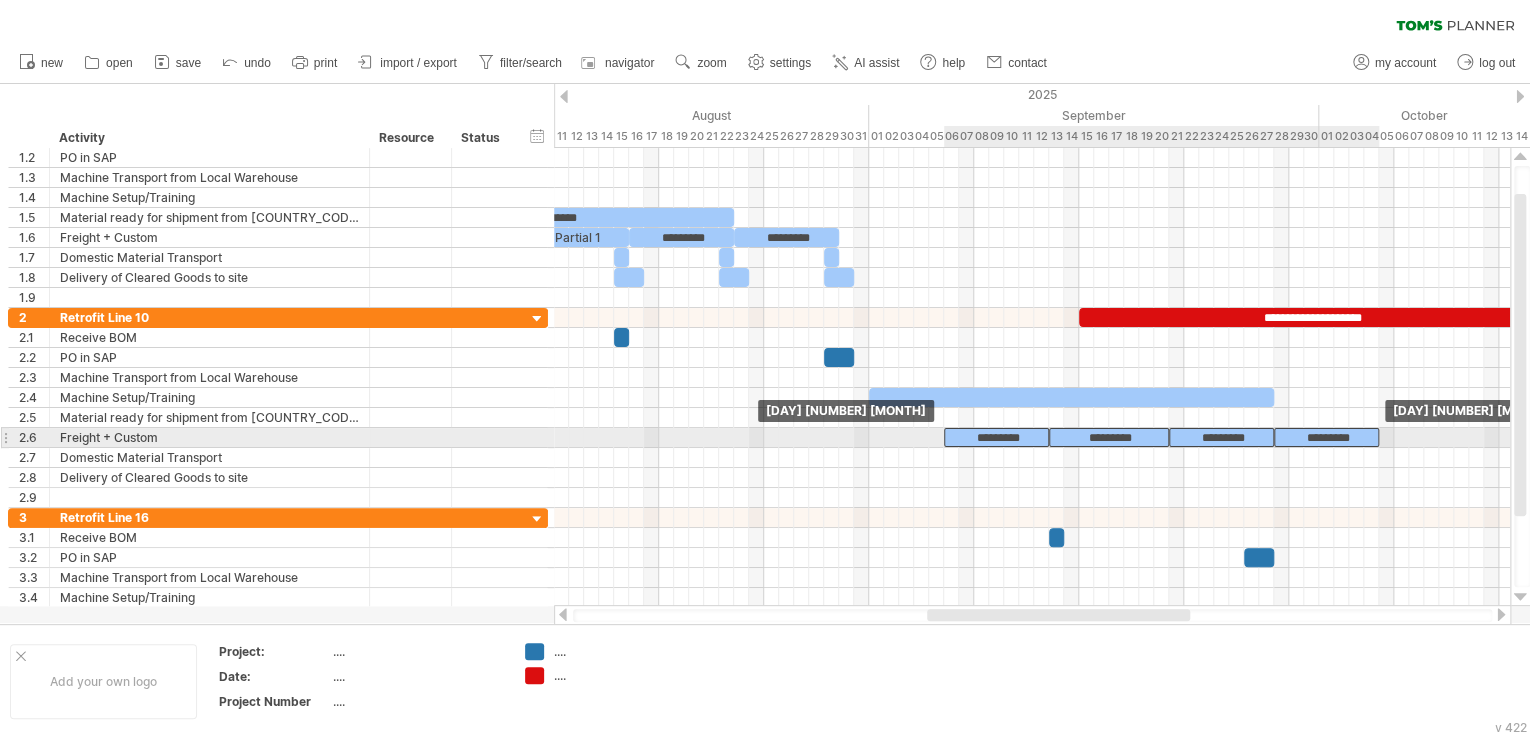 drag, startPoint x: 1316, startPoint y: 415, endPoint x: 1316, endPoint y: 437, distance: 22 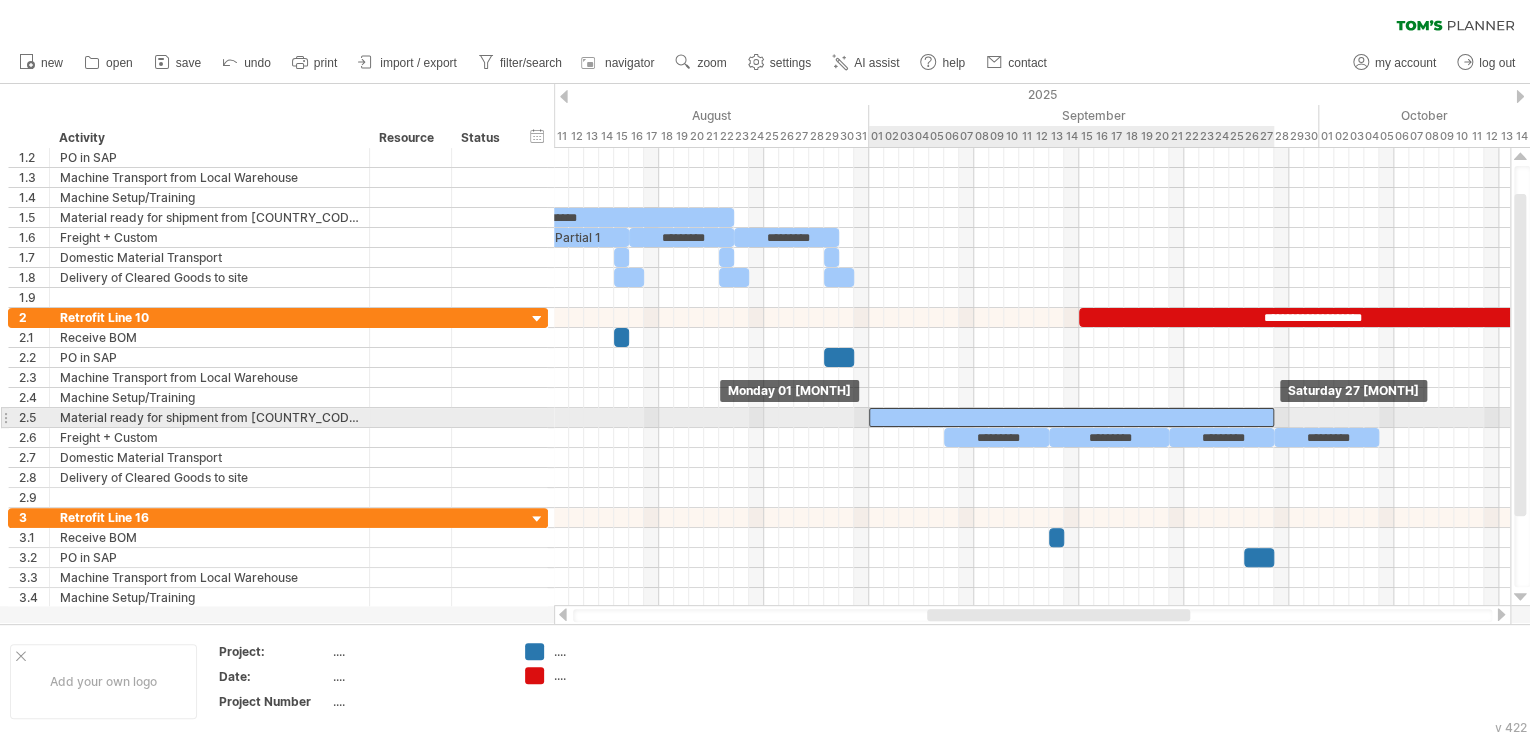 drag, startPoint x: 985, startPoint y: 394, endPoint x: 985, endPoint y: 411, distance: 17 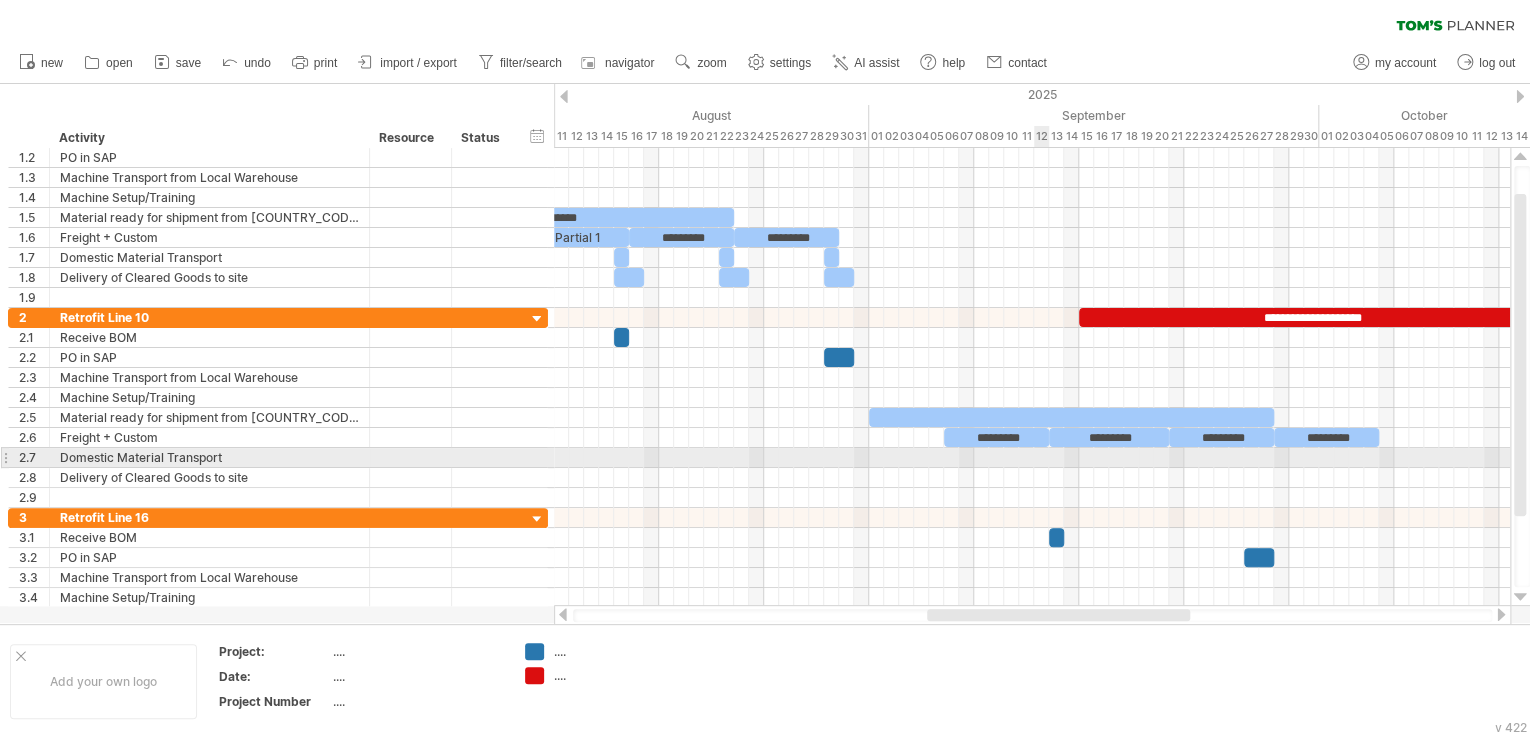 click at bounding box center [1032, 458] 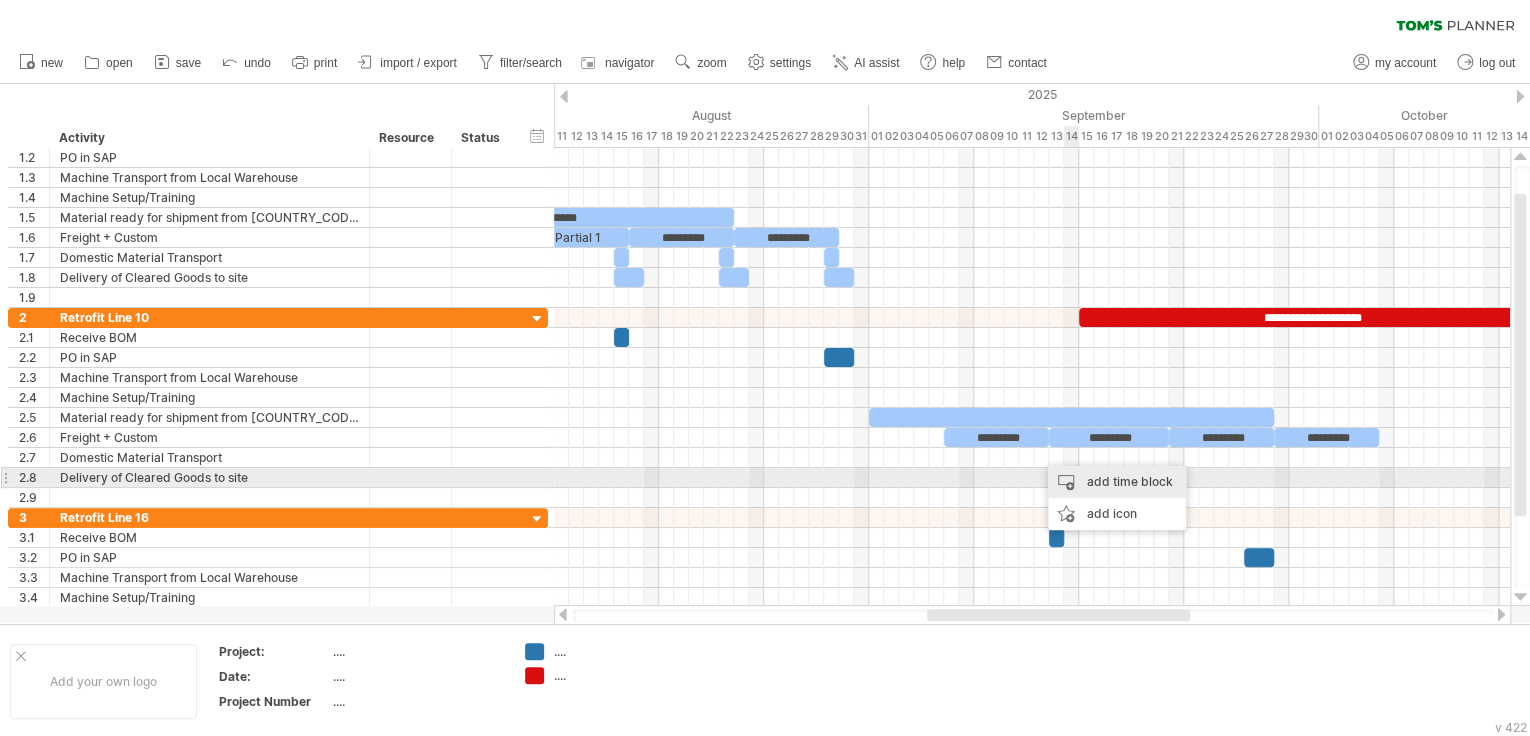 click on "add time block" at bounding box center [1117, 482] 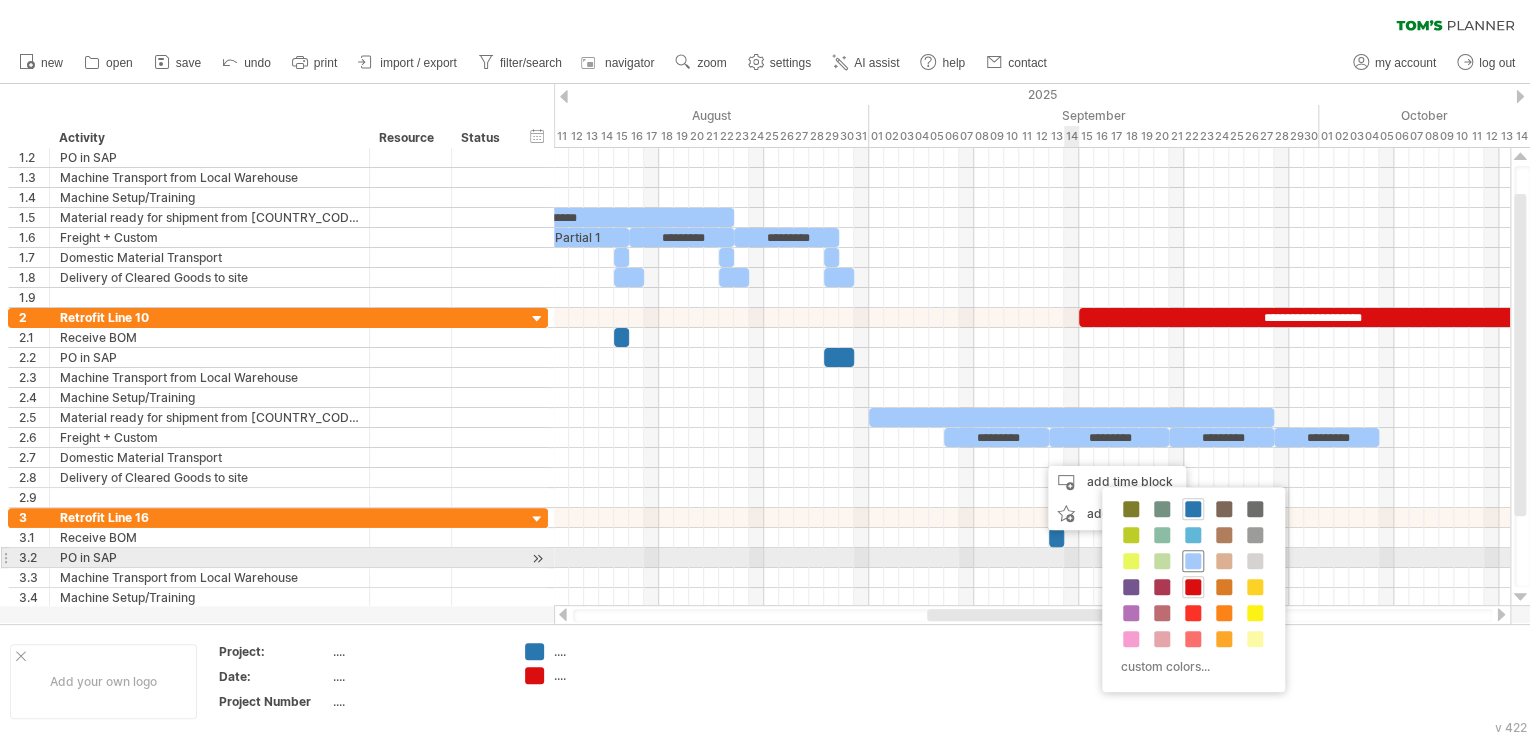 click at bounding box center (1193, 561) 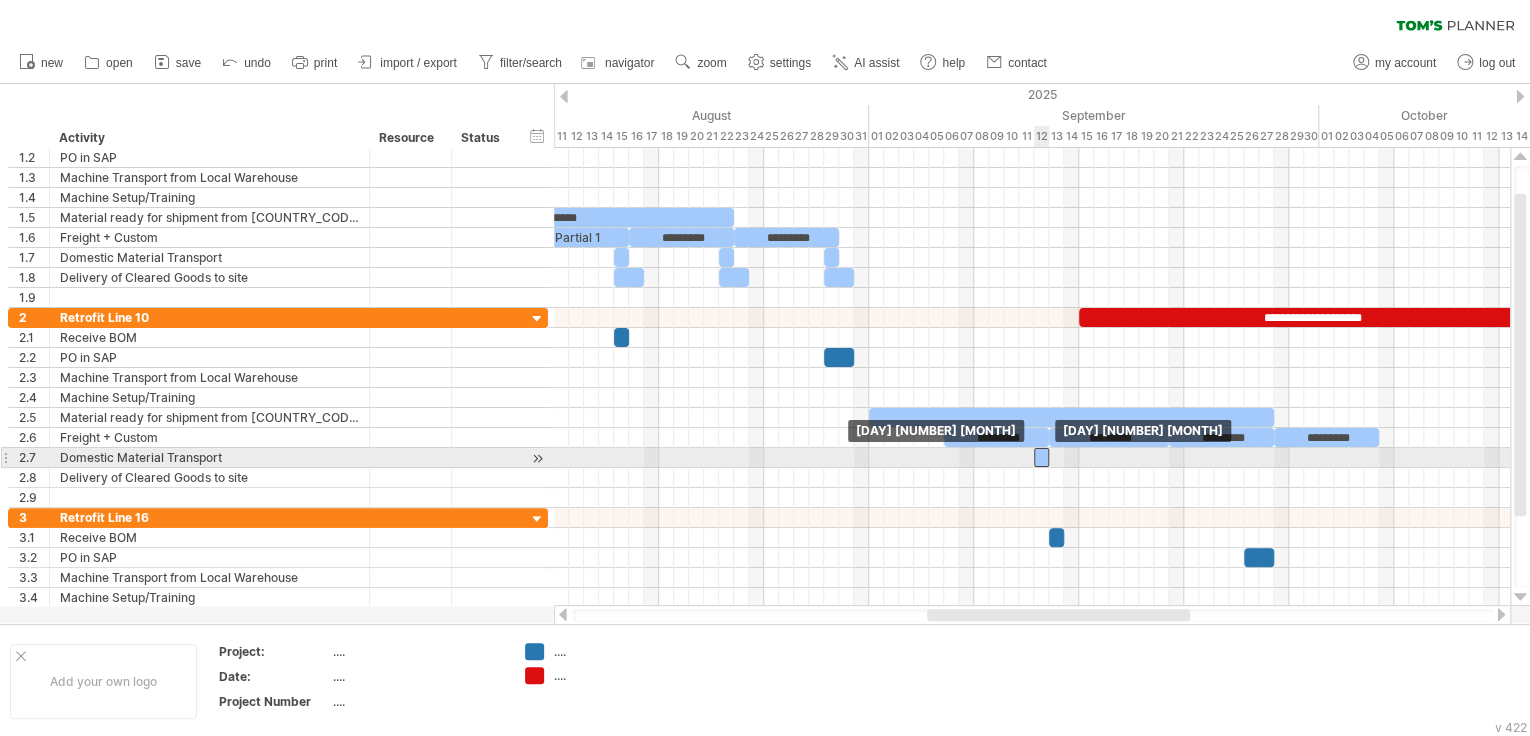 click at bounding box center [1041, 457] 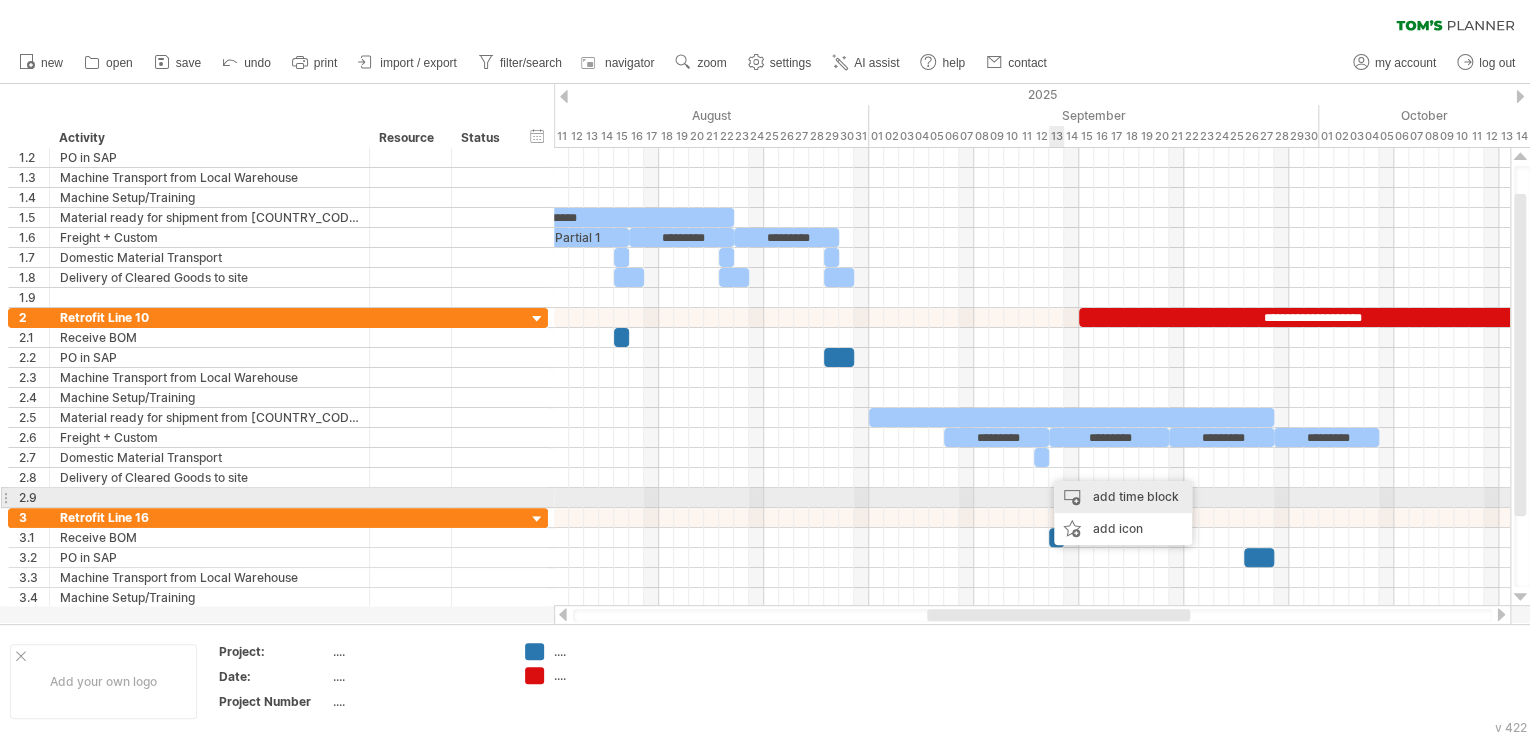 click on "add time block" at bounding box center [1123, 497] 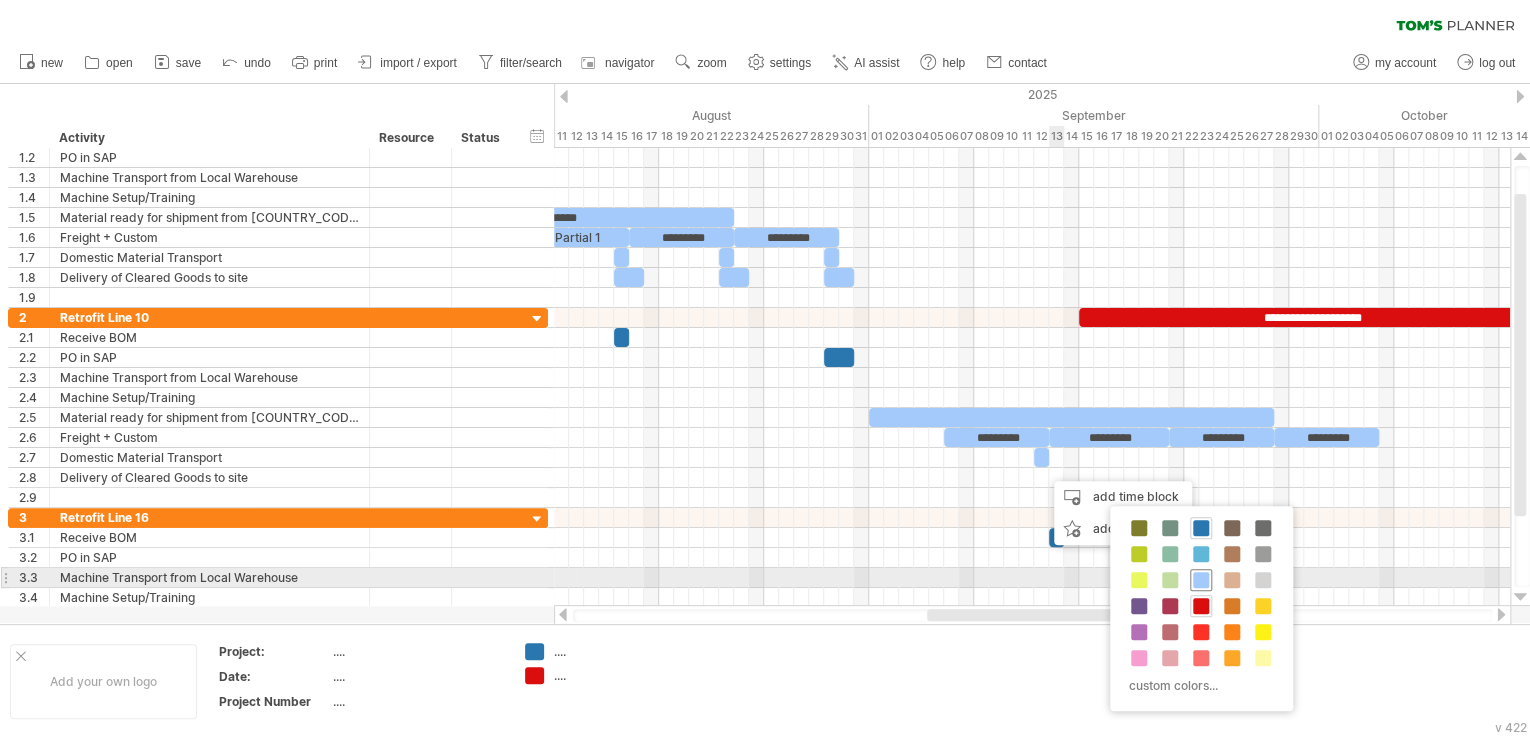 click at bounding box center [1201, 580] 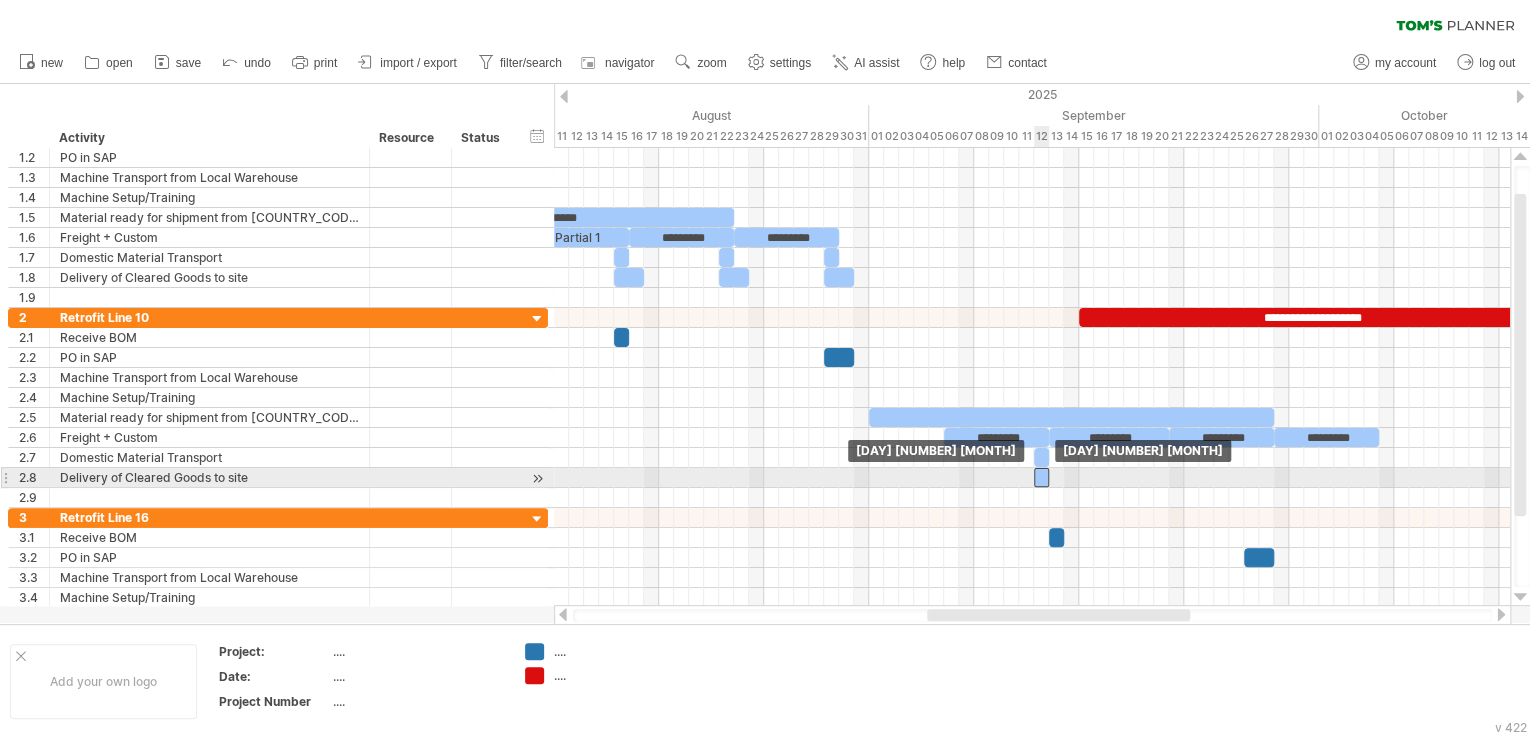 click at bounding box center (1041, 477) 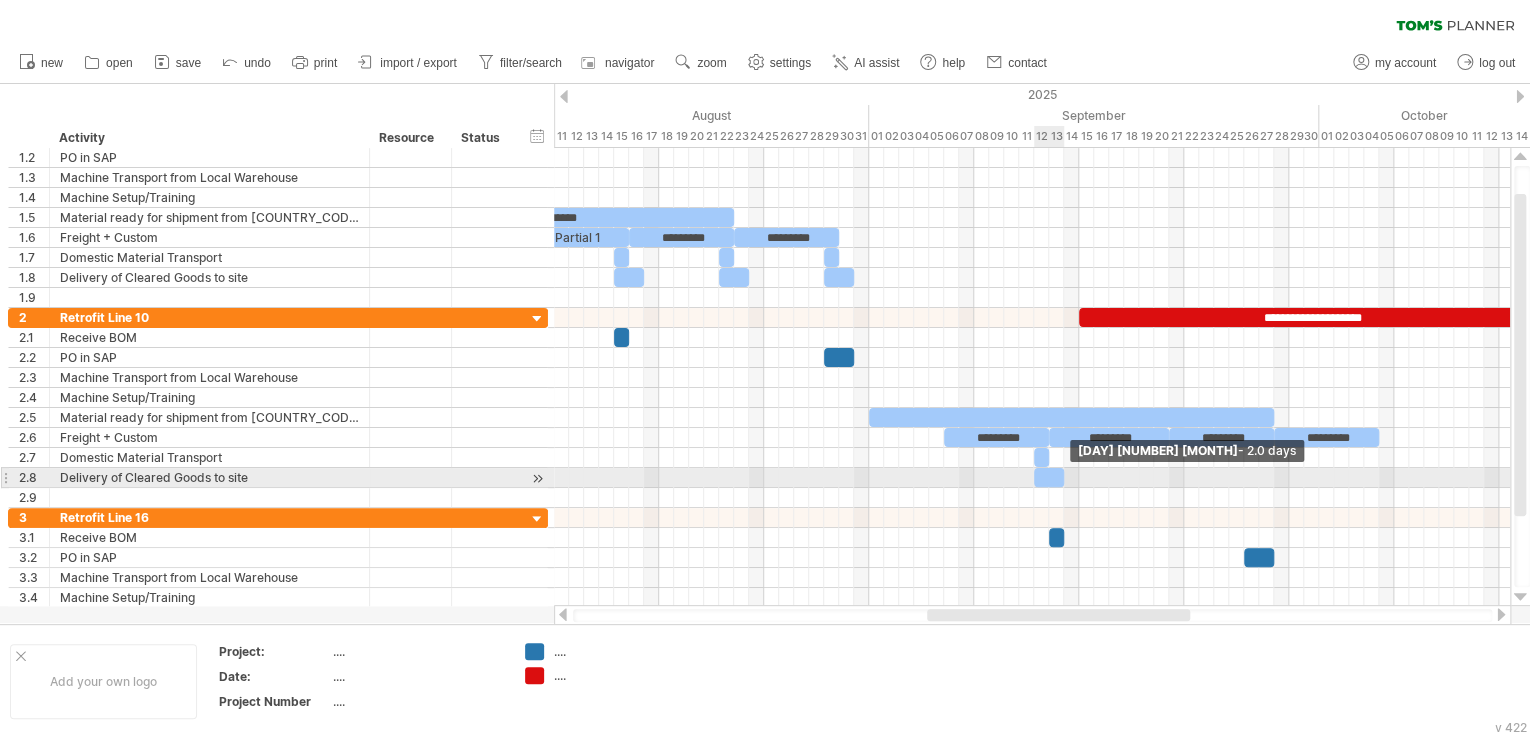 drag, startPoint x: 1048, startPoint y: 474, endPoint x: 1061, endPoint y: 476, distance: 13.152946 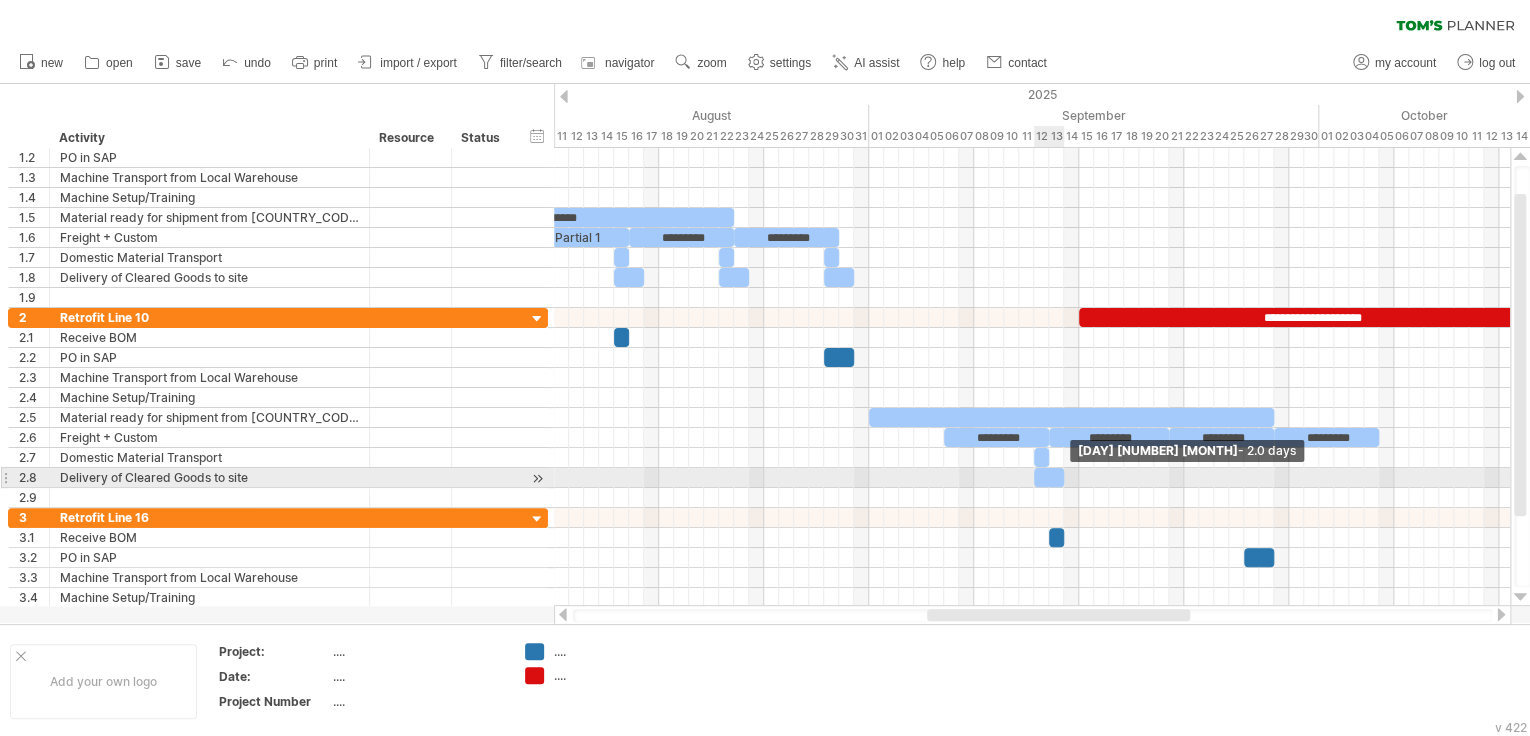 click at bounding box center [1064, 477] 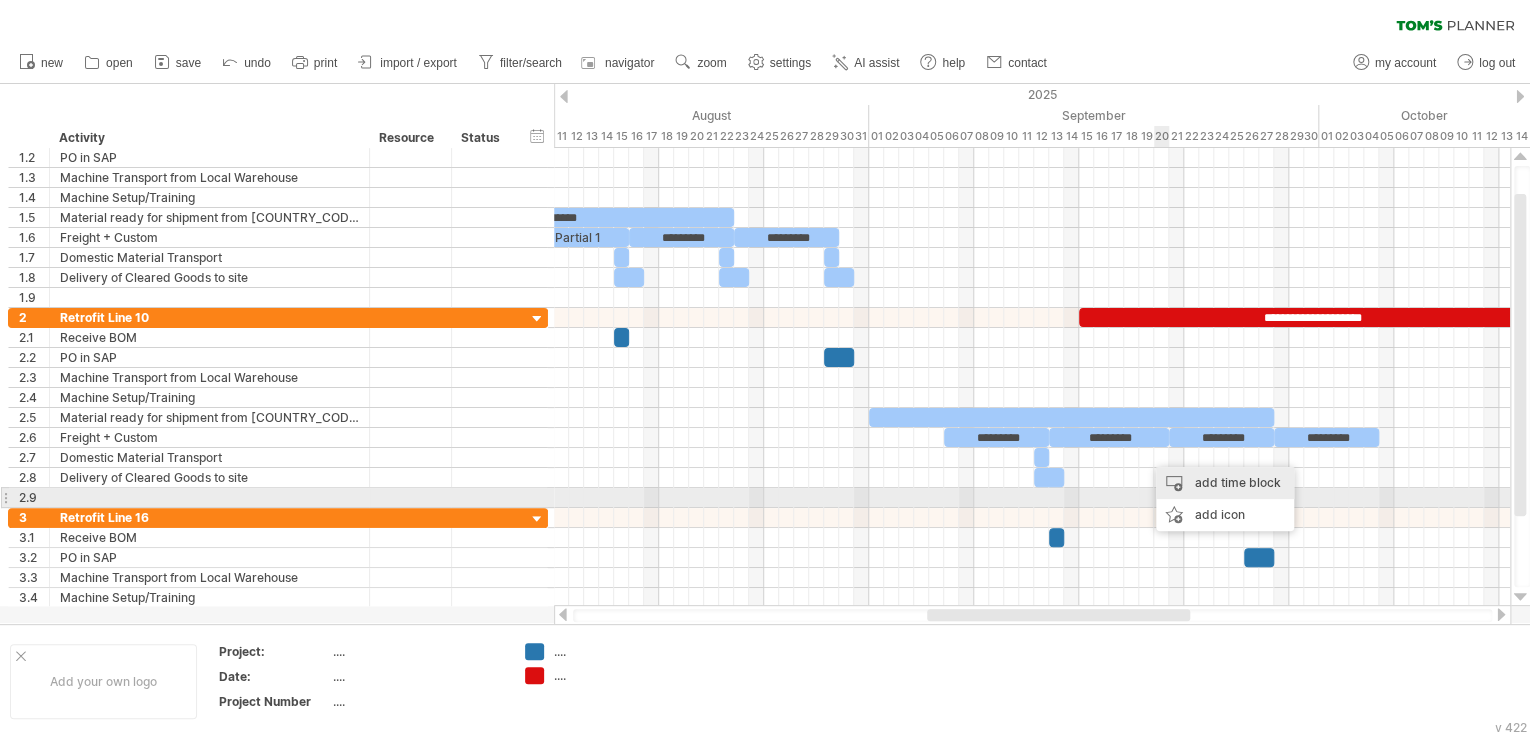 click on "add time block" at bounding box center (1225, 483) 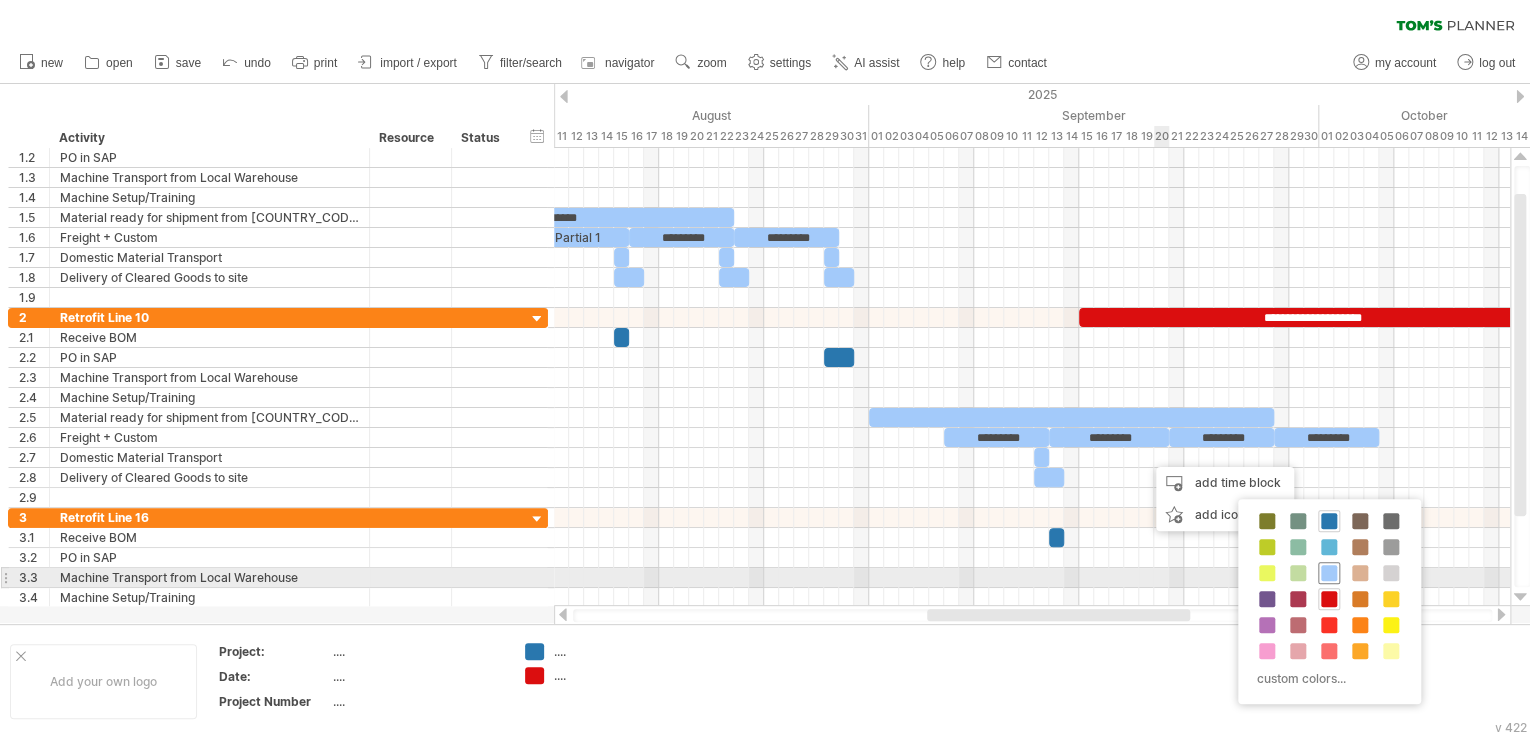 click at bounding box center (1329, 573) 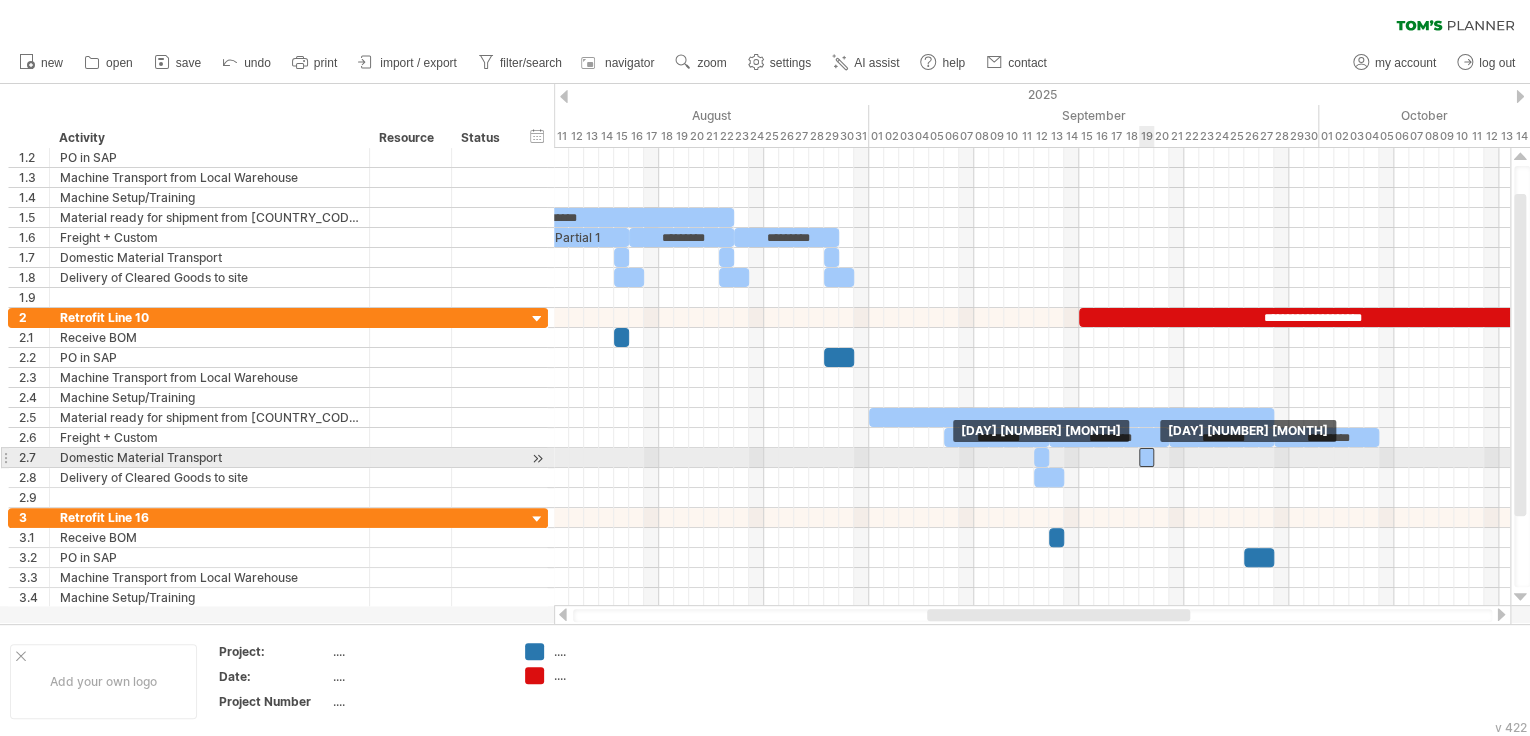 click at bounding box center [1146, 457] 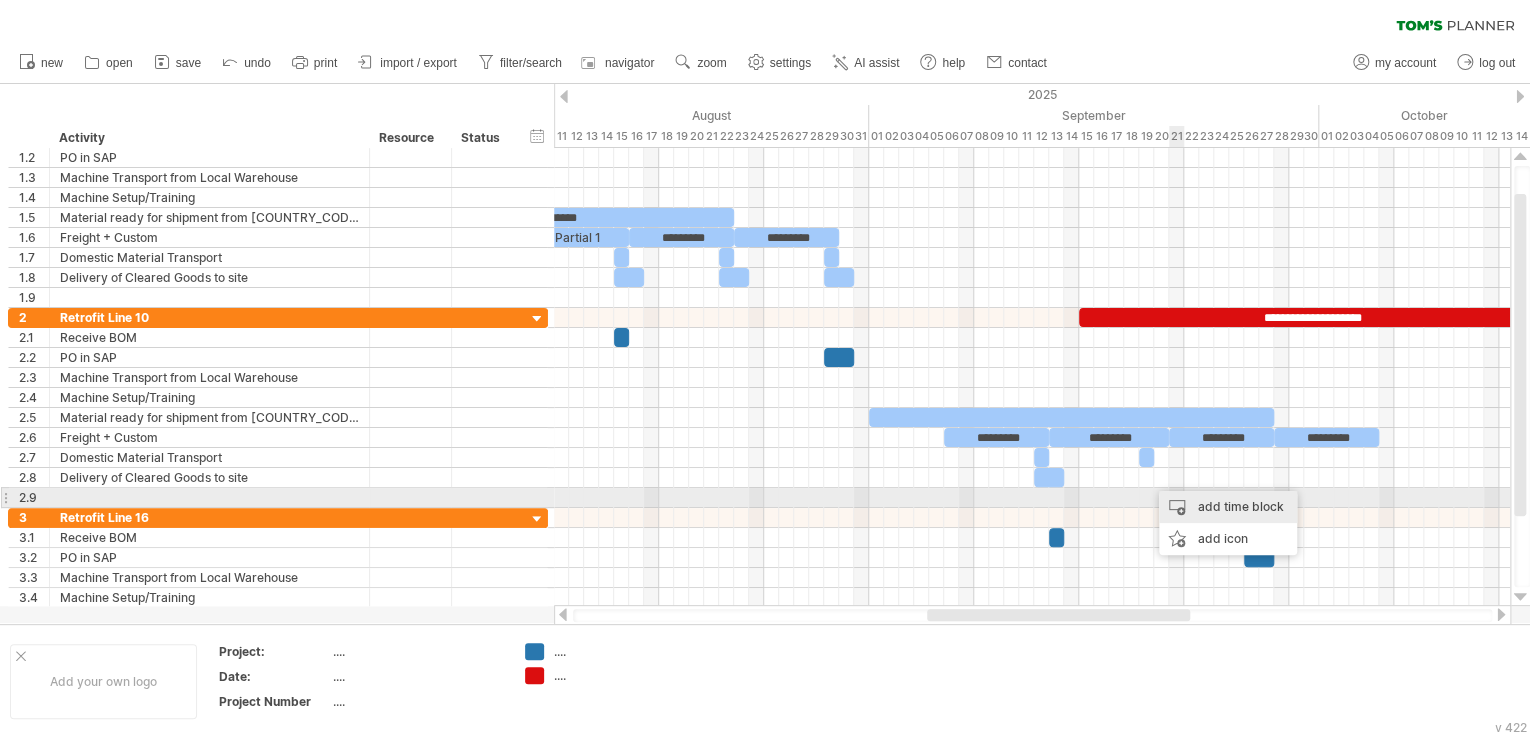 click on "add time block" at bounding box center (1228, 507) 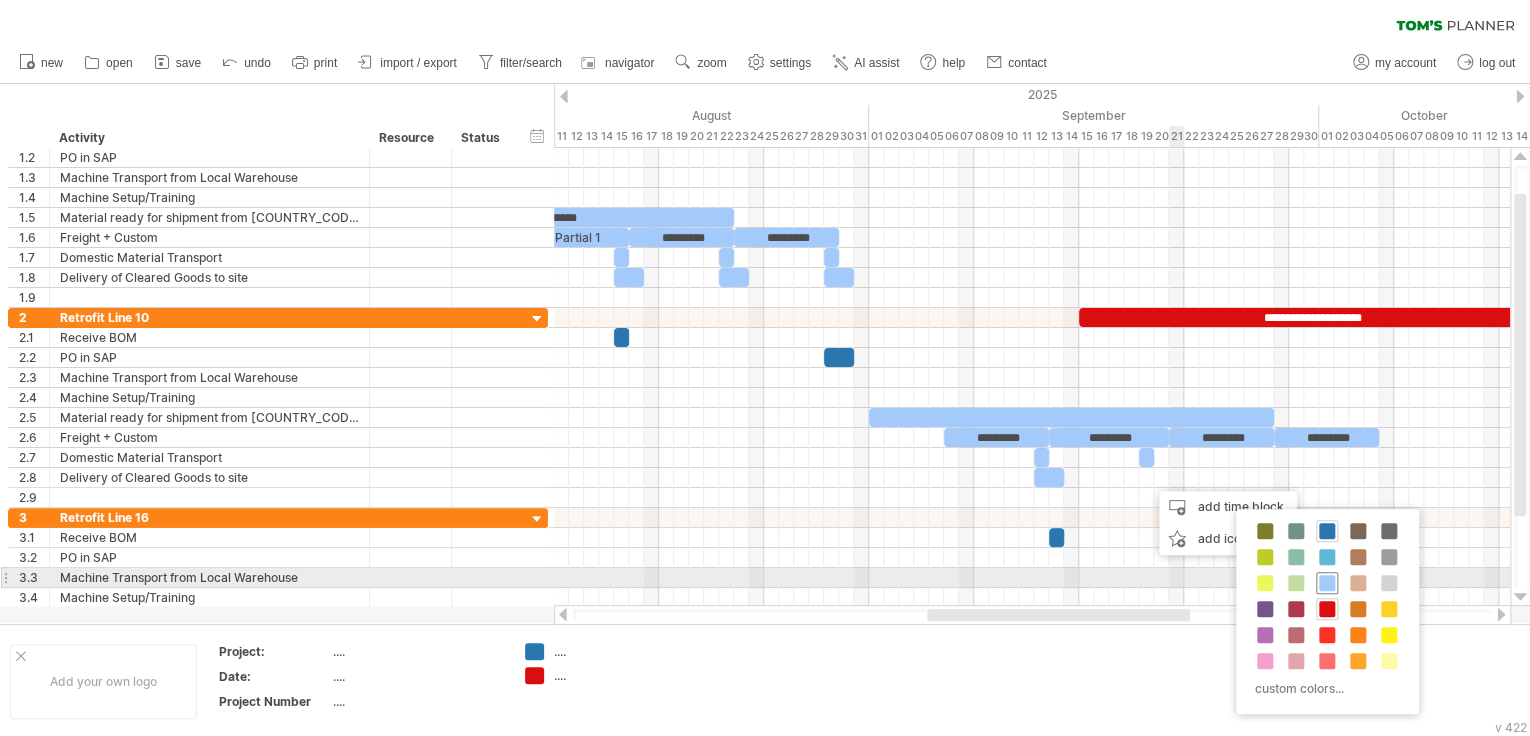 click at bounding box center (1327, 583) 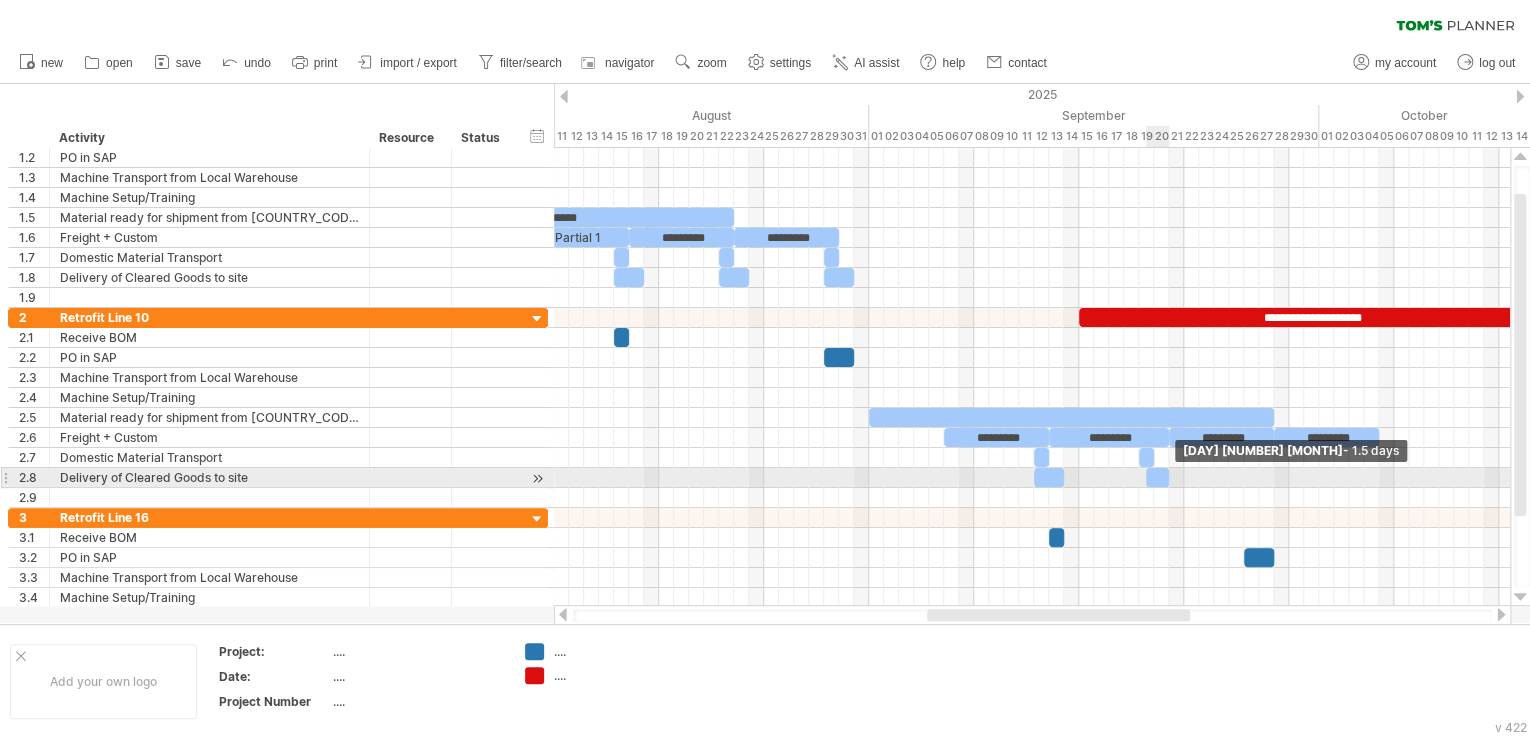 click at bounding box center (1157, 477) 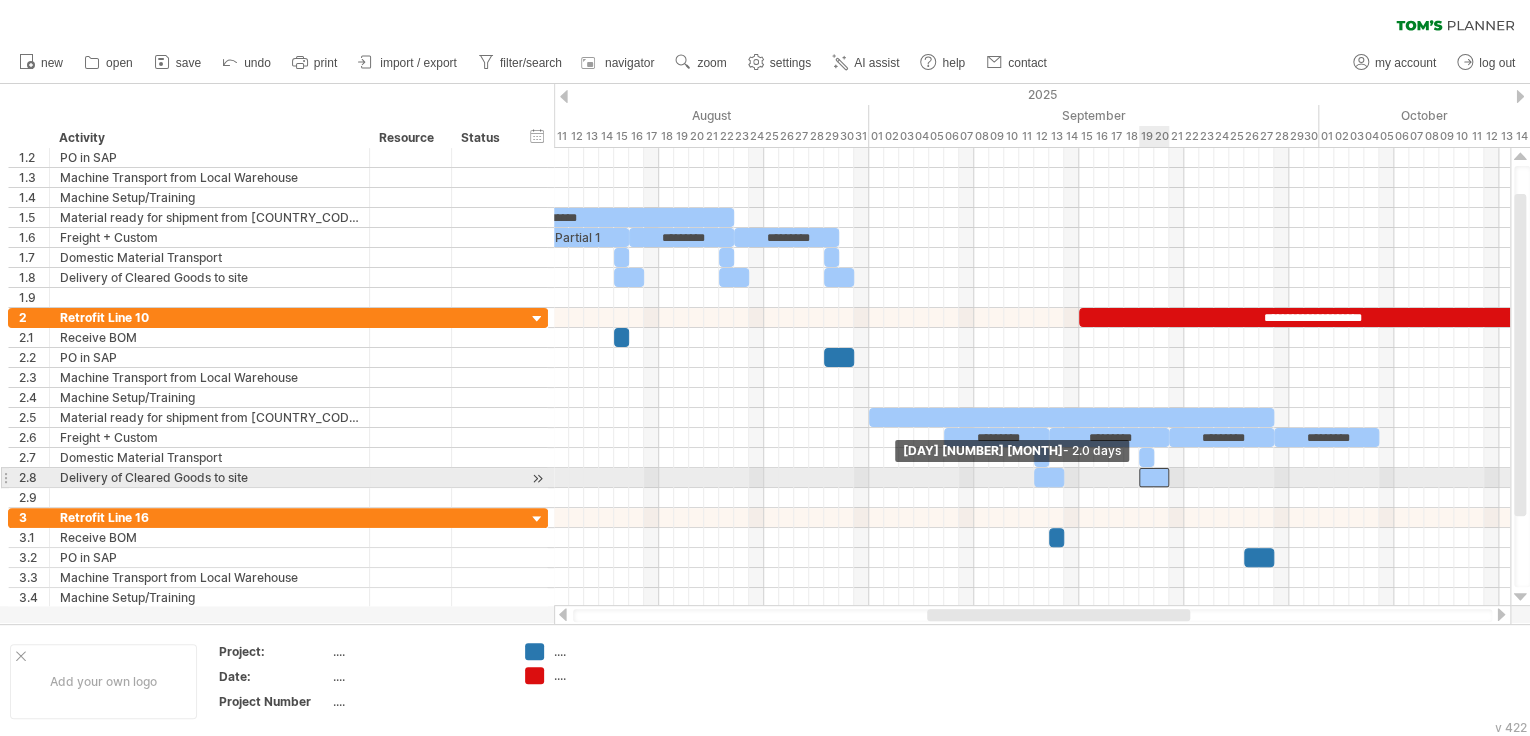 click at bounding box center [1139, 477] 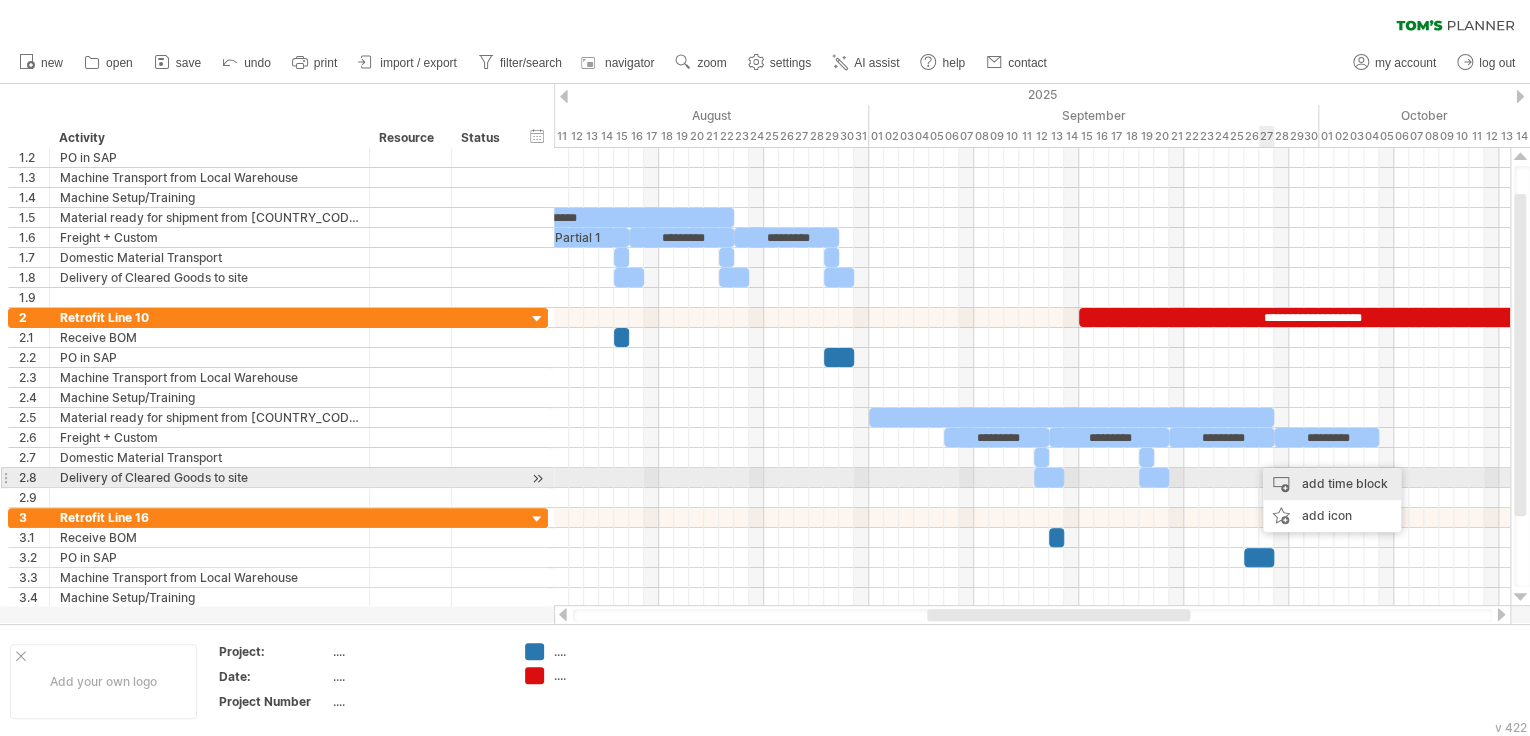 click on "add time block" at bounding box center [1332, 484] 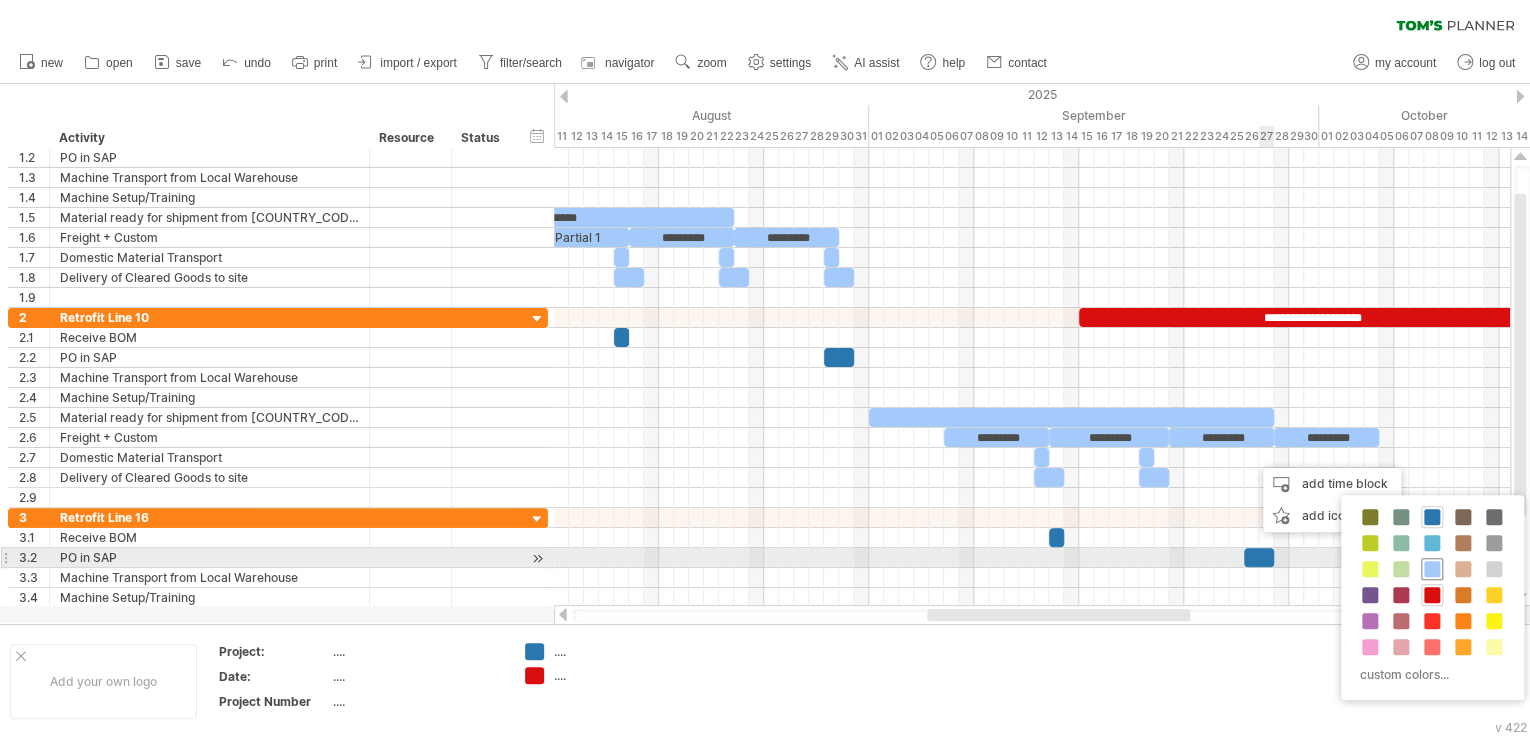 click at bounding box center (1432, 569) 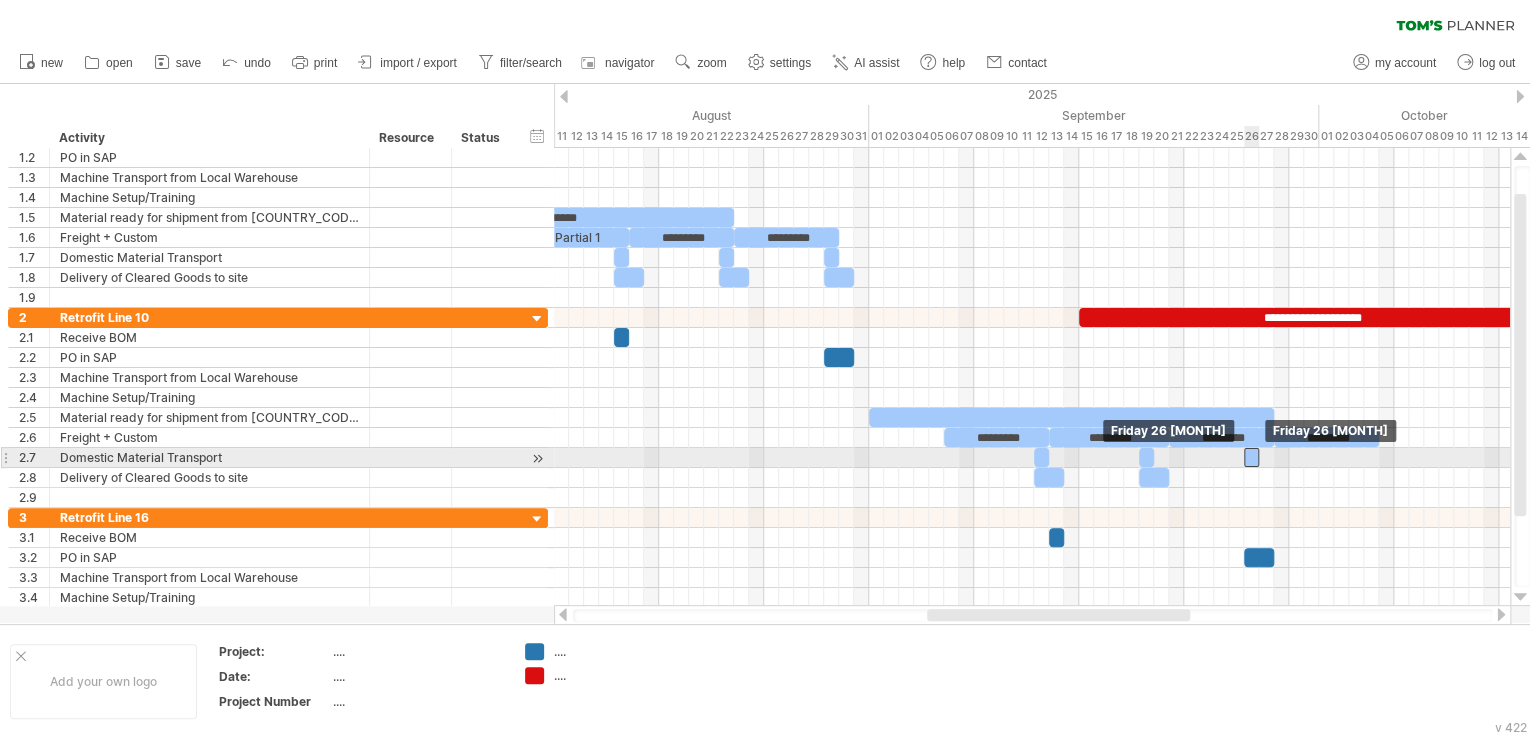 drag, startPoint x: 1257, startPoint y: 453, endPoint x: 1246, endPoint y: 456, distance: 11.401754 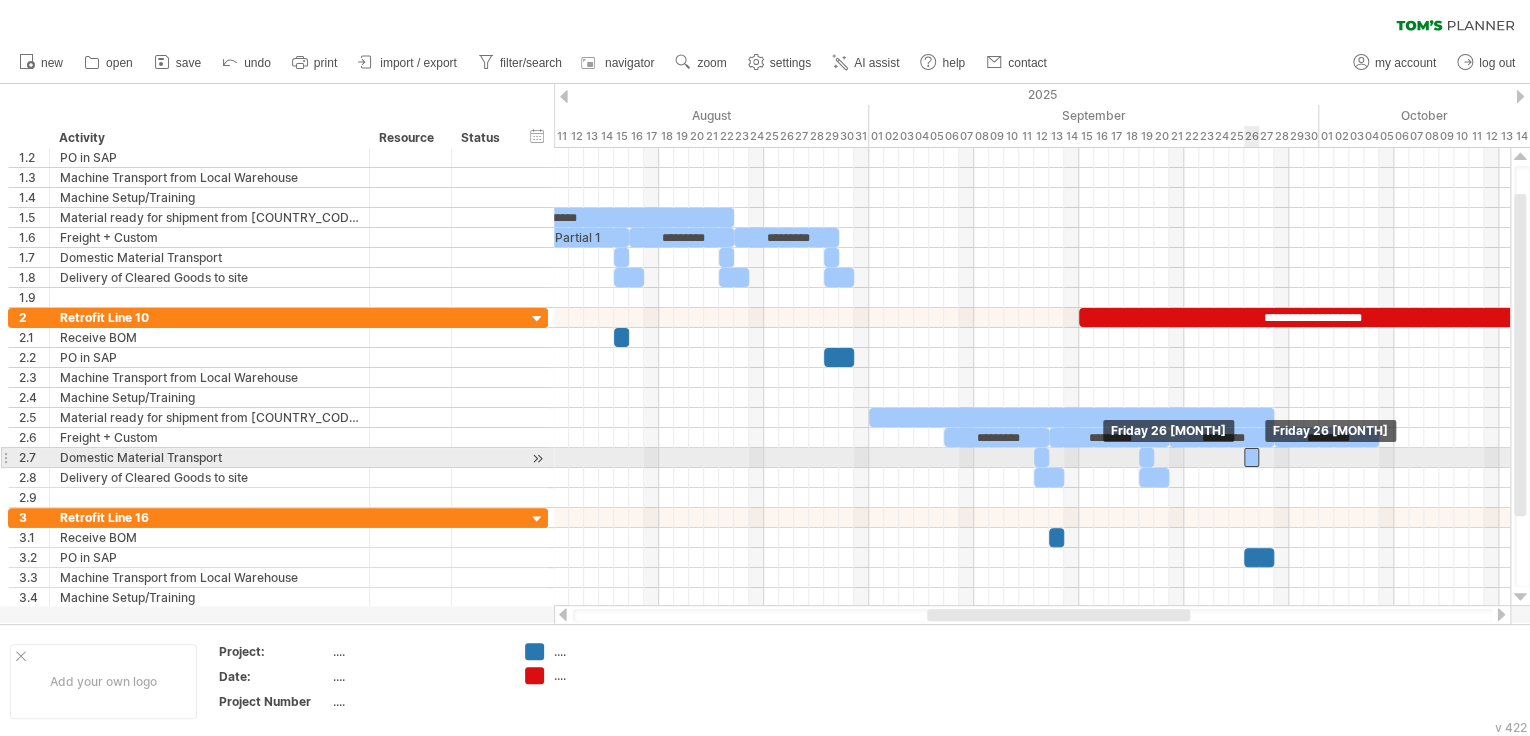 click at bounding box center (1251, 457) 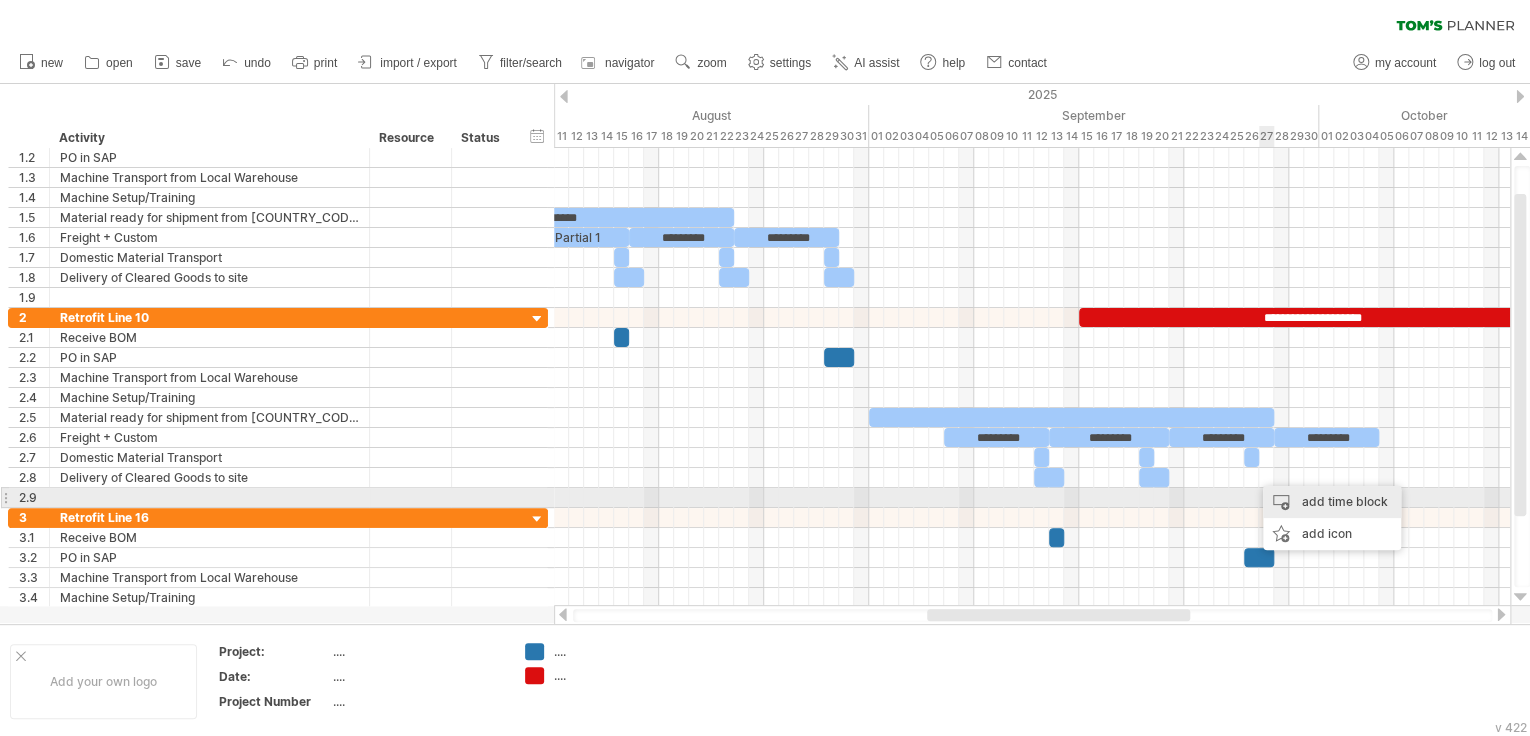 click on "add time block" at bounding box center [1332, 502] 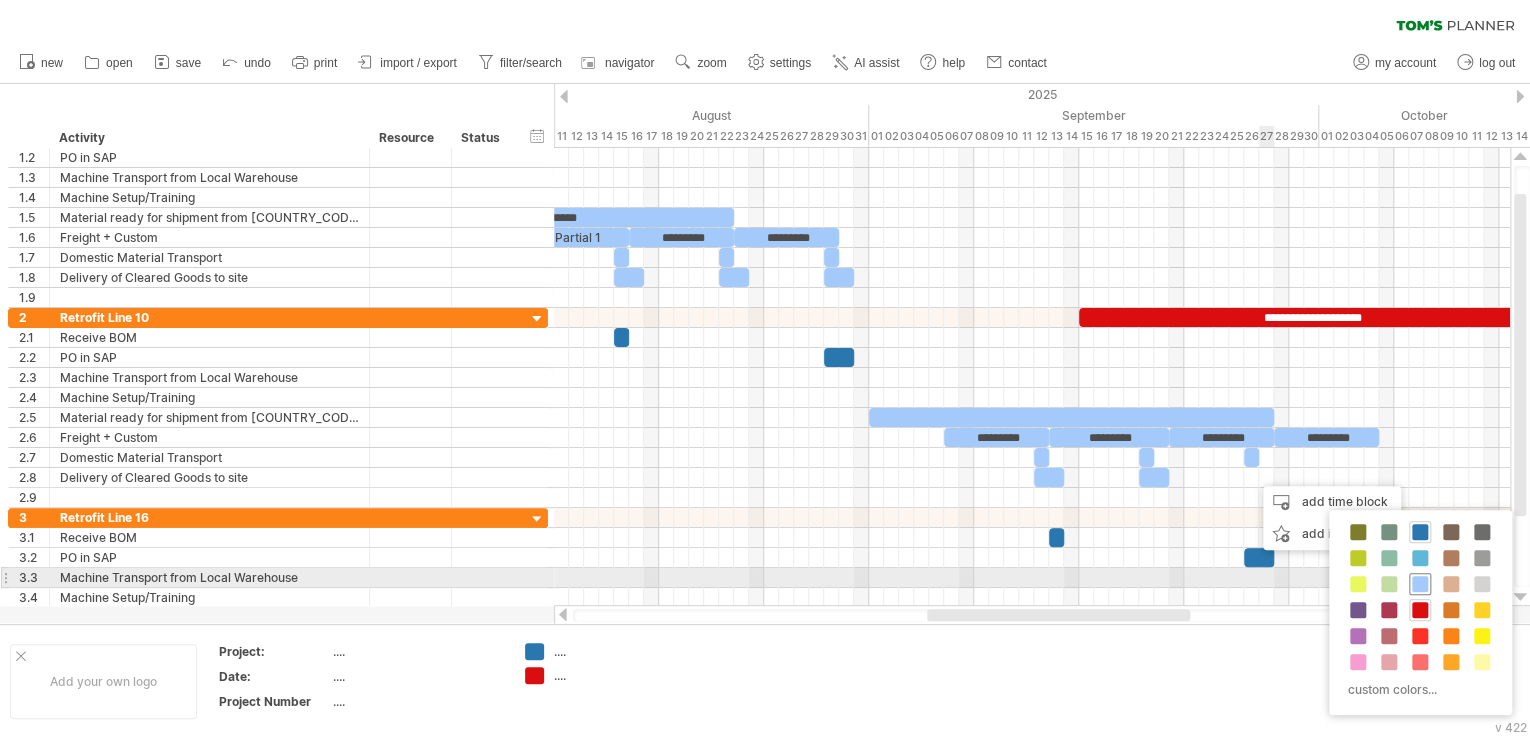 click at bounding box center (1420, 584) 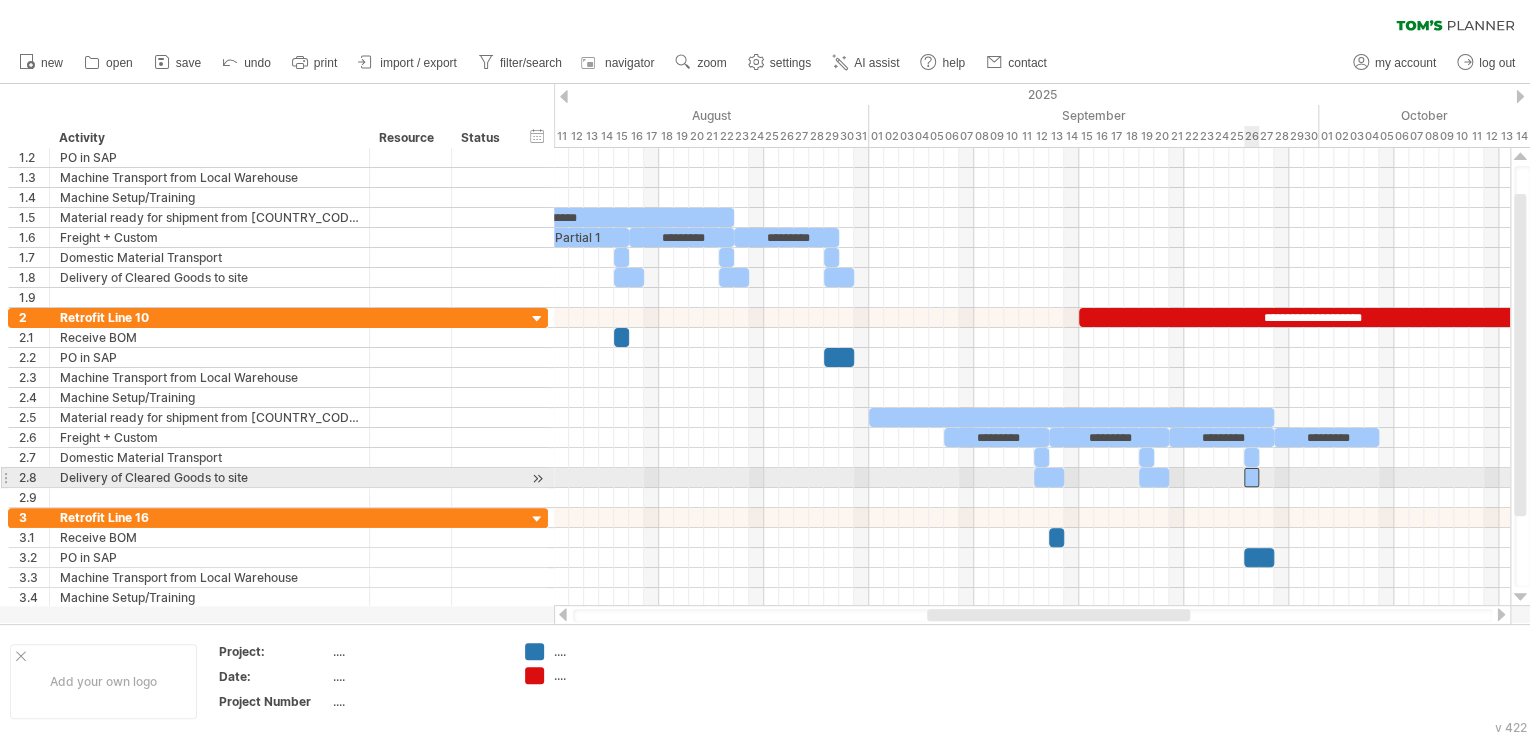 drag, startPoint x: 1260, startPoint y: 471, endPoint x: 1249, endPoint y: 475, distance: 11.7046995 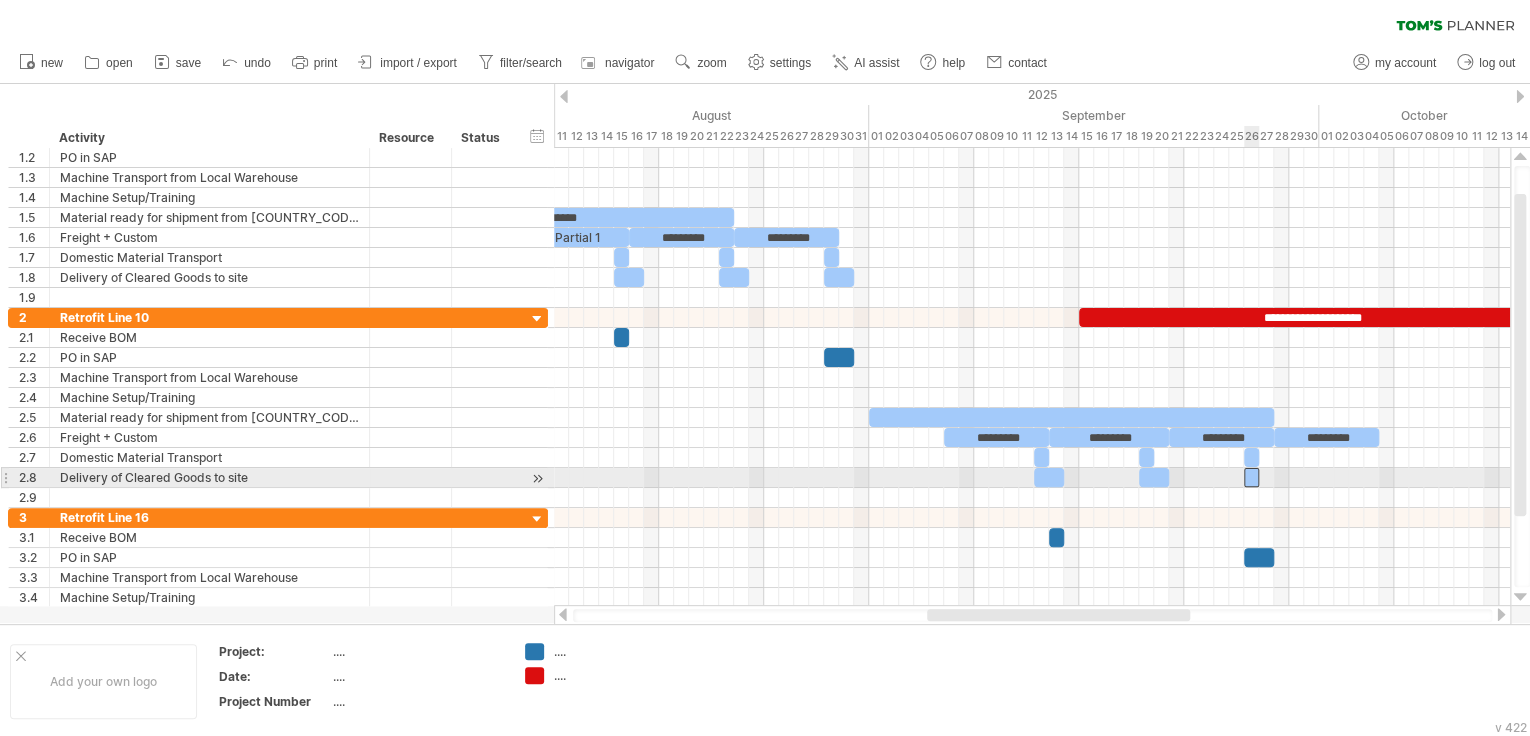 click at bounding box center [1251, 477] 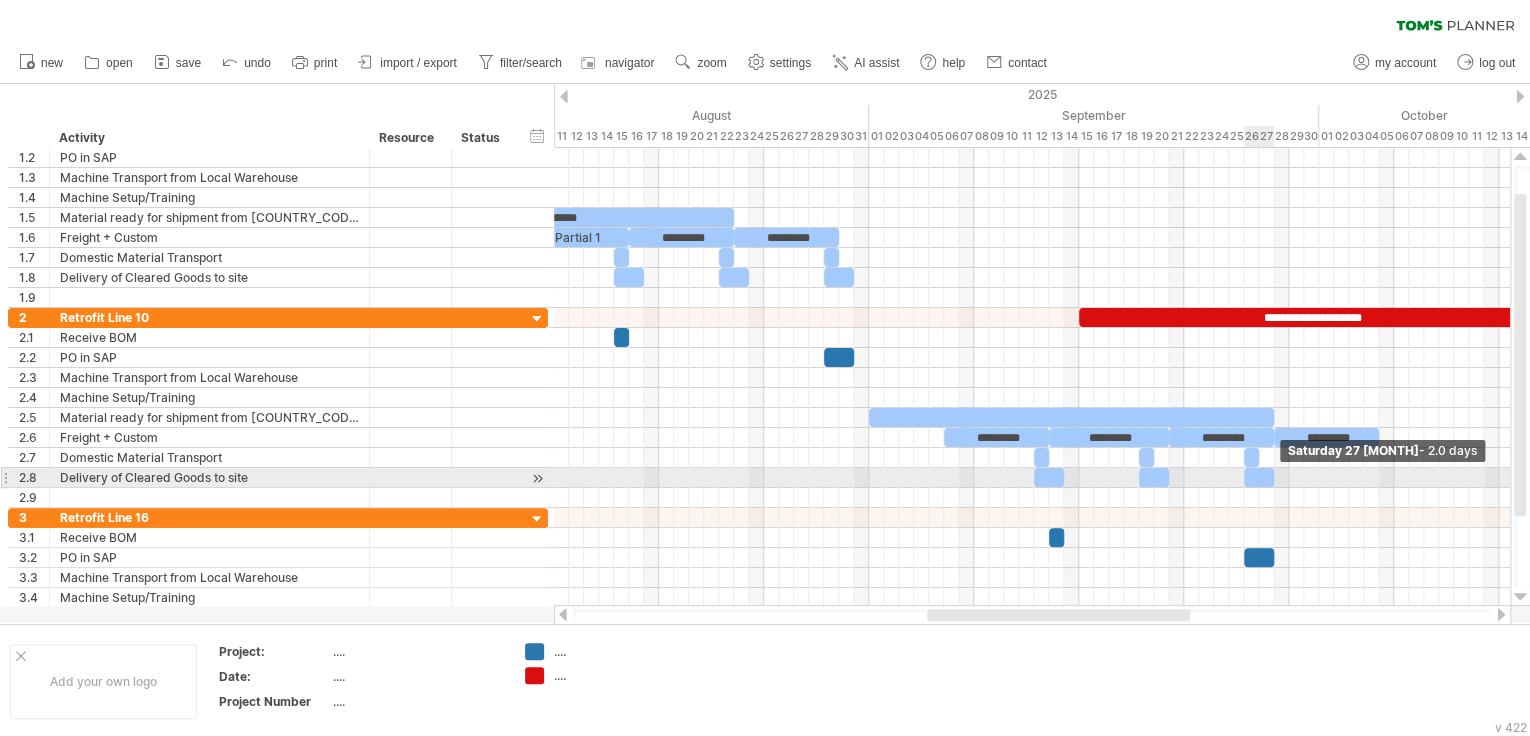 drag, startPoint x: 1256, startPoint y: 475, endPoint x: 1273, endPoint y: 476, distance: 17.029387 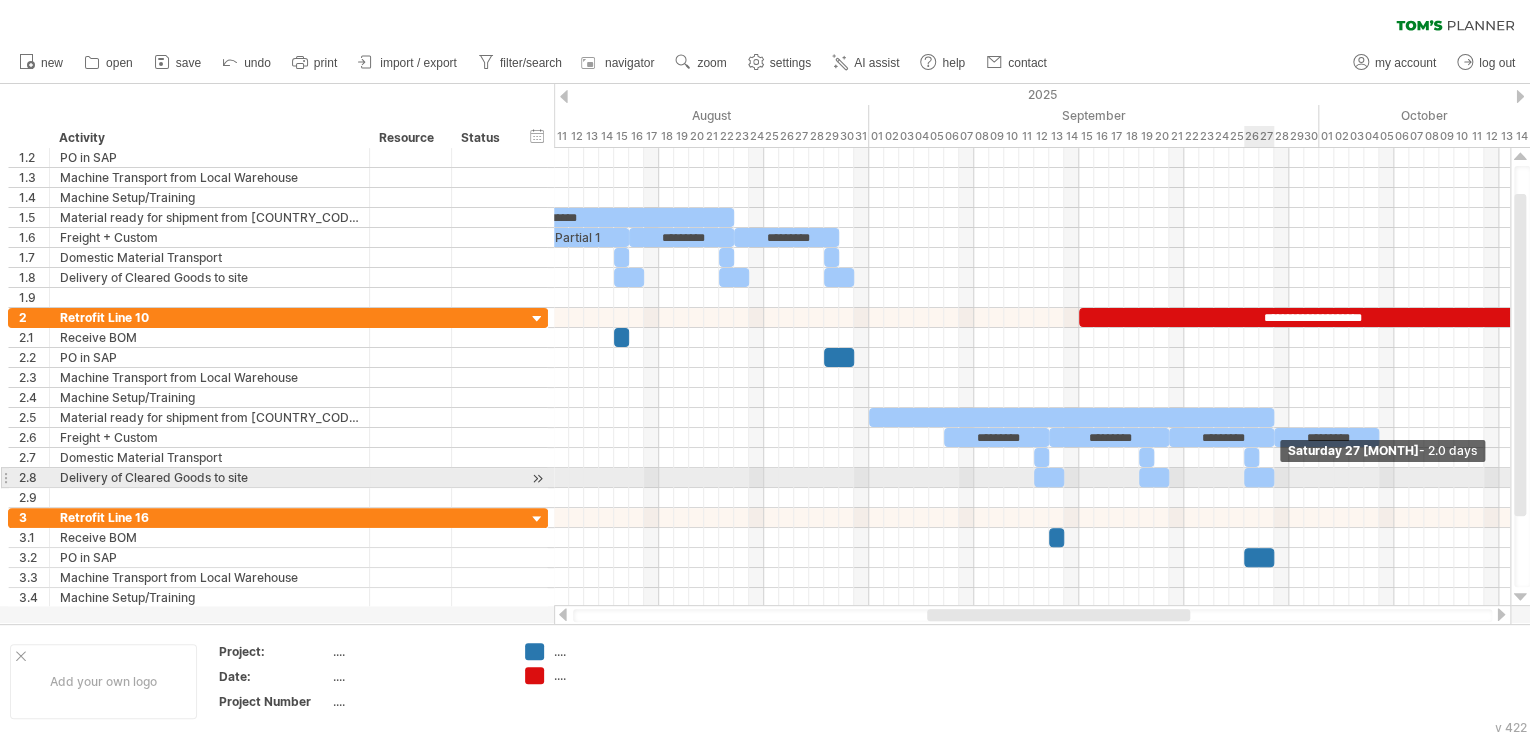 click at bounding box center (1274, 477) 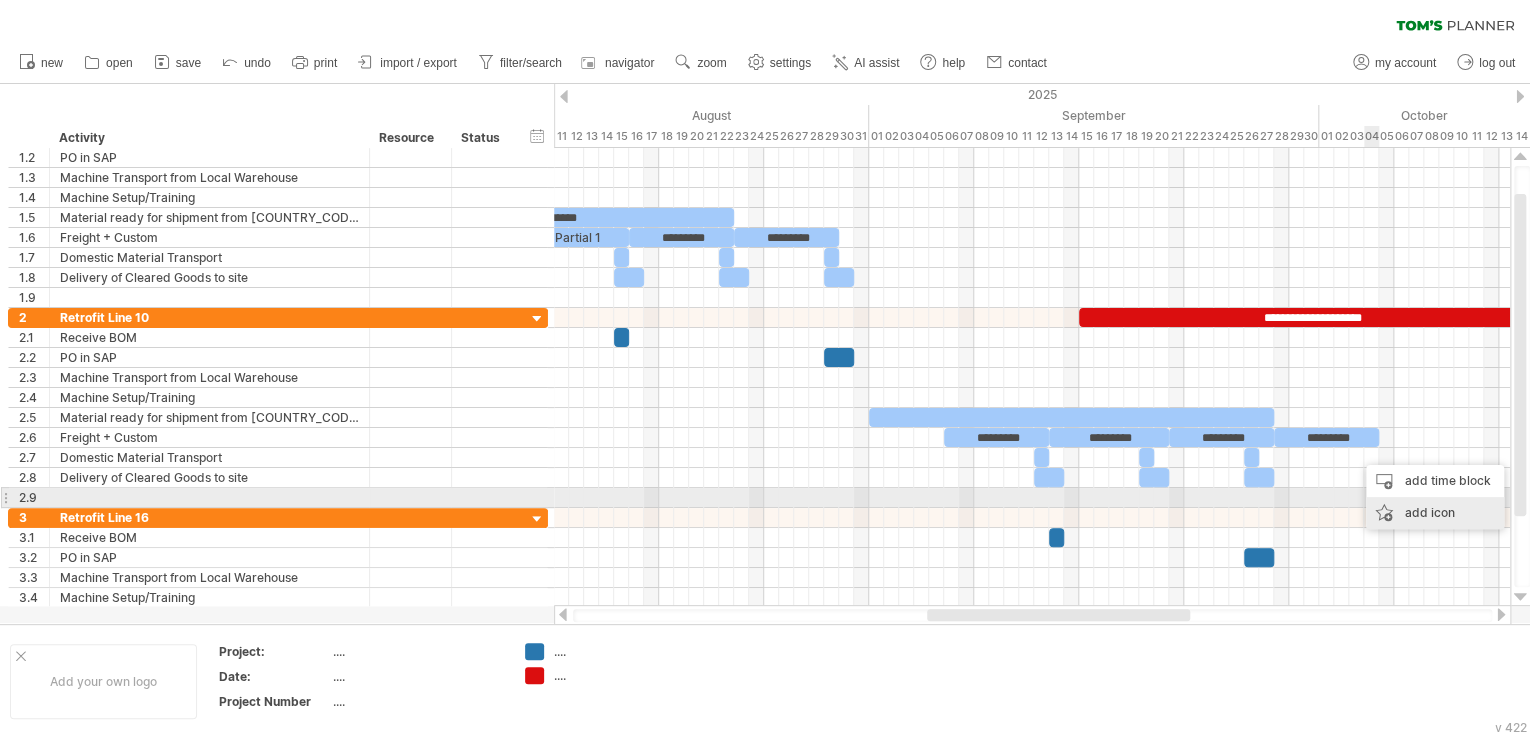 click on "add time block" at bounding box center [1435, 481] 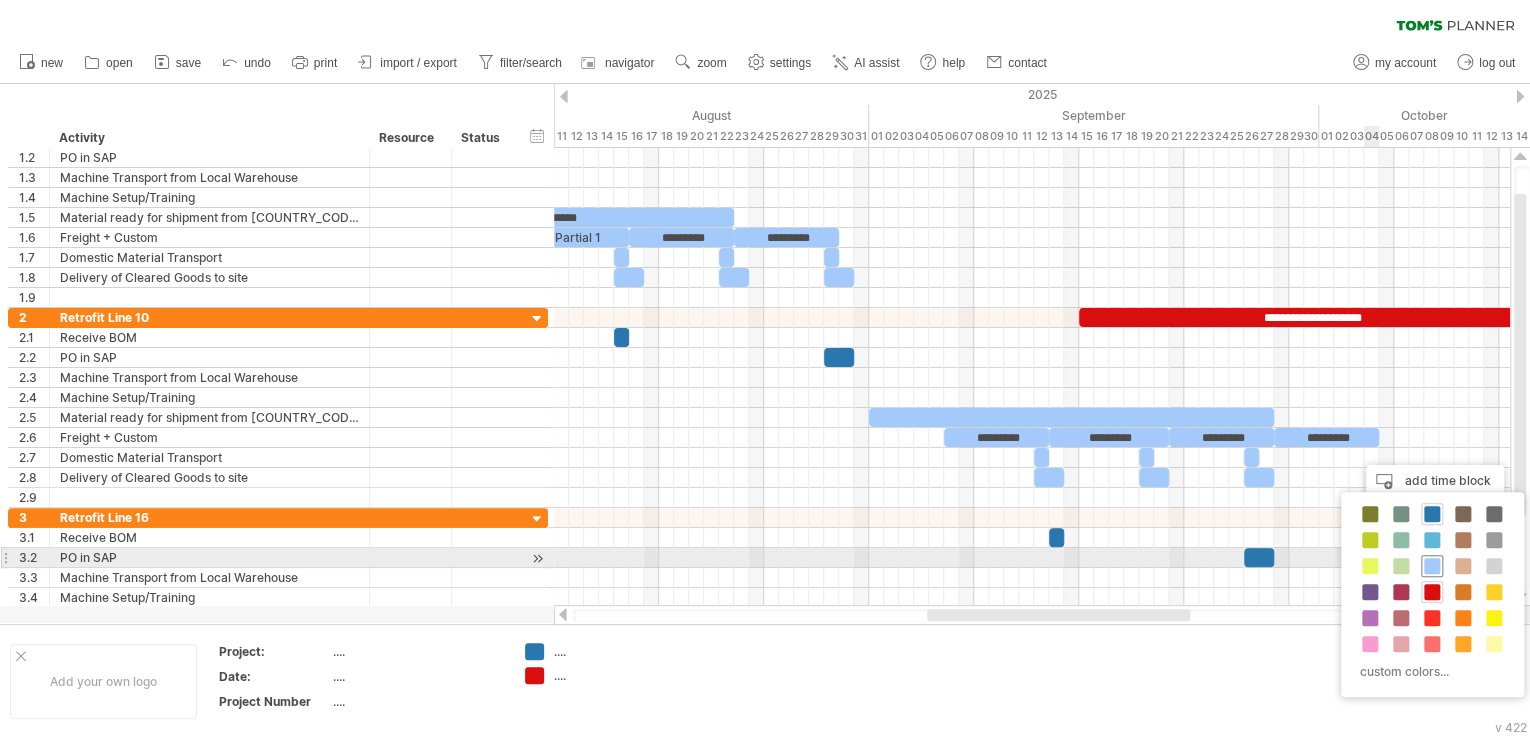 click at bounding box center (1432, 566) 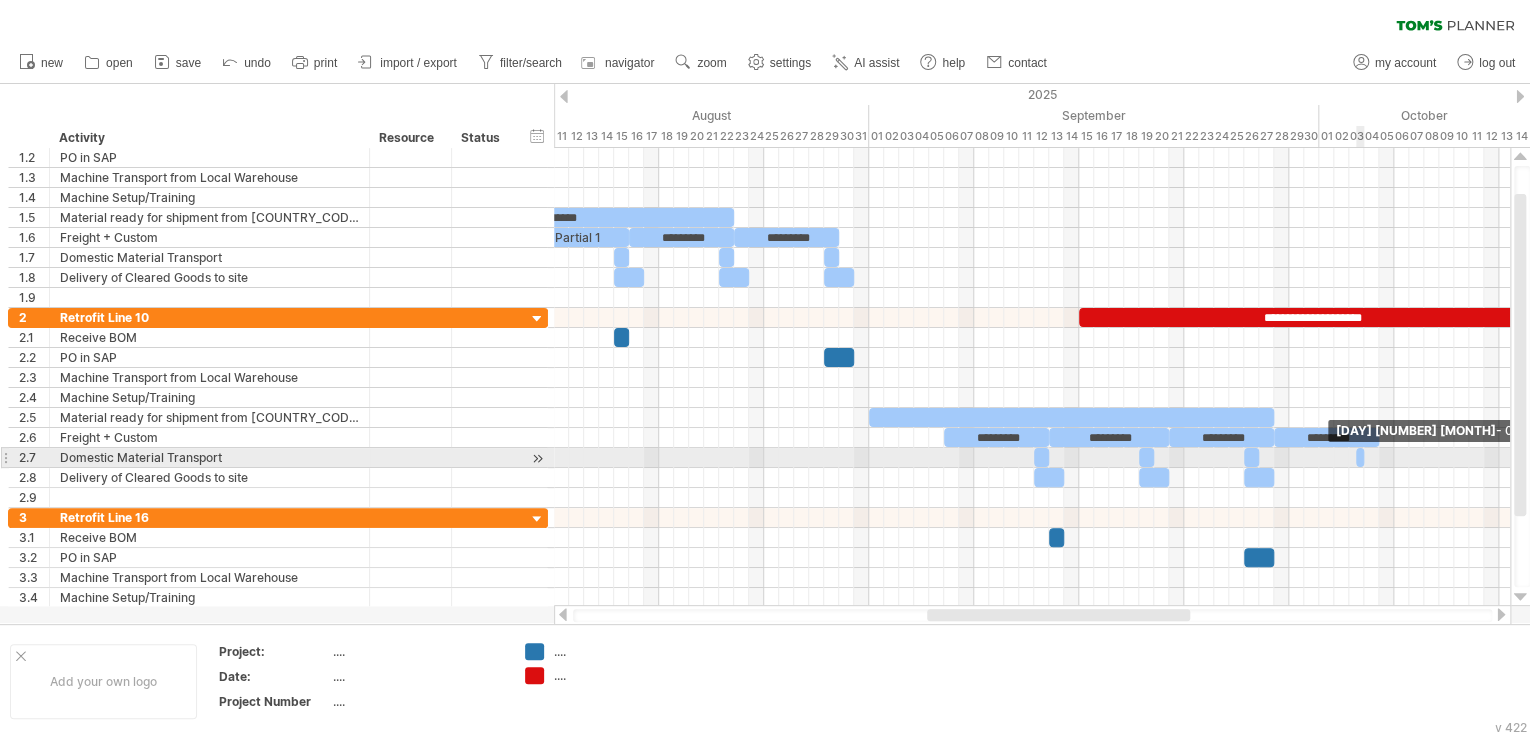 click at bounding box center (1360, 457) 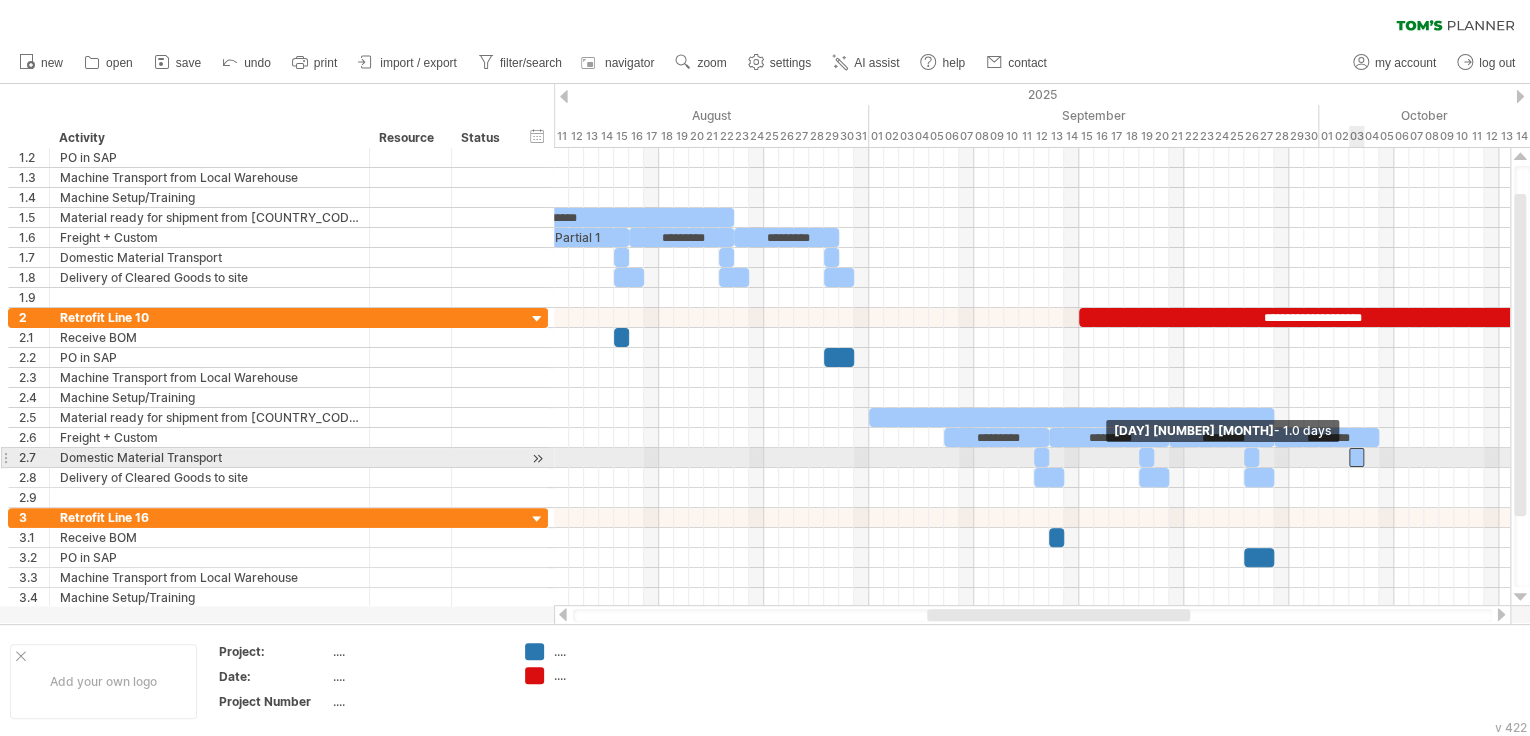 click at bounding box center [1349, 457] 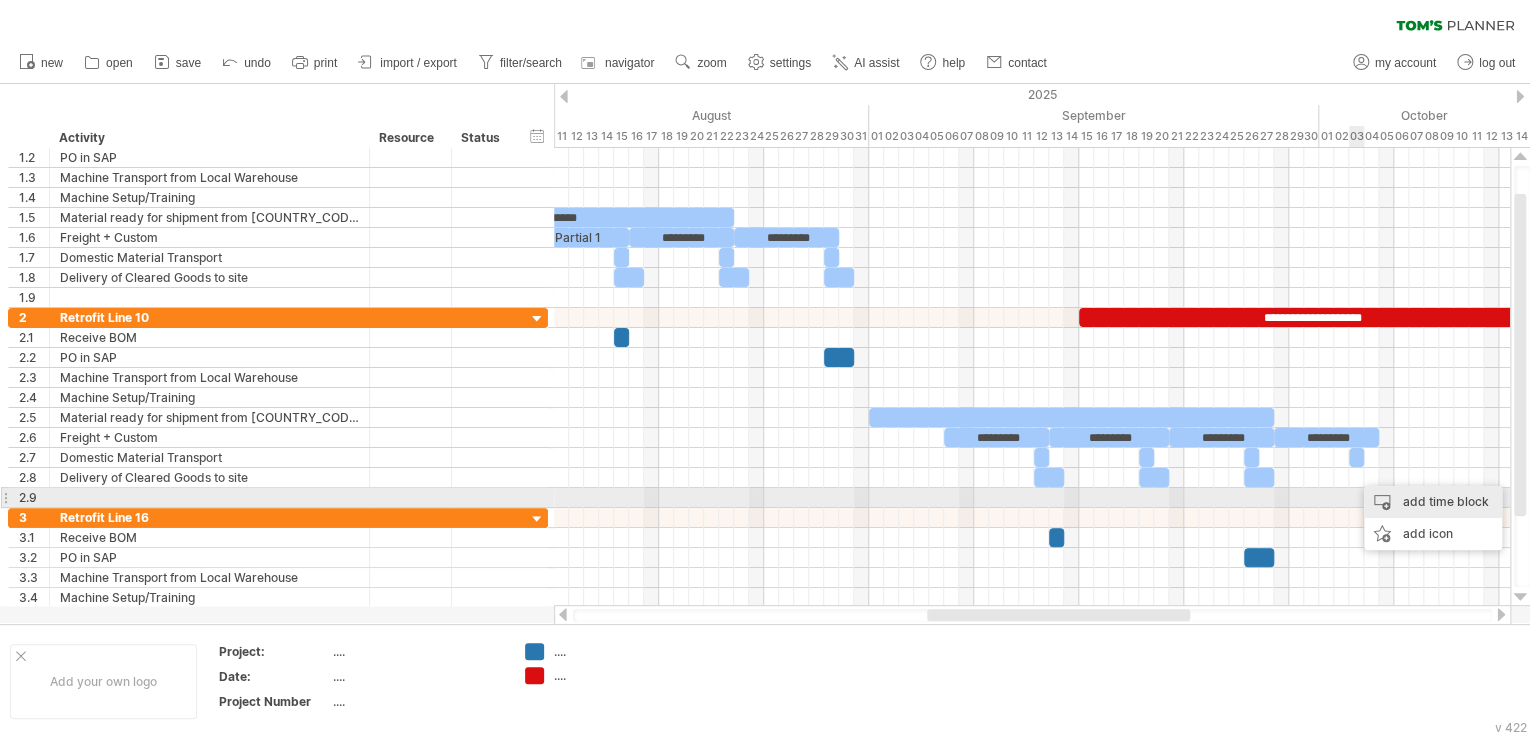 click on "add time block" at bounding box center [1433, 502] 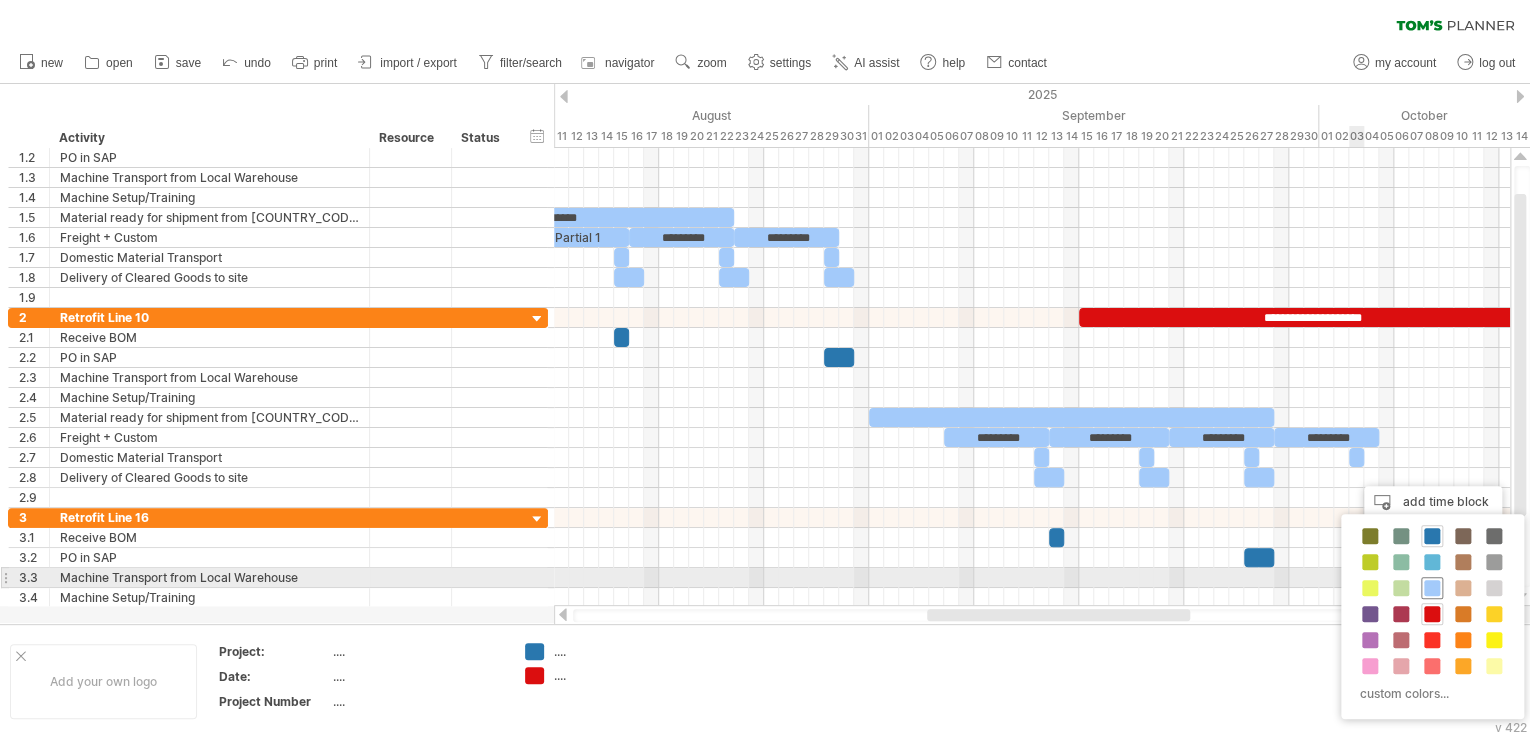 click at bounding box center [1432, 588] 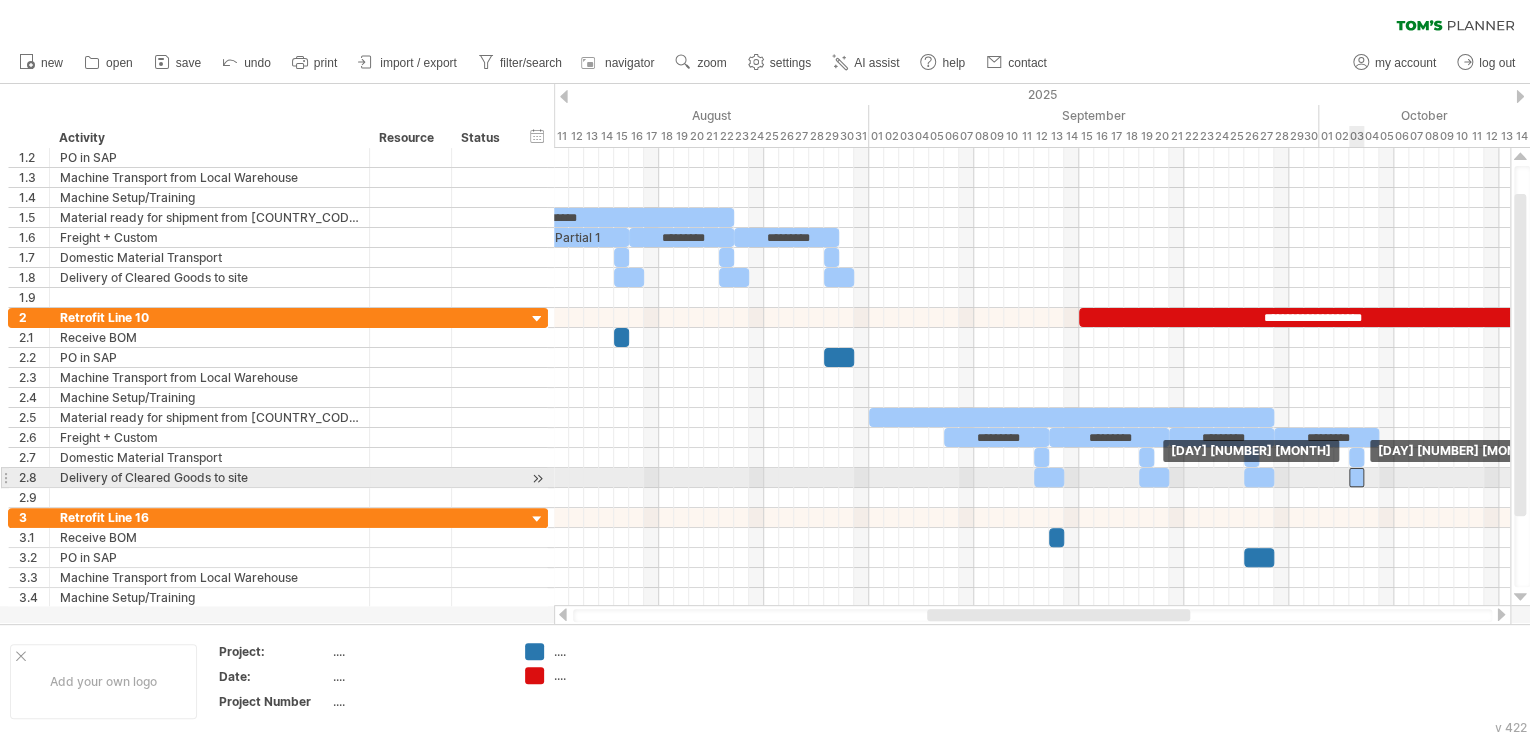 drag, startPoint x: 1364, startPoint y: 476, endPoint x: 1353, endPoint y: 480, distance: 11.7046995 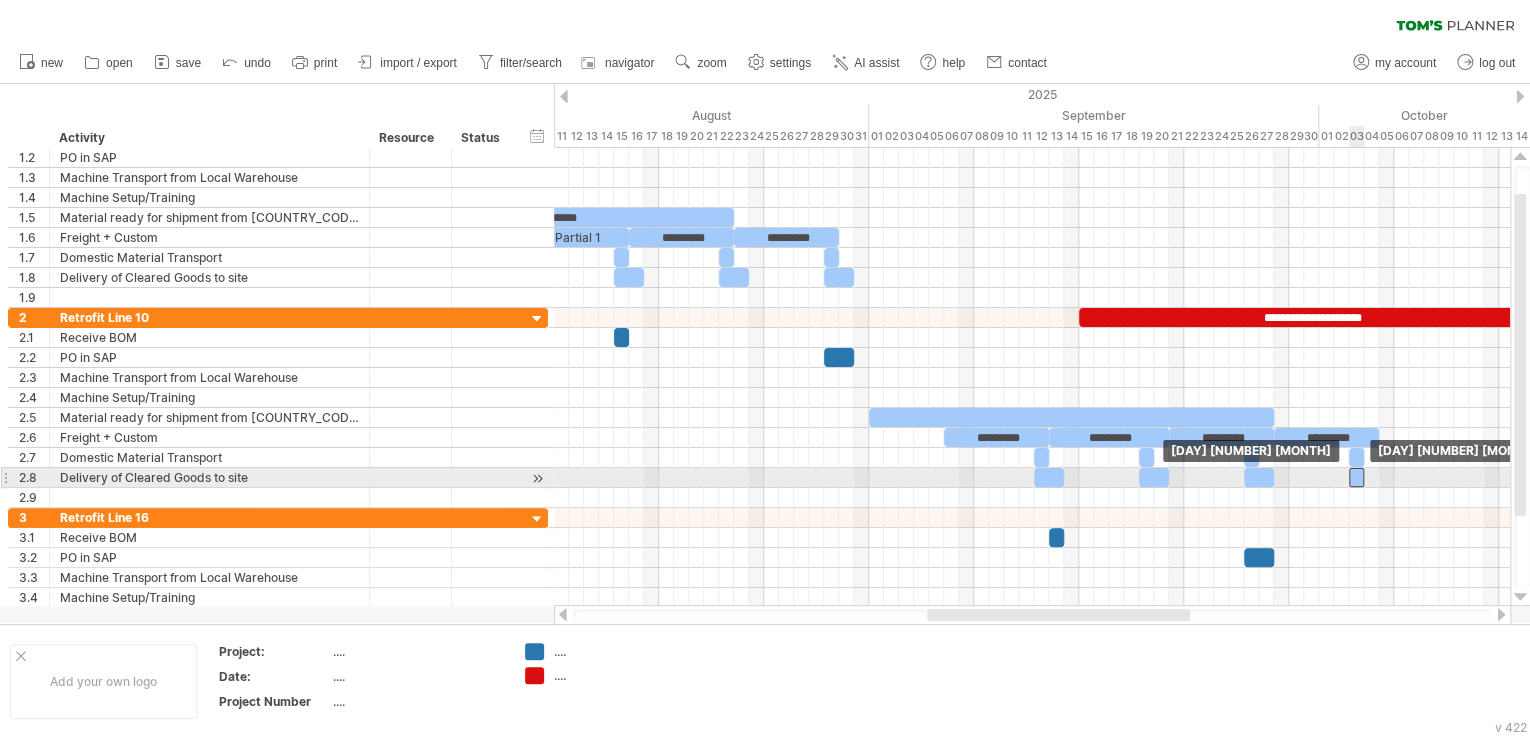 click at bounding box center (1356, 477) 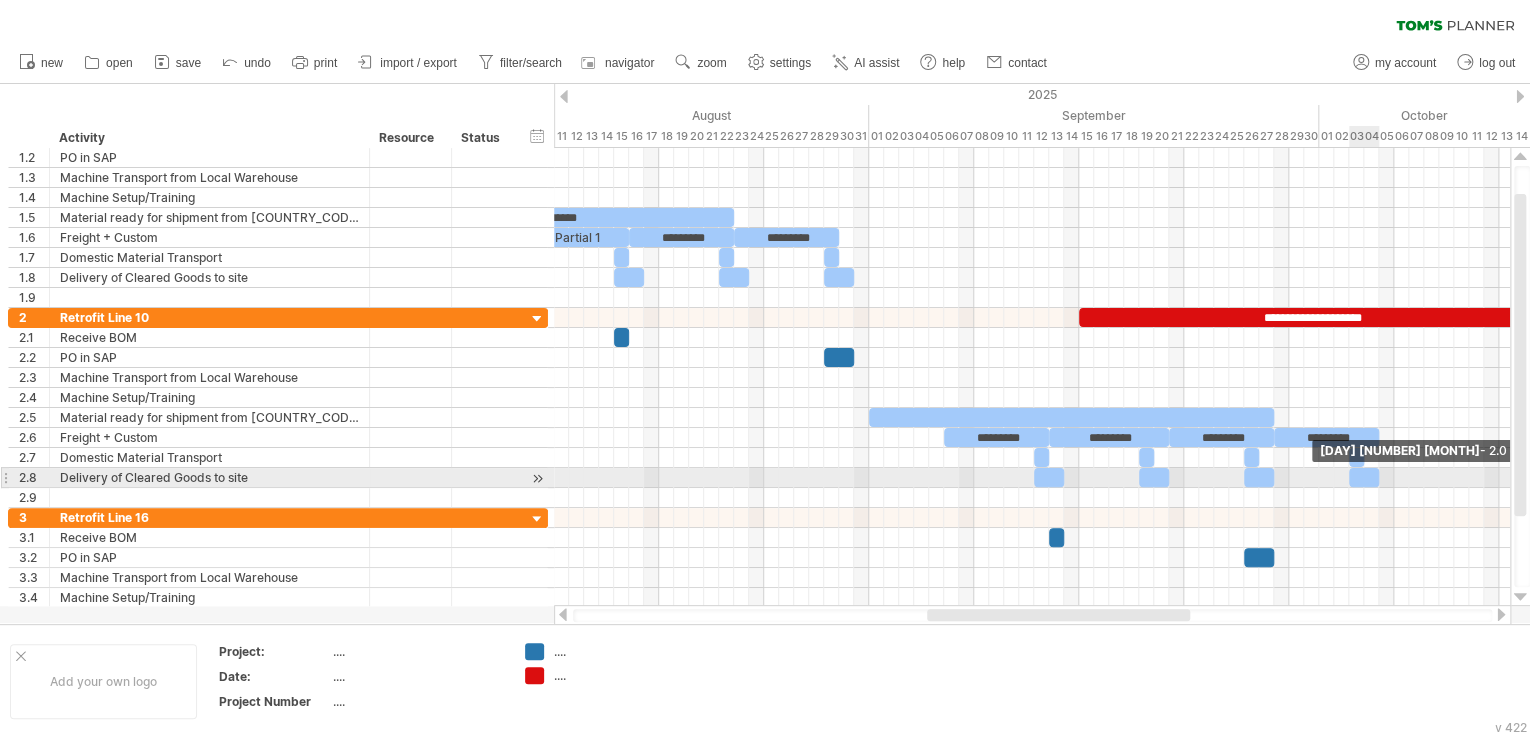drag, startPoint x: 1362, startPoint y: 472, endPoint x: 1378, endPoint y: 476, distance: 16.492422 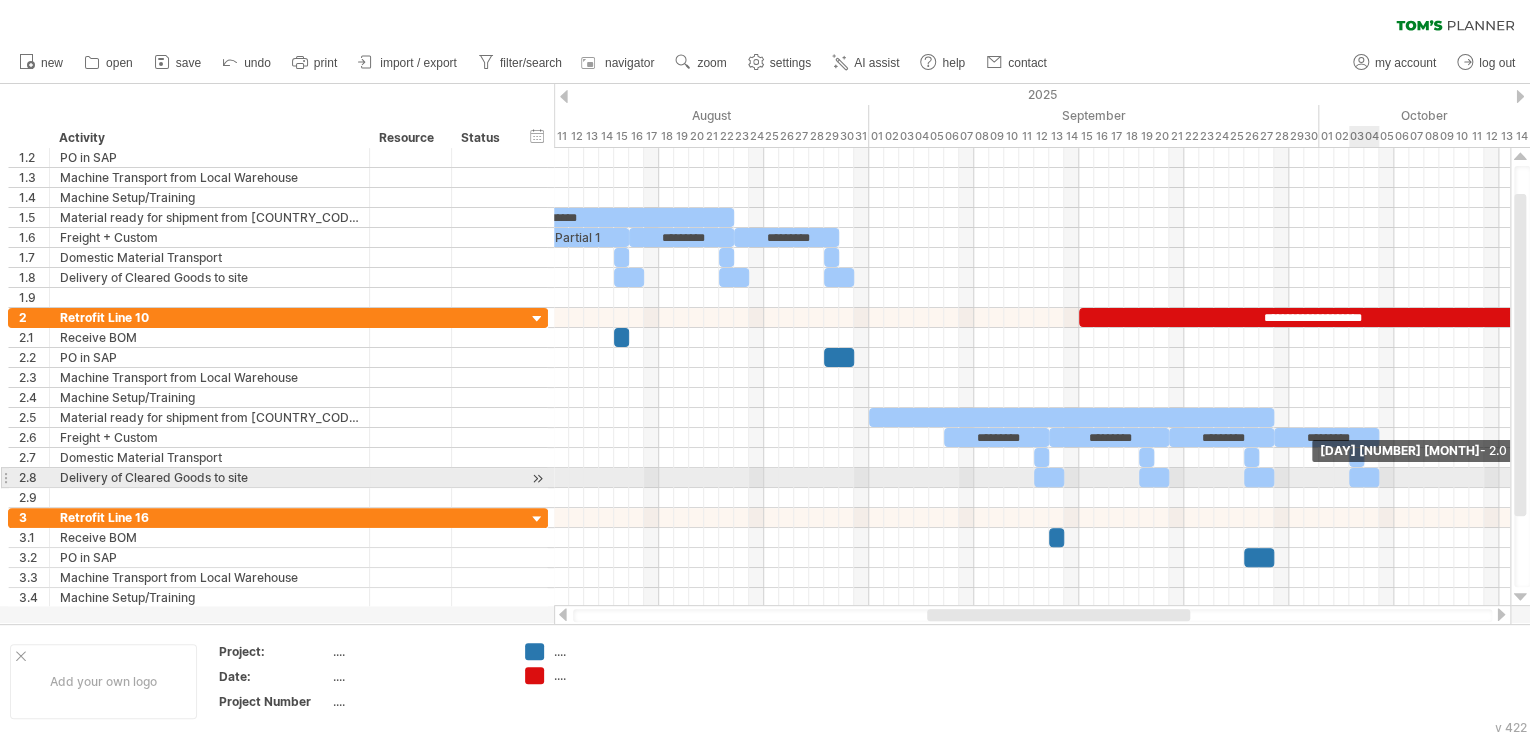 click at bounding box center (1379, 477) 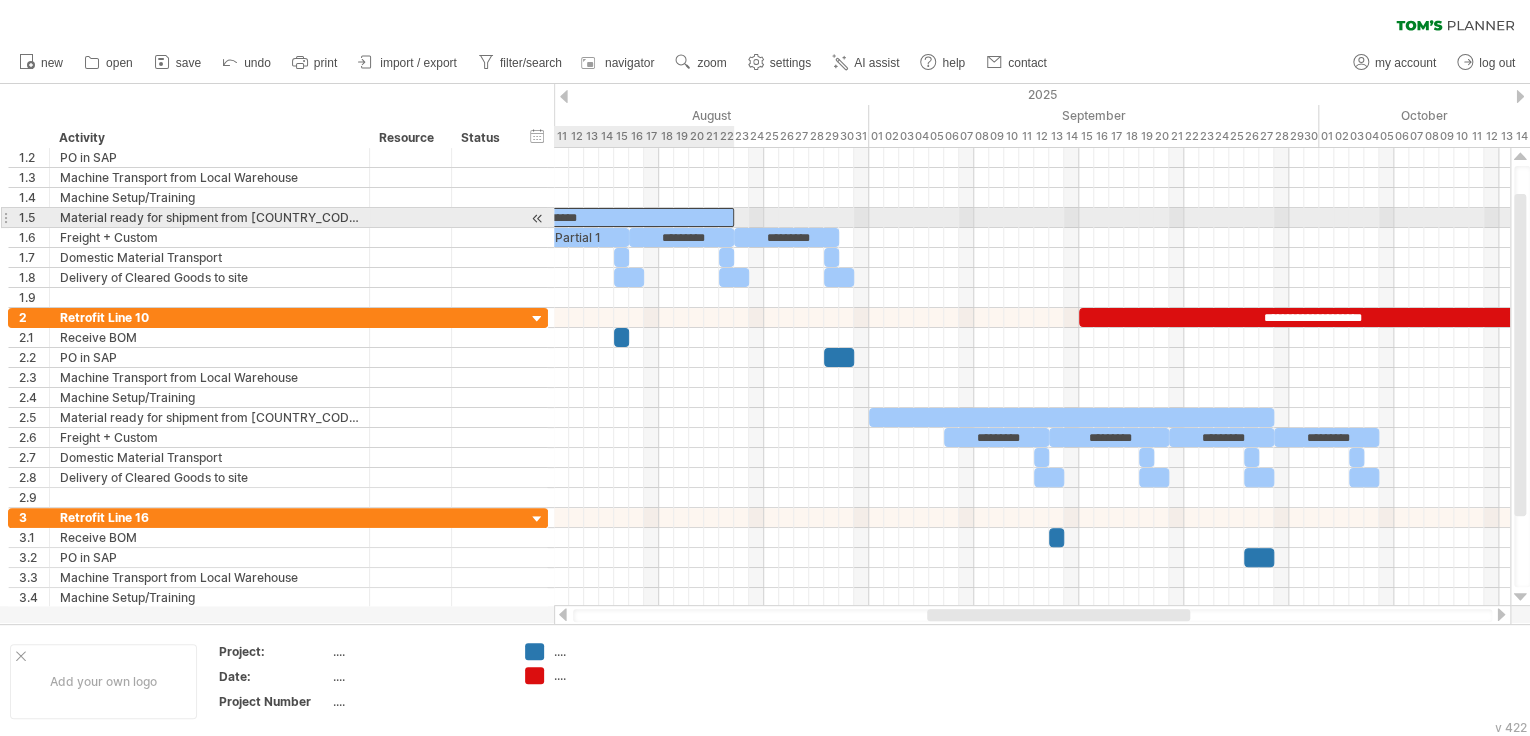 click on "**********" at bounding box center (449, 217) 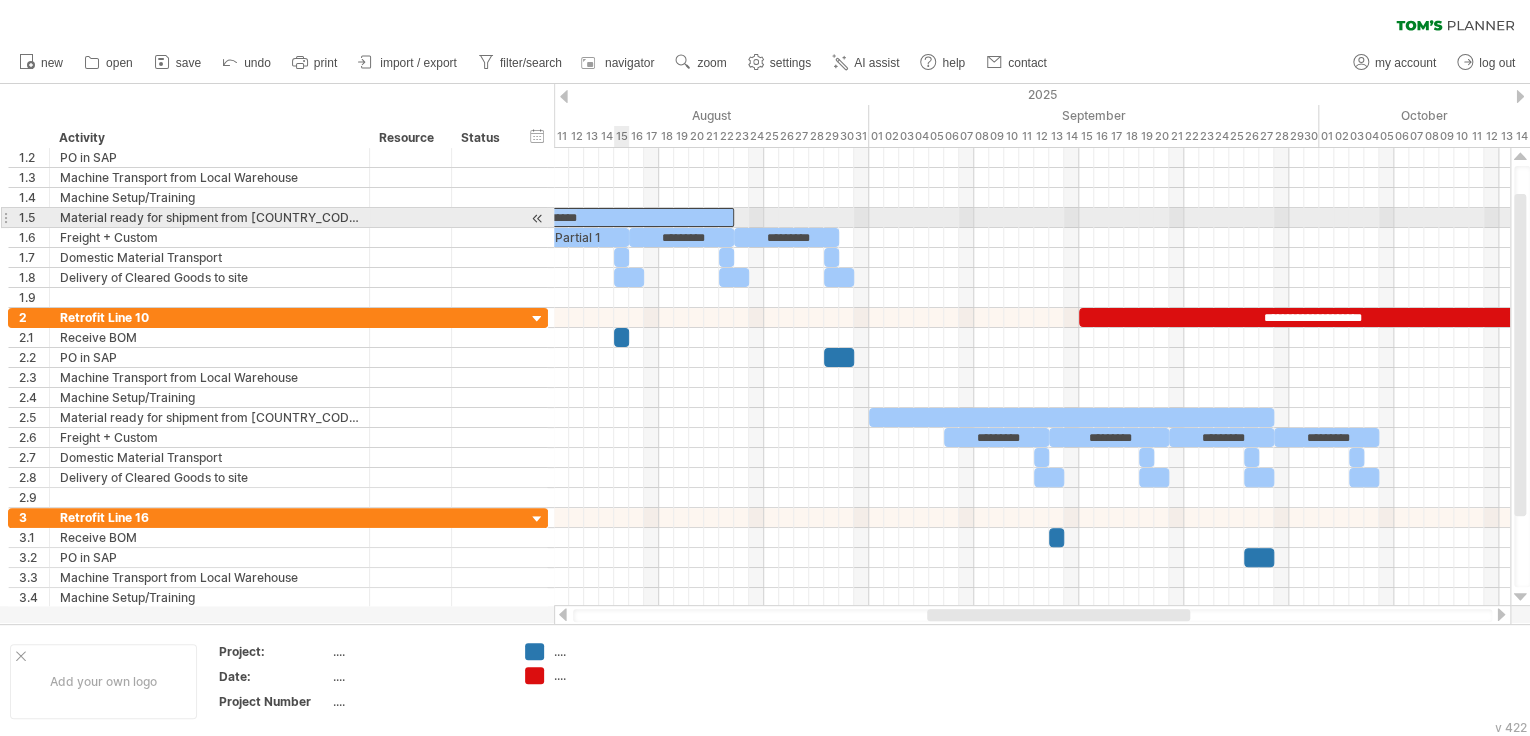 copy on "**********" 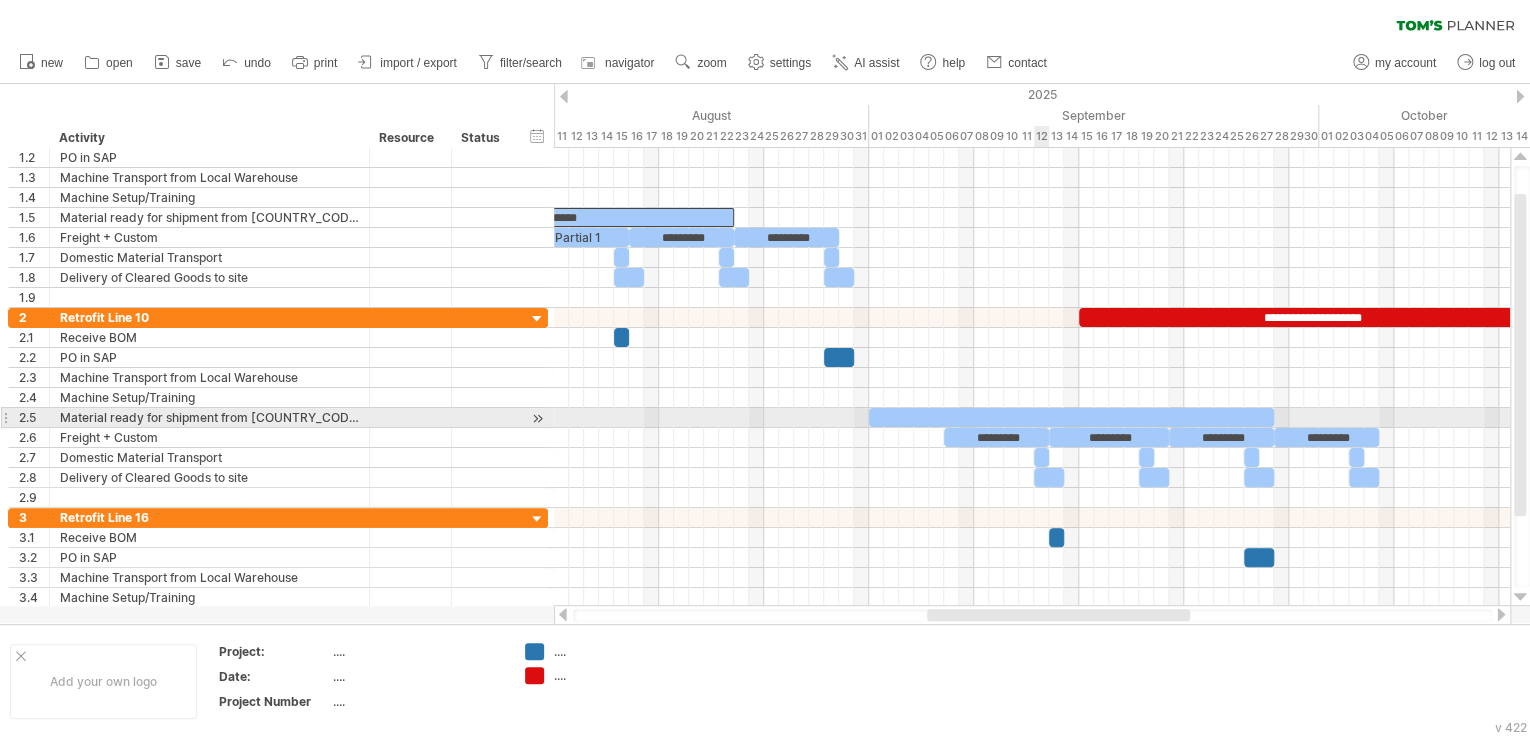 click at bounding box center (1071, 417) 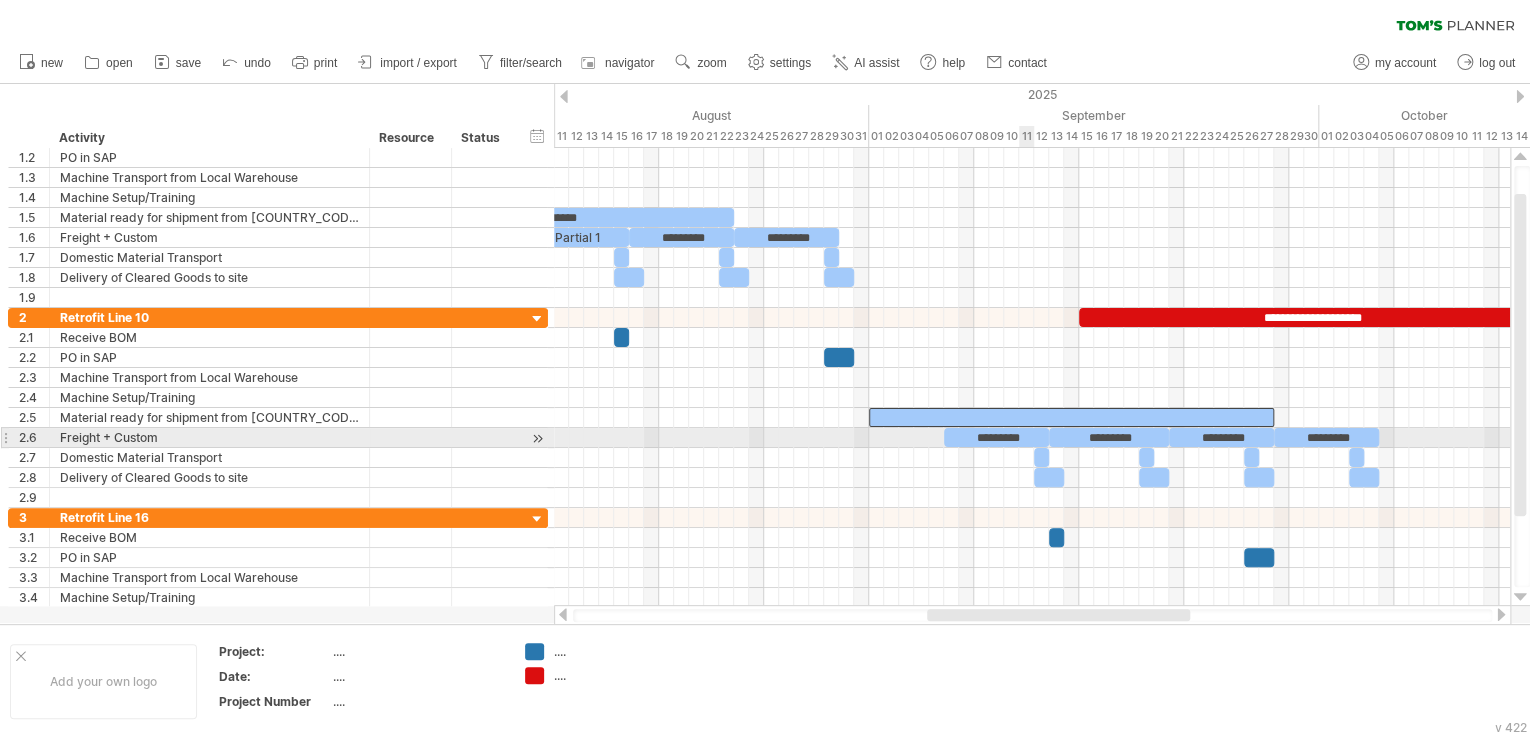 type 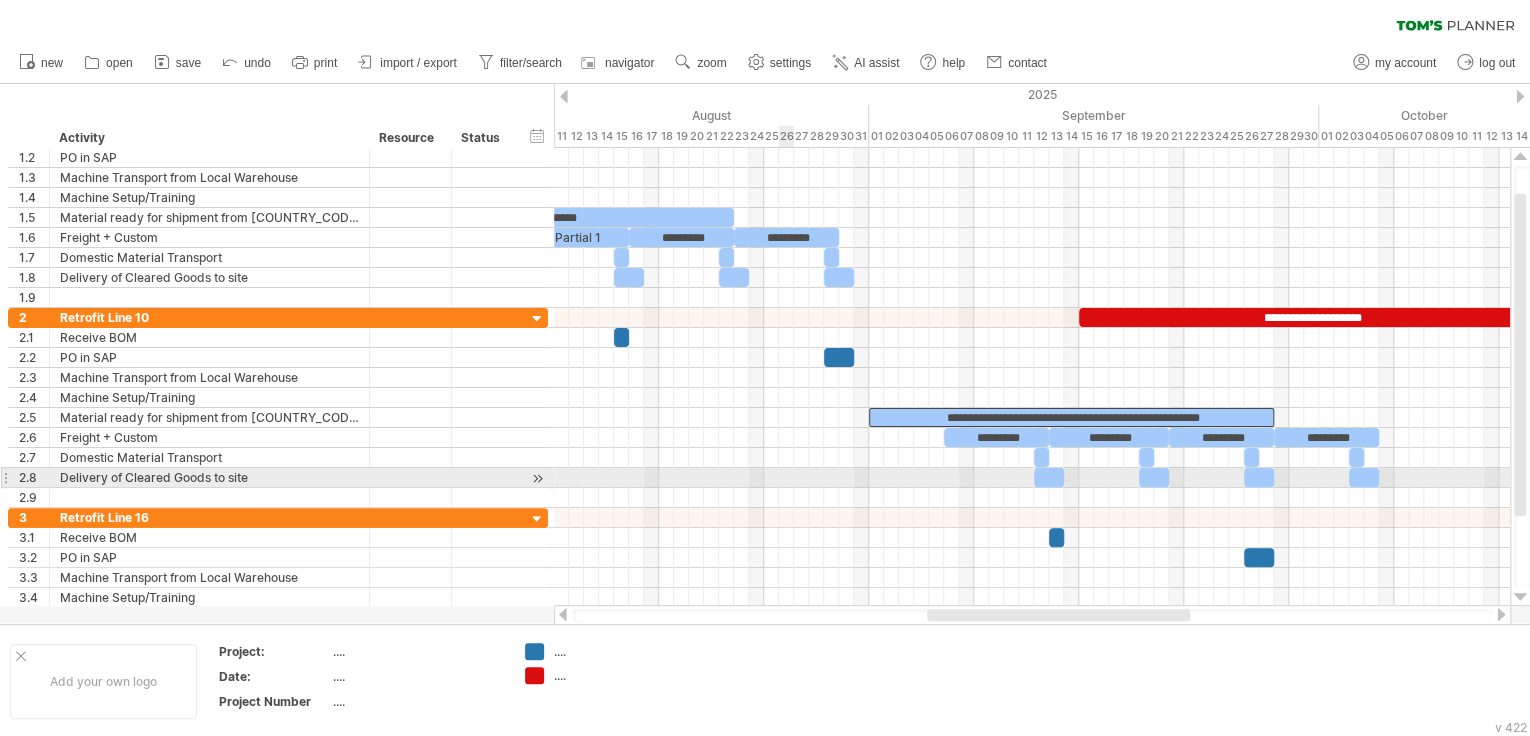 click at bounding box center [1032, 478] 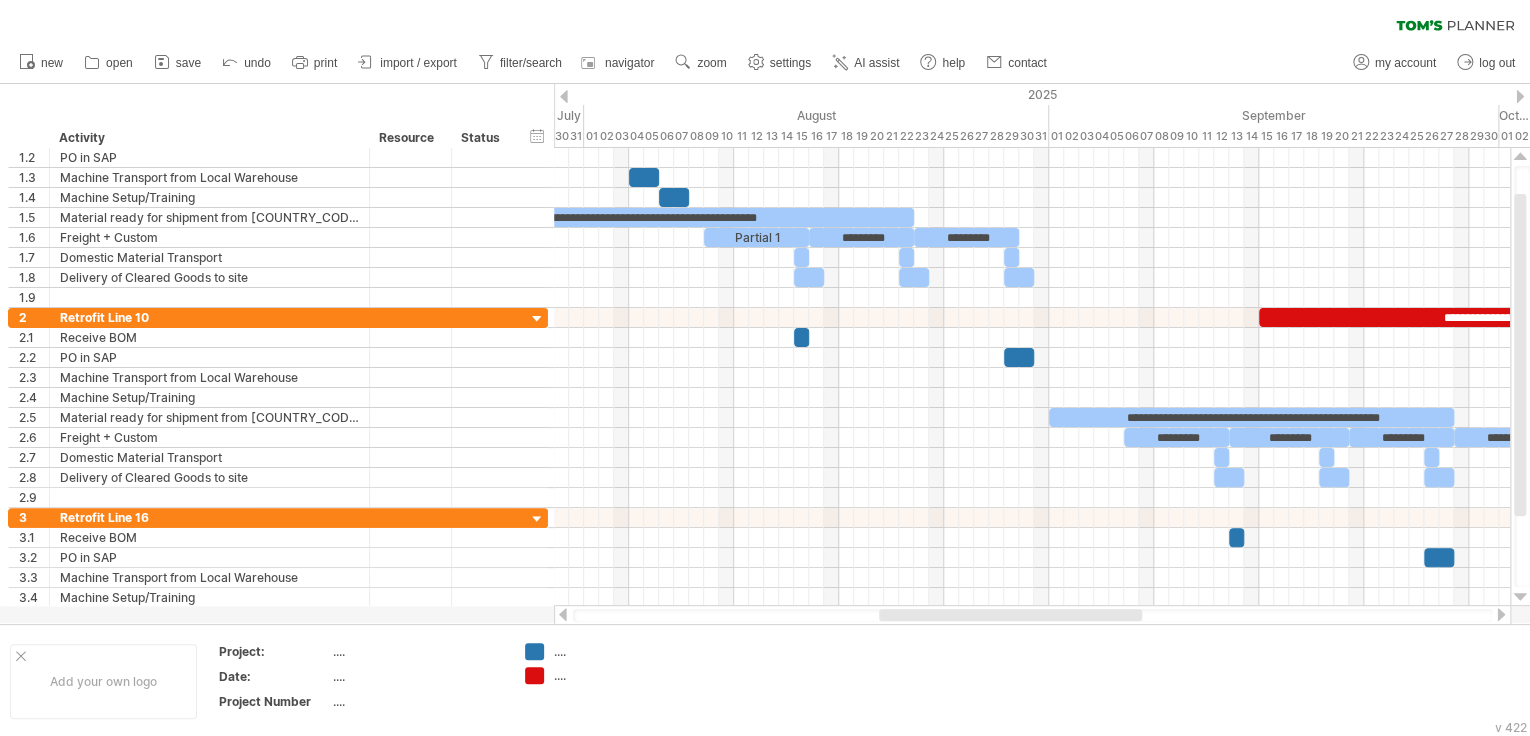 drag, startPoint x: 1051, startPoint y: 619, endPoint x: 1007, endPoint y: 621, distance: 44.04543 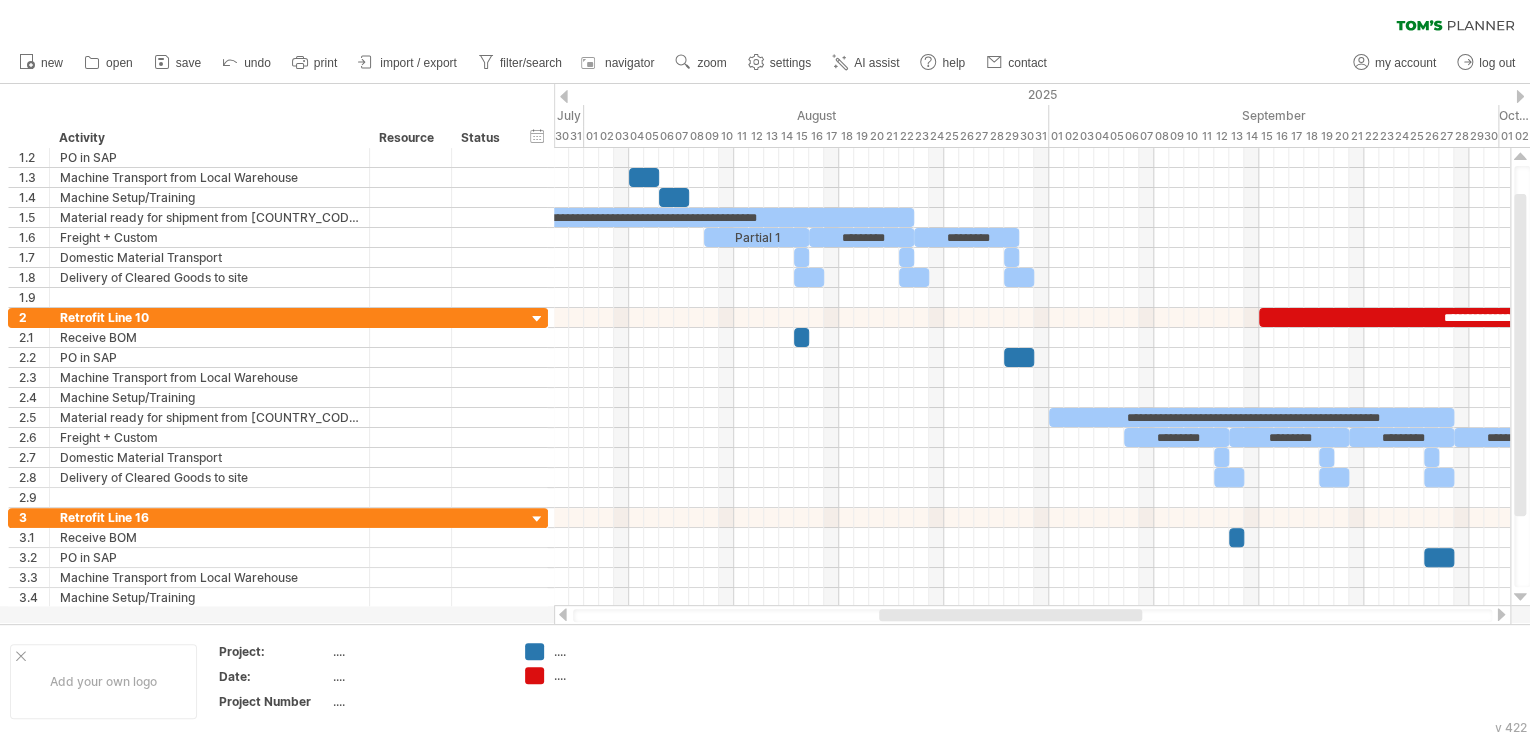 click at bounding box center (1032, 615) 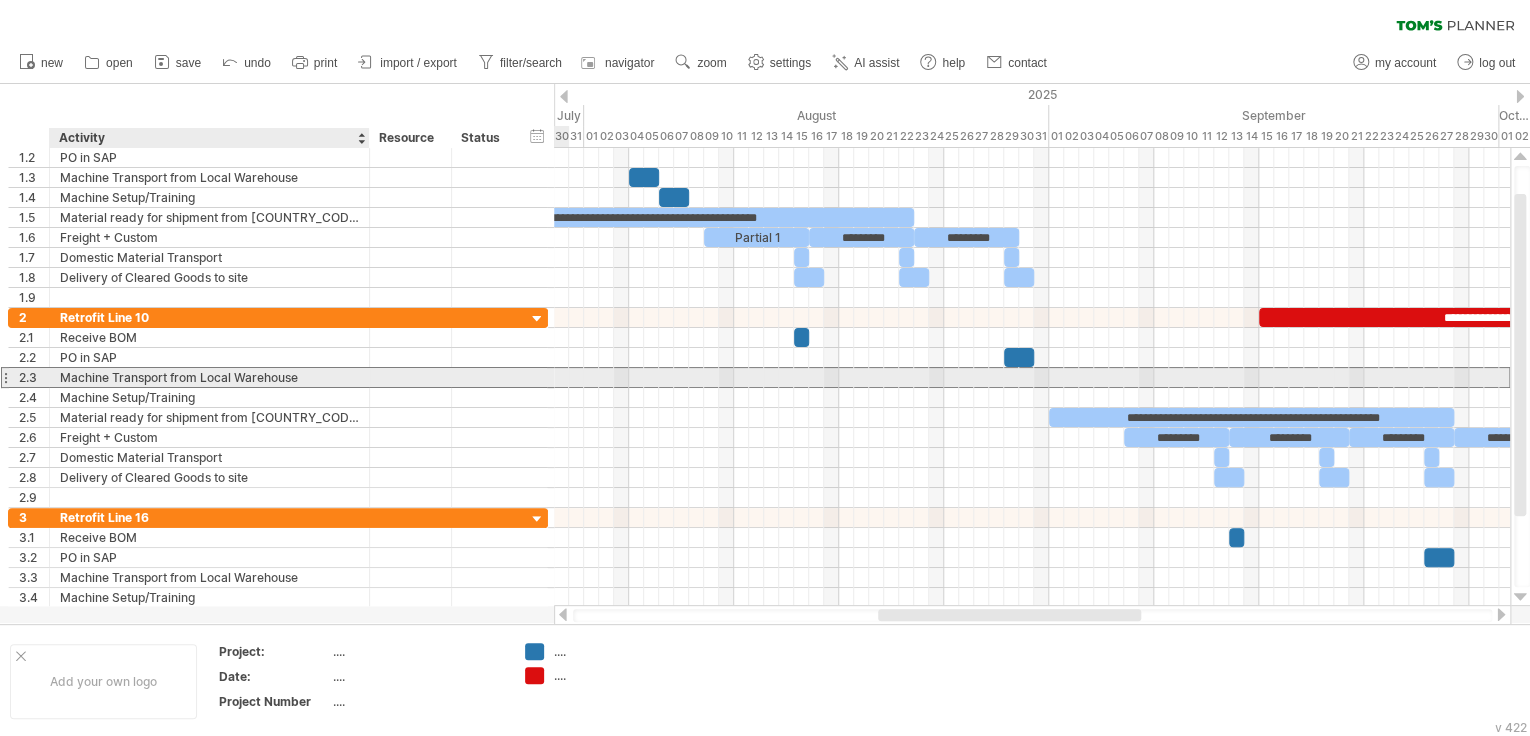 click on "Machine Transport from Local Warehouse" at bounding box center [209, 377] 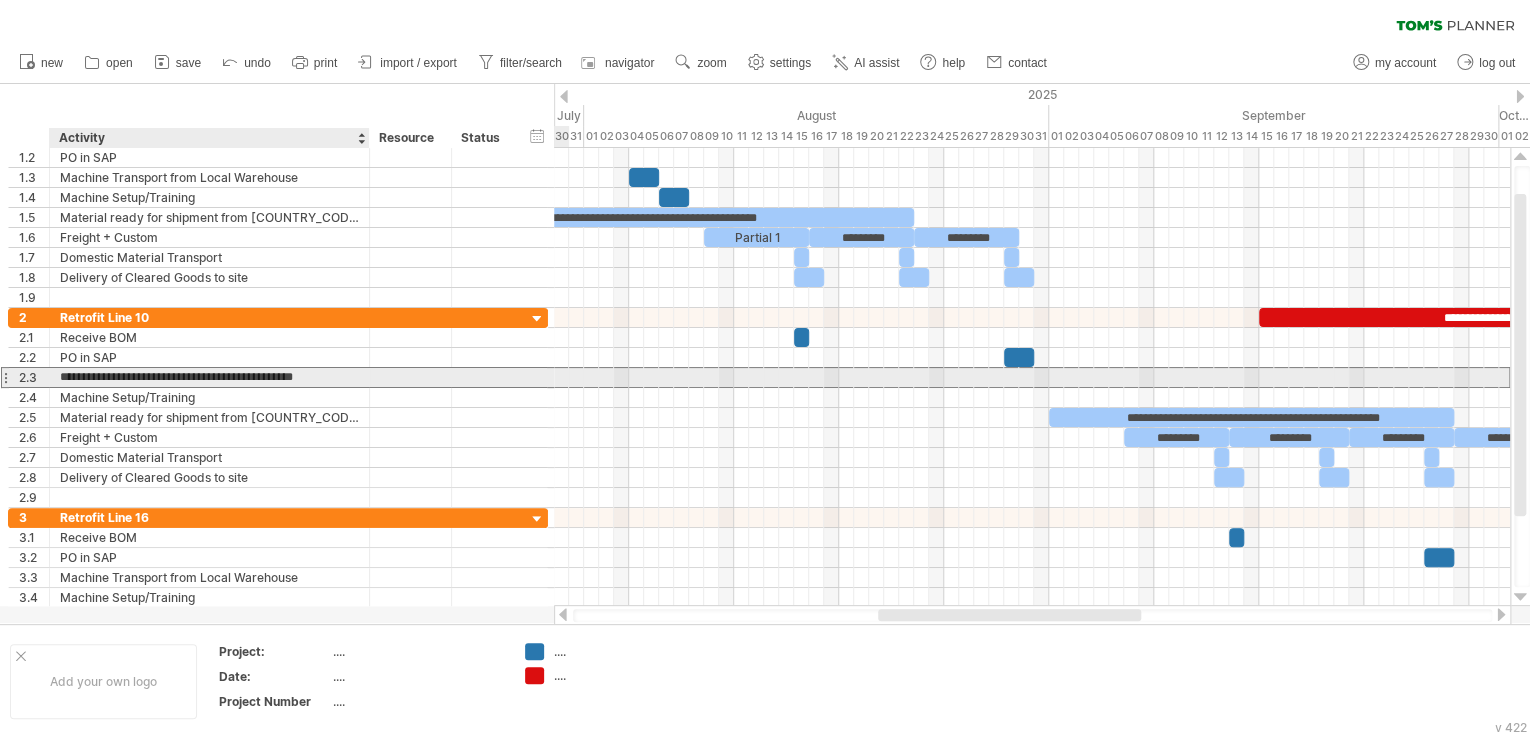 type on "**********" 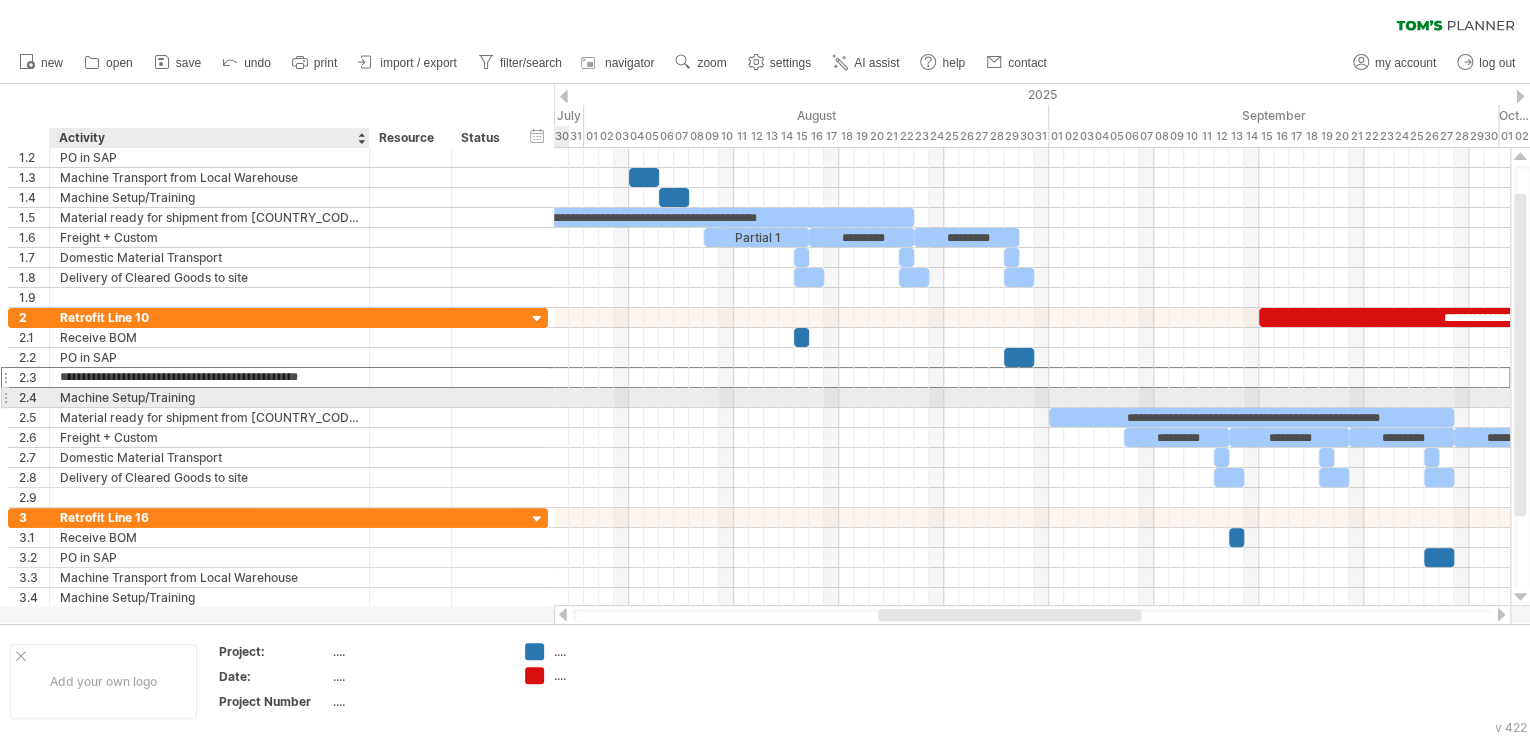 click on "Machine Setup/Training" at bounding box center [209, 397] 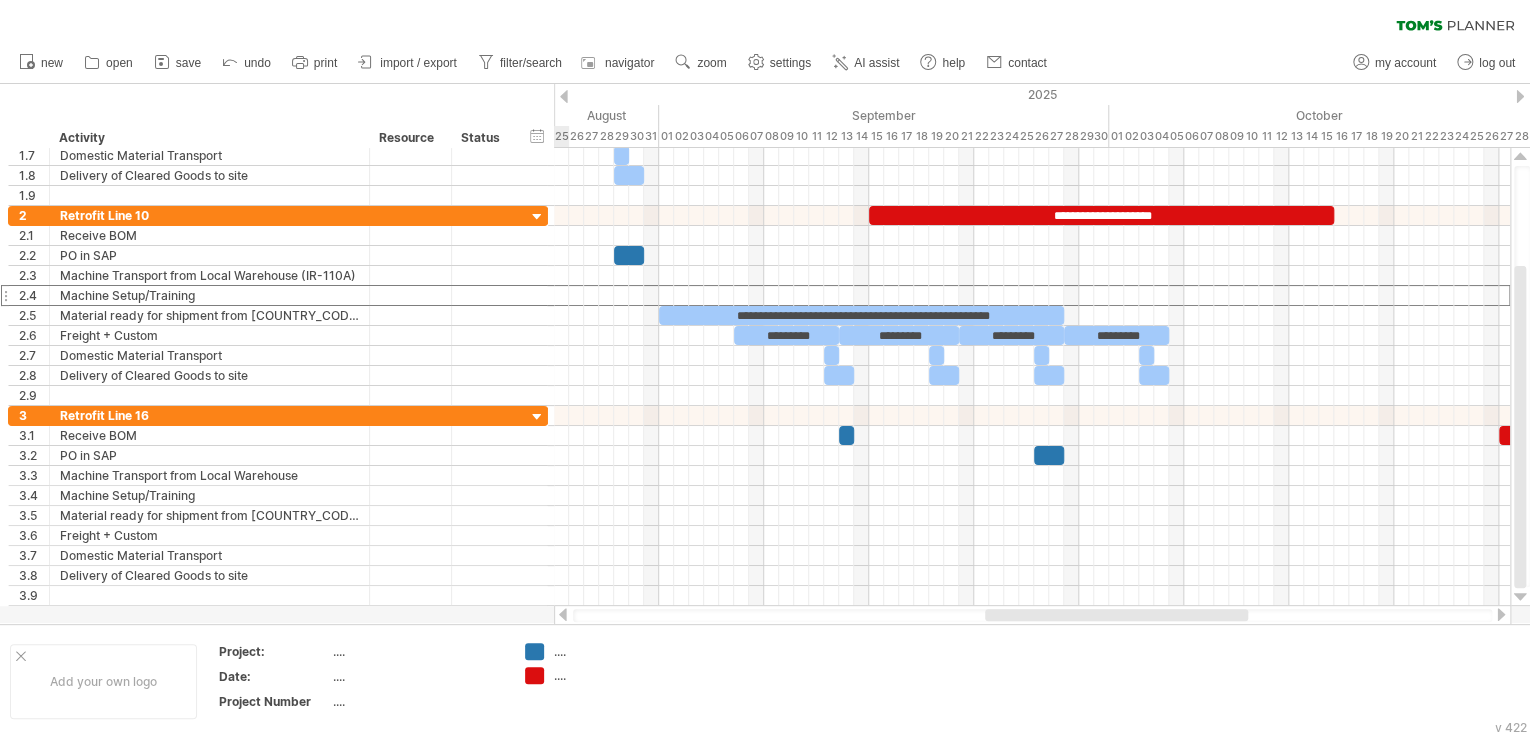 drag, startPoint x: 1029, startPoint y: 616, endPoint x: 1136, endPoint y: 613, distance: 107.042046 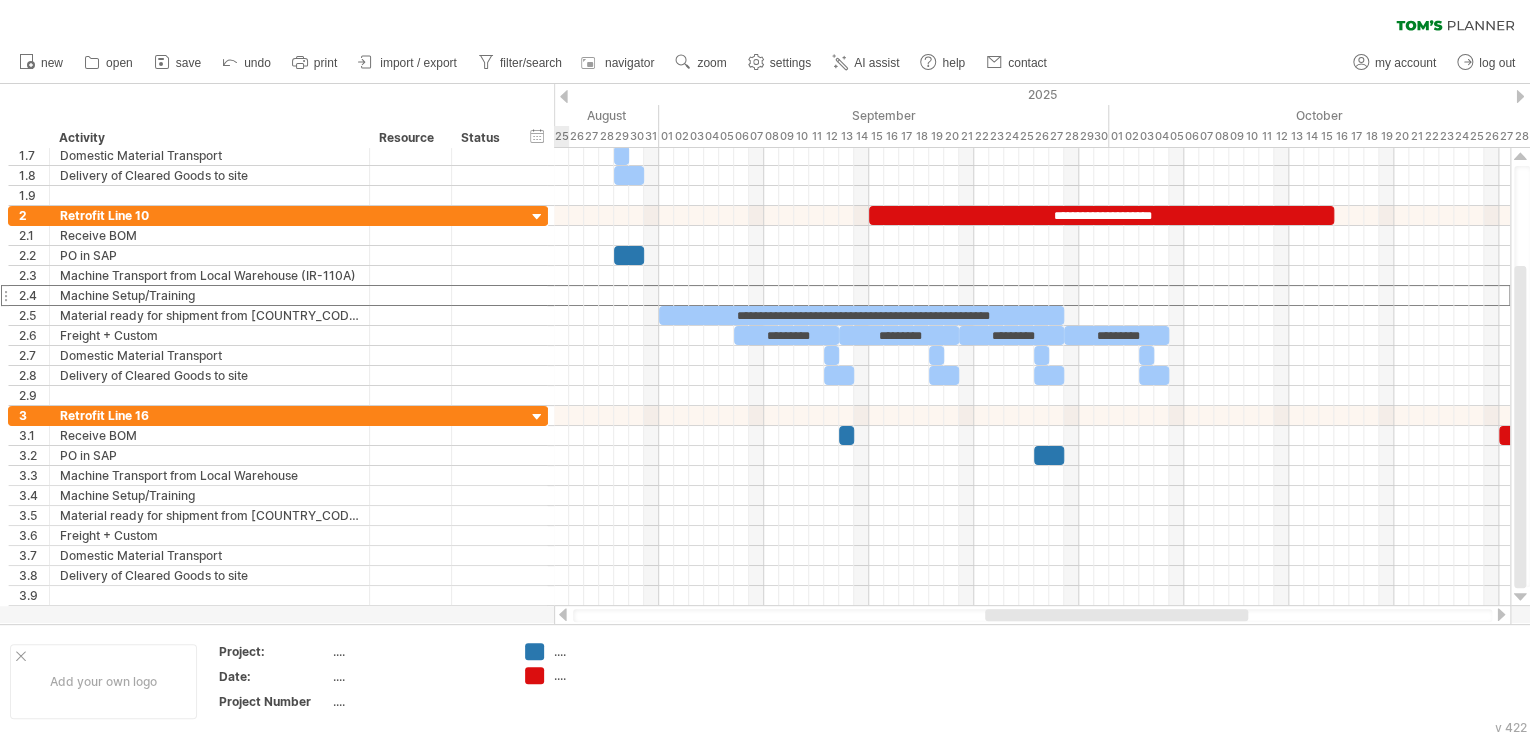click at bounding box center [1116, 615] 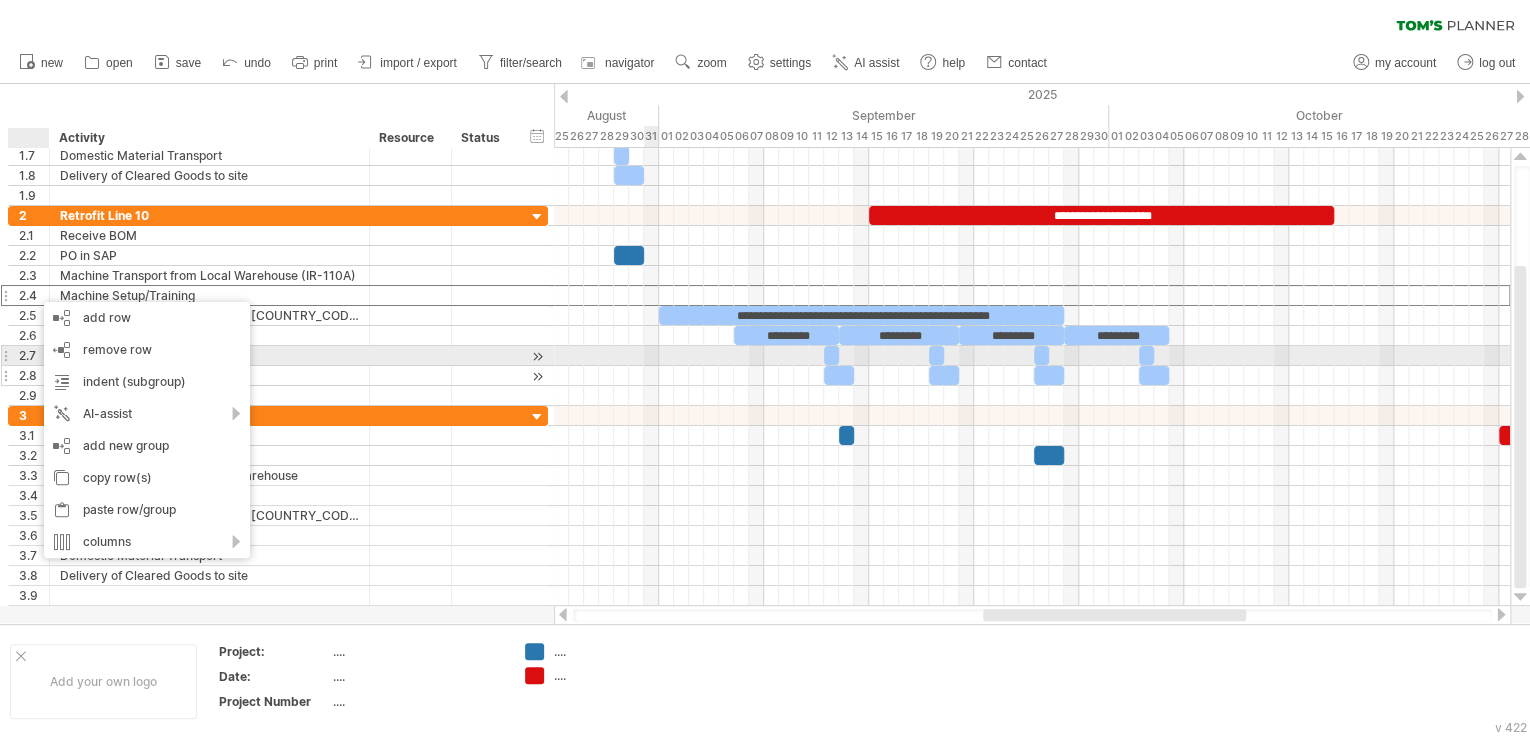 click at bounding box center (484, 375) 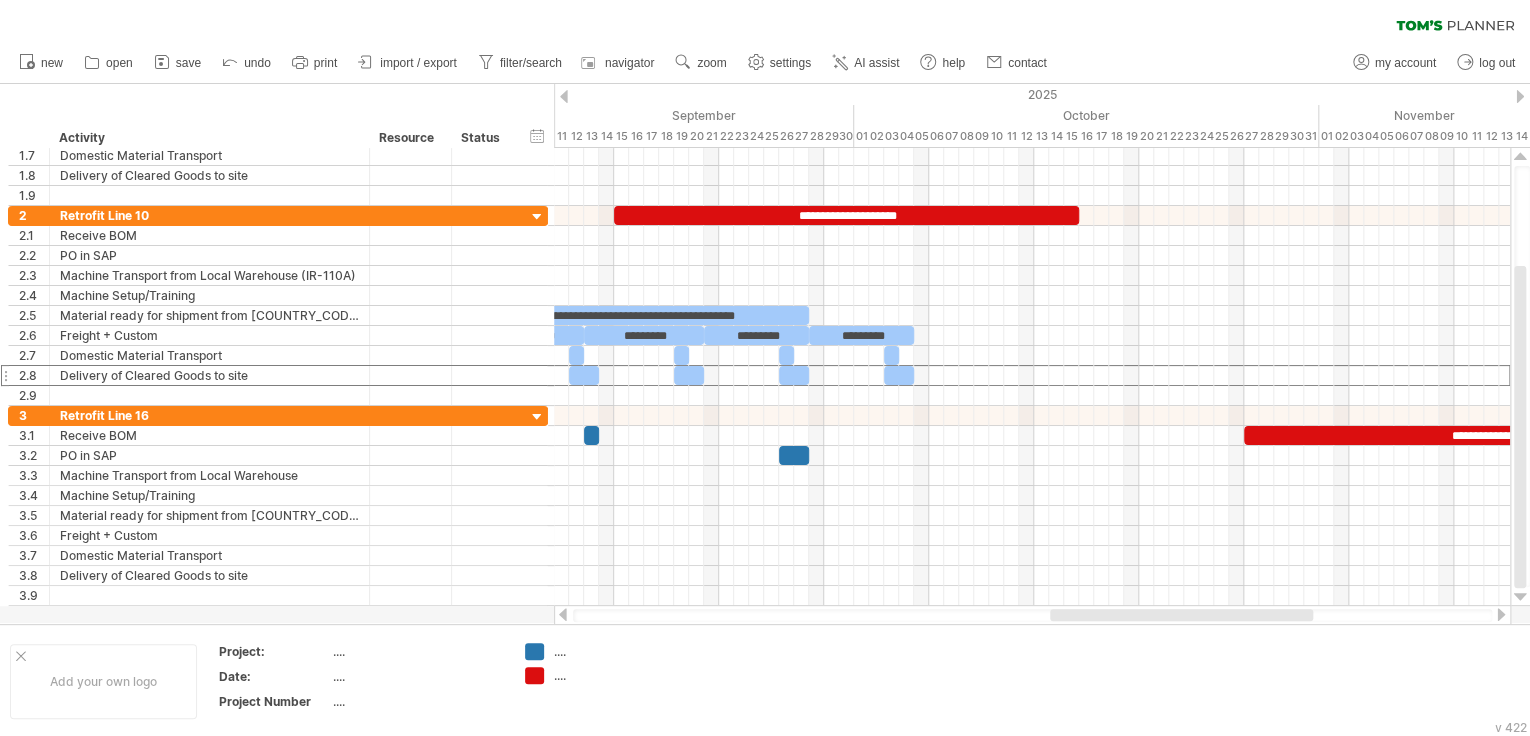 drag, startPoint x: 1132, startPoint y: 611, endPoint x: 1196, endPoint y: 615, distance: 64.12488 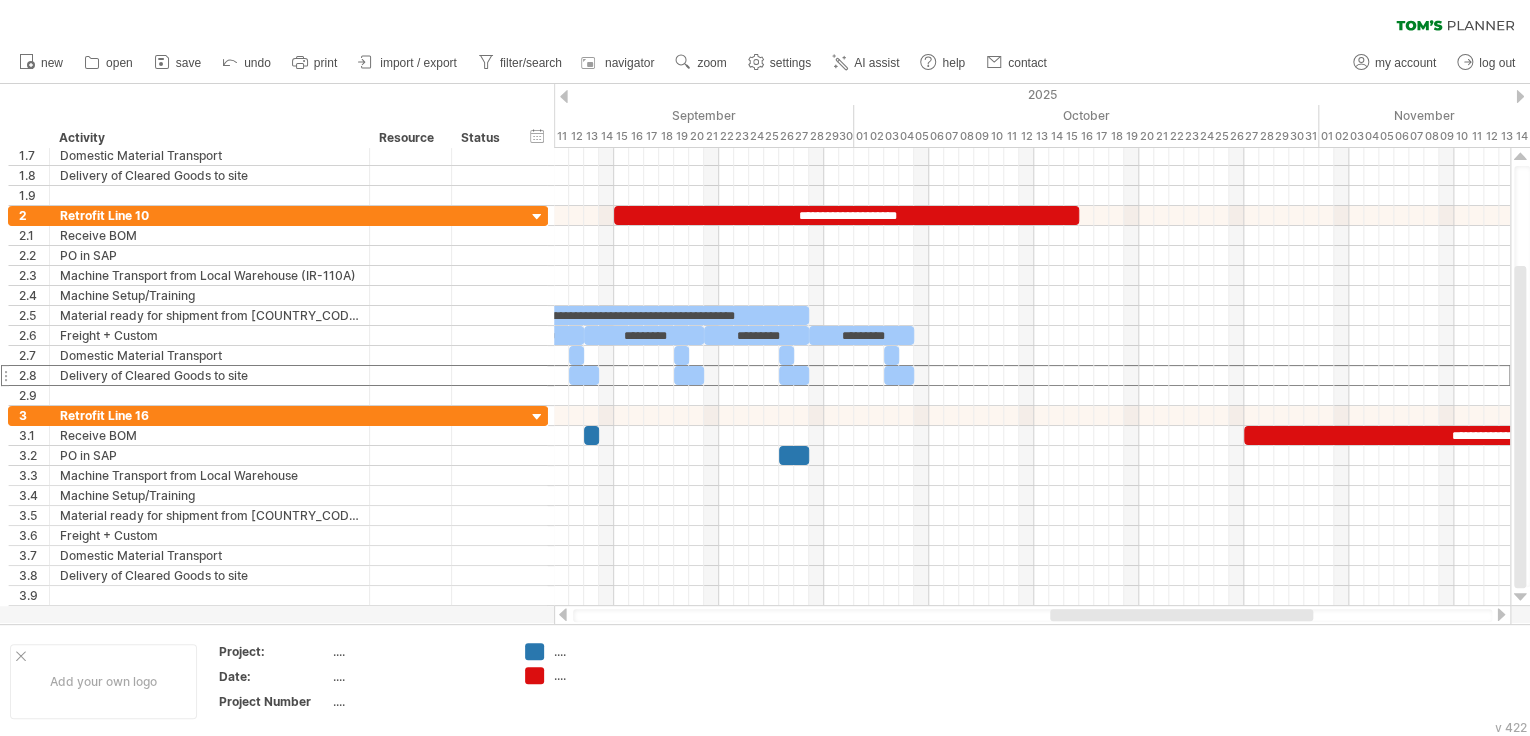 click at bounding box center (1181, 615) 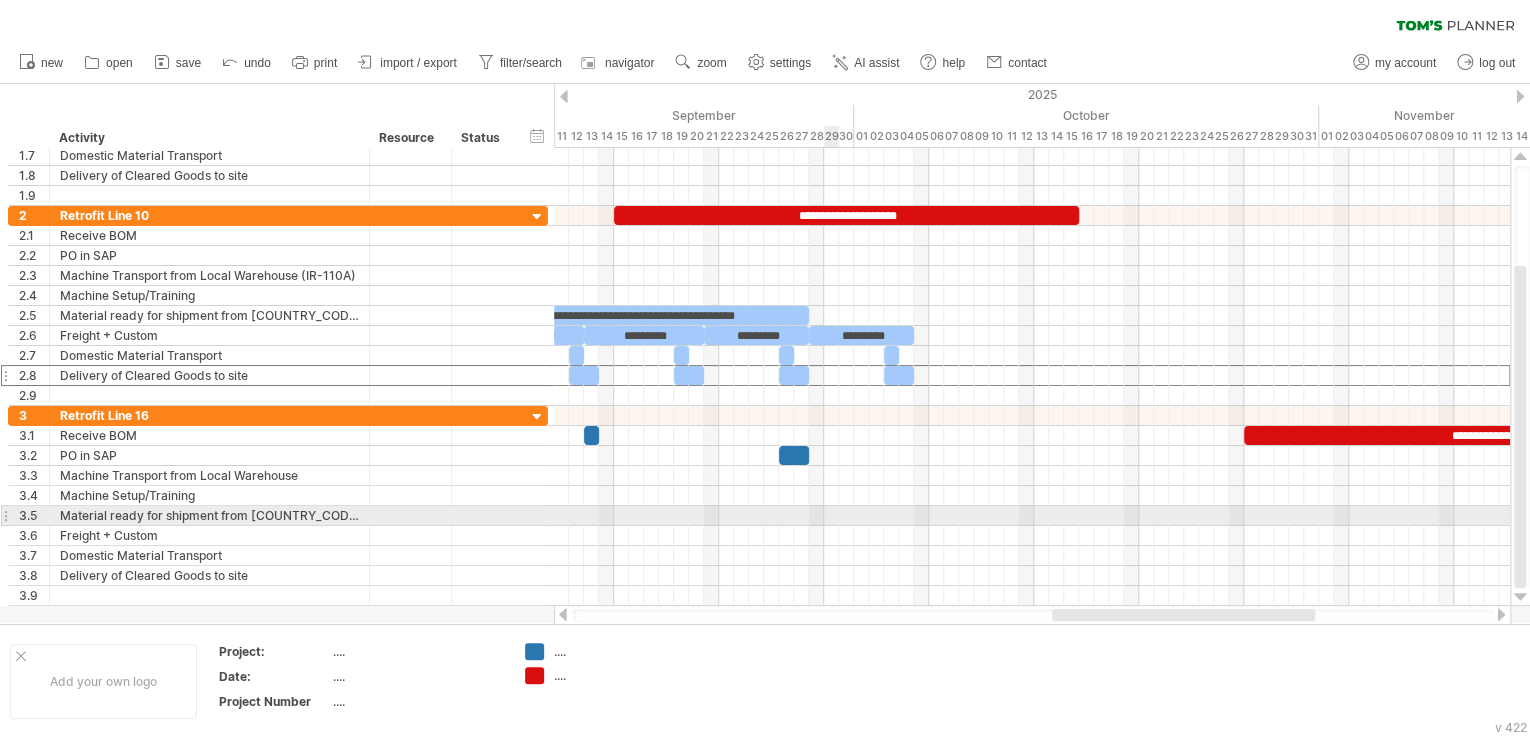 click at bounding box center (1032, 516) 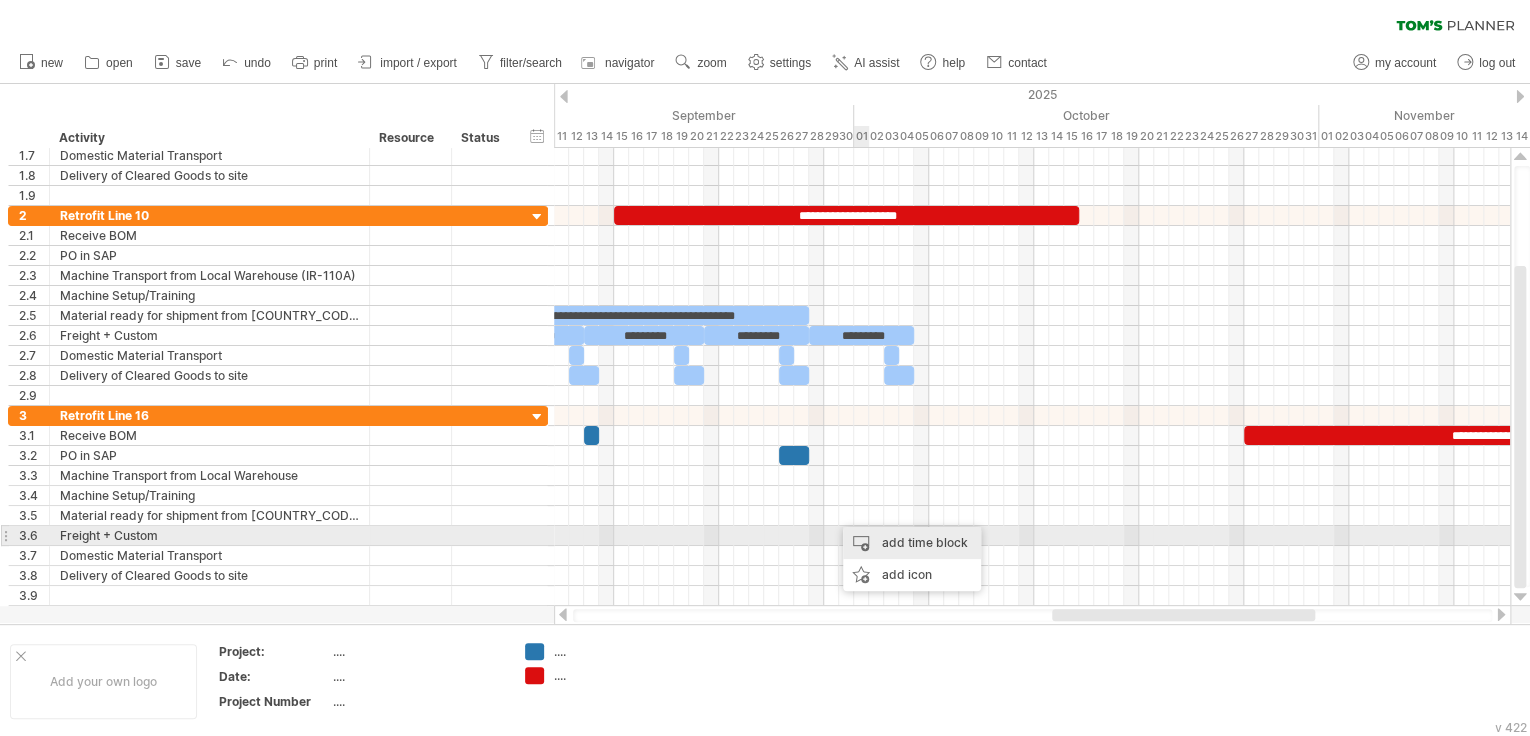 click on "add time block" at bounding box center (912, 543) 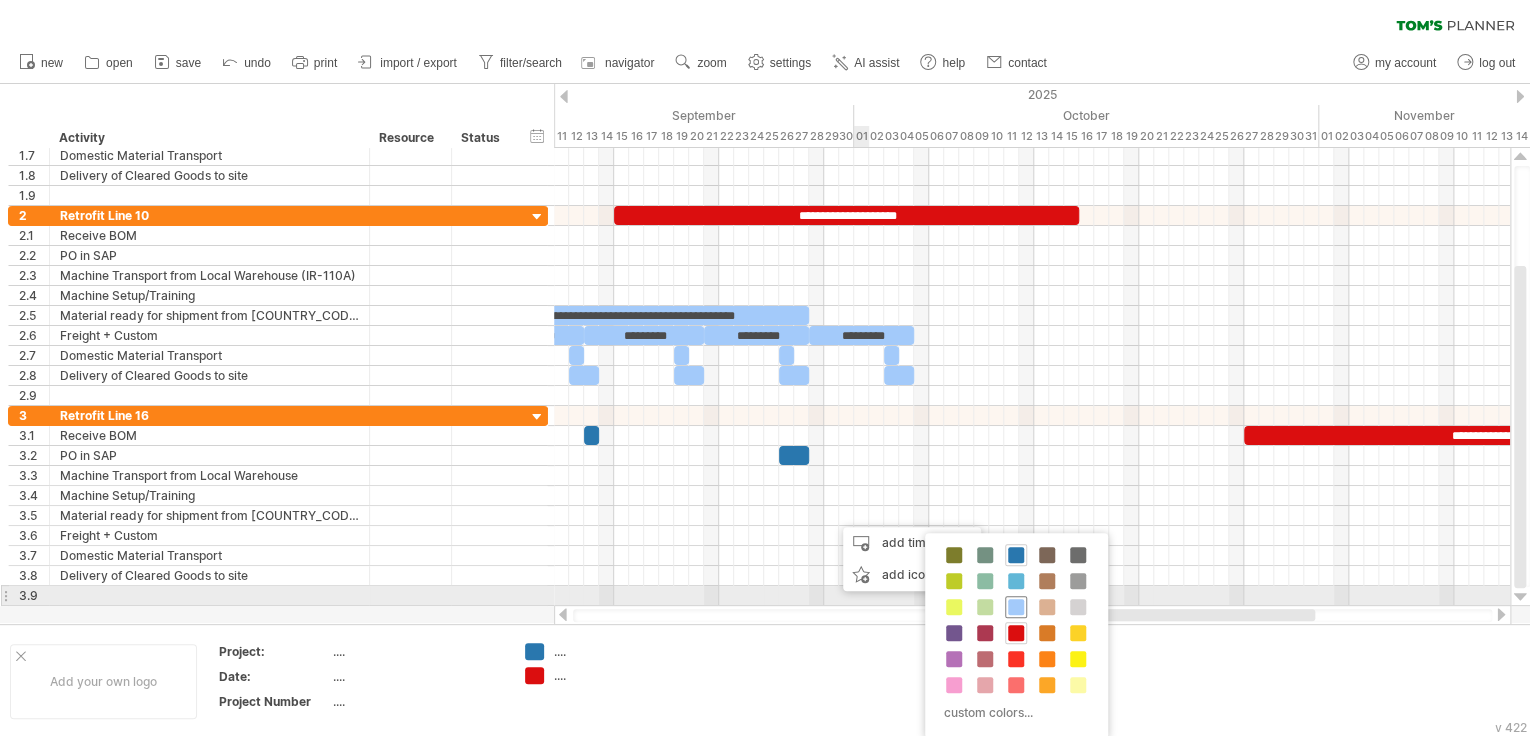 click at bounding box center [1016, 607] 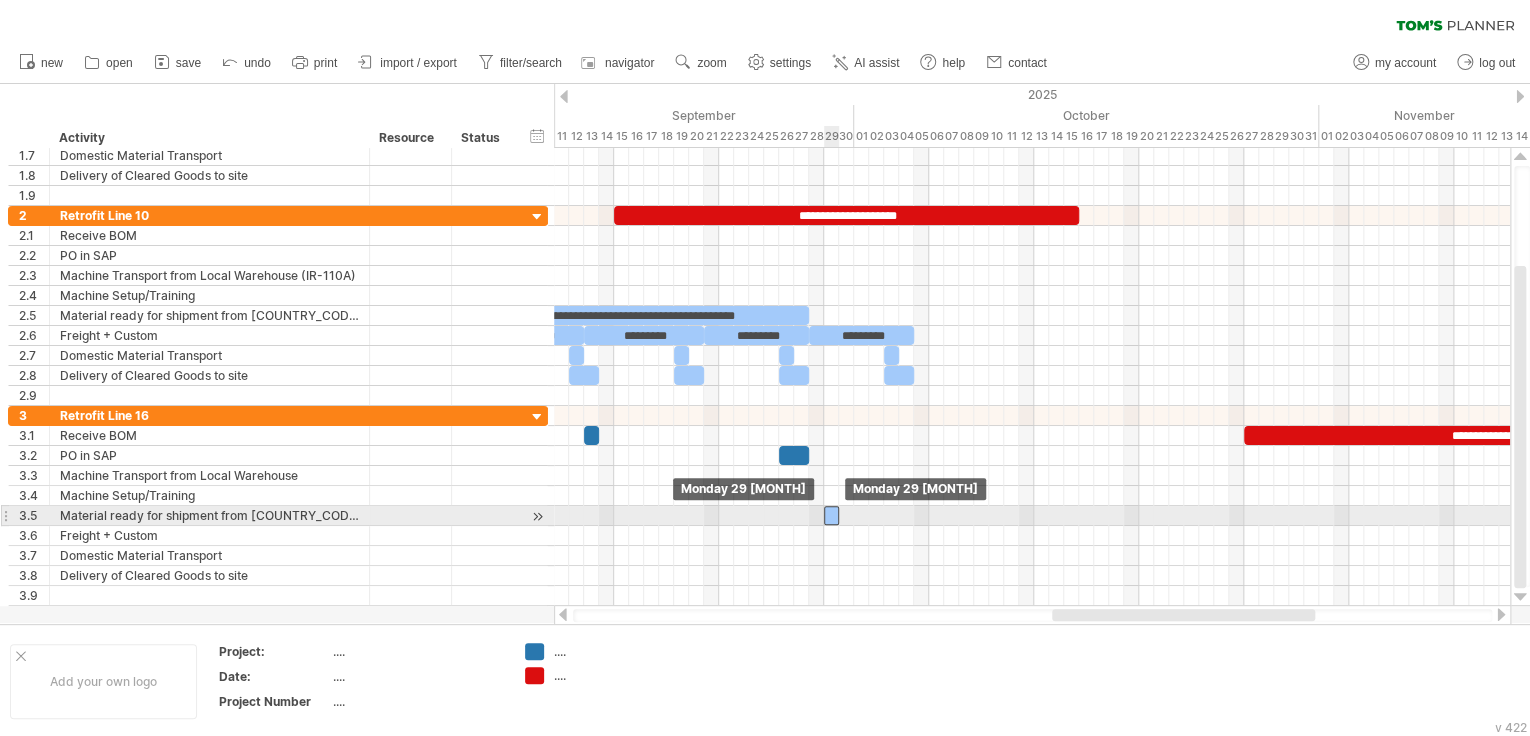 click at bounding box center (831, 515) 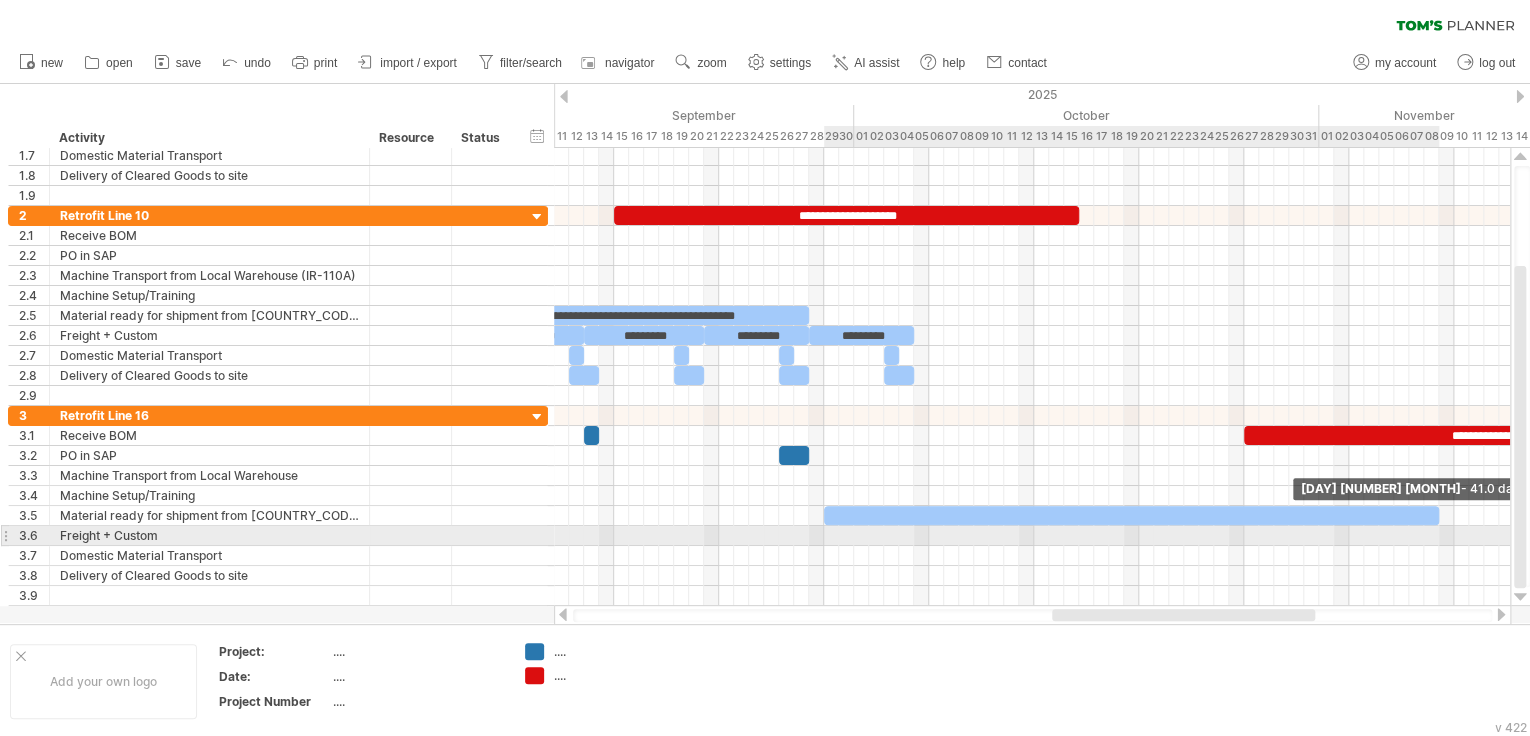 drag, startPoint x: 835, startPoint y: 512, endPoint x: 1435, endPoint y: 528, distance: 600.2133 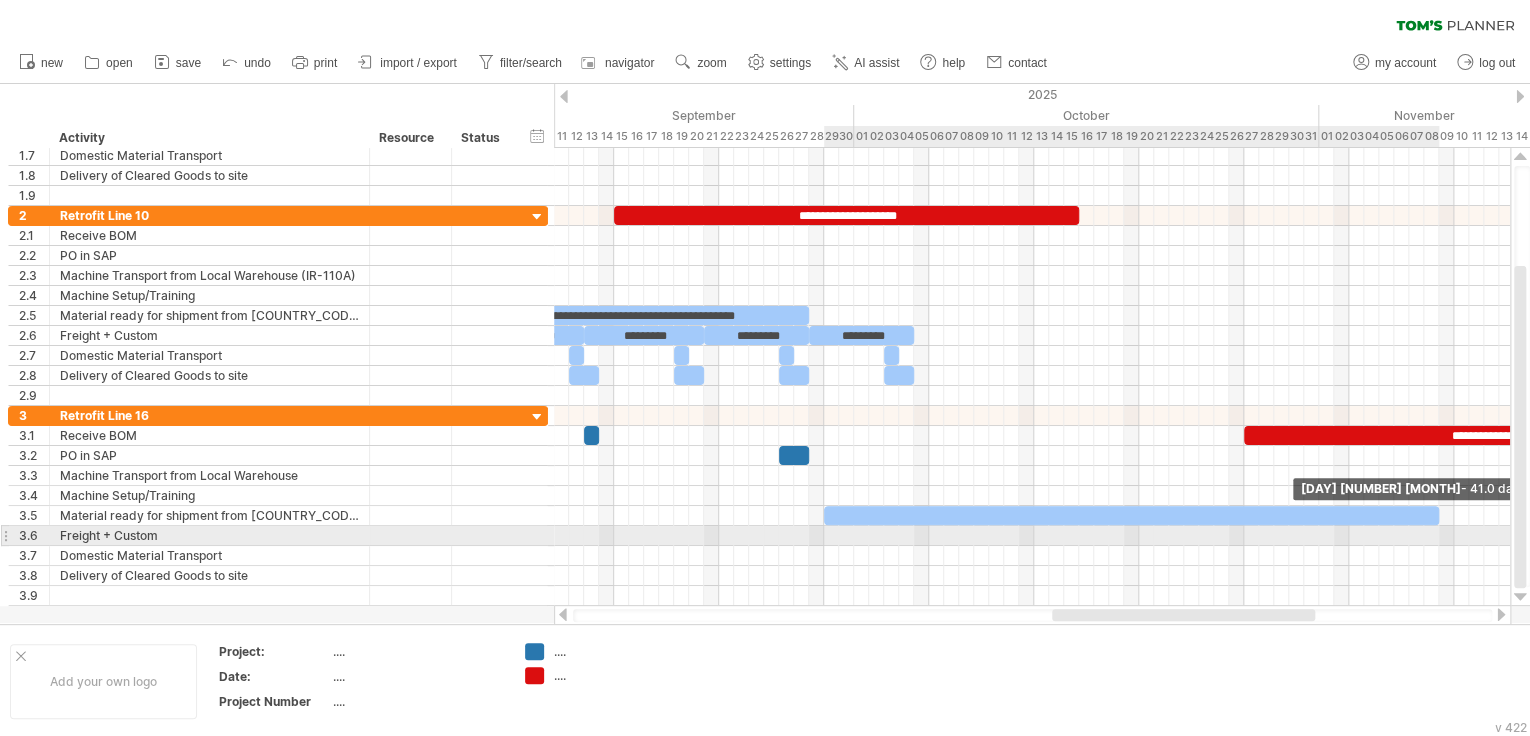 click on "**********" at bounding box center (1032, 377) 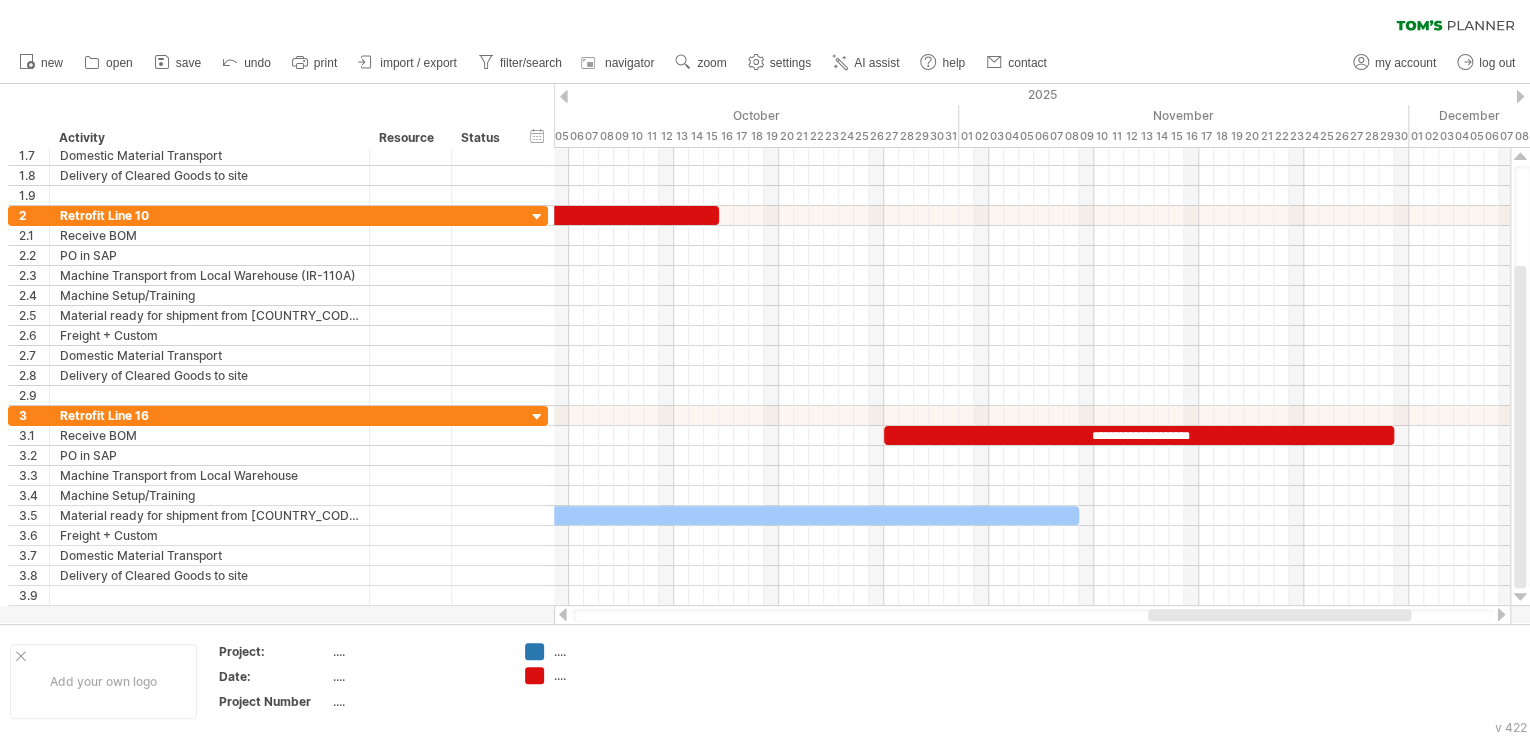 drag, startPoint x: 1288, startPoint y: 617, endPoint x: 1384, endPoint y: 615, distance: 96.02083 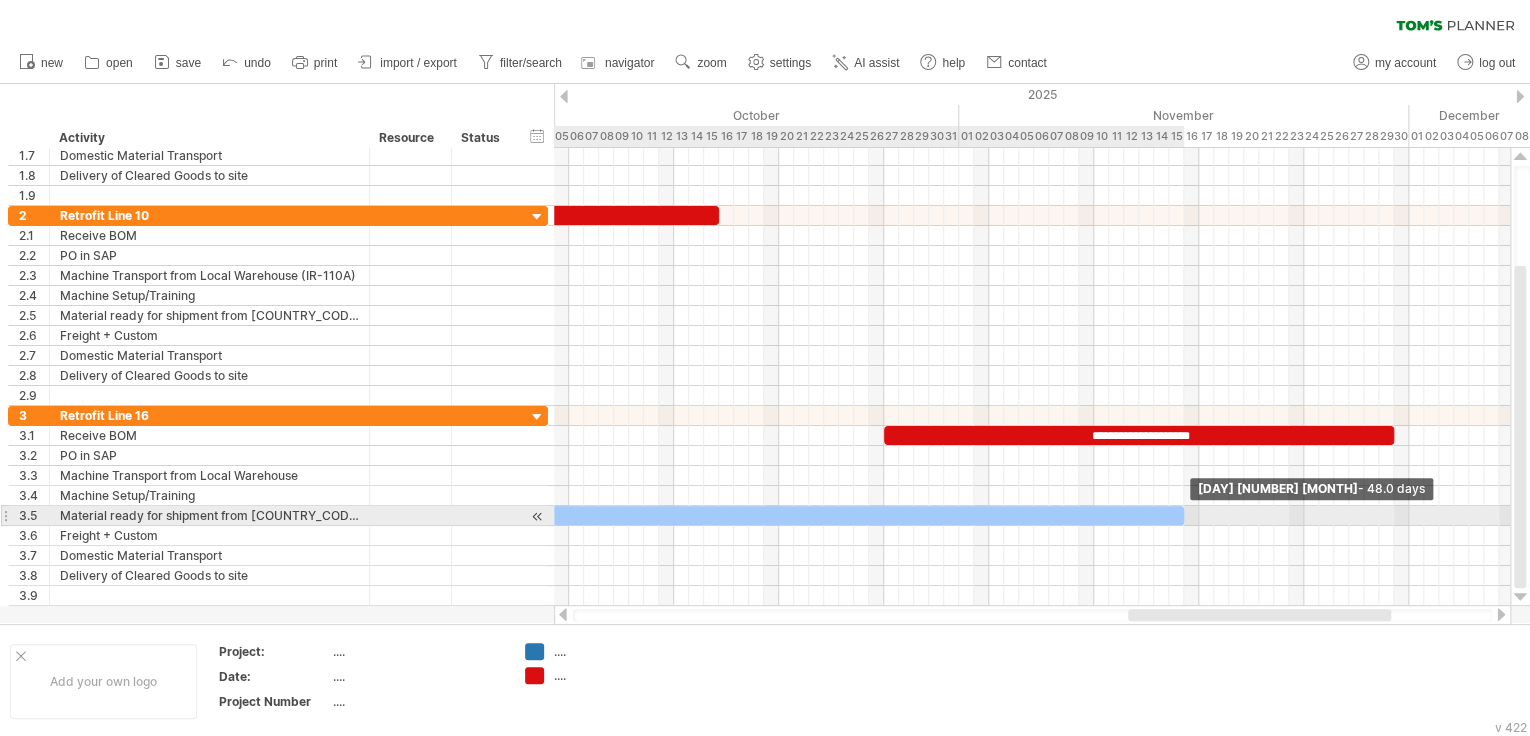 drag, startPoint x: 1080, startPoint y: 516, endPoint x: 1182, endPoint y: 511, distance: 102.122475 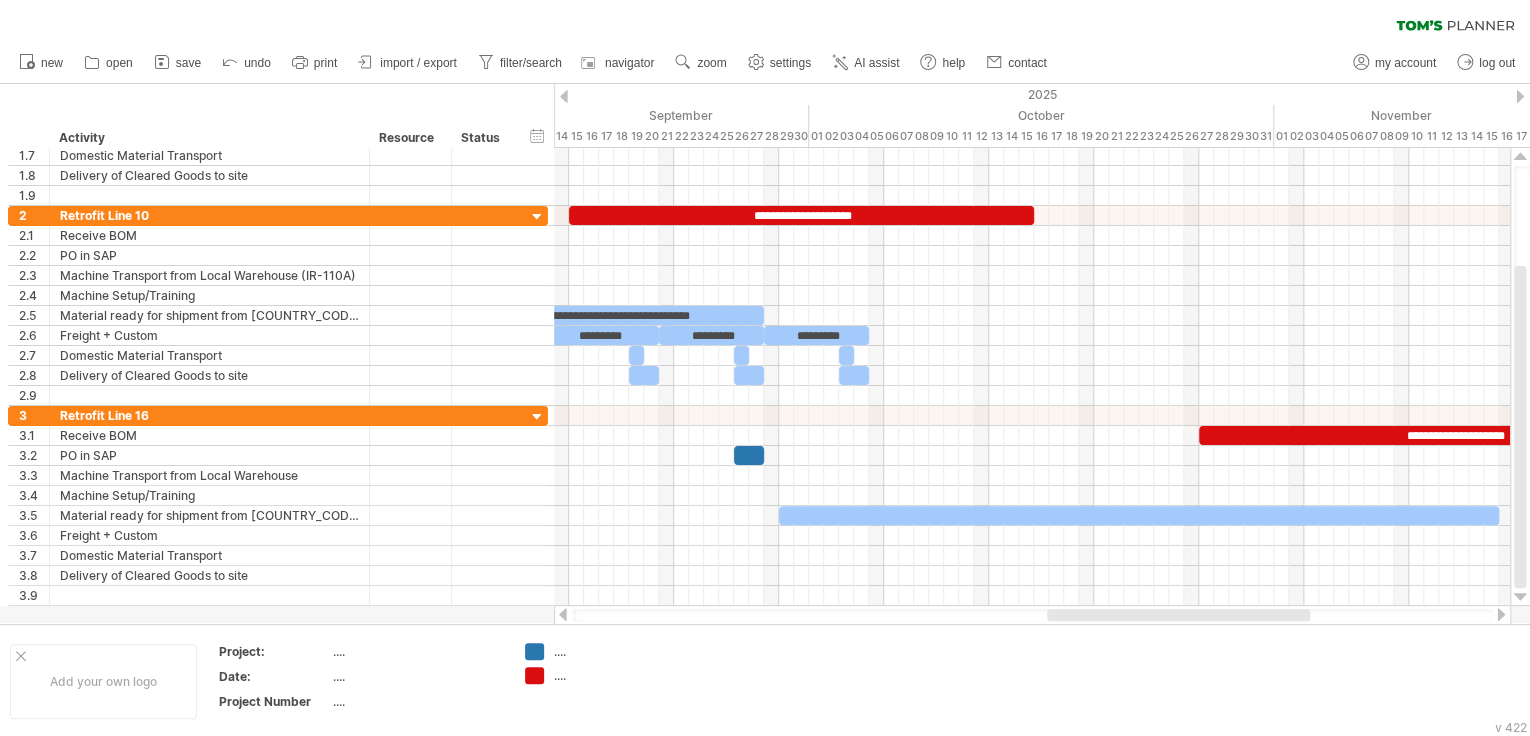 drag, startPoint x: 1180, startPoint y: 616, endPoint x: 1099, endPoint y: 613, distance: 81.055534 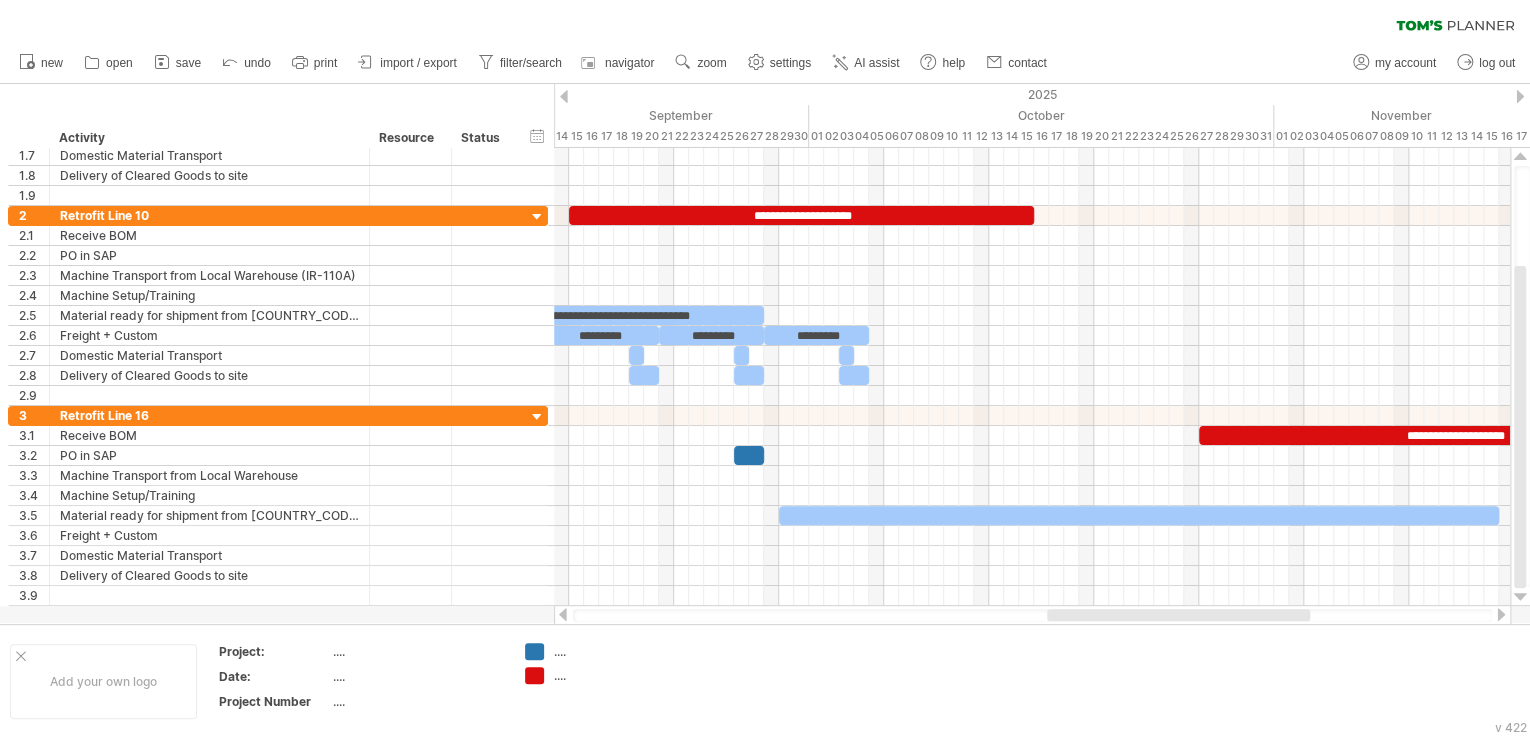 click at bounding box center [1178, 615] 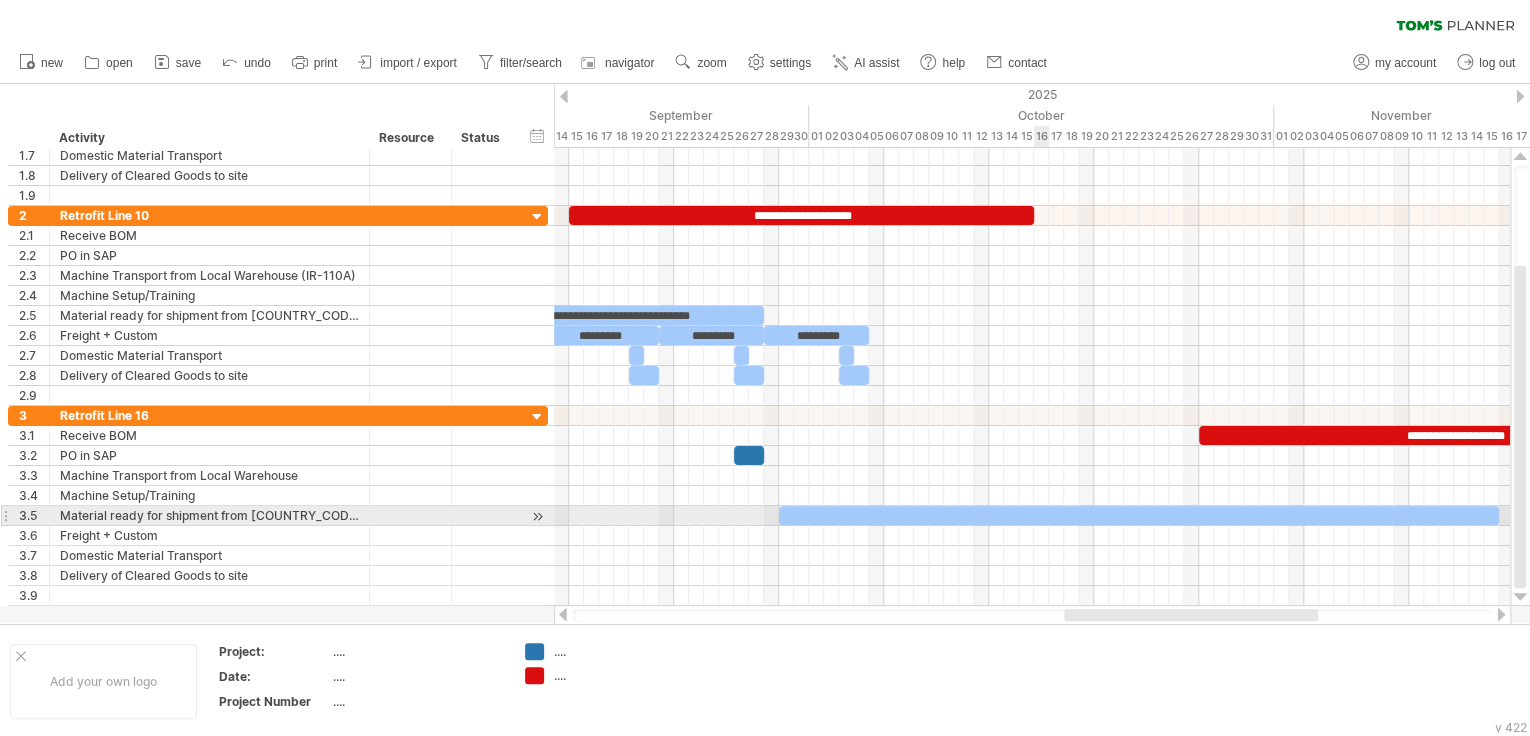 click at bounding box center [1139, 515] 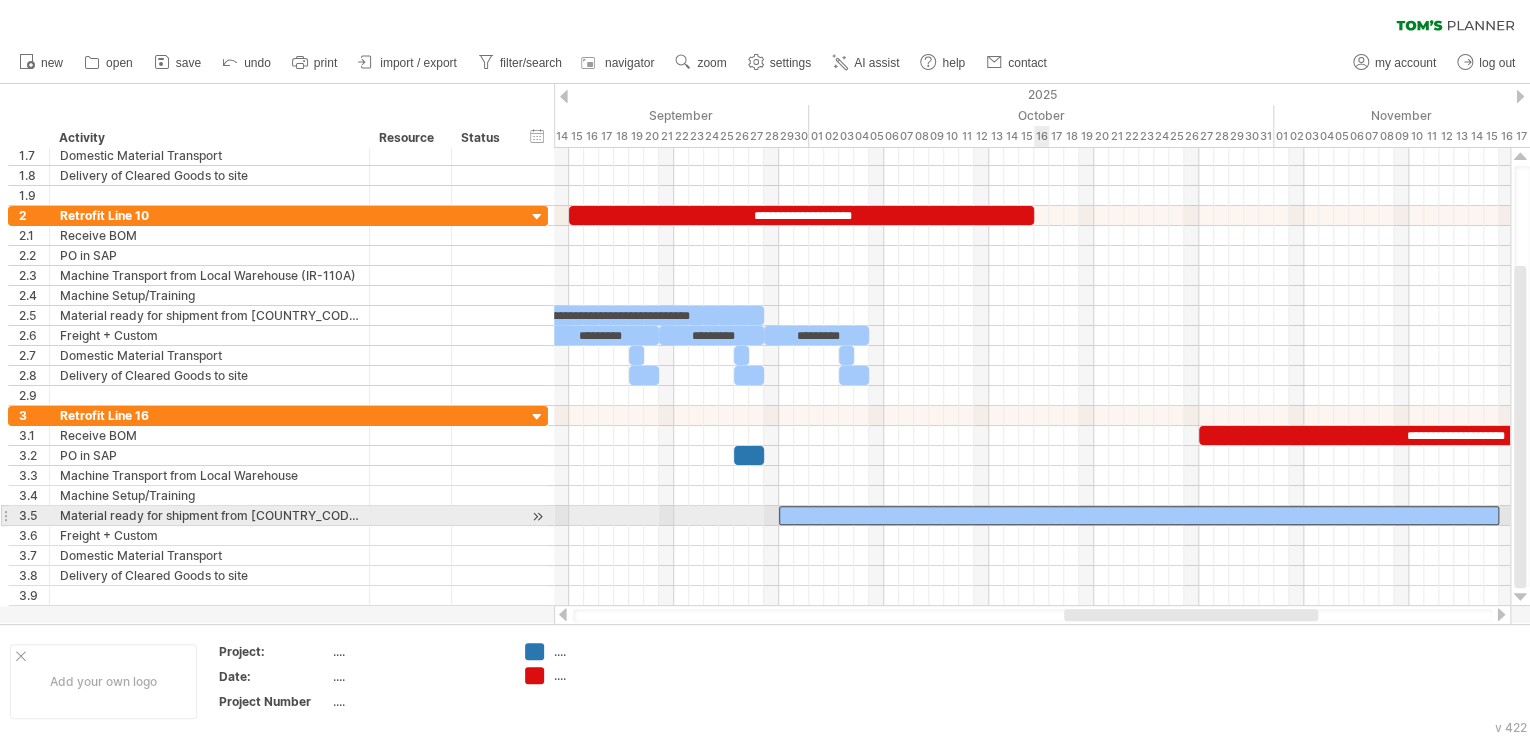 type 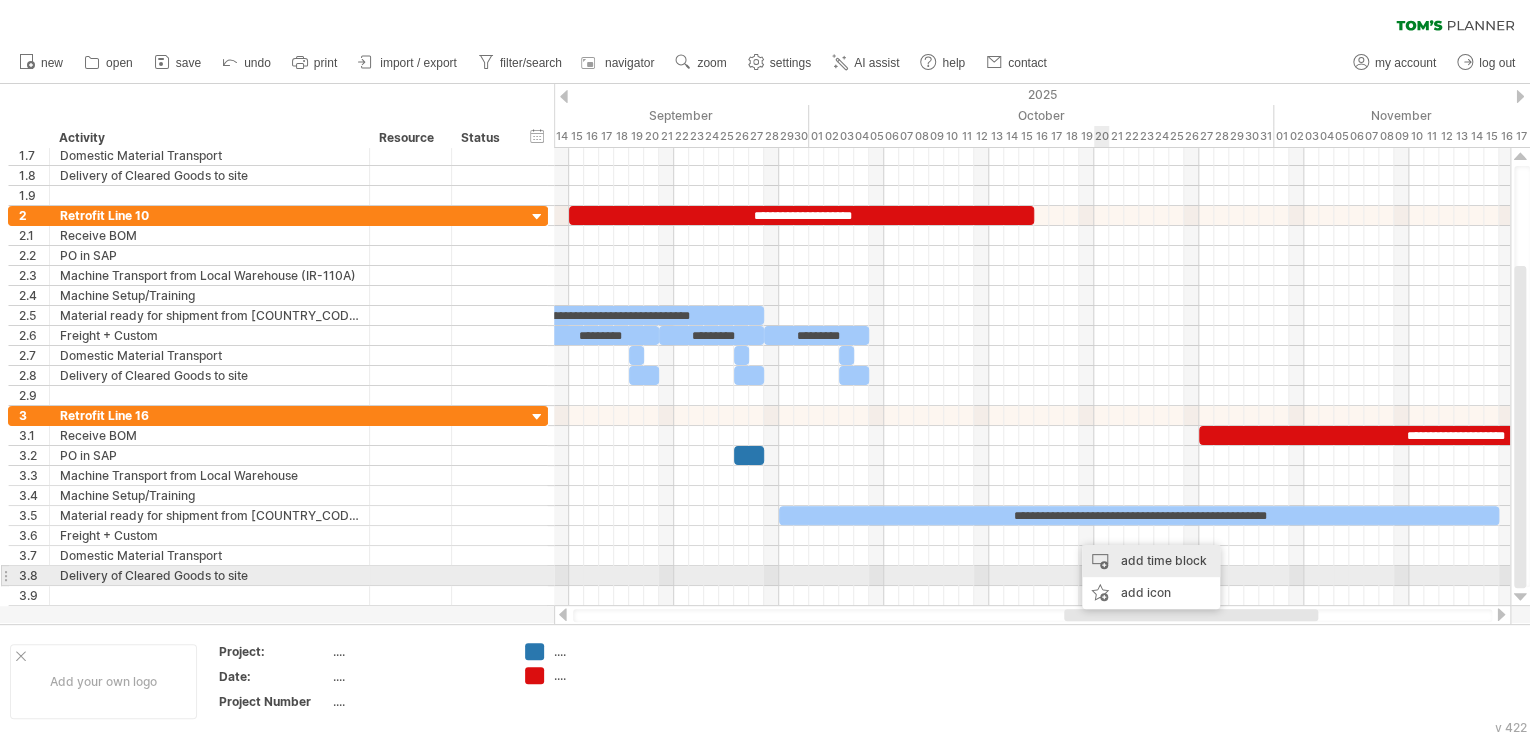 click on "add time block" at bounding box center (1151, 561) 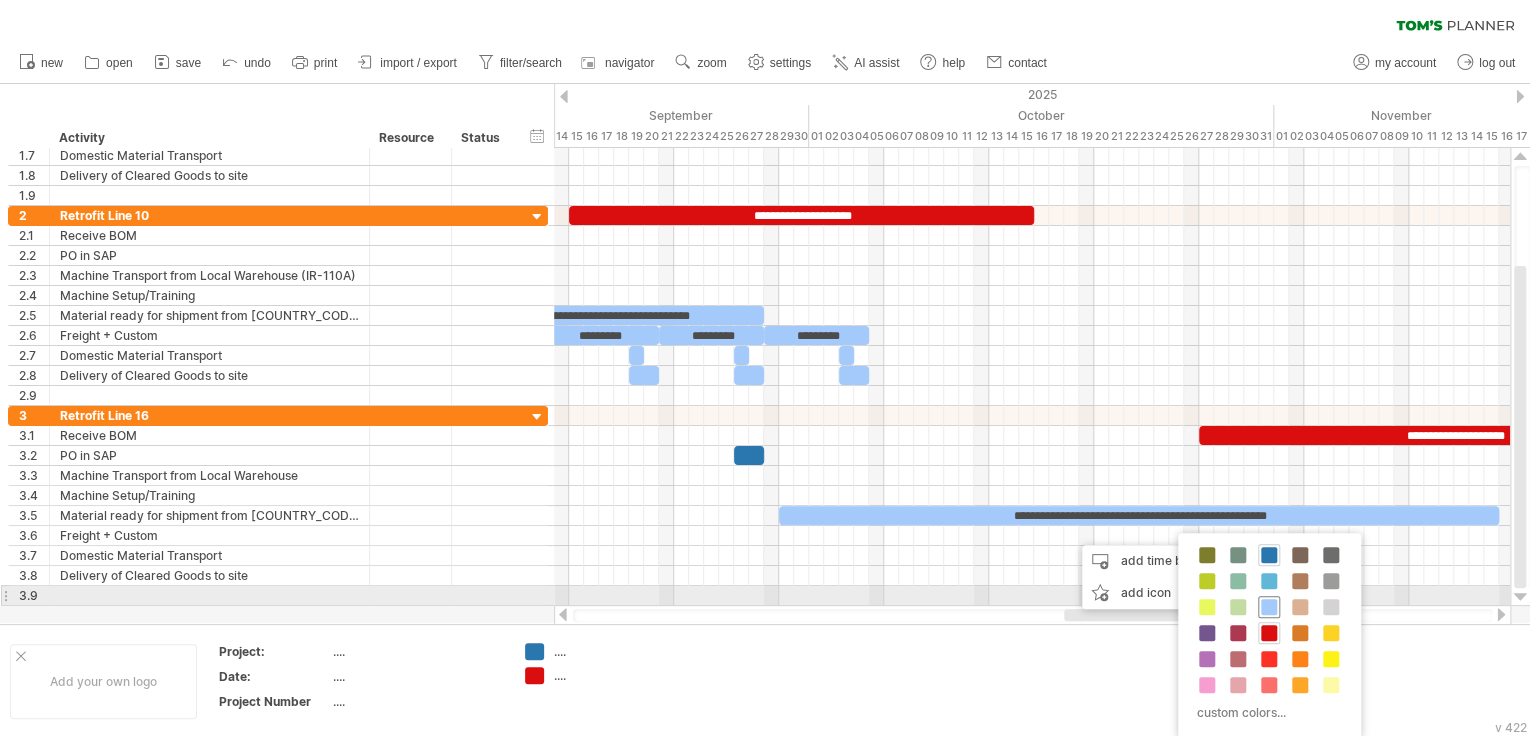 click at bounding box center (1269, 607) 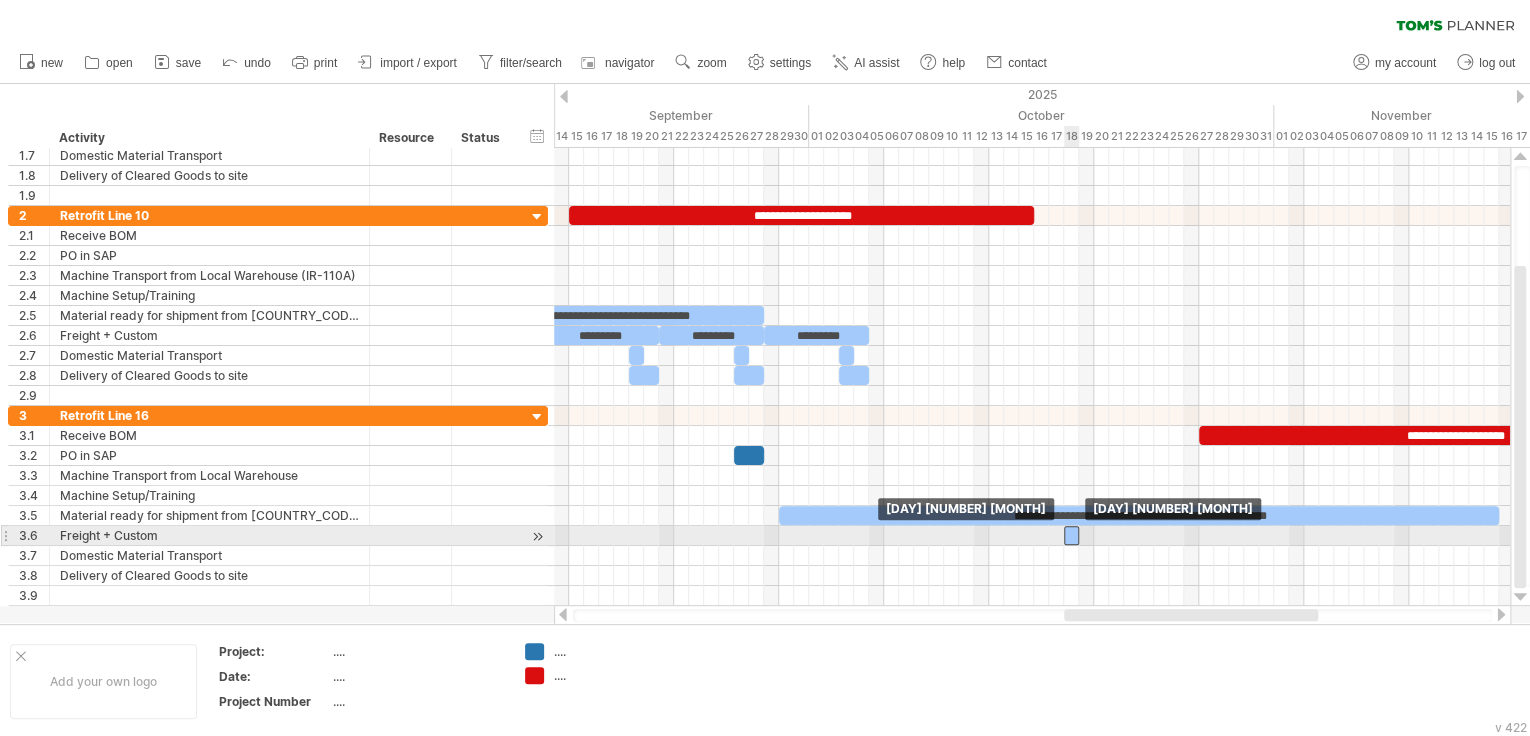 click at bounding box center [1071, 535] 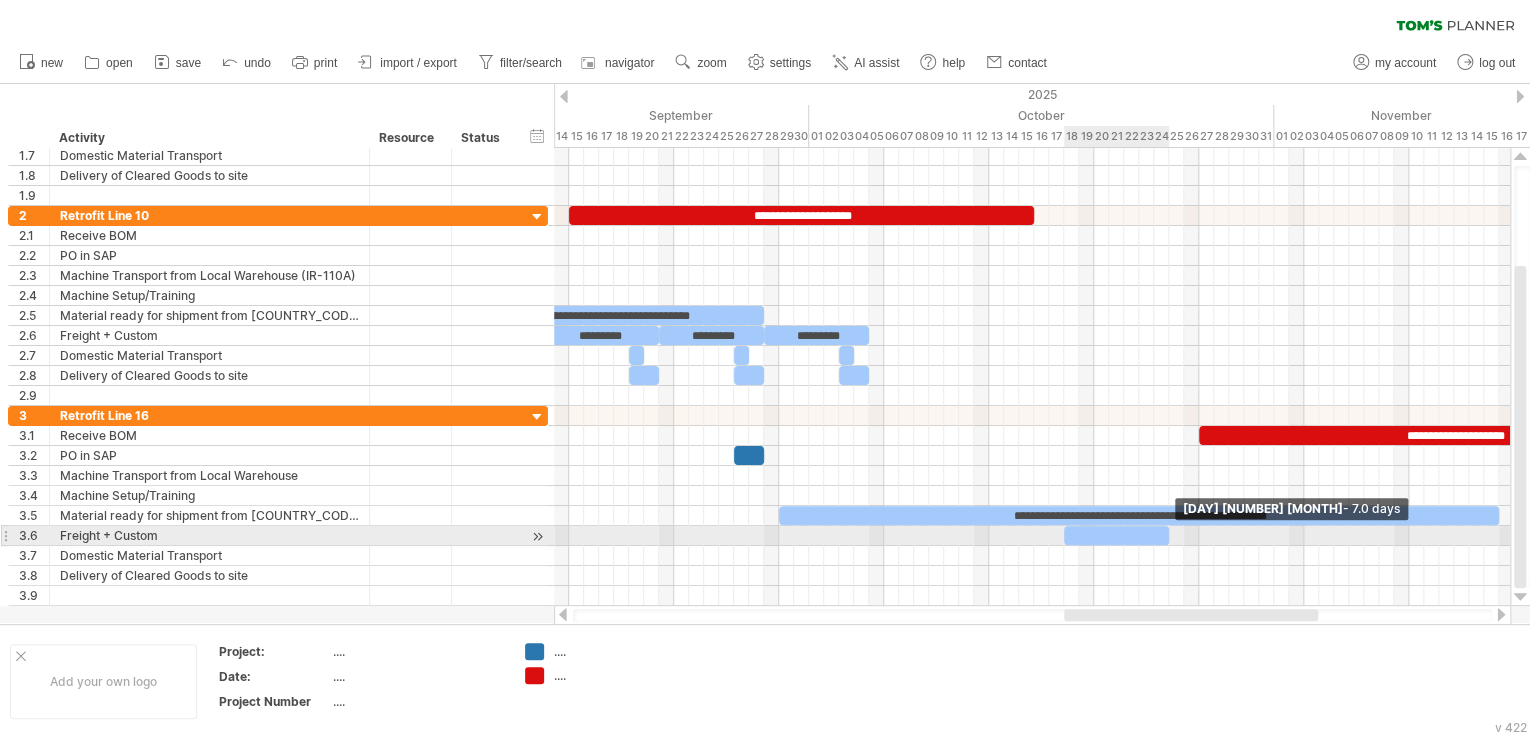drag, startPoint x: 1081, startPoint y: 532, endPoint x: 1168, endPoint y: 536, distance: 87.0919 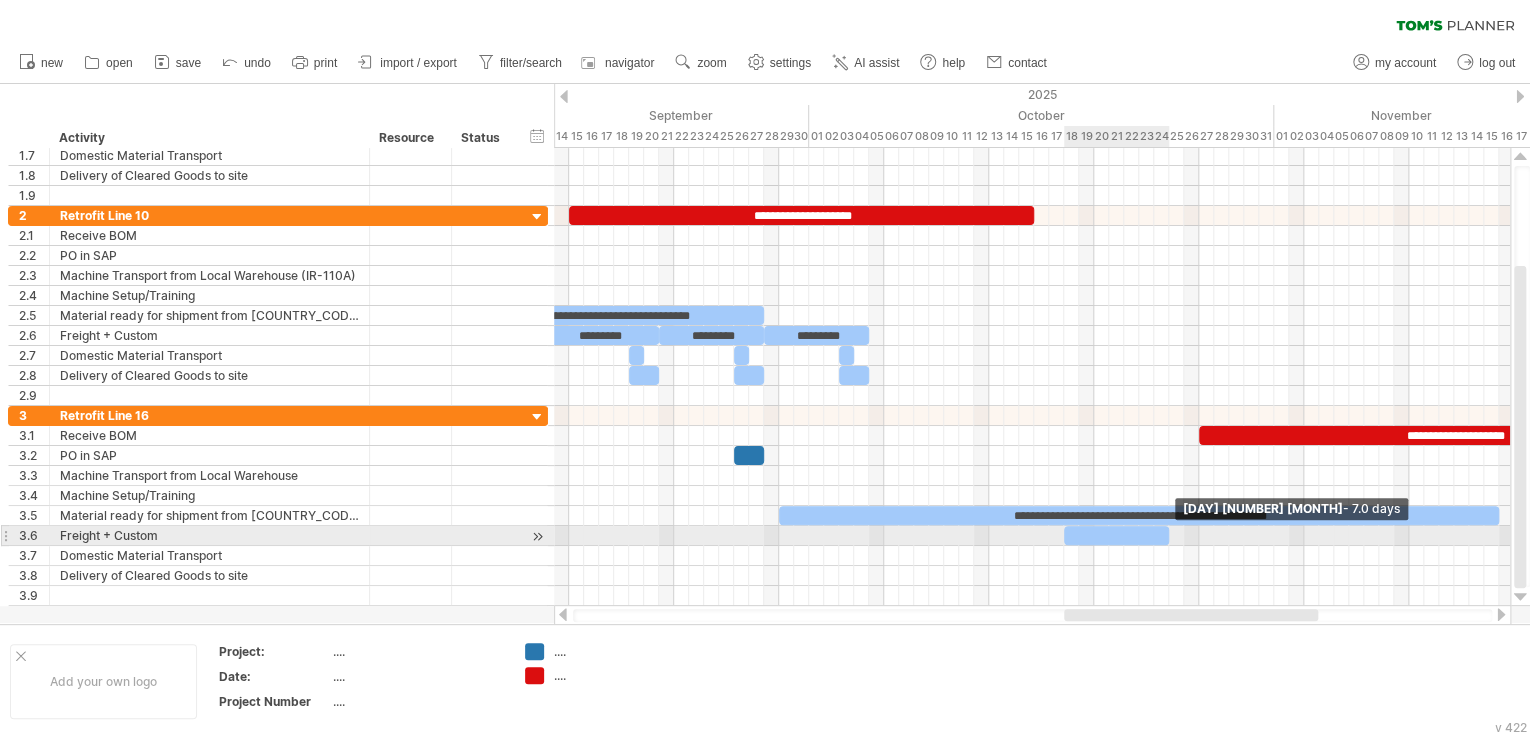 click at bounding box center [1169, 535] 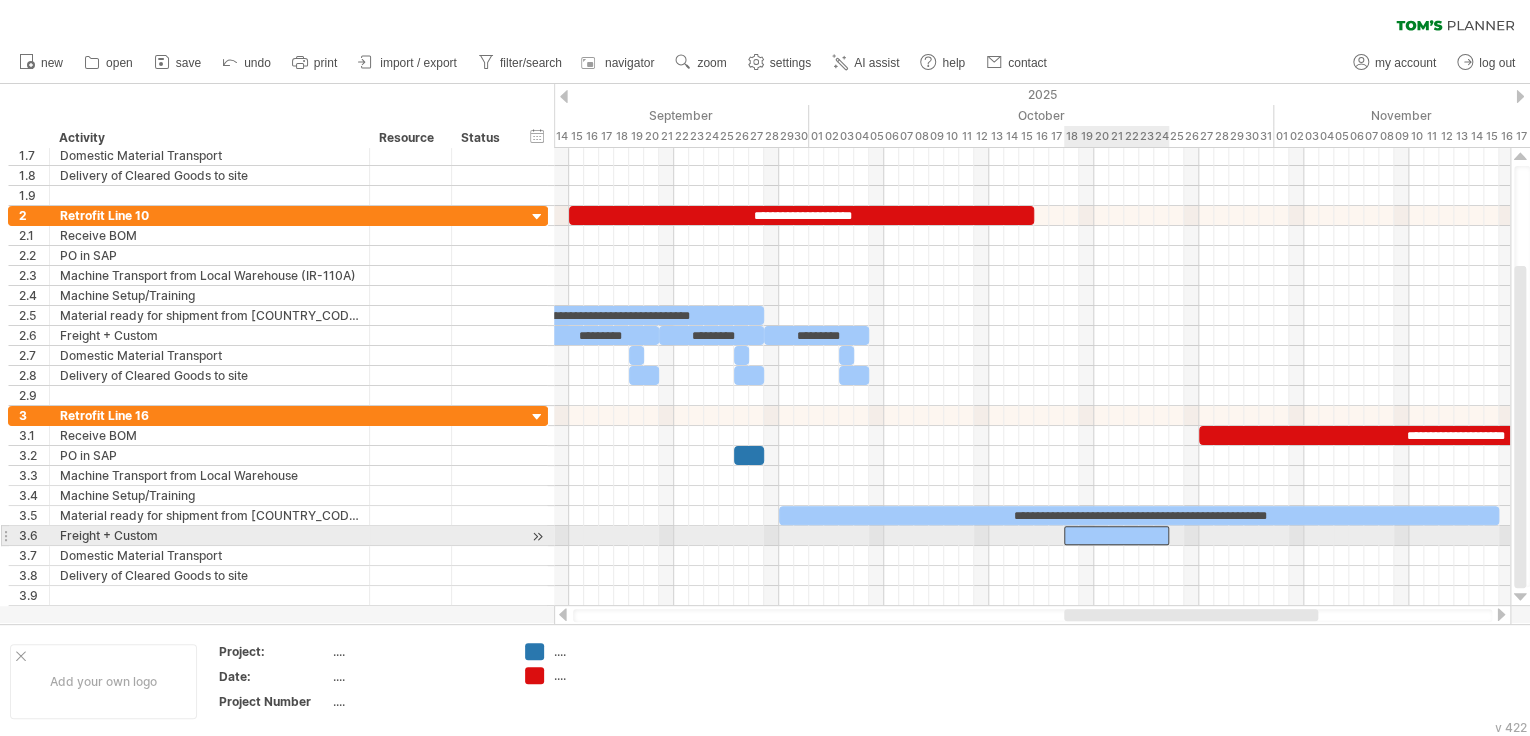 click at bounding box center (1116, 535) 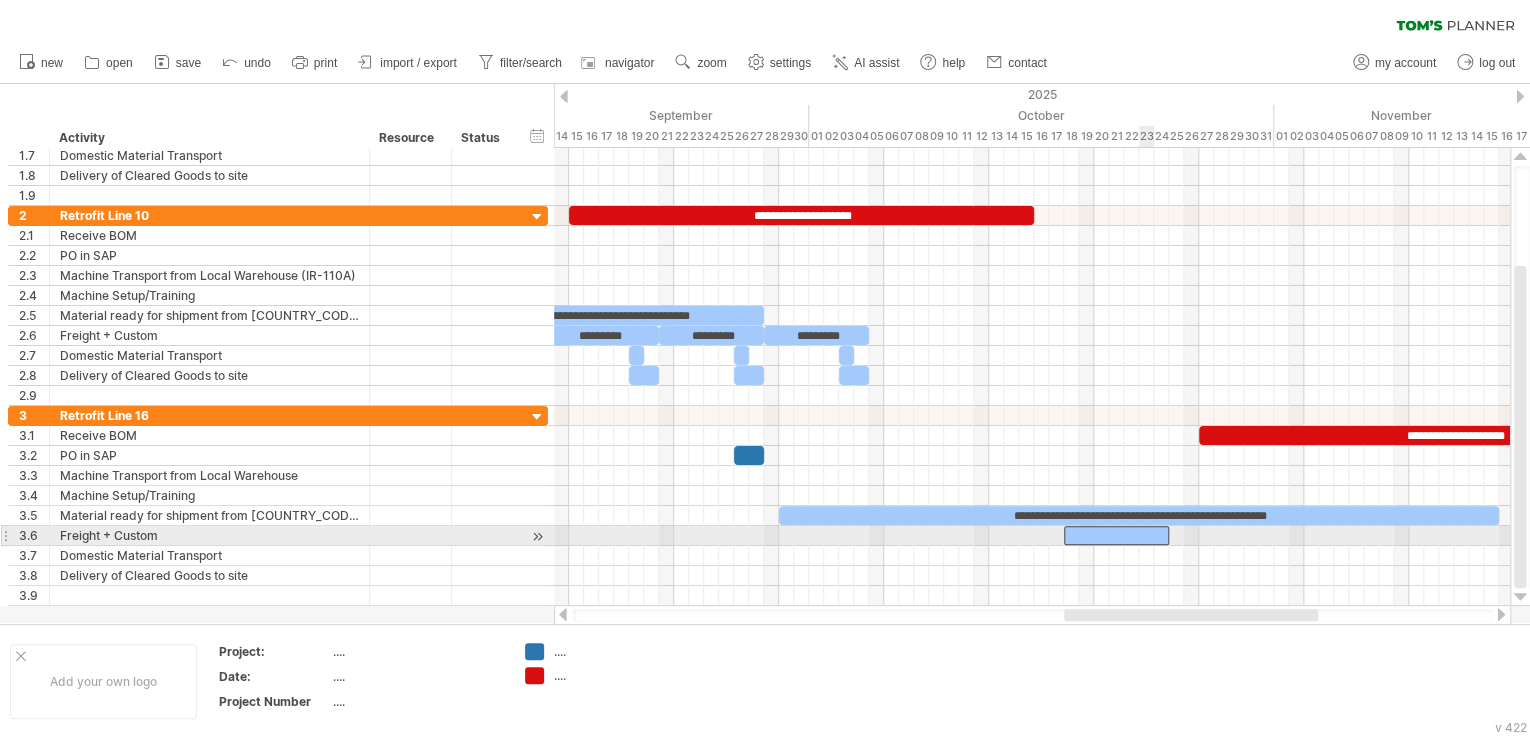 type 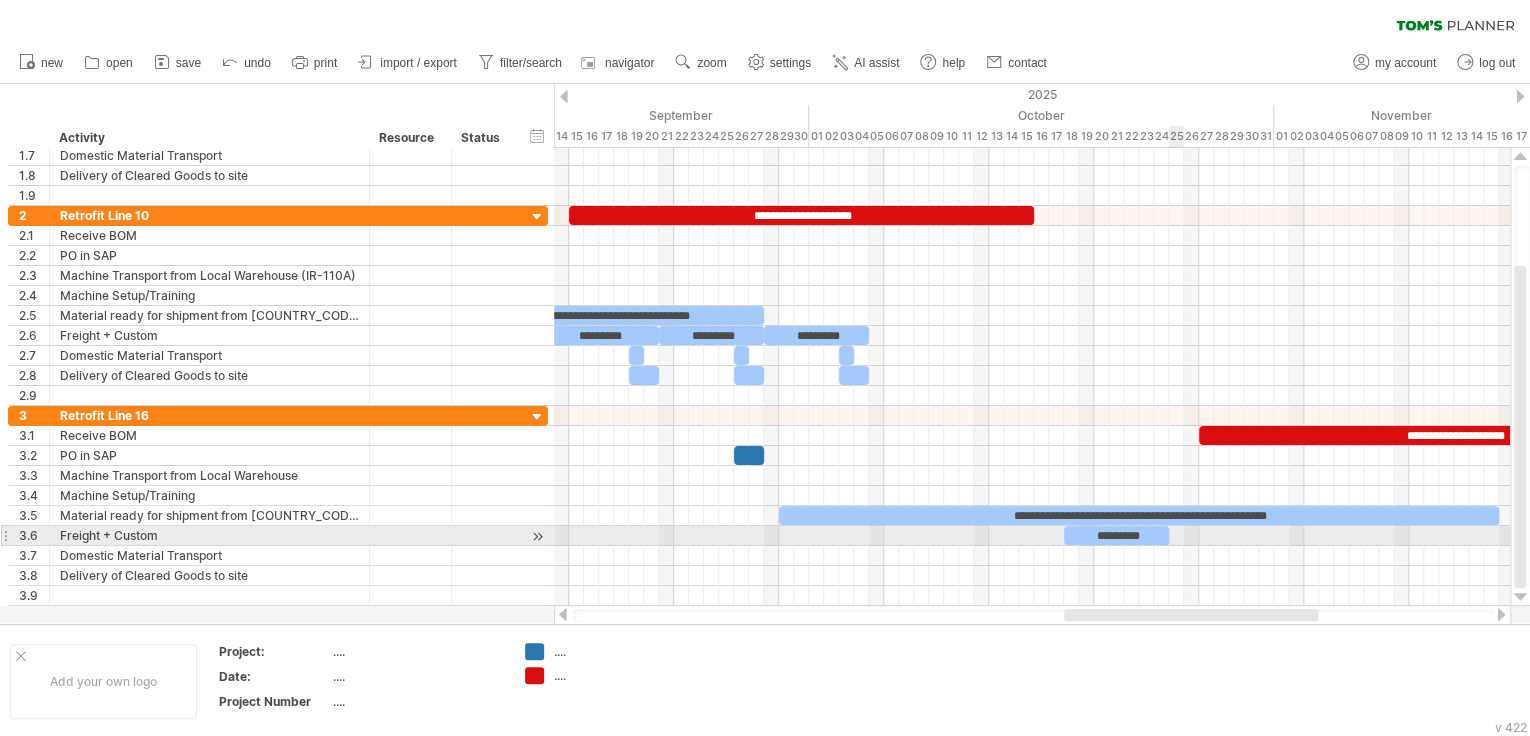 click at bounding box center [1032, 536] 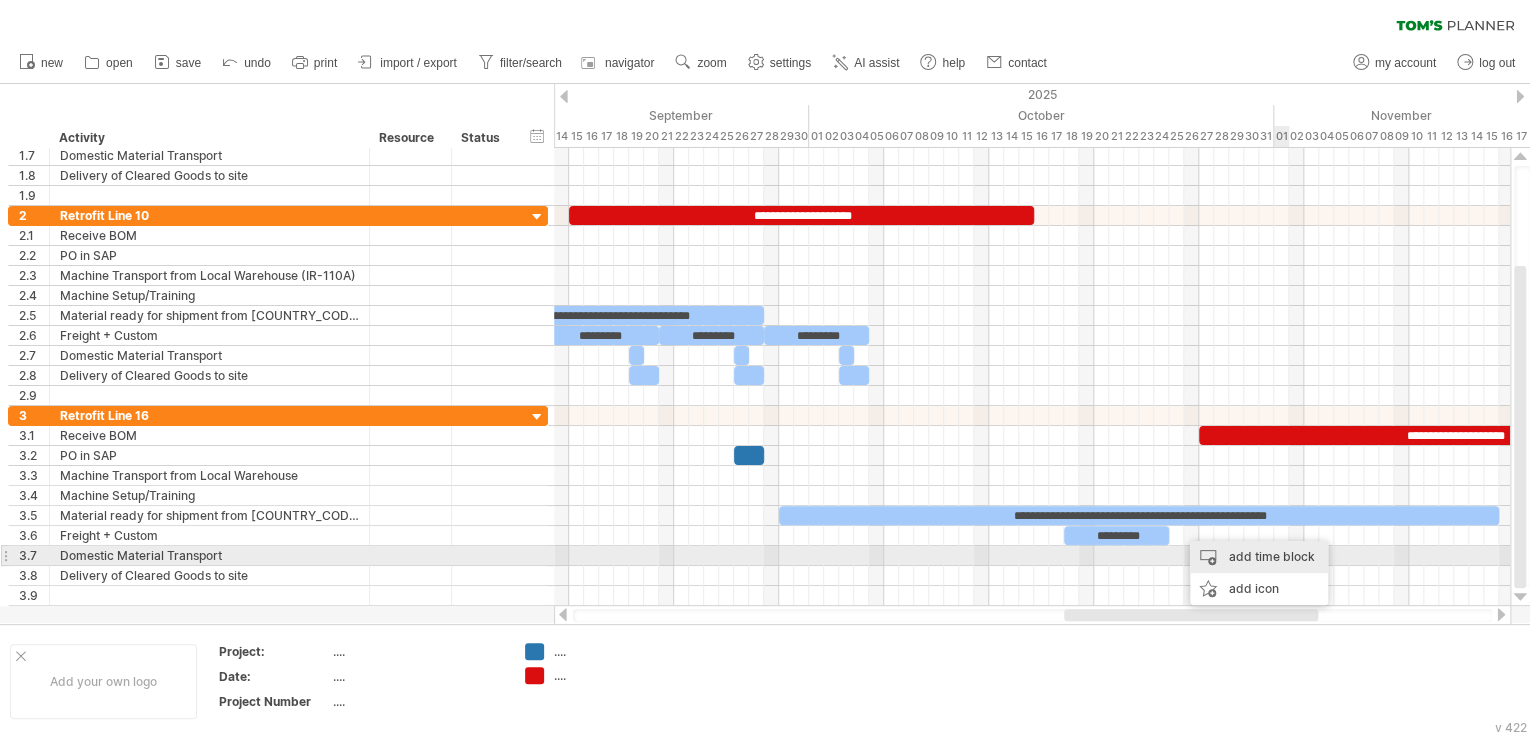 click on "add time block" at bounding box center [1259, 557] 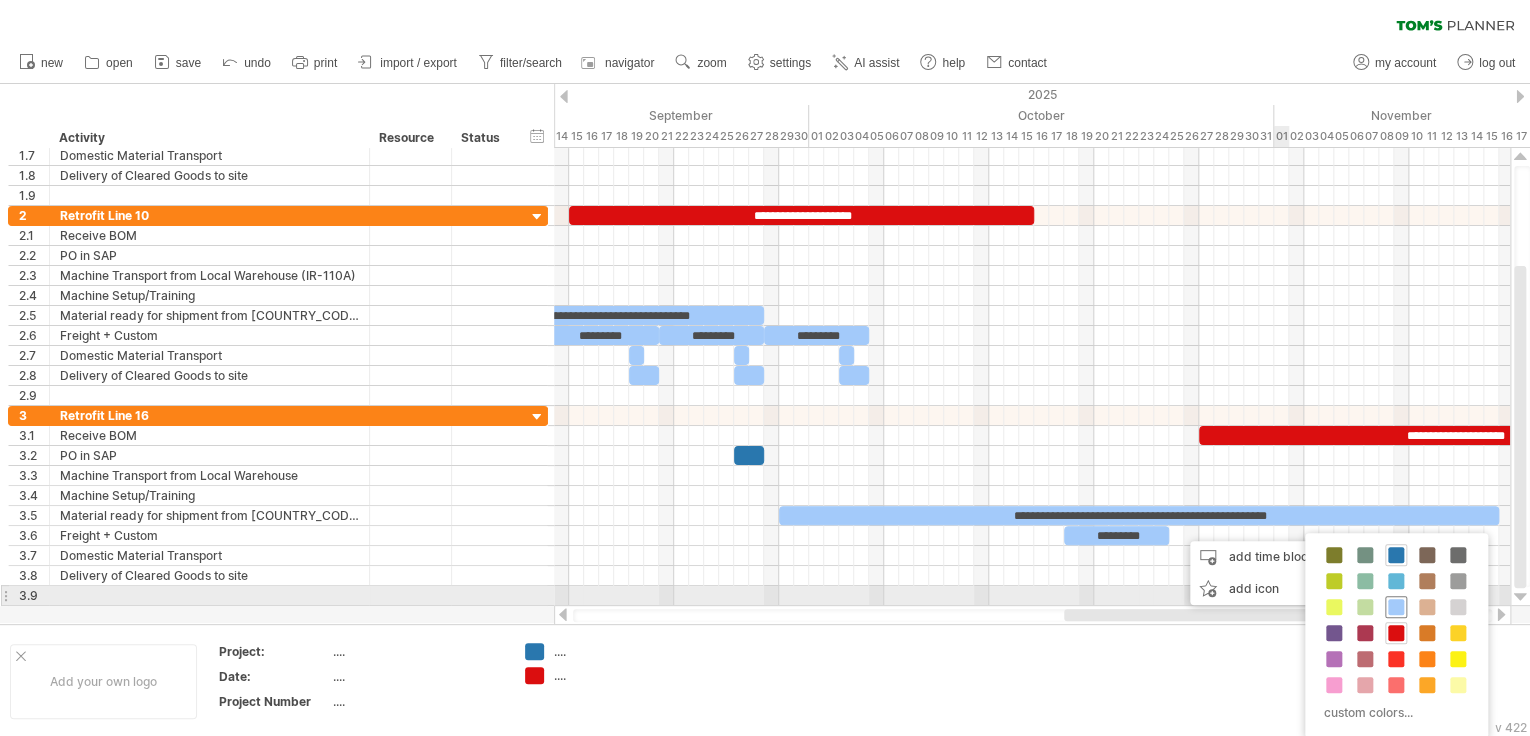 click at bounding box center (1396, 607) 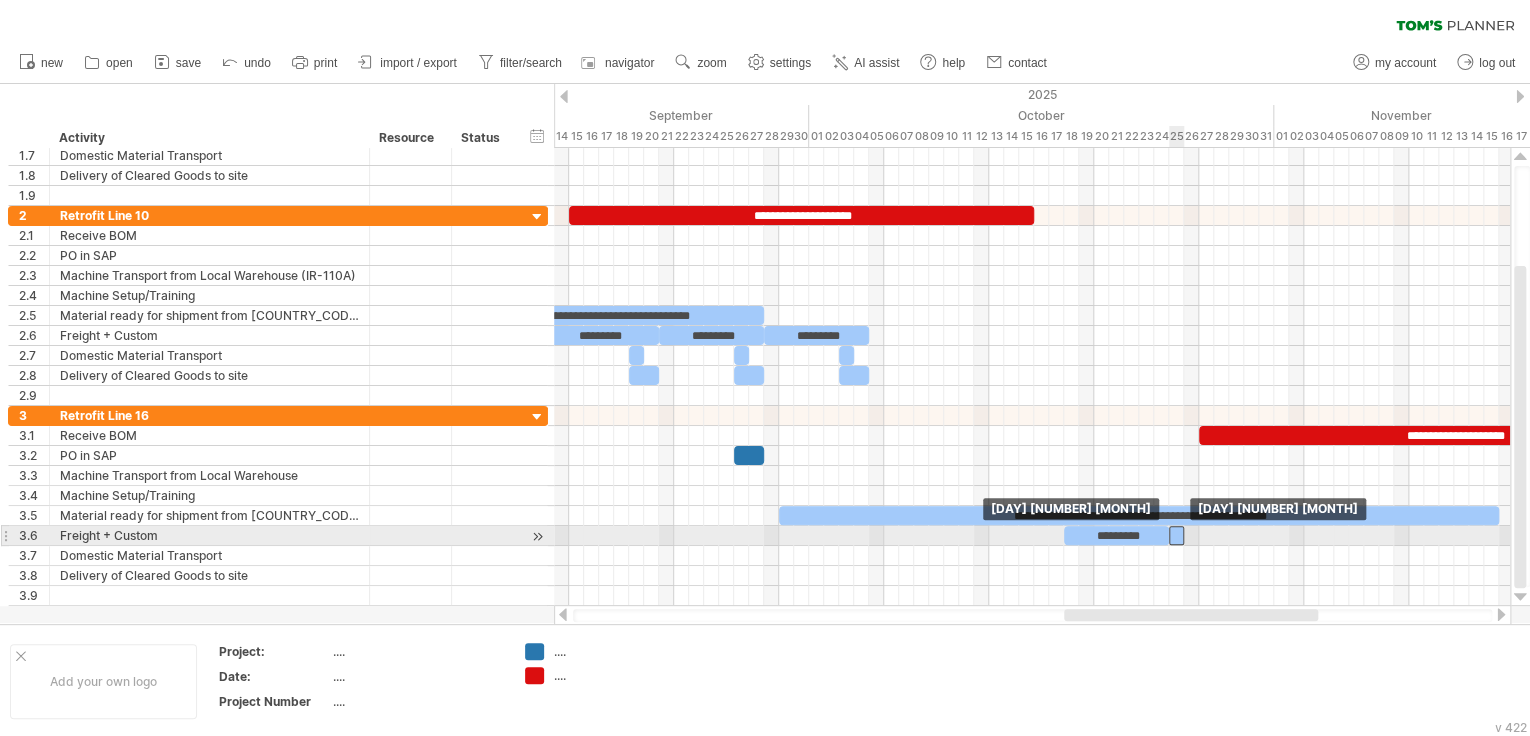 click at bounding box center (1176, 535) 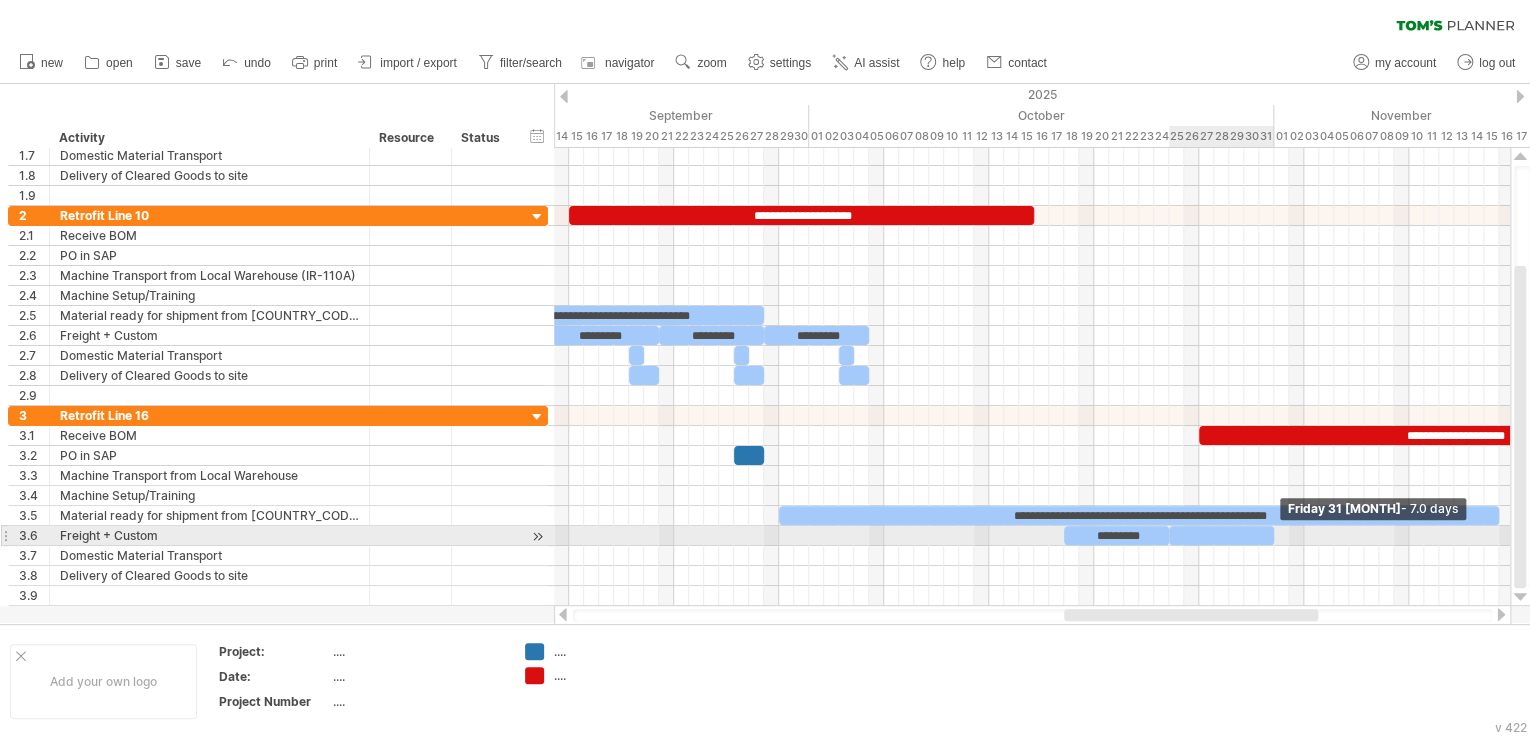 drag, startPoint x: 1182, startPoint y: 531, endPoint x: 1270, endPoint y: 536, distance: 88.14193 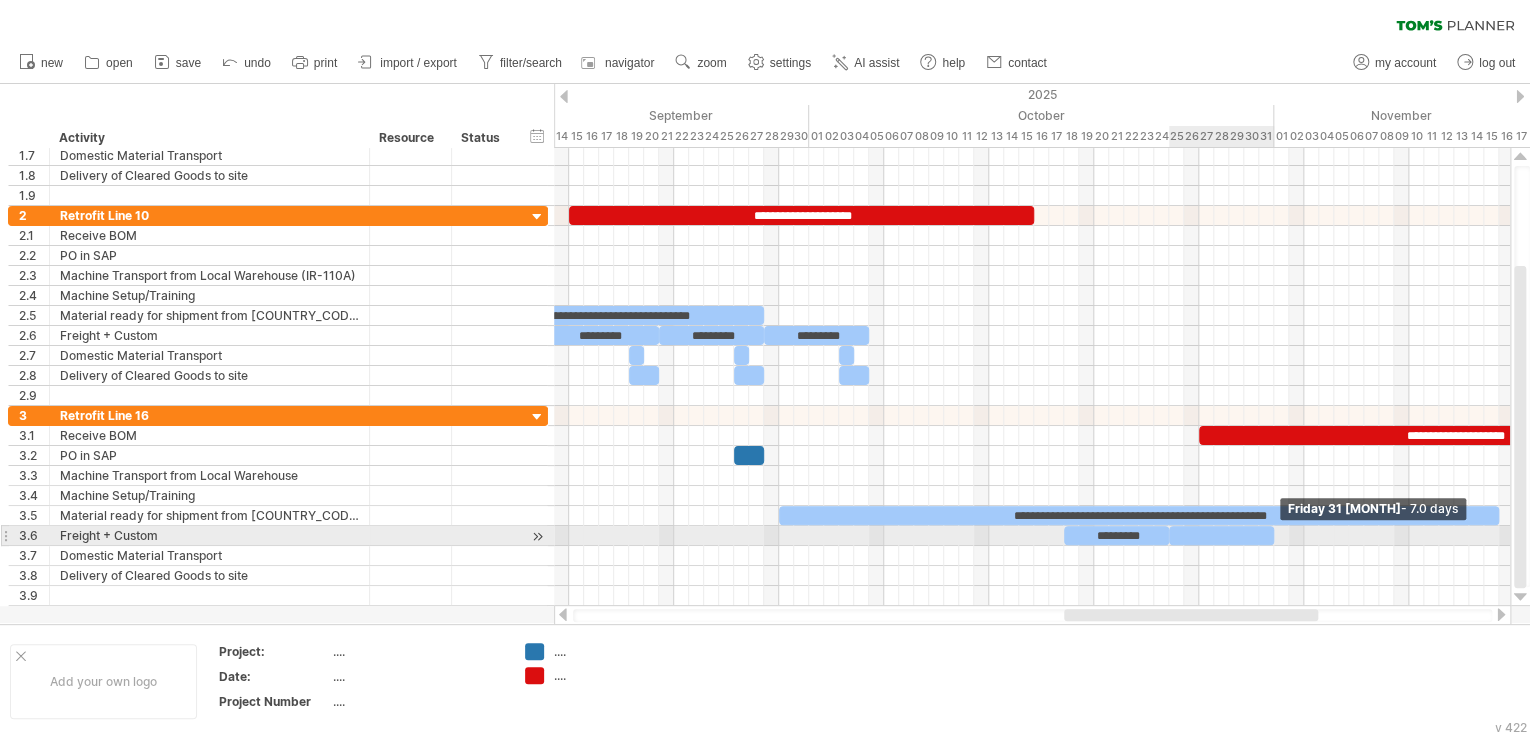 click at bounding box center [1274, 535] 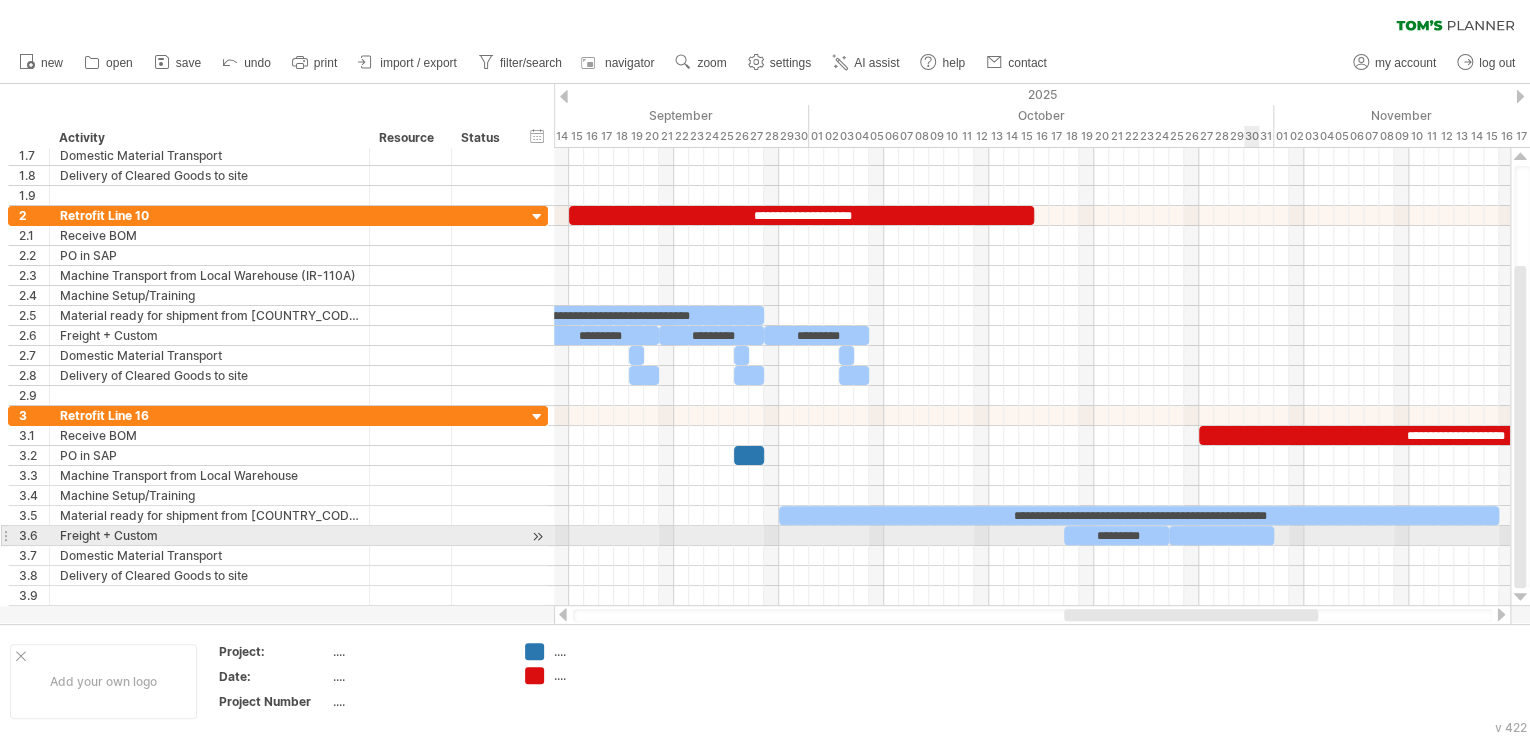 click at bounding box center (1221, 535) 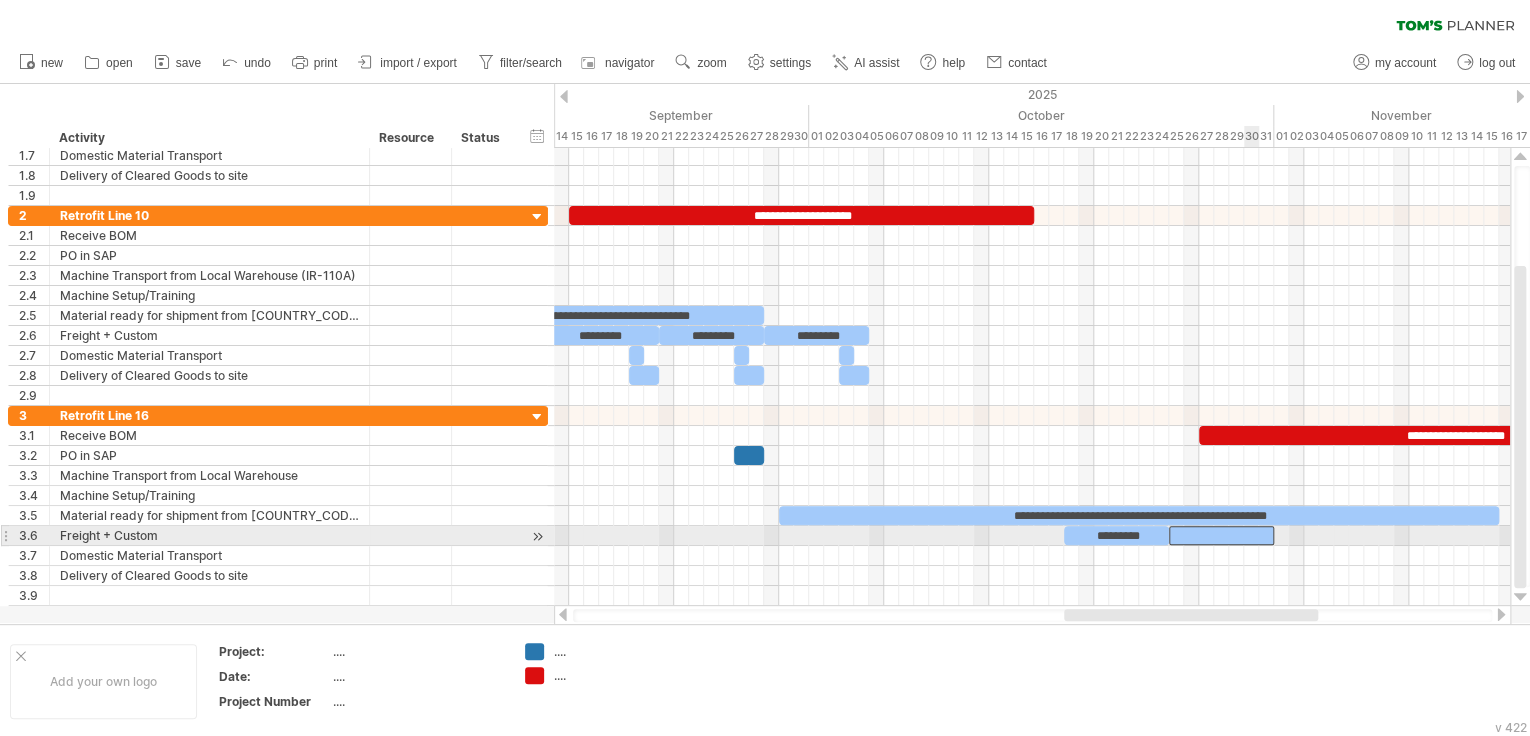 type 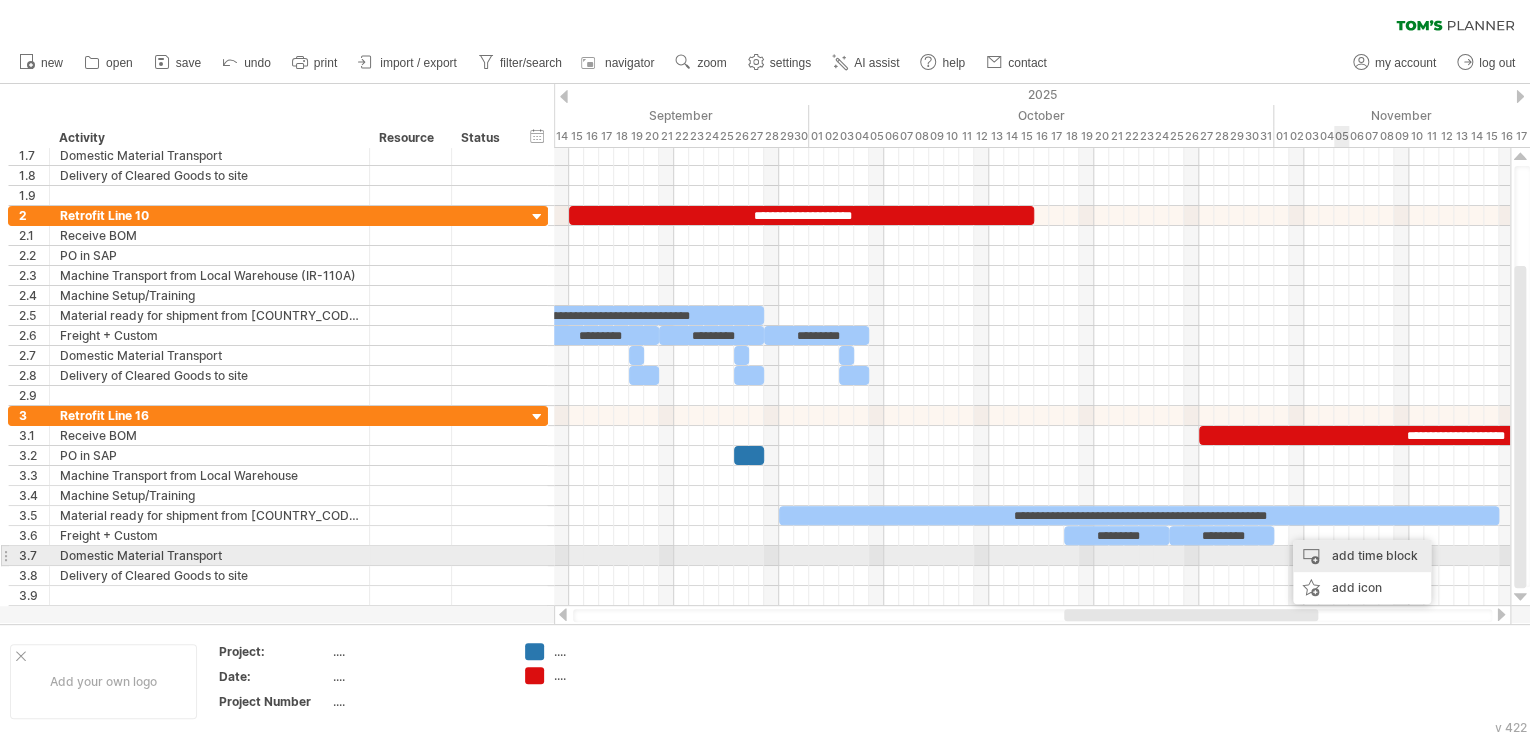 click on "add time block" at bounding box center [1362, 556] 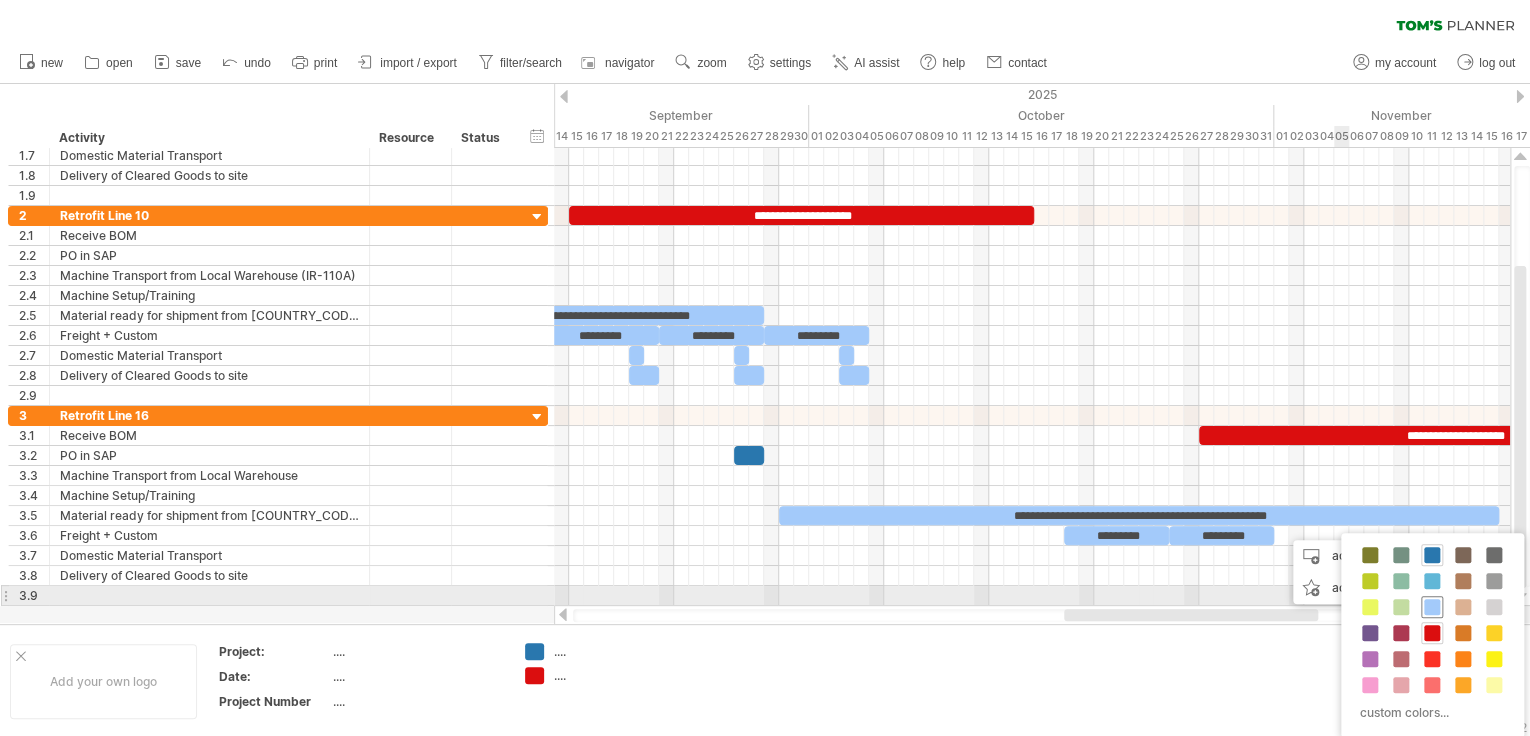 click at bounding box center (1432, 607) 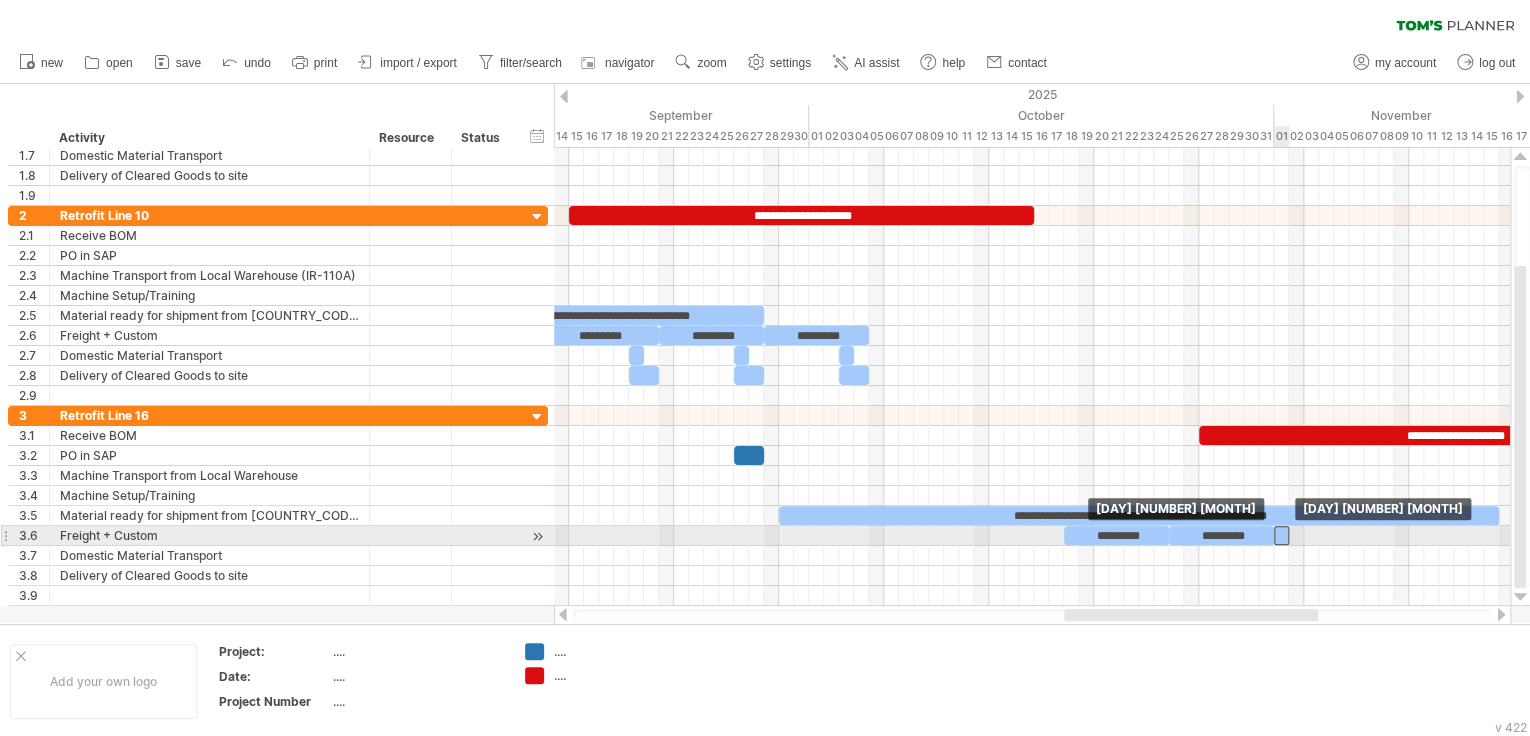 click at bounding box center [1281, 535] 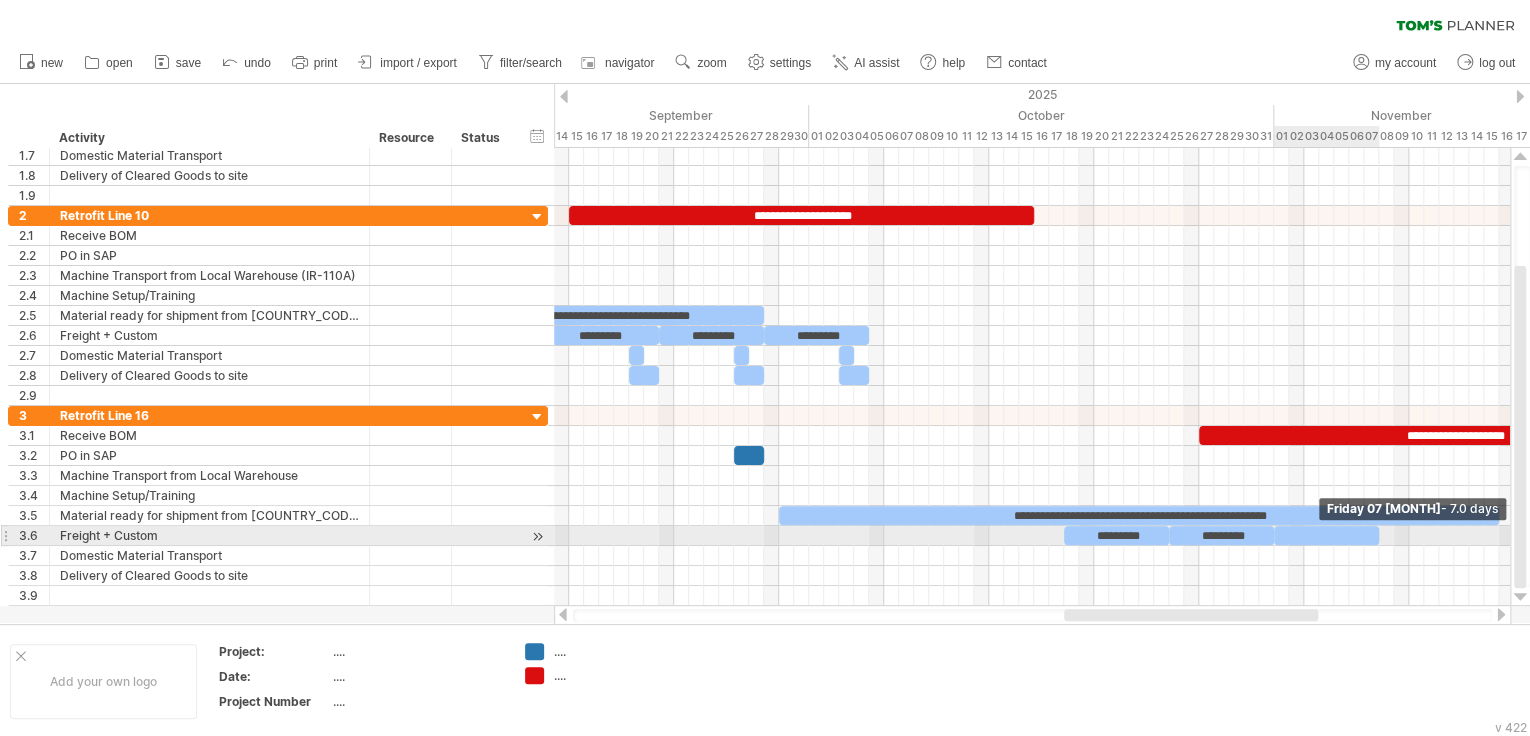 drag, startPoint x: 1289, startPoint y: 530, endPoint x: 1379, endPoint y: 533, distance: 90.04999 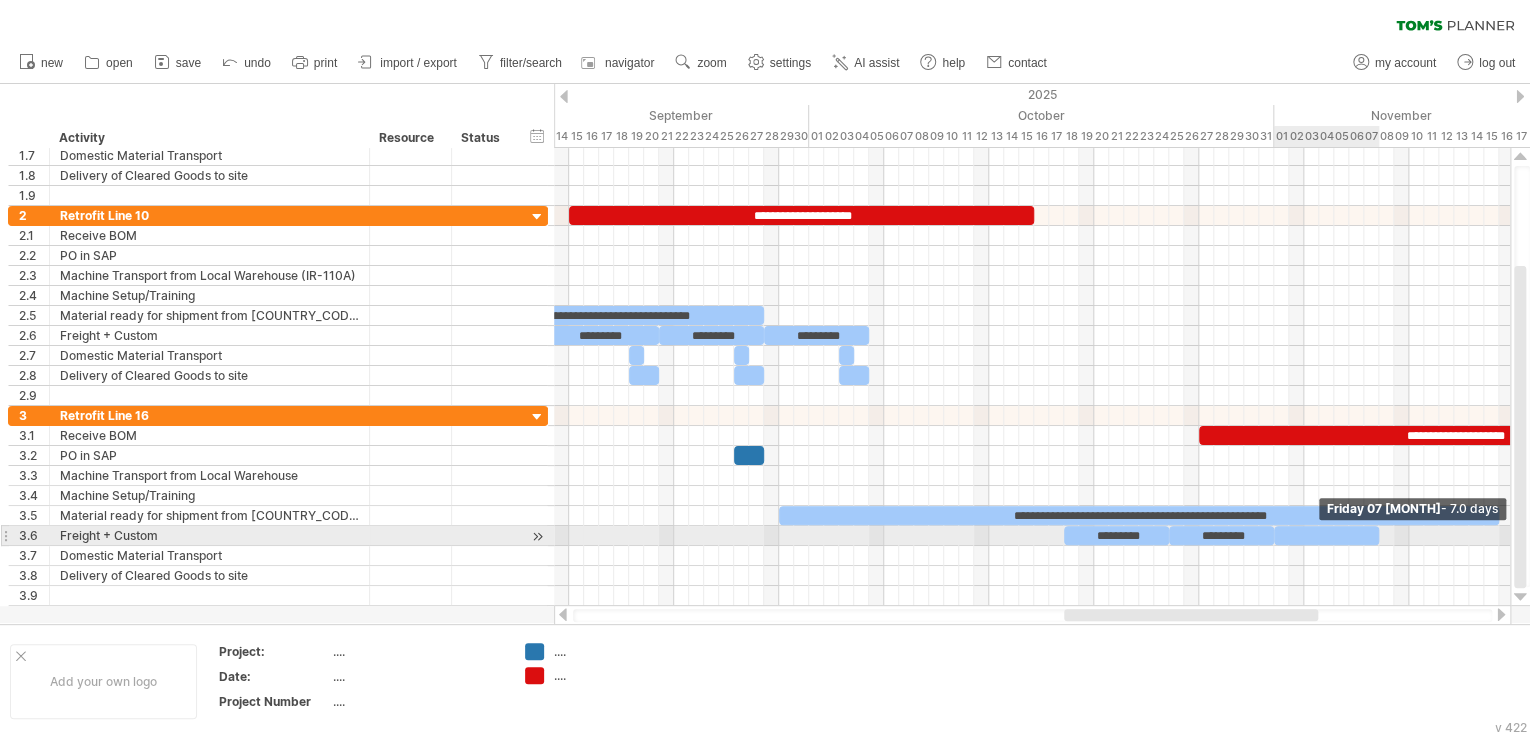 click at bounding box center [1379, 535] 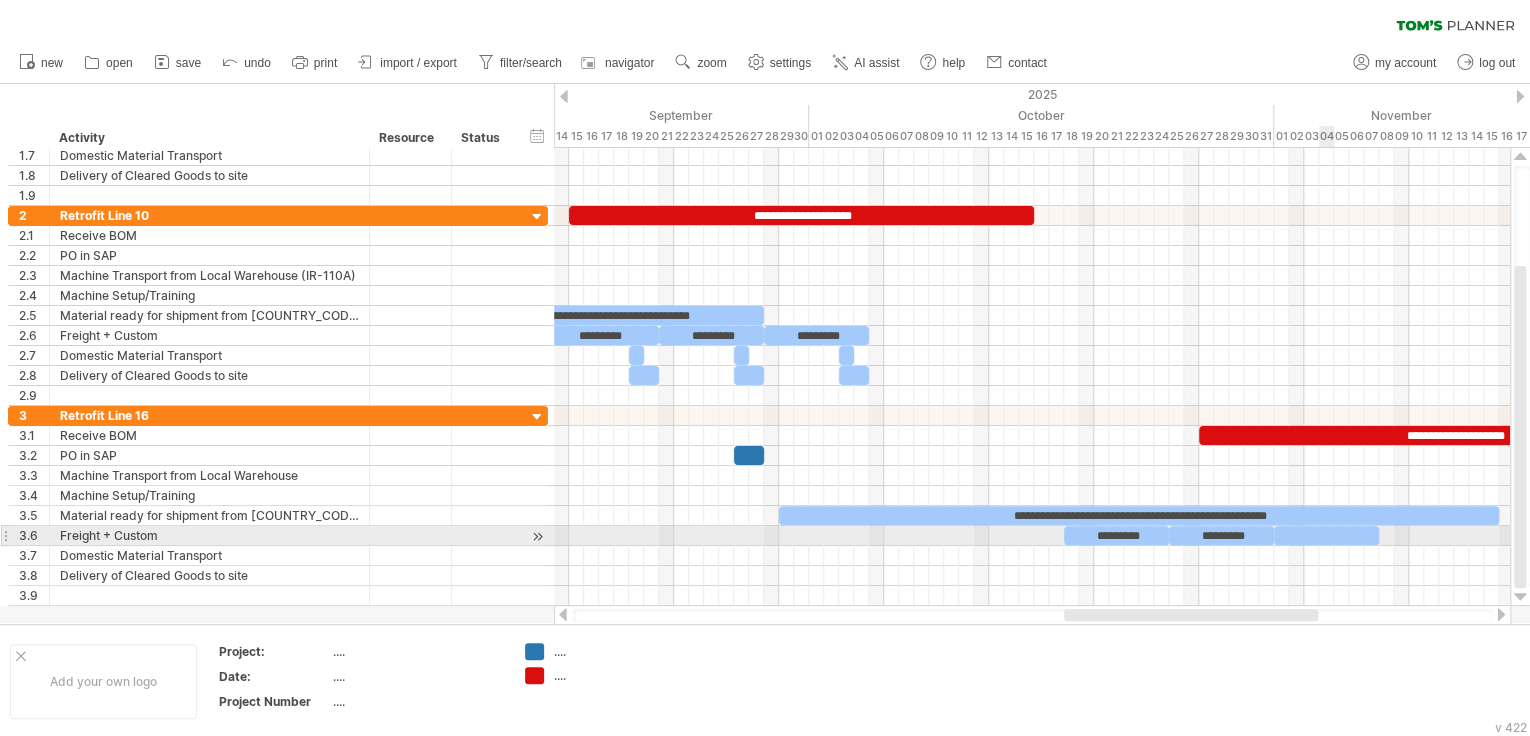 click at bounding box center (1326, 535) 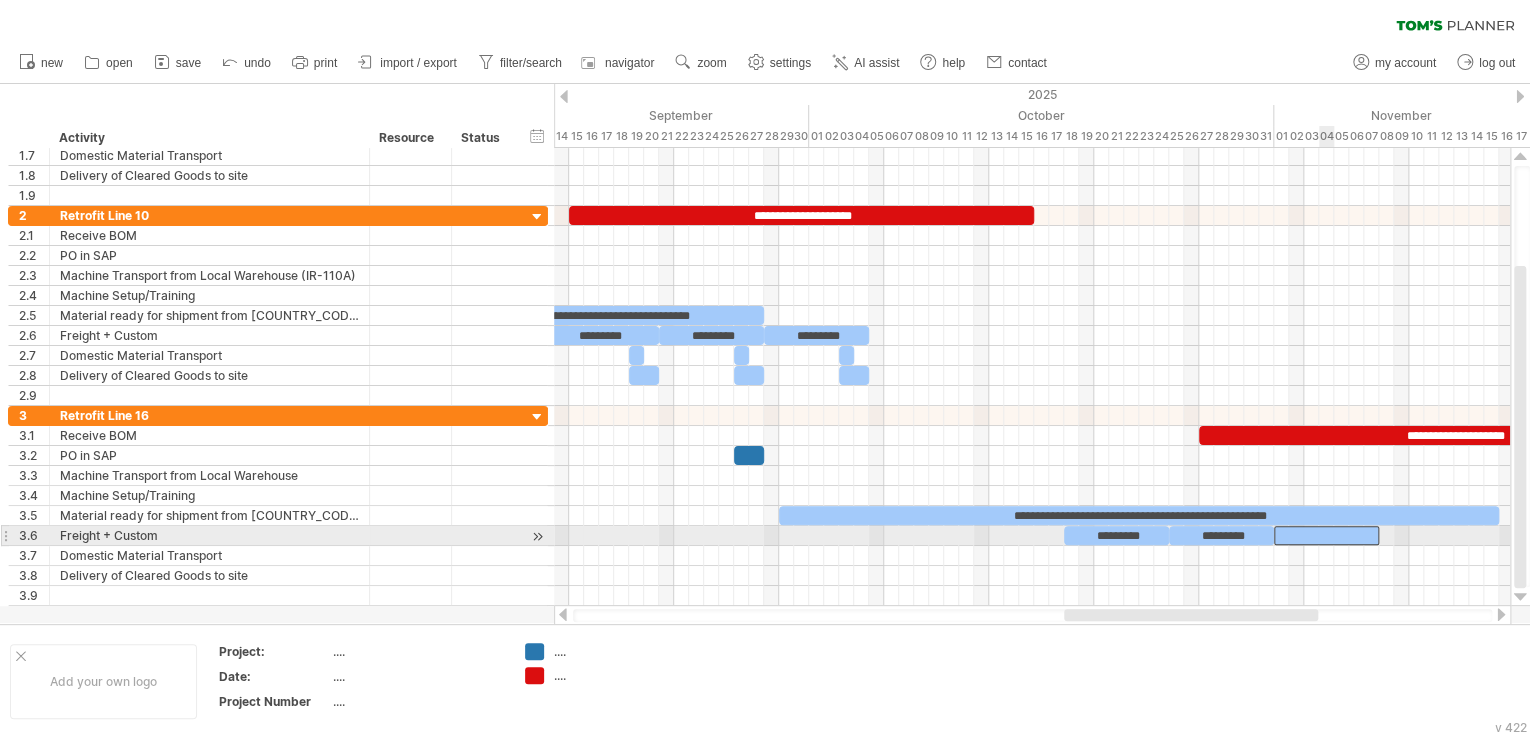 type 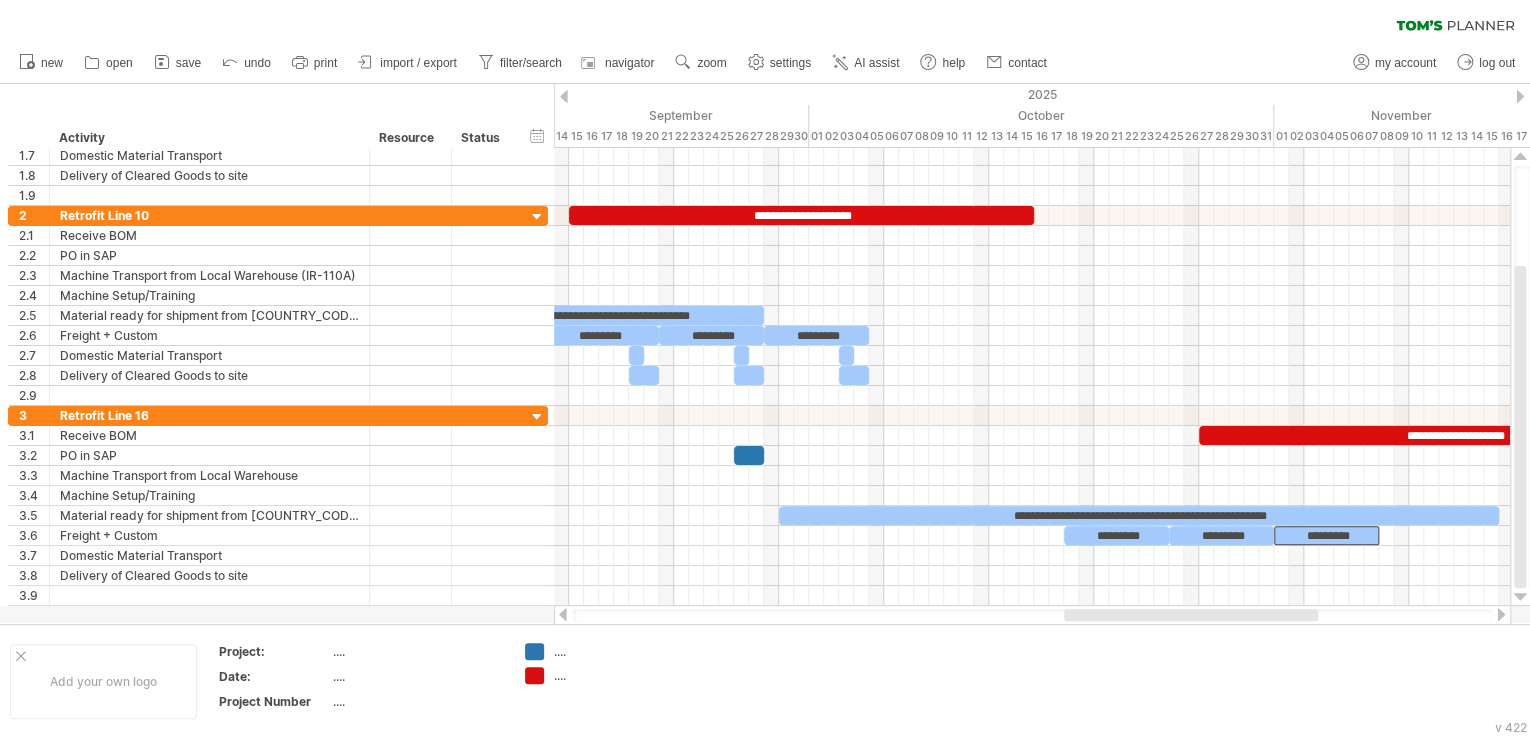 drag, startPoint x: 1262, startPoint y: 621, endPoint x: 1326, endPoint y: 620, distance: 64.00781 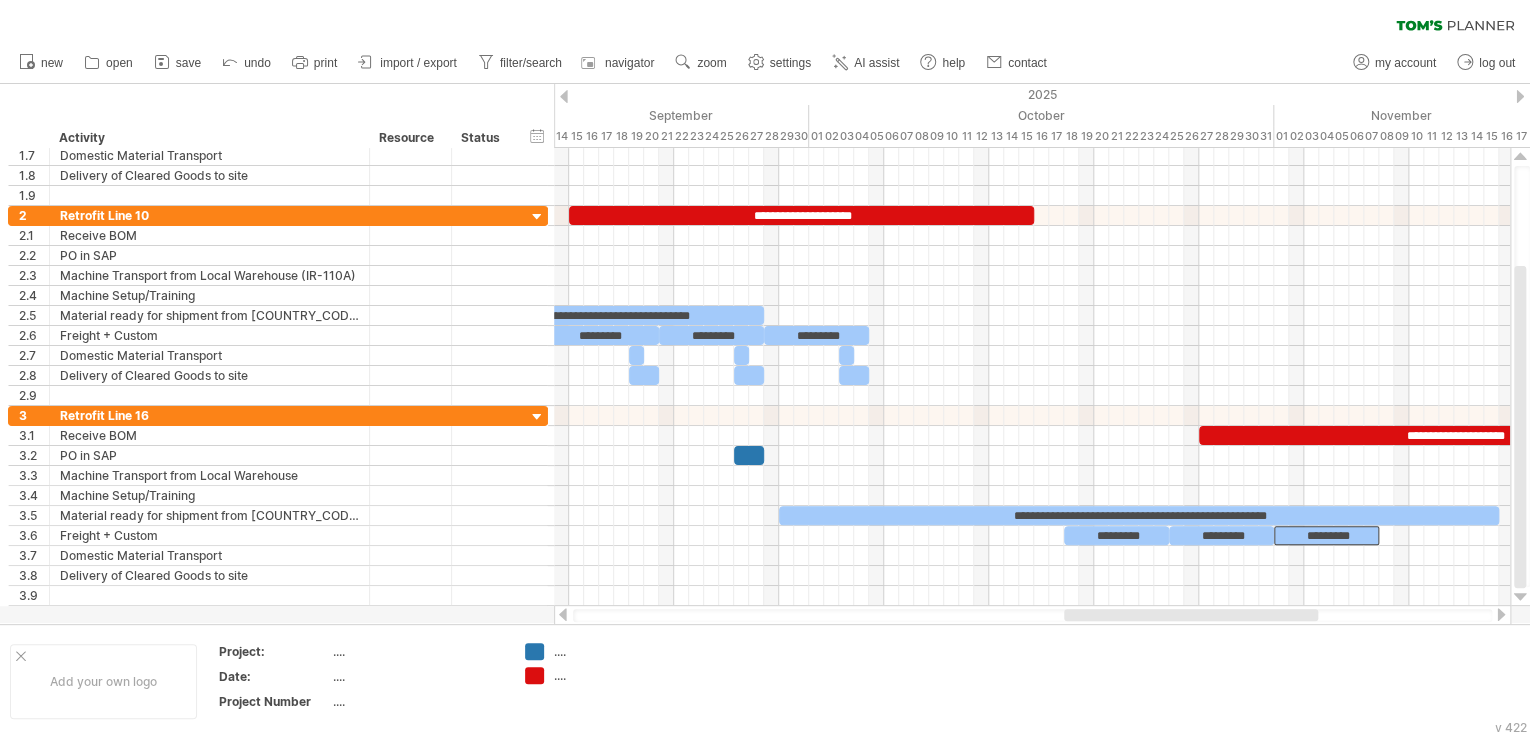 click at bounding box center [1032, 615] 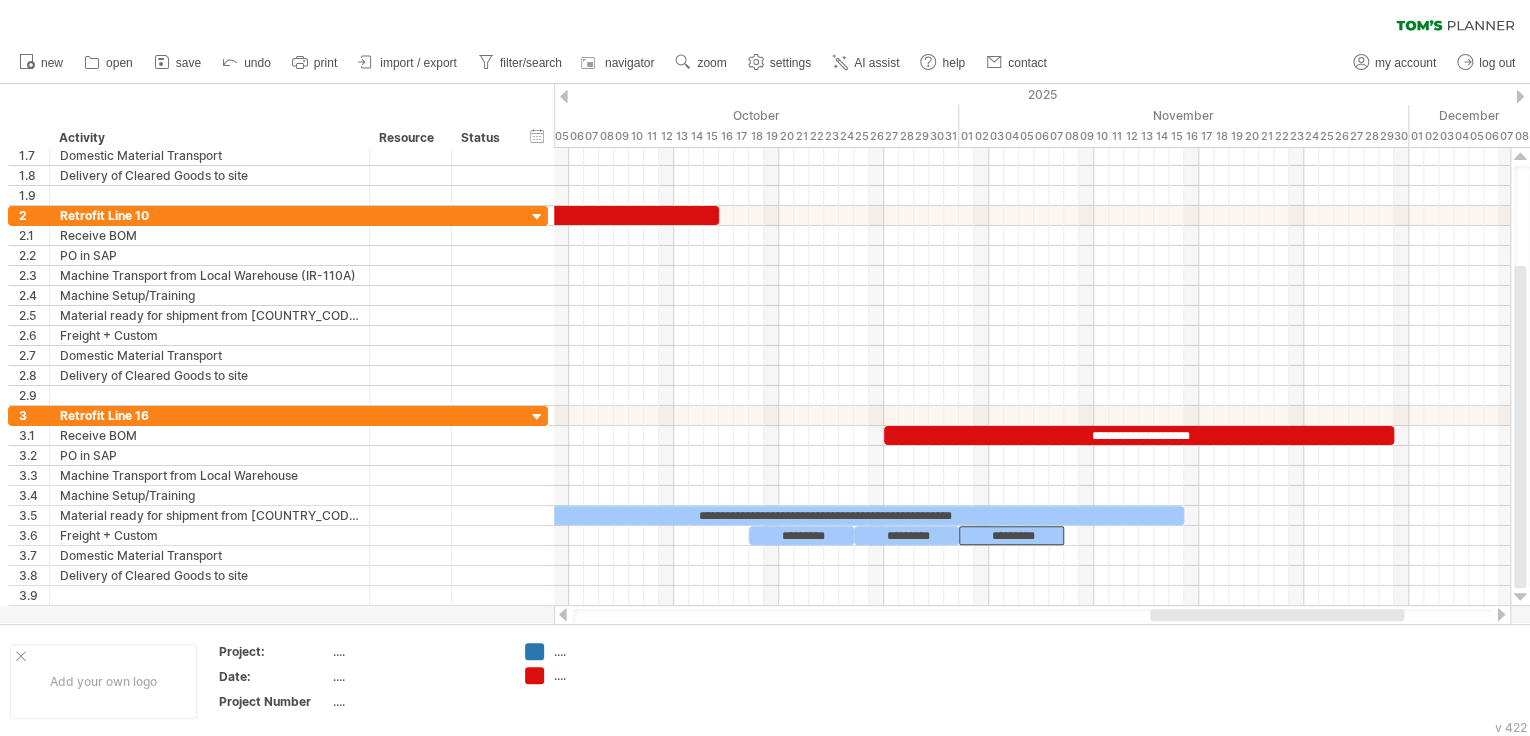 drag, startPoint x: 1280, startPoint y: 612, endPoint x: 1365, endPoint y: 614, distance: 85.02353 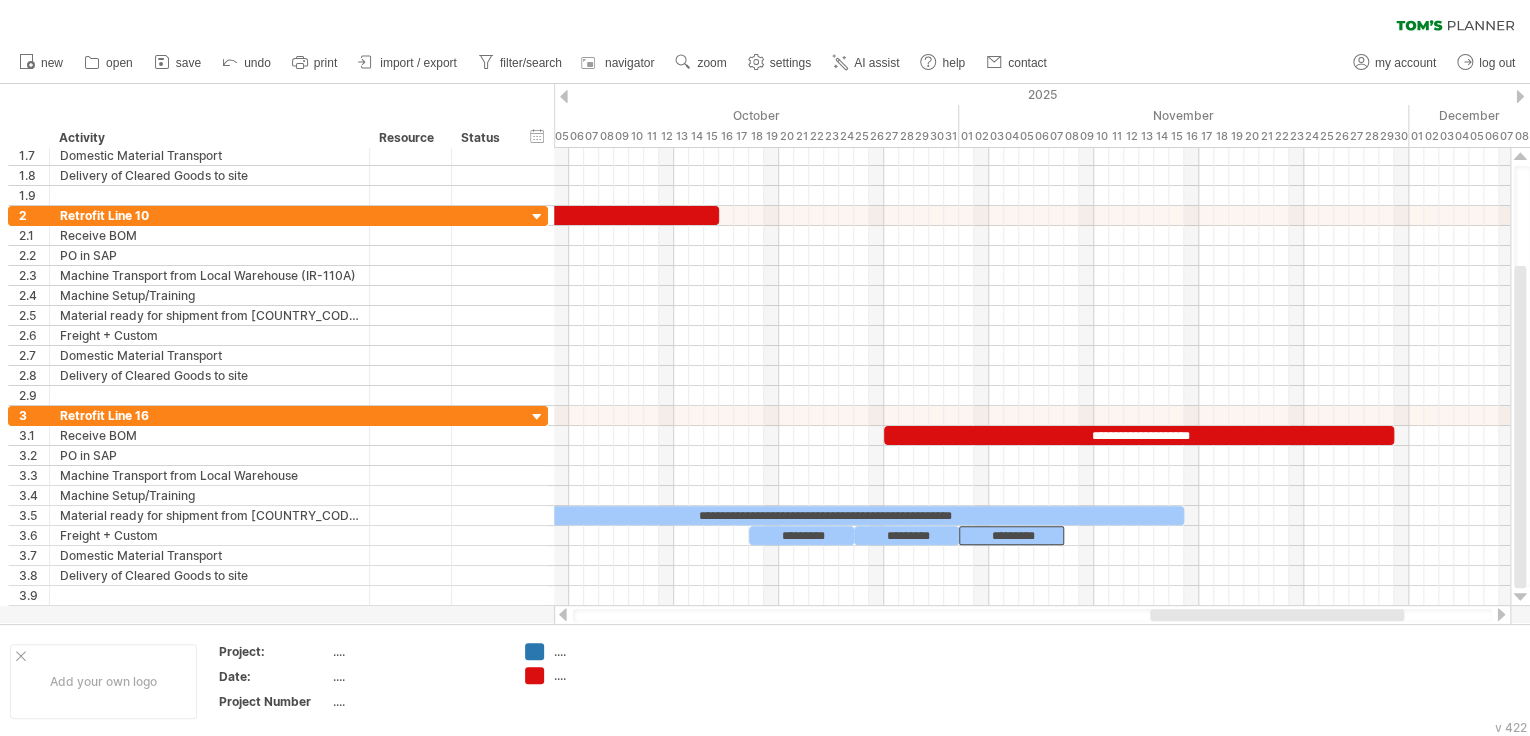 click at bounding box center [1277, 615] 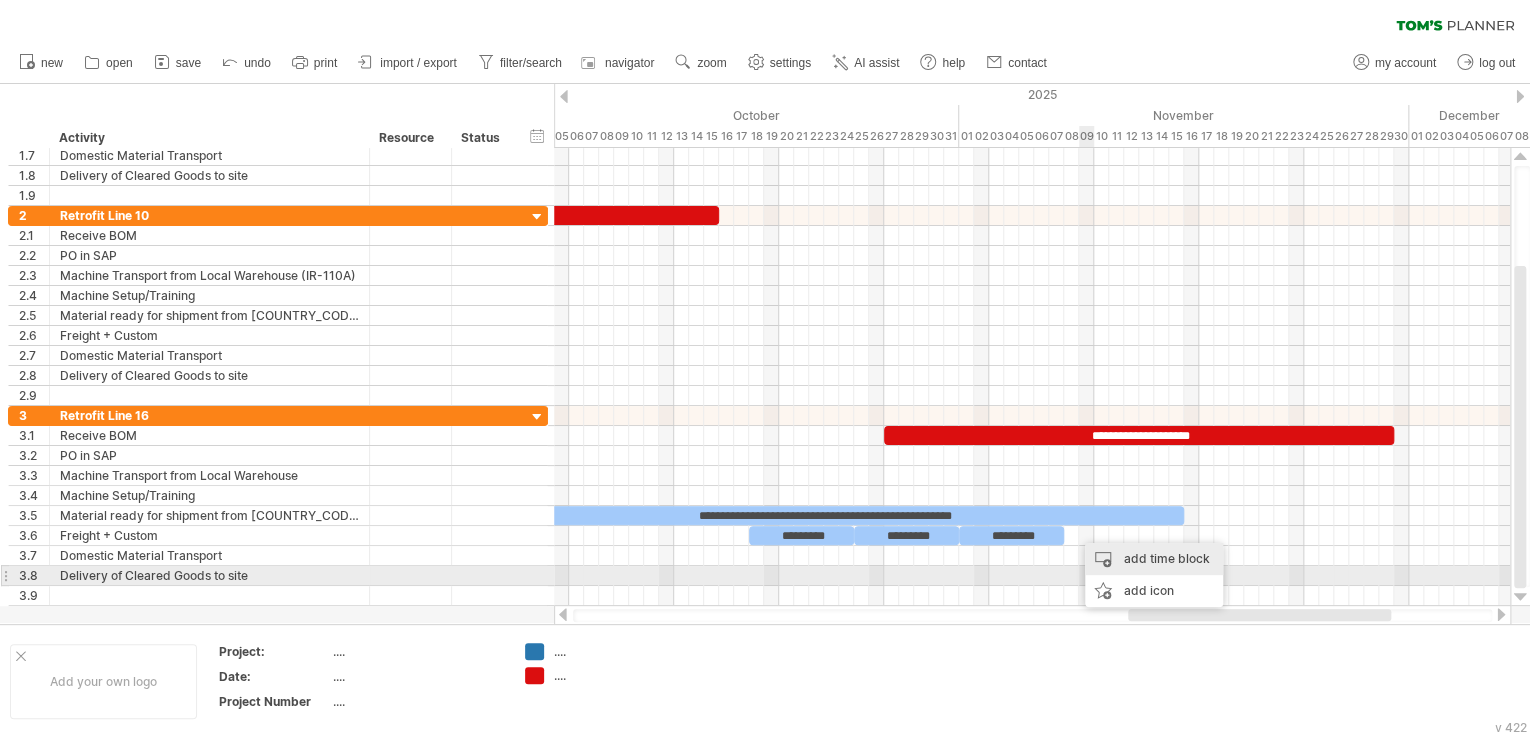 click on "add time block" at bounding box center [1154, 559] 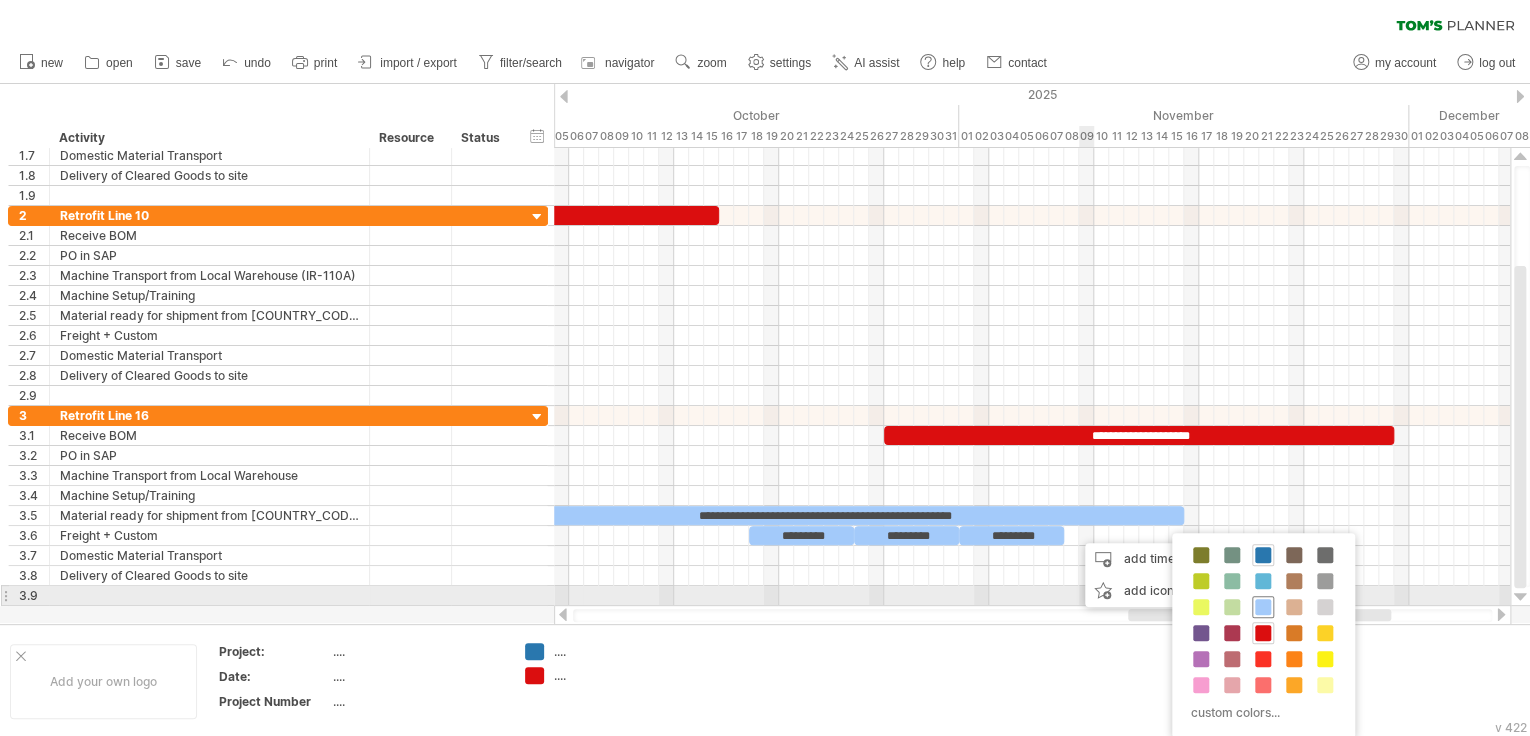 click at bounding box center [1263, 607] 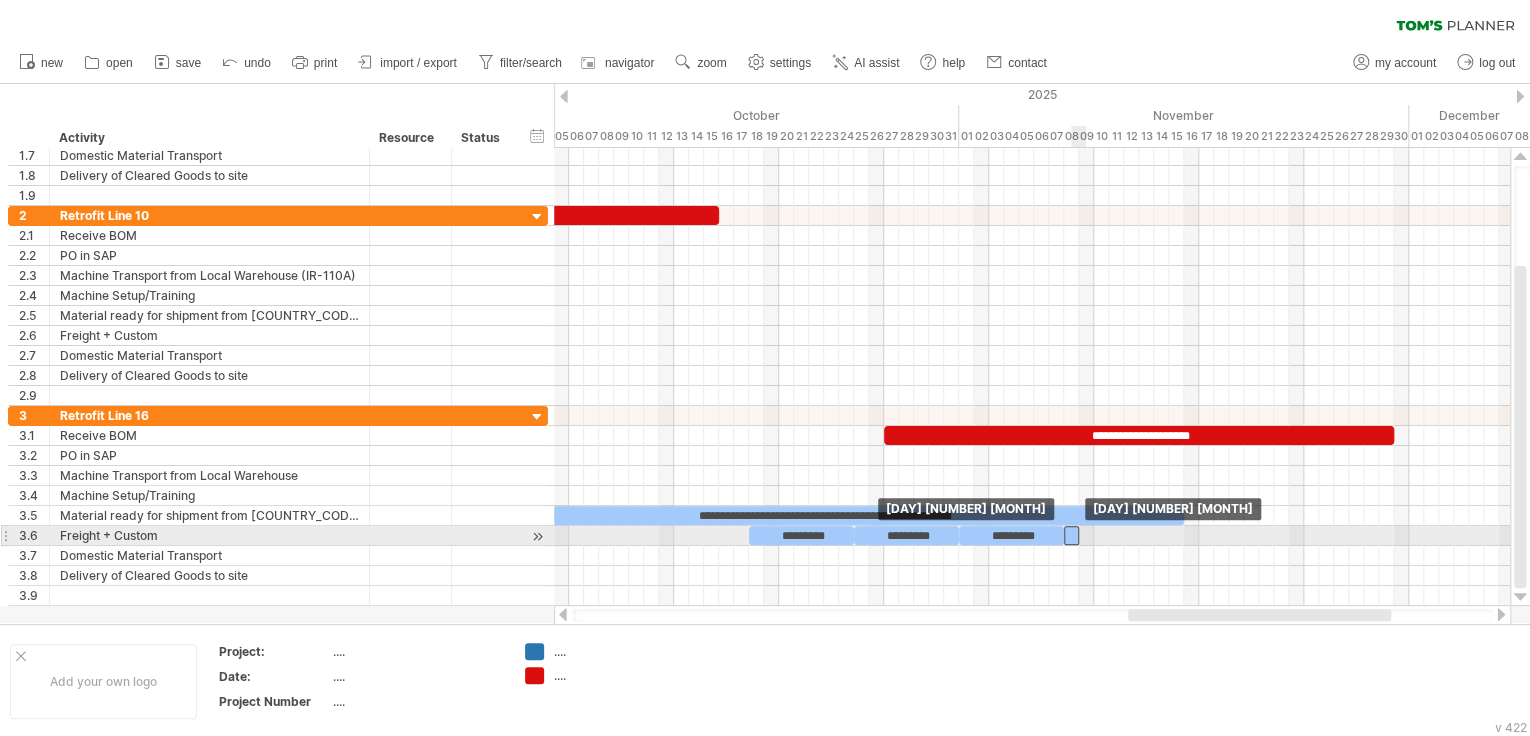 click at bounding box center (1071, 535) 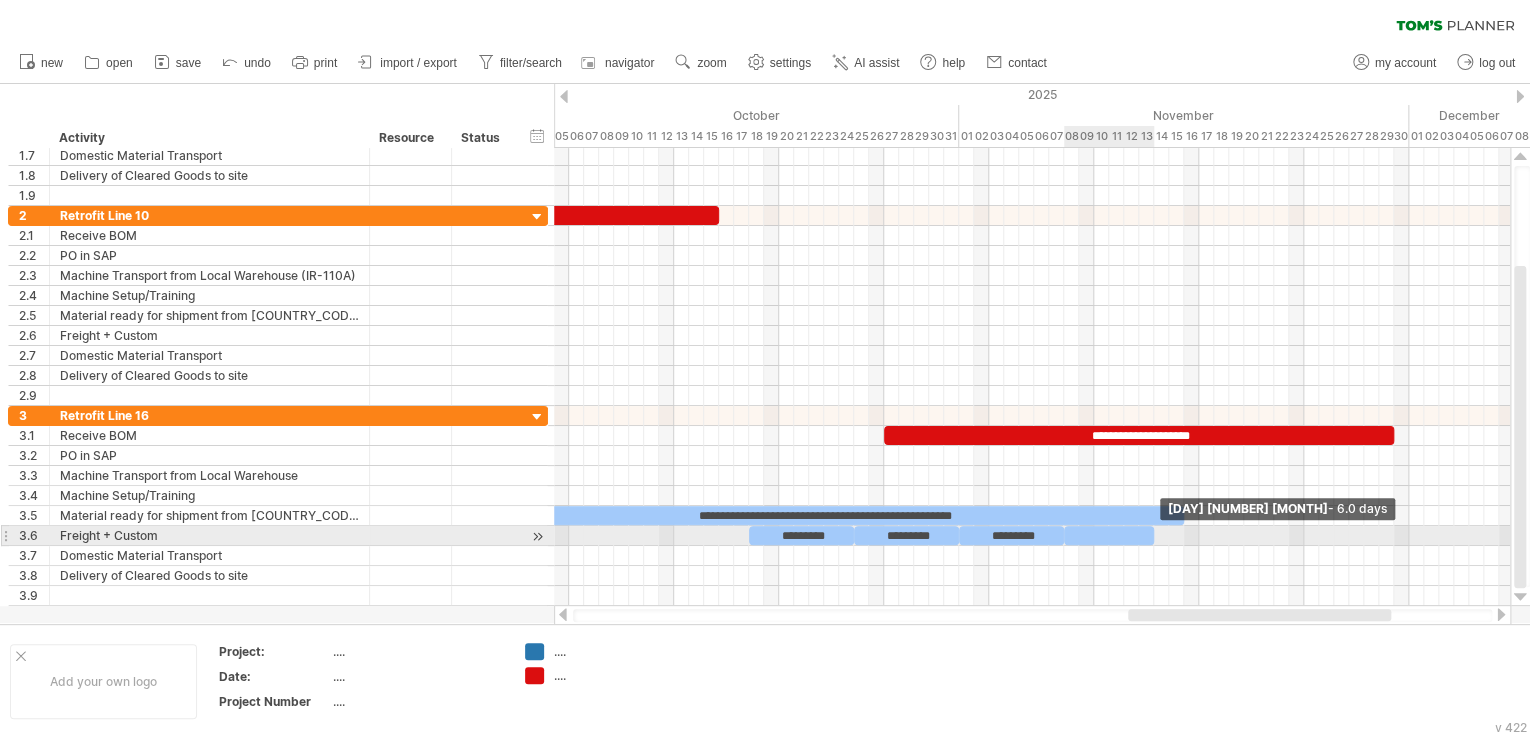 drag, startPoint x: 1080, startPoint y: 529, endPoint x: 1155, endPoint y: 536, distance: 75.32596 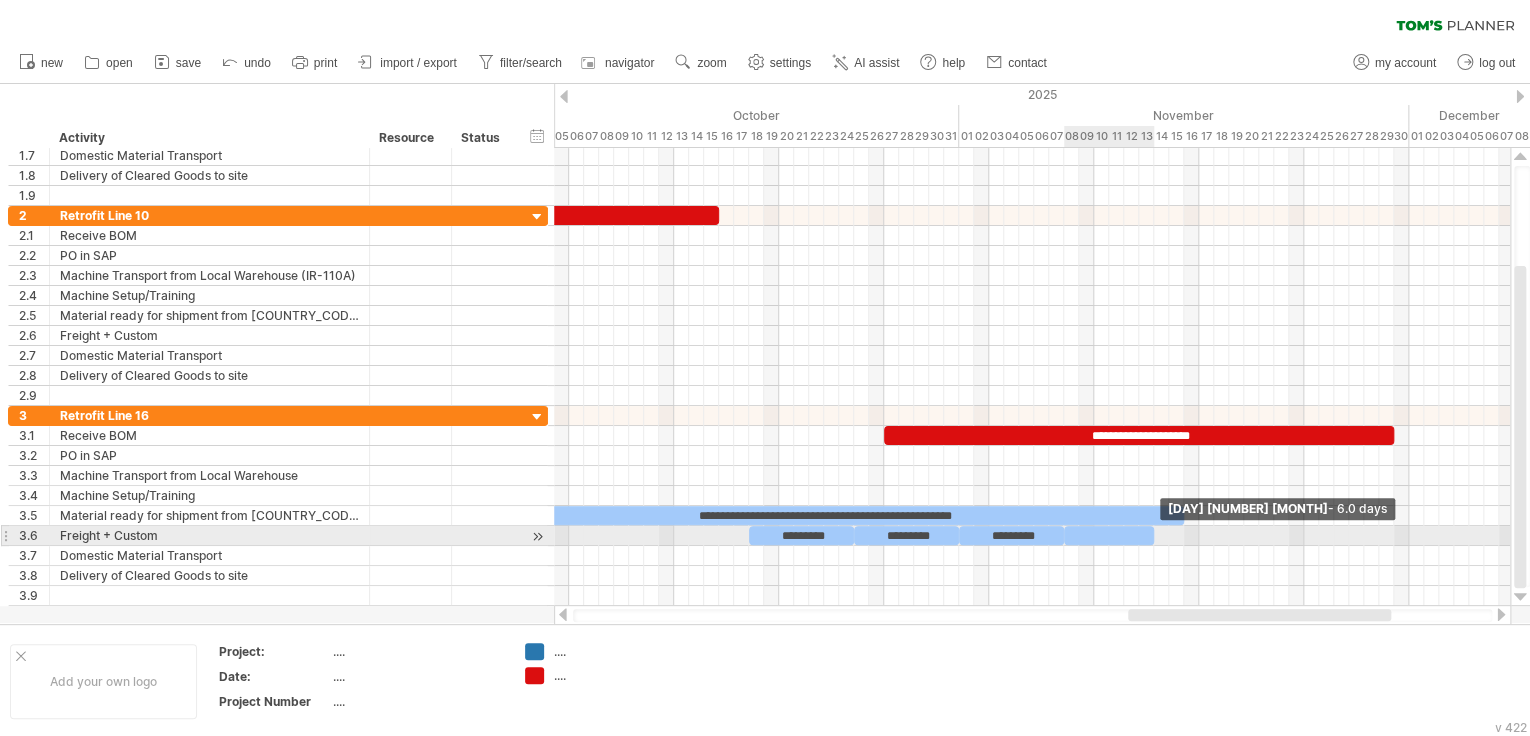 click at bounding box center (1154, 535) 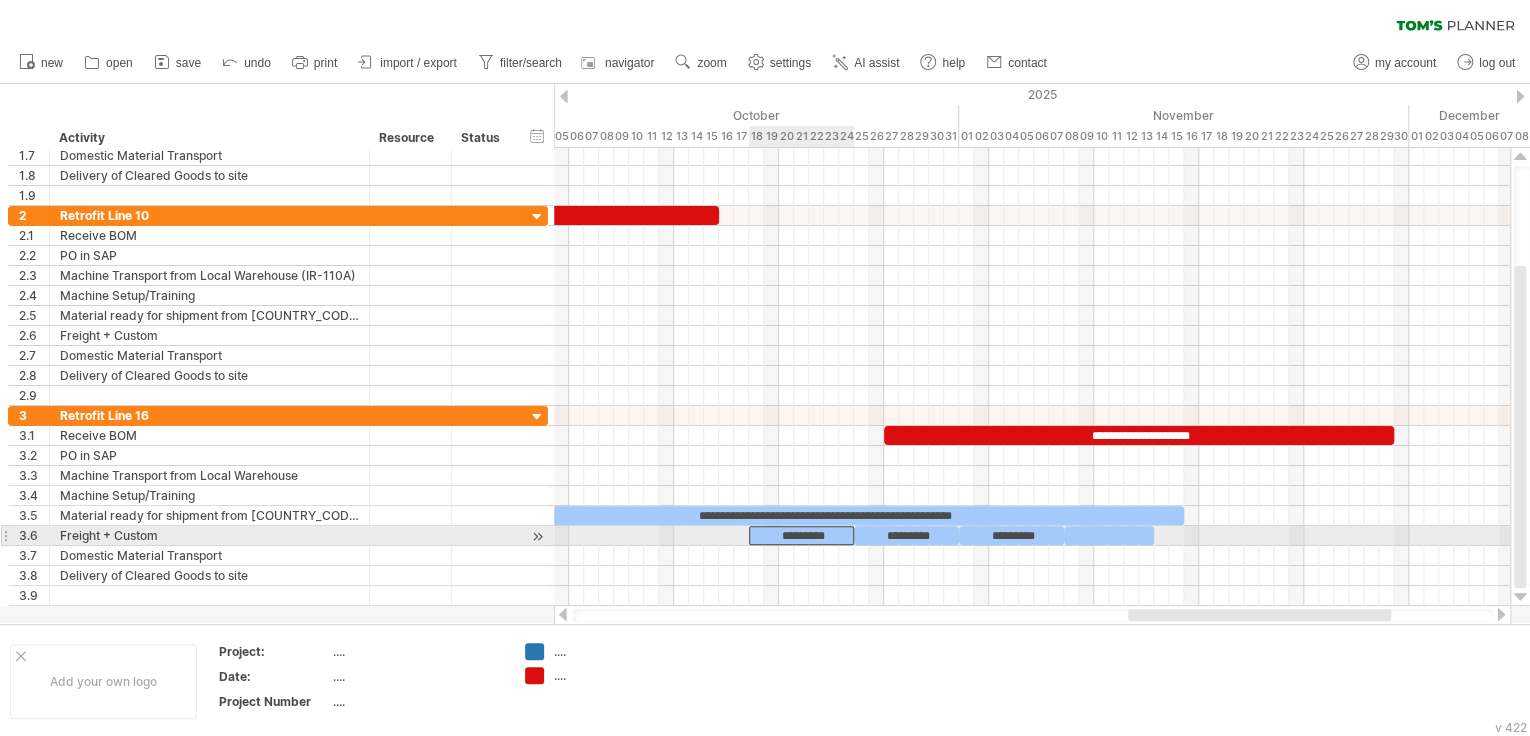 click on "*********" at bounding box center (801, 535) 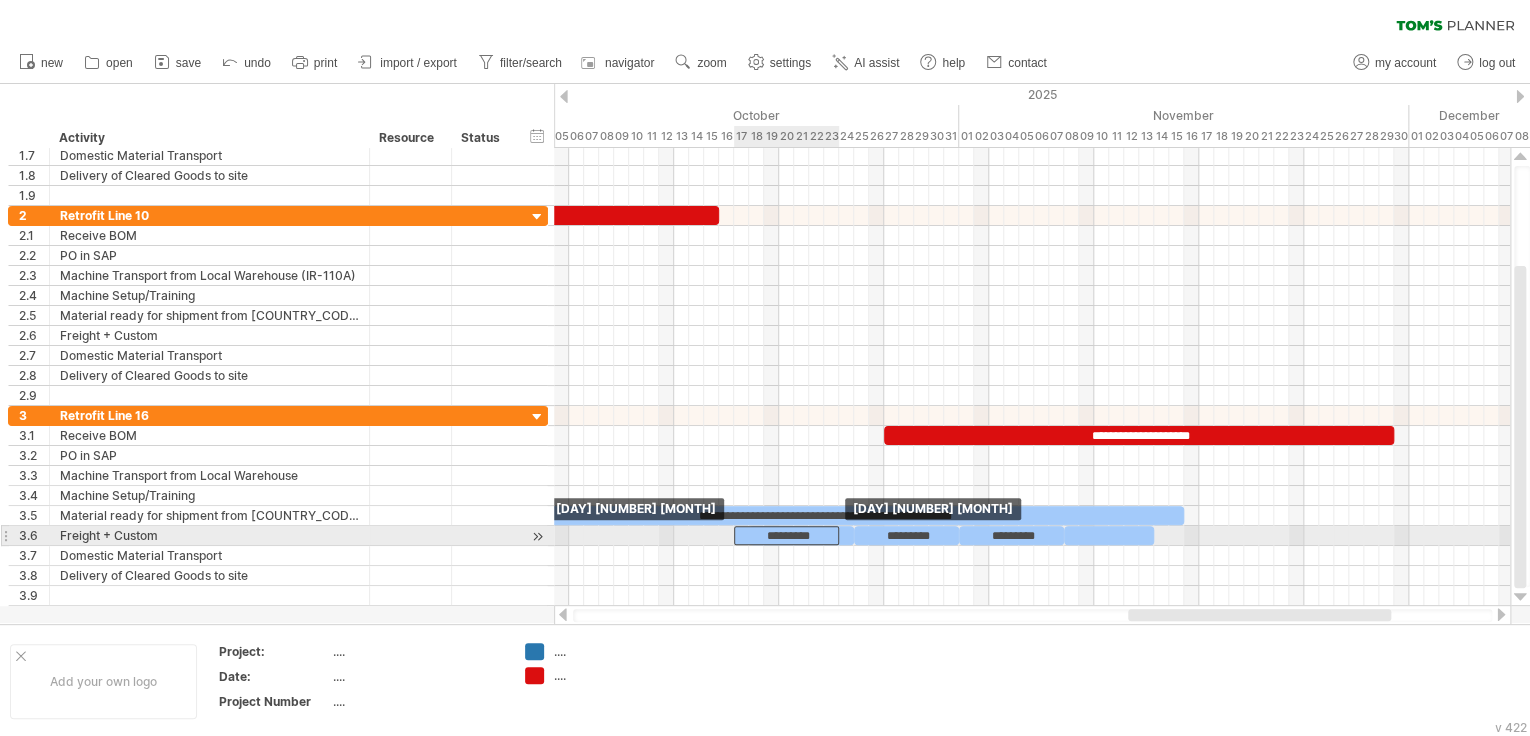 drag, startPoint x: 812, startPoint y: 532, endPoint x: 796, endPoint y: 534, distance: 16.124516 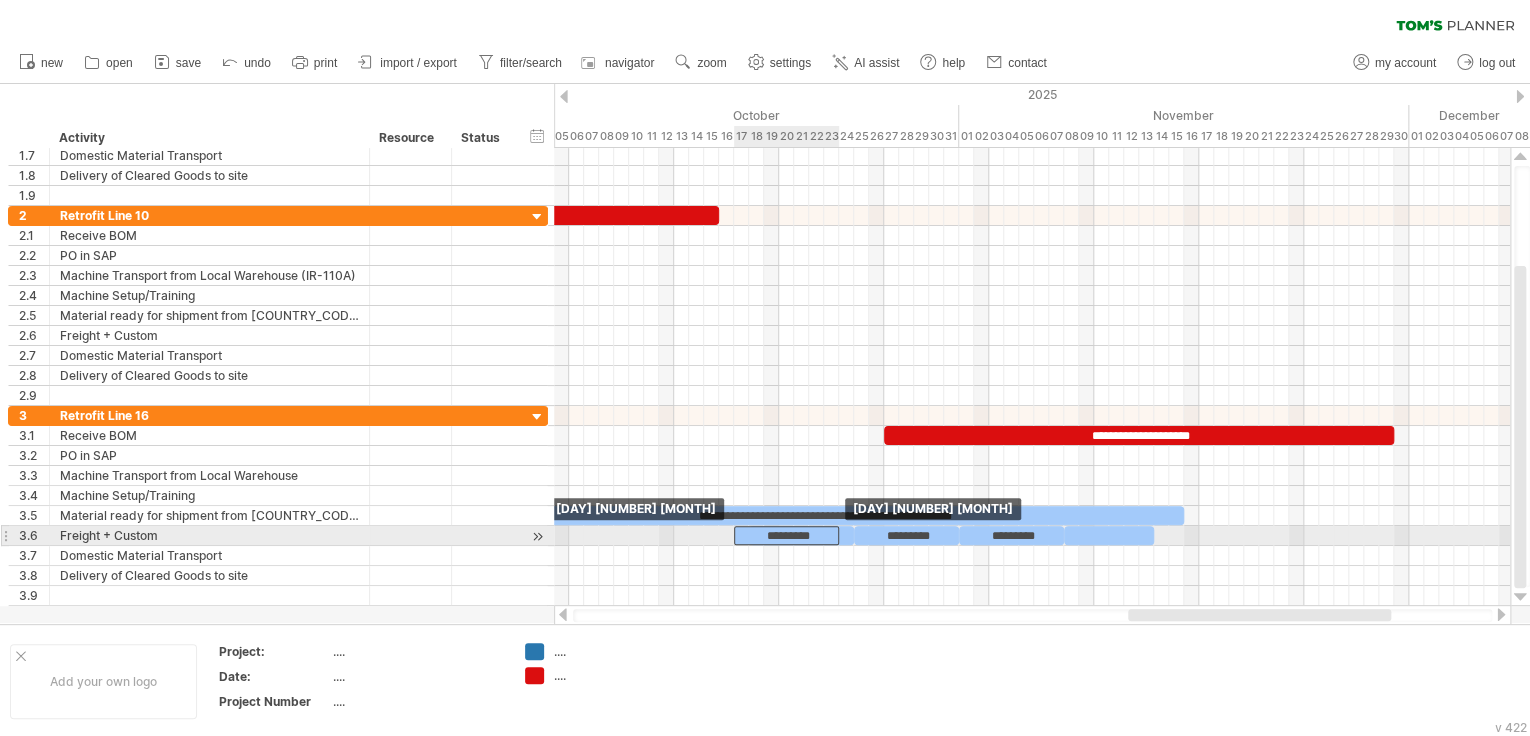 click on "*********" at bounding box center (786, 535) 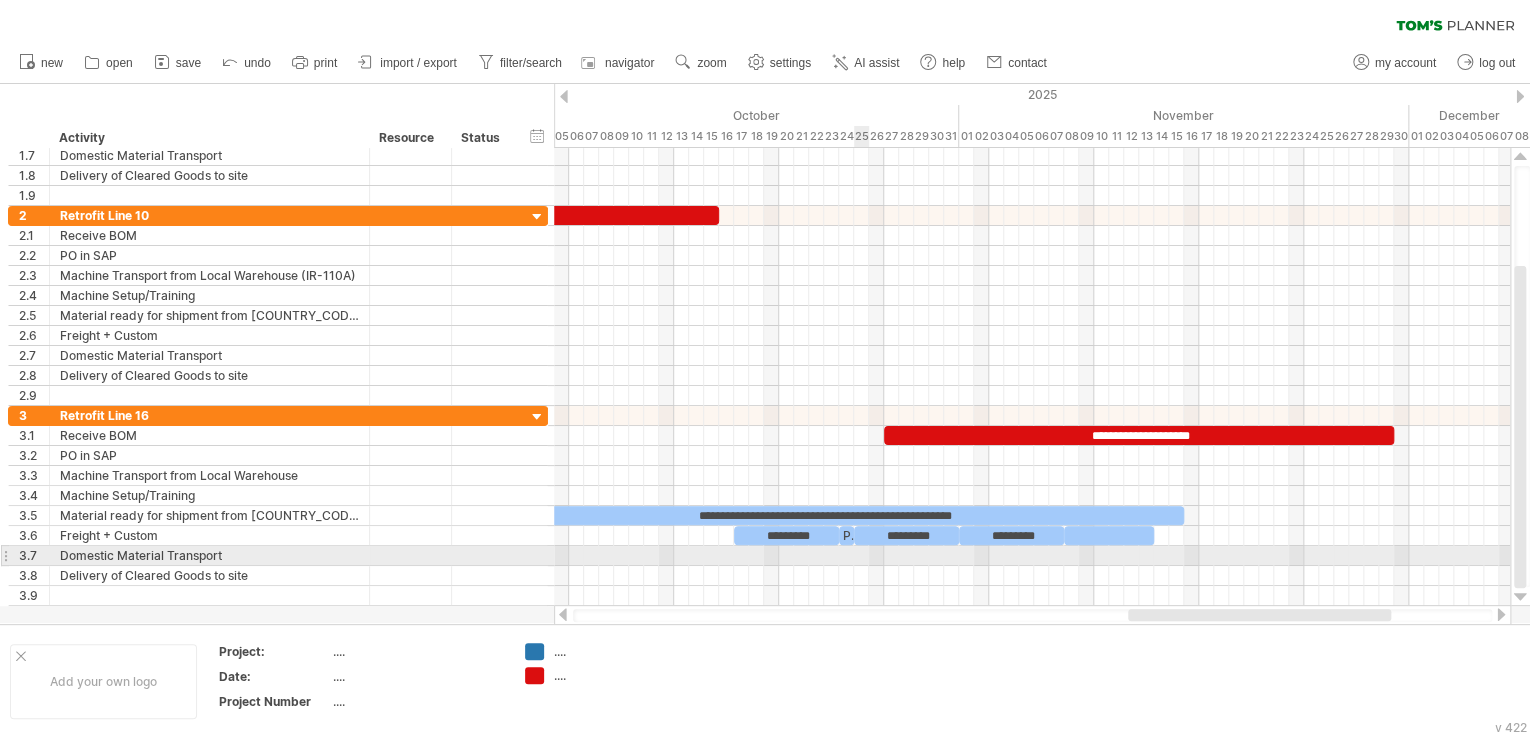 click at bounding box center (1032, 556) 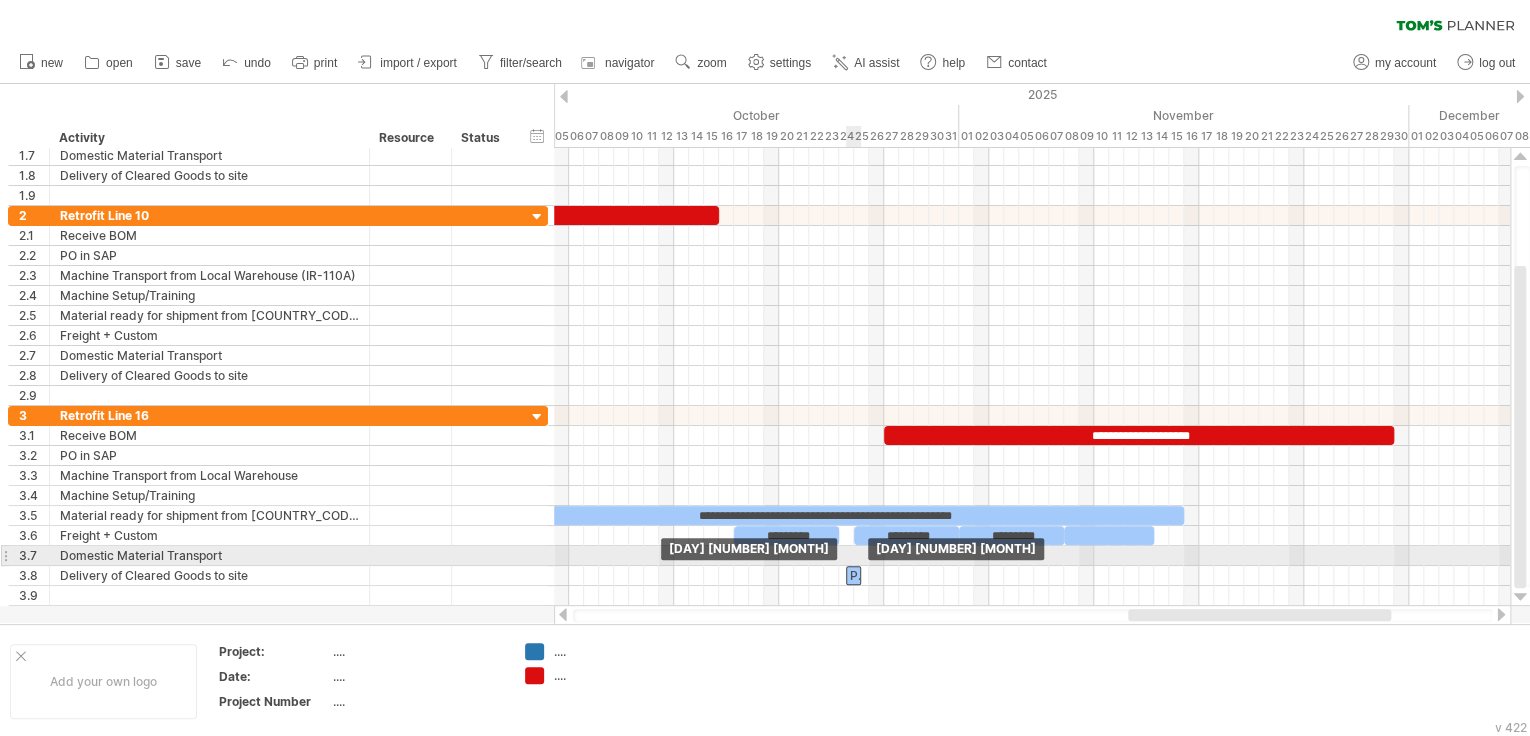 drag, startPoint x: 845, startPoint y: 527, endPoint x: 852, endPoint y: 557, distance: 30.805843 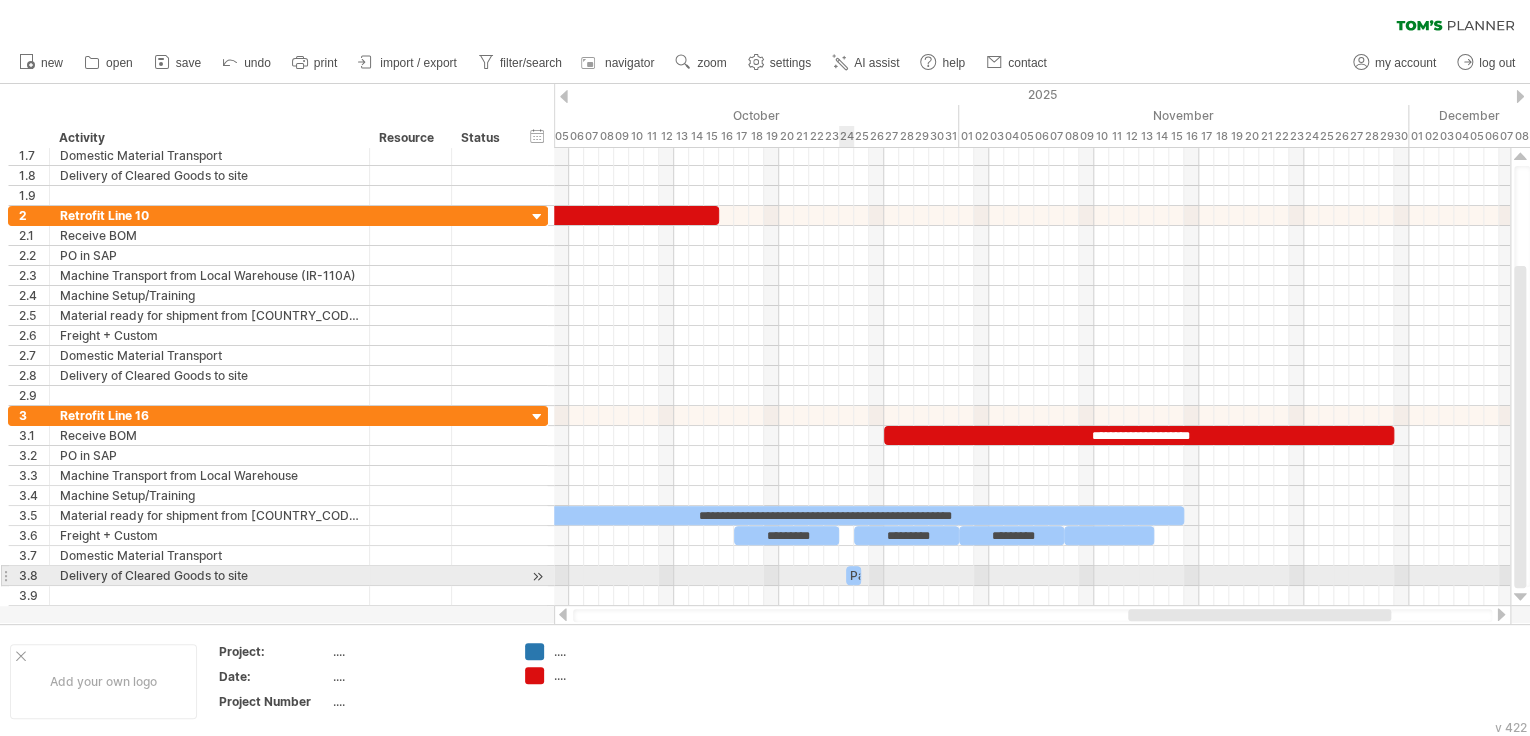 click on "Partial 1" at bounding box center [853, 575] 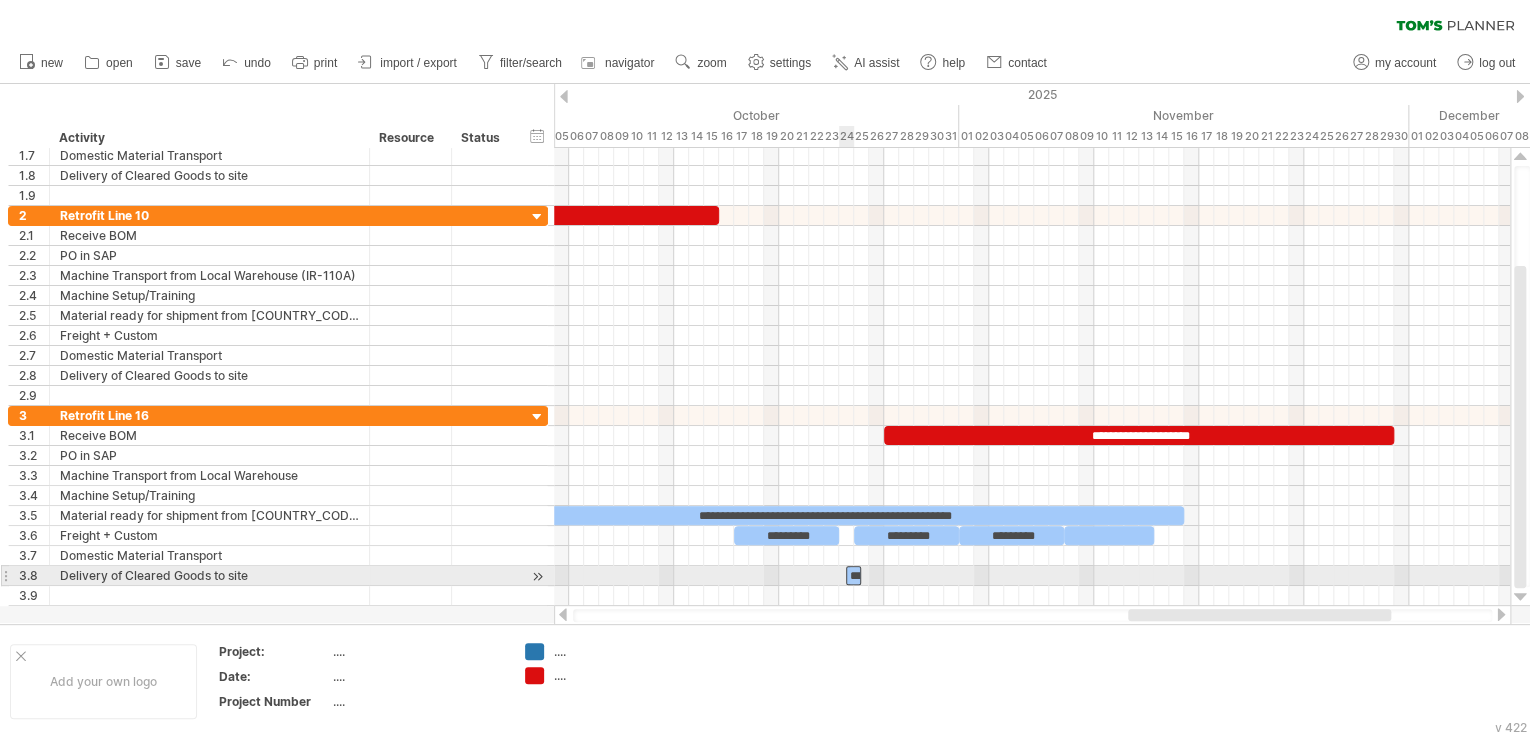 scroll, scrollTop: 0, scrollLeft: 35, axis: horizontal 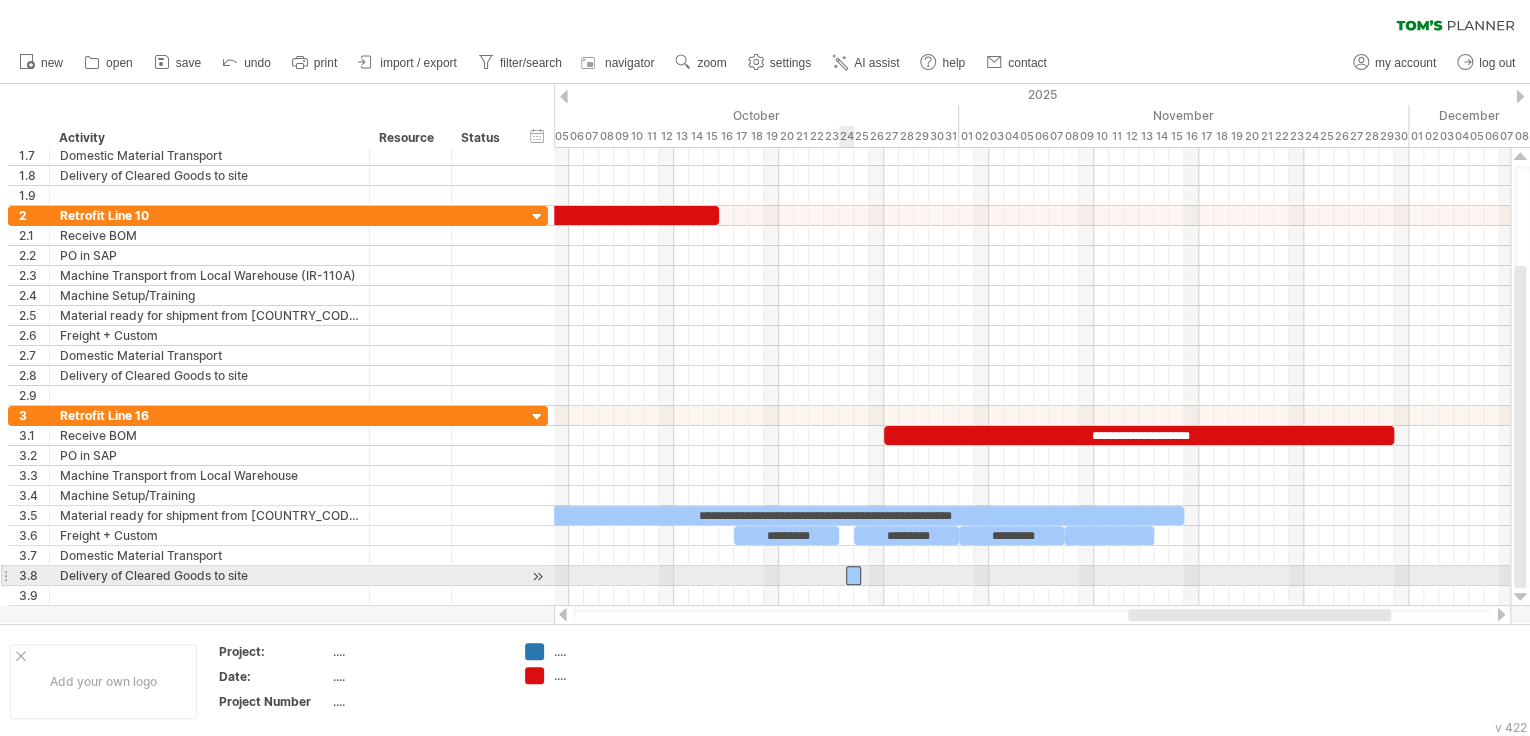 type 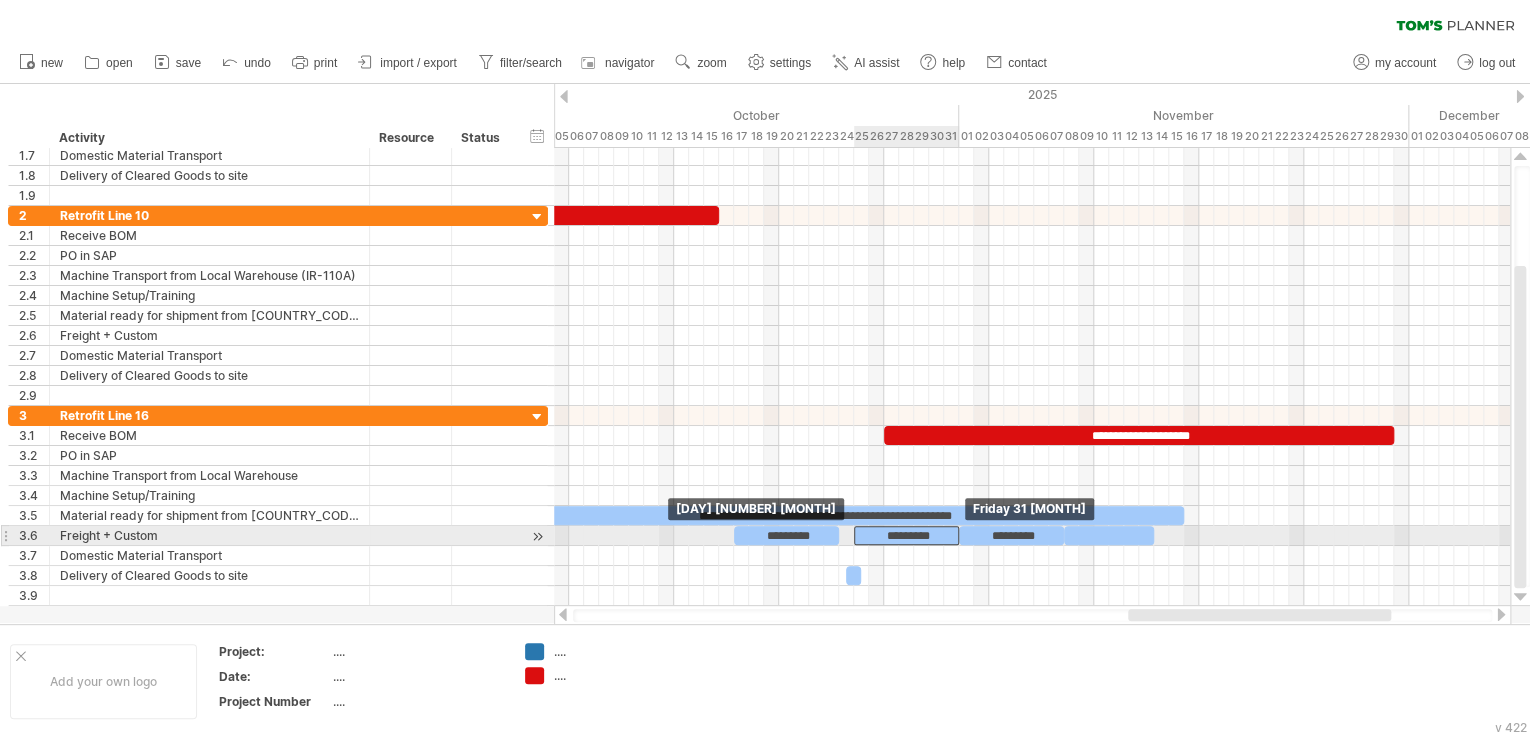 click on "*********" at bounding box center [906, 535] 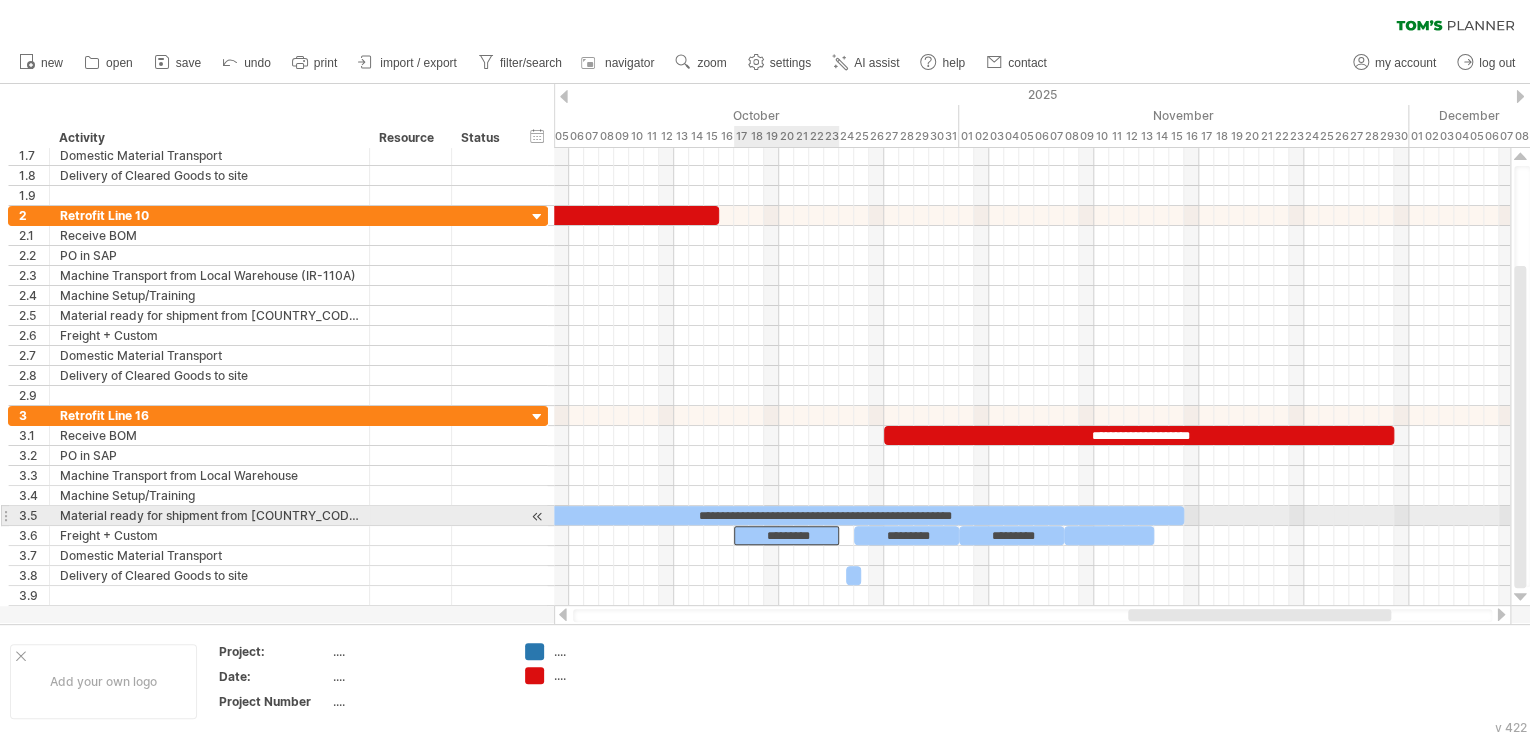 click on "*********" at bounding box center [786, 535] 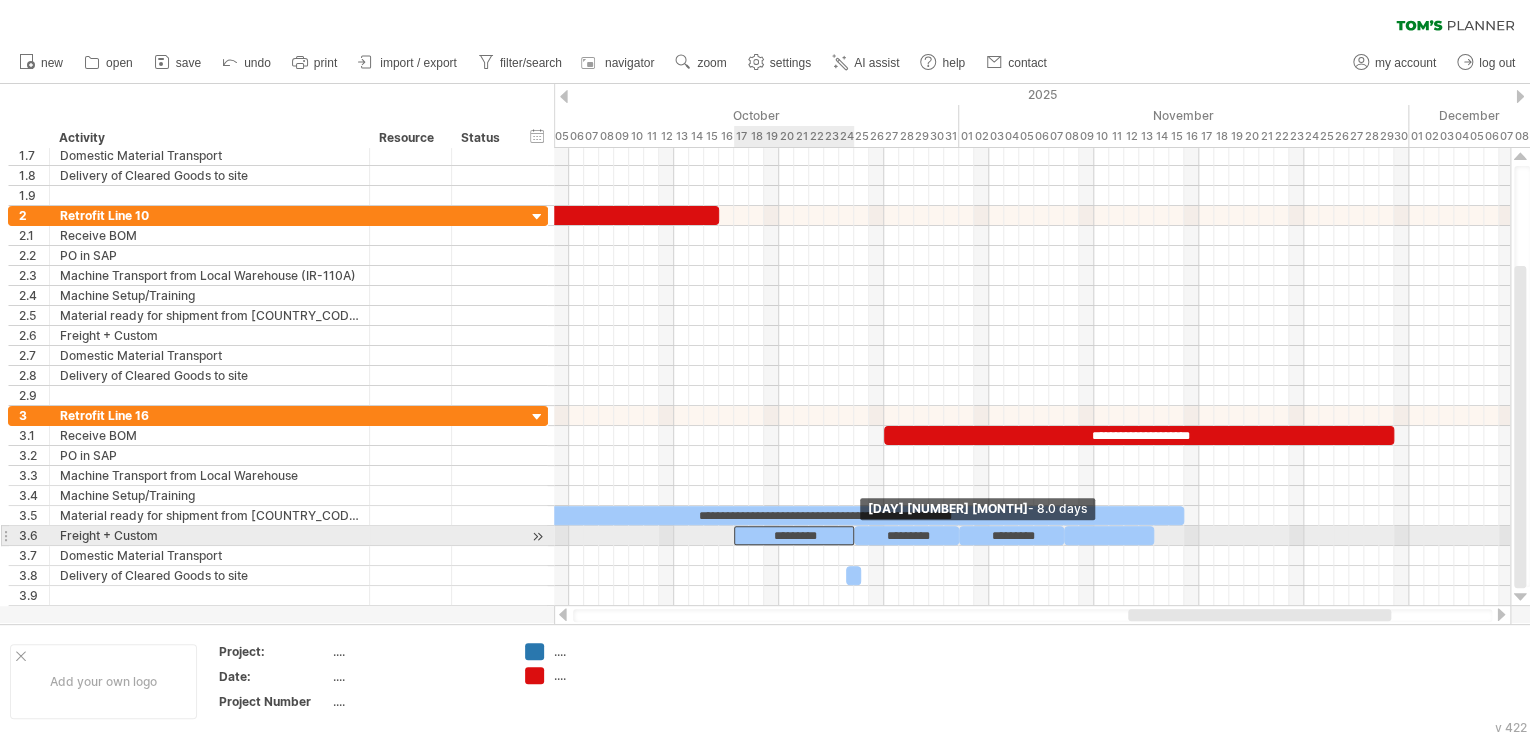 drag, startPoint x: 838, startPoint y: 530, endPoint x: 852, endPoint y: 530, distance: 14 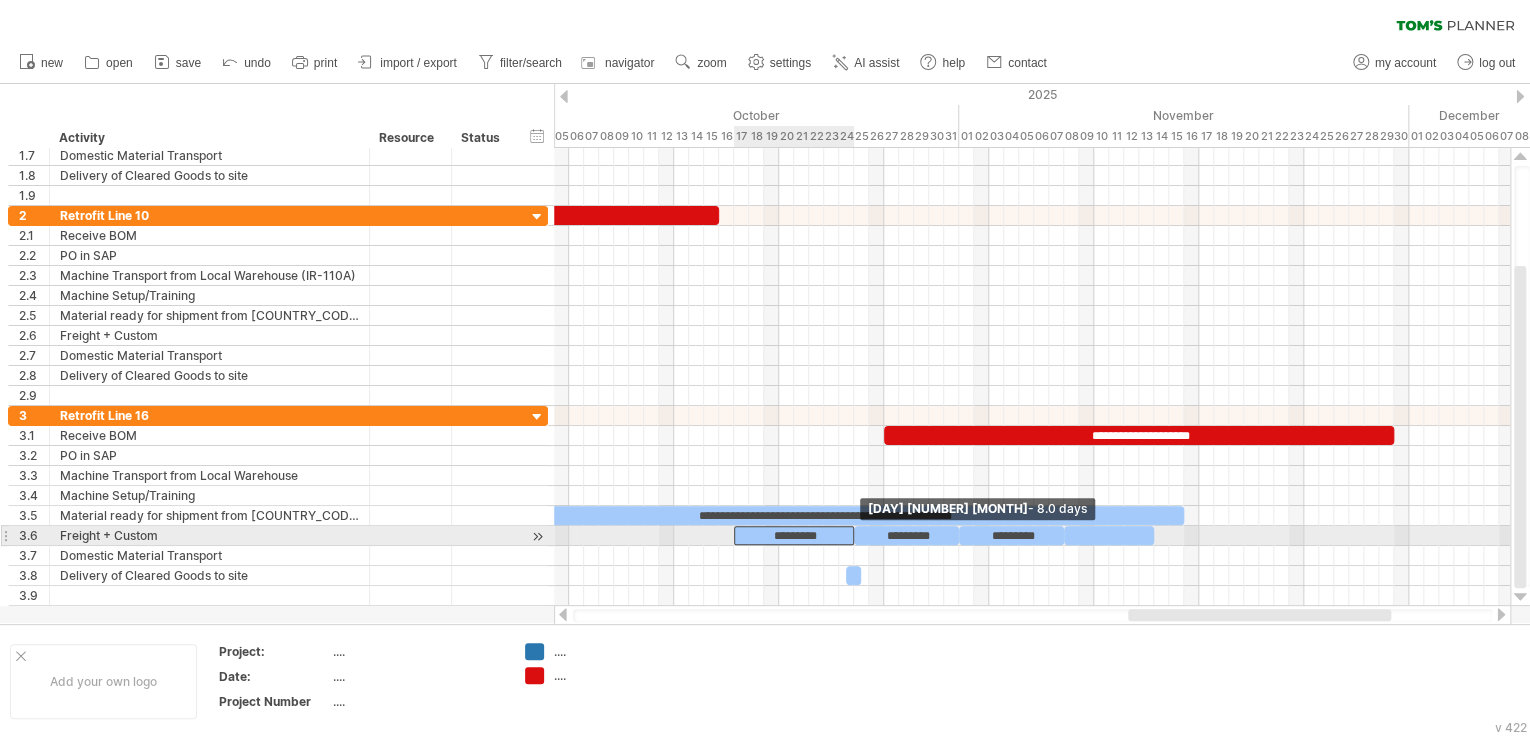 click at bounding box center [854, 535] 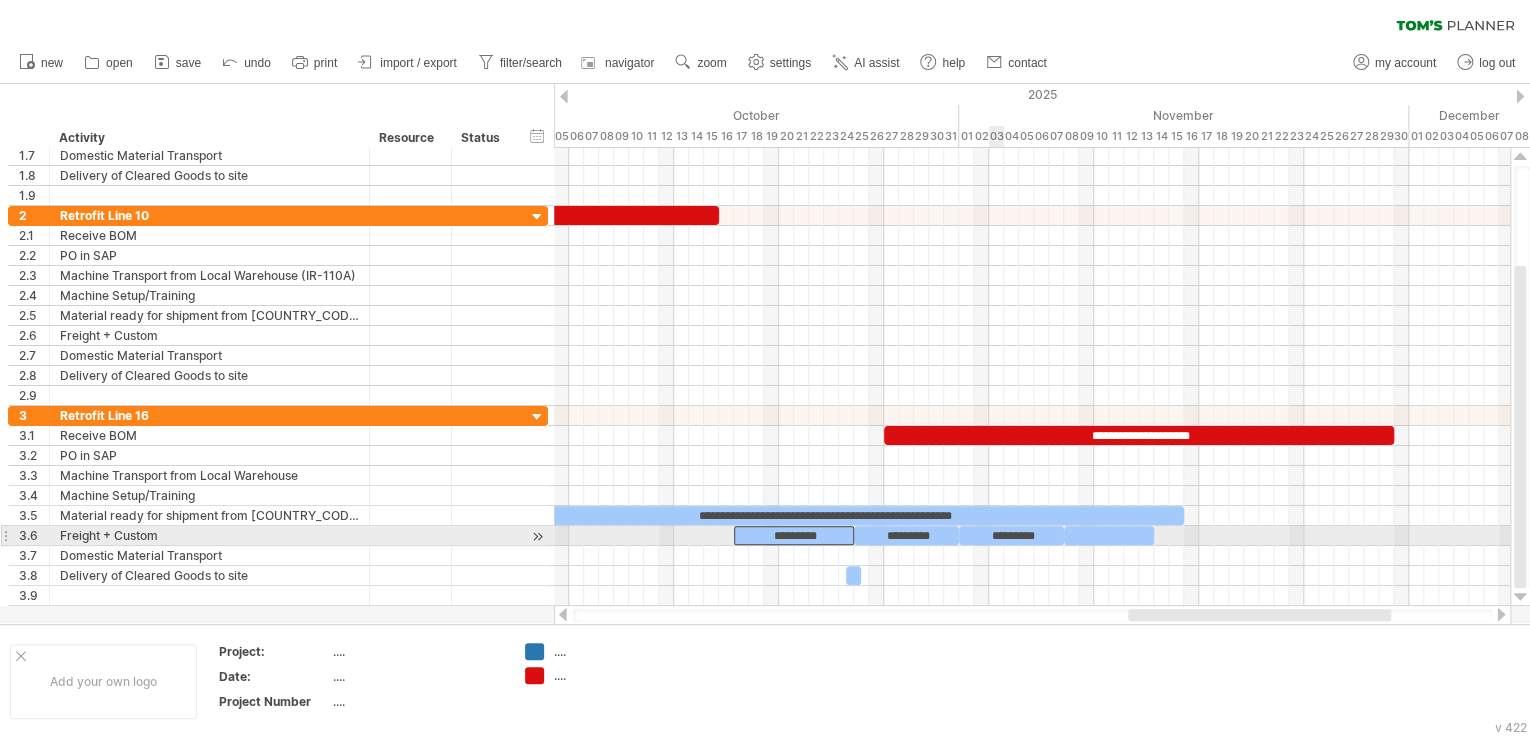 click on "*********" at bounding box center (1011, 535) 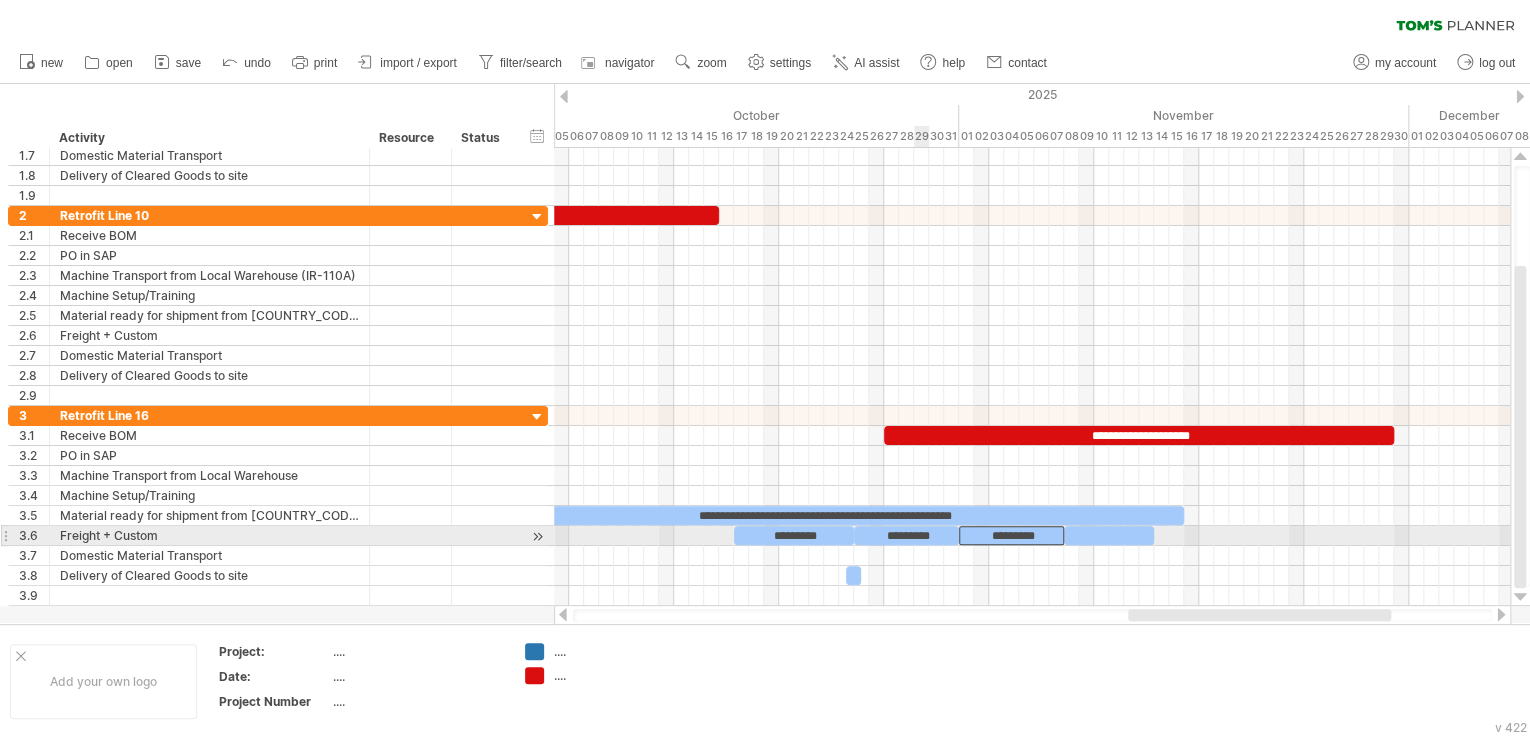 click on "*********" at bounding box center [906, 535] 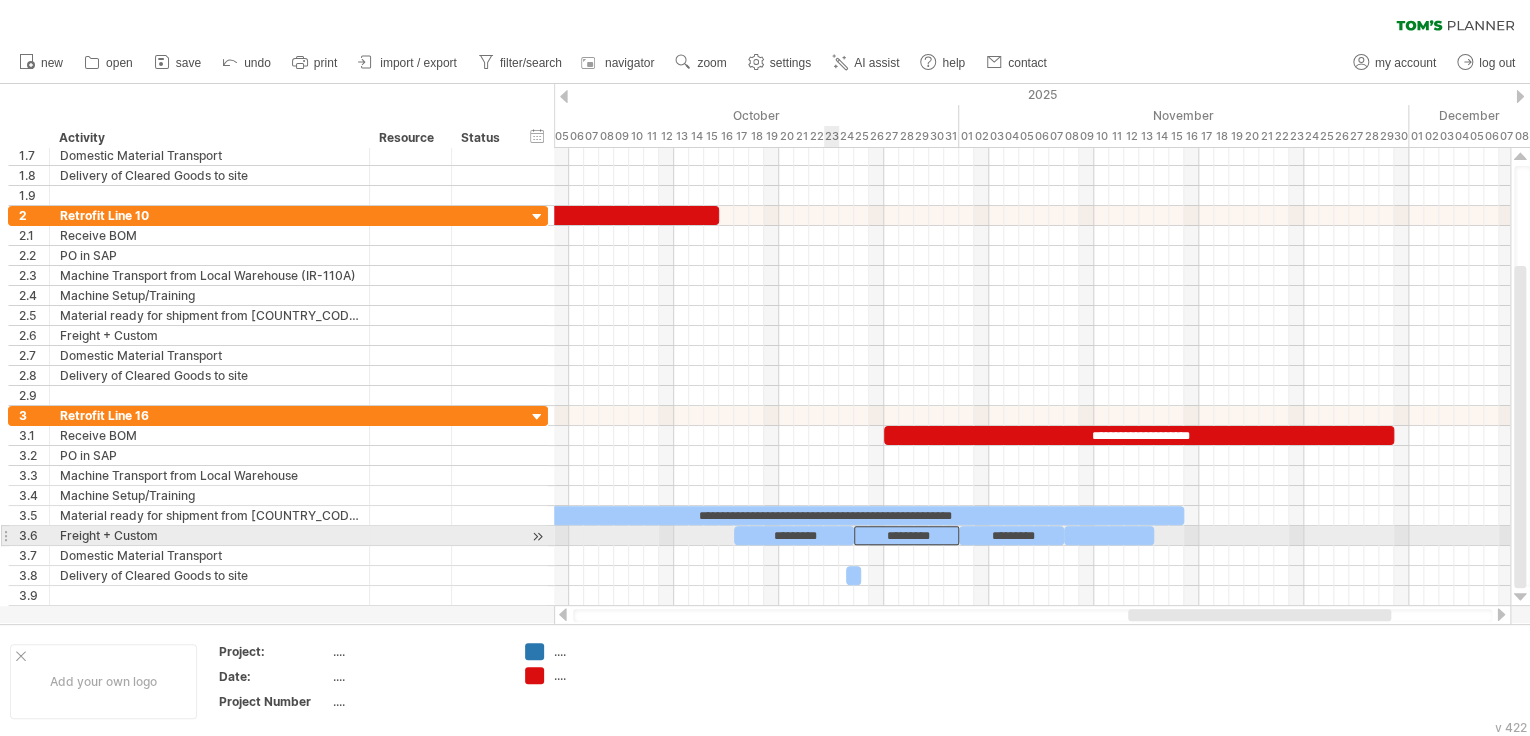 click on "*********" at bounding box center (794, 535) 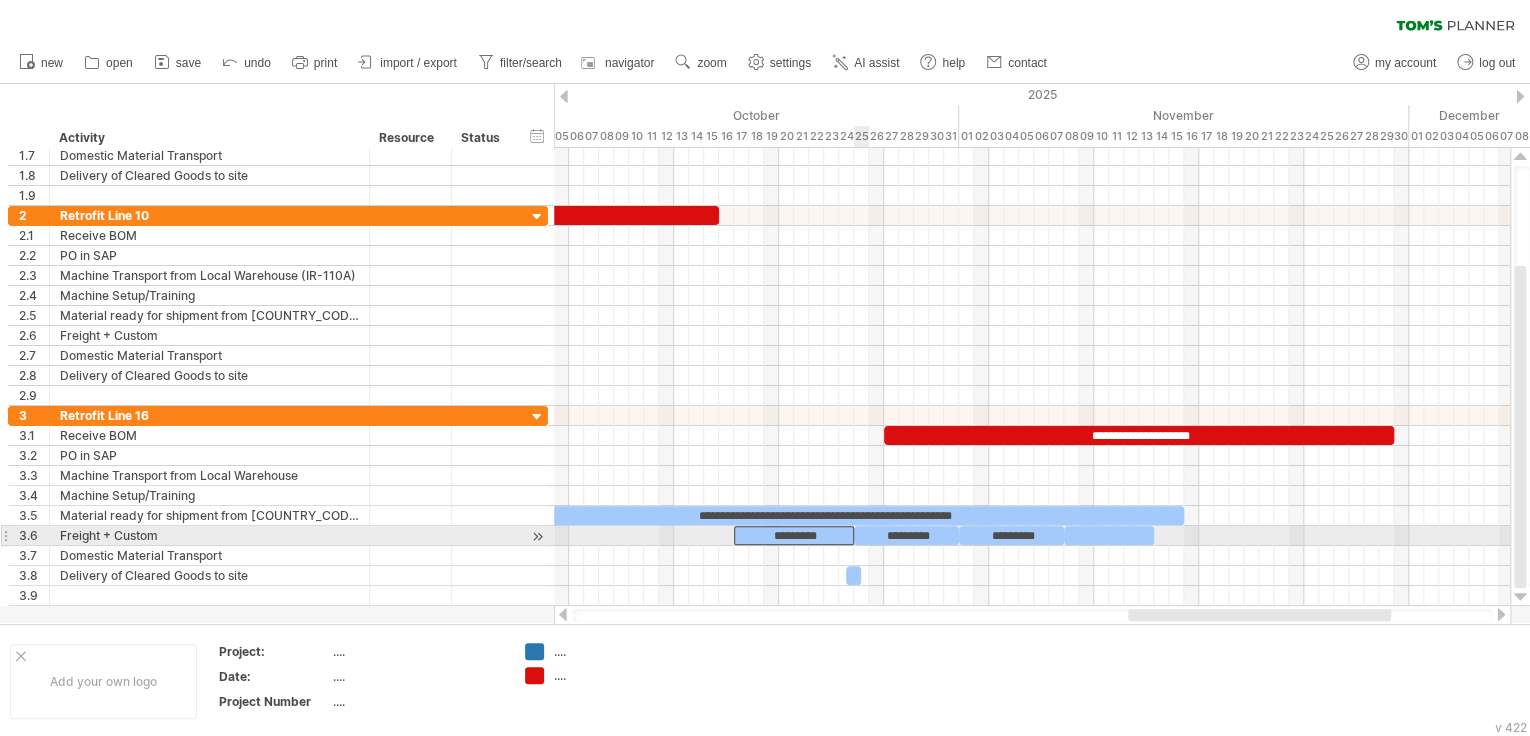 click on "*********" at bounding box center [906, 535] 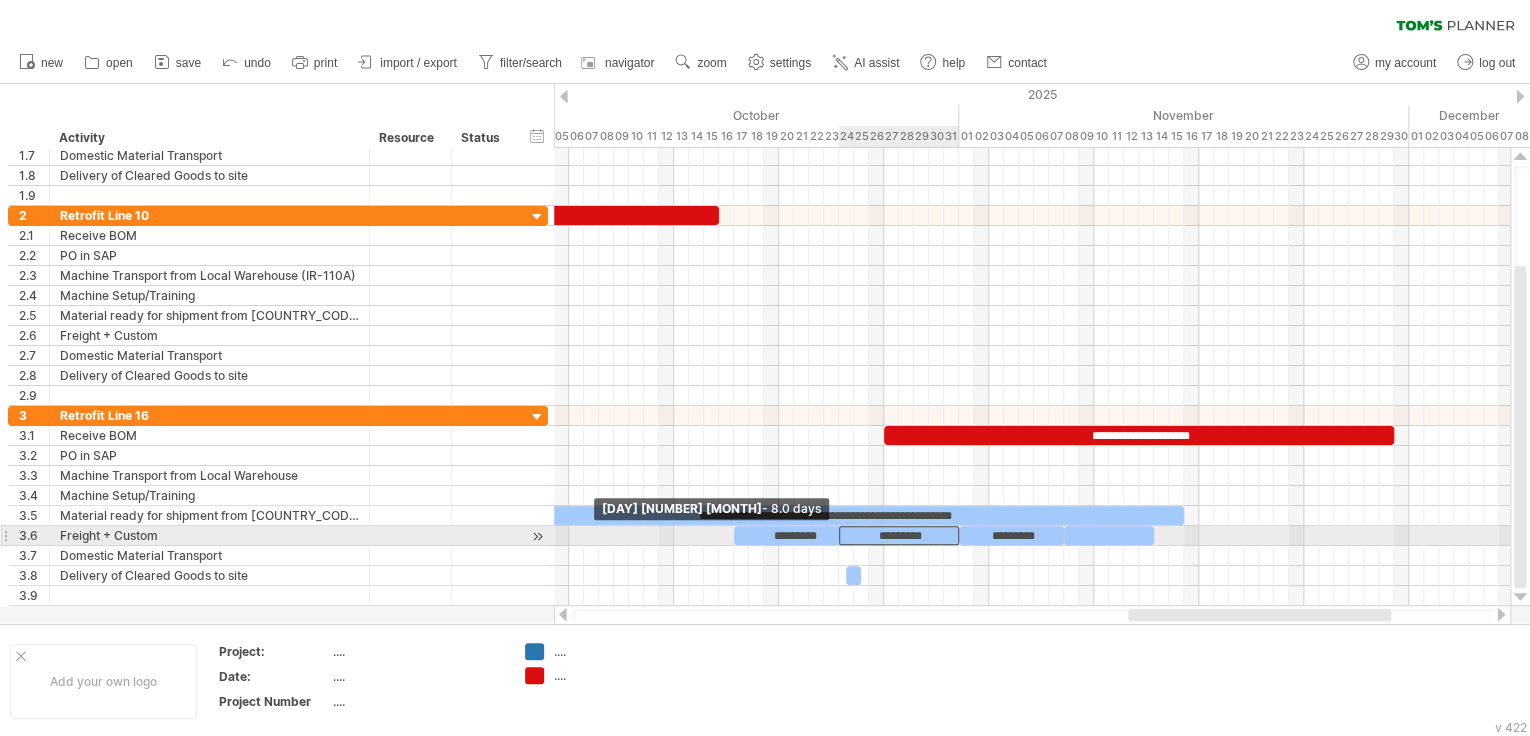 drag, startPoint x: 856, startPoint y: 531, endPoint x: 839, endPoint y: 533, distance: 17.117243 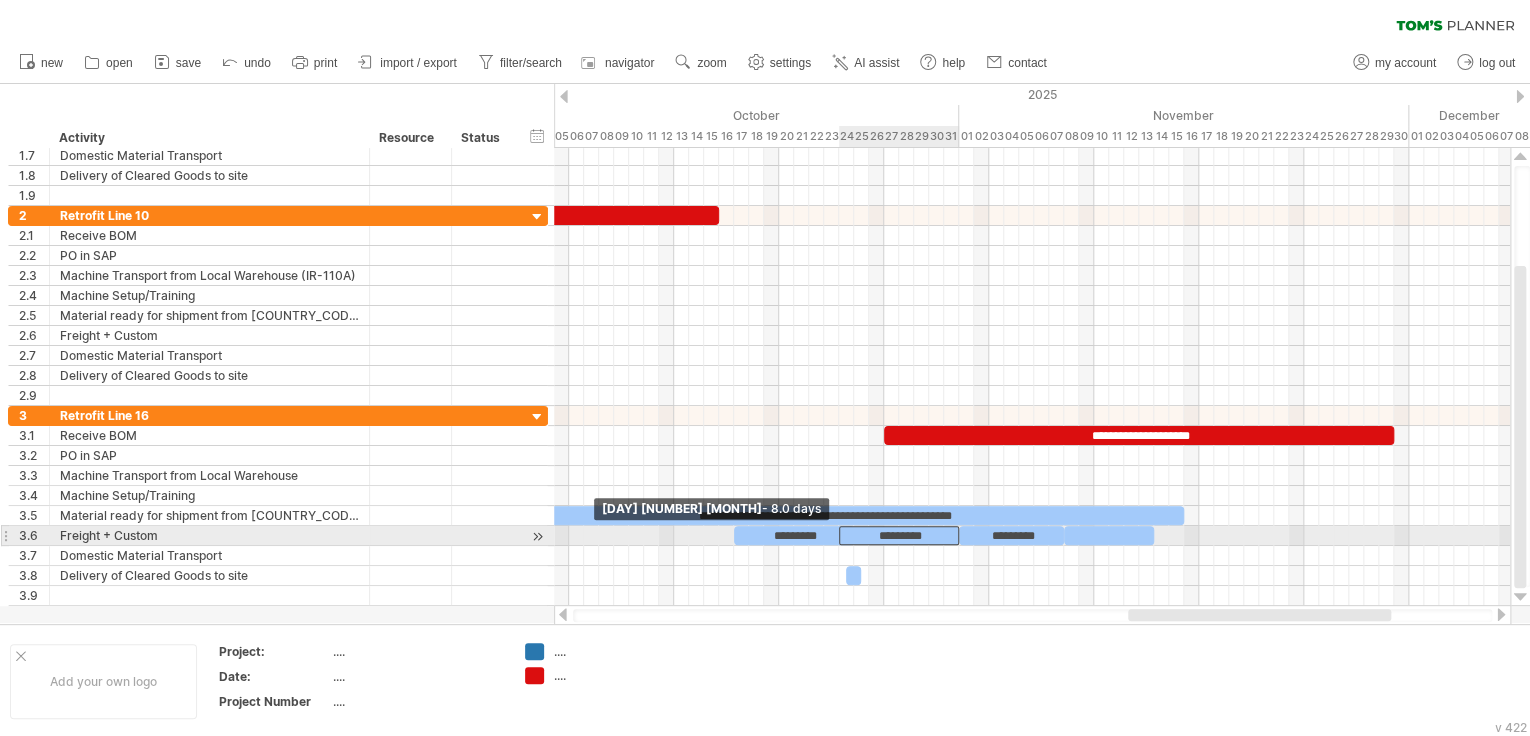 click at bounding box center [839, 535] 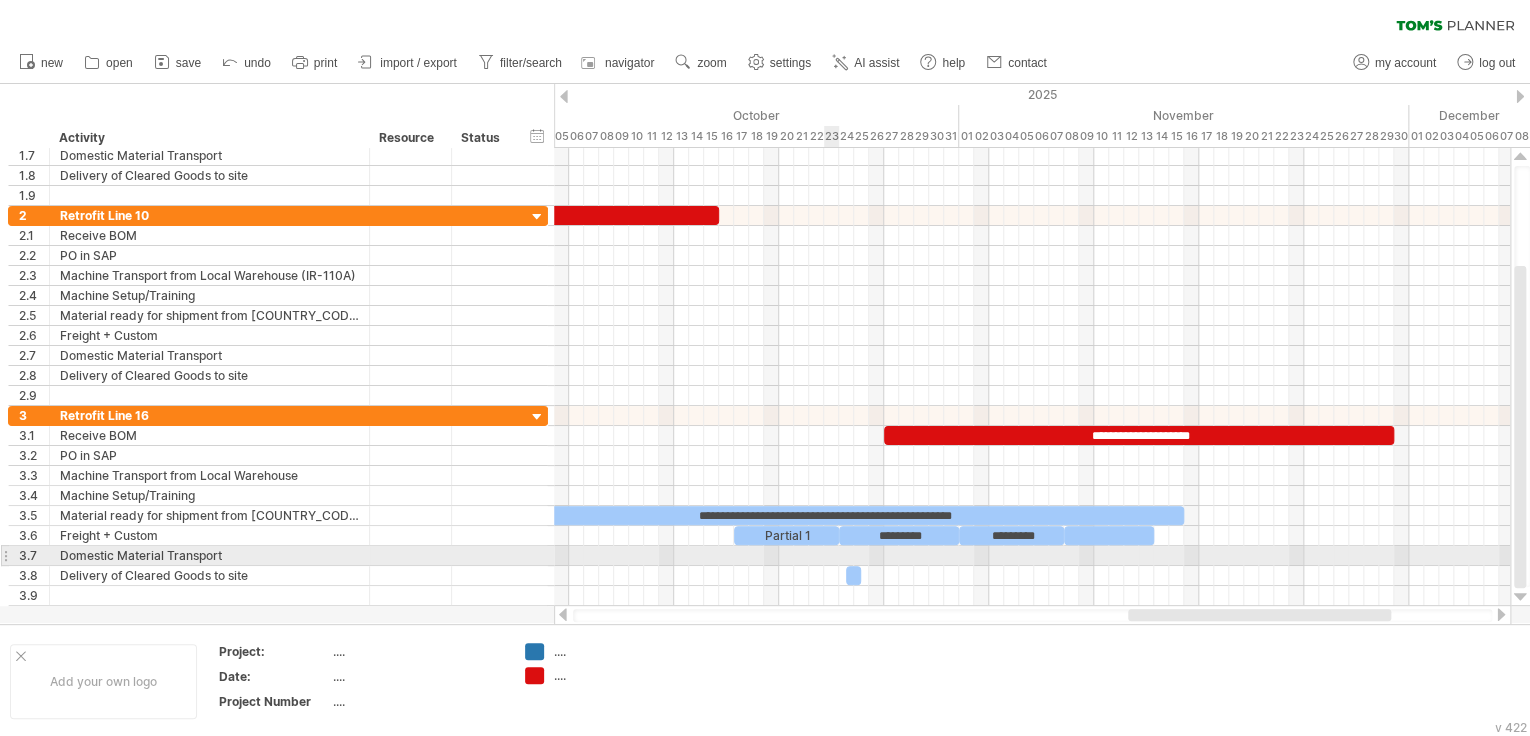 click at bounding box center [1032, 556] 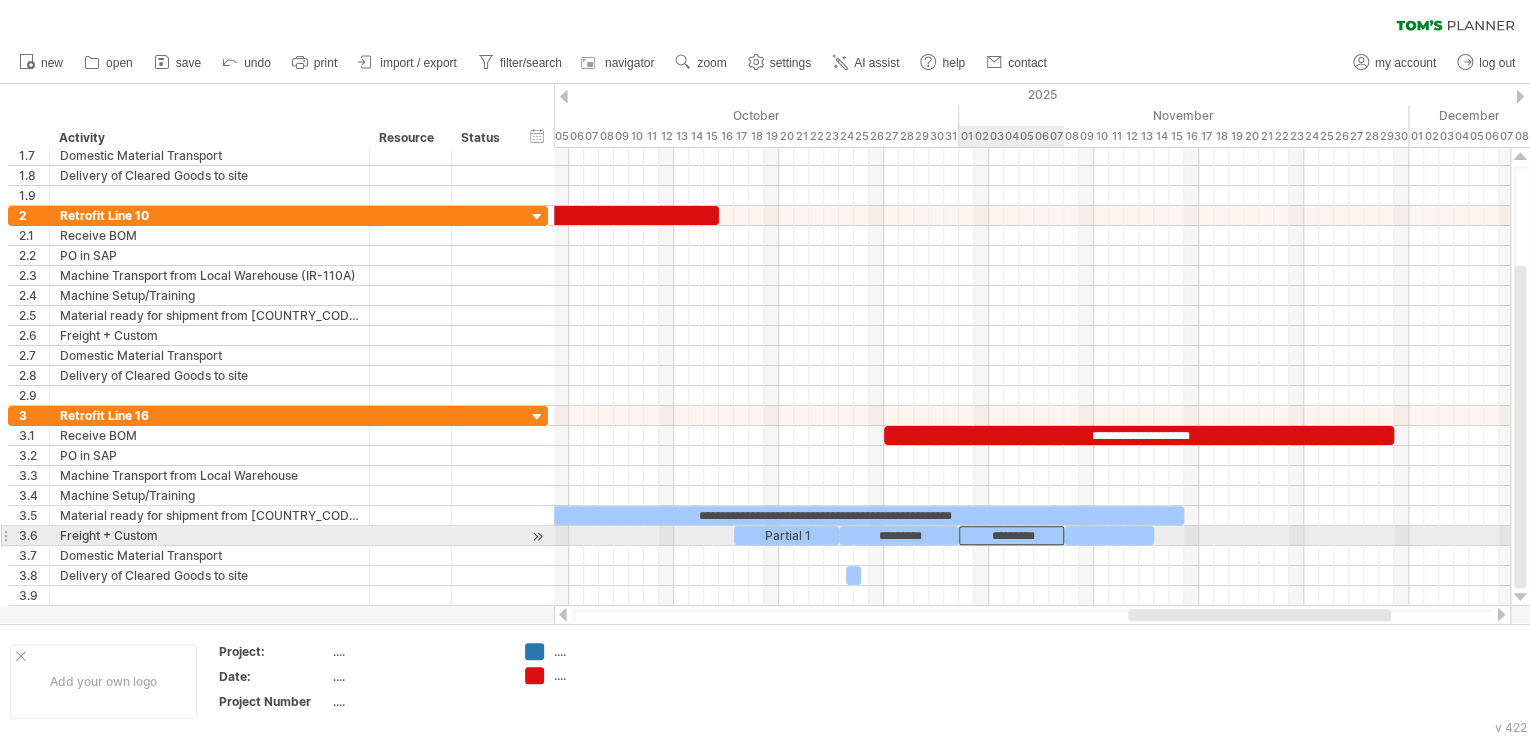 click on "*********" at bounding box center [1011, 535] 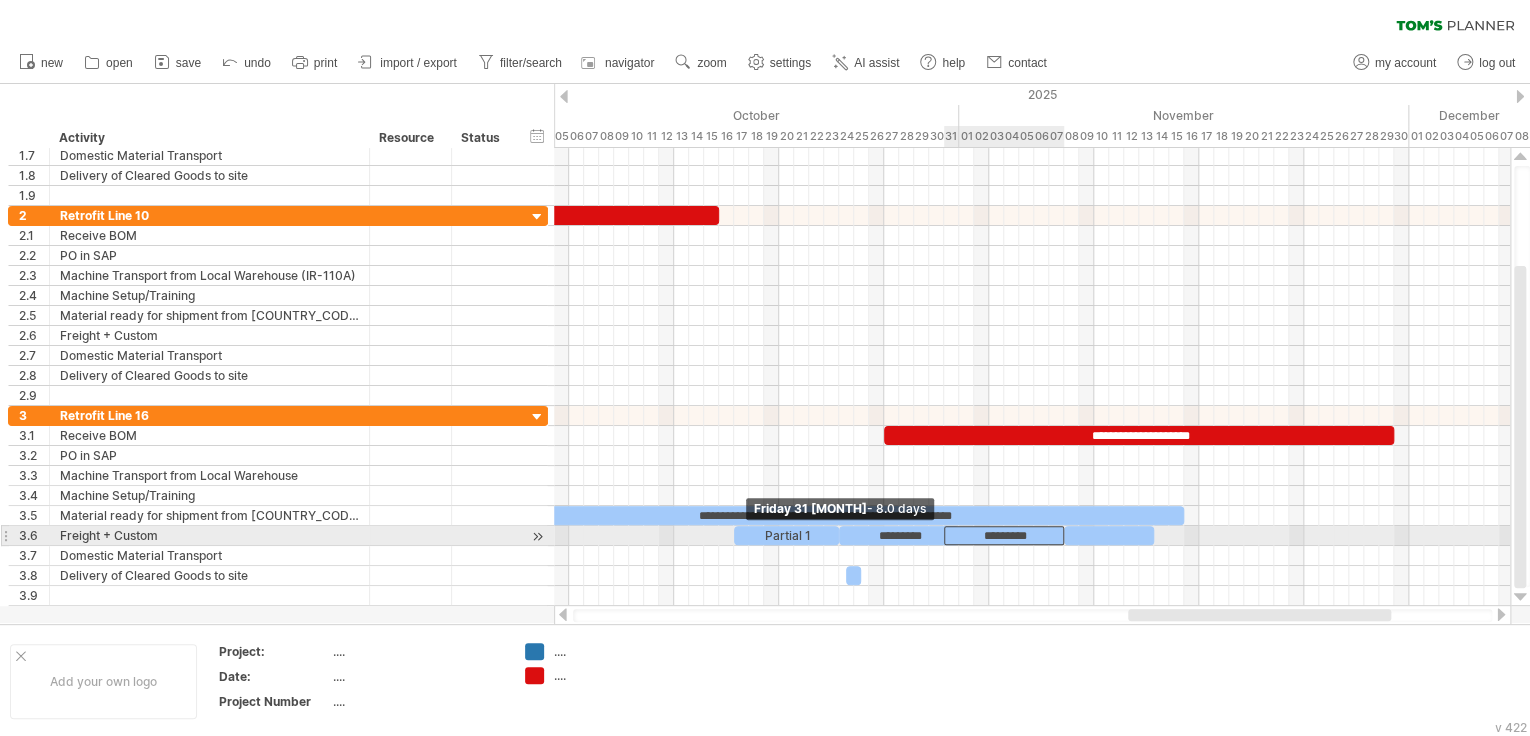drag, startPoint x: 958, startPoint y: 532, endPoint x: 944, endPoint y: 535, distance: 14.3178215 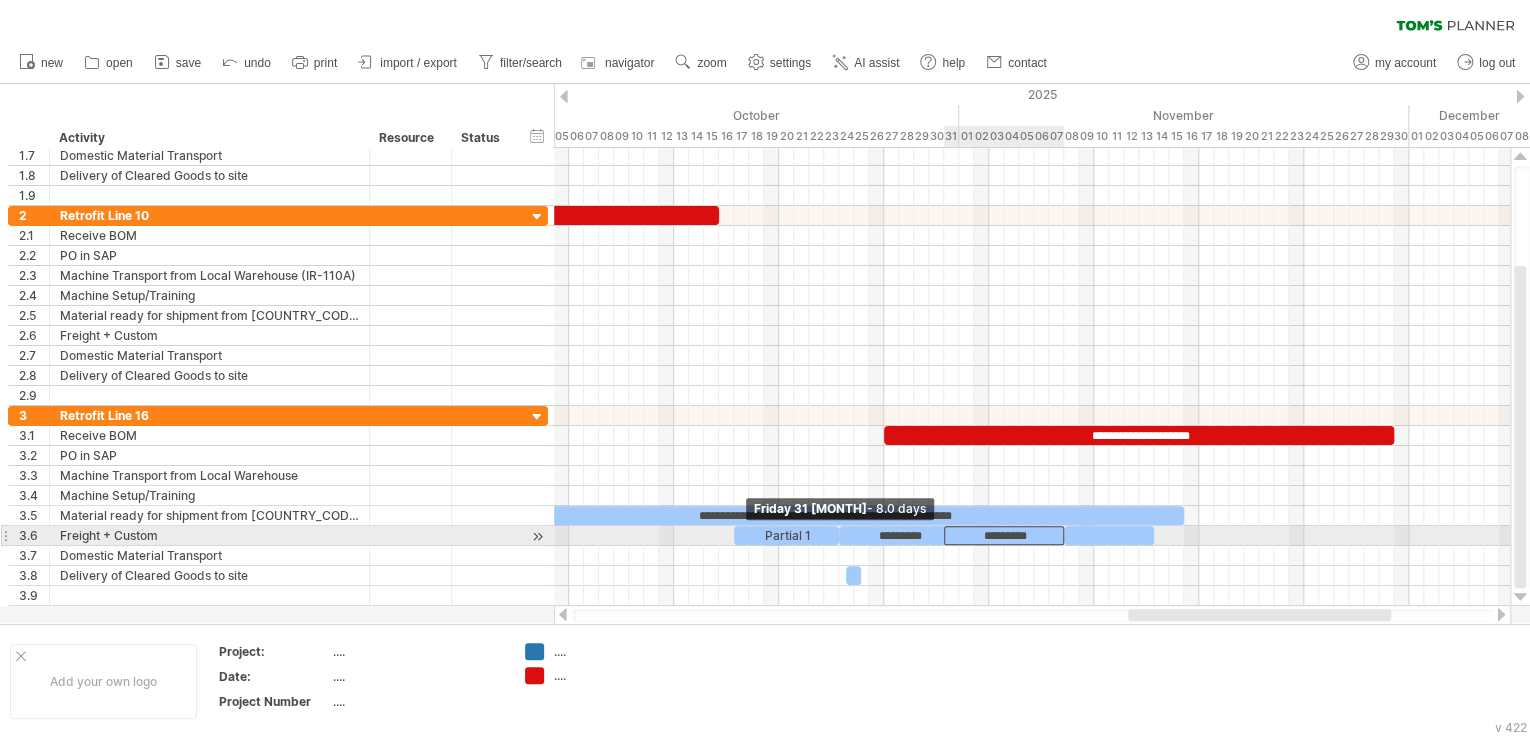 click at bounding box center (944, 535) 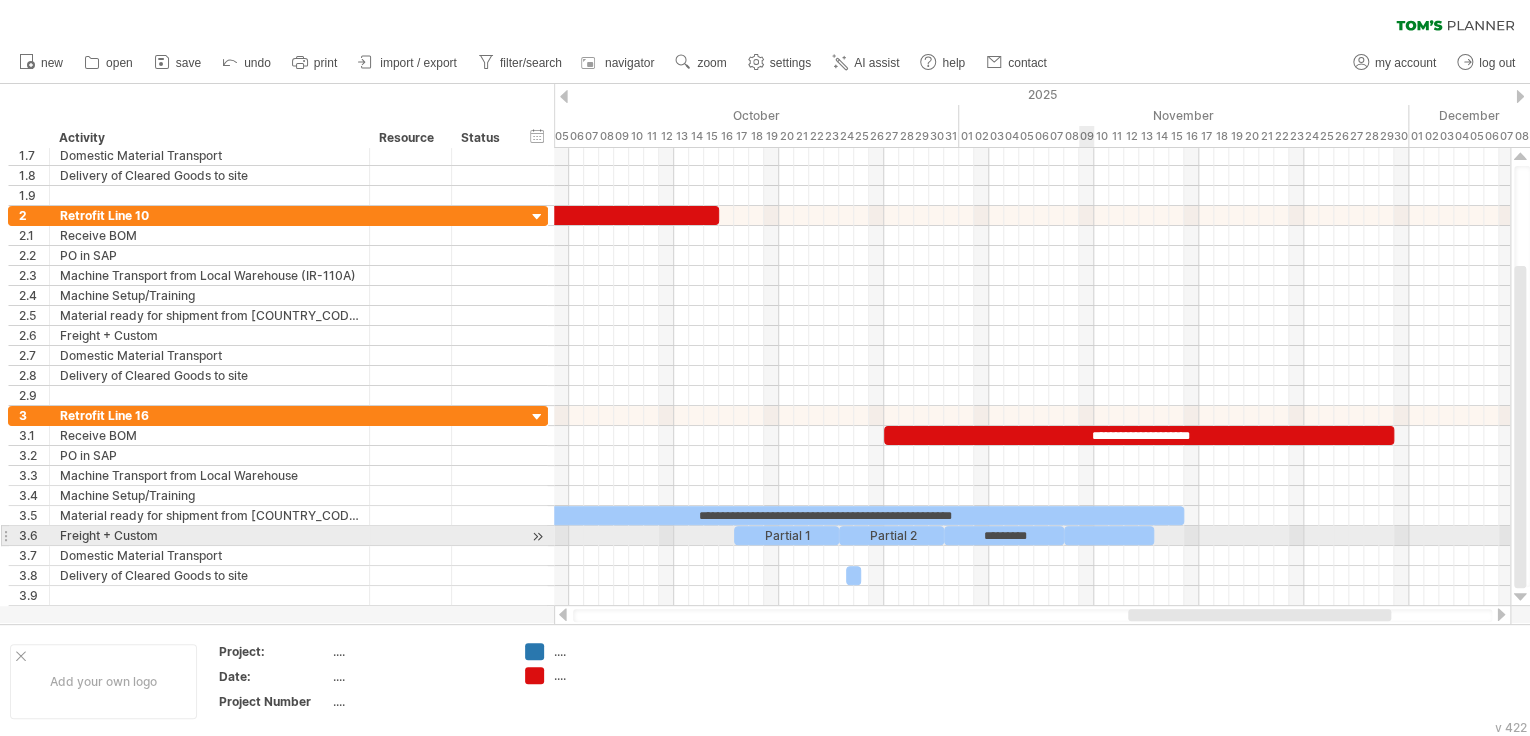 click at bounding box center (1109, 535) 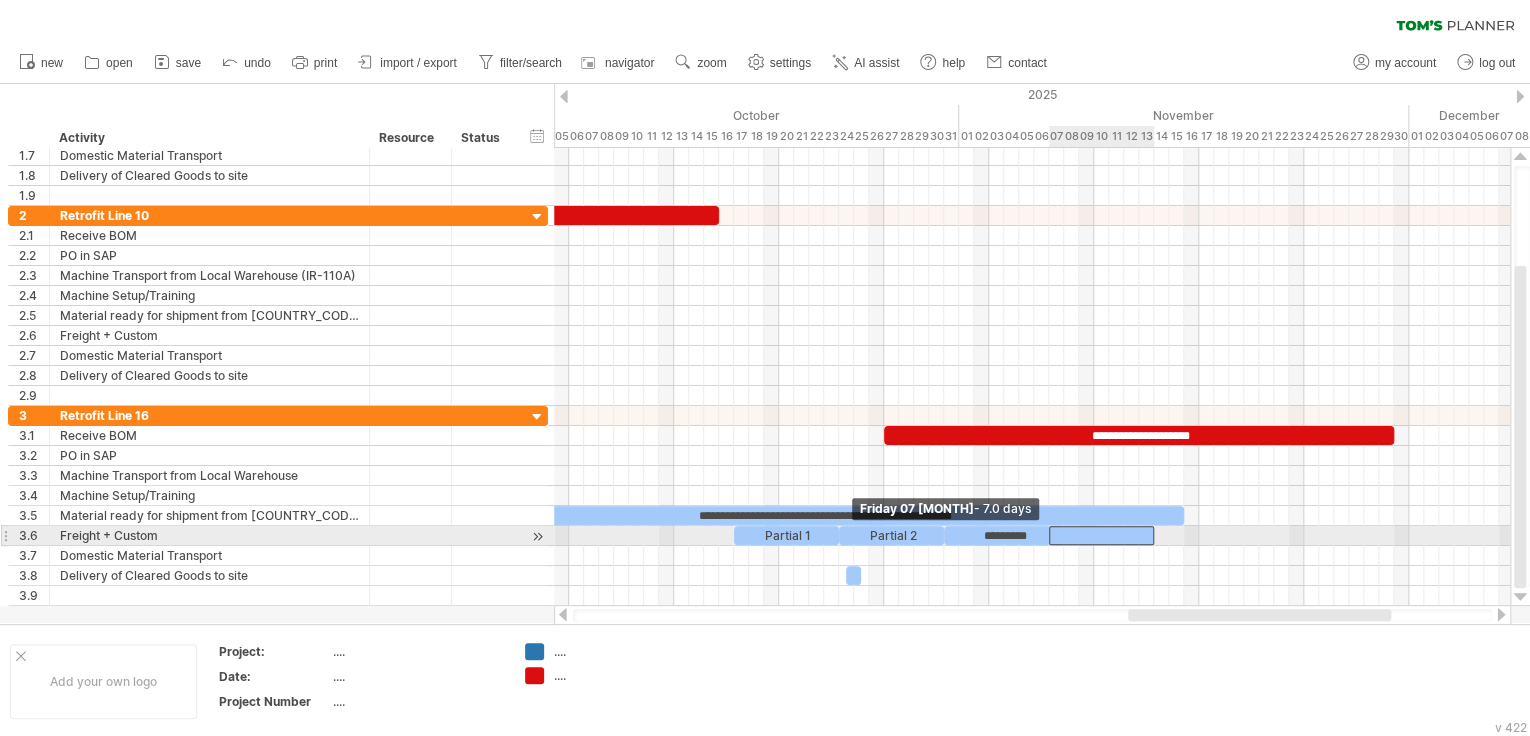 click at bounding box center [1049, 535] 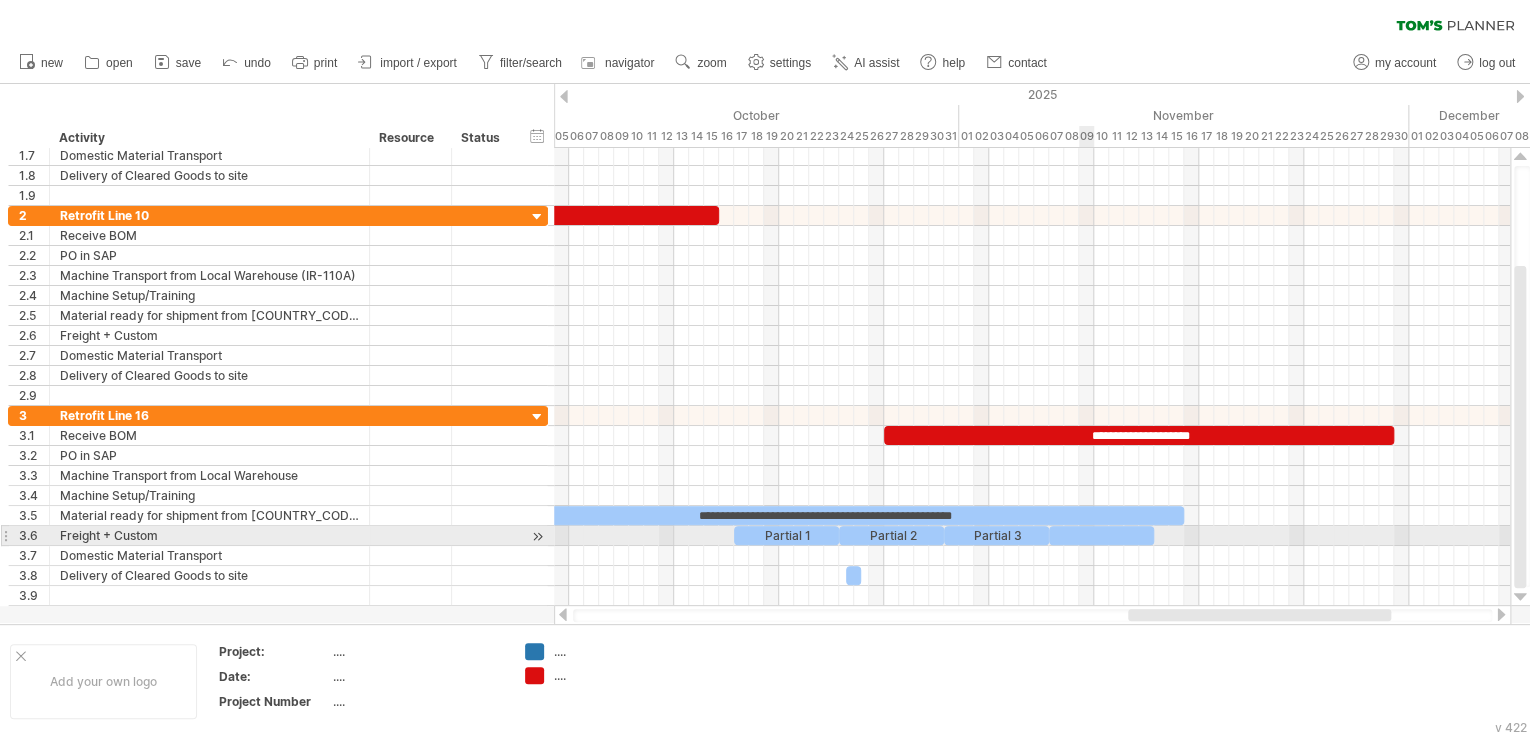 click at bounding box center (1101, 535) 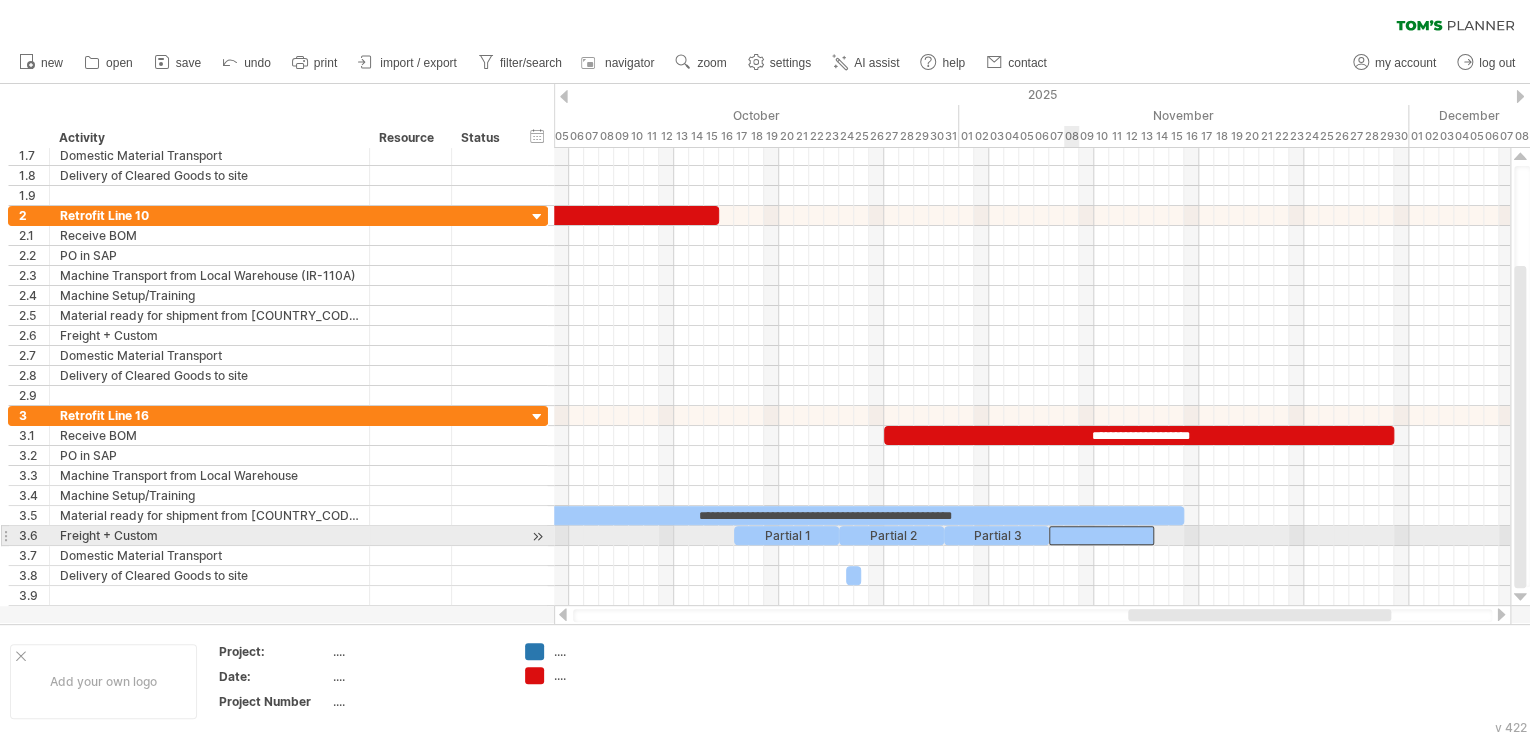 type 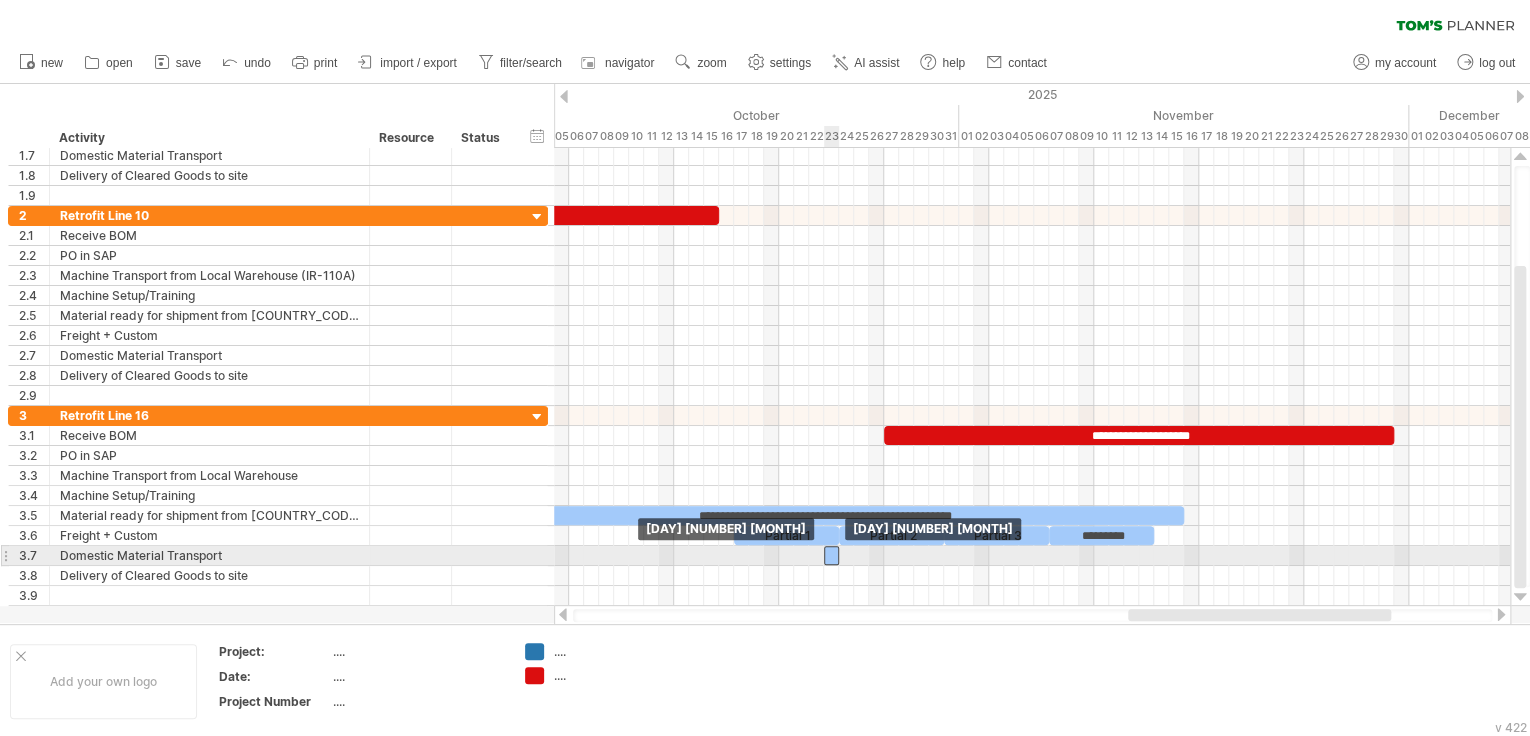drag, startPoint x: 852, startPoint y: 570, endPoint x: 833, endPoint y: 554, distance: 24.839485 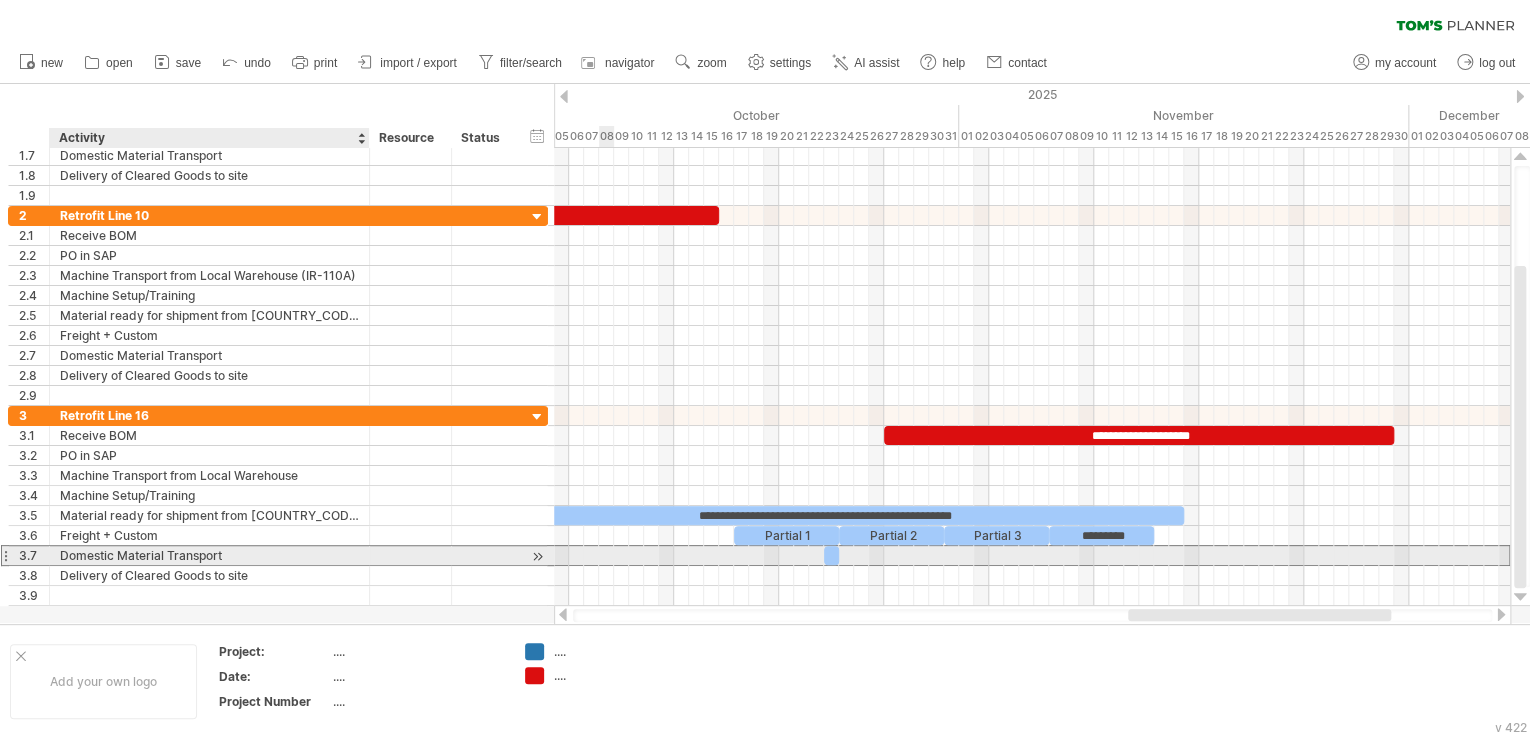 click on "Domestic Material Transport" at bounding box center [209, 555] 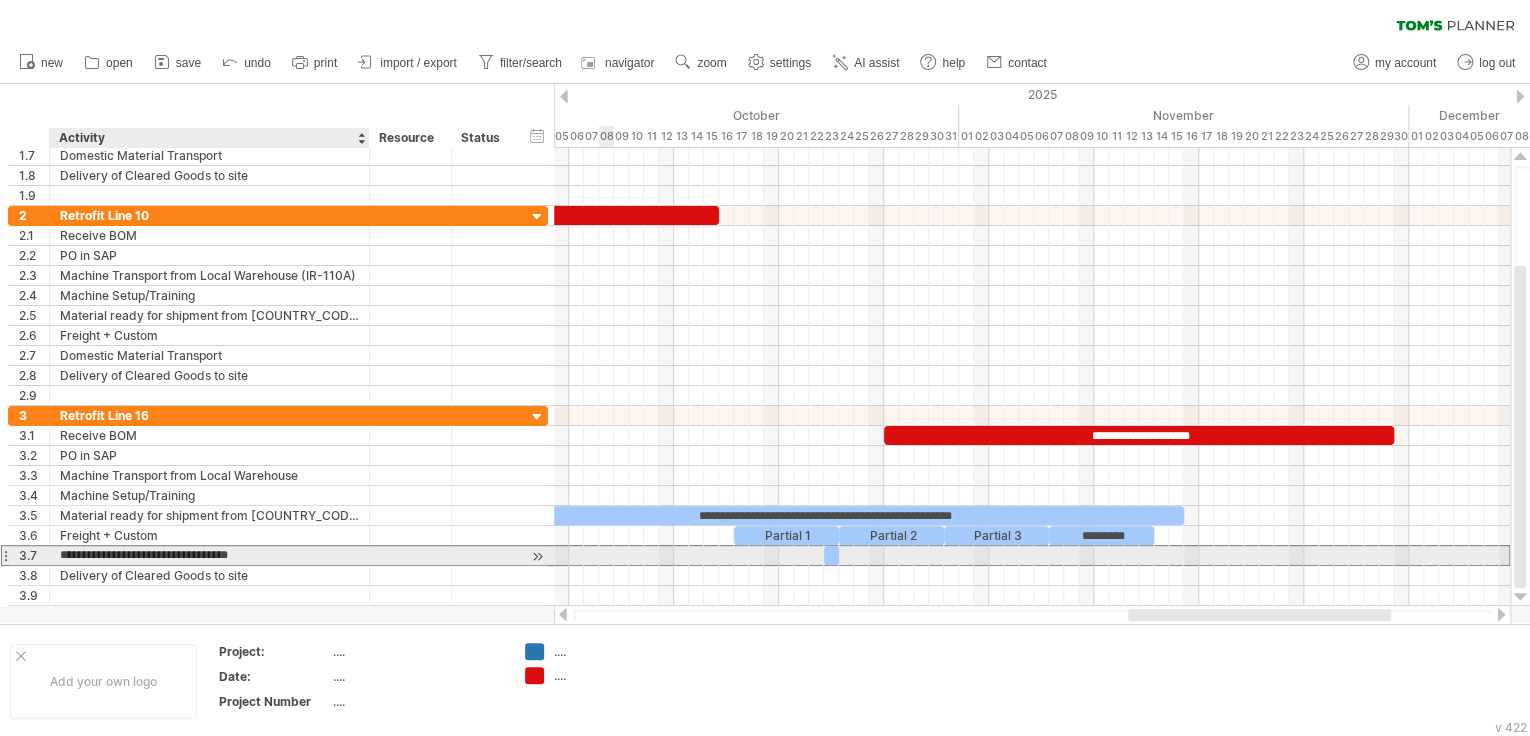 type on "**********" 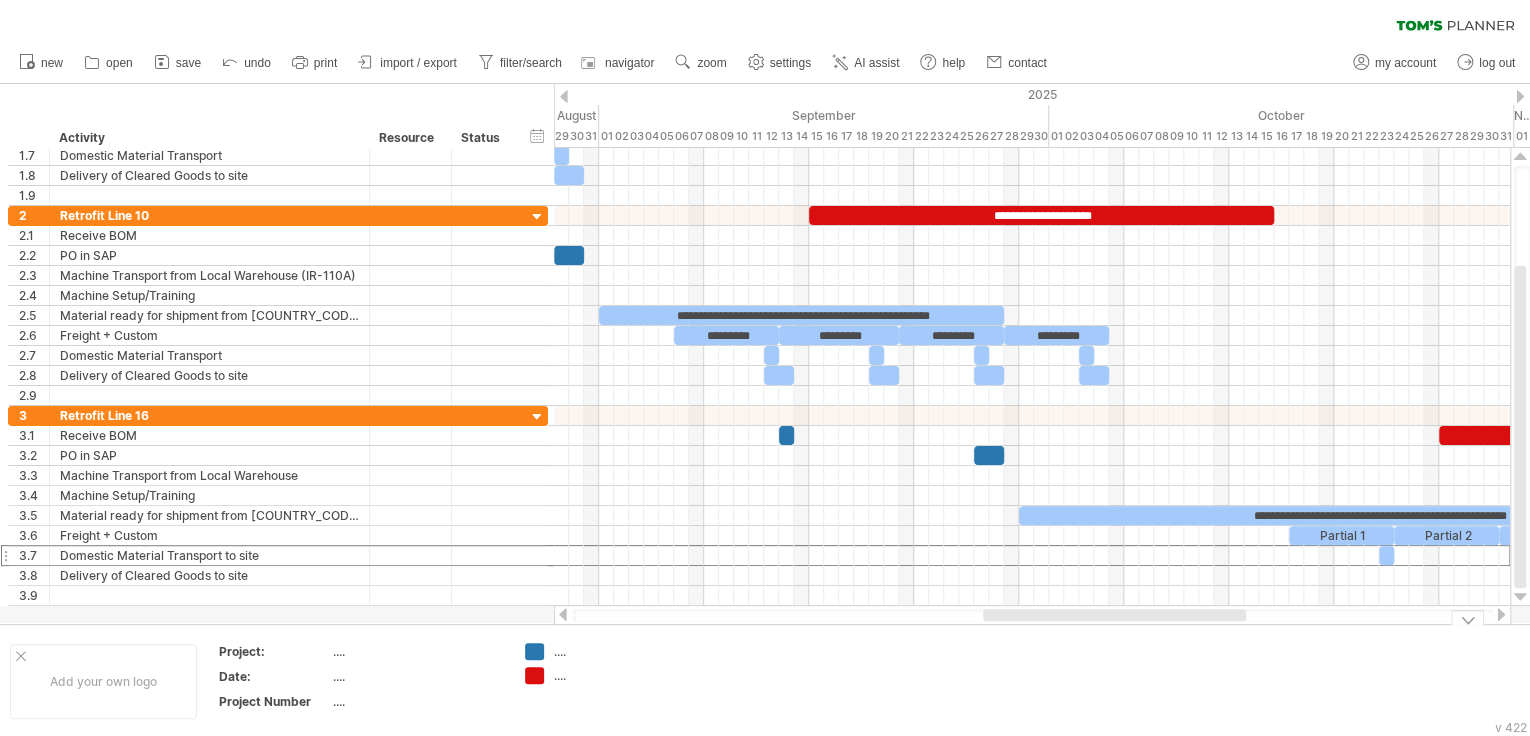 drag, startPoint x: 1173, startPoint y: 616, endPoint x: 1028, endPoint y: 626, distance: 145.34442 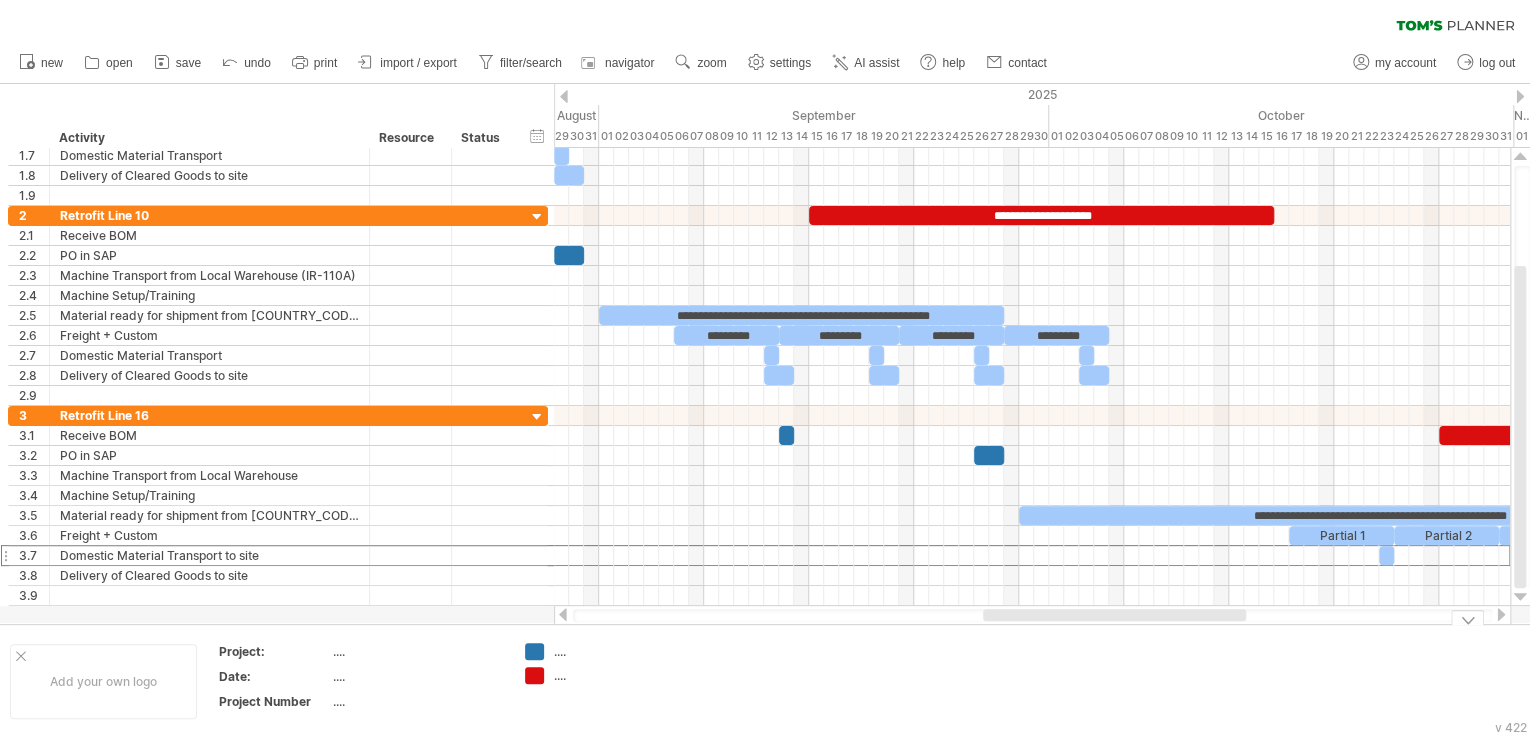 click on "Trying to reach plan.tomsplanner.com
Connected again...
0%
clear filter
new 1" at bounding box center [765, 368] 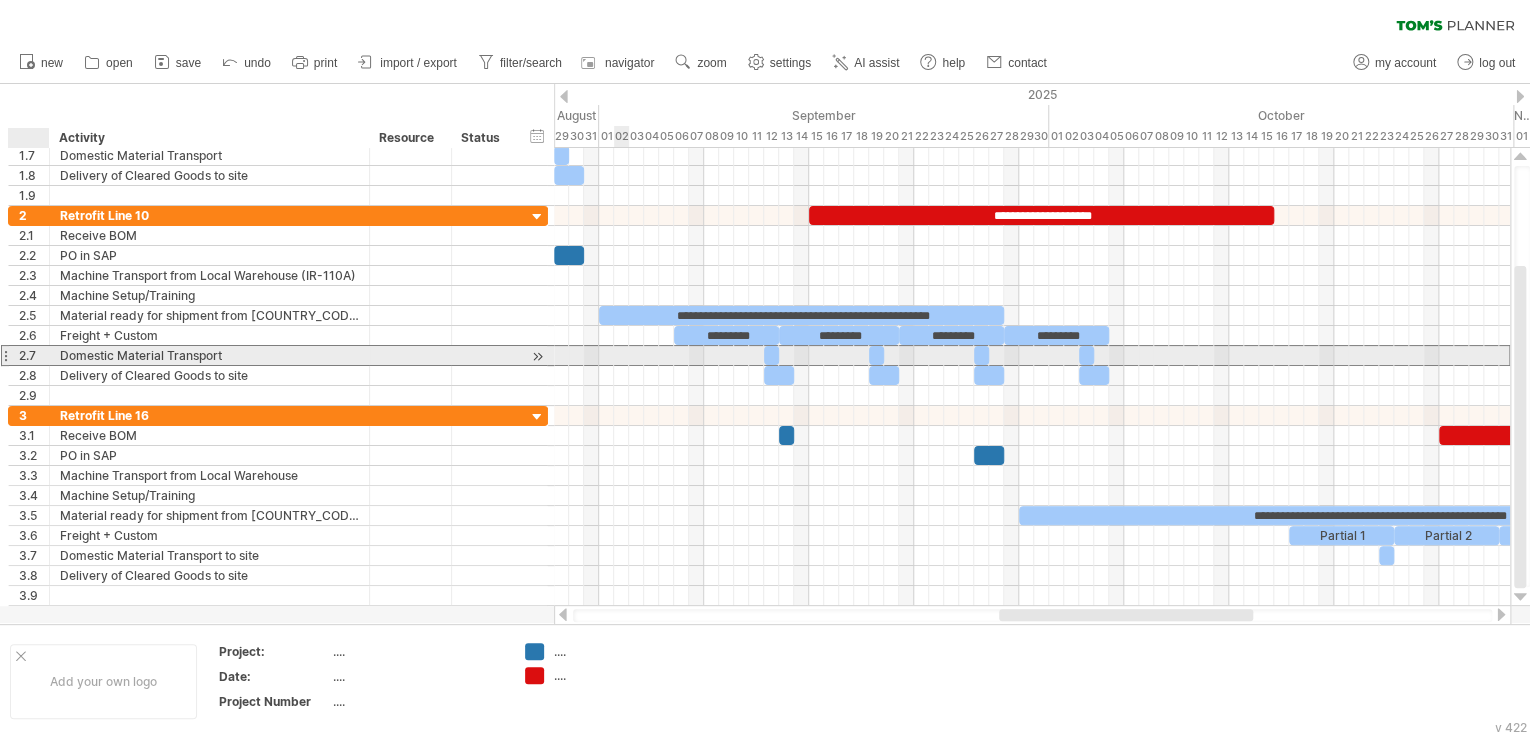 click on "2.7" at bounding box center [34, 355] 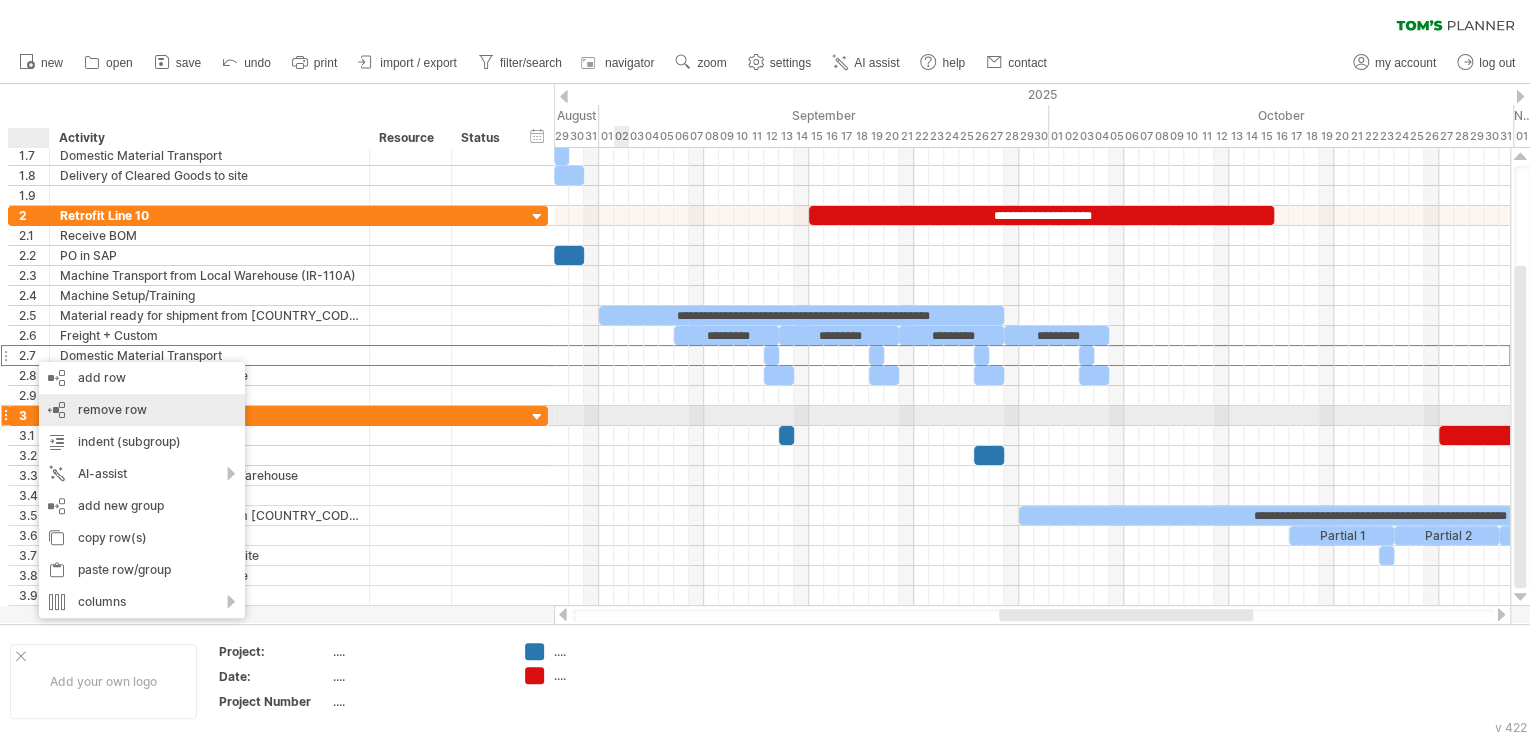 click on "remove row" at bounding box center (112, 409) 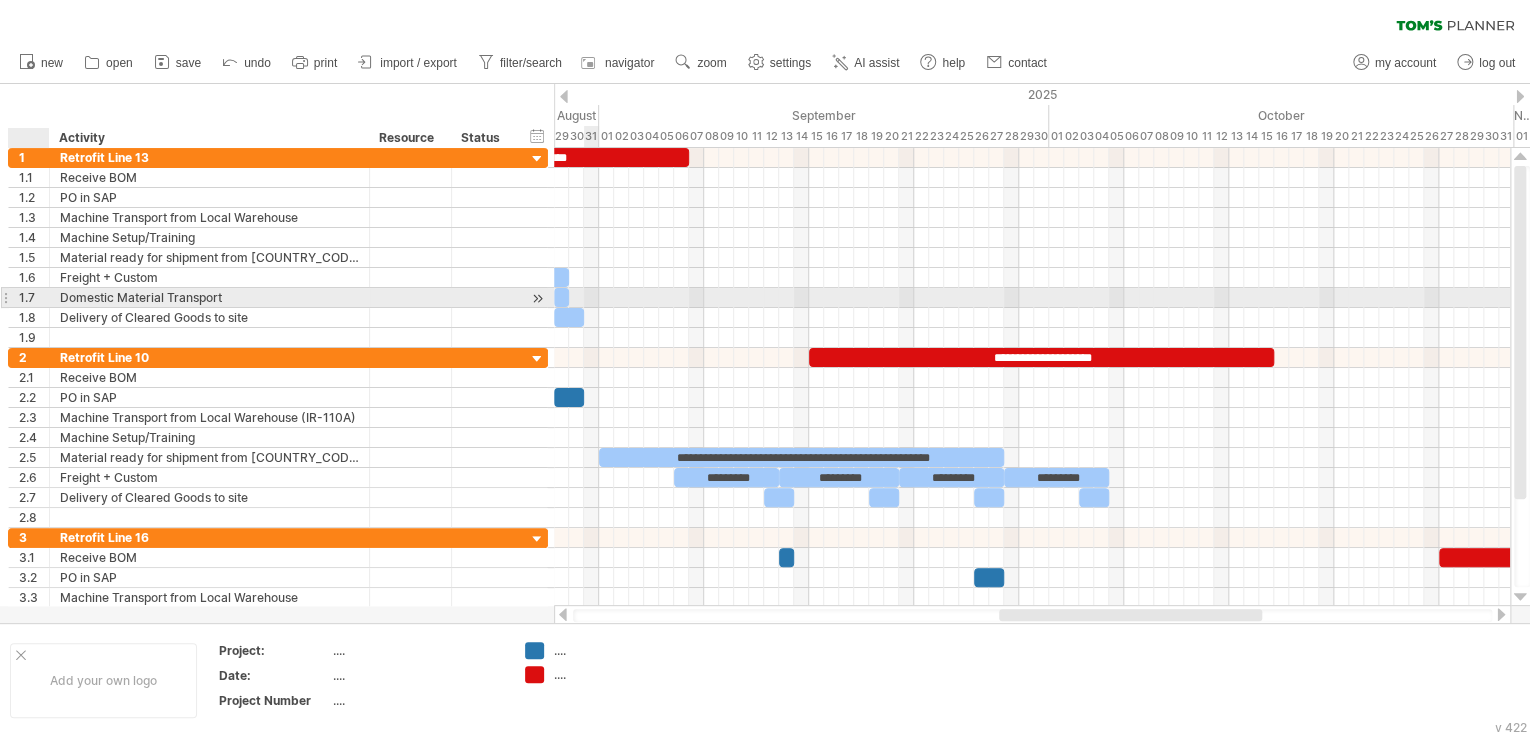 click on "1.7" at bounding box center (34, 297) 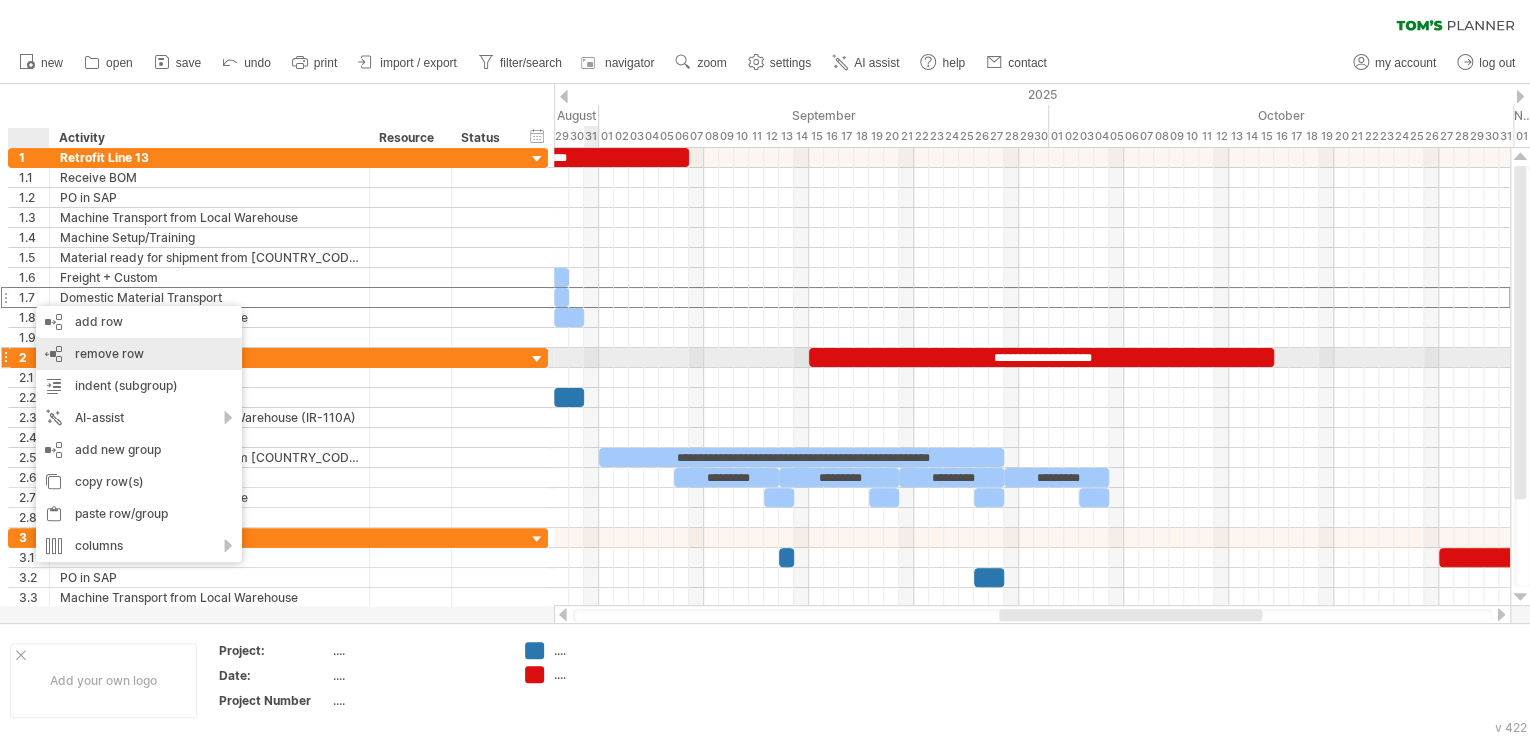 click on "remove row remove selected rows" at bounding box center [139, 354] 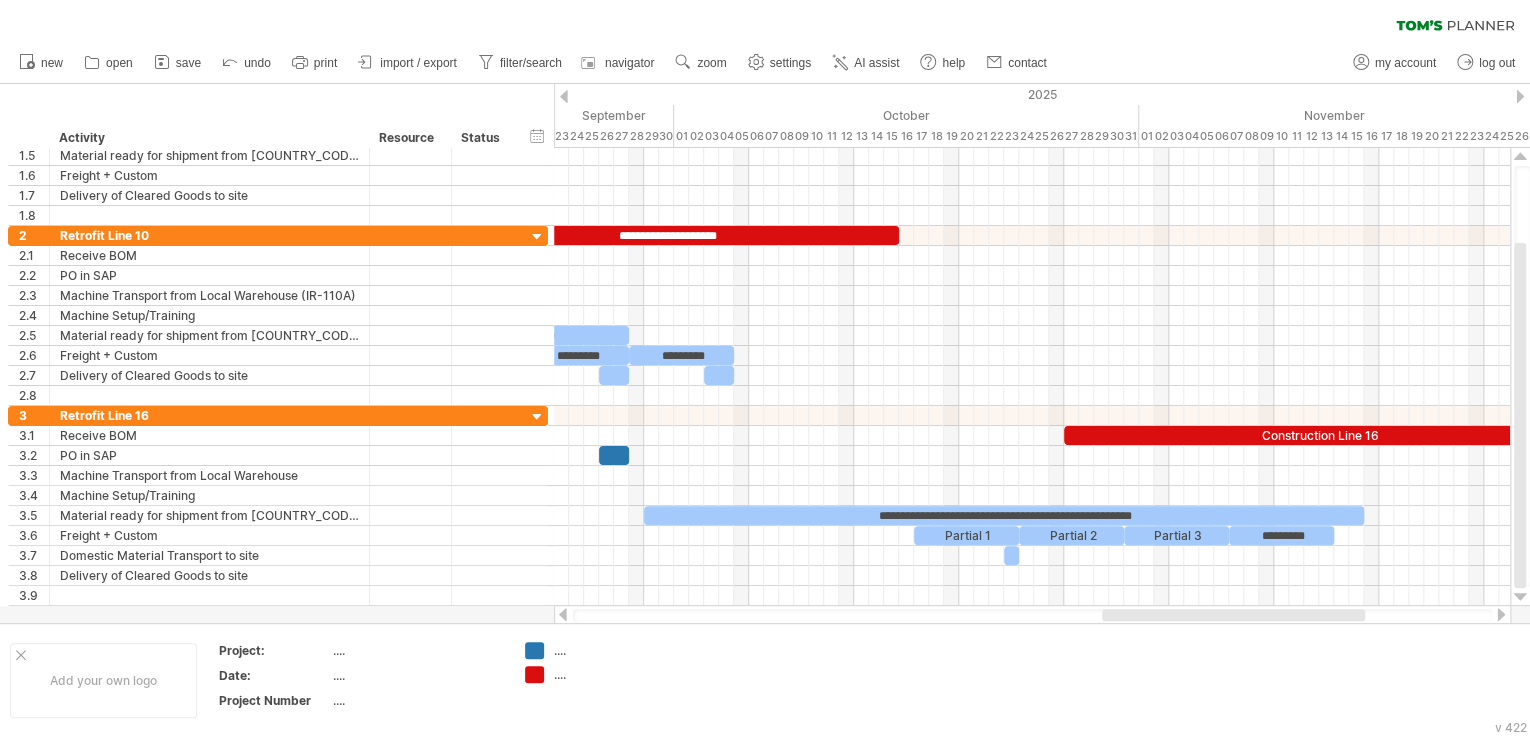 drag, startPoint x: 1157, startPoint y: 616, endPoint x: 1260, endPoint y: 617, distance: 103.00485 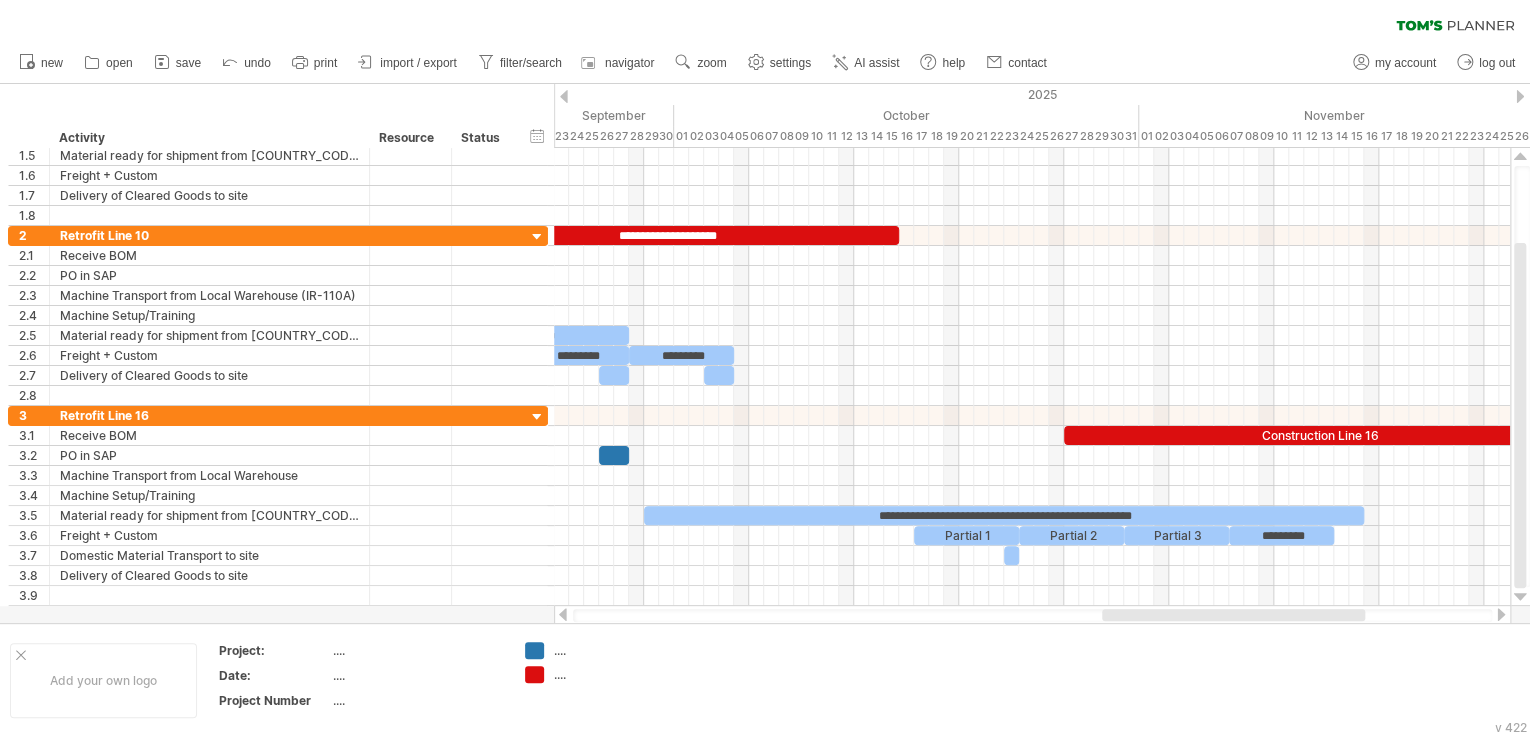 click at bounding box center (1233, 615) 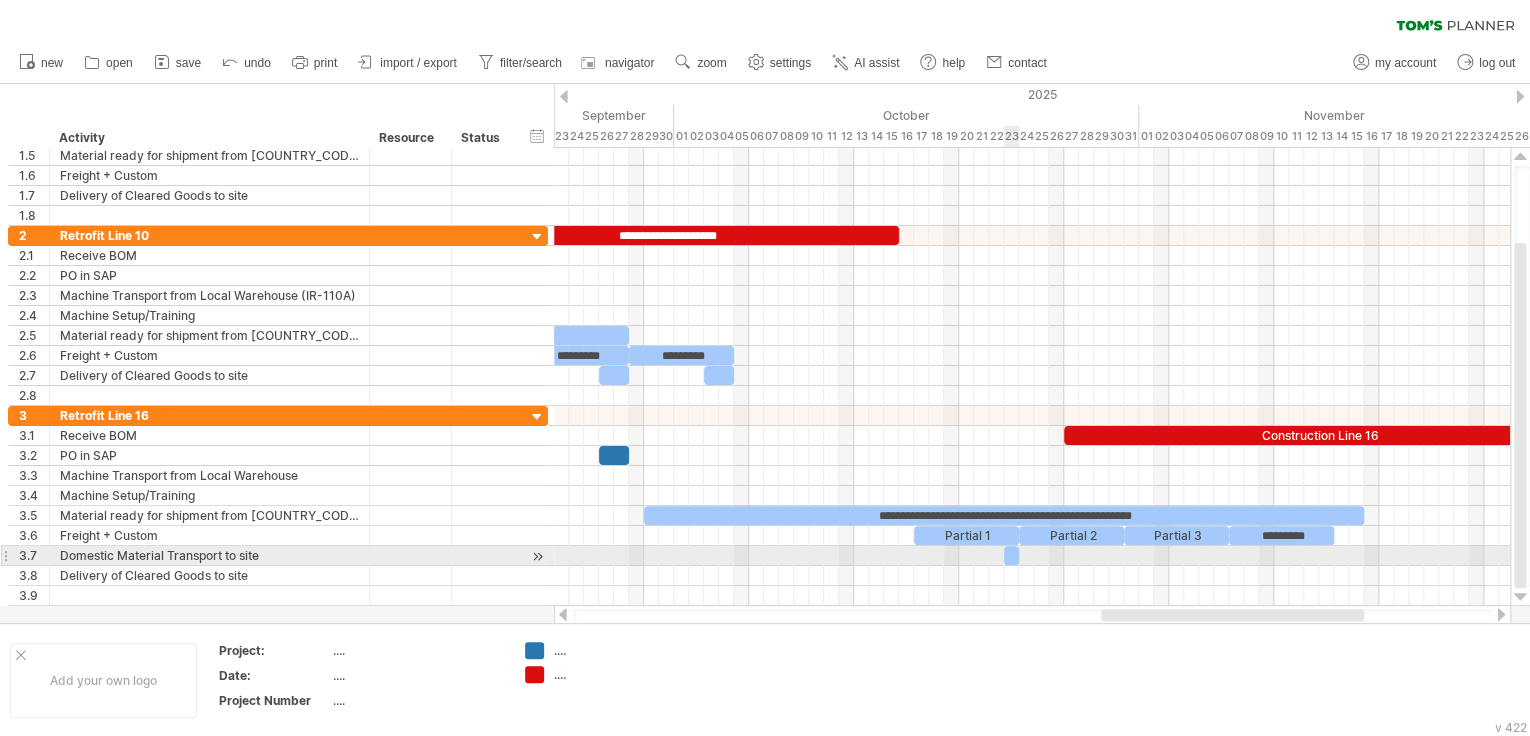 click at bounding box center (1011, 555) 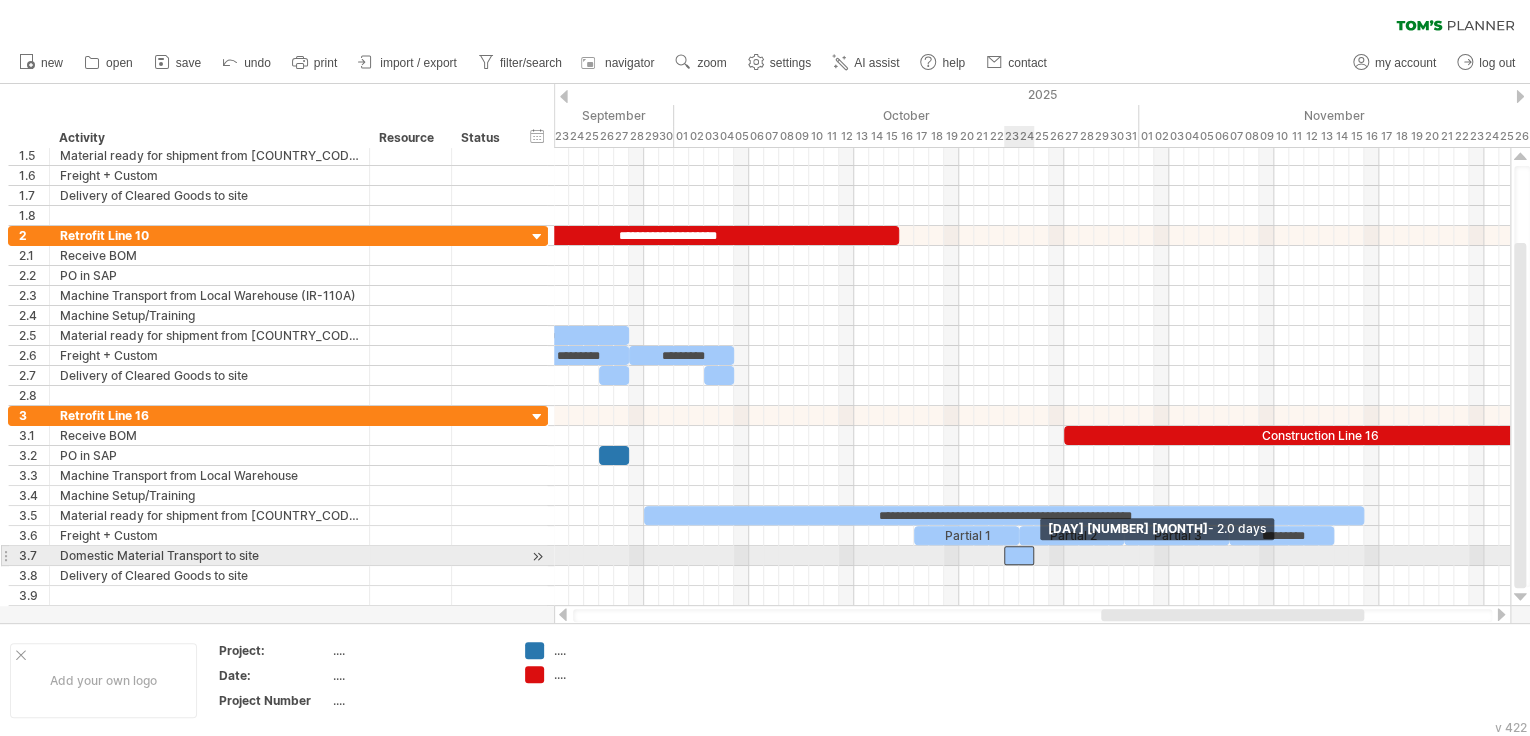 drag, startPoint x: 1017, startPoint y: 552, endPoint x: 1032, endPoint y: 552, distance: 15 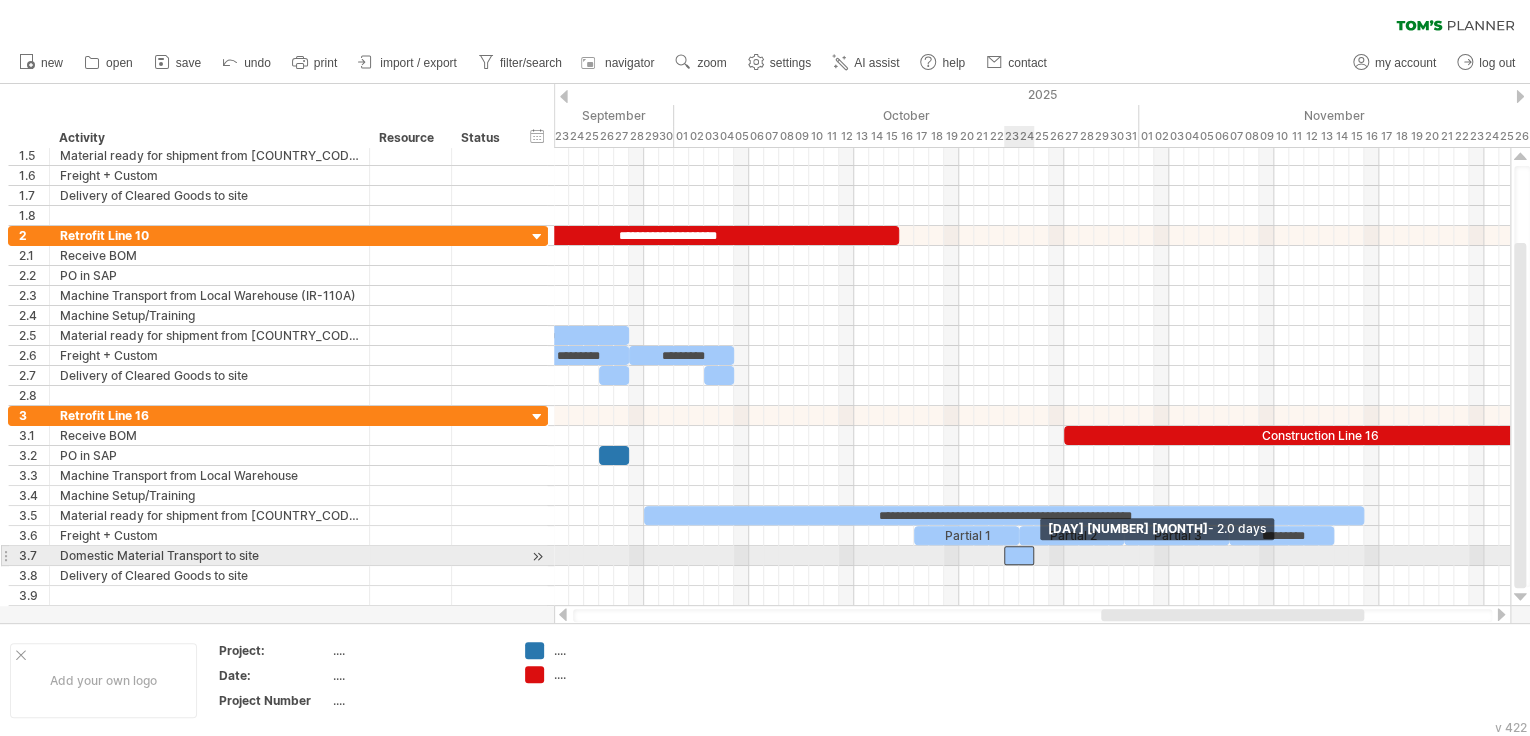 click at bounding box center (1034, 555) 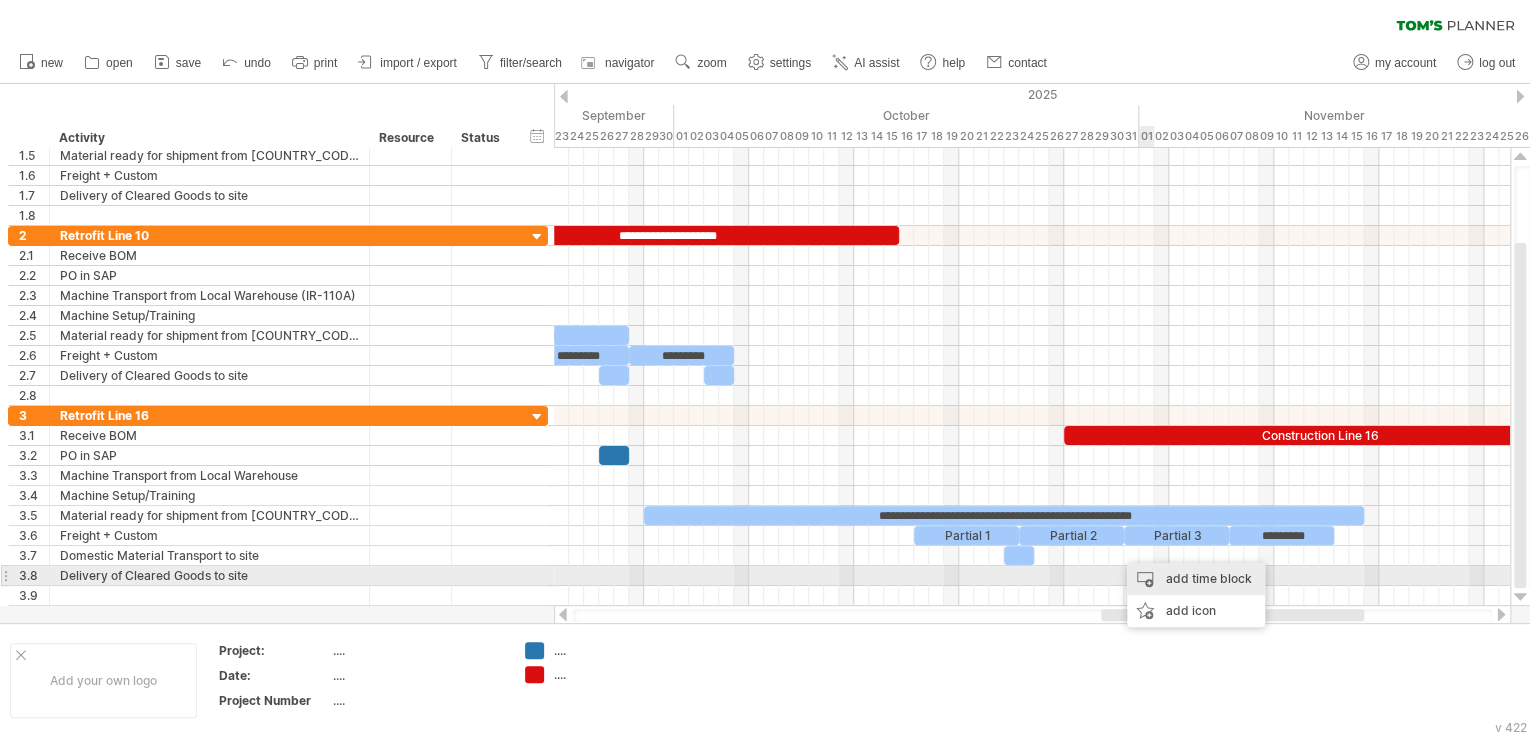 click on "add time block" at bounding box center (1196, 579) 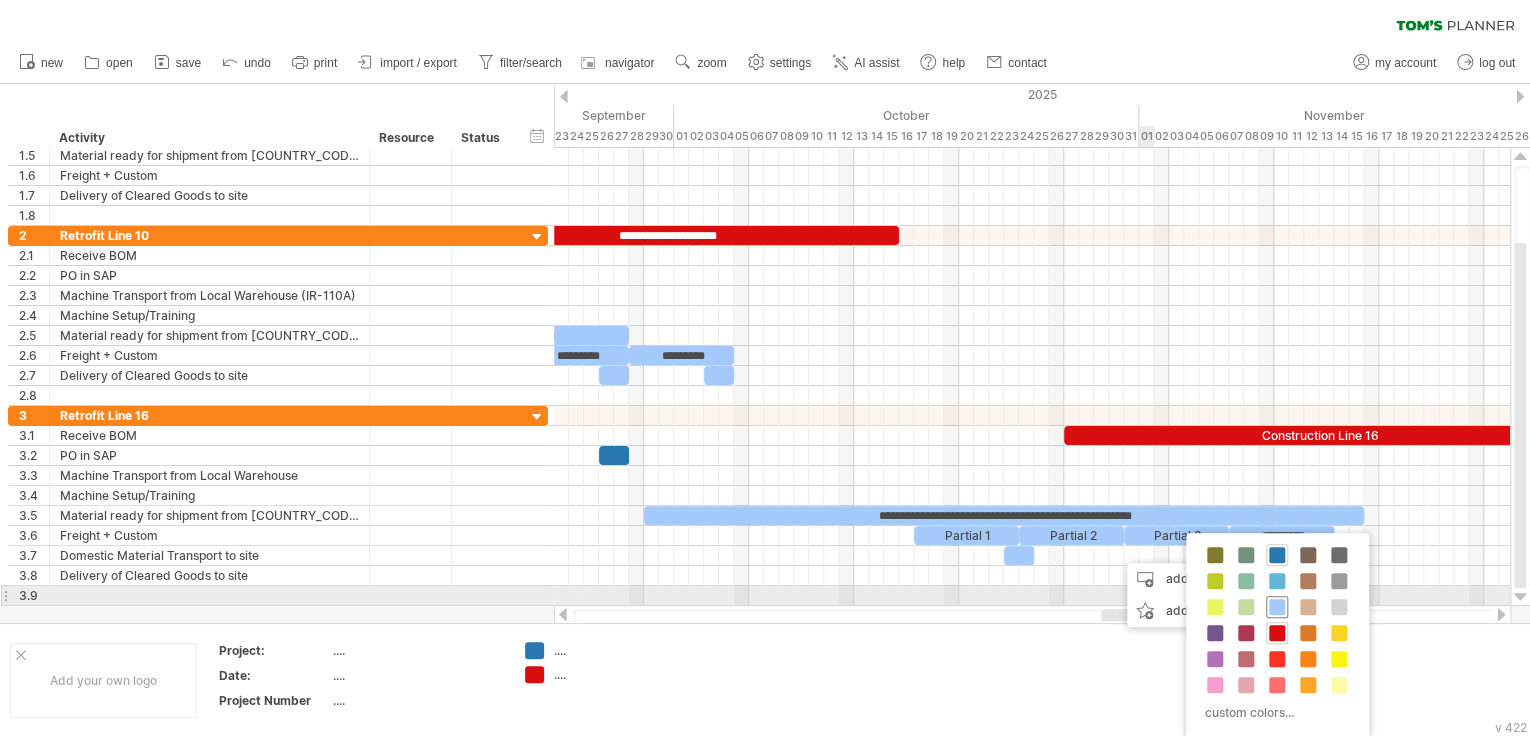 click at bounding box center [1277, 607] 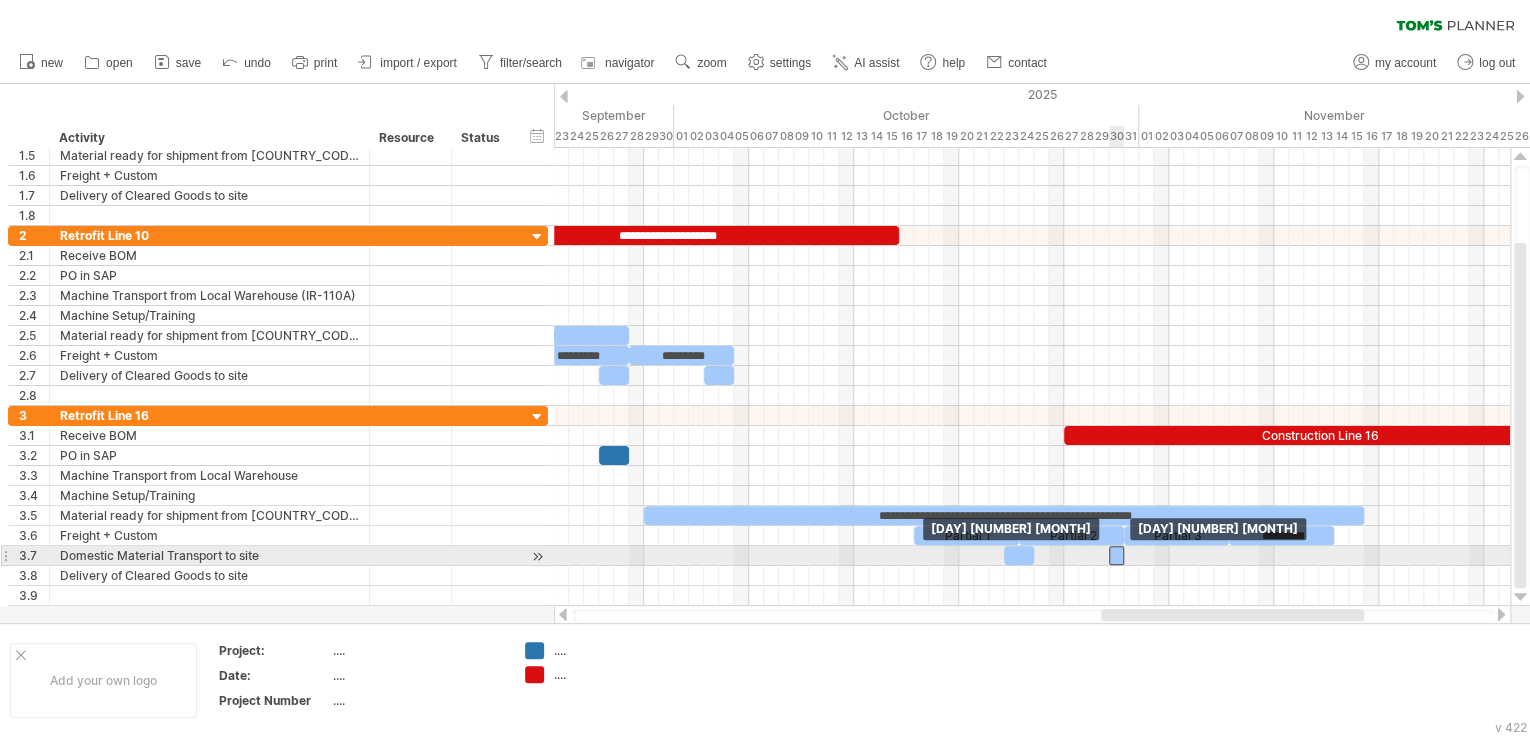 click at bounding box center (1116, 555) 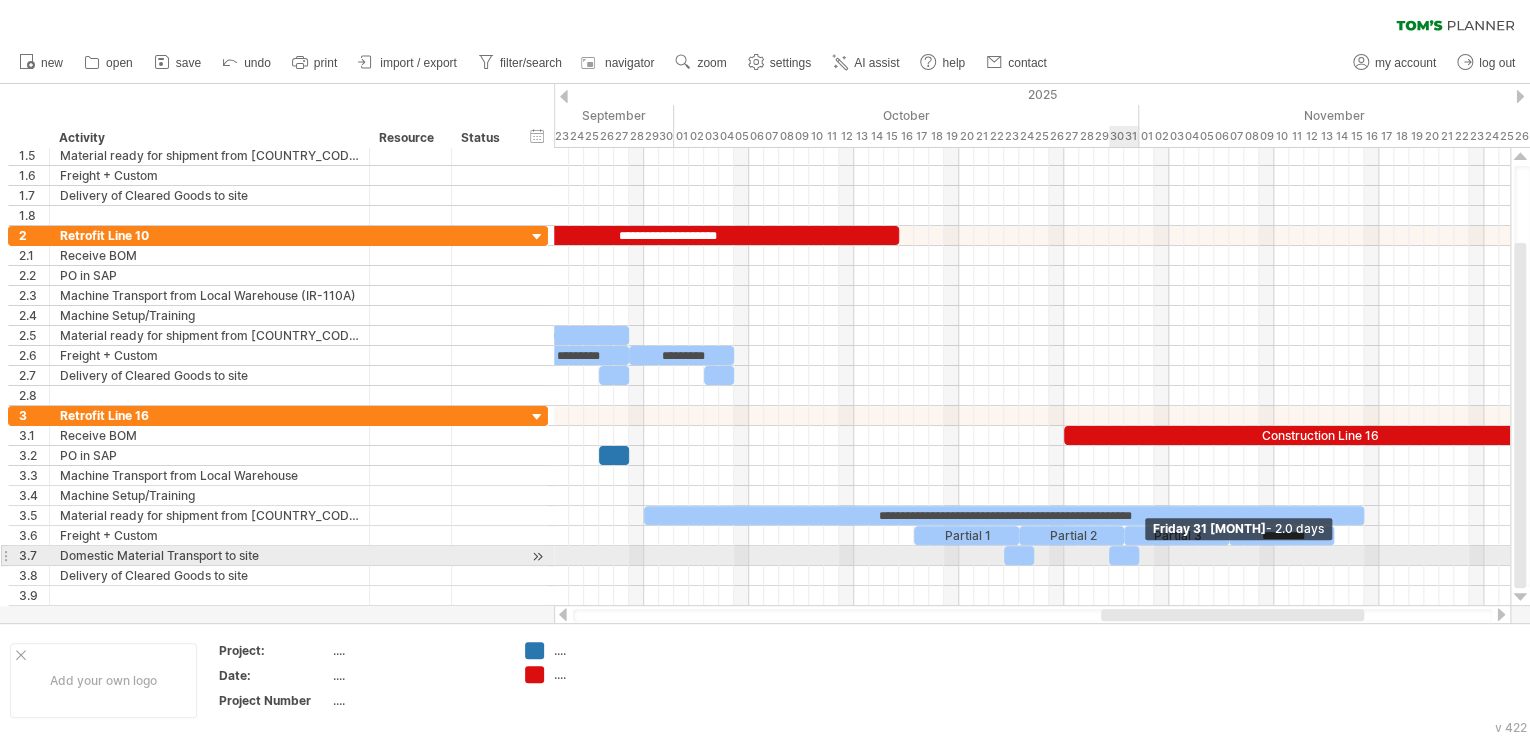 drag, startPoint x: 1124, startPoint y: 552, endPoint x: 1138, endPoint y: 553, distance: 14.035668 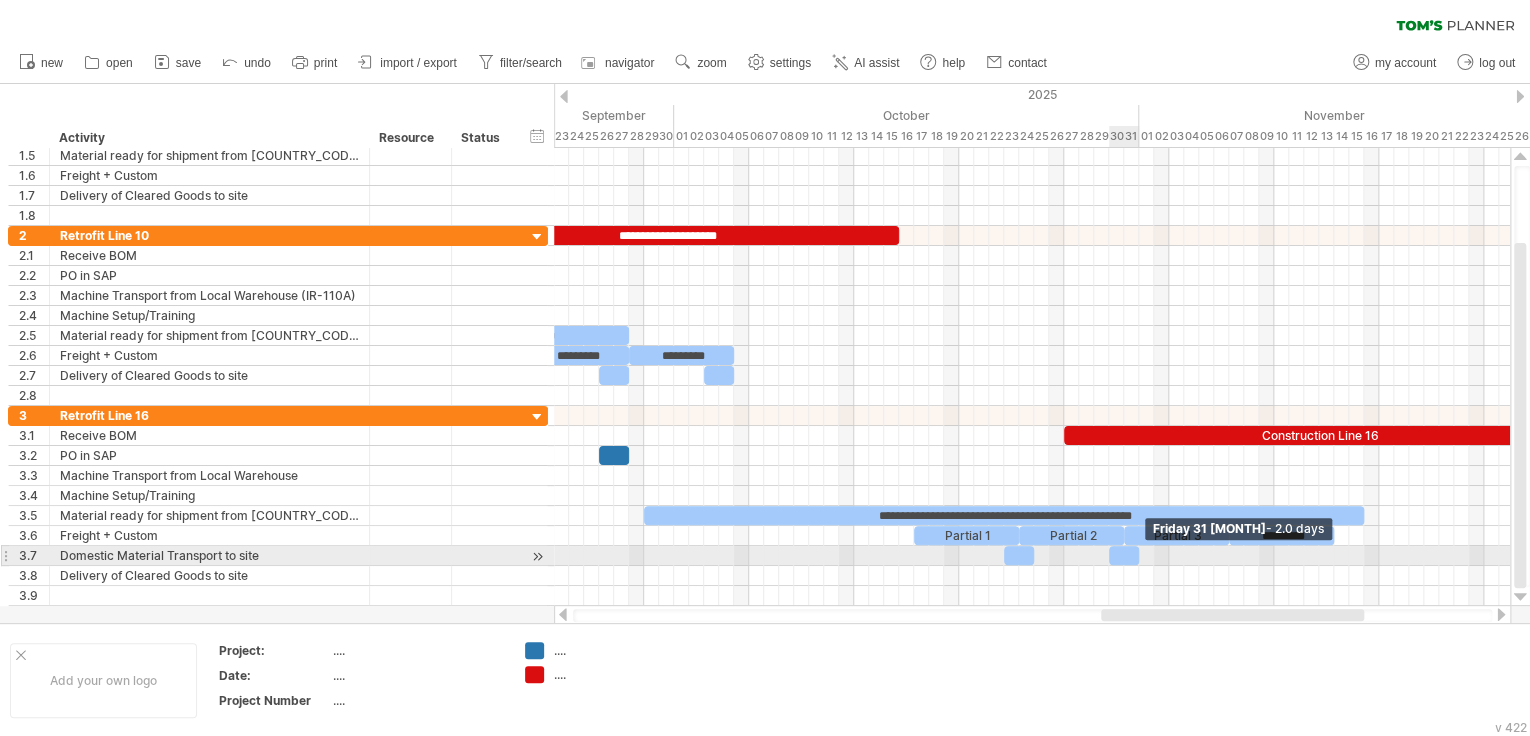 click at bounding box center [1139, 555] 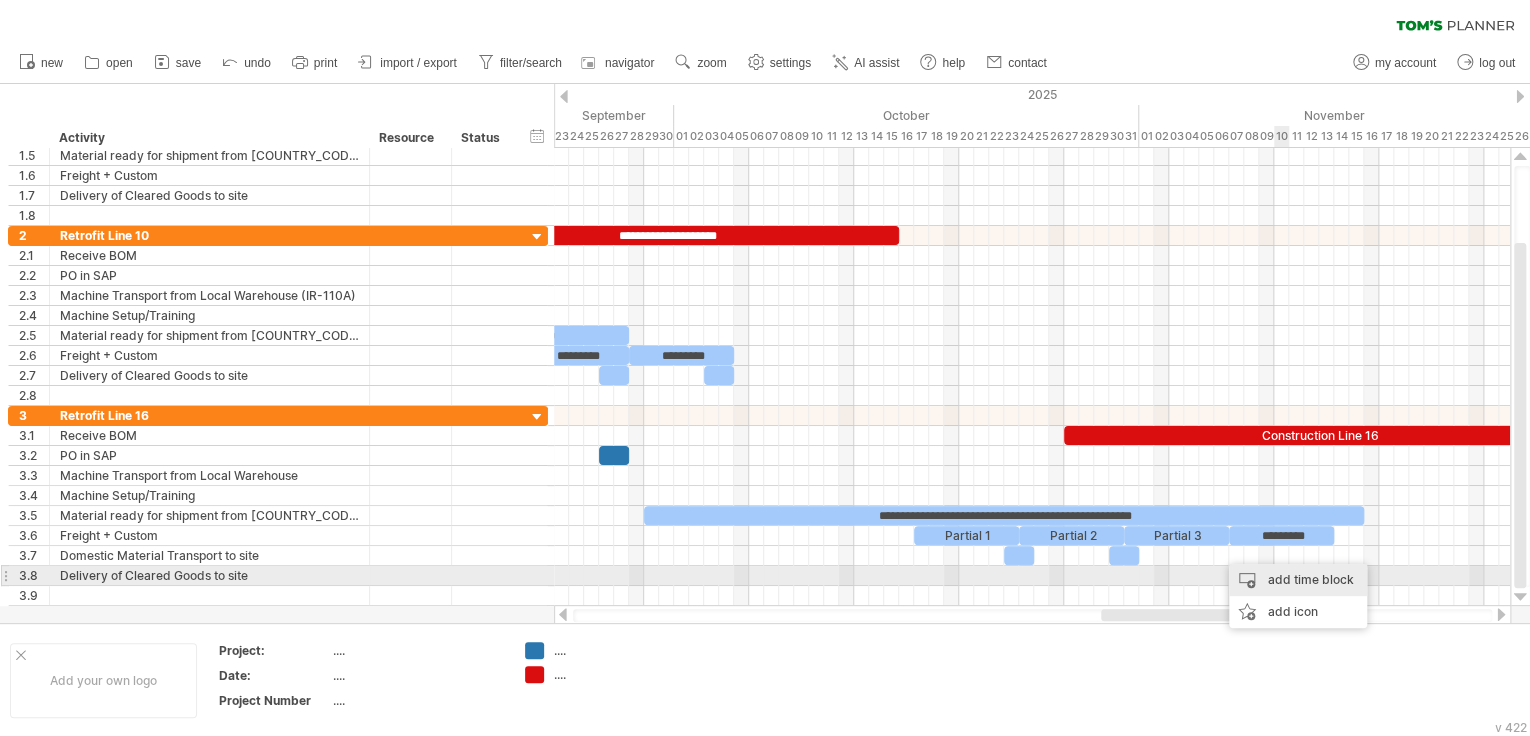 click on "add time block" at bounding box center [1298, 580] 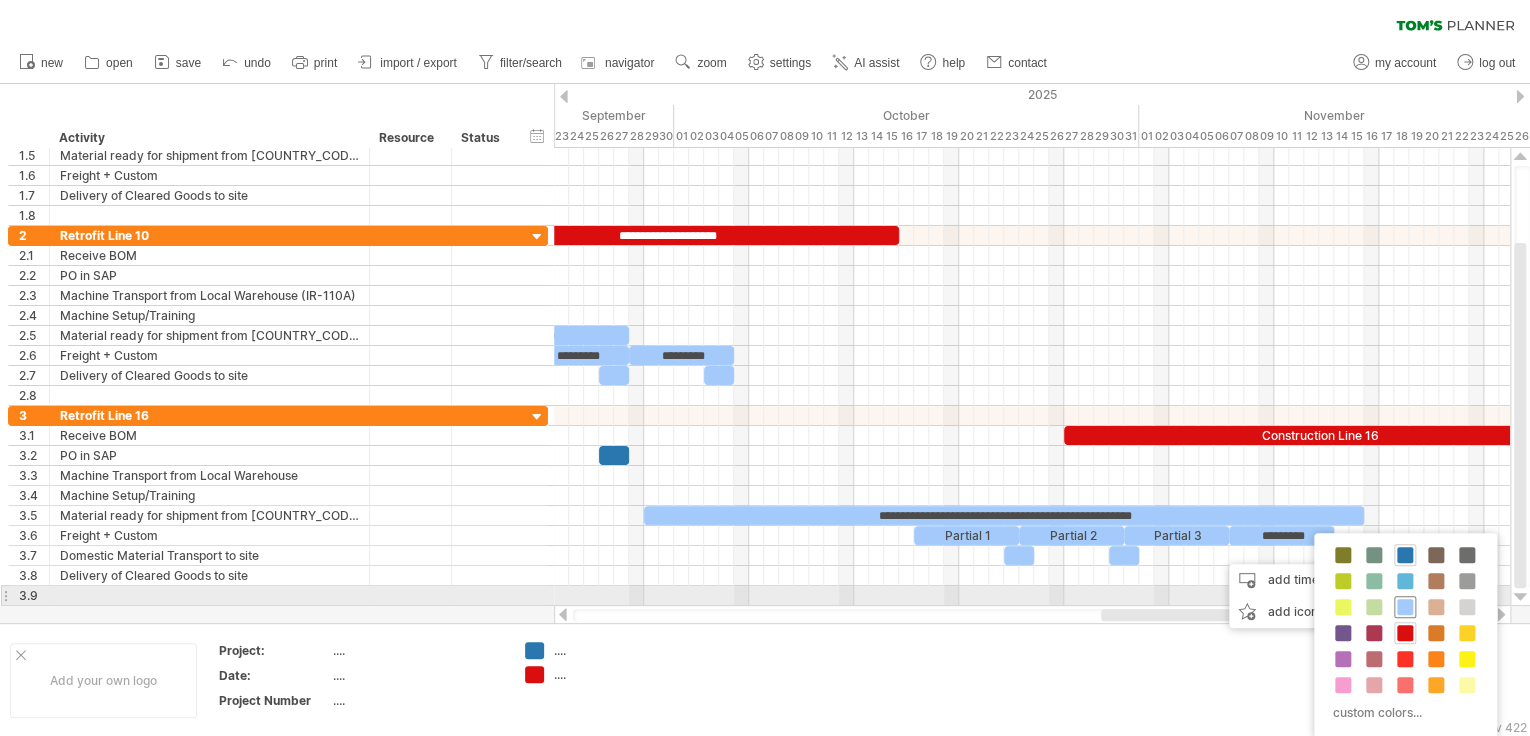 click at bounding box center [1405, 607] 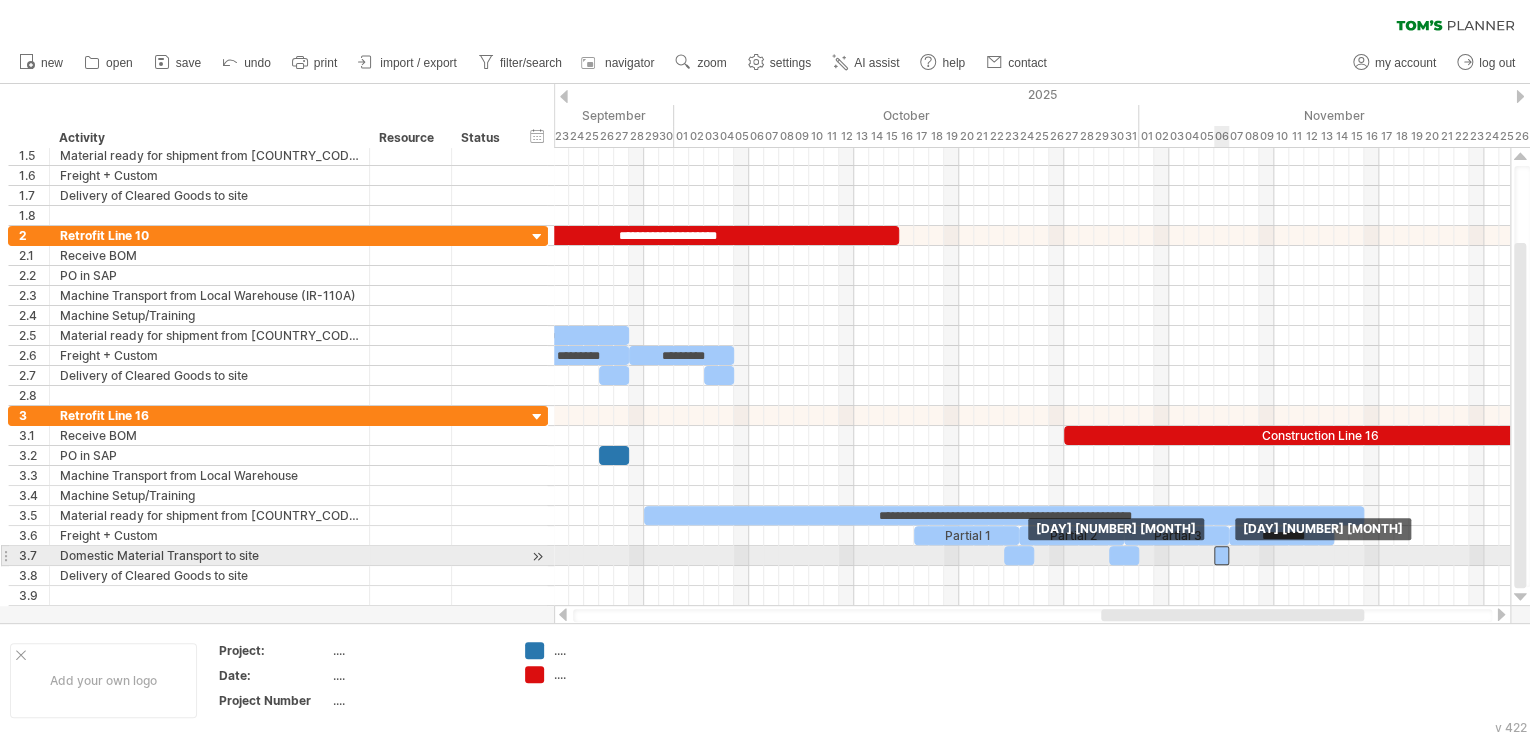 click at bounding box center (1221, 555) 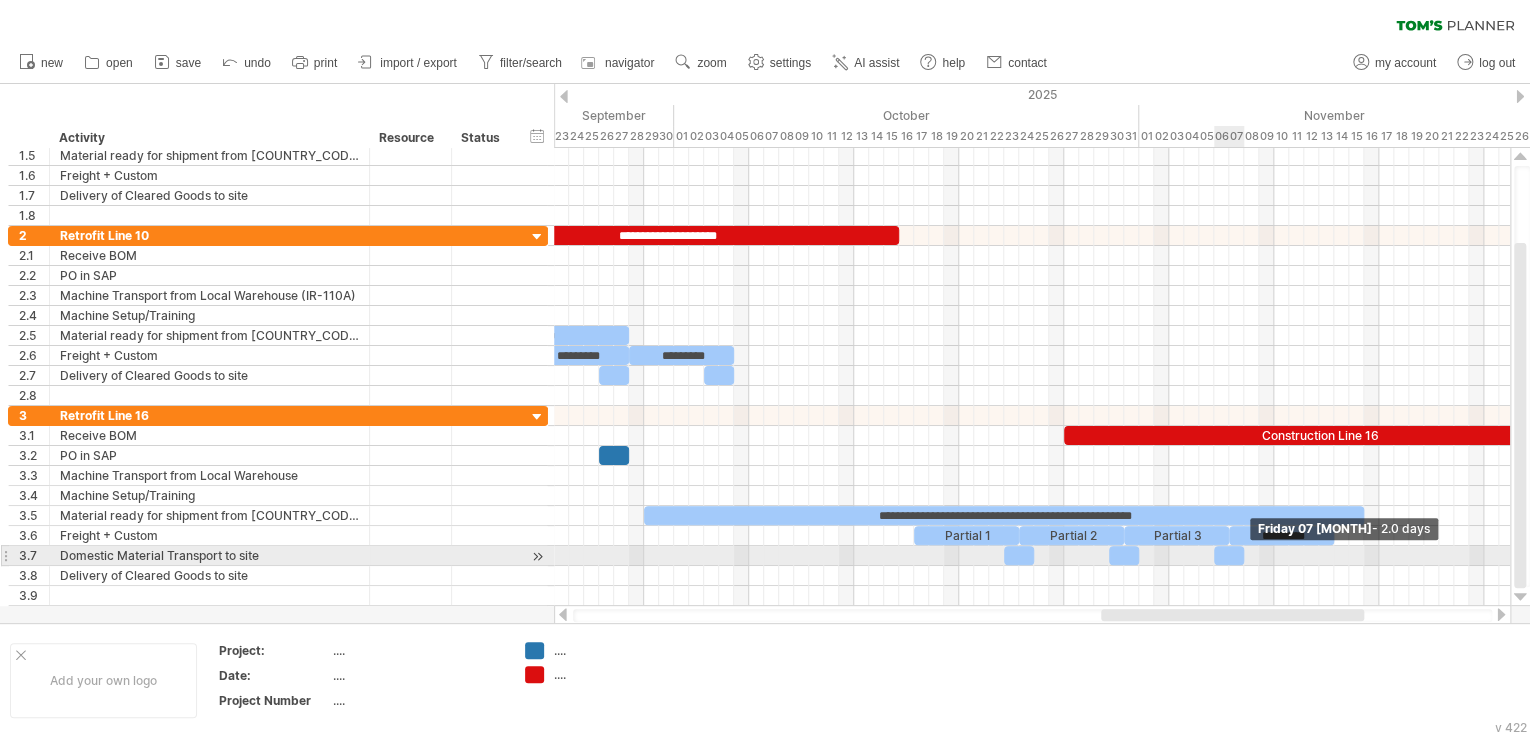 drag, startPoint x: 1228, startPoint y: 549, endPoint x: 1244, endPoint y: 552, distance: 16.27882 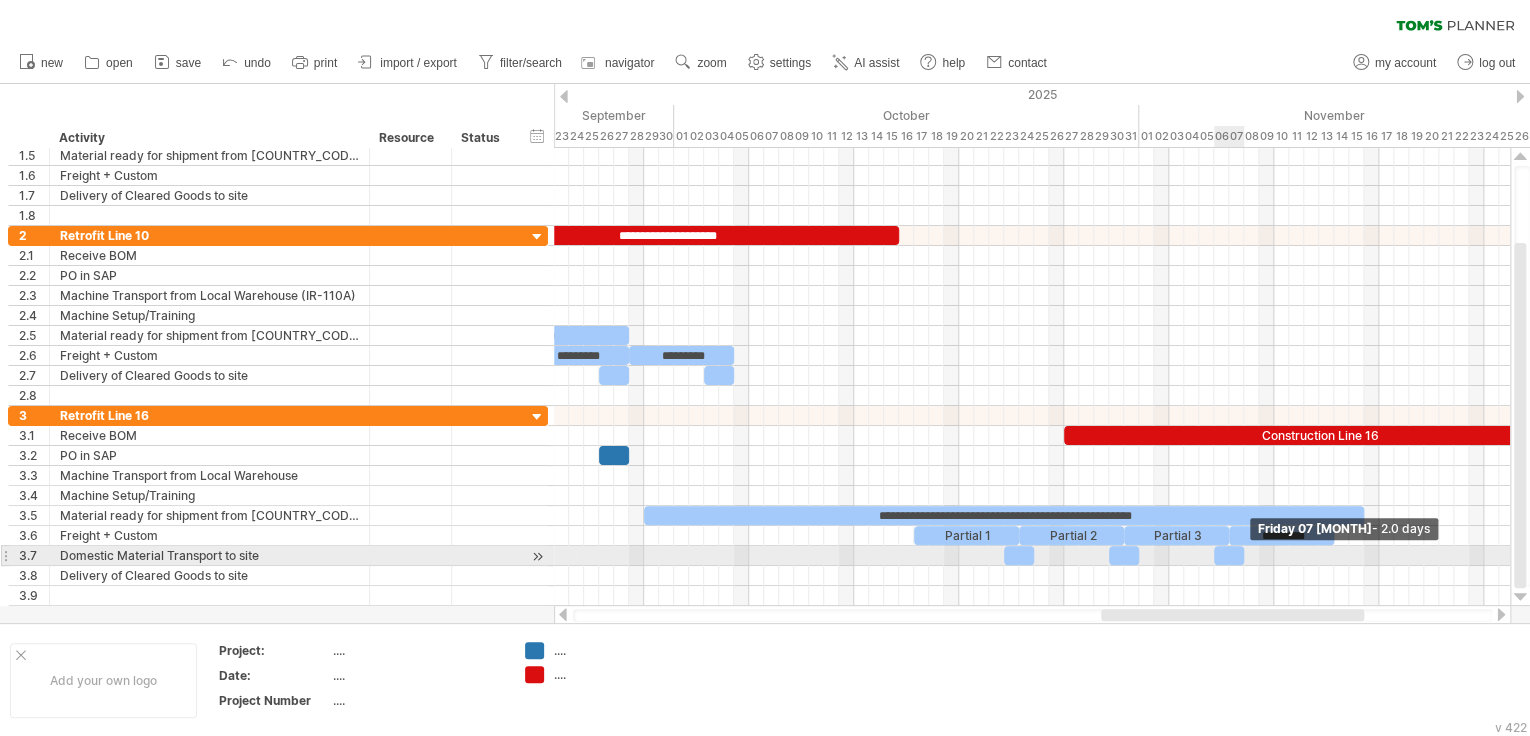 click at bounding box center (1244, 555) 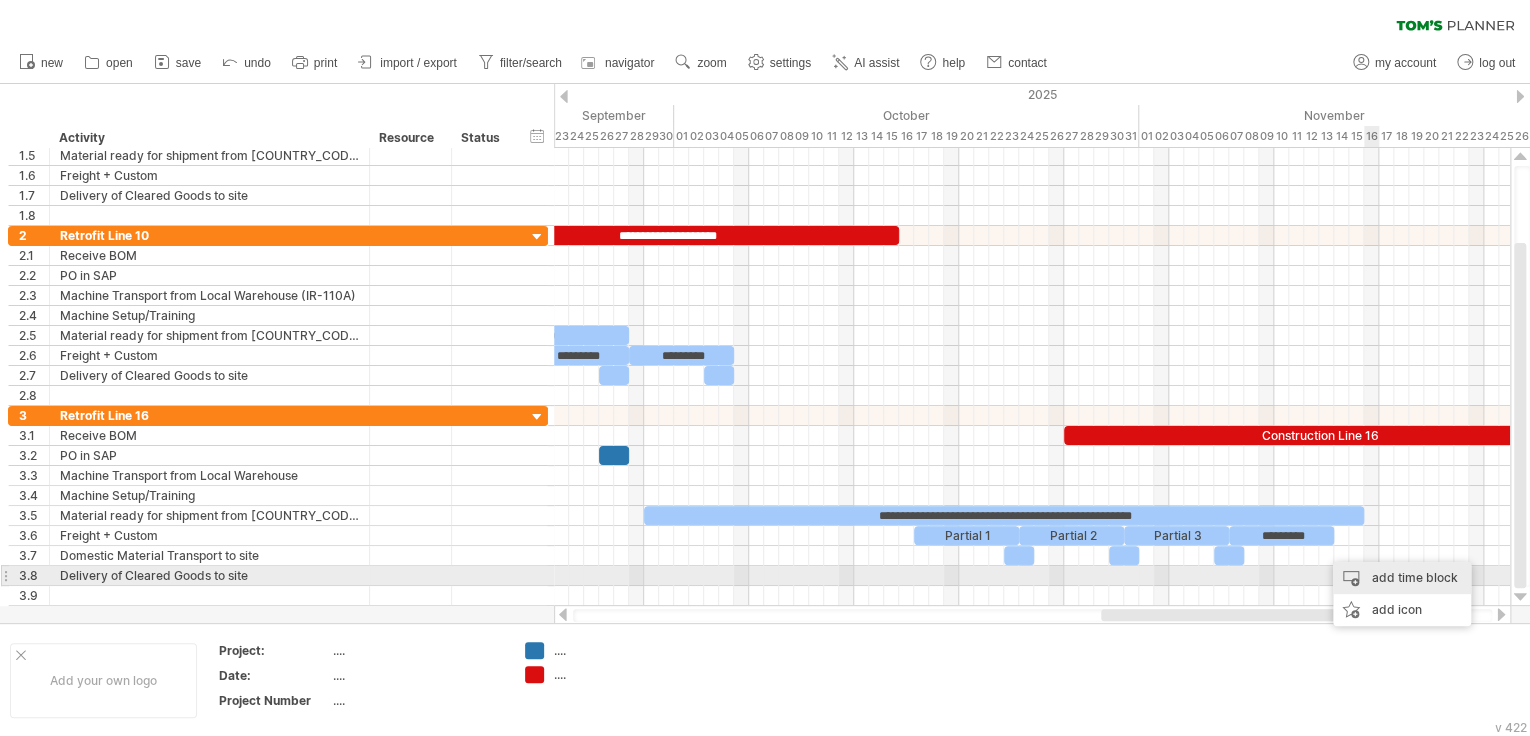 click on "add time block" at bounding box center (1402, 578) 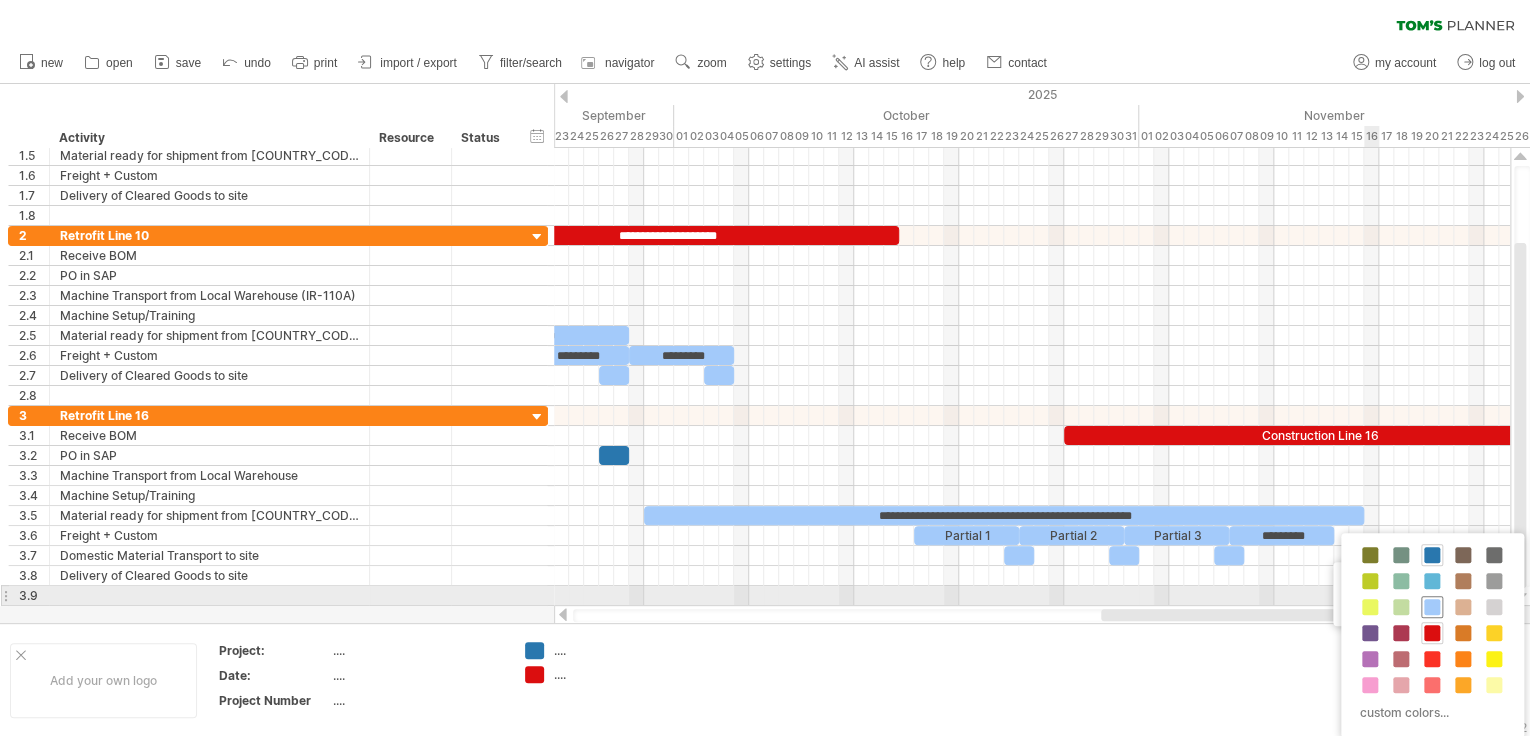 click at bounding box center [1432, 607] 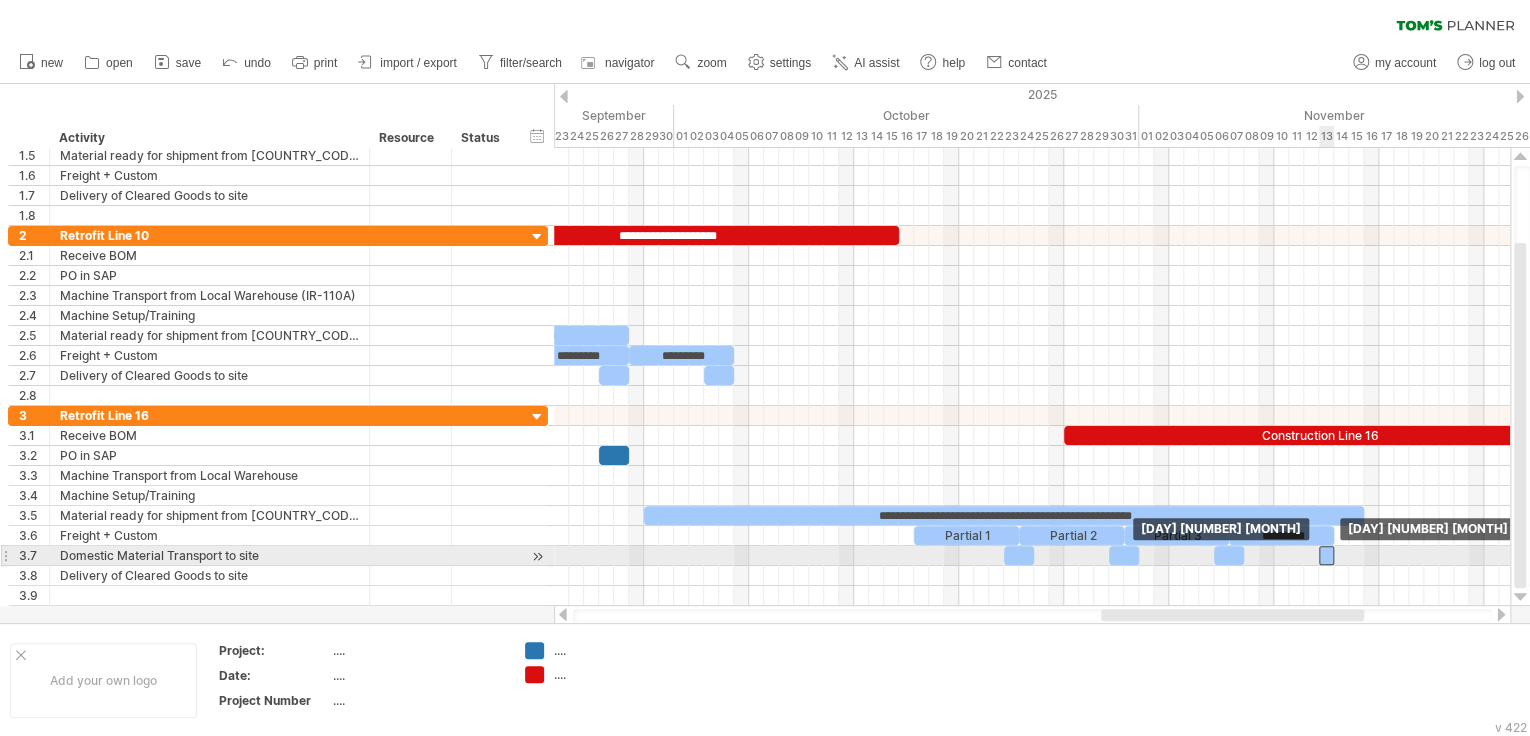 drag, startPoint x: 1335, startPoint y: 552, endPoint x: 1324, endPoint y: 552, distance: 11 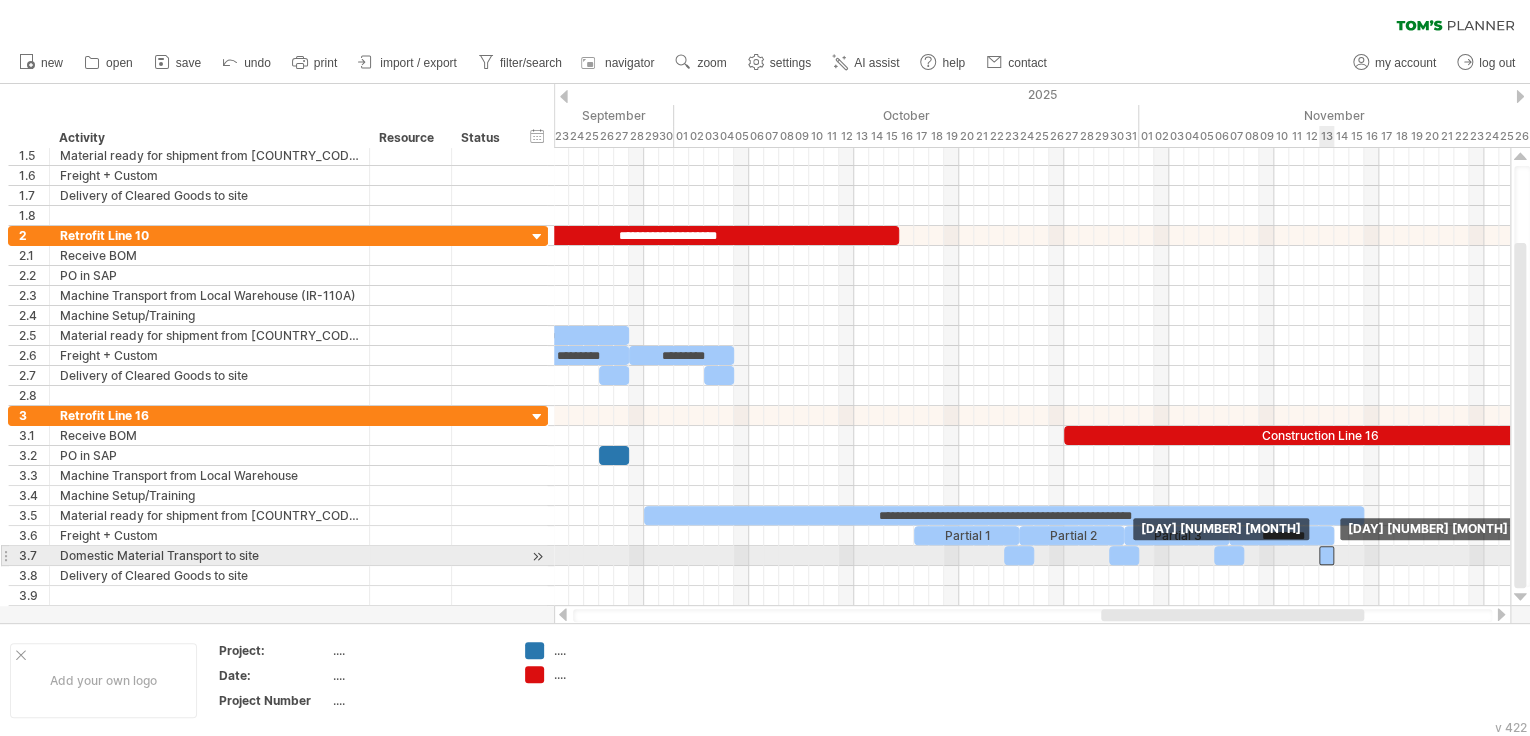 click at bounding box center (1326, 555) 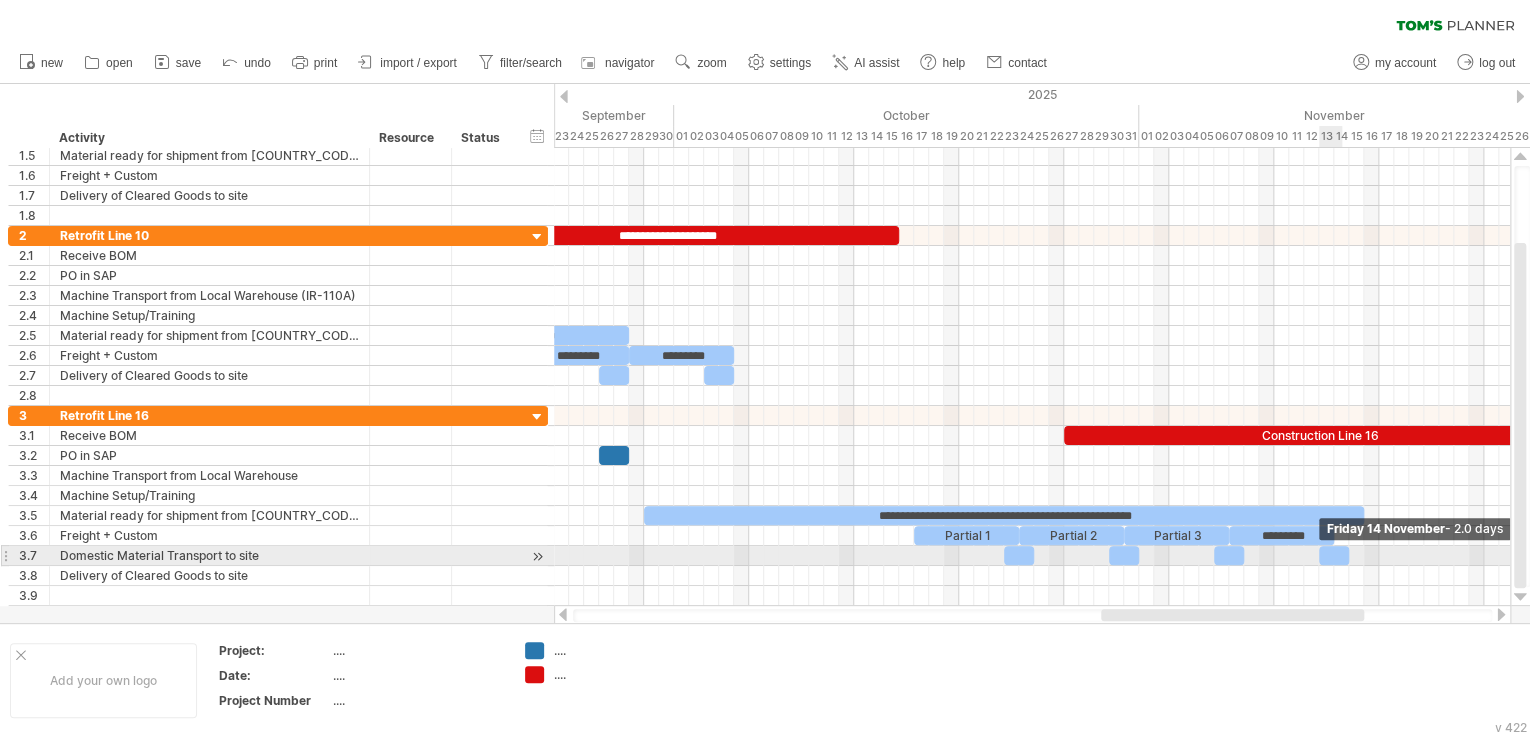 drag, startPoint x: 1333, startPoint y: 552, endPoint x: 1346, endPoint y: 552, distance: 13 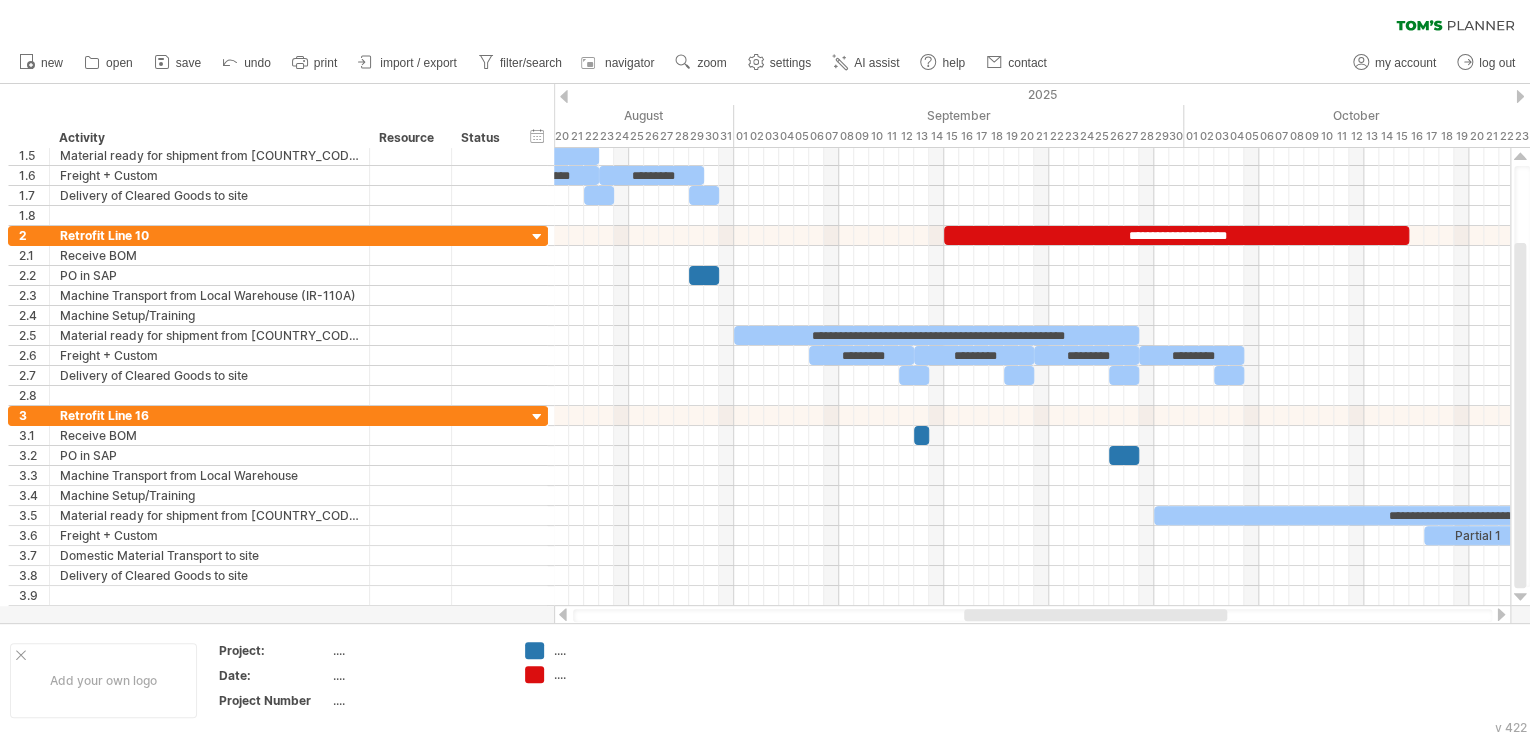 drag, startPoint x: 1169, startPoint y: 616, endPoint x: 1032, endPoint y: 615, distance: 137.00365 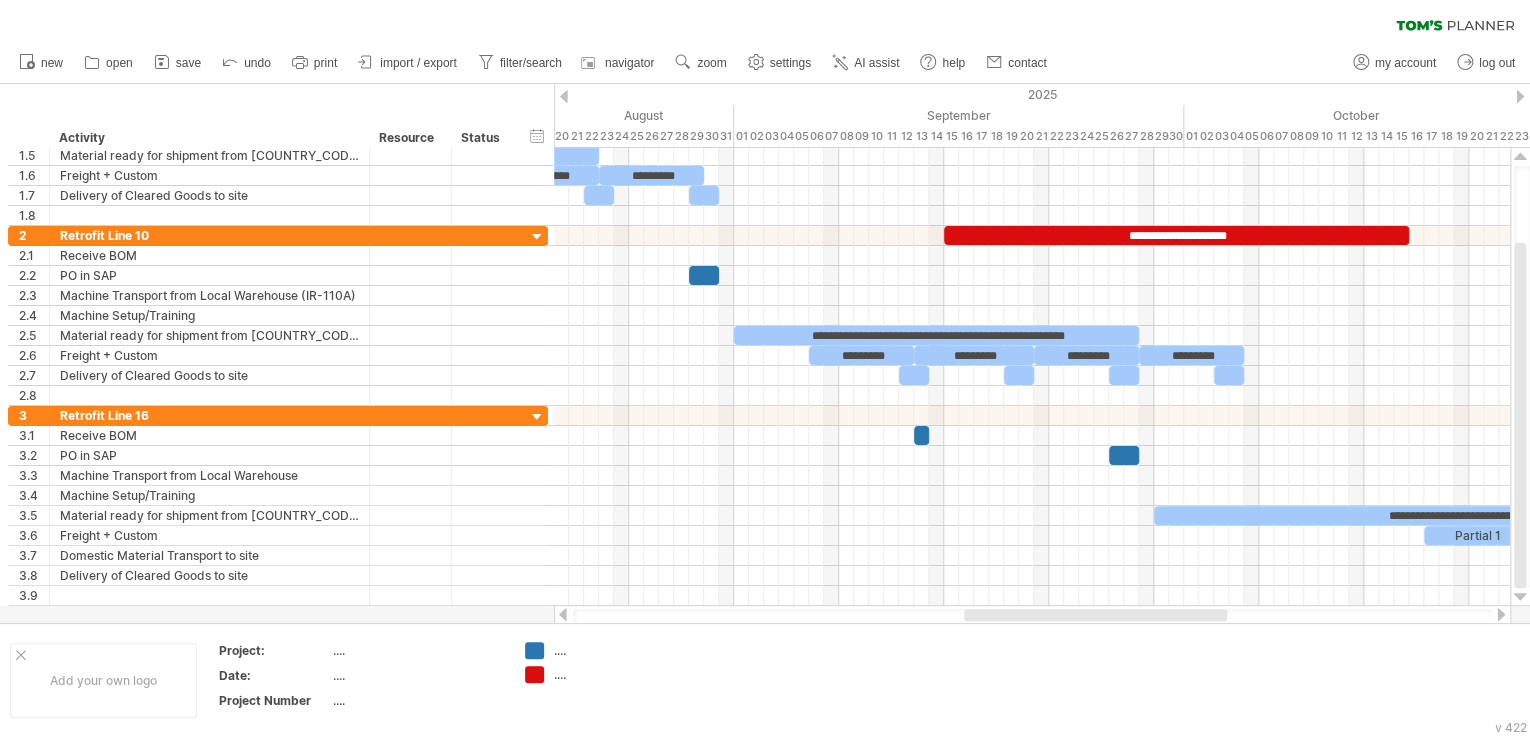 click at bounding box center [1095, 615] 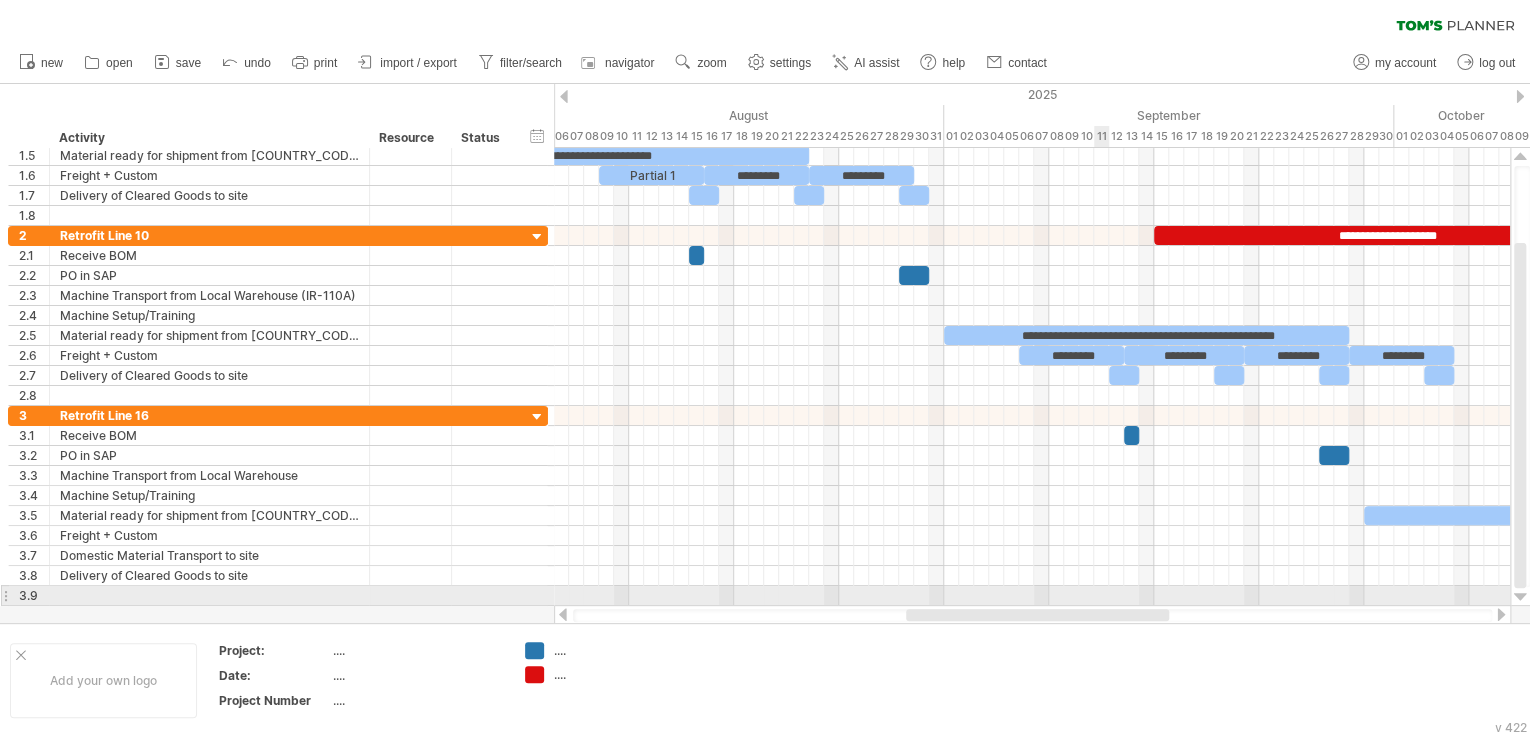 drag, startPoint x: 1161, startPoint y: 619, endPoint x: 1104, endPoint y: 603, distance: 59.20304 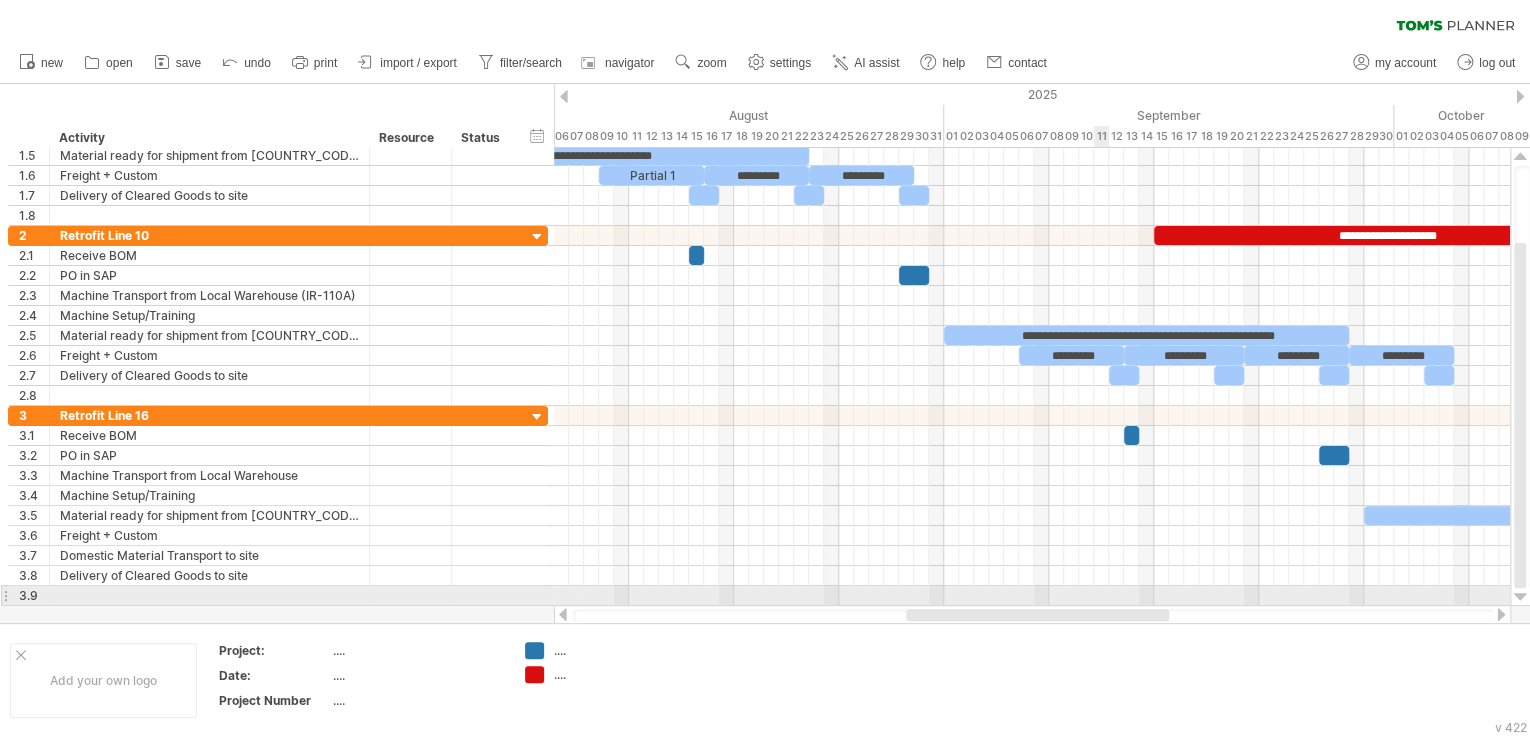 click on "Trying to reach plan.tomsplanner.com
Connected again...
0%
clear filter
new 1" at bounding box center [765, 368] 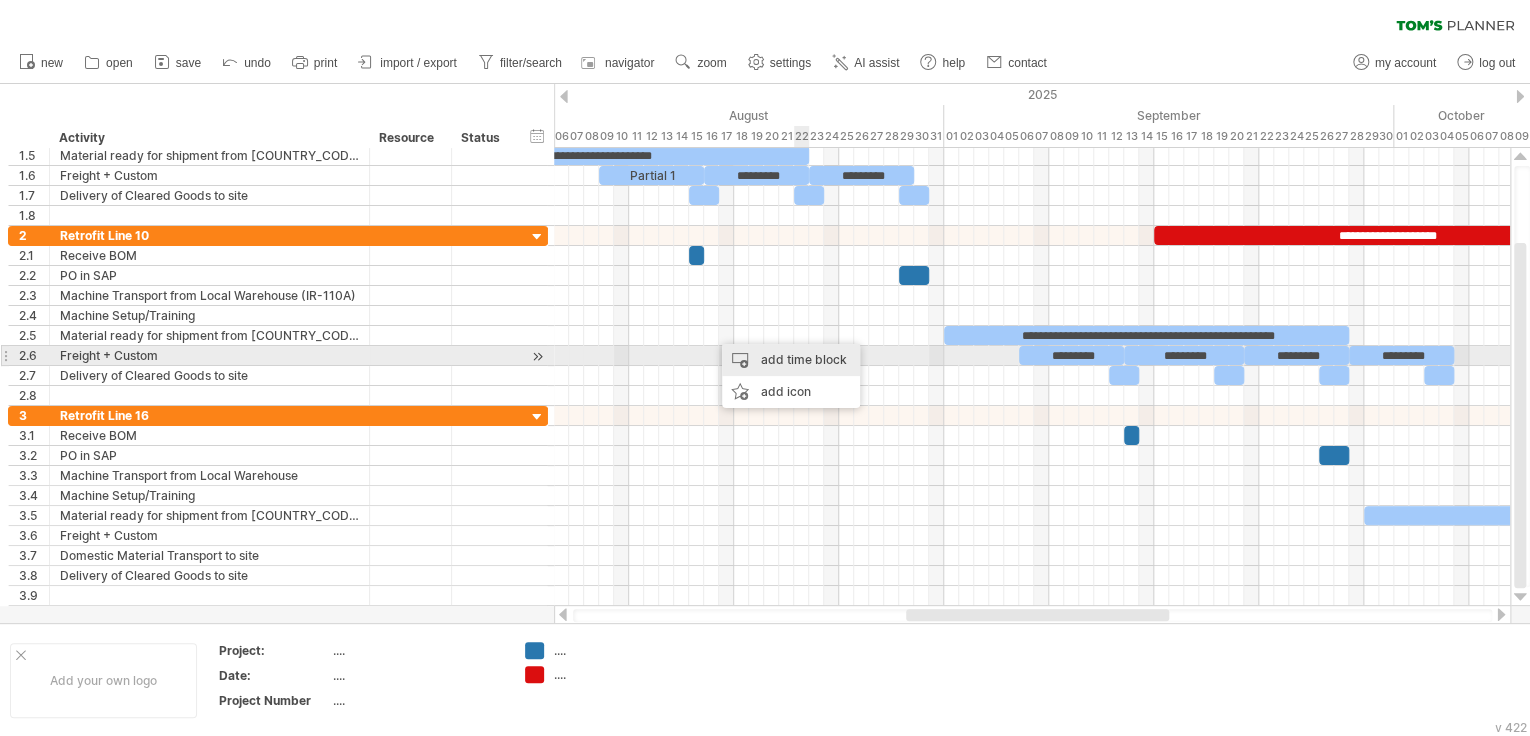 click on "add time block" at bounding box center (791, 360) 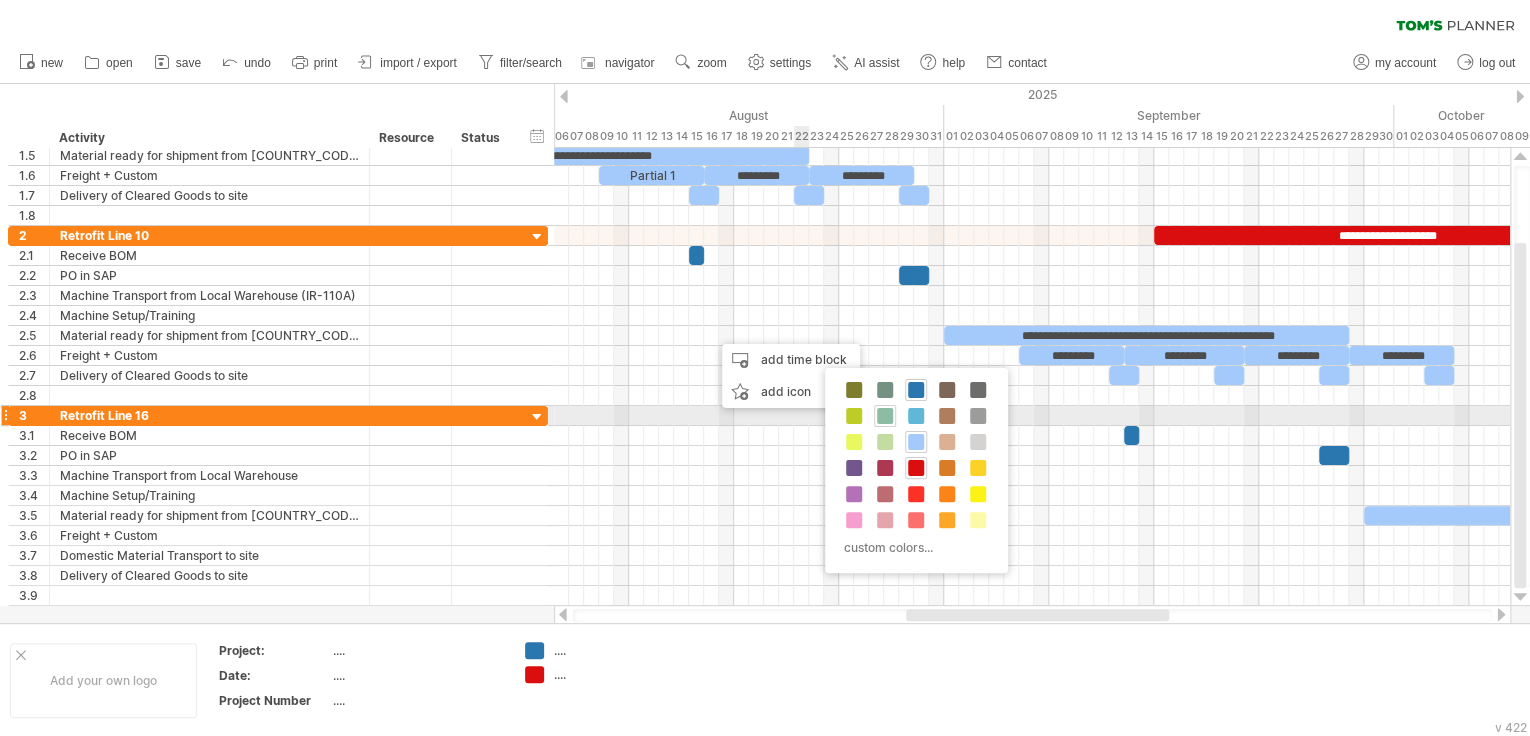 click at bounding box center [885, 416] 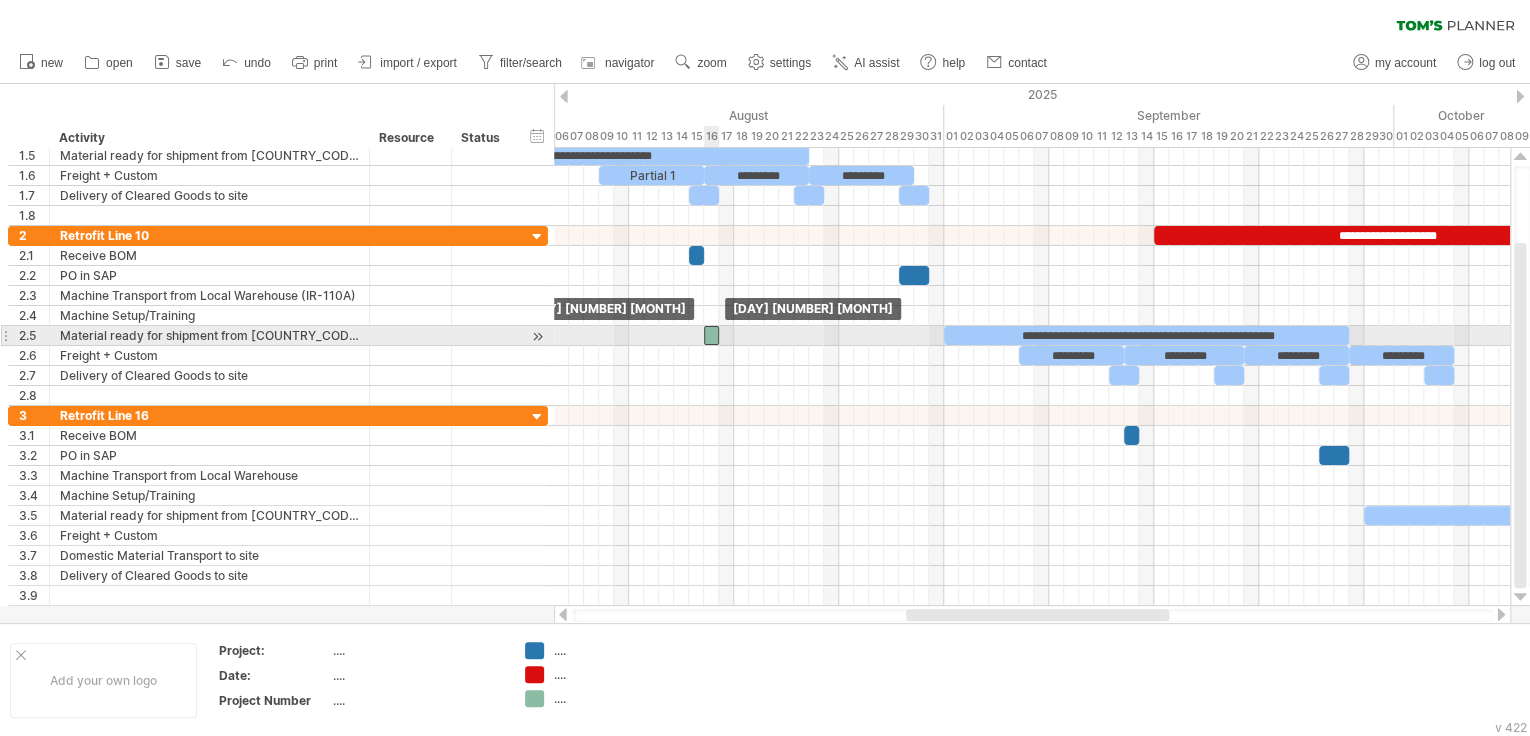 click at bounding box center [711, 335] 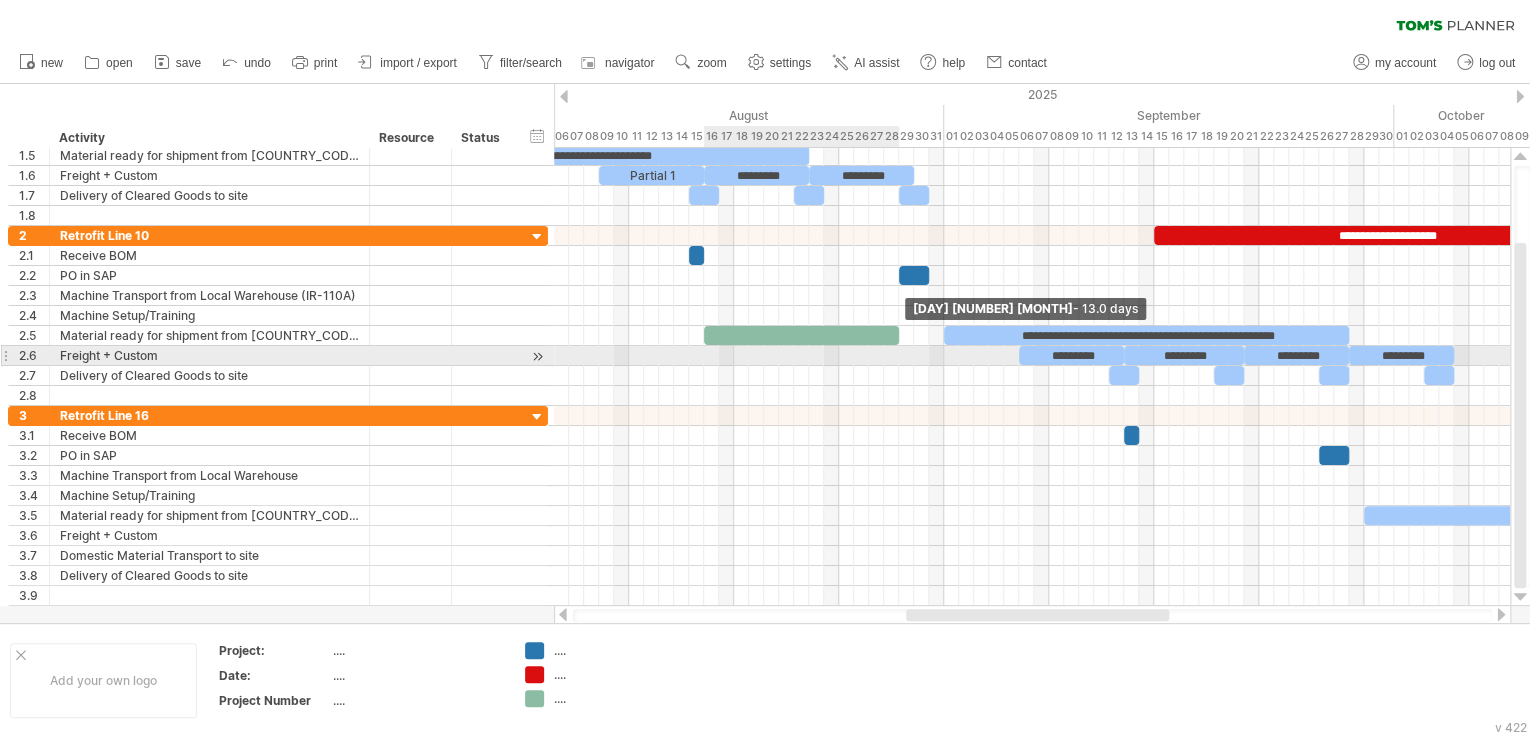 drag, startPoint x: 720, startPoint y: 334, endPoint x: 898, endPoint y: 348, distance: 178.54971 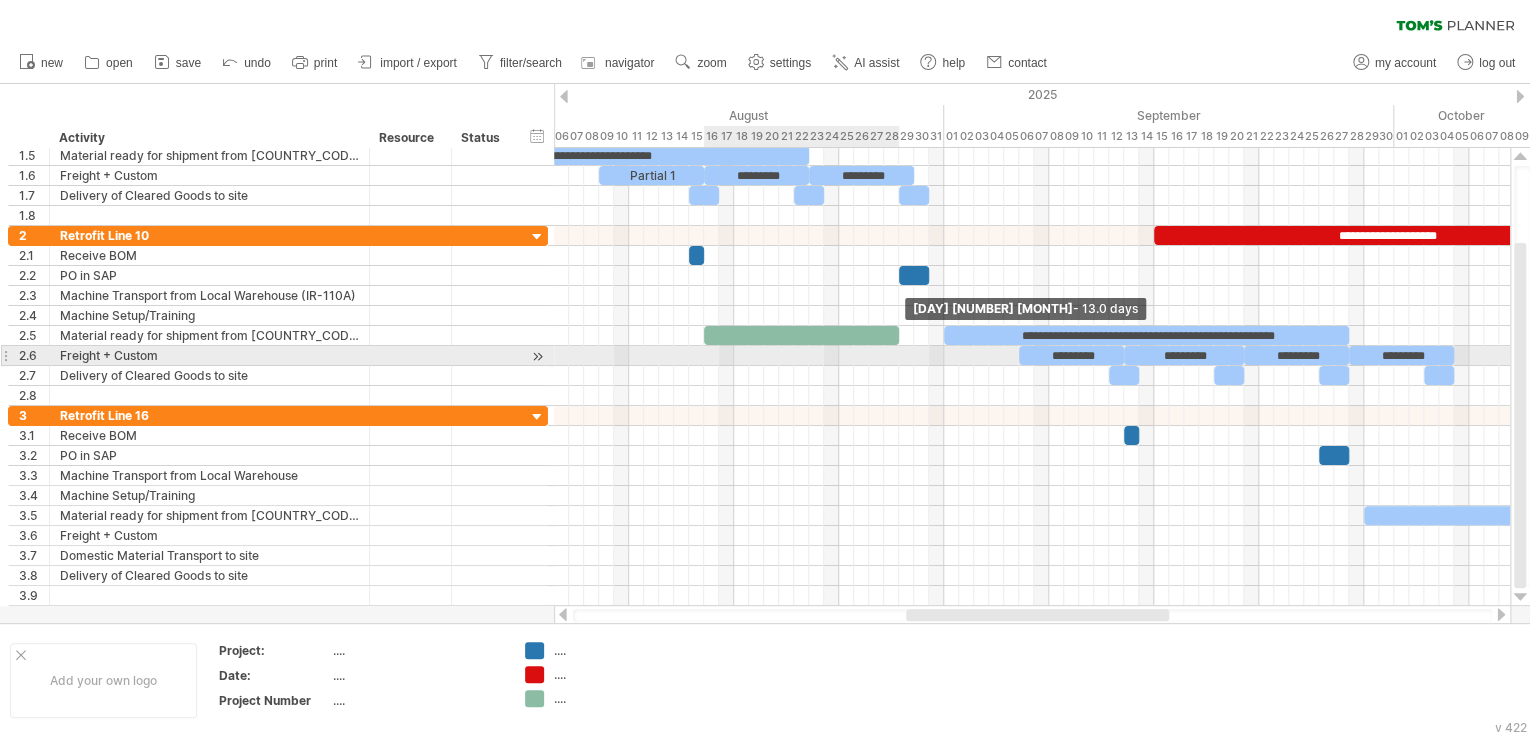 click on "**********" at bounding box center [1032, 377] 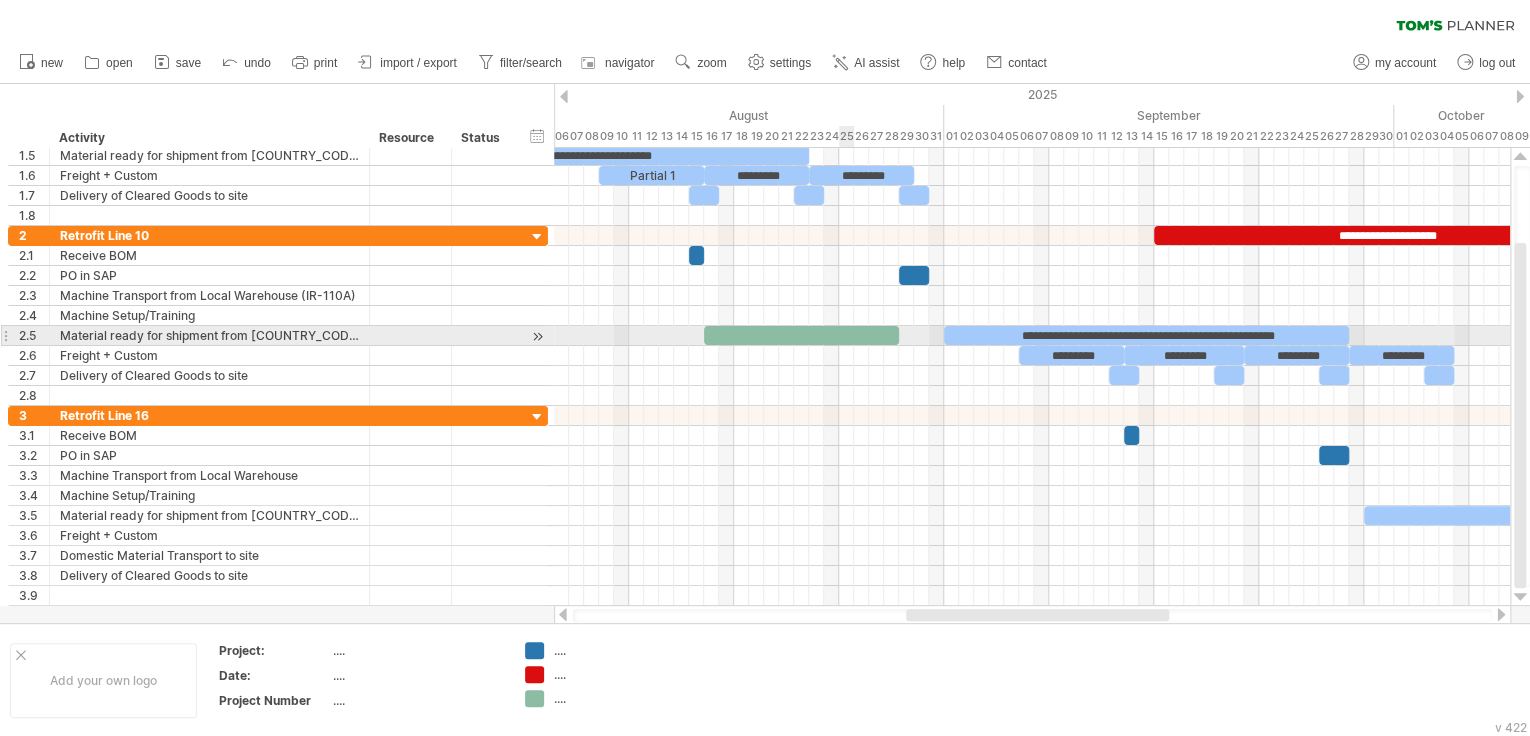 click at bounding box center [801, 335] 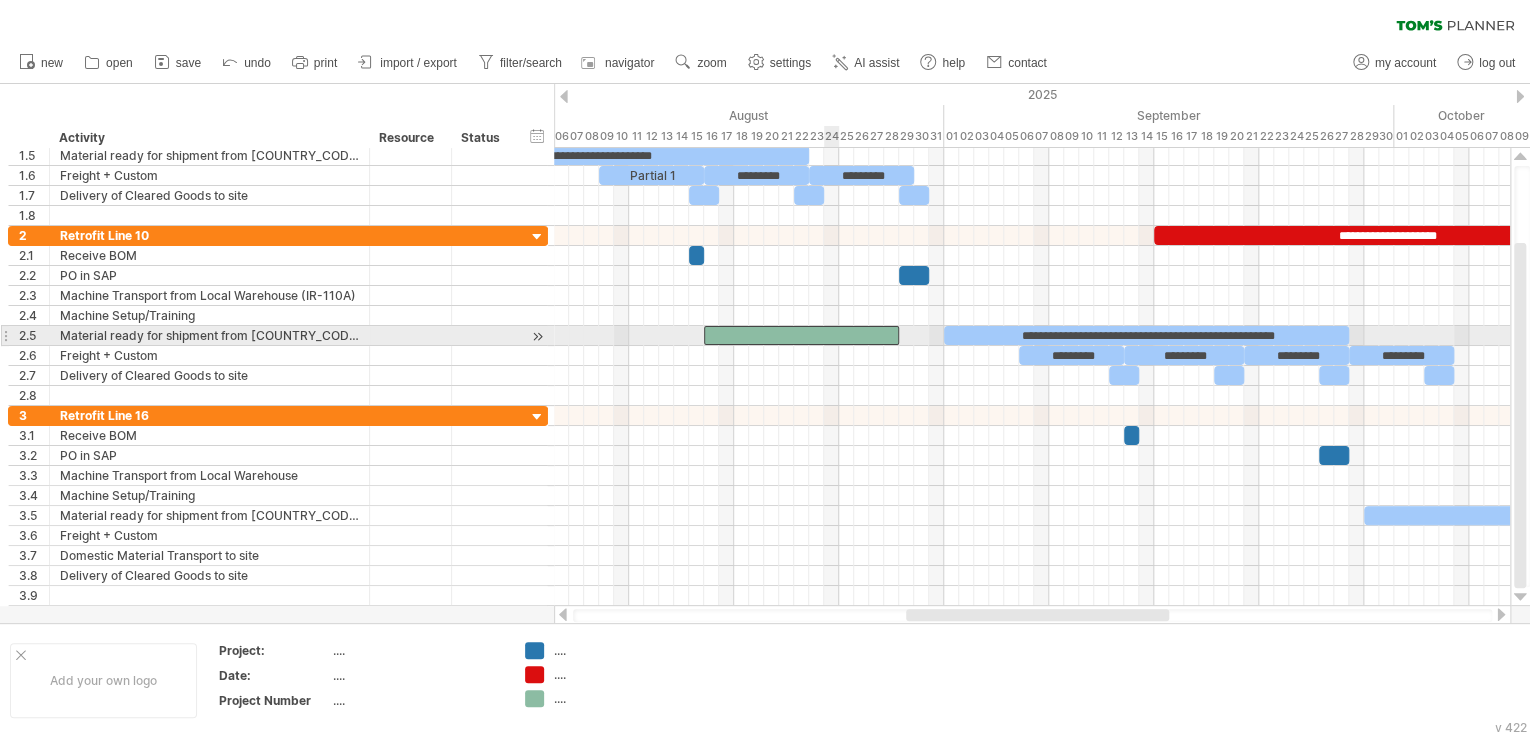 type 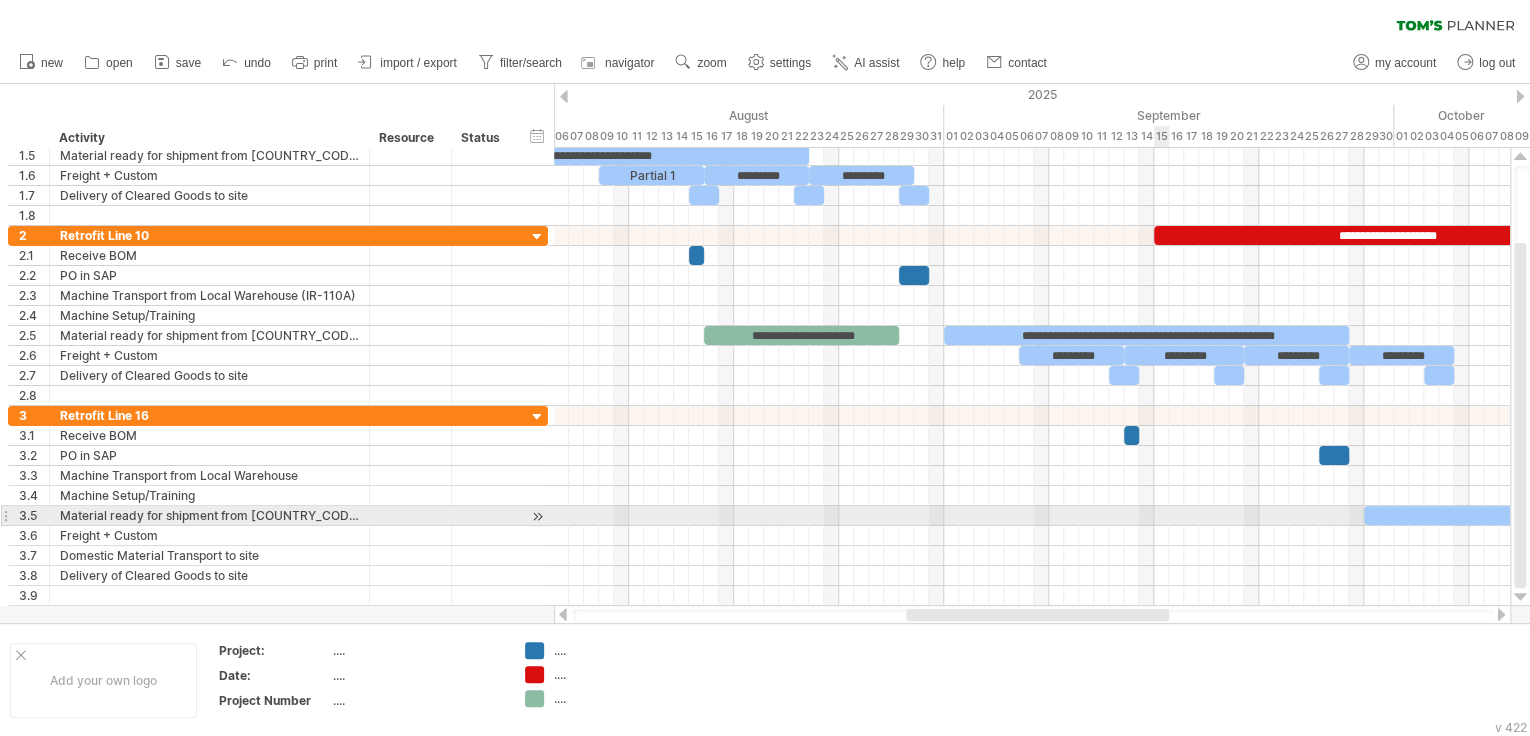 click at bounding box center [1032, 516] 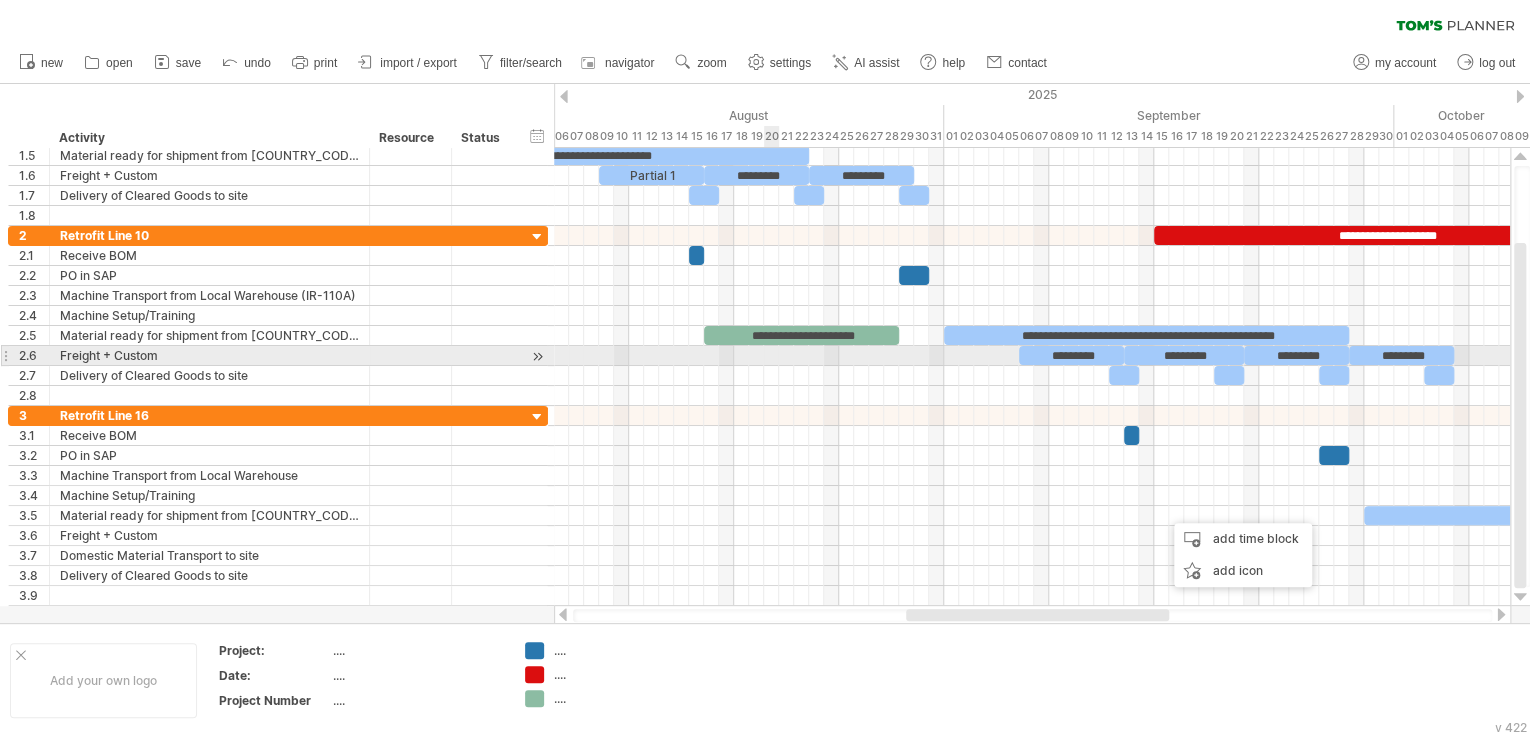 click on "**********" at bounding box center (801, 335) 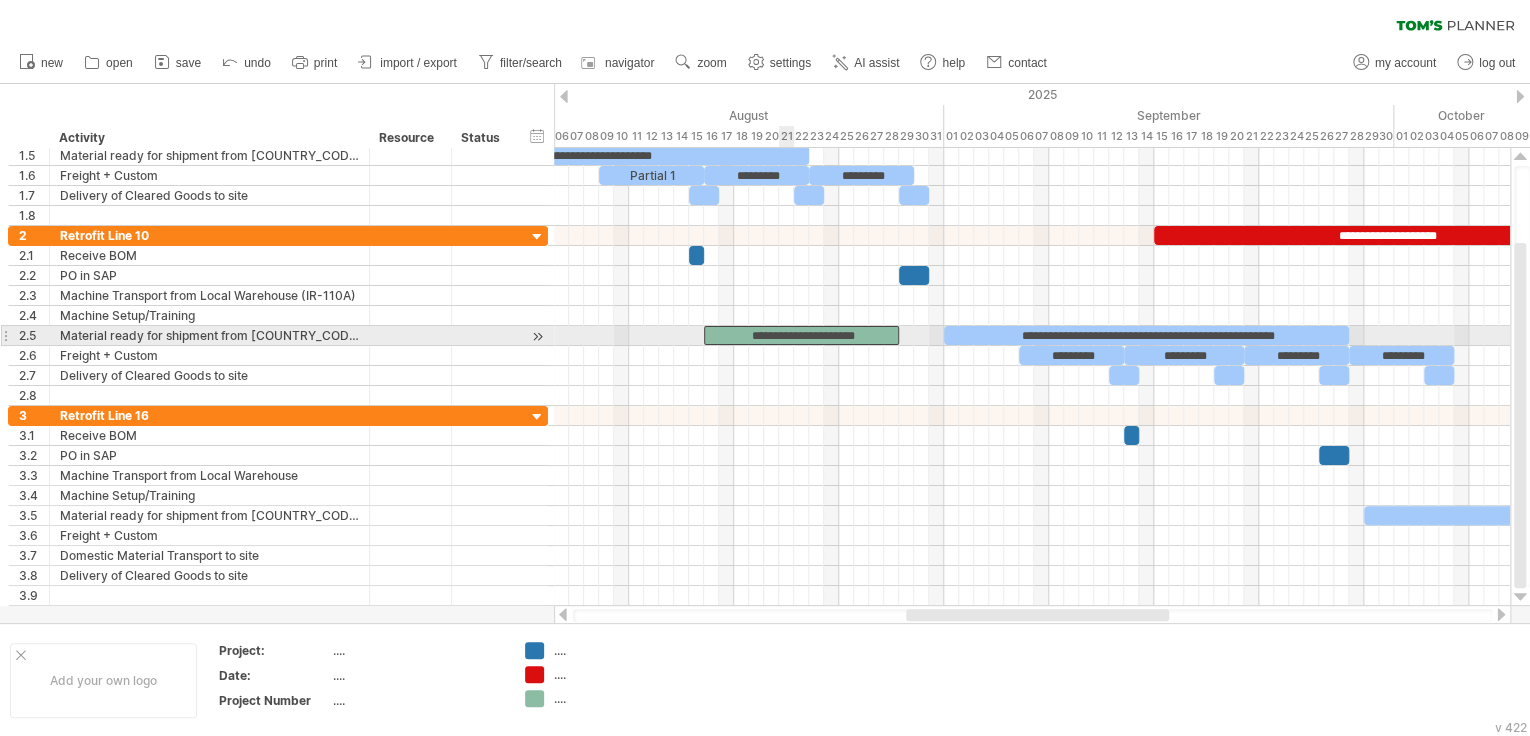 click on "**********" at bounding box center (801, 335) 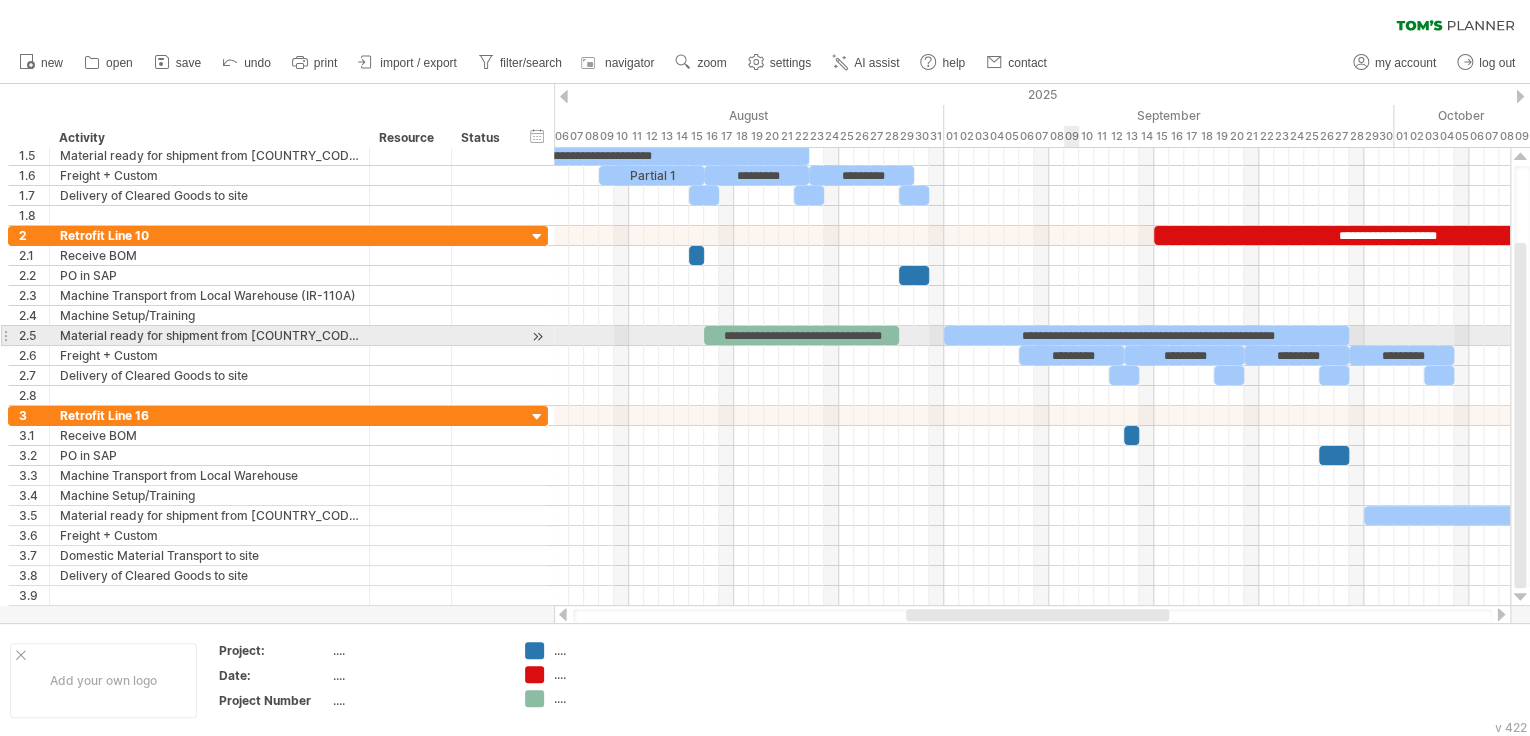 click on "**********" at bounding box center [1146, 335] 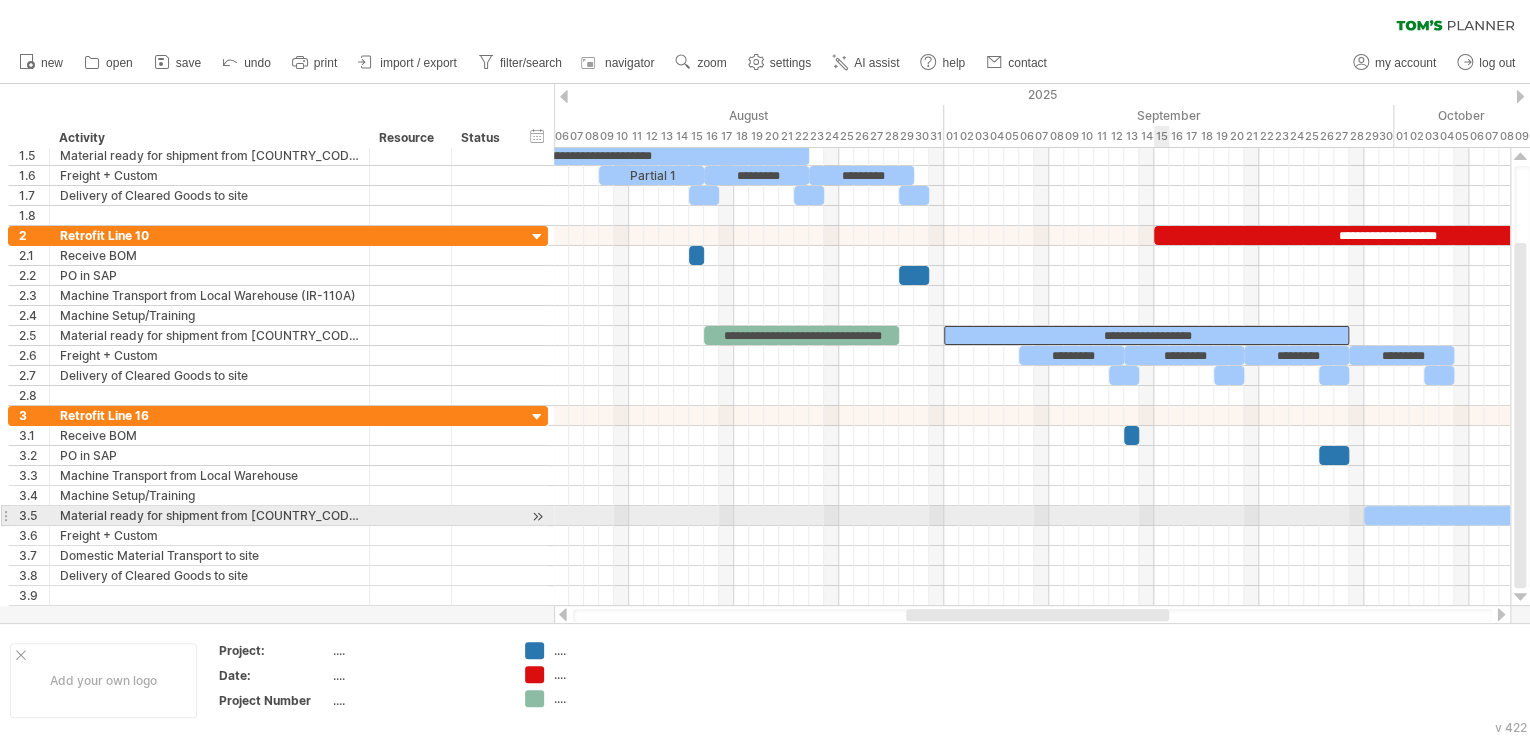click at bounding box center (1032, 516) 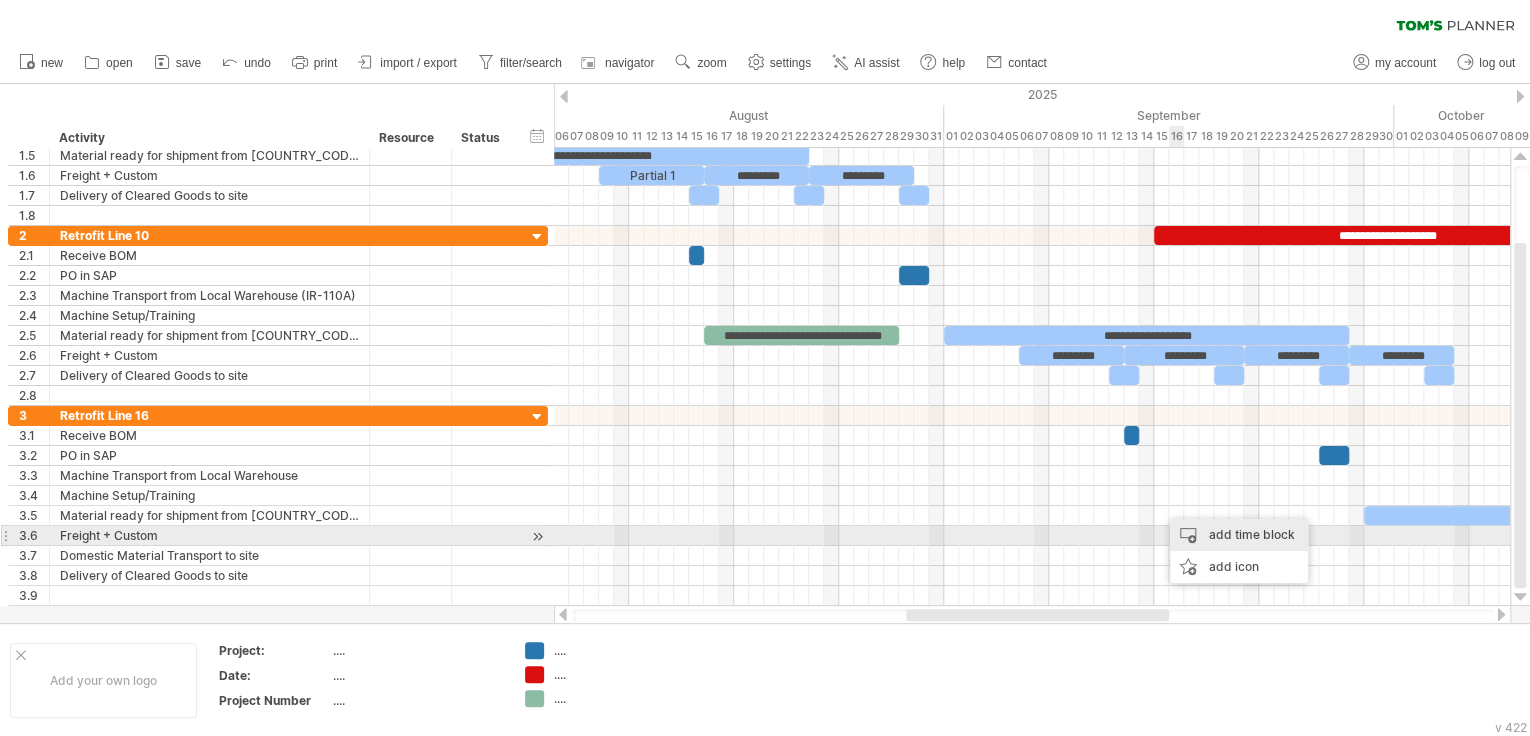 click on "add time block" at bounding box center [1239, 535] 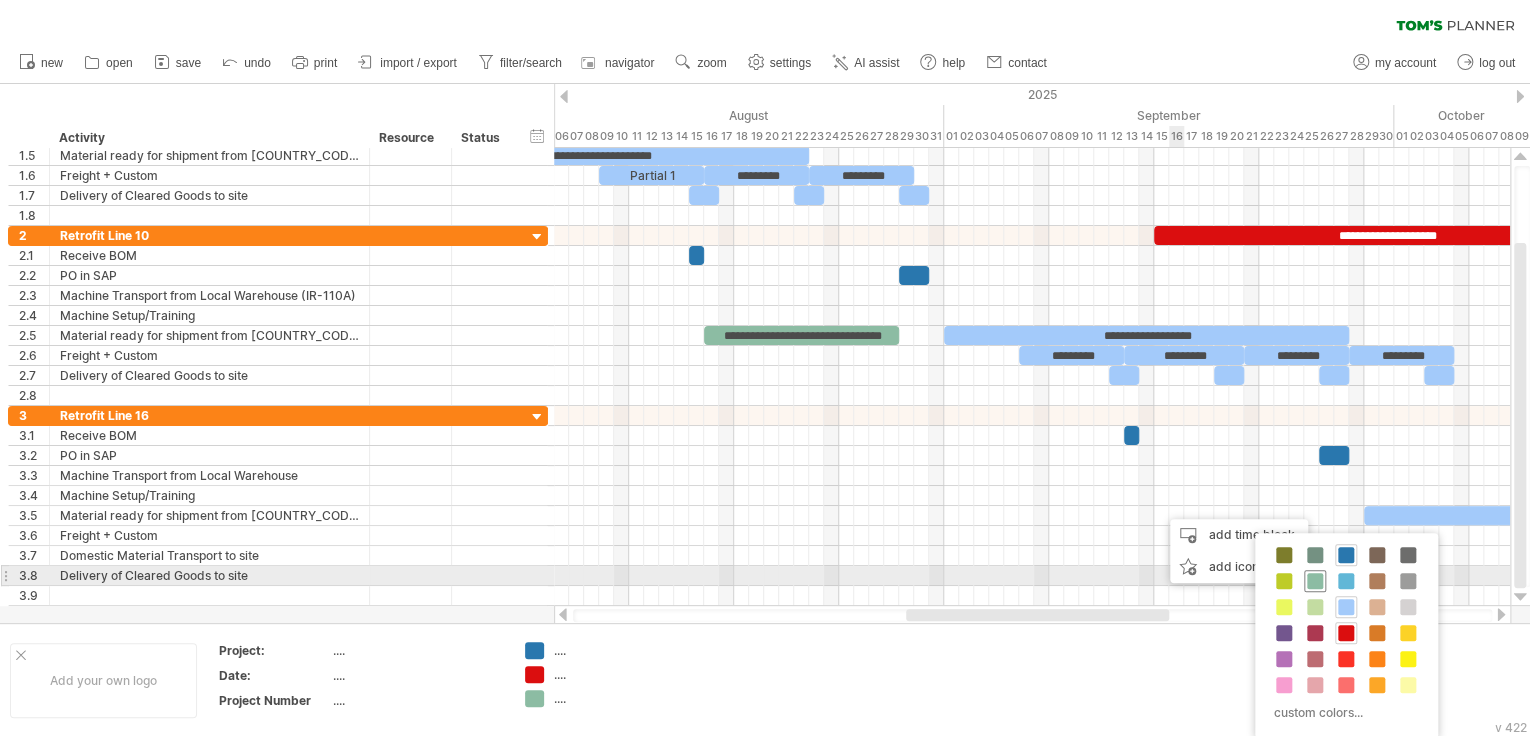 click at bounding box center [1315, 581] 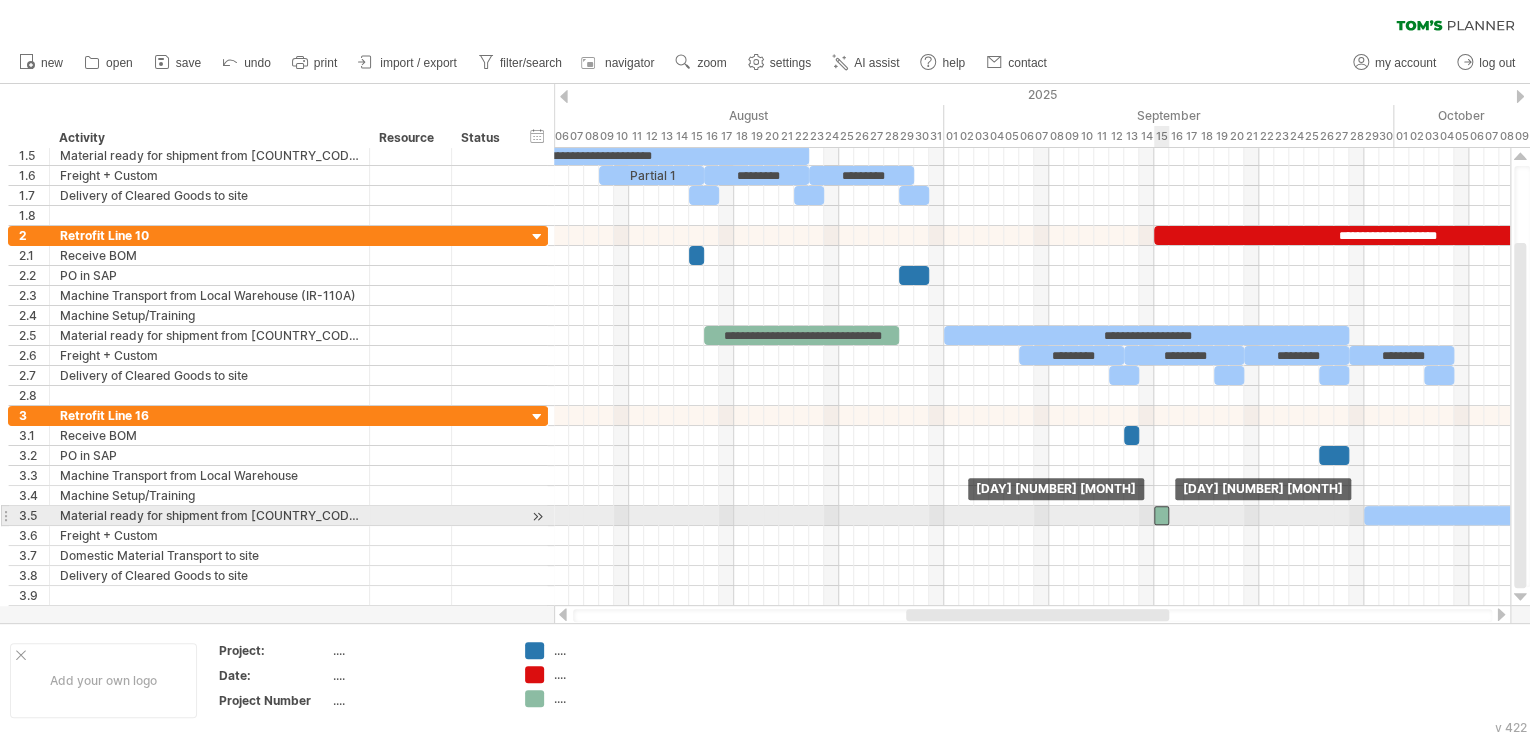 click at bounding box center (1161, 515) 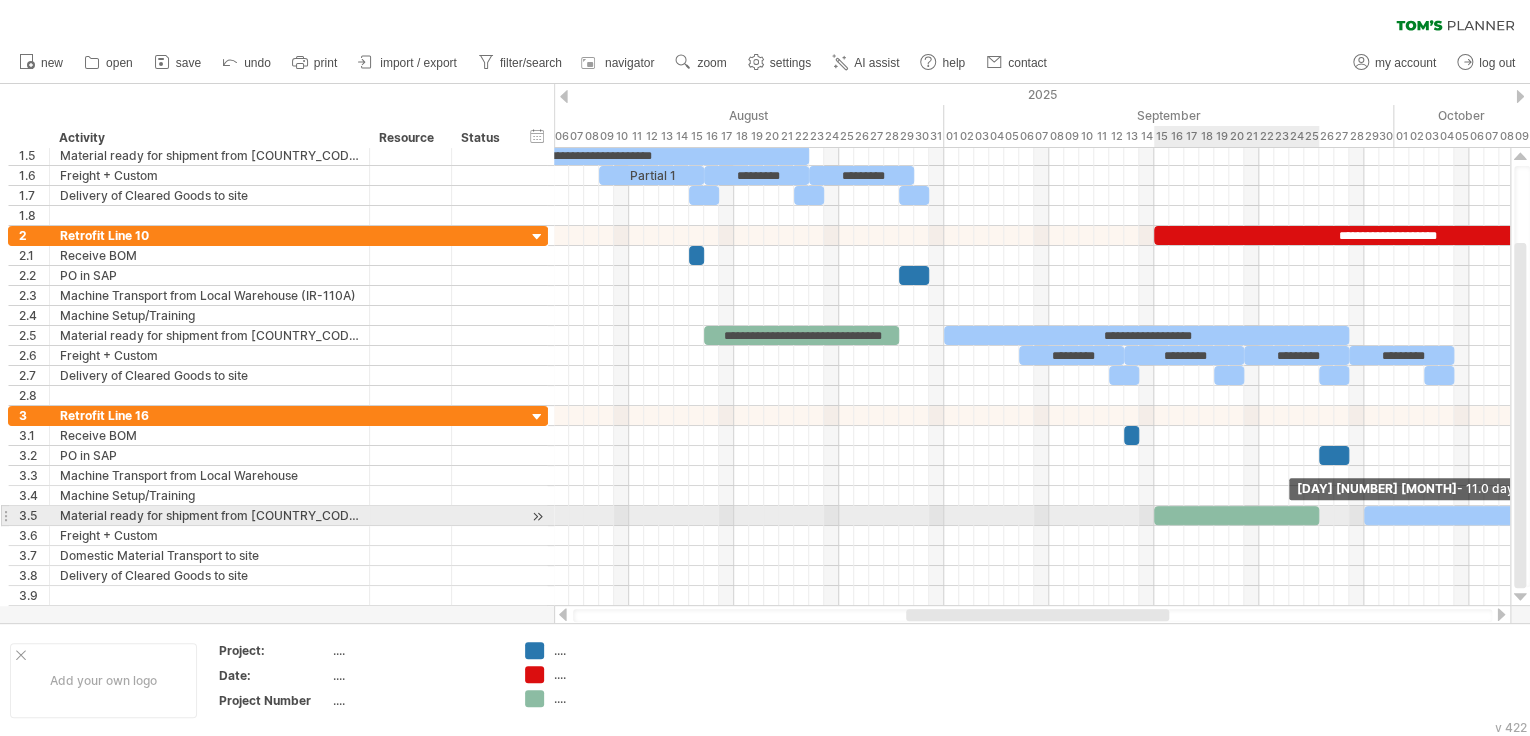 drag, startPoint x: 1170, startPoint y: 510, endPoint x: 1317, endPoint y: 524, distance: 147.66516 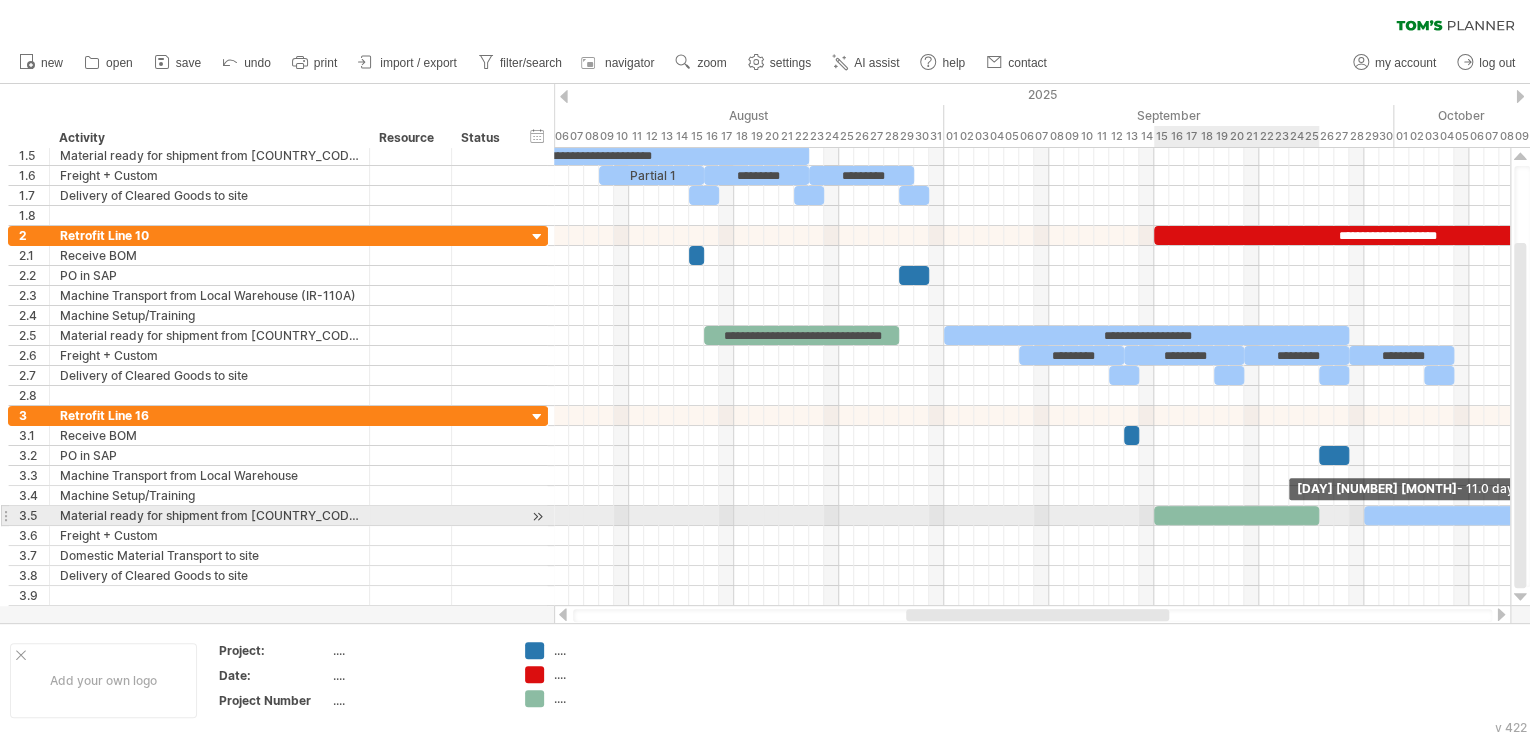 click on "[DAY] [DATE] [MONTH] - [DAYS] days
[DAY] [DATE] [MONTH]" at bounding box center [1032, 377] 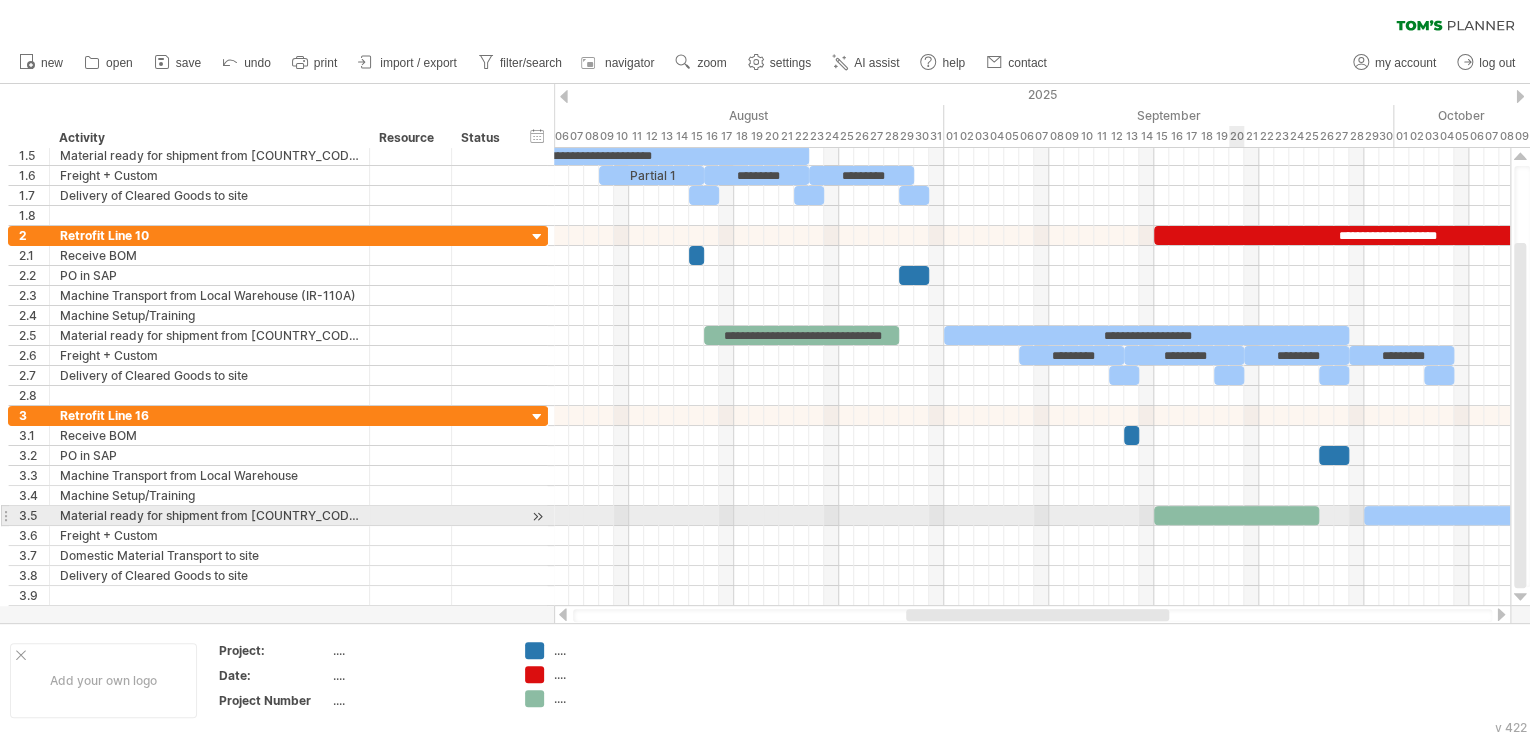 click at bounding box center (1236, 515) 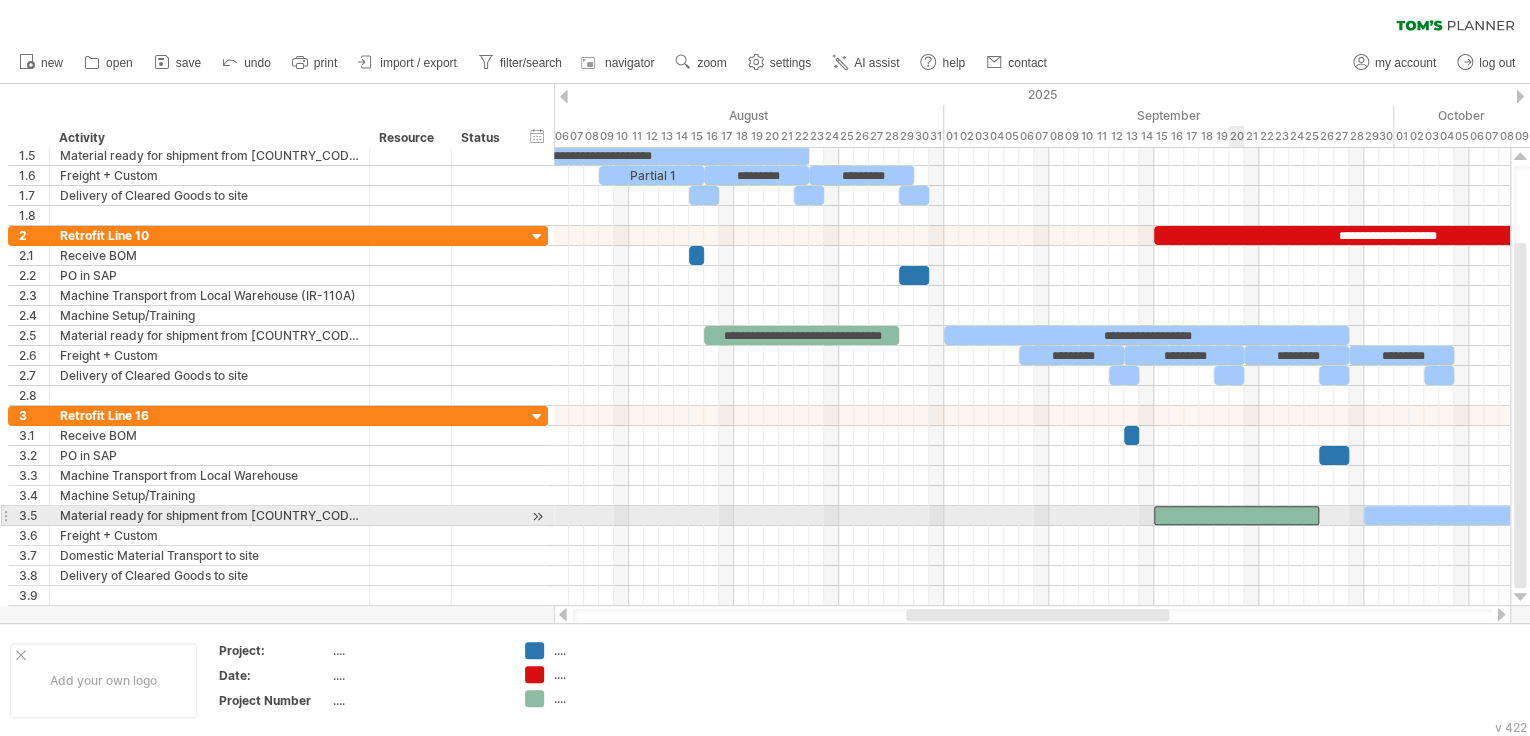 type 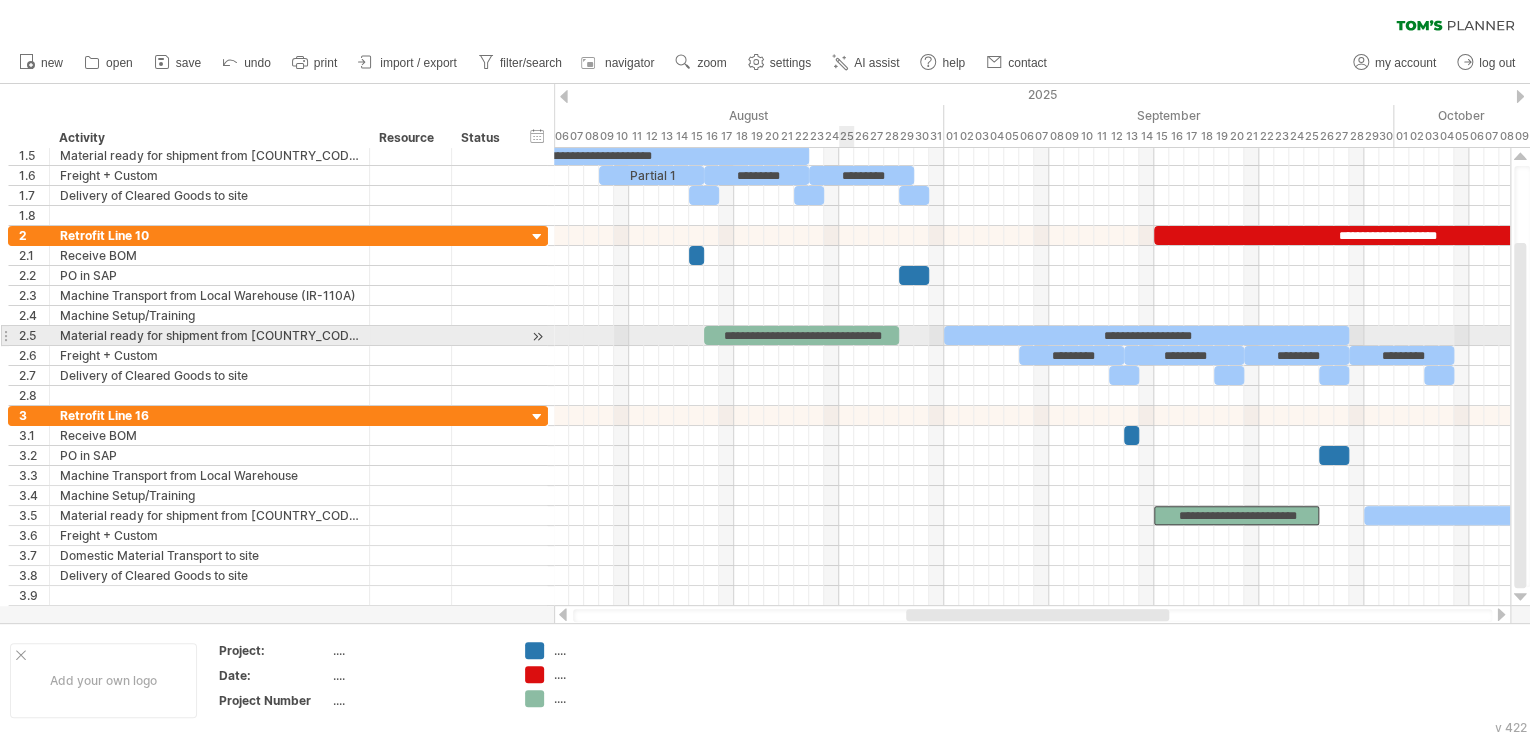 click on "**********" at bounding box center [801, 335] 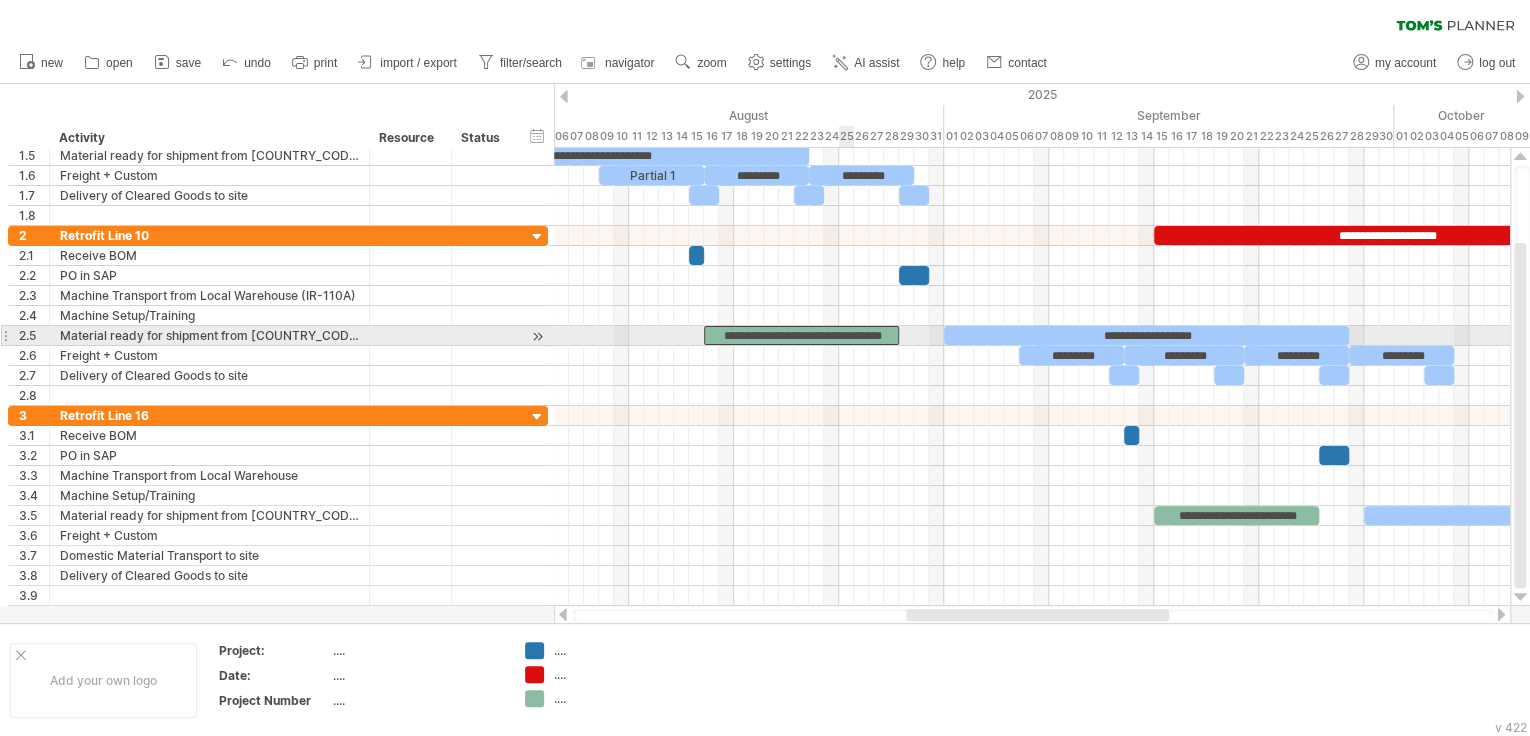 click on "**********" at bounding box center (801, 335) 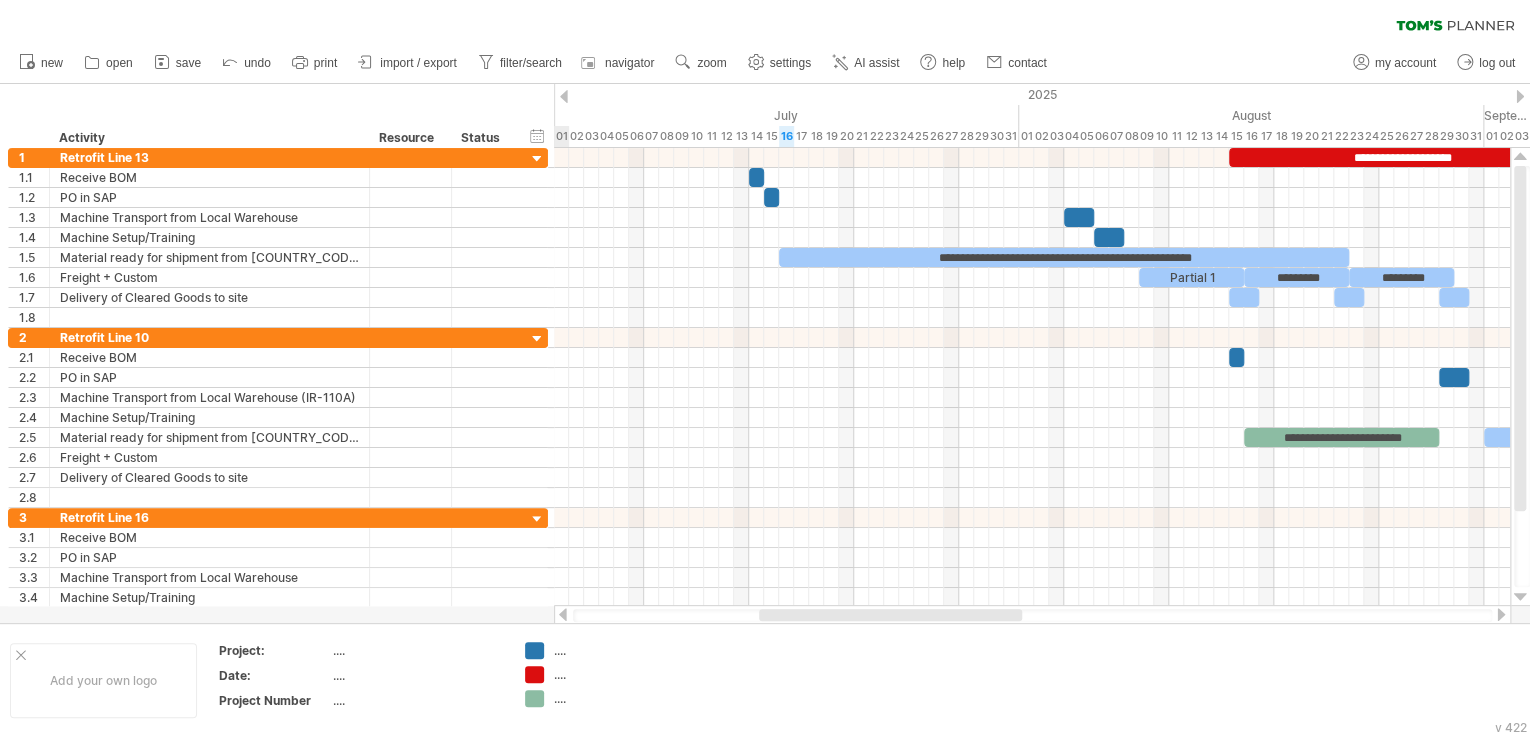 drag, startPoint x: 1100, startPoint y: 618, endPoint x: 953, endPoint y: 621, distance: 147.03061 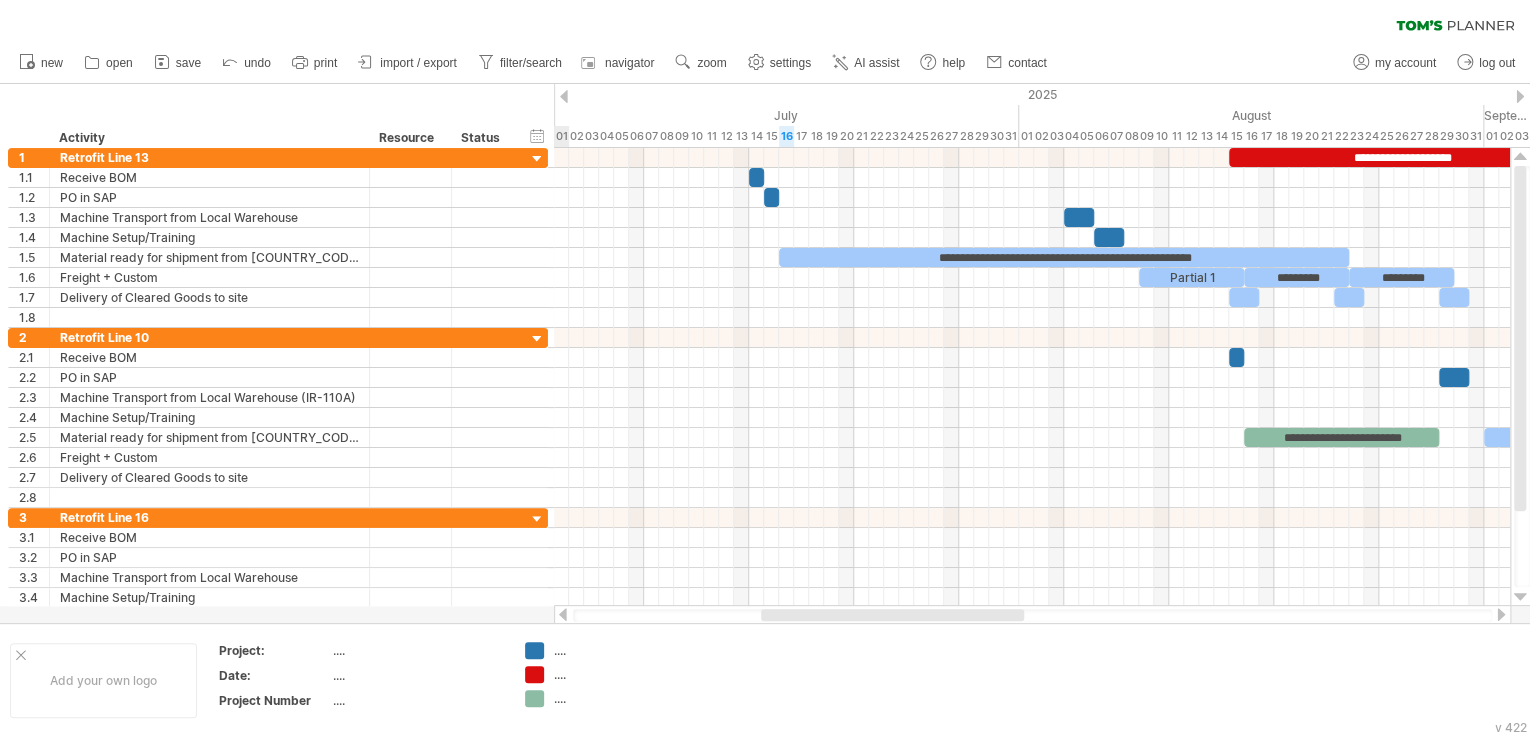 click at bounding box center (1032, 615) 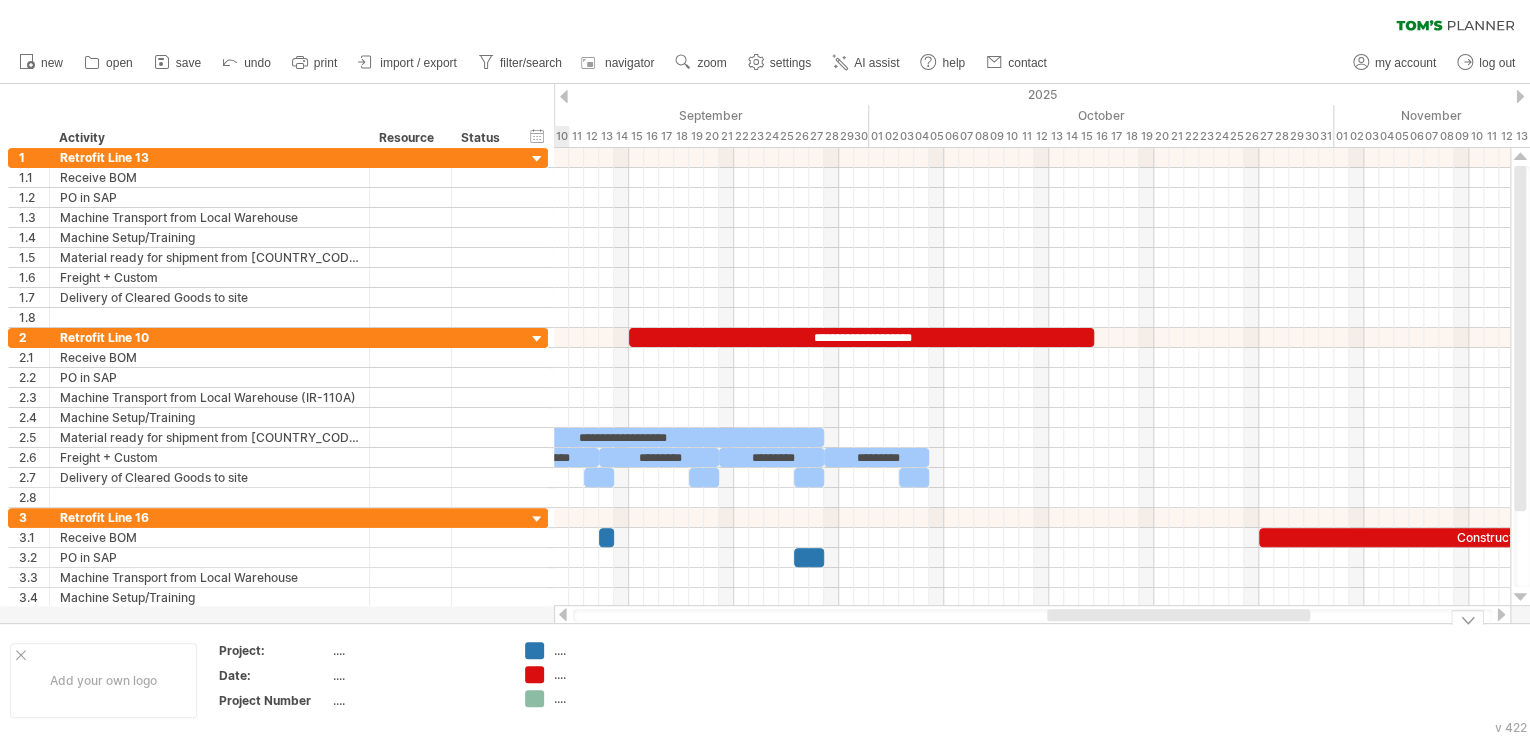 drag, startPoint x: 956, startPoint y: 620, endPoint x: 1138, endPoint y: 612, distance: 182.17574 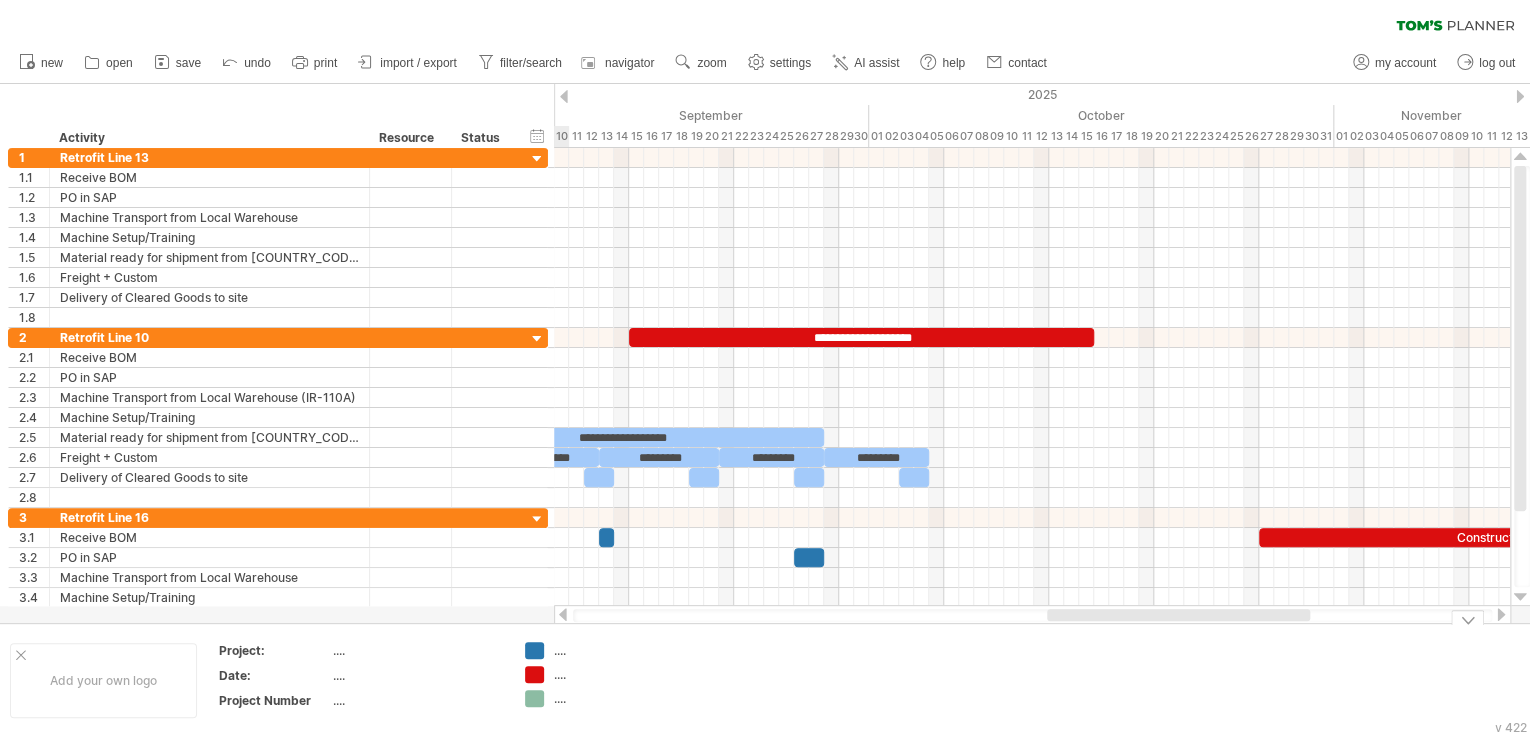 click at bounding box center [1178, 615] 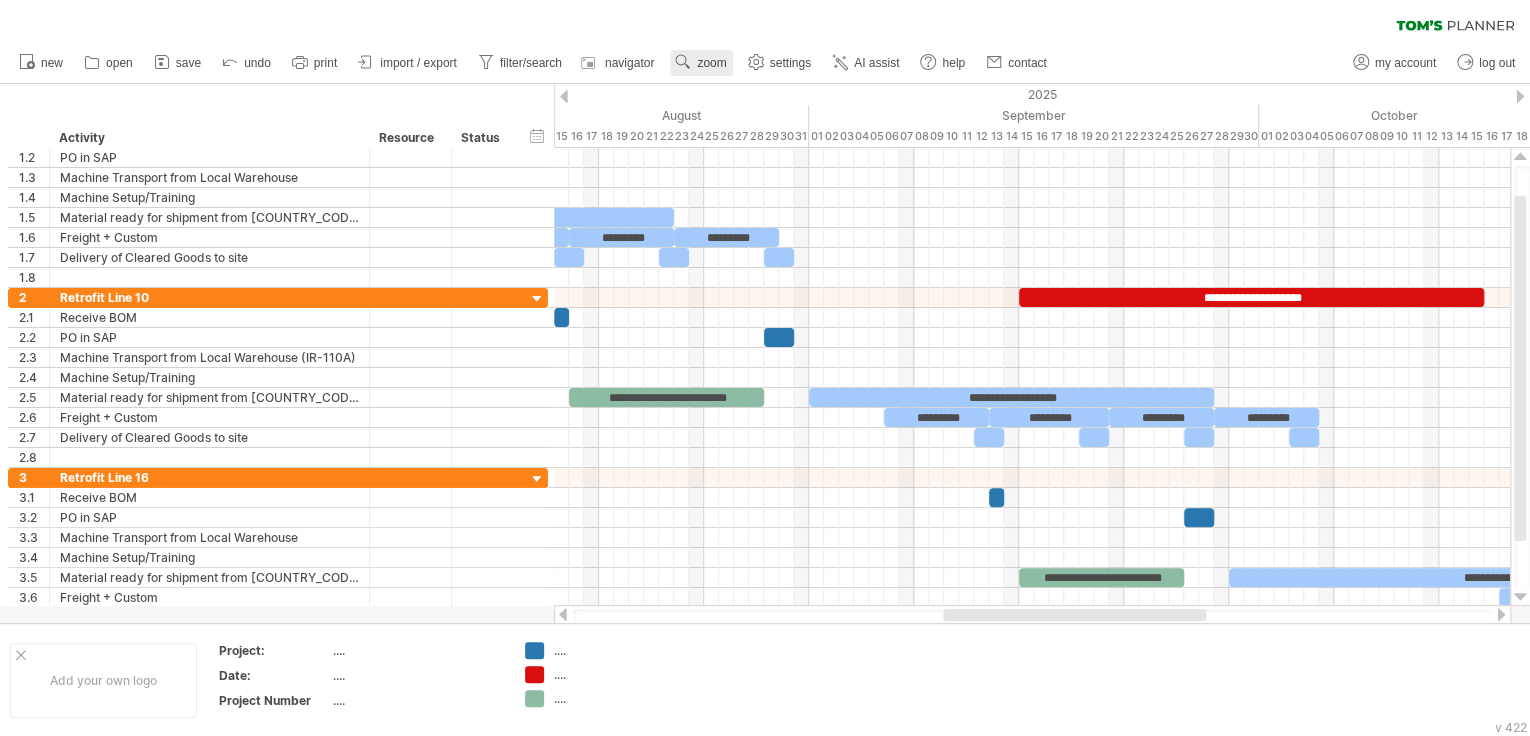 click on "zoom" at bounding box center (711, 63) 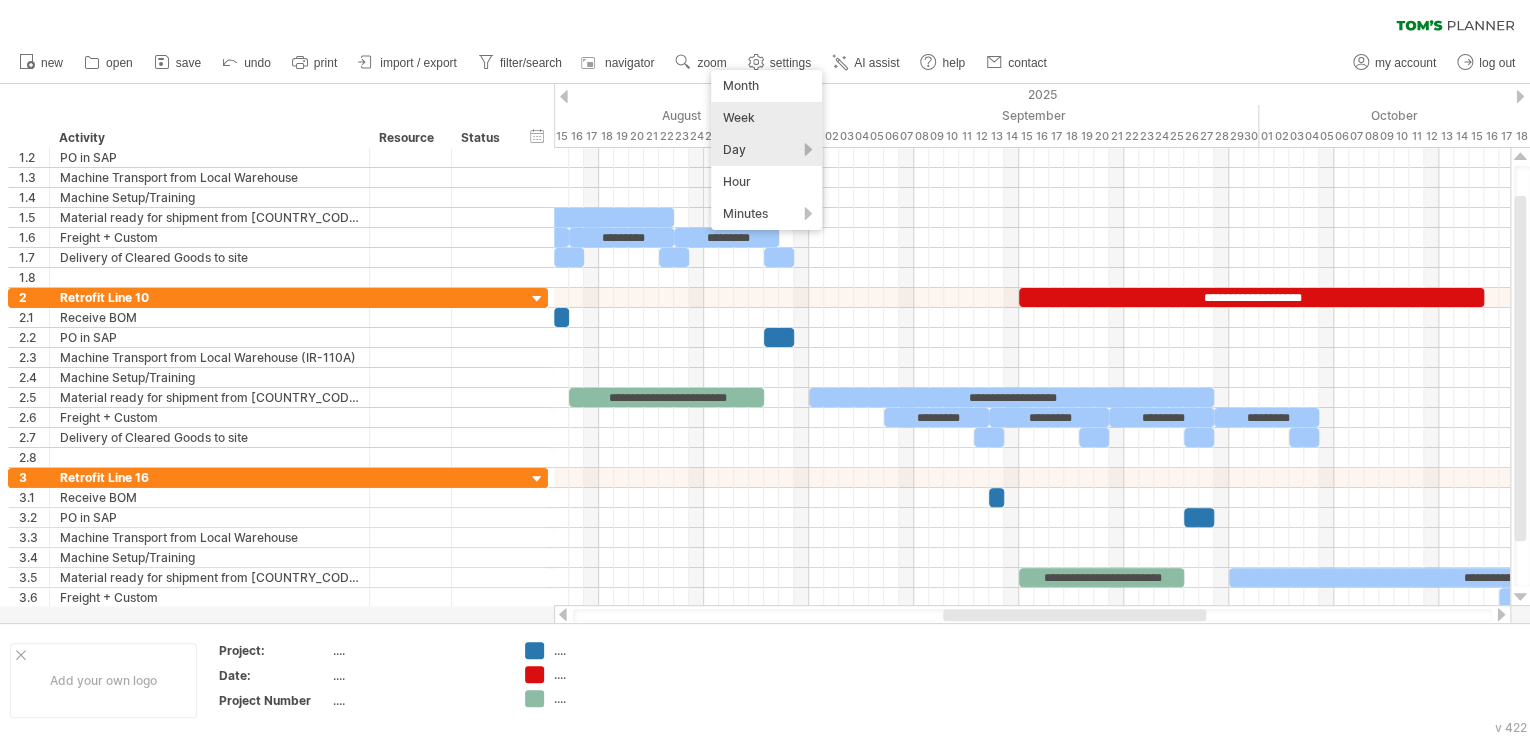 click on "Week" at bounding box center (766, 118) 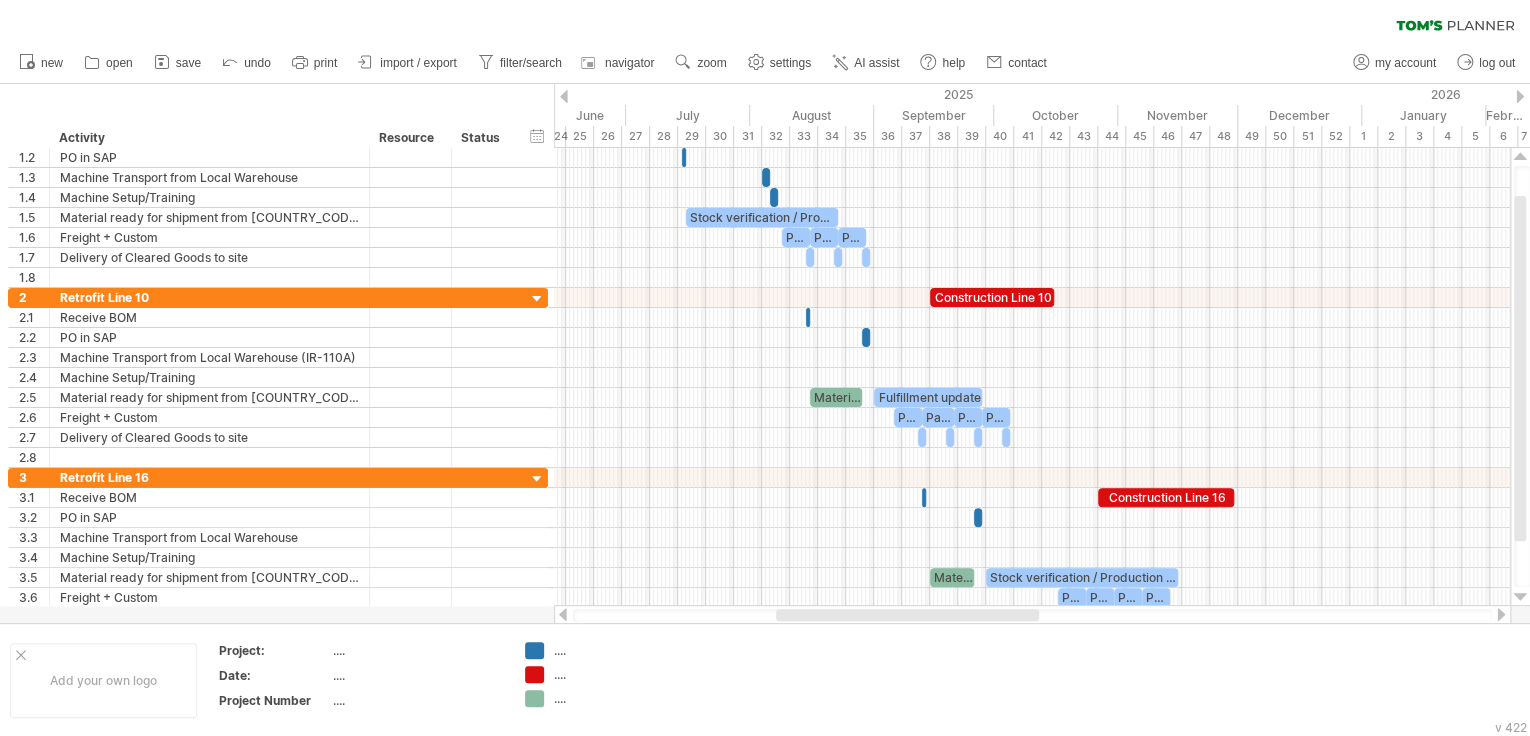 drag, startPoint x: 1036, startPoint y: 613, endPoint x: 968, endPoint y: 617, distance: 68.117546 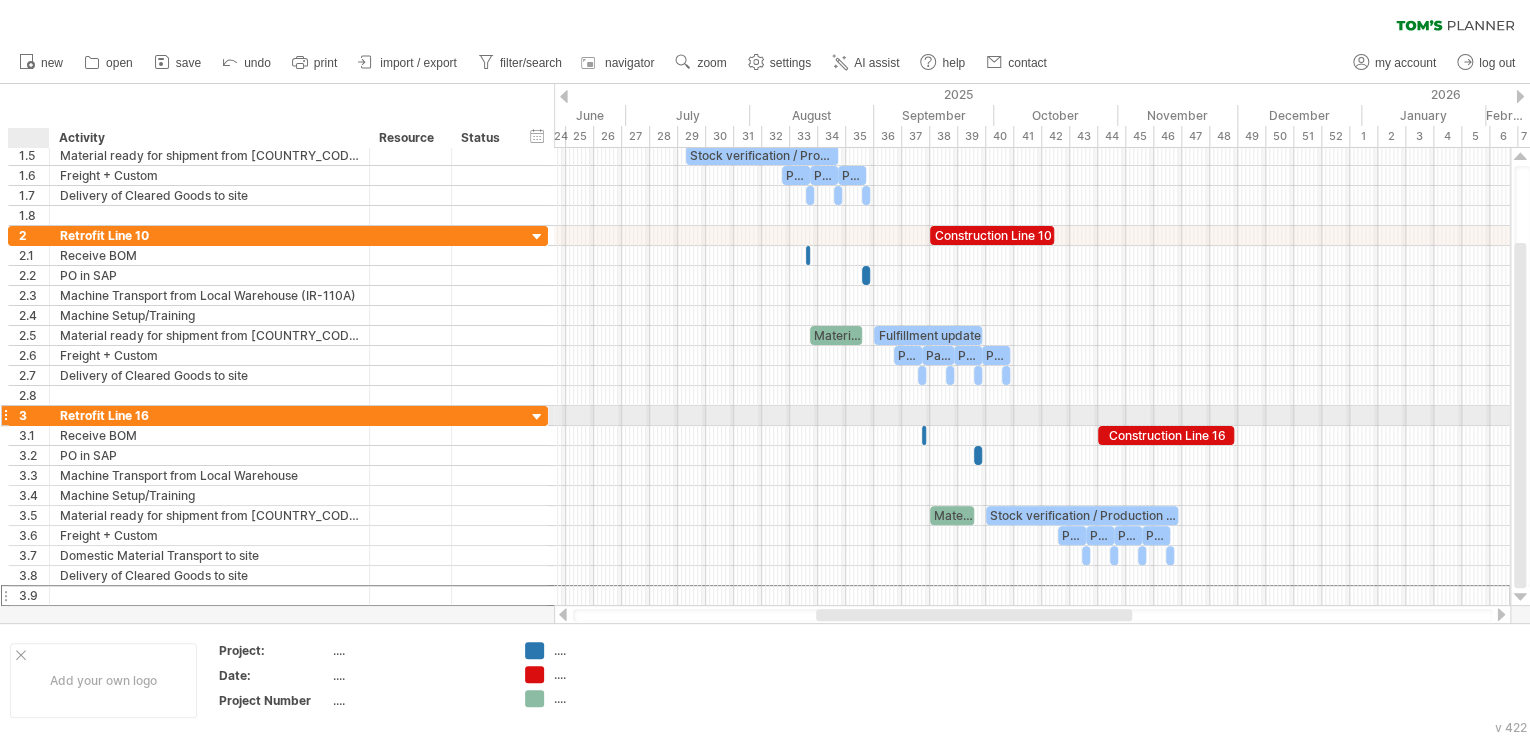 click on "**********" at bounding box center (210, 415) 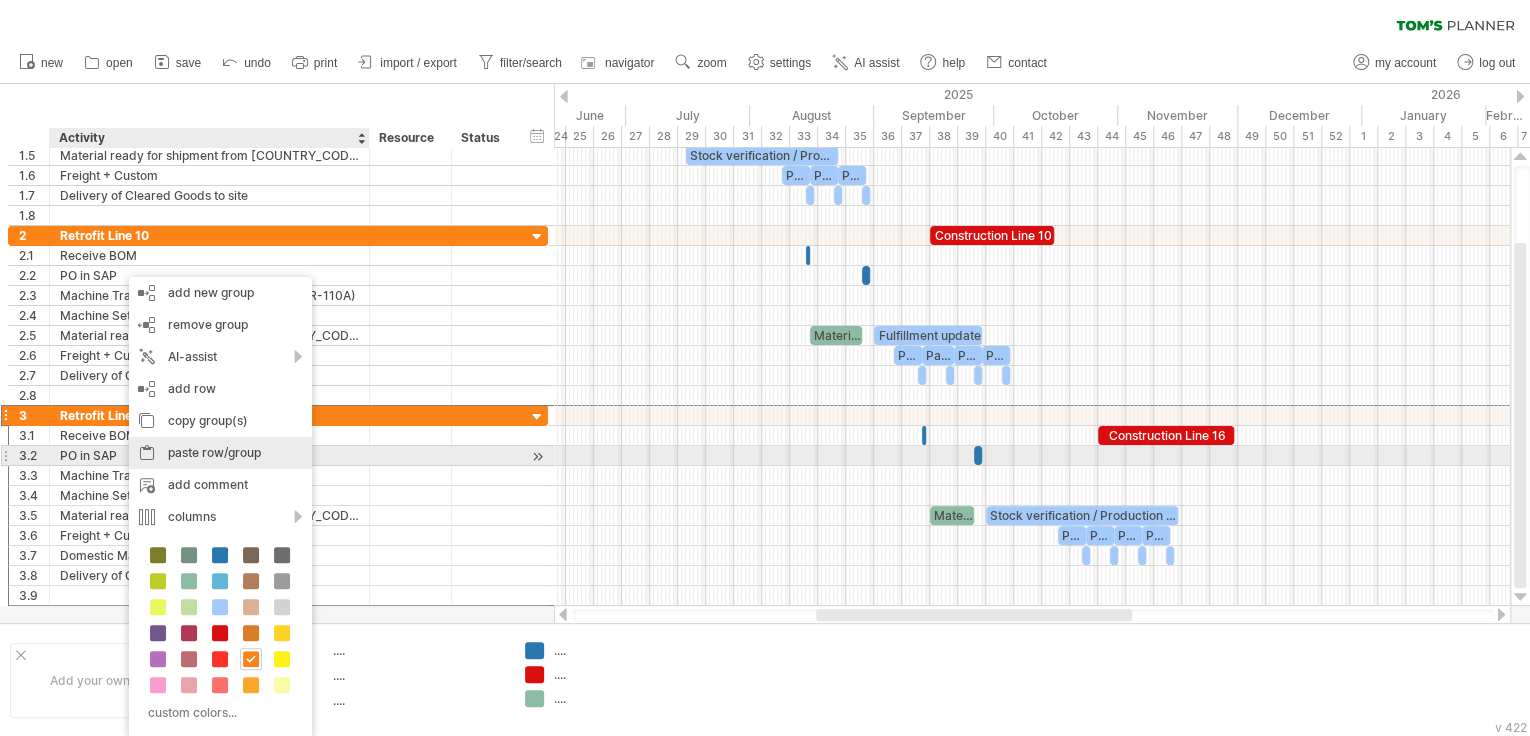 click on "paste row/group" at bounding box center (220, 453) 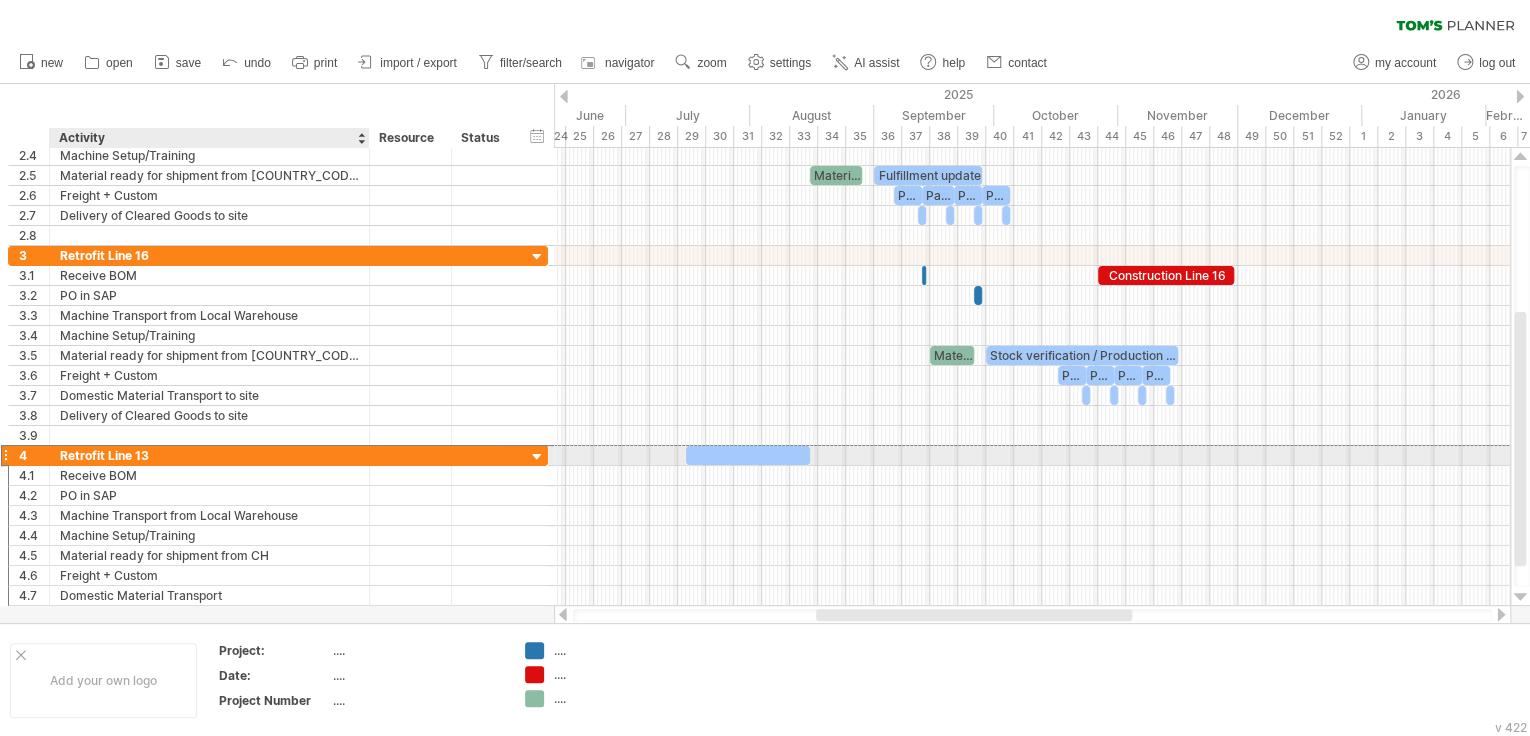 click on "Retrofit Line 13" at bounding box center [209, 455] 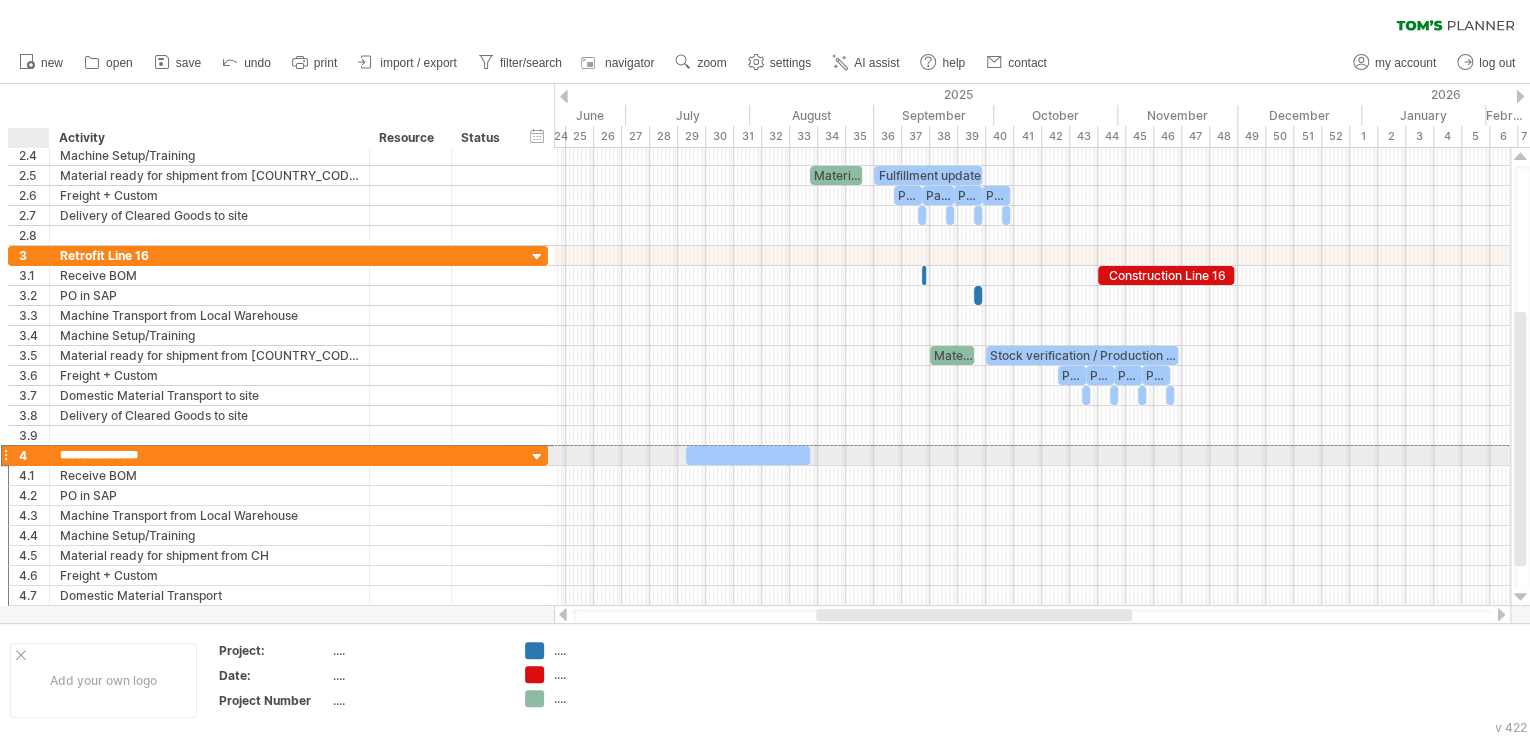drag, startPoint x: 159, startPoint y: 454, endPoint x: 60, endPoint y: 460, distance: 99.18165 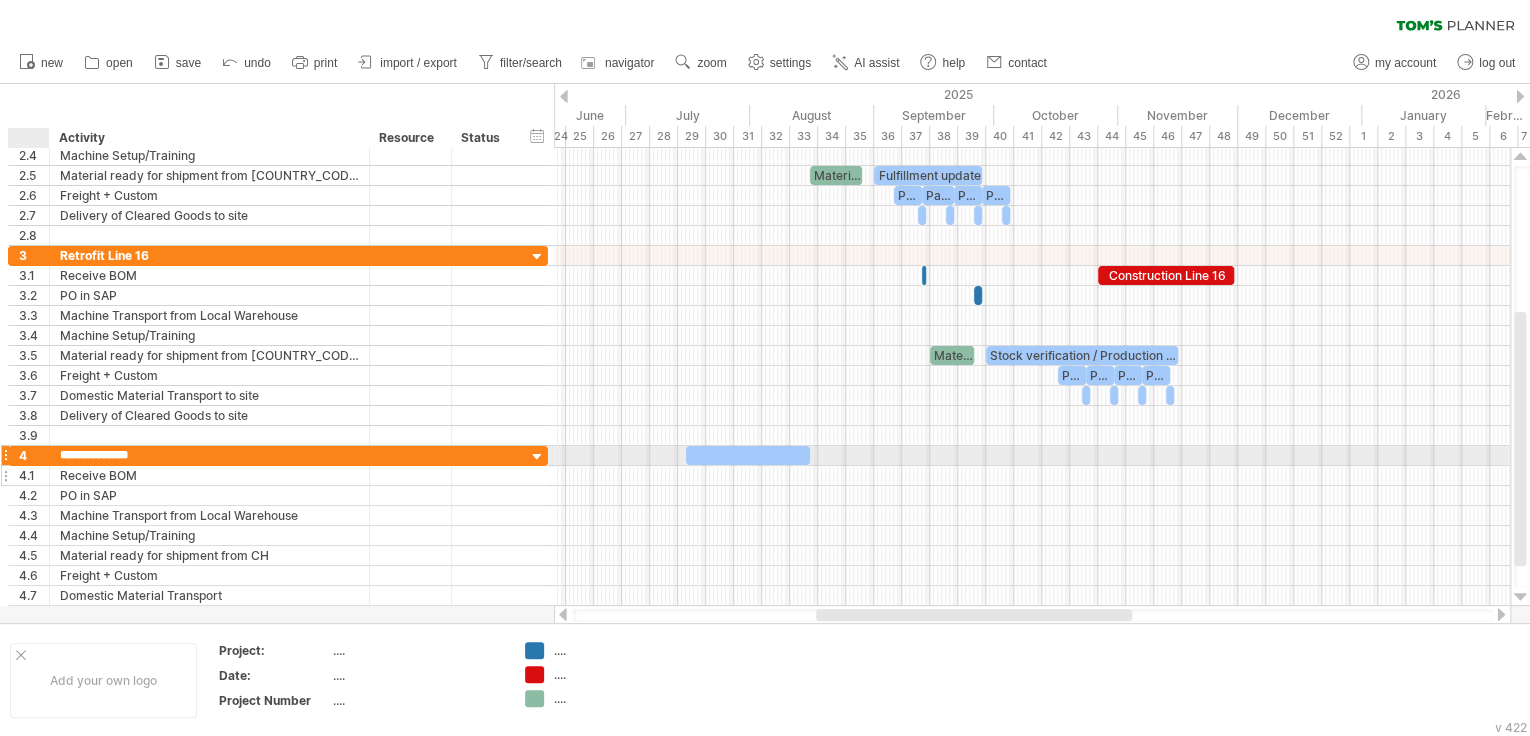 type on "**********" 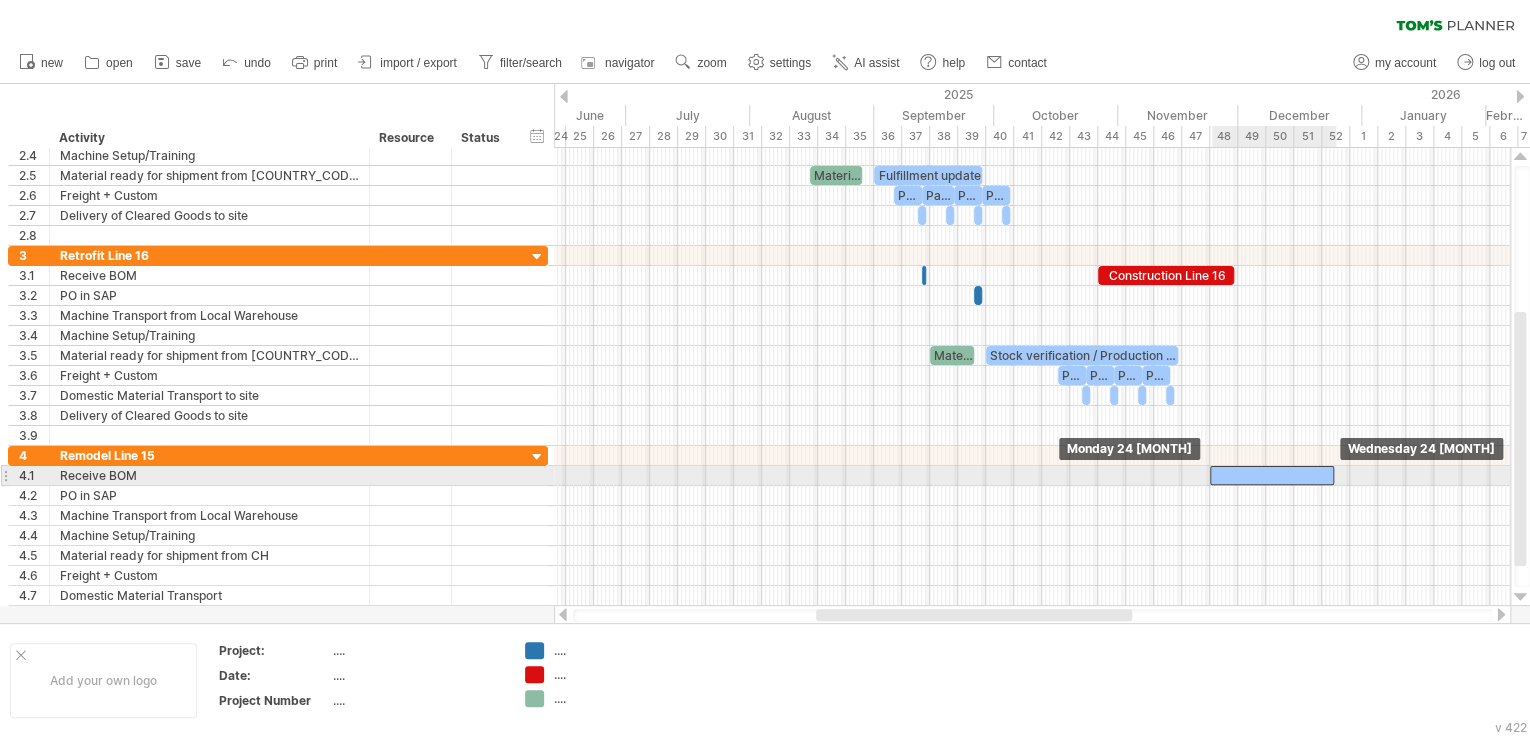 drag, startPoint x: 756, startPoint y: 455, endPoint x: 1280, endPoint y: 469, distance: 524.187 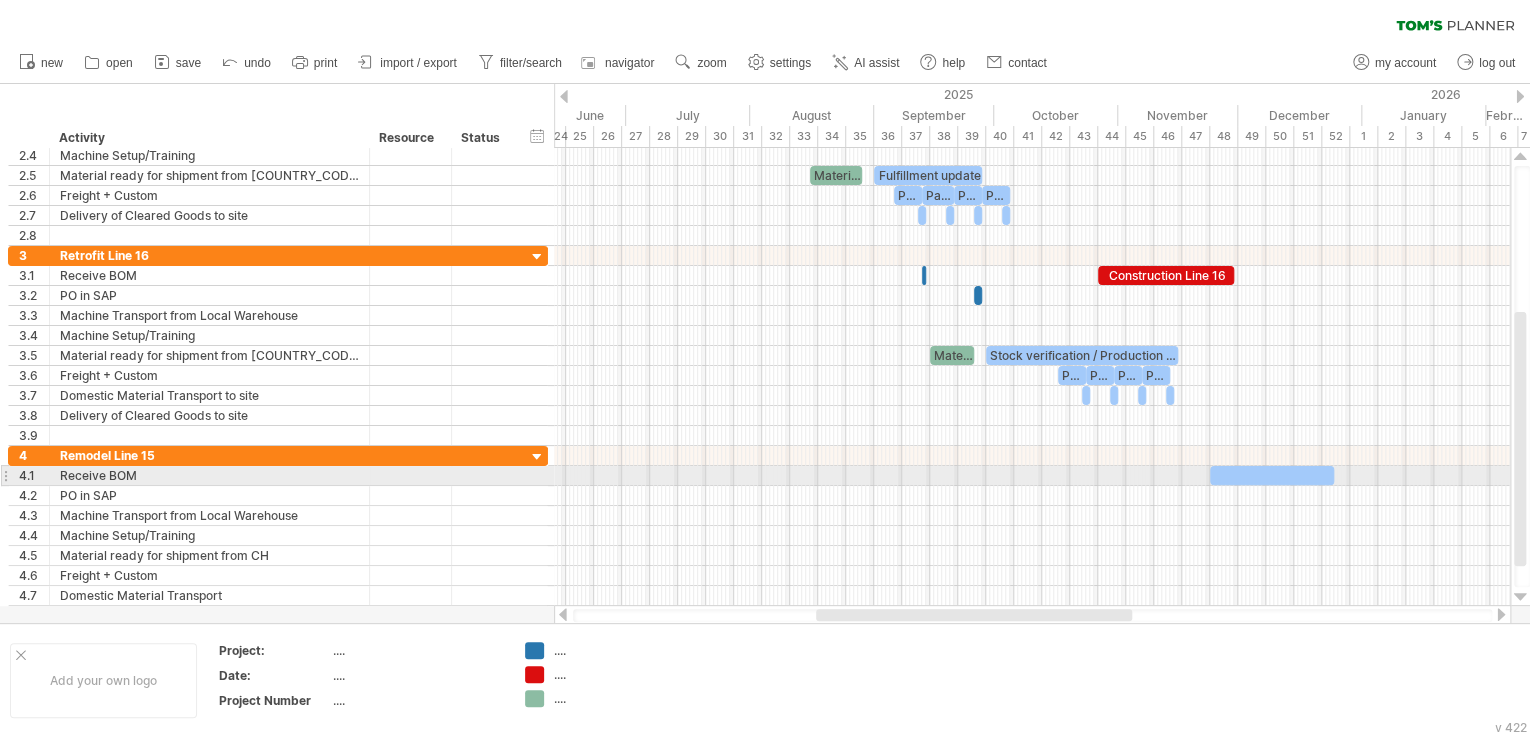 click at bounding box center (1272, 475) 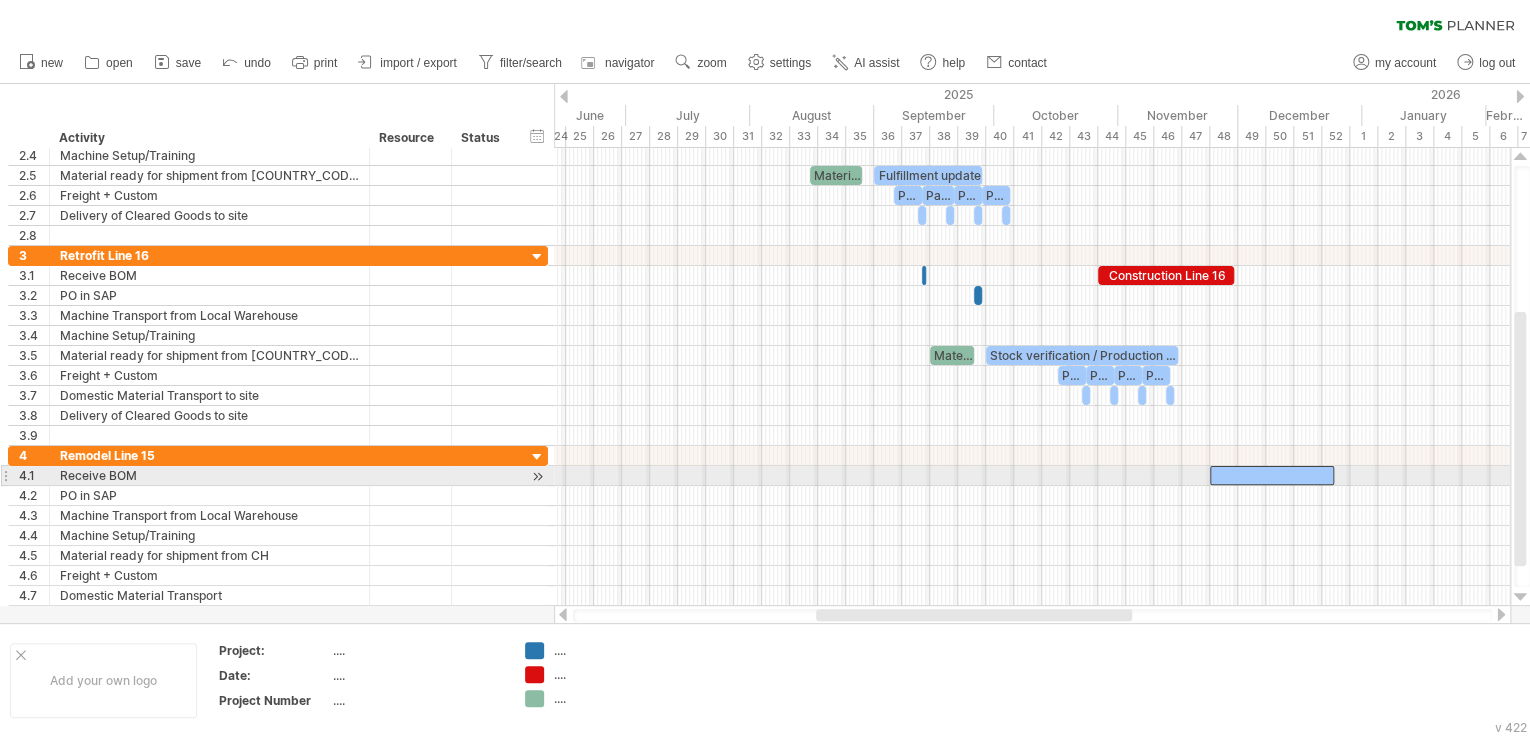 type 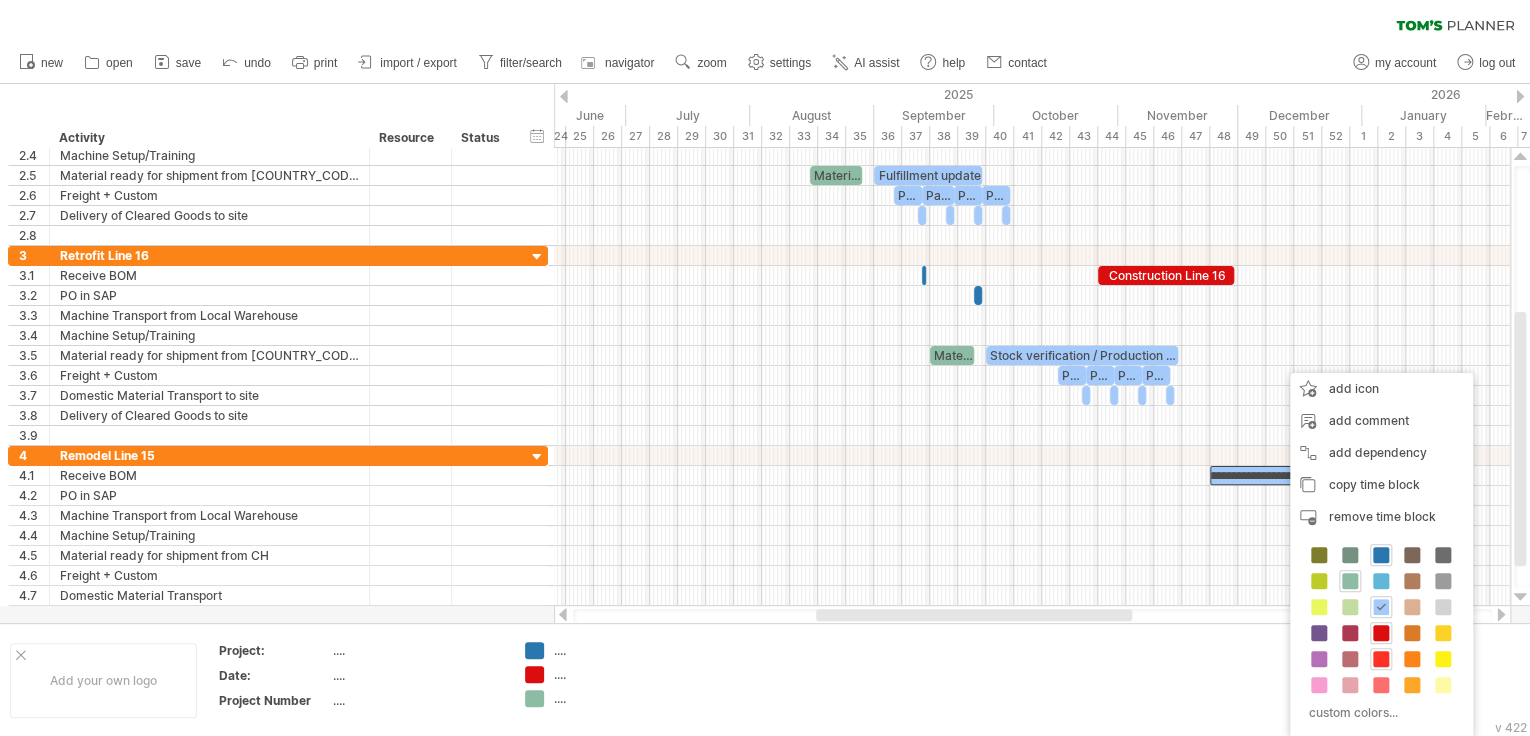 scroll, scrollTop: 0, scrollLeft: 0, axis: both 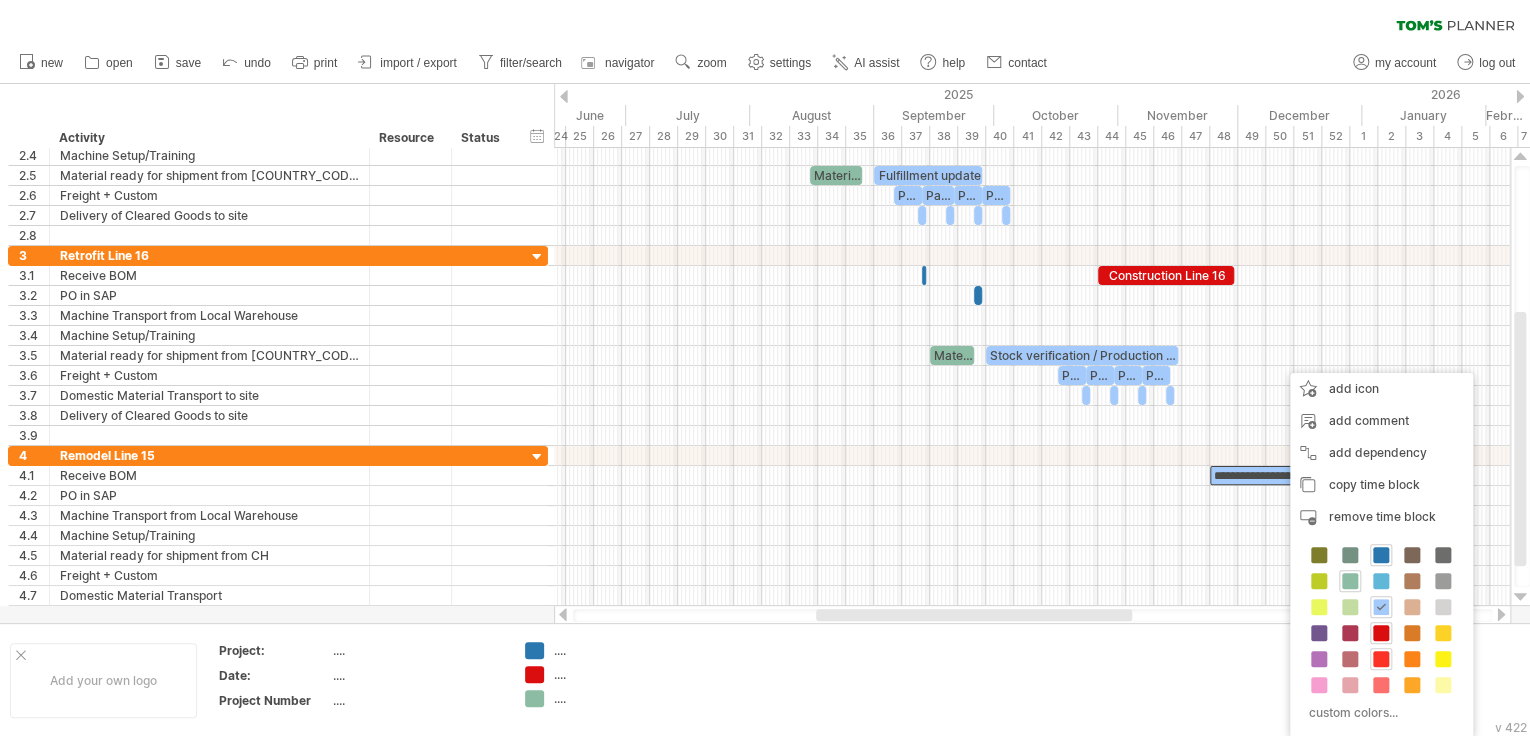 click at bounding box center [1381, 659] 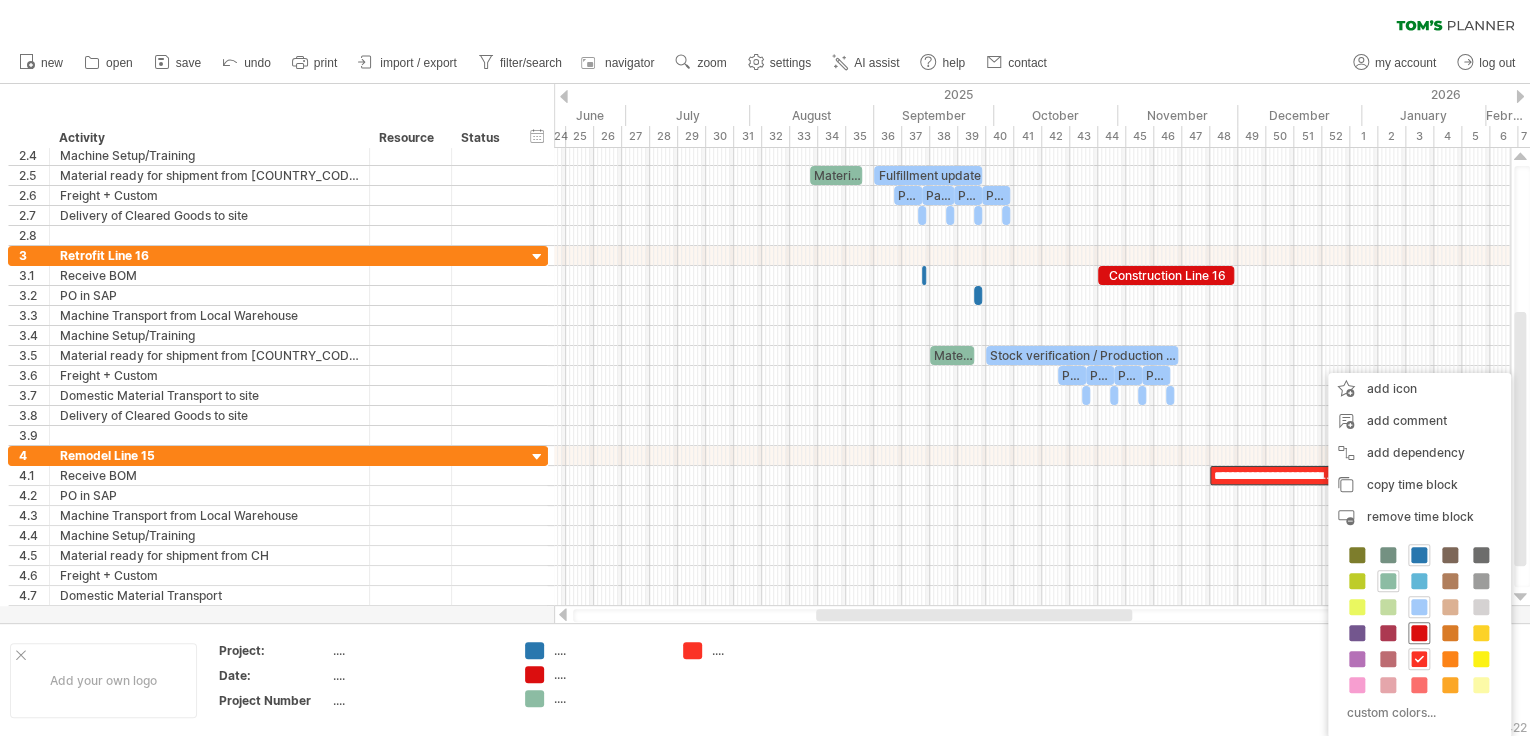 click at bounding box center (1419, 633) 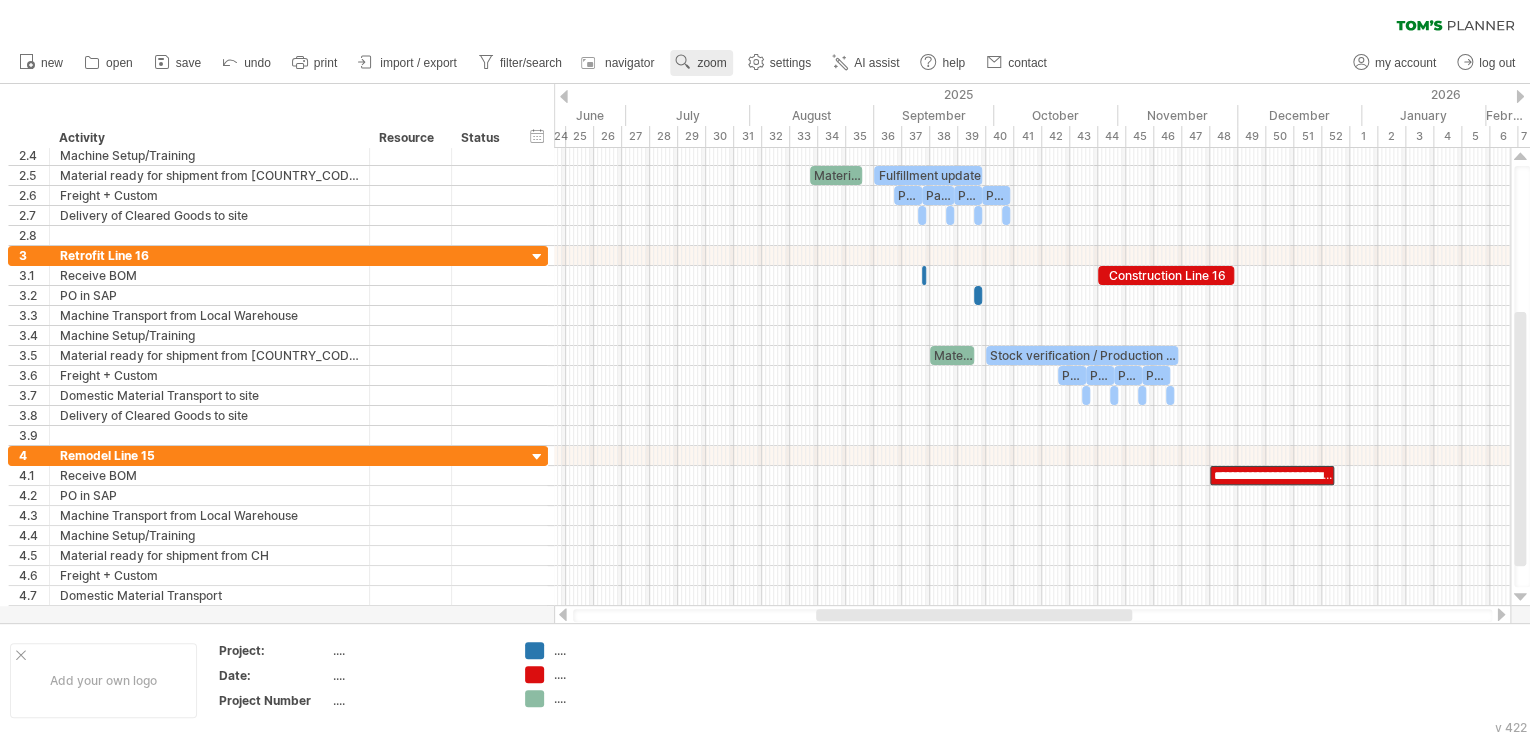 click on "zoom" at bounding box center [701, 63] 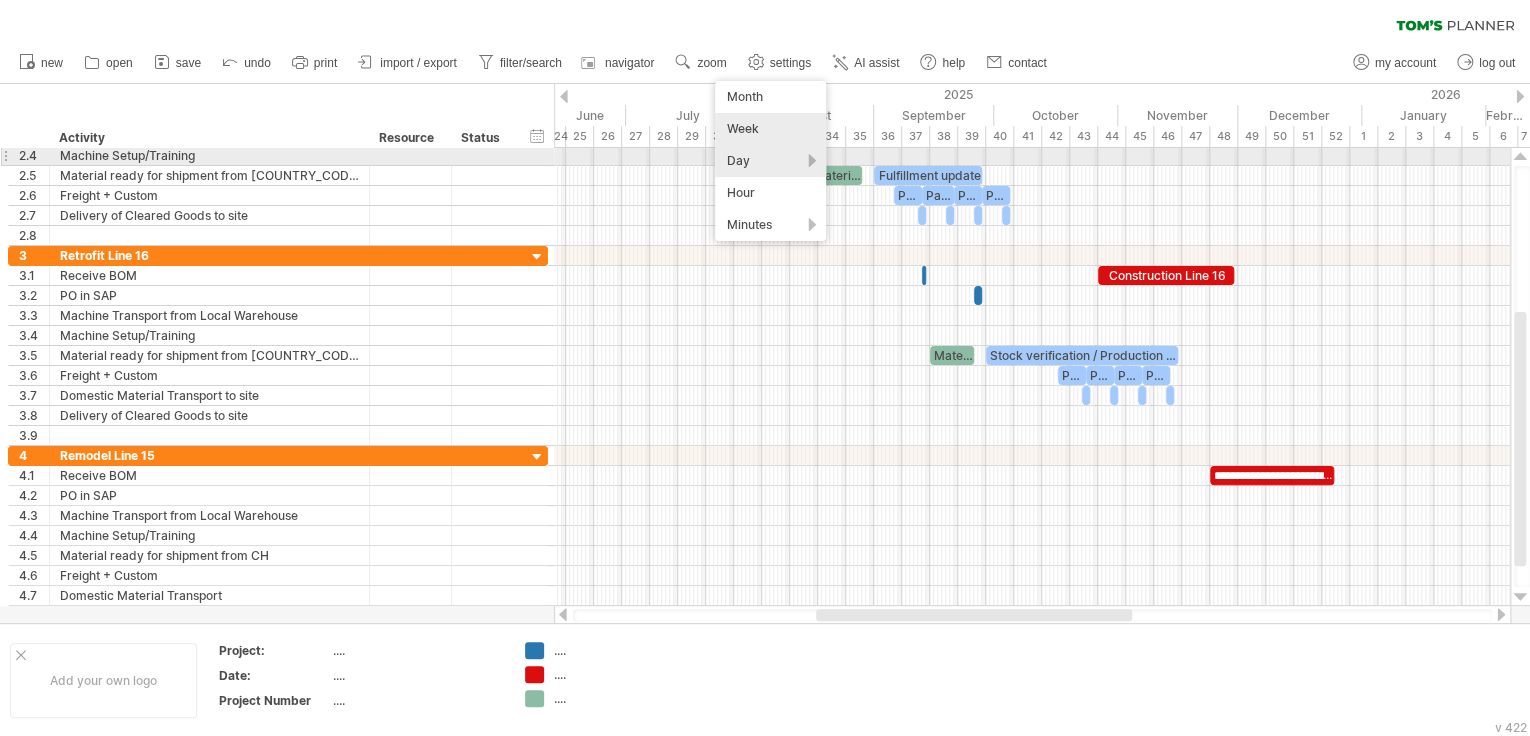 click on "Day" at bounding box center (770, 161) 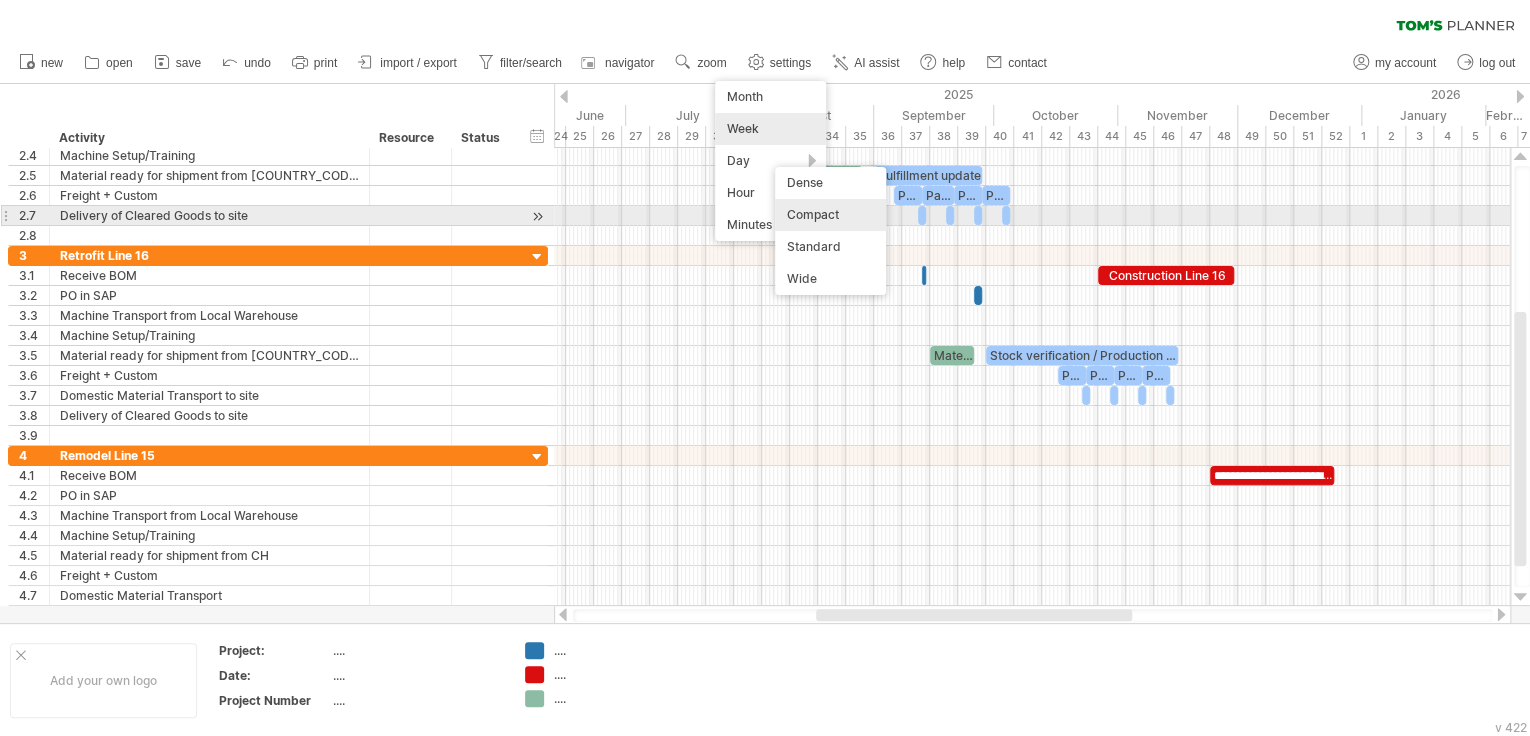 click on "Compact" at bounding box center (830, 215) 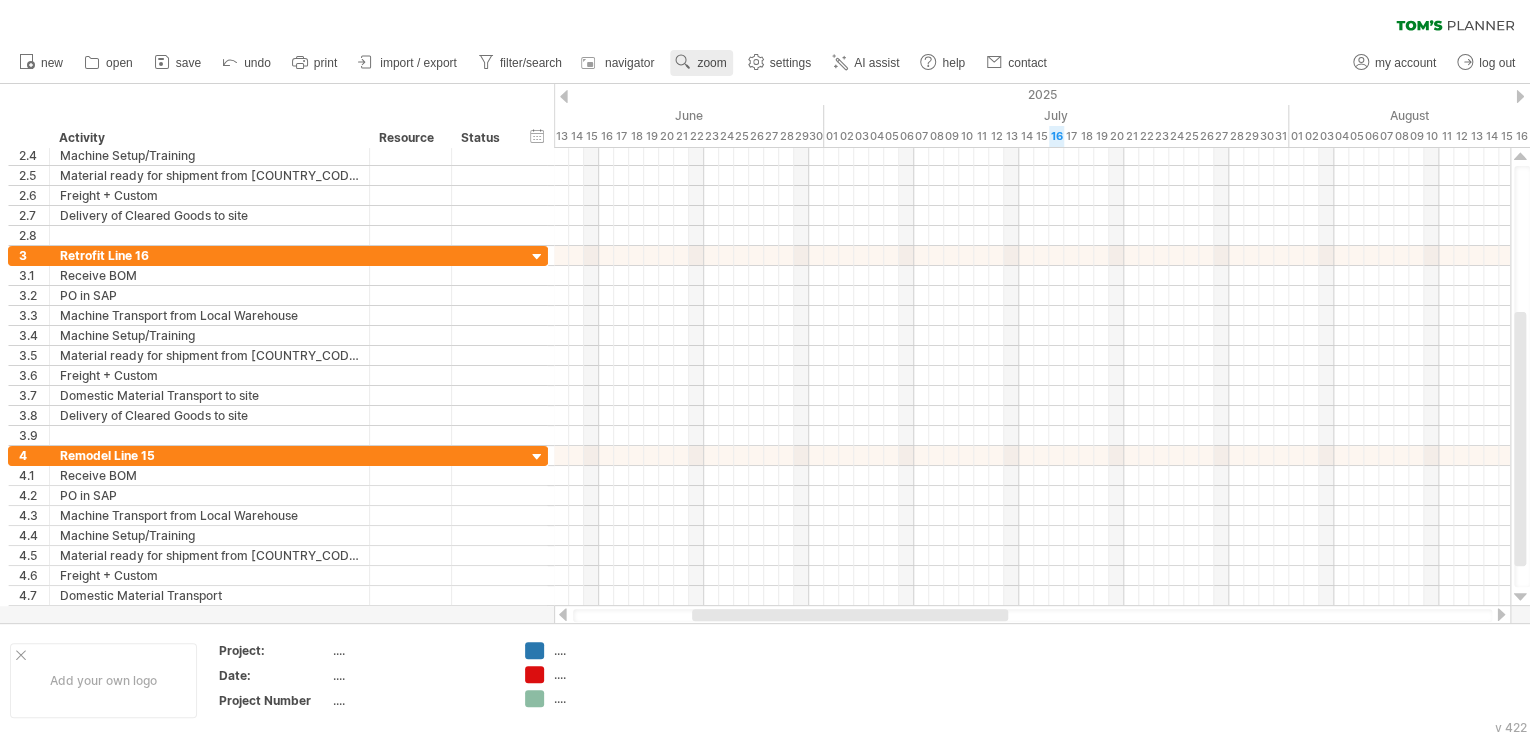 click on "zoom" at bounding box center (711, 63) 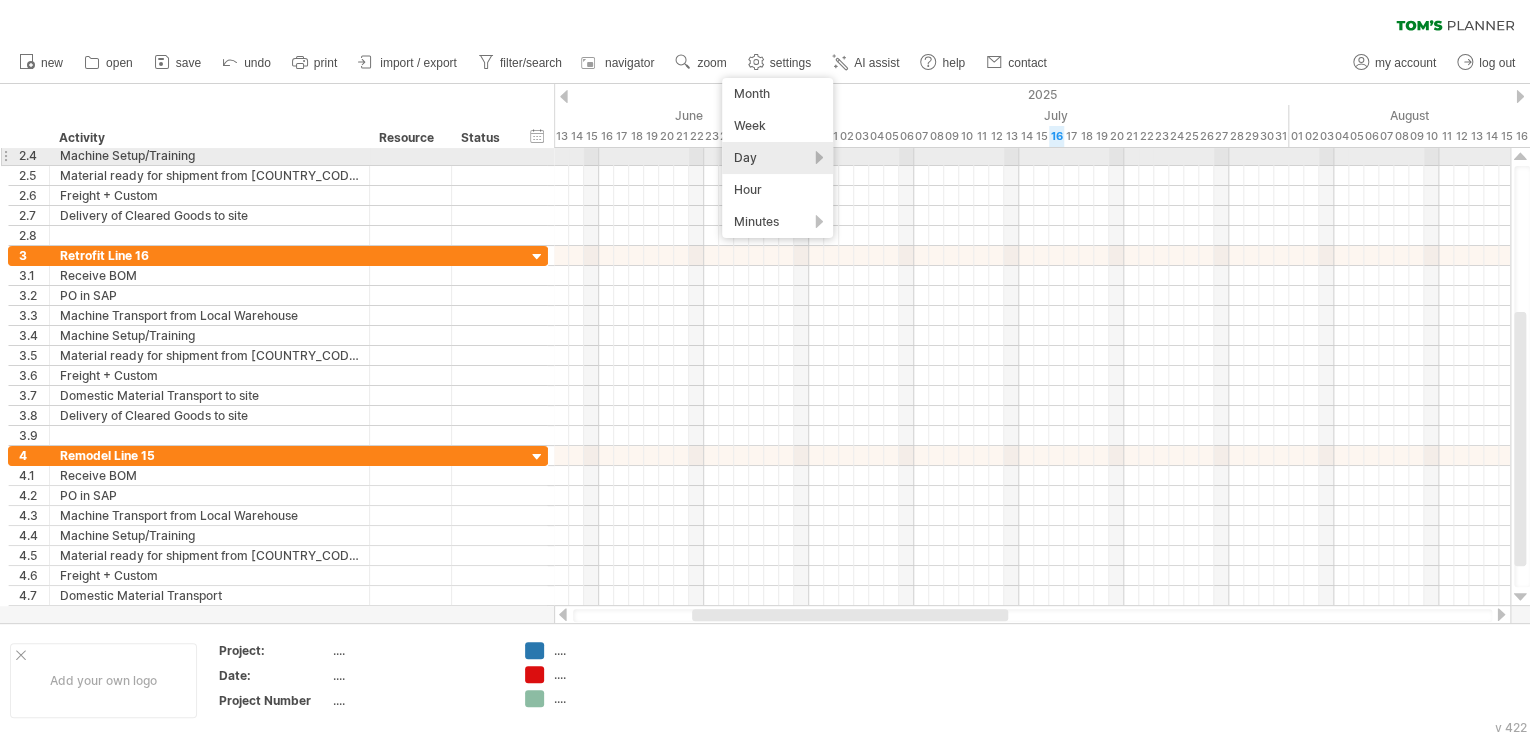 click on "Day" at bounding box center (777, 158) 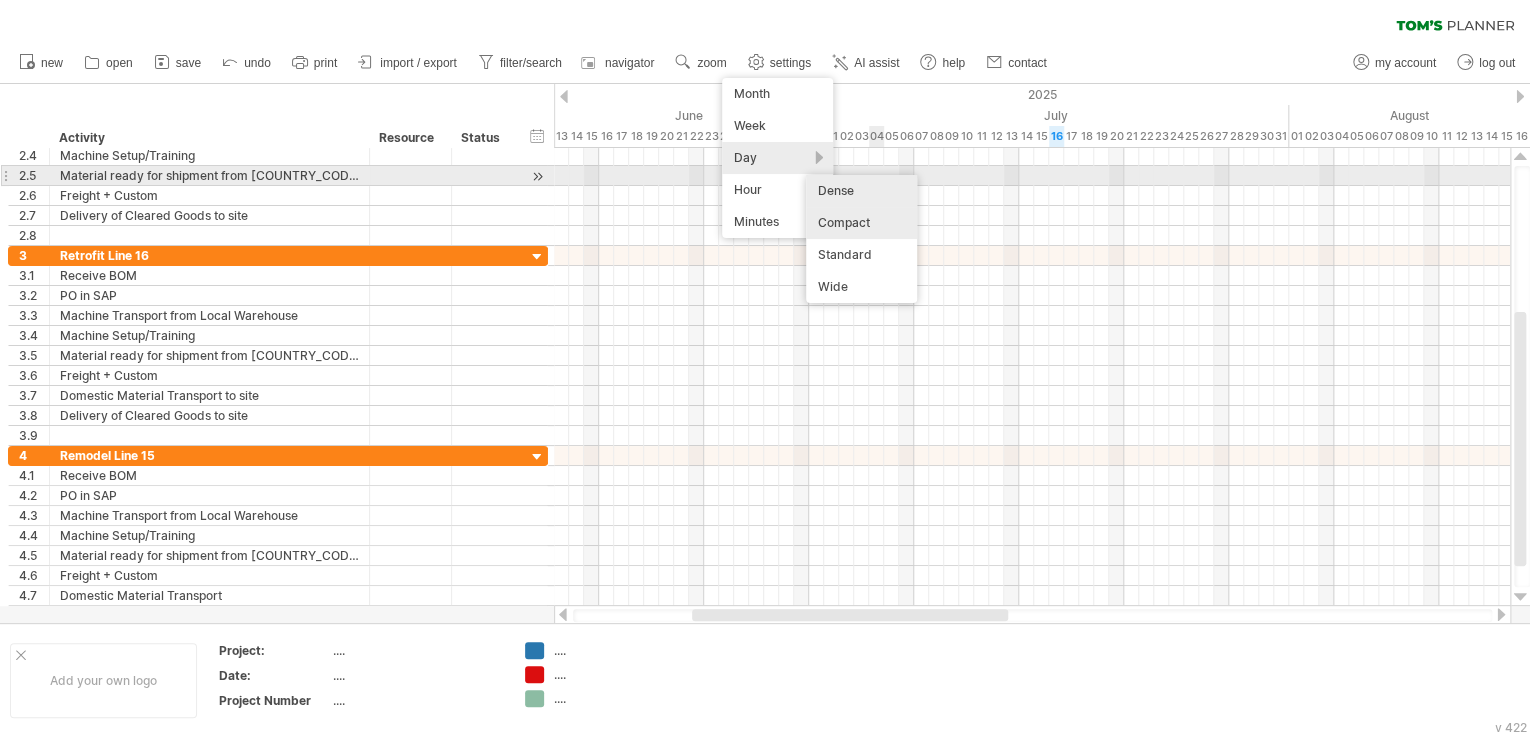 click on "Dense" at bounding box center [861, 191] 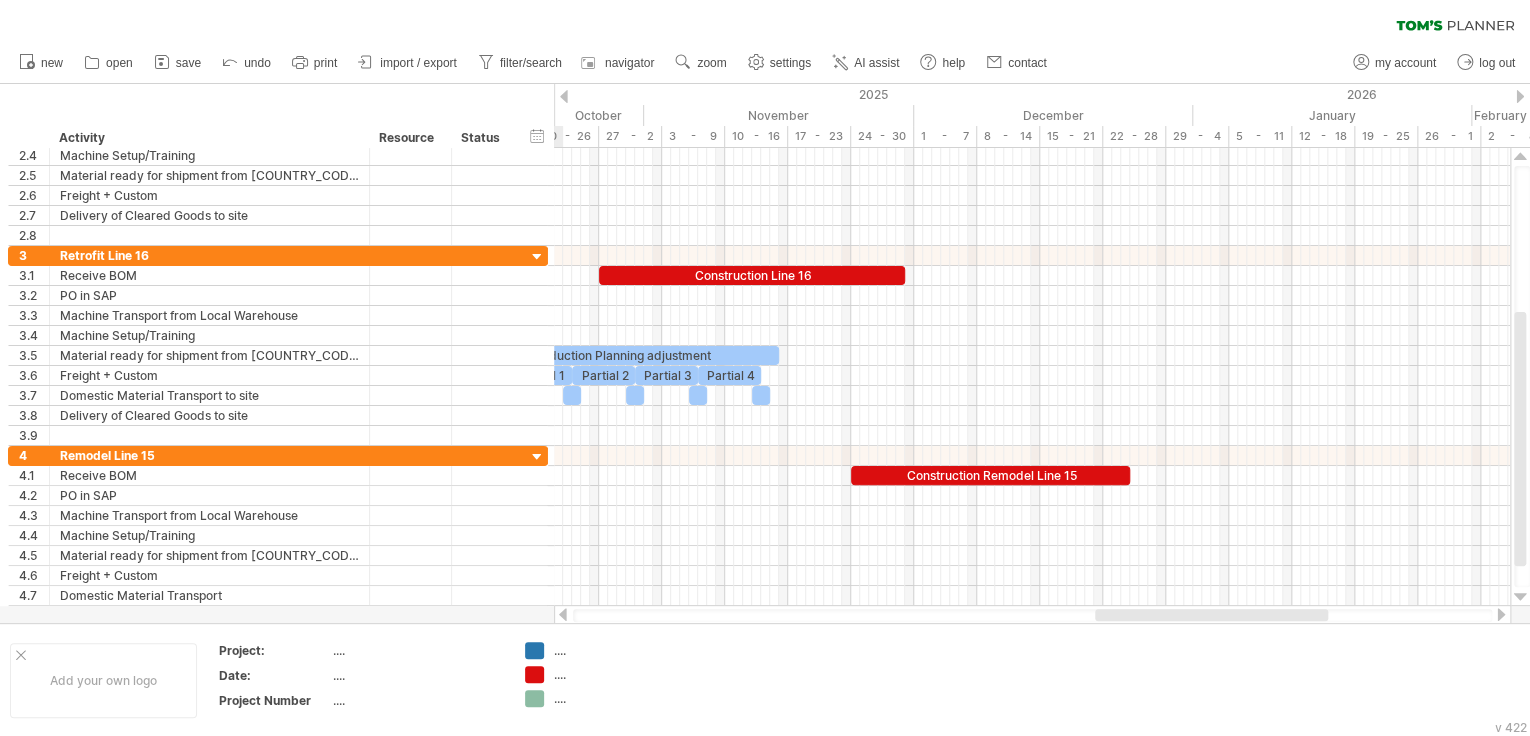 drag, startPoint x: 904, startPoint y: 614, endPoint x: 1273, endPoint y: 616, distance: 369.00543 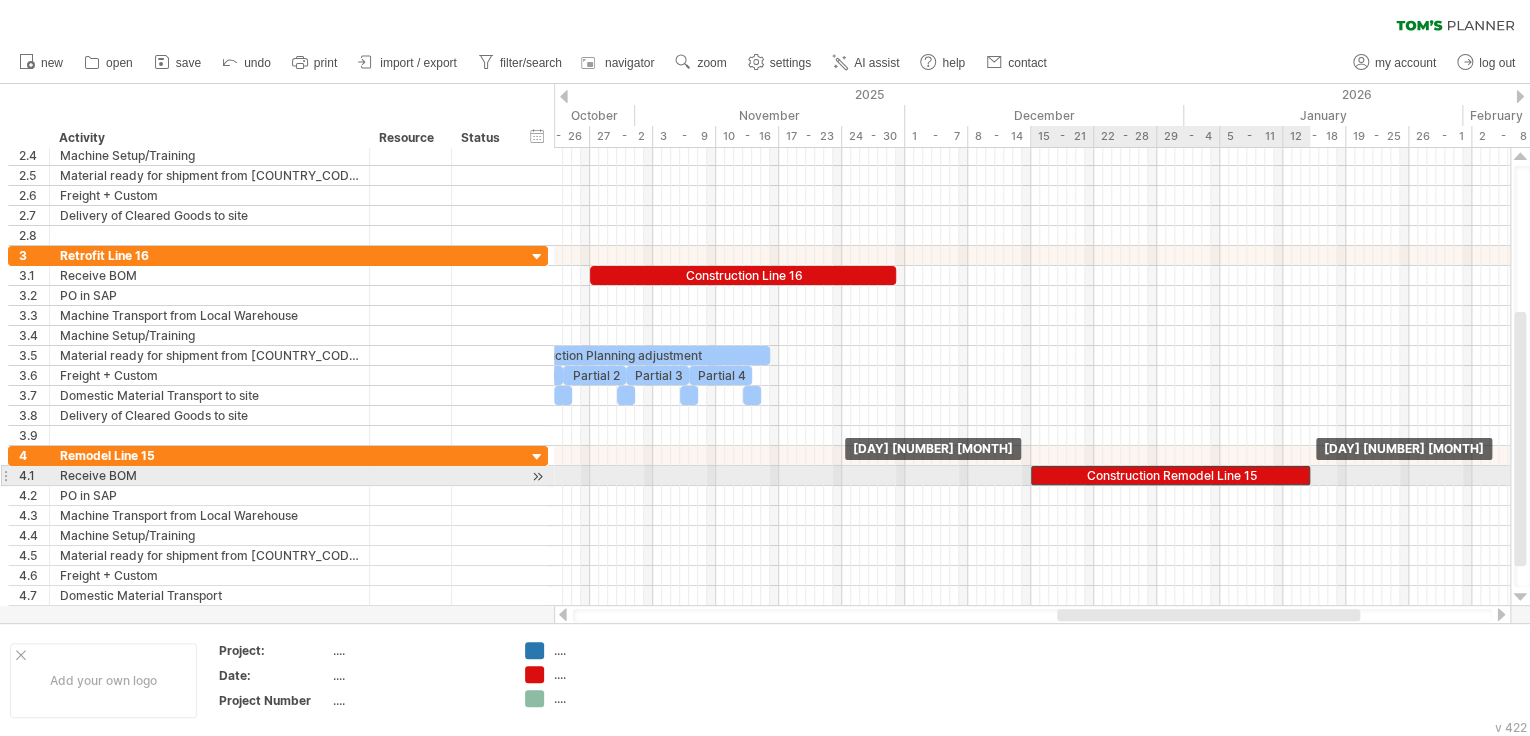 drag, startPoint x: 1054, startPoint y: 476, endPoint x: 1243, endPoint y: 477, distance: 189.00264 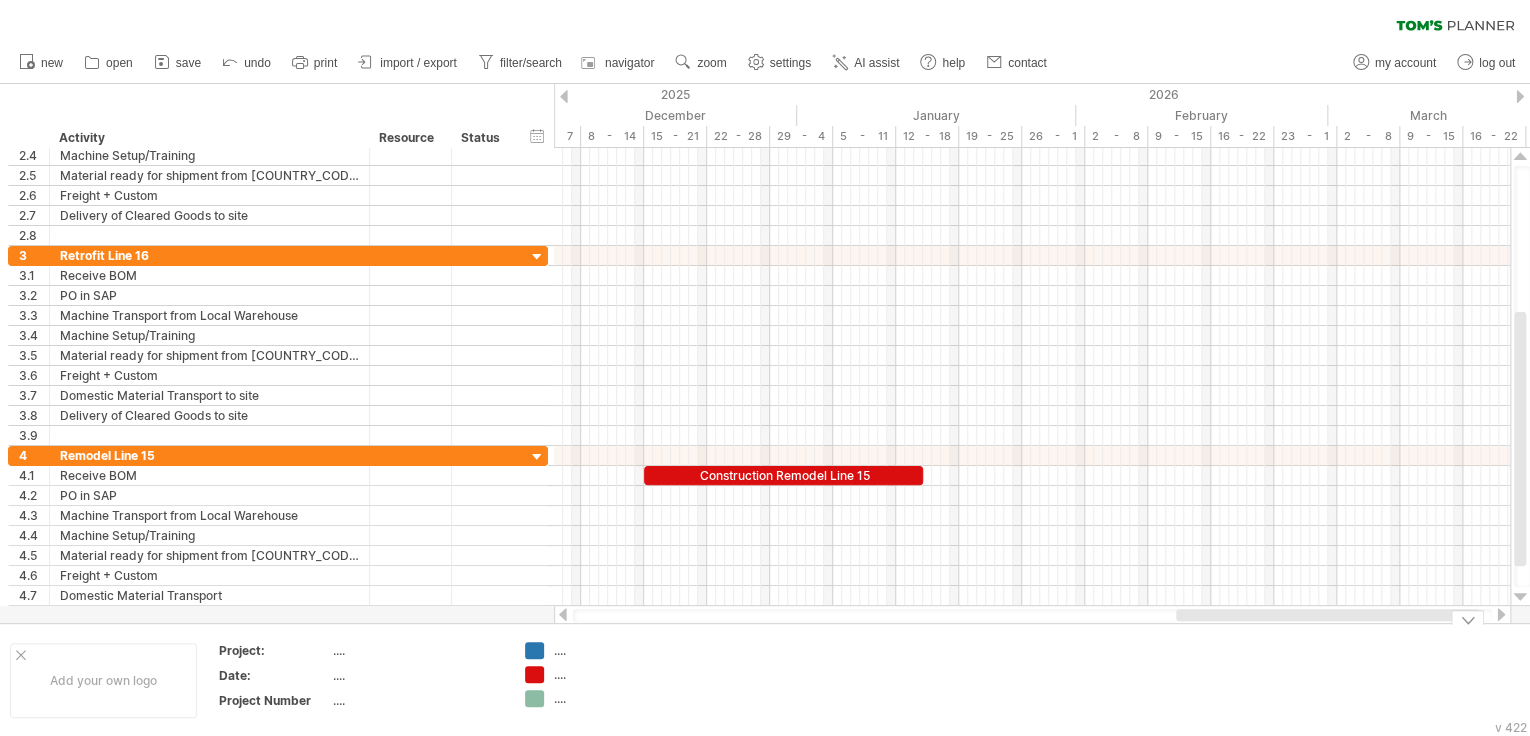 drag, startPoint x: 1257, startPoint y: 614, endPoint x: 1376, endPoint y: 622, distance: 119.26861 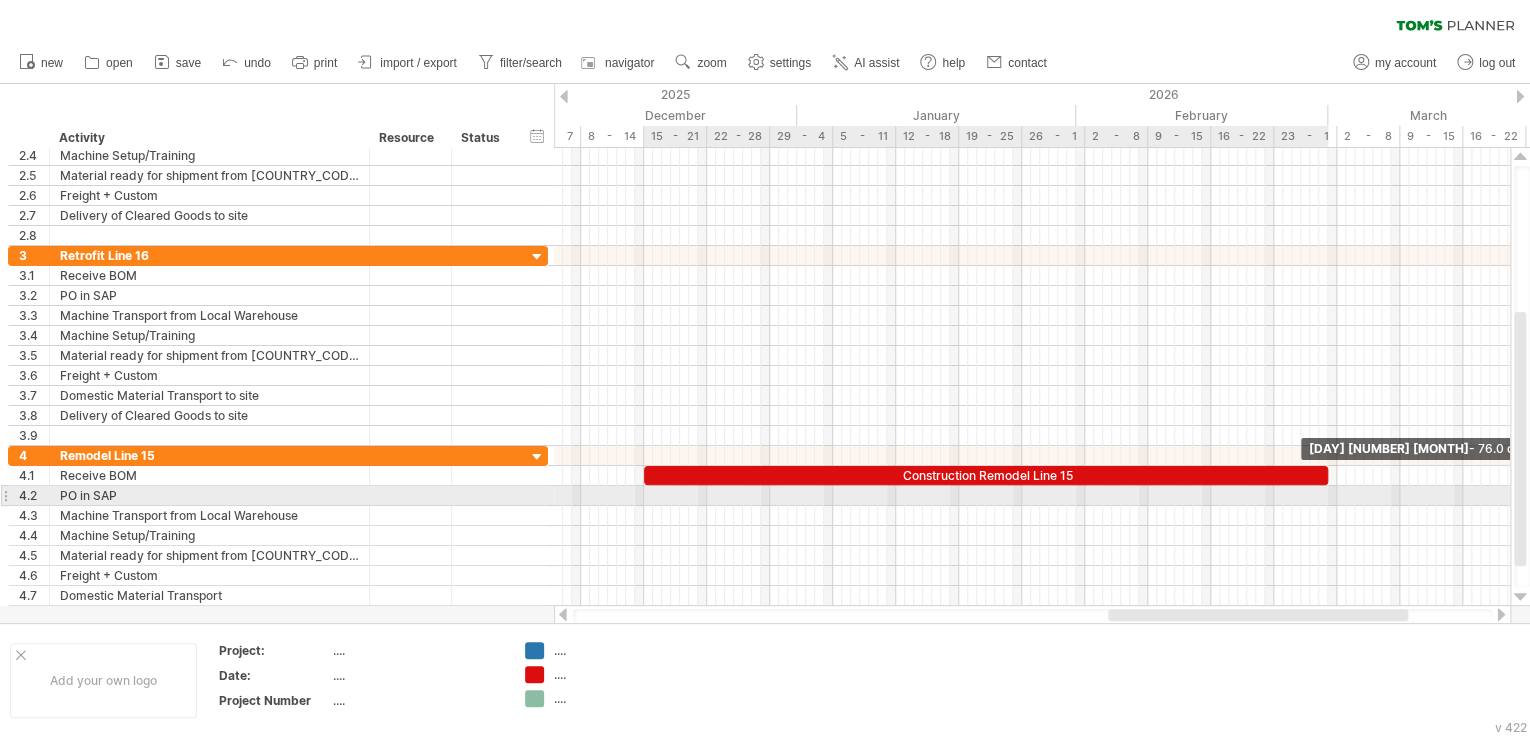 drag, startPoint x: 924, startPoint y: 469, endPoint x: 1328, endPoint y: 488, distance: 404.44653 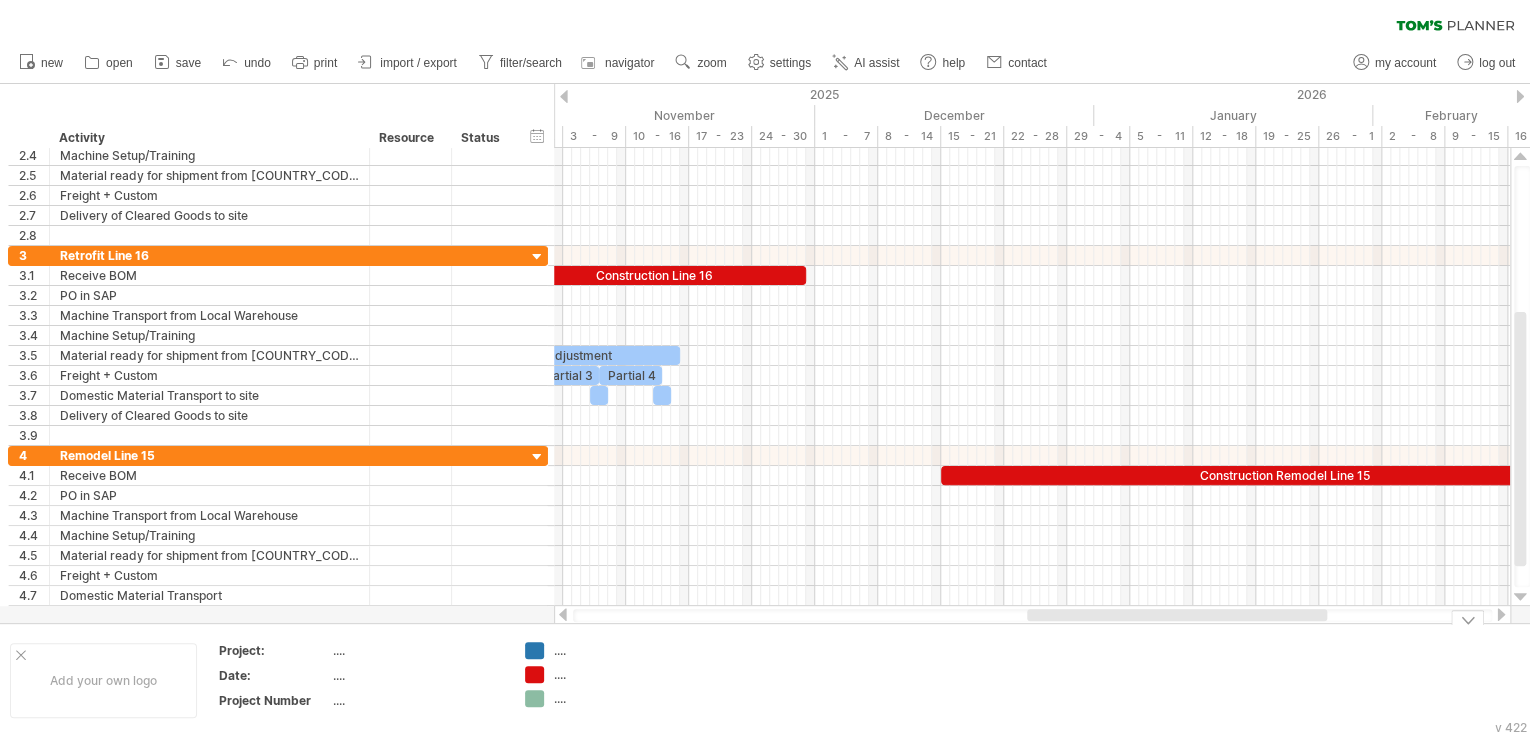 drag, startPoint x: 1232, startPoint y: 618, endPoint x: 1167, endPoint y: 622, distance: 65.12296 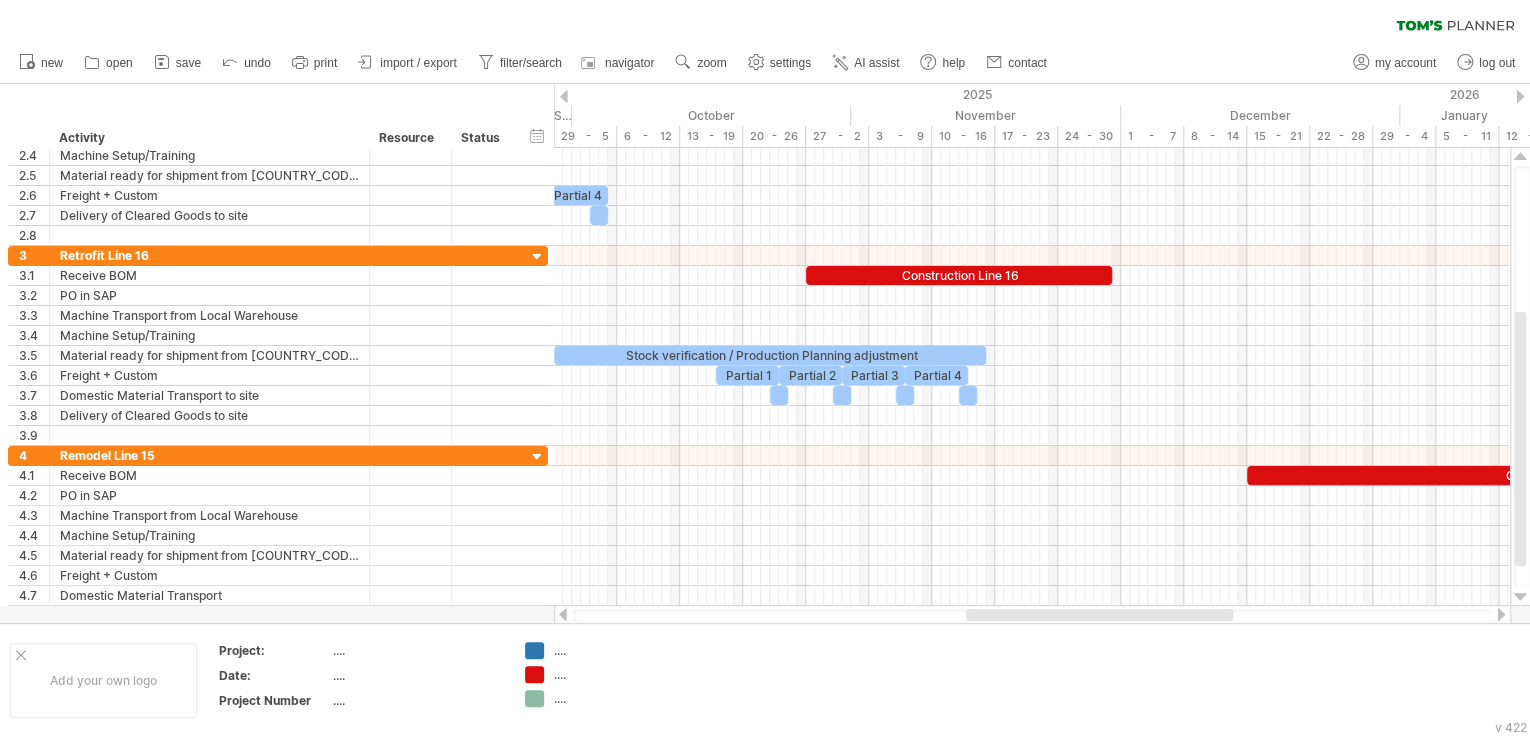 drag, startPoint x: 1131, startPoint y: 617, endPoint x: 1059, endPoint y: 616, distance: 72.00694 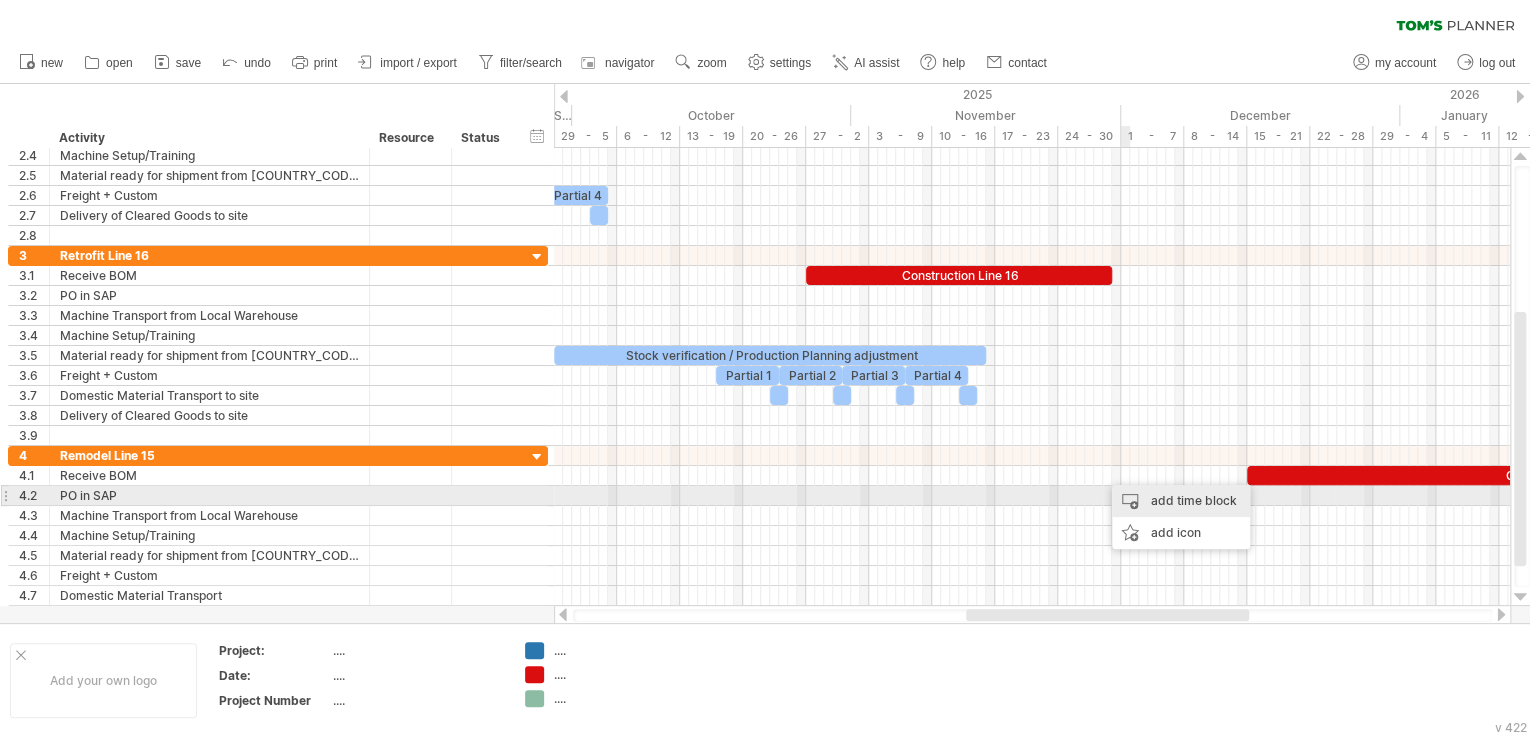 click on "add time block" at bounding box center (1181, 501) 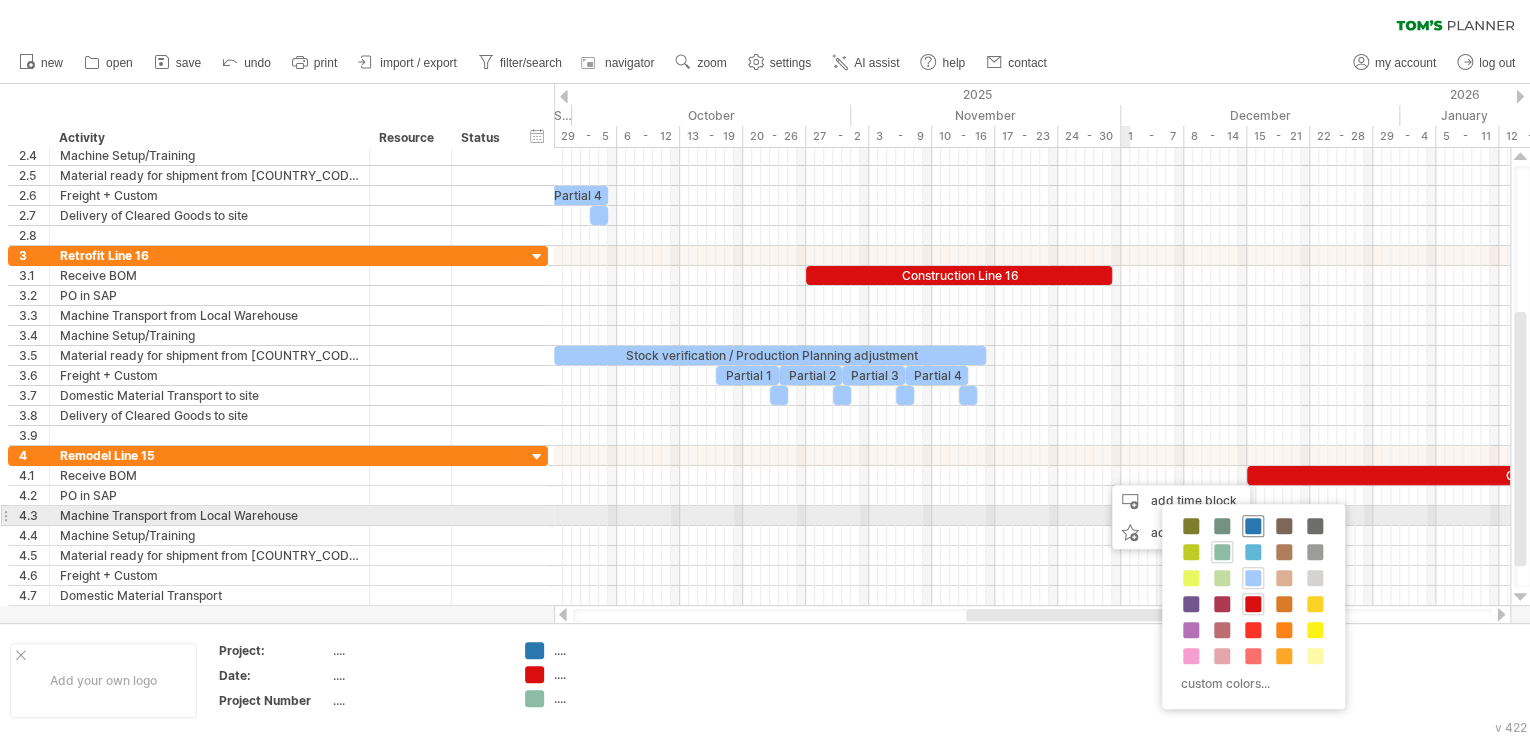 click at bounding box center [1253, 526] 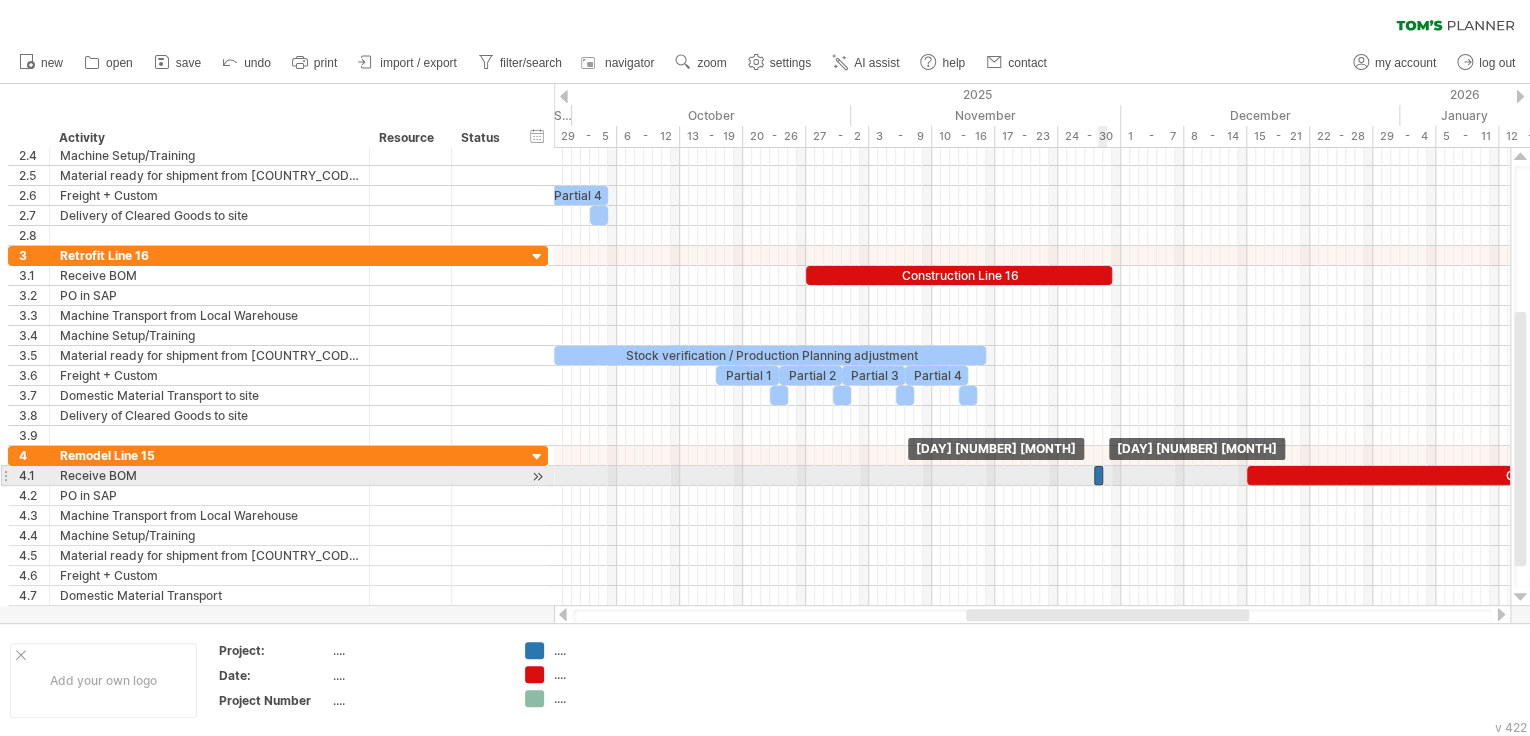 click at bounding box center (1098, 475) 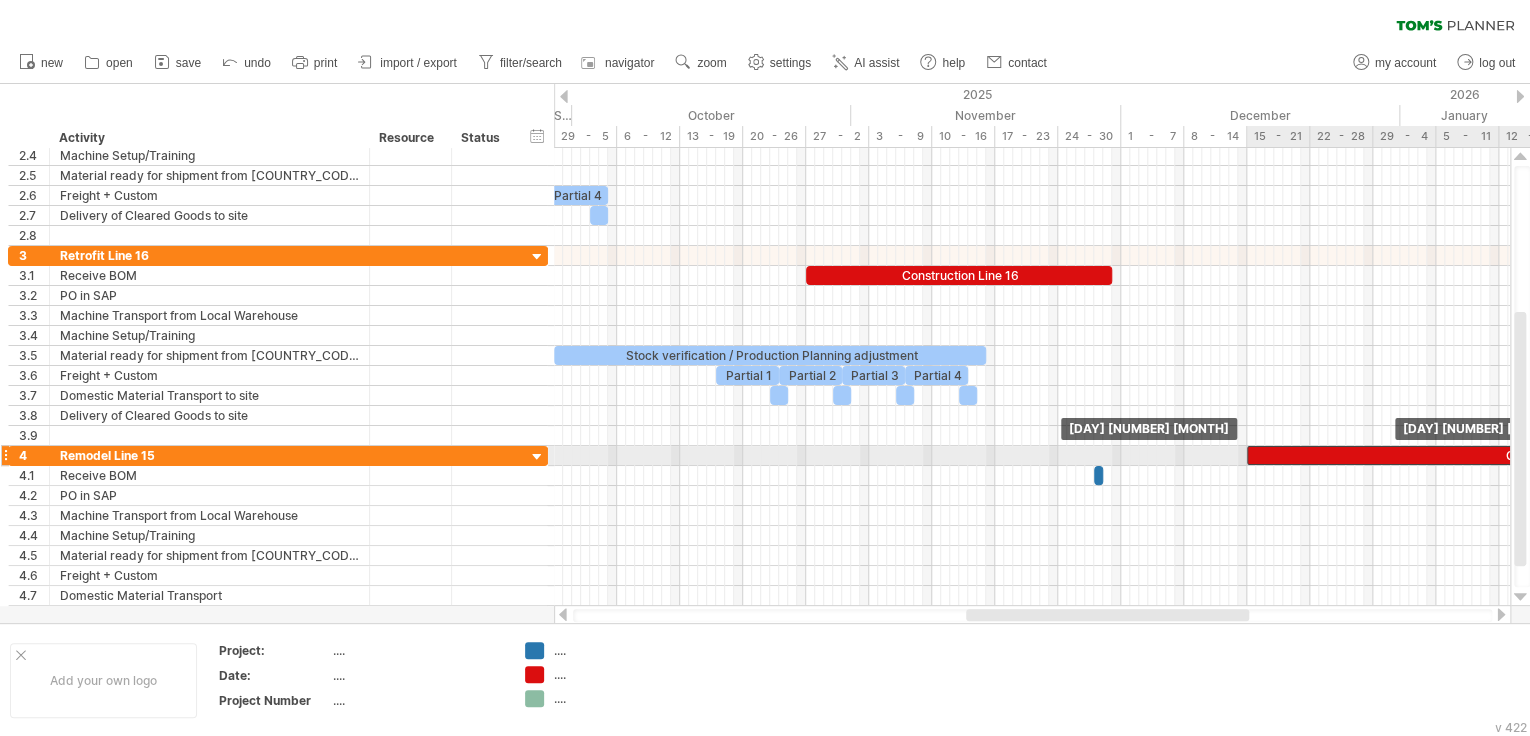 drag, startPoint x: 1270, startPoint y: 471, endPoint x: 1270, endPoint y: 451, distance: 20 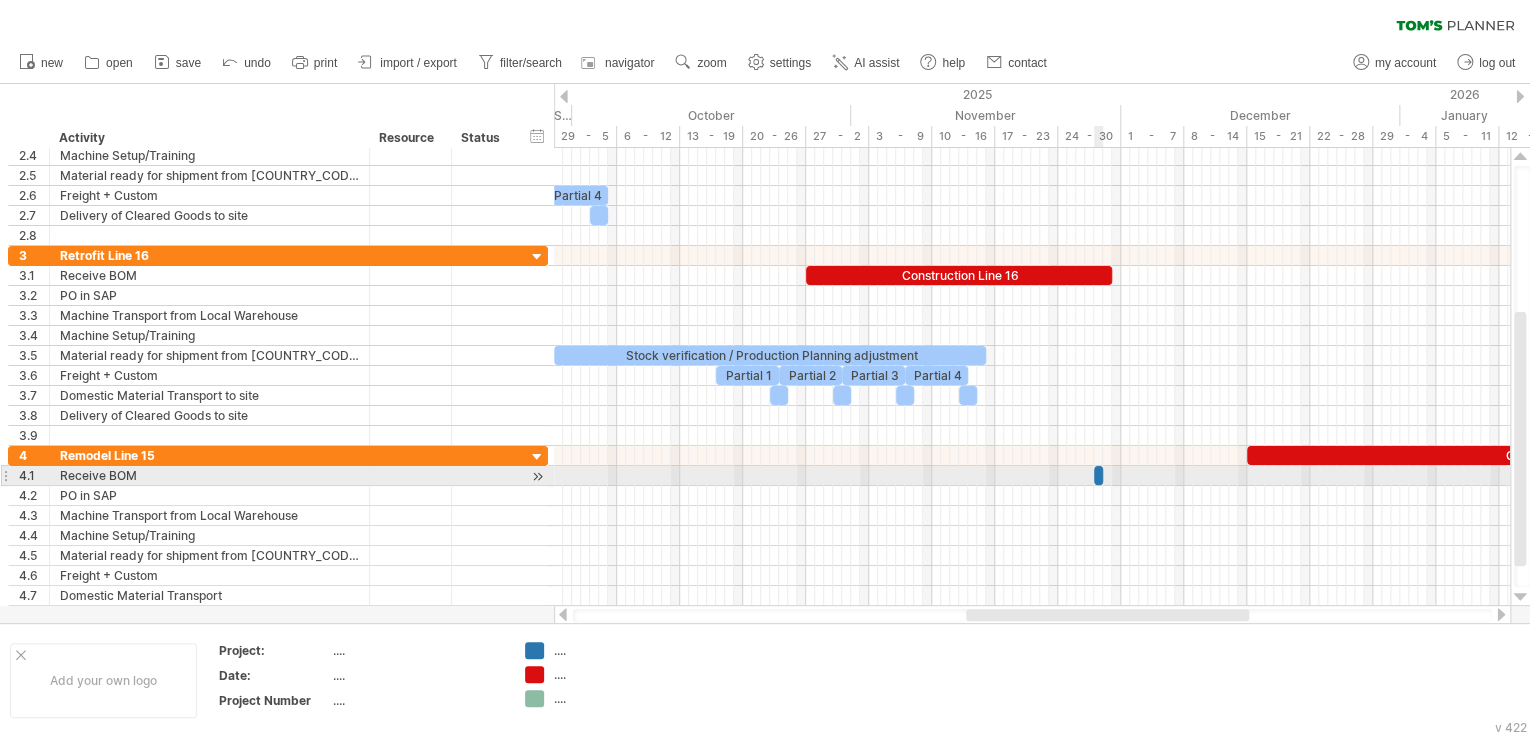 click at bounding box center [1094, 475] 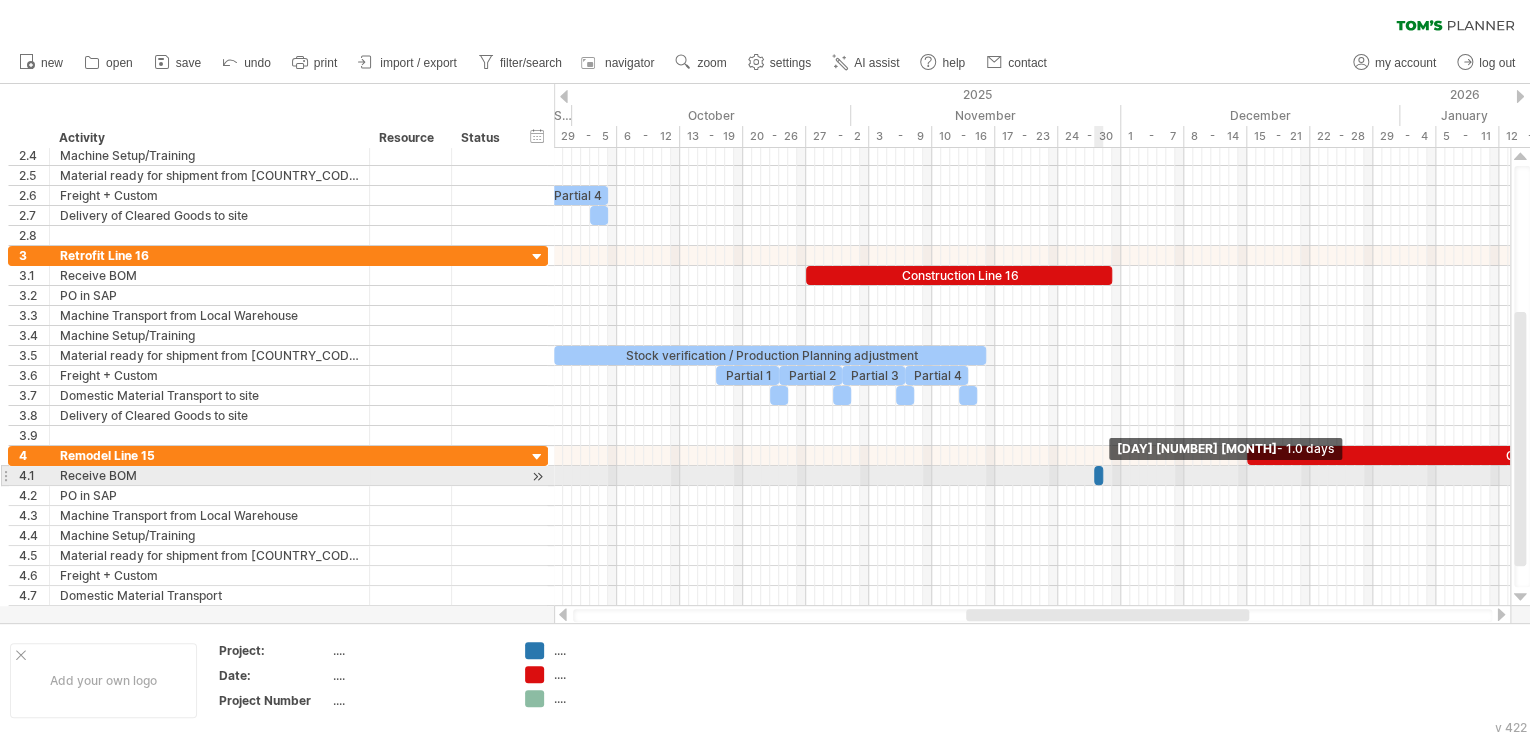 click at bounding box center [1103, 475] 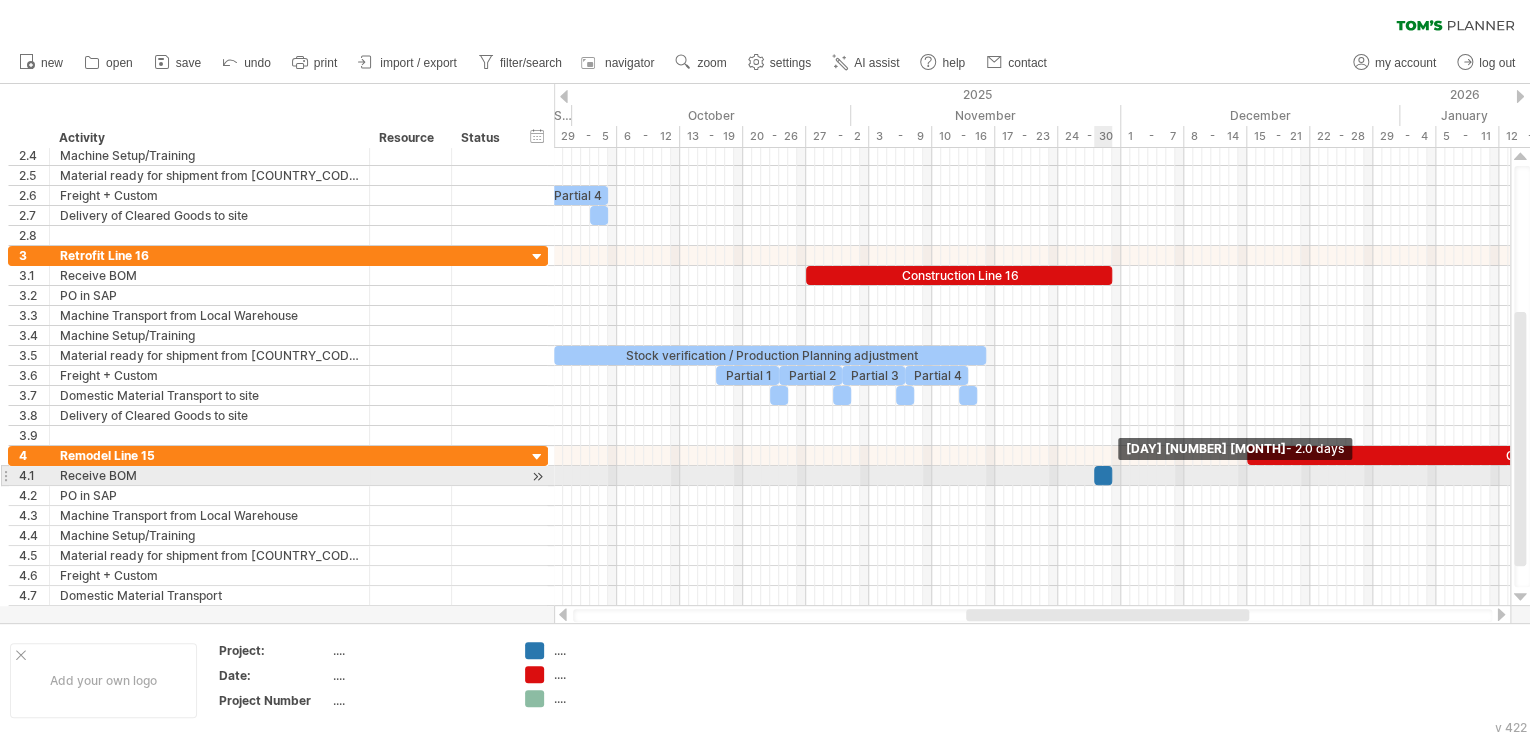 click at bounding box center [1112, 475] 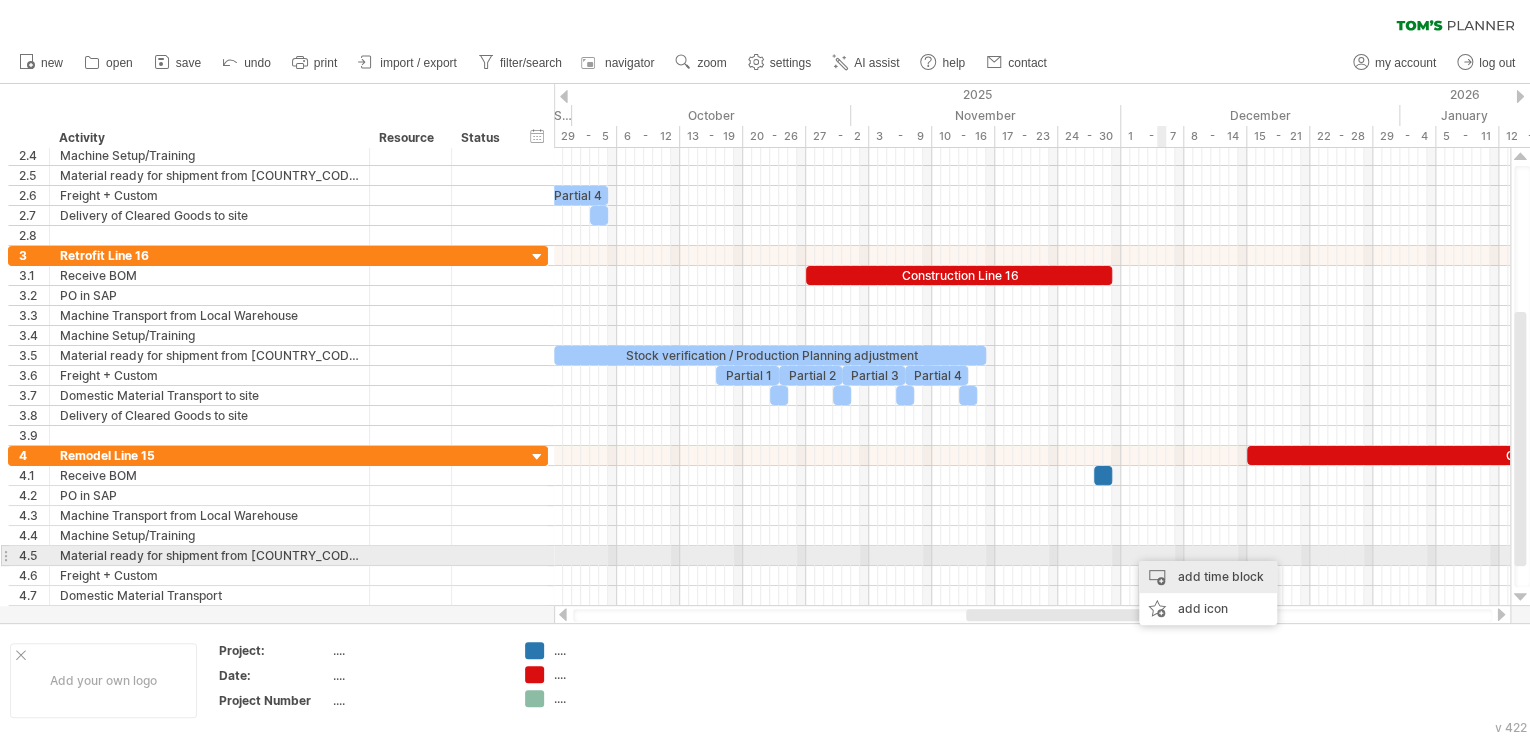 click on "add time block" at bounding box center (1208, 577) 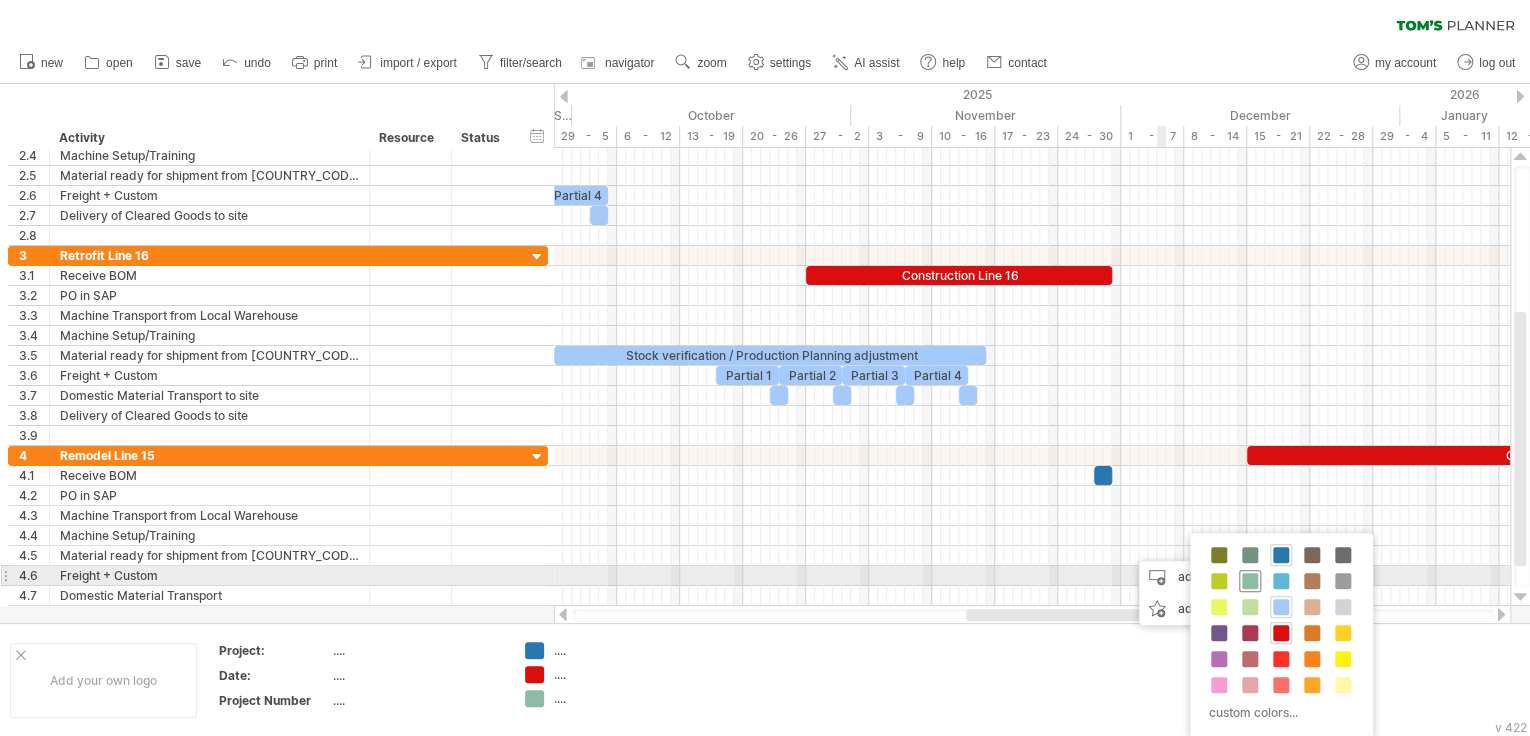 click at bounding box center (1250, 581) 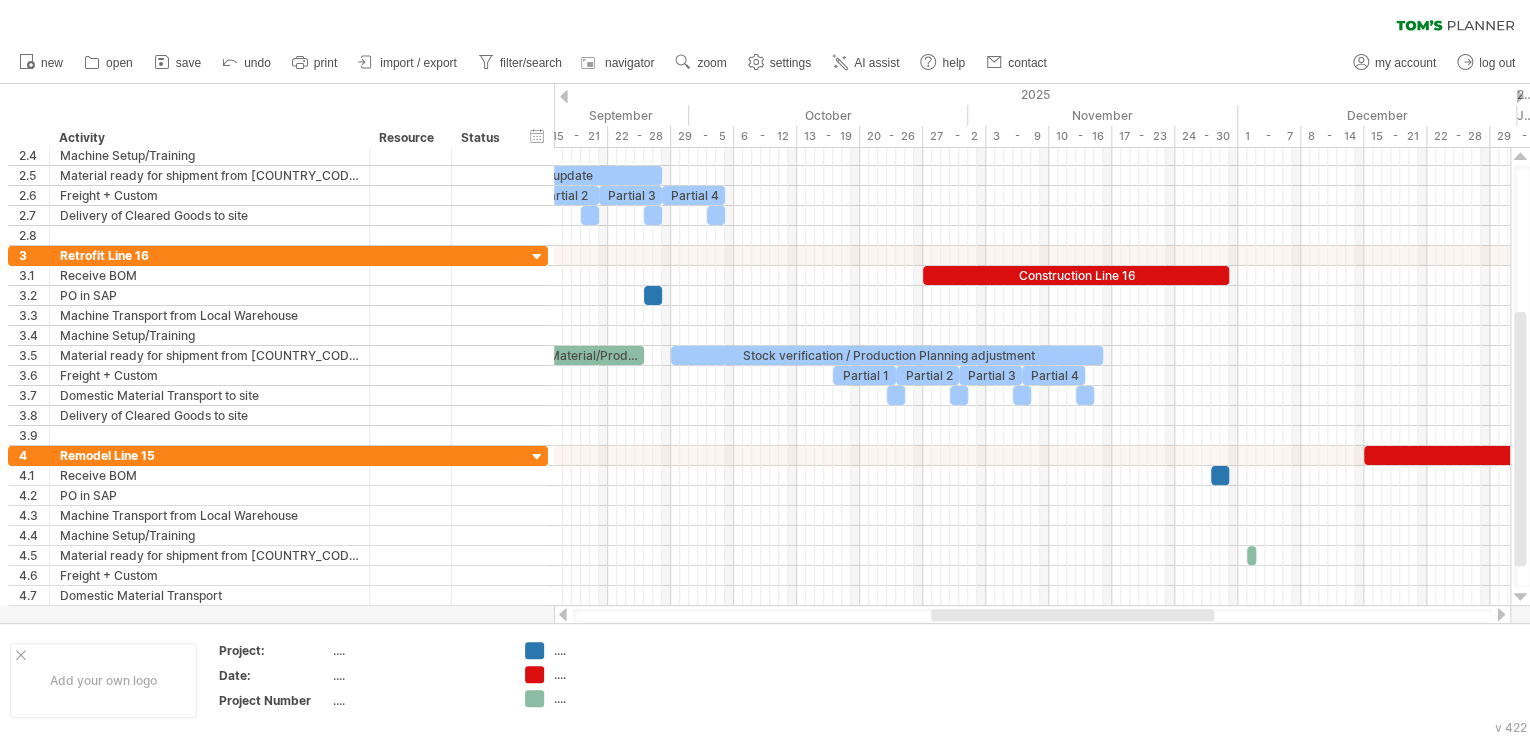drag, startPoint x: 1183, startPoint y: 618, endPoint x: 1148, endPoint y: 618, distance: 35 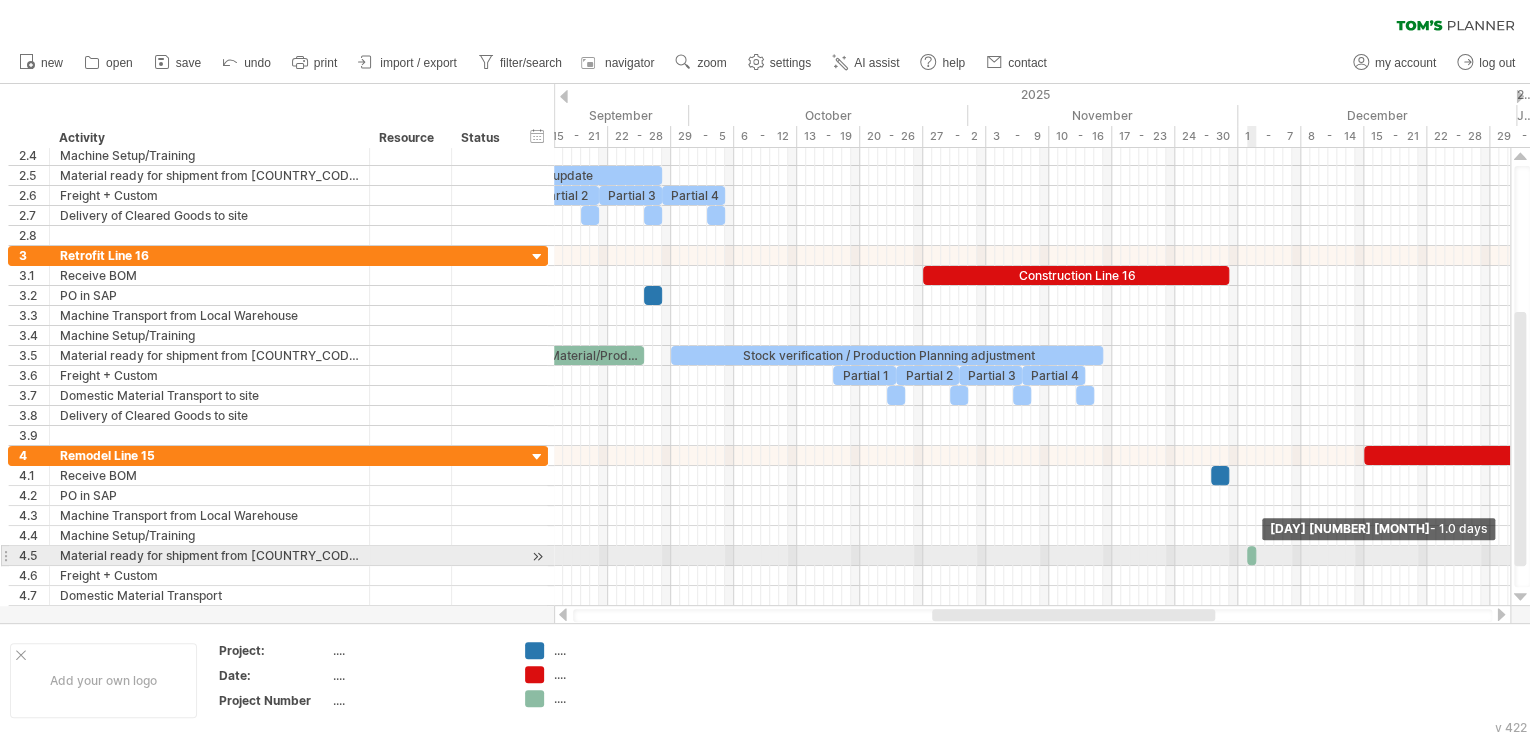 click at bounding box center [1256, 555] 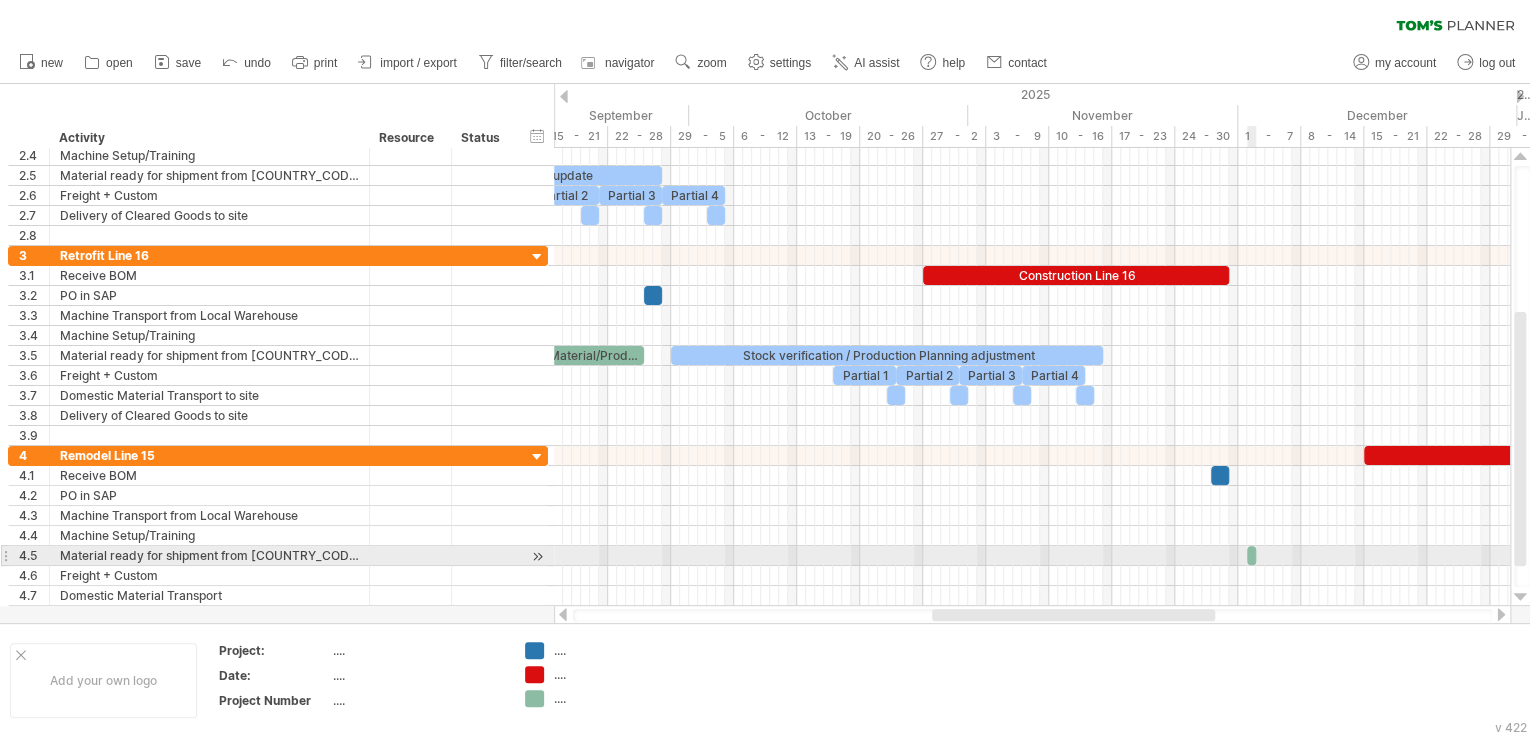 click at bounding box center (1256, 555) 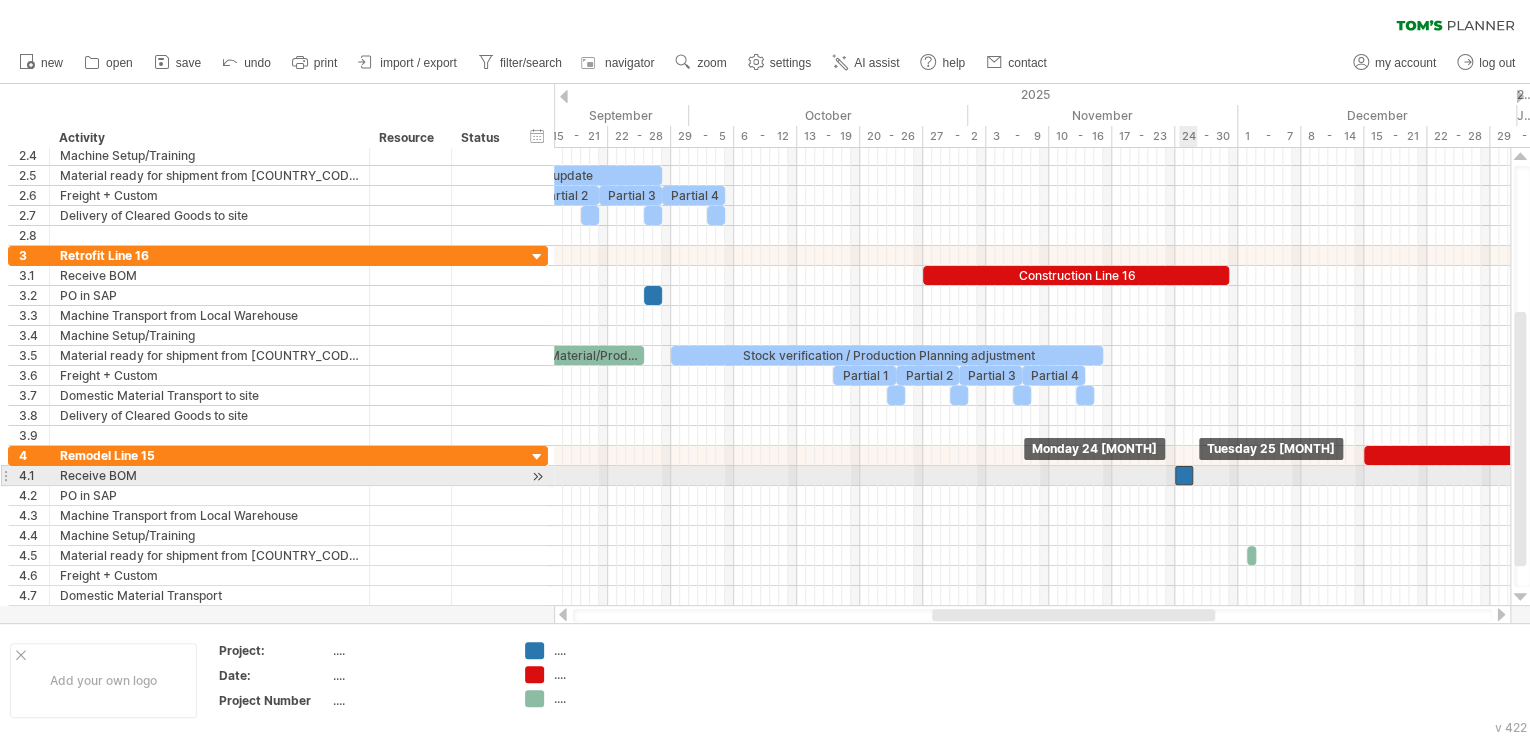 drag, startPoint x: 1219, startPoint y: 470, endPoint x: 1185, endPoint y: 479, distance: 35.17101 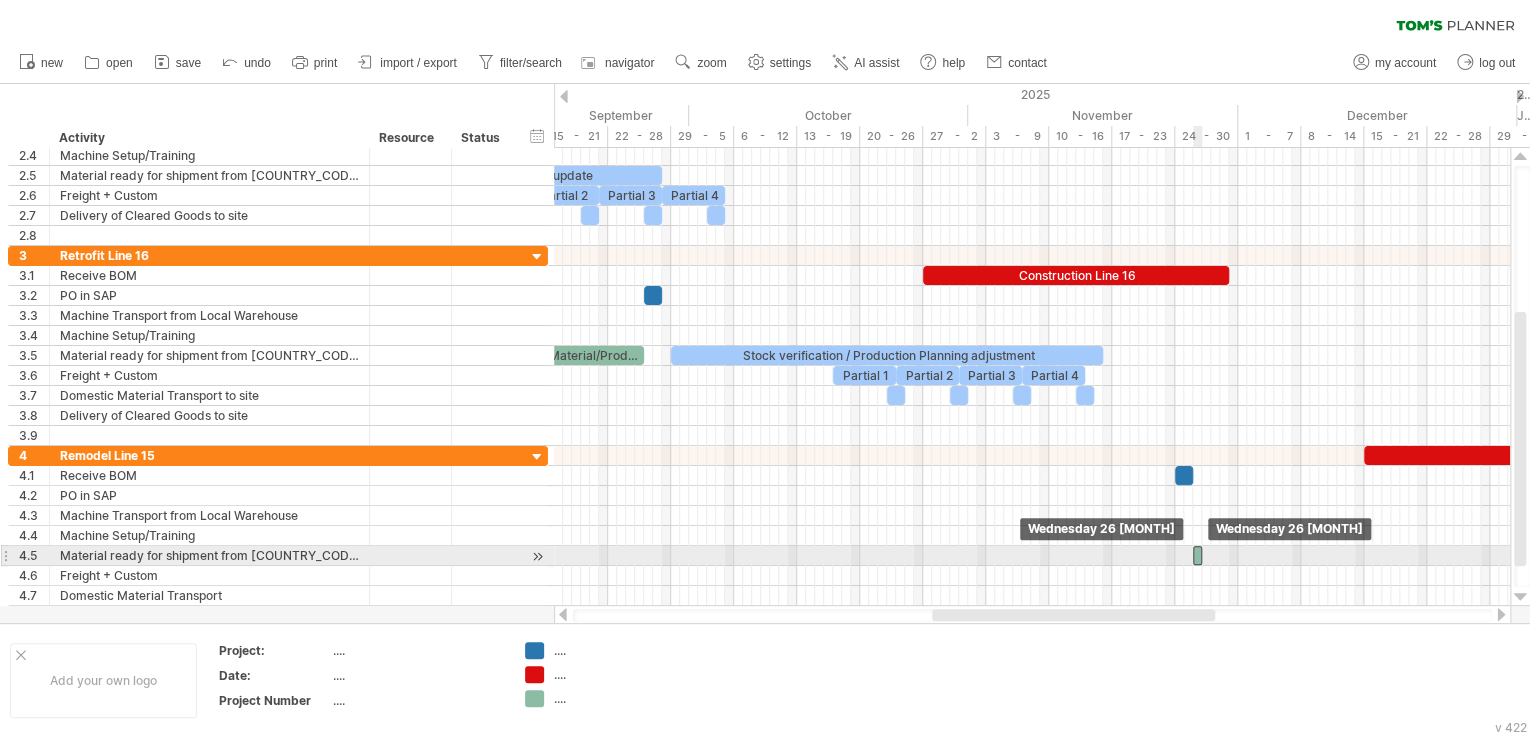drag, startPoint x: 1247, startPoint y: 550, endPoint x: 1198, endPoint y: 552, distance: 49.0408 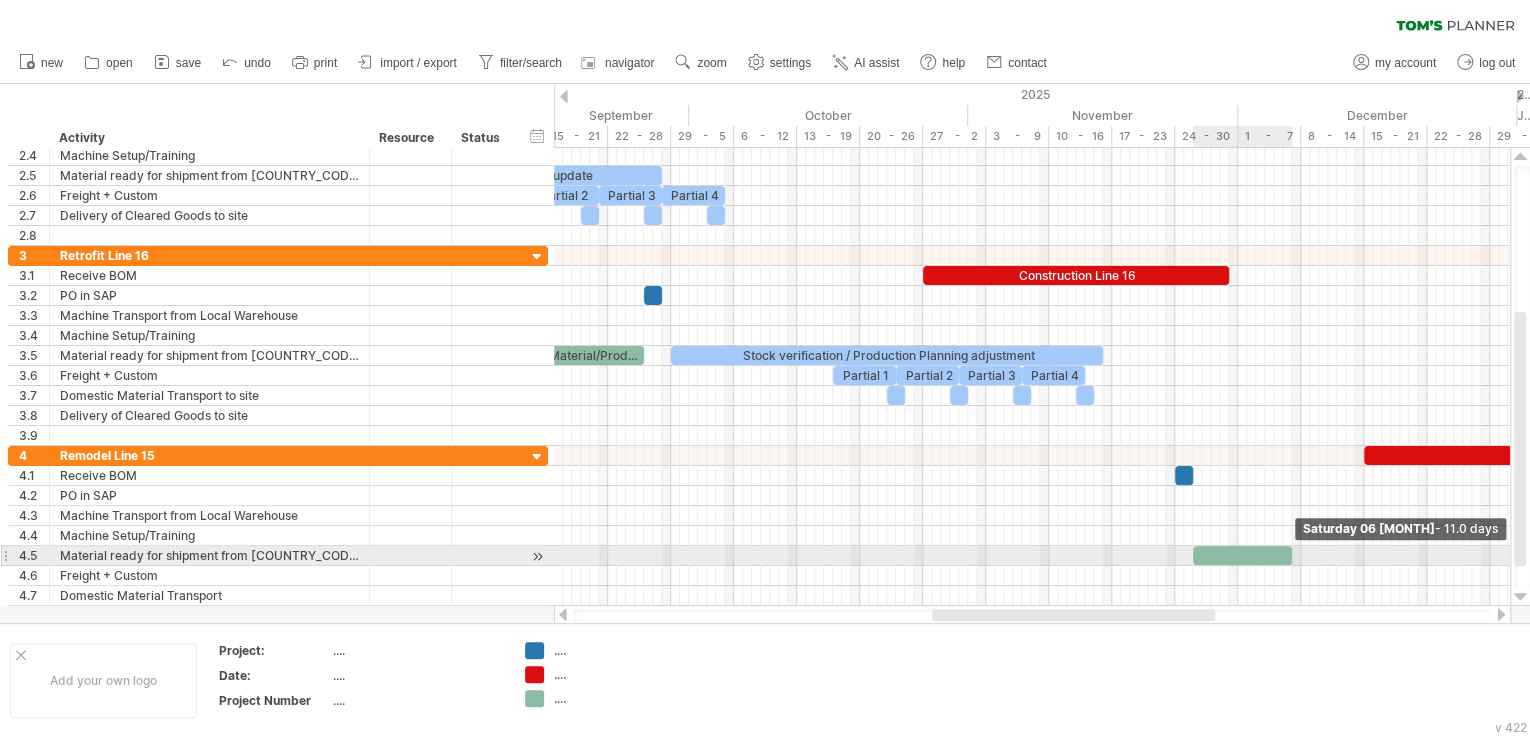 drag, startPoint x: 1202, startPoint y: 553, endPoint x: 1294, endPoint y: 556, distance: 92.0489 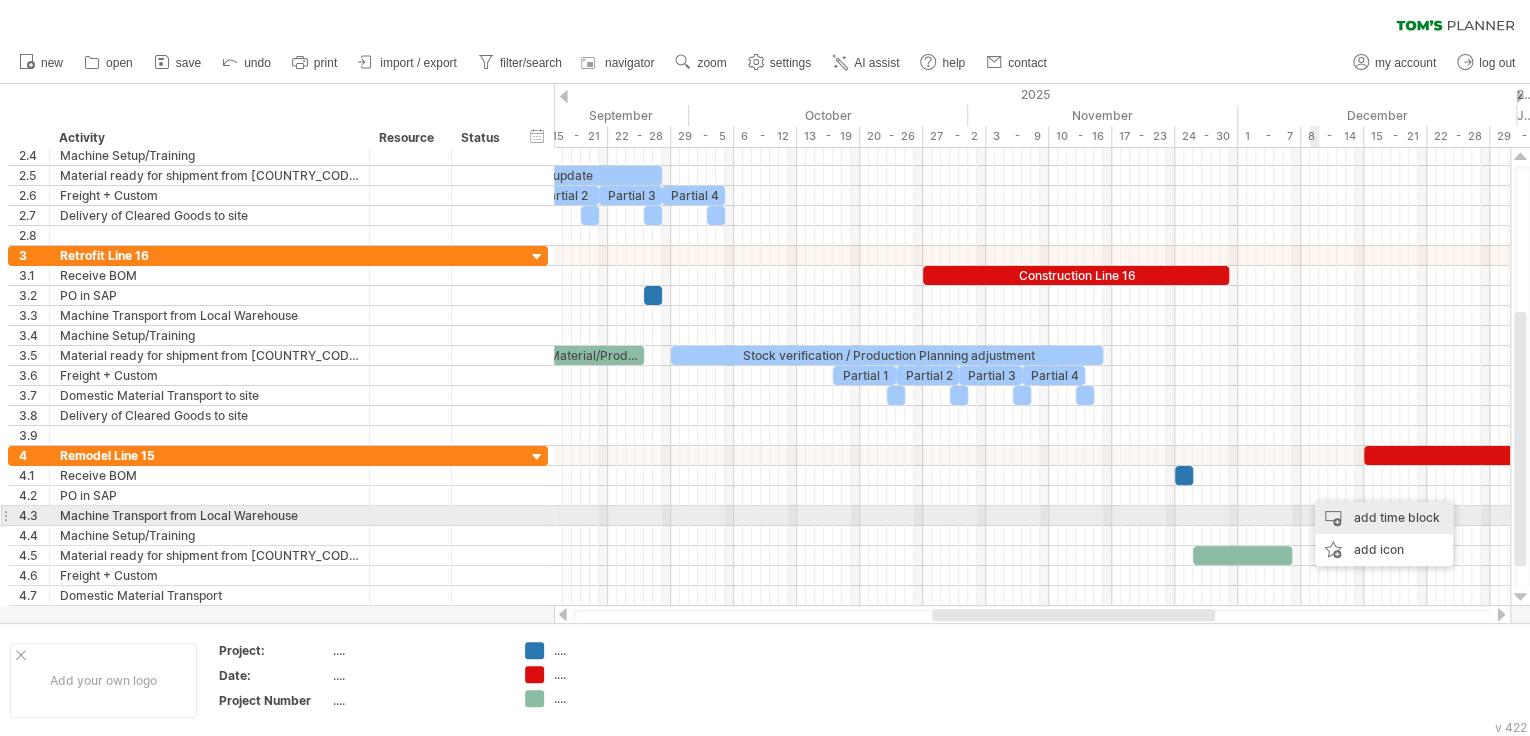 click on "add time block" at bounding box center (1384, 518) 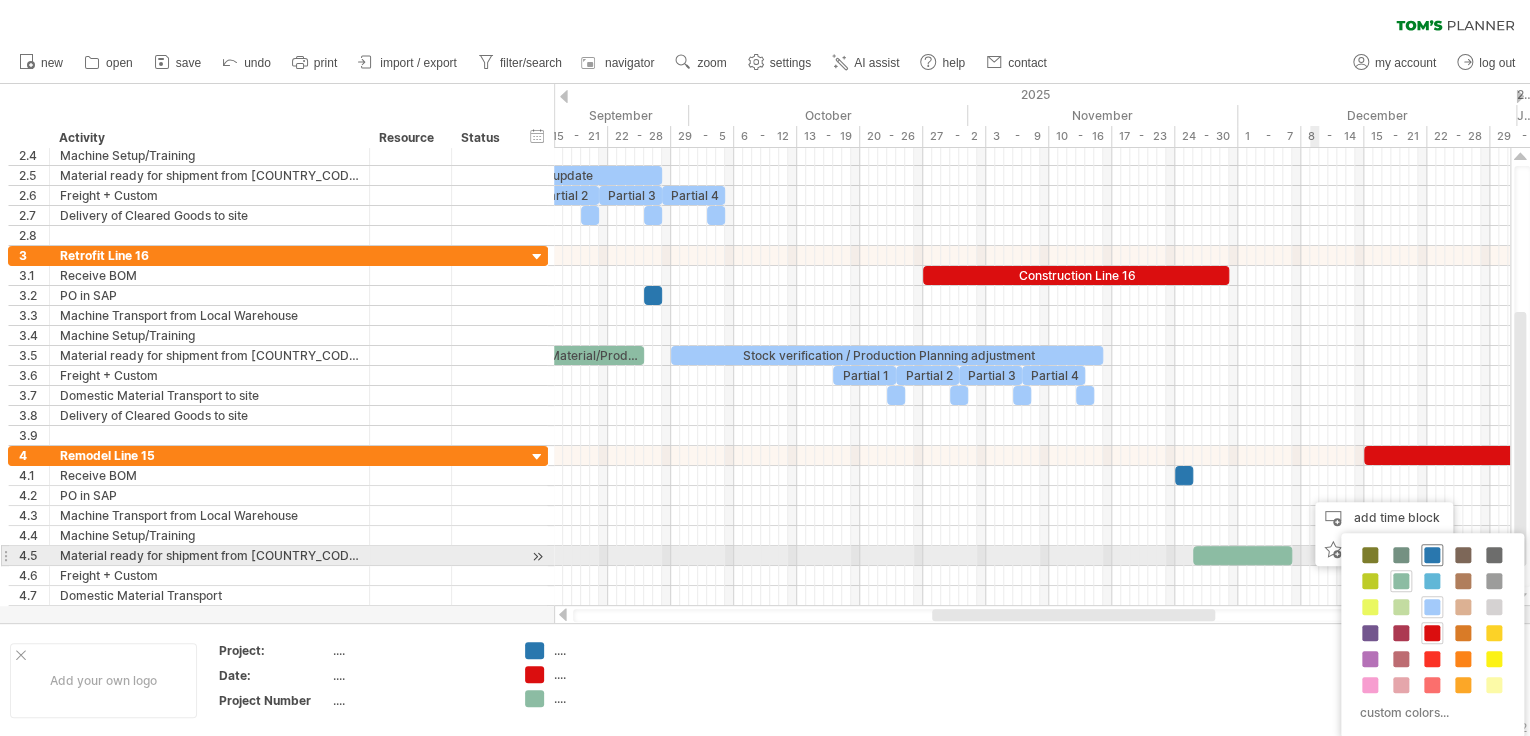 click at bounding box center (1432, 555) 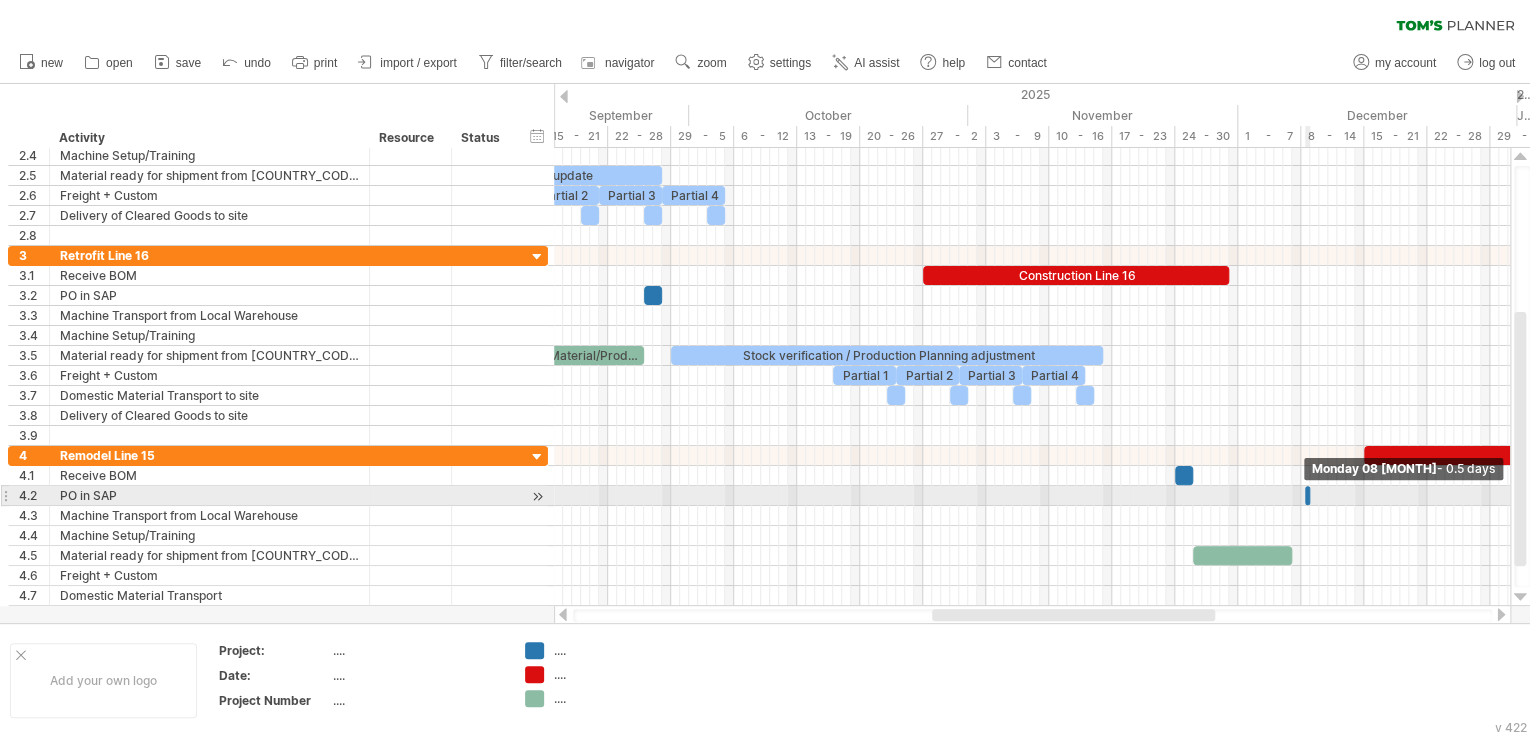 click at bounding box center (1310, 495) 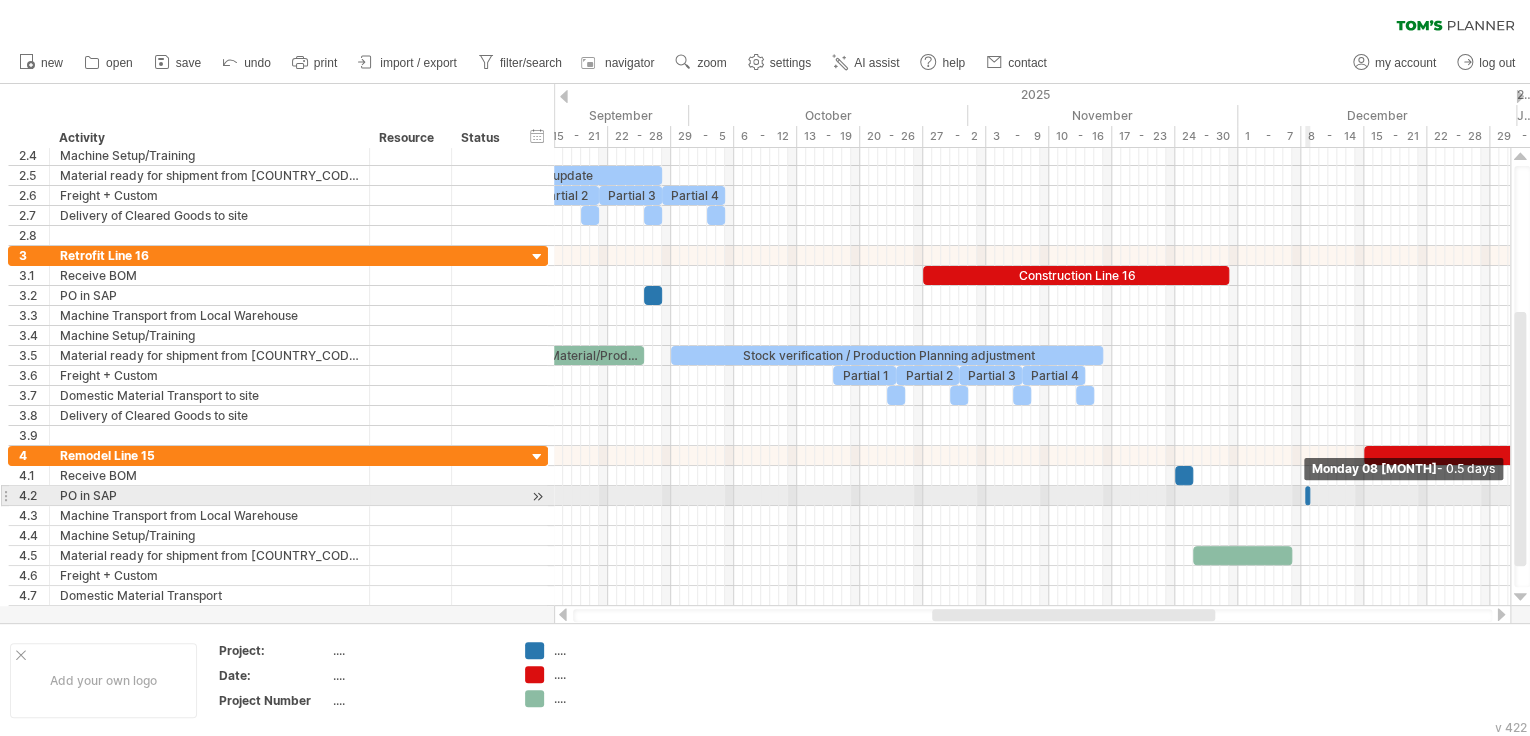 click at bounding box center [1307, 495] 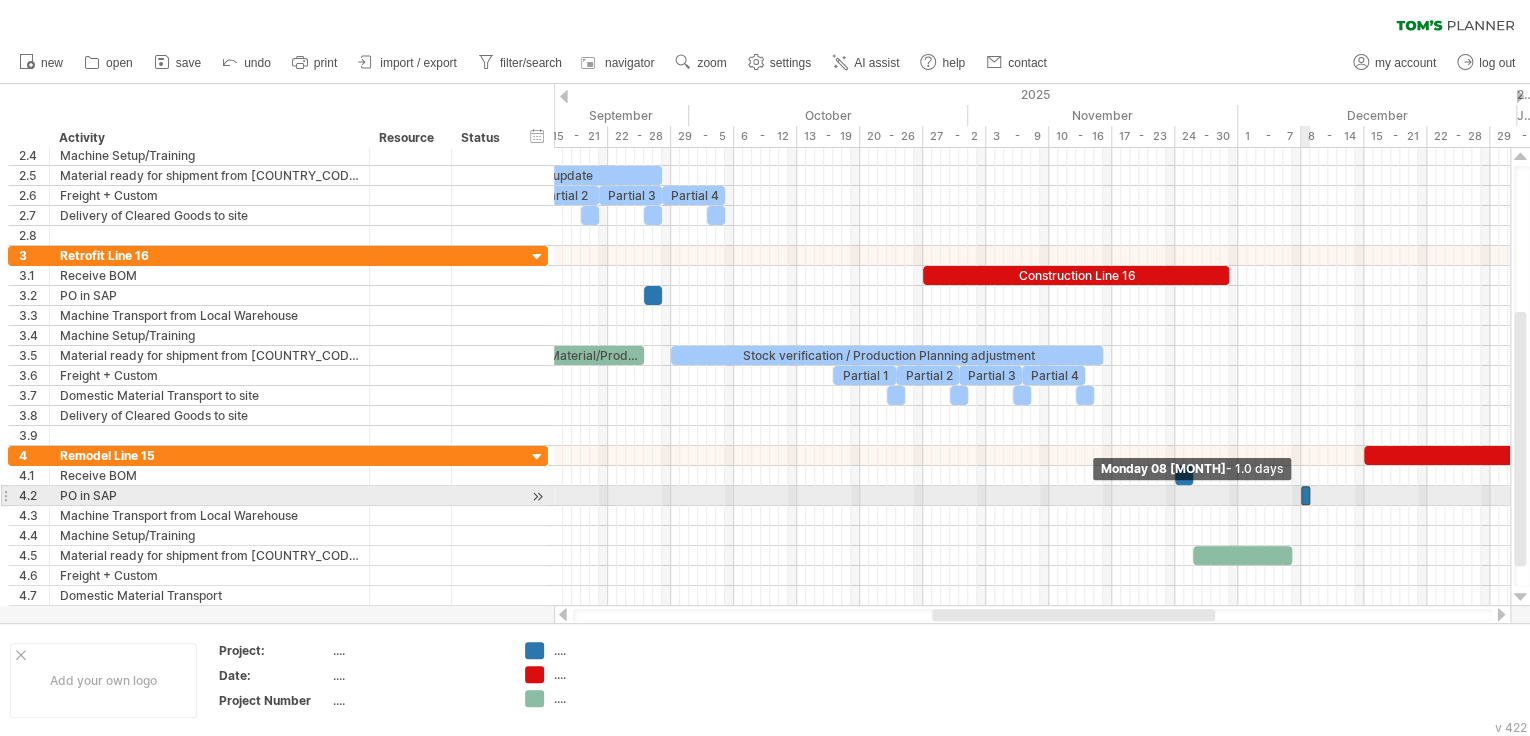 click at bounding box center [1301, 495] 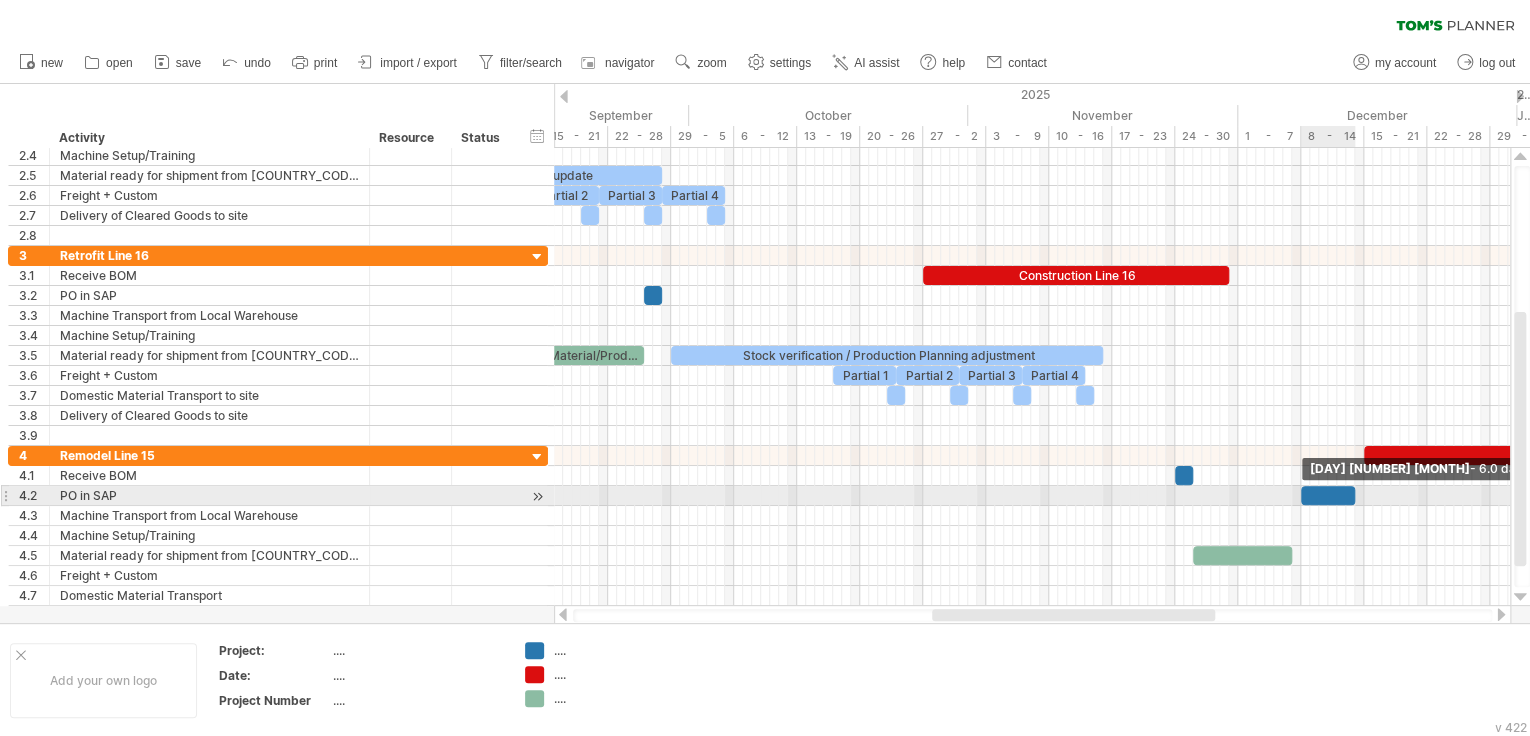 drag, startPoint x: 1308, startPoint y: 492, endPoint x: 1355, endPoint y: 492, distance: 47 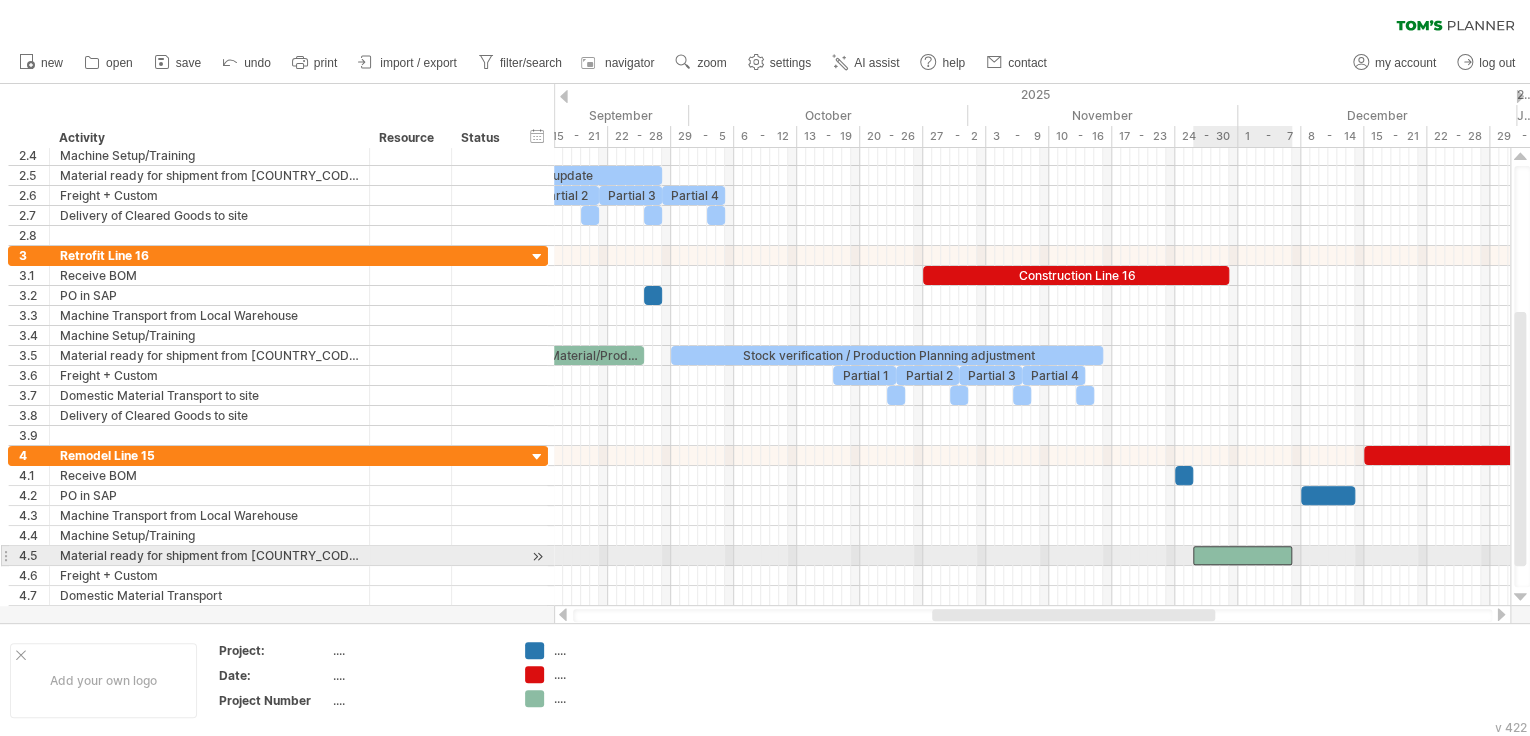 click at bounding box center (1242, 555) 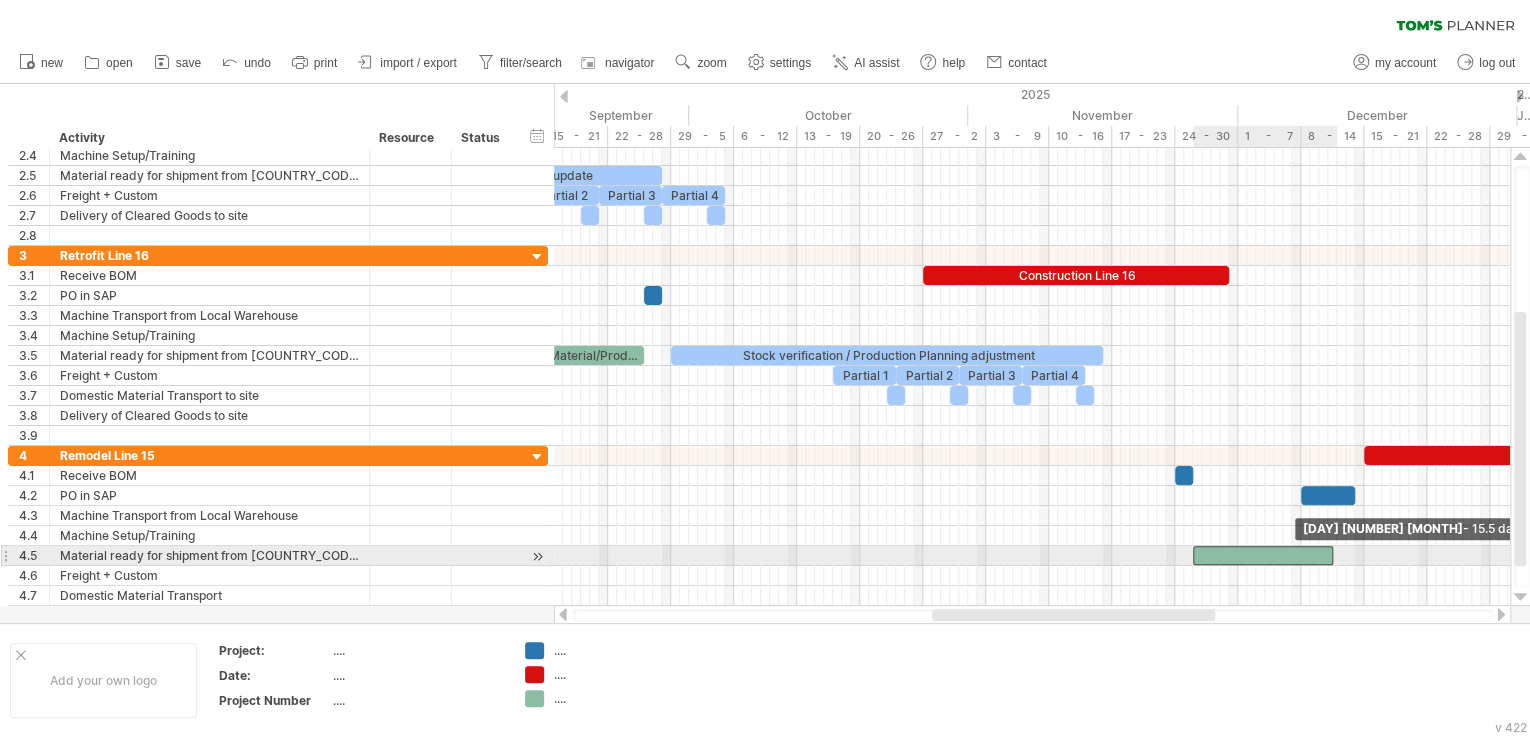 drag, startPoint x: 1289, startPoint y: 551, endPoint x: 1330, endPoint y: 552, distance: 41.01219 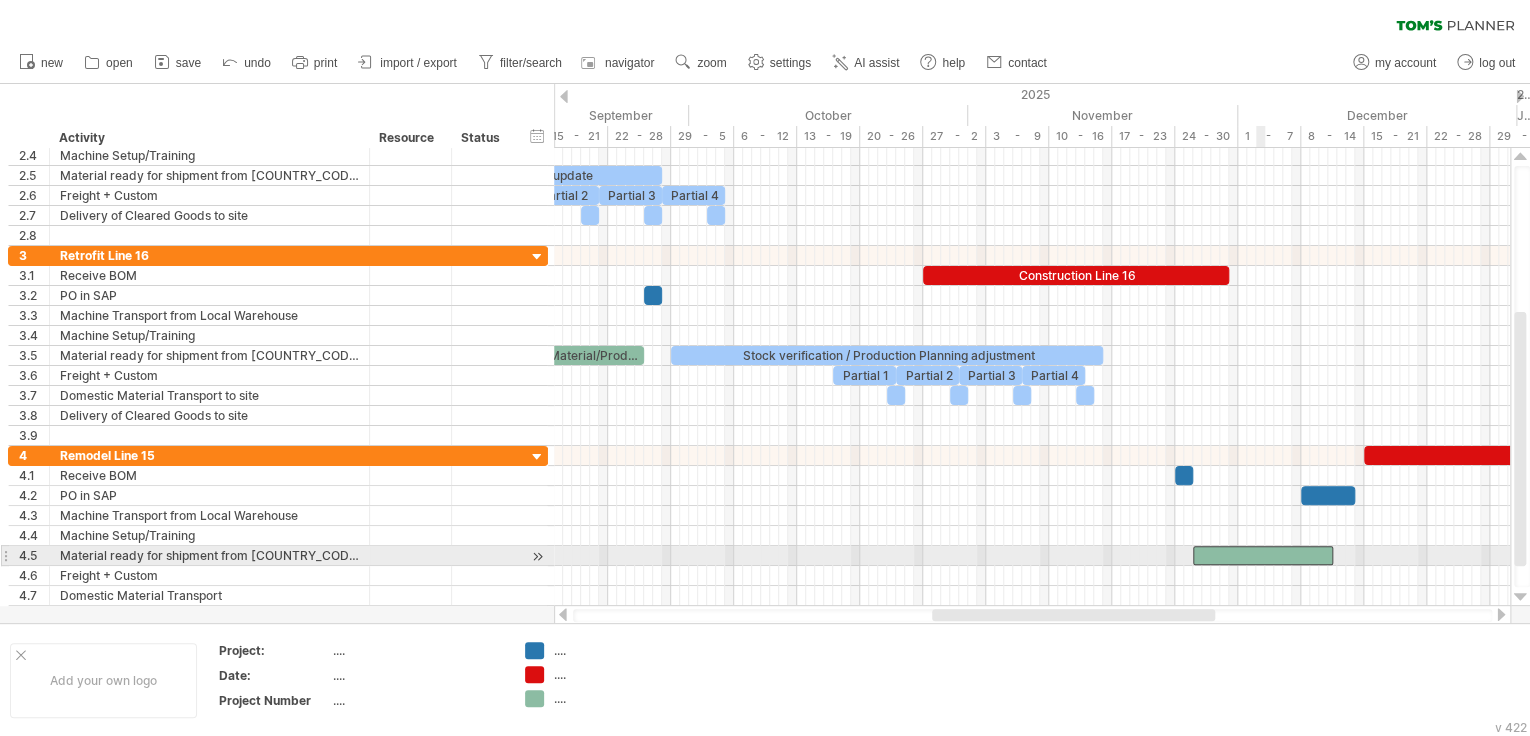 click at bounding box center [1263, 555] 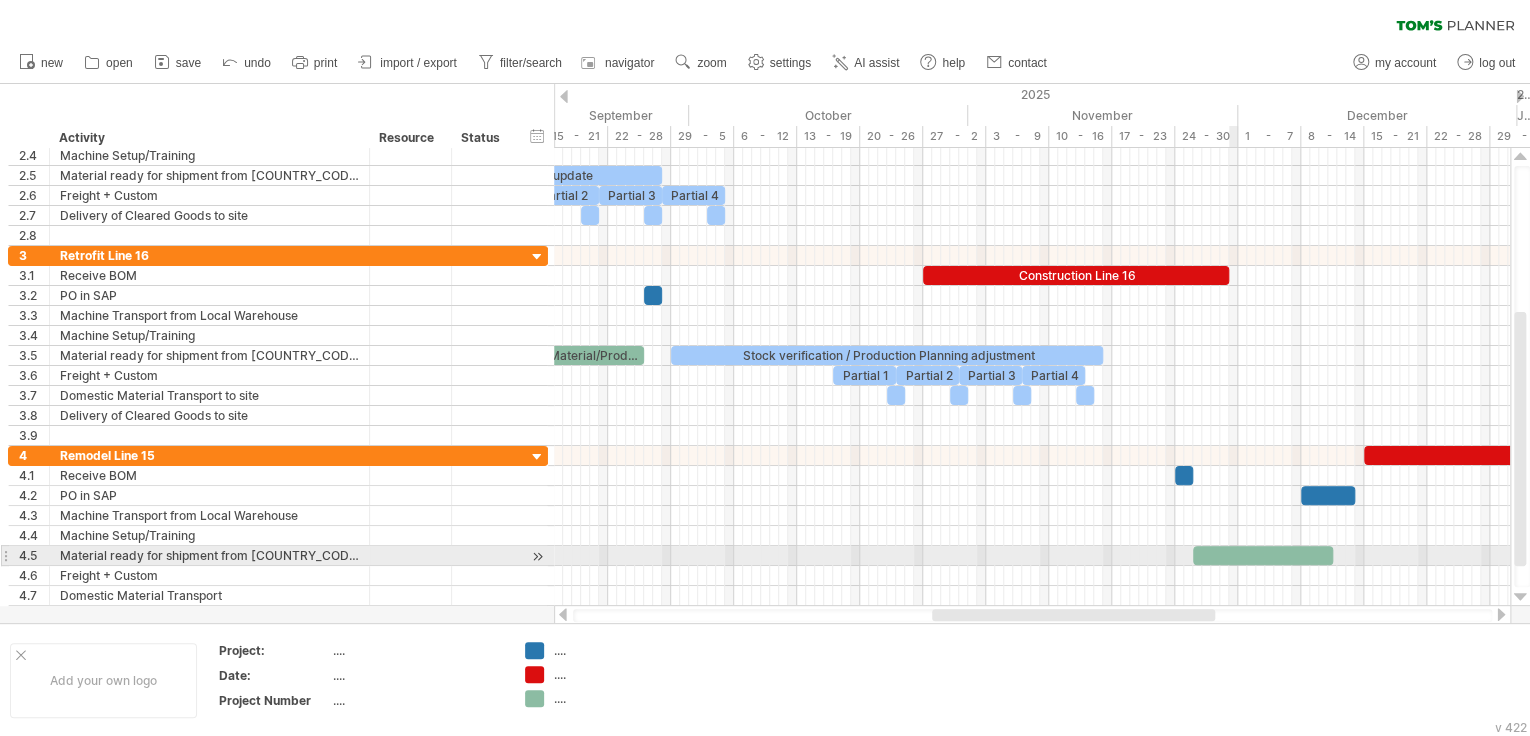 type 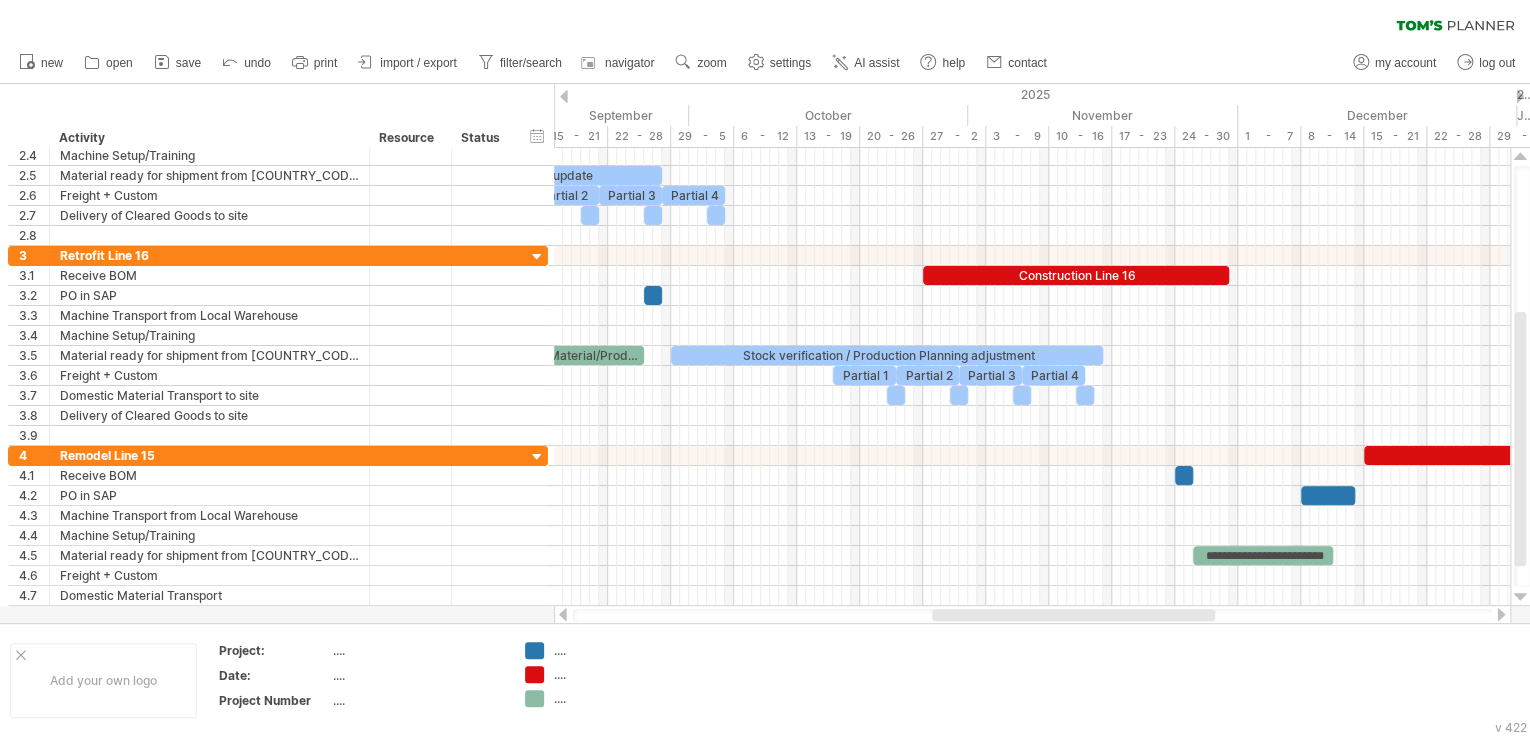 scroll, scrollTop: 0, scrollLeft: 0, axis: both 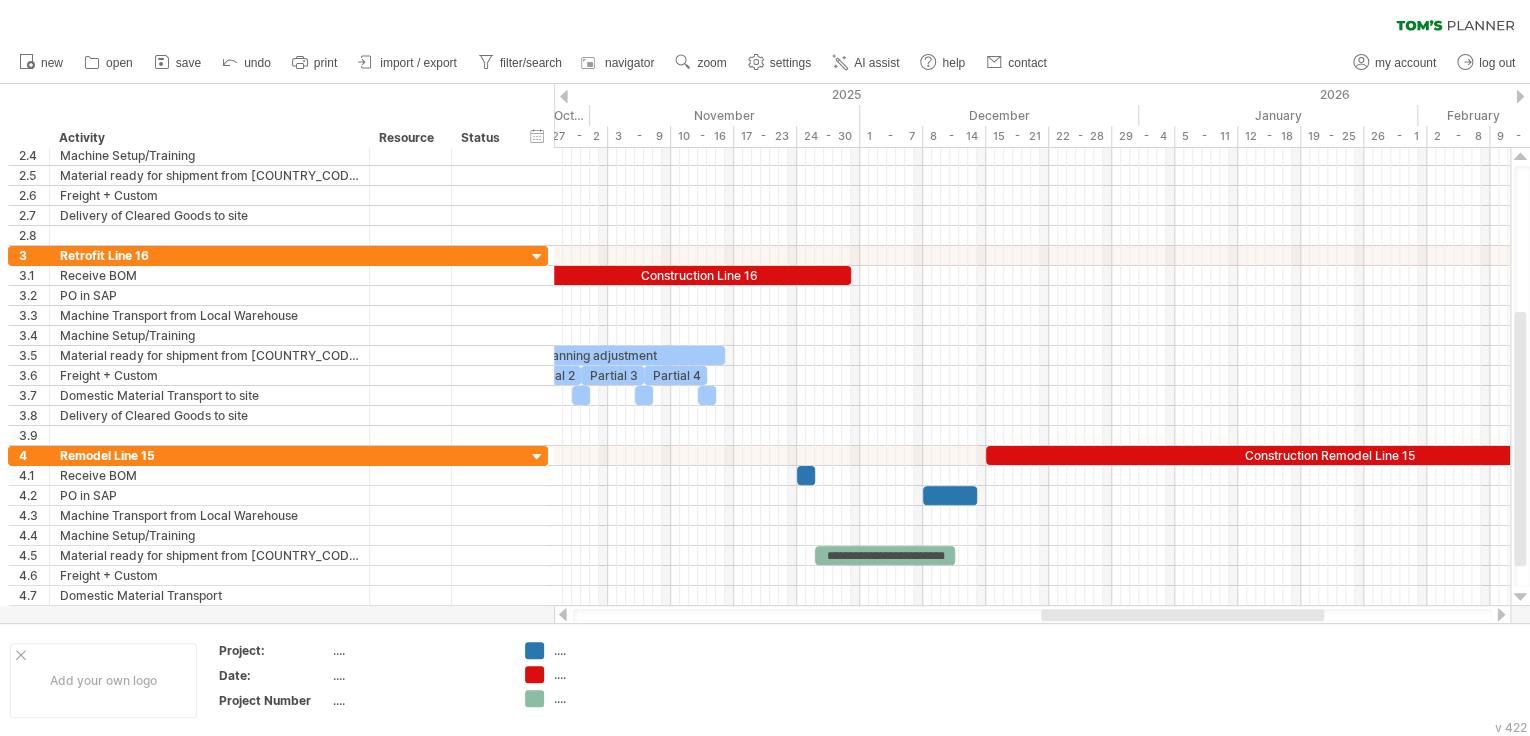 drag, startPoint x: 1158, startPoint y: 619, endPoint x: 1270, endPoint y: 616, distance: 112.04017 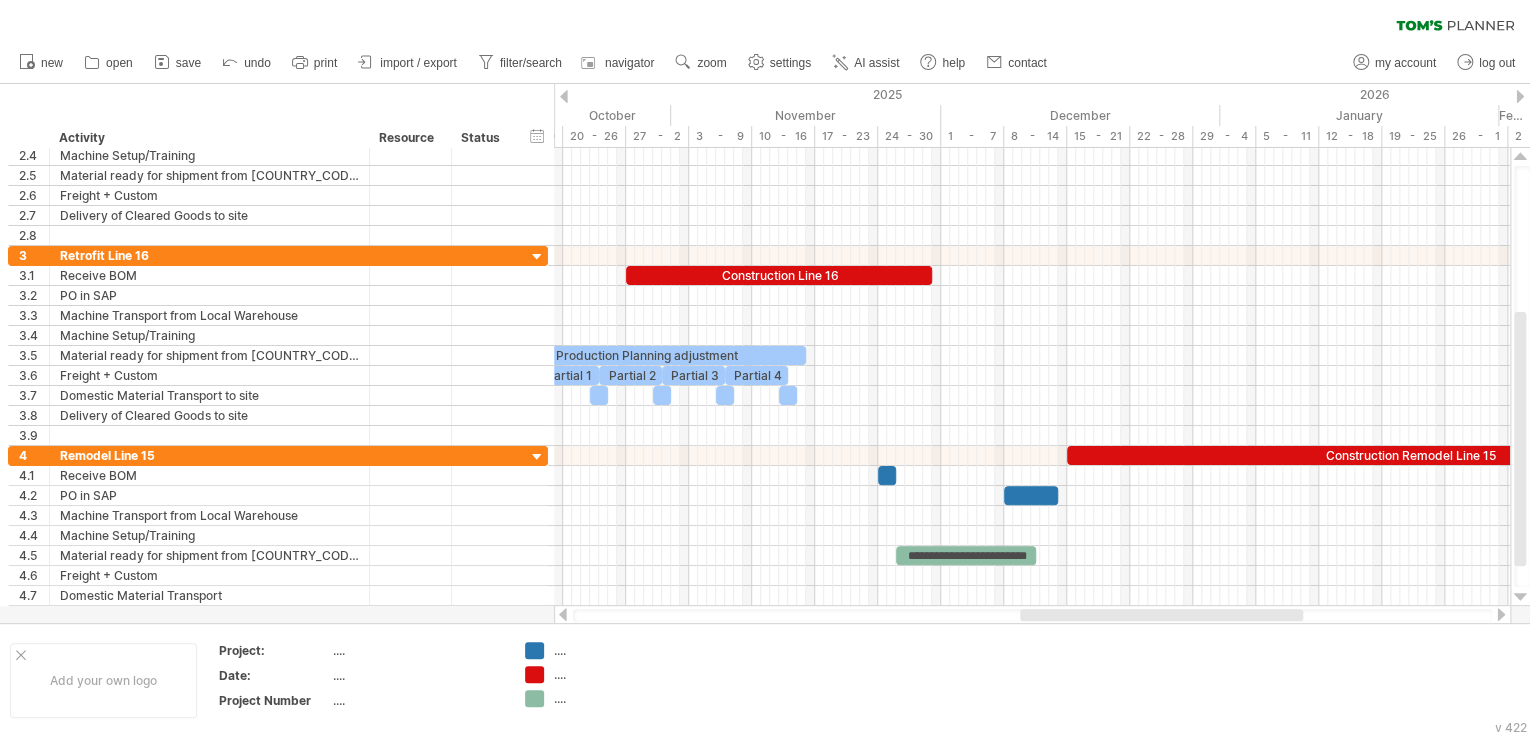 drag, startPoint x: 1072, startPoint y: 619, endPoint x: 1050, endPoint y: 618, distance: 22.022715 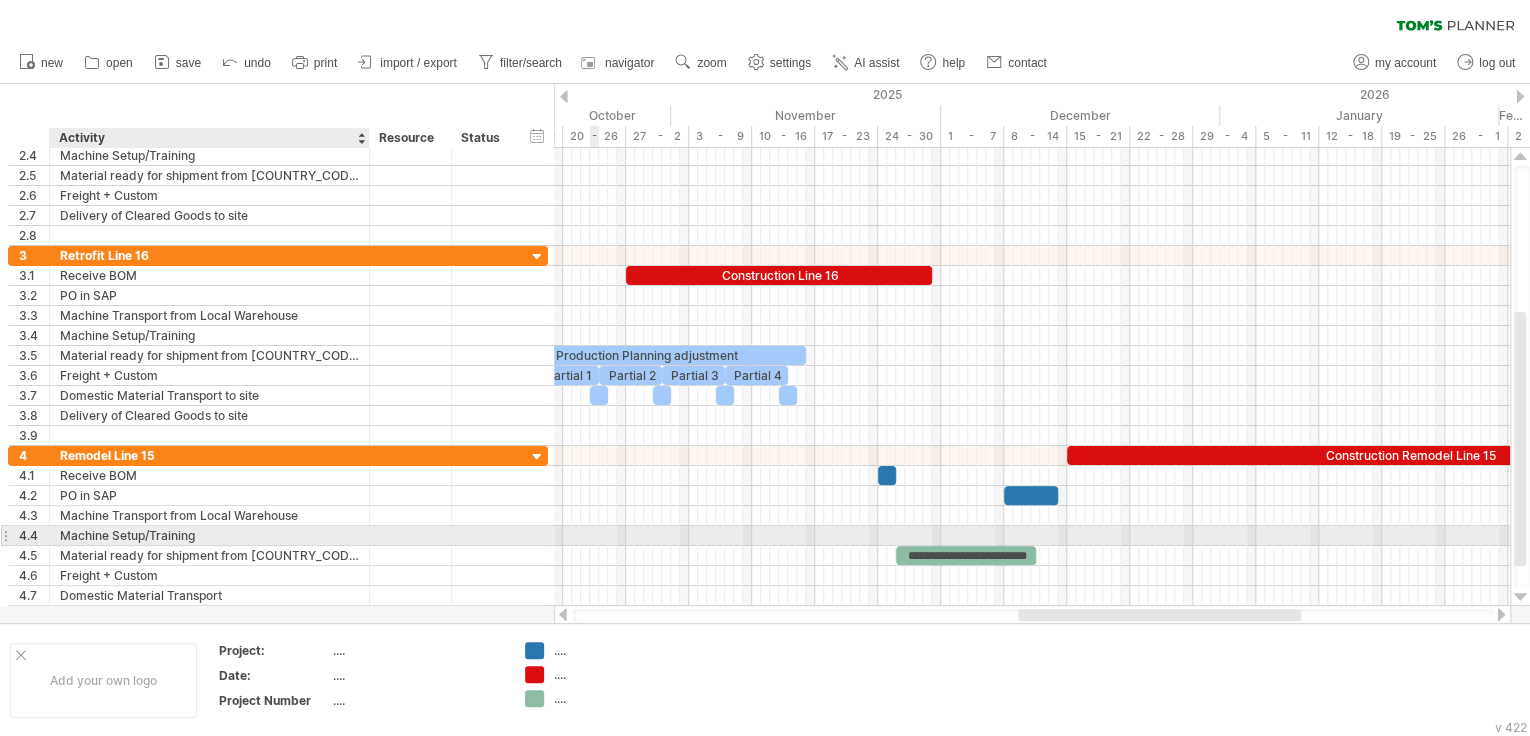 click on "Machine Setup/Training" at bounding box center [209, 535] 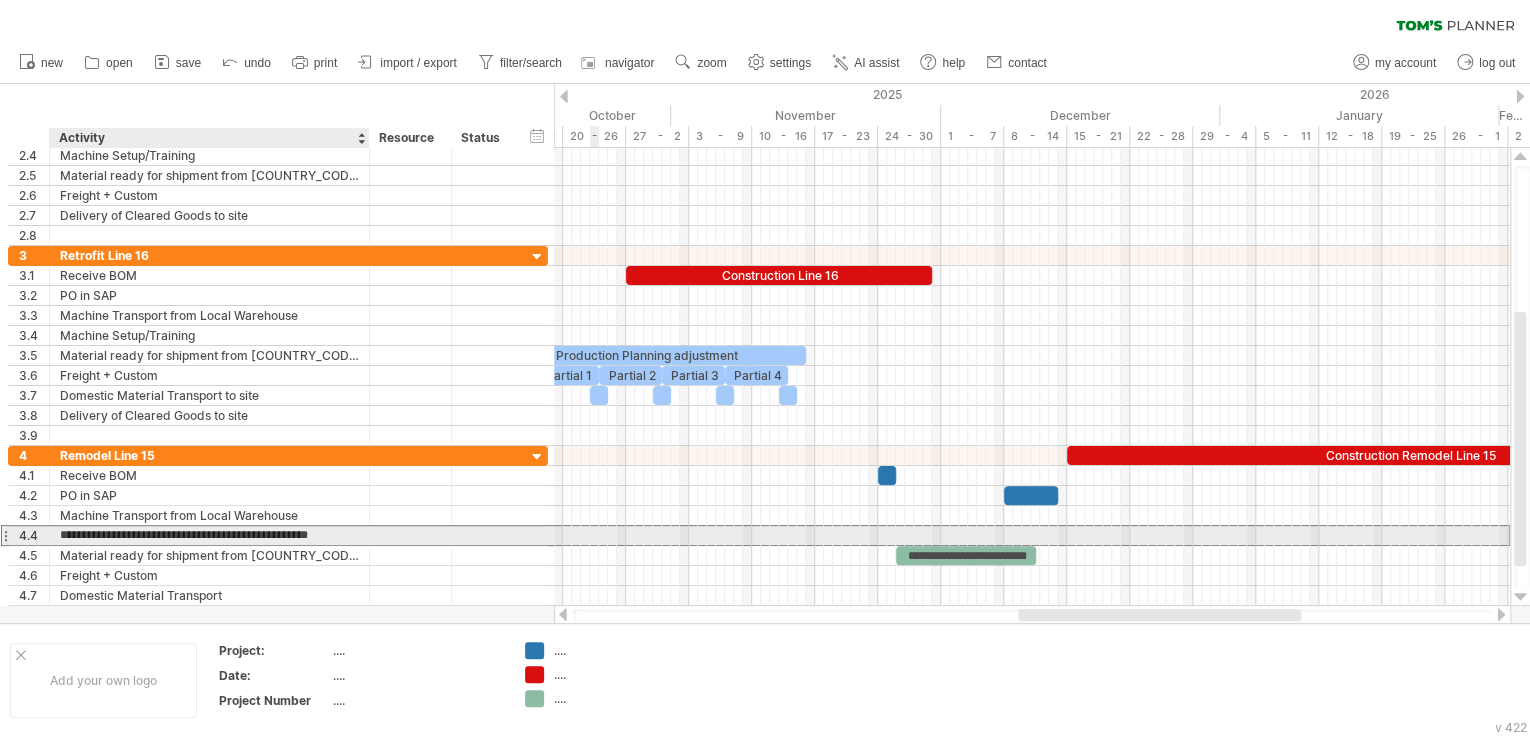 type on "**********" 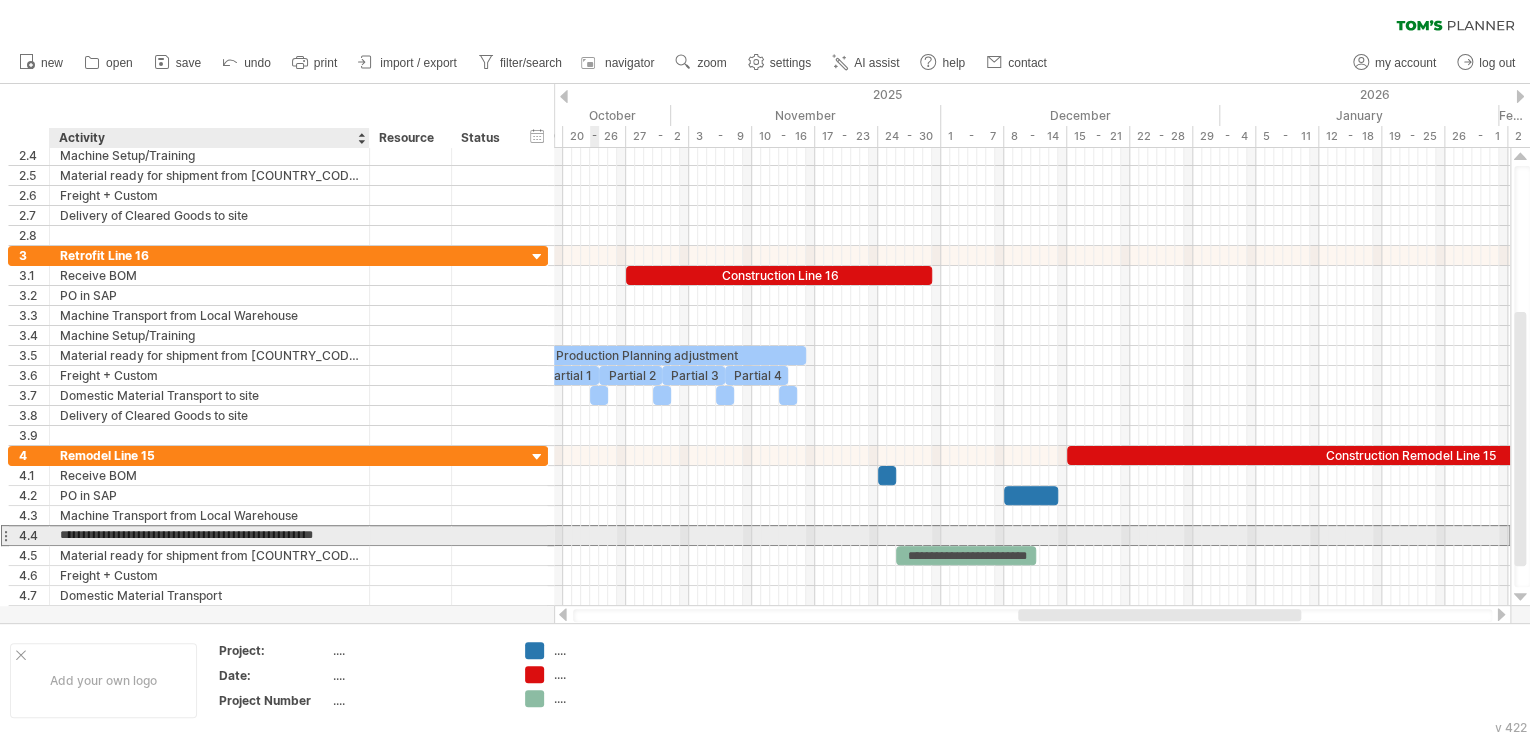 scroll, scrollTop: 0, scrollLeft: 0, axis: both 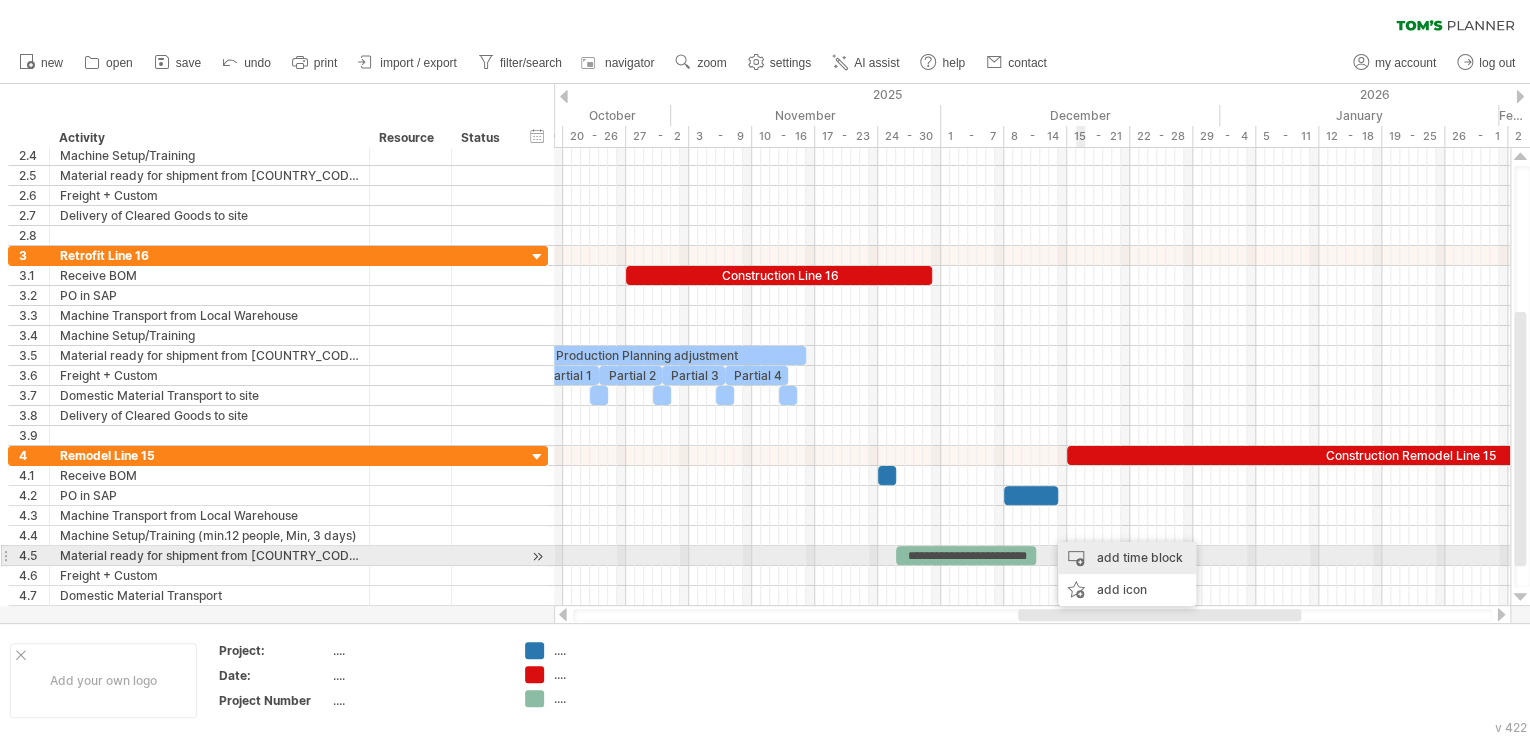 click on "add time block" at bounding box center (1127, 558) 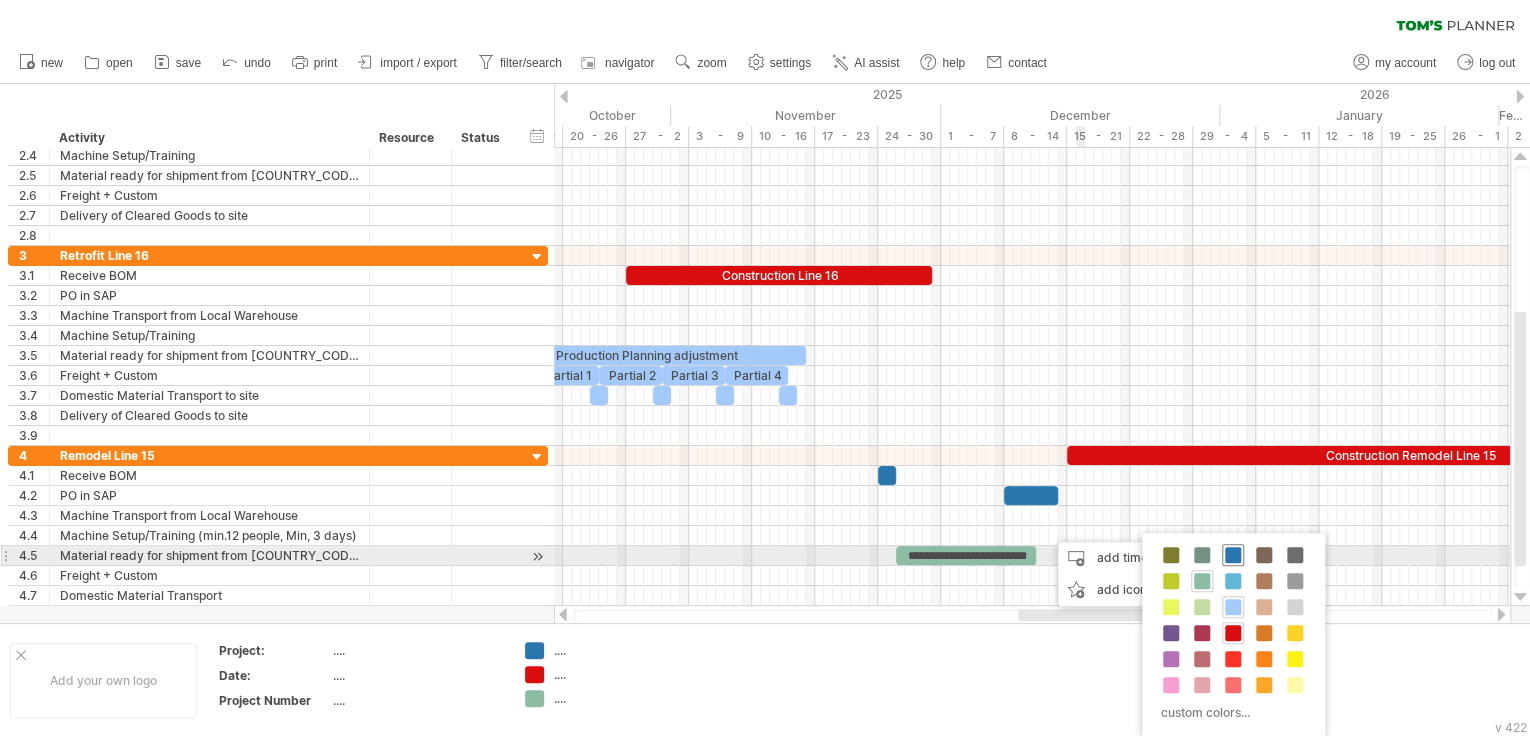 click at bounding box center [1233, 555] 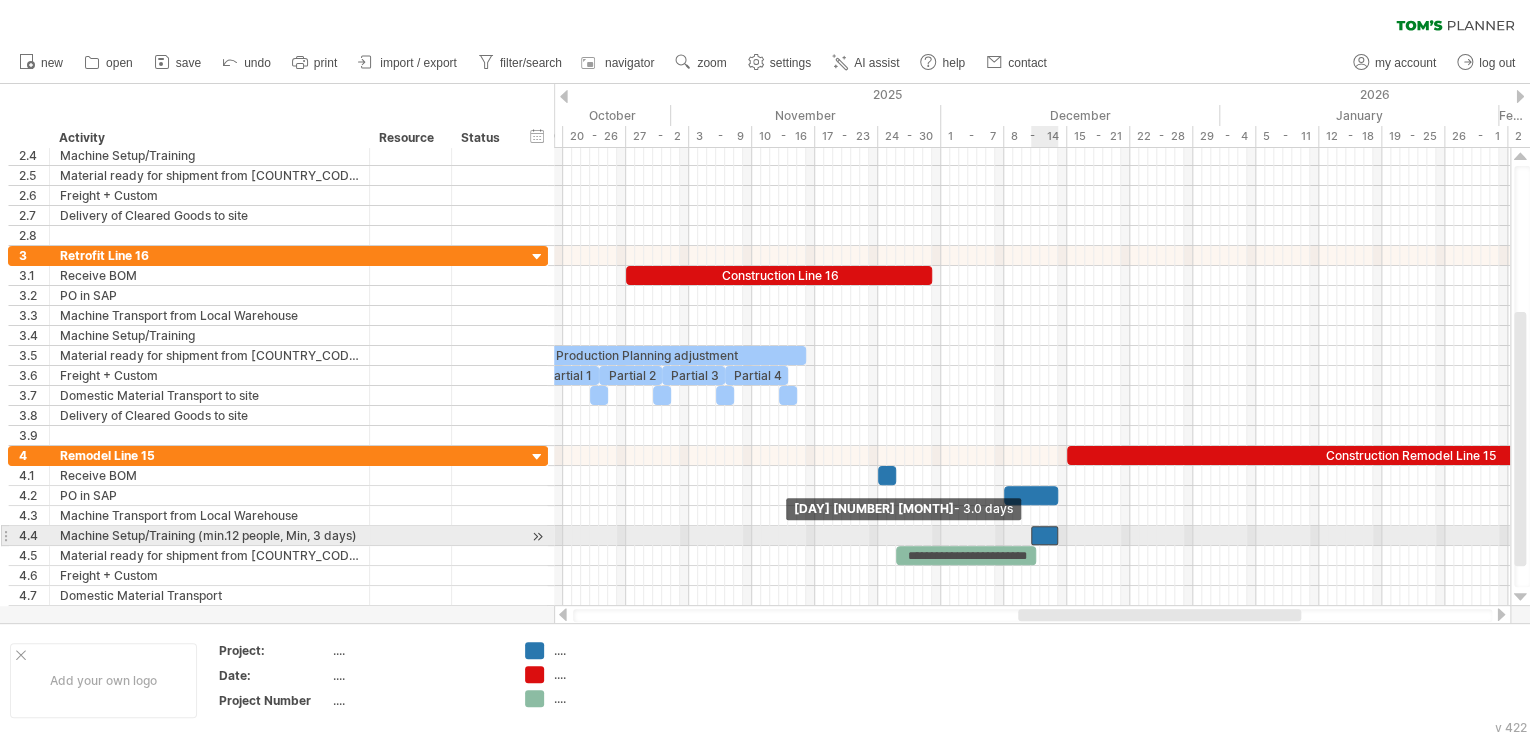 drag, startPoint x: 1051, startPoint y: 533, endPoint x: 1031, endPoint y: 536, distance: 20.22375 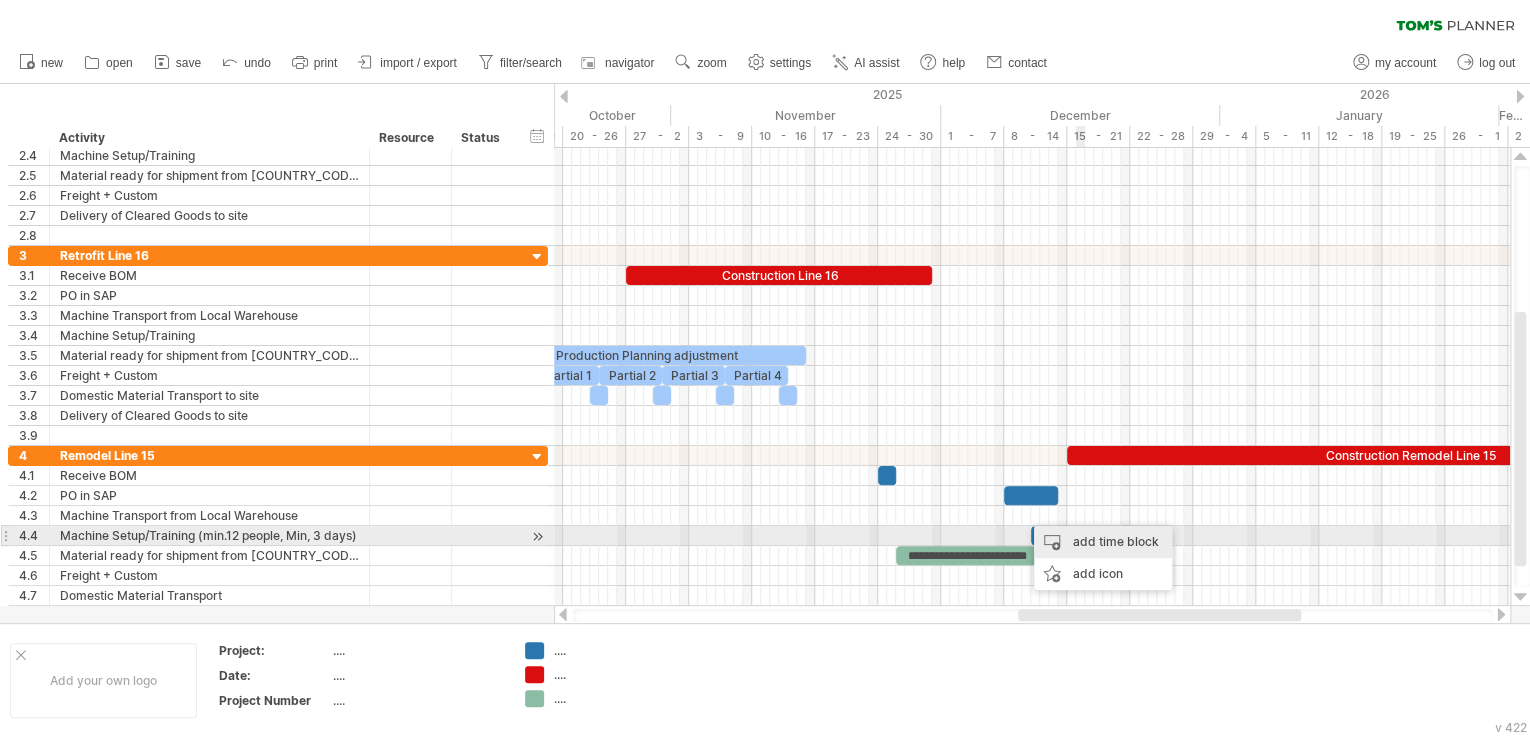 click on "add time block" at bounding box center [1103, 542] 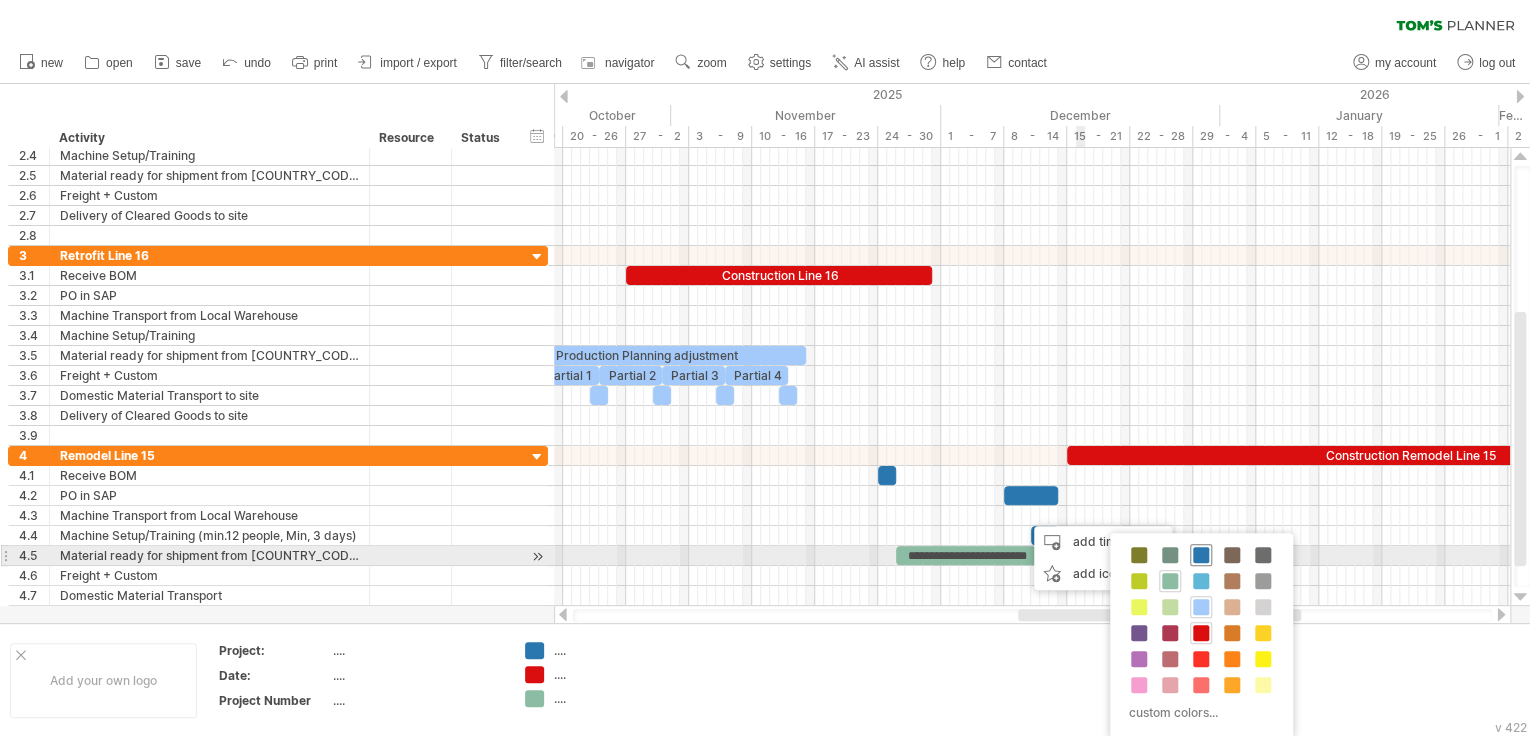 click at bounding box center (1201, 555) 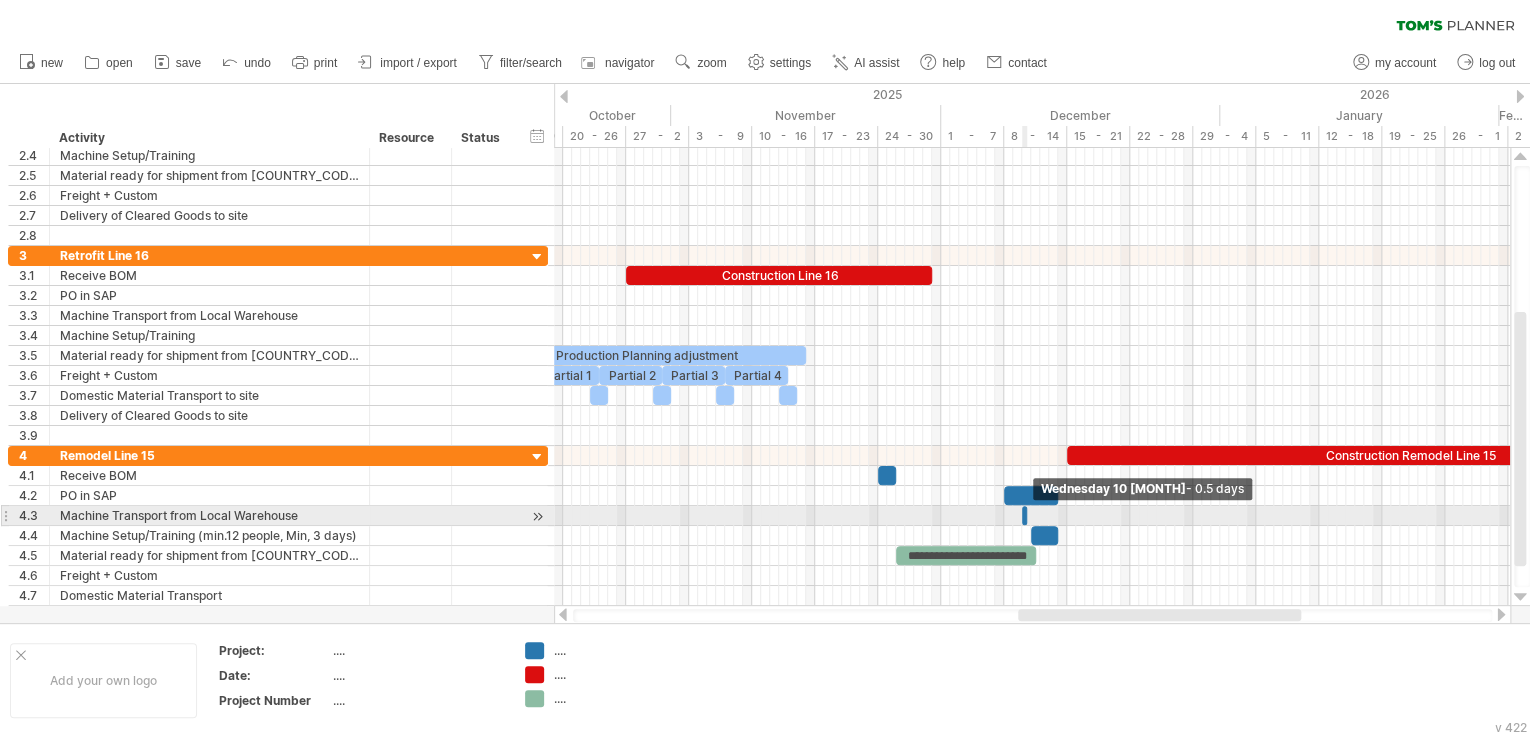 click at bounding box center (1024, 515) 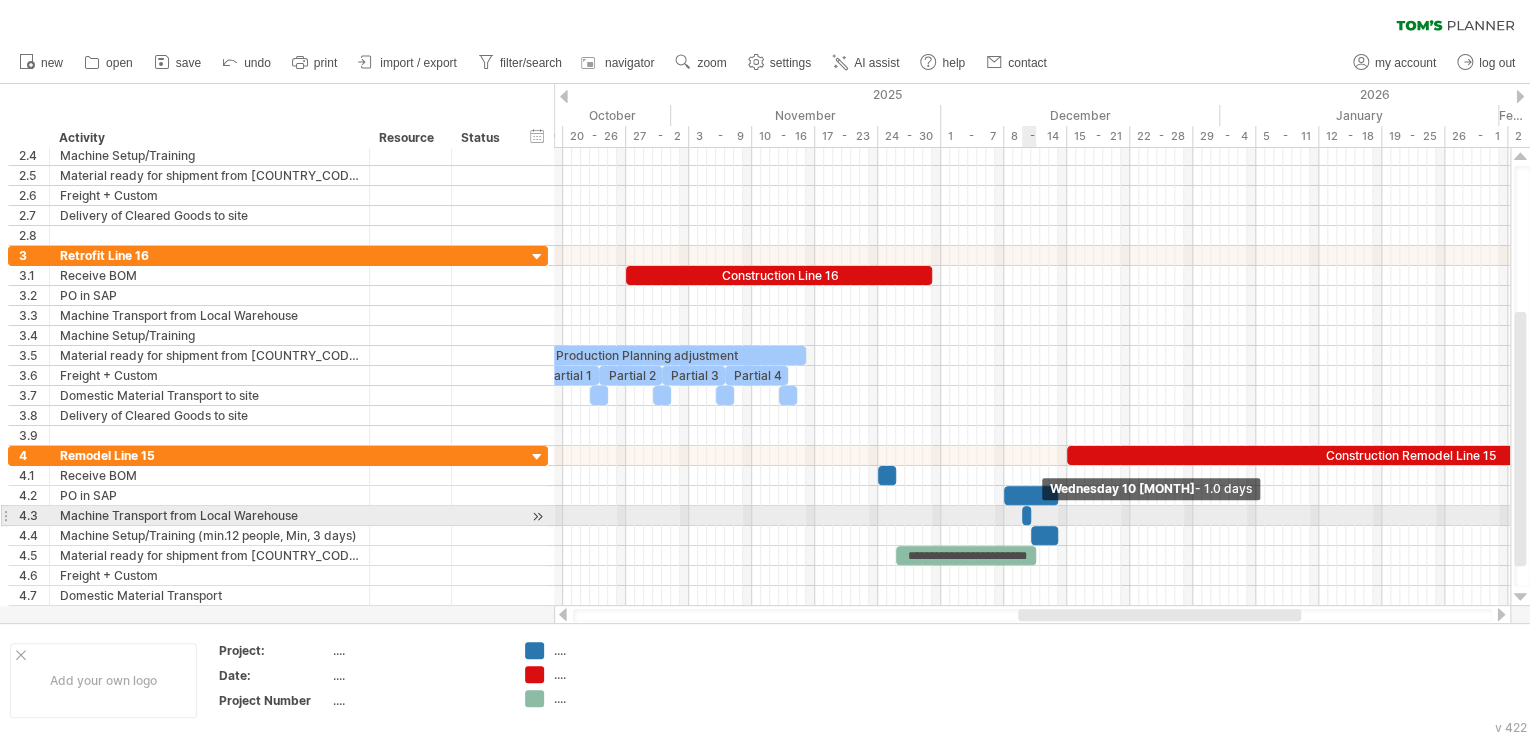 click at bounding box center (1031, 515) 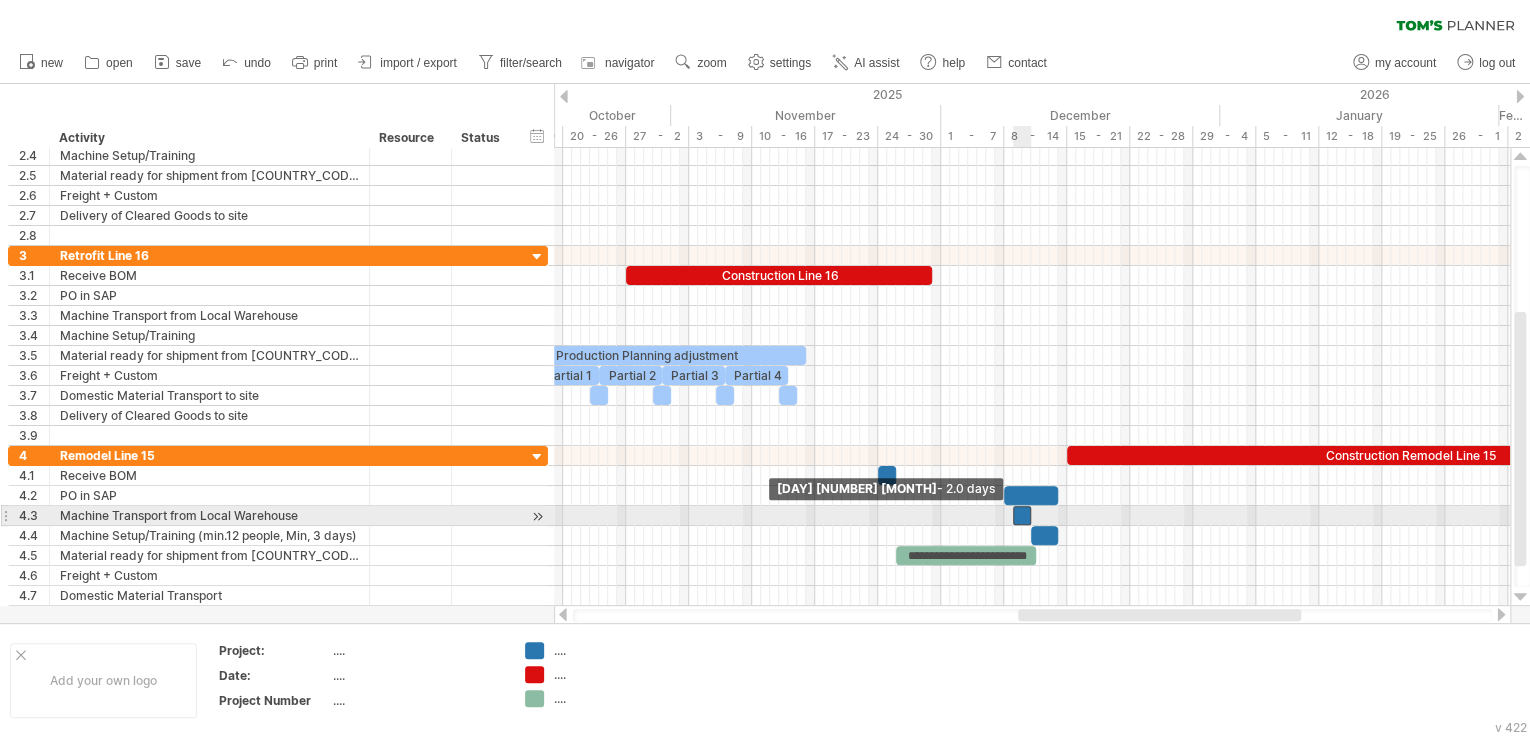 click at bounding box center [1013, 515] 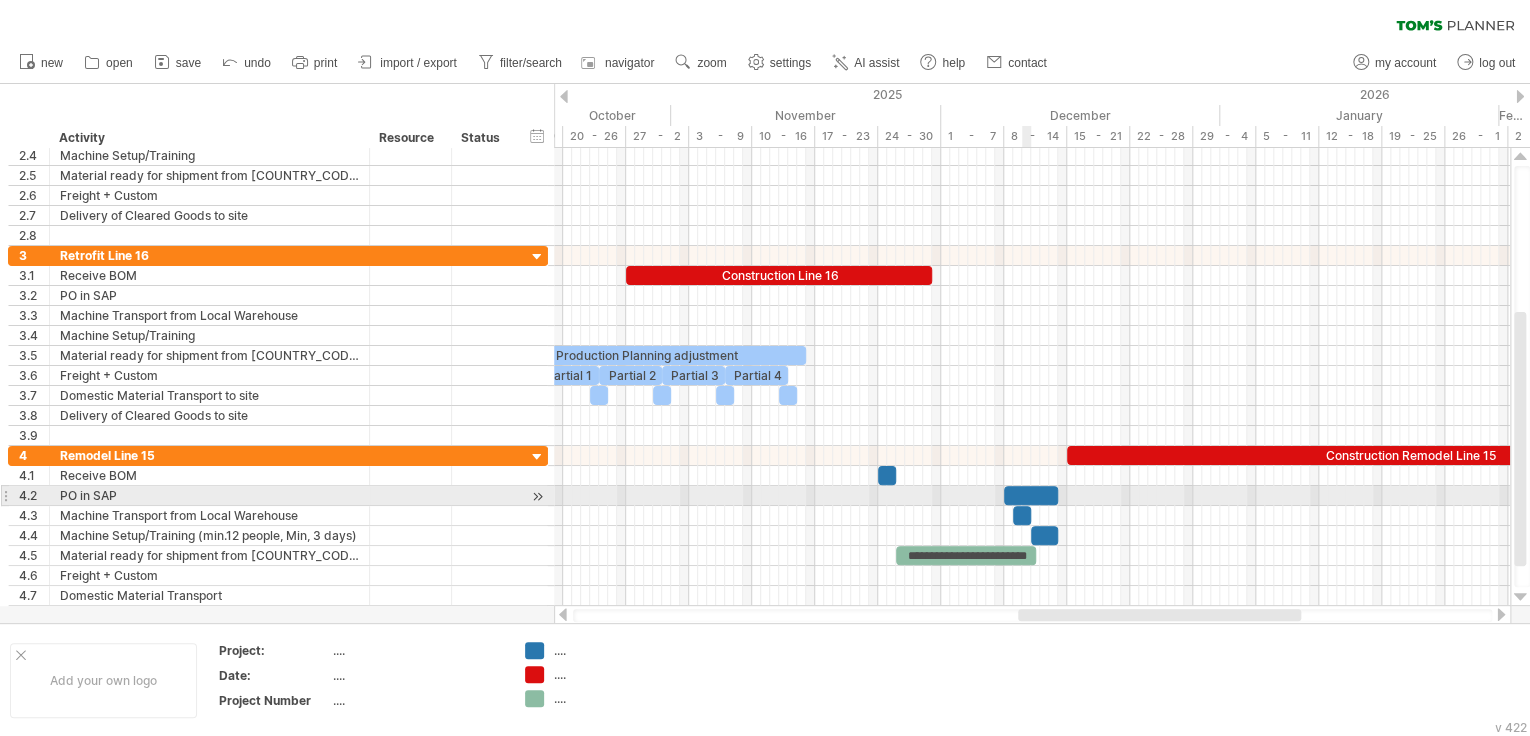 click at bounding box center (1031, 495) 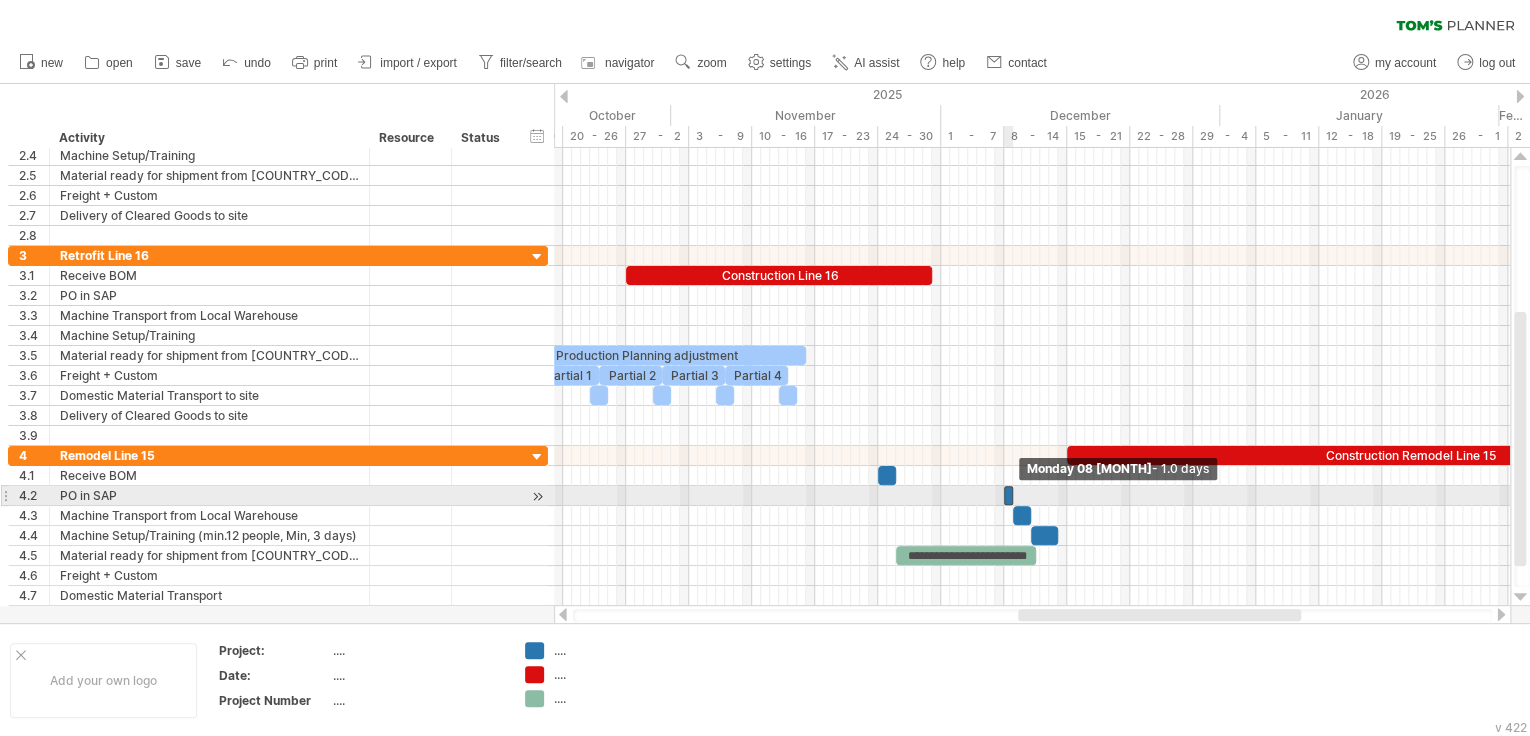 drag, startPoint x: 1056, startPoint y: 492, endPoint x: 1012, endPoint y: 495, distance: 44.102154 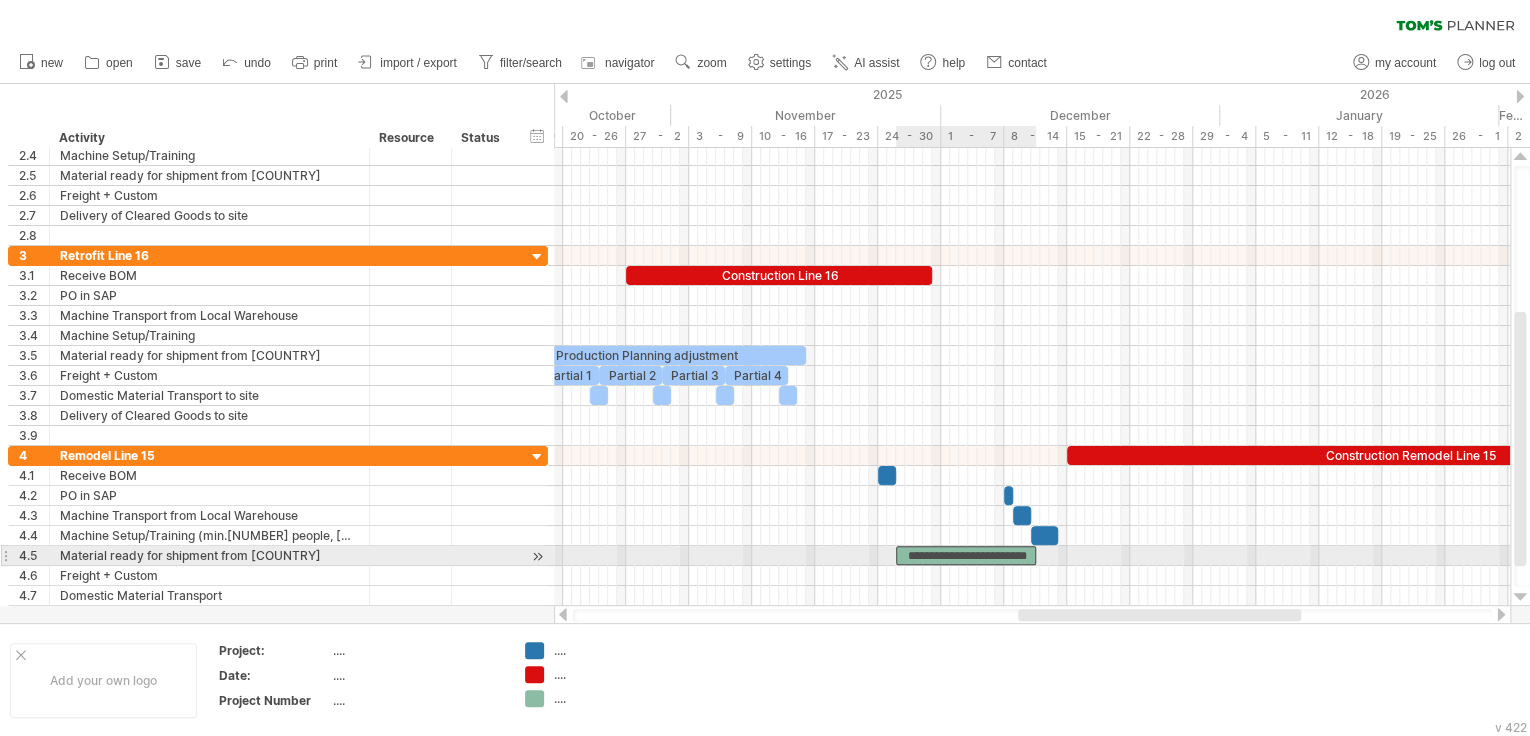 click on "**********" at bounding box center (966, 555) 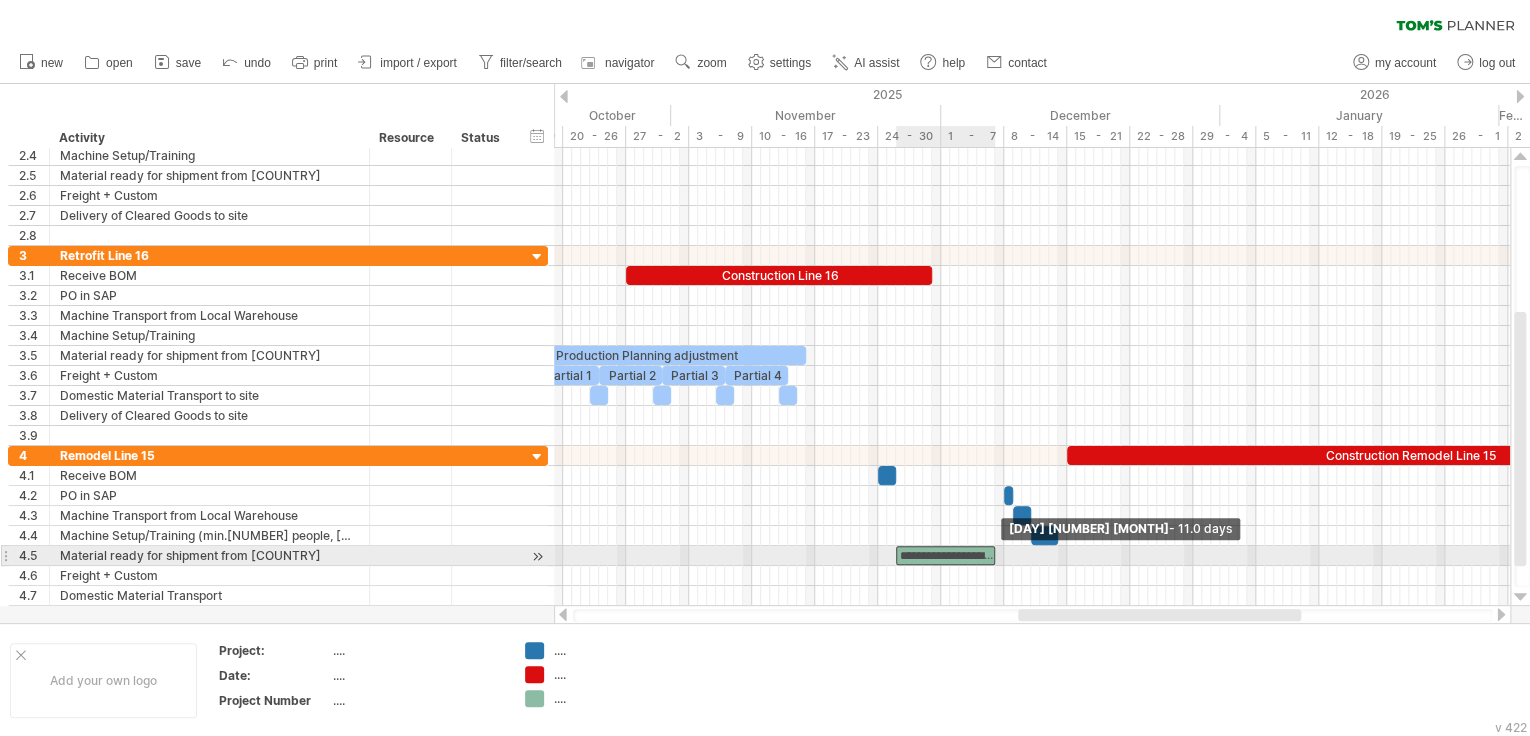 drag, startPoint x: 1036, startPoint y: 550, endPoint x: 994, endPoint y: 551, distance: 42.0119 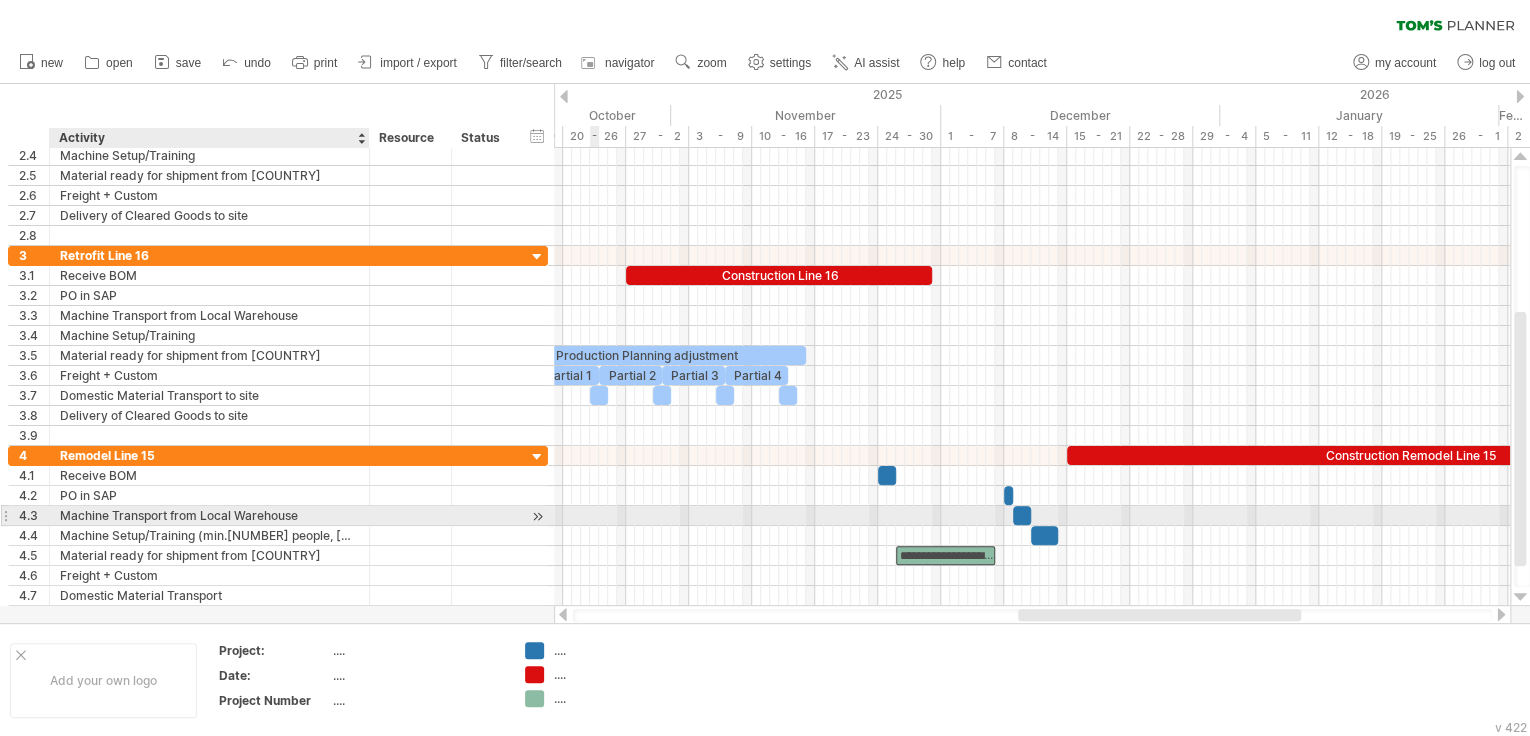 click on "Machine Transport from Local Warehouse" at bounding box center (209, 515) 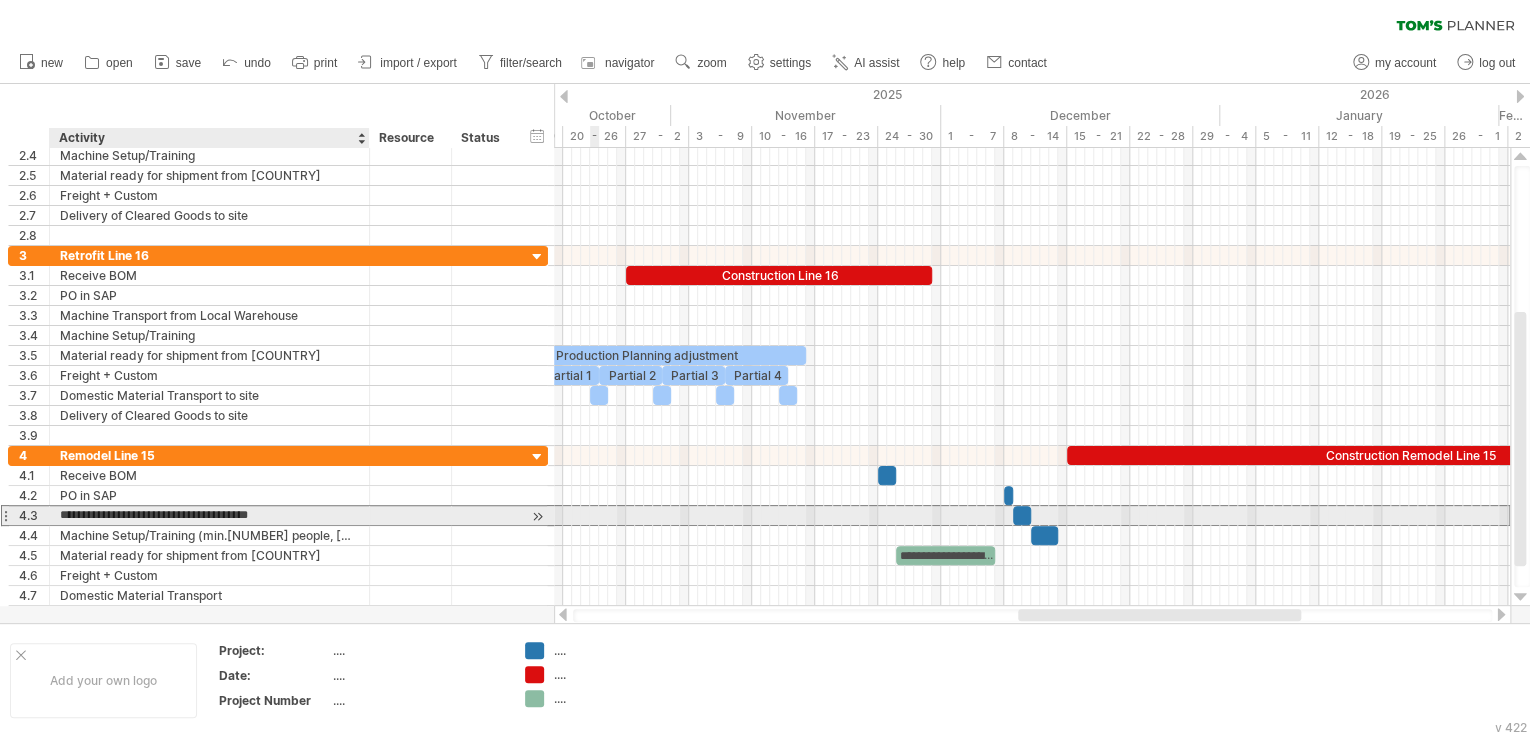 drag, startPoint x: 200, startPoint y: 513, endPoint x: 313, endPoint y: 514, distance: 113.004425 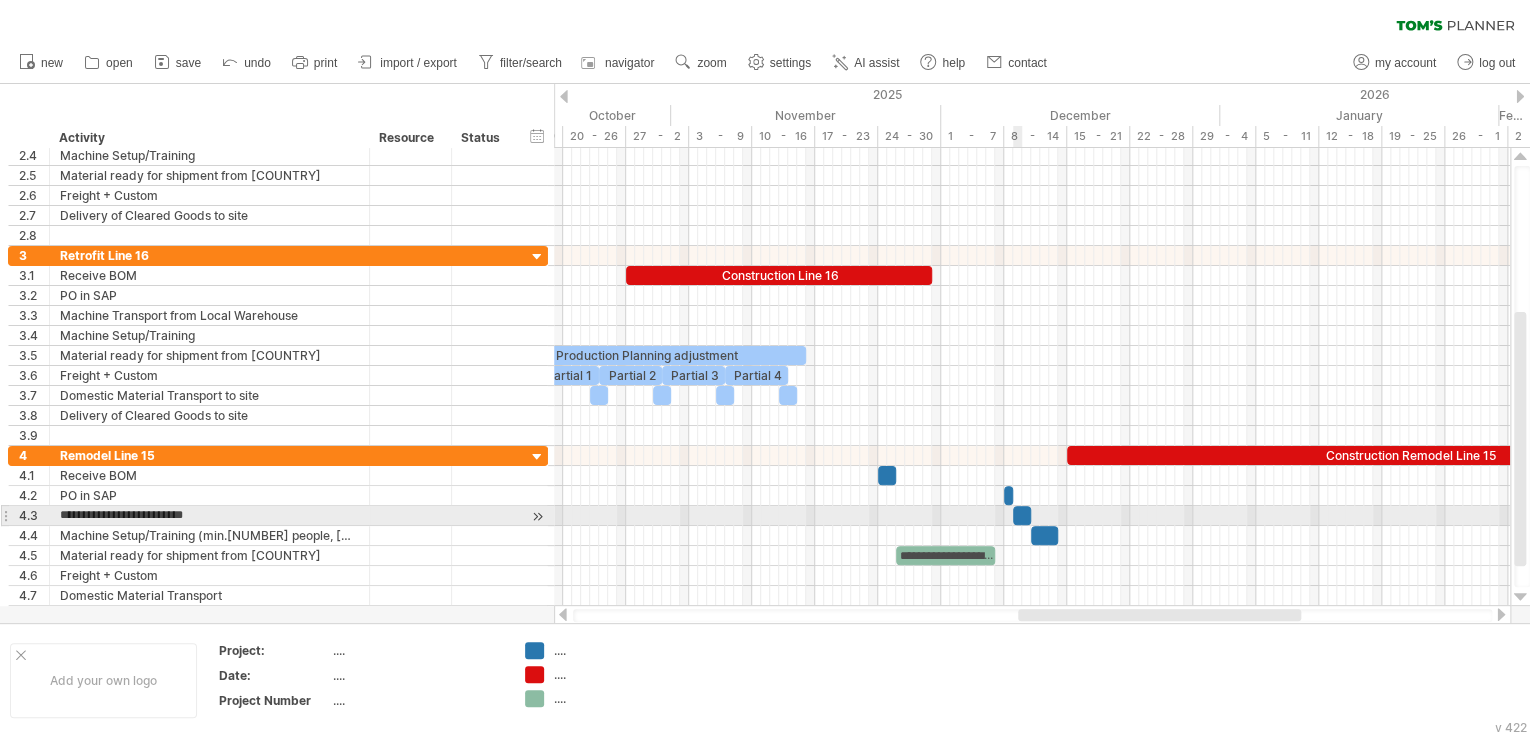 click at bounding box center (1022, 515) 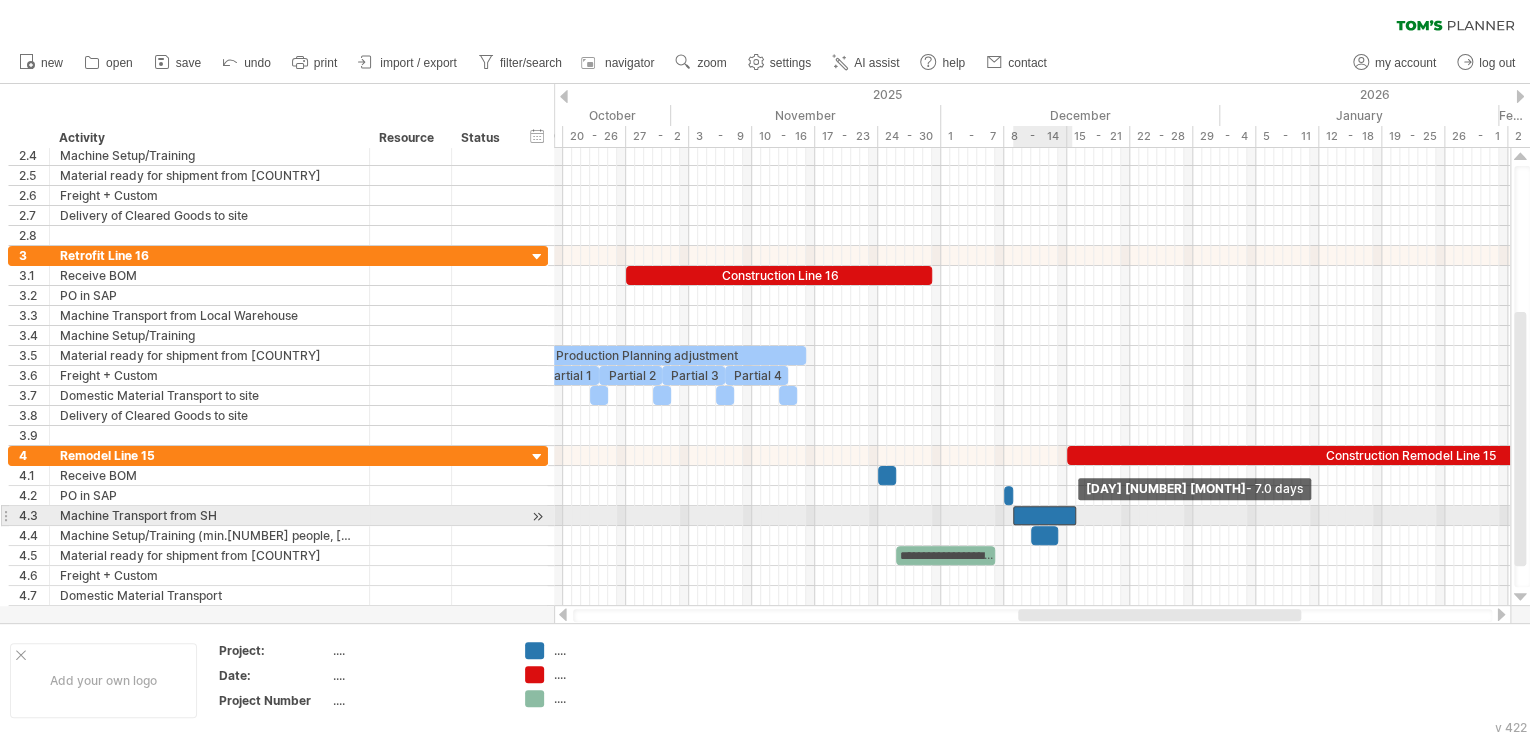 drag, startPoint x: 1030, startPoint y: 512, endPoint x: 1073, endPoint y: 511, distance: 43.011627 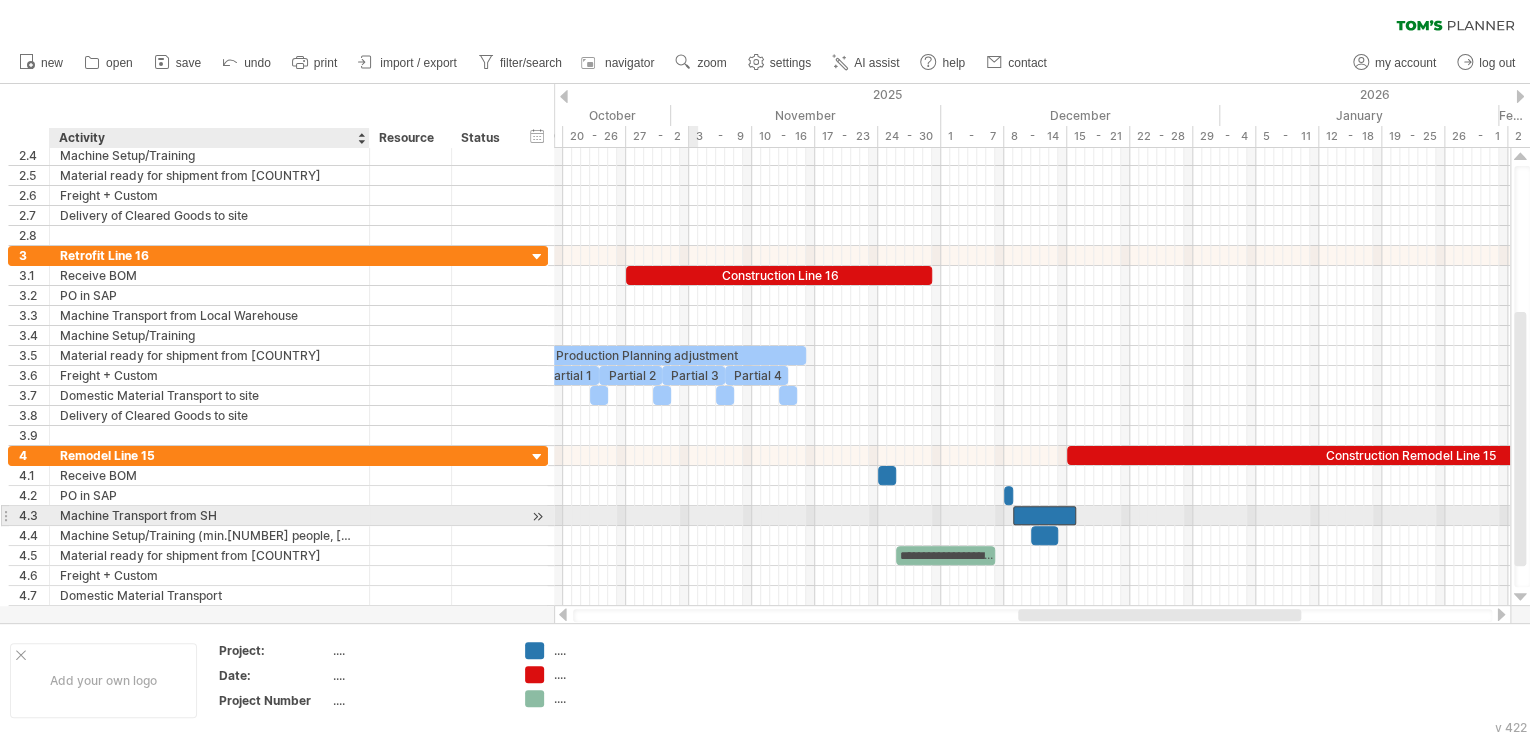 click on "Machine Transport from SH" at bounding box center (209, 515) 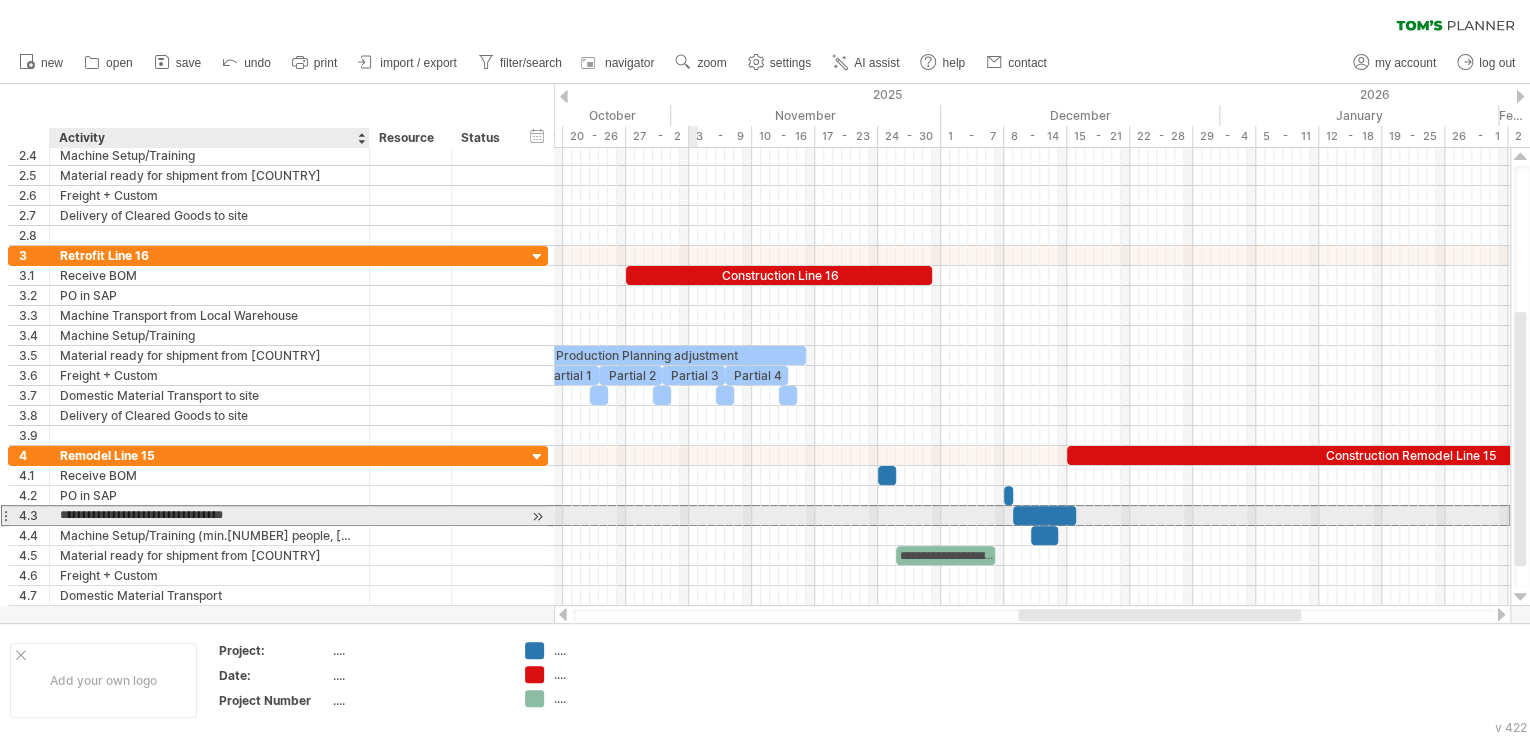 type on "**********" 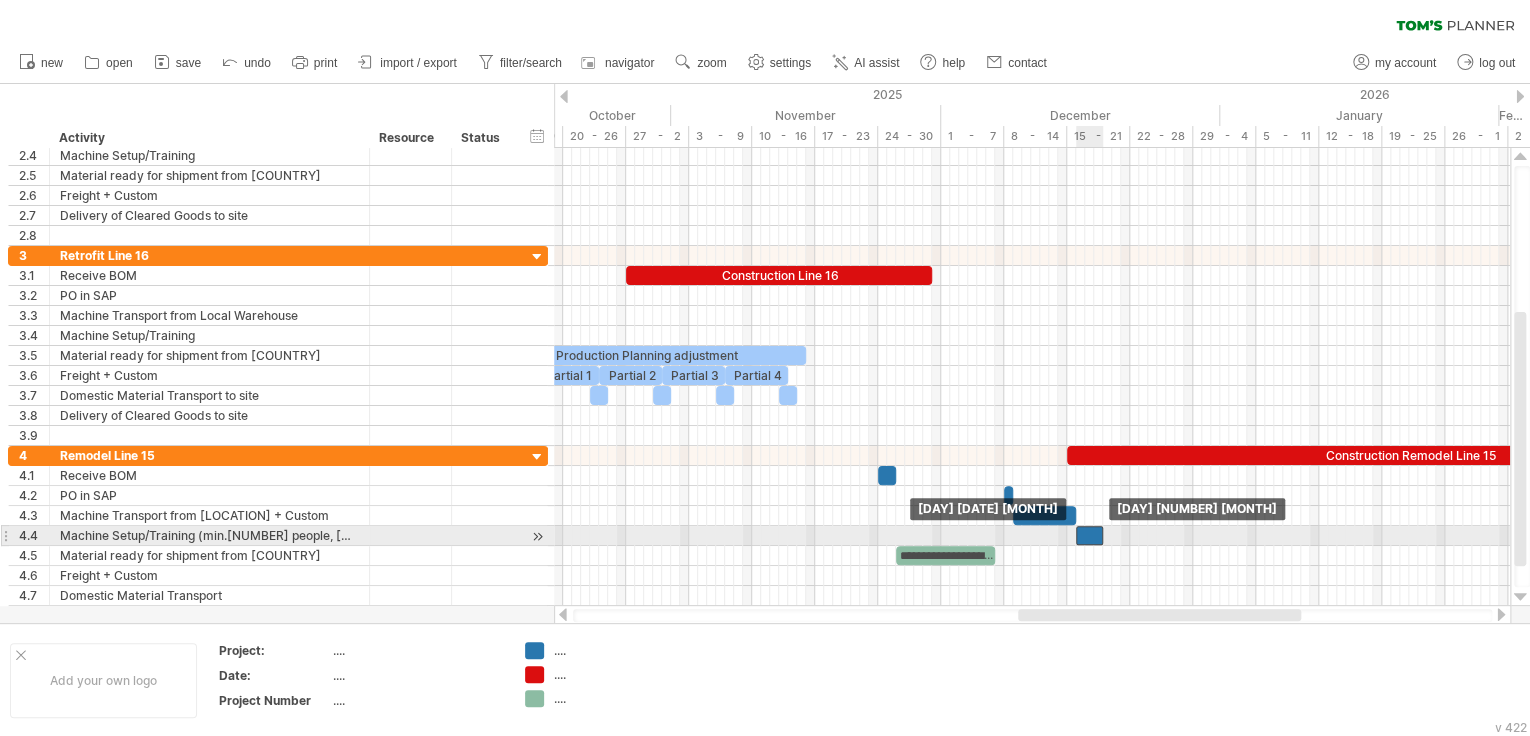 drag, startPoint x: 1044, startPoint y: 531, endPoint x: 1088, endPoint y: 530, distance: 44.011364 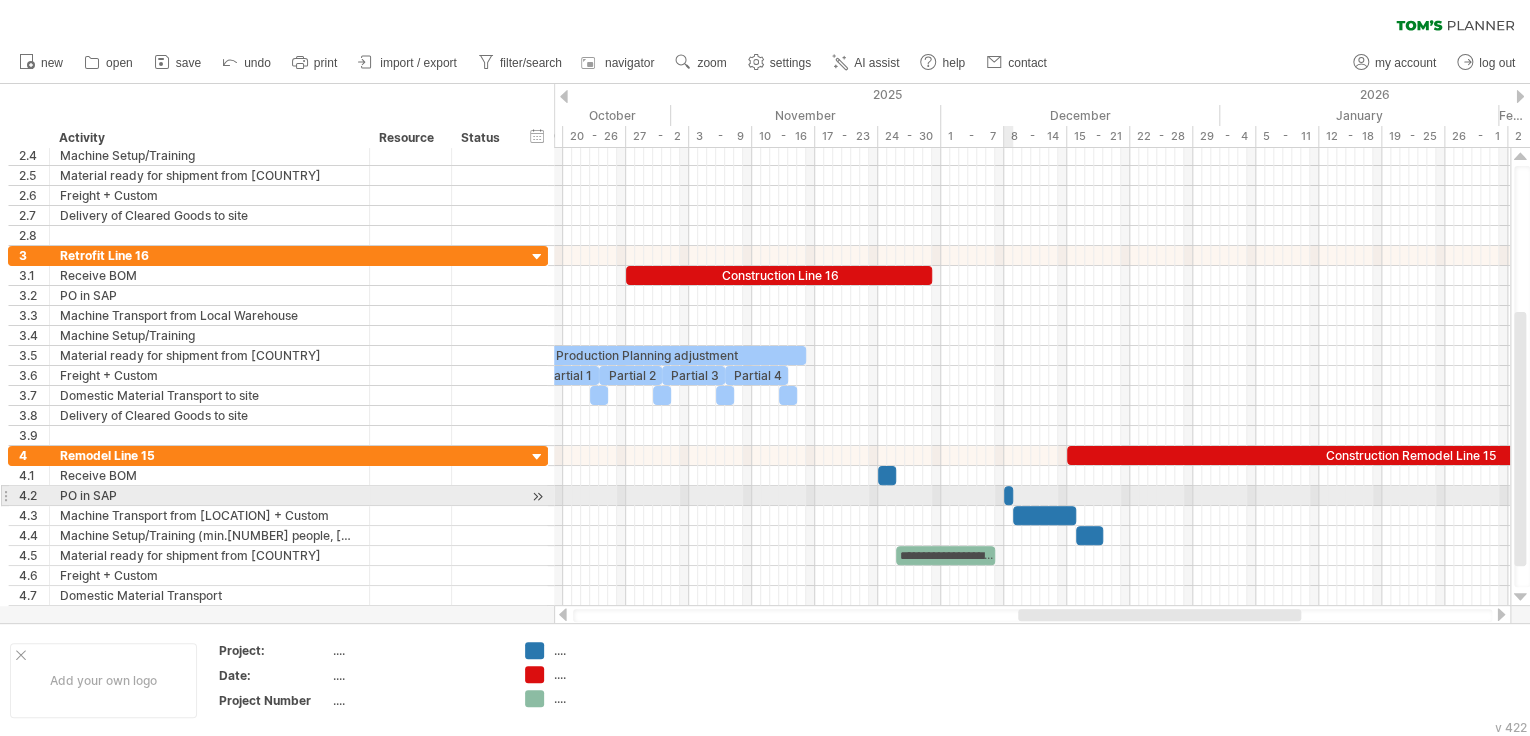 click at bounding box center (1013, 495) 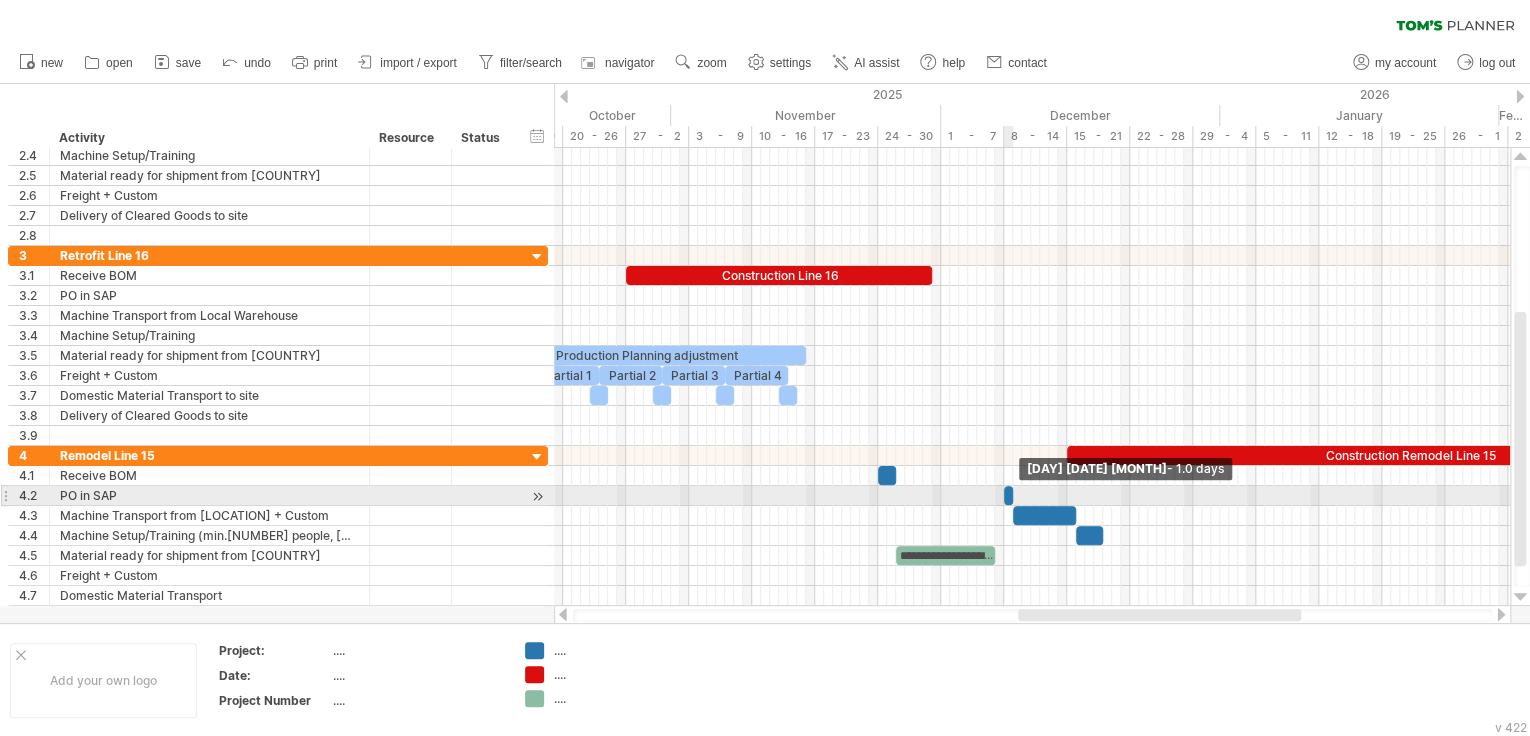 click at bounding box center [1013, 495] 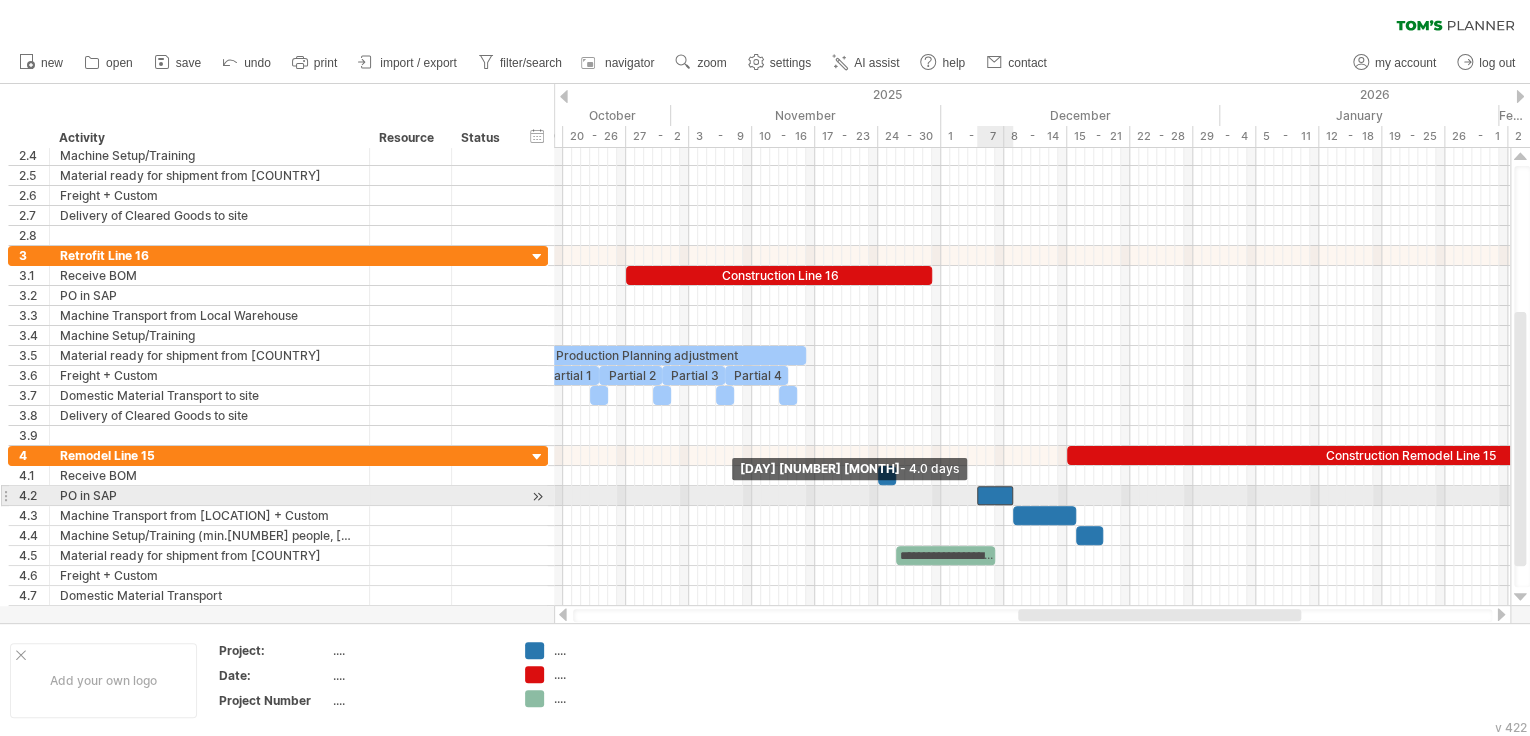 drag, startPoint x: 1007, startPoint y: 494, endPoint x: 977, endPoint y: 496, distance: 30.066593 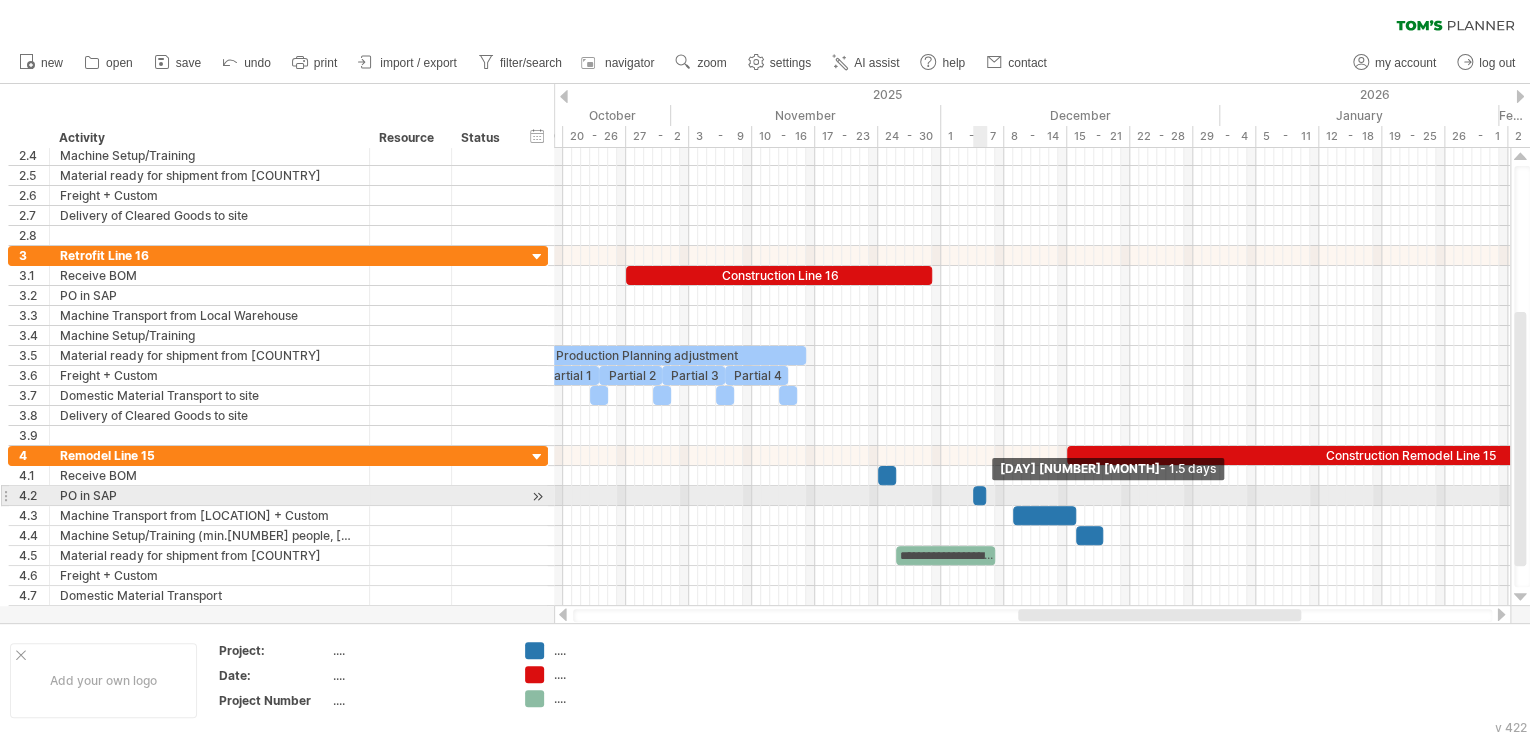 drag, startPoint x: 1012, startPoint y: 492, endPoint x: 984, endPoint y: 495, distance: 28.160255 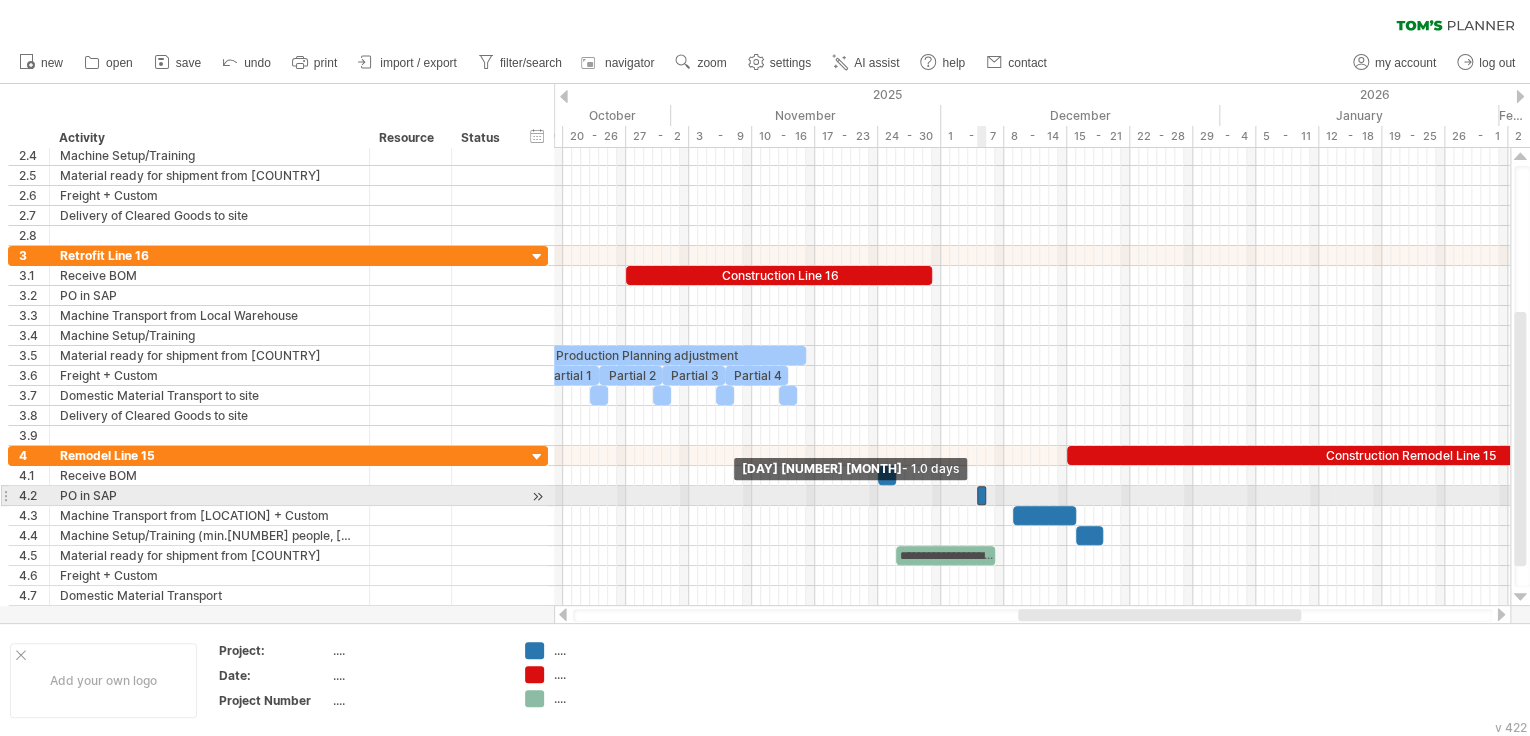 click at bounding box center (977, 495) 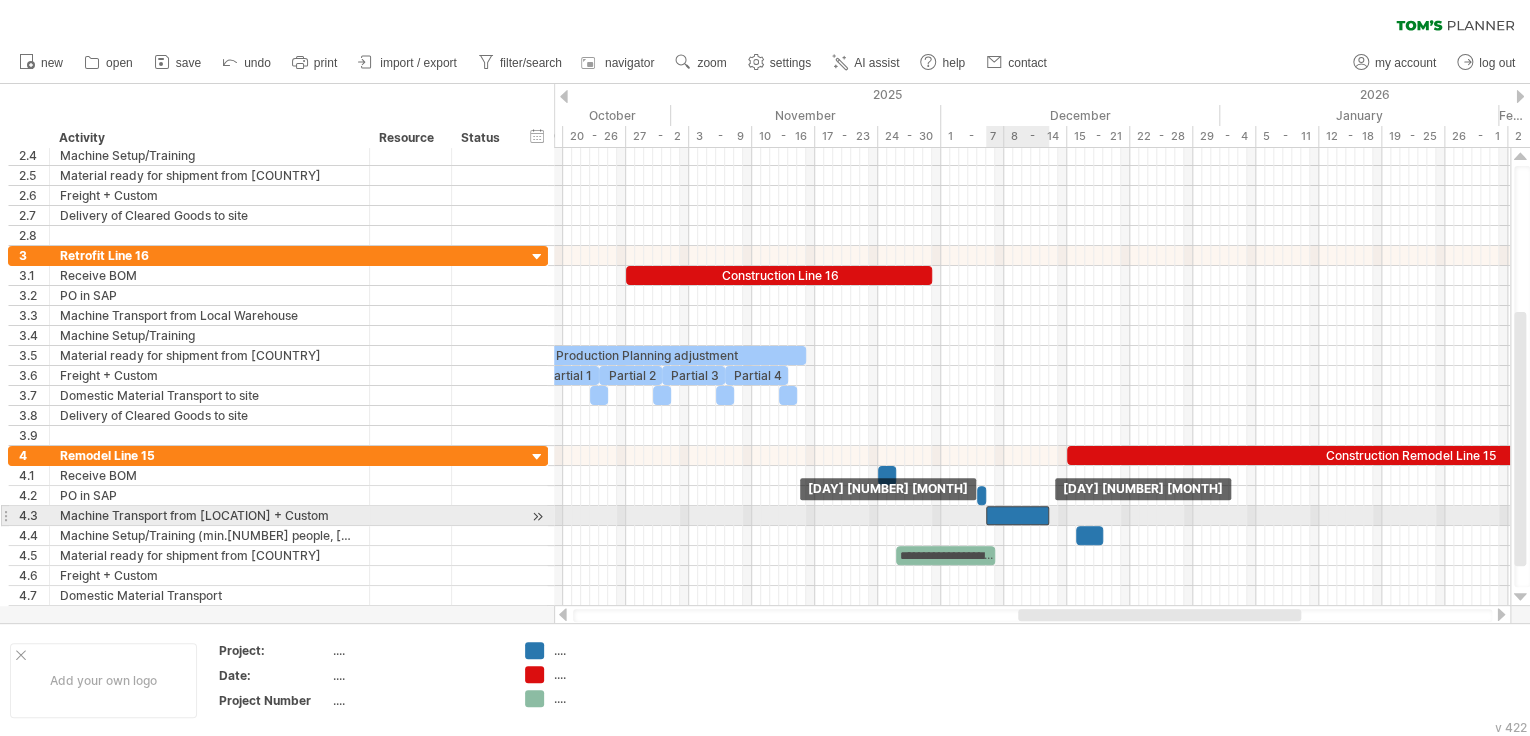 drag, startPoint x: 1032, startPoint y: 508, endPoint x: 1004, endPoint y: 514, distance: 28.635643 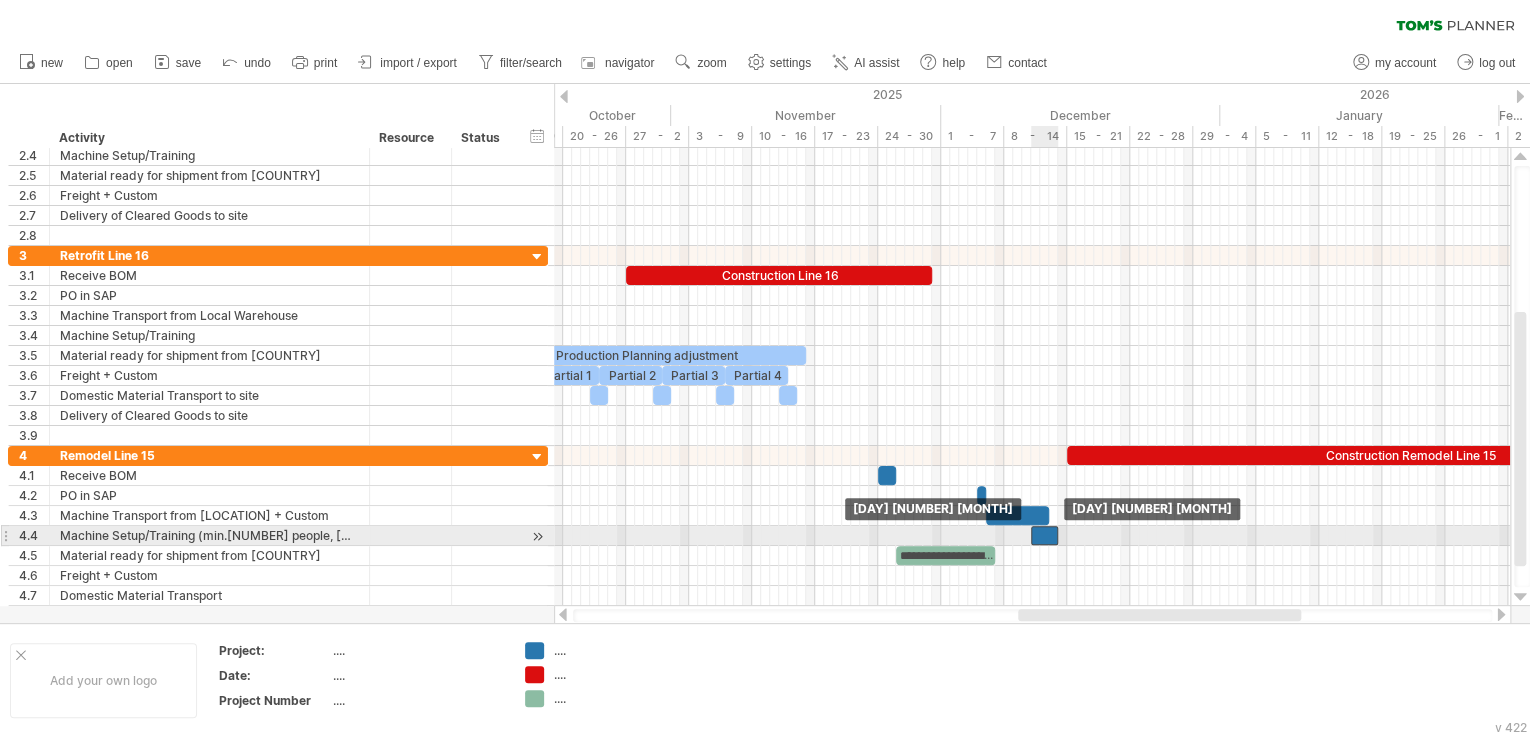 drag, startPoint x: 1090, startPoint y: 530, endPoint x: 1044, endPoint y: 532, distance: 46.043457 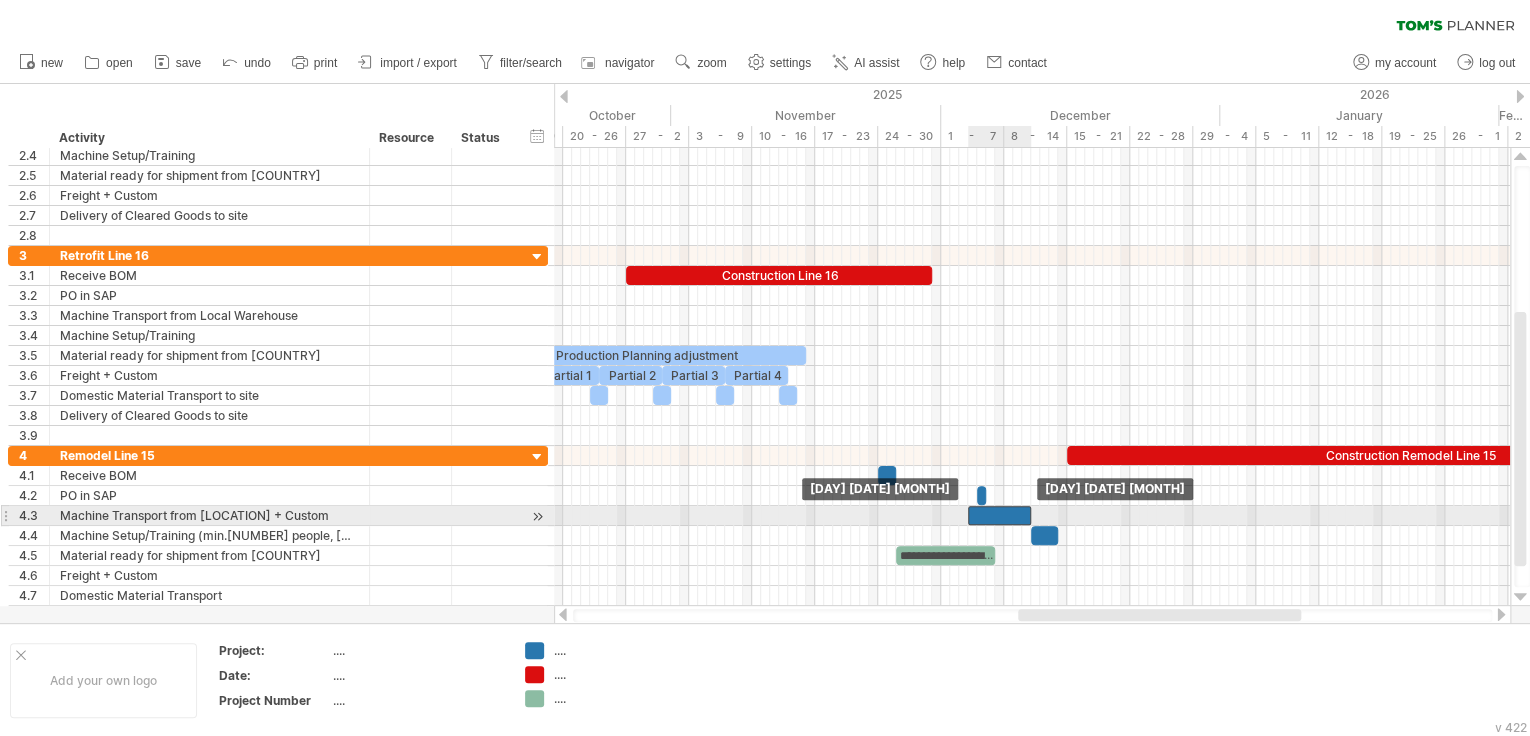 drag, startPoint x: 1029, startPoint y: 510, endPoint x: 1012, endPoint y: 511, distance: 17.029387 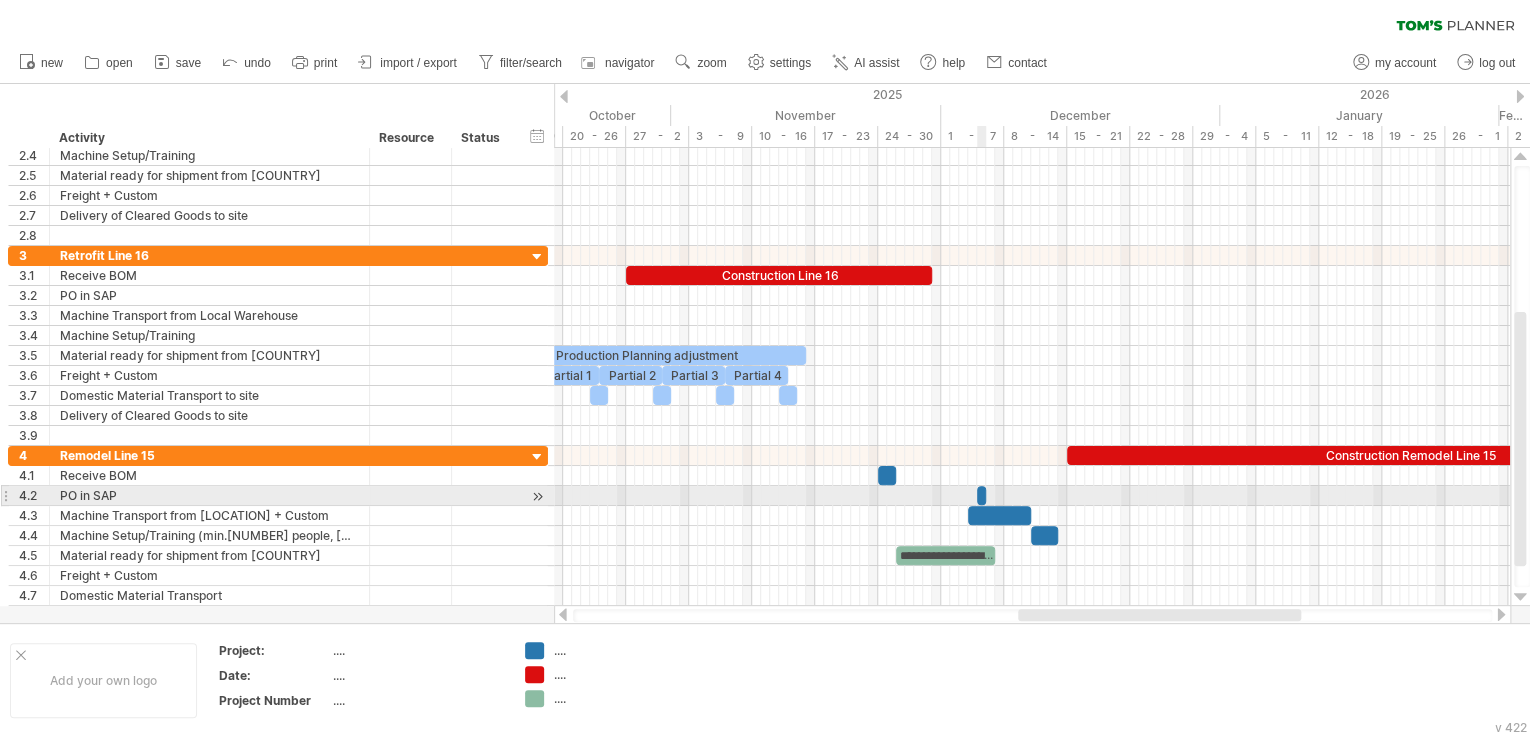 click at bounding box center [977, 495] 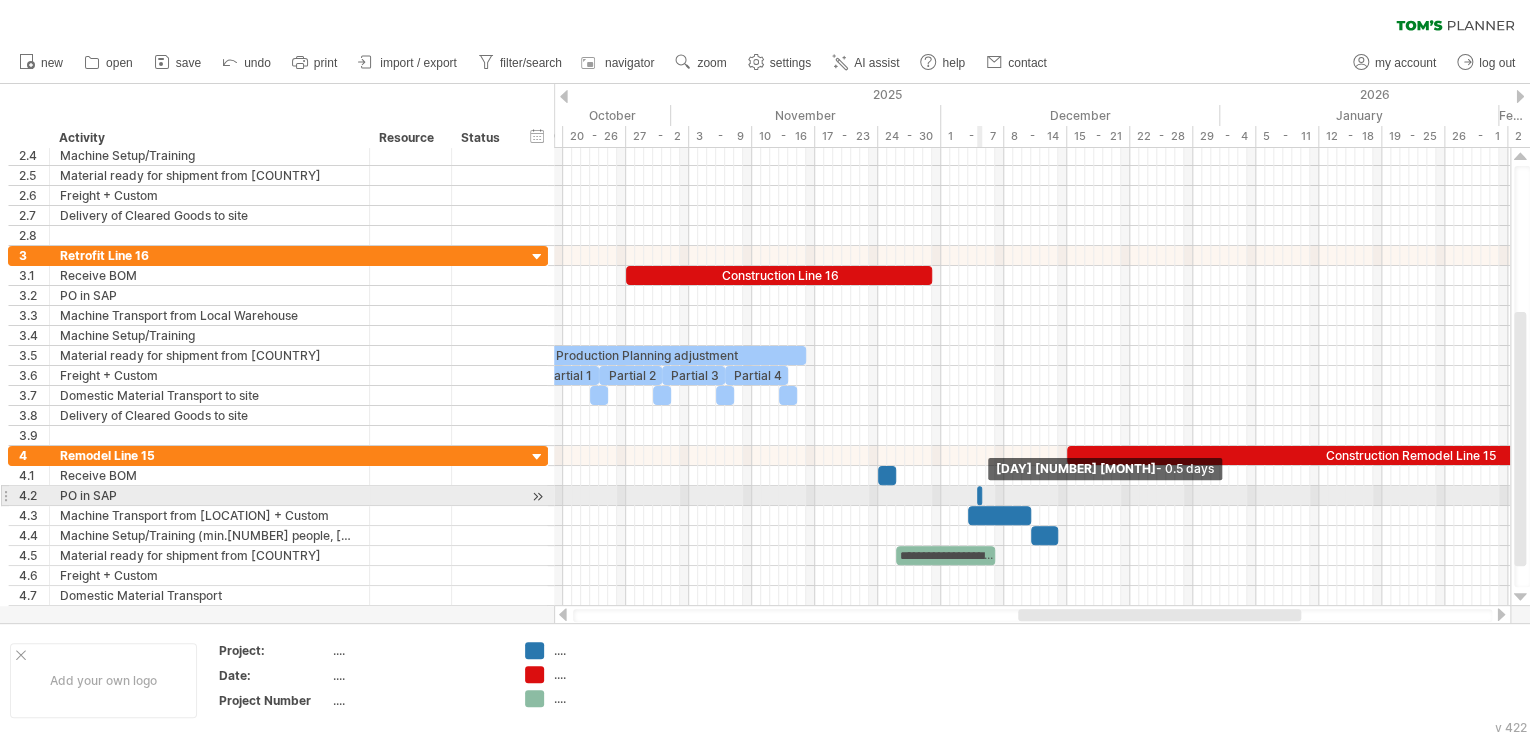 drag, startPoint x: 987, startPoint y: 492, endPoint x: 973, endPoint y: 494, distance: 14.142136 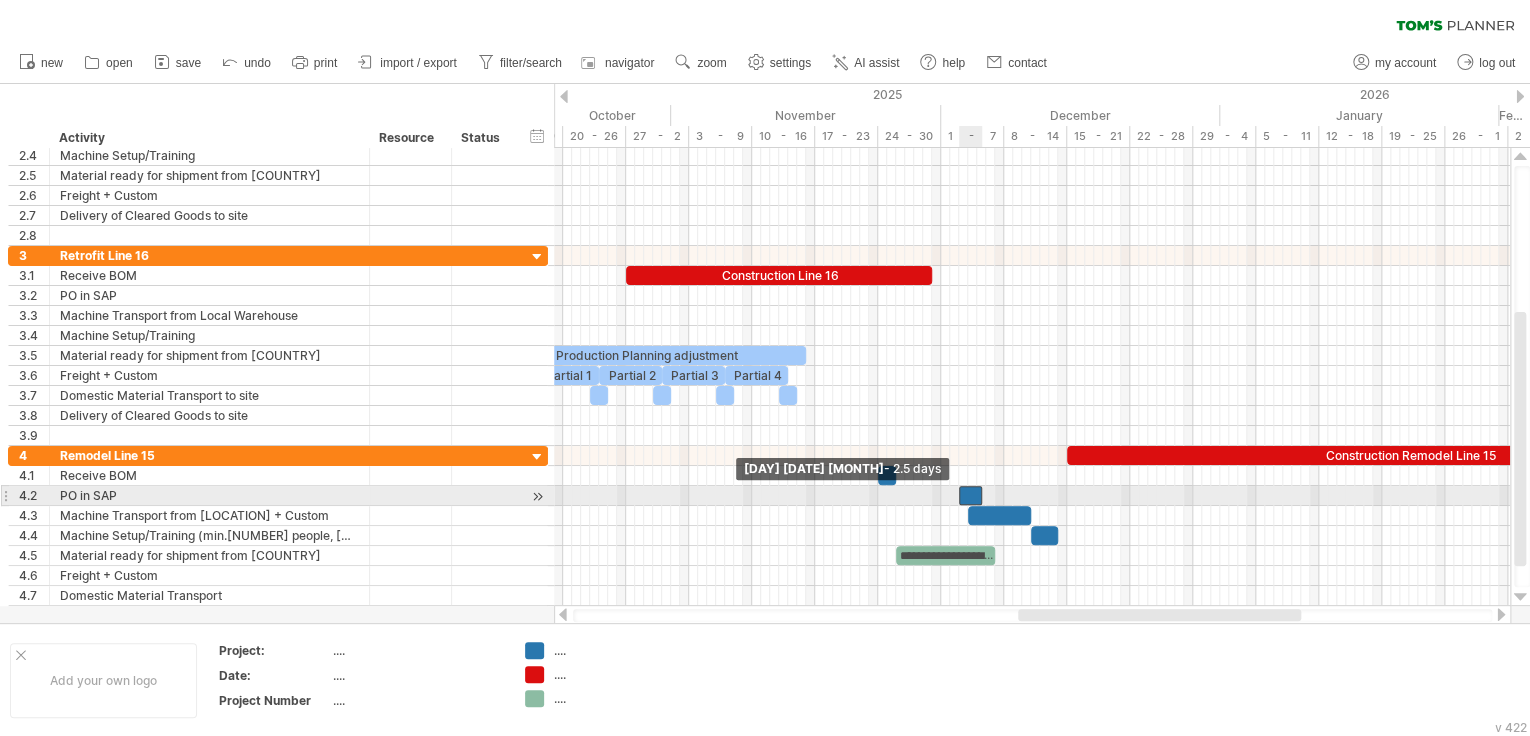 drag, startPoint x: 971, startPoint y: 495, endPoint x: 954, endPoint y: 502, distance: 18.384777 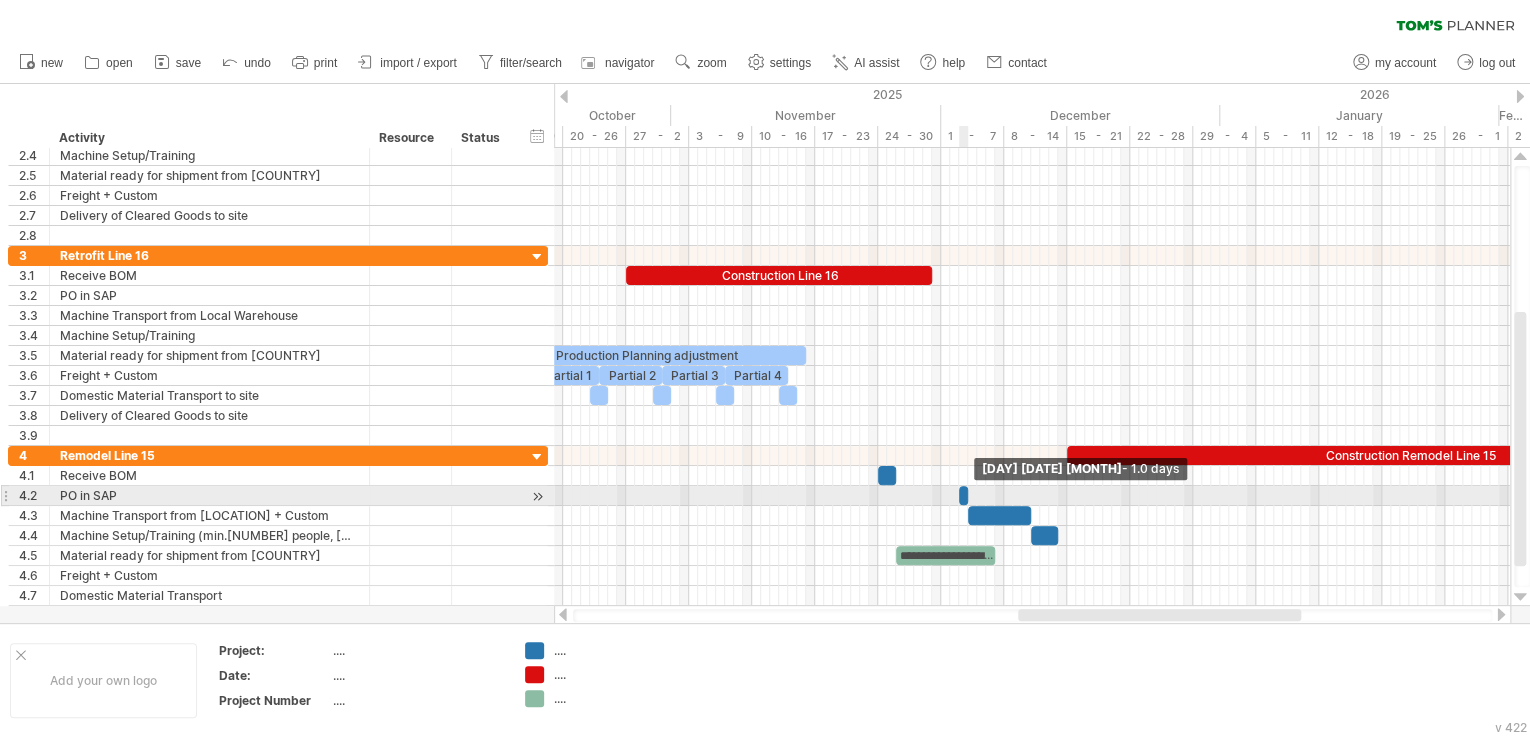 drag, startPoint x: 981, startPoint y: 492, endPoint x: 966, endPoint y: 496, distance: 15.524175 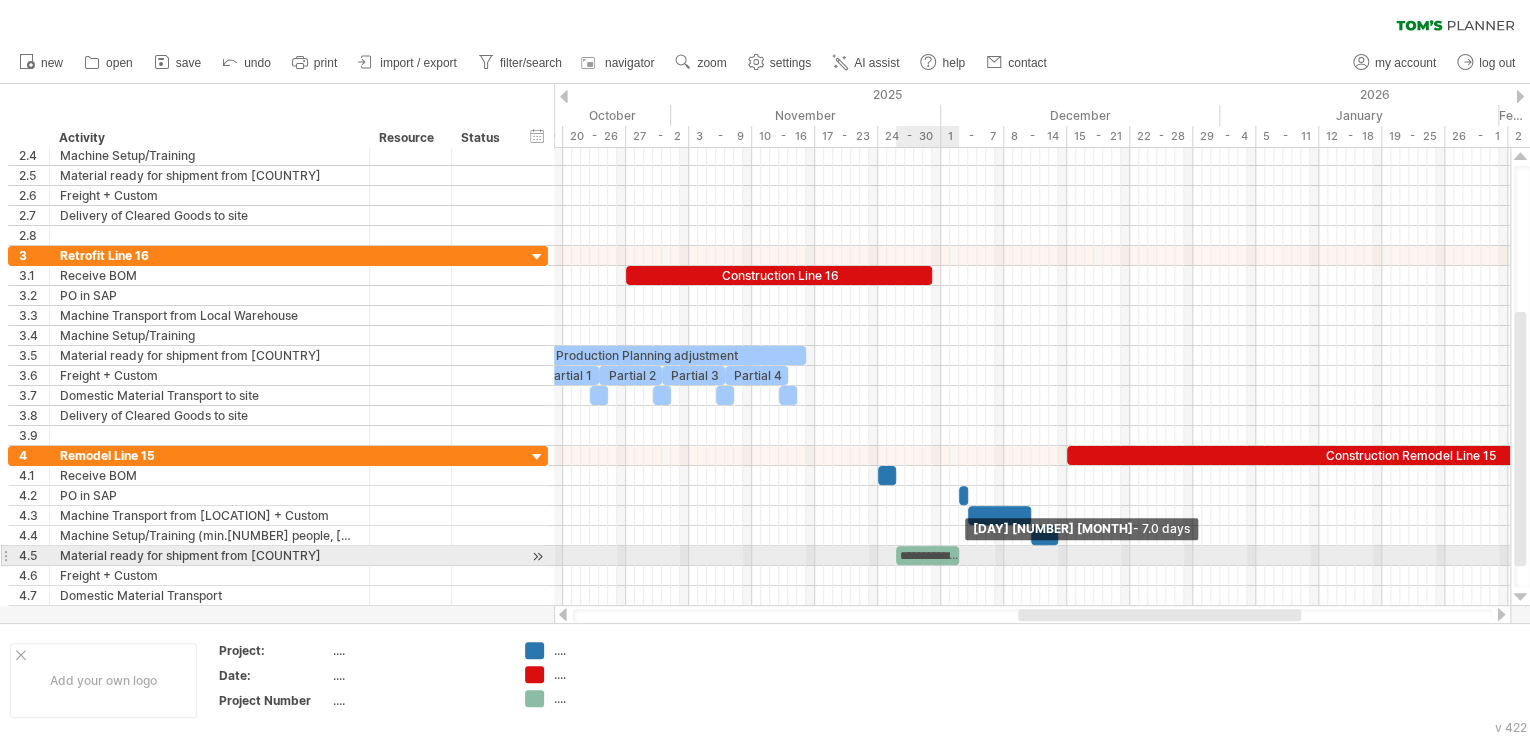 drag, startPoint x: 992, startPoint y: 552, endPoint x: 957, endPoint y: 556, distance: 35.22783 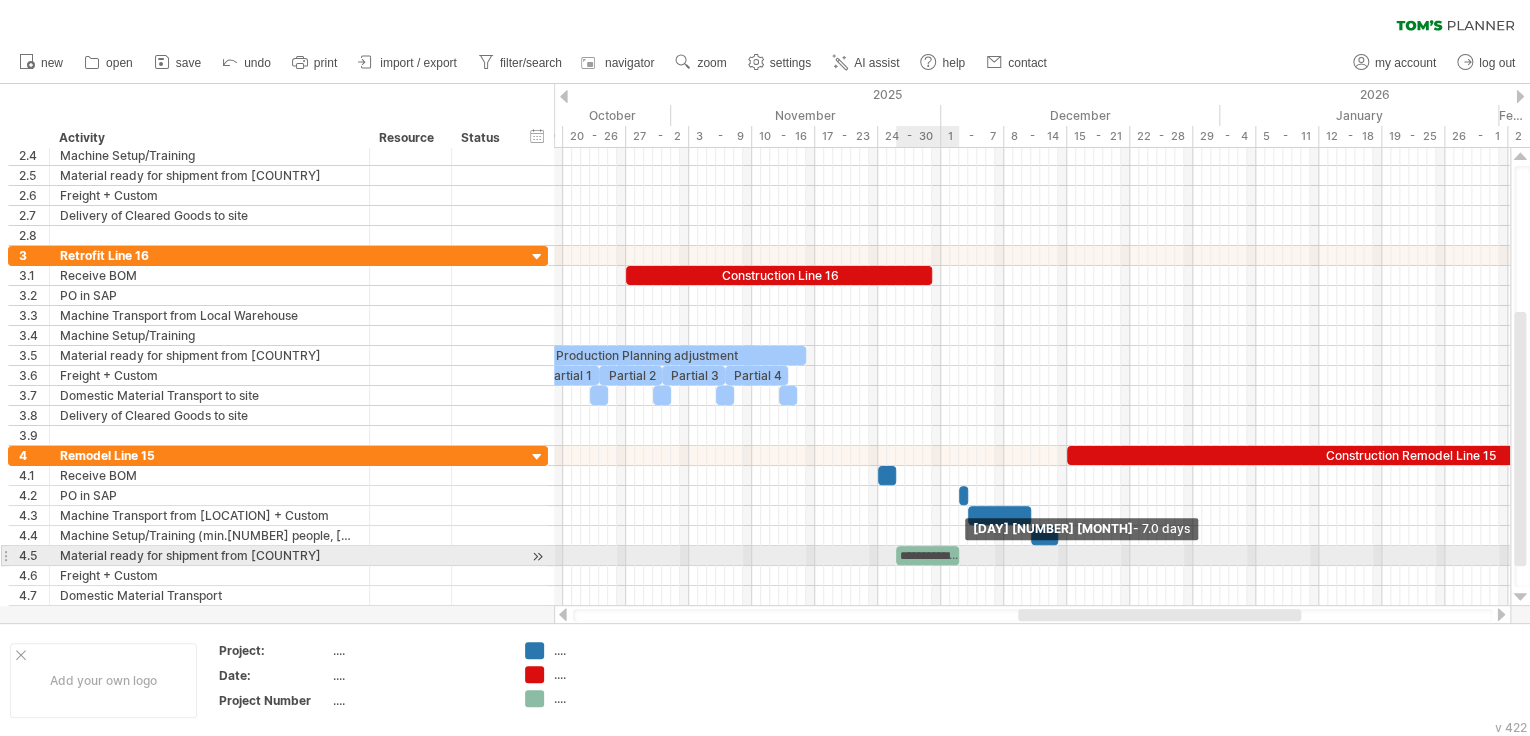 click at bounding box center [959, 555] 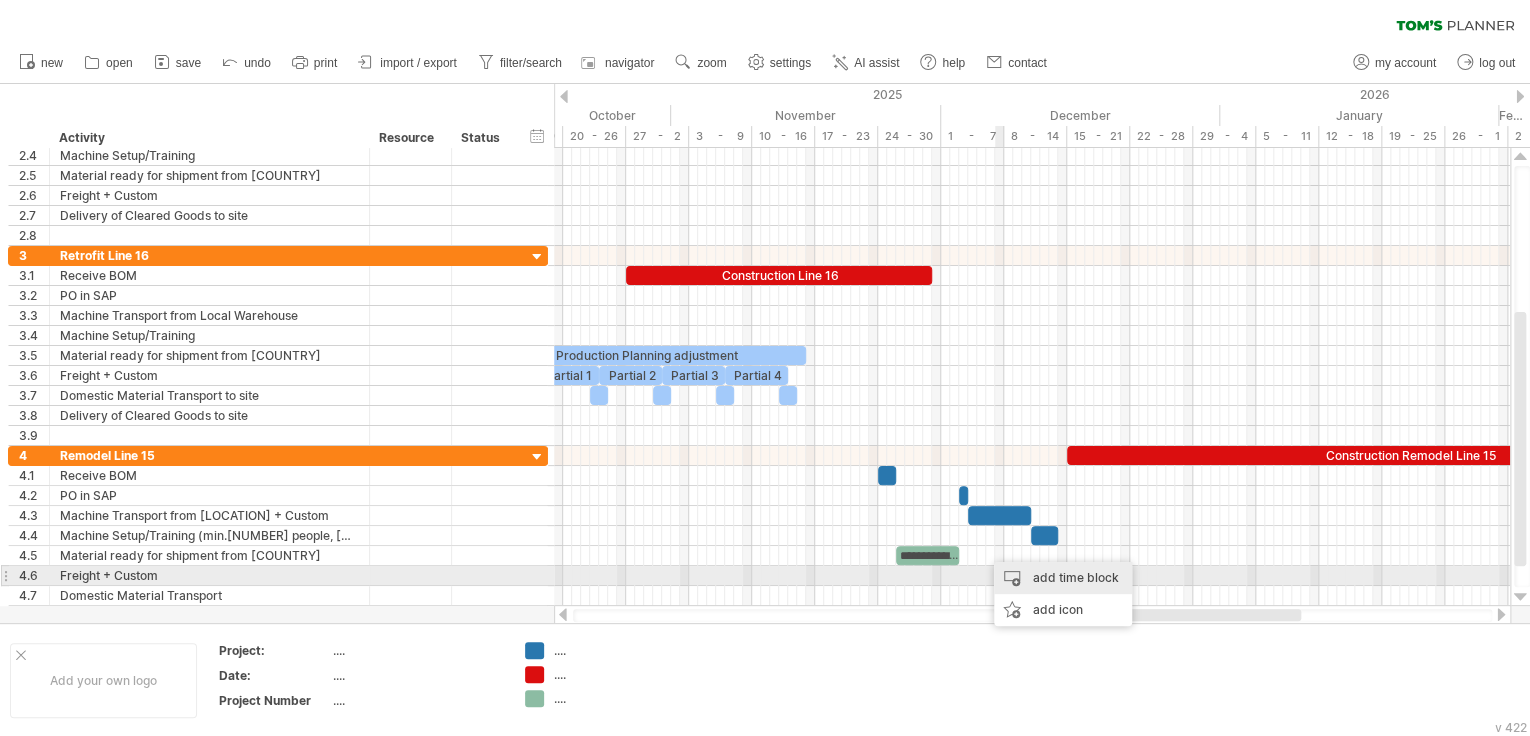 click on "add time block" at bounding box center (1063, 578) 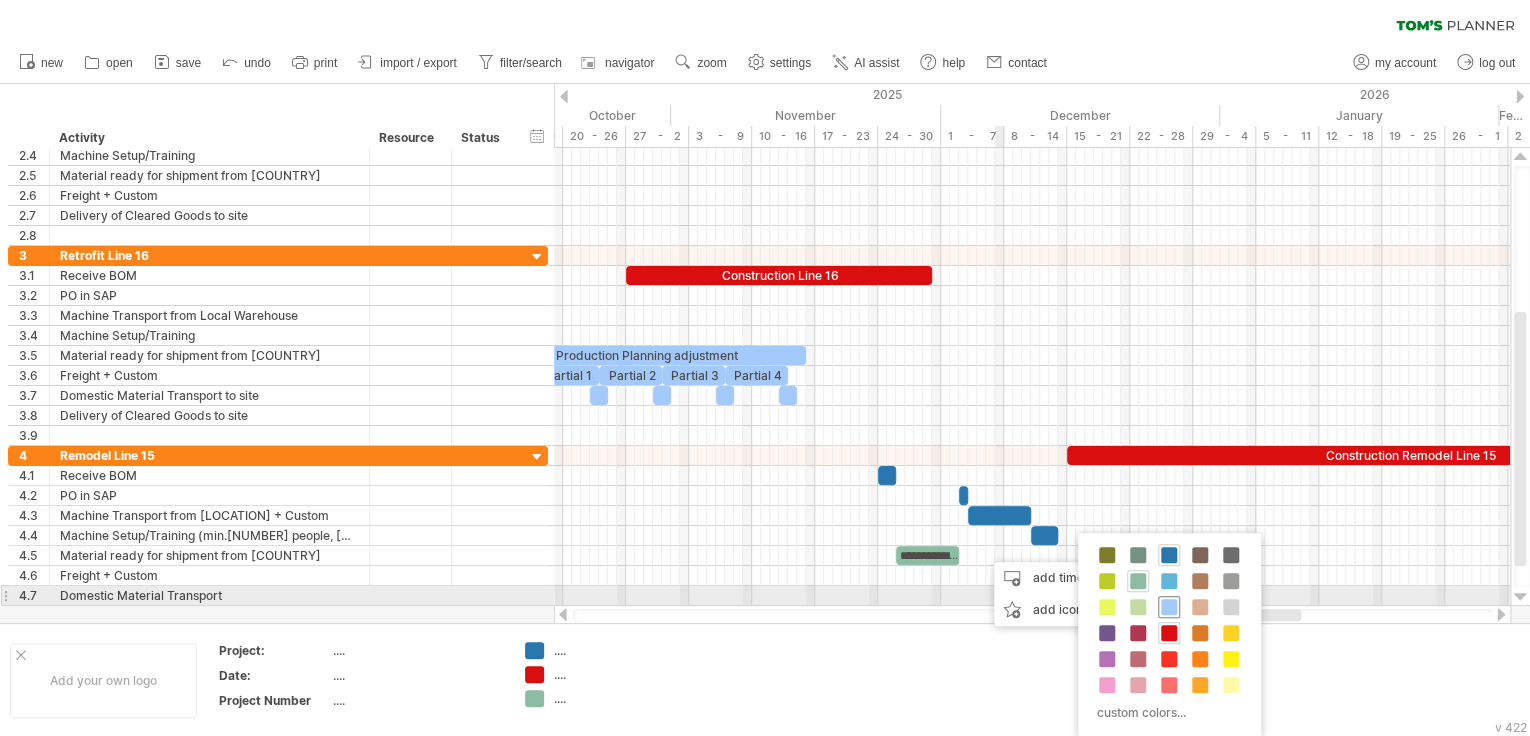 click at bounding box center [1169, 607] 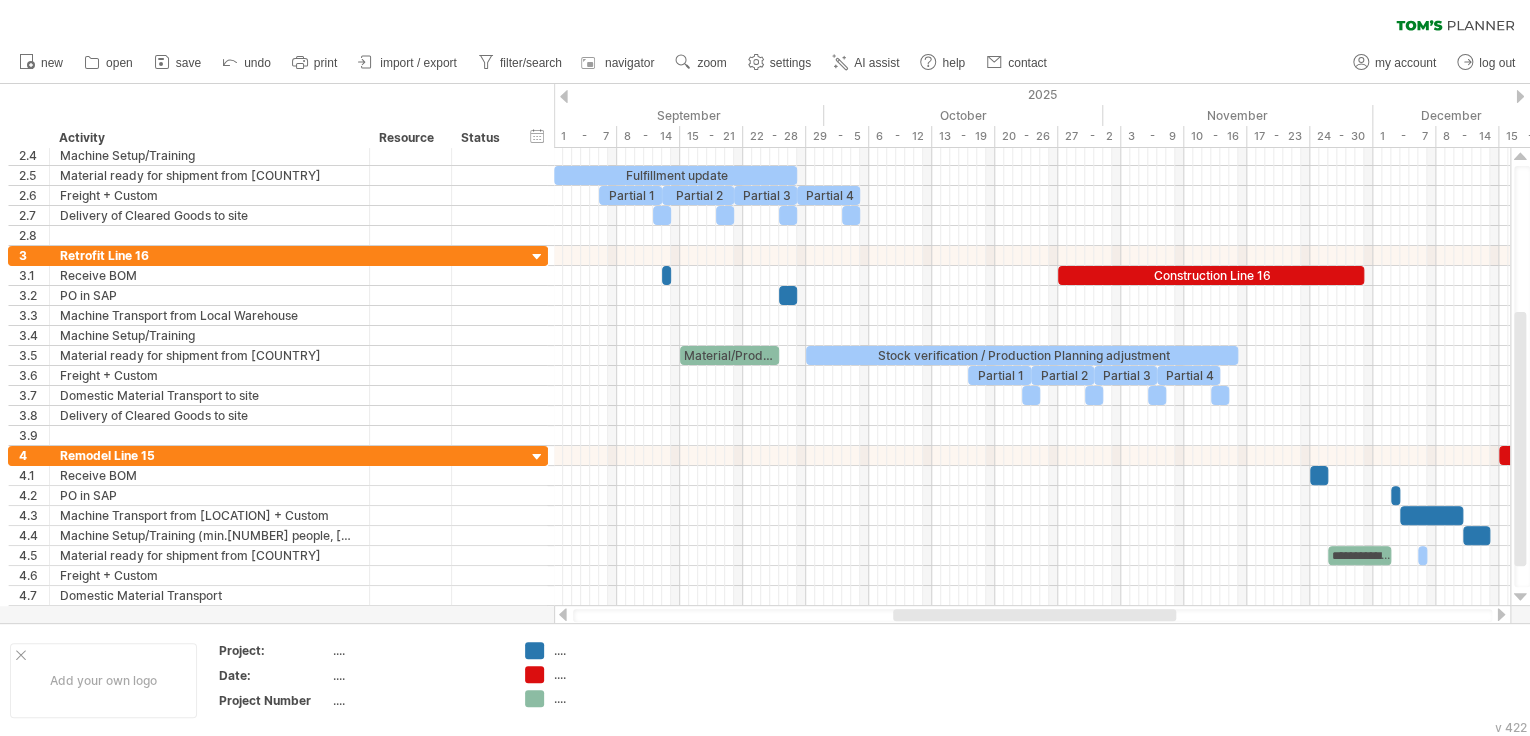 drag, startPoint x: 1050, startPoint y: 616, endPoint x: 943, endPoint y: 612, distance: 107.07474 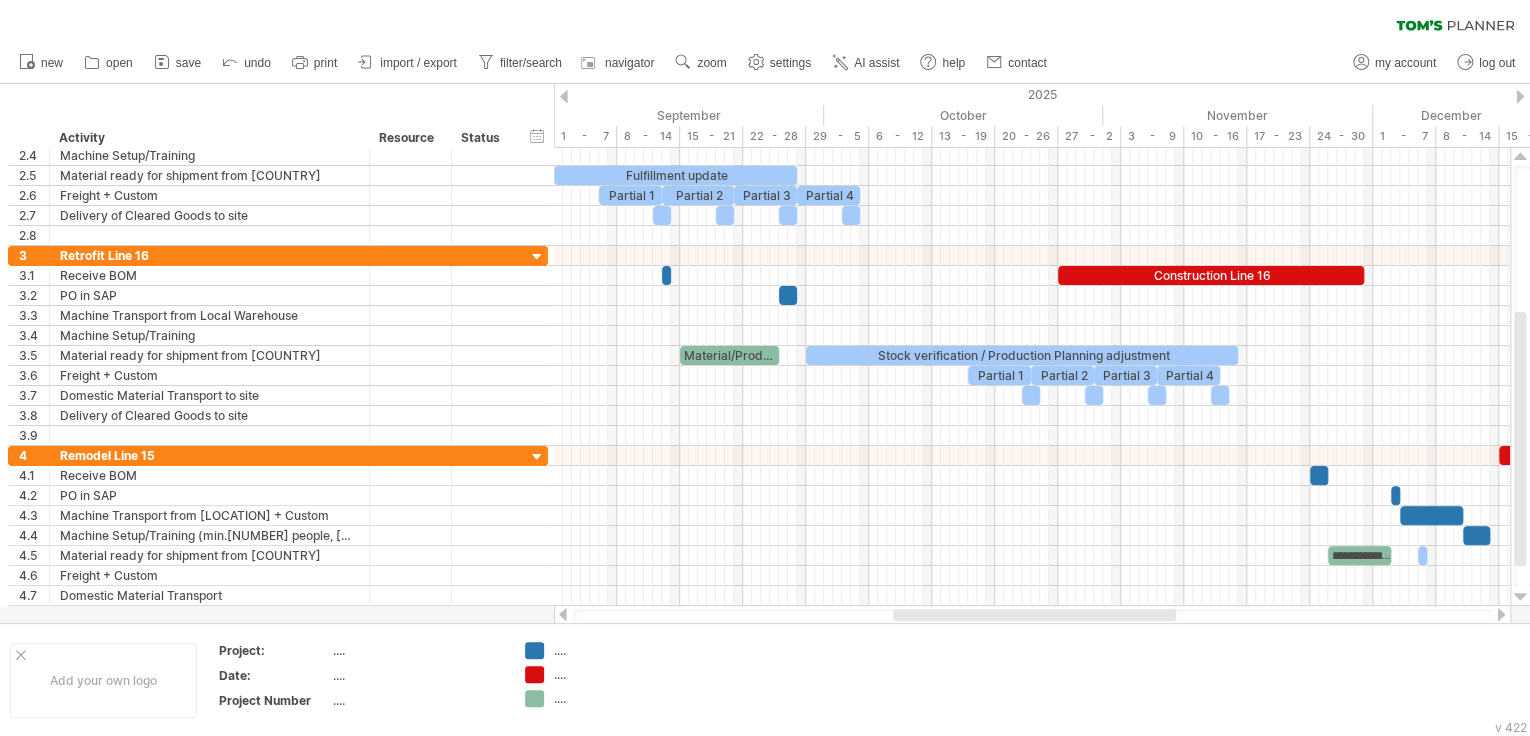 click at bounding box center (1034, 615) 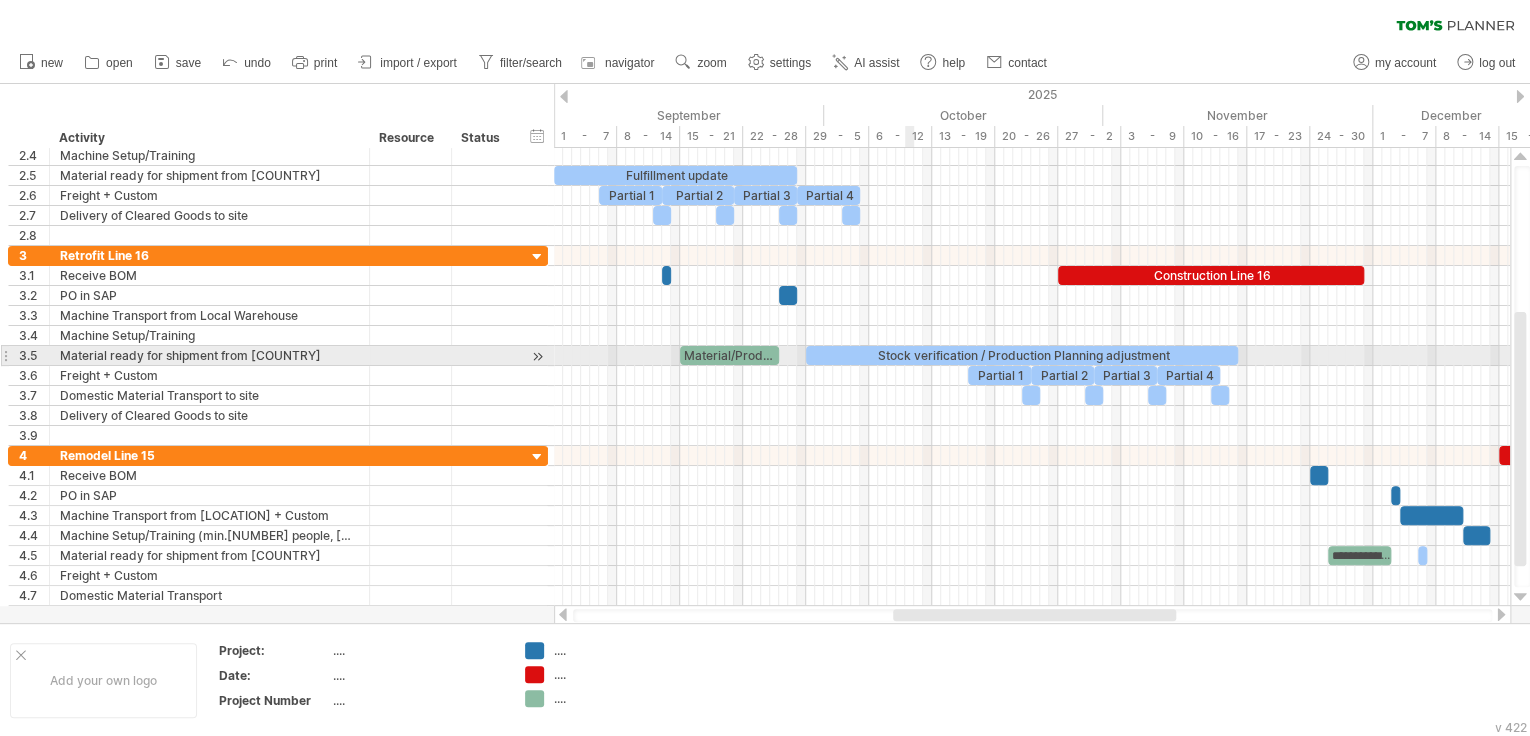 click on "Stock verification / Production Planning adjustment" at bounding box center [1022, 355] 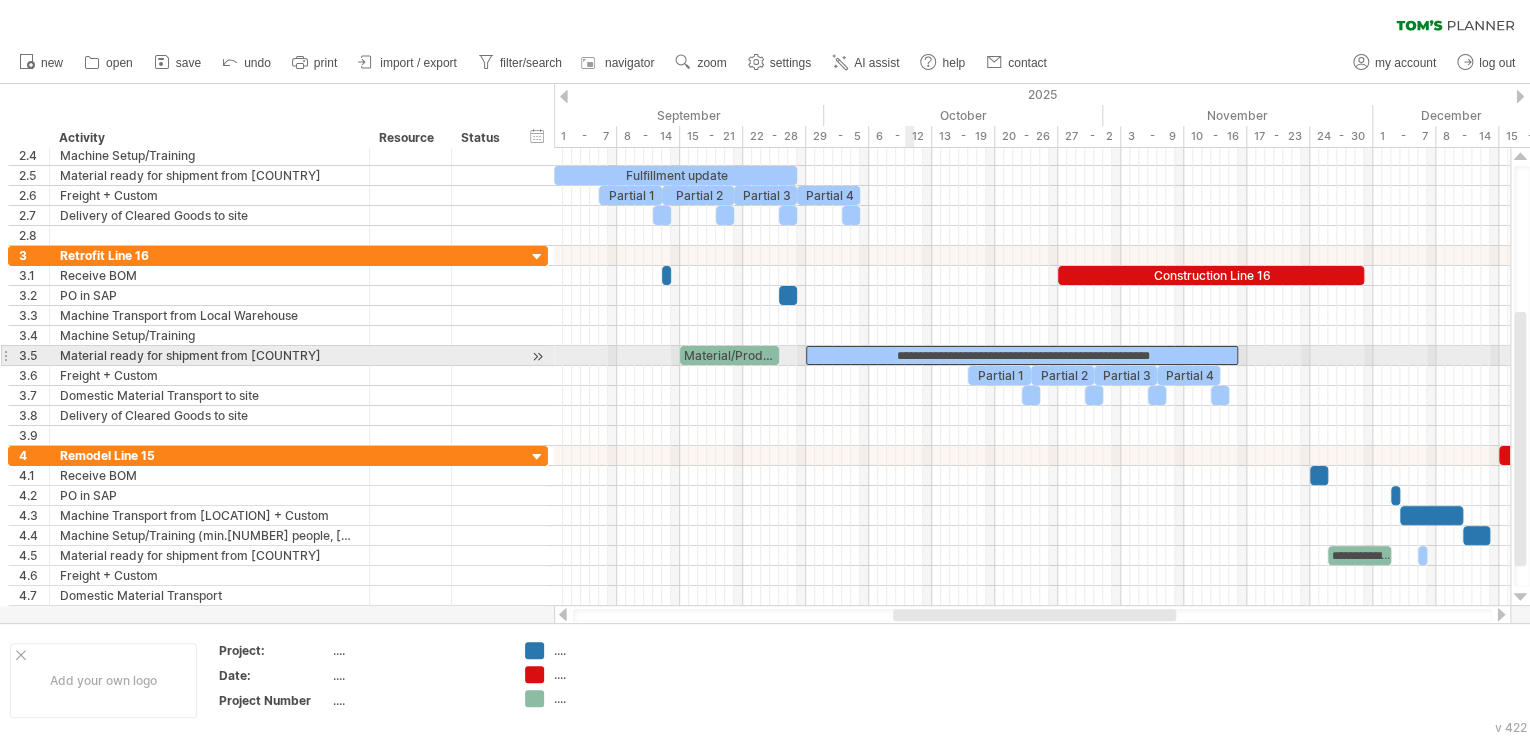 type 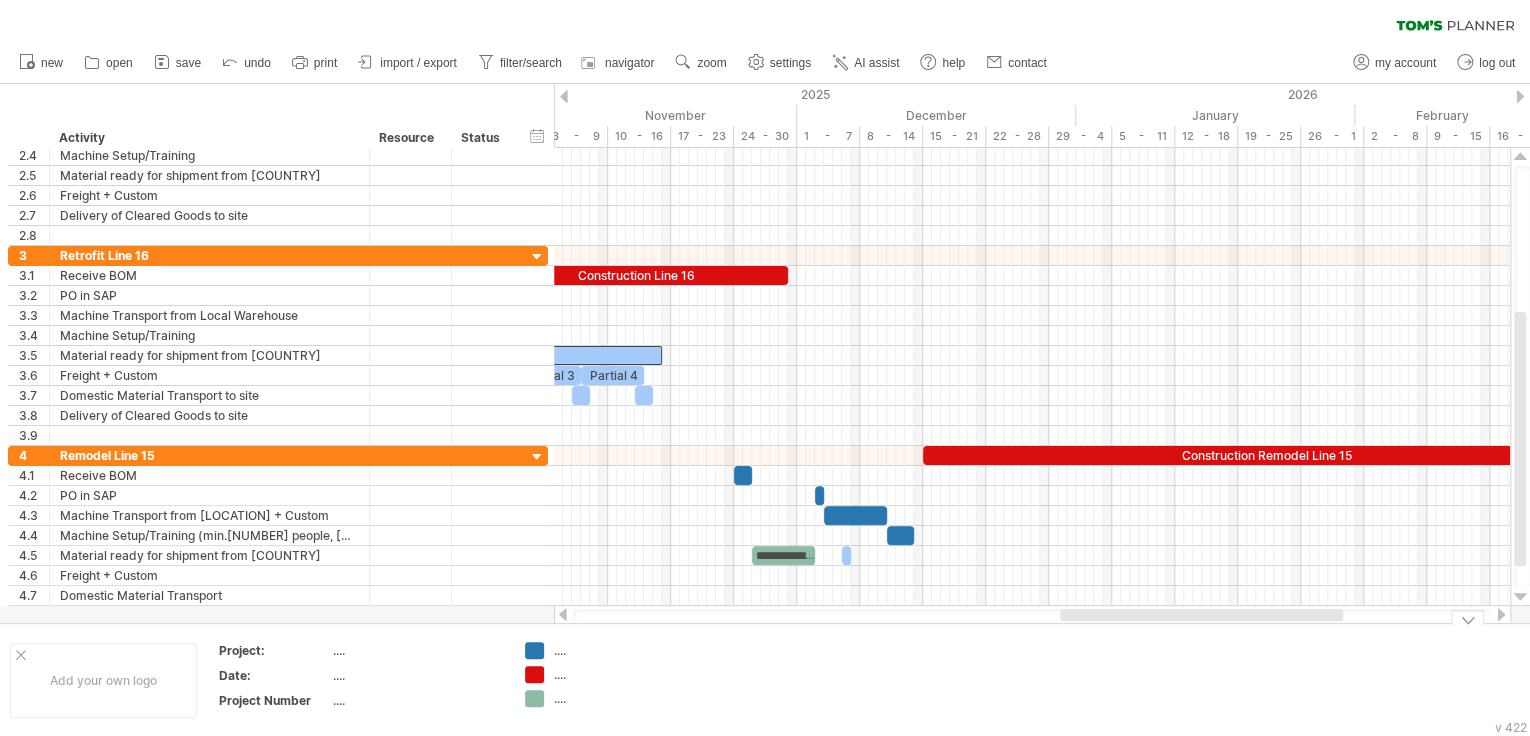 drag, startPoint x: 1131, startPoint y: 615, endPoint x: 1298, endPoint y: 631, distance: 167.76471 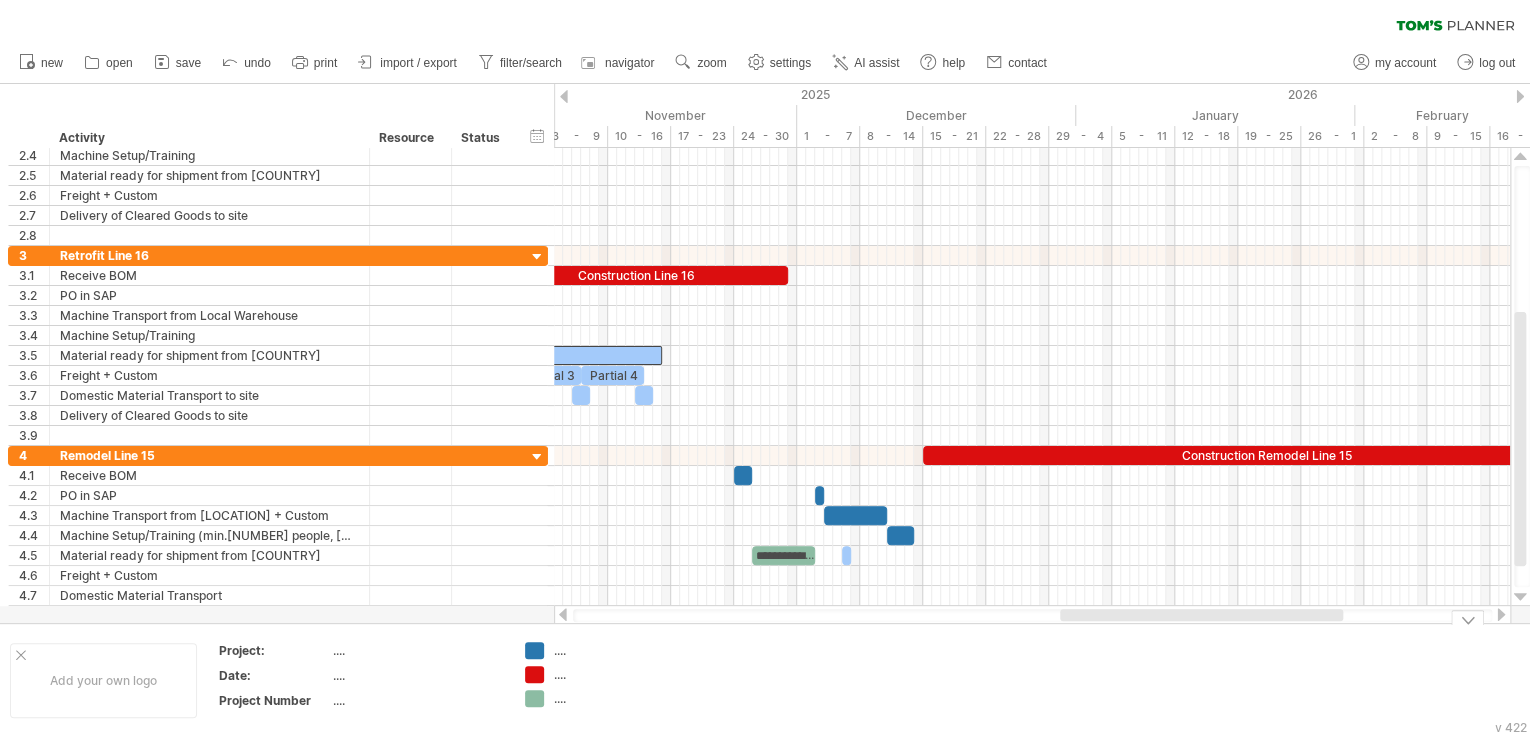 click on "Trying to reach plan.tomsplanner.com
Connected again...
0%
clear filter
new 1" at bounding box center [765, 368] 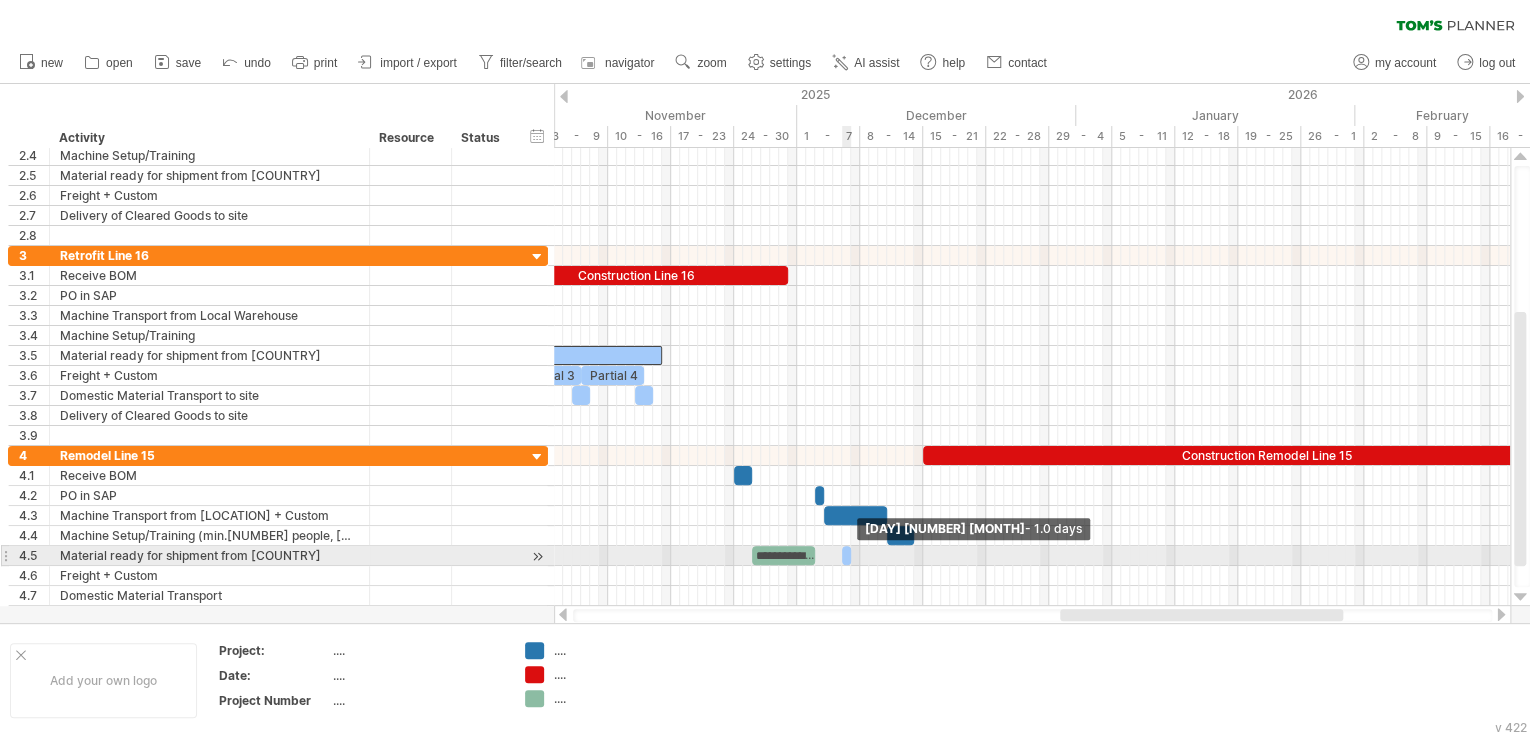 click at bounding box center (851, 555) 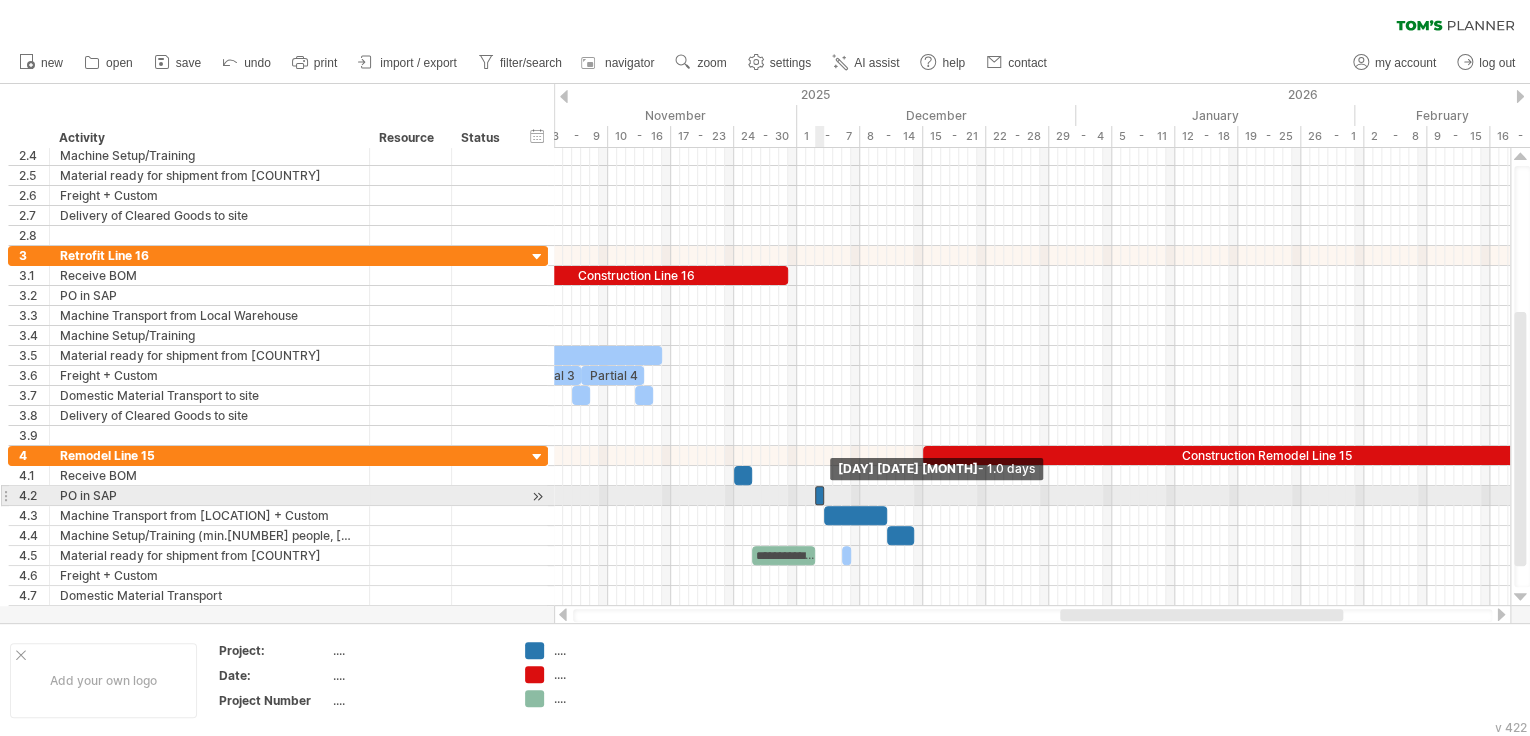 click at bounding box center (824, 495) 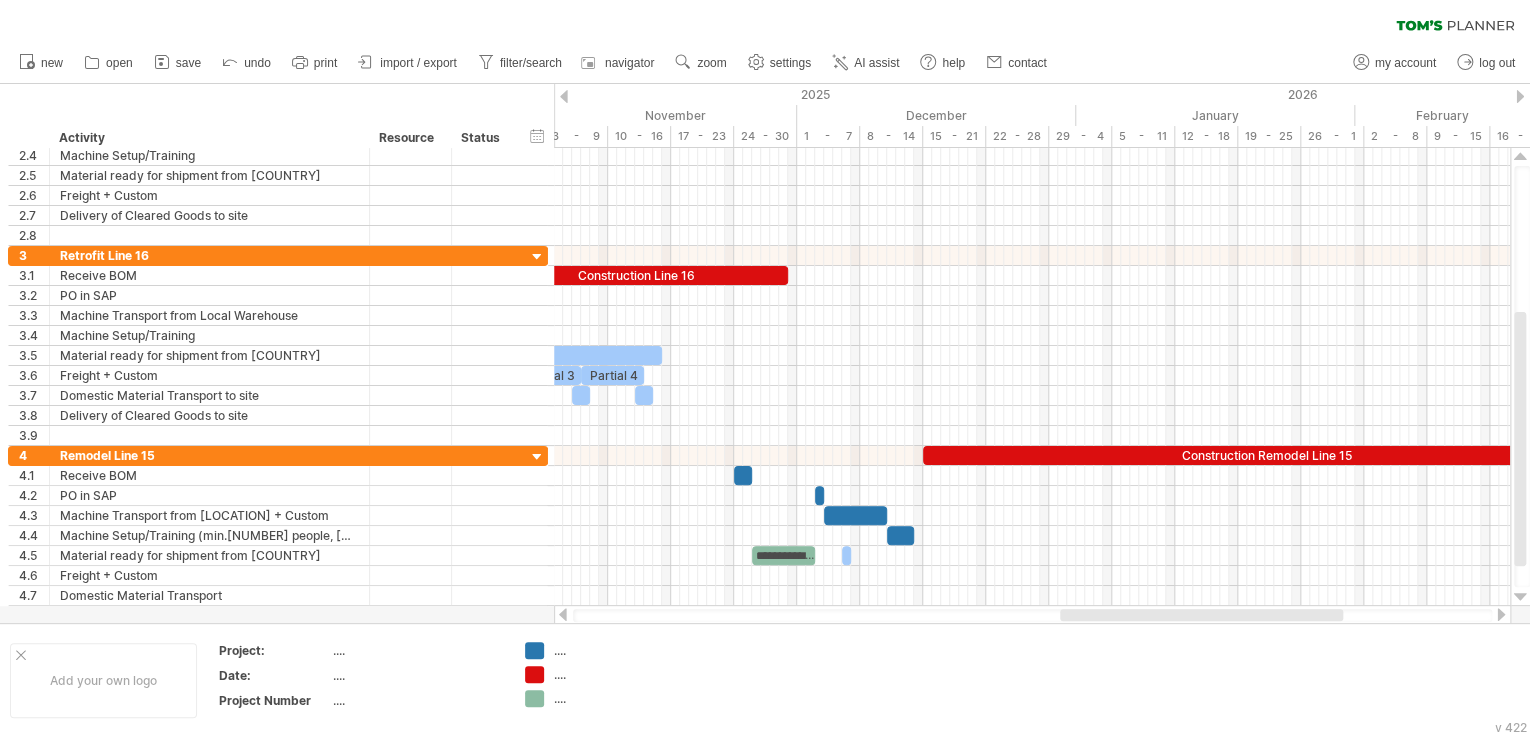 click on "new
open" at bounding box center (532, 63) 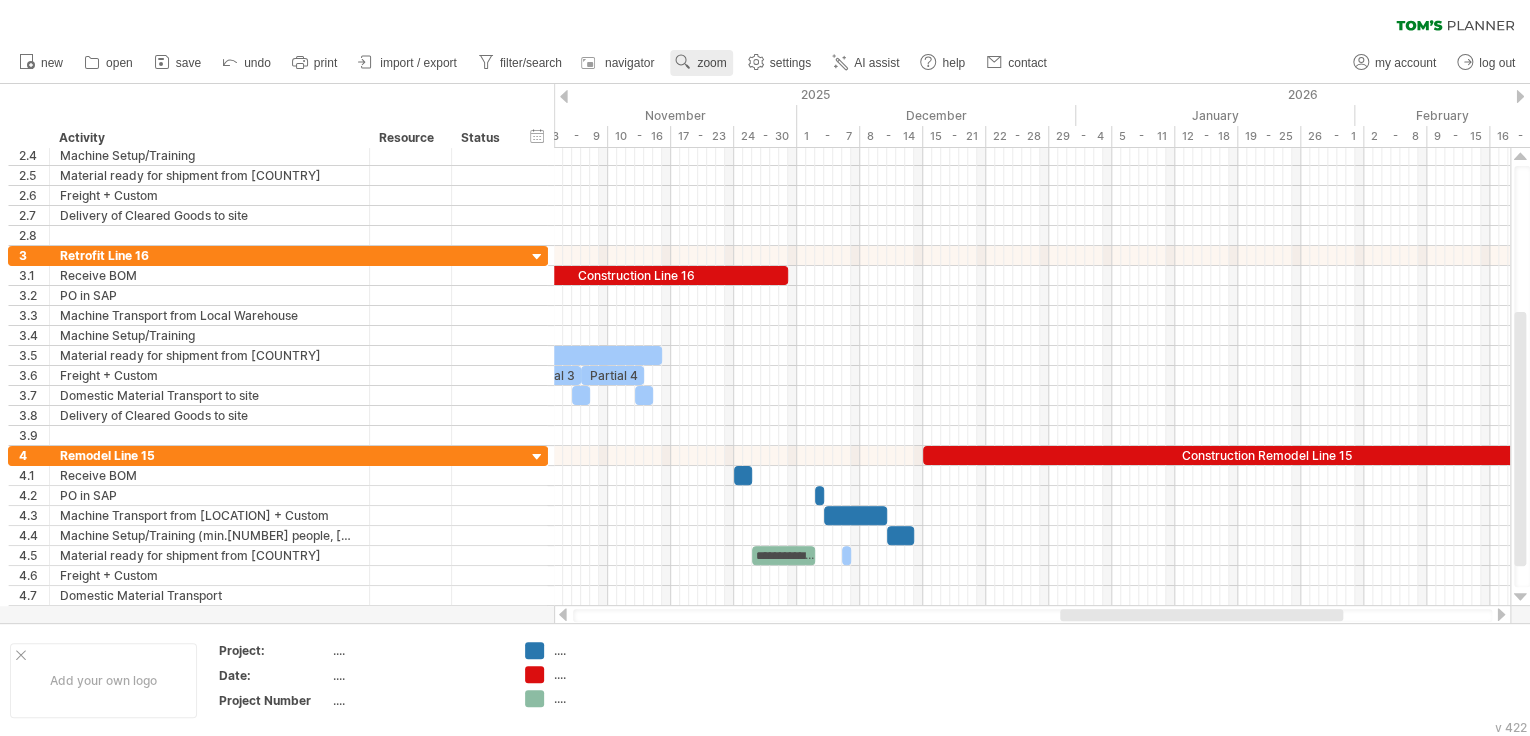 click on "zoom" at bounding box center [711, 63] 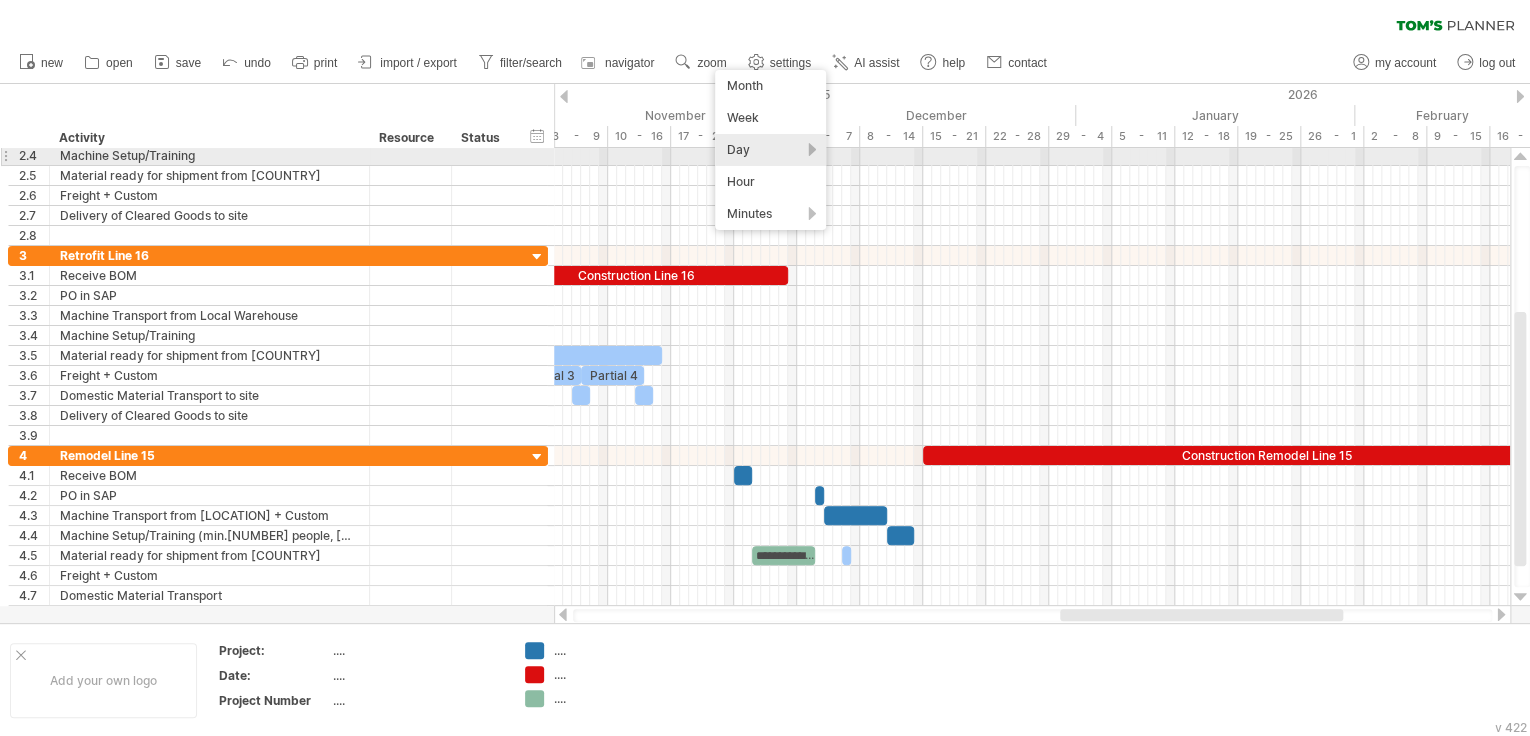 click on "Day" at bounding box center (770, 150) 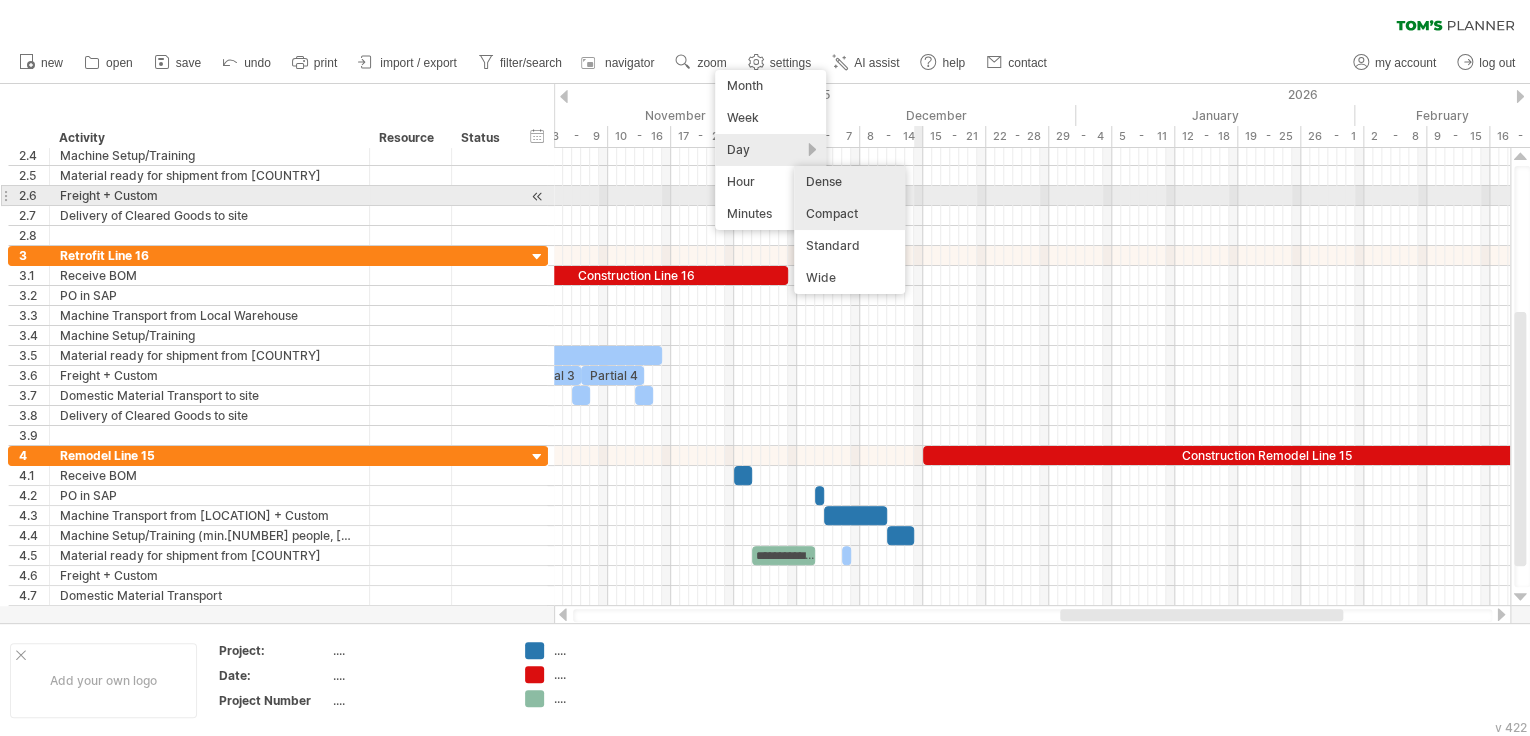 click on "Compact" at bounding box center [849, 214] 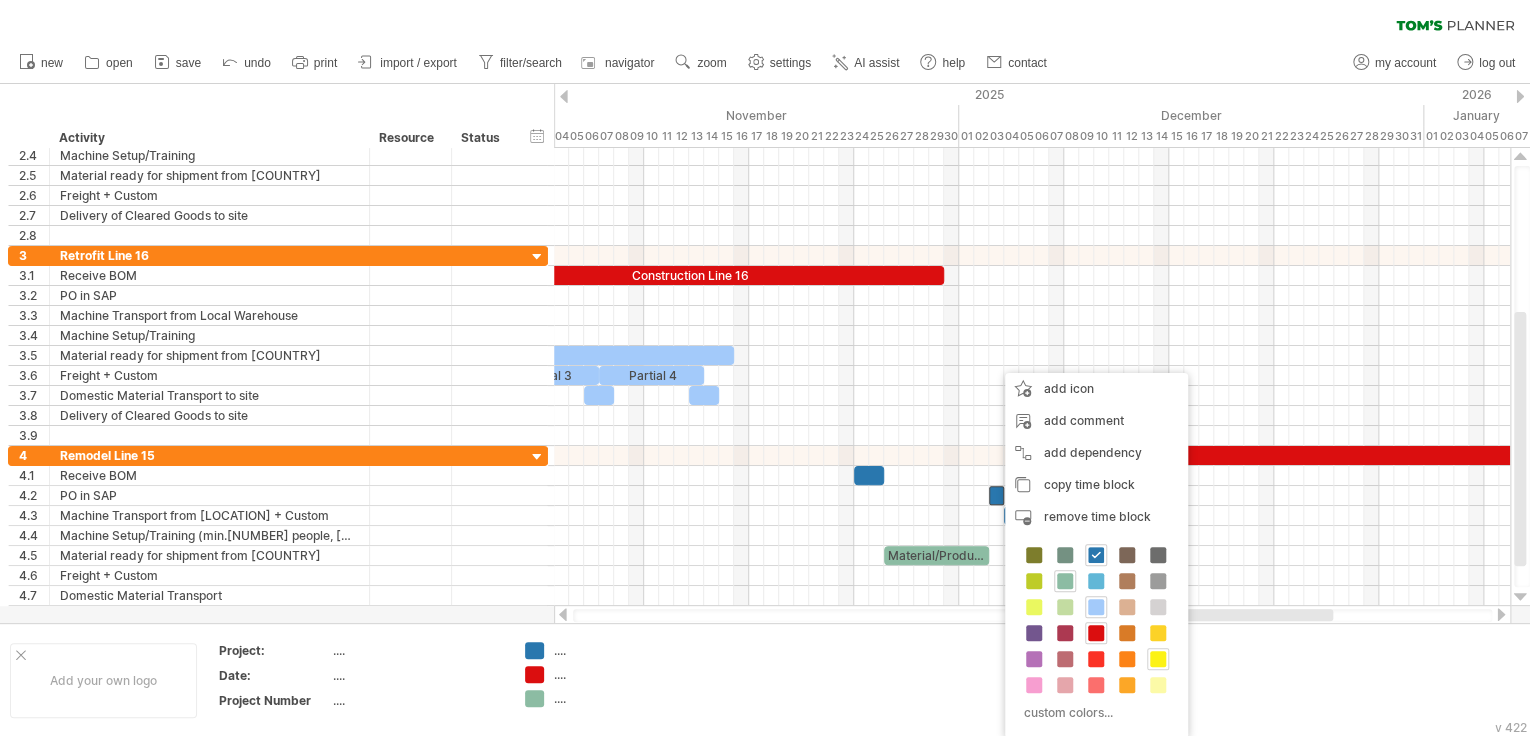 click at bounding box center (1158, 659) 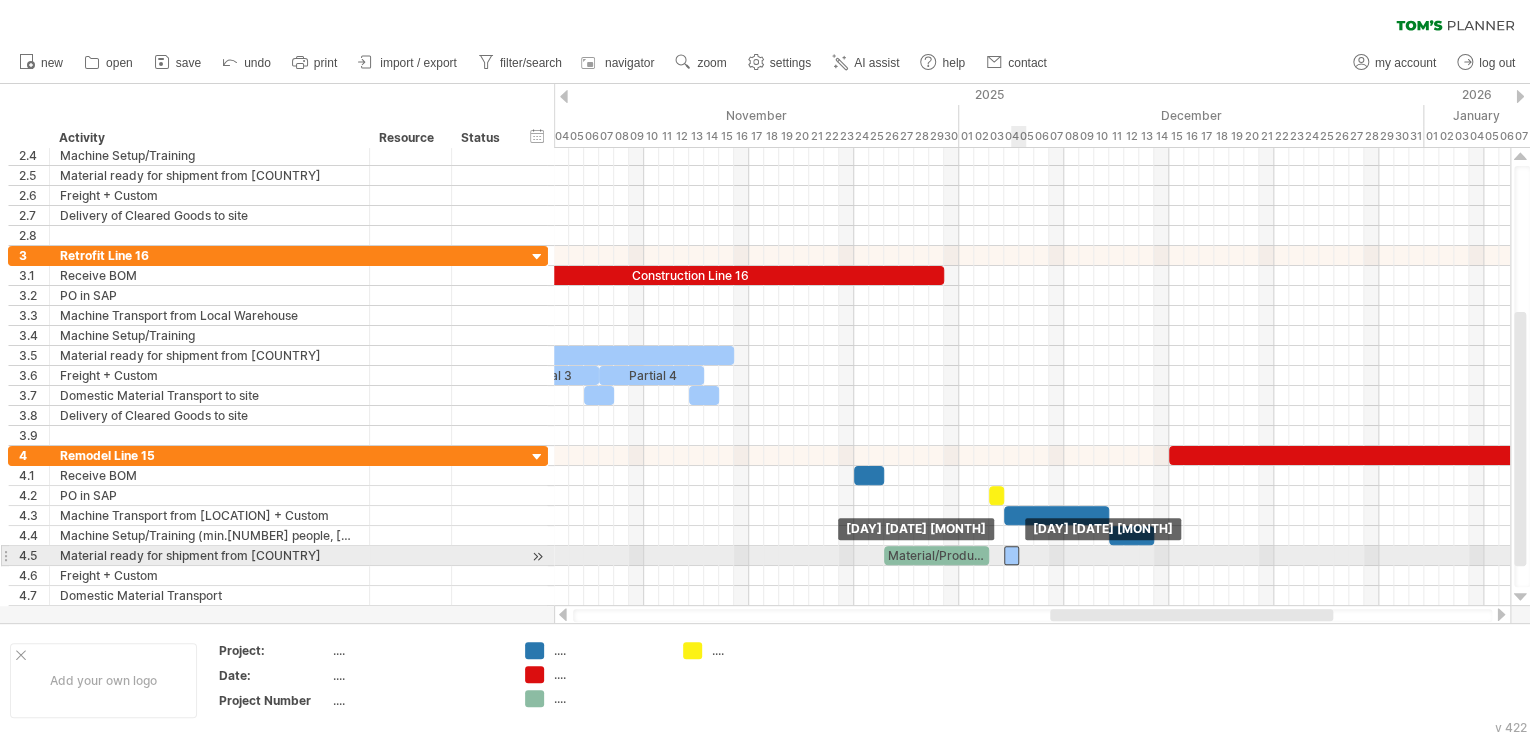 drag, startPoint x: 1040, startPoint y: 554, endPoint x: 1013, endPoint y: 554, distance: 27 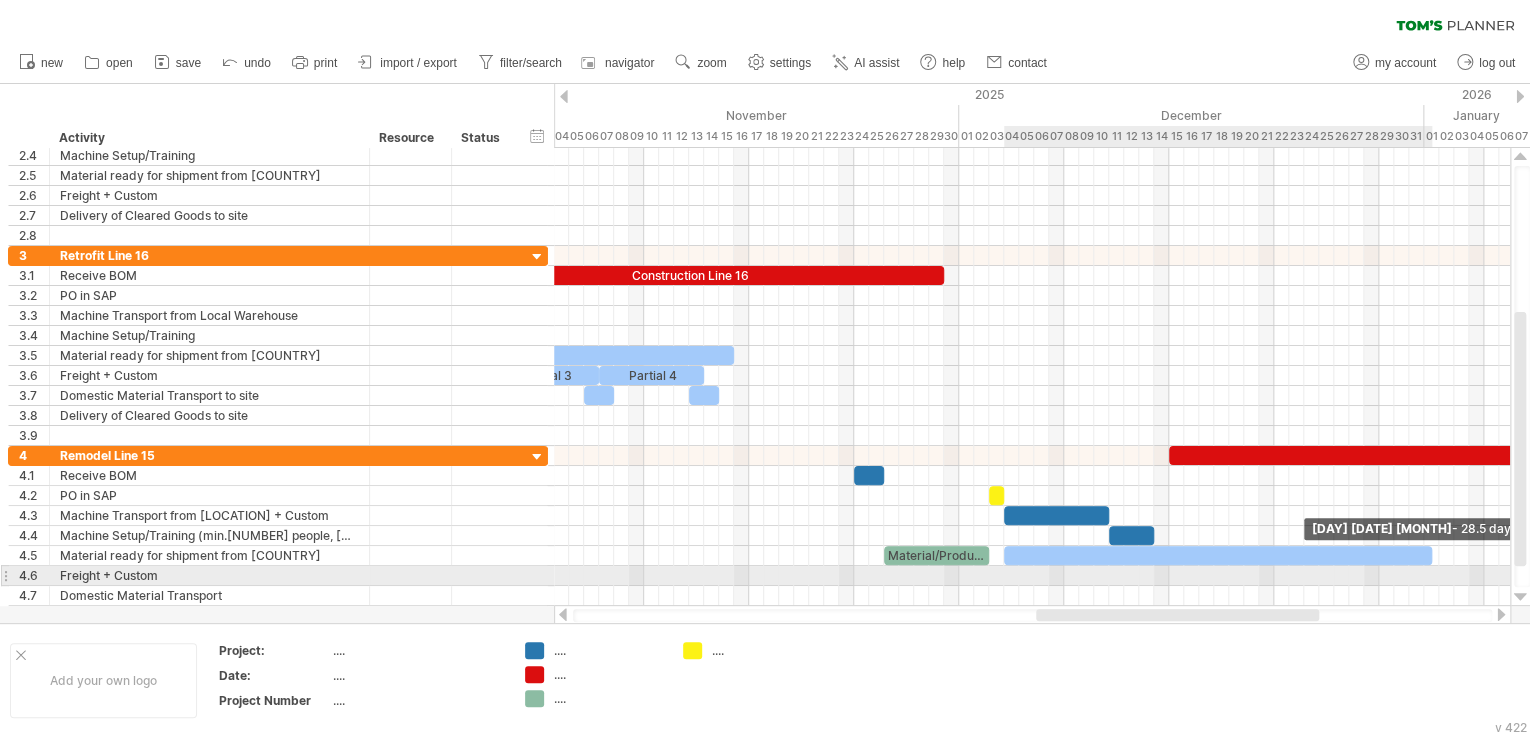 drag, startPoint x: 1020, startPoint y: 552, endPoint x: 1431, endPoint y: 567, distance: 411.27362 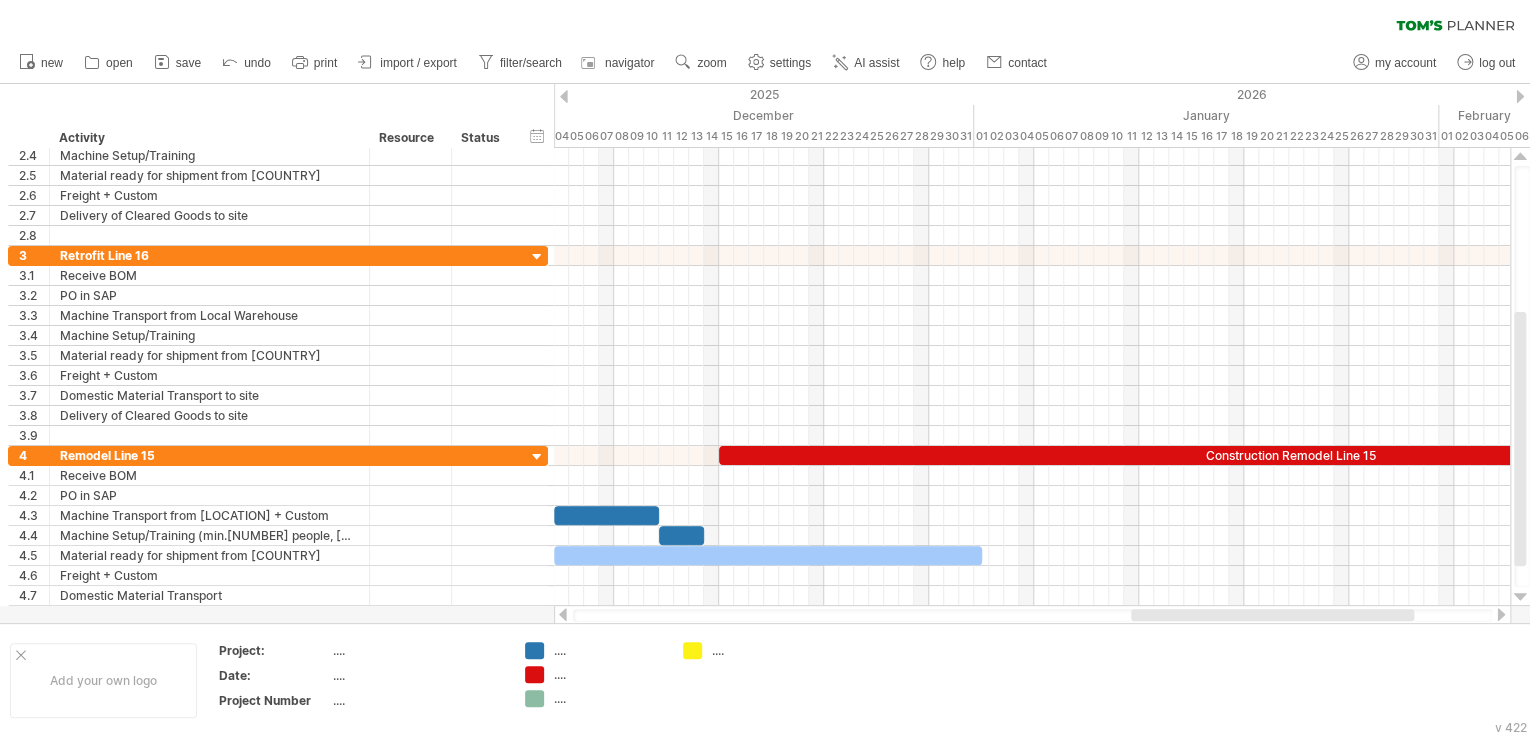 drag, startPoint x: 1301, startPoint y: 616, endPoint x: 1396, endPoint y: 614, distance: 95.02105 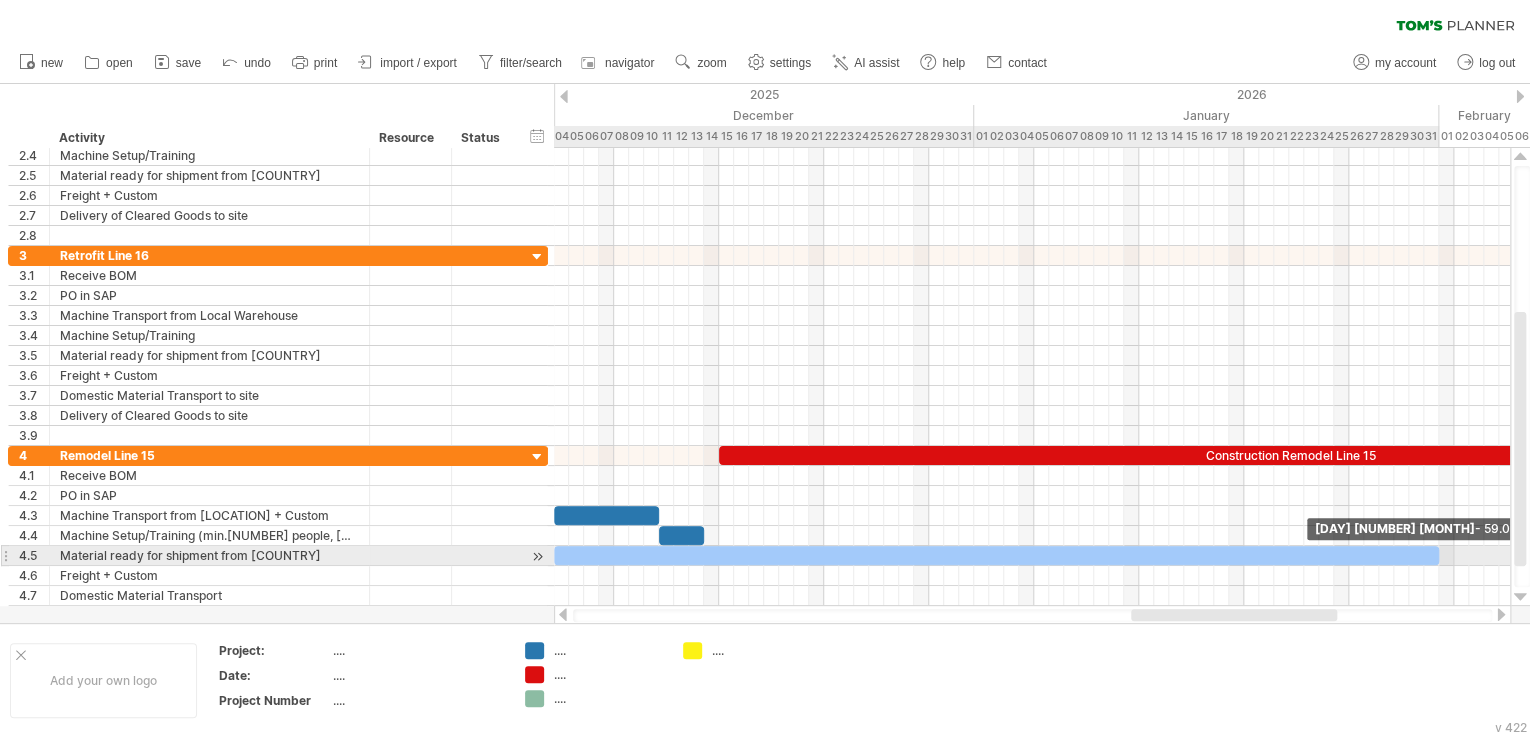 drag, startPoint x: 980, startPoint y: 552, endPoint x: 1438, endPoint y: 564, distance: 458.15717 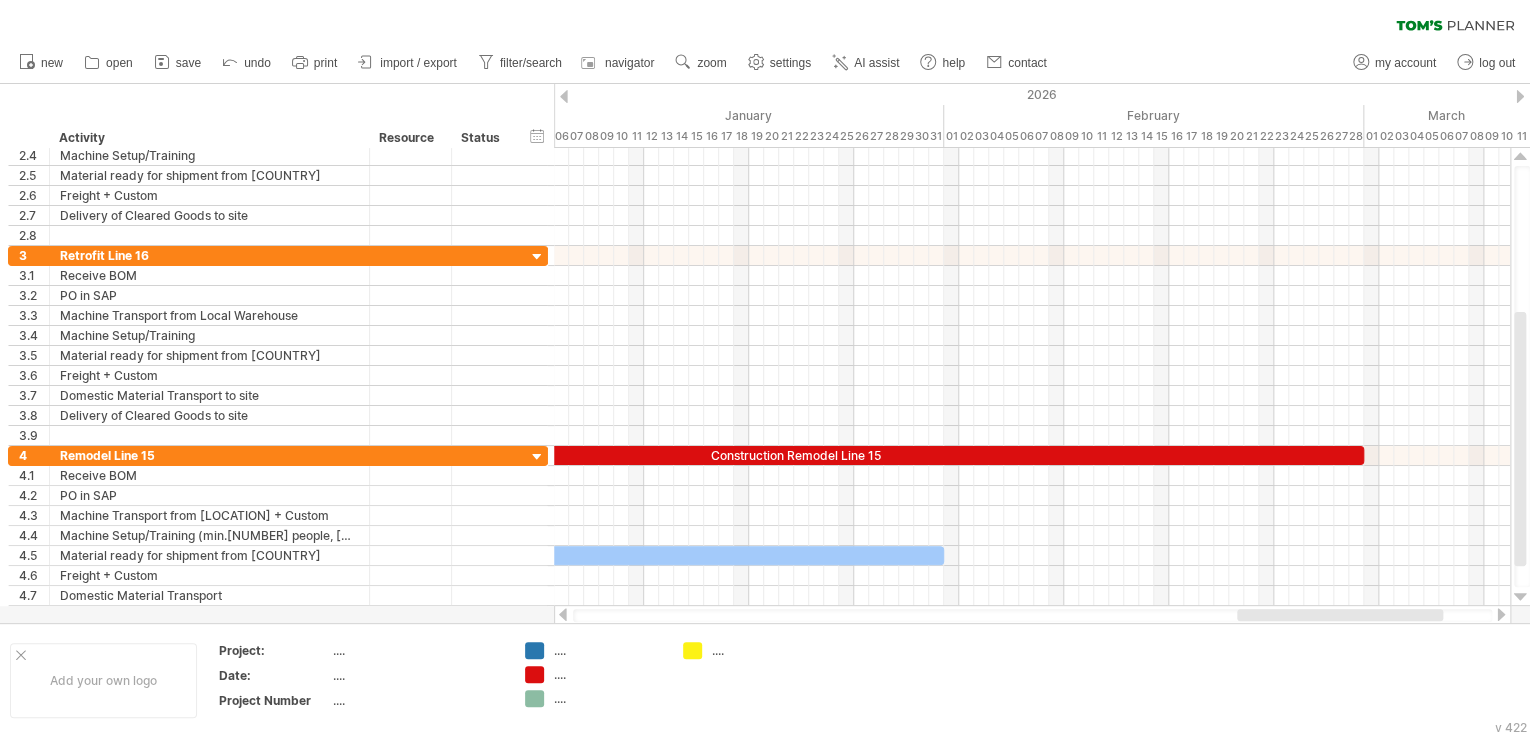 drag, startPoint x: 1326, startPoint y: 614, endPoint x: 1401, endPoint y: 613, distance: 75.00667 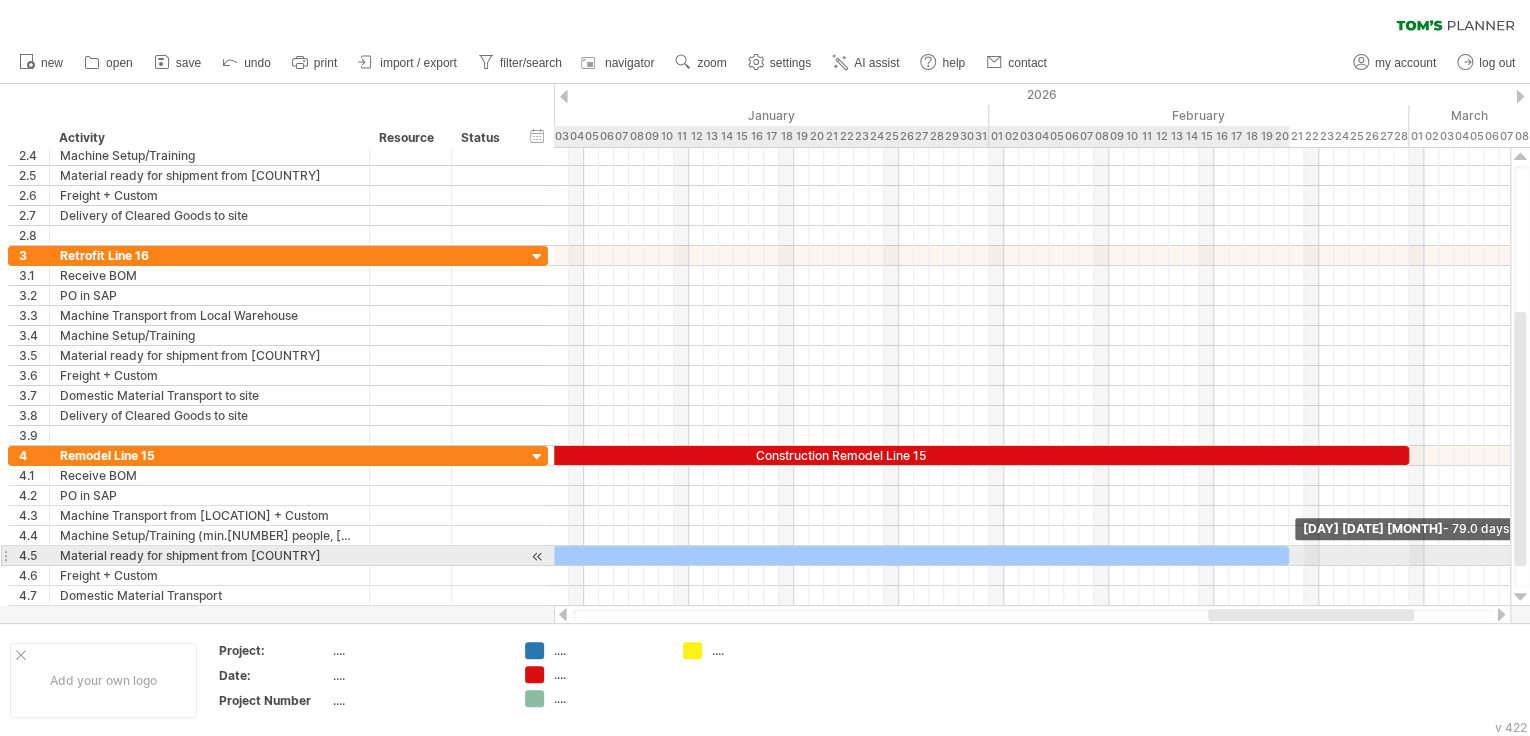 drag, startPoint x: 988, startPoint y: 553, endPoint x: 1288, endPoint y: 557, distance: 300.02667 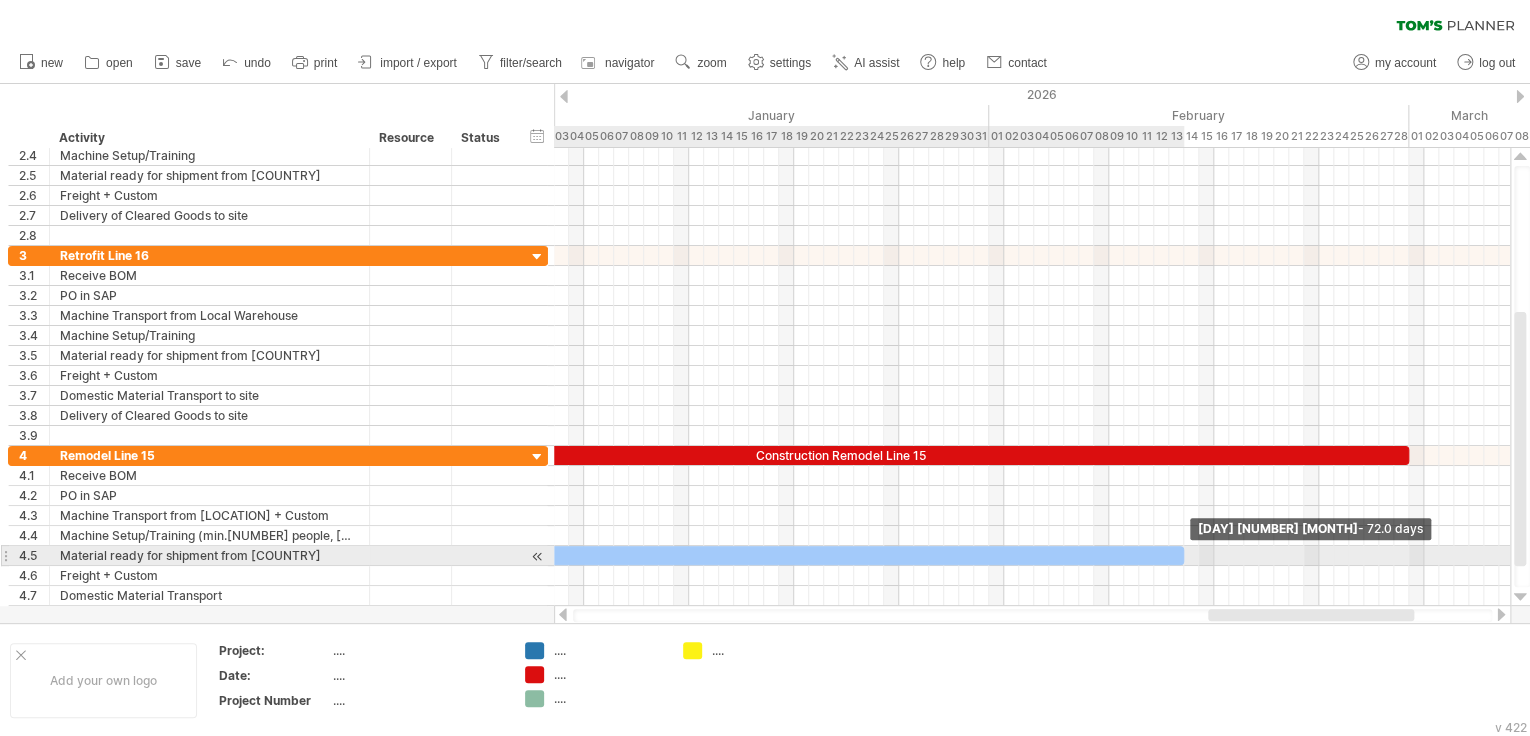 drag, startPoint x: 1288, startPoint y: 553, endPoint x: 1180, endPoint y: 552, distance: 108.00463 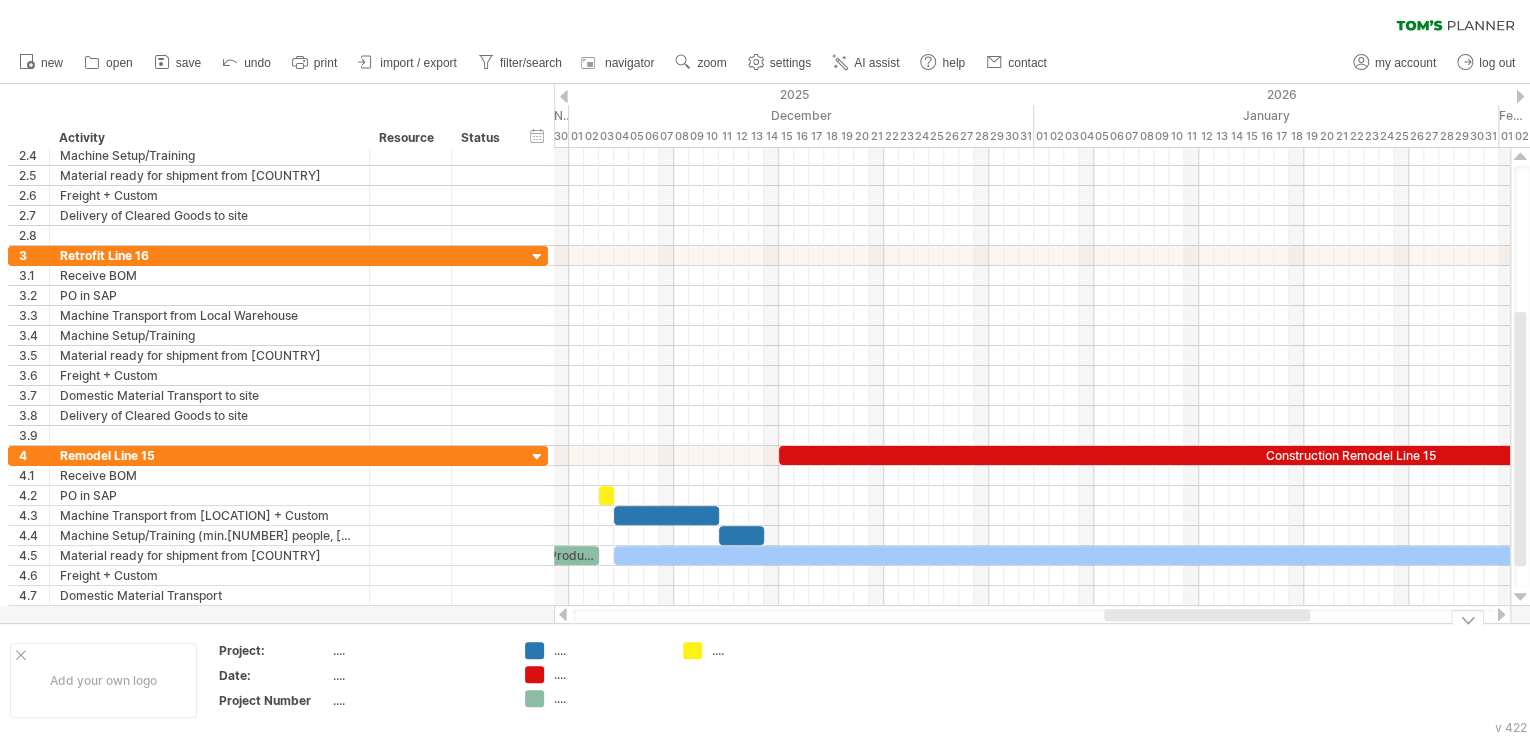 drag, startPoint x: 1243, startPoint y: 617, endPoint x: 1170, endPoint y: 624, distance: 73.33485 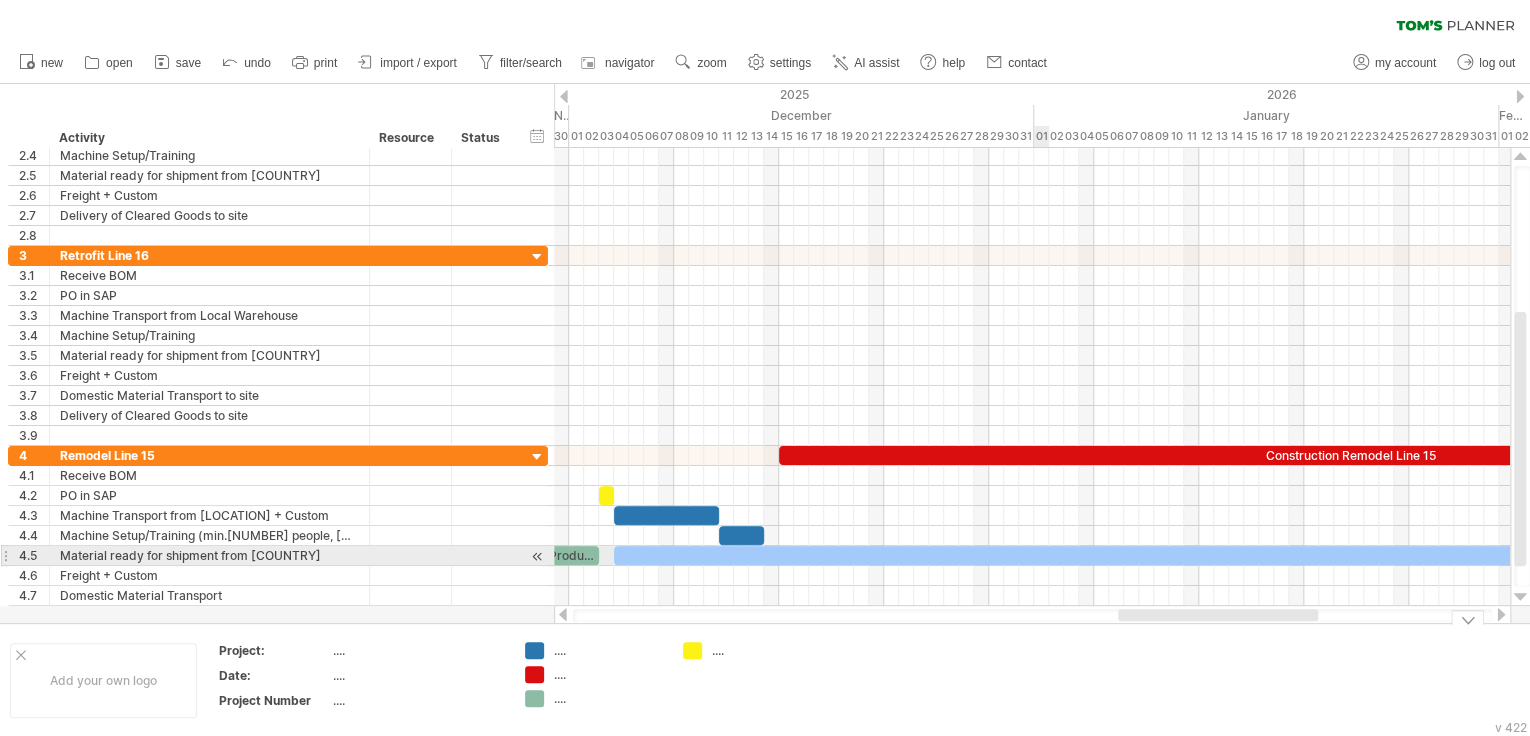 click at bounding box center [1154, 555] 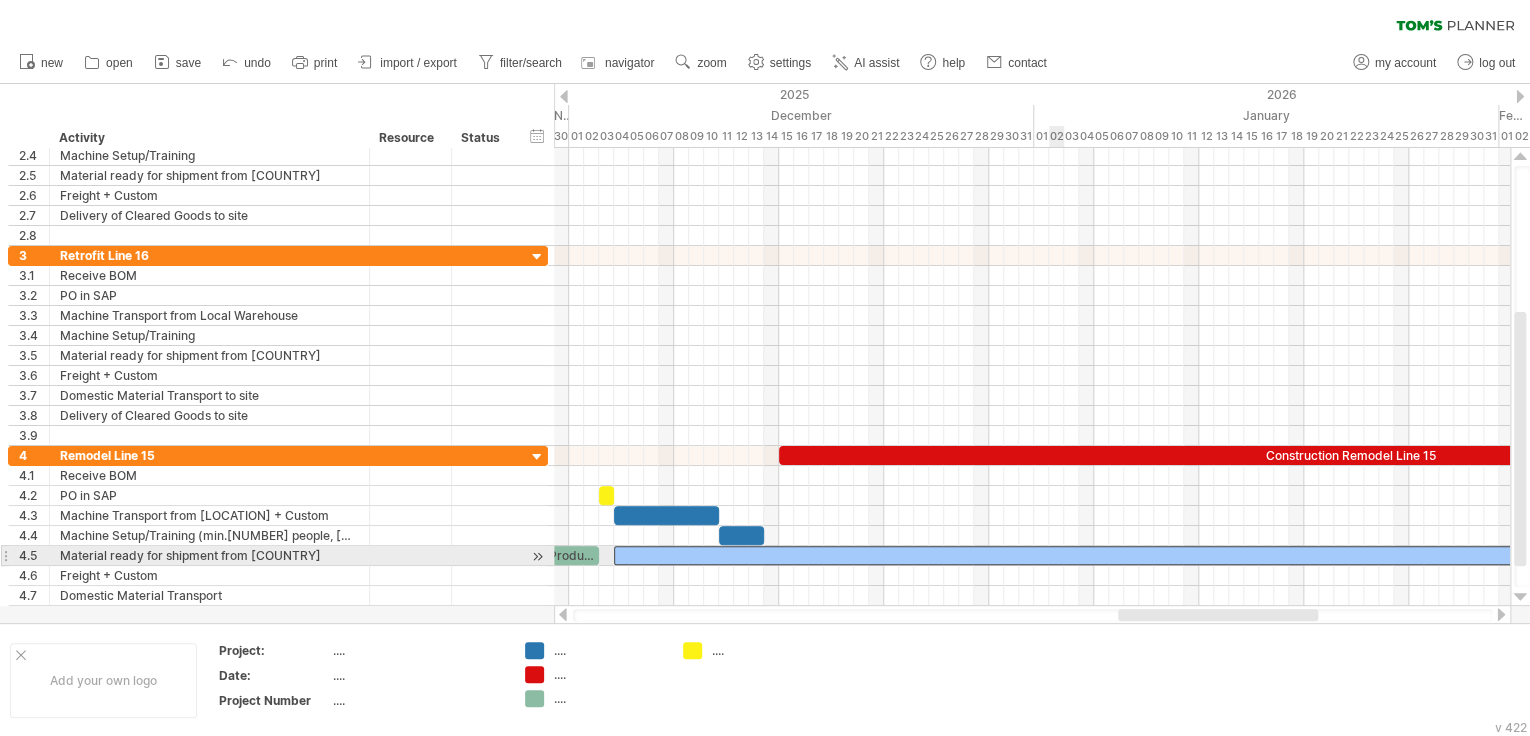 type 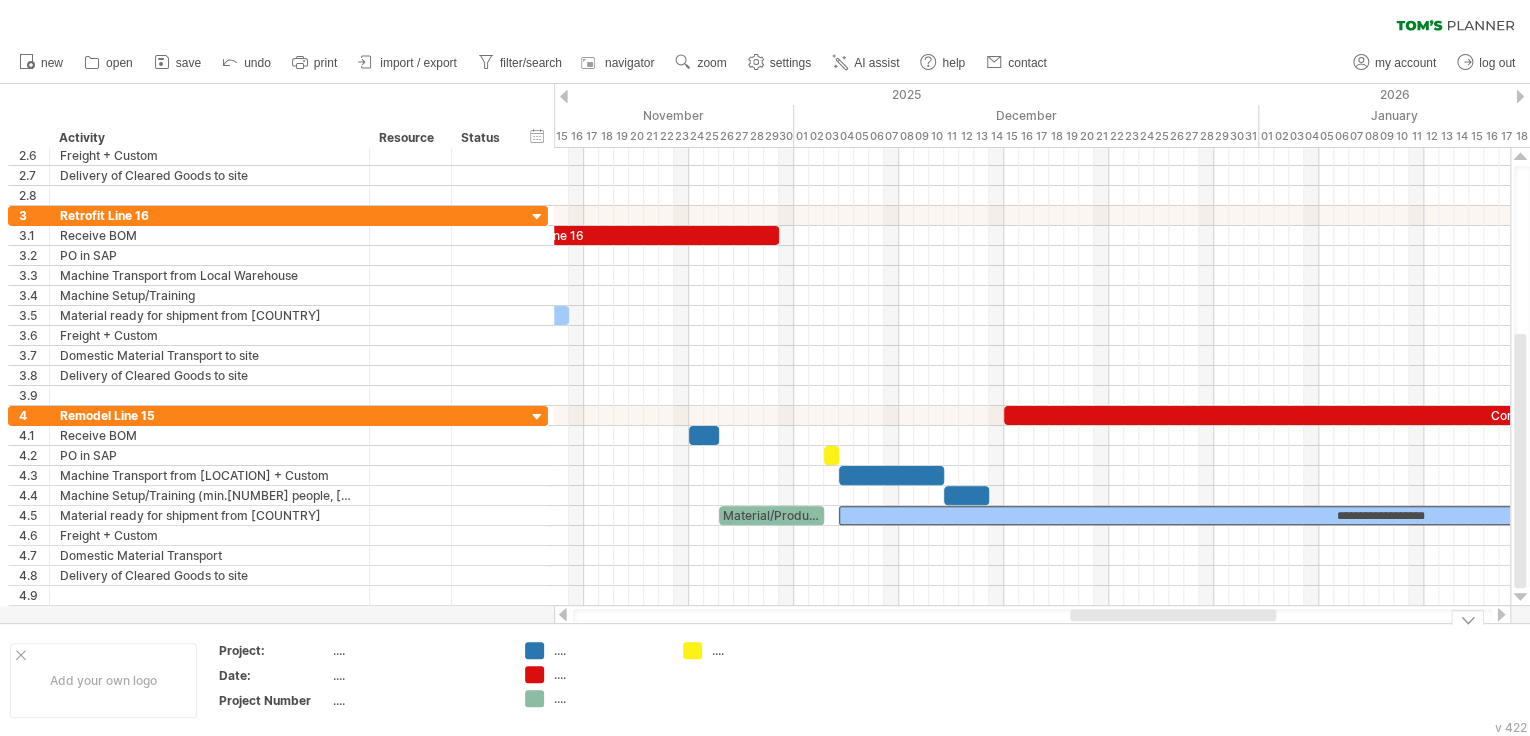 drag, startPoint x: 1129, startPoint y: 620, endPoint x: 1092, endPoint y: 624, distance: 37.215588 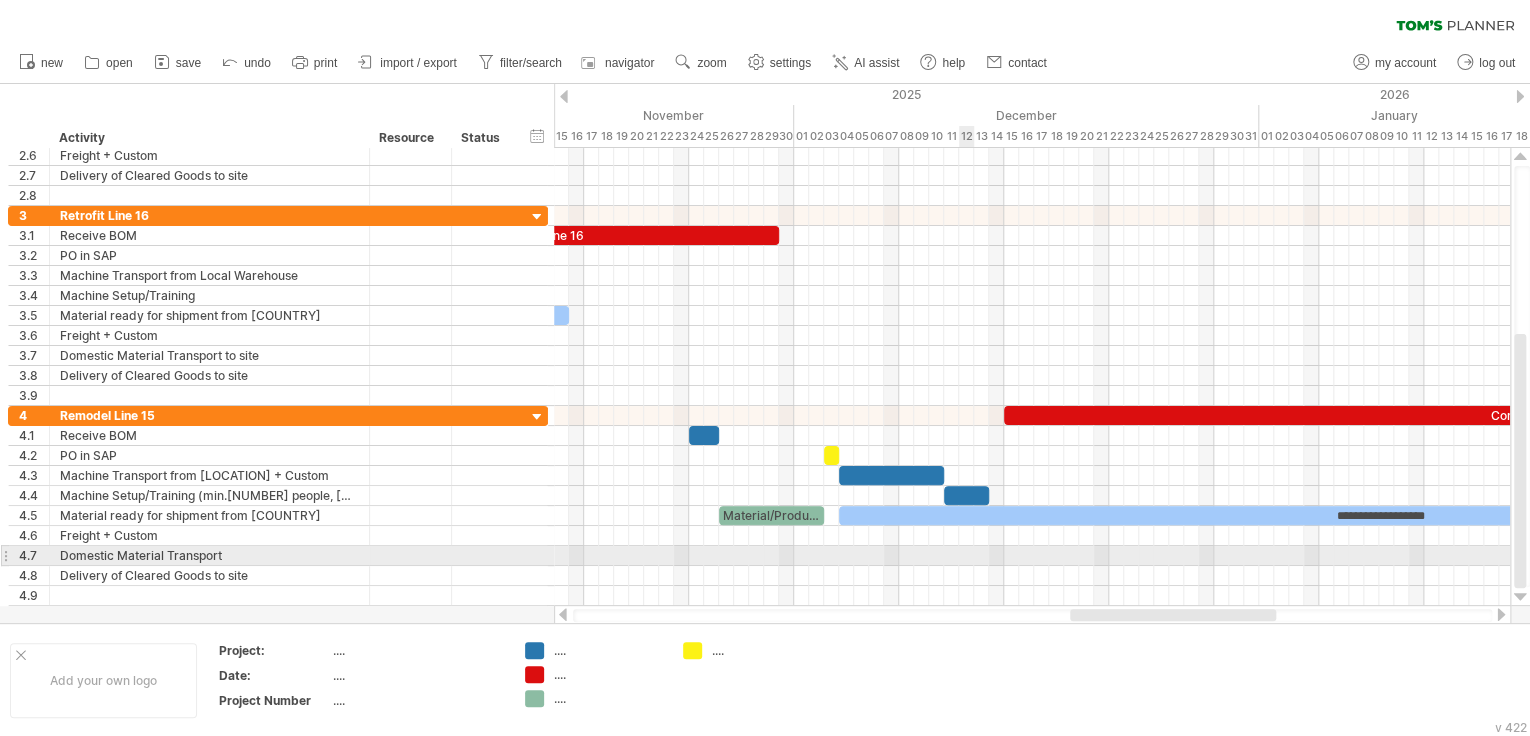 drag, startPoint x: 908, startPoint y: 557, endPoint x: 968, endPoint y: 557, distance: 60 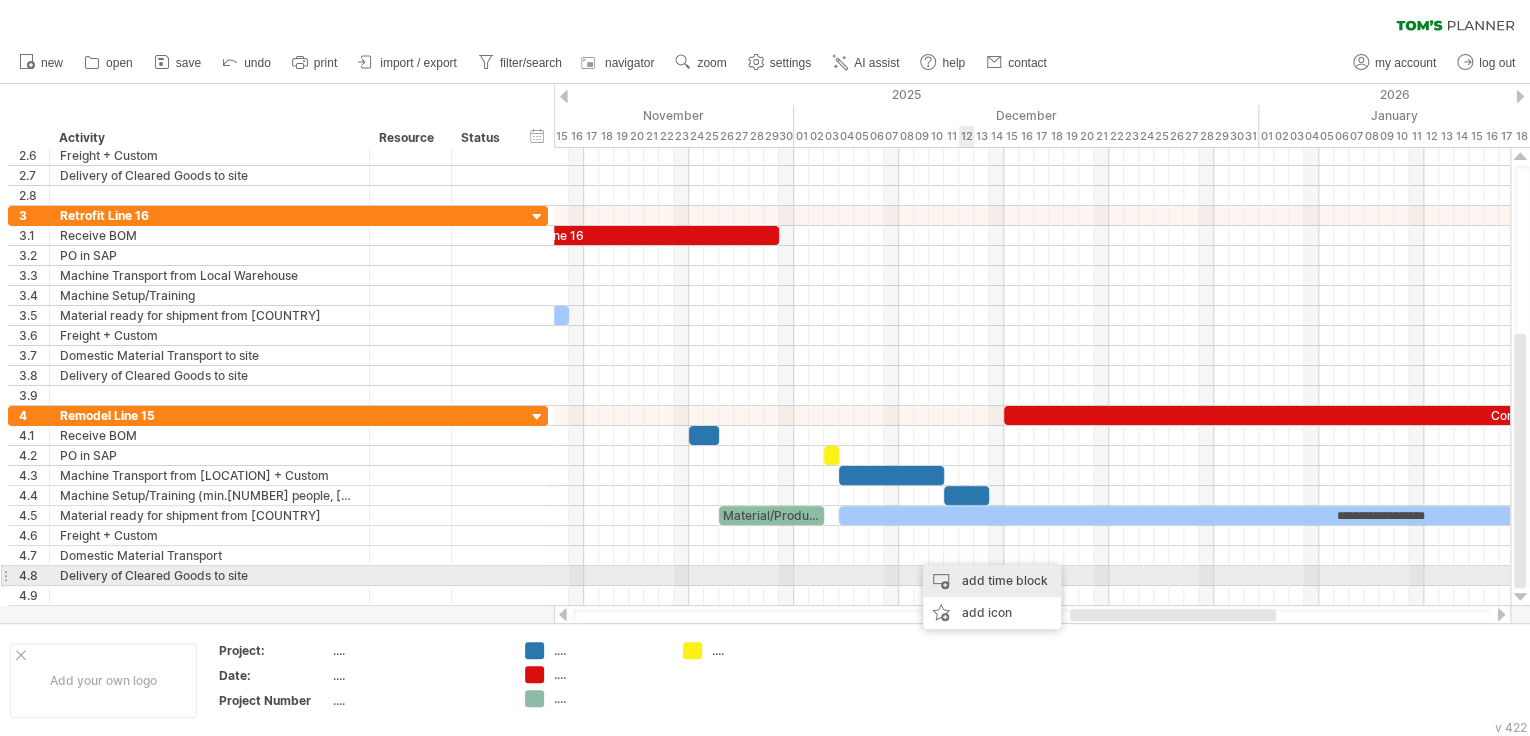 click on "add time block" at bounding box center (992, 581) 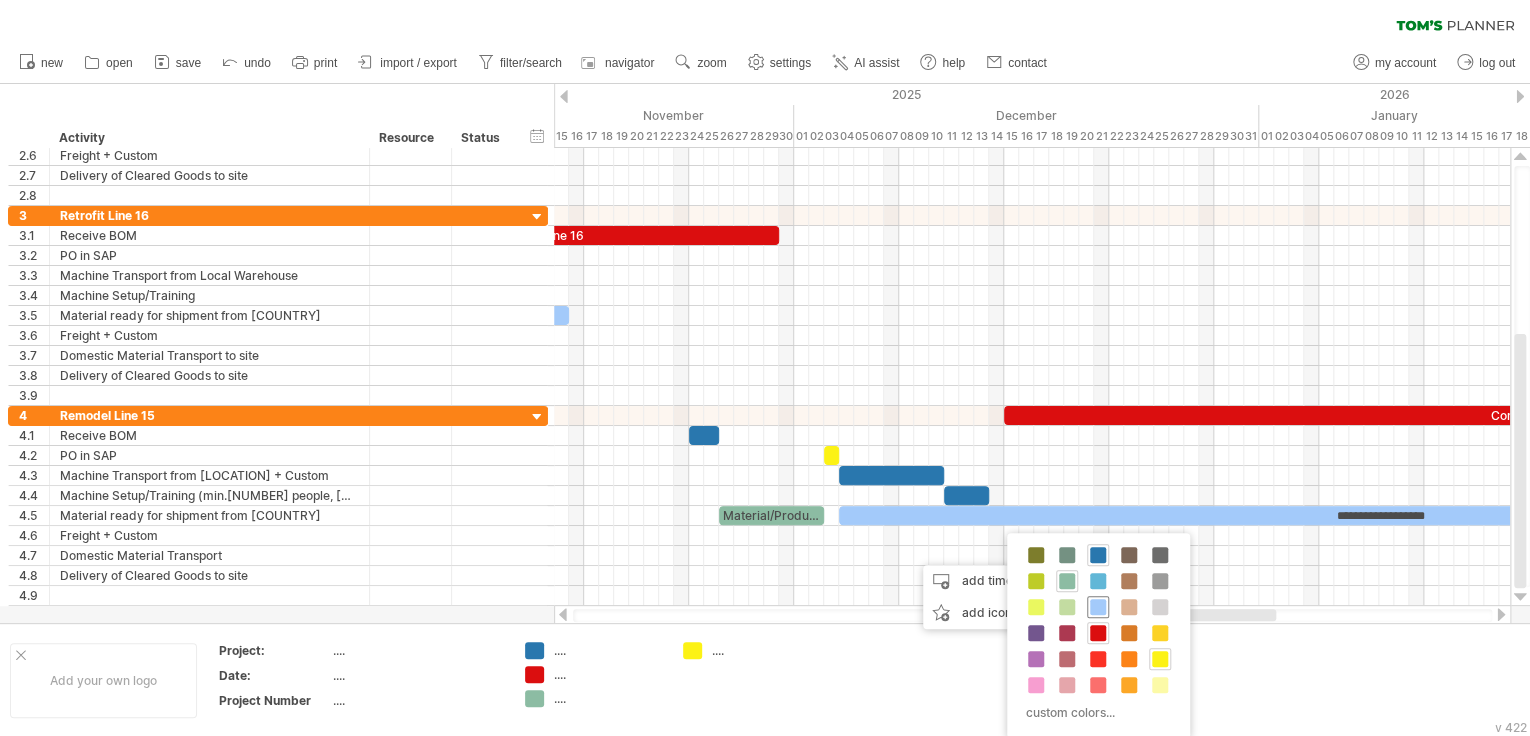 click at bounding box center [1098, 607] 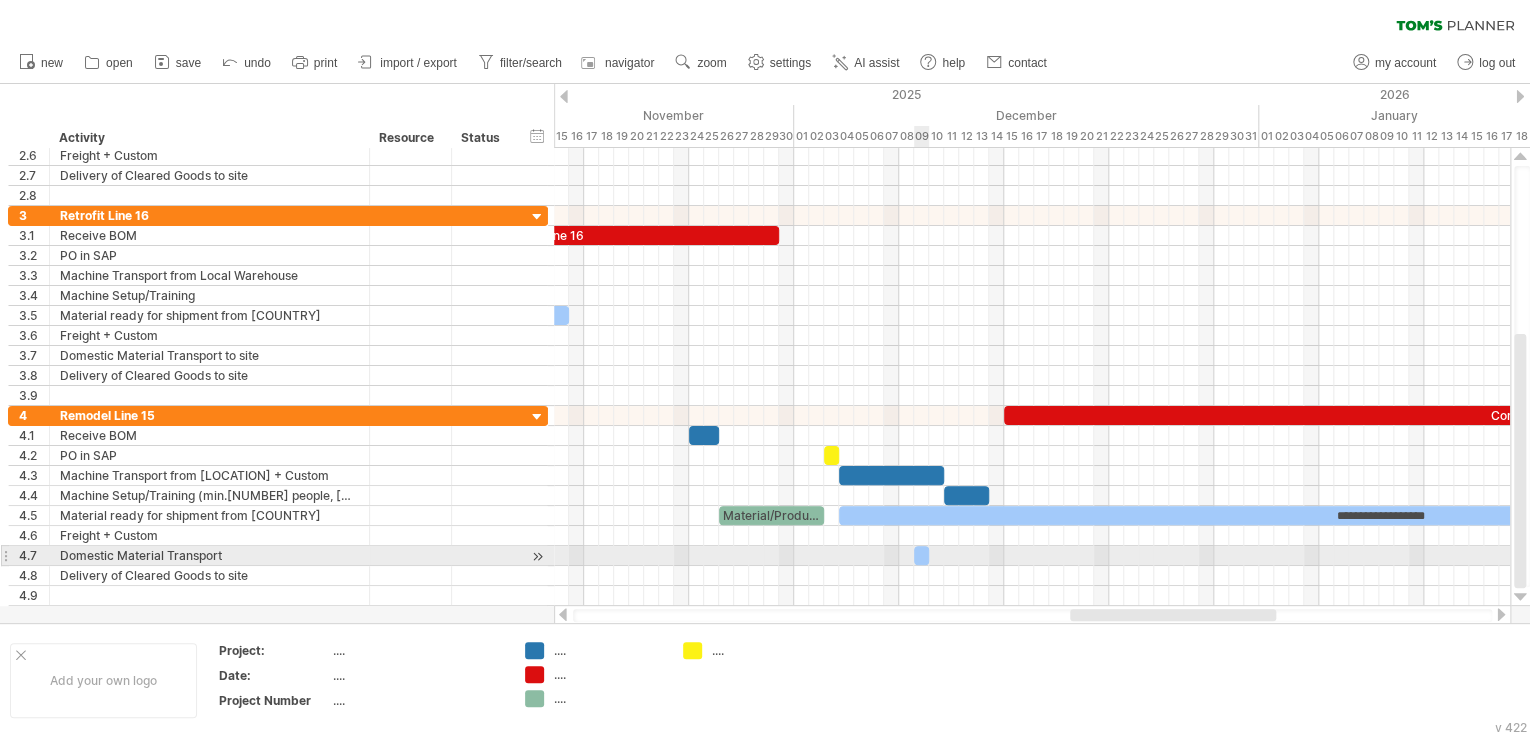 click at bounding box center (921, 555) 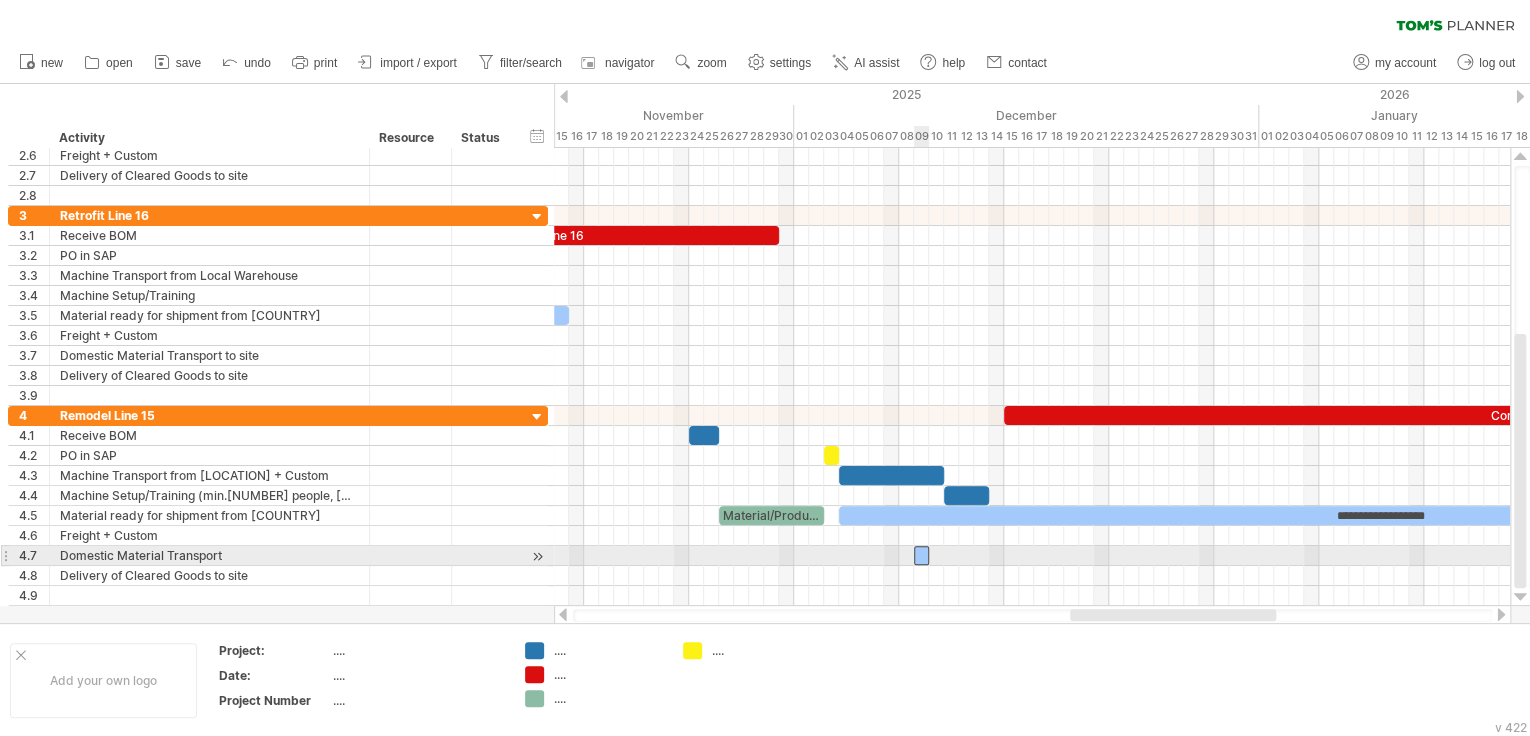 type 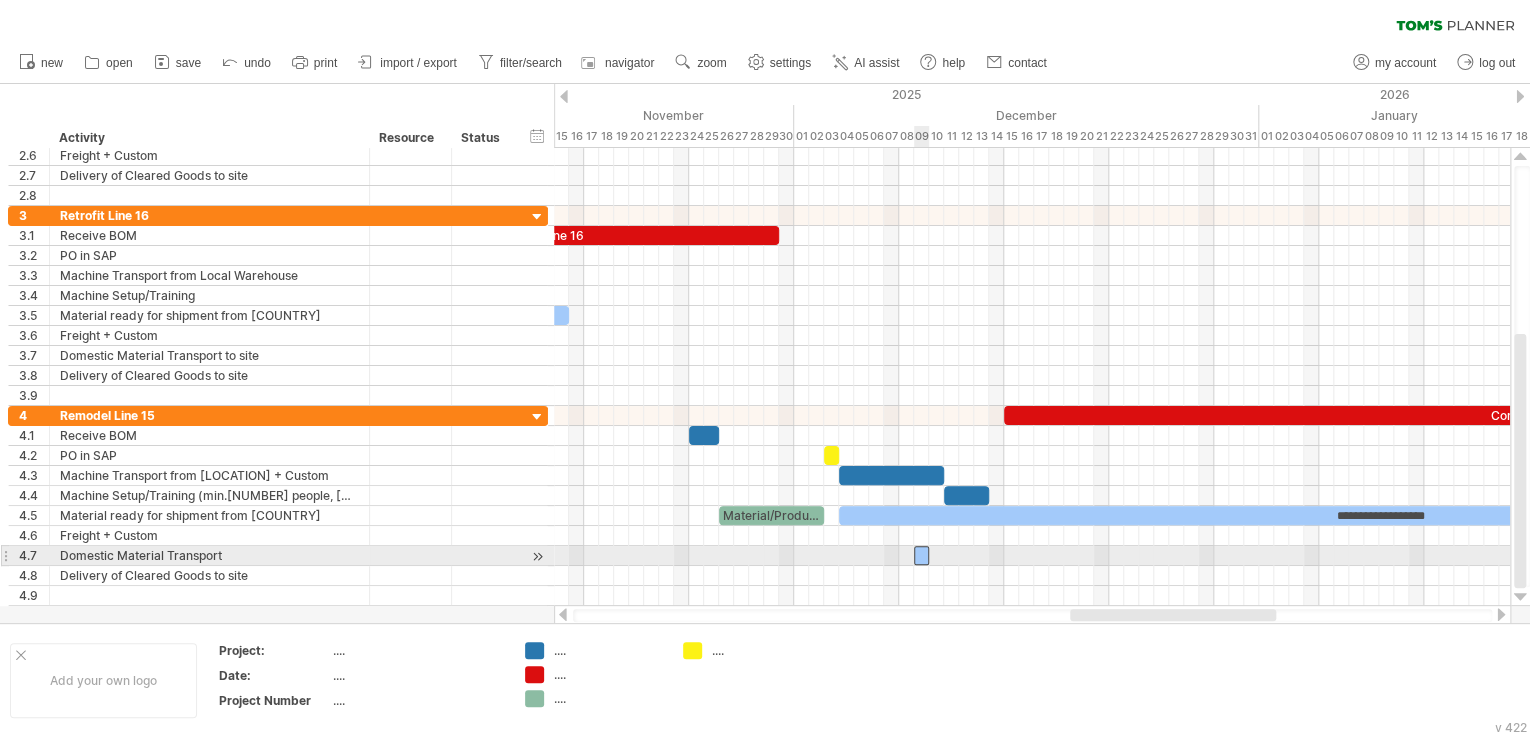 scroll, scrollTop: 0, scrollLeft: 0, axis: both 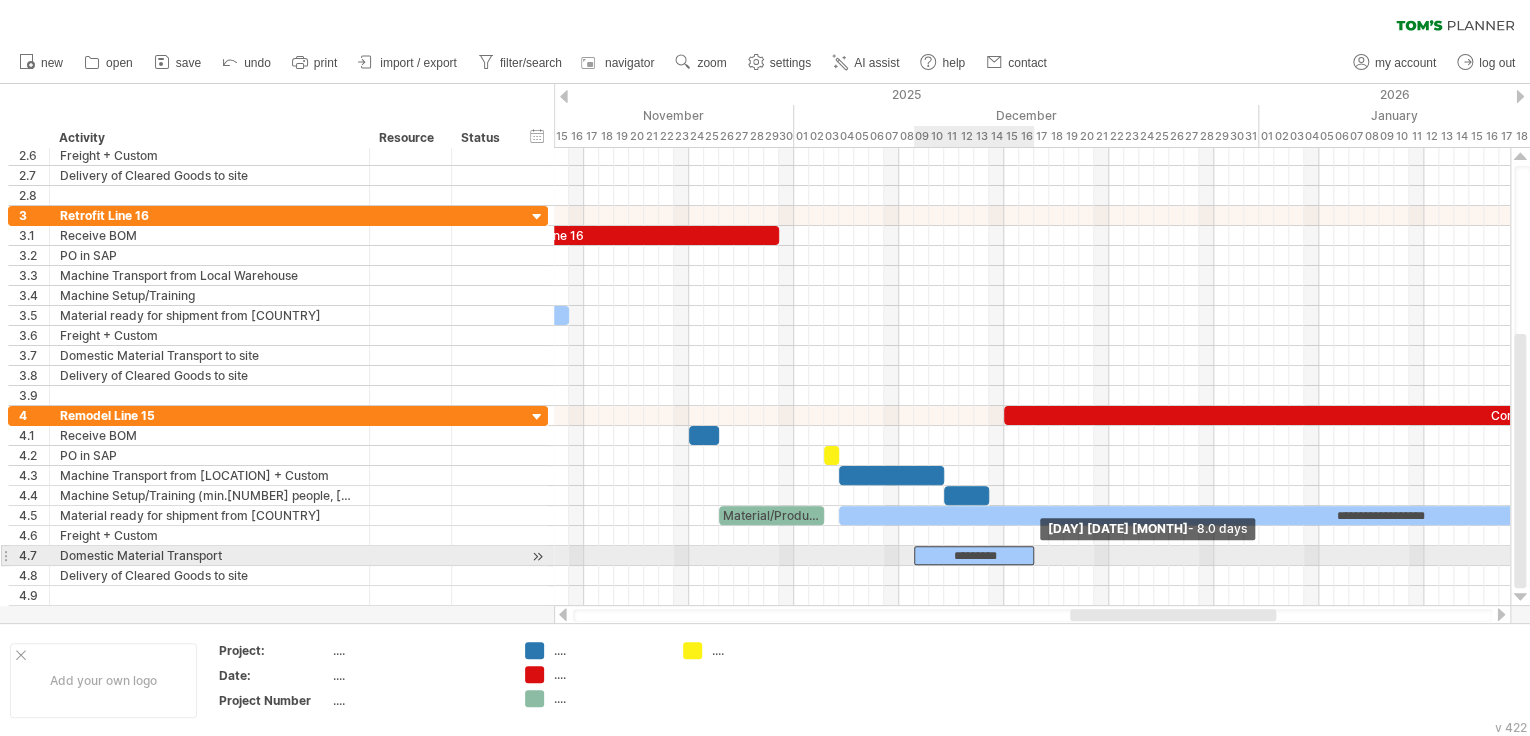 drag, startPoint x: 928, startPoint y: 550, endPoint x: 1032, endPoint y: 552, distance: 104.019226 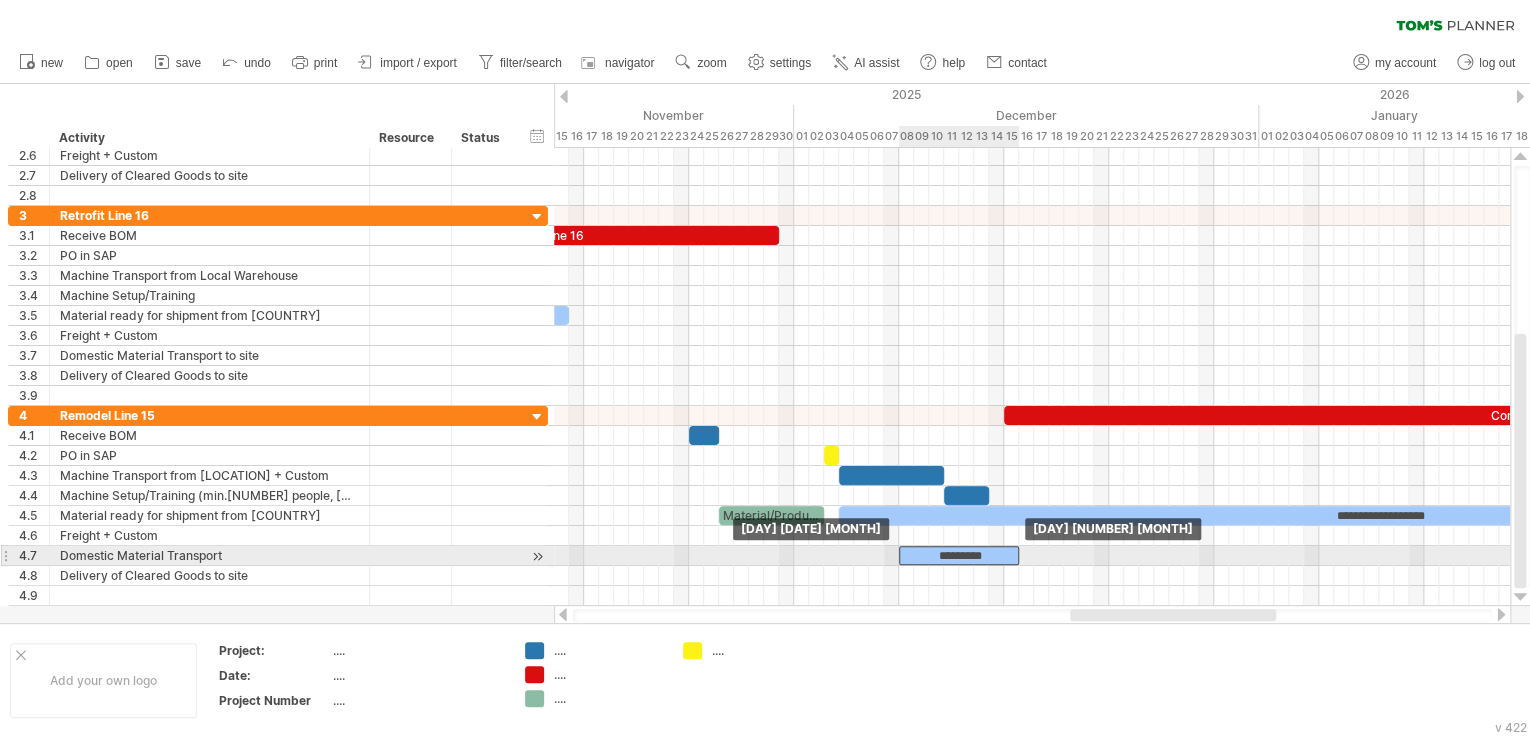 drag, startPoint x: 1016, startPoint y: 549, endPoint x: 1003, endPoint y: 553, distance: 13.601471 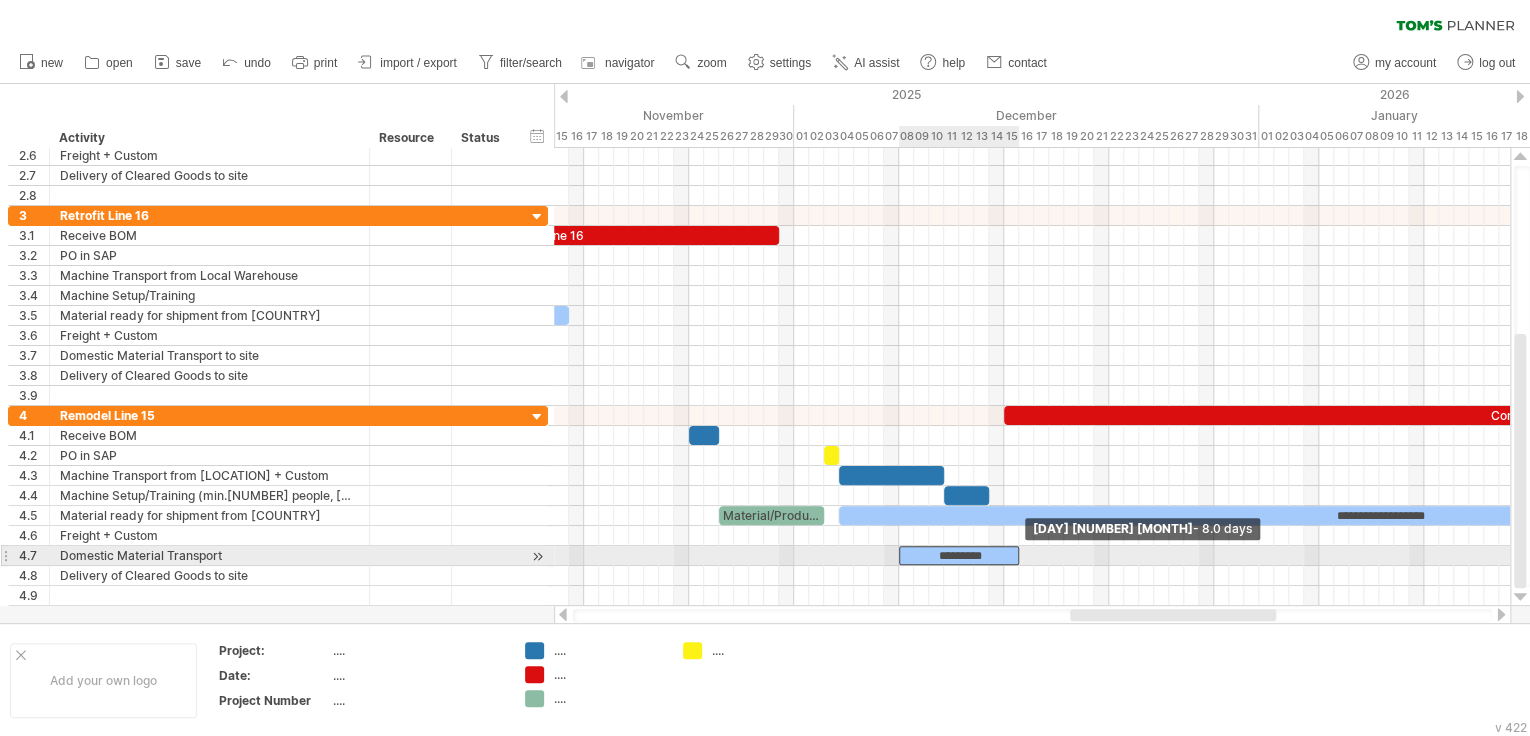 click at bounding box center (1019, 555) 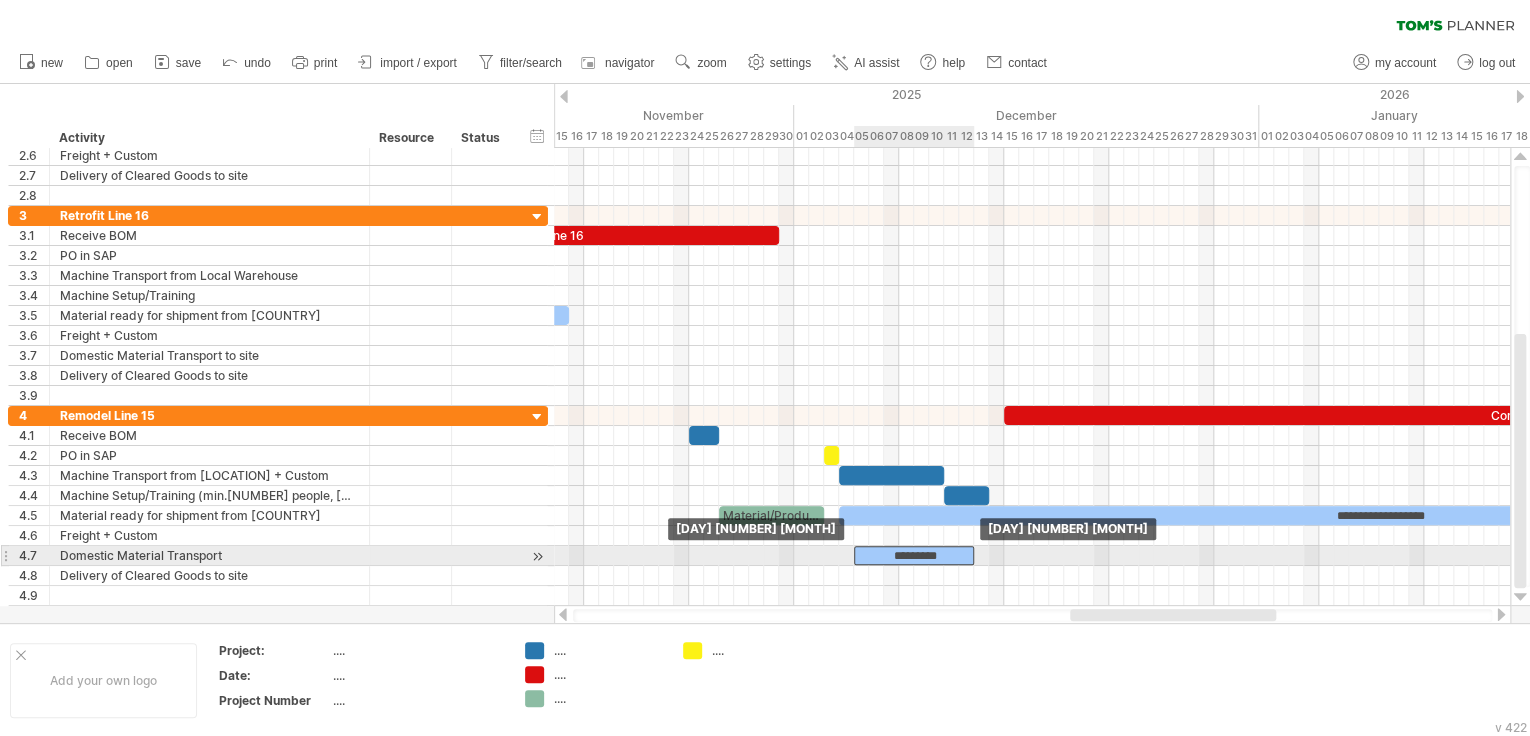 drag, startPoint x: 1001, startPoint y: 549, endPoint x: 954, endPoint y: 556, distance: 47.518417 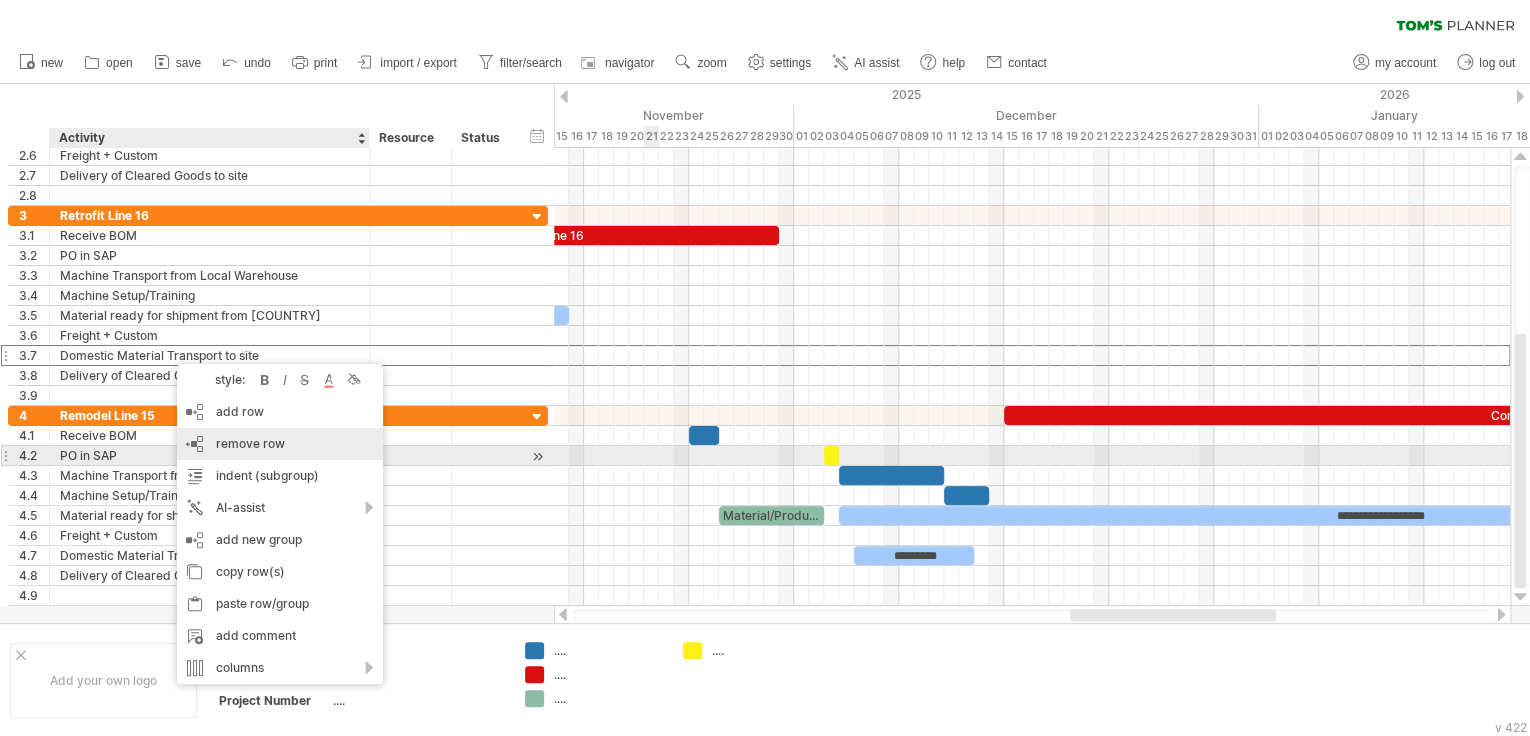 click on "remove row remove selected rows" at bounding box center [280, 444] 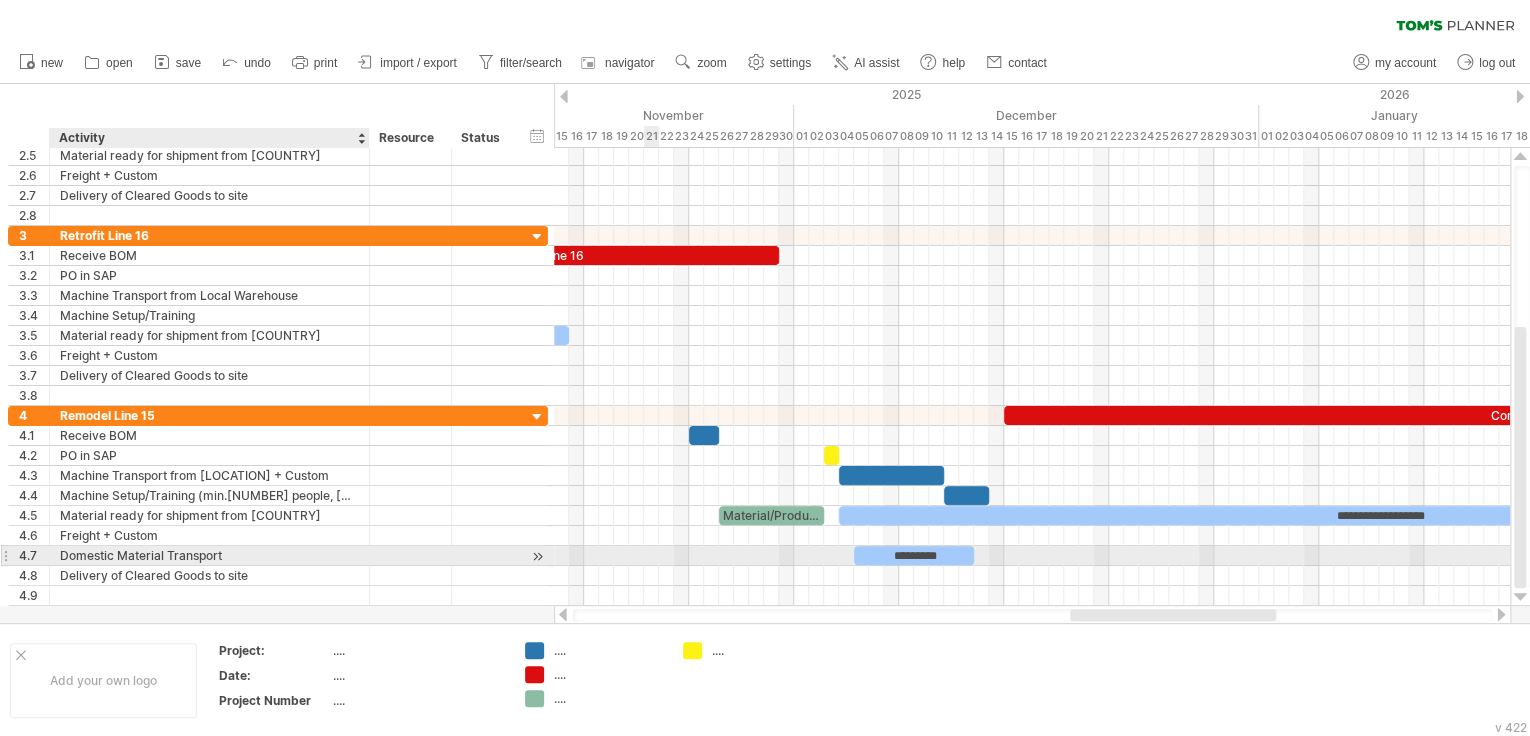 click on "Domestic Material Transport" at bounding box center [209, 555] 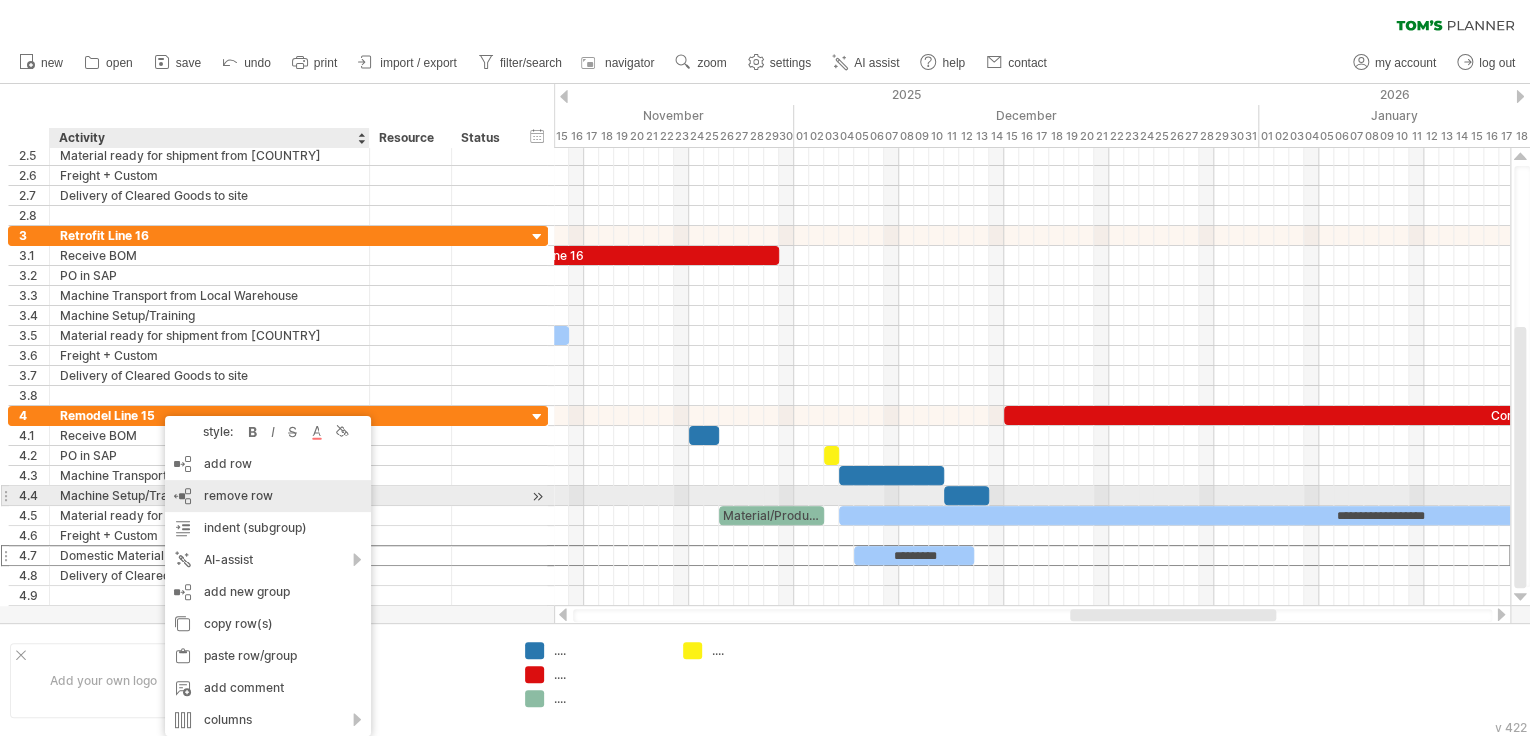 click on "remove row remove selected rows" at bounding box center (268, 496) 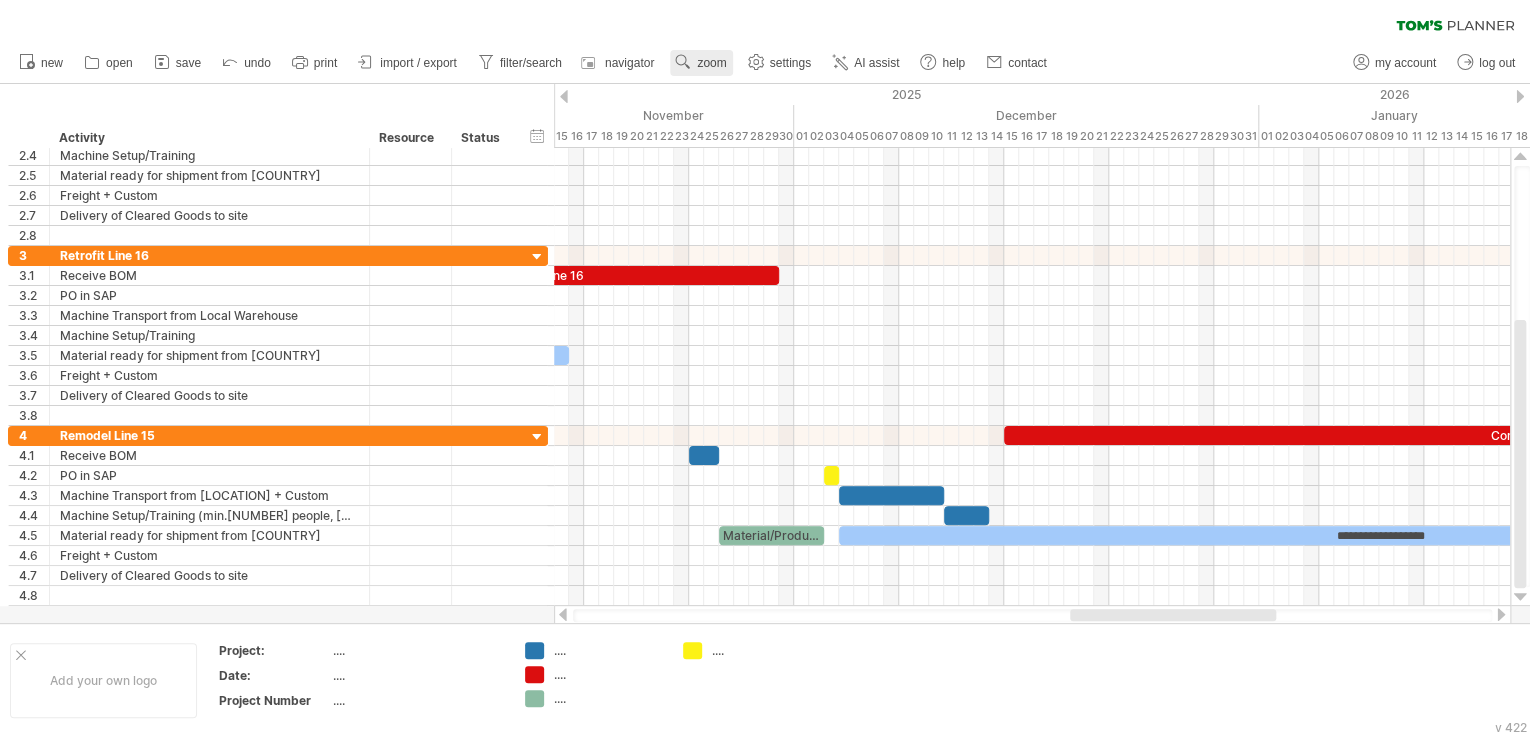 click on "zoom" at bounding box center (711, 63) 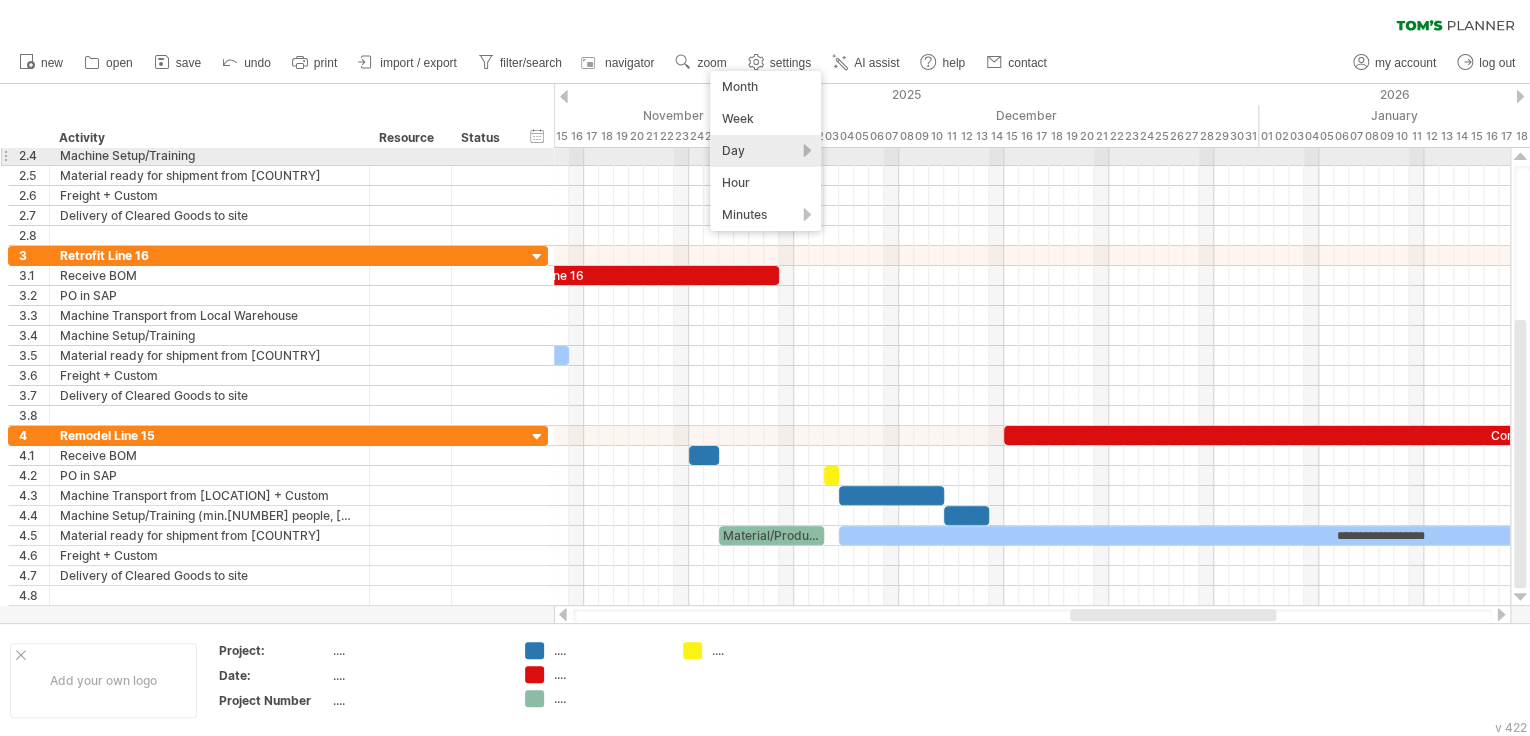 click on "Day" at bounding box center [765, 151] 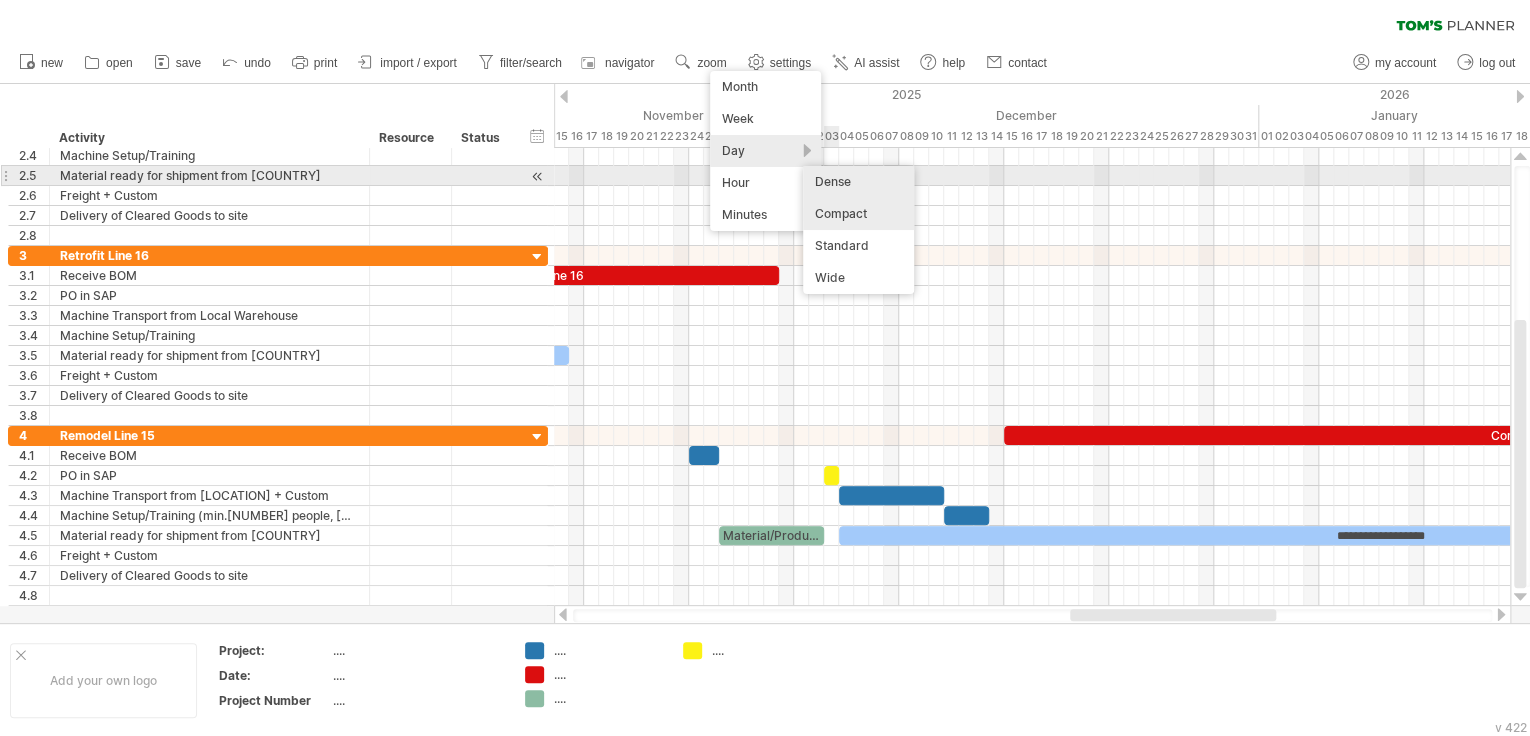 click on "Dense" at bounding box center [858, 182] 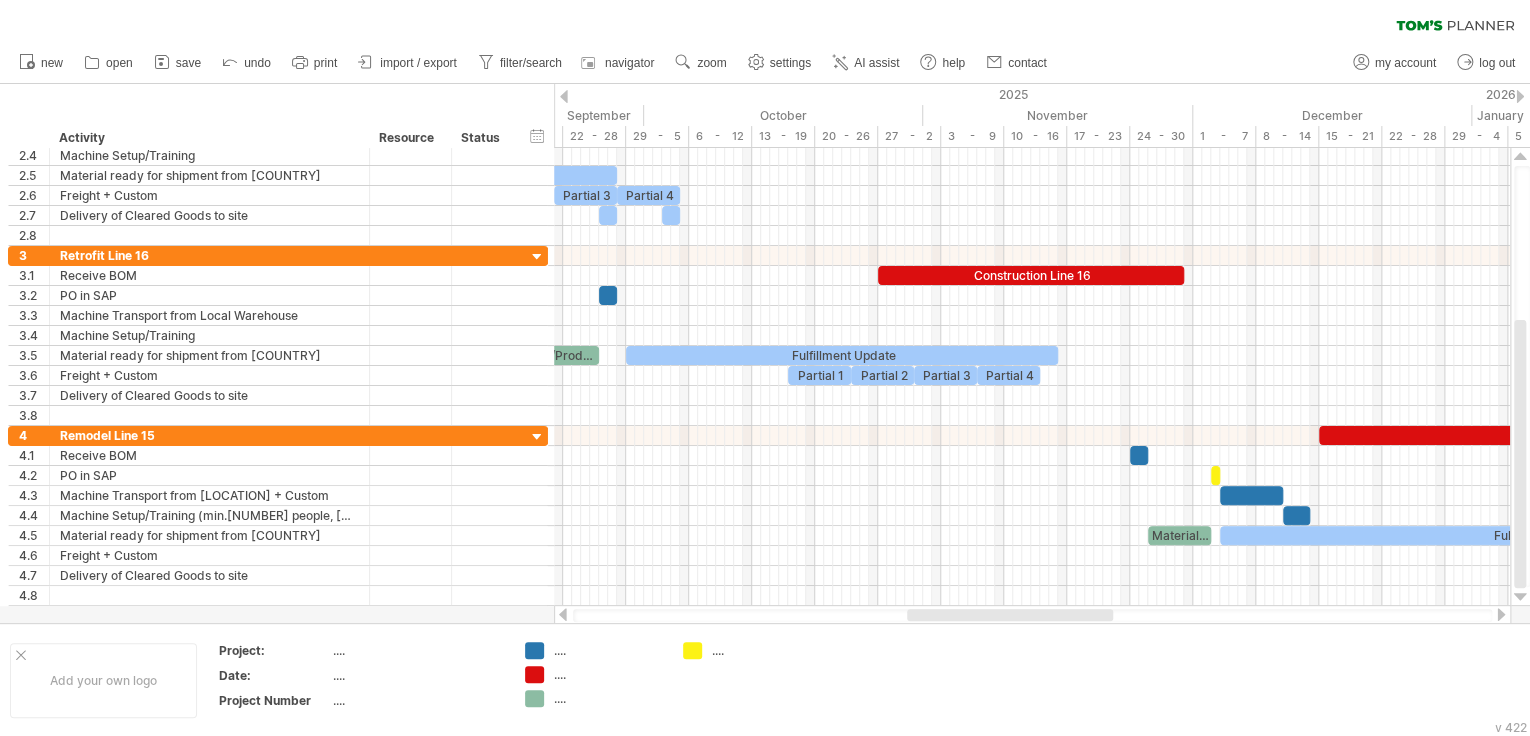 drag, startPoint x: 1137, startPoint y: 614, endPoint x: 1000, endPoint y: 618, distance: 137.05838 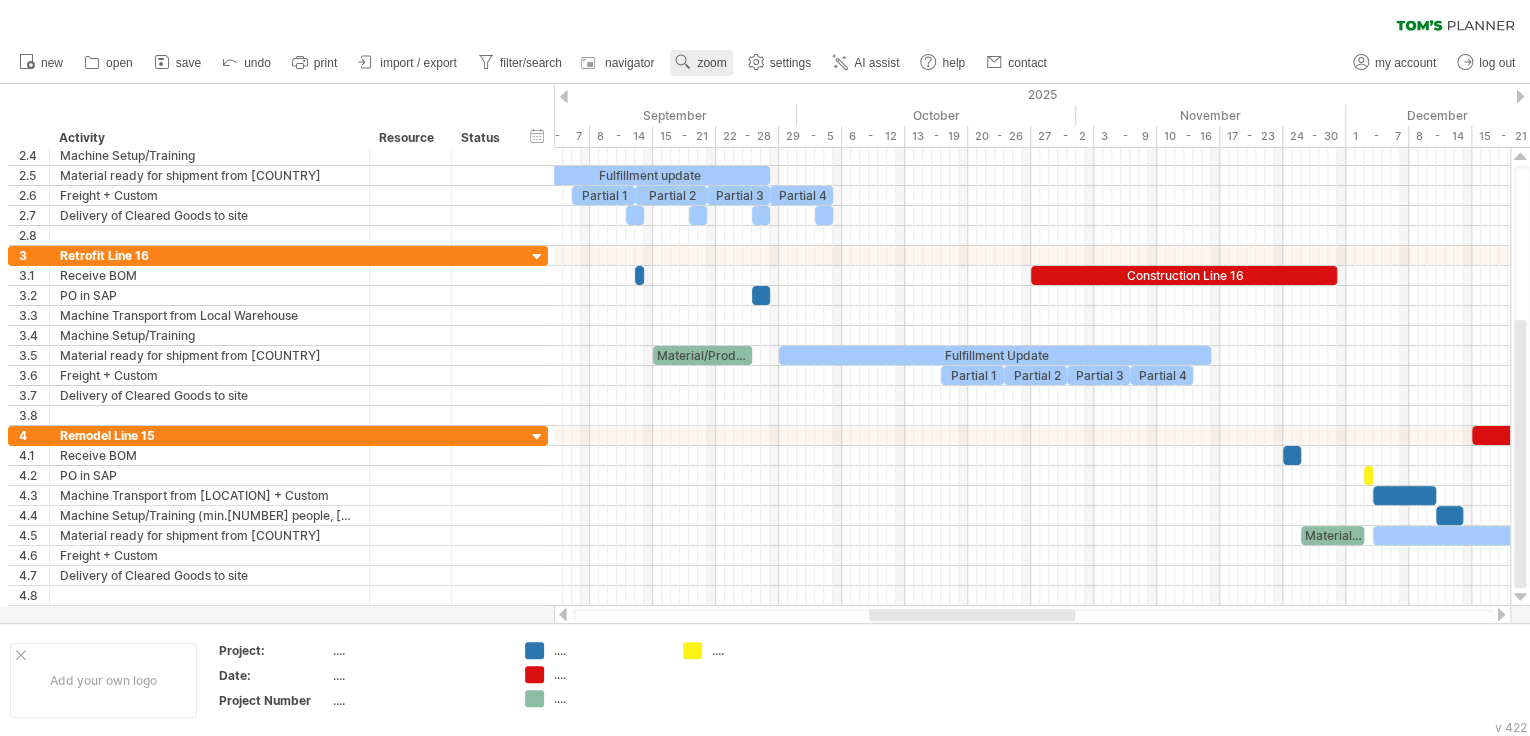 click on "zoom" at bounding box center [711, 63] 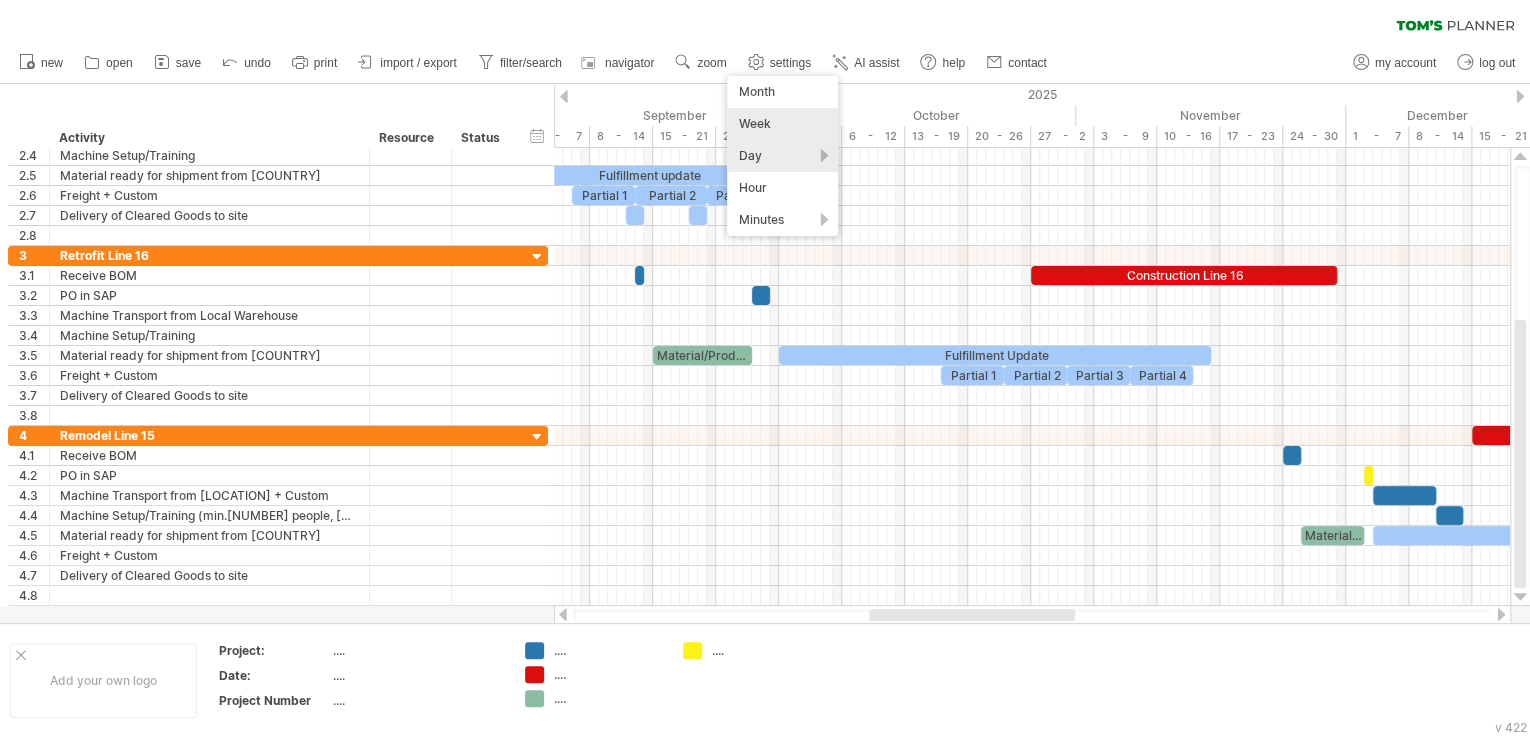 click on "Week" at bounding box center [782, 124] 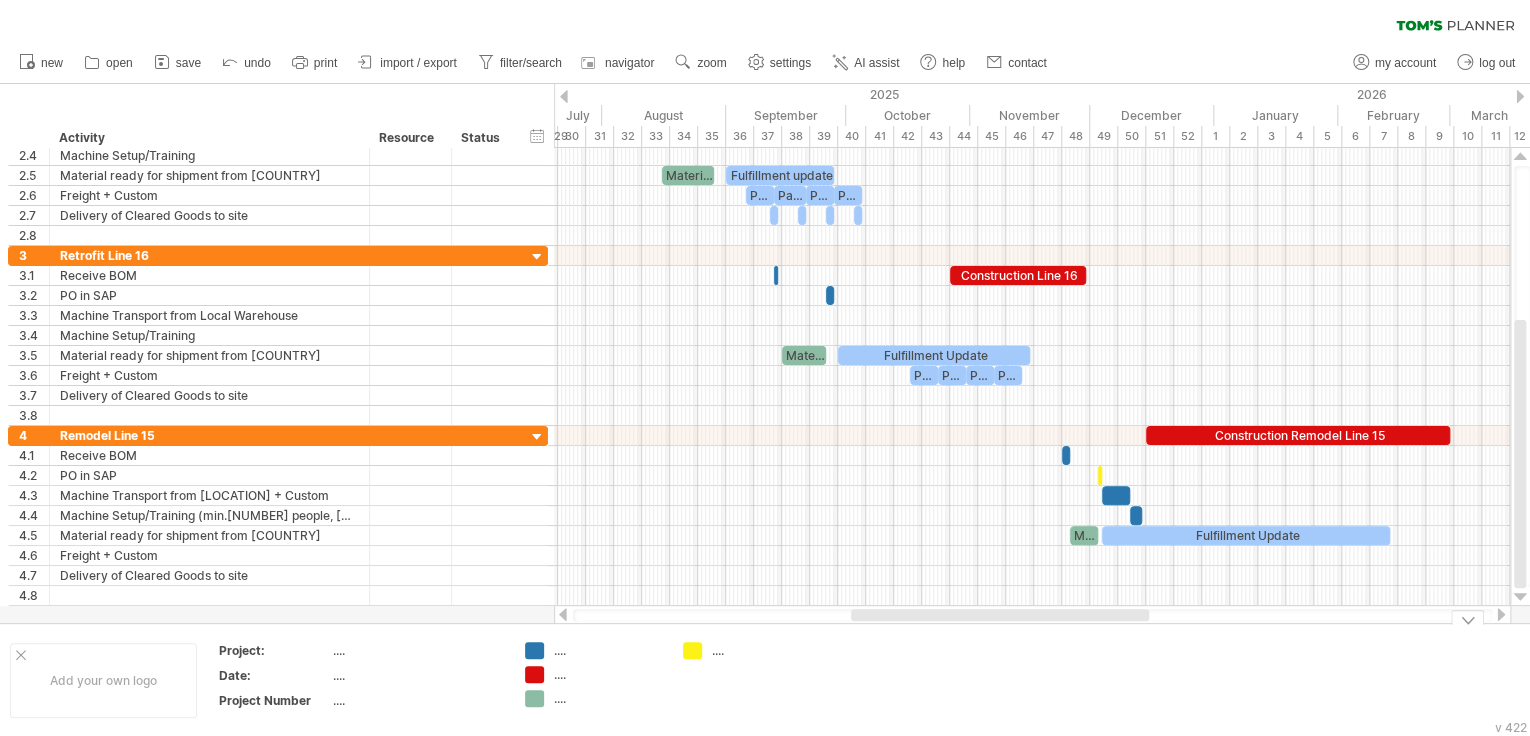 drag, startPoint x: 1151, startPoint y: 612, endPoint x: 1095, endPoint y: 622, distance: 56.88585 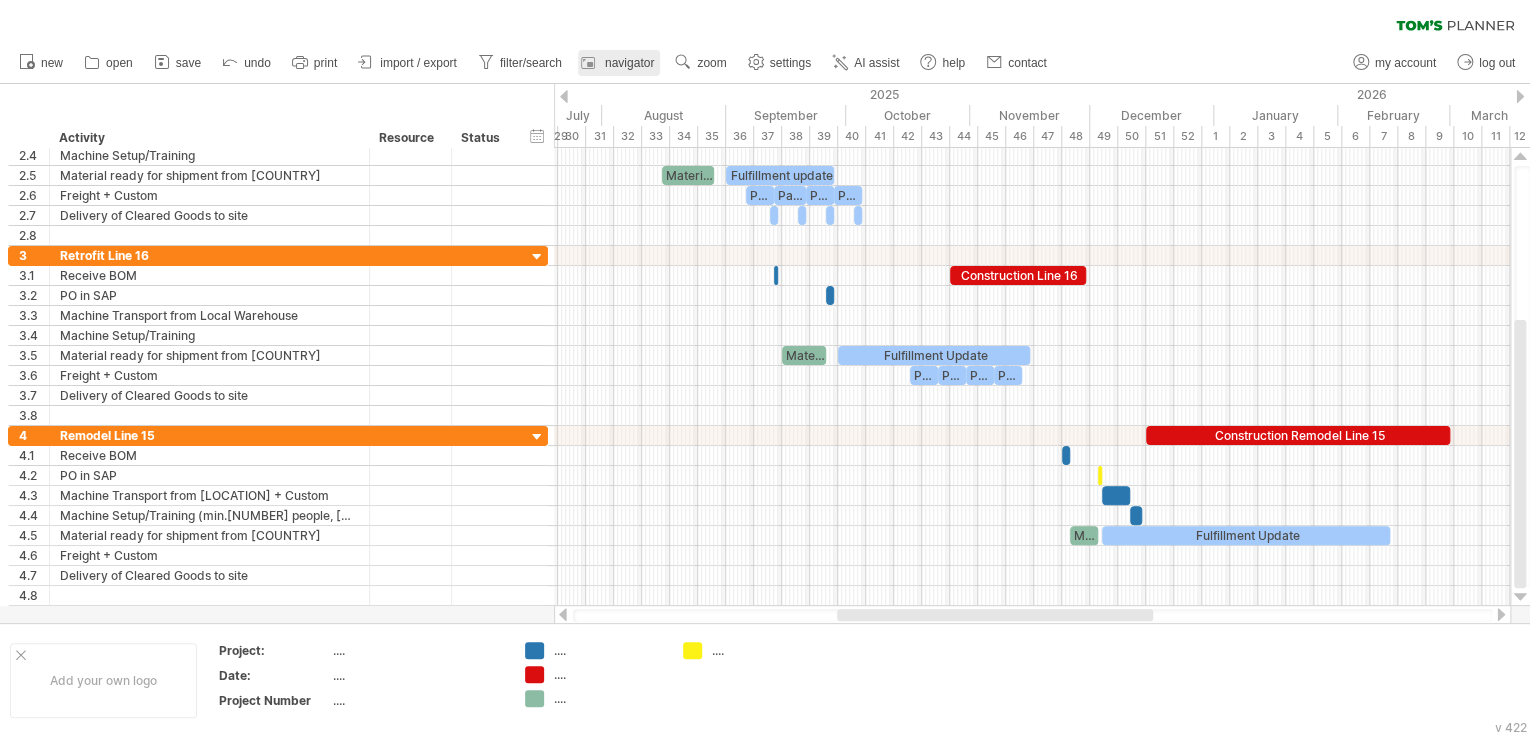 click on "navigator" at bounding box center [619, 63] 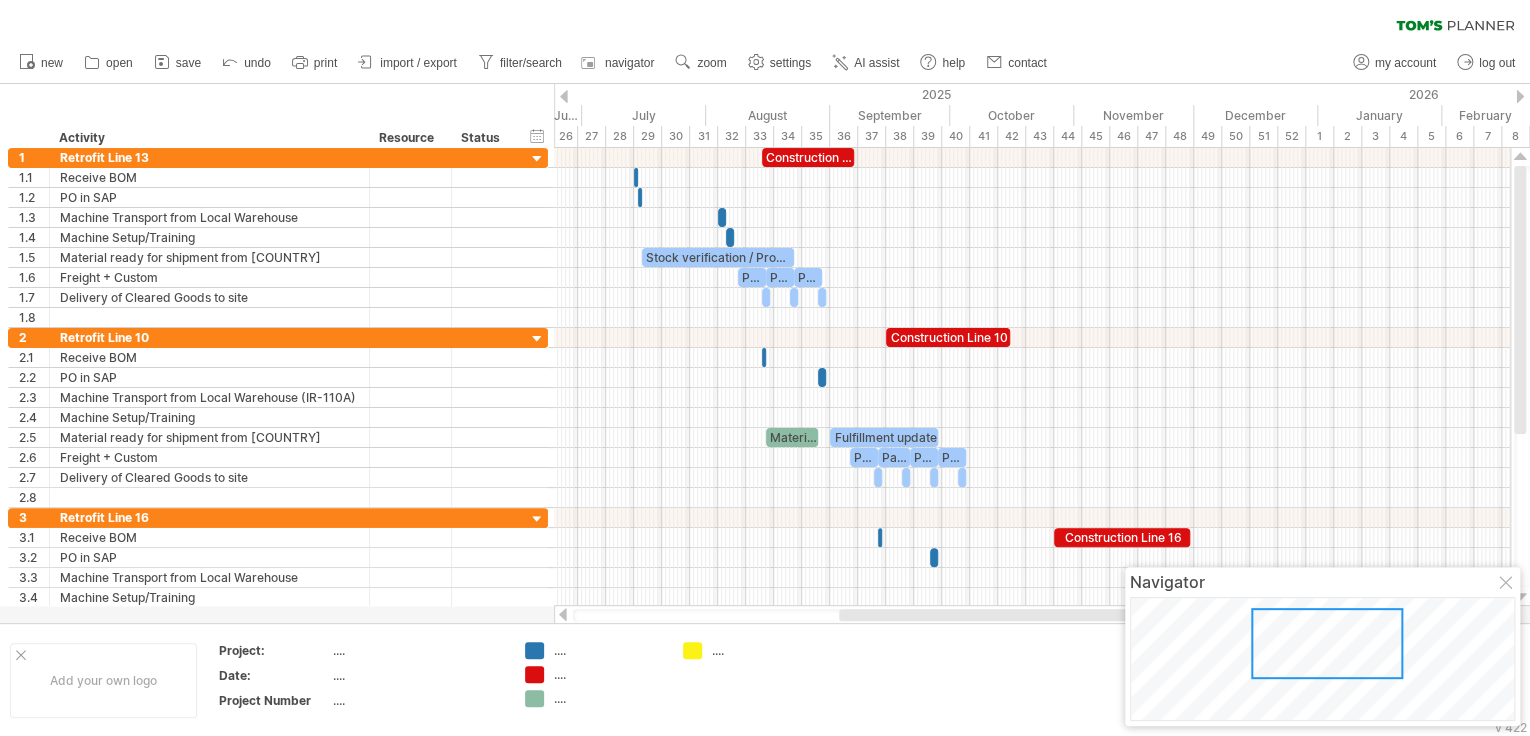 drag, startPoint x: 978, startPoint y: 614, endPoint x: 1091, endPoint y: 625, distance: 113.534134 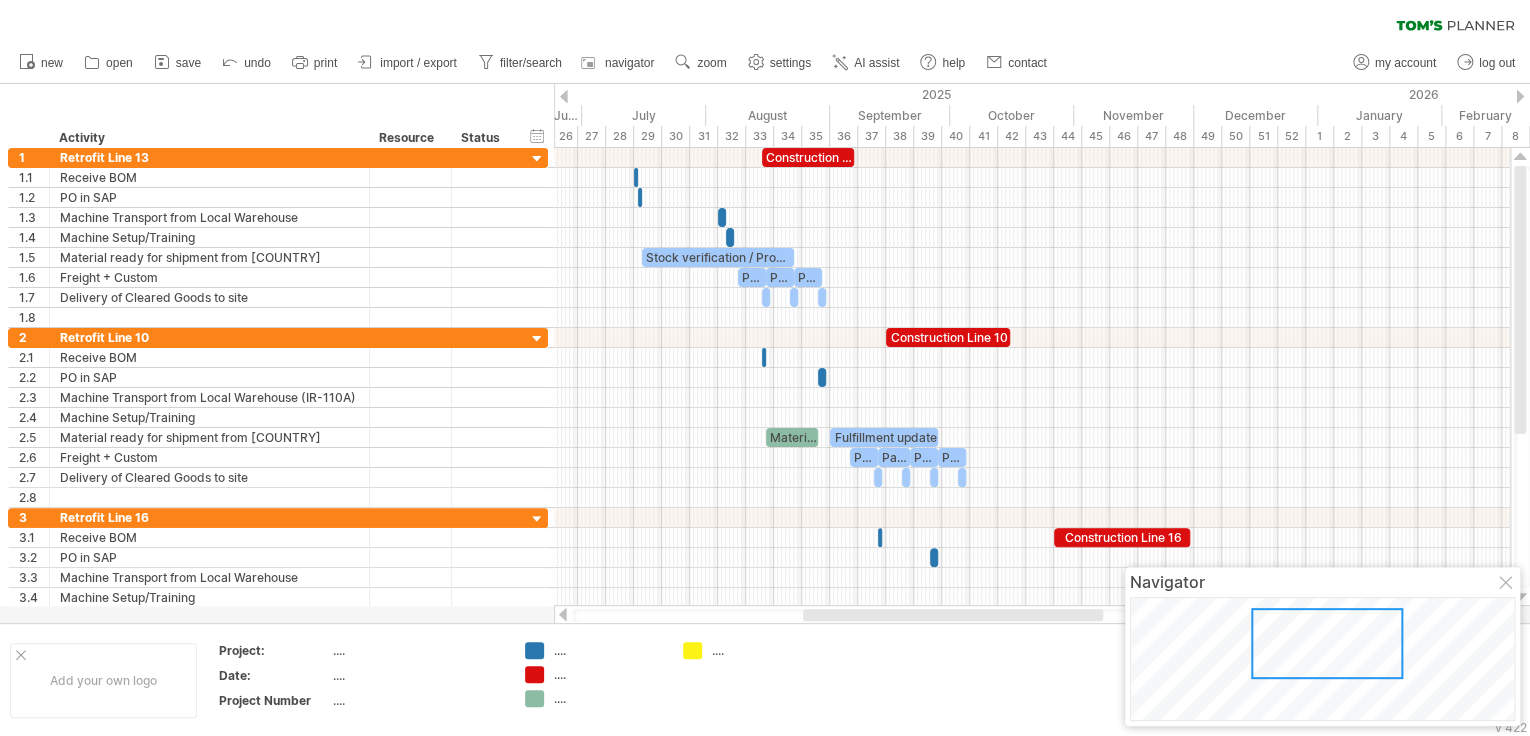 click at bounding box center [910, 680] 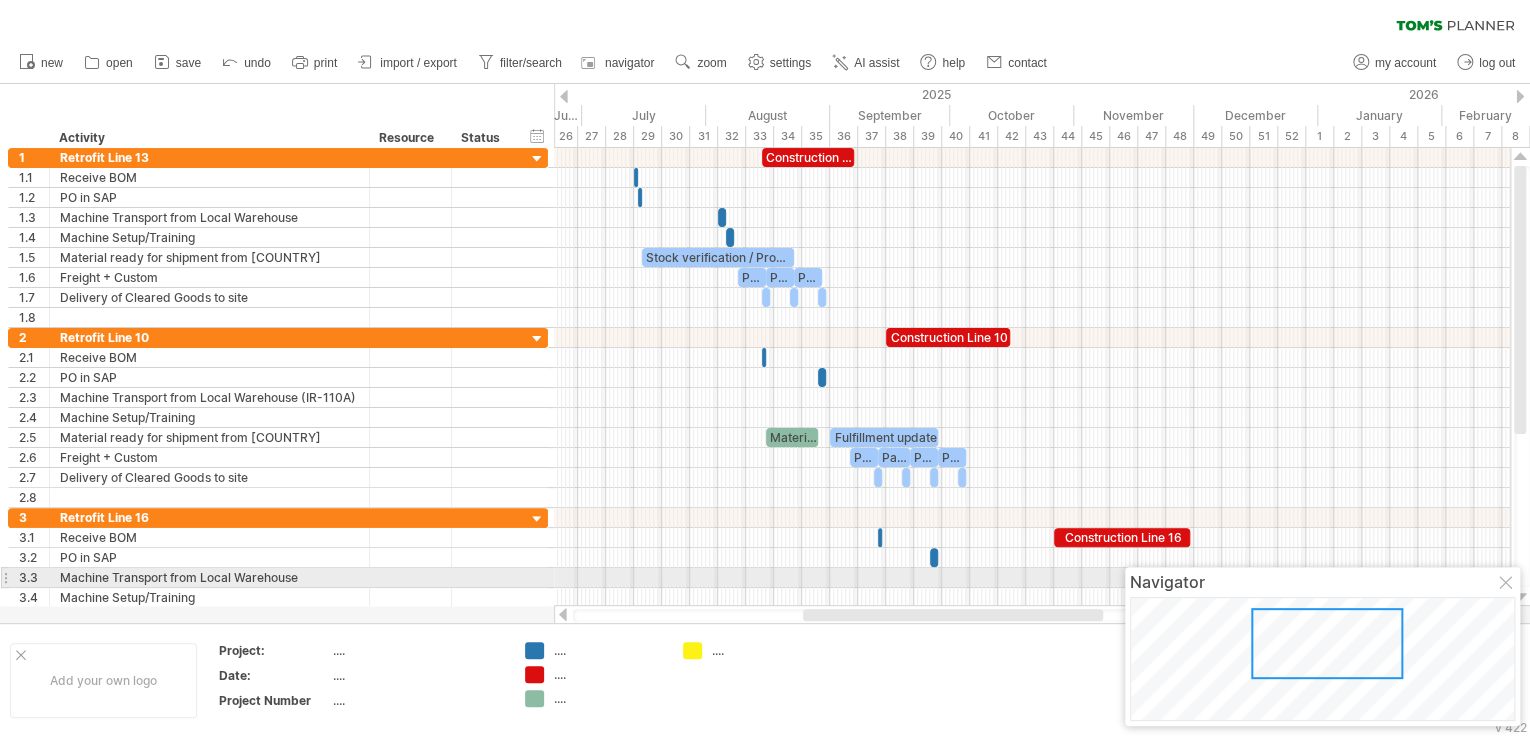 click at bounding box center [1507, 584] 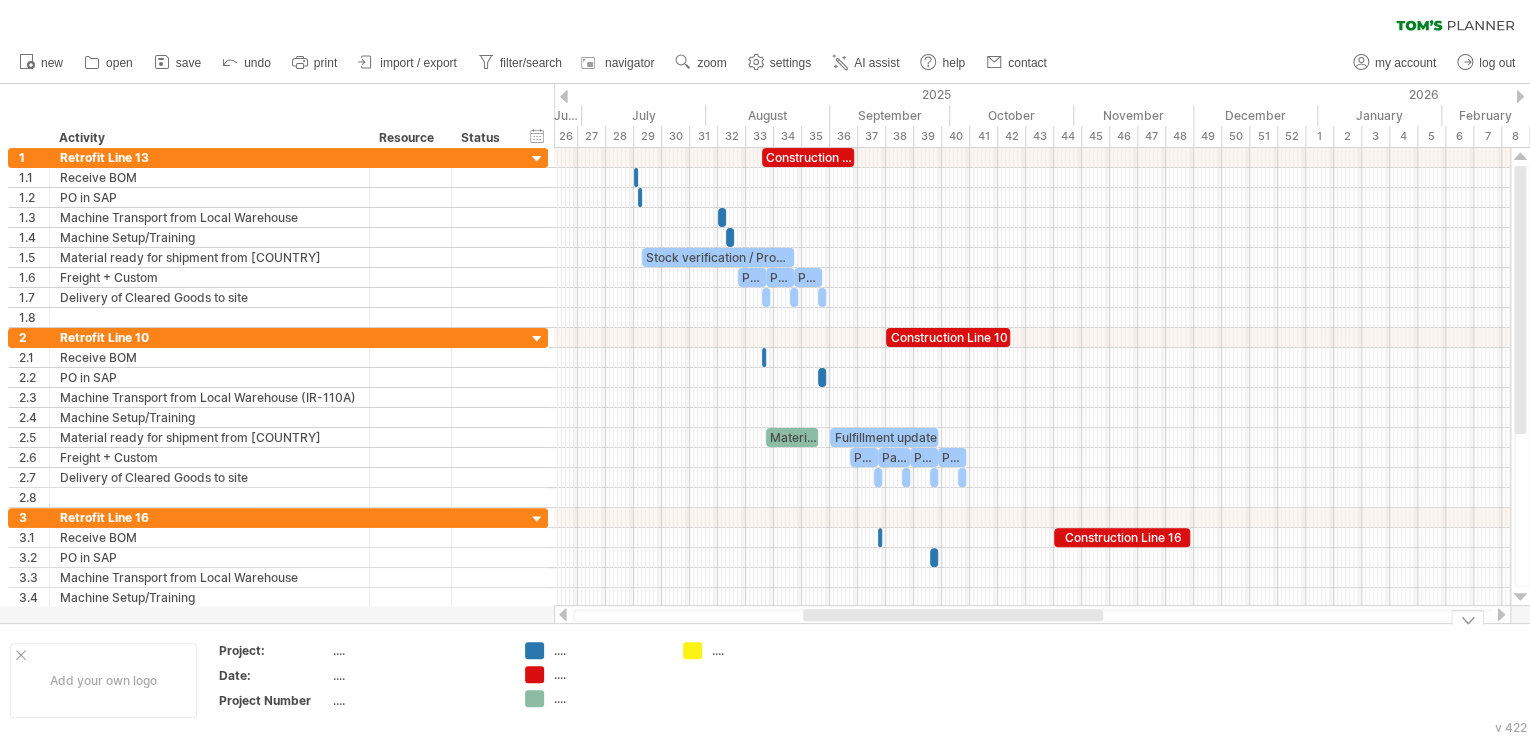 click at bounding box center (1467, 617) 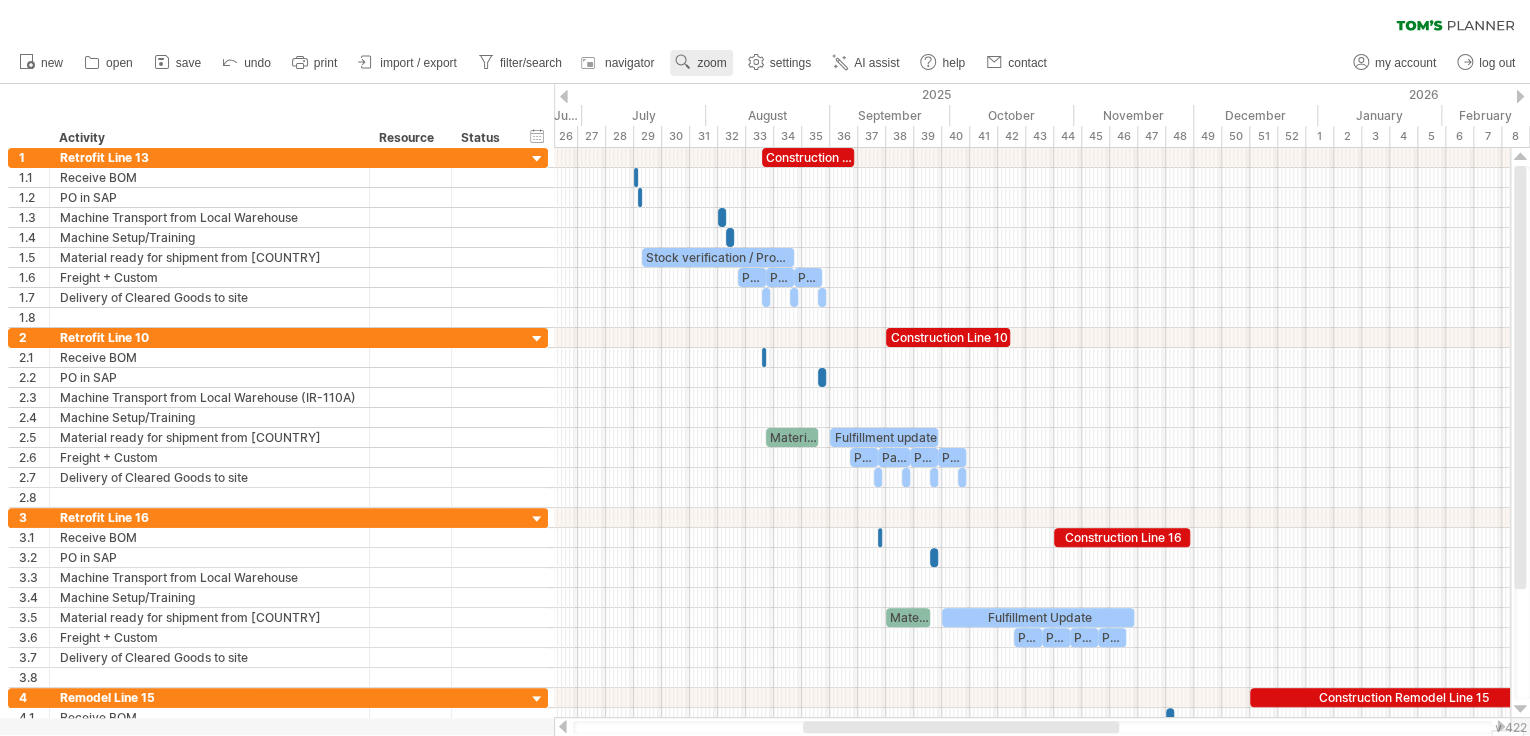 click on "zoom" at bounding box center (711, 63) 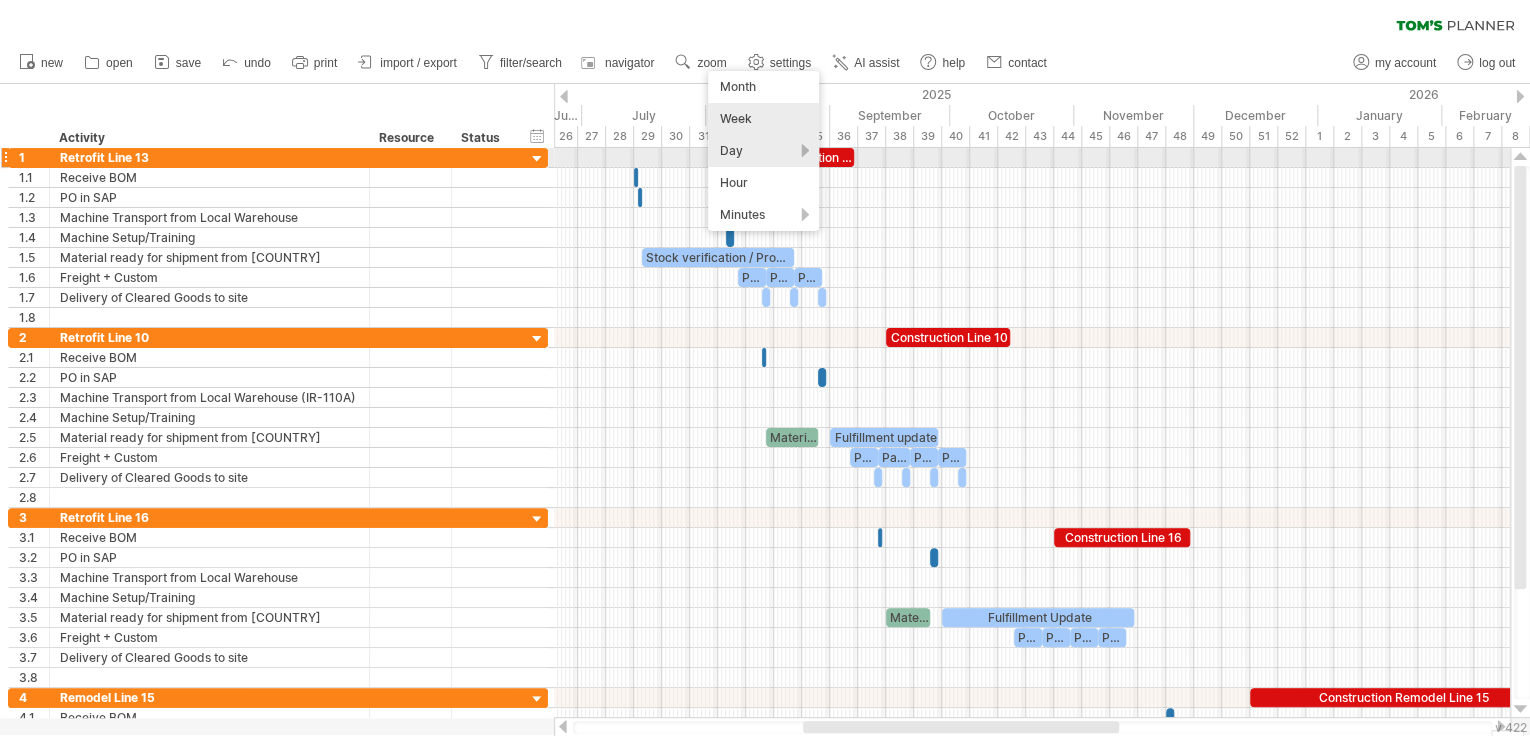 click on "Day" at bounding box center [763, 151] 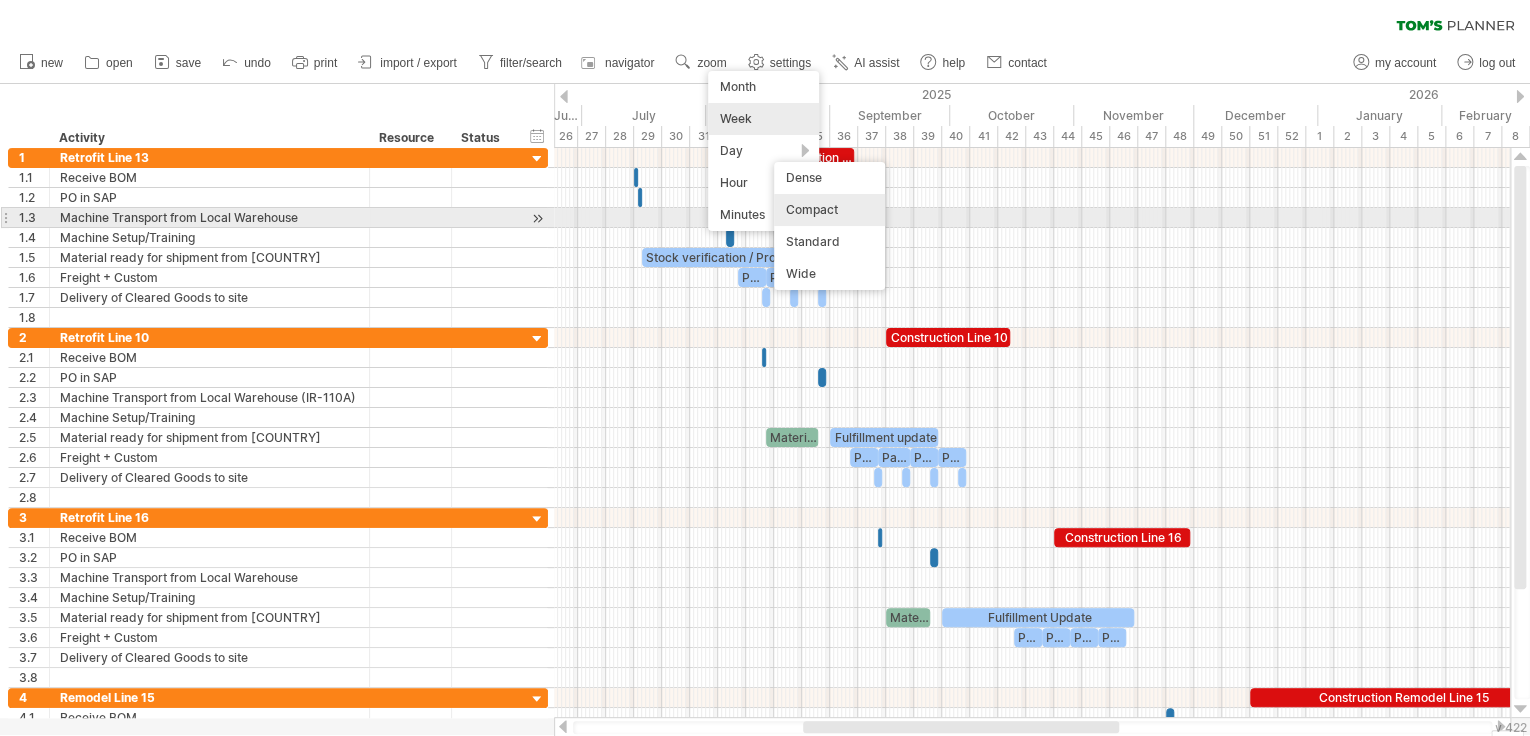 click on "Compact" at bounding box center (829, 210) 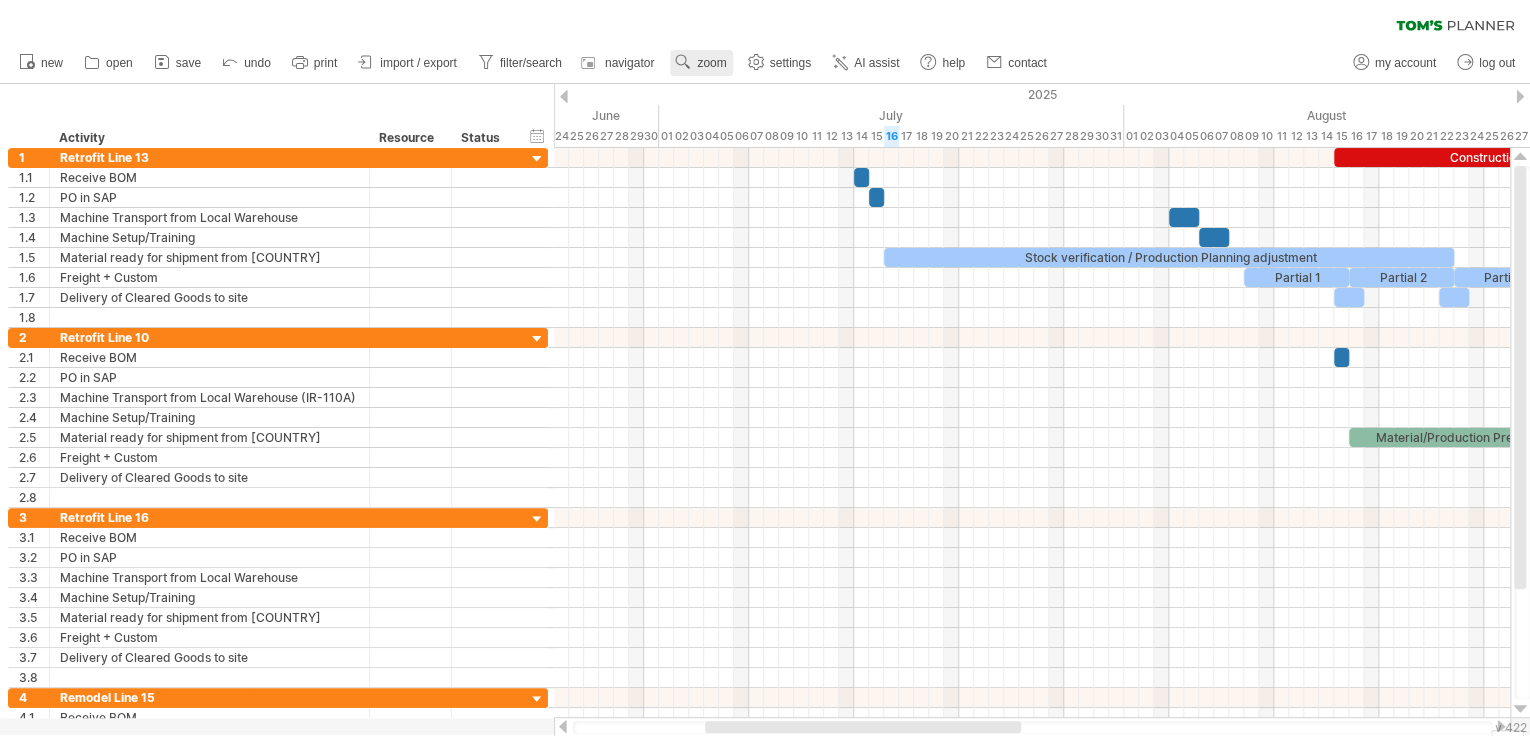 click on "zoom" at bounding box center (711, 63) 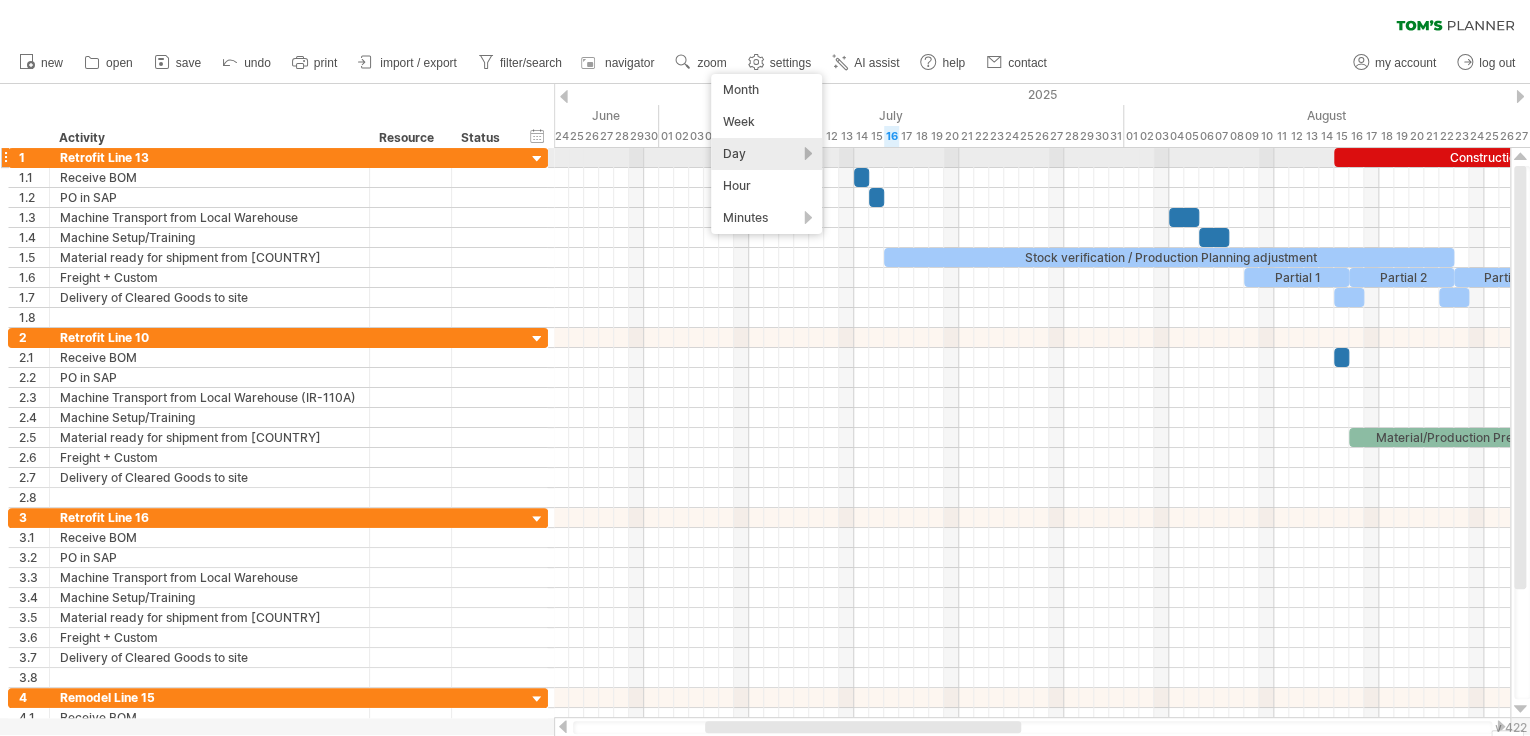 click on "Day" at bounding box center (766, 154) 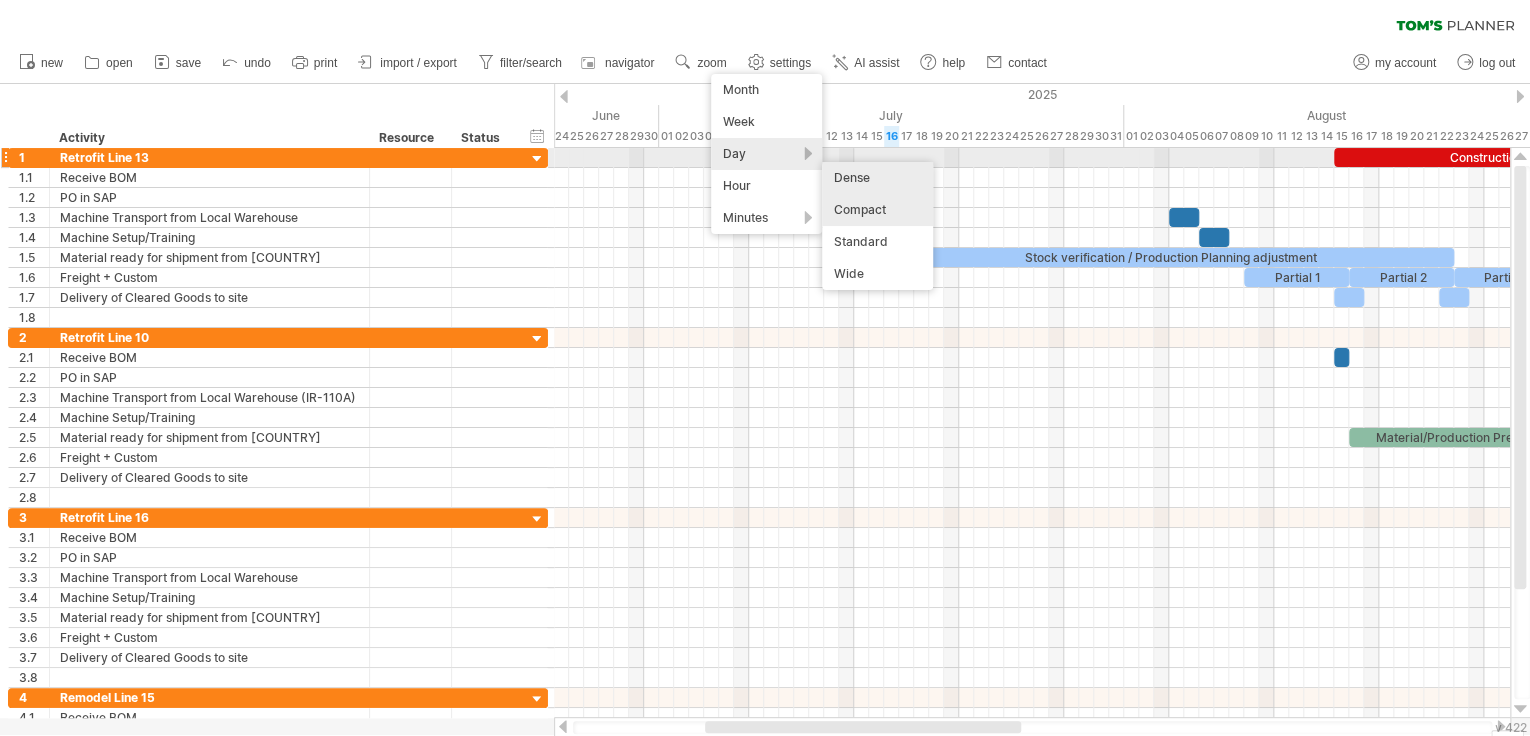 click on "Dense" at bounding box center [877, 178] 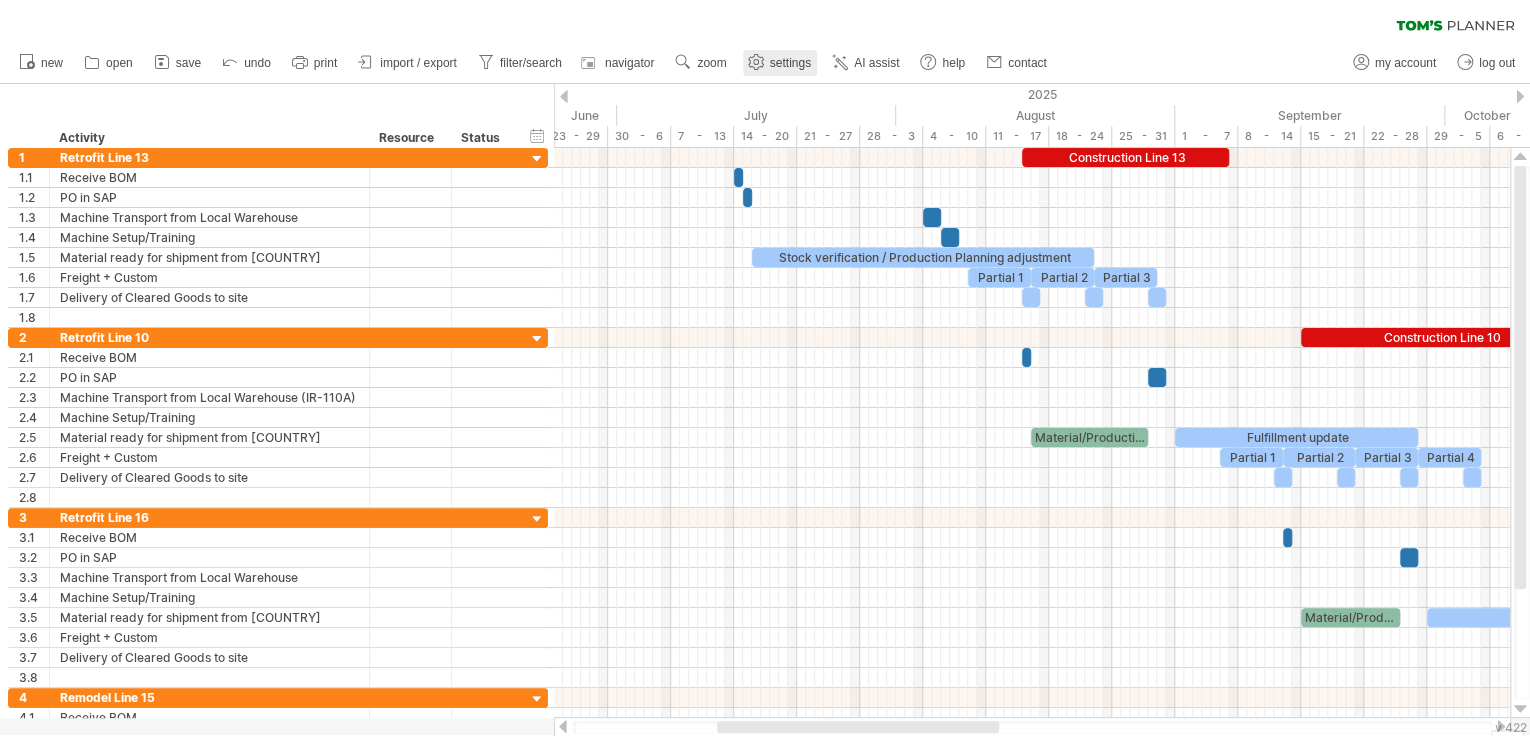 click on "settings" at bounding box center (780, 63) 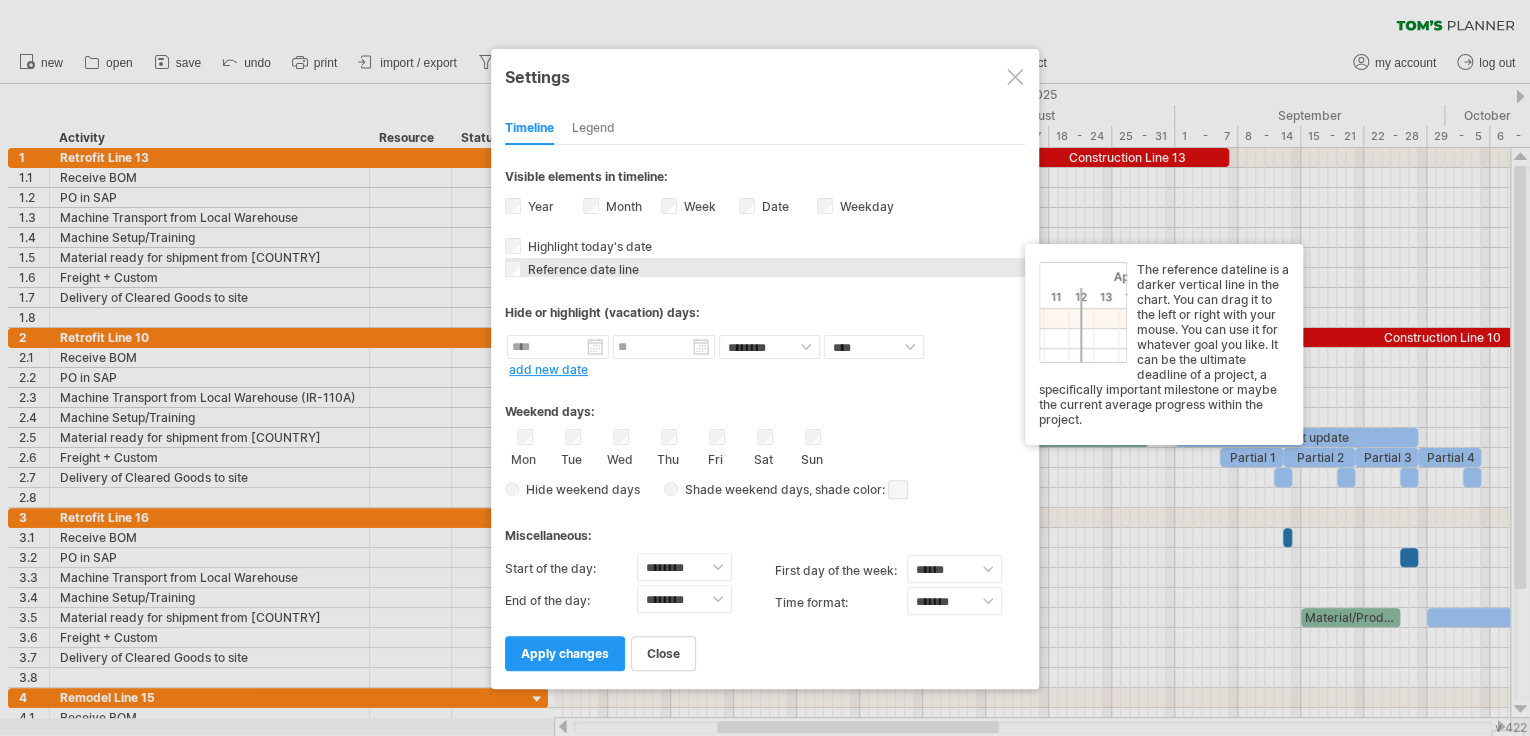 click on "Reference date line" at bounding box center [581, 269] 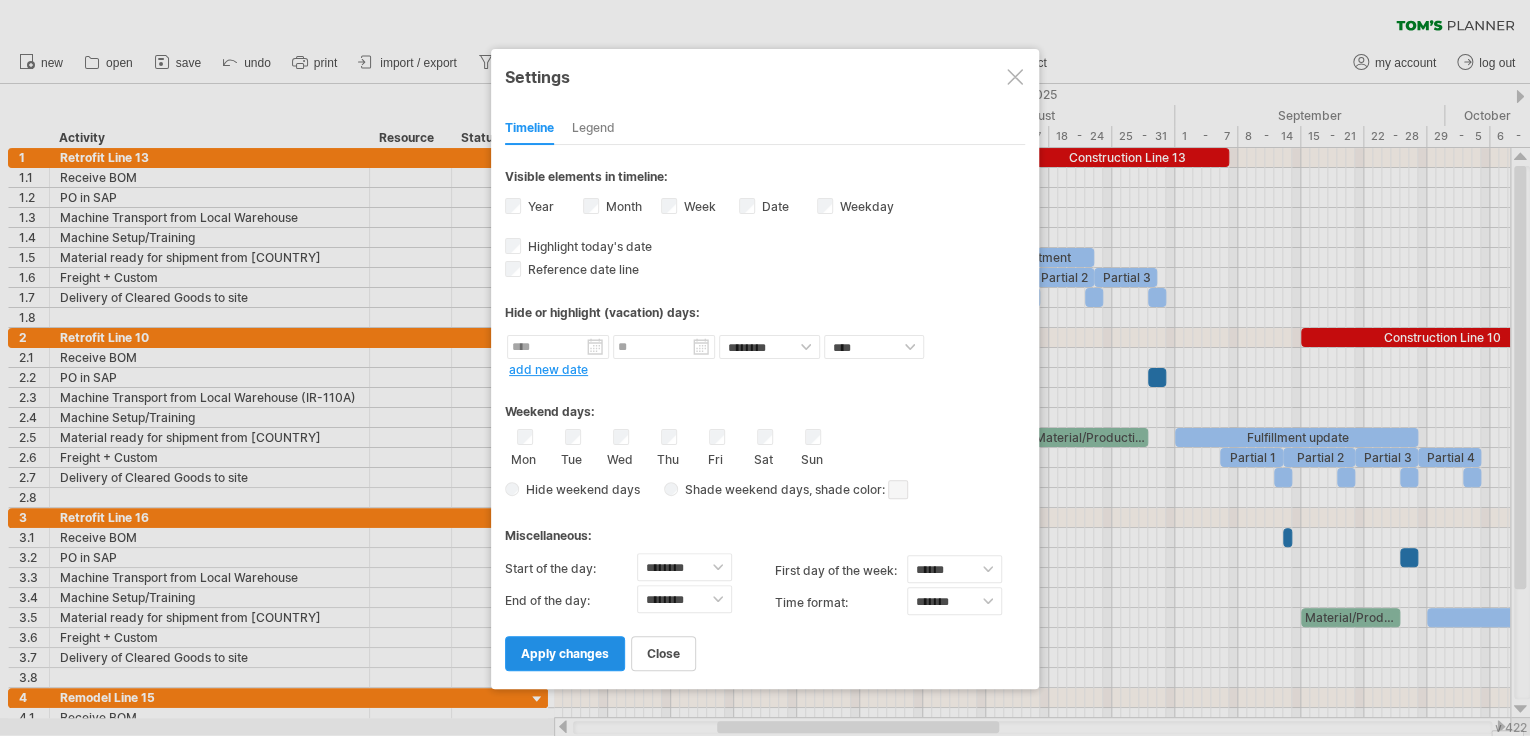 click on "apply changes" at bounding box center (565, 653) 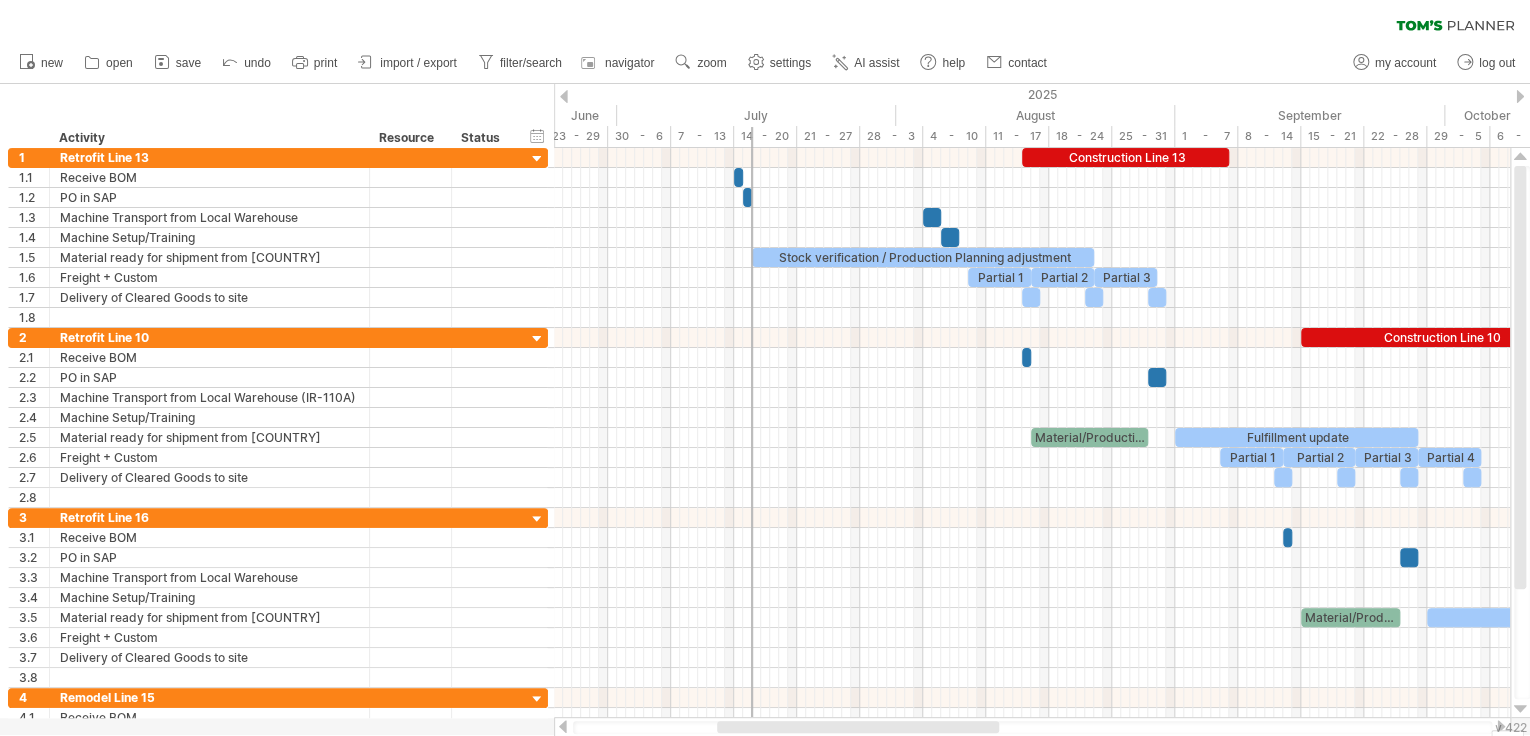 click on "new
open" at bounding box center (532, 63) 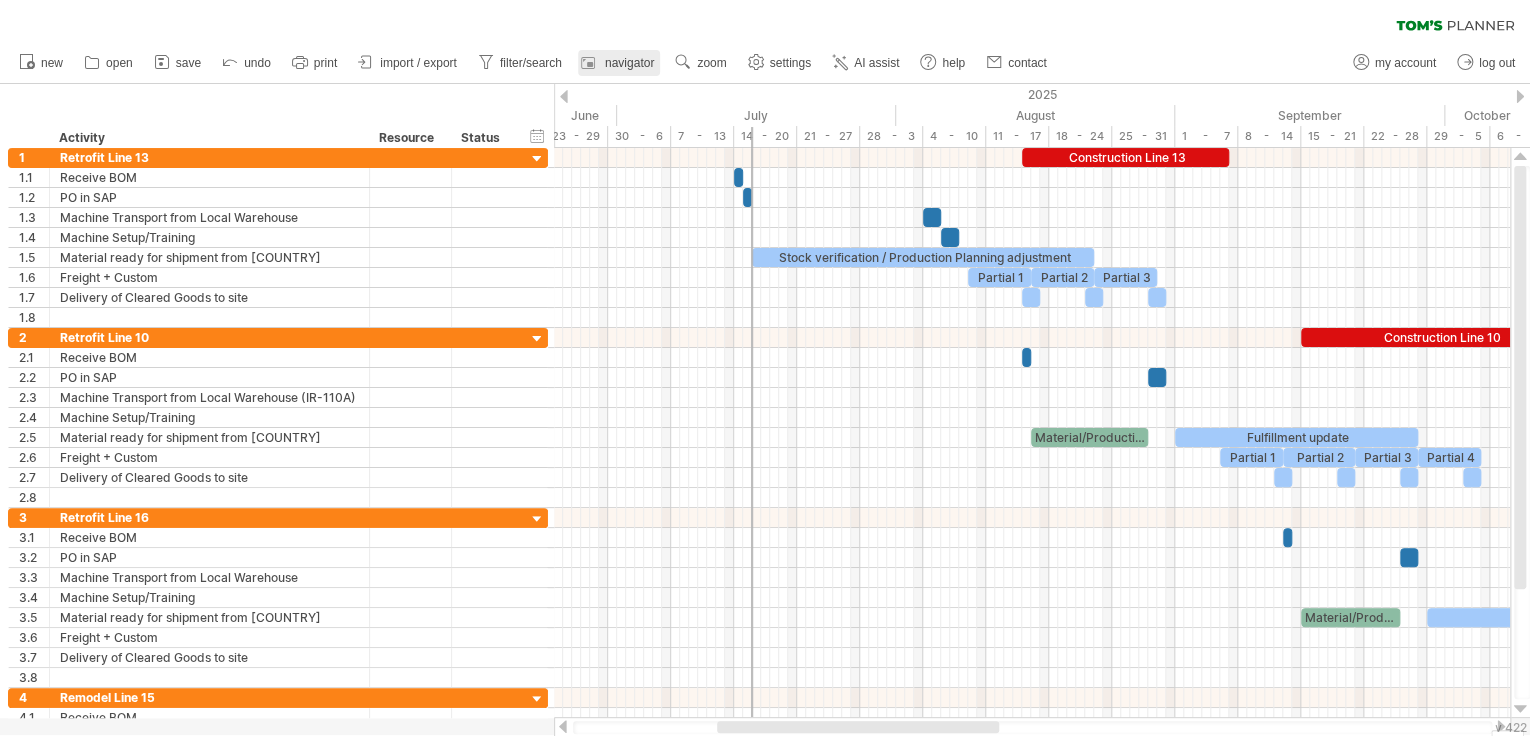 click on "navigator" at bounding box center [629, 63] 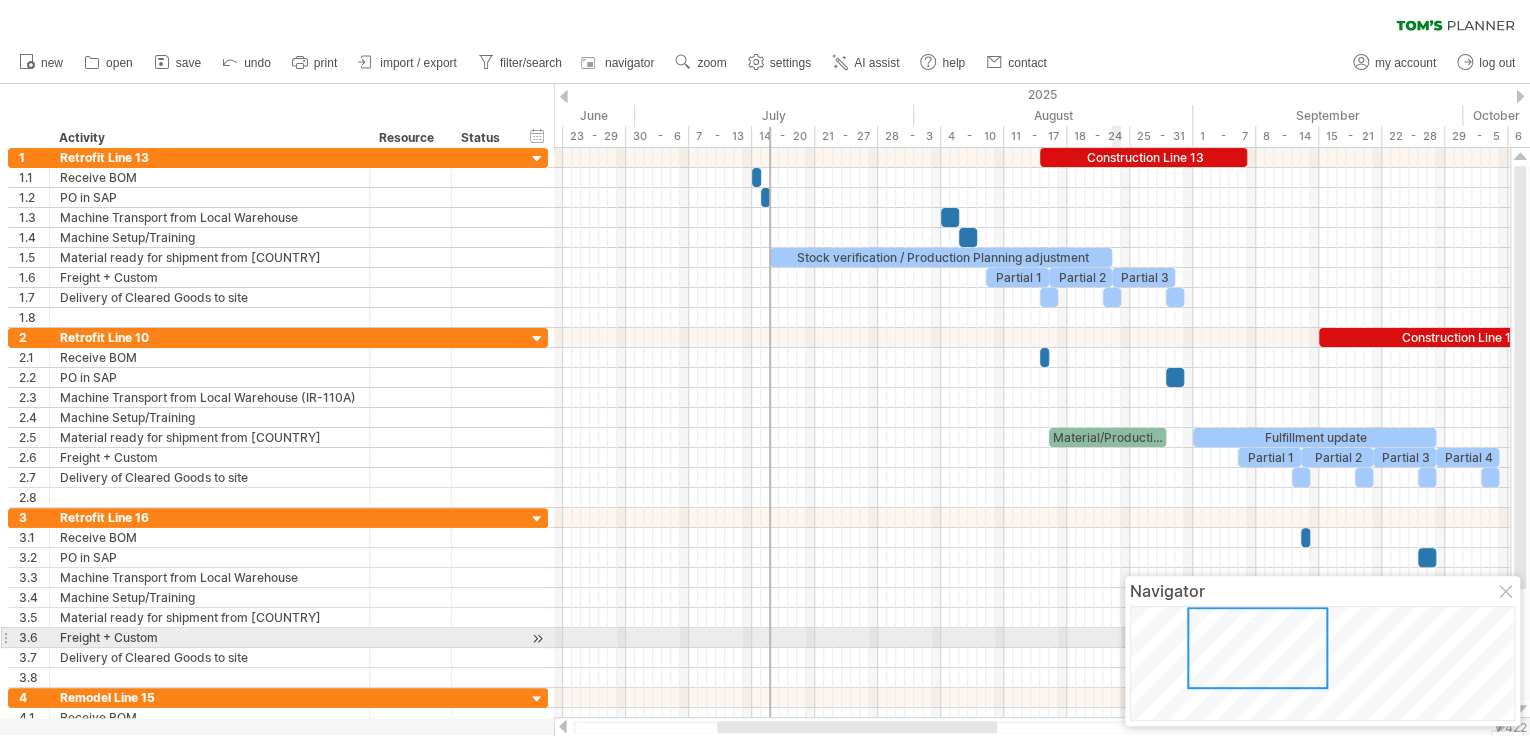 drag, startPoint x: 1272, startPoint y: 682, endPoint x: 1240, endPoint y: 640, distance: 52.801514 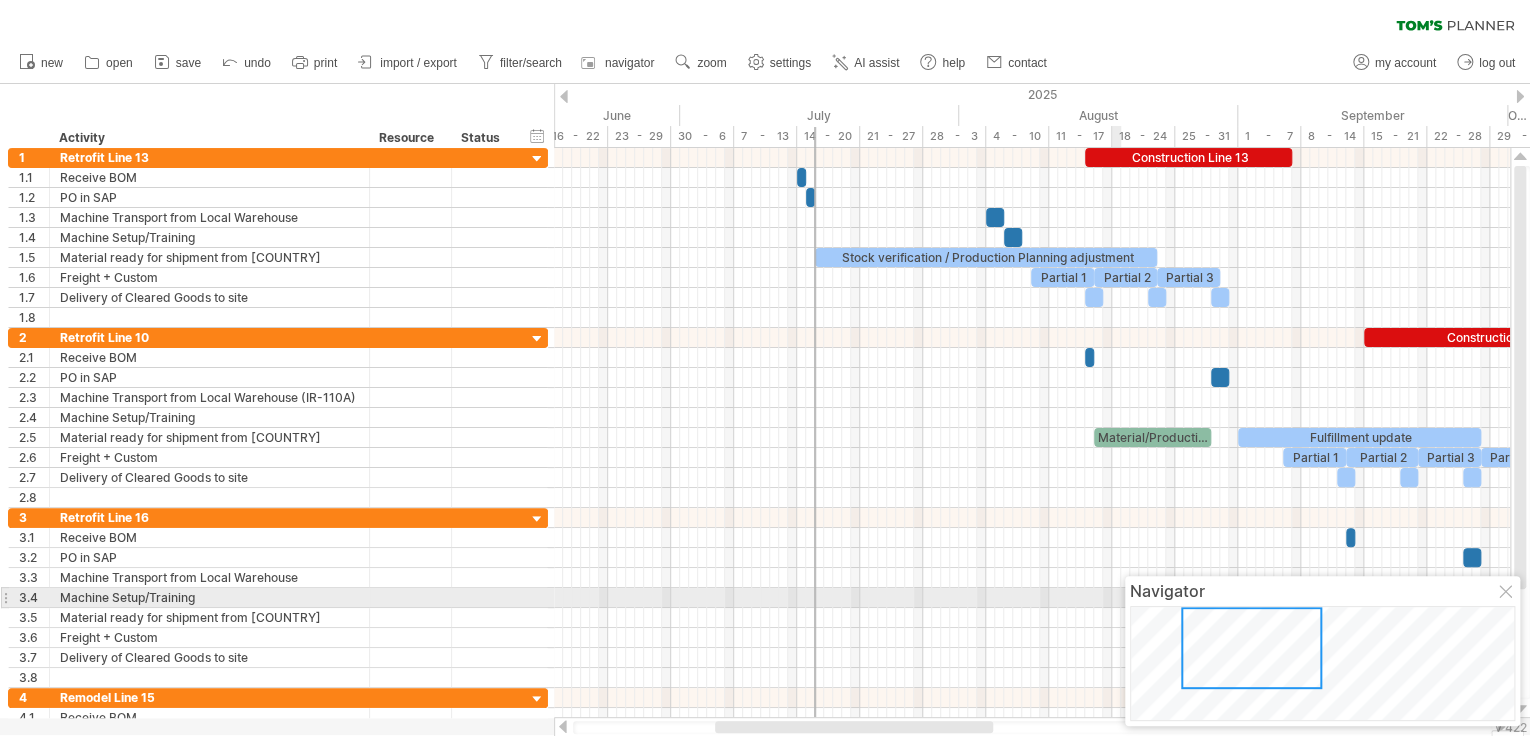 click at bounding box center [1507, 593] 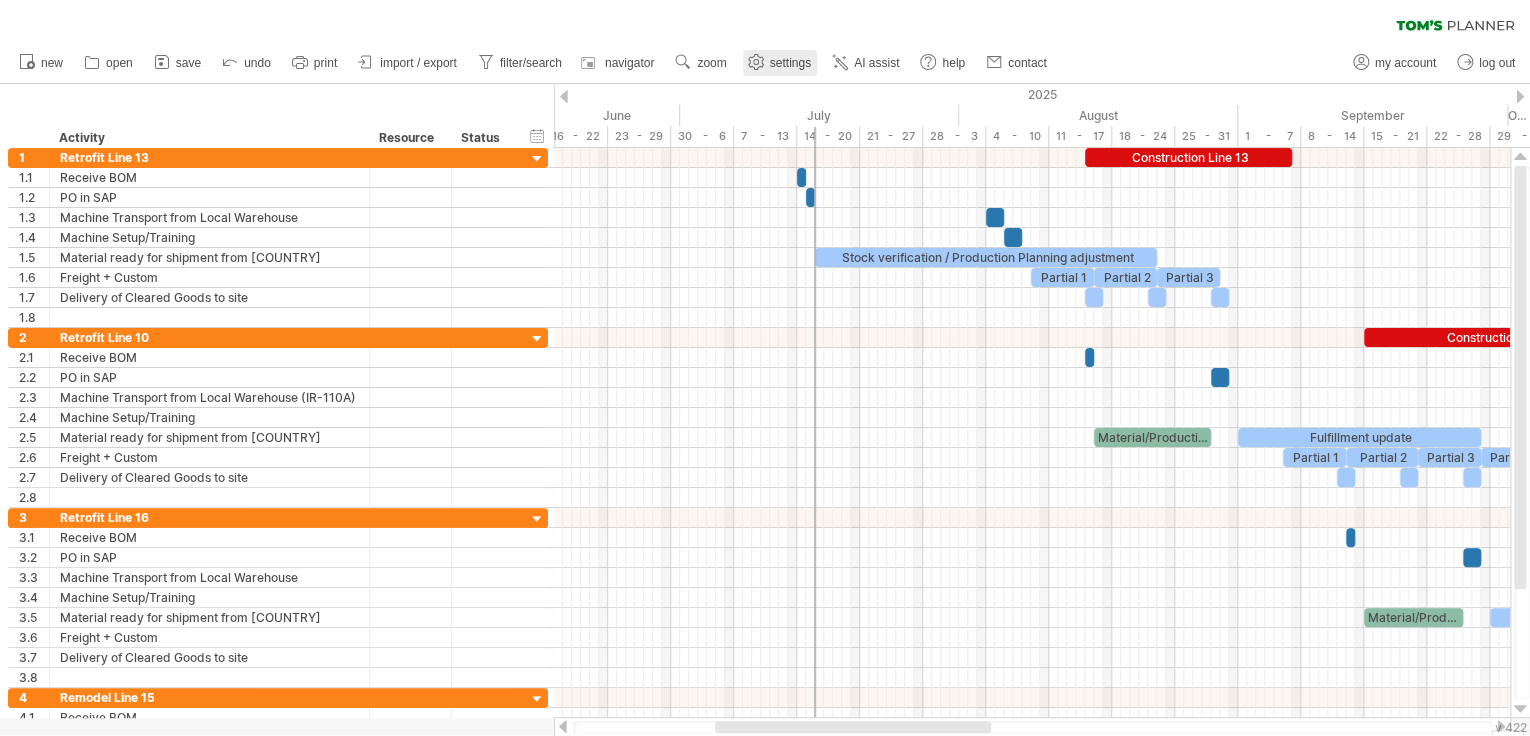 click 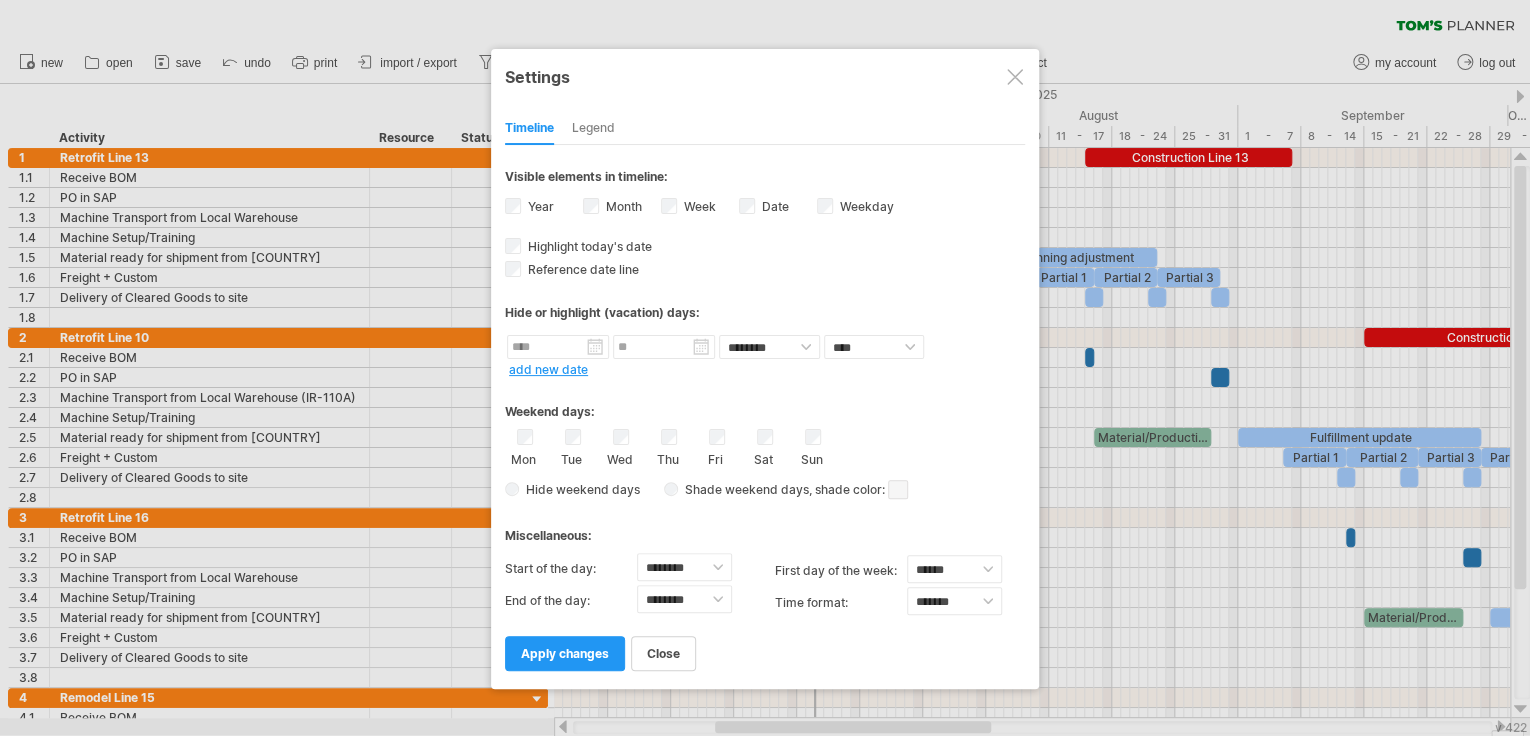 click on "close" at bounding box center [663, 653] 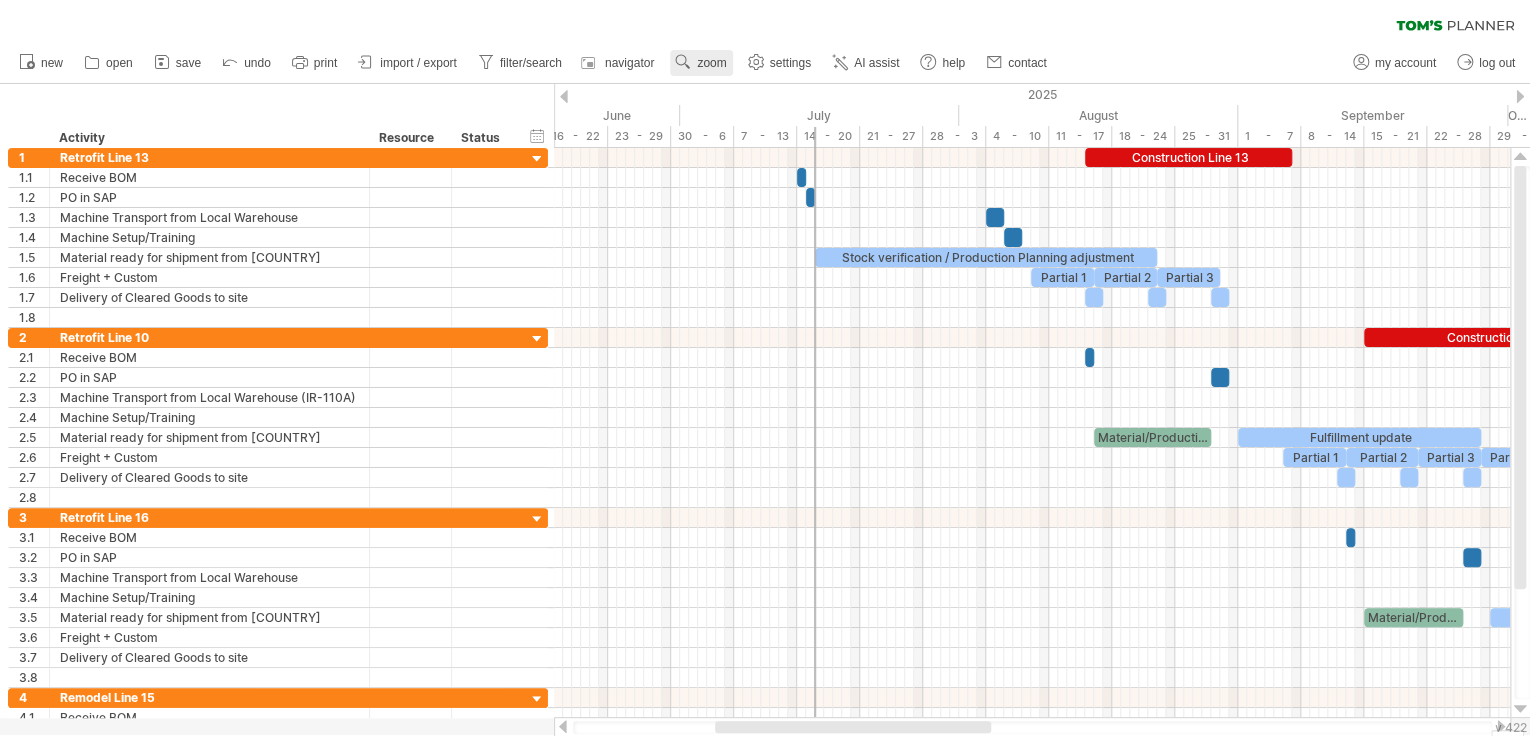 click on "zoom" at bounding box center (711, 63) 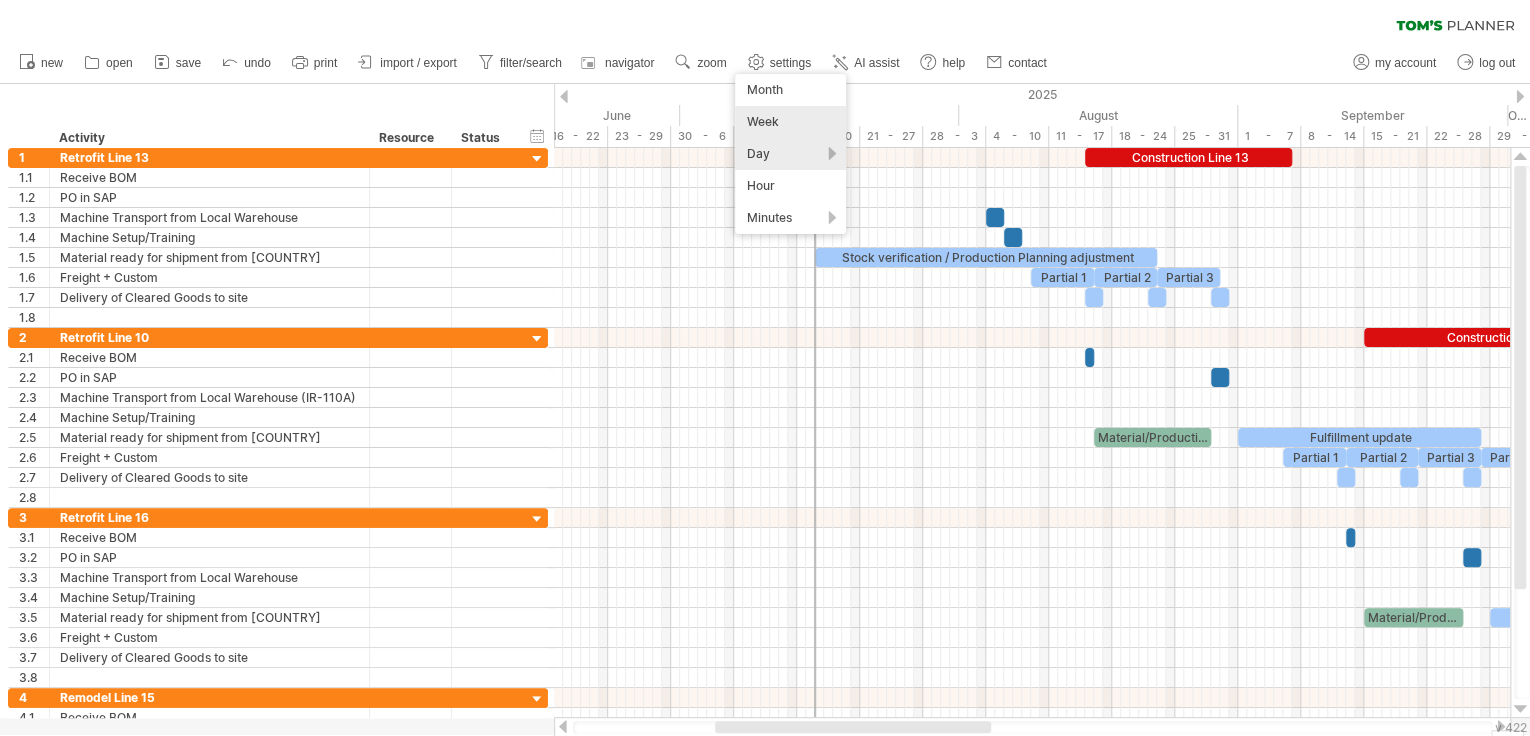 click on "Day" at bounding box center [790, 154] 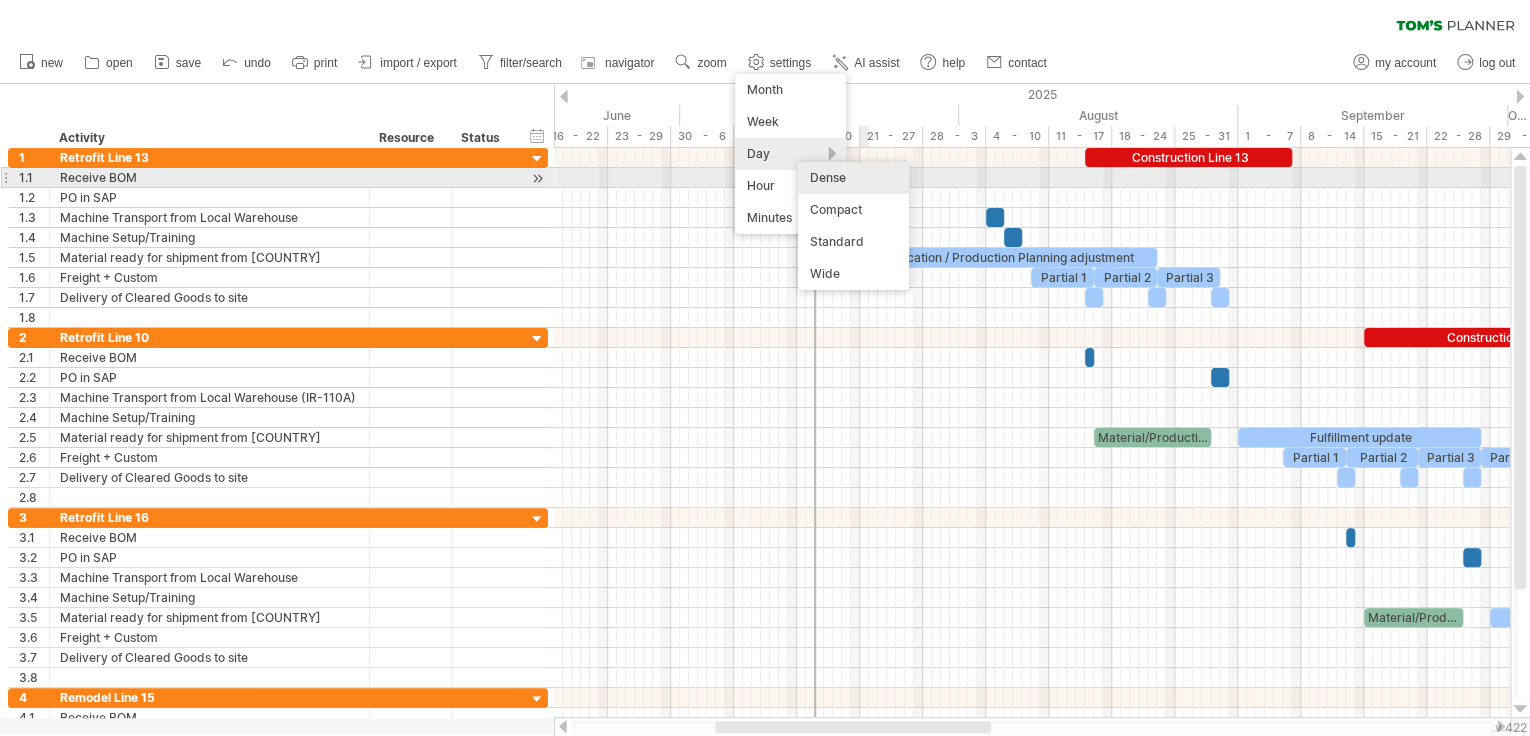 click on "Dense" at bounding box center [853, 178] 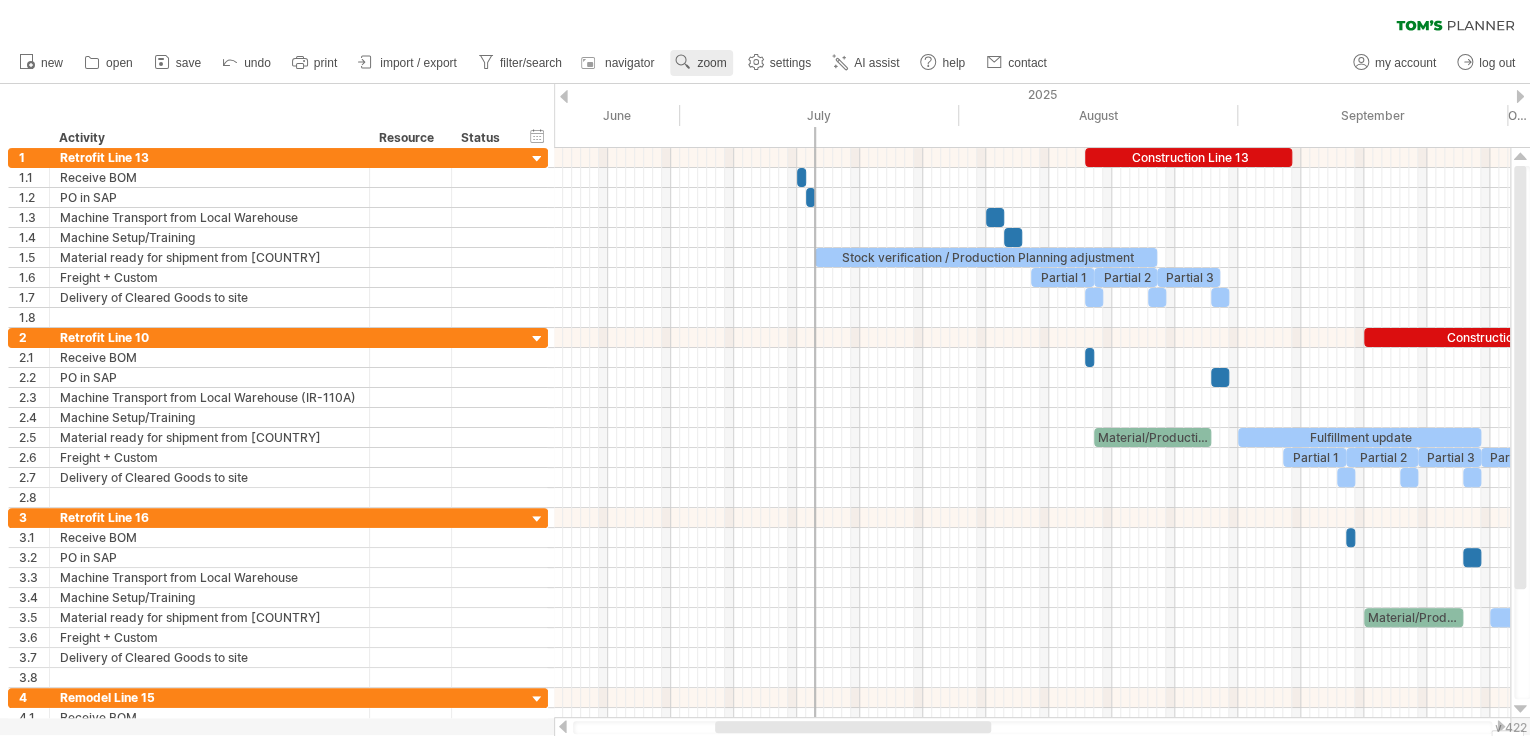 click on "zoom" at bounding box center (711, 63) 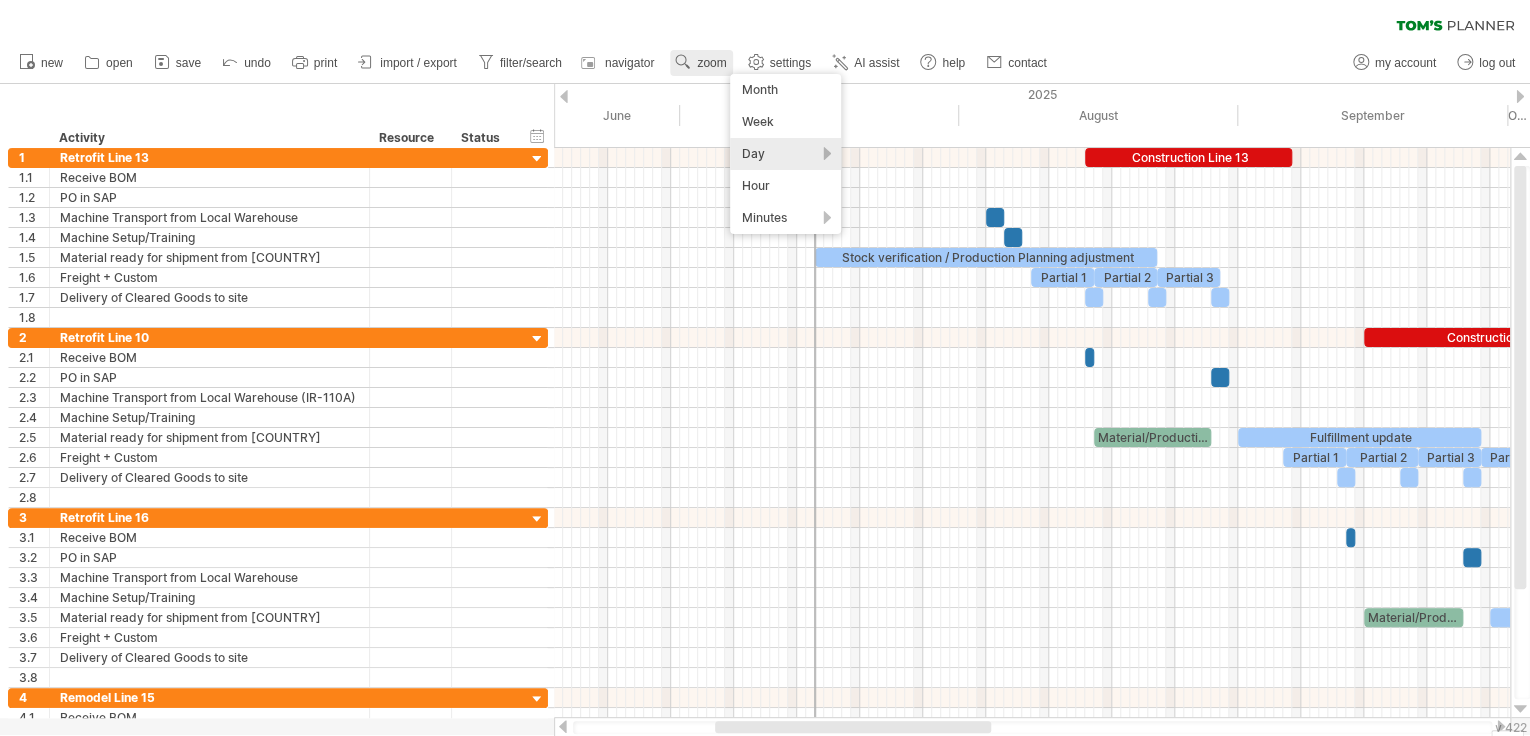click on "zoom" at bounding box center [711, 63] 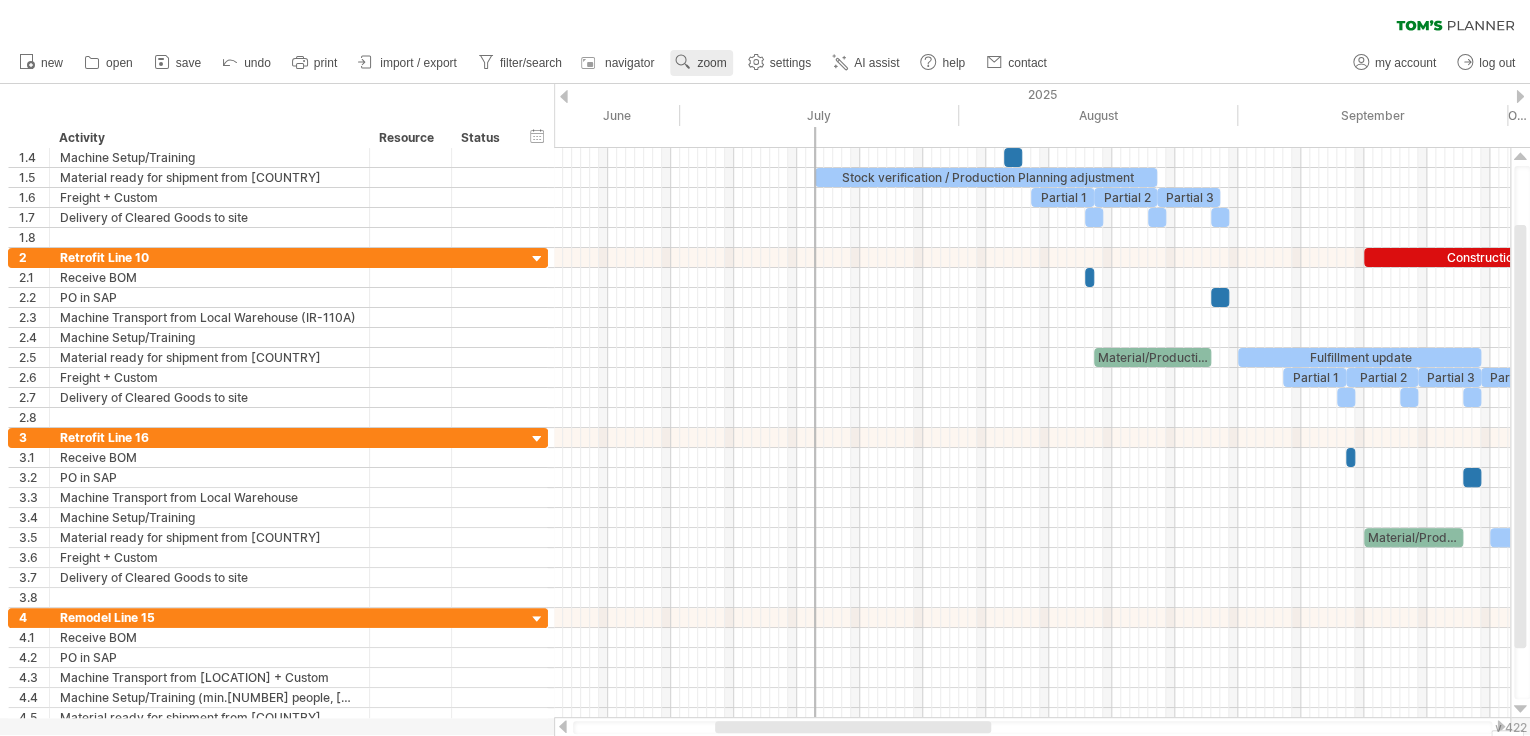 click on "zoom" at bounding box center [711, 63] 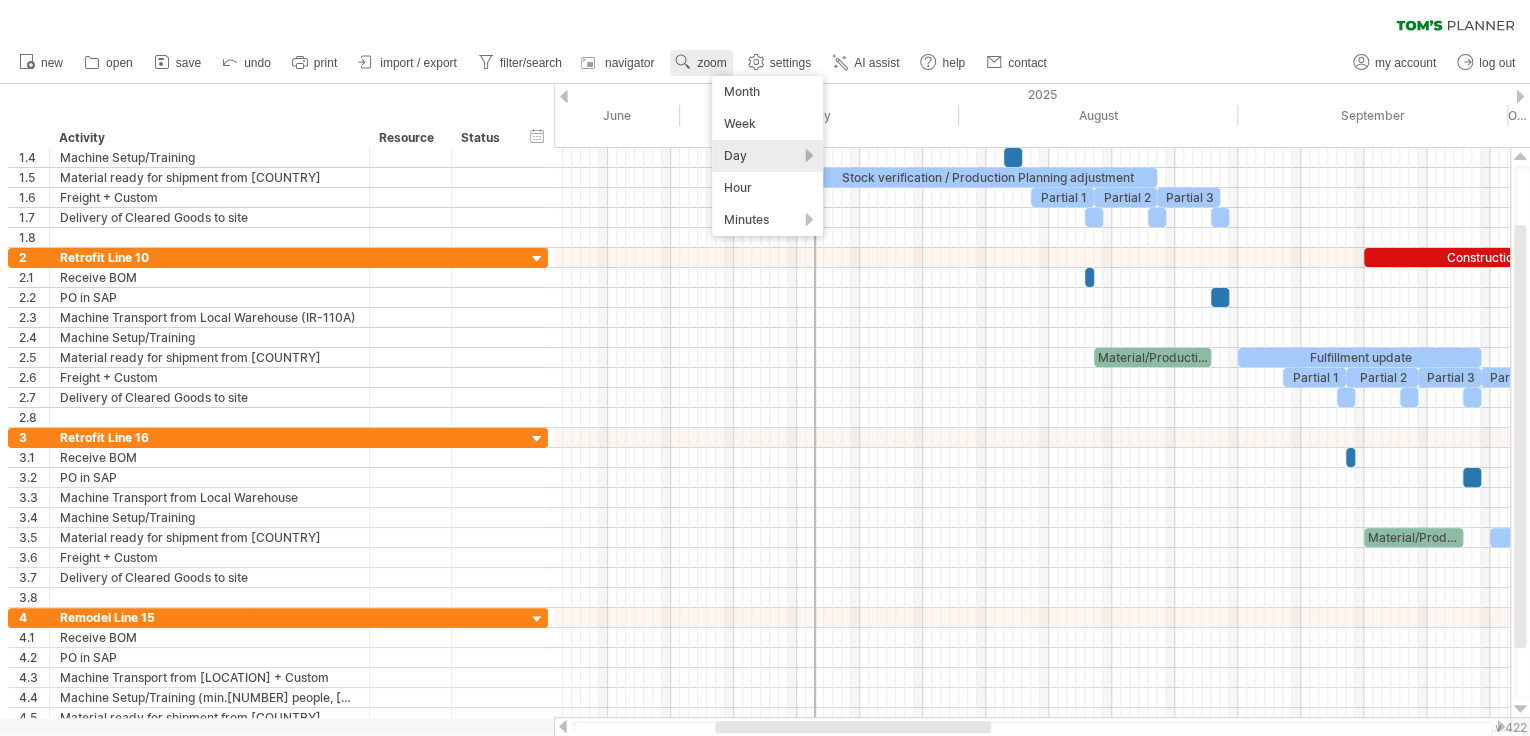 click on "zoom" at bounding box center [711, 63] 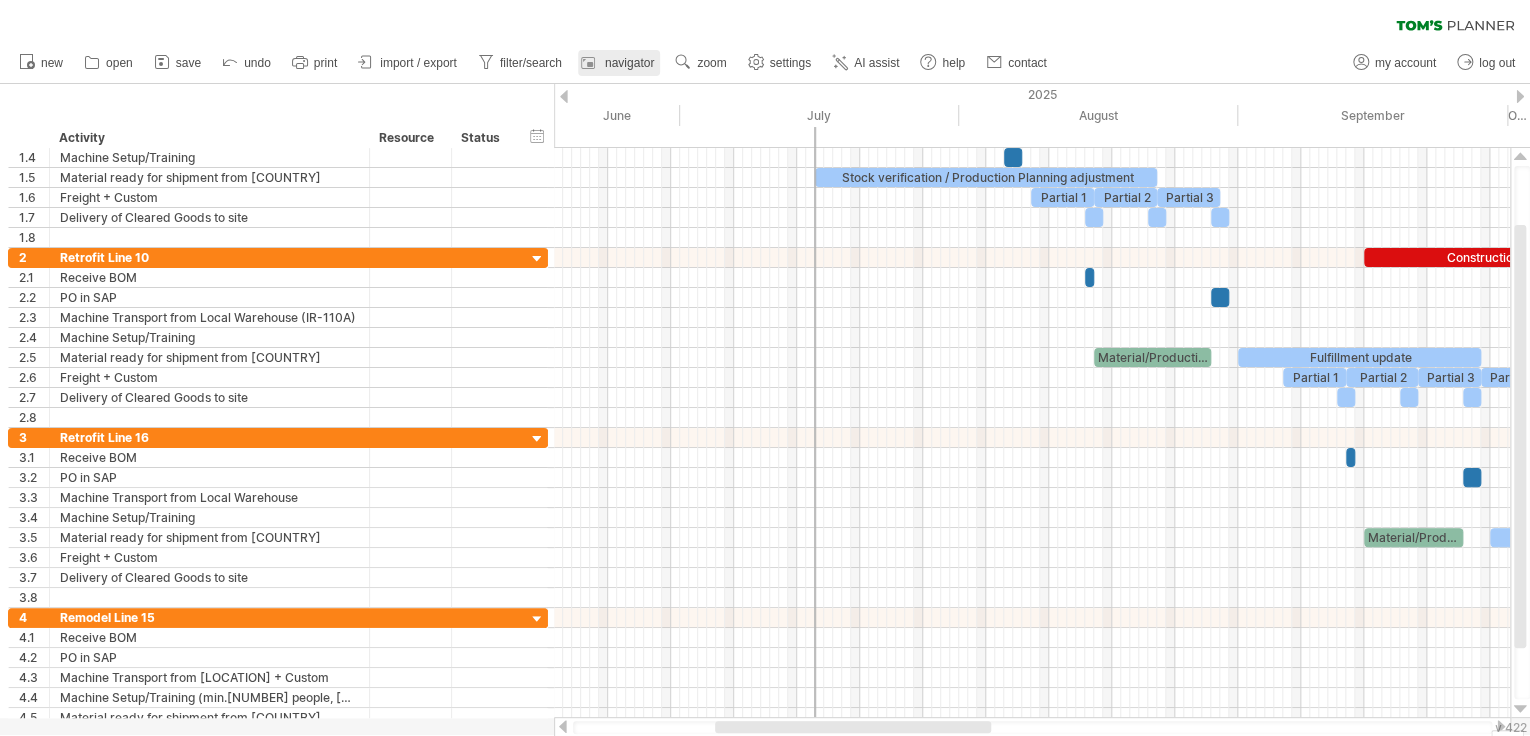 click on "navigator" at bounding box center (629, 63) 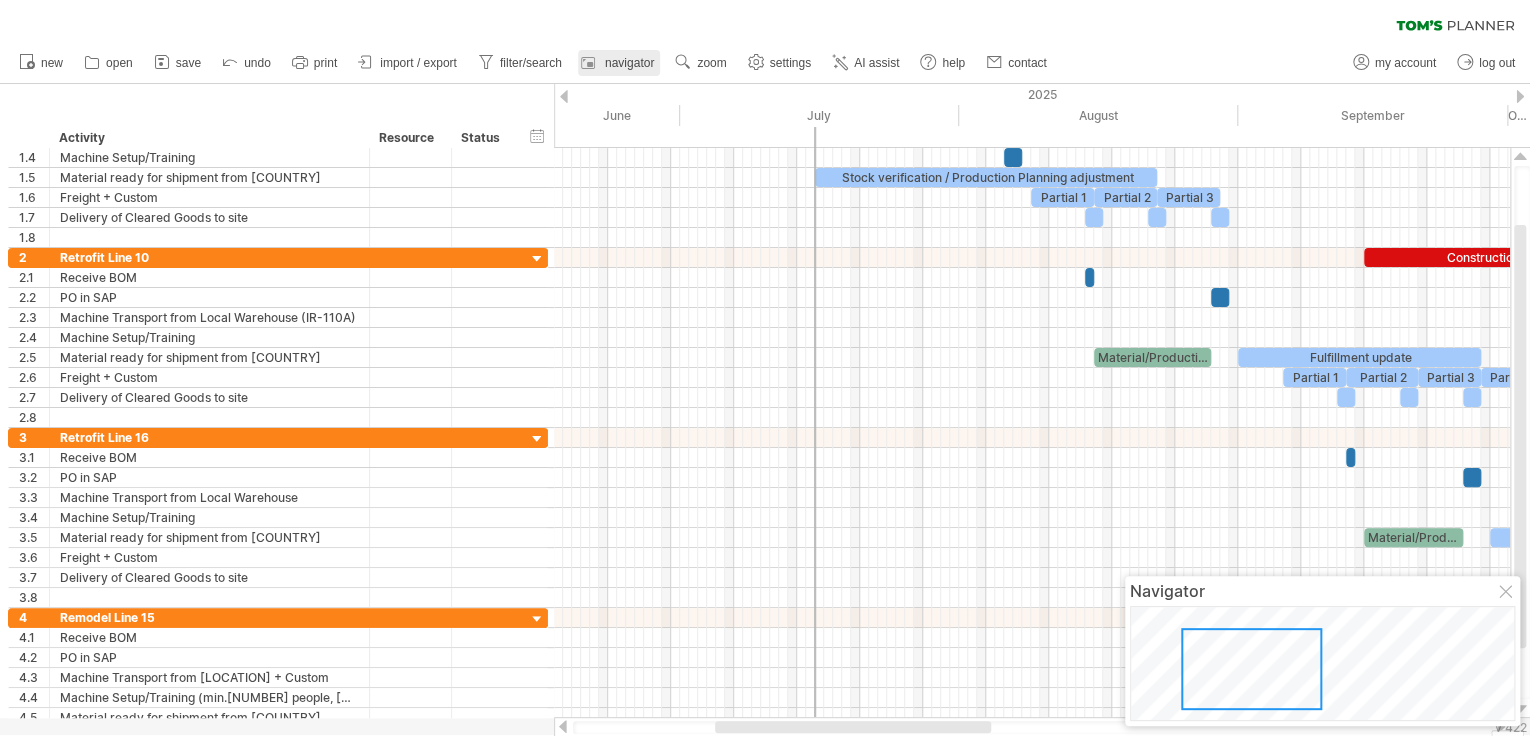 click on "navigator" at bounding box center (629, 63) 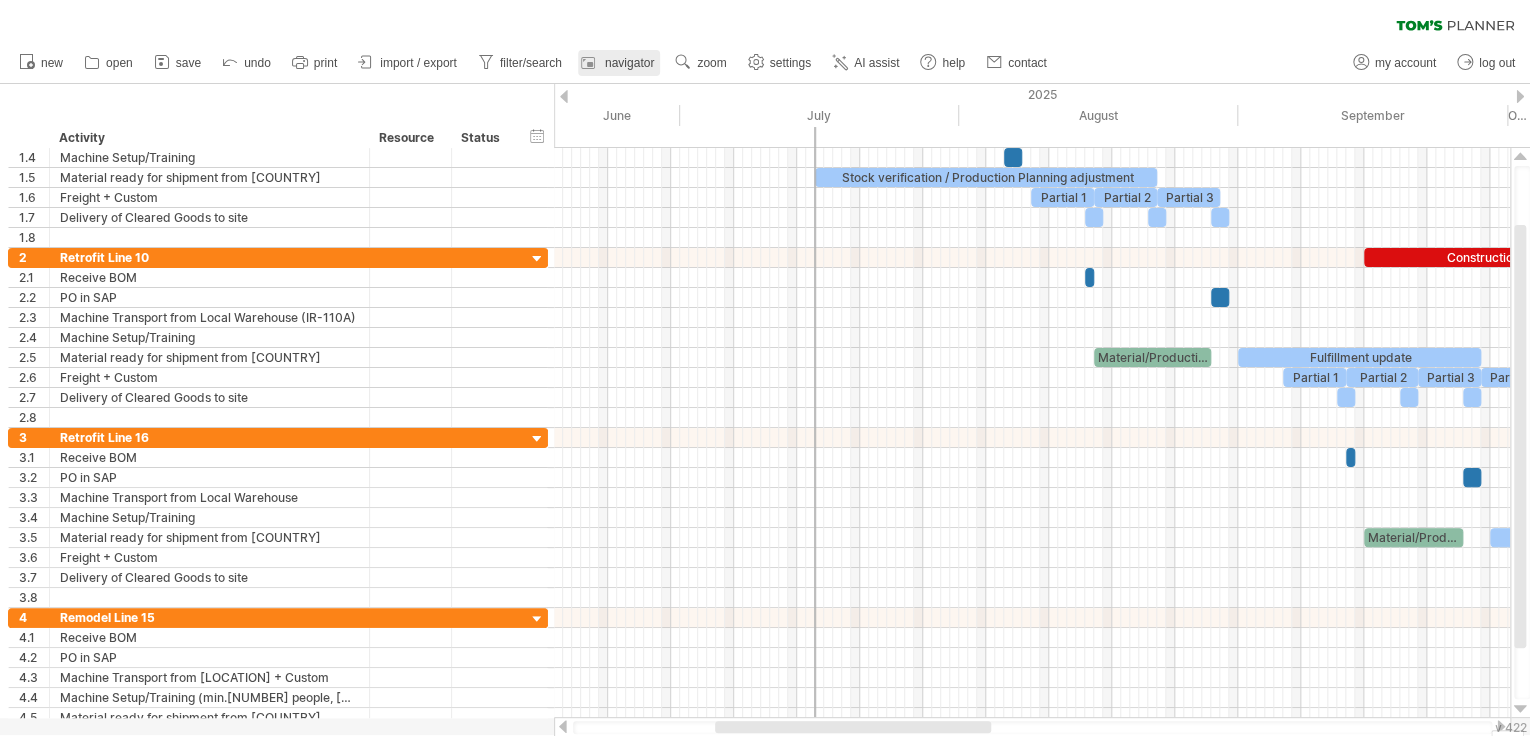 click on "navigator" at bounding box center [629, 63] 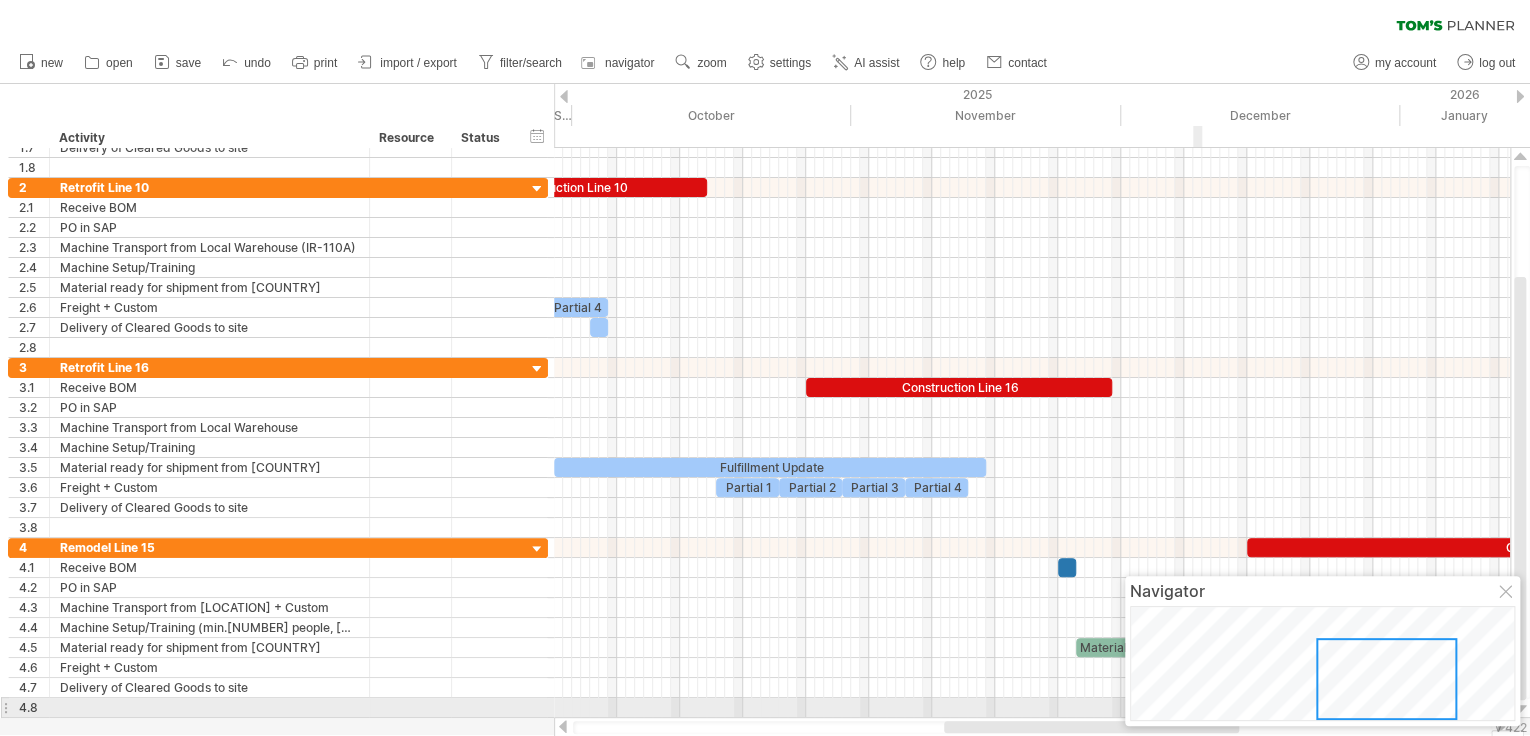 drag, startPoint x: 1280, startPoint y: 668, endPoint x: 1415, endPoint y: 702, distance: 139.21565 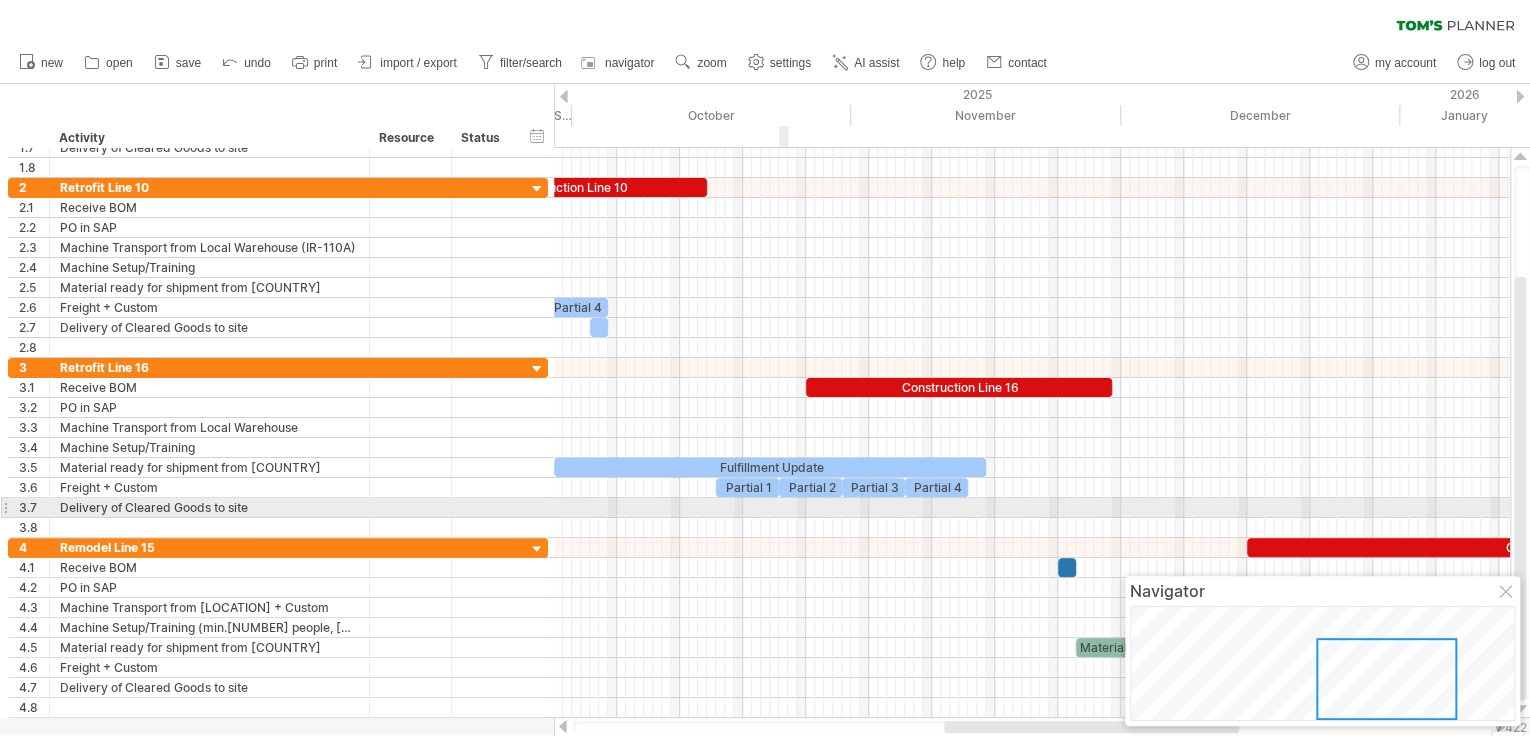 click at bounding box center [1032, 508] 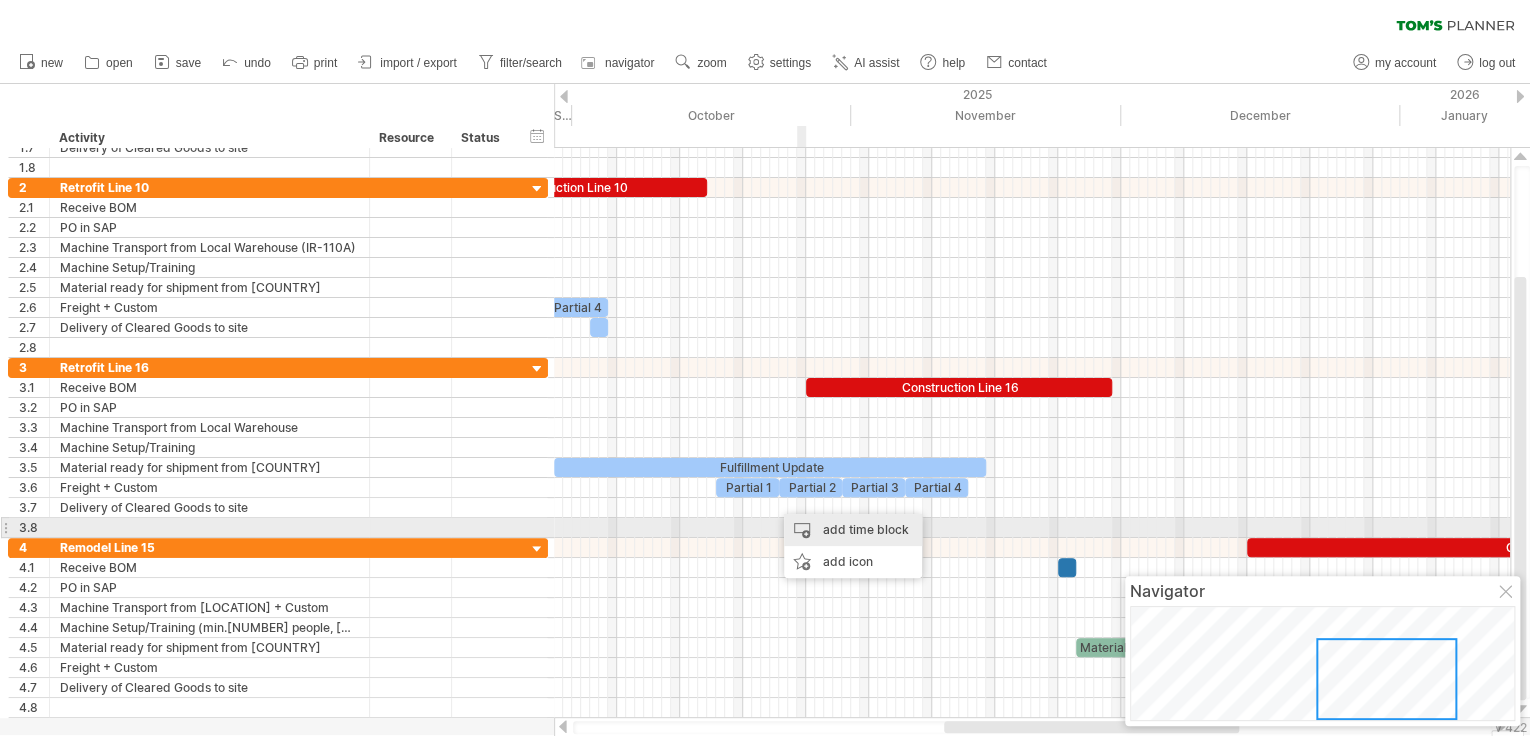 click on "add time block" at bounding box center [853, 530] 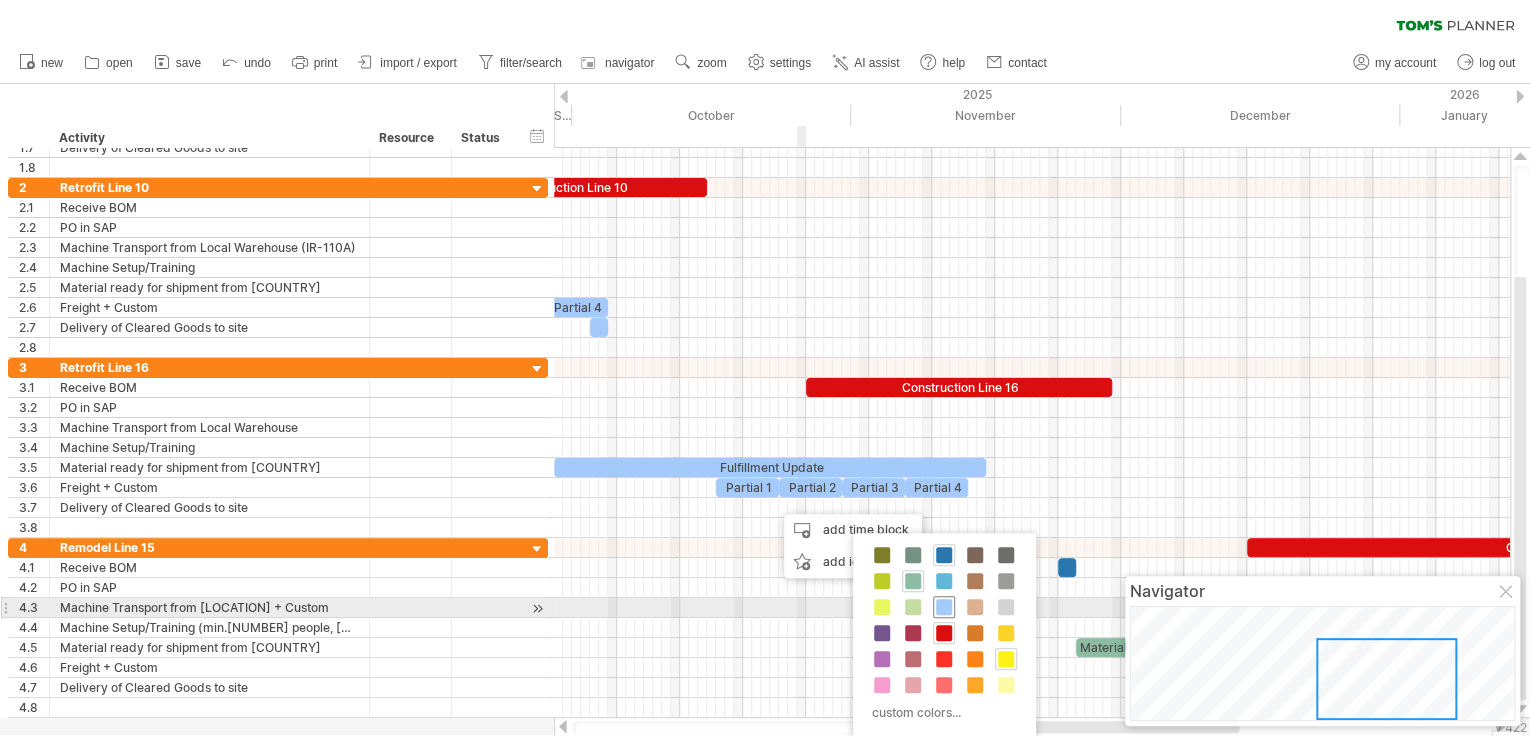click at bounding box center (944, 607) 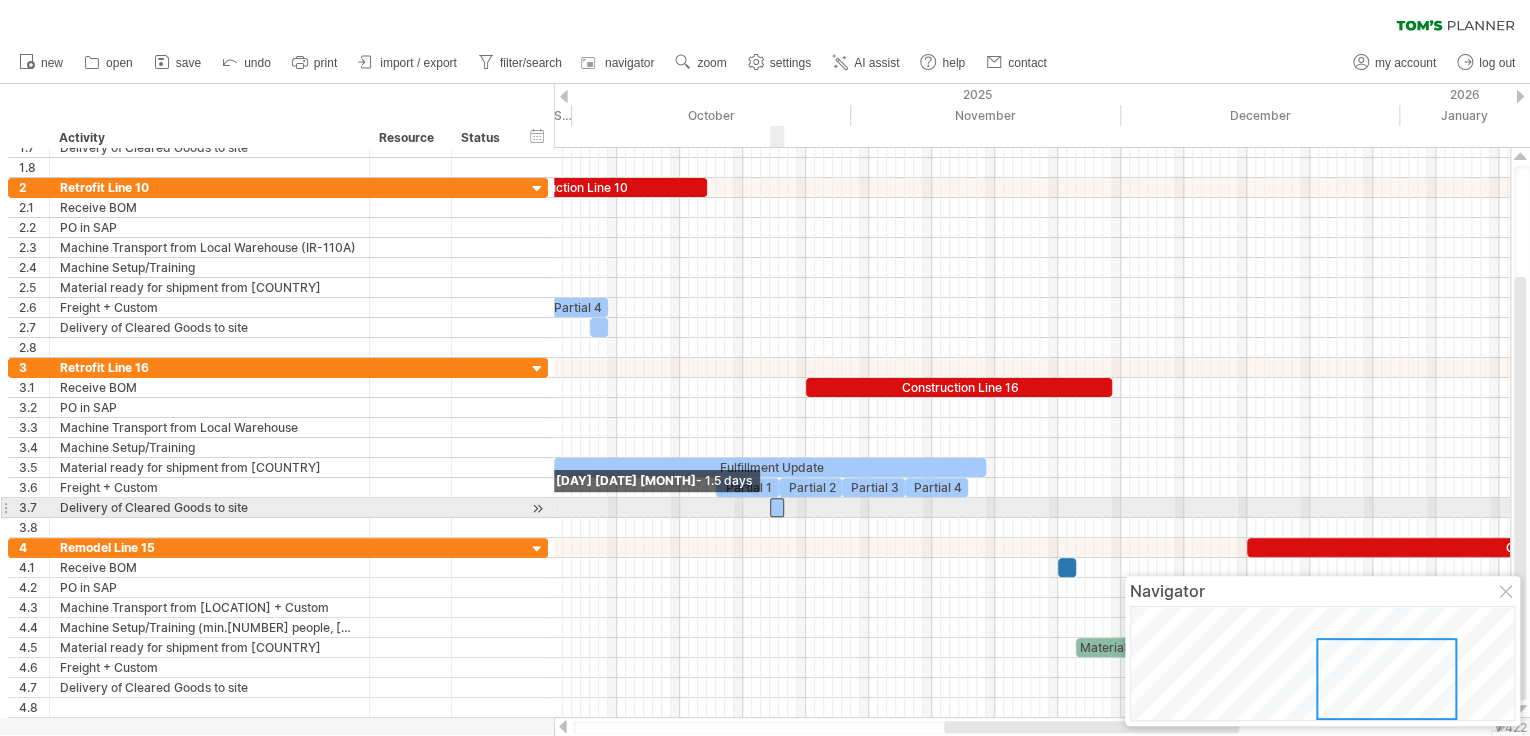 click at bounding box center (770, 507) 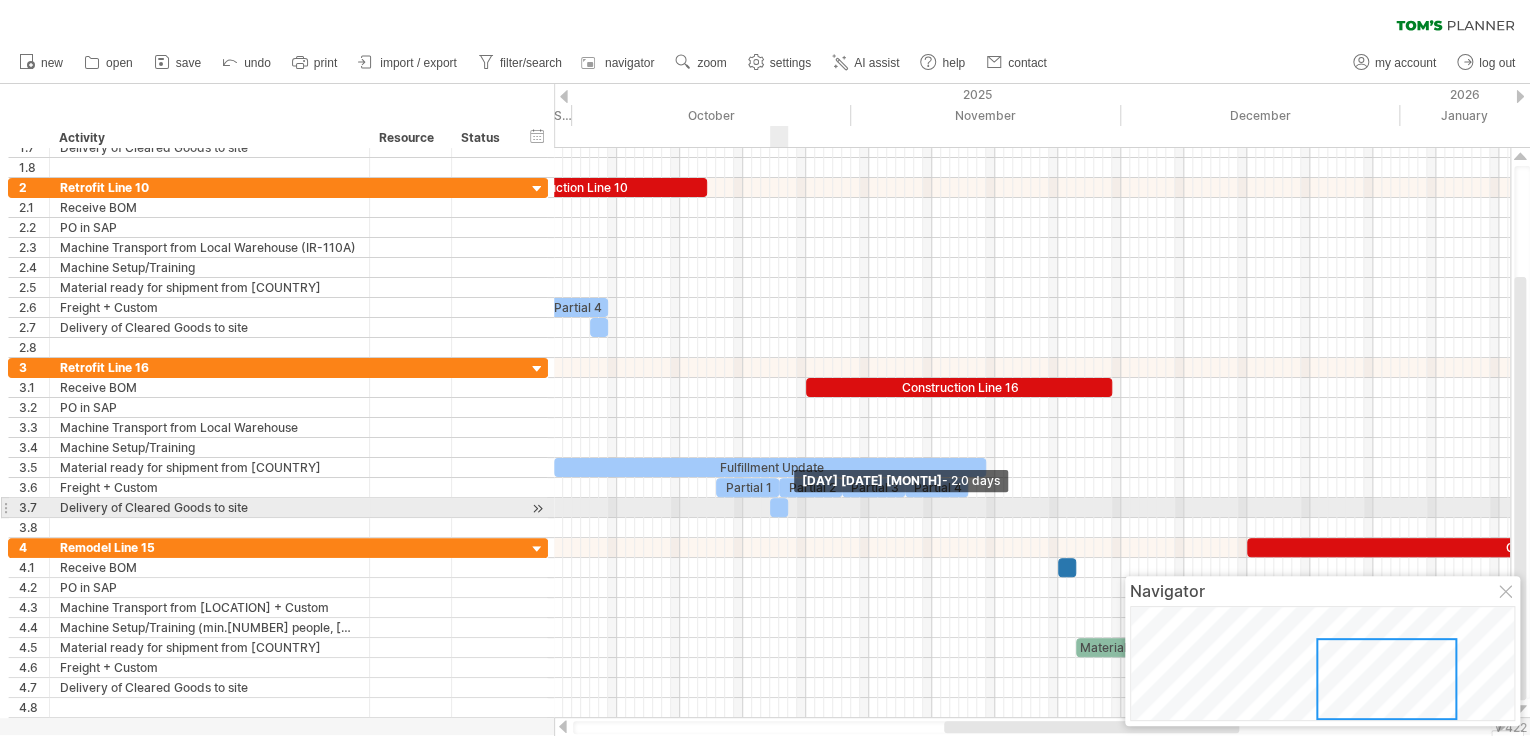 click at bounding box center (788, 507) 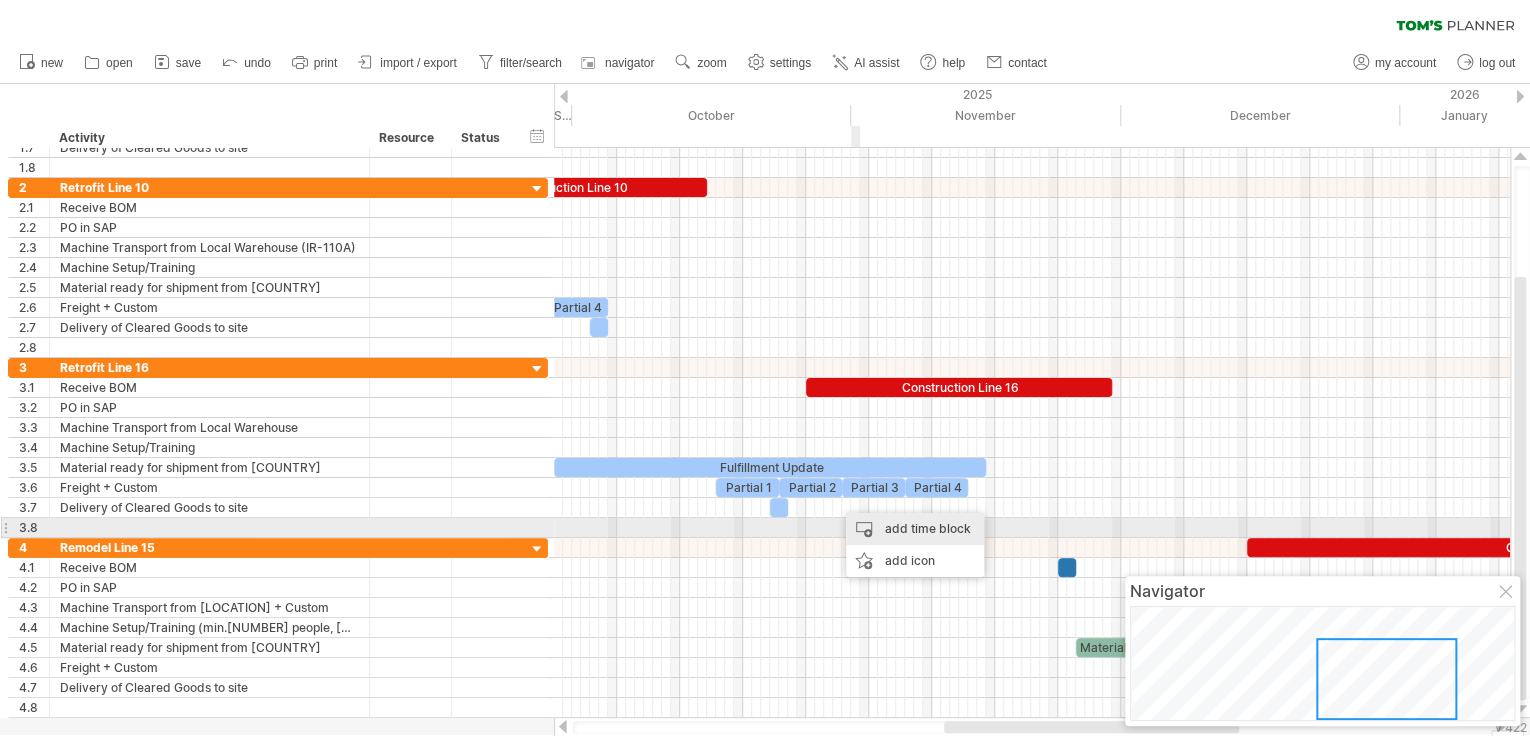 click on "add time block" at bounding box center (915, 529) 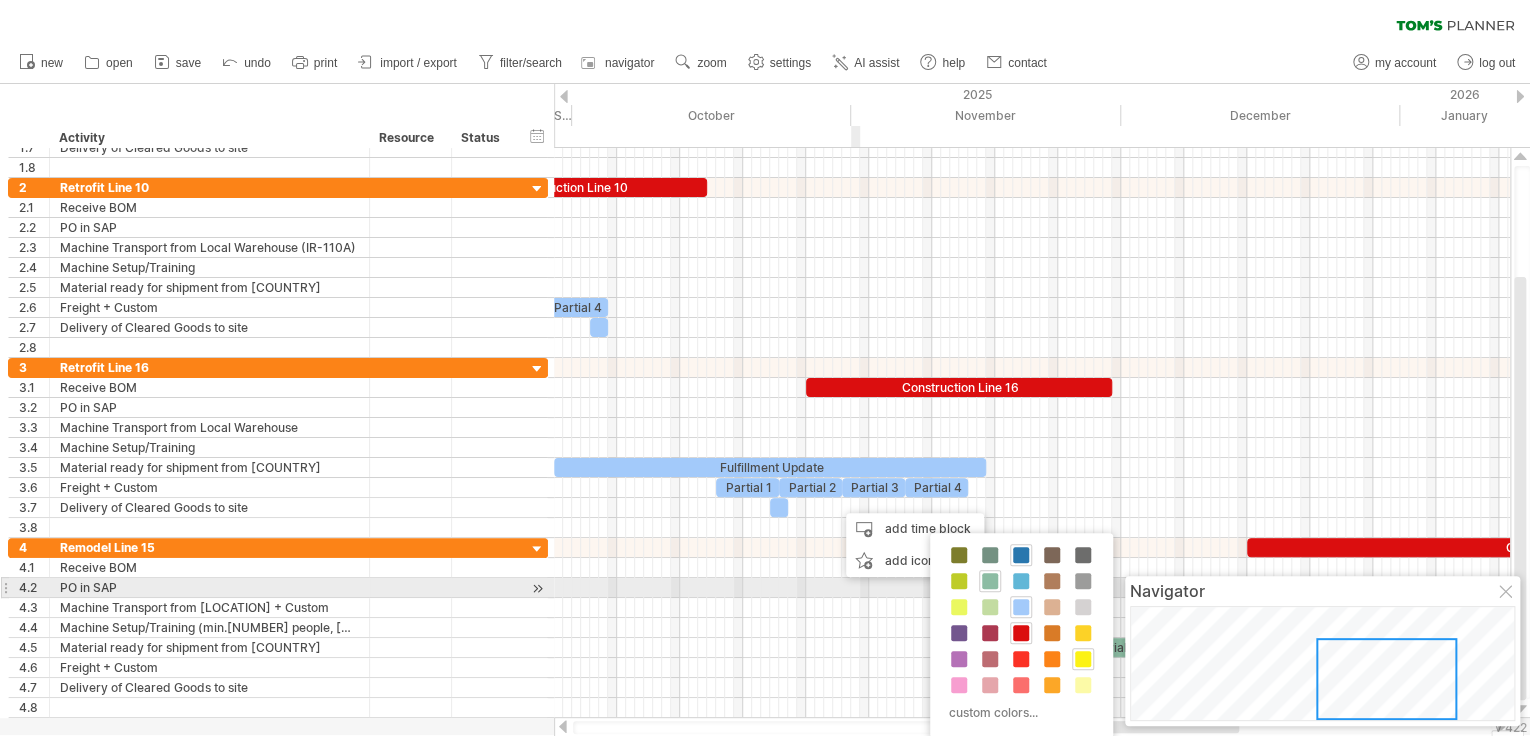 click at bounding box center (1021, 607) 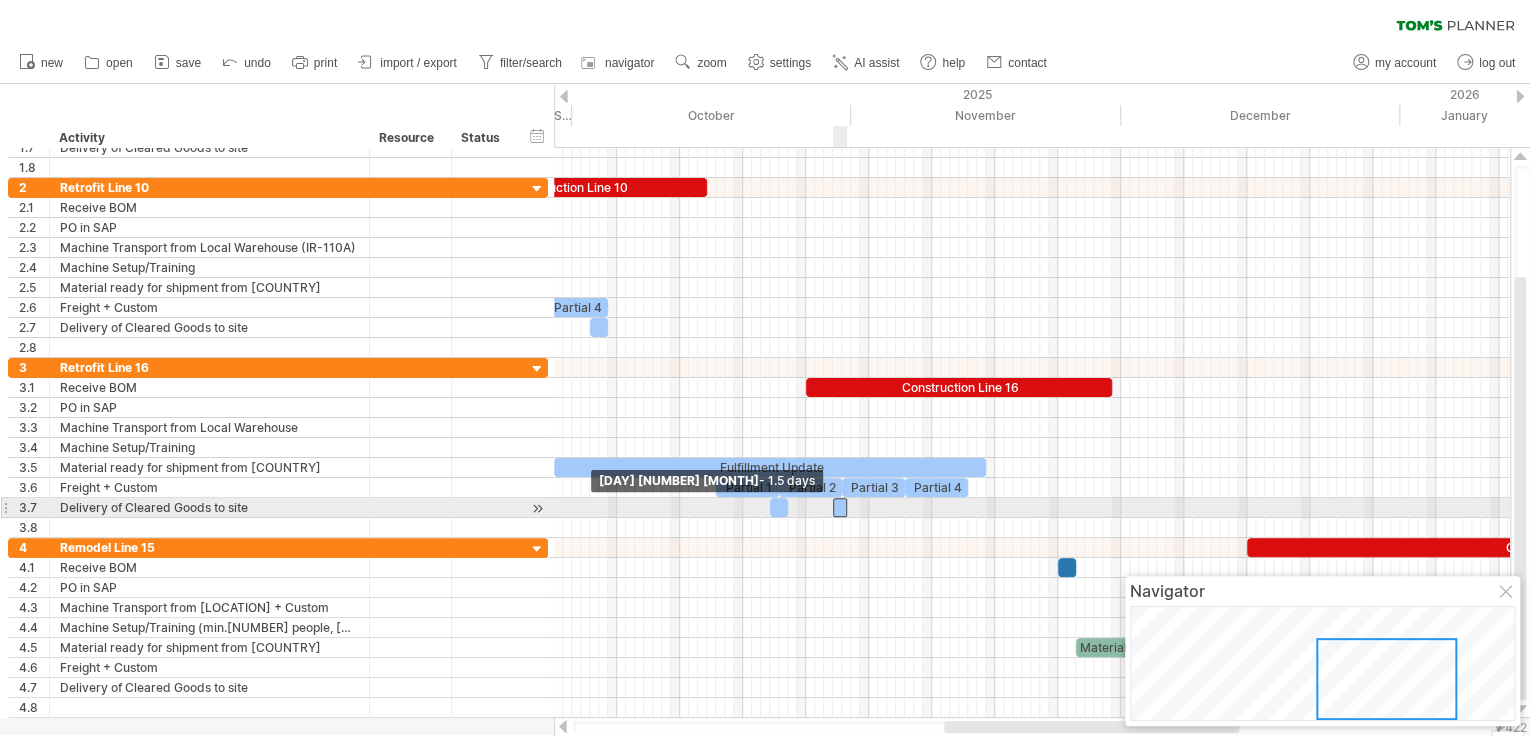 click at bounding box center (833, 507) 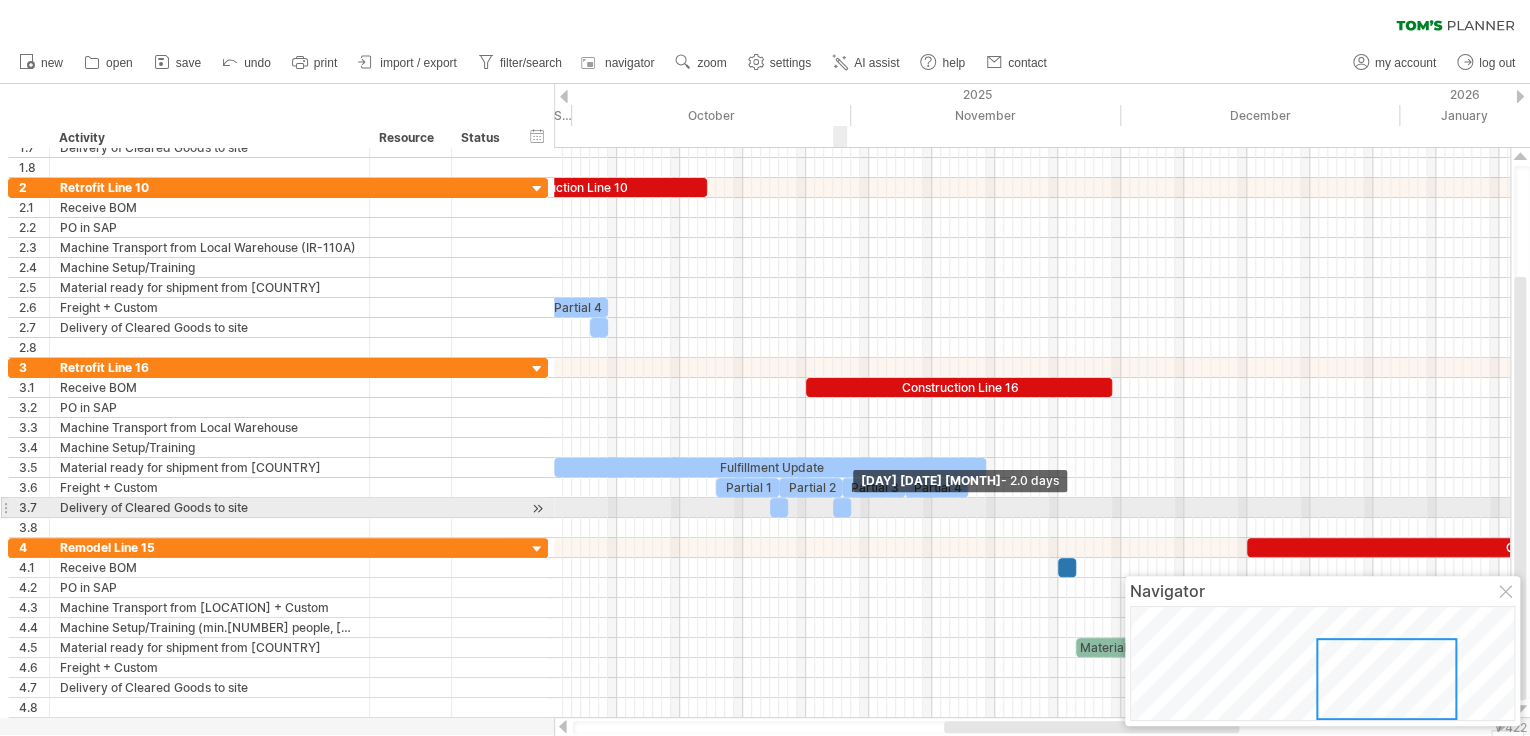 click at bounding box center [851, 507] 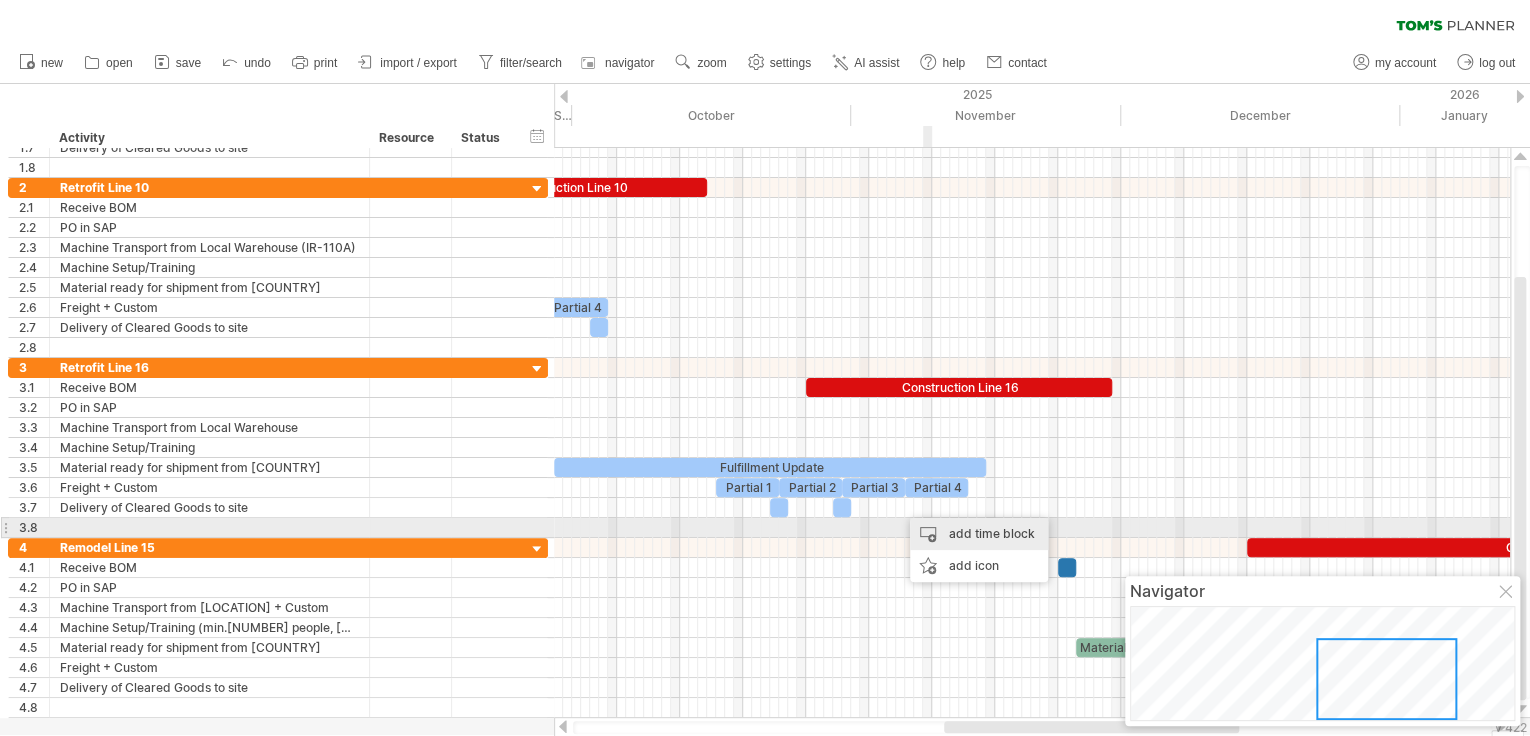 click on "add time block" at bounding box center [979, 534] 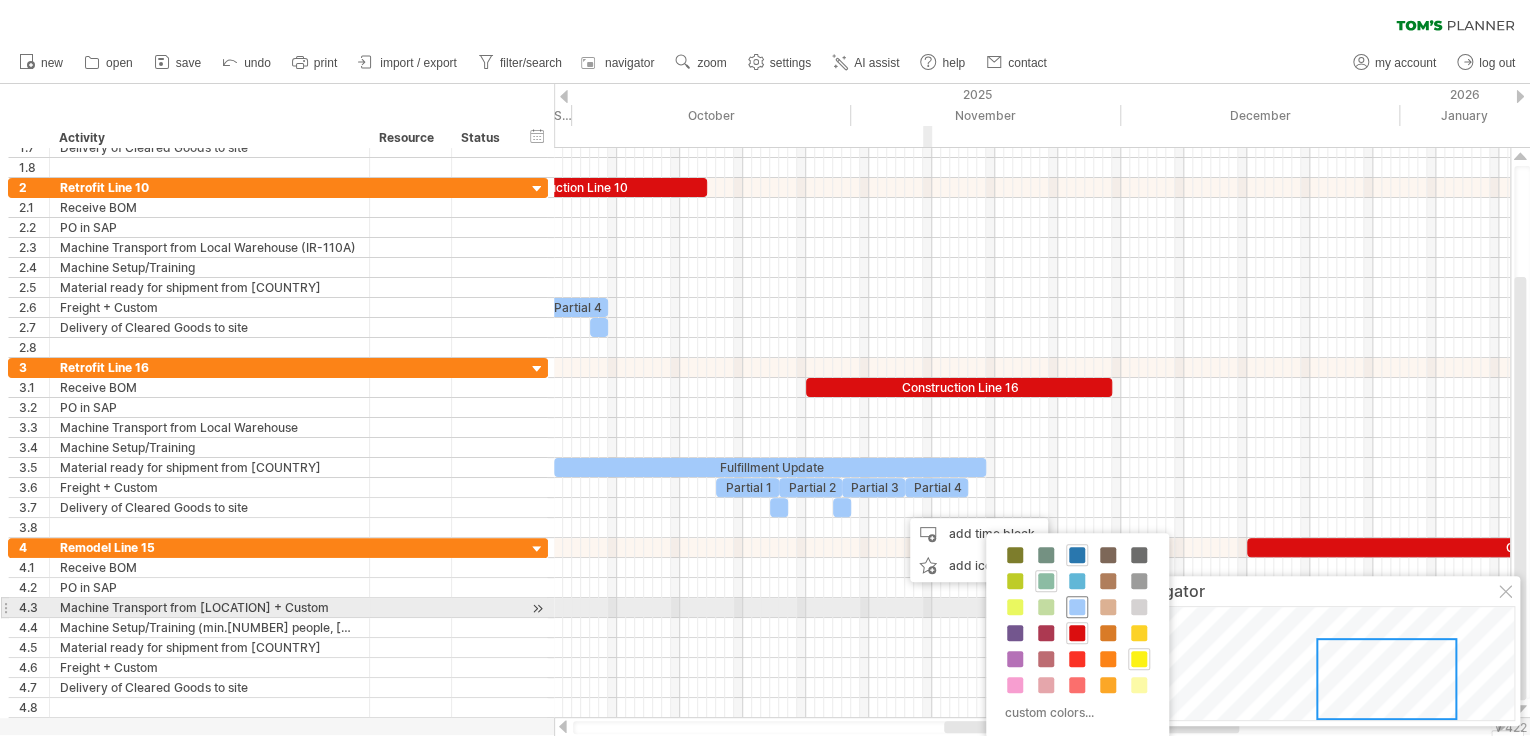 click at bounding box center [1077, 607] 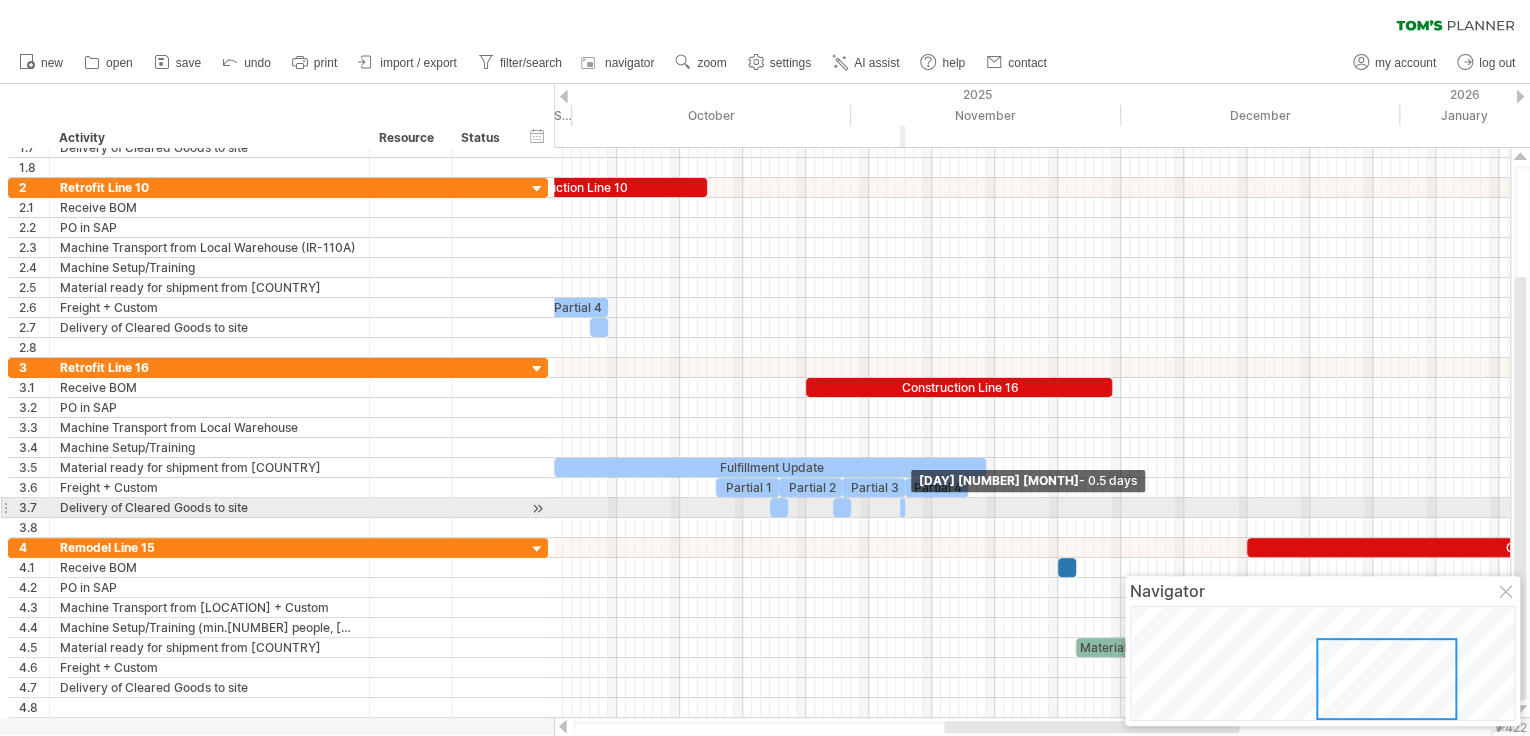 click on "Construction Line 13 Stock verification / Production Planning adjustment Partial 3 Partial 2 Partial 1 Construction Line 10 Fulfillment update Material/Production Prep Partial 4 Partial 3 Partial 2 Partial 1 Construction Line 16 Fulfillment Update Material/Production Prep Partial 4 Partial 3 Partial 2 Partial 1 Construction Remodel Line 15 Fulfillment Update Material/Production Prep
[DAY] [NUMBER] [MONTH] - [NUMBER] days
[DAY] [NUMBER] [MONTH] - [NUMBER] days" at bounding box center (1032, 433) 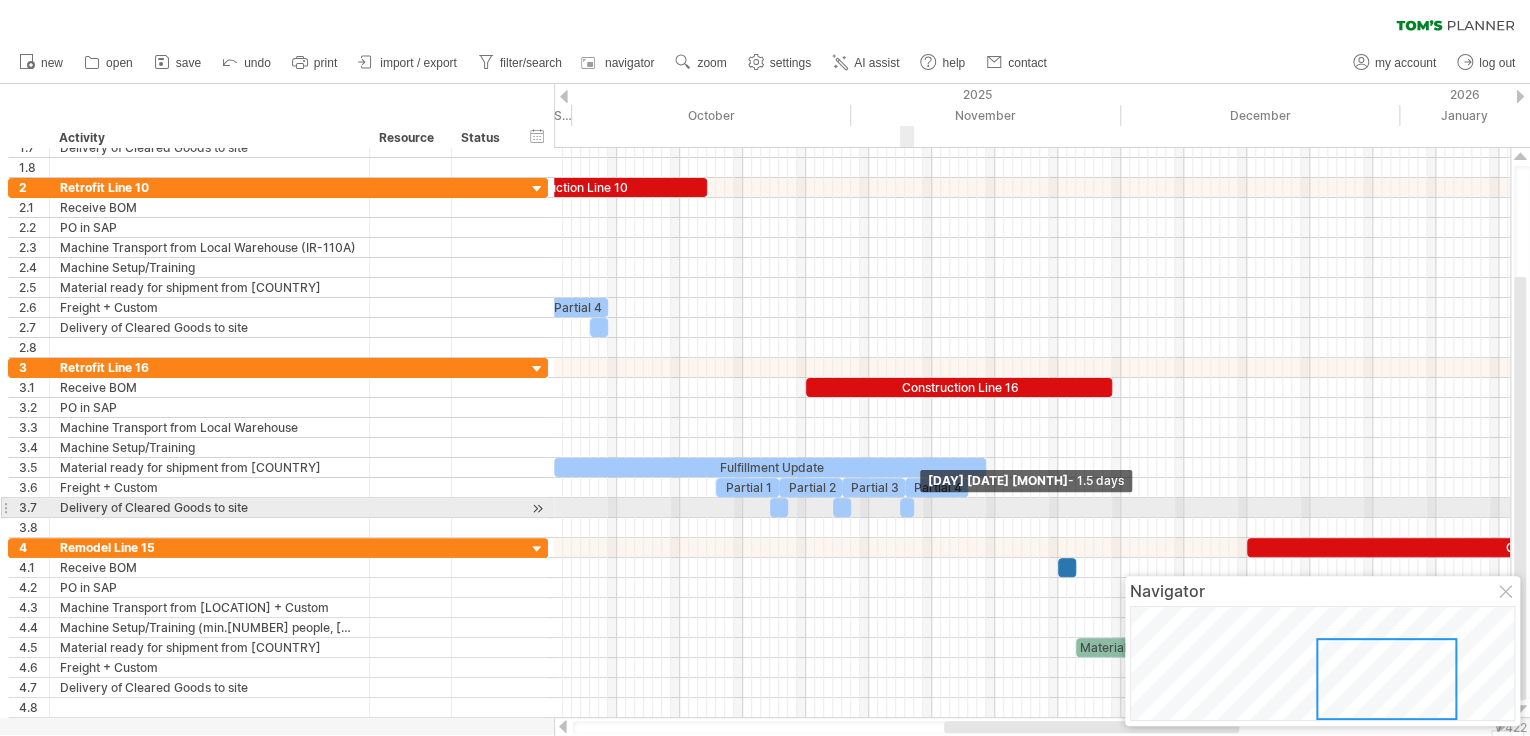 click at bounding box center (914, 507) 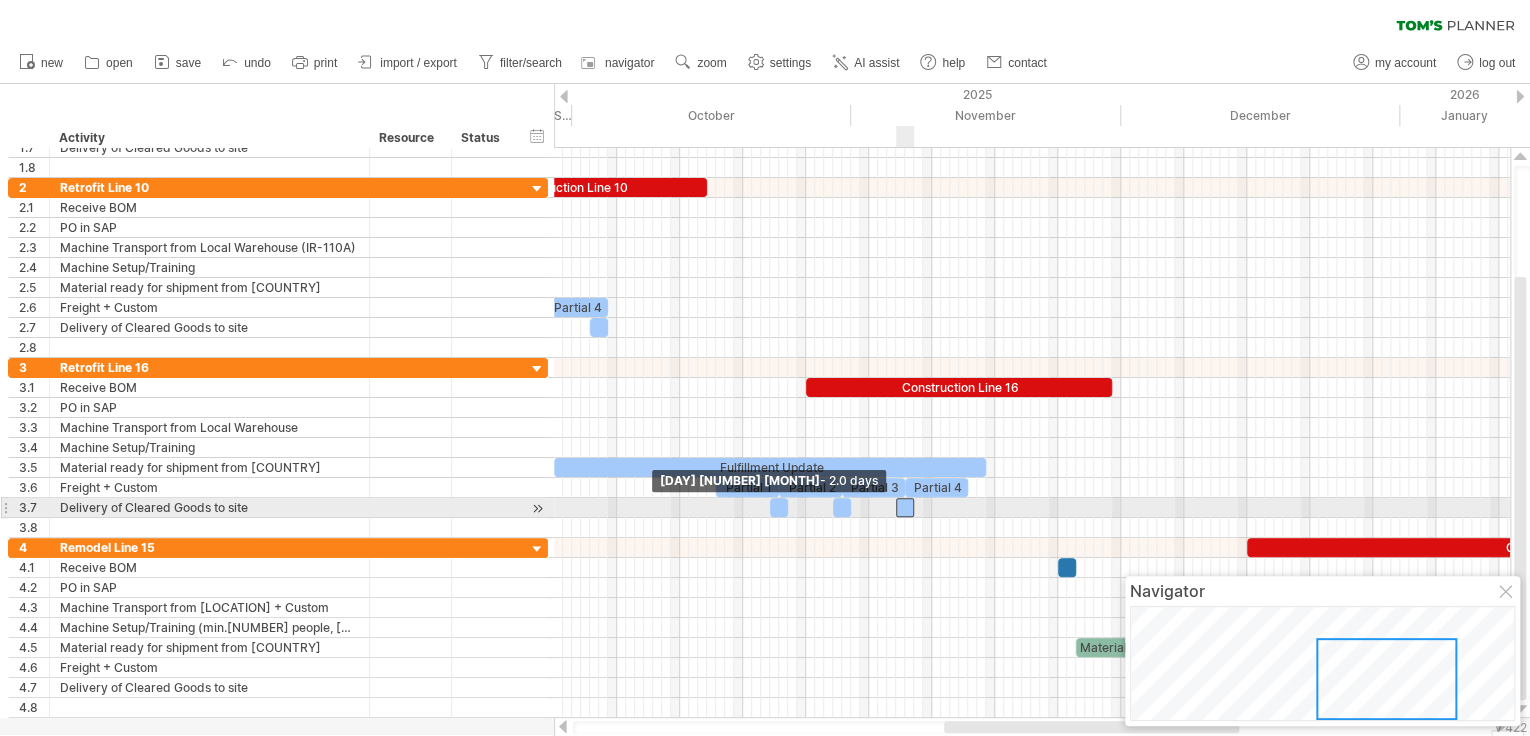 click at bounding box center [896, 507] 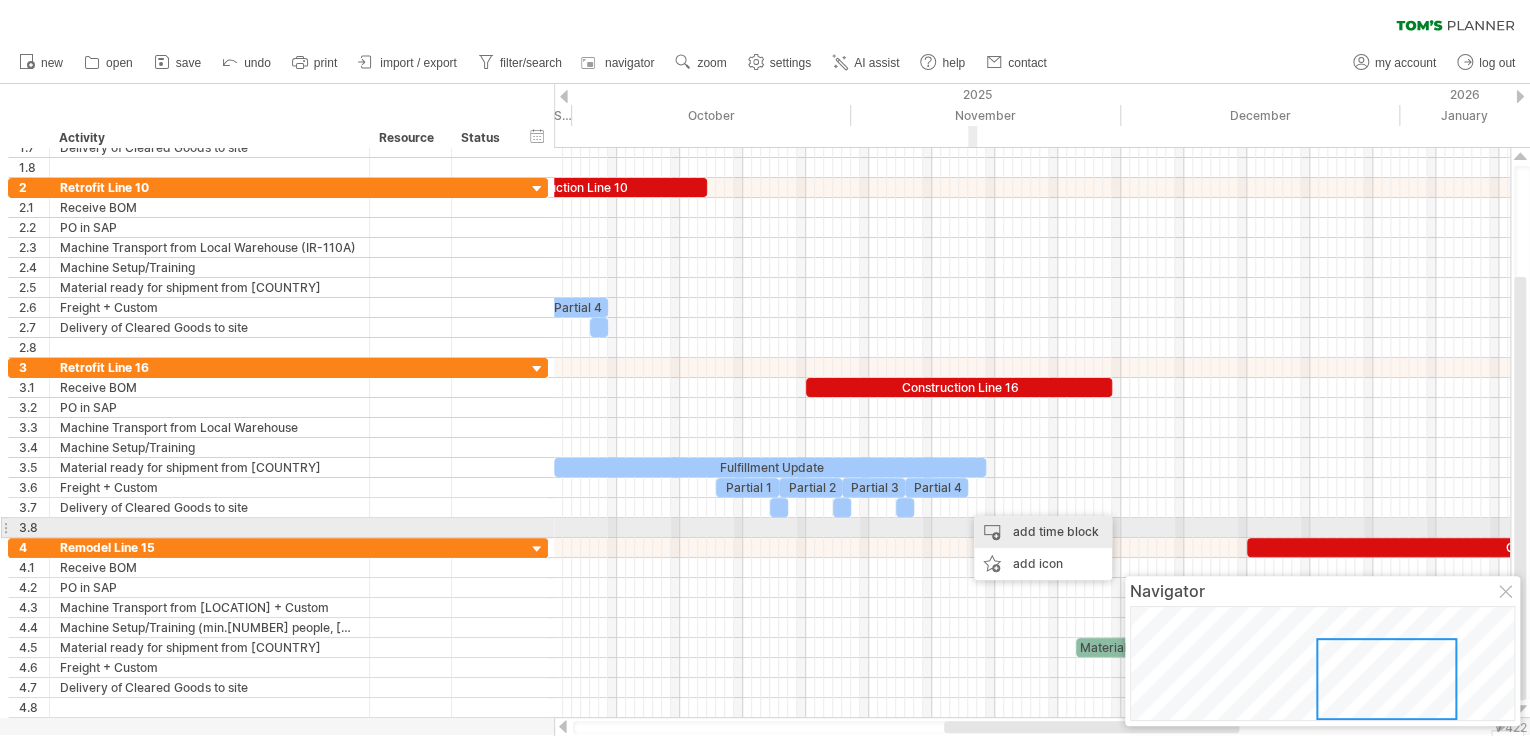 click on "add time block" at bounding box center [1043, 532] 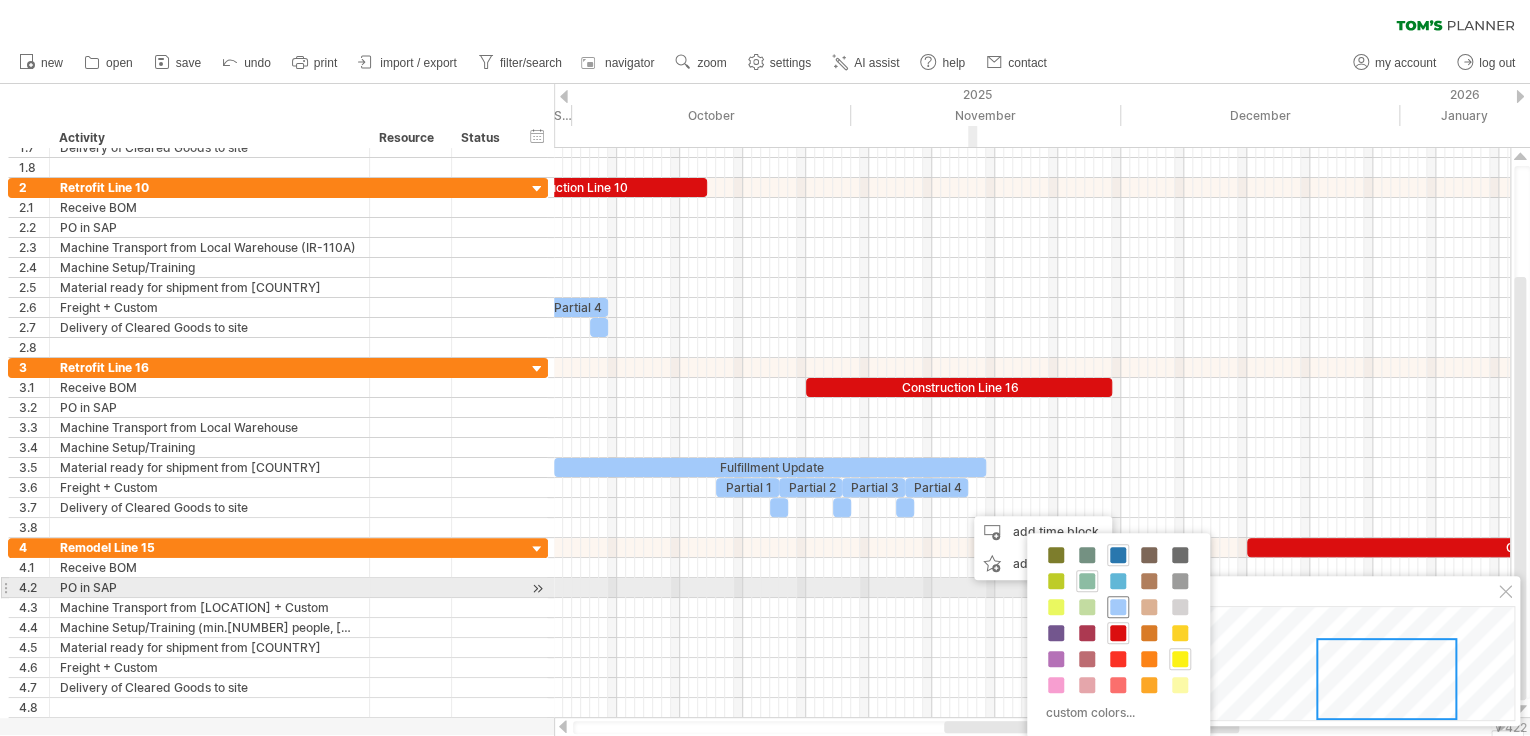 click at bounding box center (1118, 607) 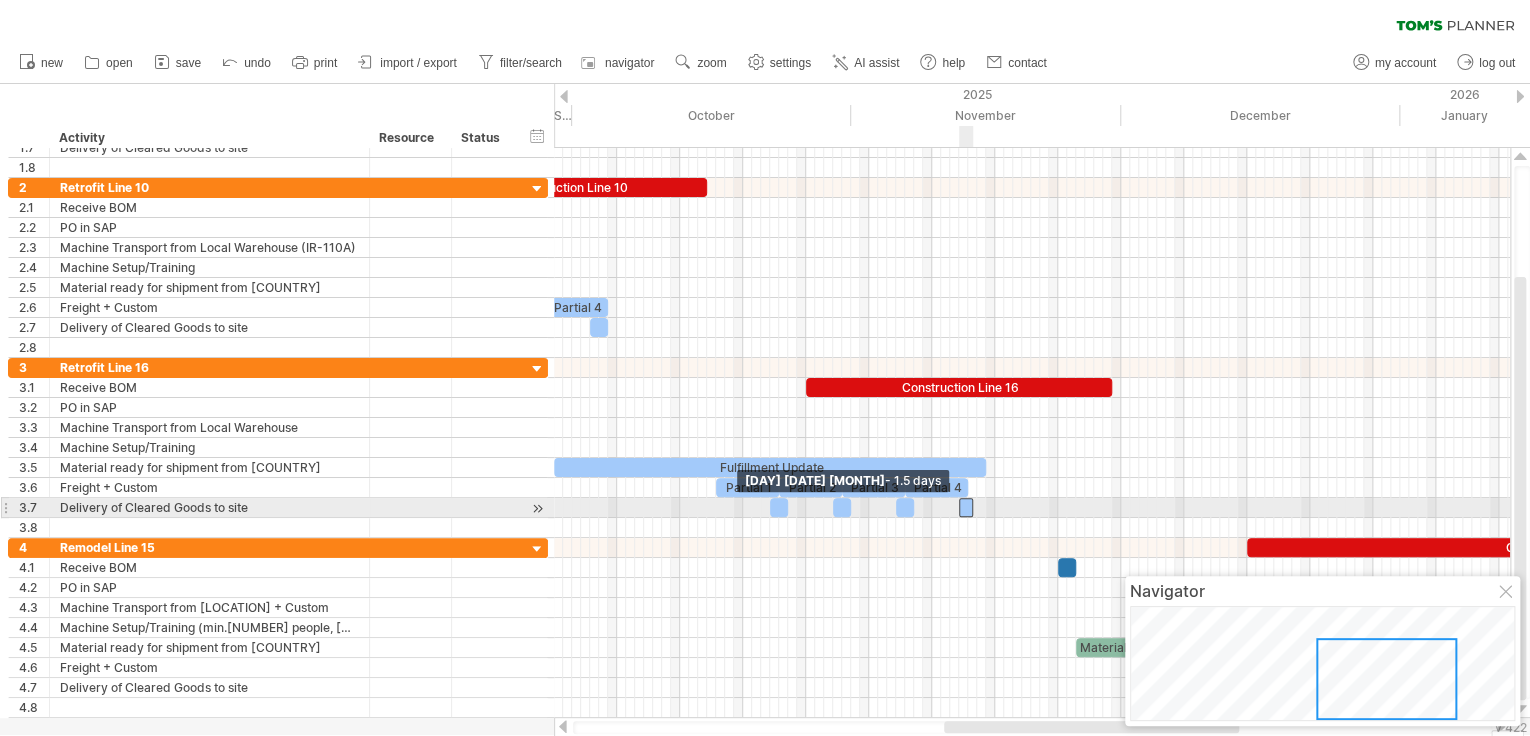 click at bounding box center [959, 507] 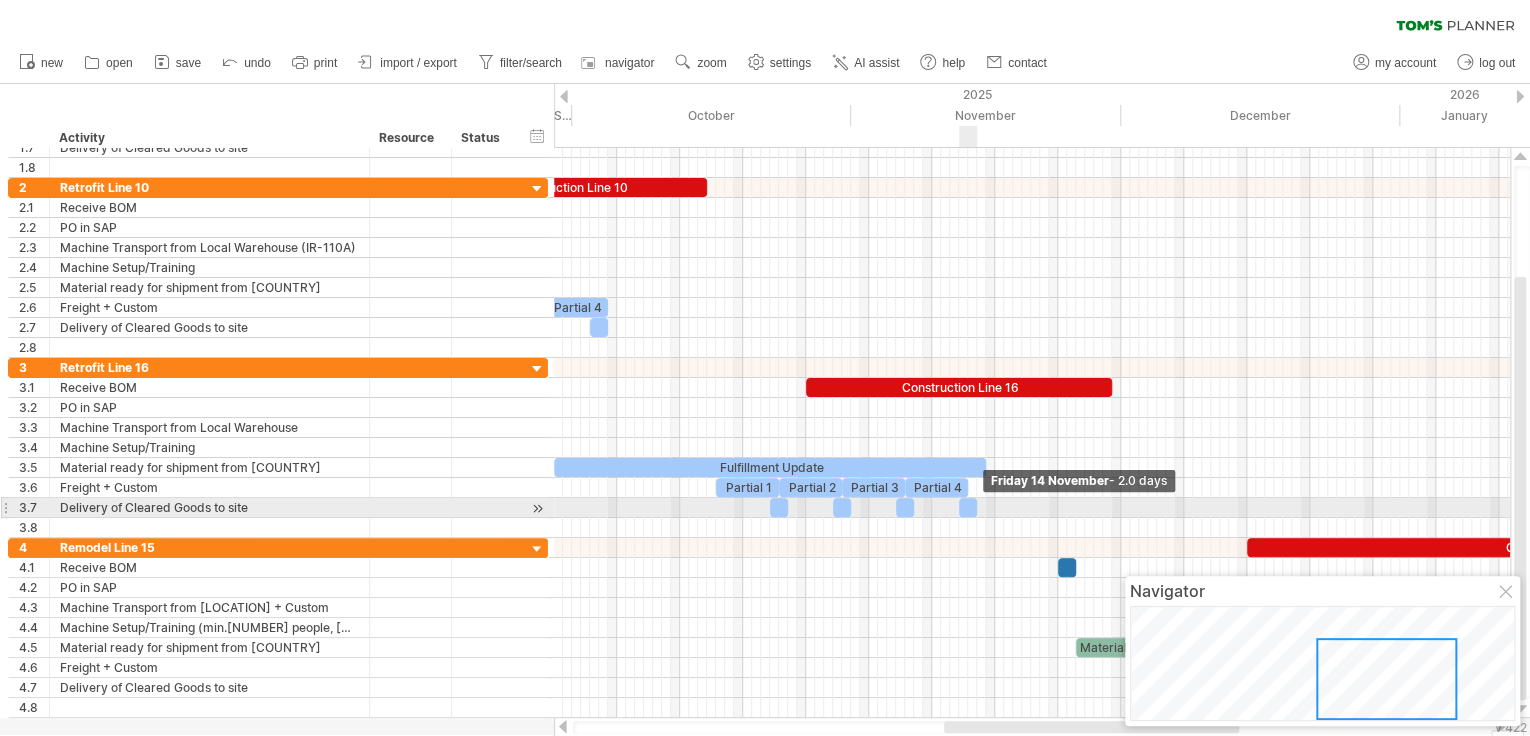 click at bounding box center (977, 507) 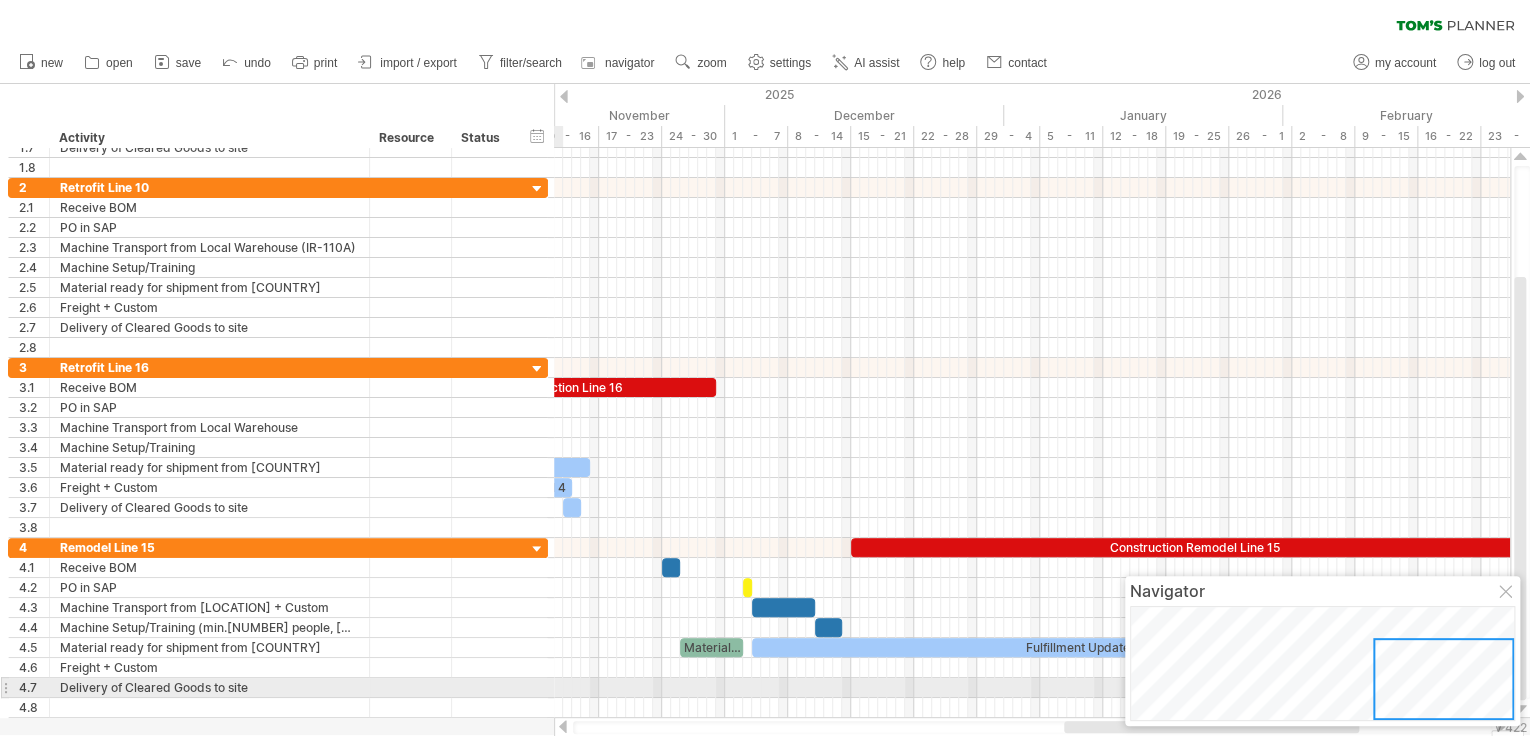 drag, startPoint x: 1413, startPoint y: 687, endPoint x: 1477, endPoint y: 696, distance: 64.629715 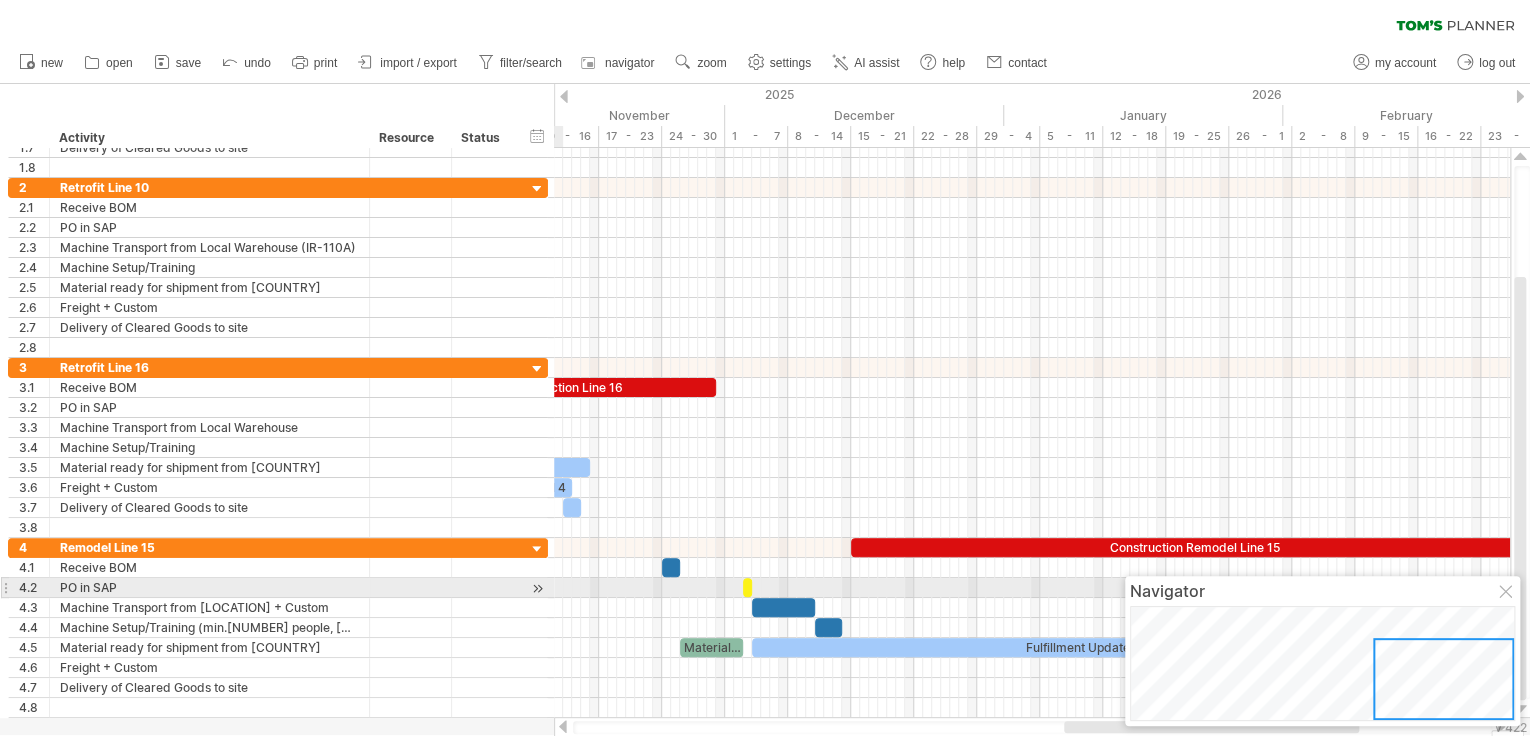 click at bounding box center (1507, 593) 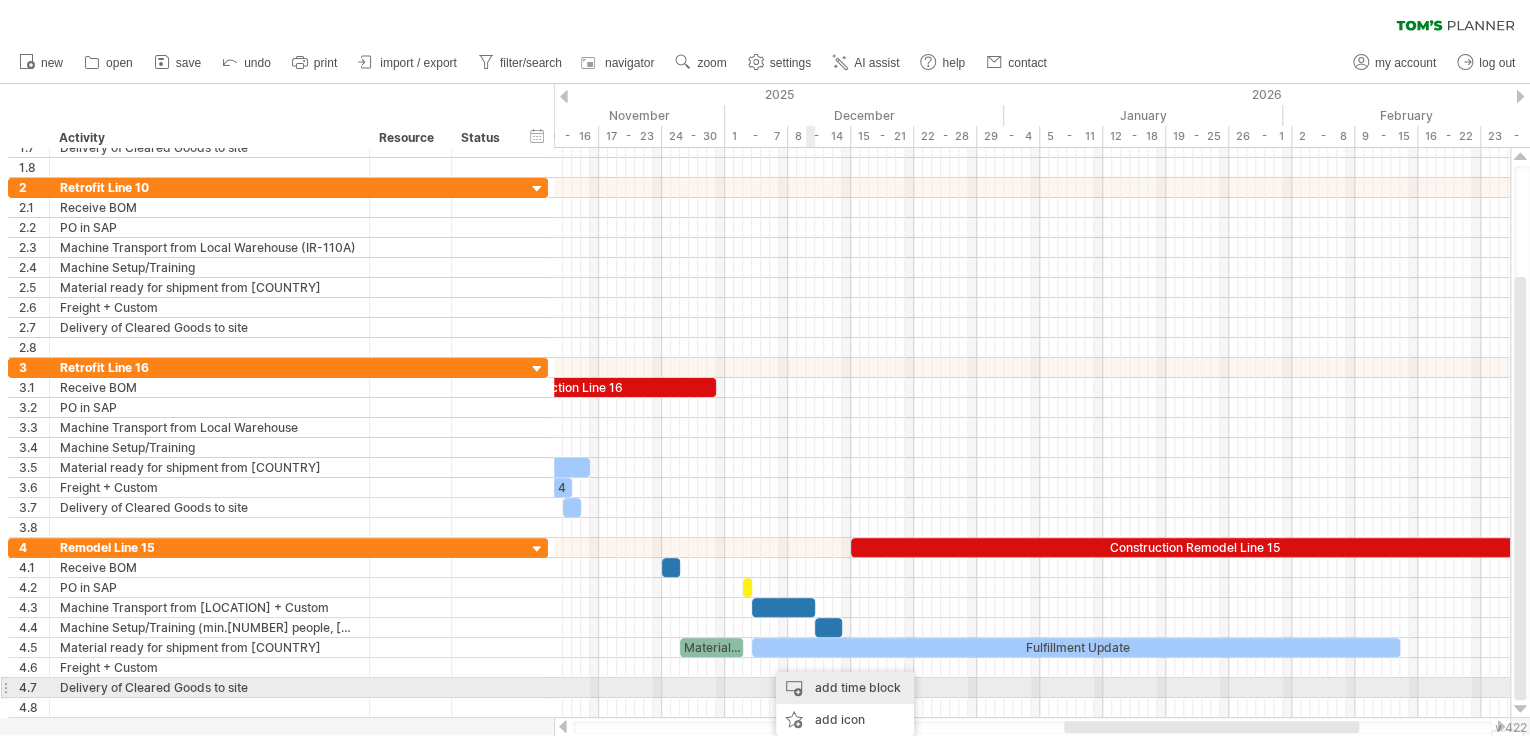 click on "add time block" at bounding box center [845, 688] 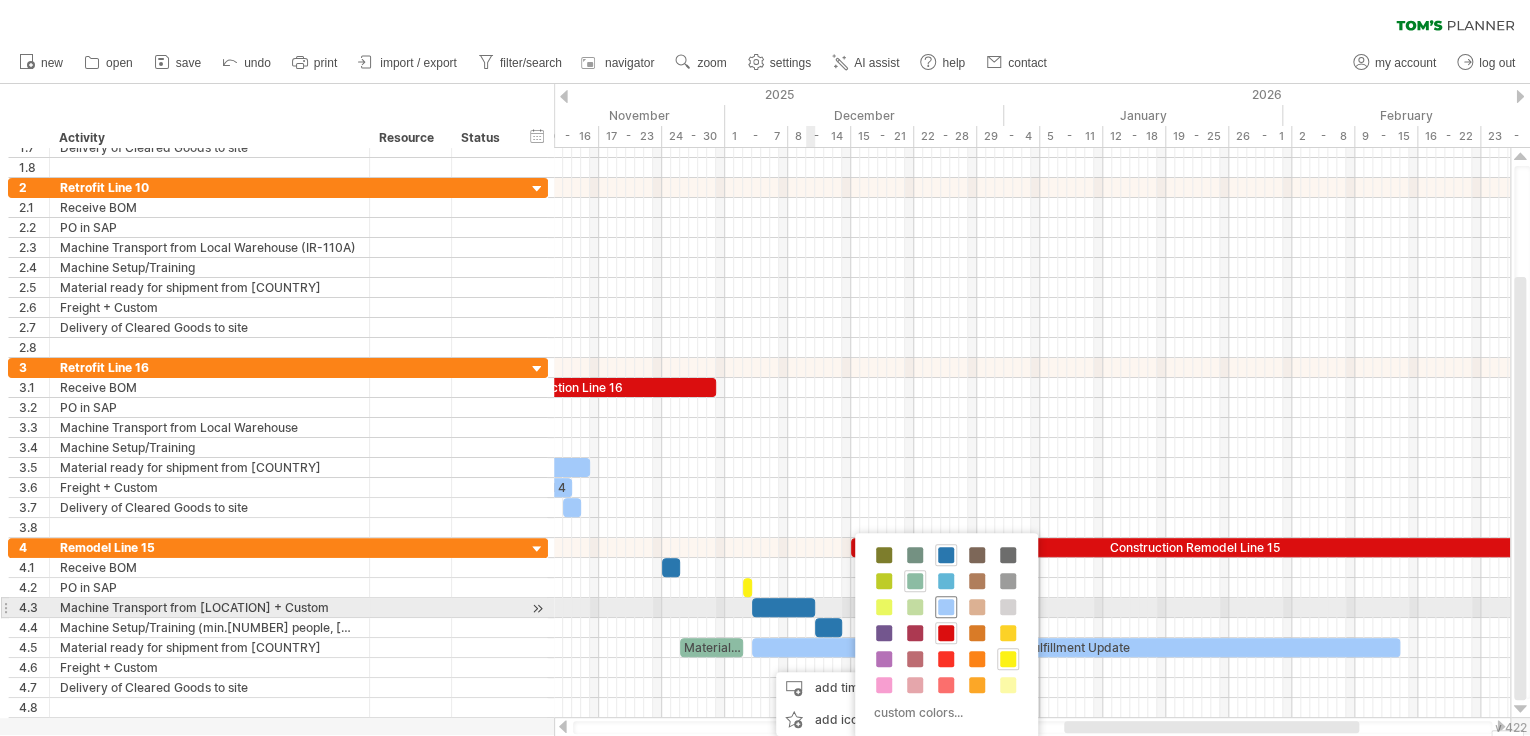 click at bounding box center [946, 607] 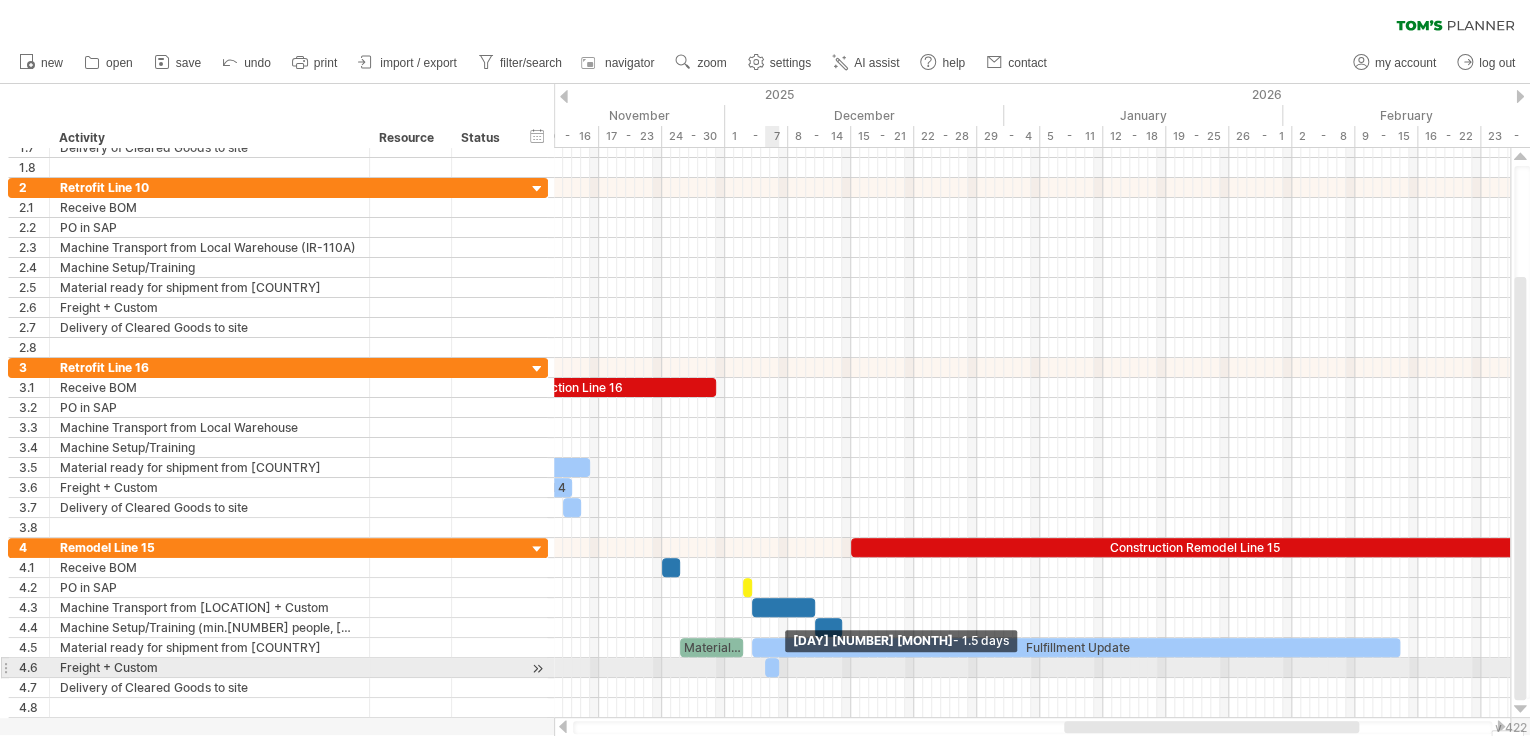 click at bounding box center (779, 667) 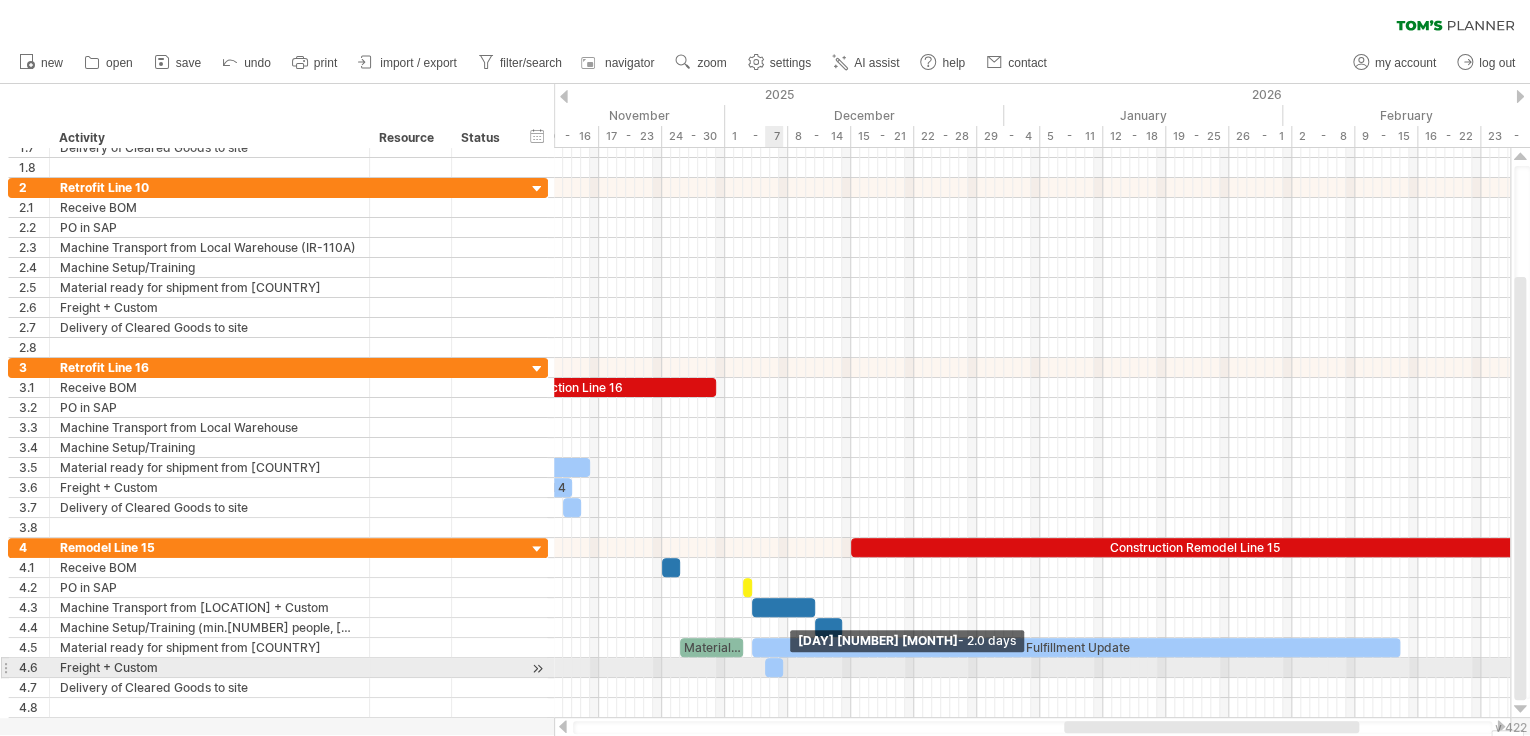 click at bounding box center [783, 667] 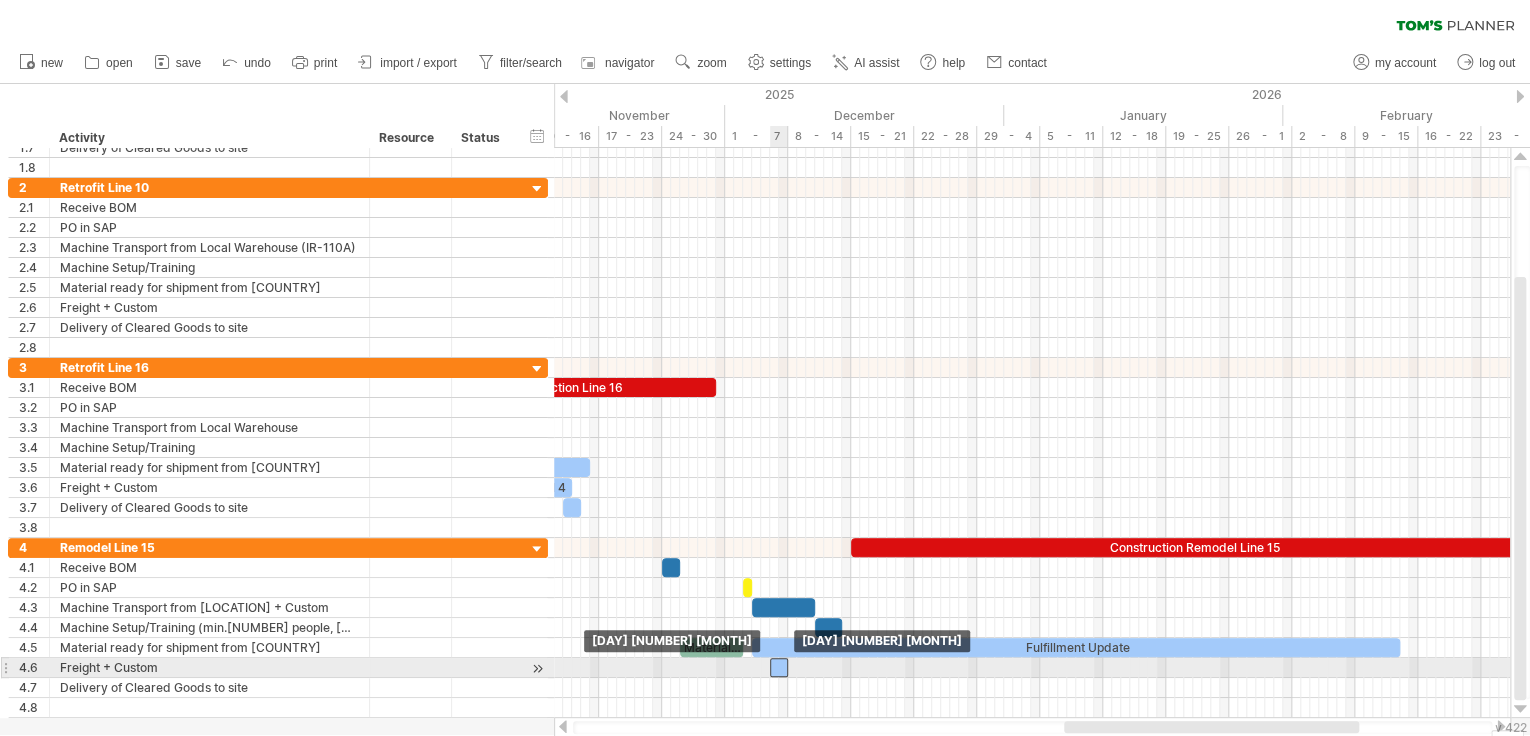 click at bounding box center (779, 667) 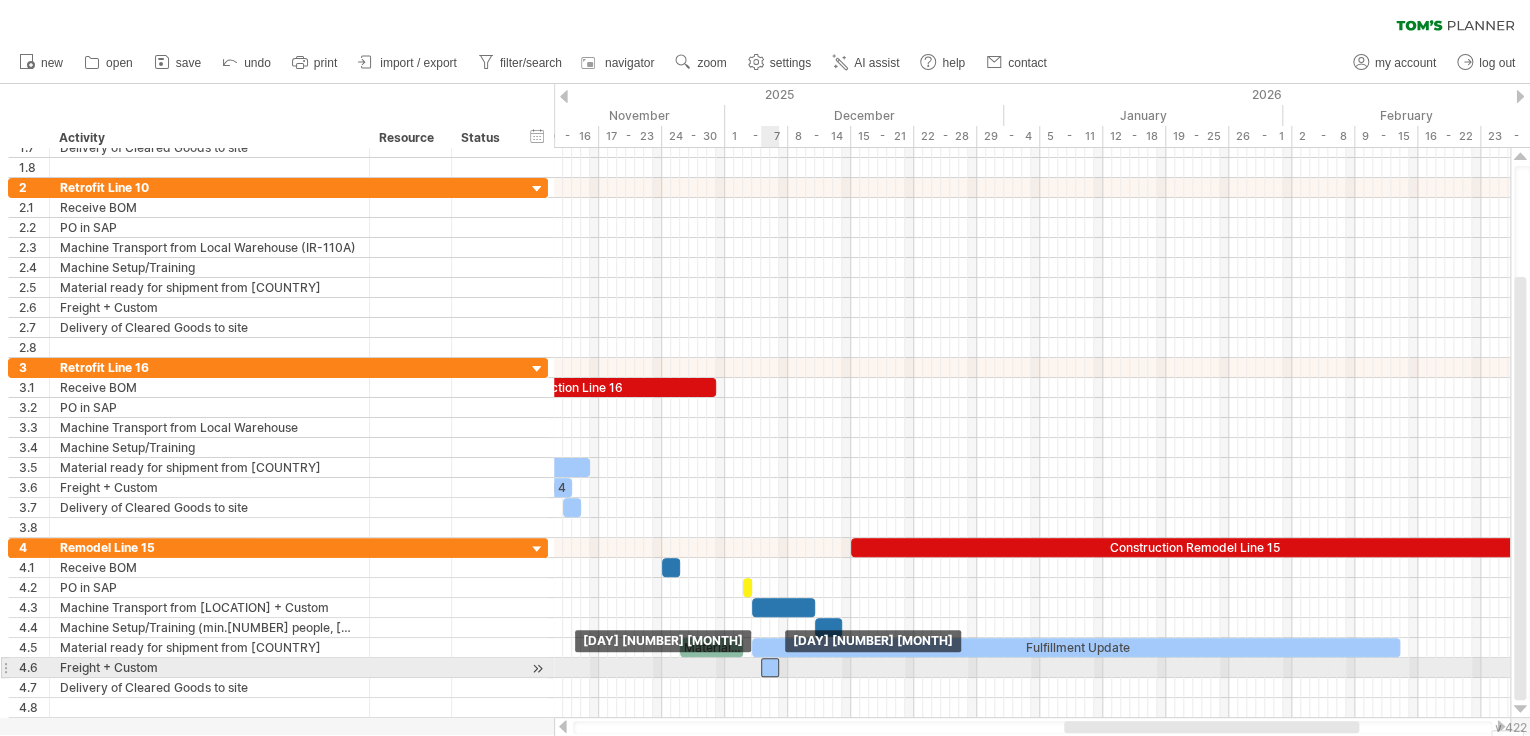 drag, startPoint x: 776, startPoint y: 665, endPoint x: 765, endPoint y: 665, distance: 11 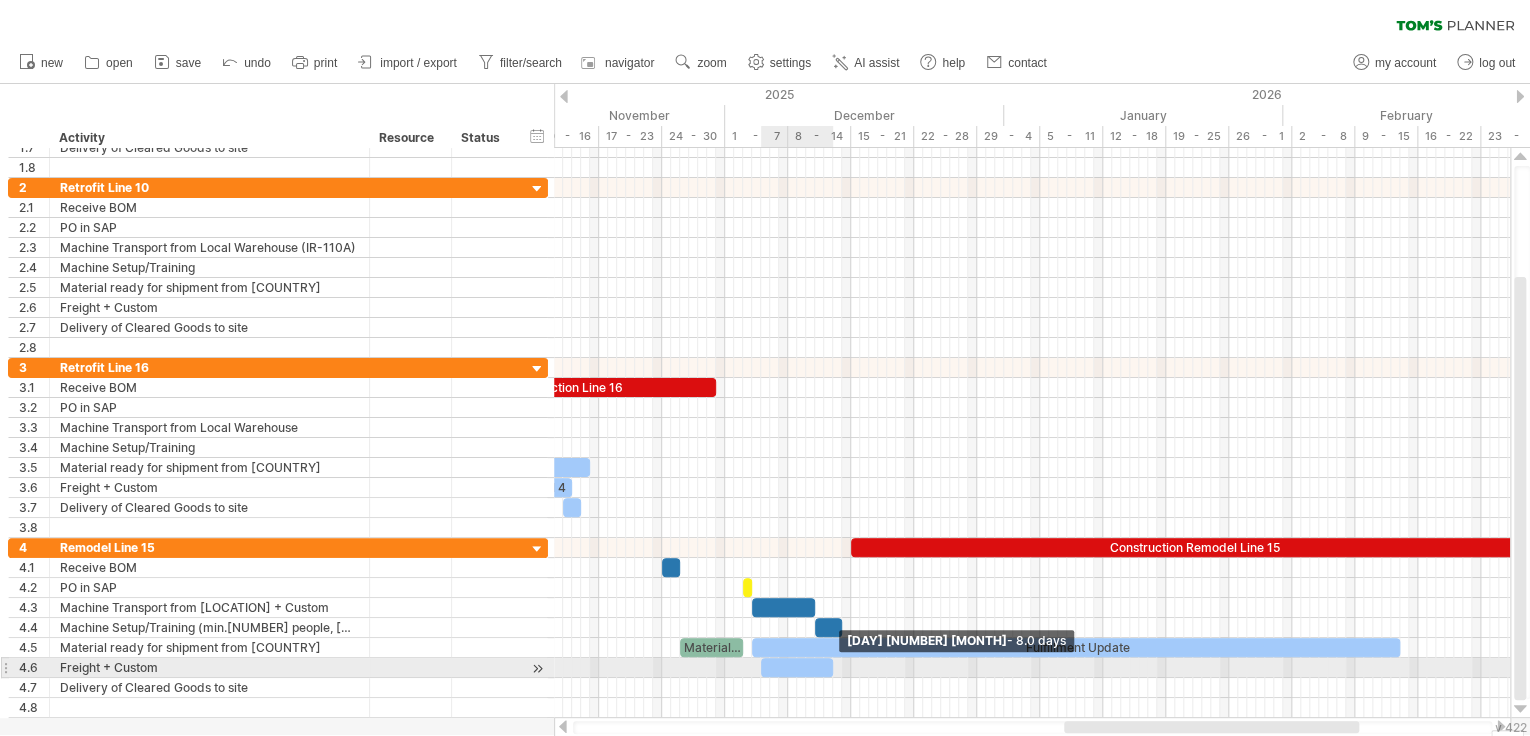 drag, startPoint x: 780, startPoint y: 664, endPoint x: 834, endPoint y: 664, distance: 54 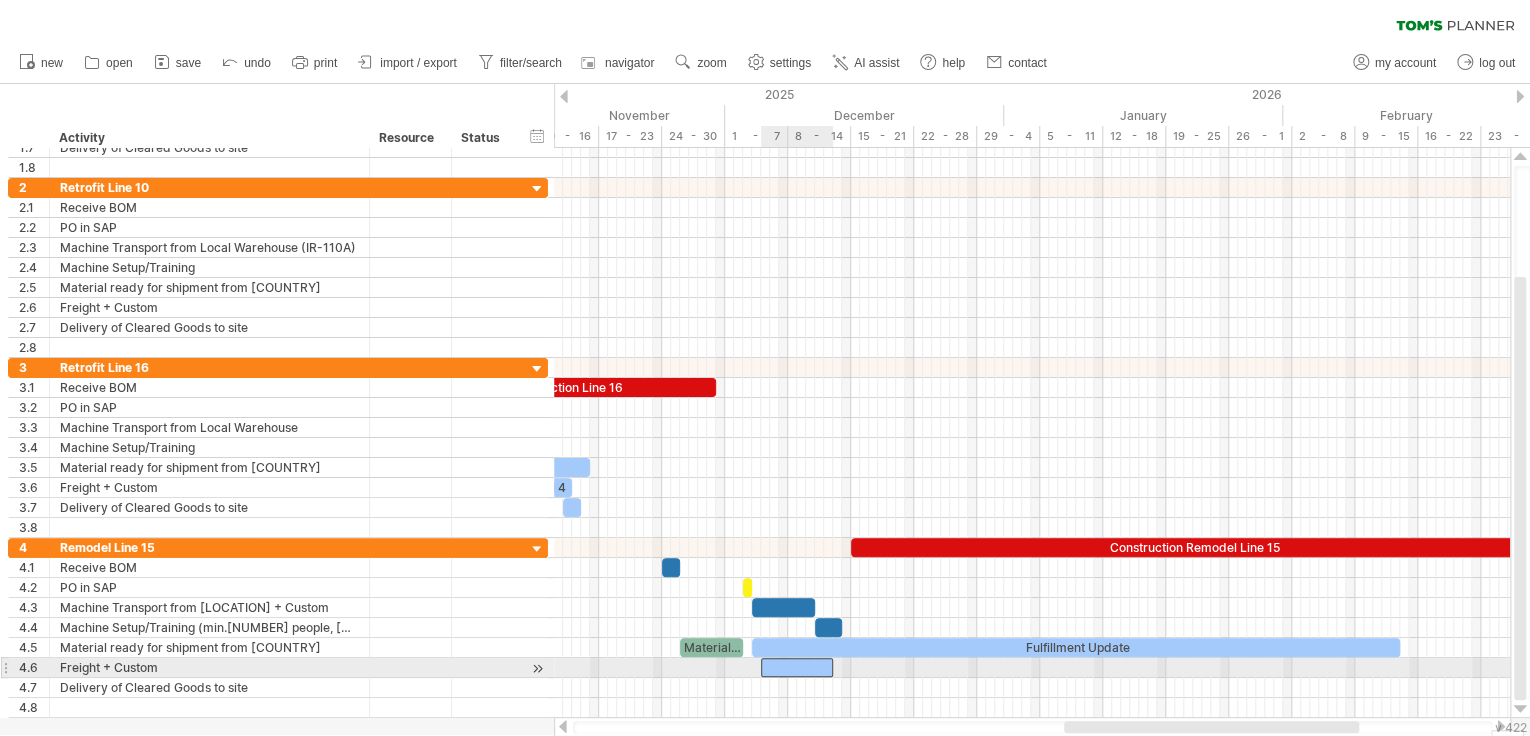 click at bounding box center (797, 667) 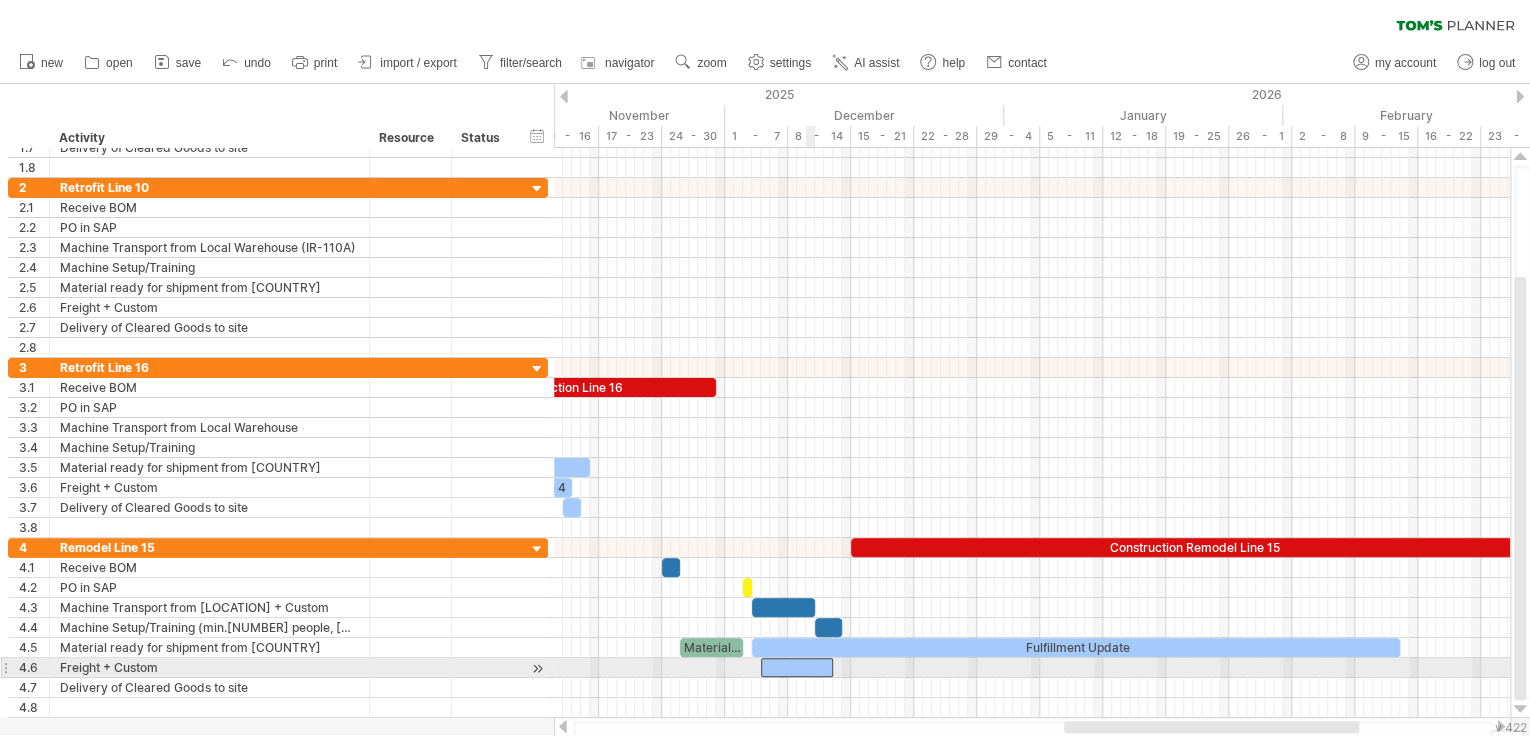 type 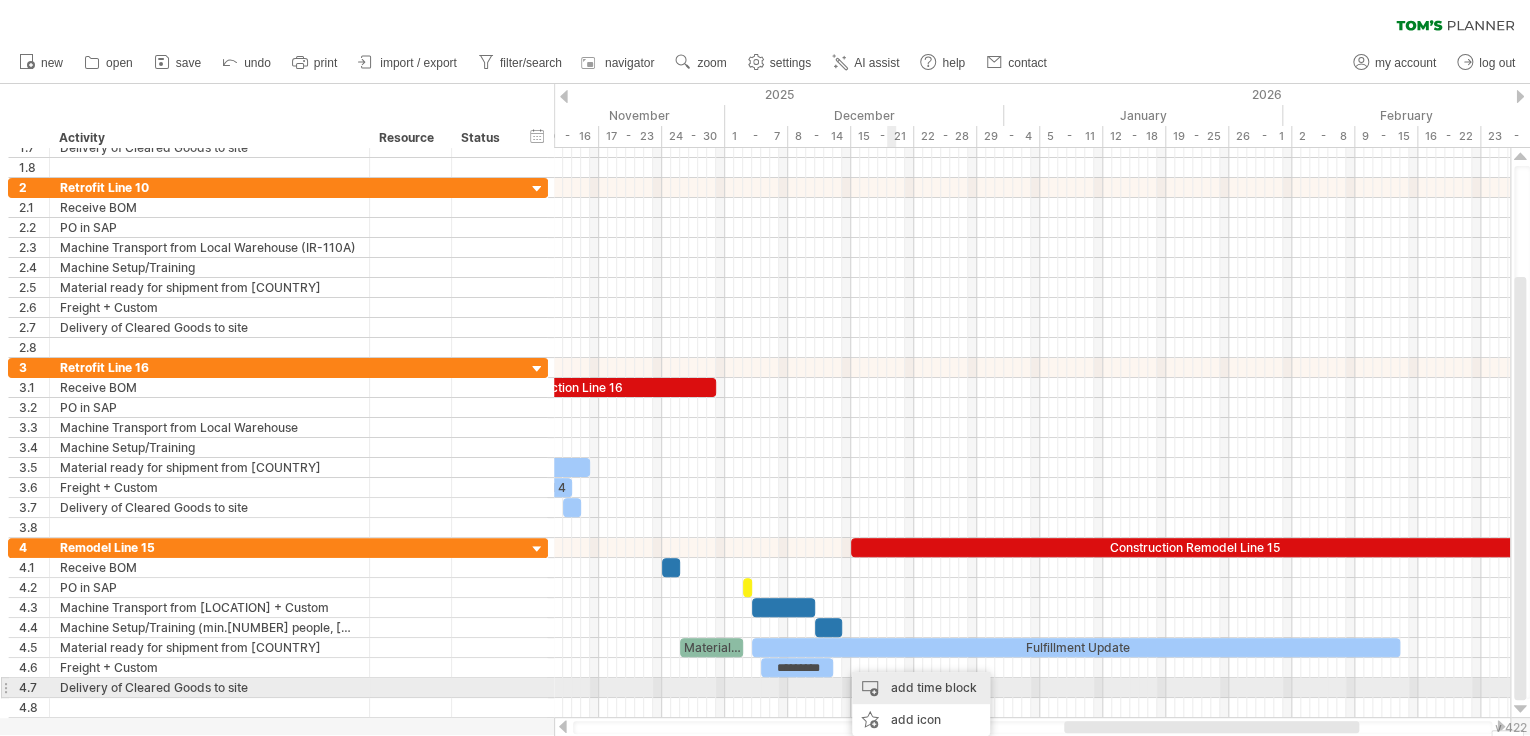 click on "add time block" at bounding box center [921, 688] 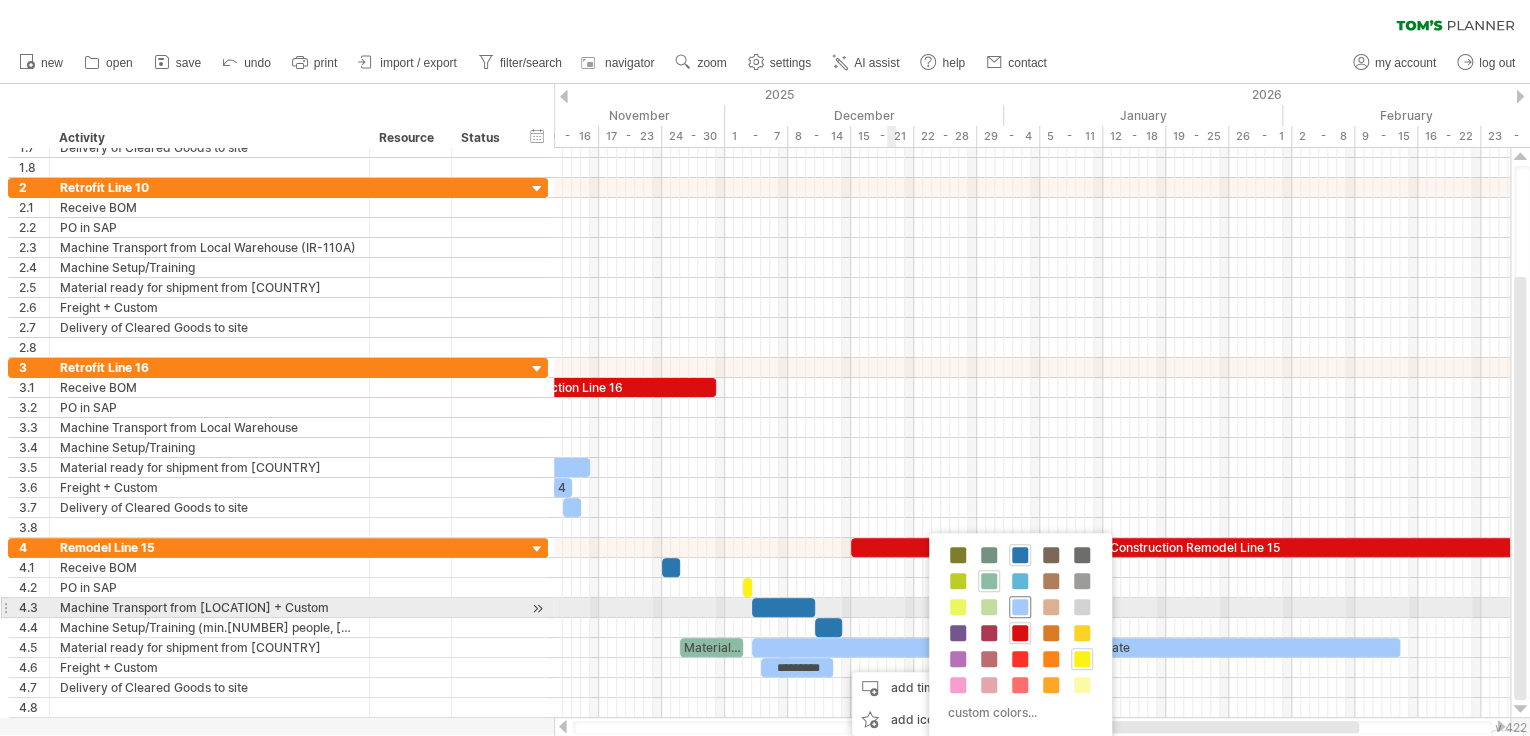 click at bounding box center [1020, 607] 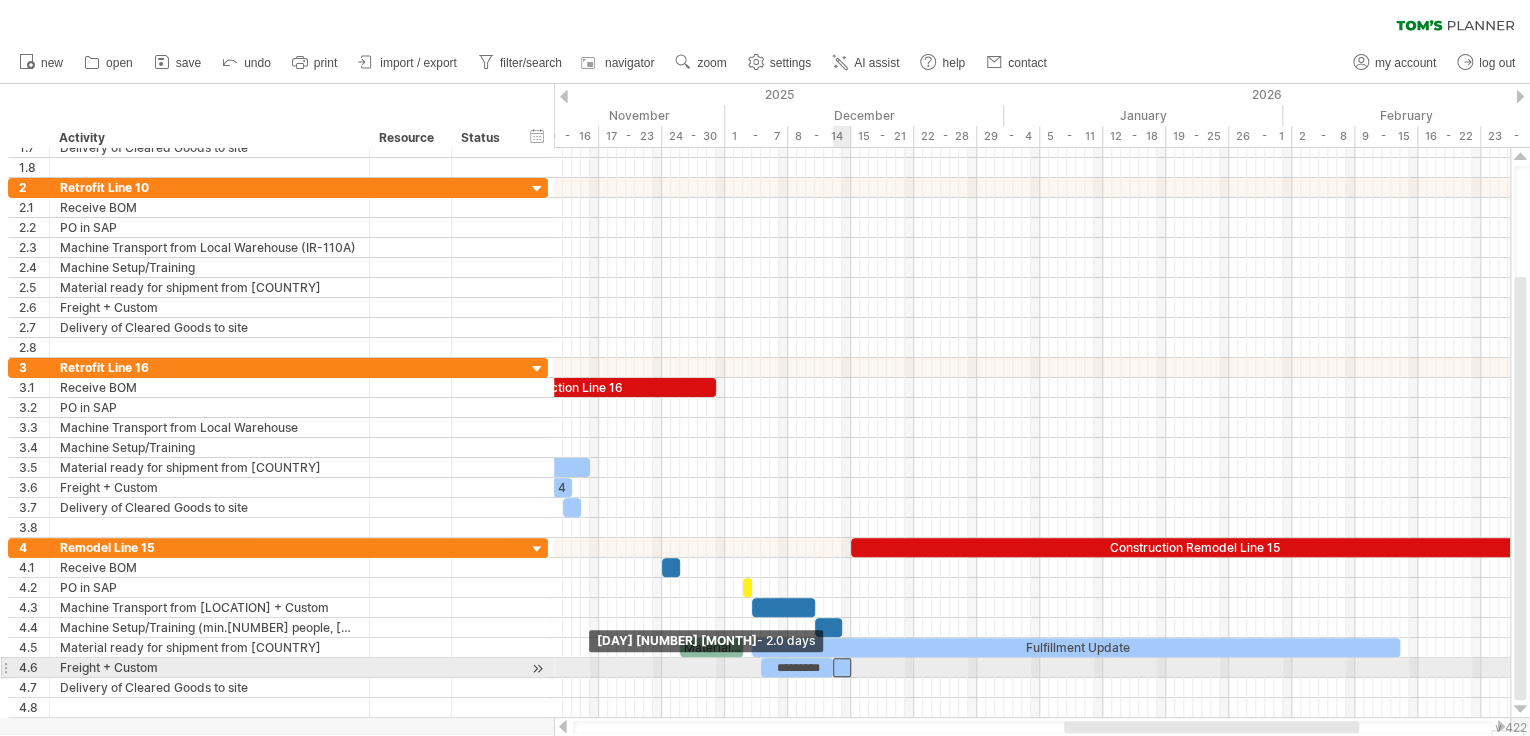 click at bounding box center [833, 667] 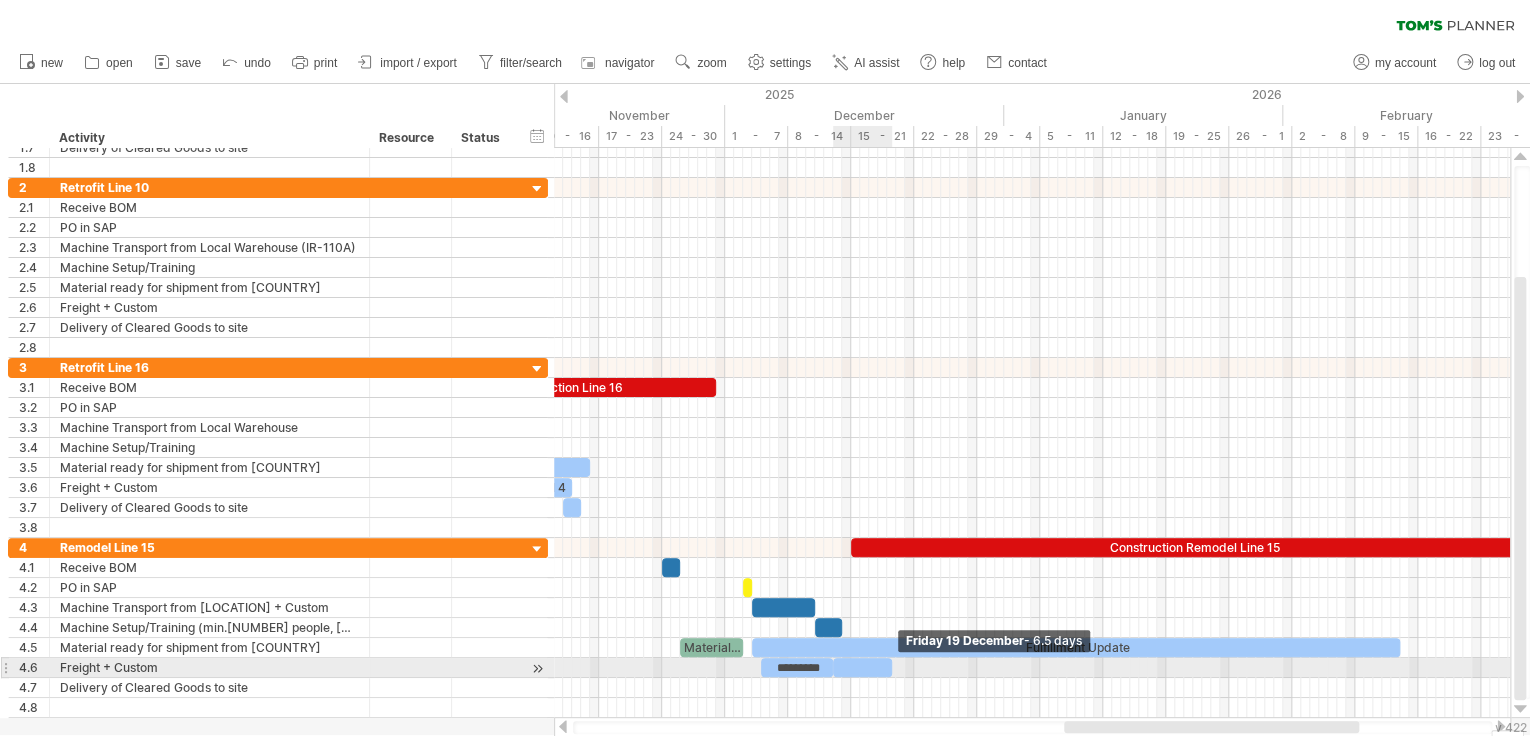 drag, startPoint x: 848, startPoint y: 662, endPoint x: 888, endPoint y: 664, distance: 40.04997 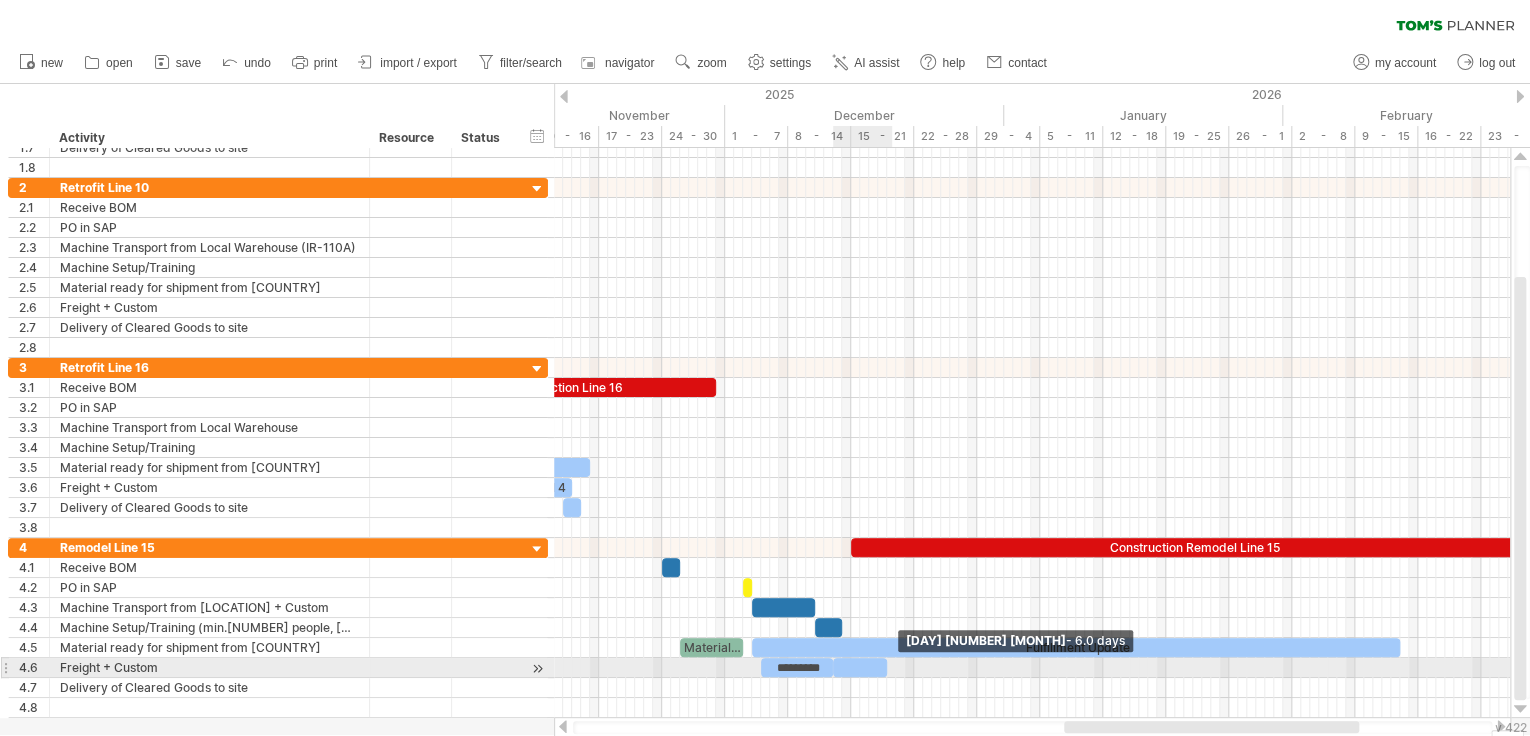 click at bounding box center (887, 667) 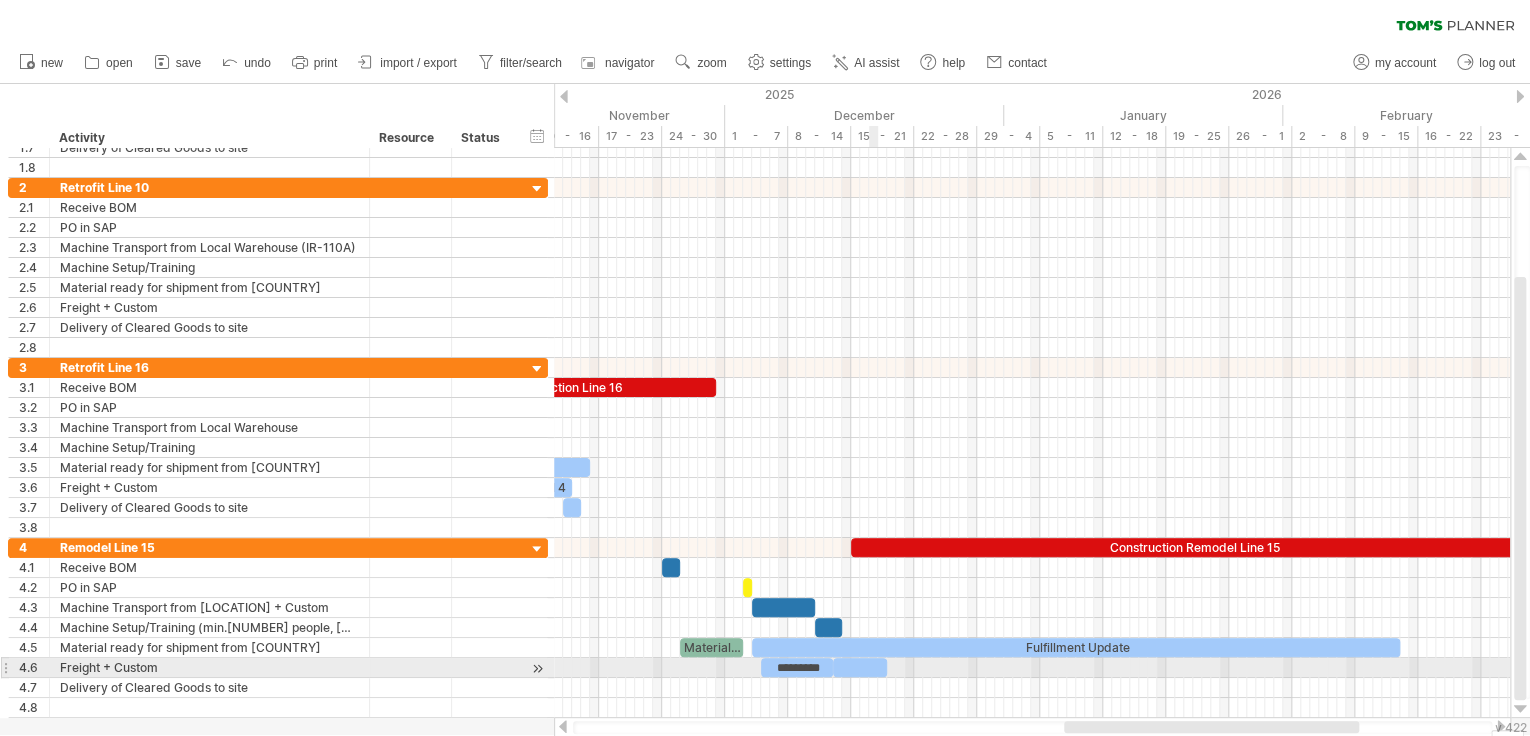 click at bounding box center (860, 667) 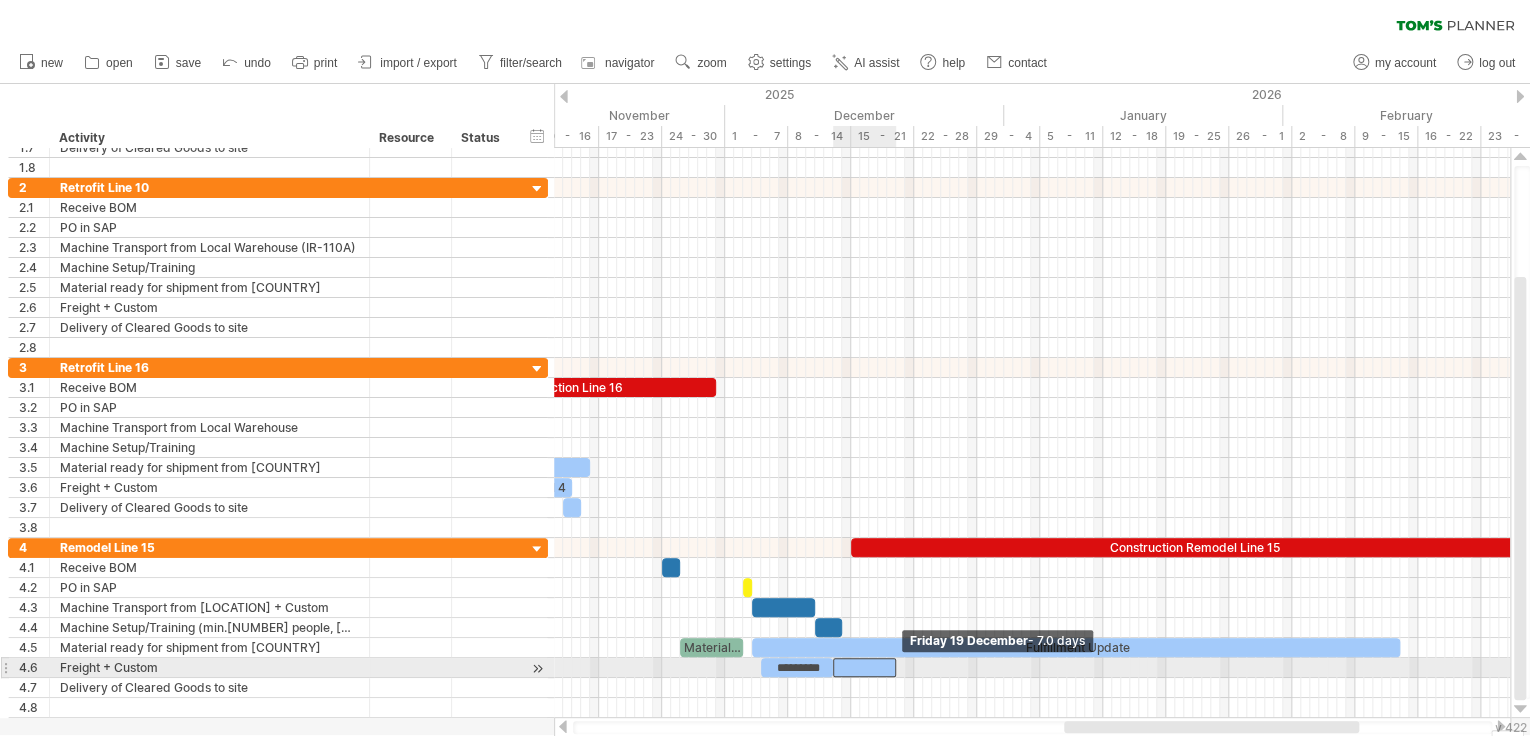 click at bounding box center [896, 667] 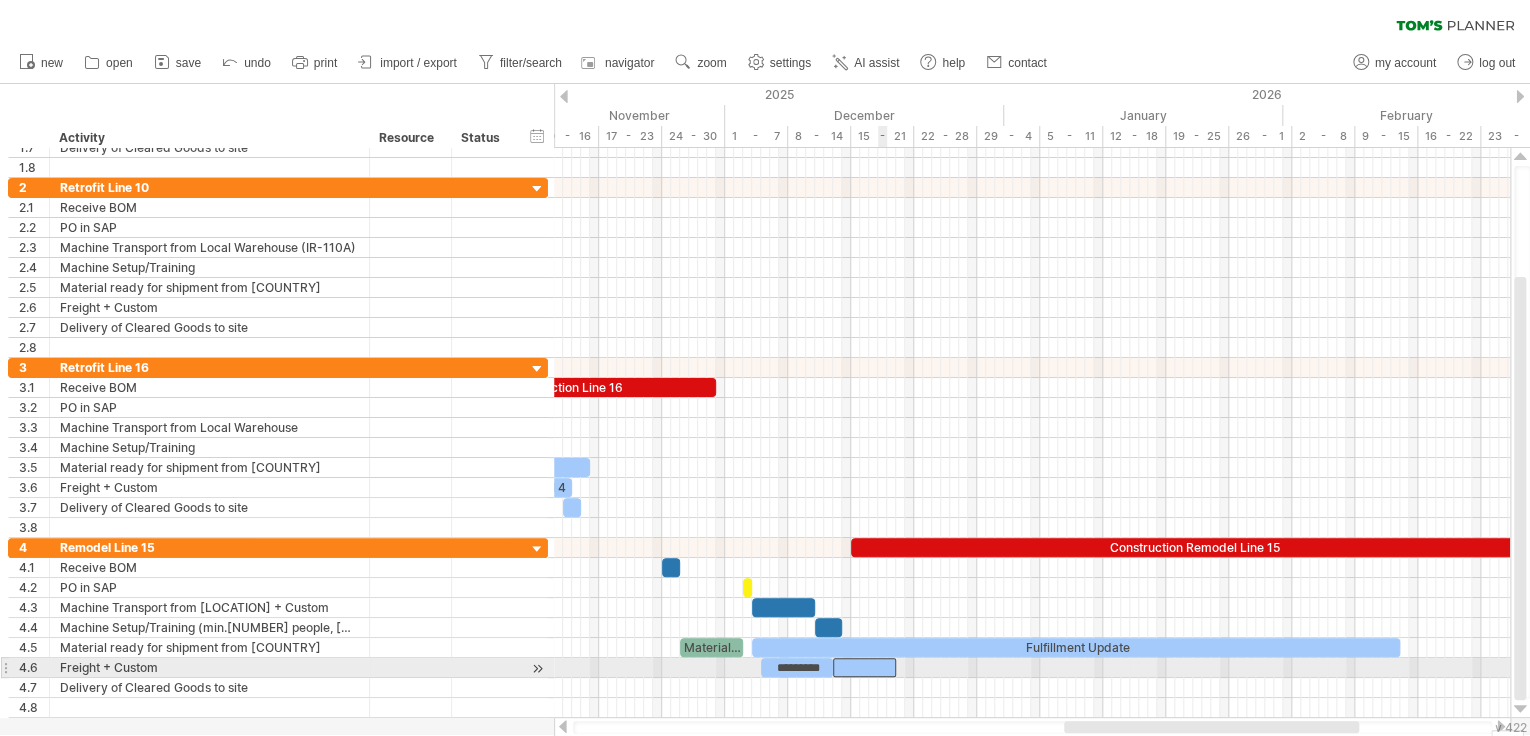 click at bounding box center (864, 667) 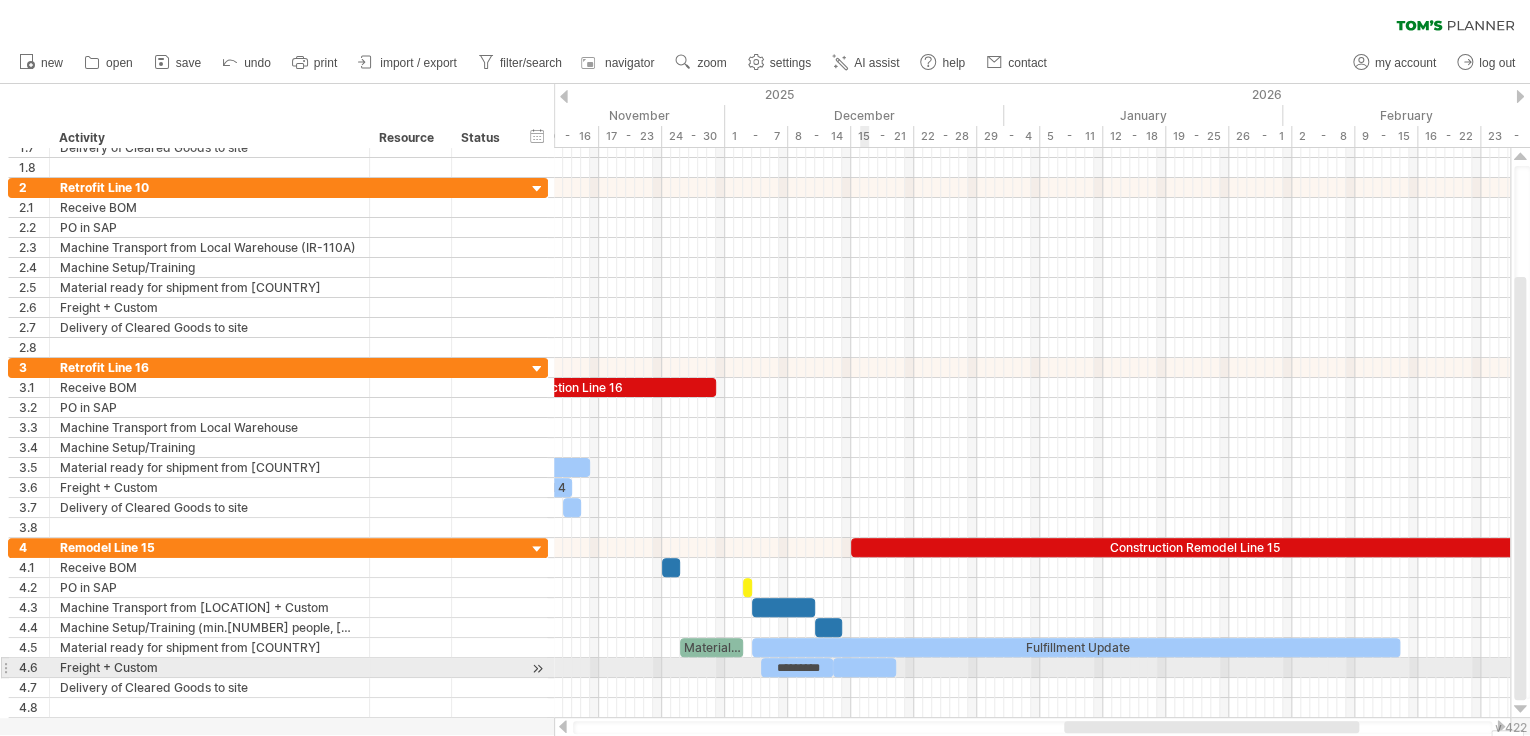 type 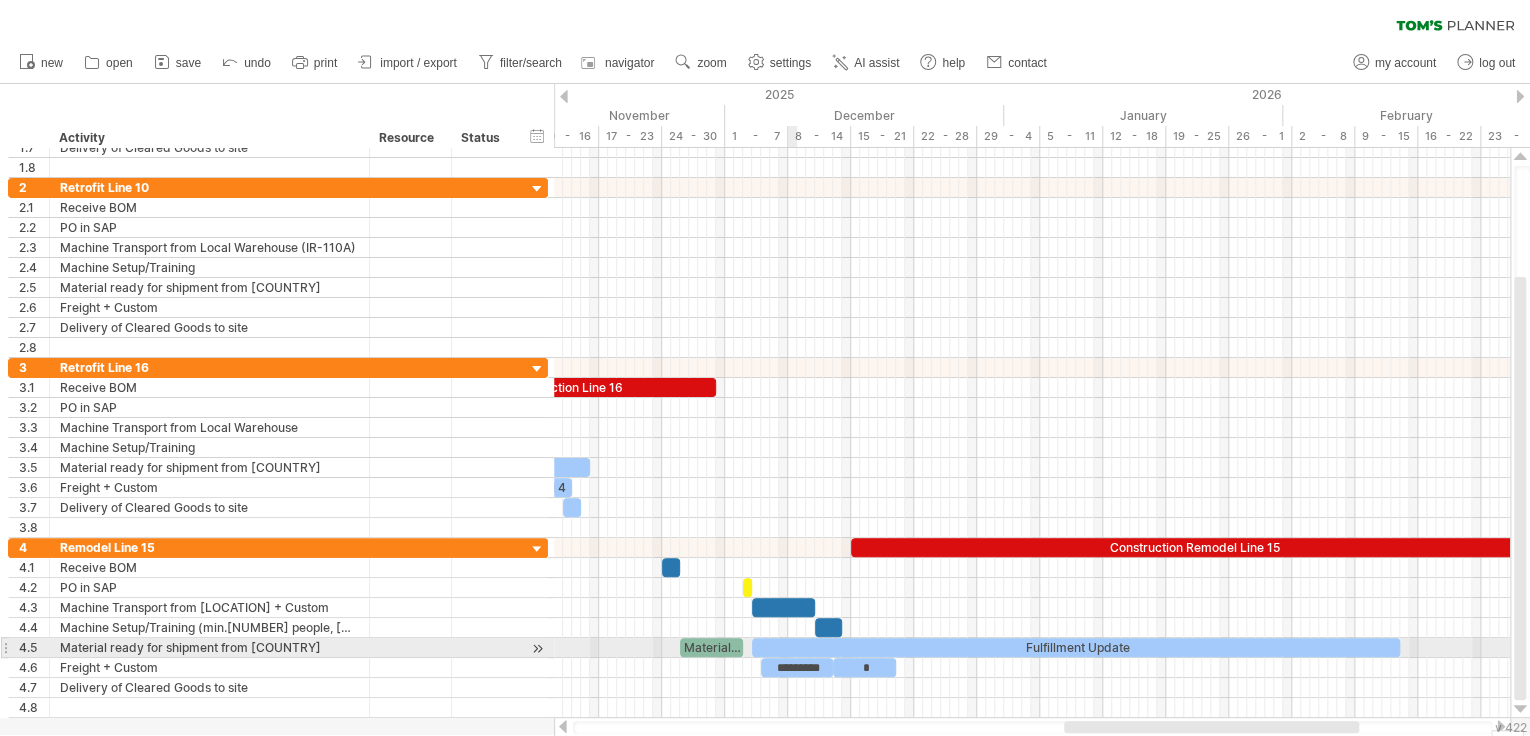 click on "*********" at bounding box center [797, 667] 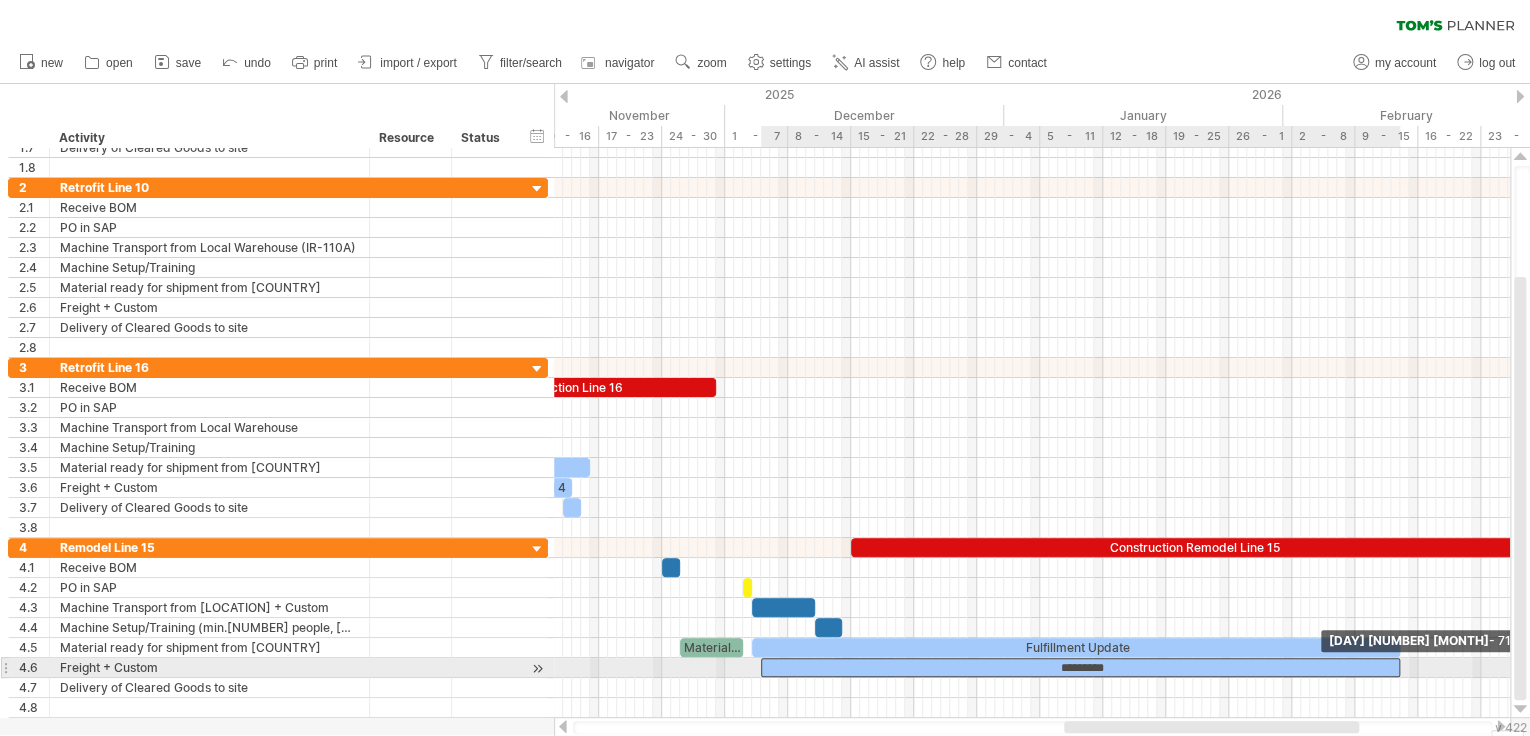 drag, startPoint x: 832, startPoint y: 662, endPoint x: 1401, endPoint y: 676, distance: 569.1722 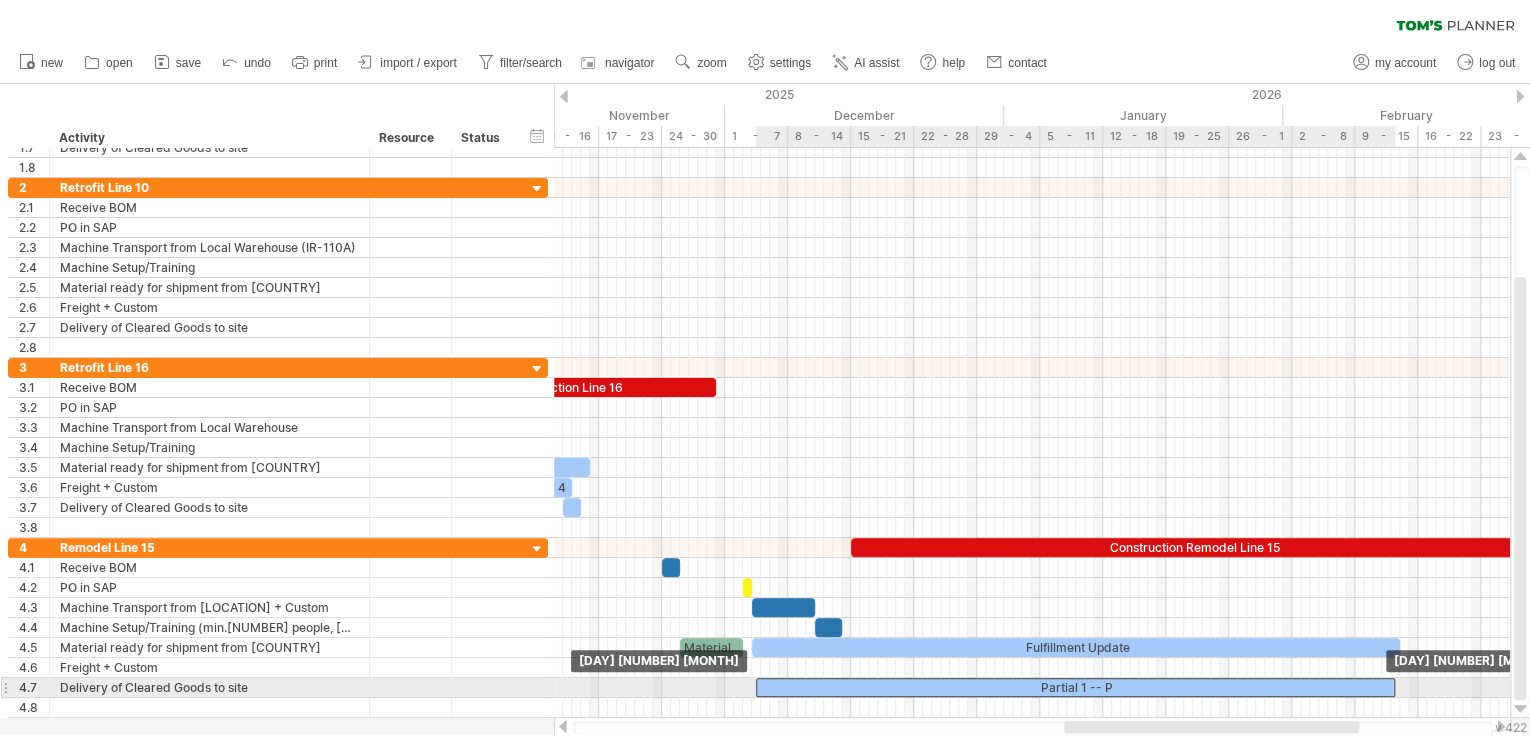 drag, startPoint x: 1088, startPoint y: 660, endPoint x: 1084, endPoint y: 682, distance: 22.36068 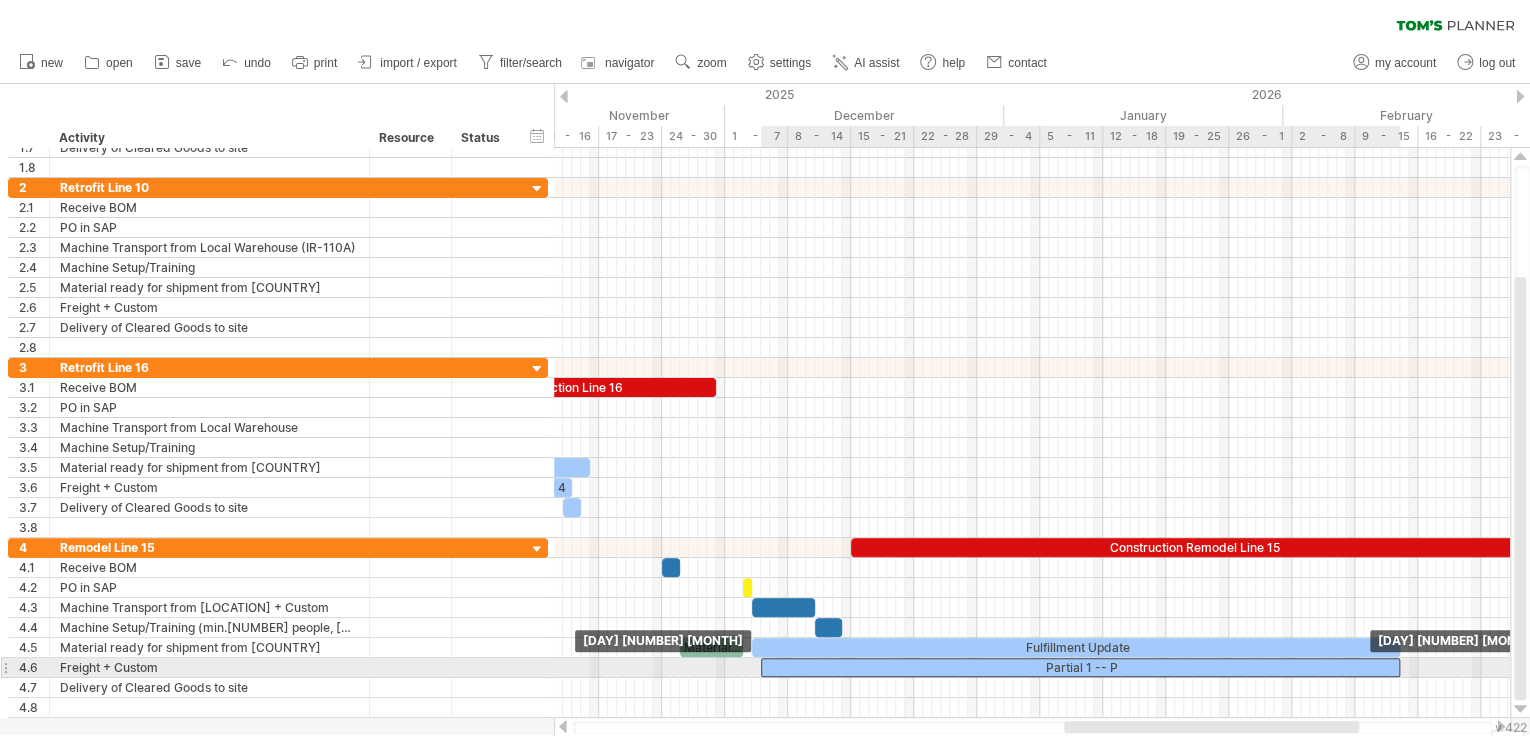 drag, startPoint x: 1081, startPoint y: 680, endPoint x: 1086, endPoint y: 660, distance: 20.615528 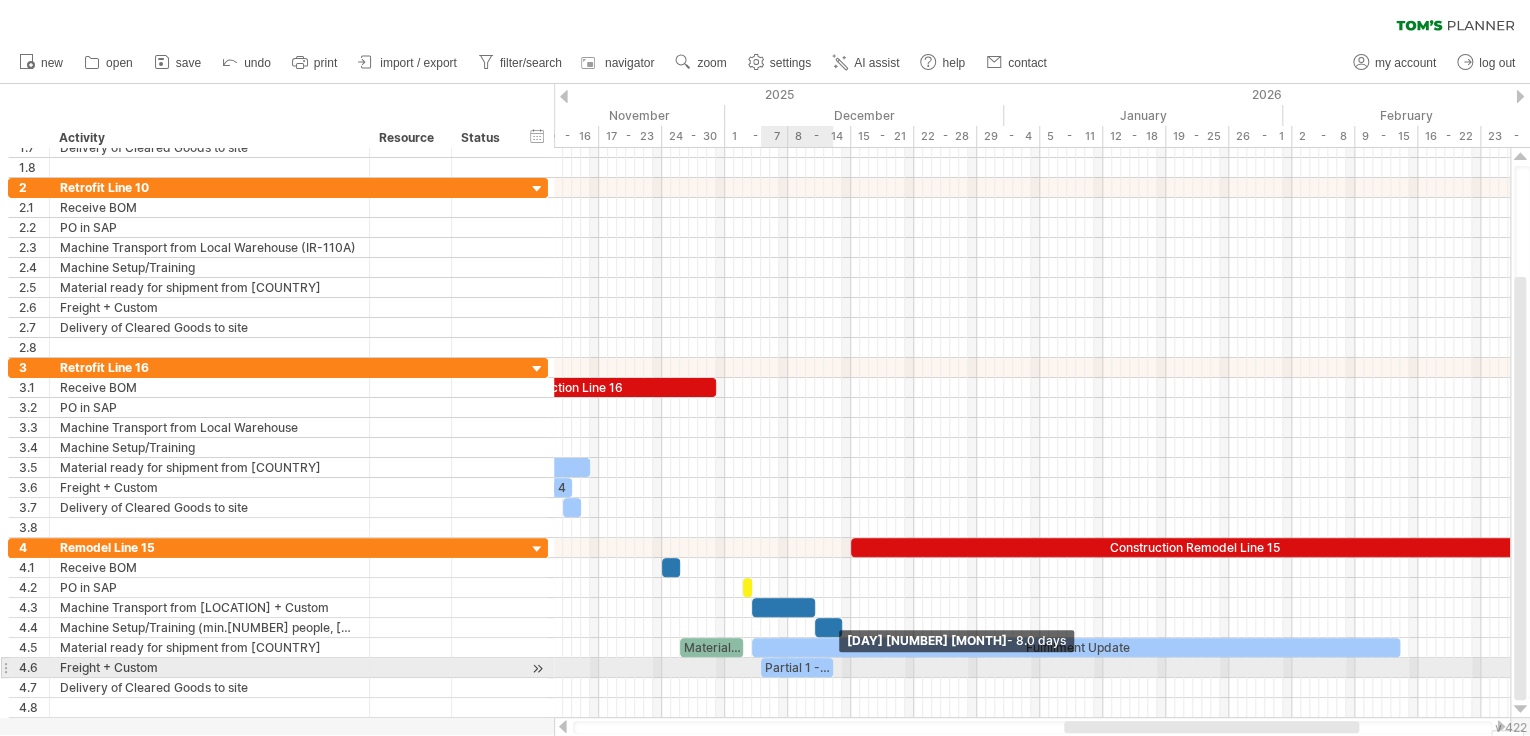 drag, startPoint x: 1399, startPoint y: 661, endPoint x: 832, endPoint y: 659, distance: 567.00354 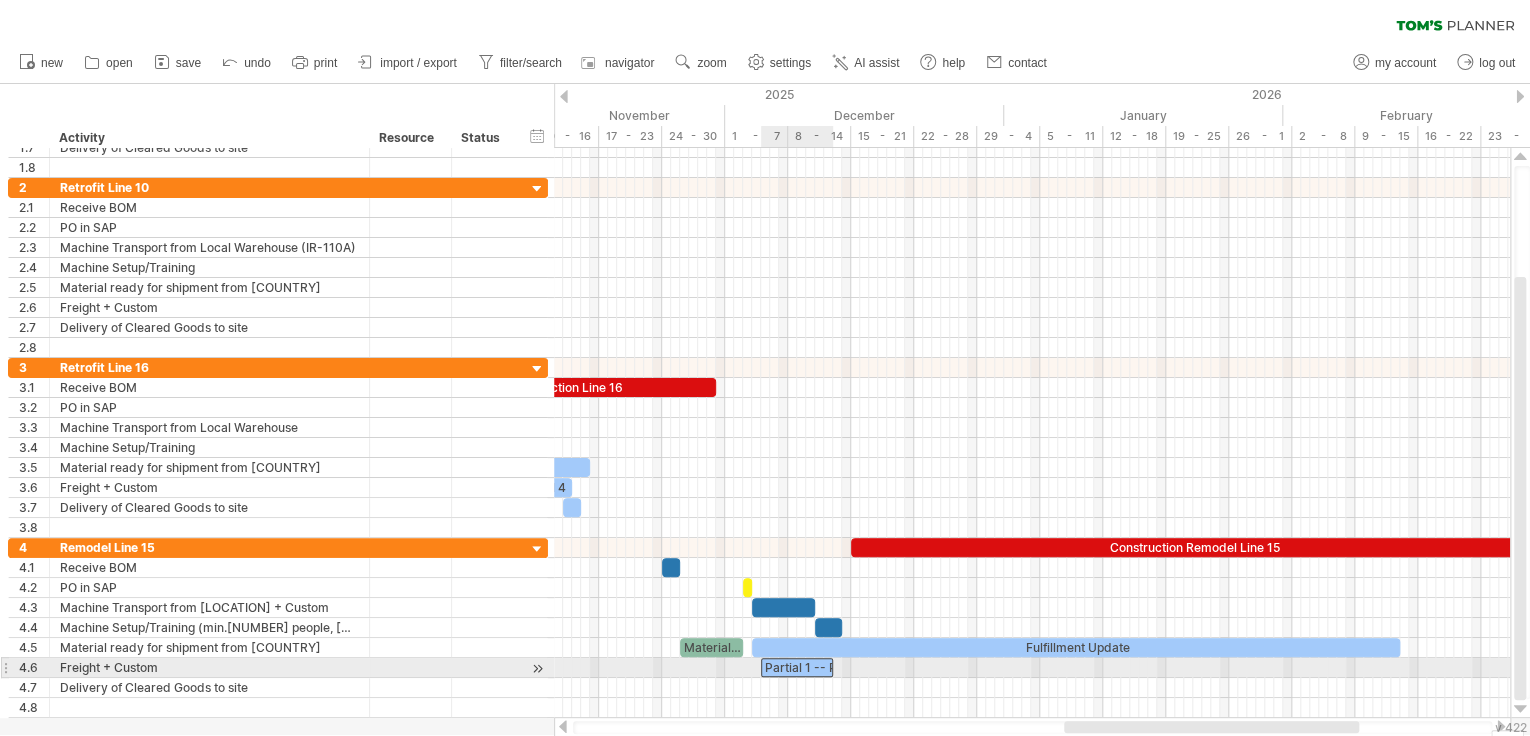 click on "Partial 1 -- P" at bounding box center (797, 667) 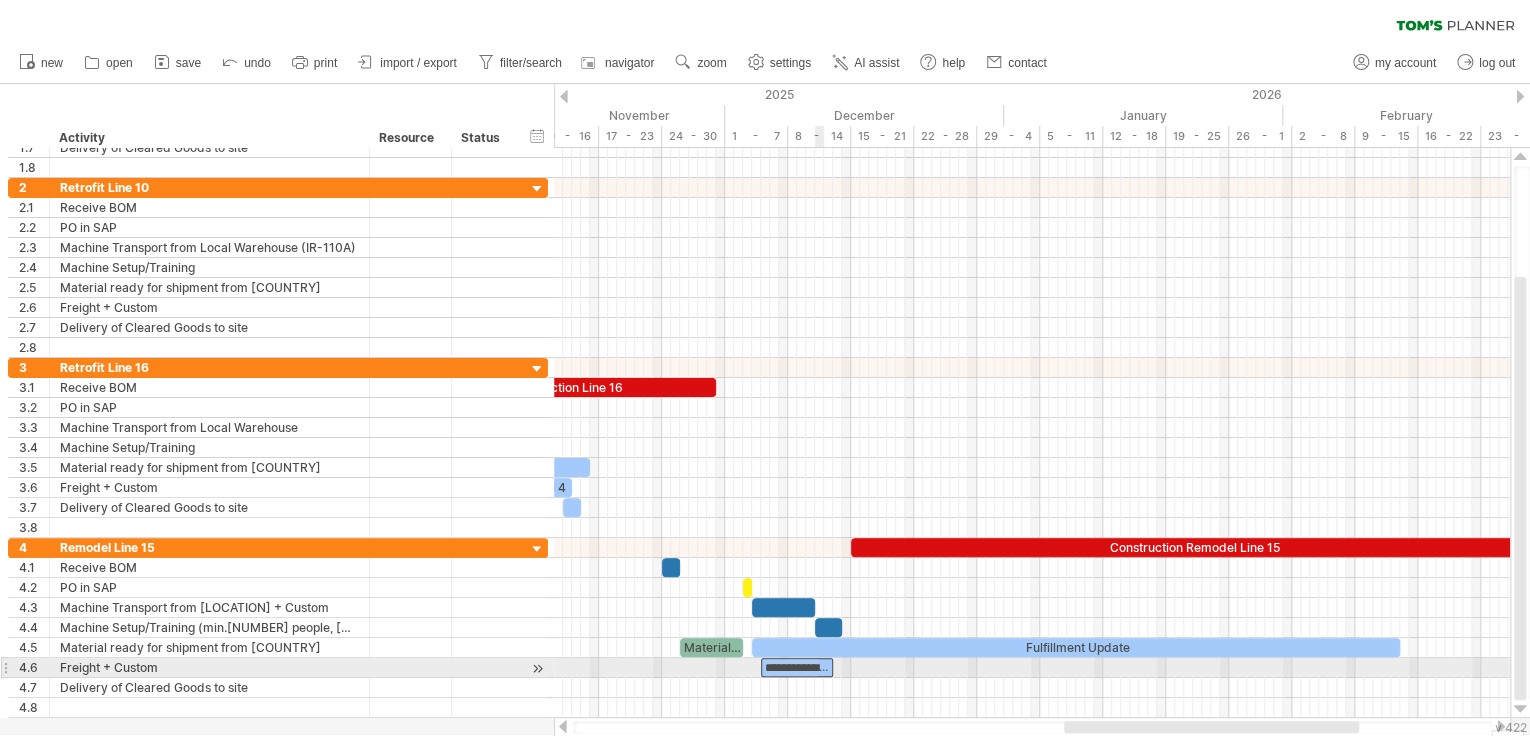 type 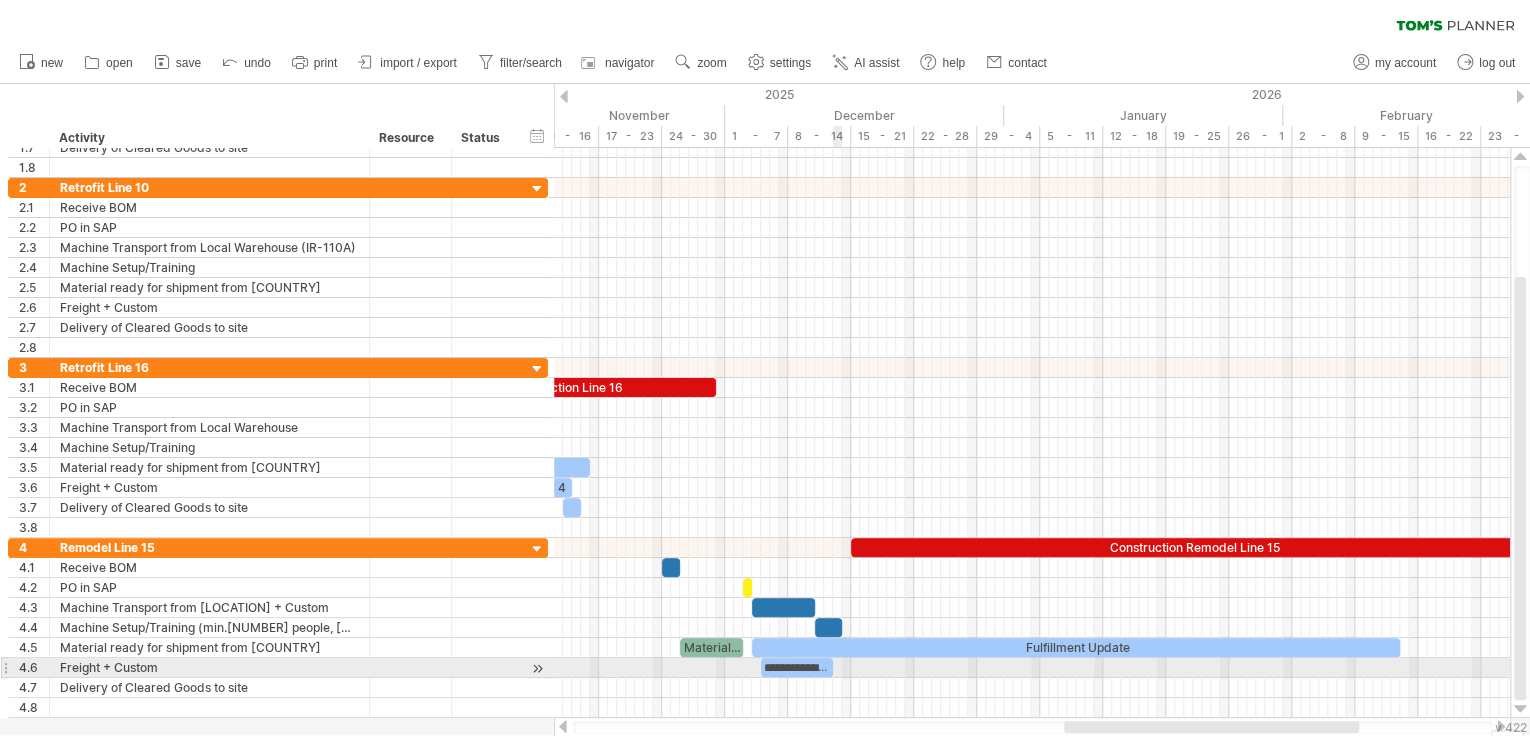 scroll, scrollTop: 0, scrollLeft: 0, axis: both 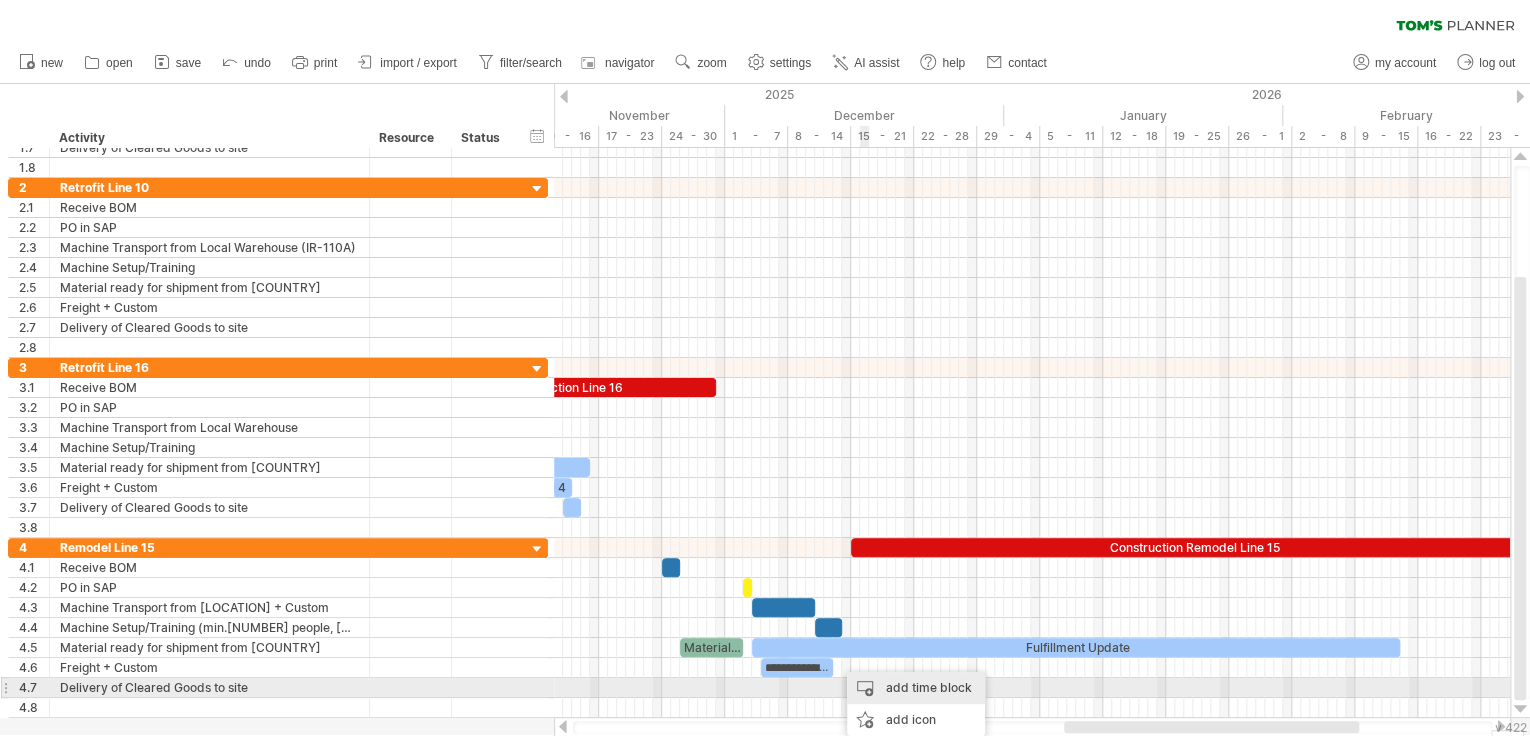 click on "add time block" at bounding box center [916, 688] 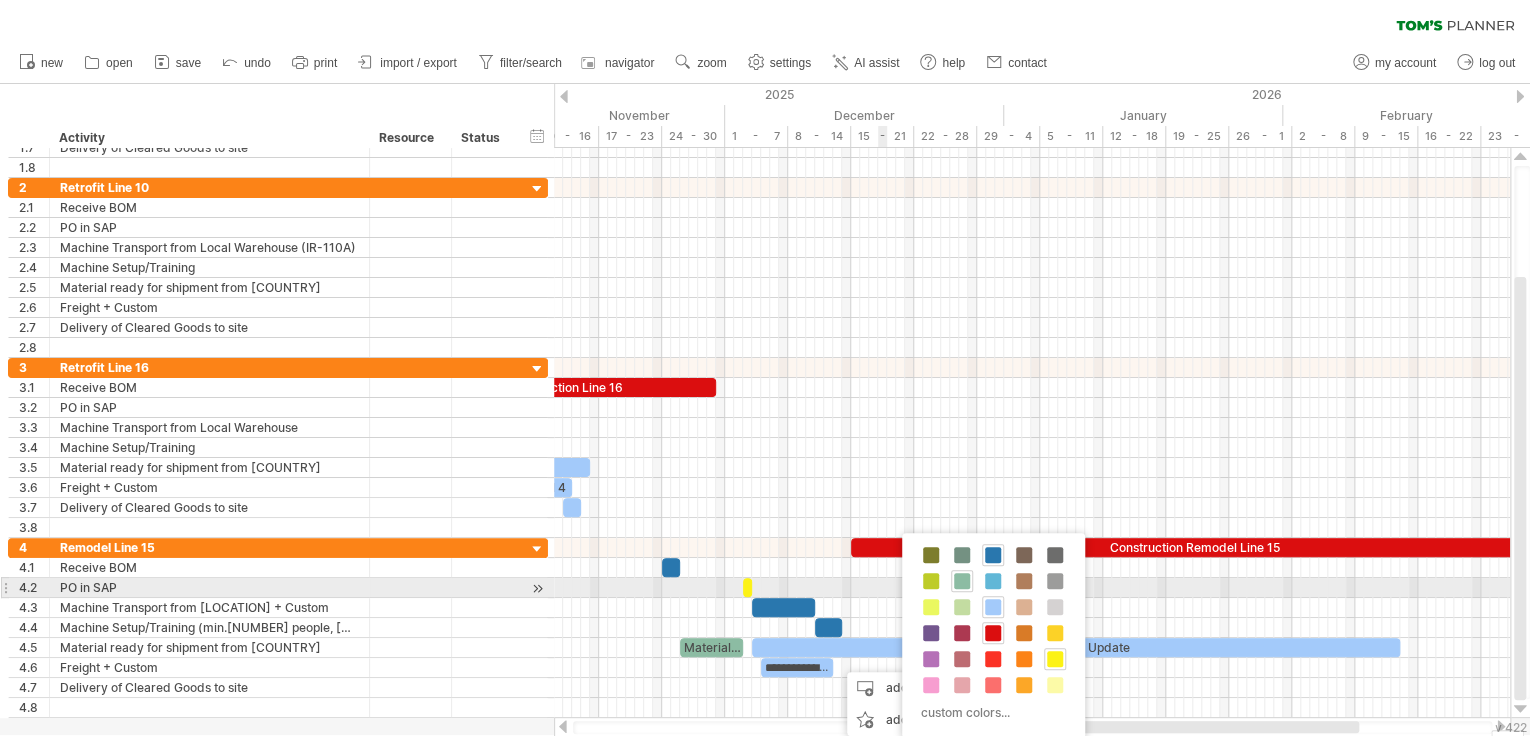 click at bounding box center [993, 607] 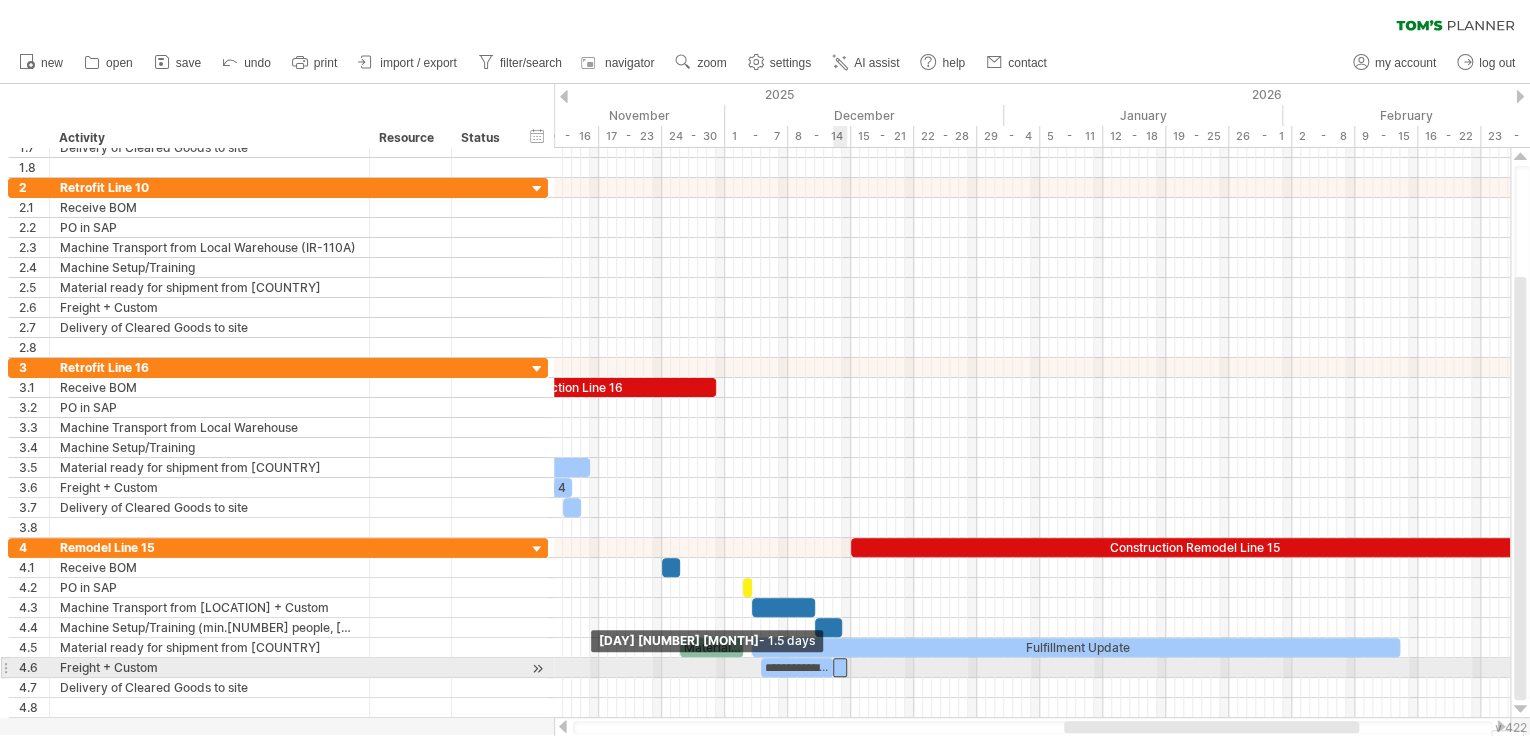 click at bounding box center [833, 667] 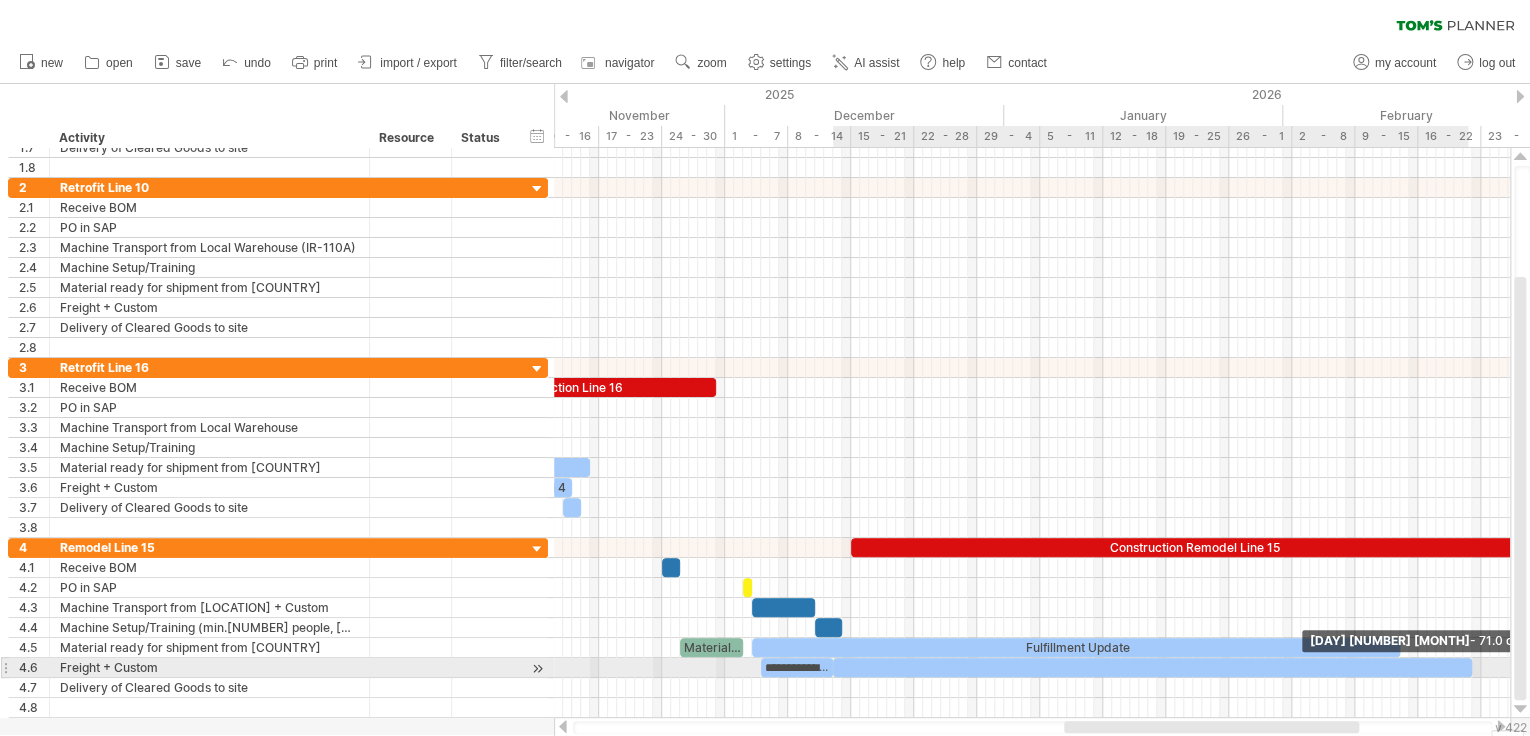 drag, startPoint x: 848, startPoint y: 663, endPoint x: 1471, endPoint y: 671, distance: 623.0514 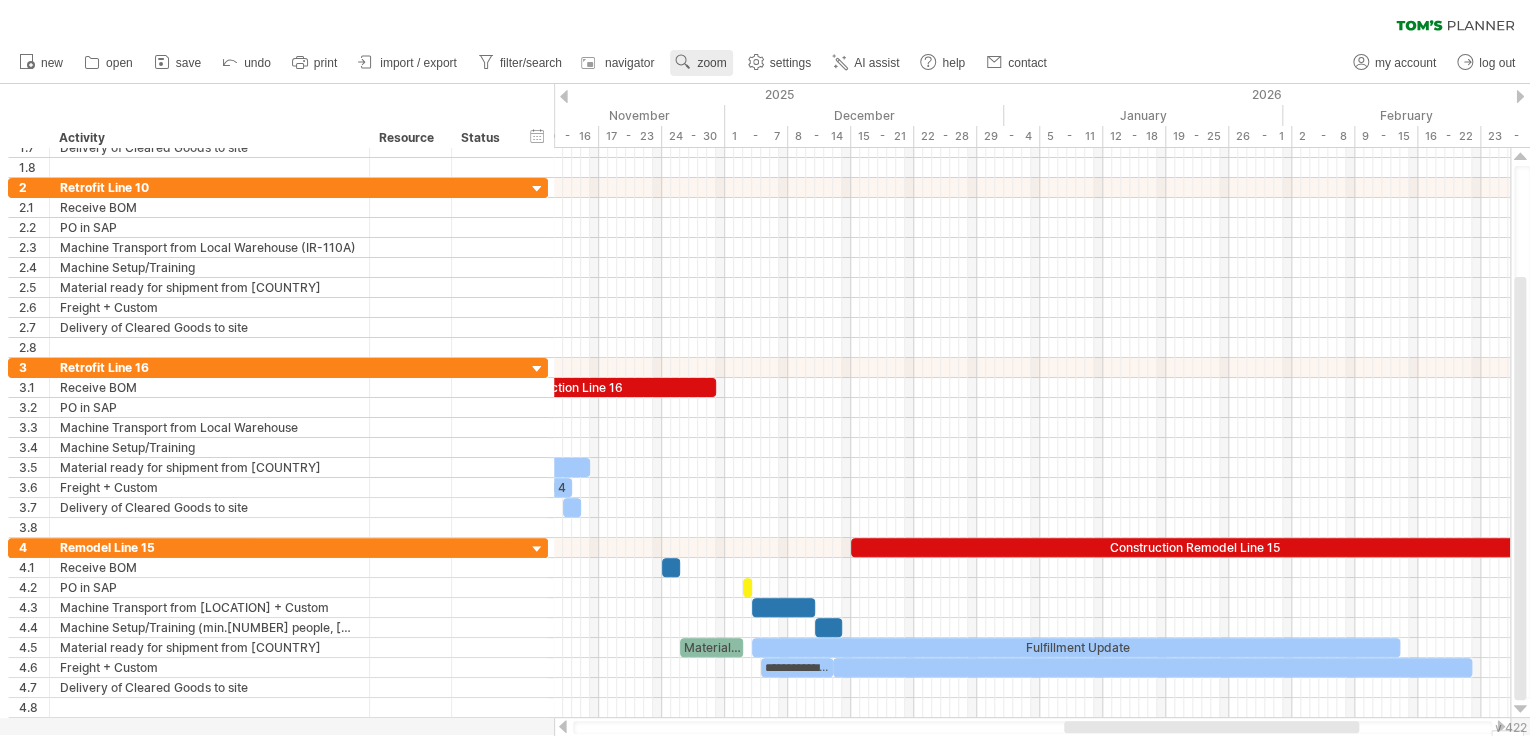 click on "zoom" at bounding box center (711, 63) 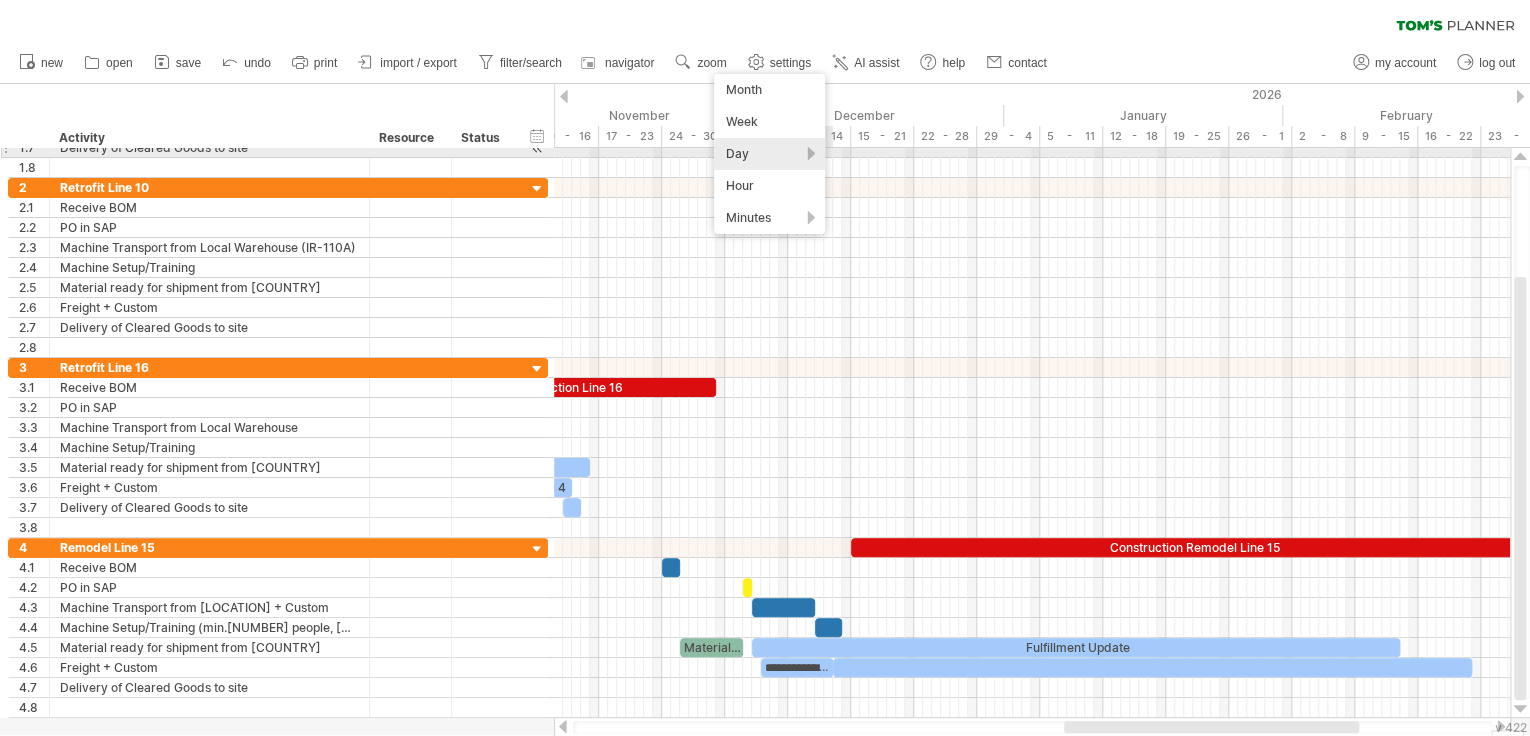 click on "Day" at bounding box center (769, 154) 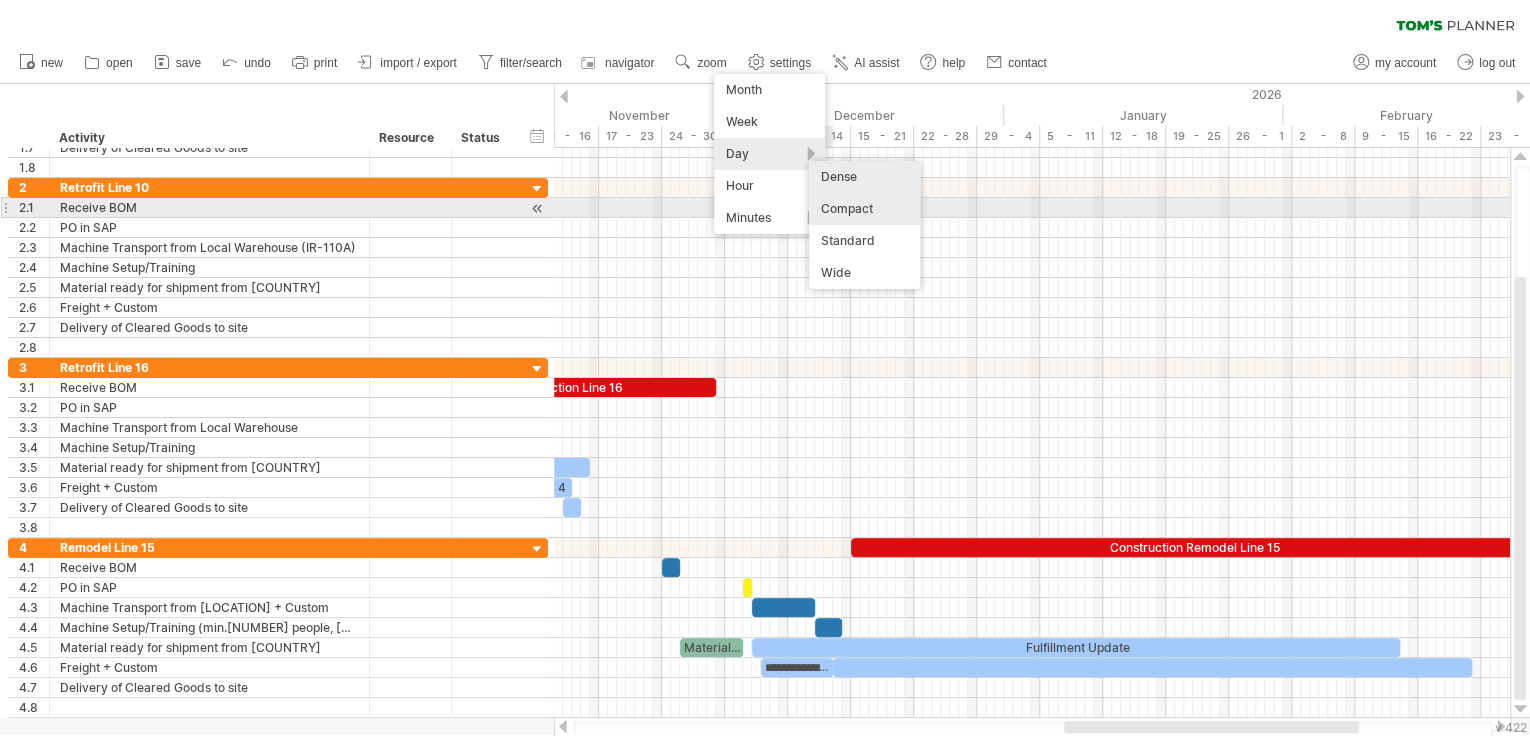 click on "Compact" at bounding box center (864, 209) 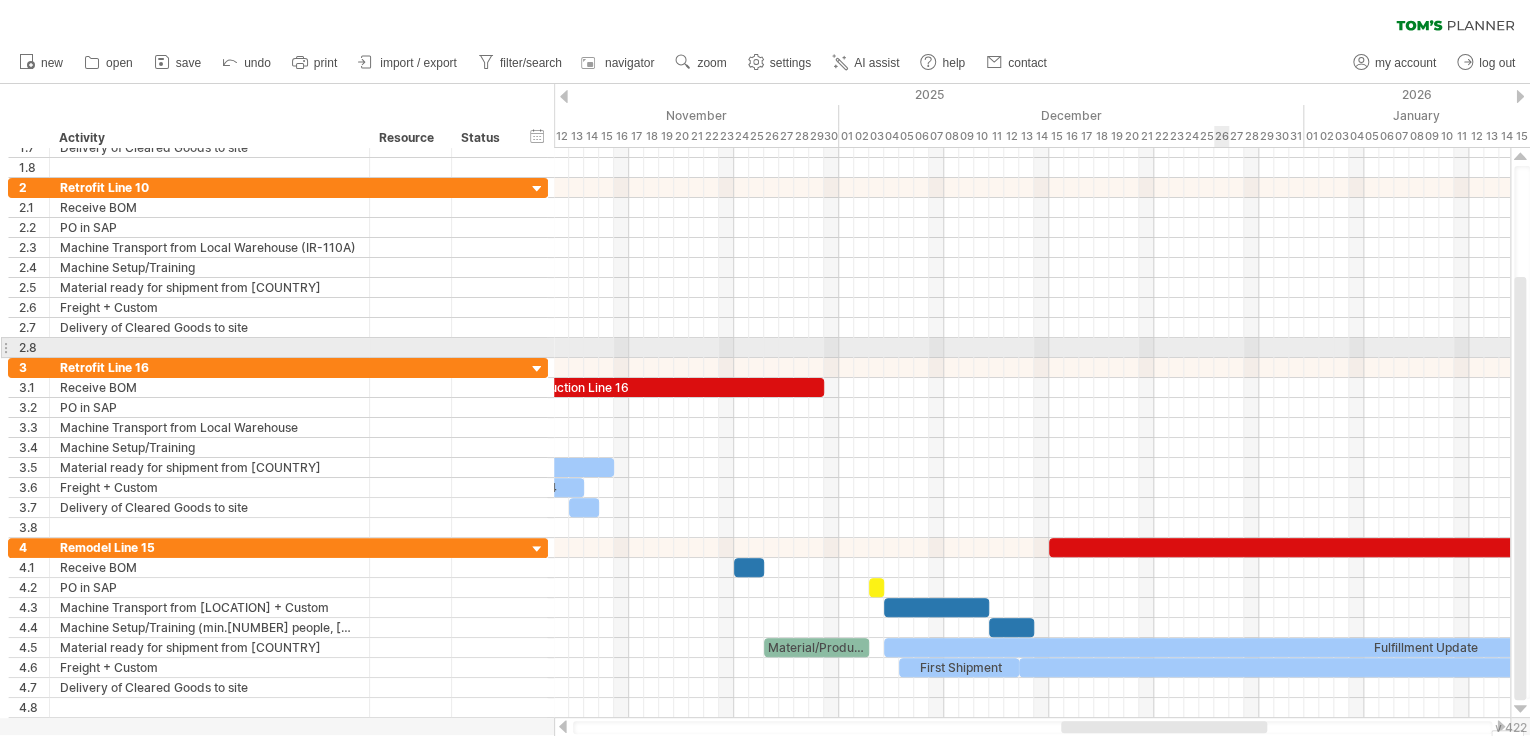 click at bounding box center [1032, 328] 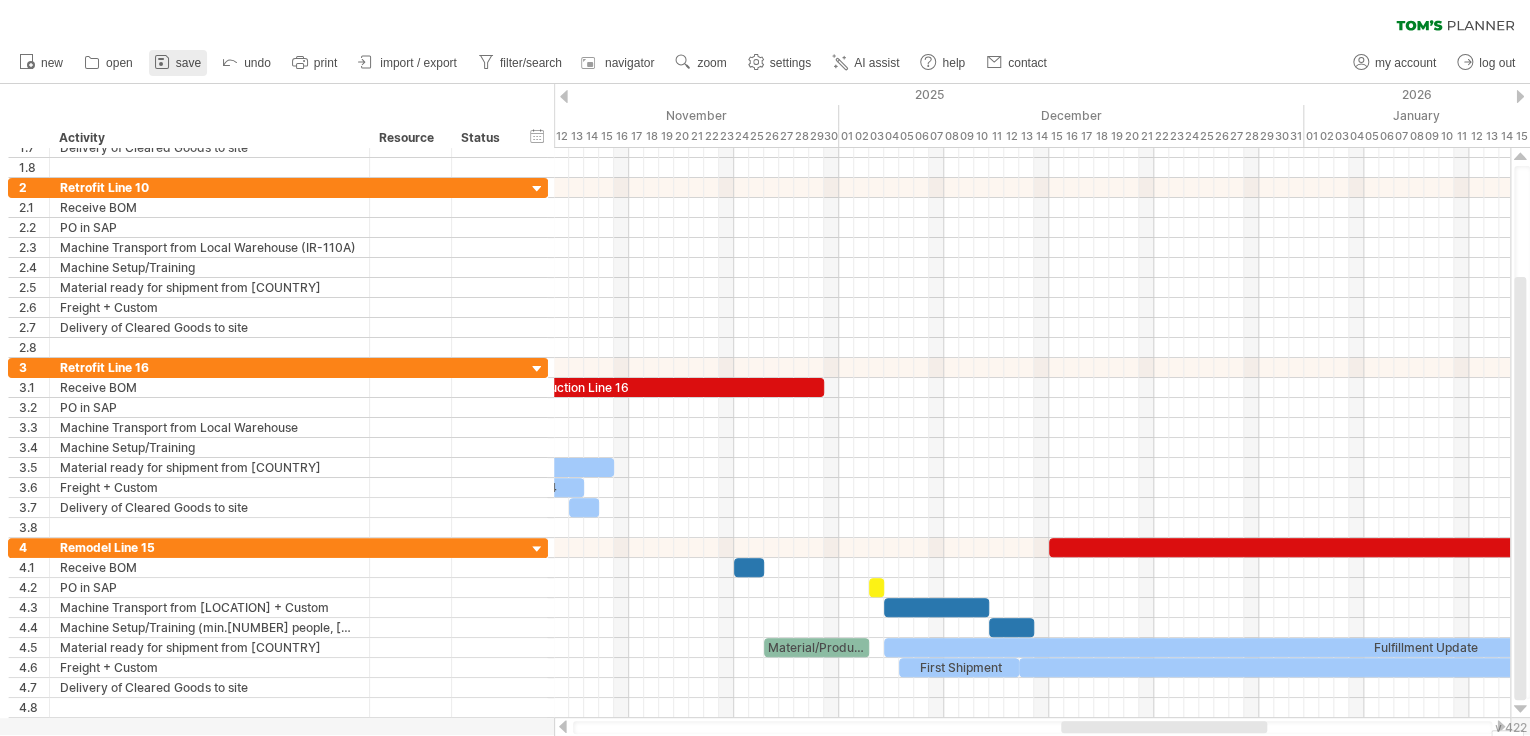 click on "save" at bounding box center (188, 63) 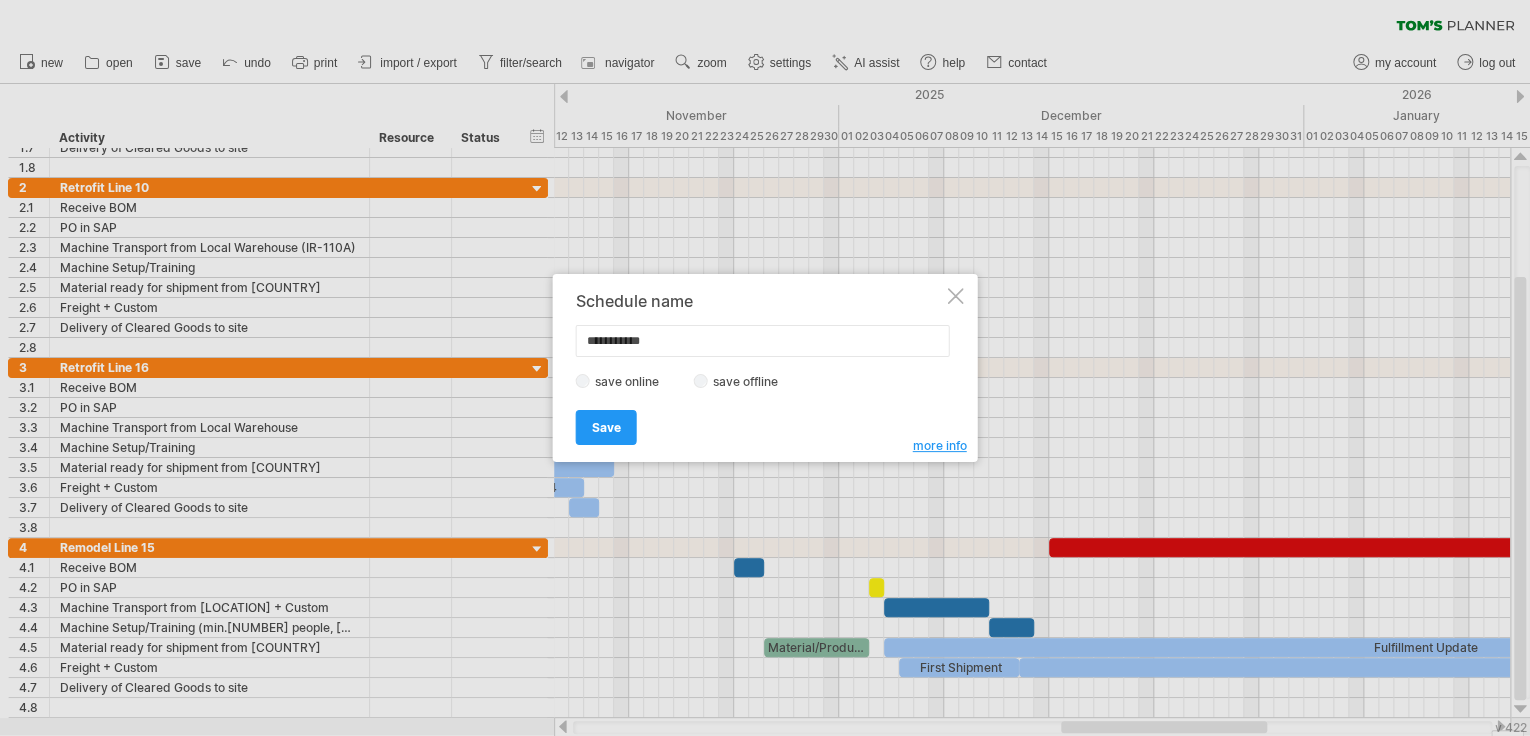 drag, startPoint x: 636, startPoint y: 329, endPoint x: 417, endPoint y: 320, distance: 219.18486 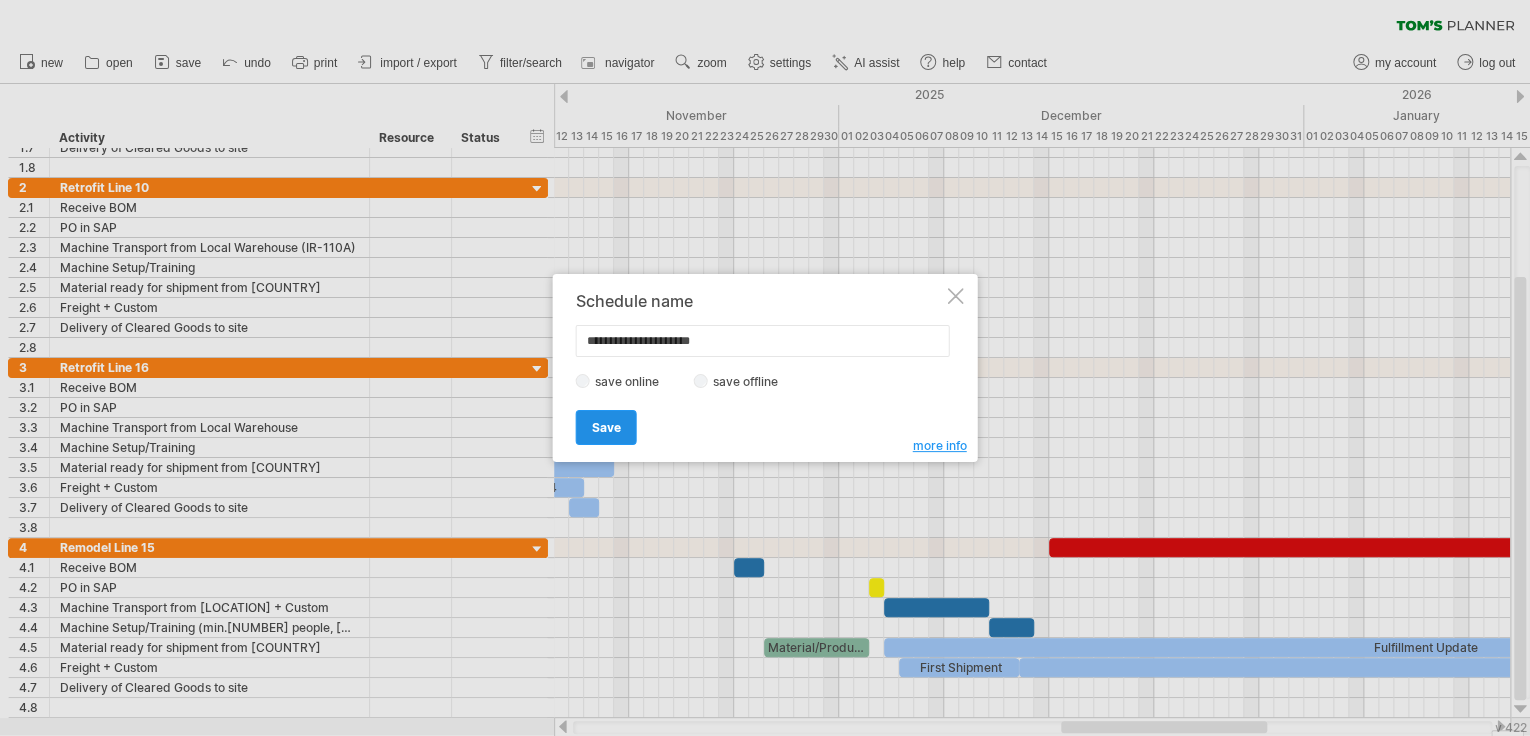 type on "**********" 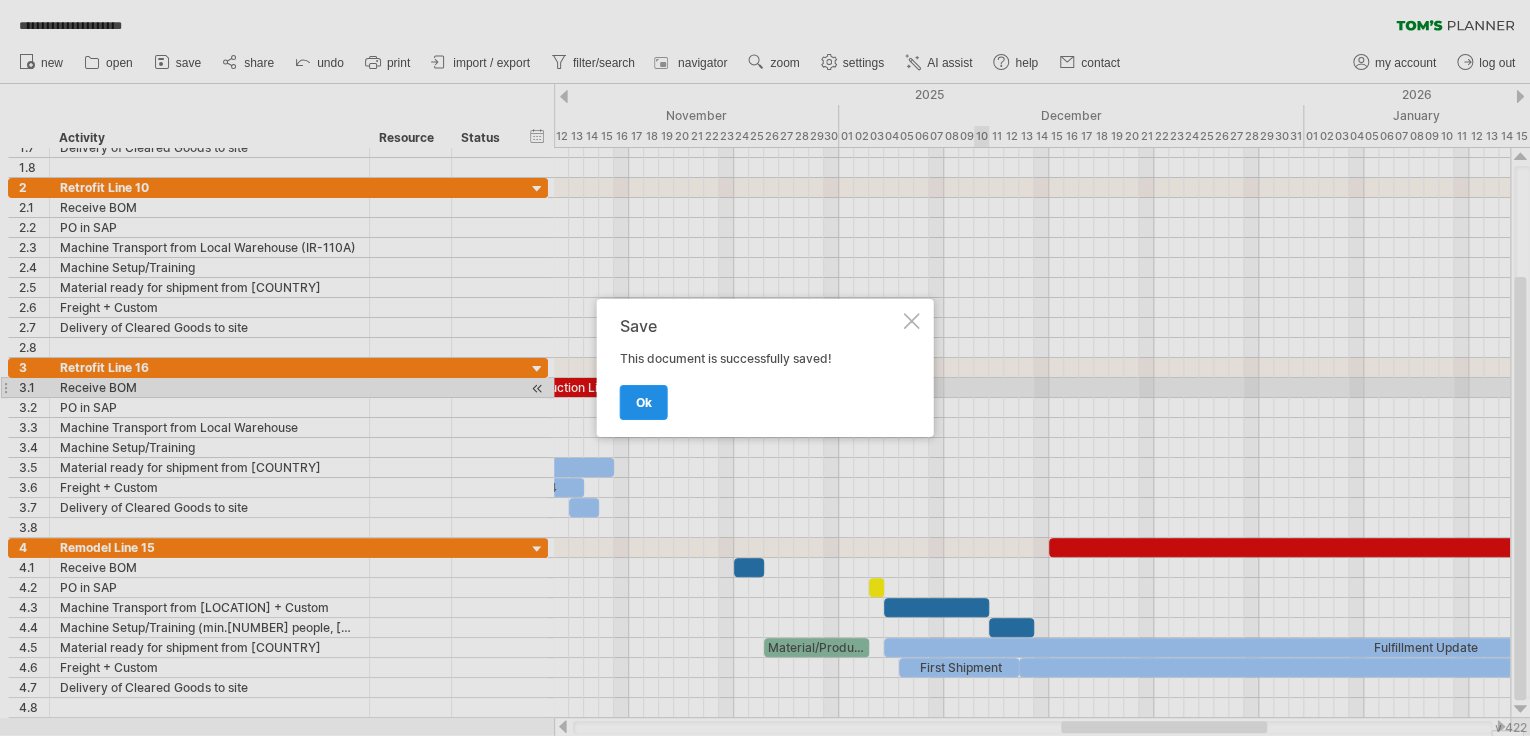 click on "ok" at bounding box center [644, 402] 